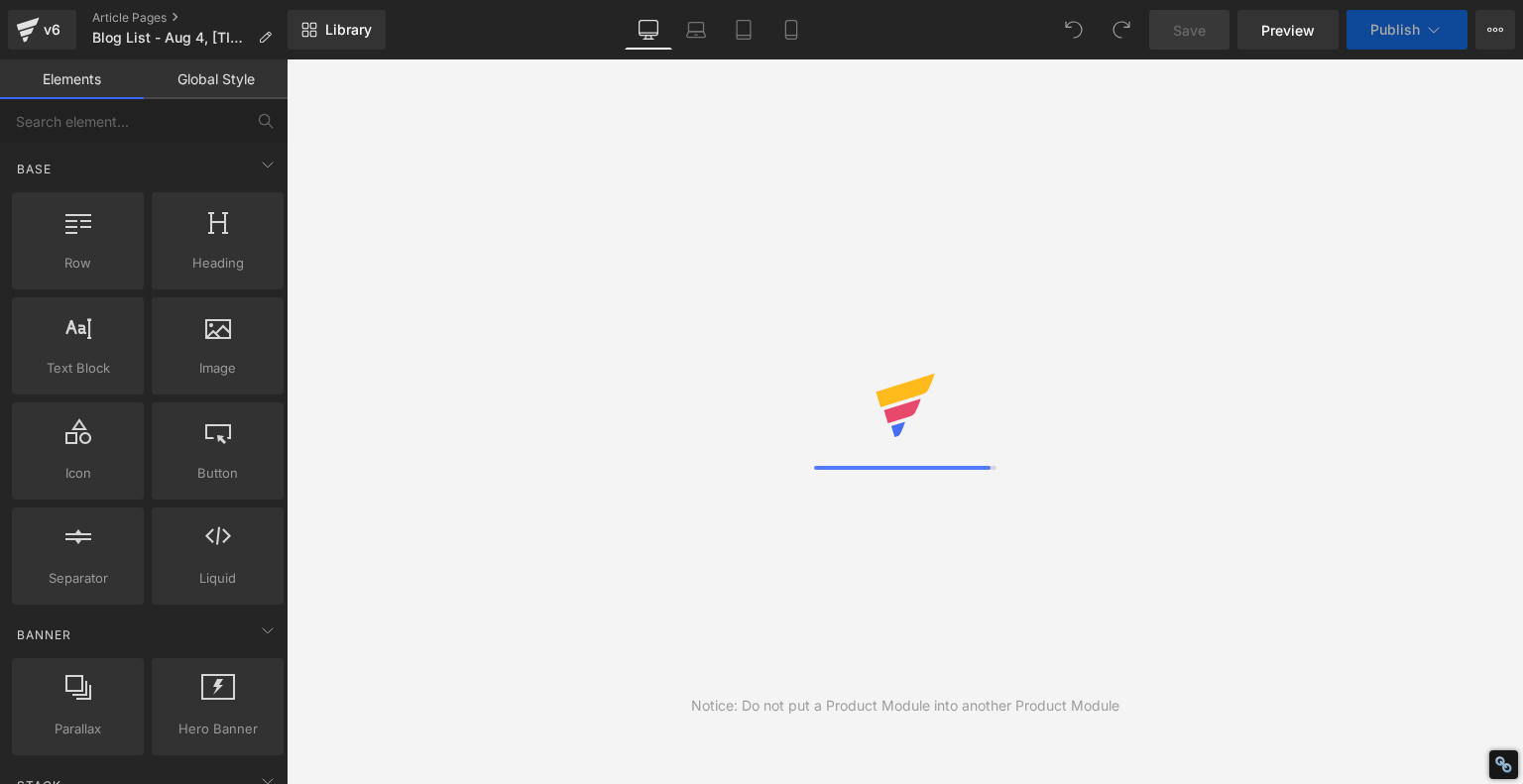 scroll, scrollTop: 0, scrollLeft: 0, axis: both 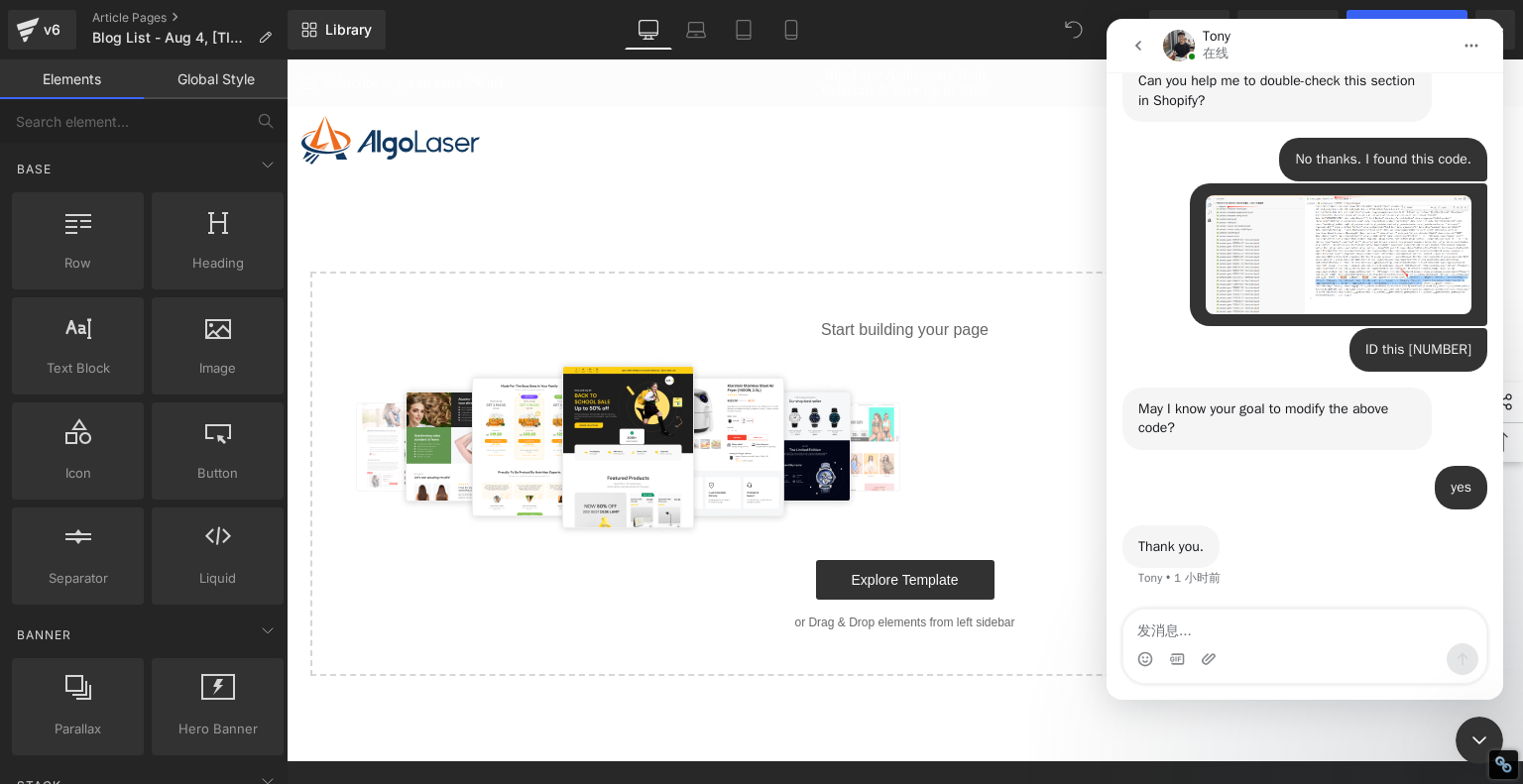 click at bounding box center (1339, 255) 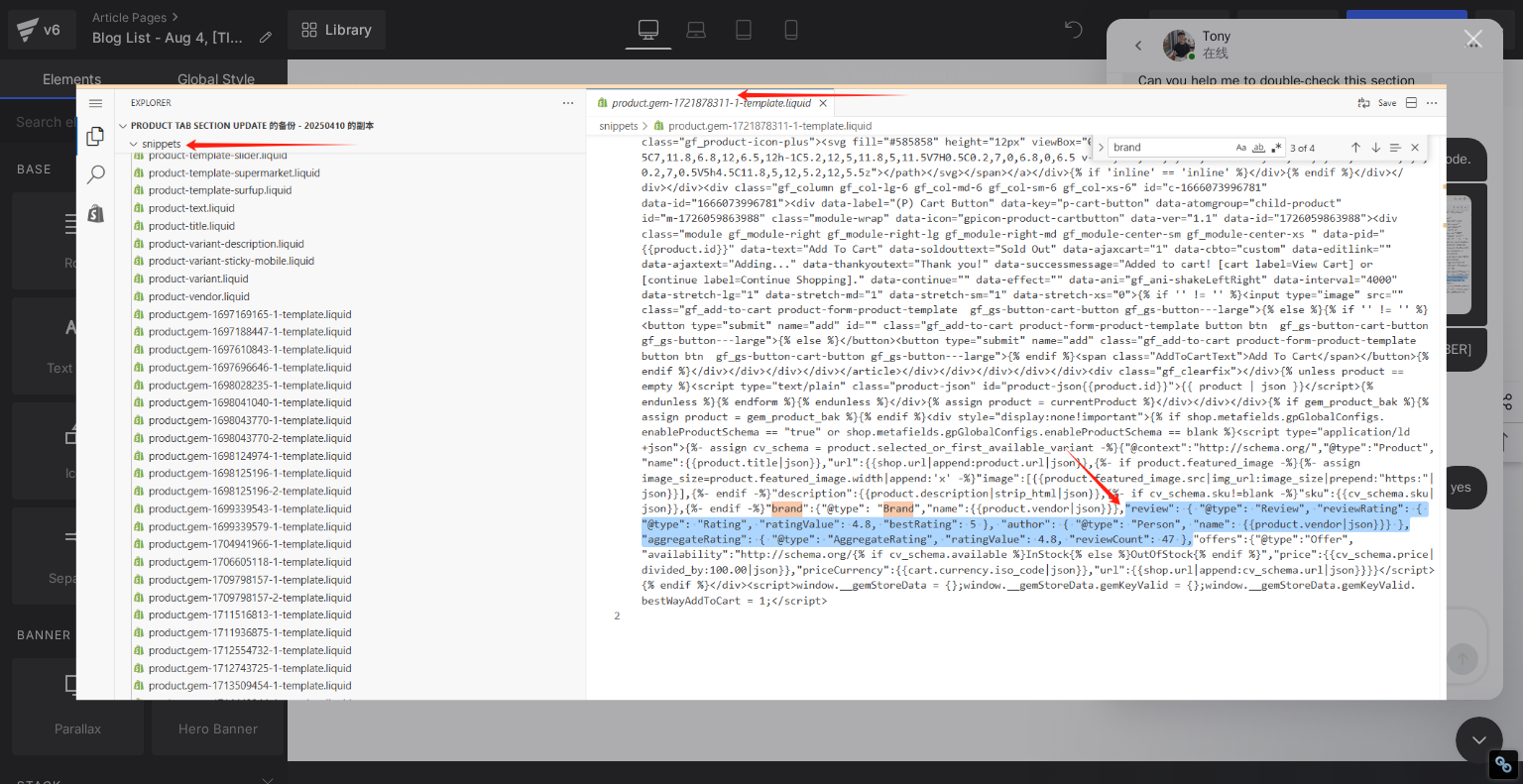 scroll, scrollTop: 0, scrollLeft: 0, axis: both 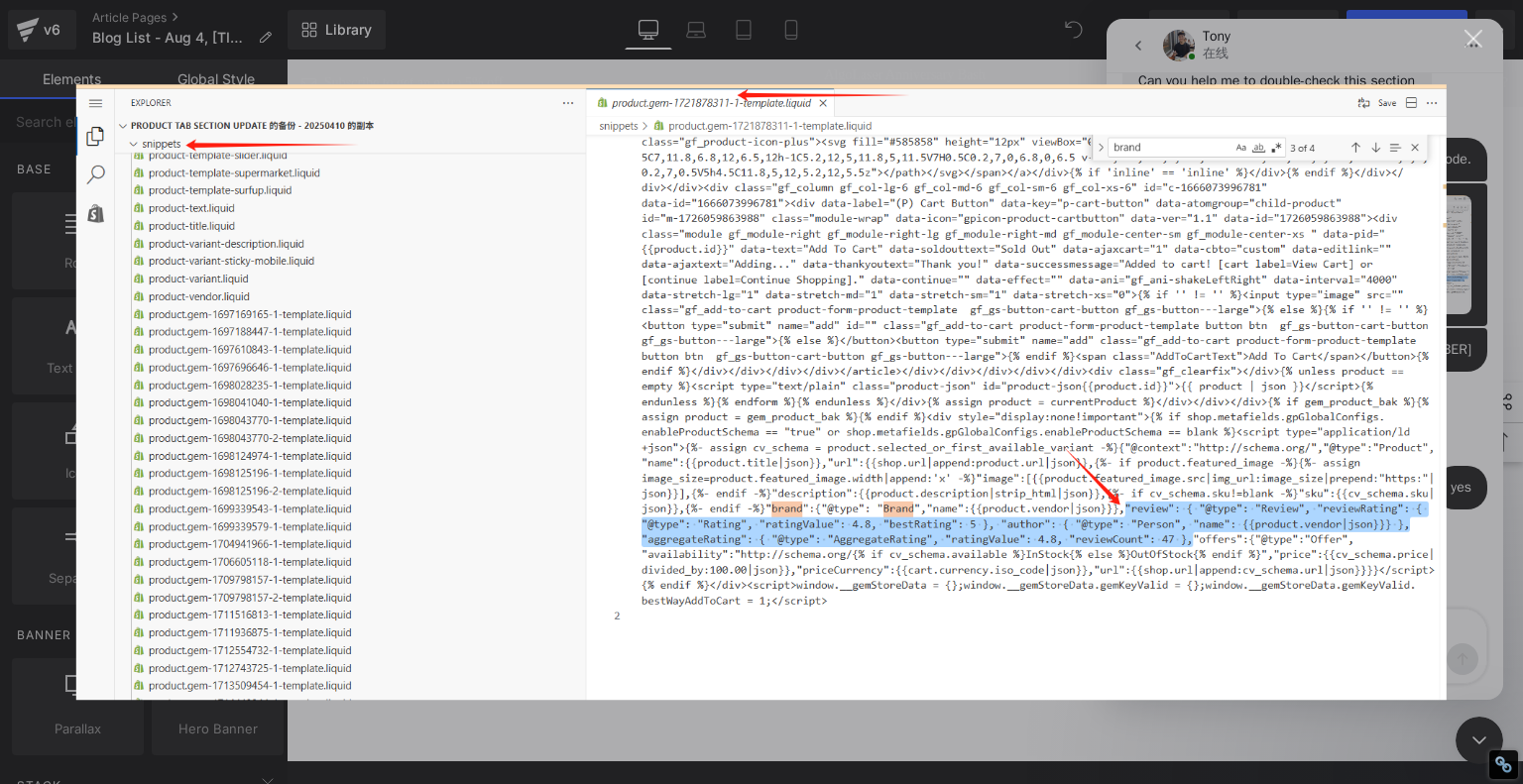 click at bounding box center (1473, 39) 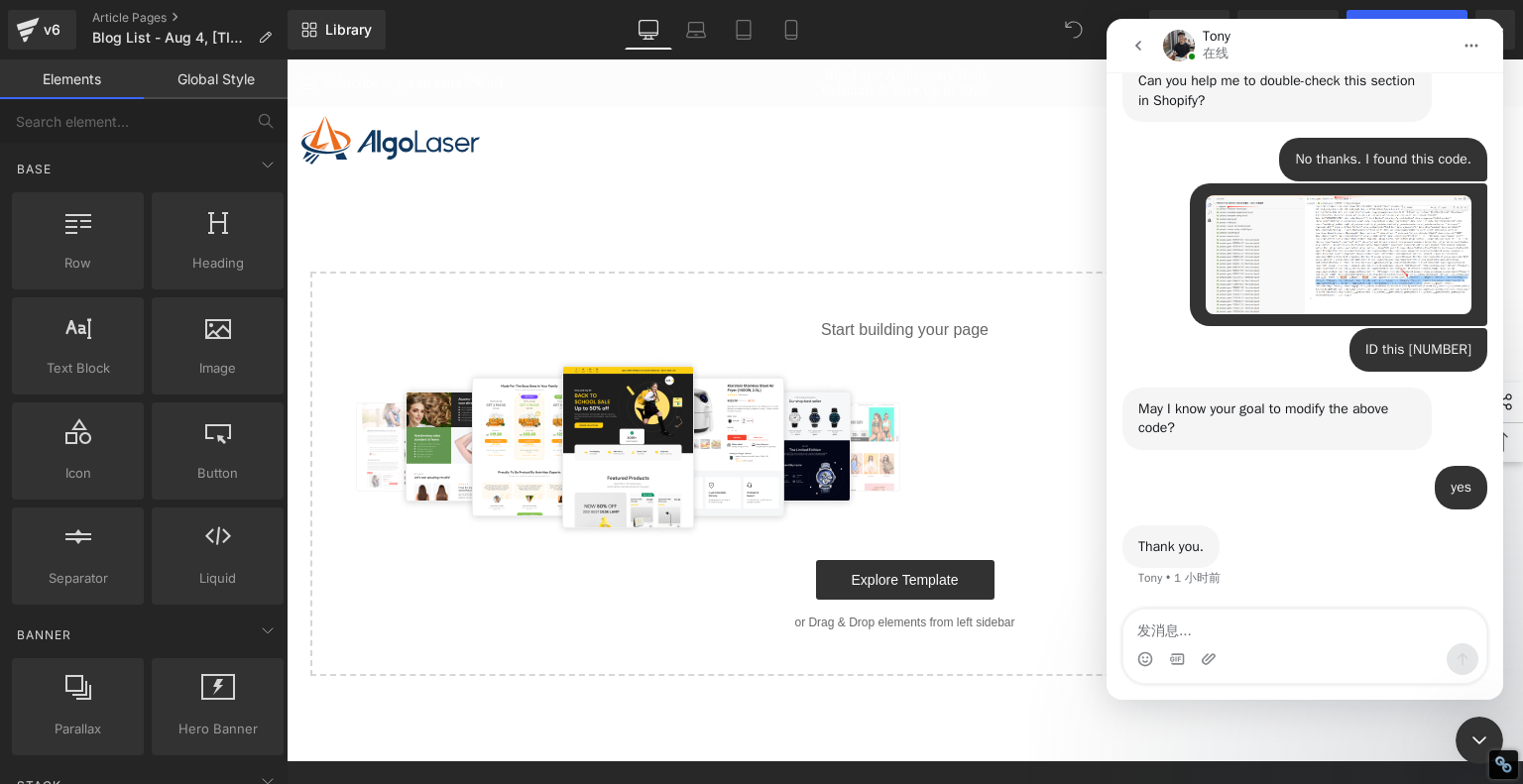 click at bounding box center (1138, 46) 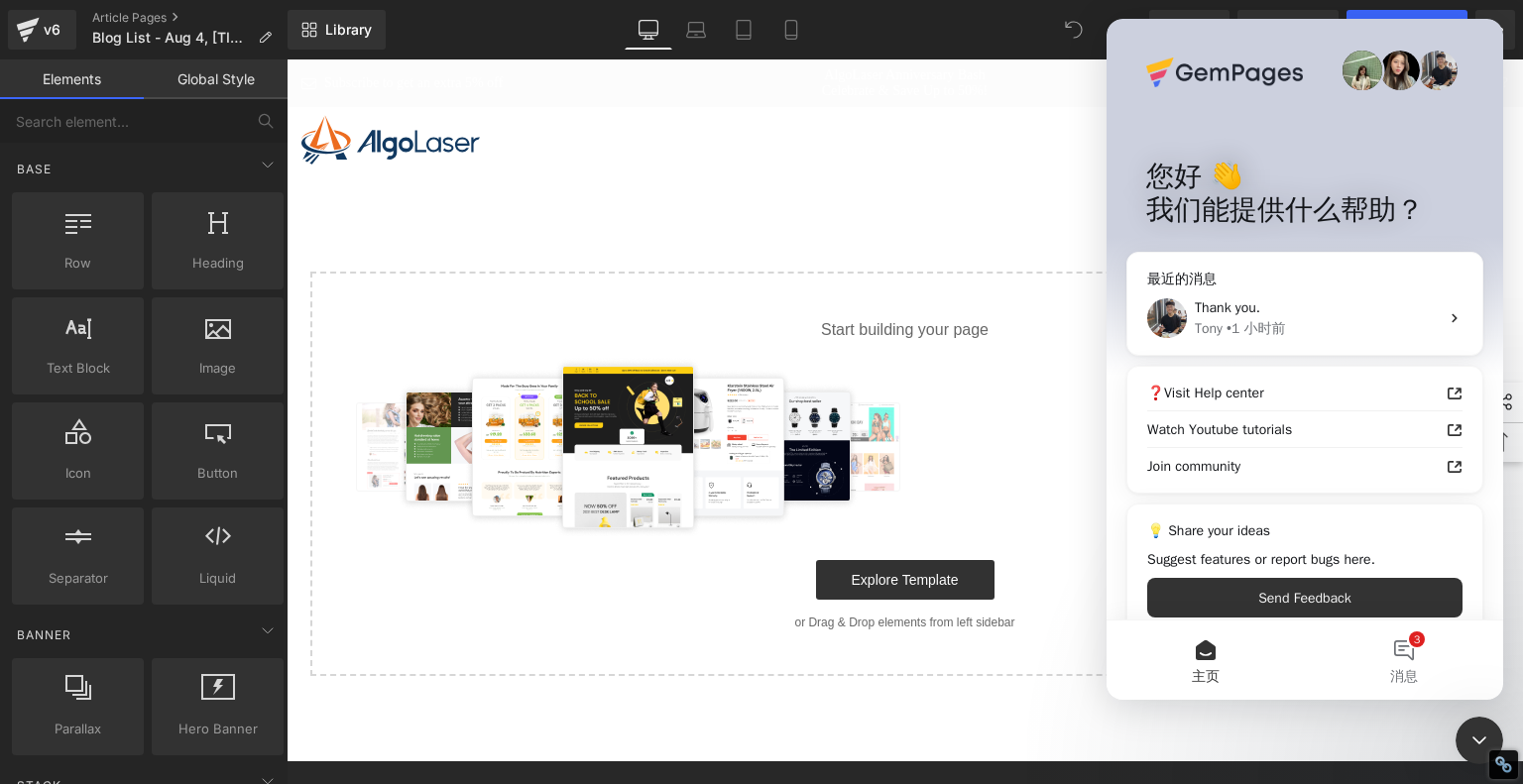 click at bounding box center (762, 362) 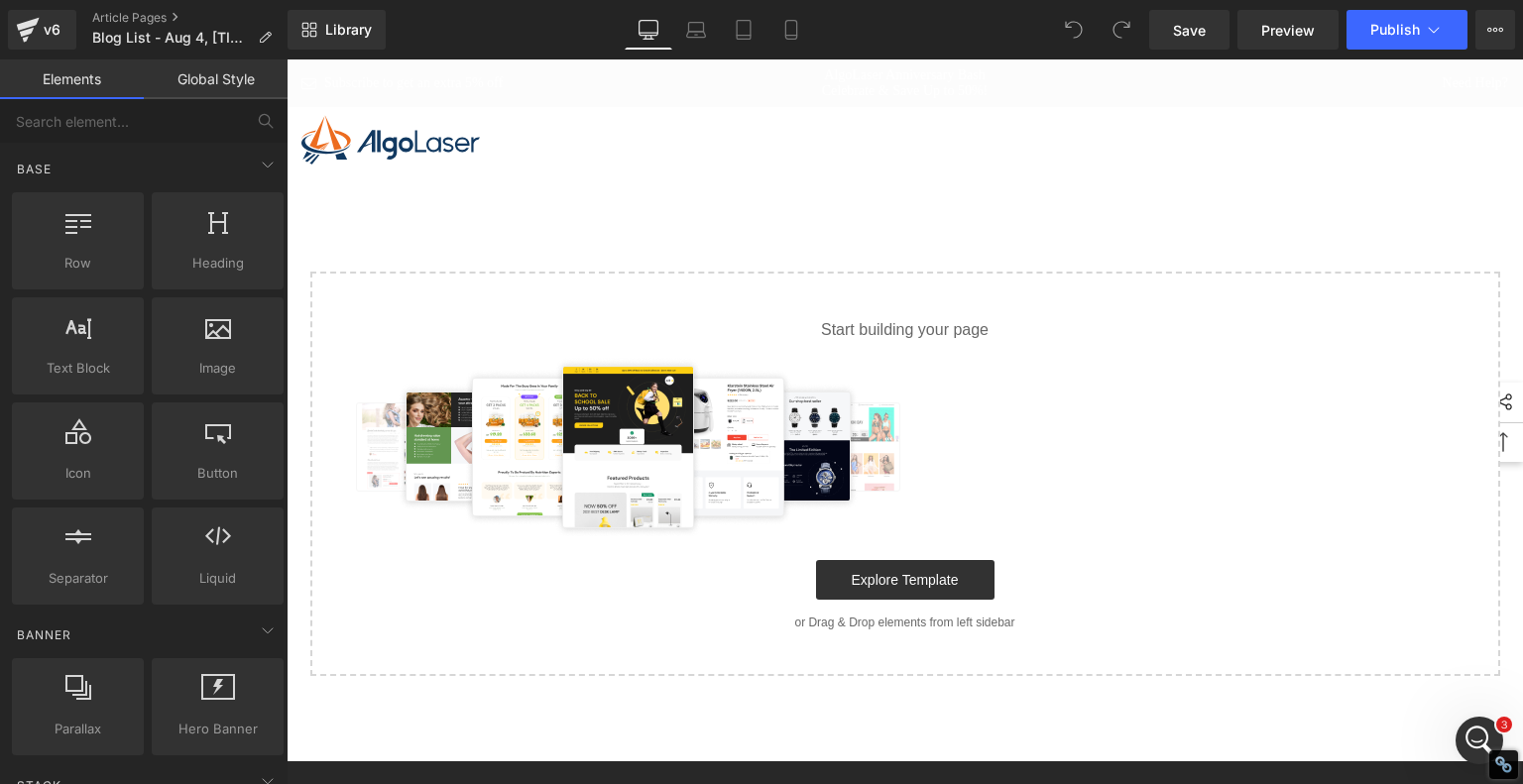scroll, scrollTop: 0, scrollLeft: 0, axis: both 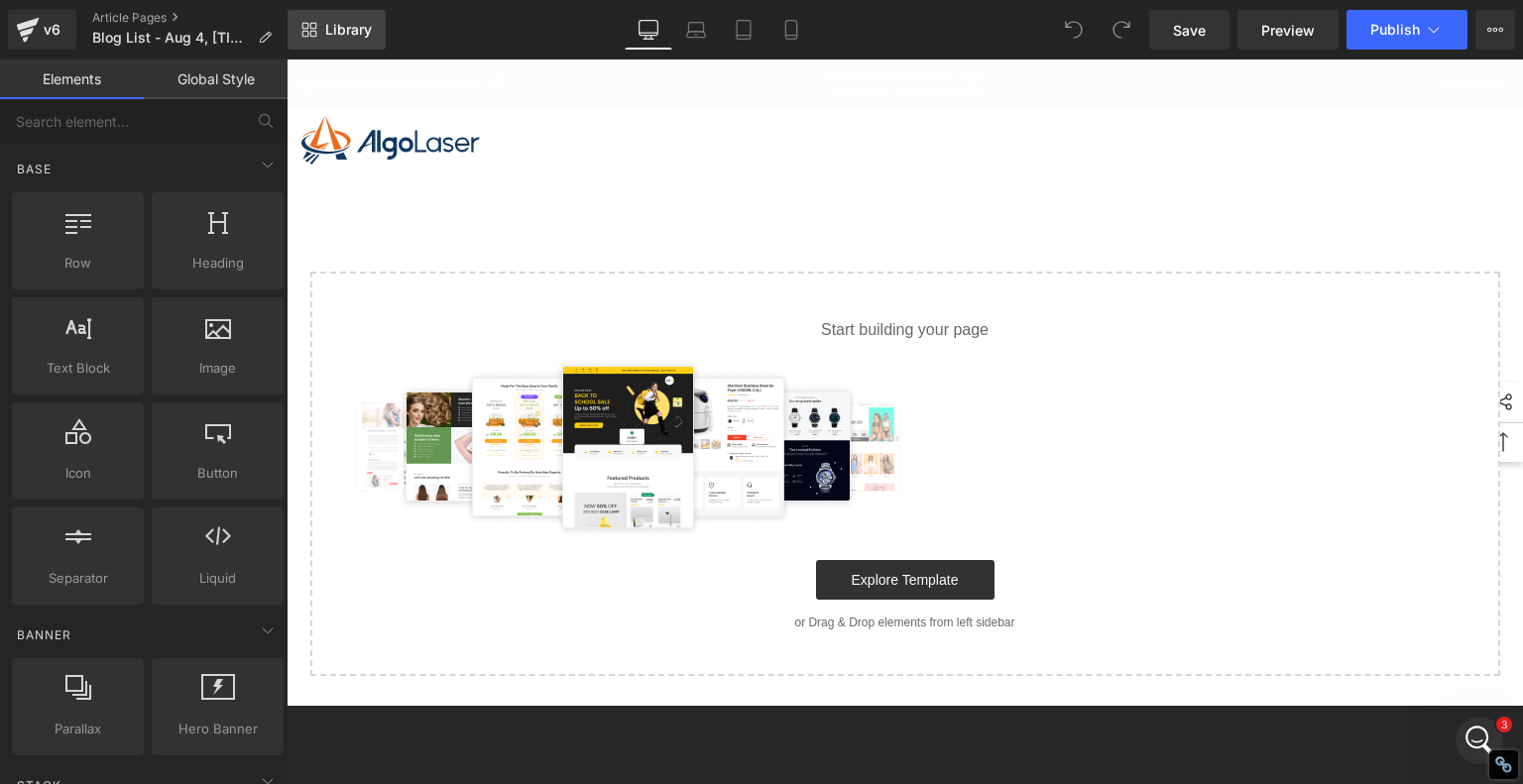 click on "Library" at bounding box center [348, 30] 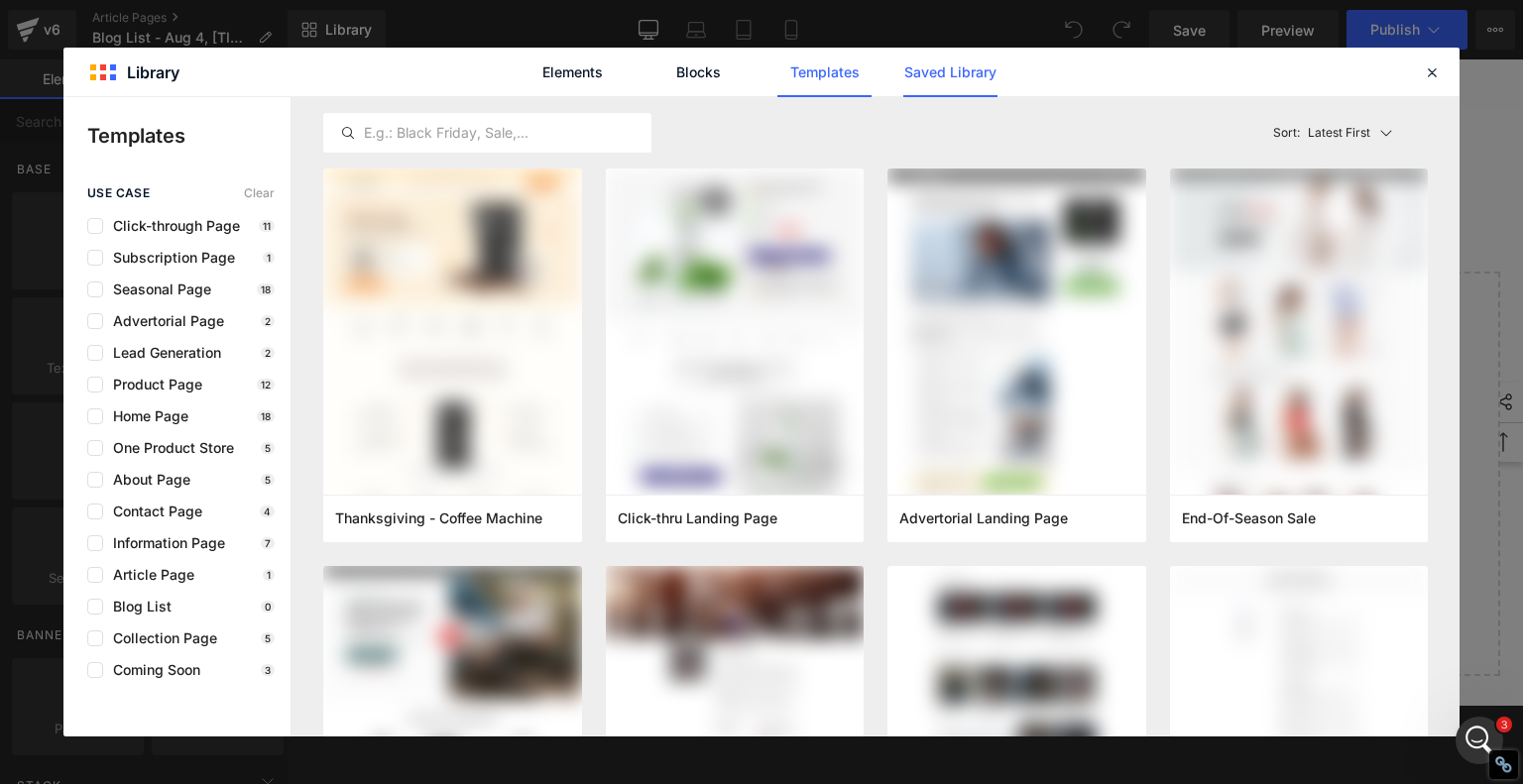 click on "Saved Library" 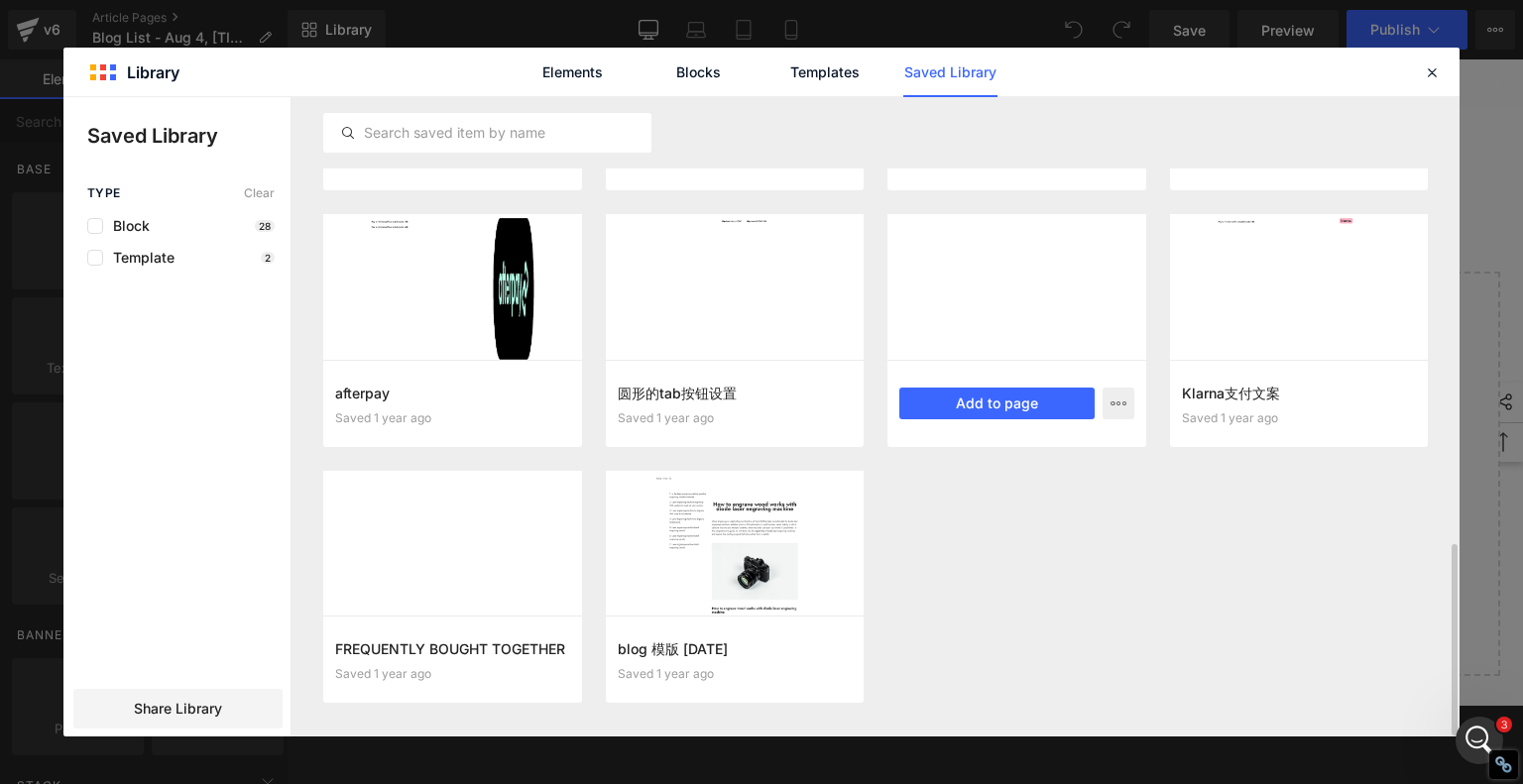 scroll, scrollTop: 1487, scrollLeft: 0, axis: vertical 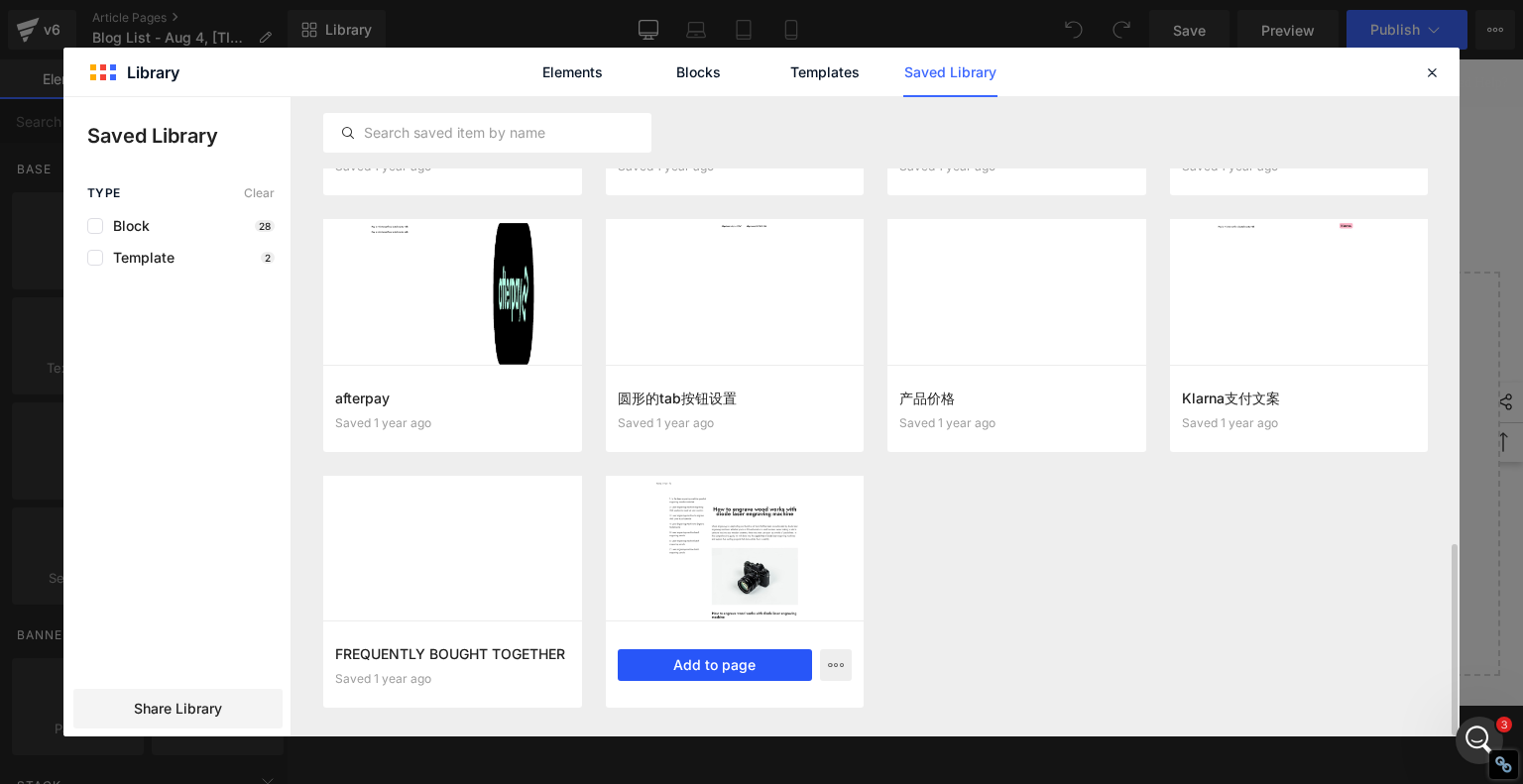 click on "Add to page" at bounding box center (715, 665) 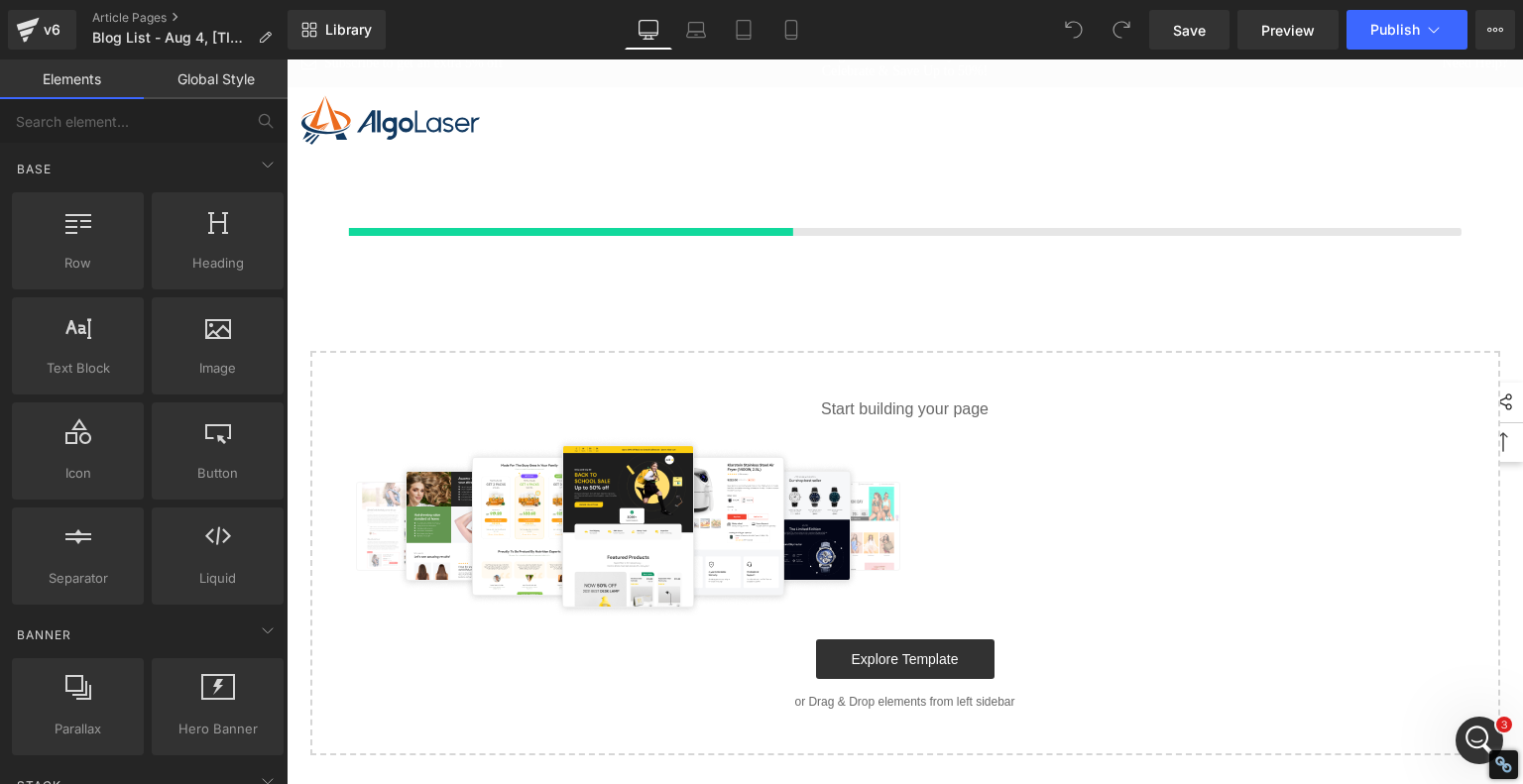 scroll, scrollTop: 22, scrollLeft: 0, axis: vertical 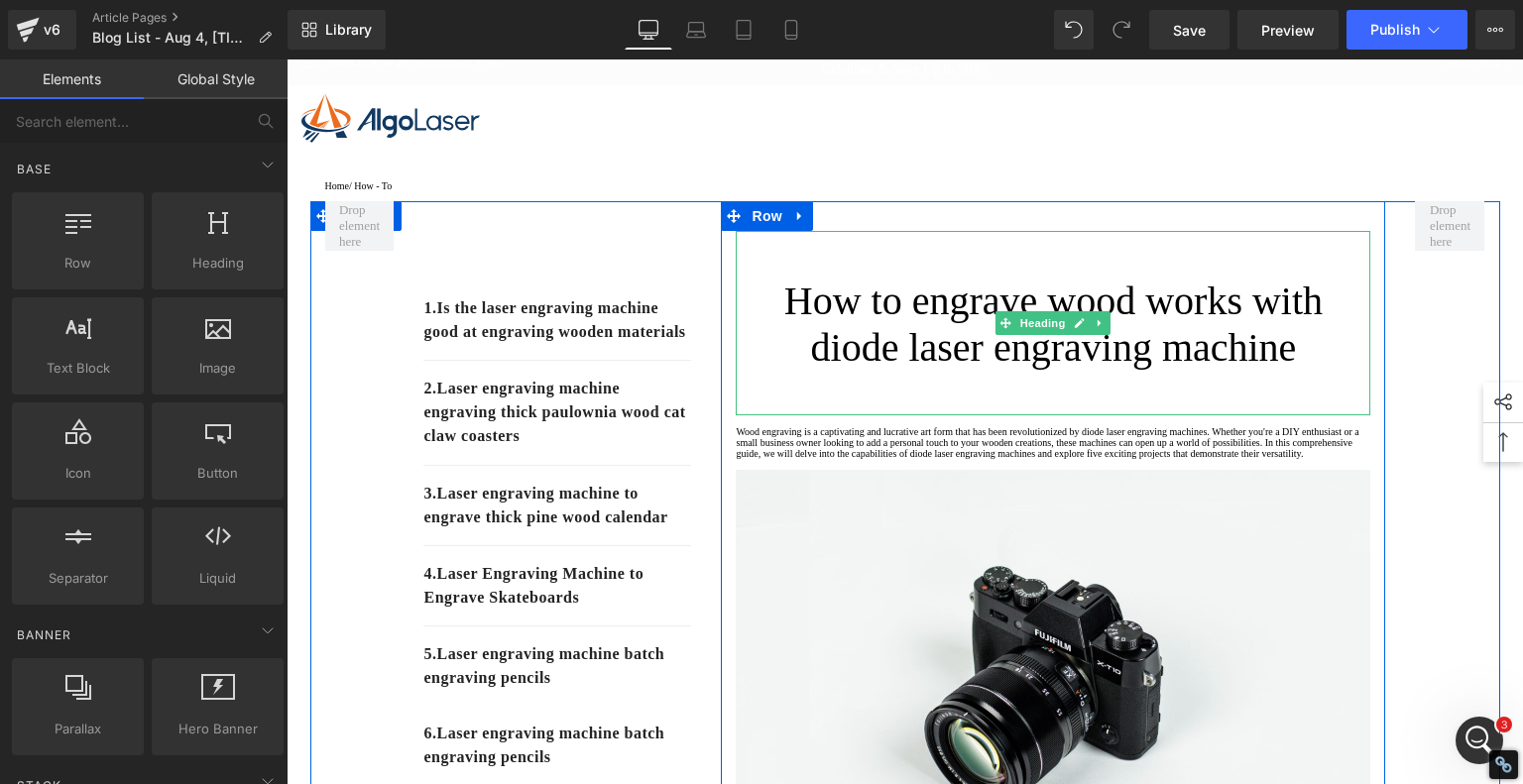 click on "How to engrave wood works with  diode laser engraving machine" at bounding box center (1053, 324) 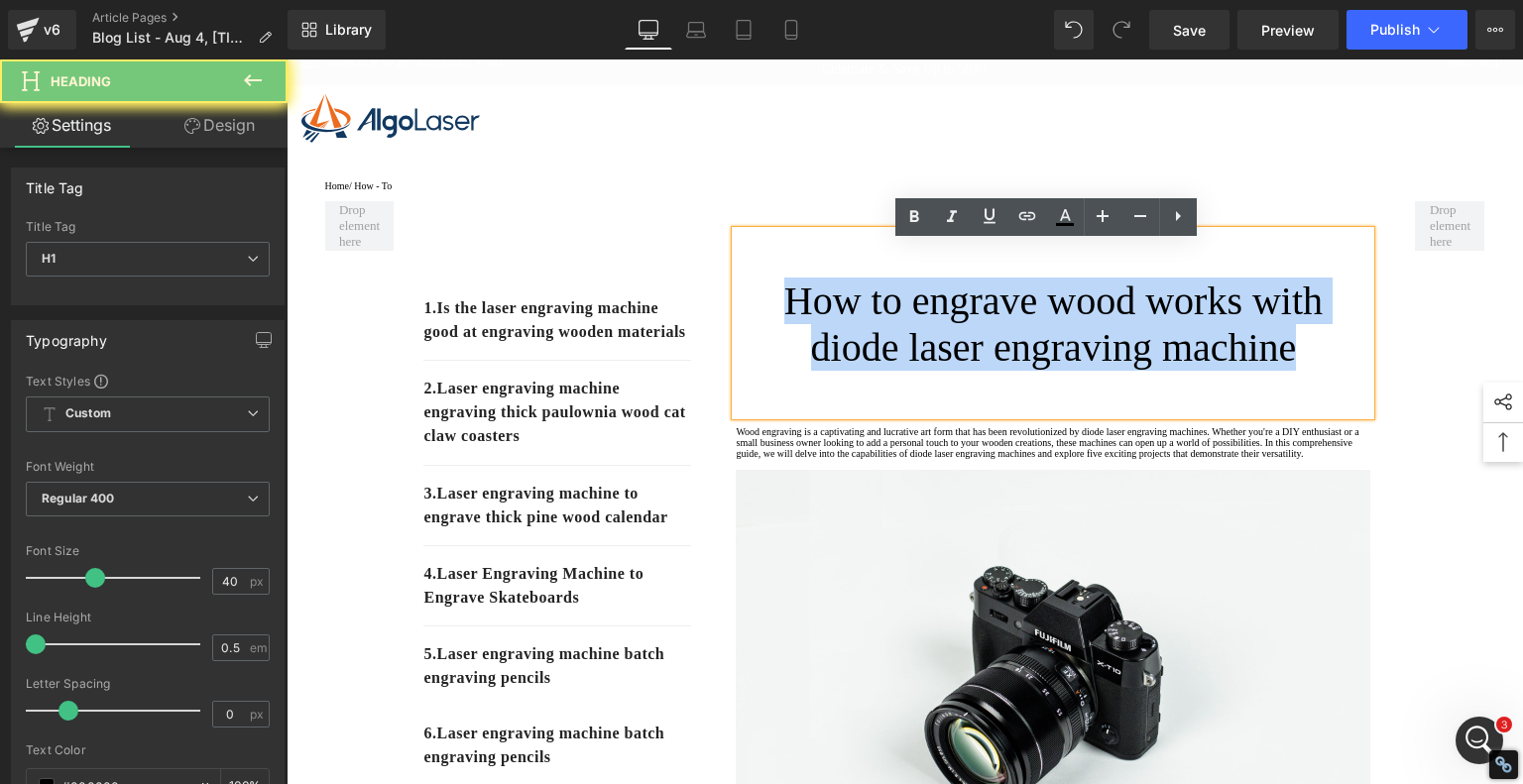 click on "How to engrave wood works with  diode laser engraving machine" at bounding box center [1053, 324] 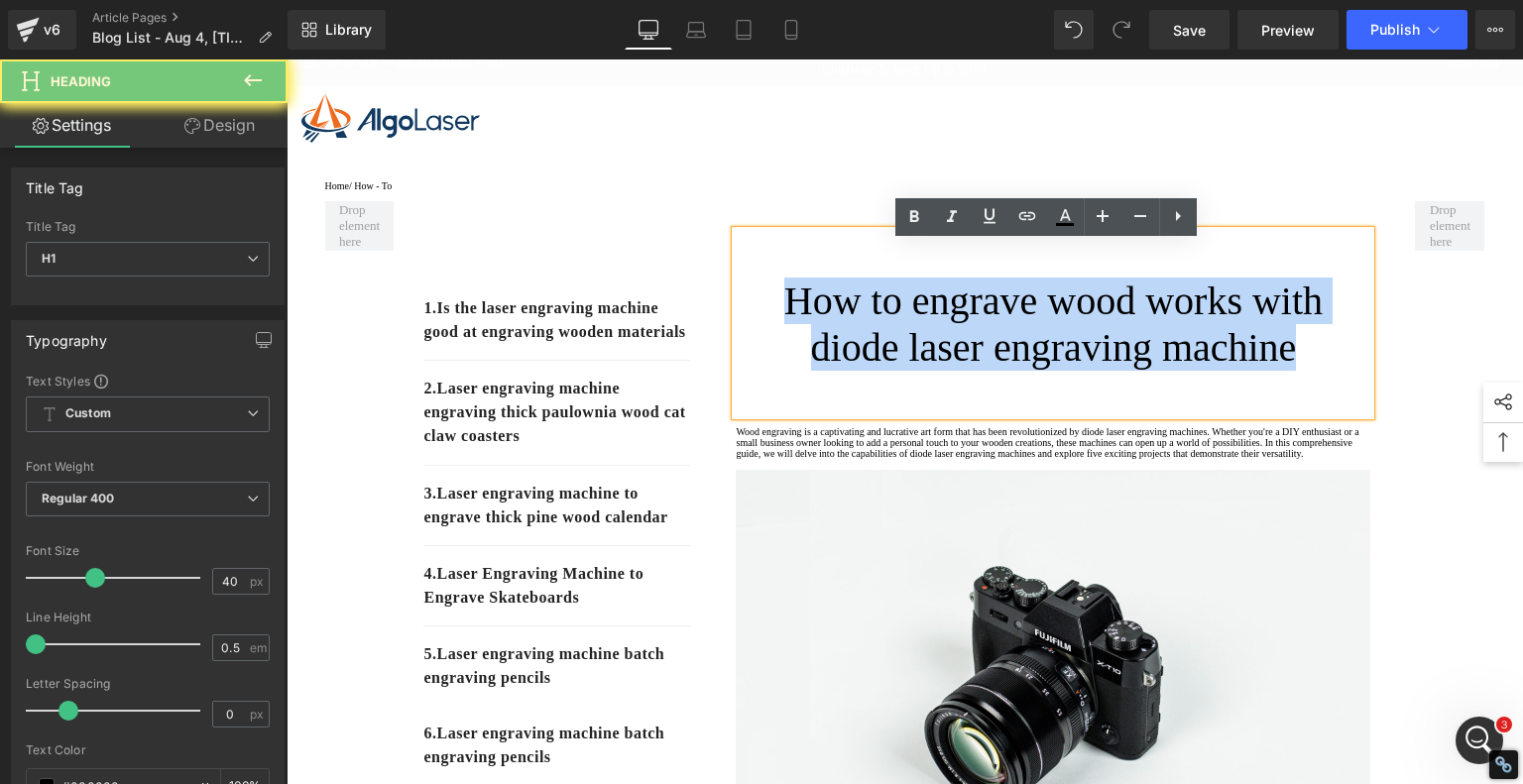 type 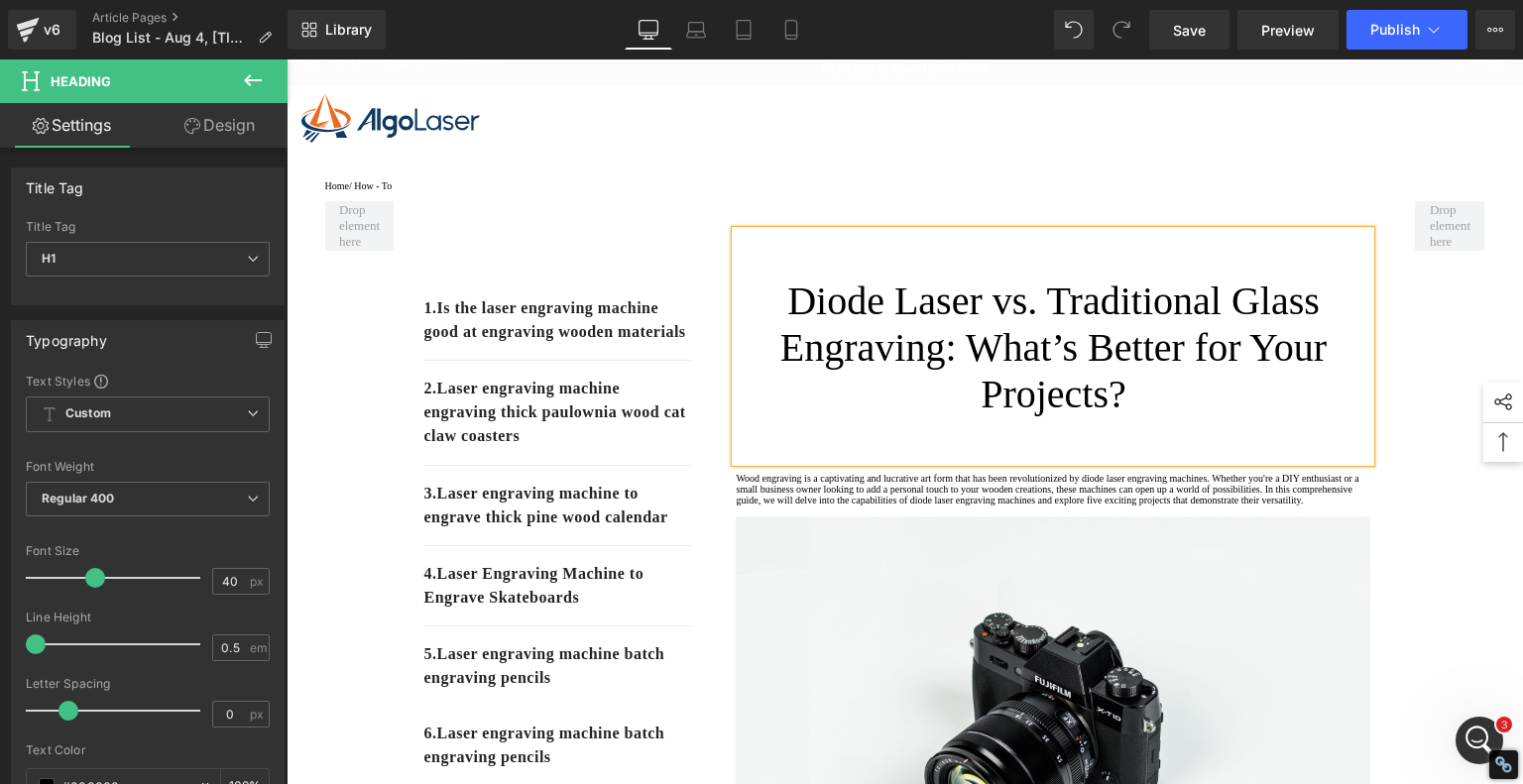 click on "Diode Laser vs. Traditional Glass Engraving: What’s Better for Your Projects?" at bounding box center [1053, 347] 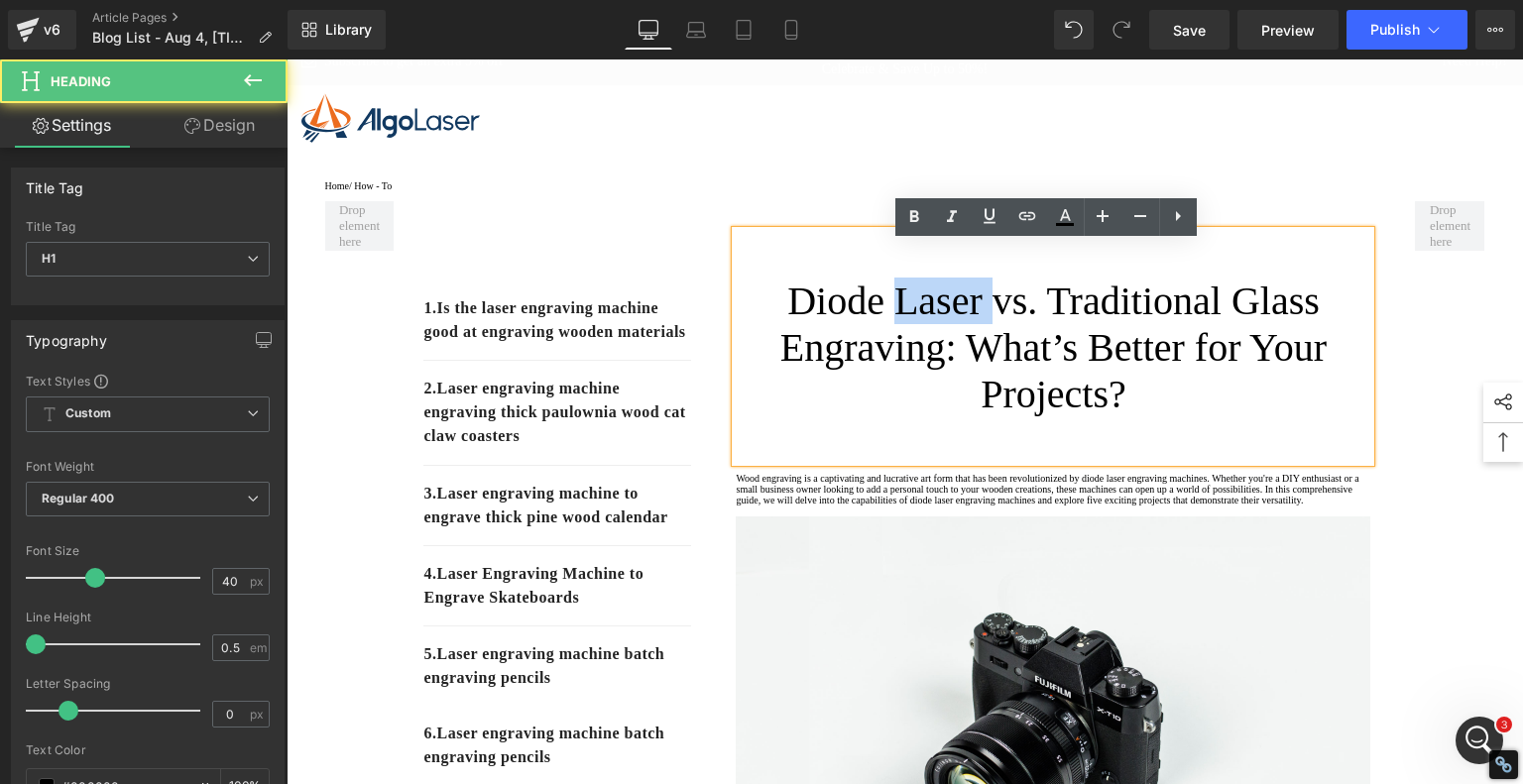 click on "Diode Laser vs. Traditional Glass Engraving: What’s Better for Your Projects?" at bounding box center (1053, 347) 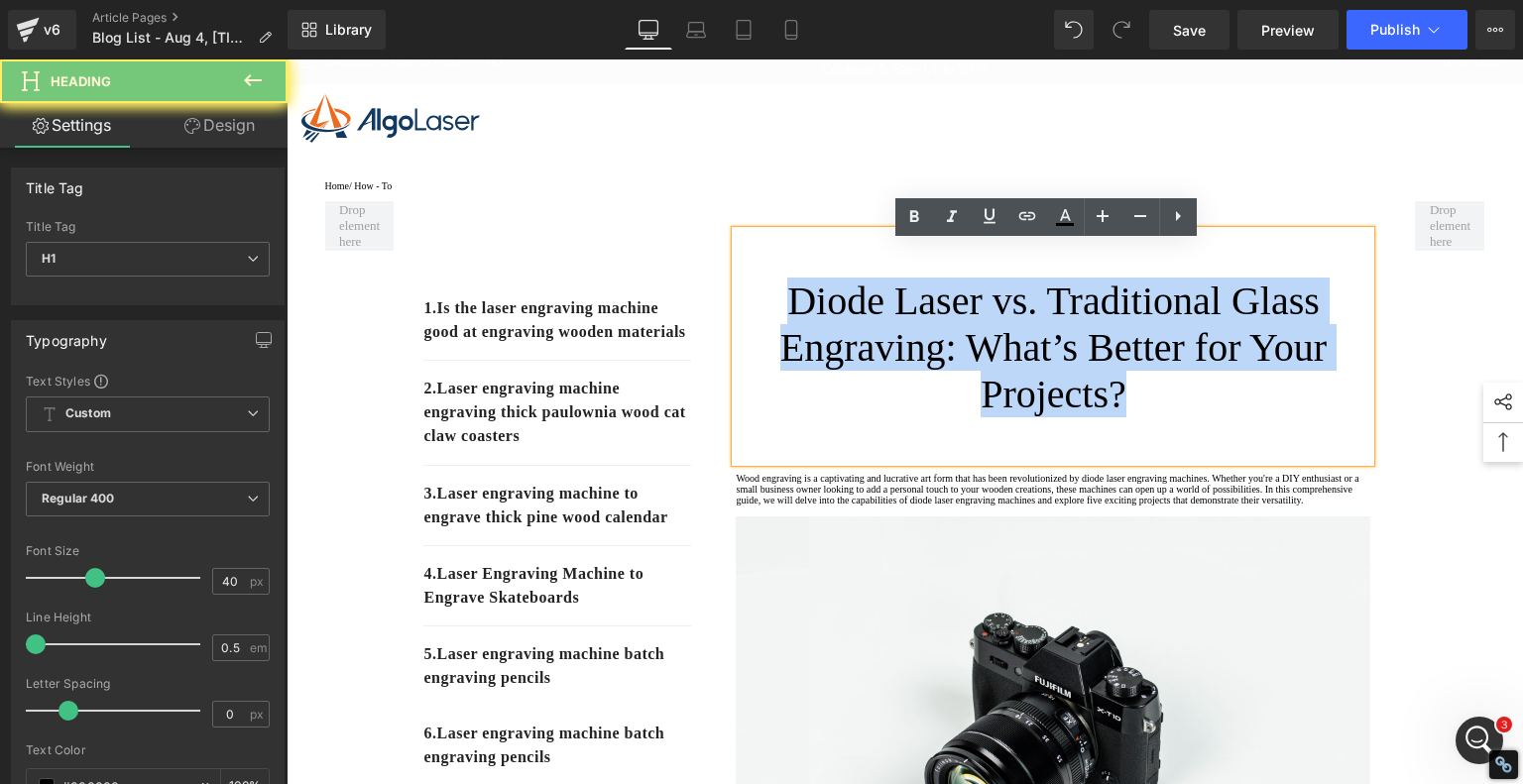 click on "Diode Laser vs. Traditional Glass Engraving: What’s Better for Your Projects?" at bounding box center (1053, 347) 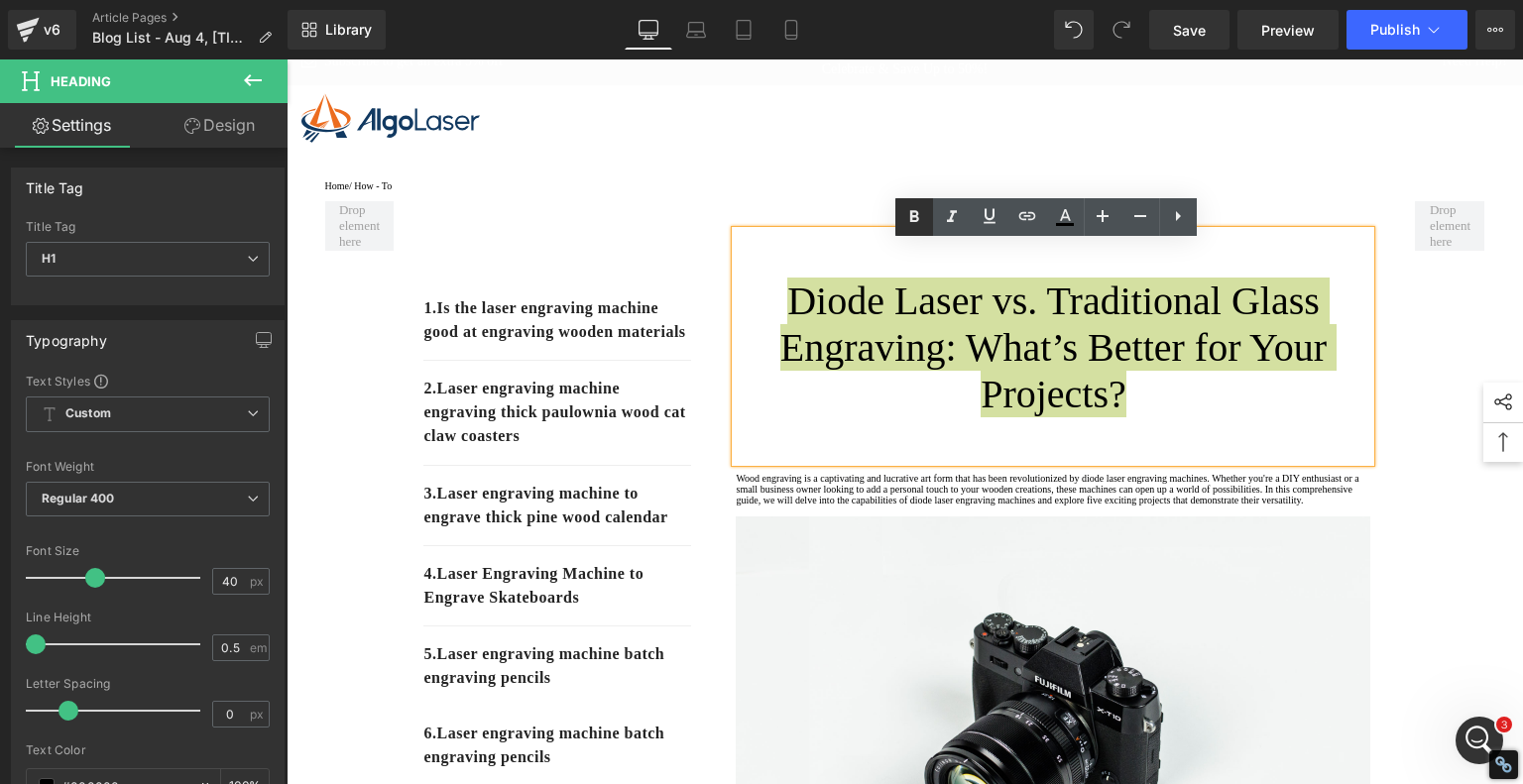 click 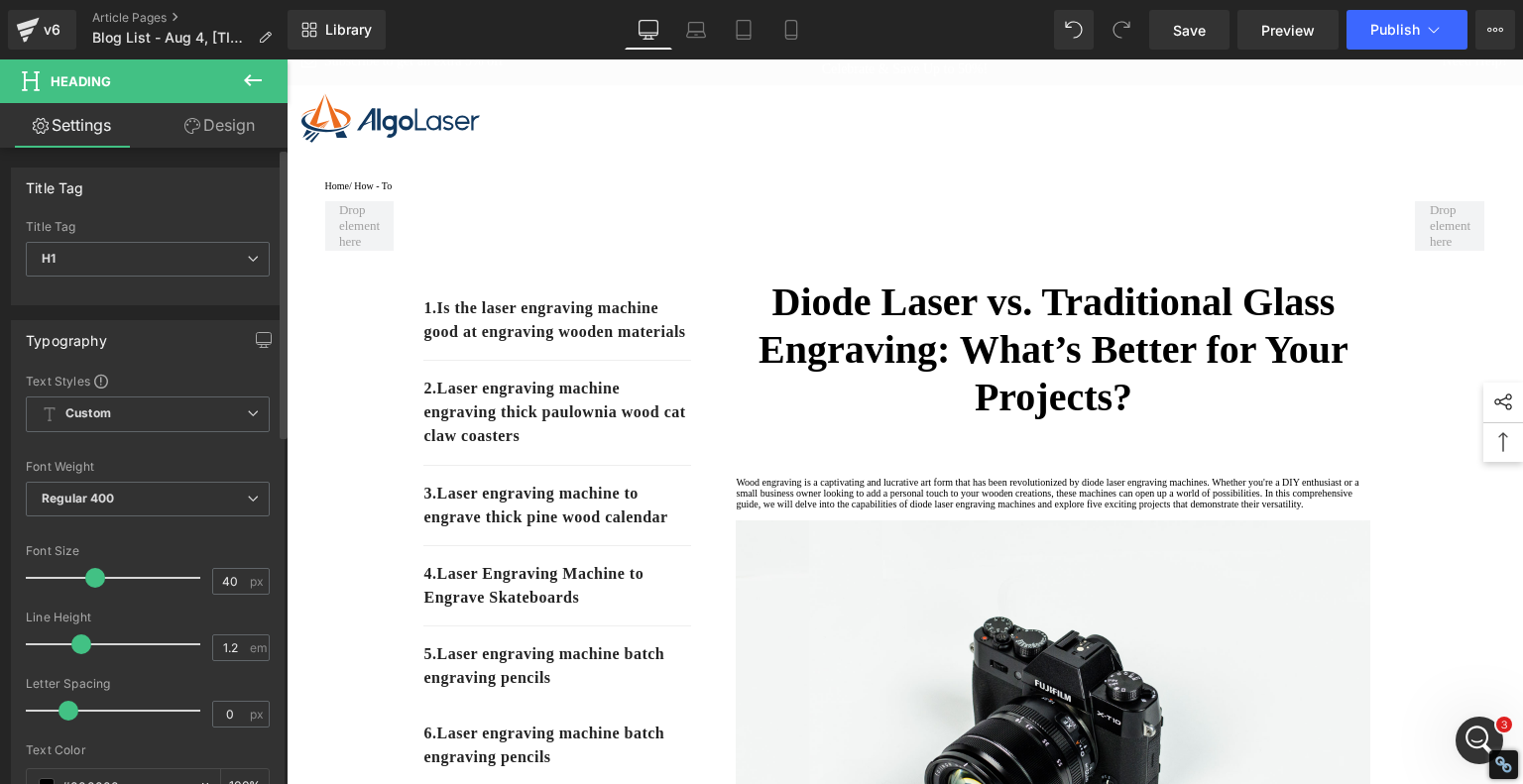 type on "1.3" 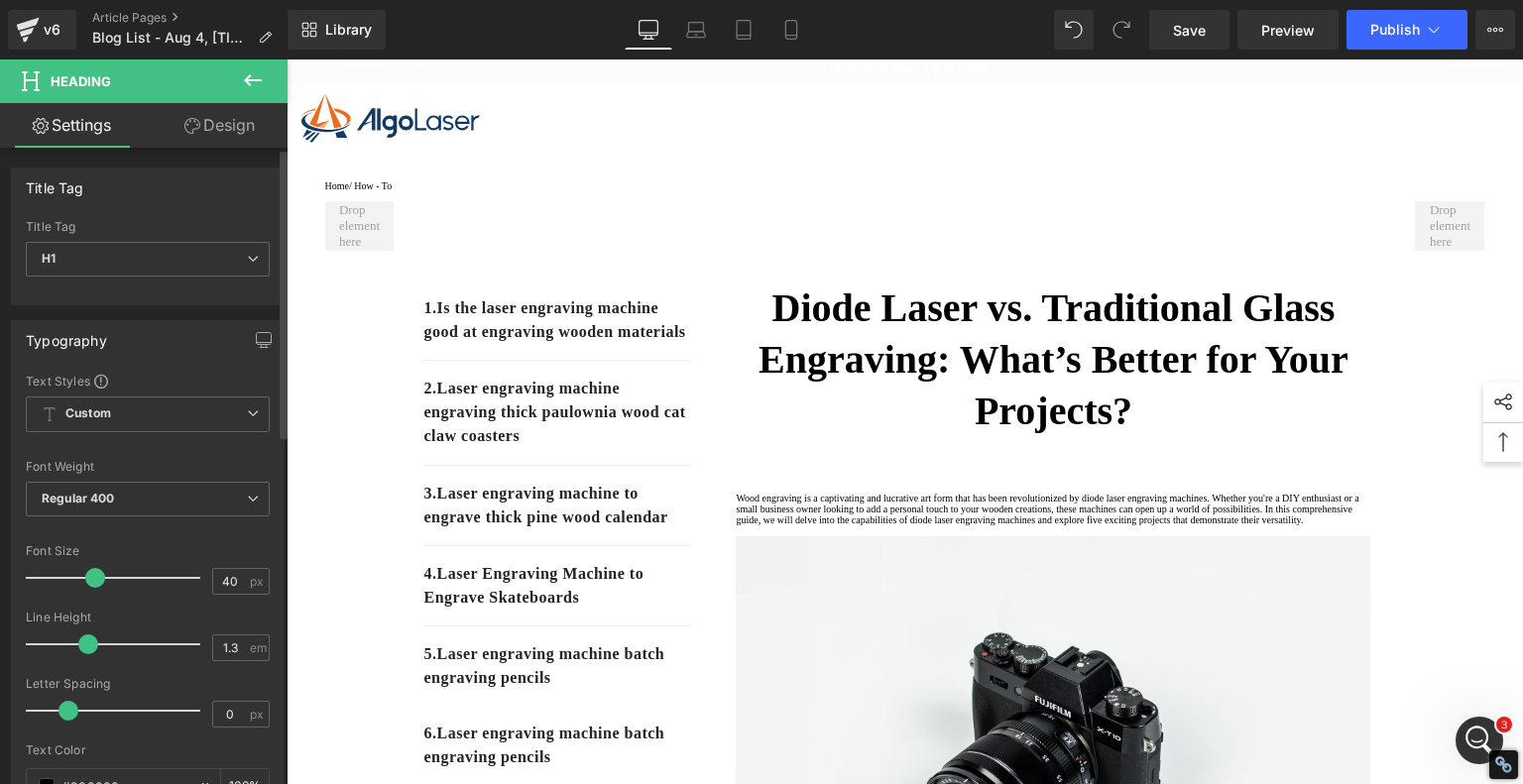 drag, startPoint x: 44, startPoint y: 640, endPoint x: 91, endPoint y: 645, distance: 47.265209 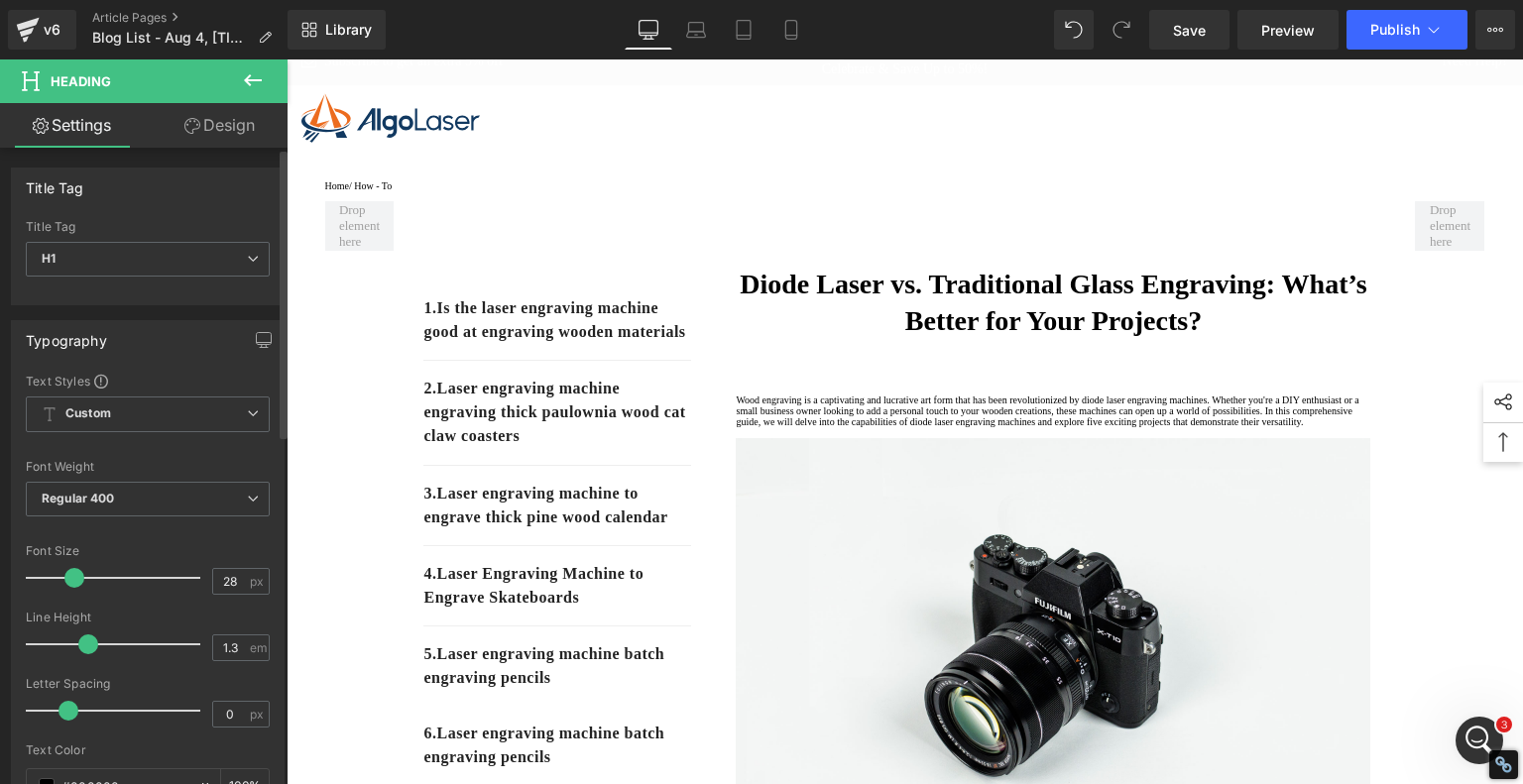 drag, startPoint x: 91, startPoint y: 577, endPoint x: 70, endPoint y: 574, distance: 21.213203 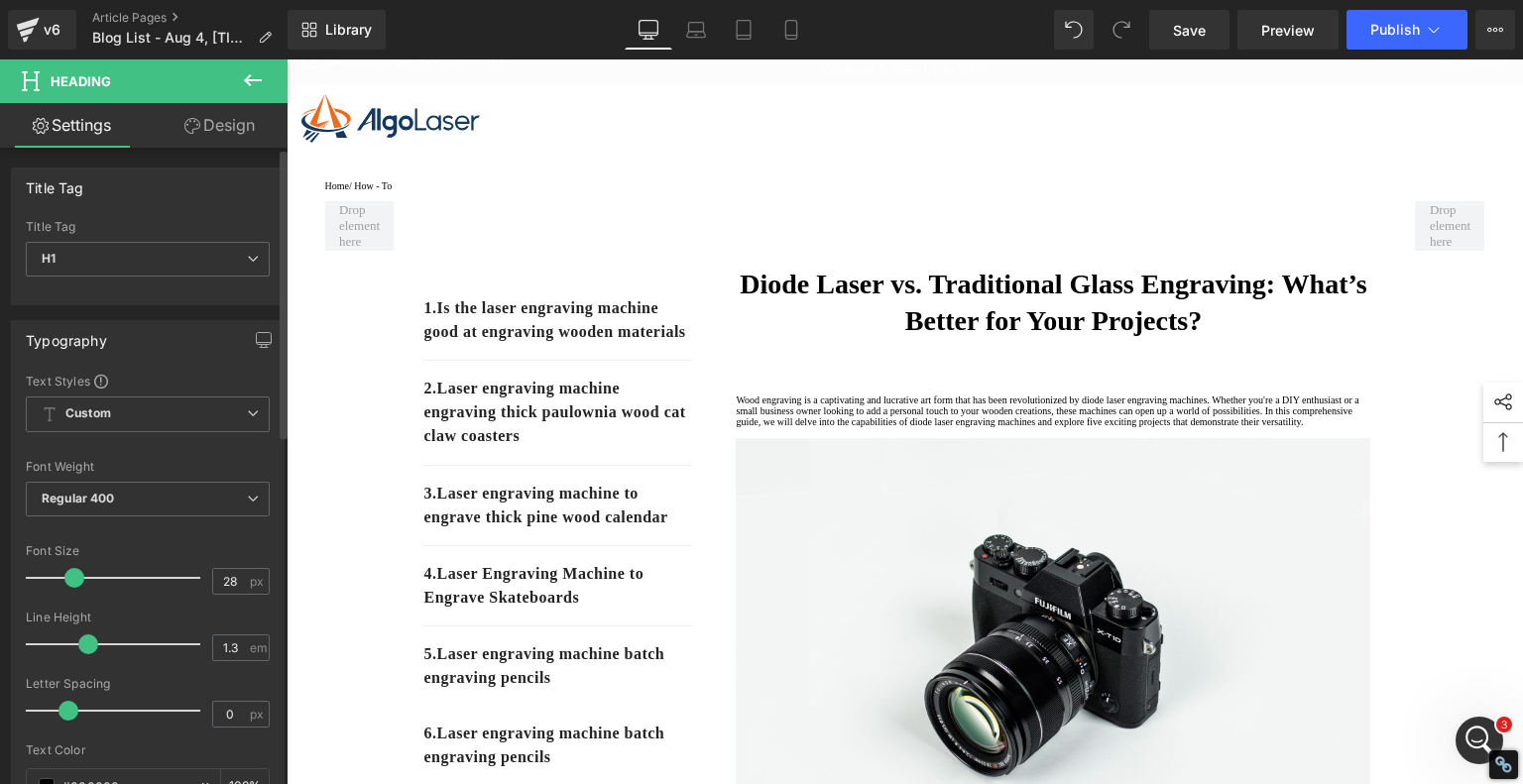 click at bounding box center (74, 578) 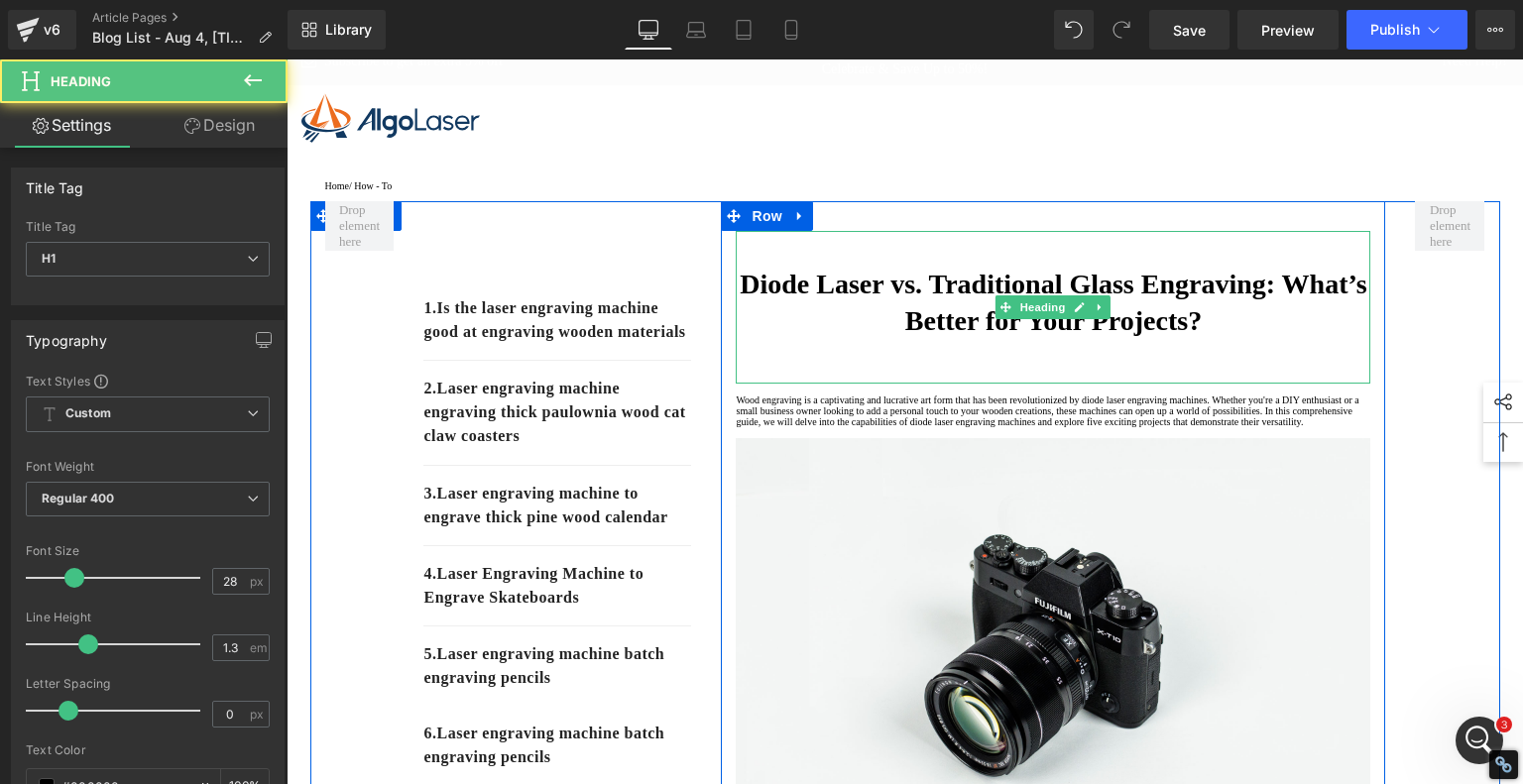 click on "Diode Laser vs. Traditional Glass Engraving: What’s Better for Your Projects?" at bounding box center (1053, 301) 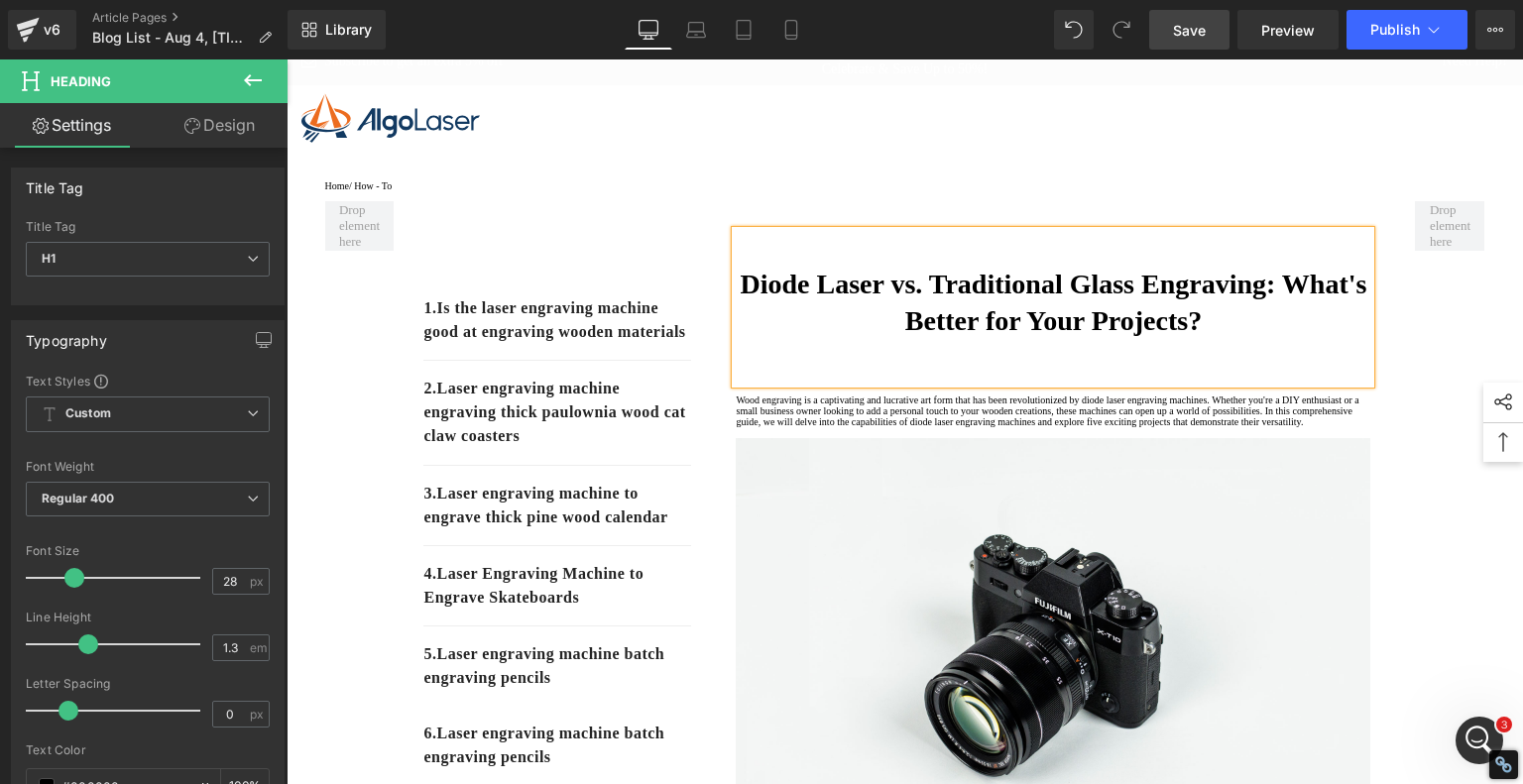 click on "Save" at bounding box center (1189, 30) 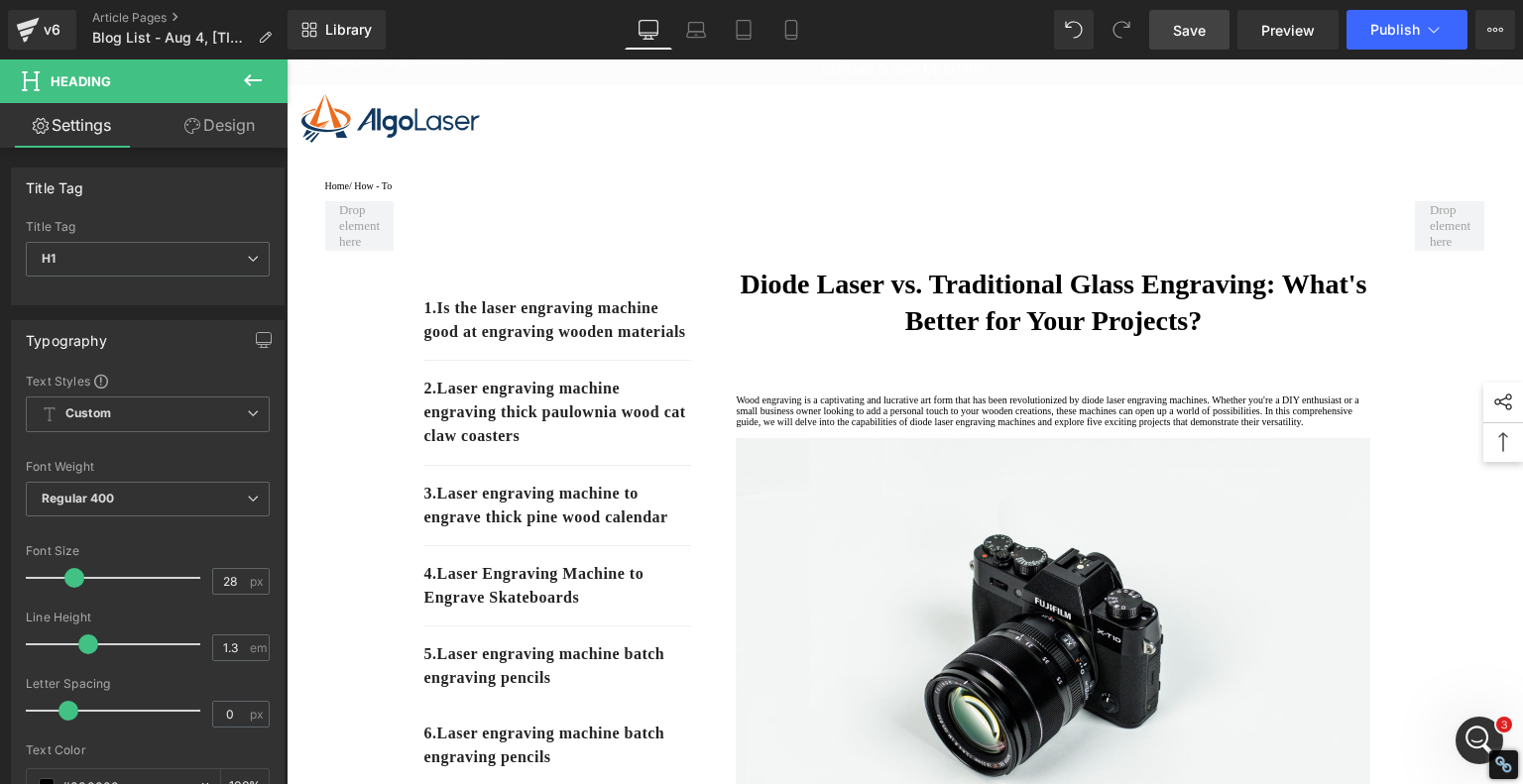 click on "Save" at bounding box center [1189, 30] 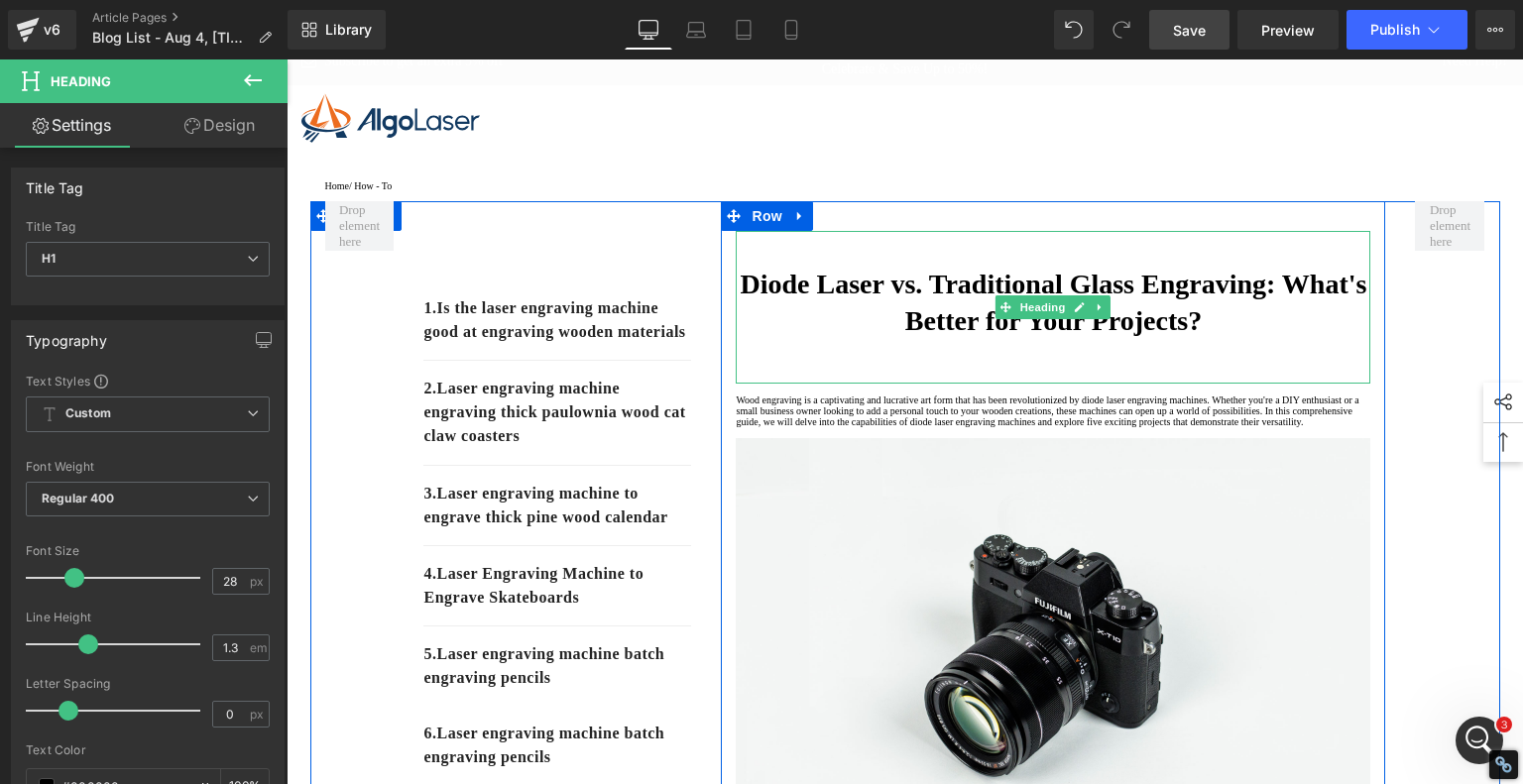 click on "Diode Laser vs. Traditional Glass Engraving: What's Better for Your Projects?" at bounding box center [1054, 301] 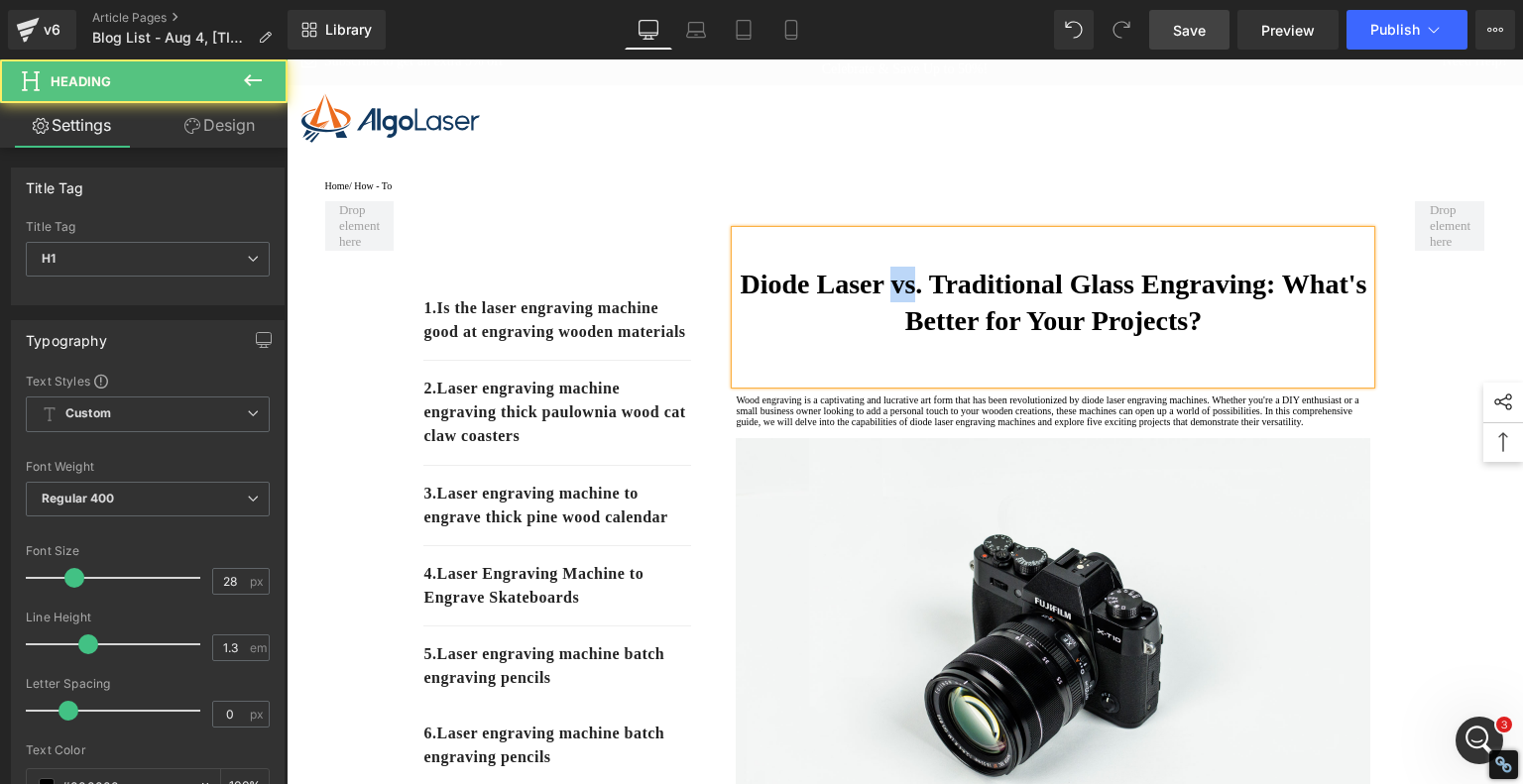 click on "Diode Laser vs. Traditional Glass Engraving: What's Better for Your Projects?" at bounding box center [1054, 301] 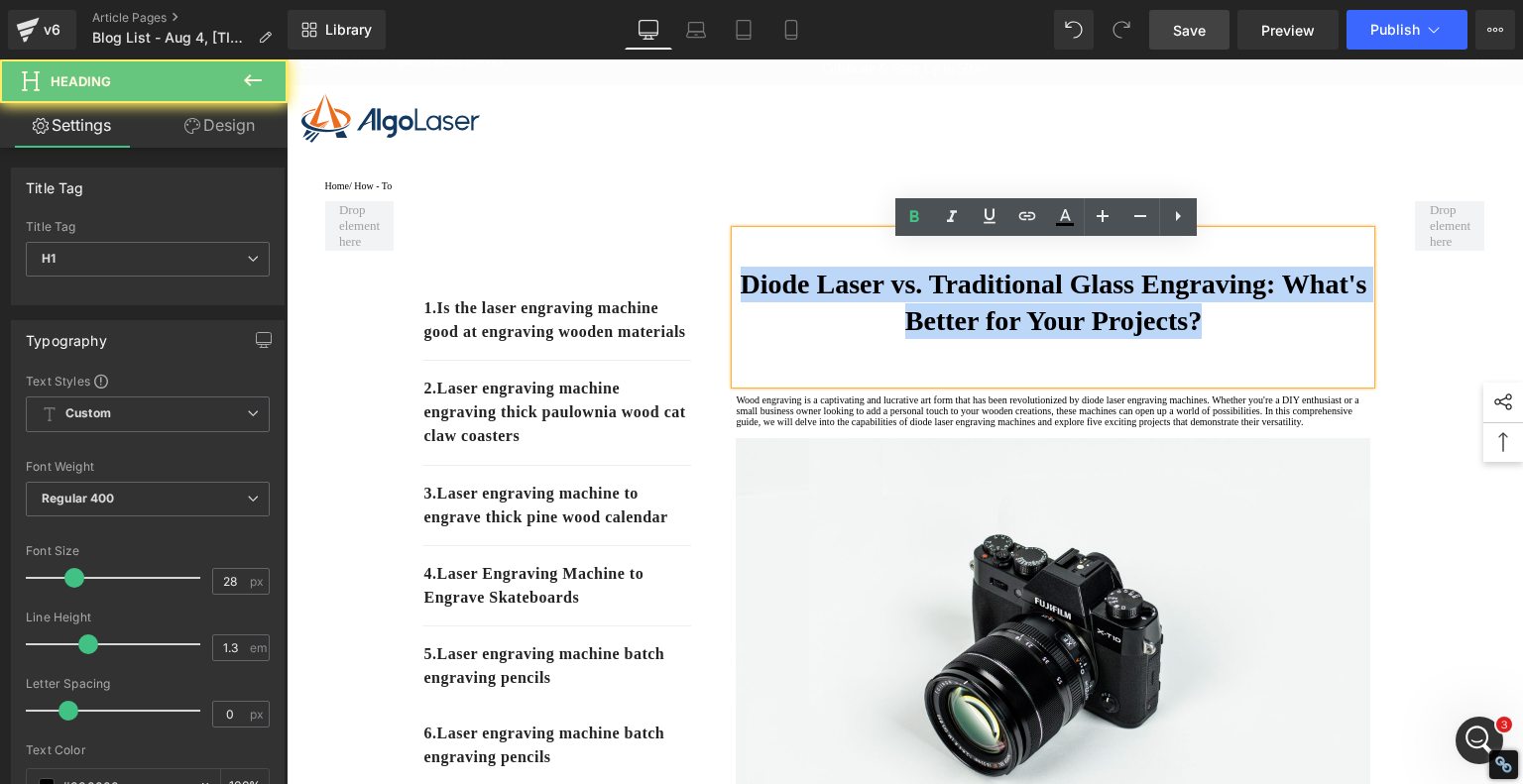 click on "Diode Laser vs. Traditional Glass Engraving: What's Better for Your Projects?" at bounding box center [1054, 301] 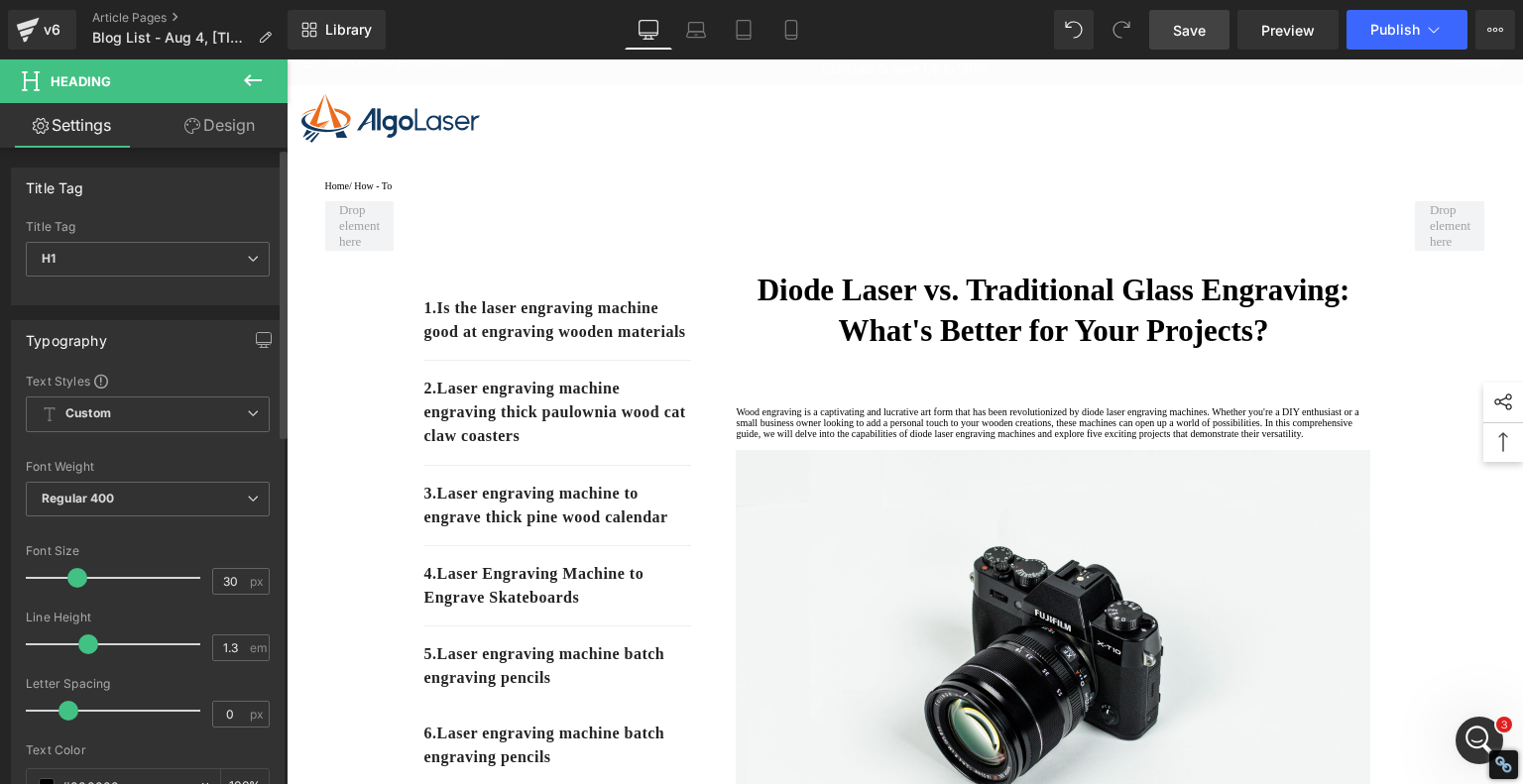 type on "29" 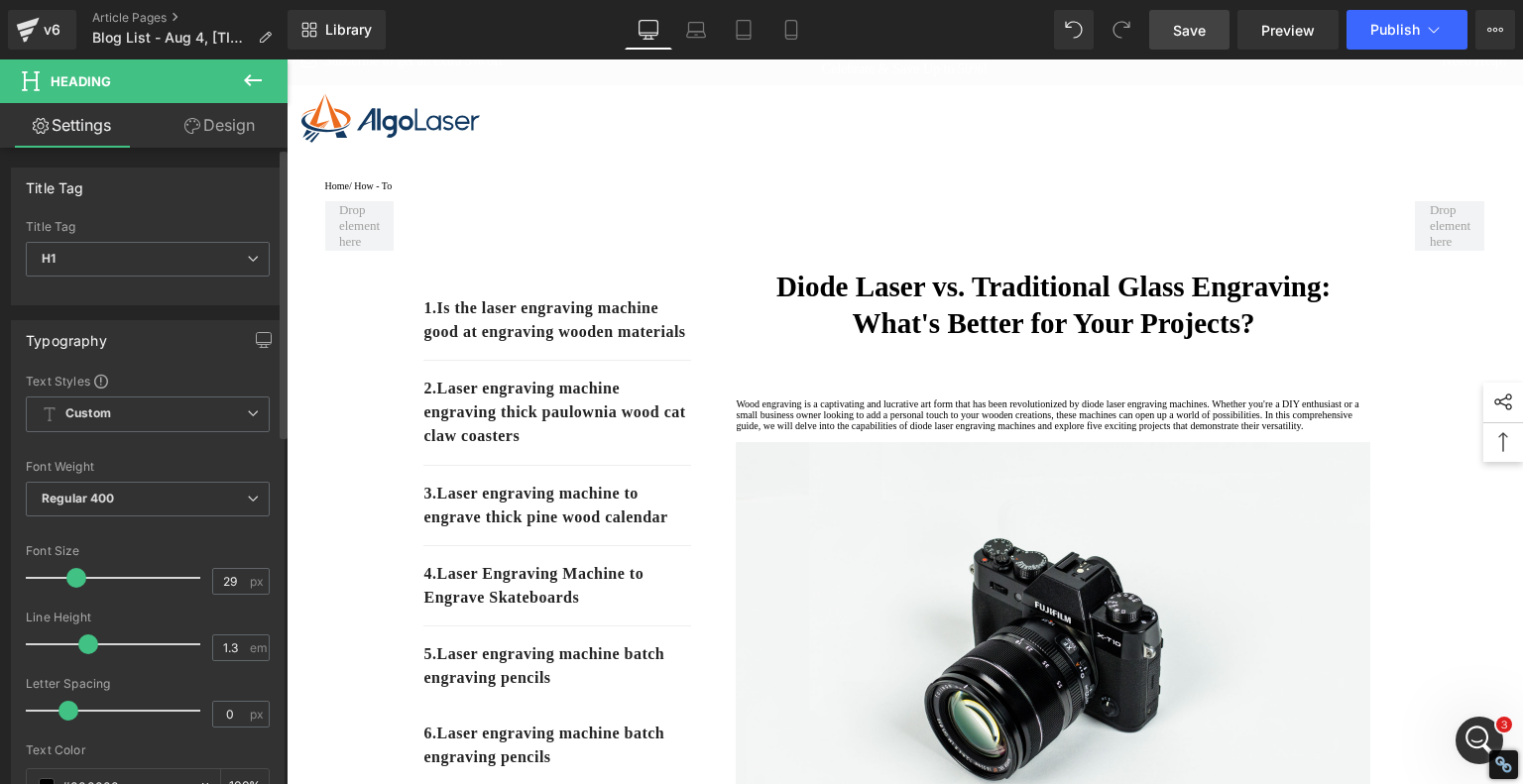 click at bounding box center (76, 578) 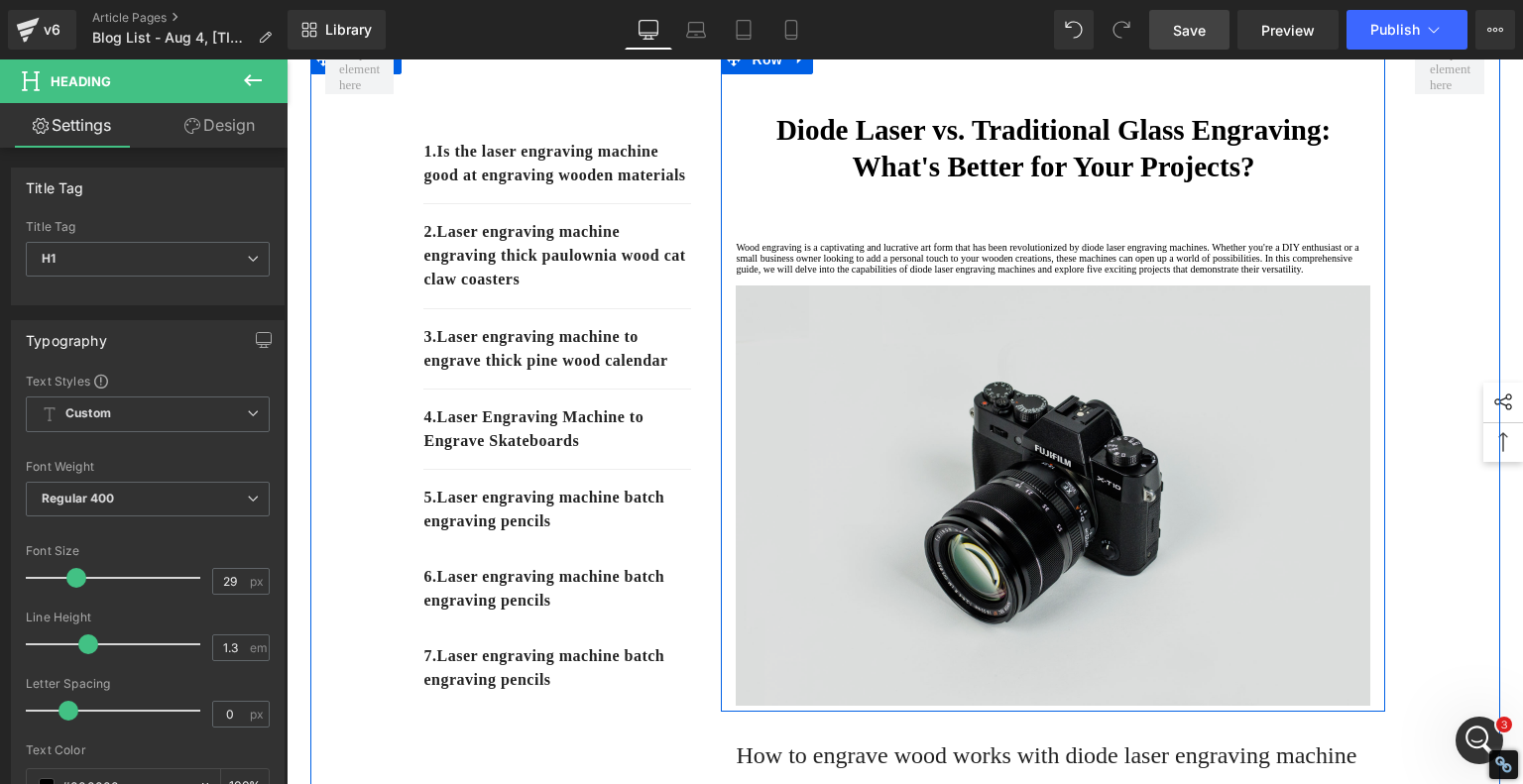 scroll, scrollTop: 22, scrollLeft: 0, axis: vertical 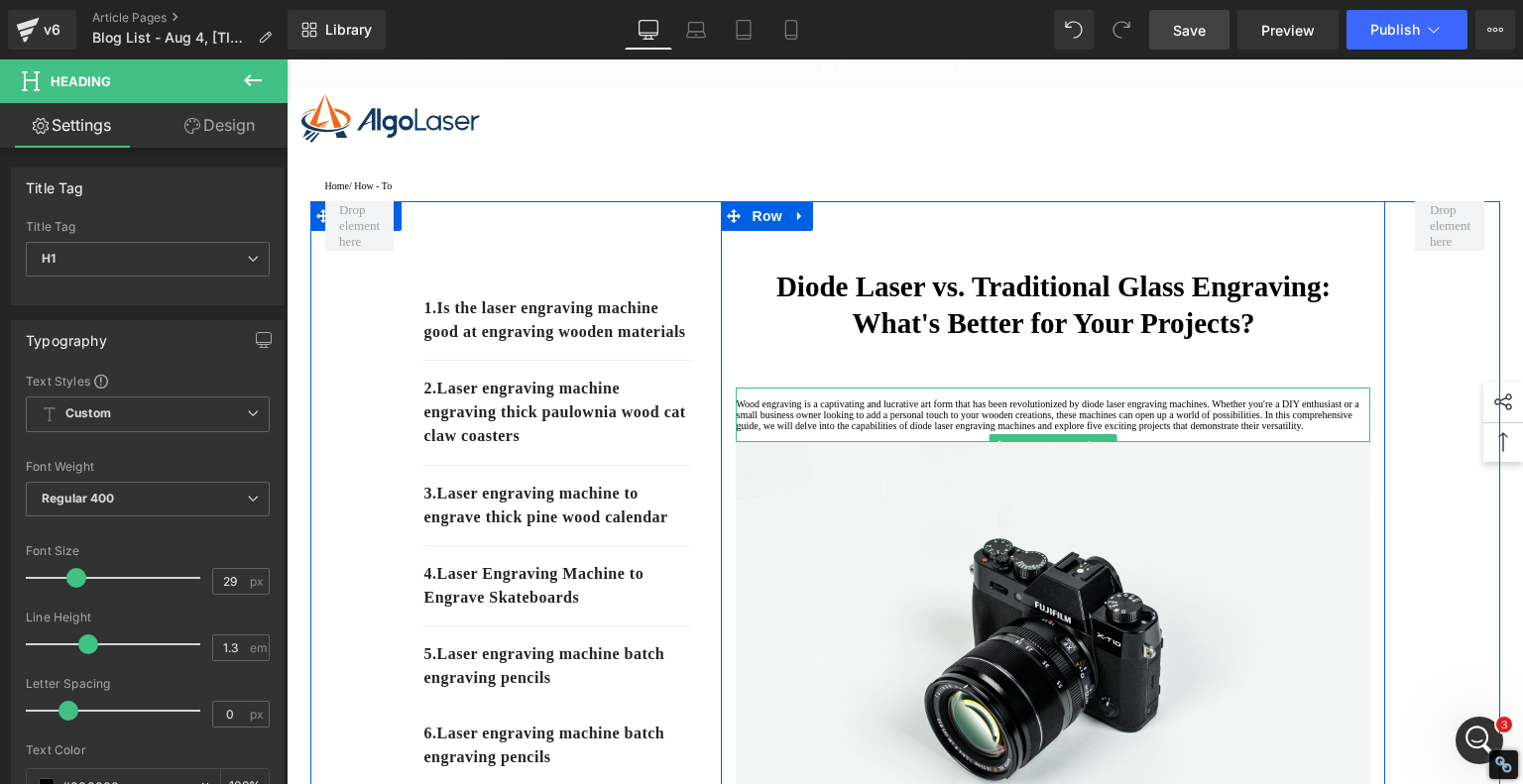 click on "Wood engraving is a captivating and lucrative art form that has been revolutionized by diode laser engraving machines. Whether you're a DIY enthusiast or a small business owner looking to add a personal touch to your wooden creations, these machines can open up a world of possibilities. In this comprehensive guide, we will delve into the capabilities of diode laser engraving machines and explore five exciting projects that demonstrate their versatility." at bounding box center [1053, 414] 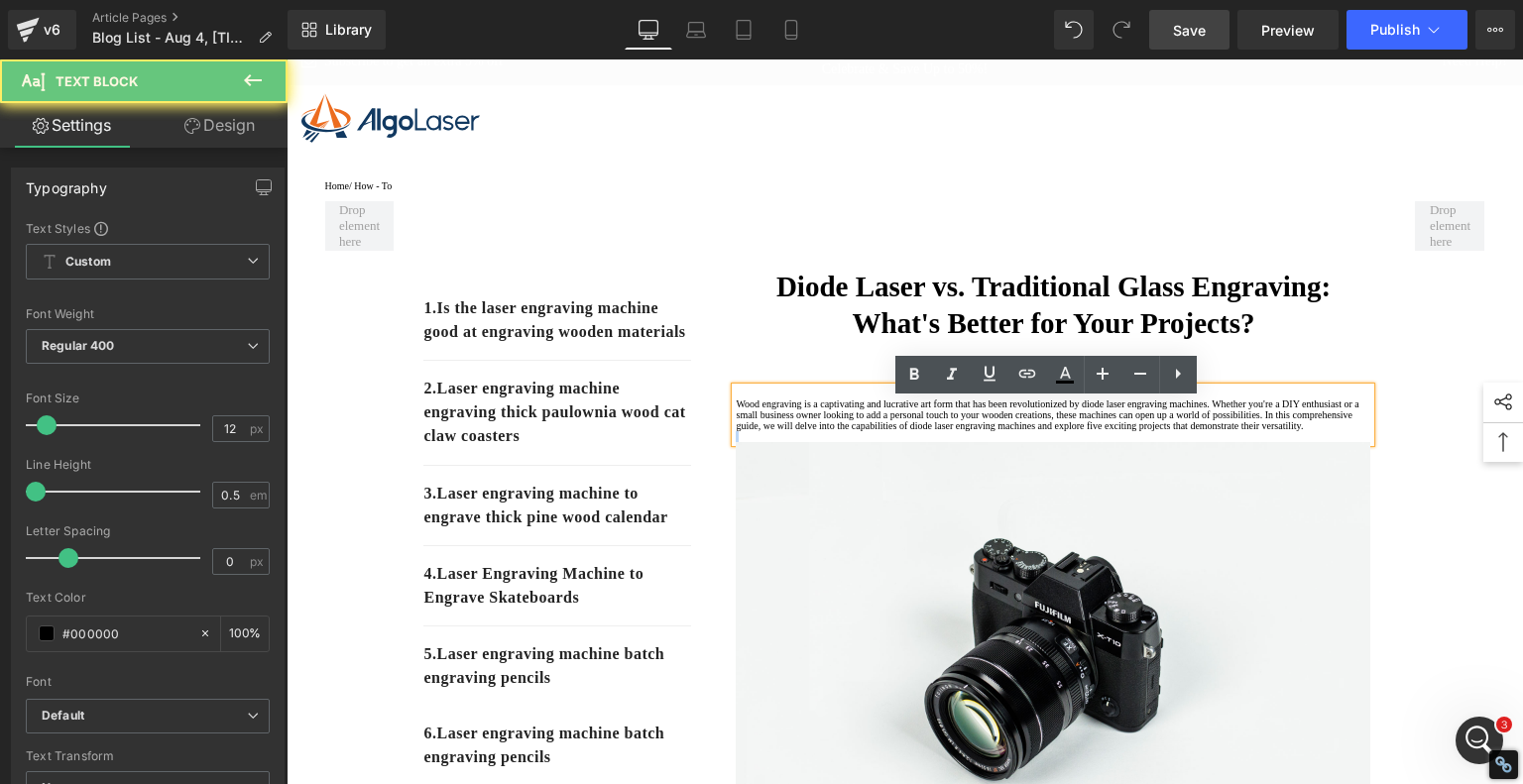 click on "Wood engraving is a captivating and lucrative art form that has been revolutionized by diode laser engraving machines. Whether you're a DIY enthusiast or a small business owner looking to add a personal touch to your wooden creations, these machines can open up a world of possibilities. In this comprehensive guide, we will delve into the capabilities of diode laser engraving machines and explore five exciting projects that demonstrate their versatility." at bounding box center [1053, 414] 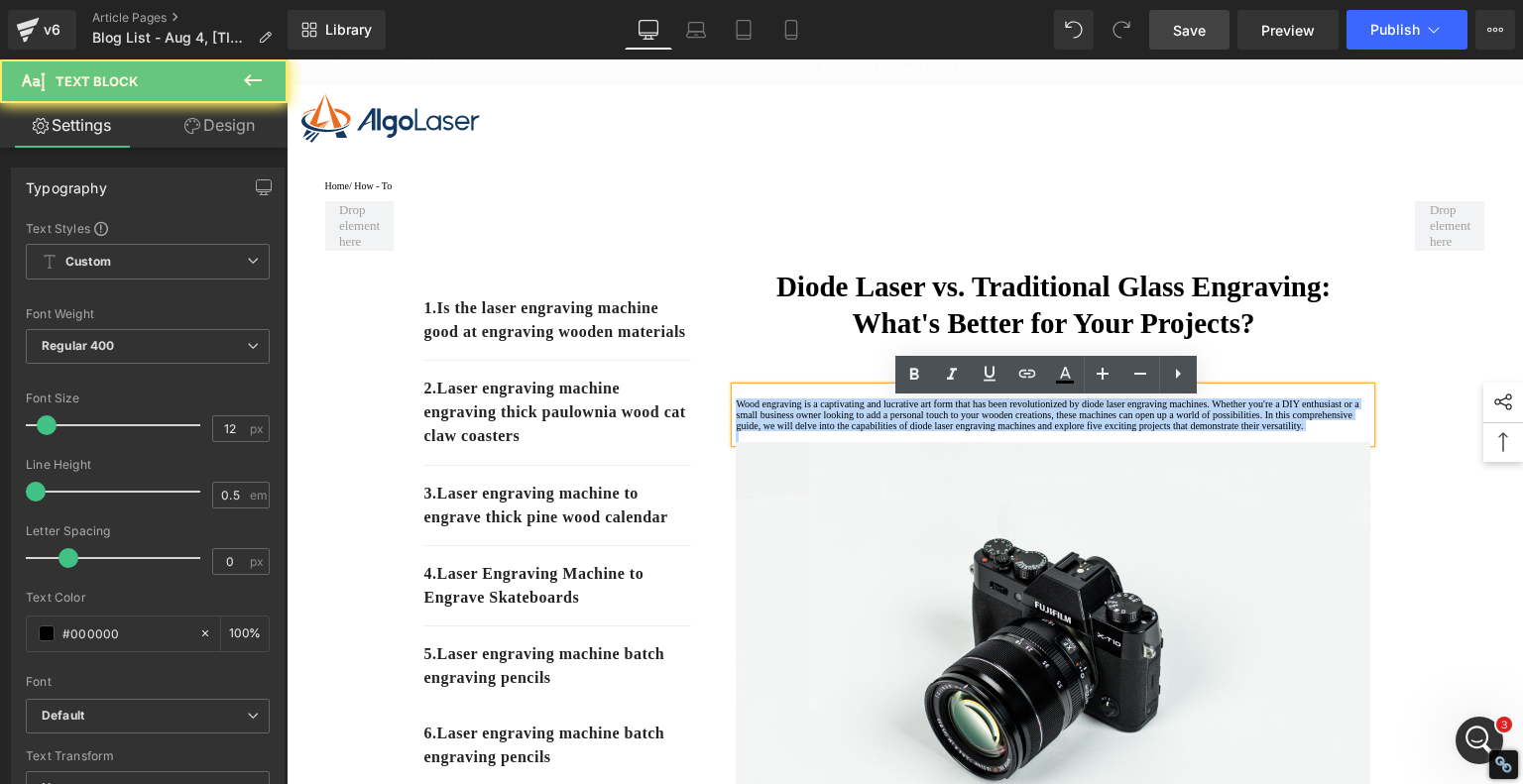 click on "Wood engraving is a captivating and lucrative art form that has been revolutionized by diode laser engraving machines. Whether you're a DIY enthusiast or a small business owner looking to add a personal touch to your wooden creations, these machines can open up a world of possibilities. In this comprehensive guide, we will delve into the capabilities of diode laser engraving machines and explore five exciting projects that demonstrate their versatility." at bounding box center (1053, 414) 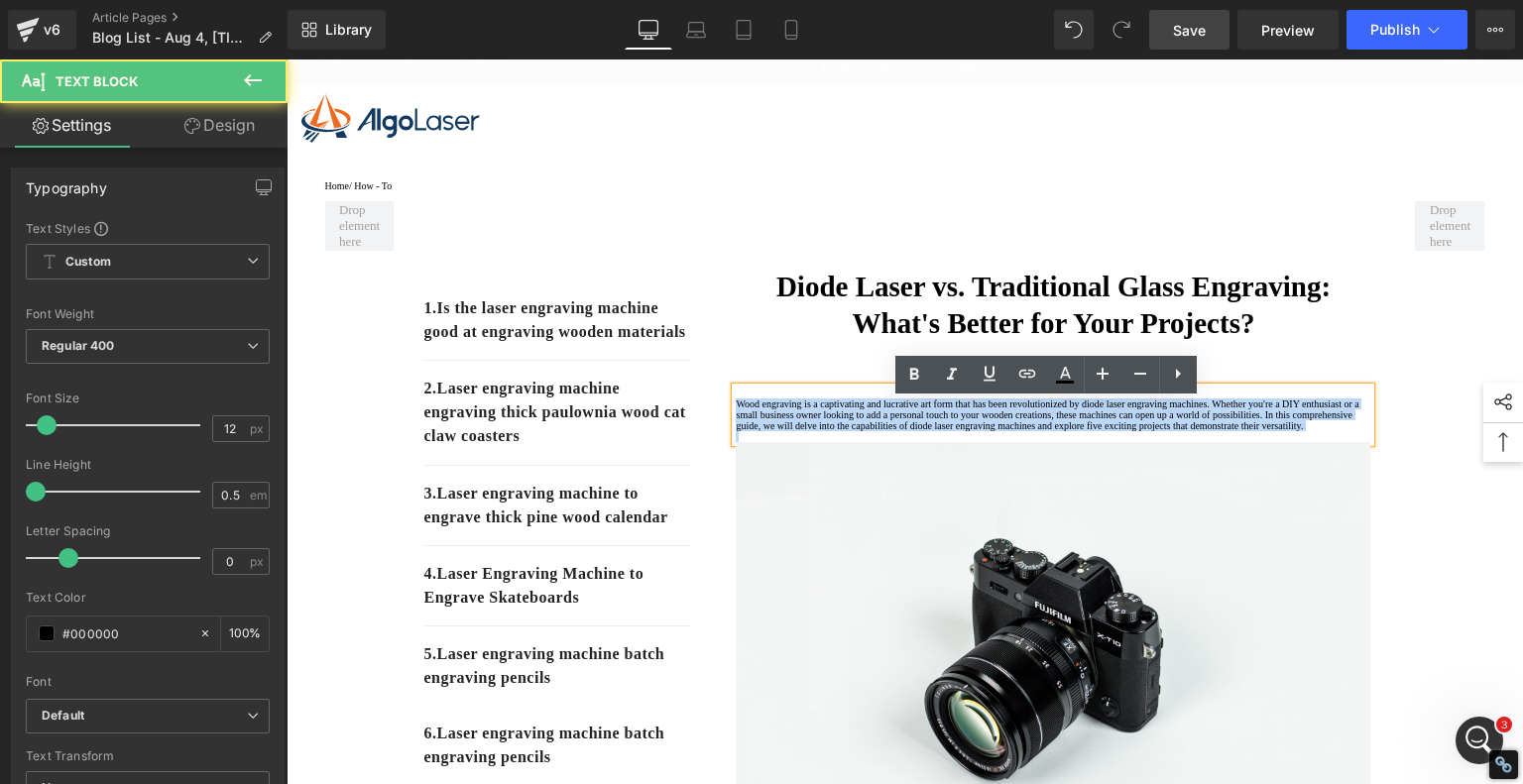 click on "Wood engraving is a captivating and lucrative art form that has been revolutionized by diode laser engraving machines. Whether you're a DIY enthusiast or a small business owner looking to add a personal touch to your wooden creations, these machines can open up a world of possibilities. In this comprehensive guide, we will delve into the capabilities of diode laser engraving machines and explore five exciting projects that demonstrate their versatility." at bounding box center [1053, 414] 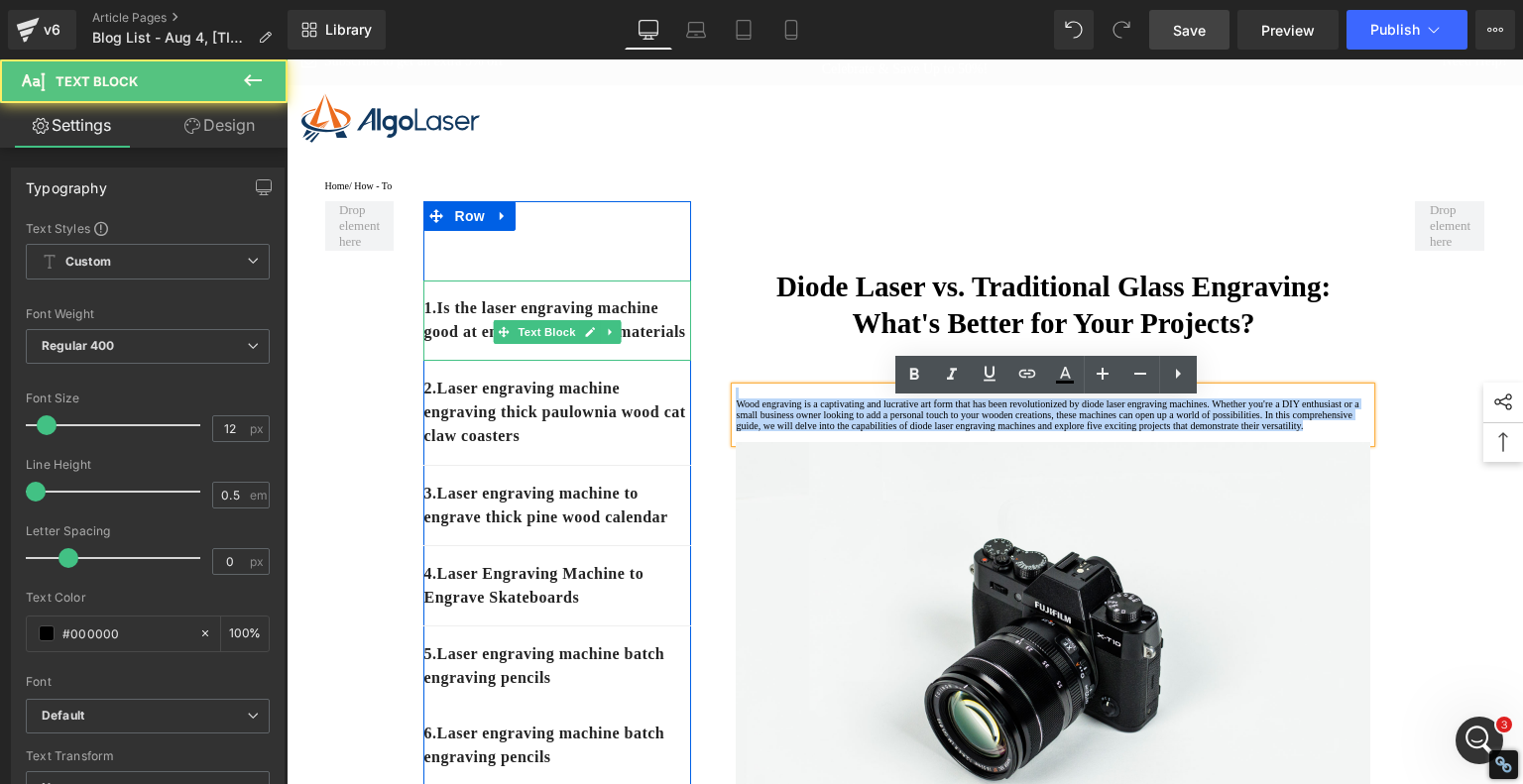 drag, startPoint x: 811, startPoint y: 495, endPoint x: 650, endPoint y: 375, distance: 200.8009 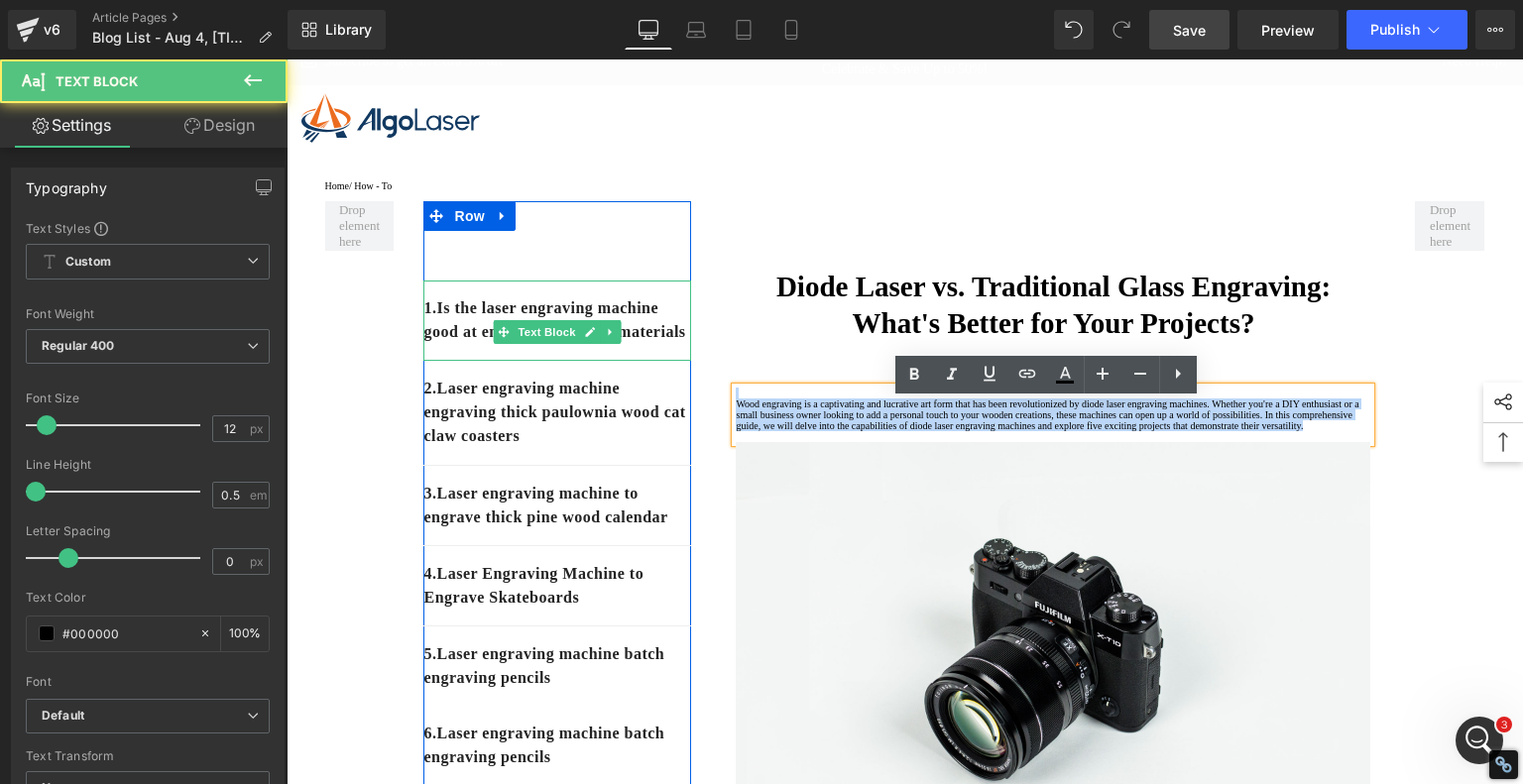 click on "1.  Is the laser engraving machine good at engraving wooden materials Text Block         2.  Laser engraving machine engraving thick paulownia wood cat claw coasters Text Block         3.  Laser engraving machine to engrave thick pine wood calendar Text Block         4.  Laser Engraving Machine to Engrave Skateboards Text Block         5.  Laser engraving machine batch engraving pencils Text Block         6 .  Laser engraving machine batch engraving pencils Text Block         7 .  Laser engraving machine batch engraving pencils Text Block         Row         Diode Laser vs. Traditional Glass Engraving: What's Better for Your Projects? Heading         Text Block         Image         Row         How to engrave wood works with  diode laser engraving machine Heading         Text Block         Image         Row         How to engrave wood works with  diode laser engraving machine Heading         Text Block         Image         Row         Row" at bounding box center [905, 1121] 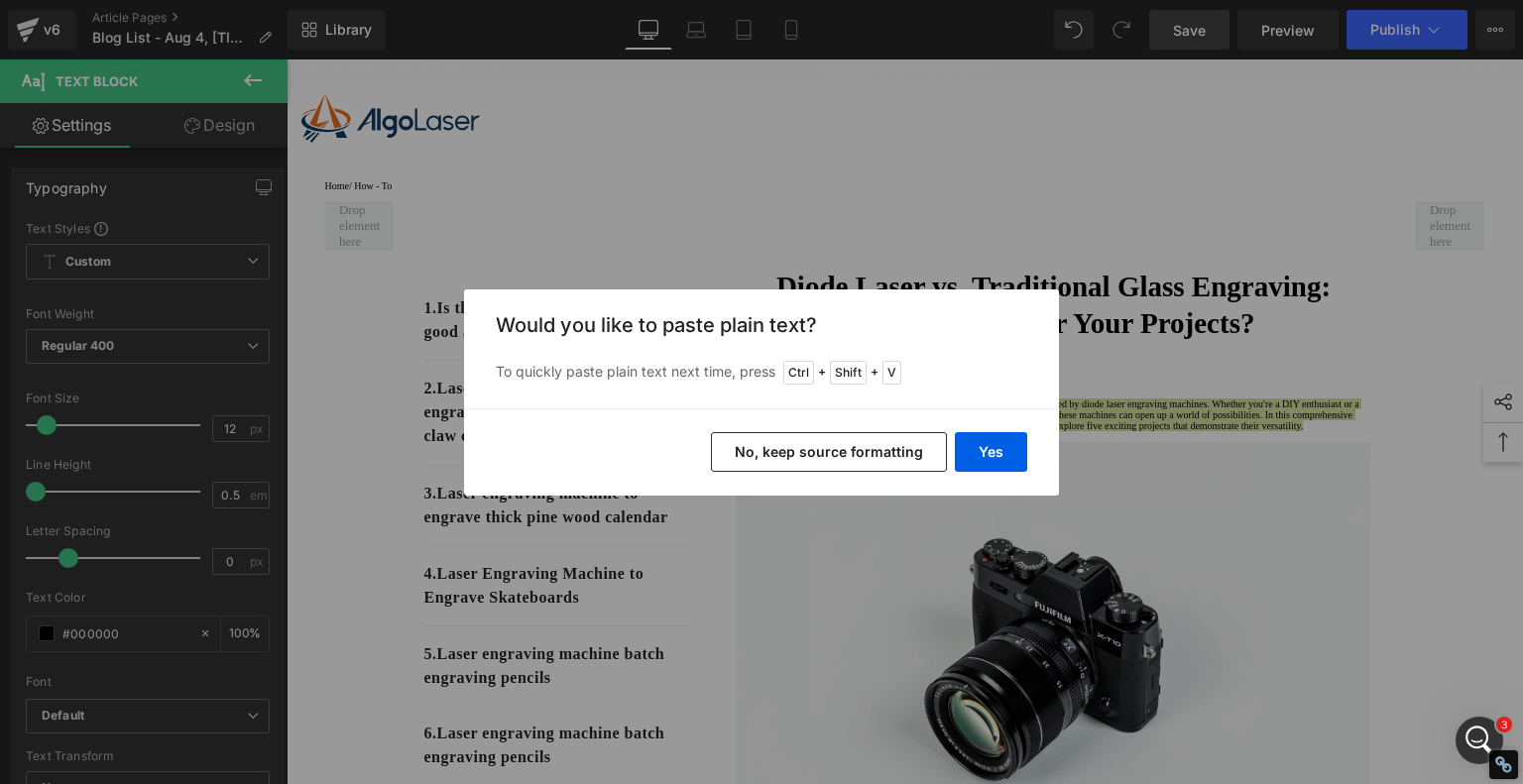 click on "No, keep source formatting" at bounding box center [829, 452] 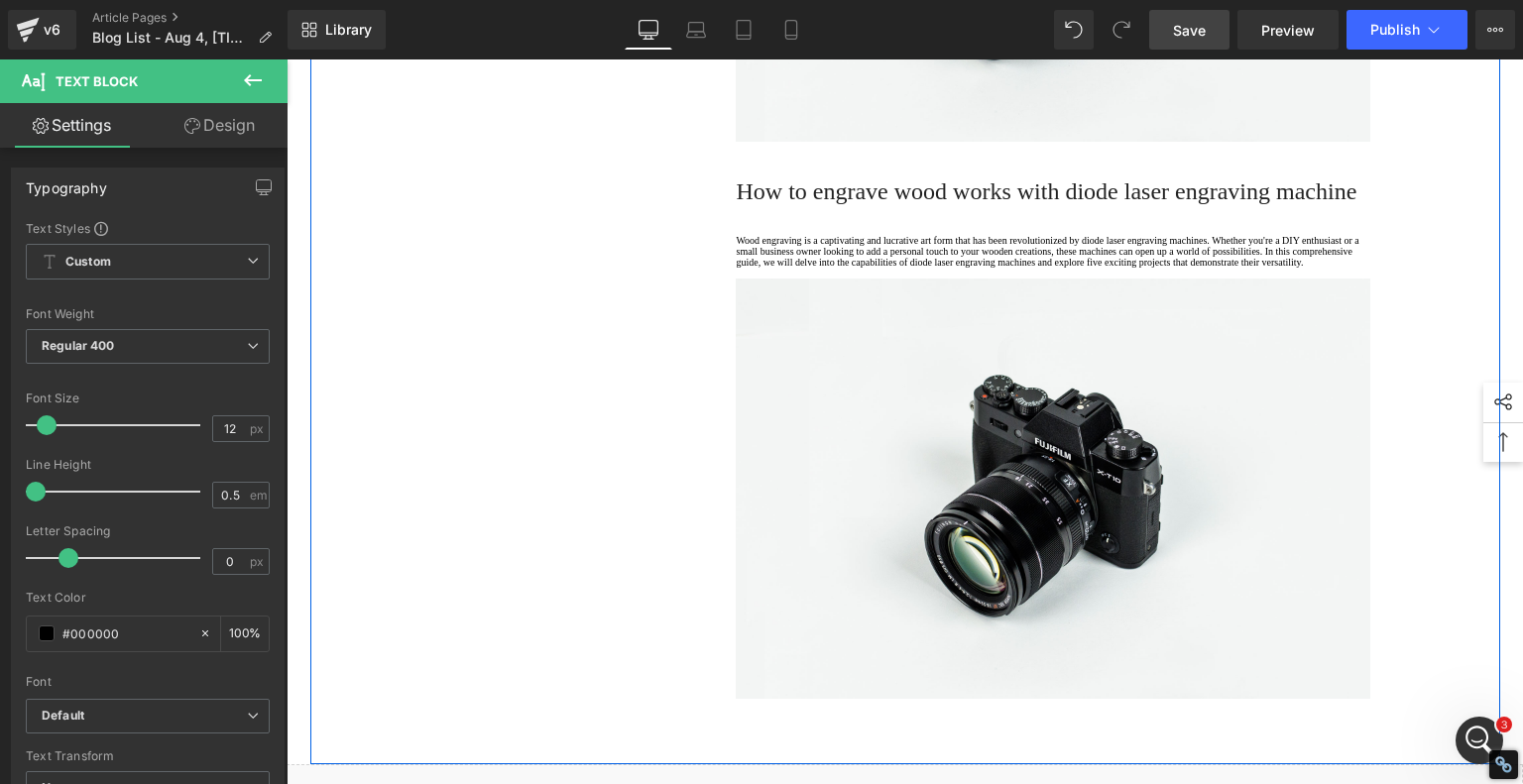 scroll, scrollTop: 1288, scrollLeft: 0, axis: vertical 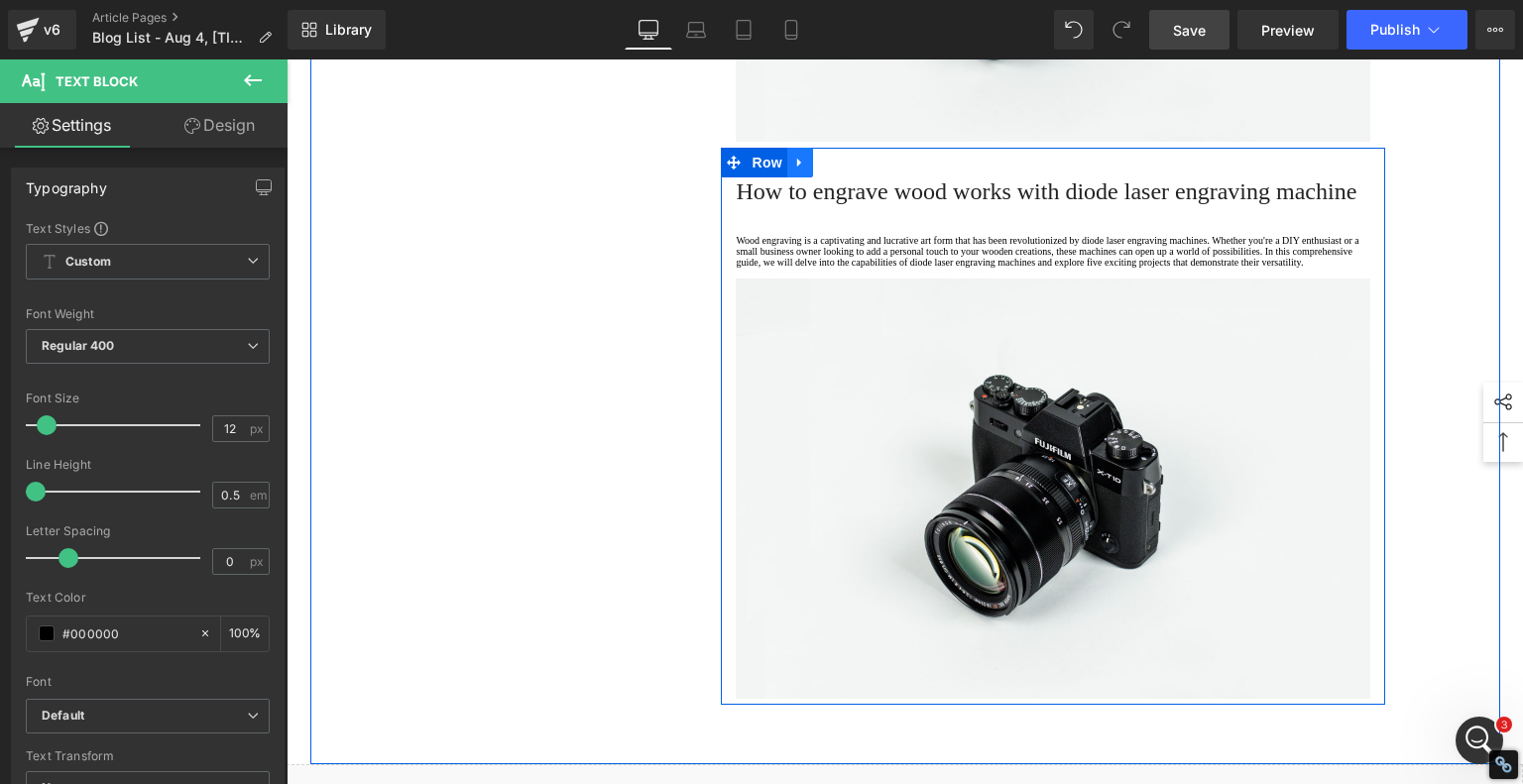 click 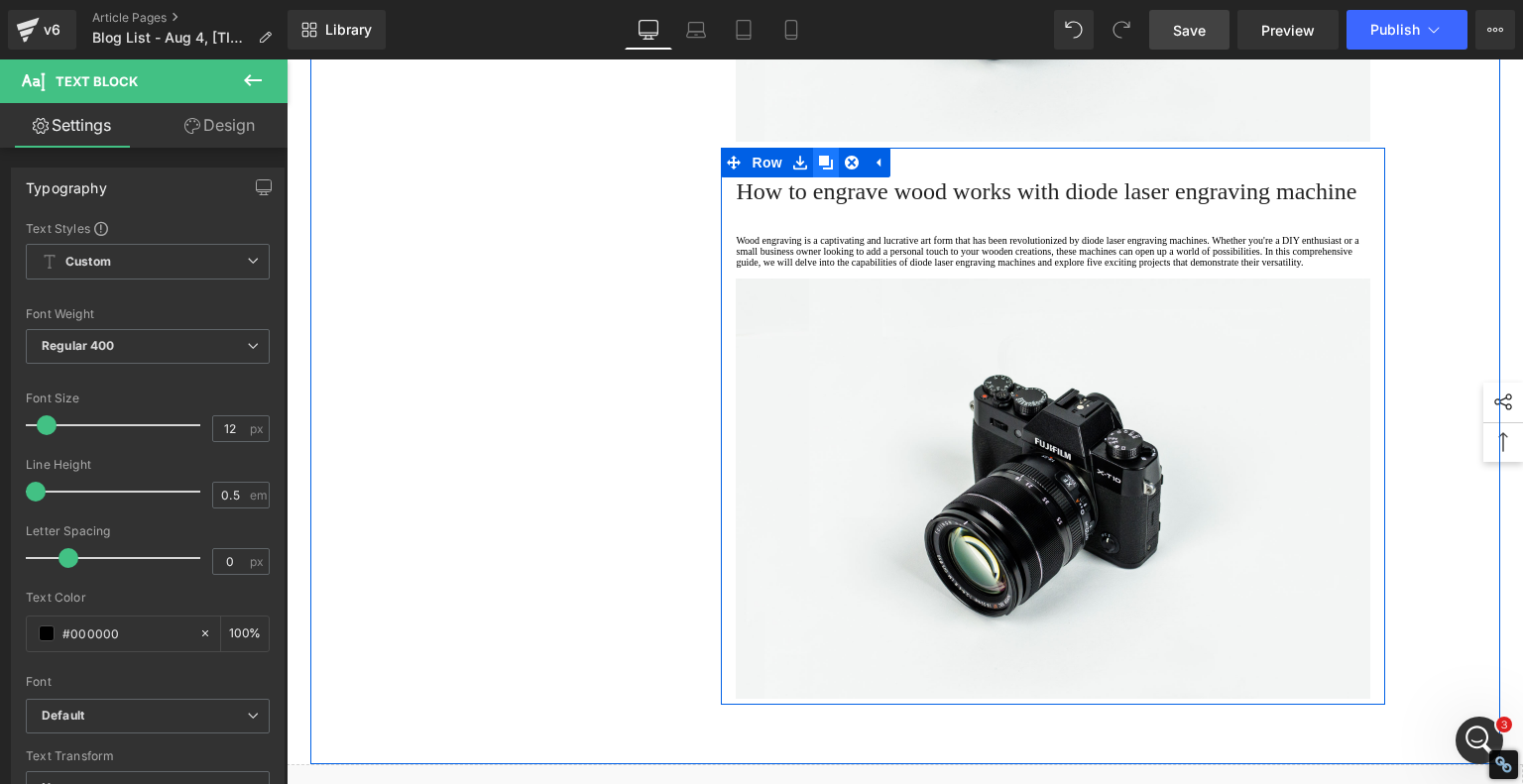 click 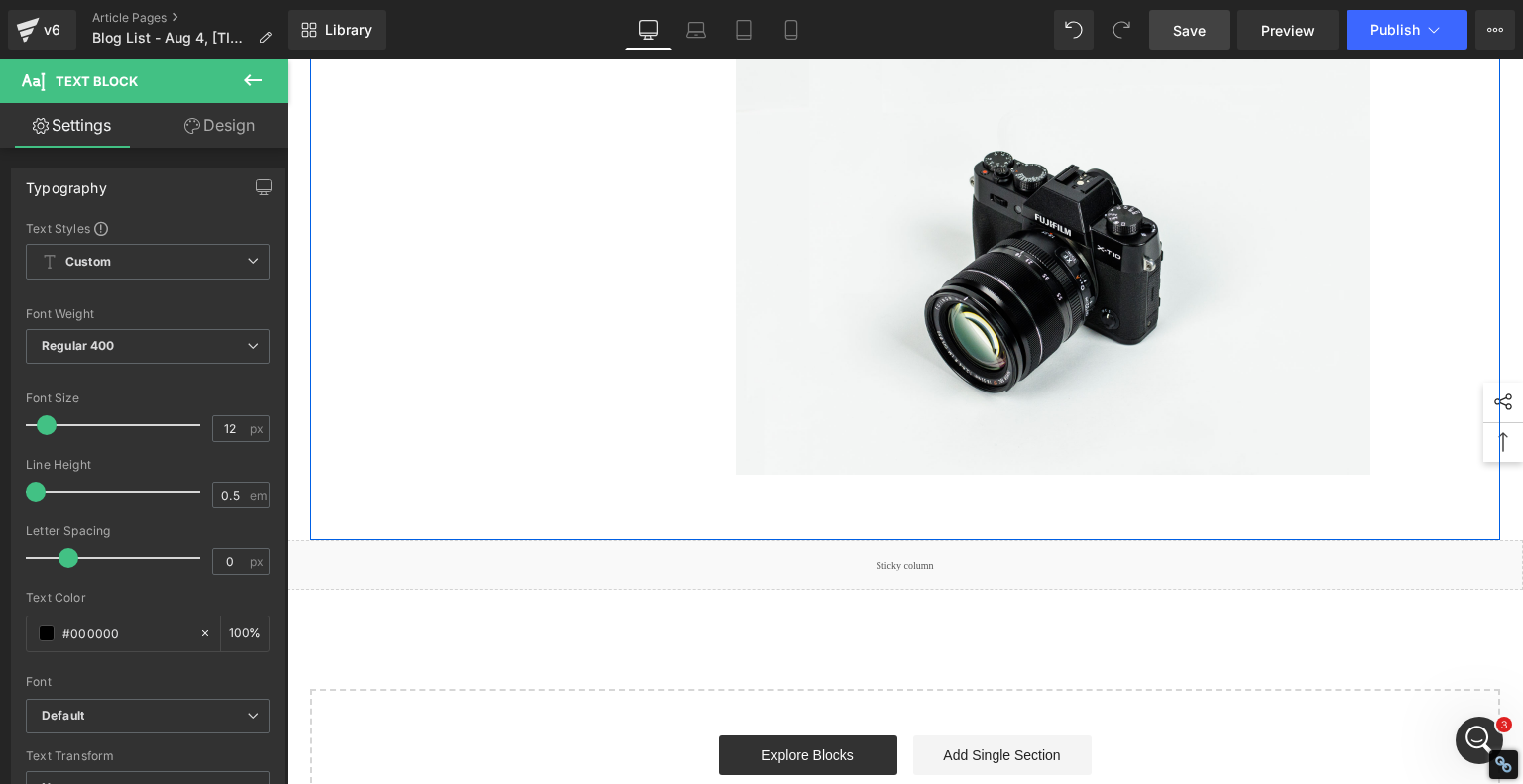 scroll, scrollTop: 2071, scrollLeft: 0, axis: vertical 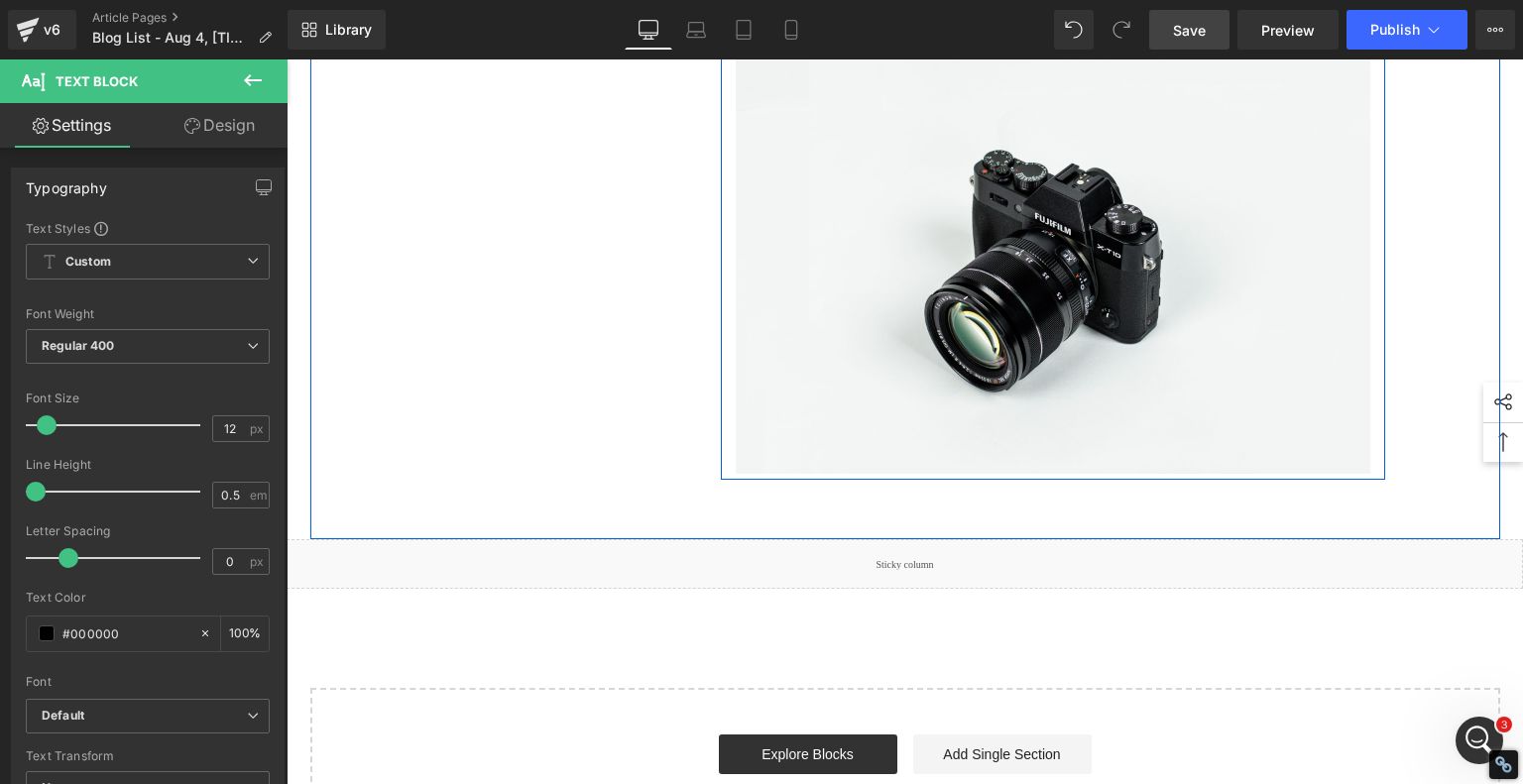 click 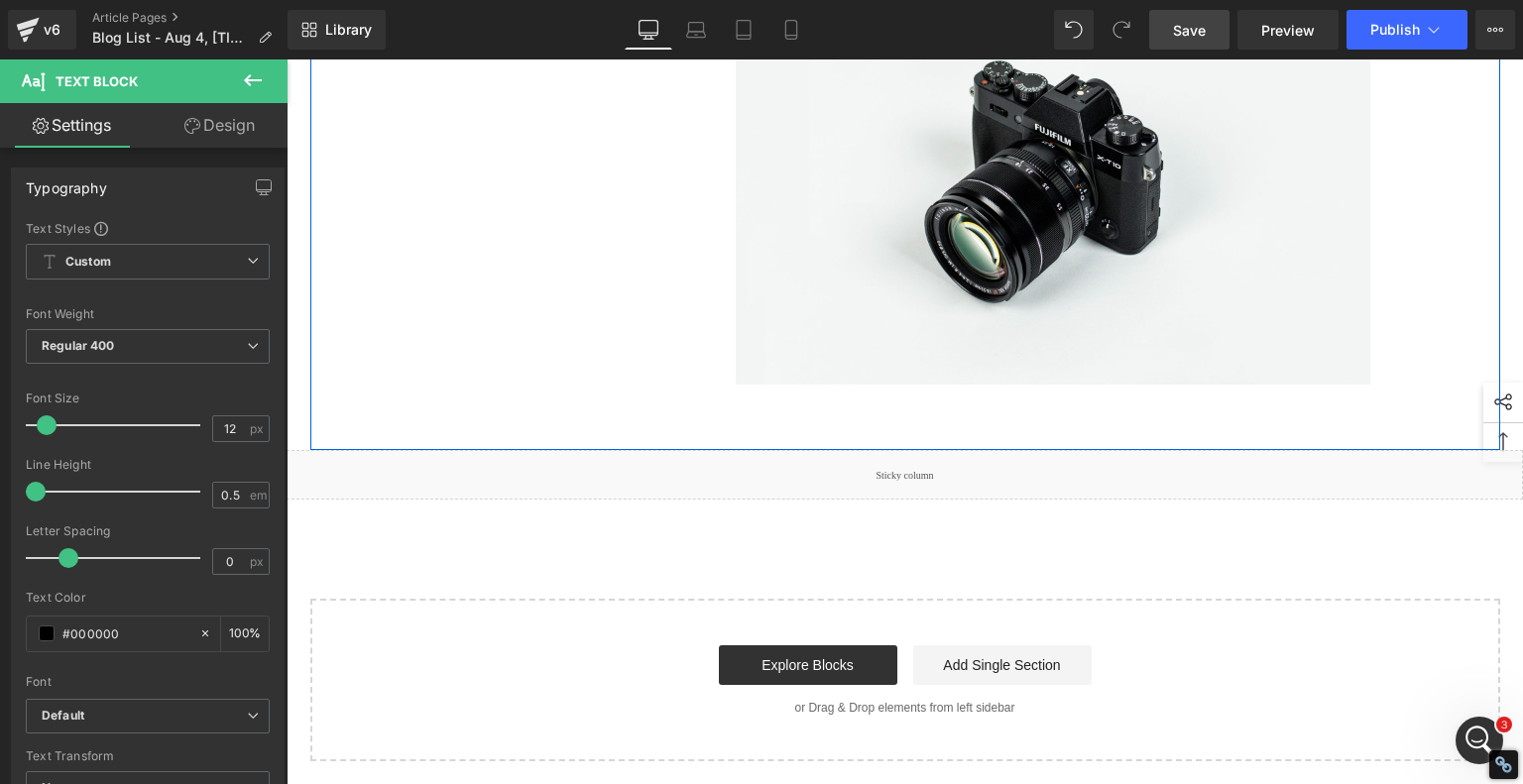 scroll, scrollTop: 2718, scrollLeft: 0, axis: vertical 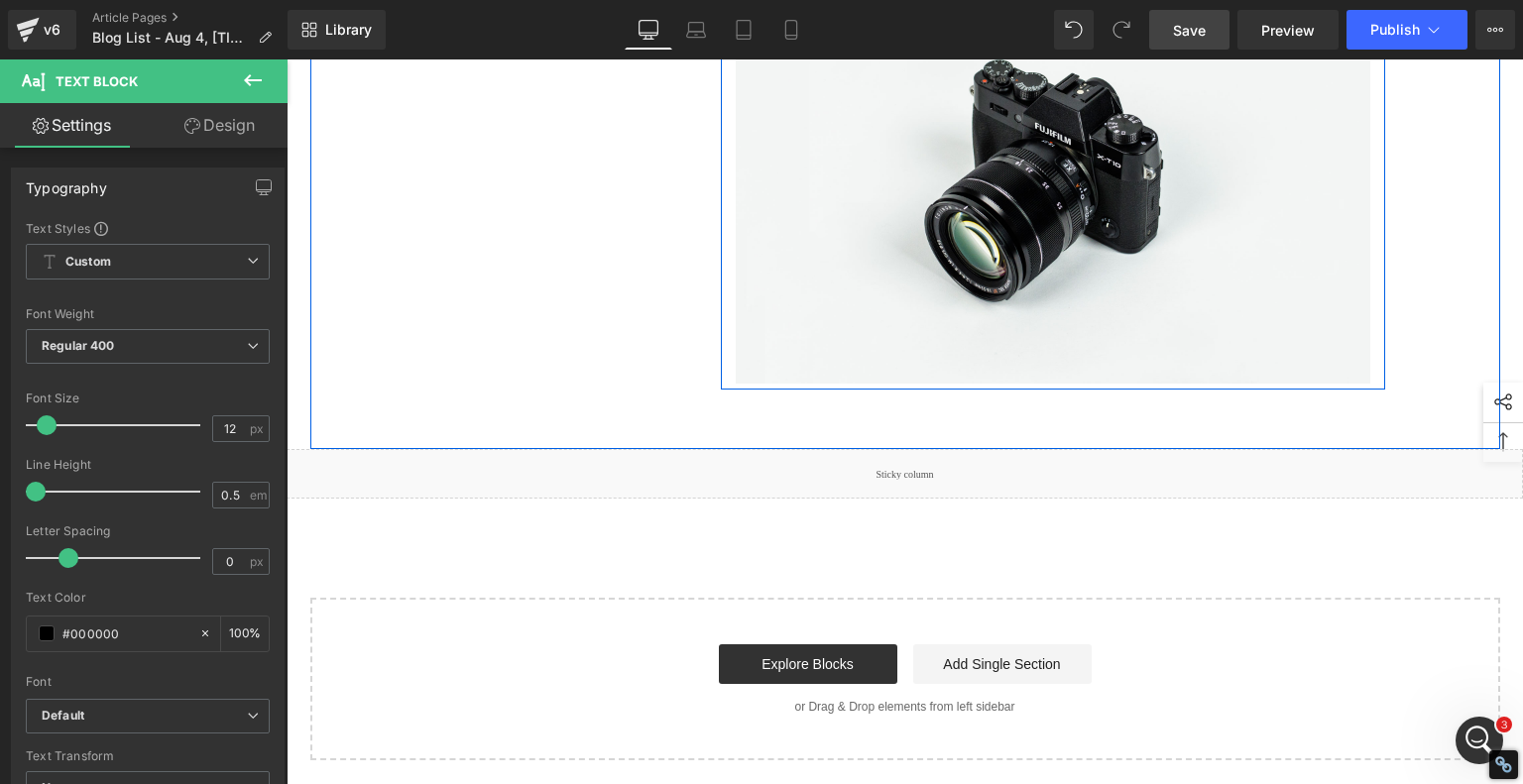 click 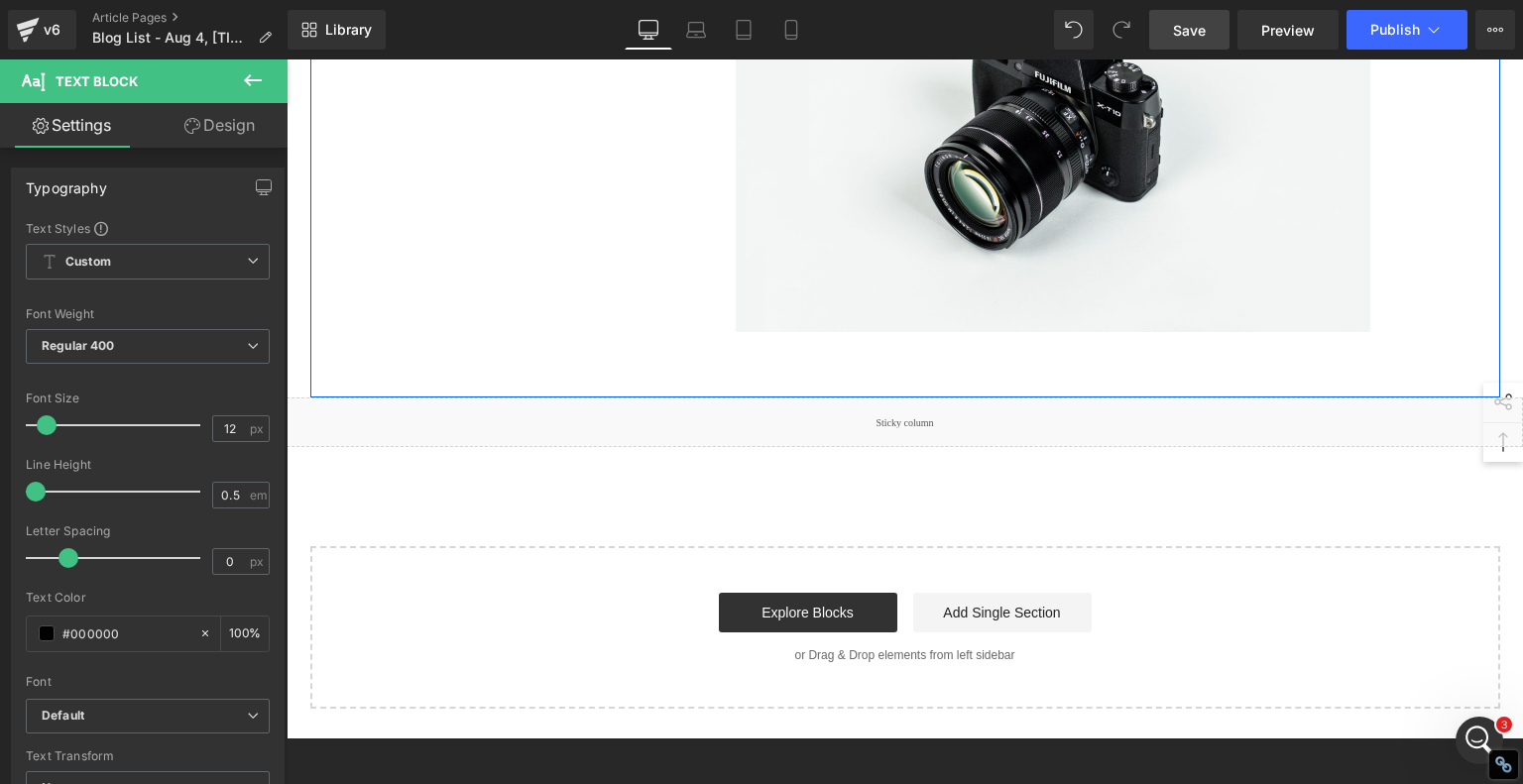 scroll, scrollTop: 3365, scrollLeft: 0, axis: vertical 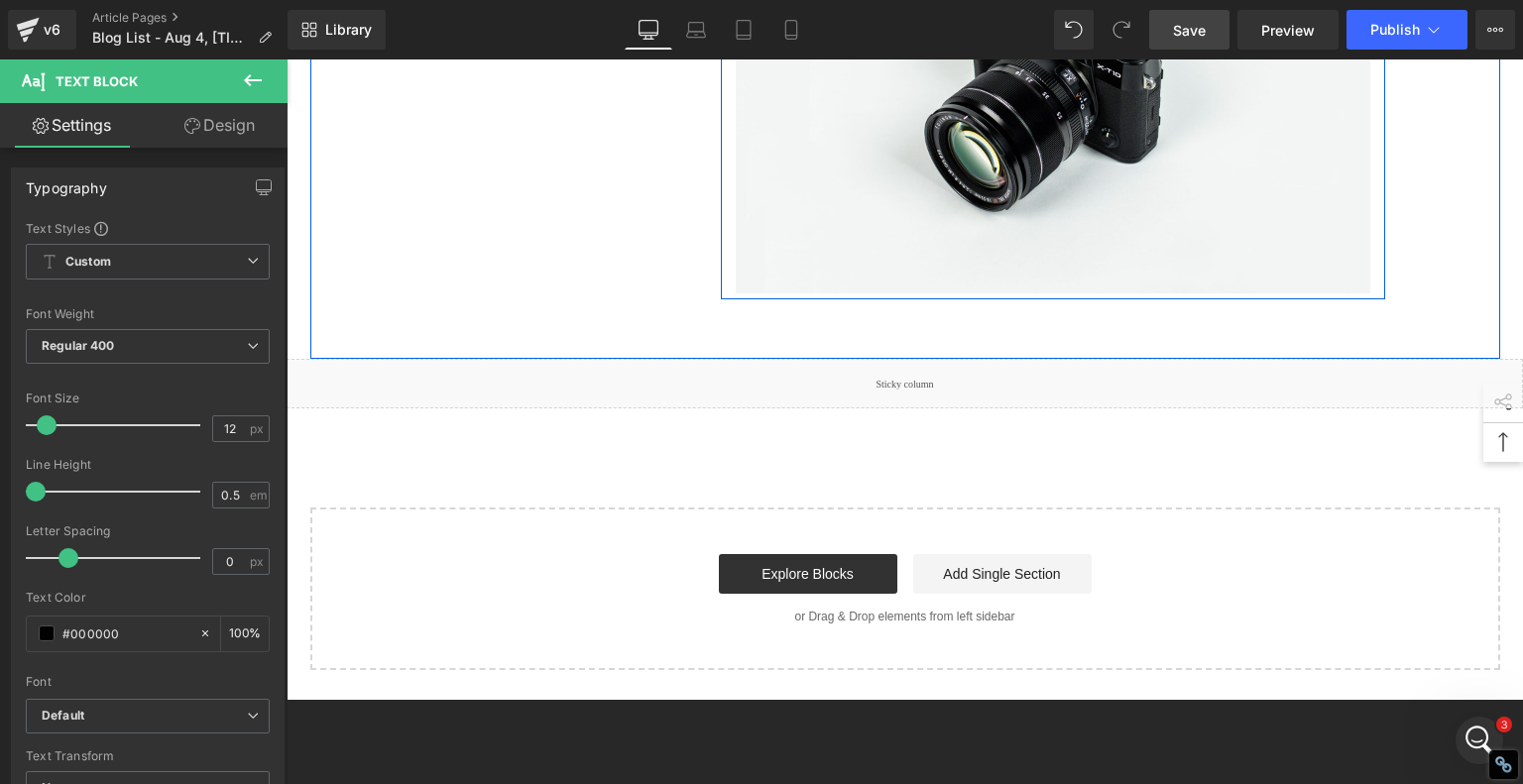 click 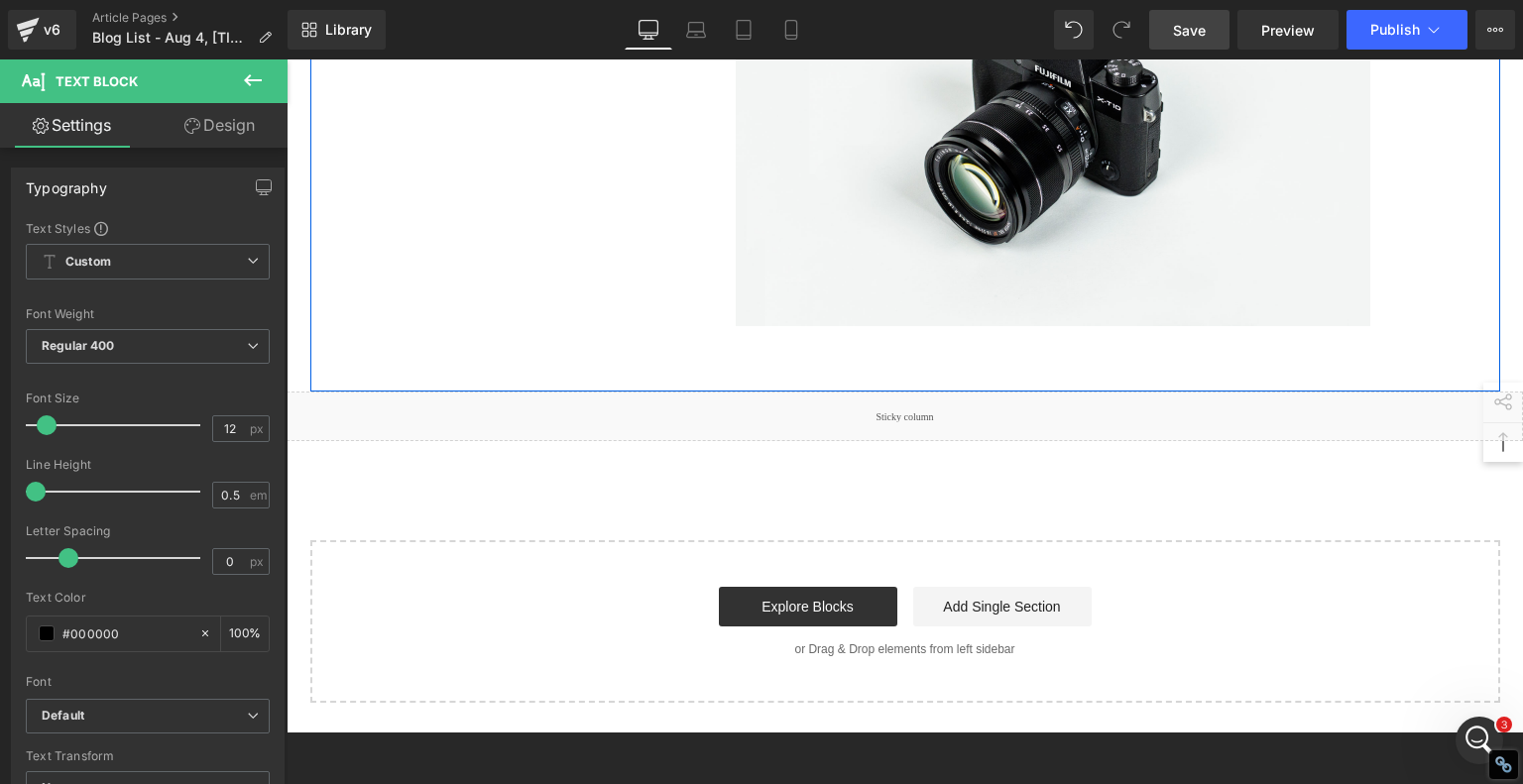 scroll, scrollTop: 4012, scrollLeft: 0, axis: vertical 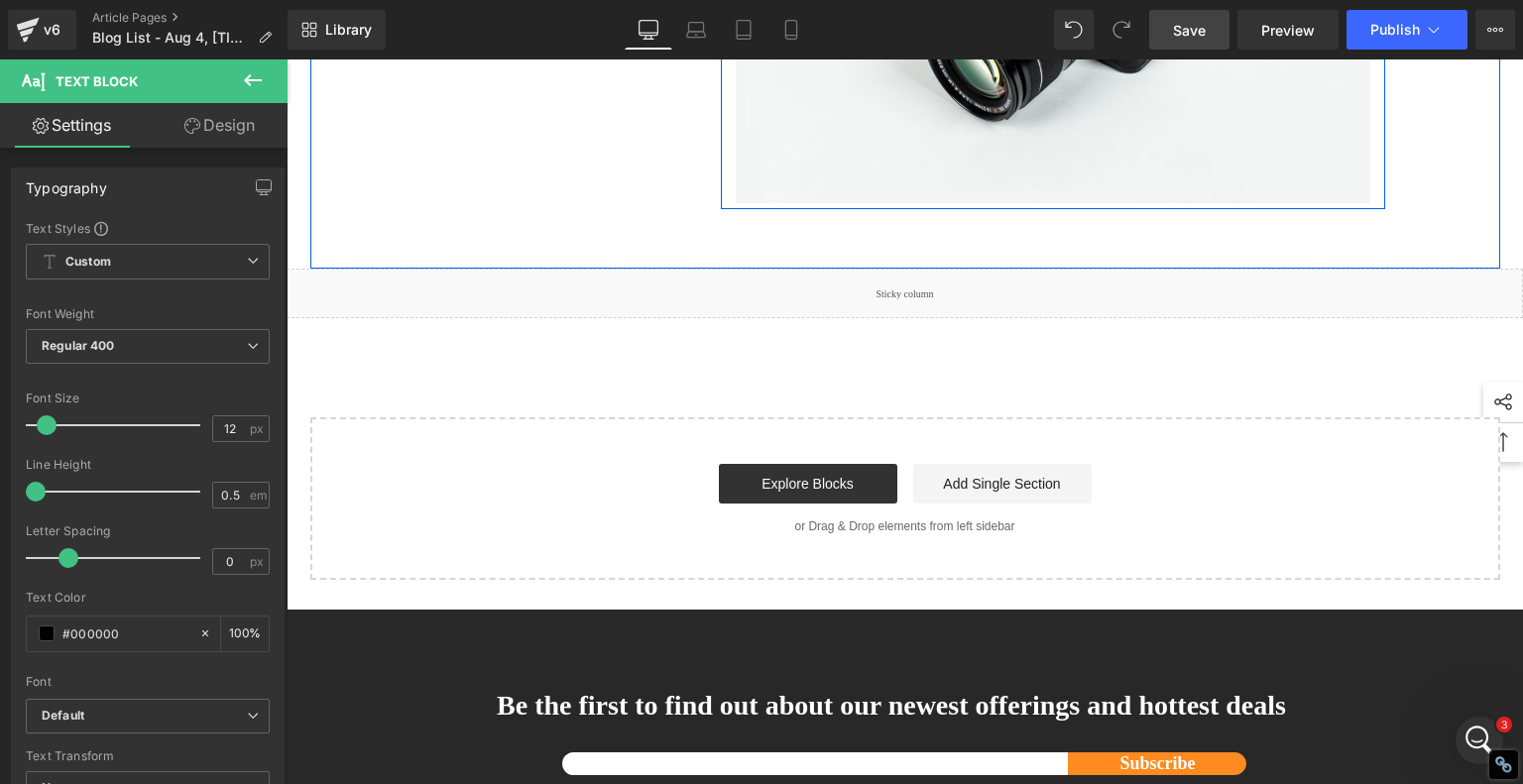 click 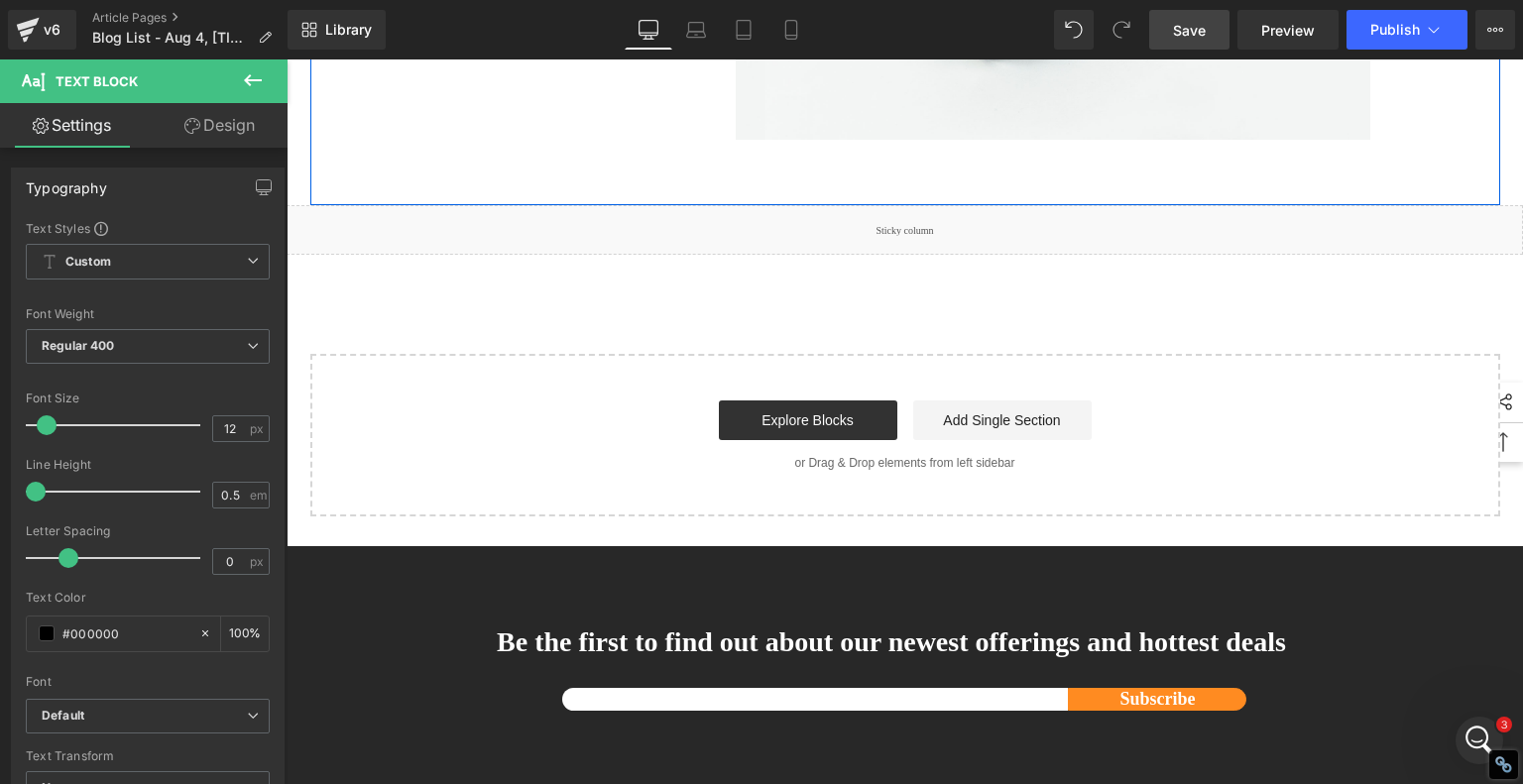 scroll, scrollTop: 4658, scrollLeft: 0, axis: vertical 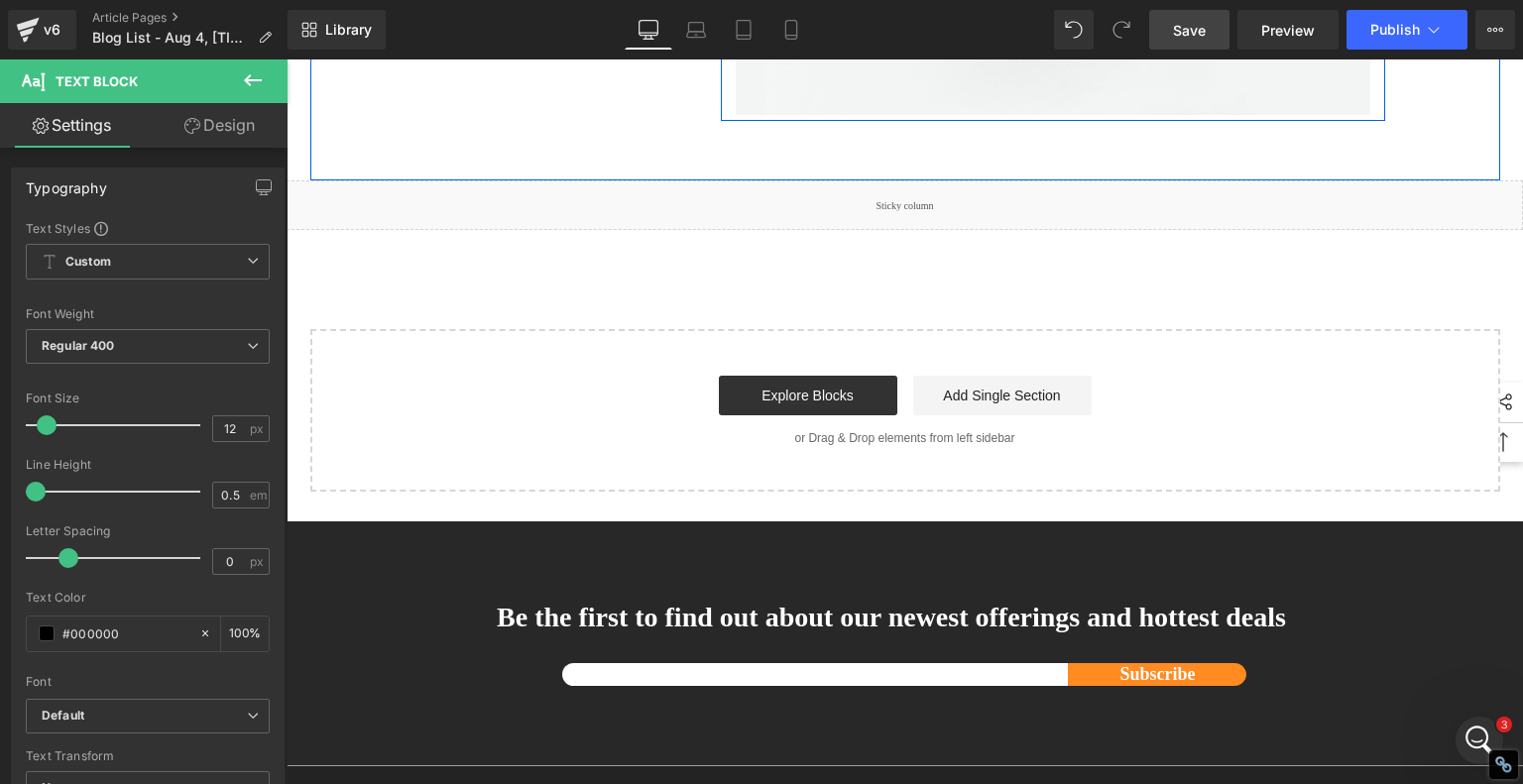 click 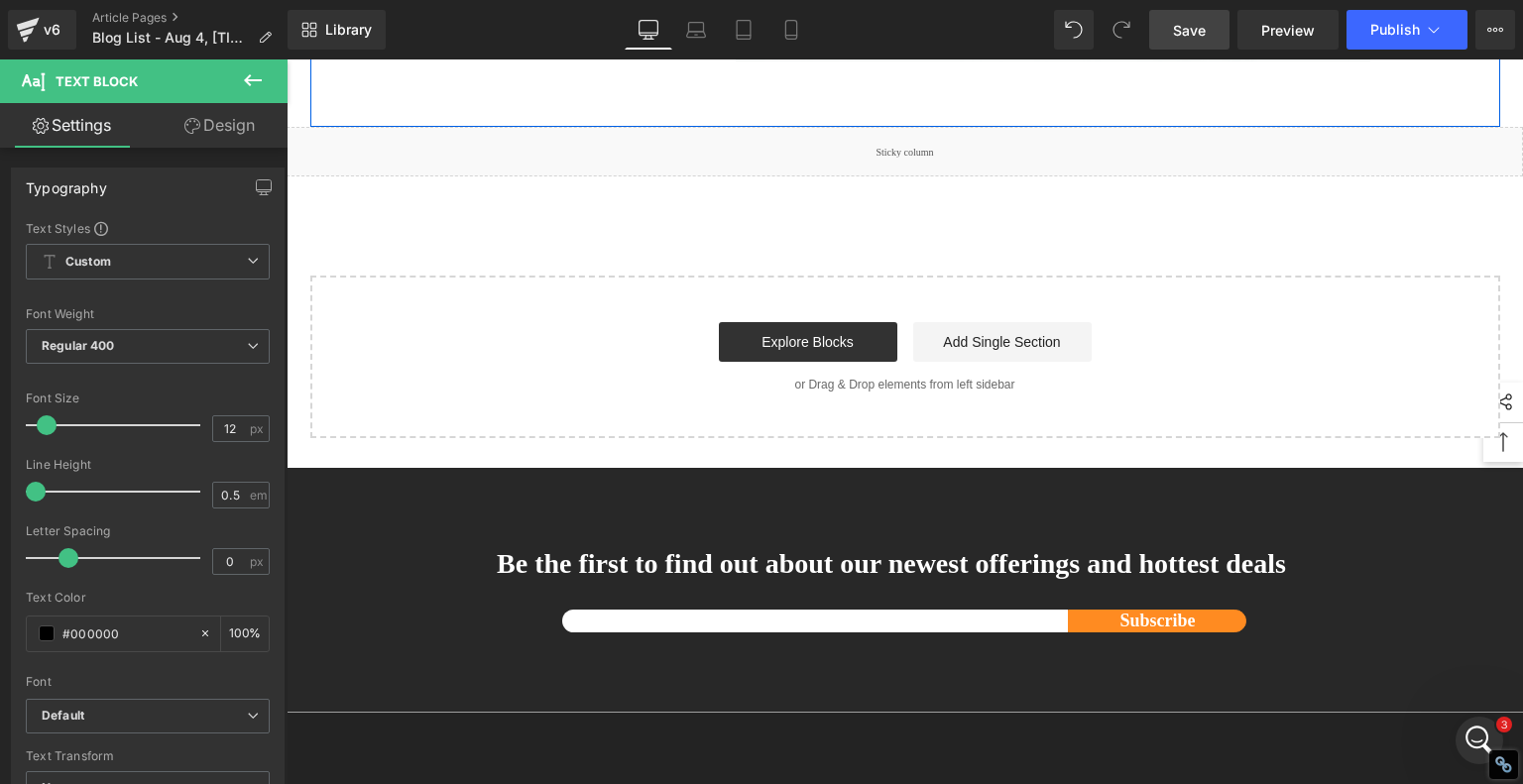 scroll, scrollTop: 5306, scrollLeft: 0, axis: vertical 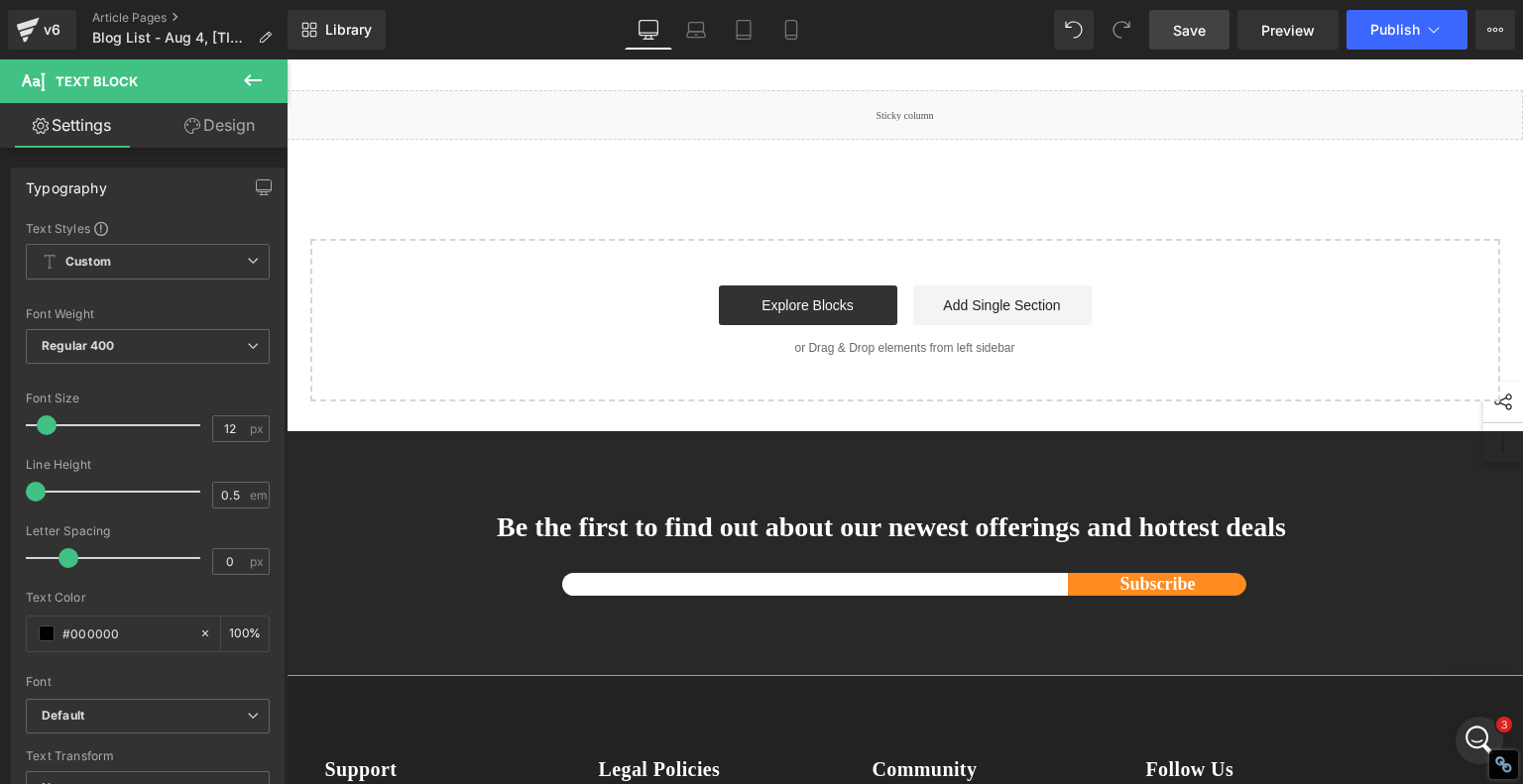 click on "Save" at bounding box center [1189, 30] 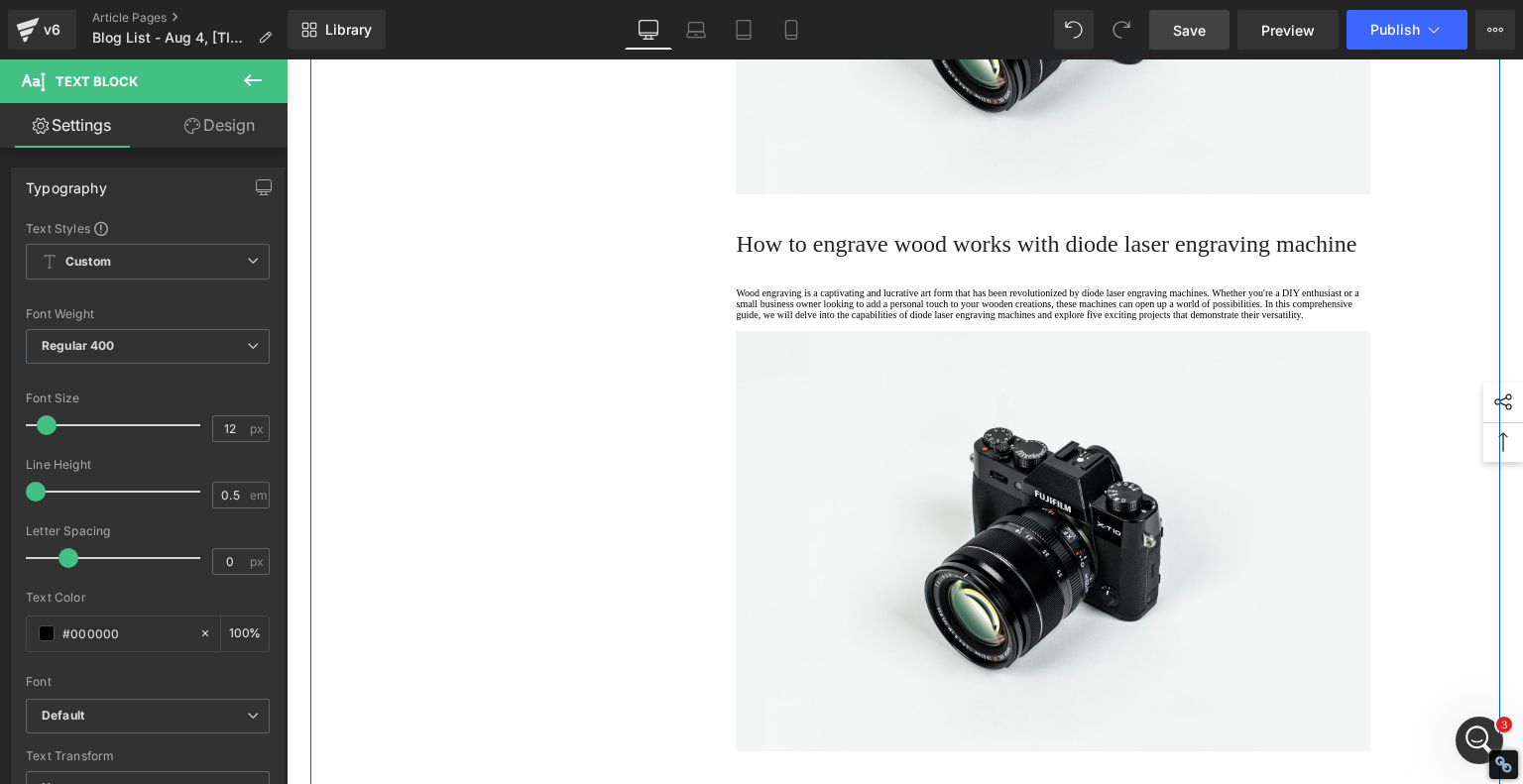 scroll, scrollTop: 2233, scrollLeft: 0, axis: vertical 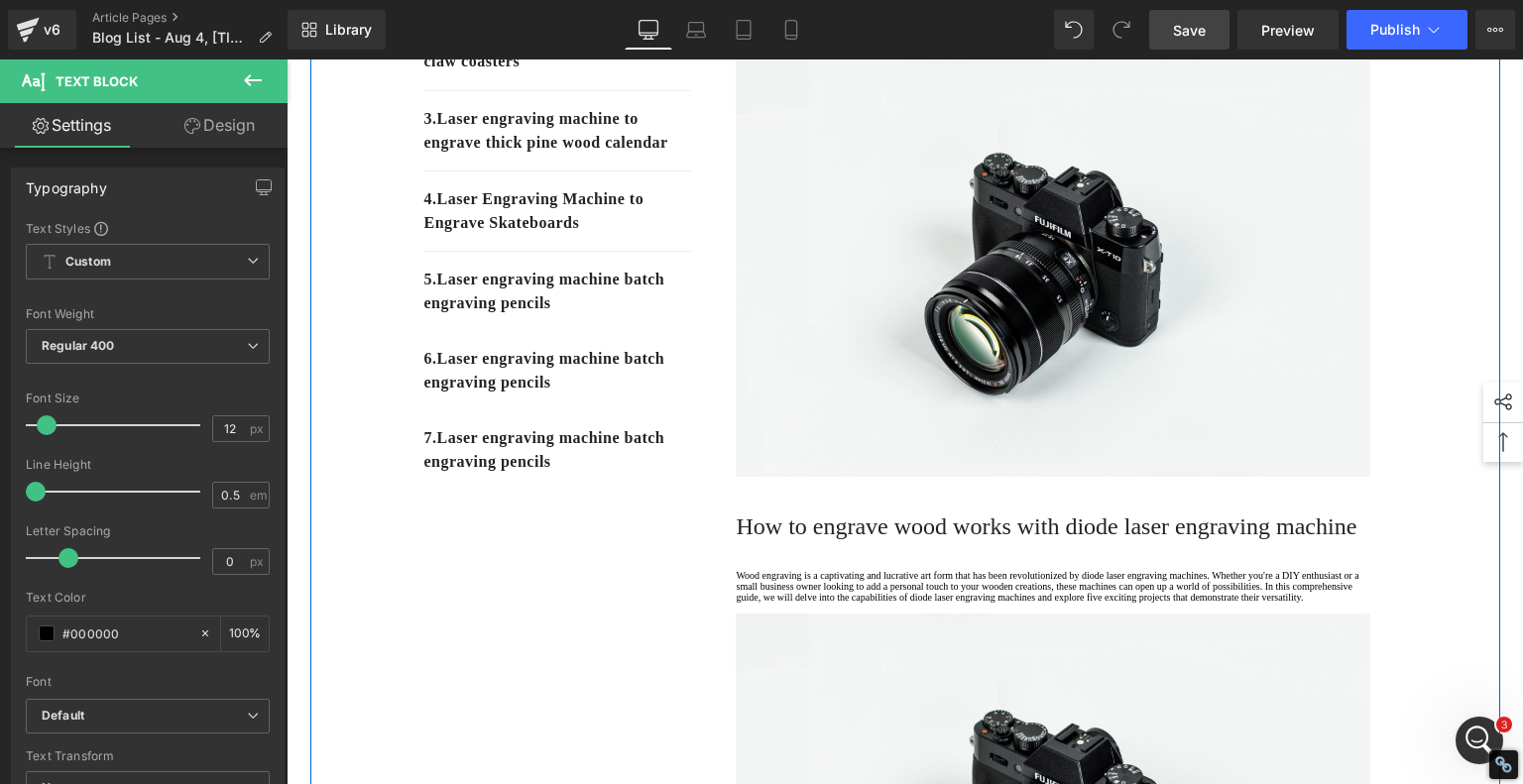 click on "How to engrave wood works with  diode laser engraving machine" at bounding box center (1046, 526) 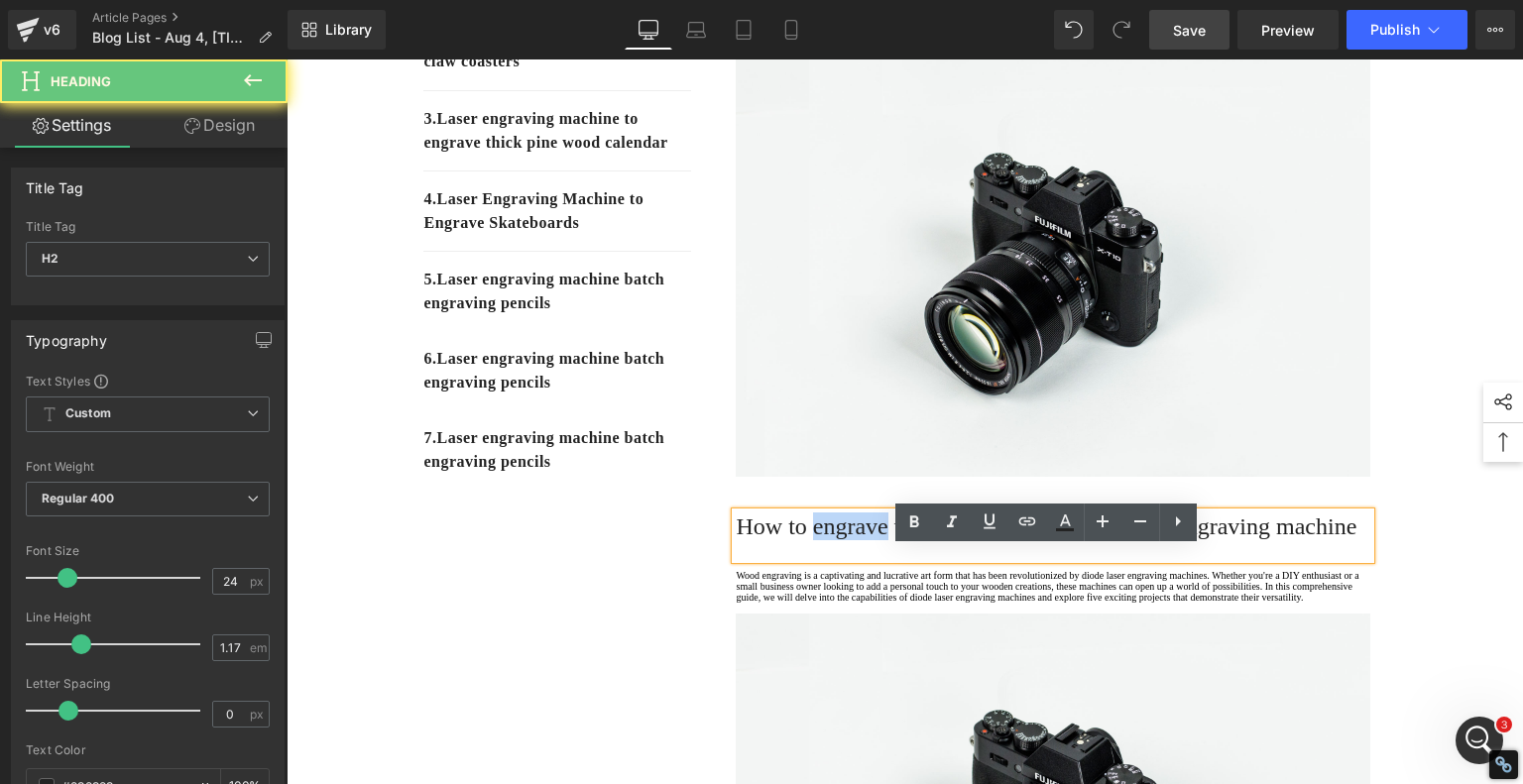 click on "How to engrave wood works with  diode laser engraving machine" at bounding box center (1046, 526) 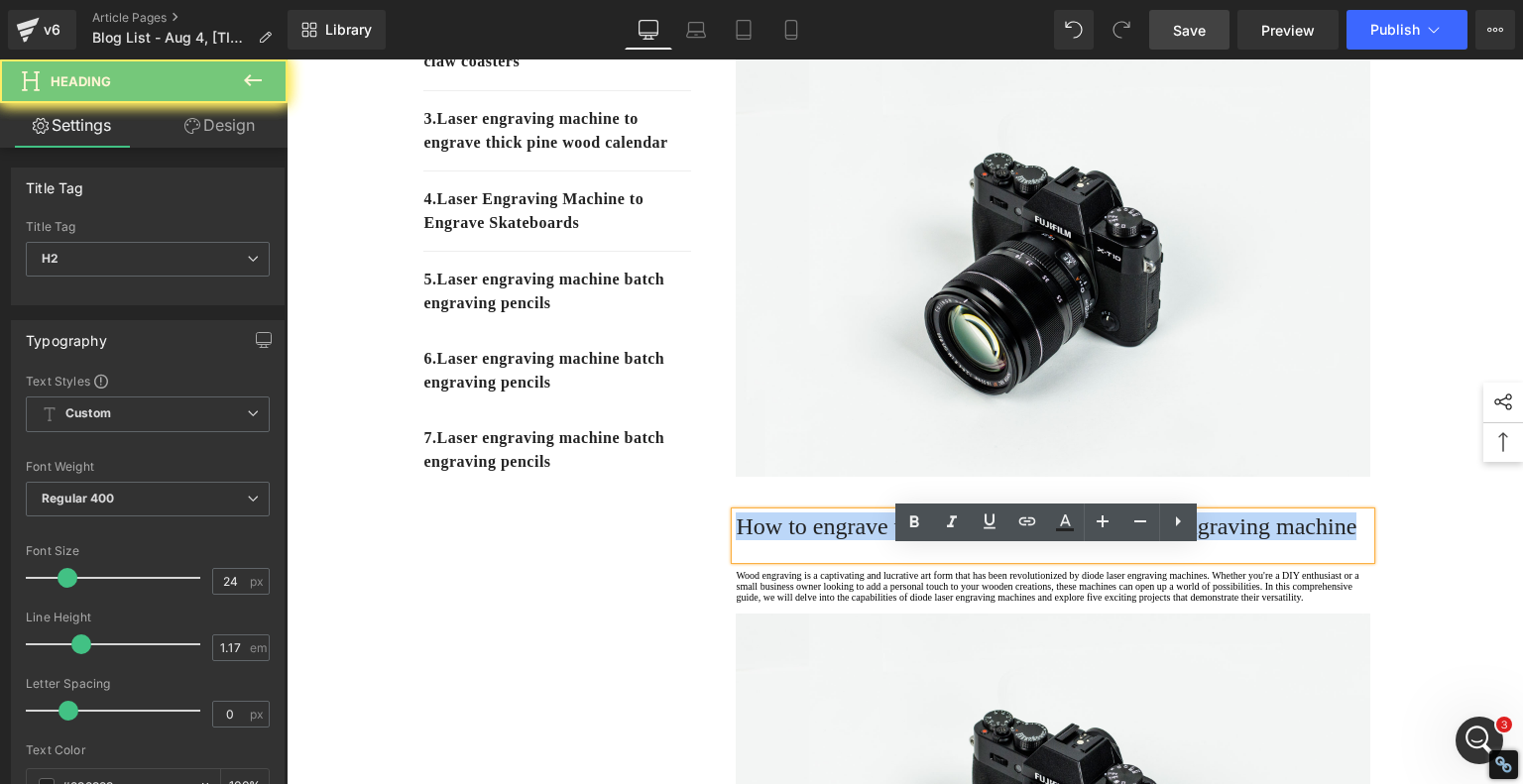 click on "How to engrave wood works with  diode laser engraving machine" at bounding box center (1046, 526) 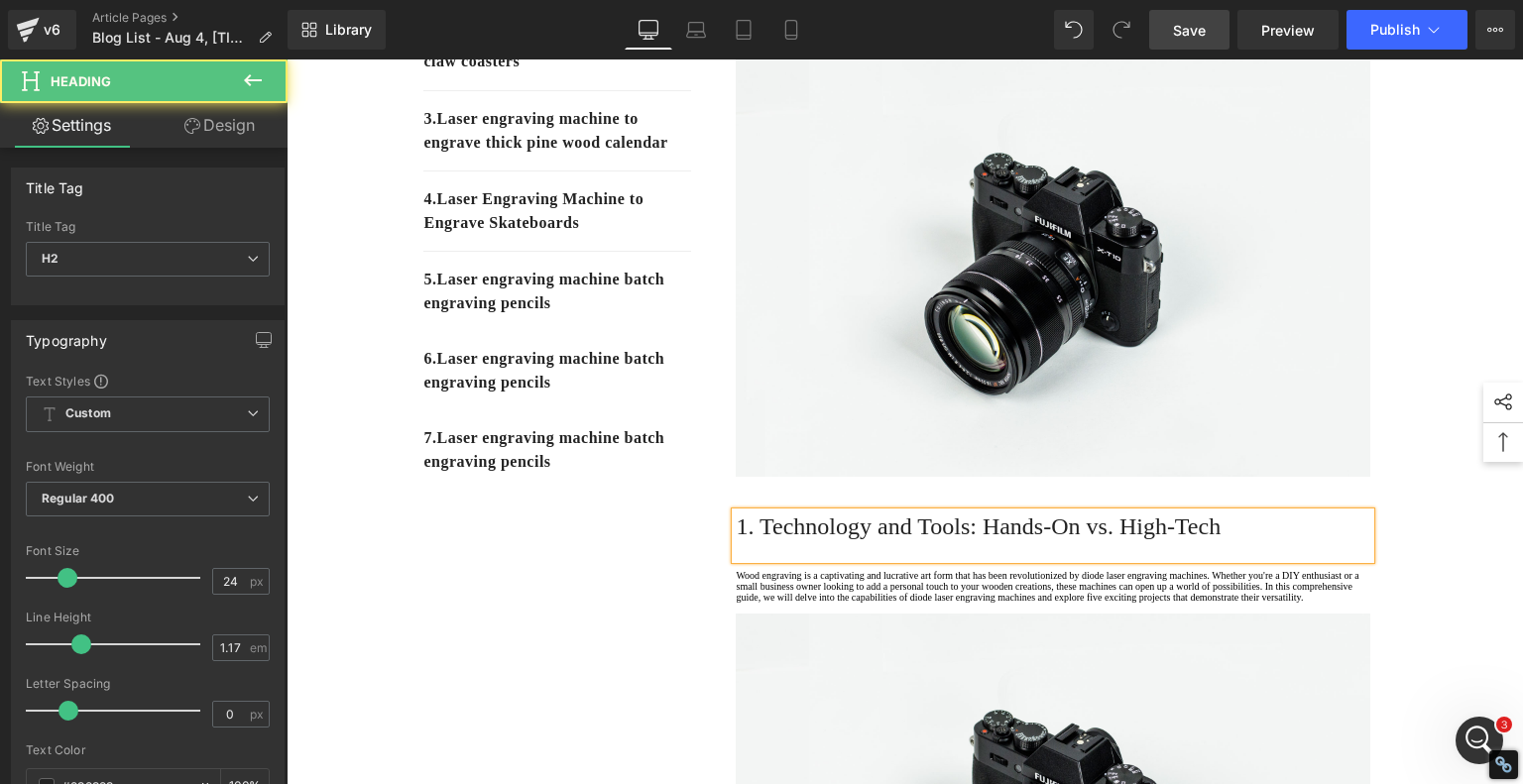 click on "1. Technology and Tools: Hands-On vs. High-Tech" at bounding box center (1053, 526) 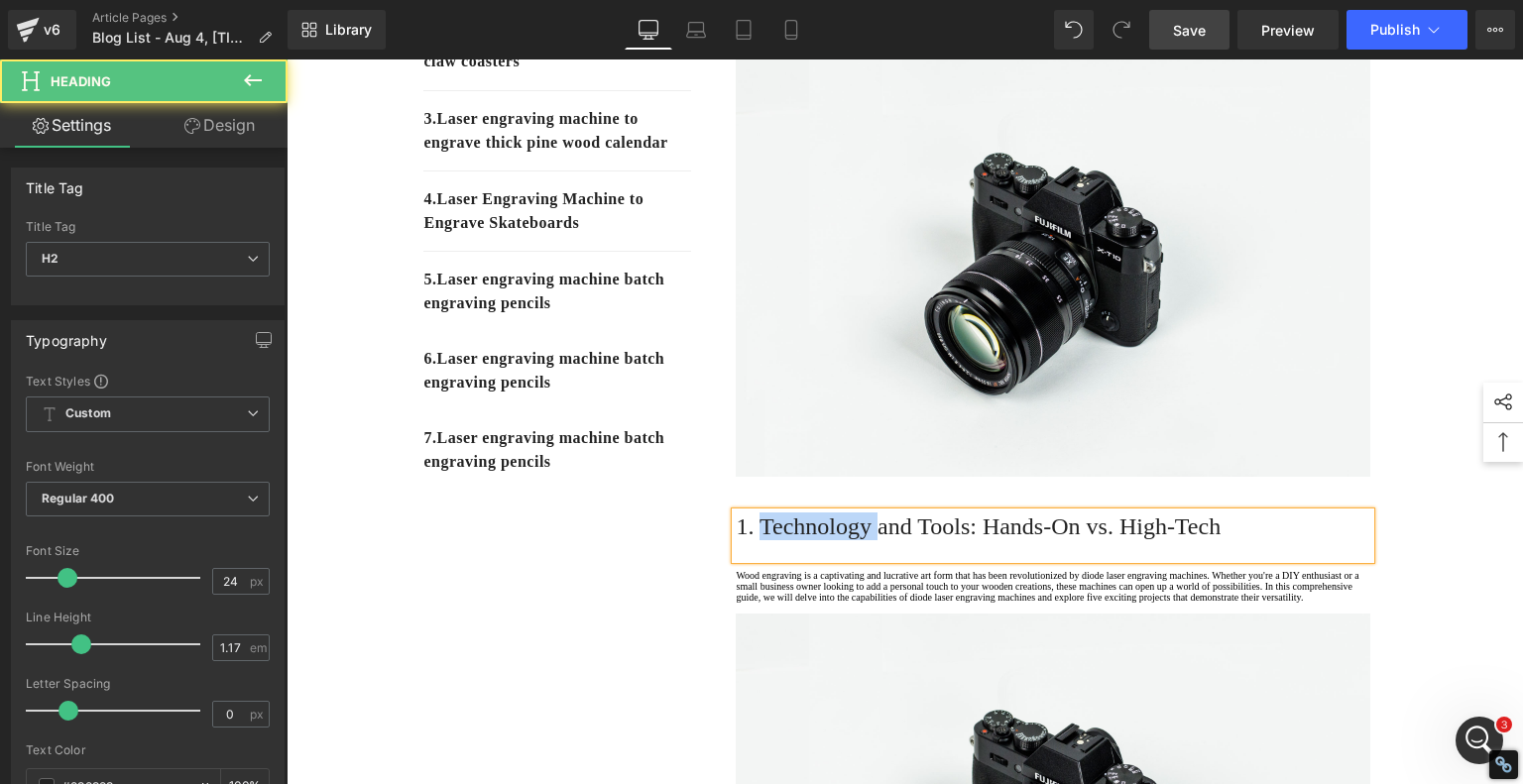 click on "1. Technology and Tools: Hands-On vs. High-Tech" at bounding box center (1053, 526) 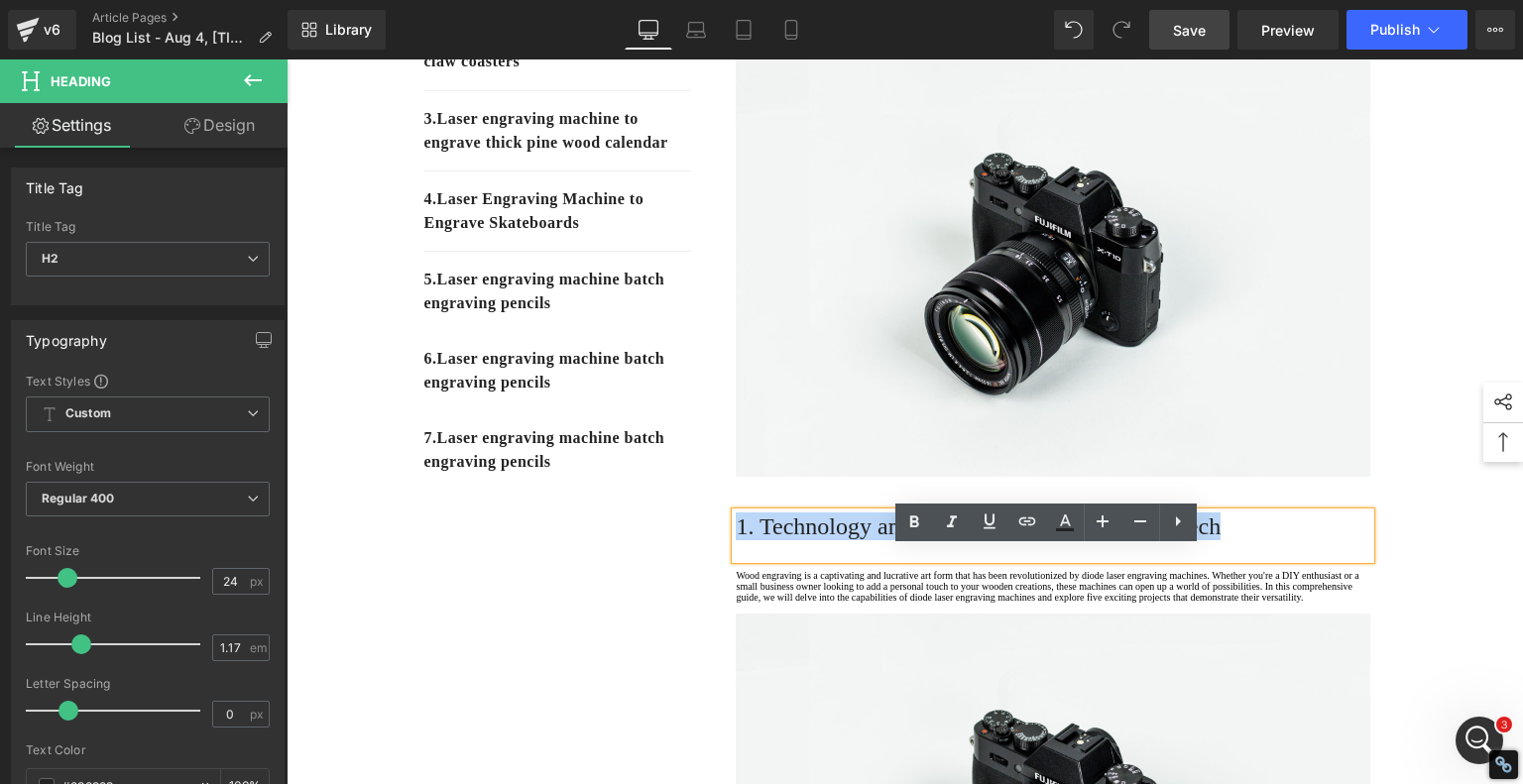 click on "1. Technology and Tools: Hands-On vs. High-Tech" at bounding box center [1053, 526] 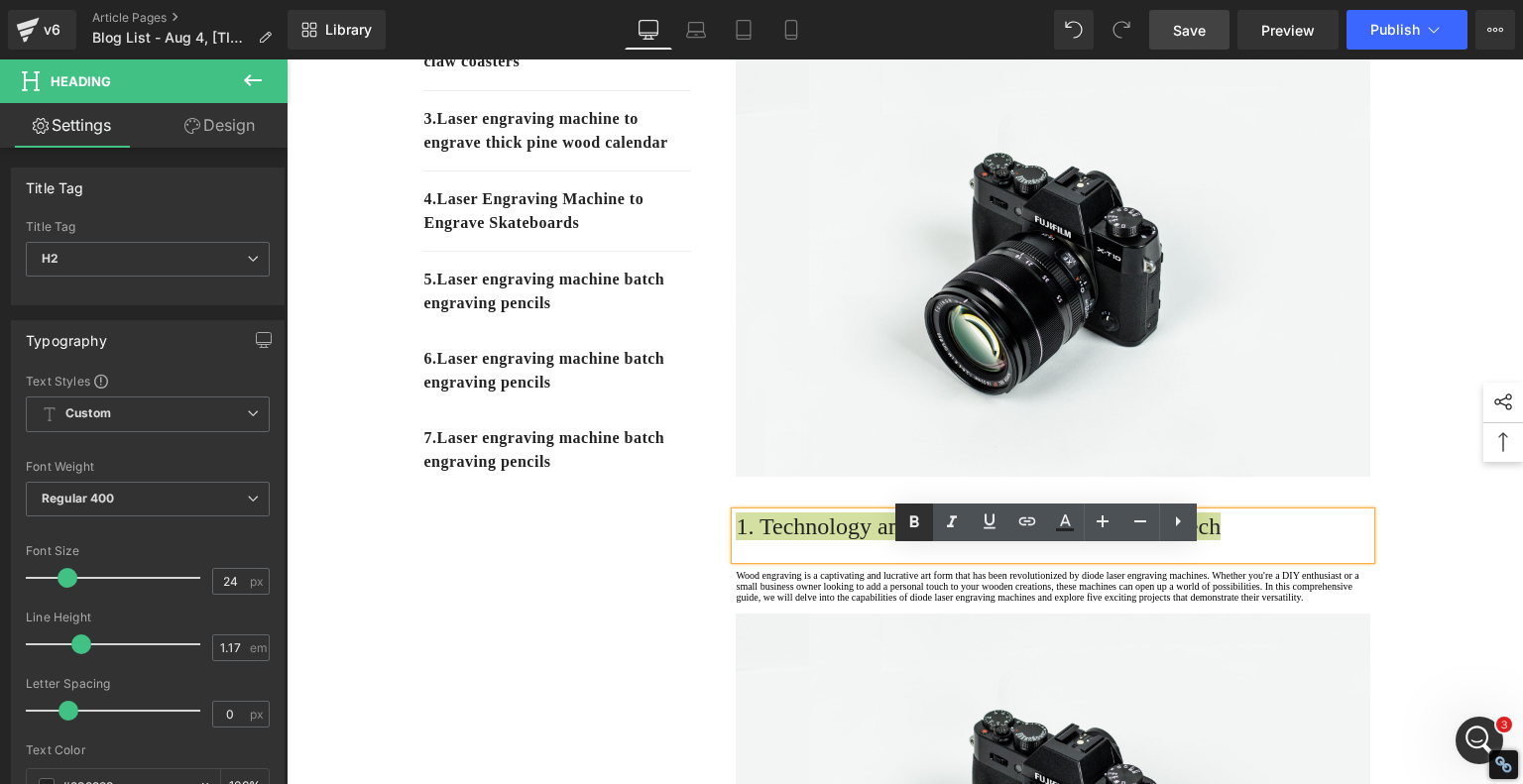 click 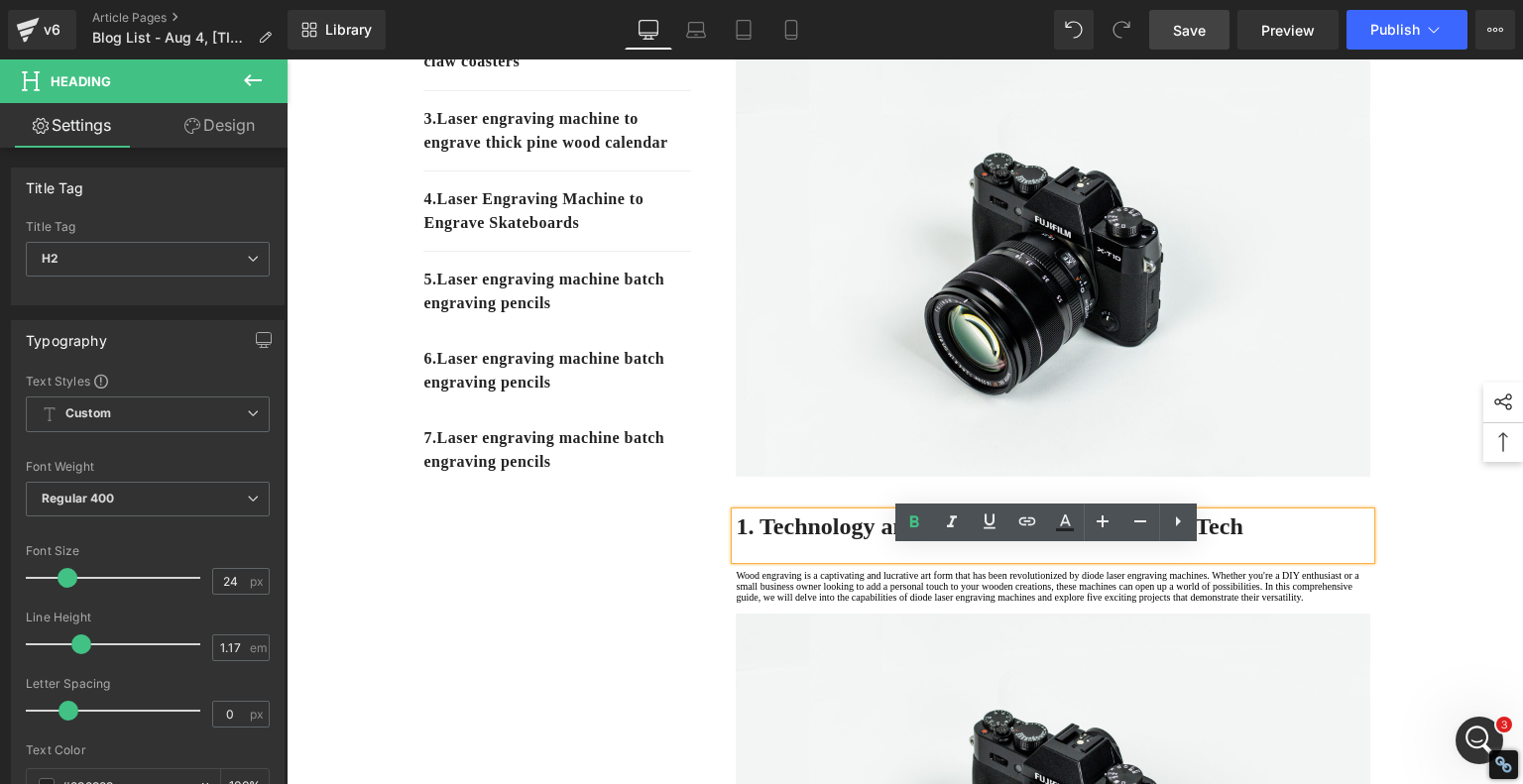 click on "1.  Is the laser engraving machine good at engraving wooden materials Text Block         2.  Laser engraving machine engraving thick paulownia wood cat claw coasters Text Block         3.  Laser engraving machine to engrave thick pine wood calendar Text Block         4.  Laser Engraving Machine to Engrave Skateboards Text Block         5.  Laser engraving machine batch engraving pencils Text Block         6 .  Laser engraving machine batch engraving pencils Text Block         7 .  Laser engraving machine batch engraving pencils Text Block         Row         Diode Laser vs. Traditional Glass Engraving: What's Better for Your Projects? Heading         When it comes to glass engraving, the debate between traditional methods and modern  diode laser engraving  is heating up. Artists and hobbyists are weighing old-school craftsmanship against cutting-edge technology—and for good reason. Each approach has unique advantages, and depending on your goals, one might suit your style better. Text Block" at bounding box center (905, 2412) 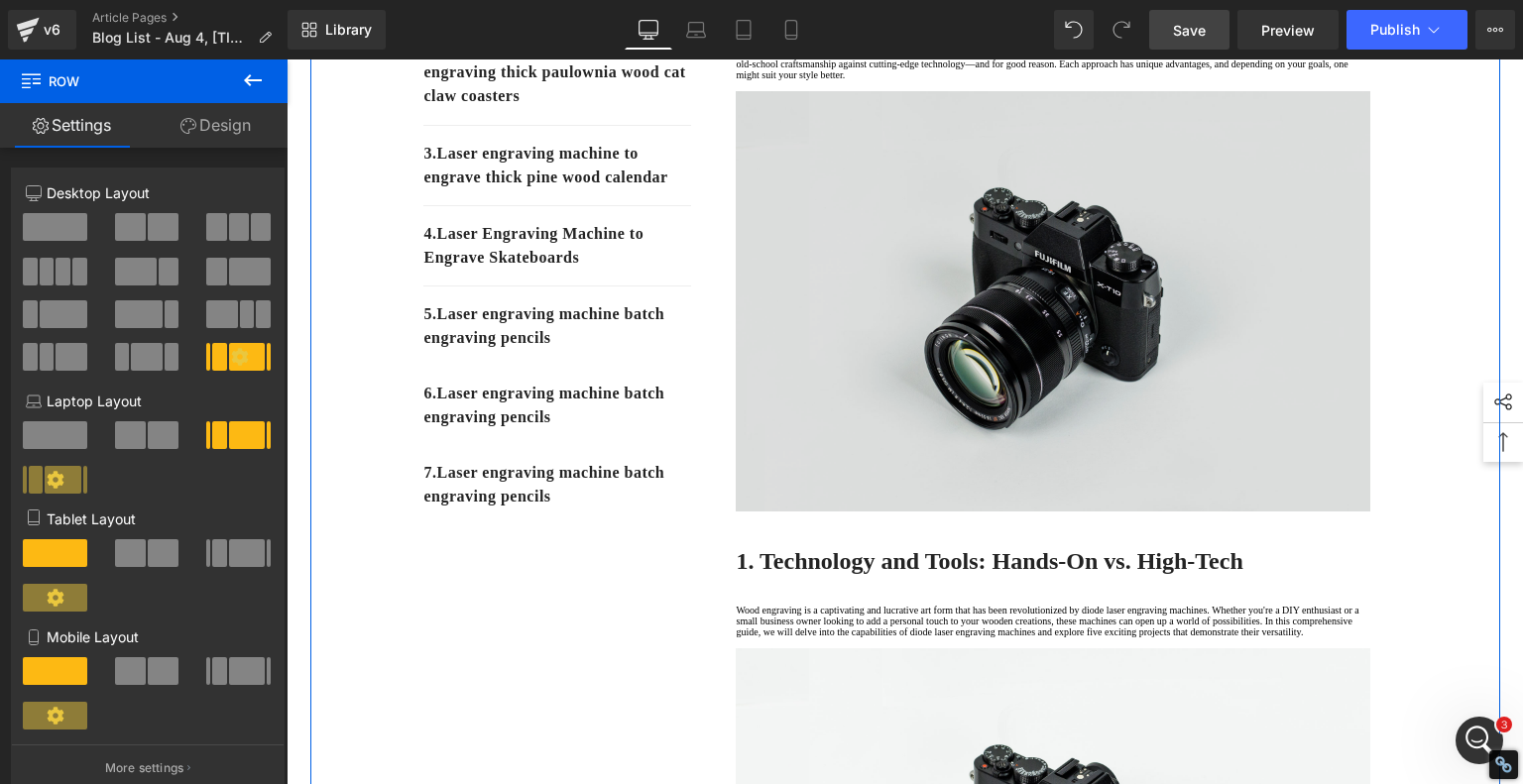 scroll, scrollTop: 396, scrollLeft: 0, axis: vertical 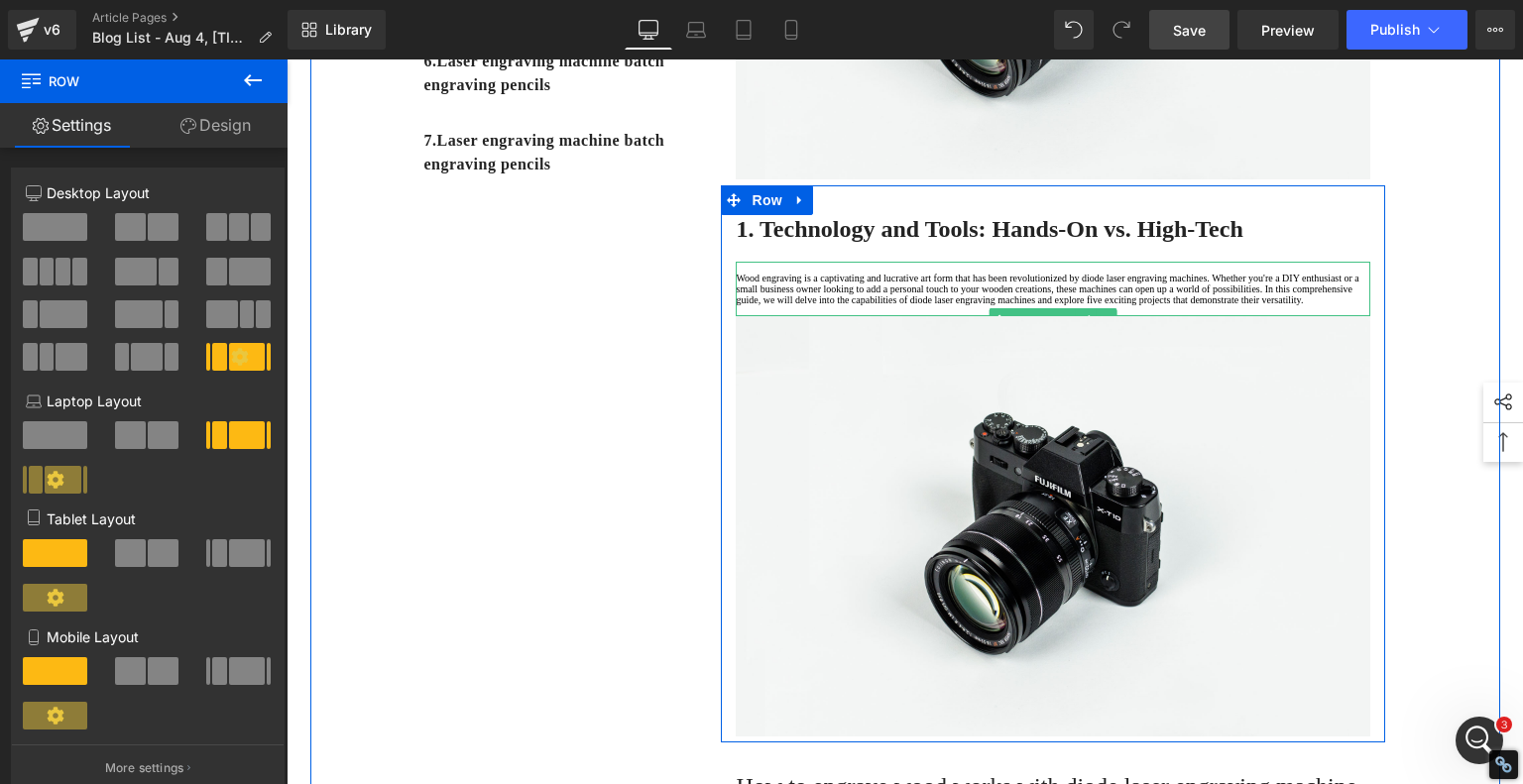 click on "Wood engraving is a captivating and lucrative art form that has been revolutionized by diode laser engraving machines. Whether you're a DIY enthusiast or a small business owner looking to add a personal touch to your wooden creations, these machines can open up a world of possibilities. In this comprehensive guide, we will delve into the capabilities of diode laser engraving machines and explore five exciting projects that demonstrate their versatility." at bounding box center [1053, 288] 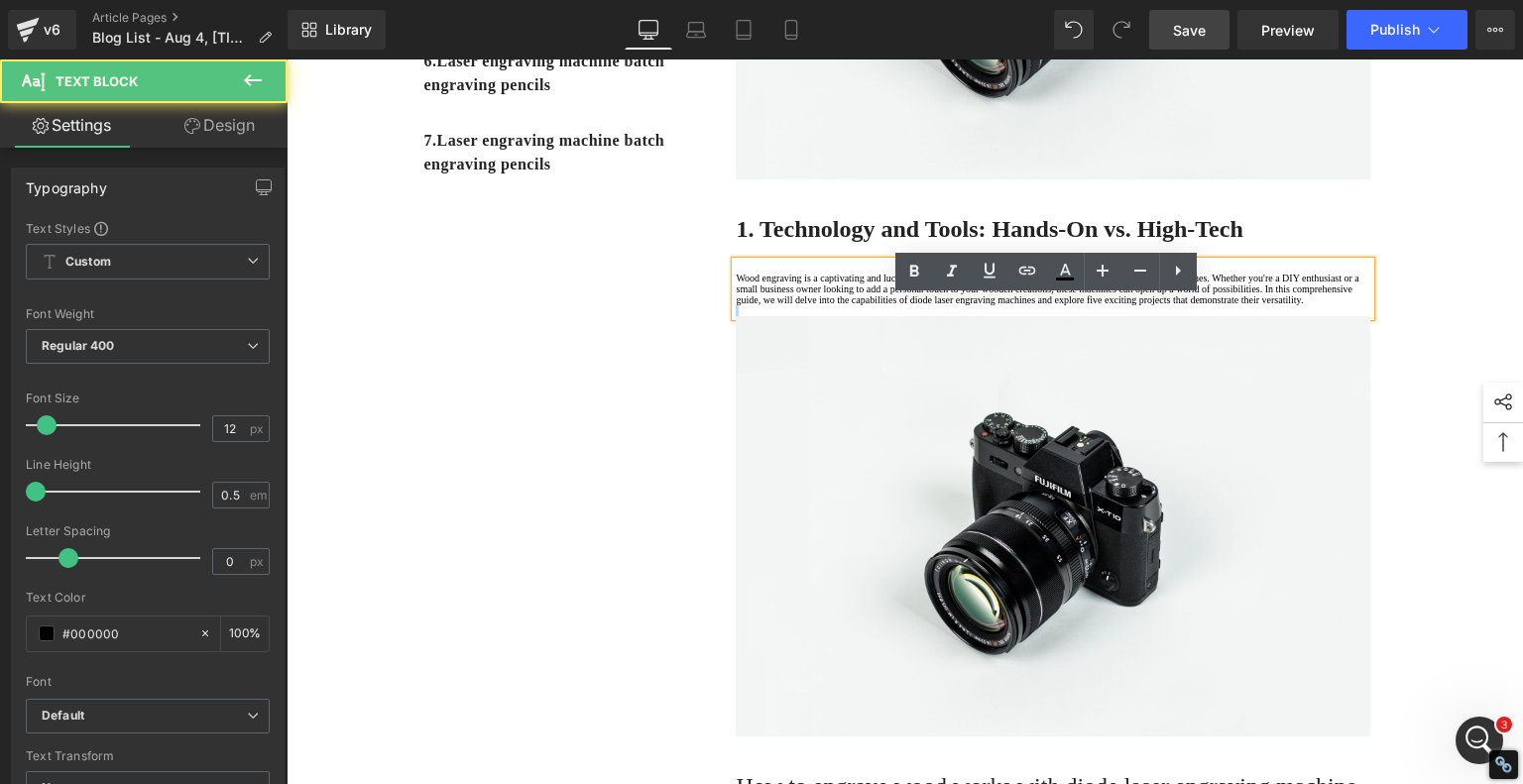 click on "Wood engraving is a captivating and lucrative art form that has been revolutionized by diode laser engraving machines. Whether you're a DIY enthusiast or a small business owner looking to add a personal touch to your wooden creations, these machines can open up a world of possibilities. In this comprehensive guide, we will delve into the capabilities of diode laser engraving machines and explore five exciting projects that demonstrate their versatility." at bounding box center [1053, 288] 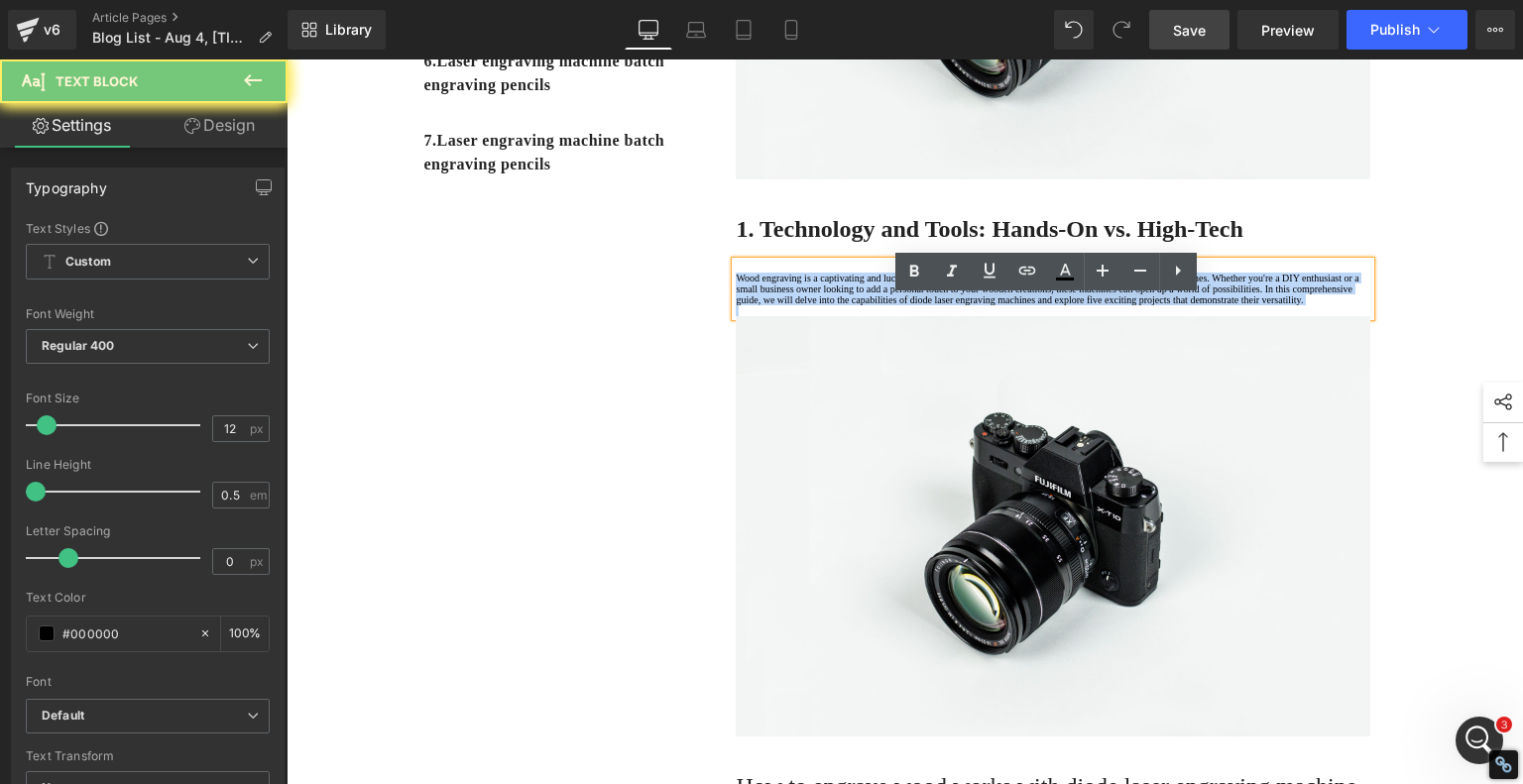 click on "Wood engraving is a captivating and lucrative art form that has been revolutionized by diode laser engraving machines. Whether you're a DIY enthusiast or a small business owner looking to add a personal touch to your wooden creations, these machines can open up a world of possibilities. In this comprehensive guide, we will delve into the capabilities of diode laser engraving machines and explore five exciting projects that demonstrate their versatility." at bounding box center (1053, 288) 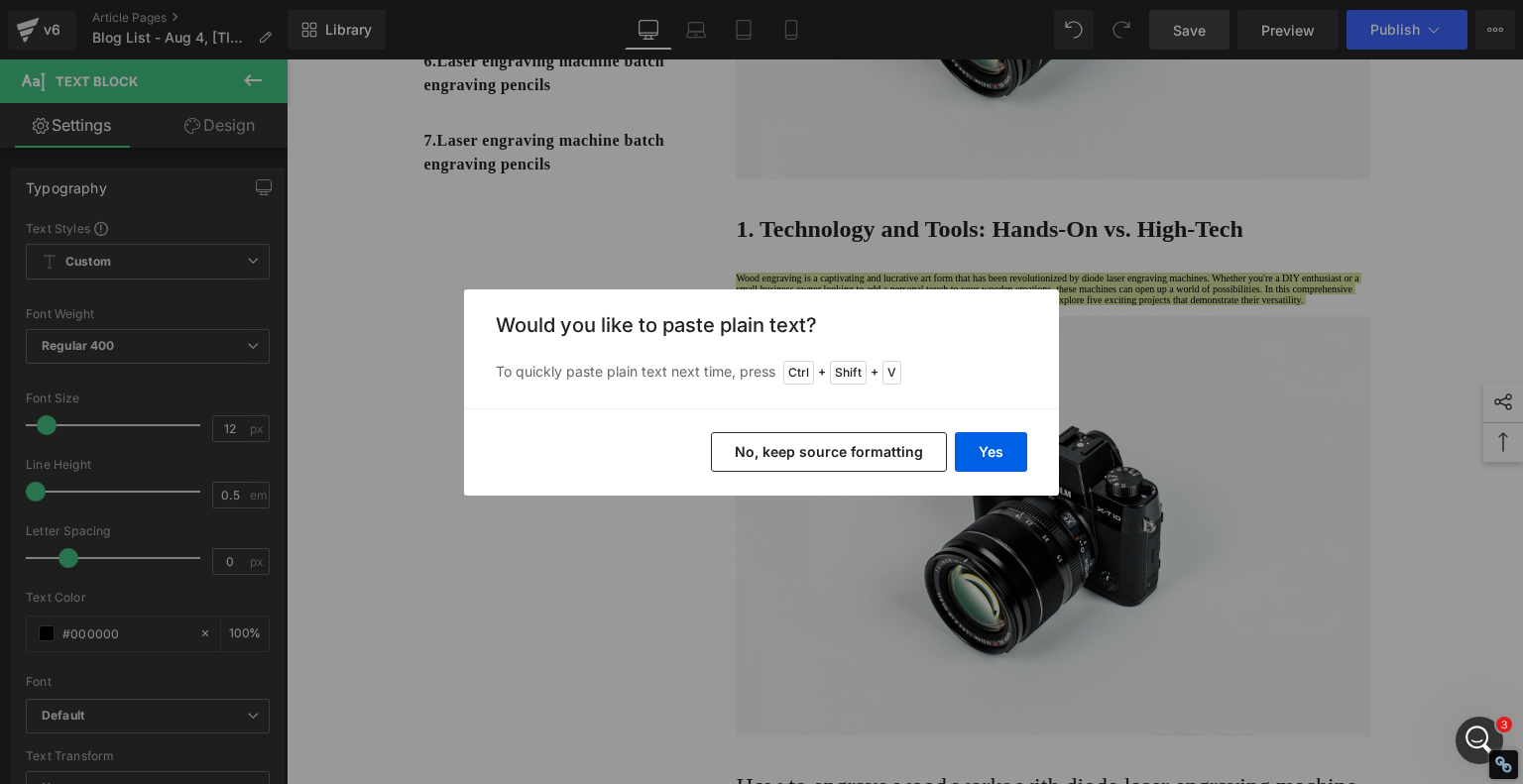 click on "No, keep source formatting" at bounding box center (829, 452) 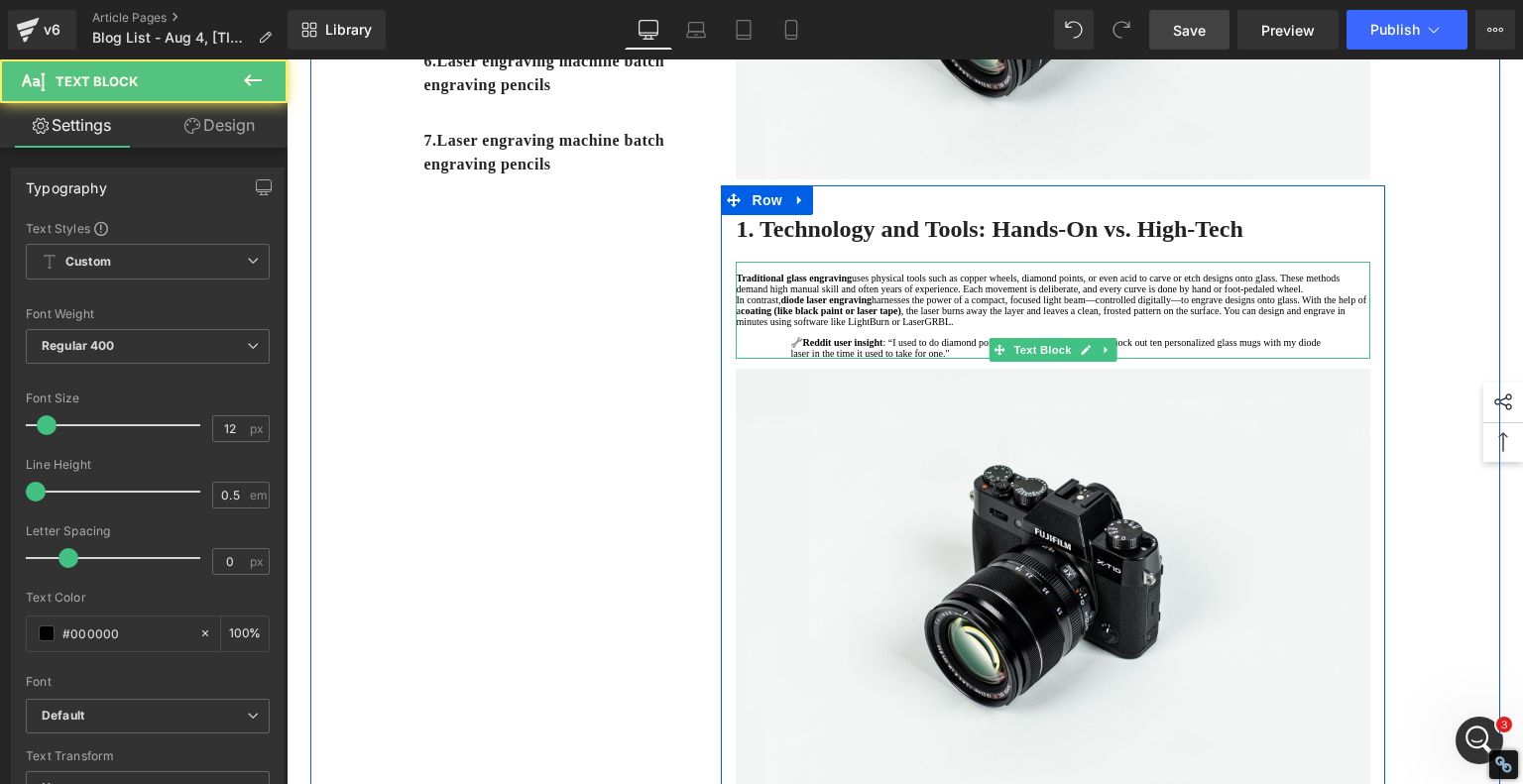 click on "Reddit user insight" at bounding box center [842, 342] 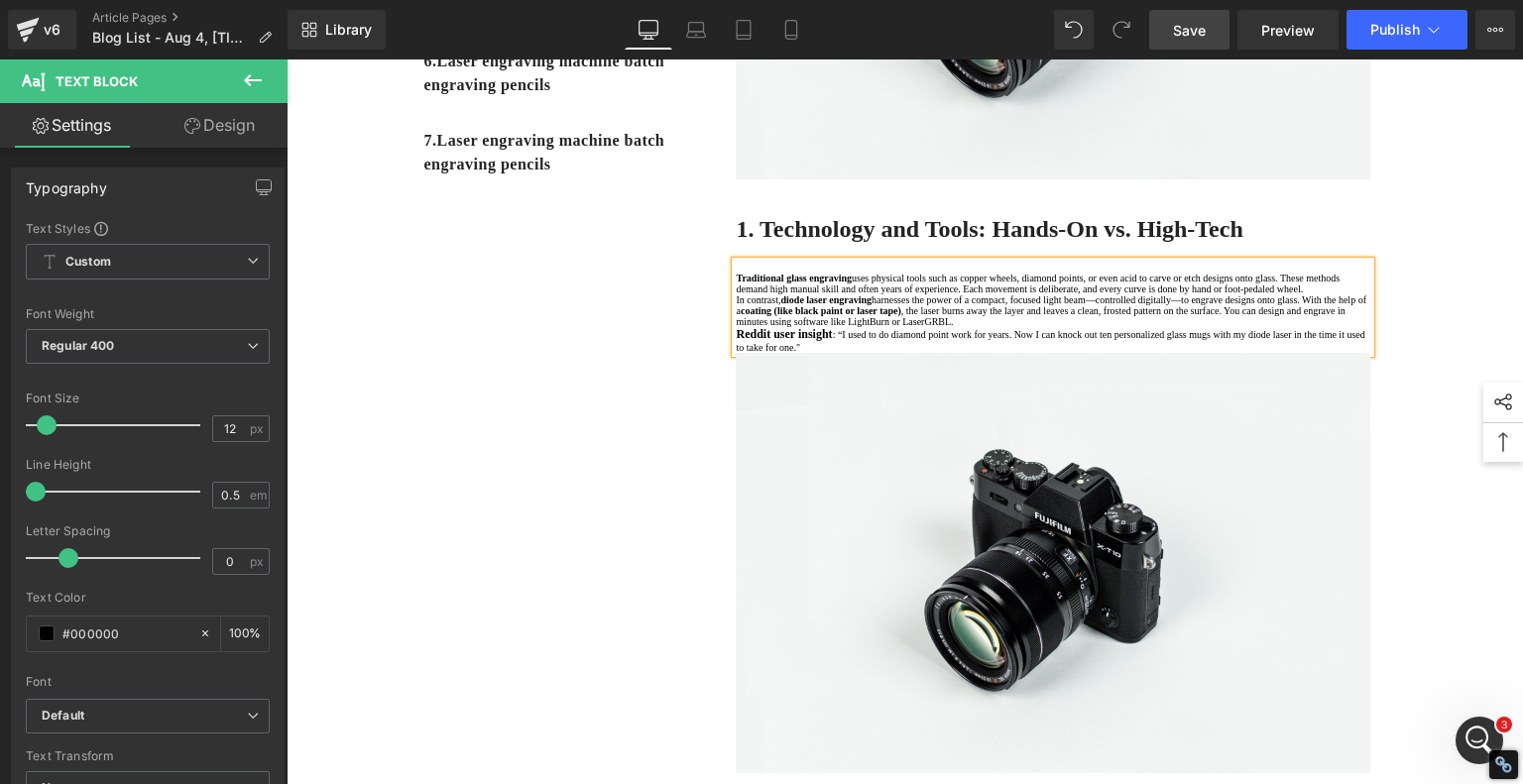 click on "Traditional glass engraving" at bounding box center [793, 278] 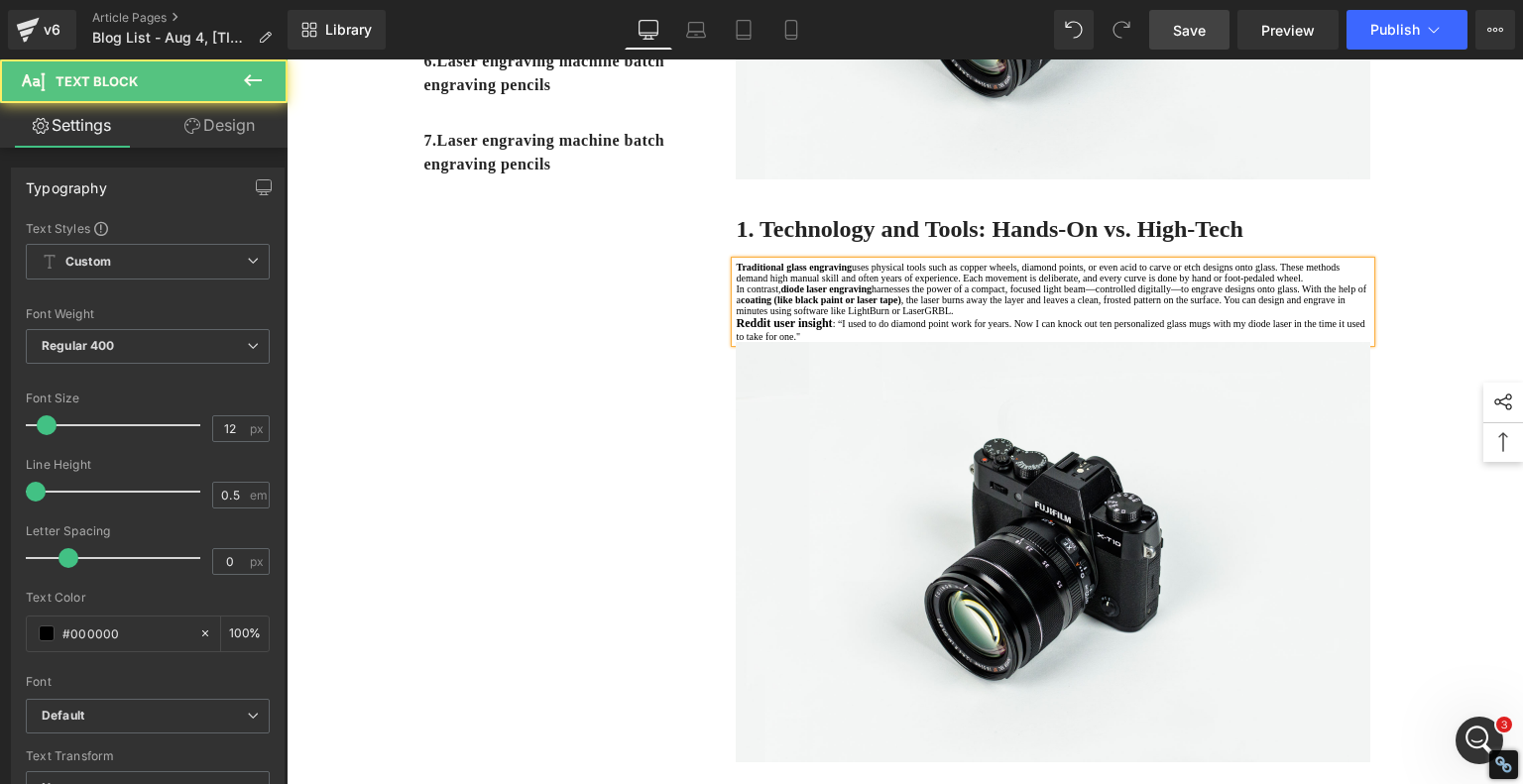 click on "Traditional glass engraving uses physical tools such as copper wheels, diamond points, or even acid to carve or etch designs onto glass. These methods demand high manual skill and often years of experience. Each movement is deliberate, and every curve is done by hand or foot-pedaled wheel." at bounding box center (1053, 273) 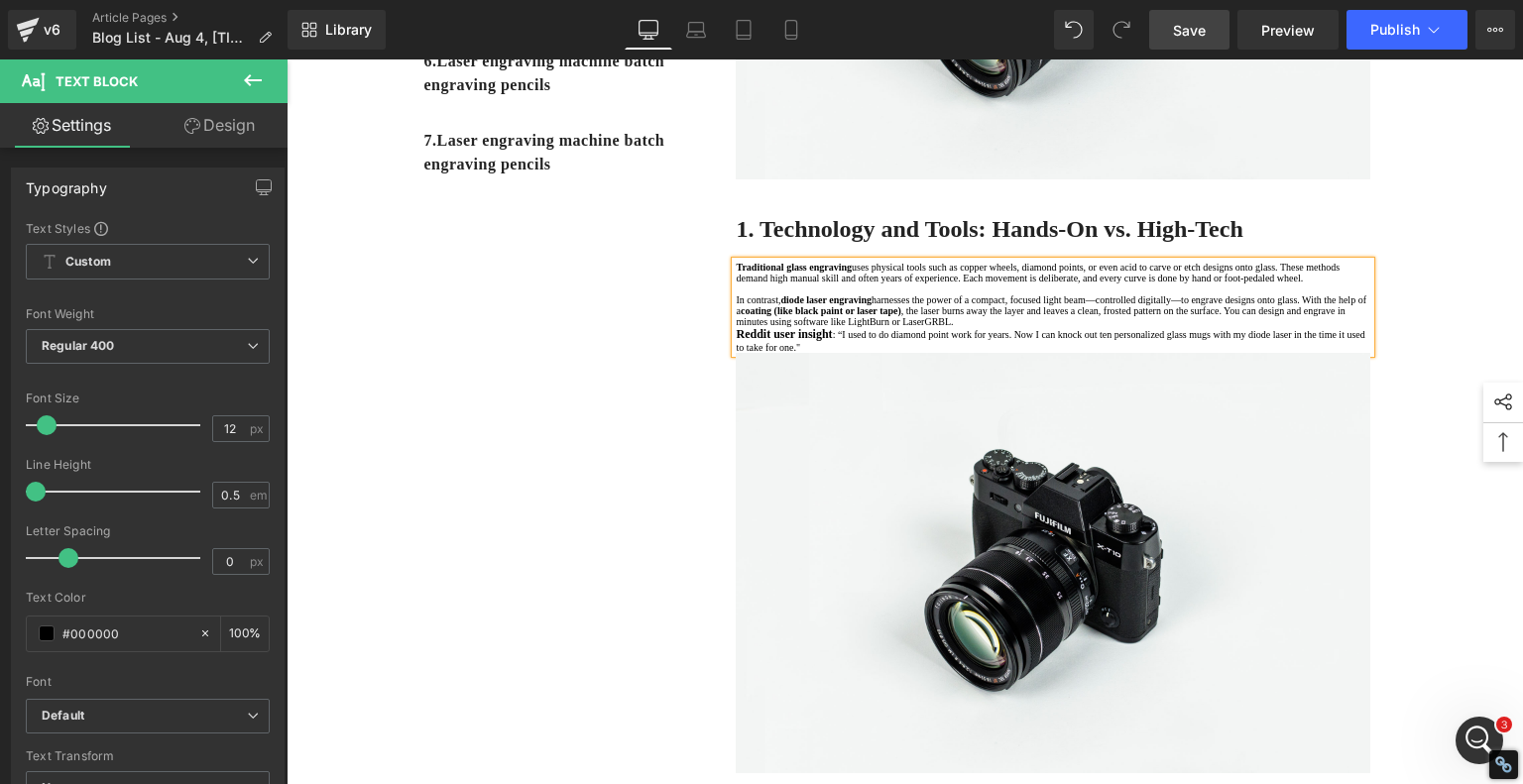 click on "In contrast,  diode laser engraving  harnesses the power of a compact, focused light beam—controlled digitally—to engrave designs onto glass. With the help of a  coating (like black paint or laser tape) , the laser burns away the layer and leaves a clean, frosted pattern on the surface. You can design and engrave in minutes using software like LightBurn or LaserGRBL." at bounding box center [1053, 310] 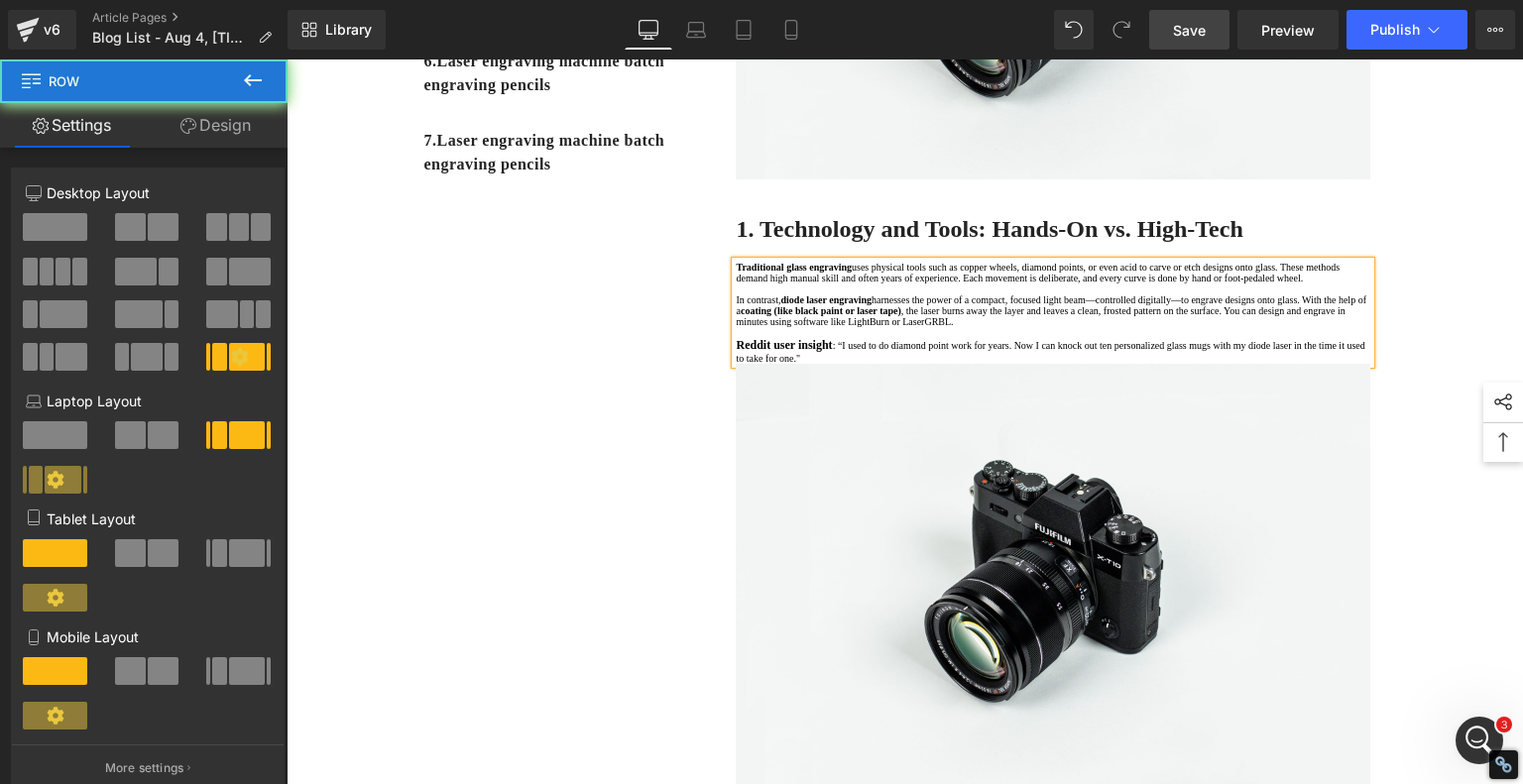 click on "1.  Is the laser engraving machine good at engraving wooden materials Text Block         2.  Laser engraving machine engraving thick paulownia wood cat claw coasters Text Block         3.  Laser engraving machine to engrave thick pine wood calendar Text Block         4.  Laser Engraving Machine to Engrave Skateboards Text Block         5.  Laser engraving machine batch engraving pencils Text Block         6 .  Laser engraving machine batch engraving pencils Text Block         7 .  Laser engraving machine batch engraving pencils Text Block         Row         Diode Laser vs. Traditional Glass Engraving: What's Better for Your Projects? Heading         When it comes to glass engraving, the debate between traditional methods and modern  diode laser engraving  is heating up. Artists and hobbyists are weighing old-school craftsmanship against cutting-edge technology—and for good reason. Each approach has unique advantages, and depending on your goals, one might suit your style better. Text Block" at bounding box center [905, 2139] 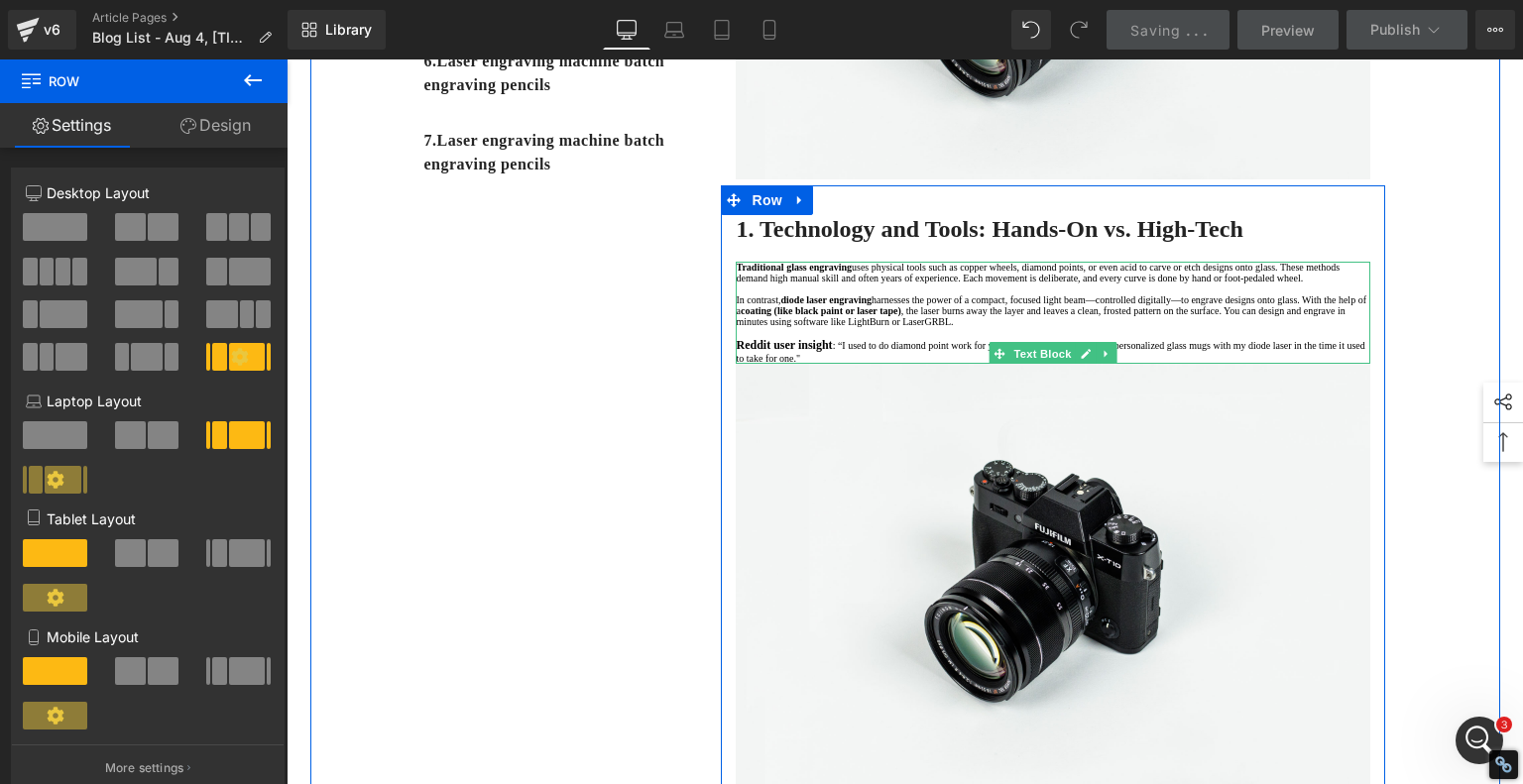 click on "Reddit user insight : “I used to do diamond point work for years. Now I can knock out ten personalized glass mugs with my diode laser in the time it used to take for one."" at bounding box center (1053, 351) 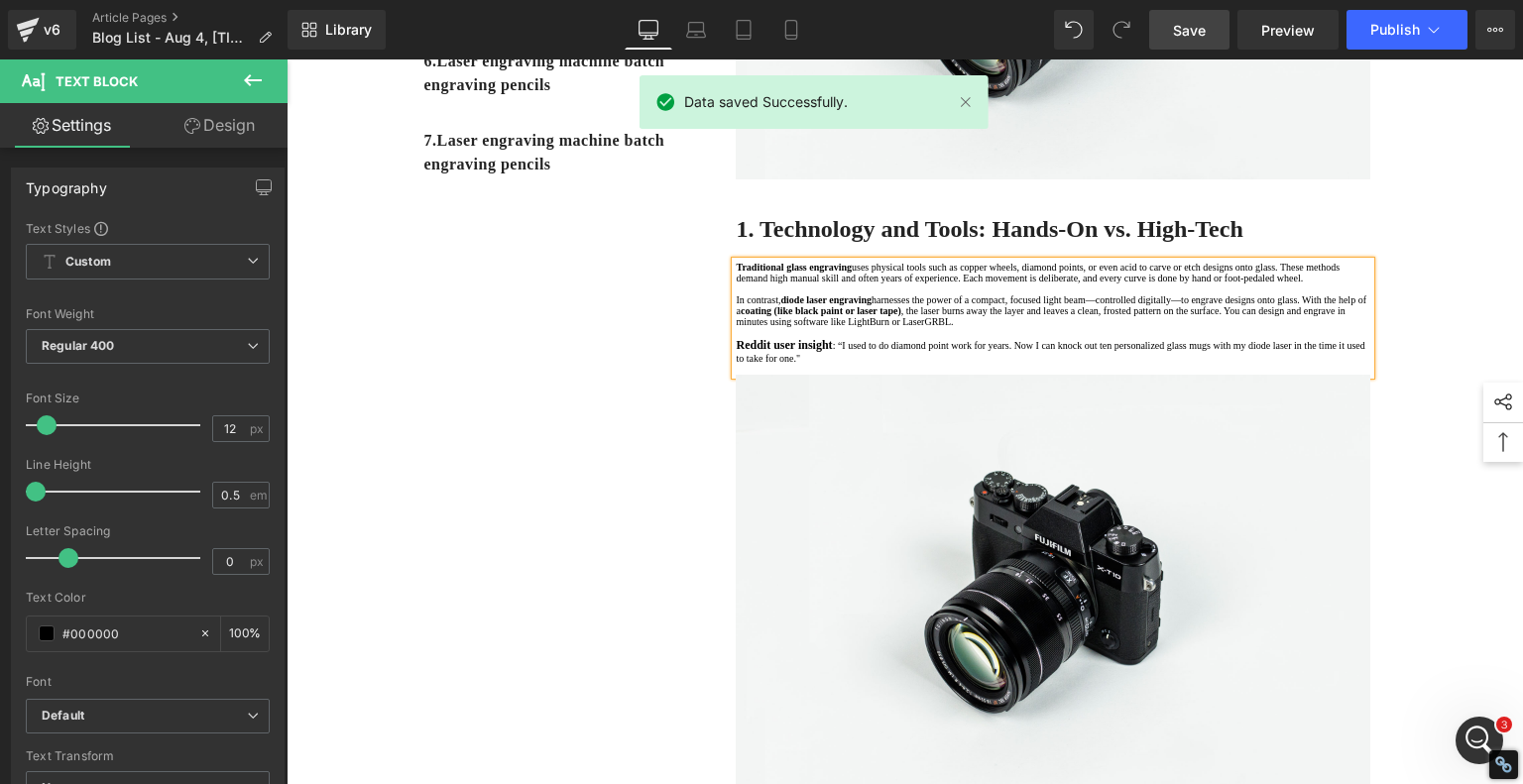 click on "1.  Is the laser engraving machine good at engraving wooden materials Text Block         2.  Laser engraving machine engraving thick paulownia wood cat claw coasters Text Block         3.  Laser engraving machine to engrave thick pine wood calendar Text Block         4.  Laser Engraving Machine to Engrave Skateboards Text Block         5.  Laser engraving machine batch engraving pencils Text Block         6 .  Laser engraving machine batch engraving pencils Text Block         7 .  Laser engraving machine batch engraving pencils Text Block         Row         Diode Laser vs. Traditional Glass Engraving: What's Better for Your Projects? Heading         When it comes to glass engraving, the debate between traditional methods and modern  diode laser engraving  is heating up. Artists and hobbyists are weighing old-school craftsmanship against cutting-edge technology—and for good reason. Each approach has unique advantages, and depending on your goals, one might suit your style better. Text Block" at bounding box center [905, 2145] 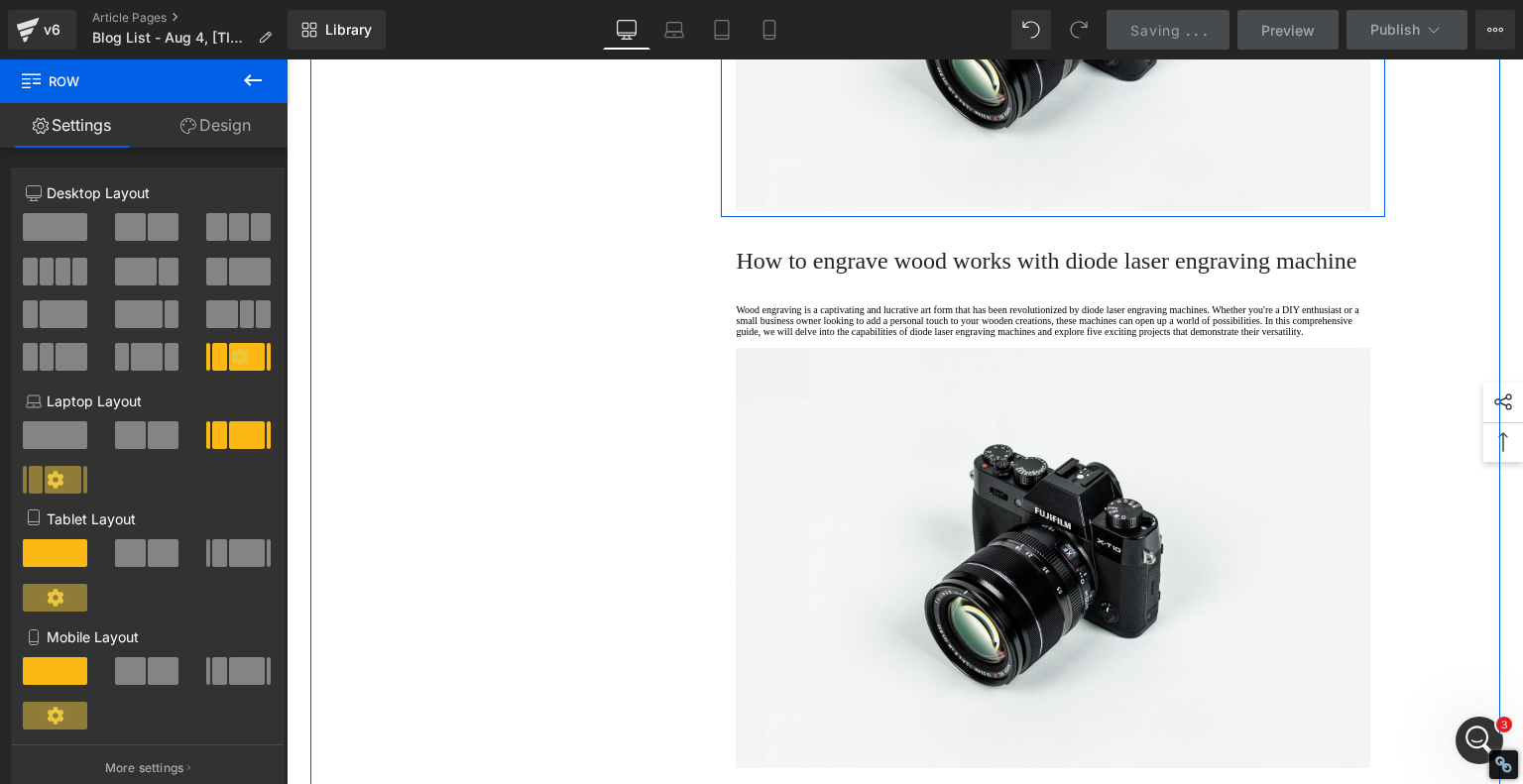 scroll, scrollTop: 1288, scrollLeft: 0, axis: vertical 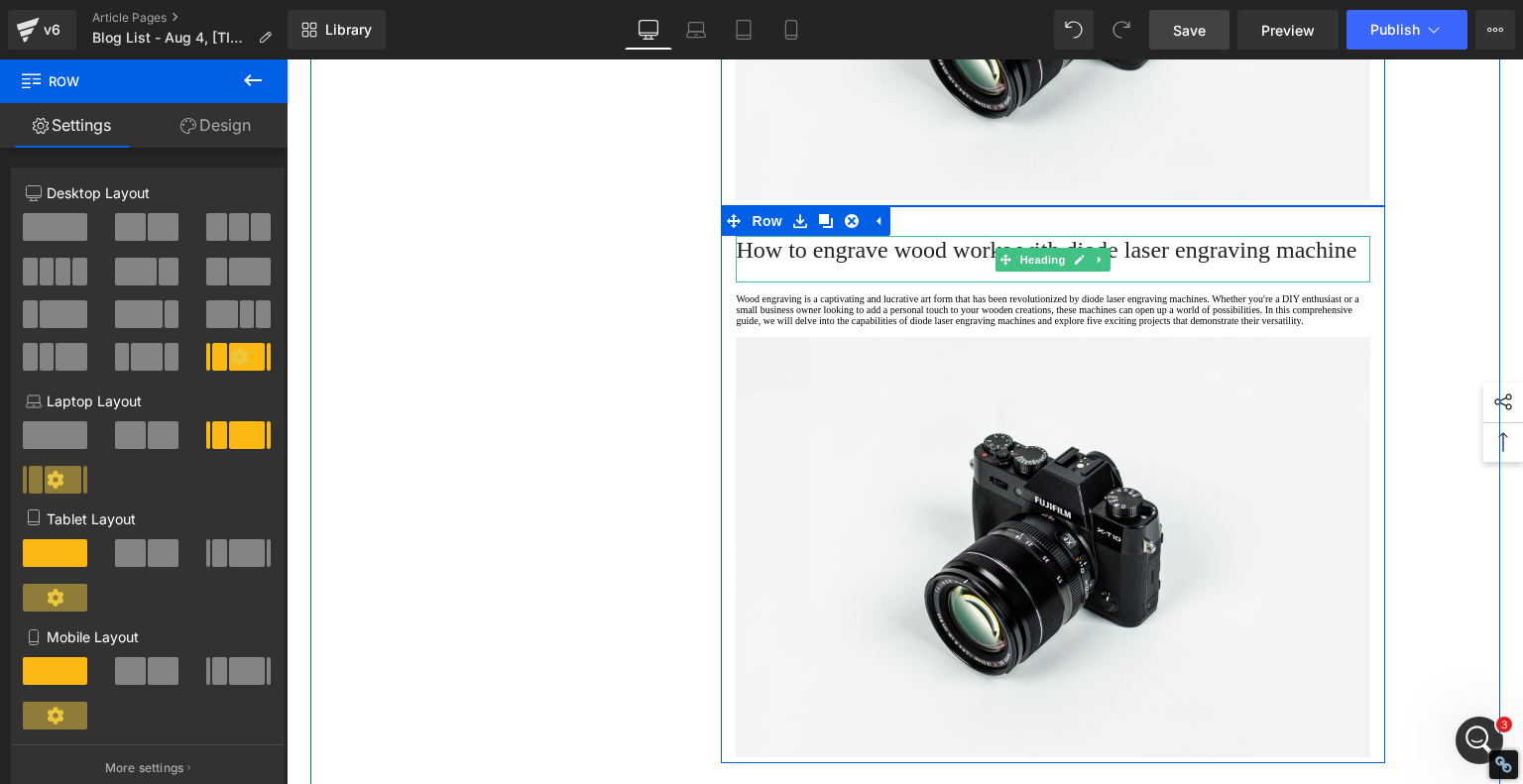 click on "How to engrave wood works with  diode laser engraving machine" at bounding box center (1046, 250) 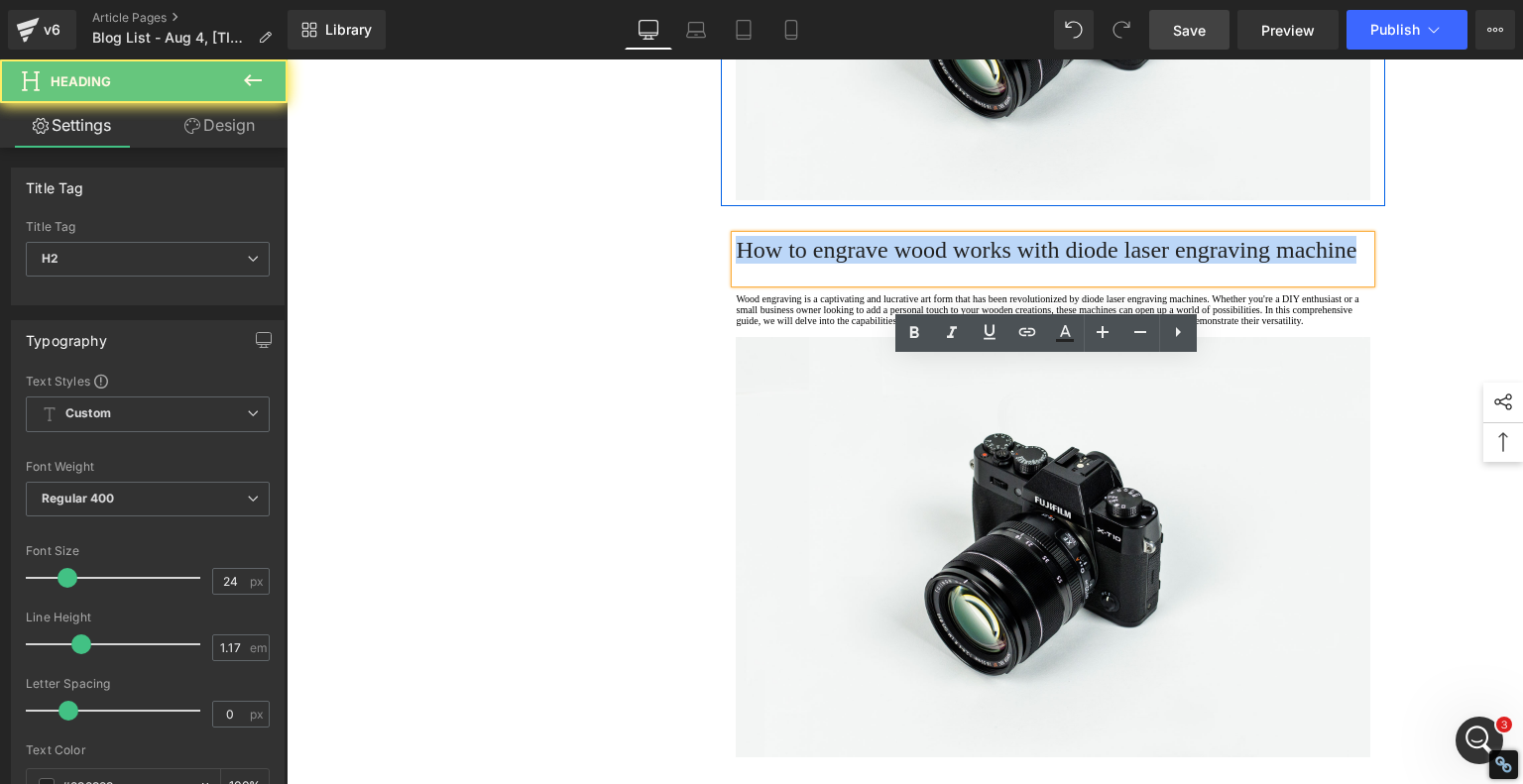 click on "How to engrave wood works with  diode laser engraving machine" at bounding box center [1046, 250] 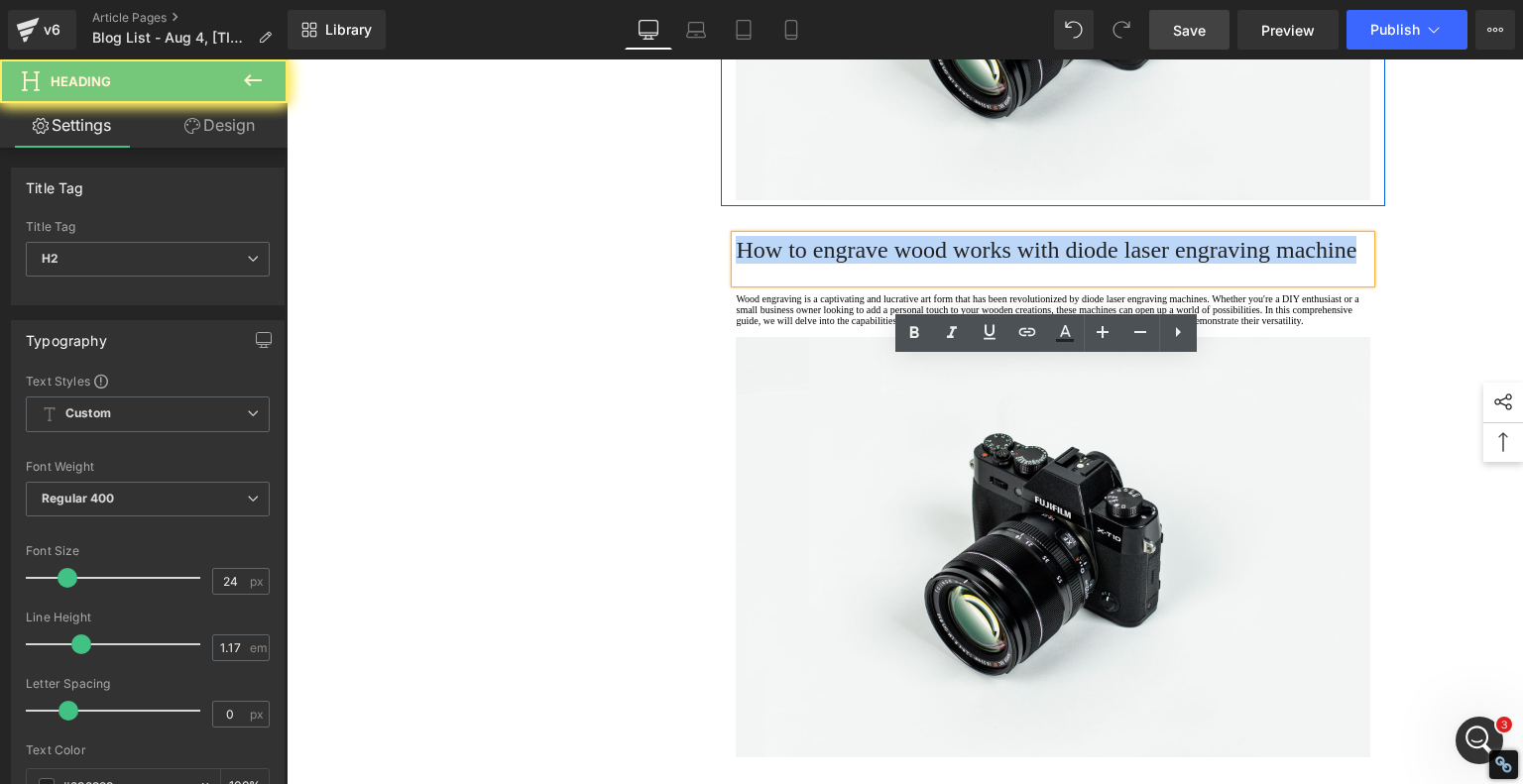 paste 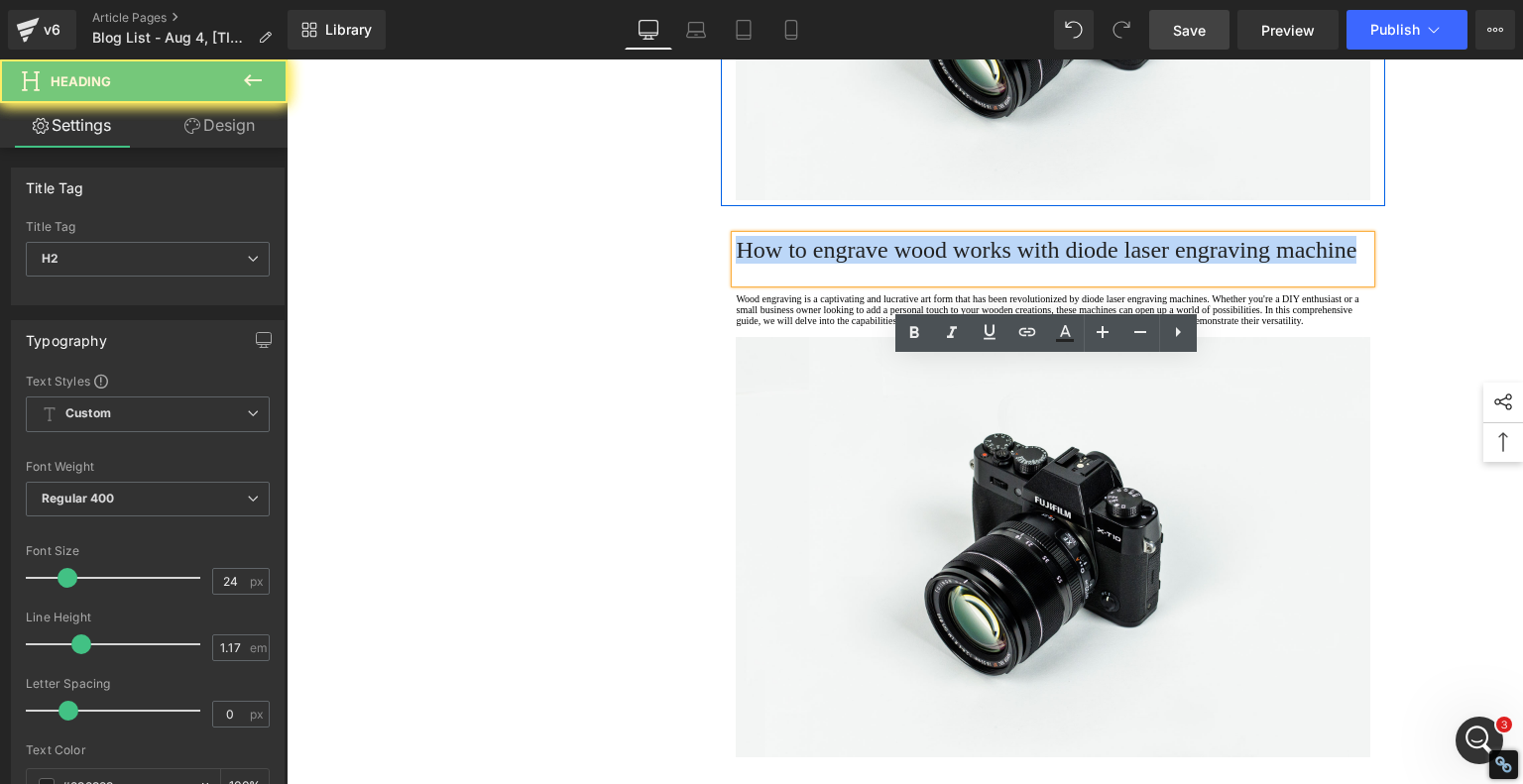 type 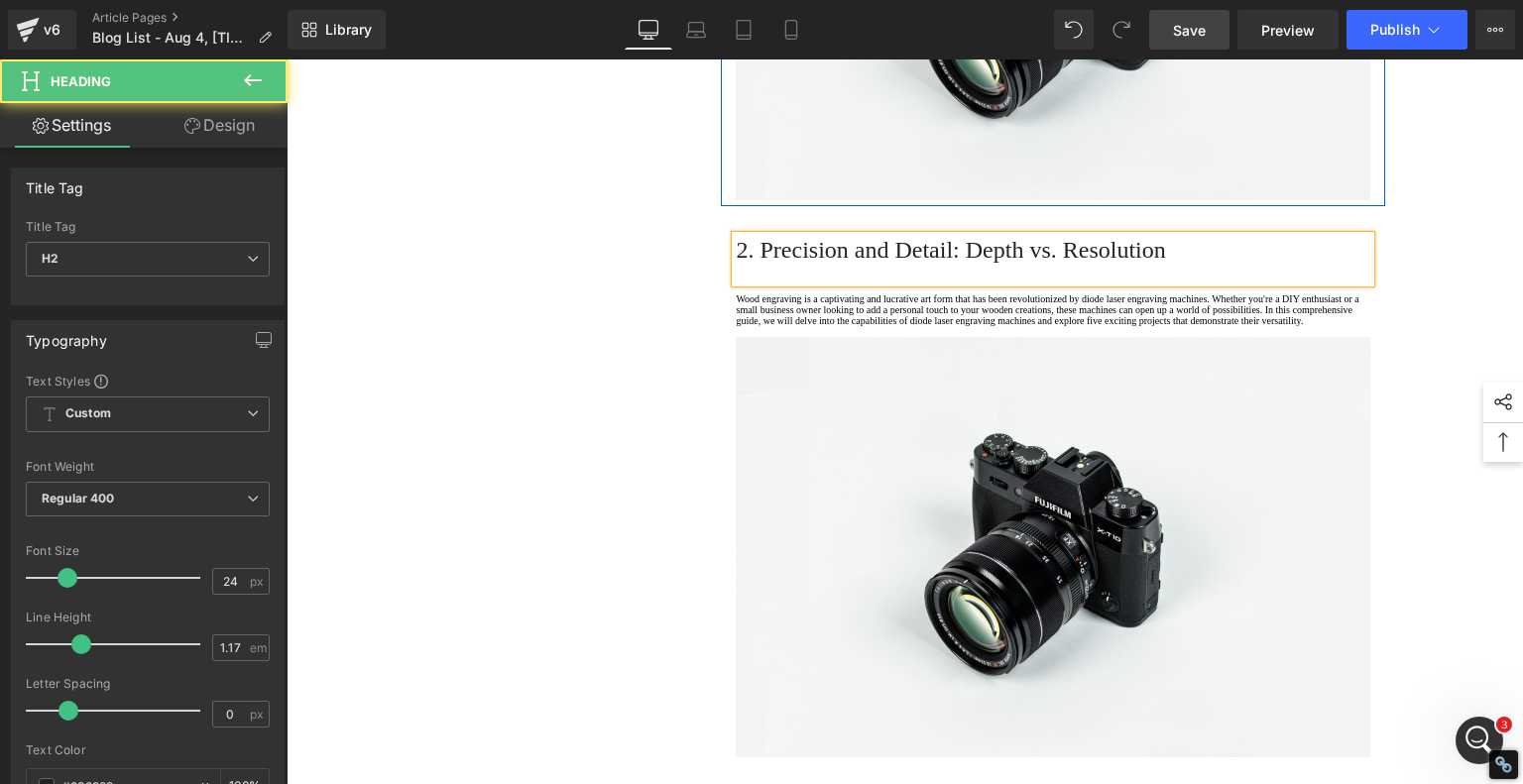 click on "2. Precision and Detail: Depth vs. Resolution" at bounding box center (1053, 250) 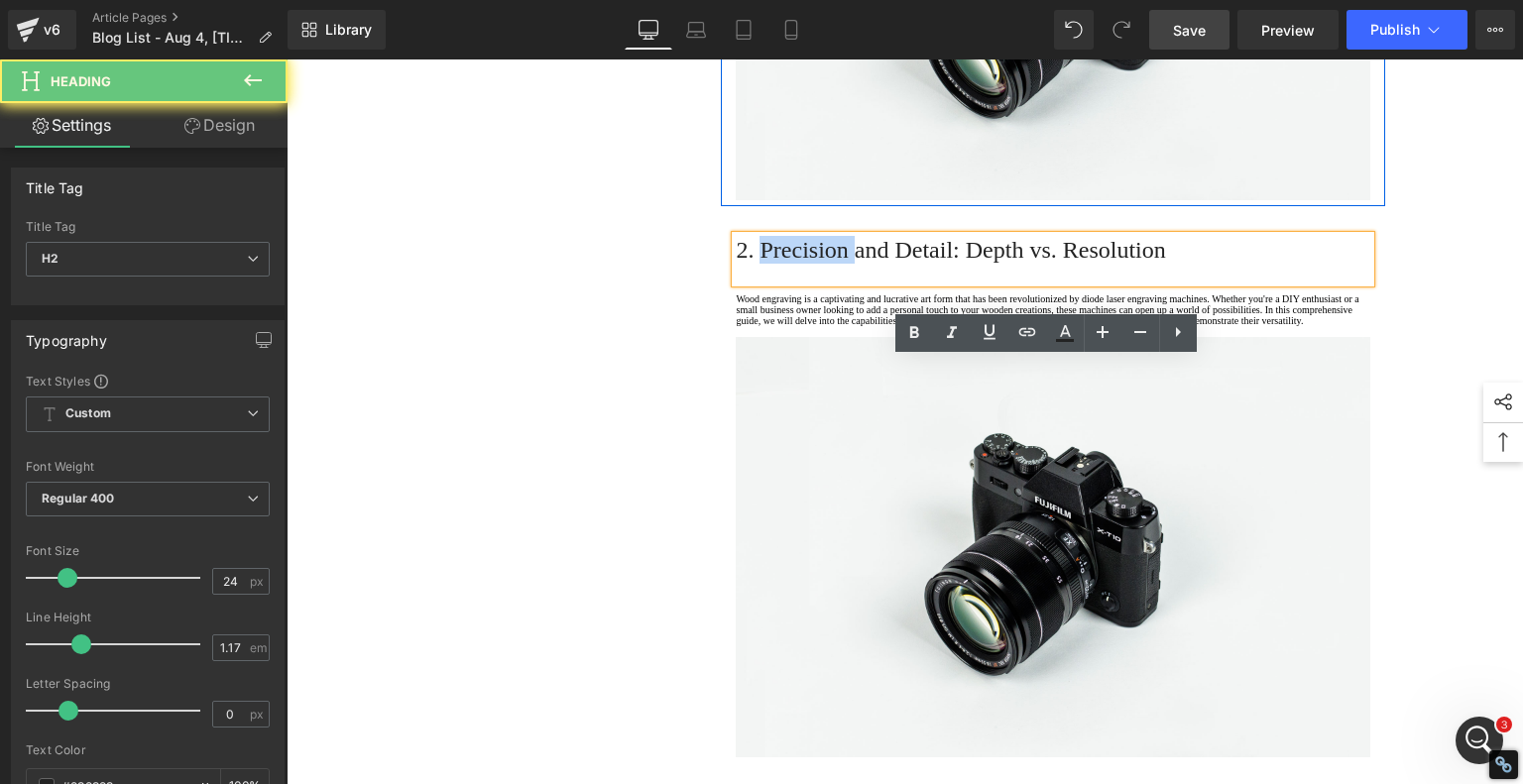 click on "2. Precision and Detail: Depth vs. Resolution" at bounding box center (1053, 250) 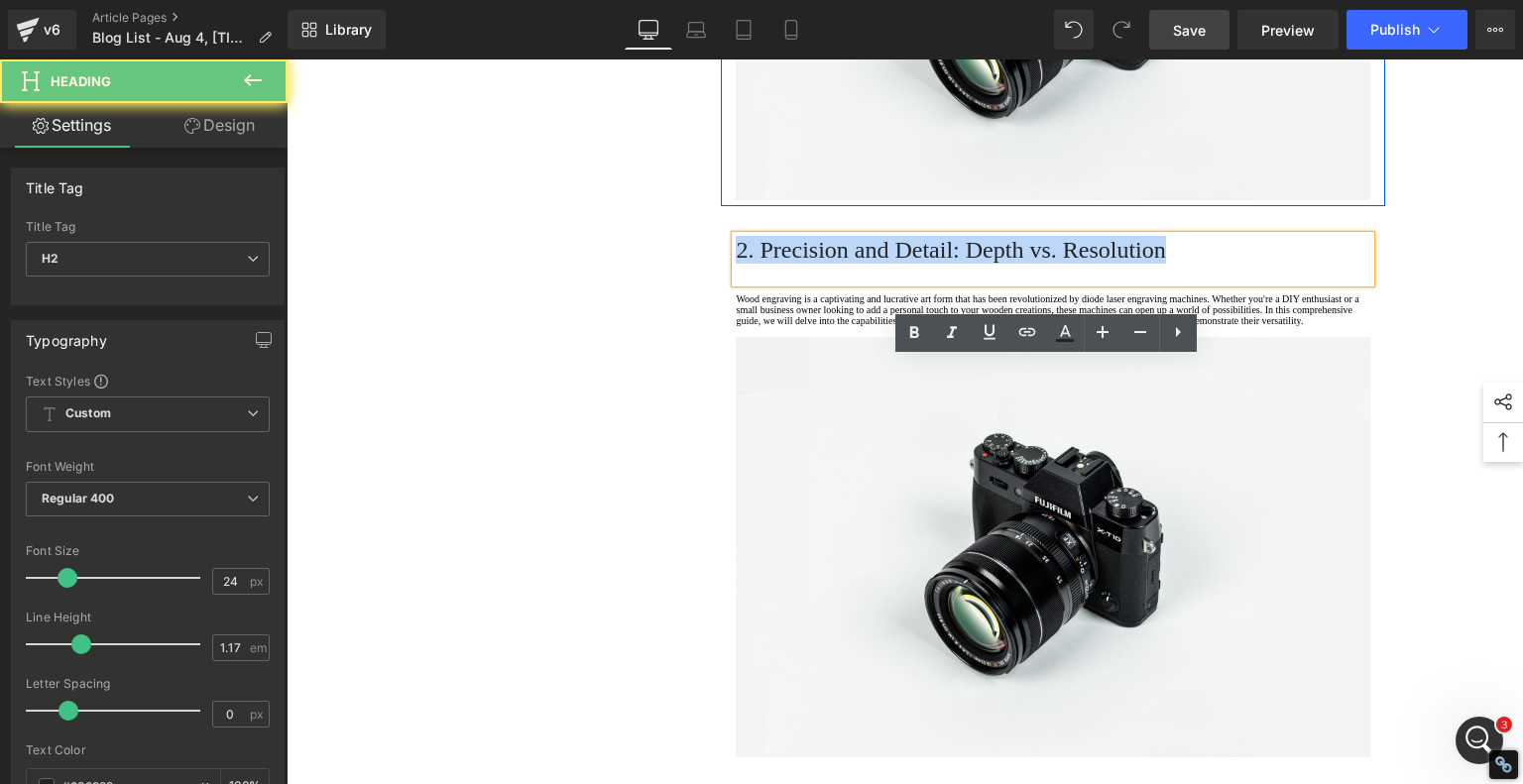 click on "2. Precision and Detail: Depth vs. Resolution" at bounding box center (1053, 250) 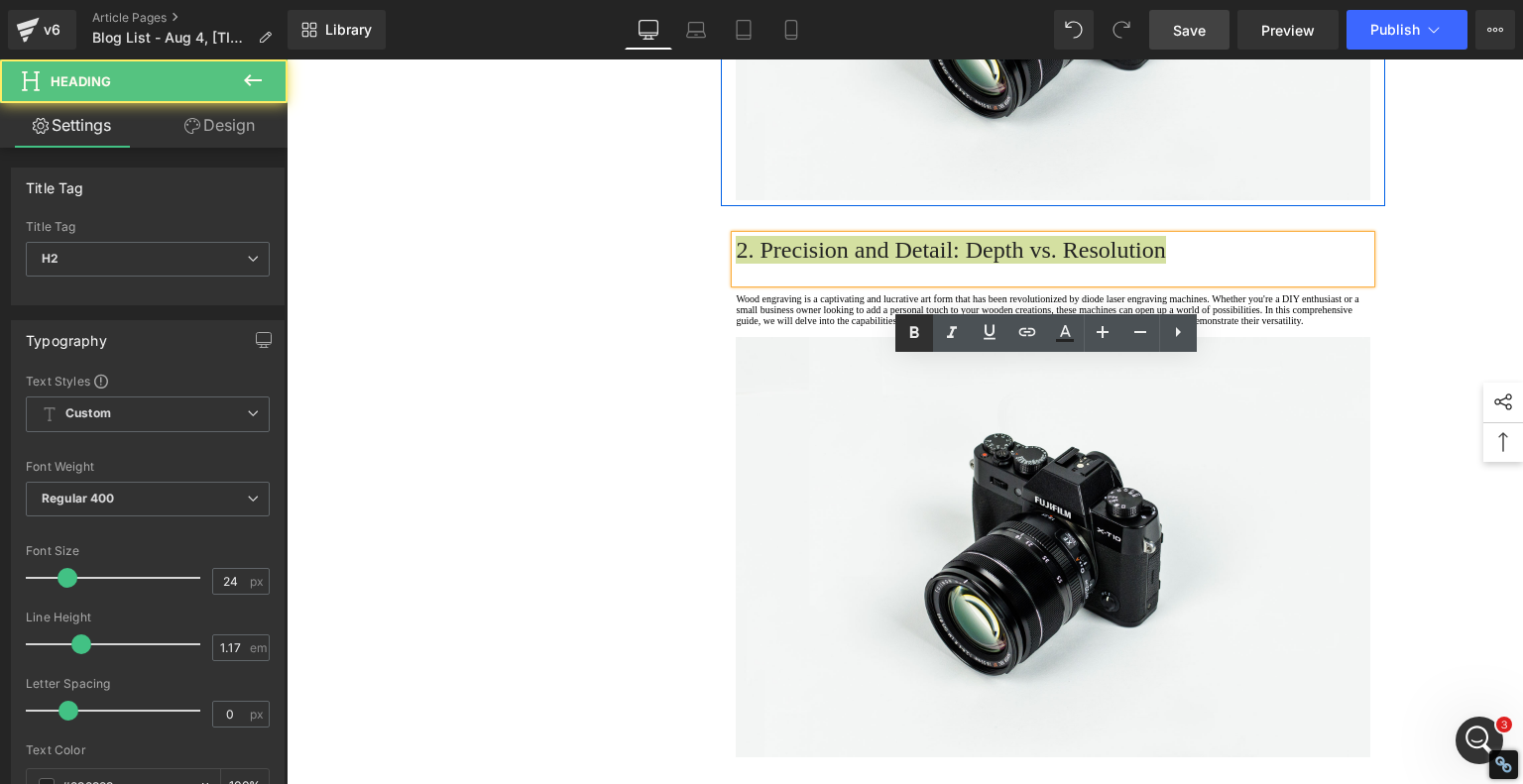 click 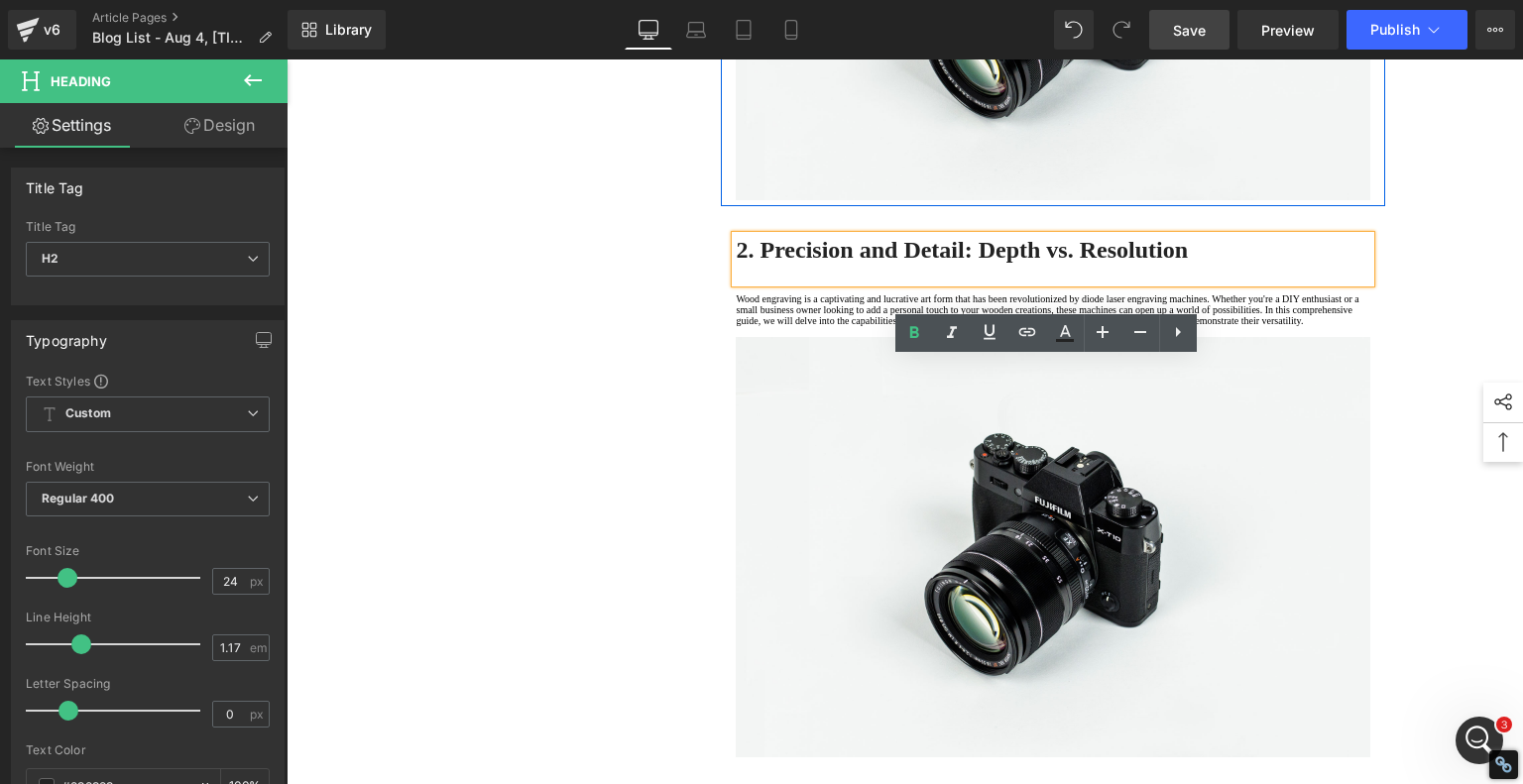 click on "1.  Is the laser engraving machine good at engraving wooden materials Text Block         2.  Laser engraving machine engraving thick paulownia wood cat claw coasters Text Block         3.  Laser engraving machine to engrave thick pine wood calendar Text Block         4.  Laser Engraving Machine to Engrave Skateboards Text Block         5.  Laser engraving machine batch engraving pencils Text Block         6 .  Laser engraving machine batch engraving pencils Text Block         7 .  Laser engraving machine batch engraving pencils Text Block         Row         Diode Laser vs. Traditional Glass Engraving: What's Better for Your Projects? Heading         When it comes to glass engraving, the debate between traditional methods and modern  diode laser engraving  is heating up. Artists and hobbyists are weighing old-school craftsmanship against cutting-edge technology—and for good reason. Each approach has unique advantages, and depending on your goals, one might suit your style better. Text Block" at bounding box center (905, 1550) 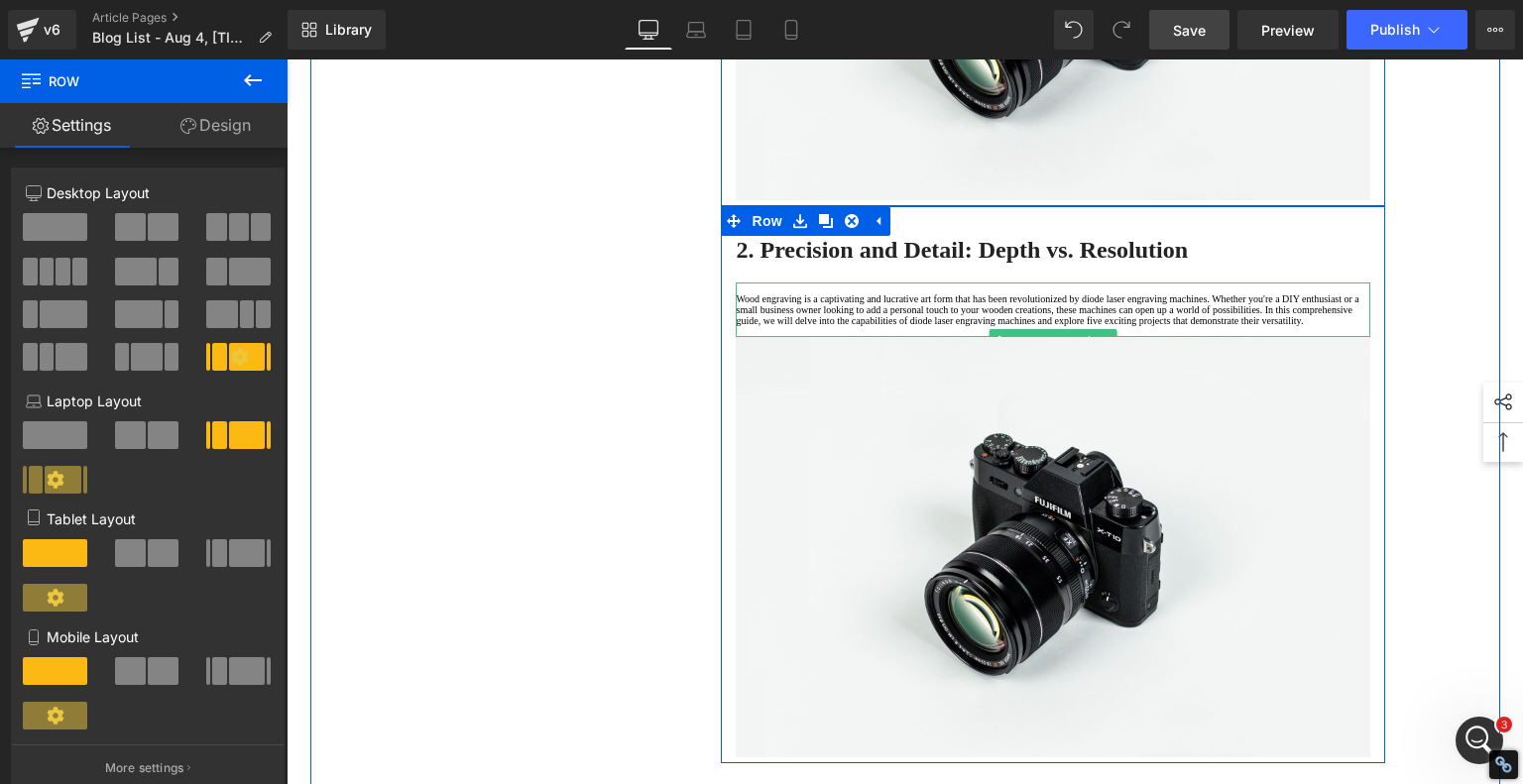 click at bounding box center [1053, 331] 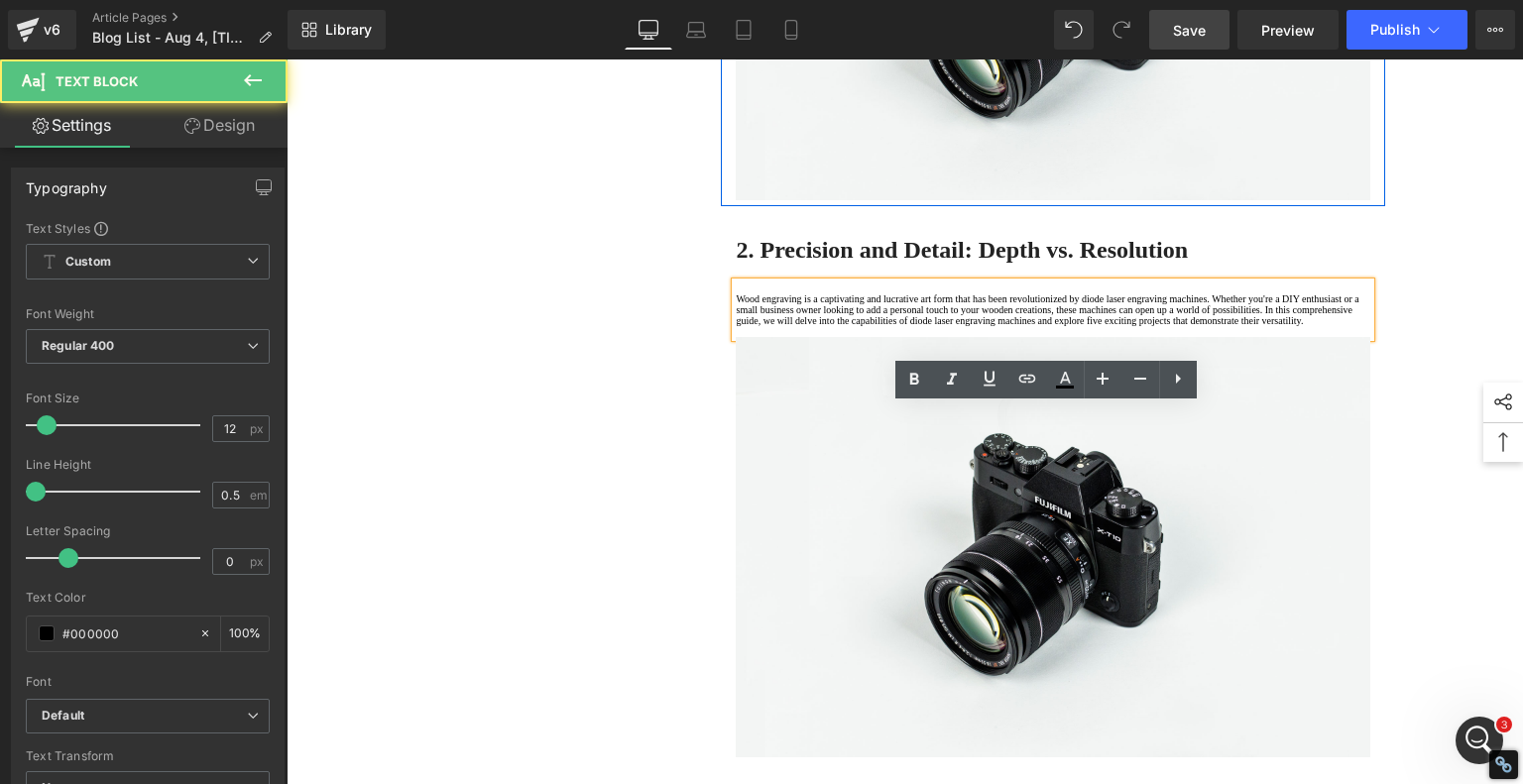 click on "Wood engraving is a captivating and lucrative art form that has been revolutionized by diode laser engraving machines. Whether you're a DIY enthusiast or a small business owner looking to add a personal touch to your wooden creations, these machines can open up a world of possibilities. In this comprehensive guide, we will delve into the capabilities of diode laser engraving machines and explore five exciting projects that demonstrate their versatility." at bounding box center [1053, 309] 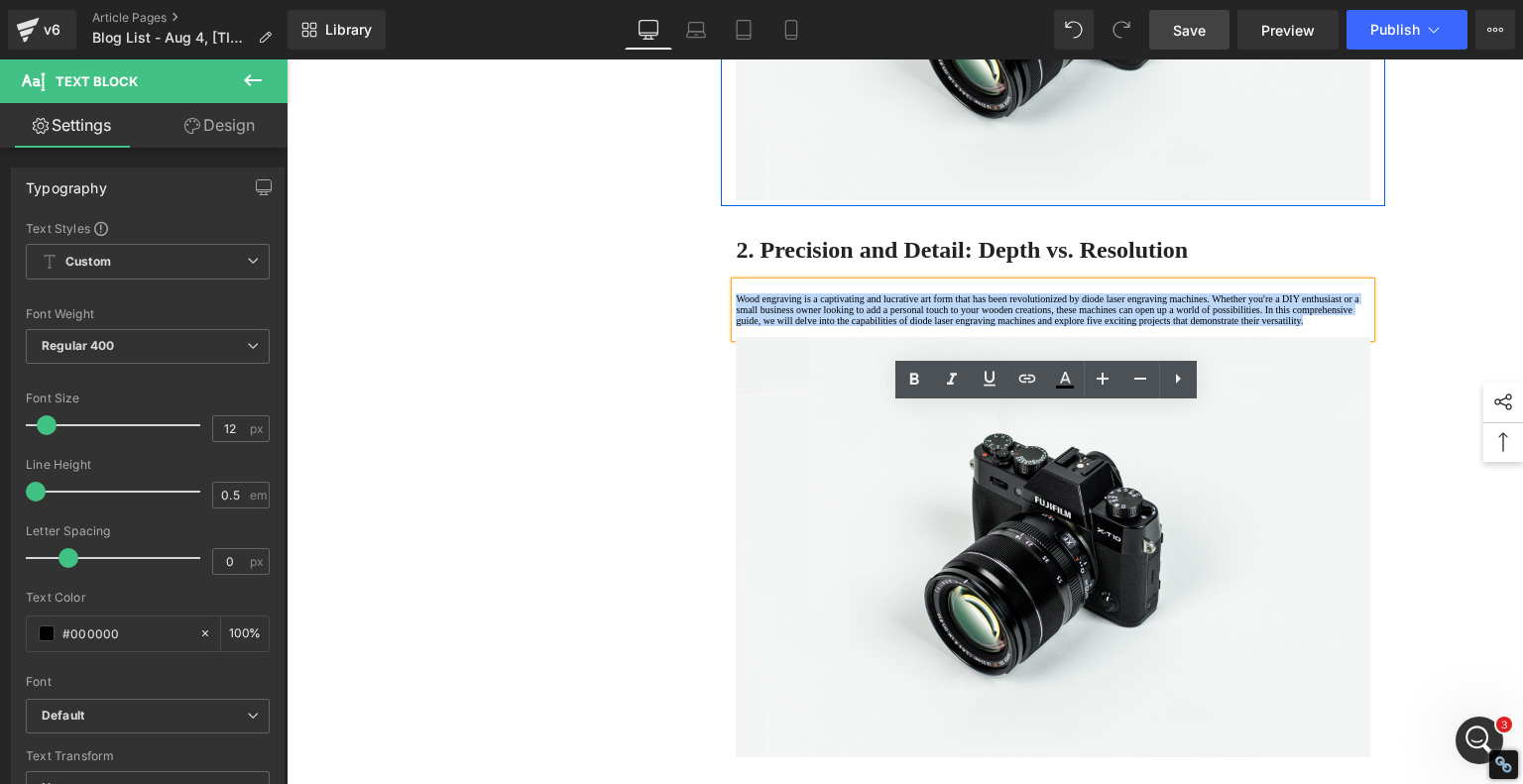 drag, startPoint x: 801, startPoint y: 499, endPoint x: 714, endPoint y: 428, distance: 112.29426 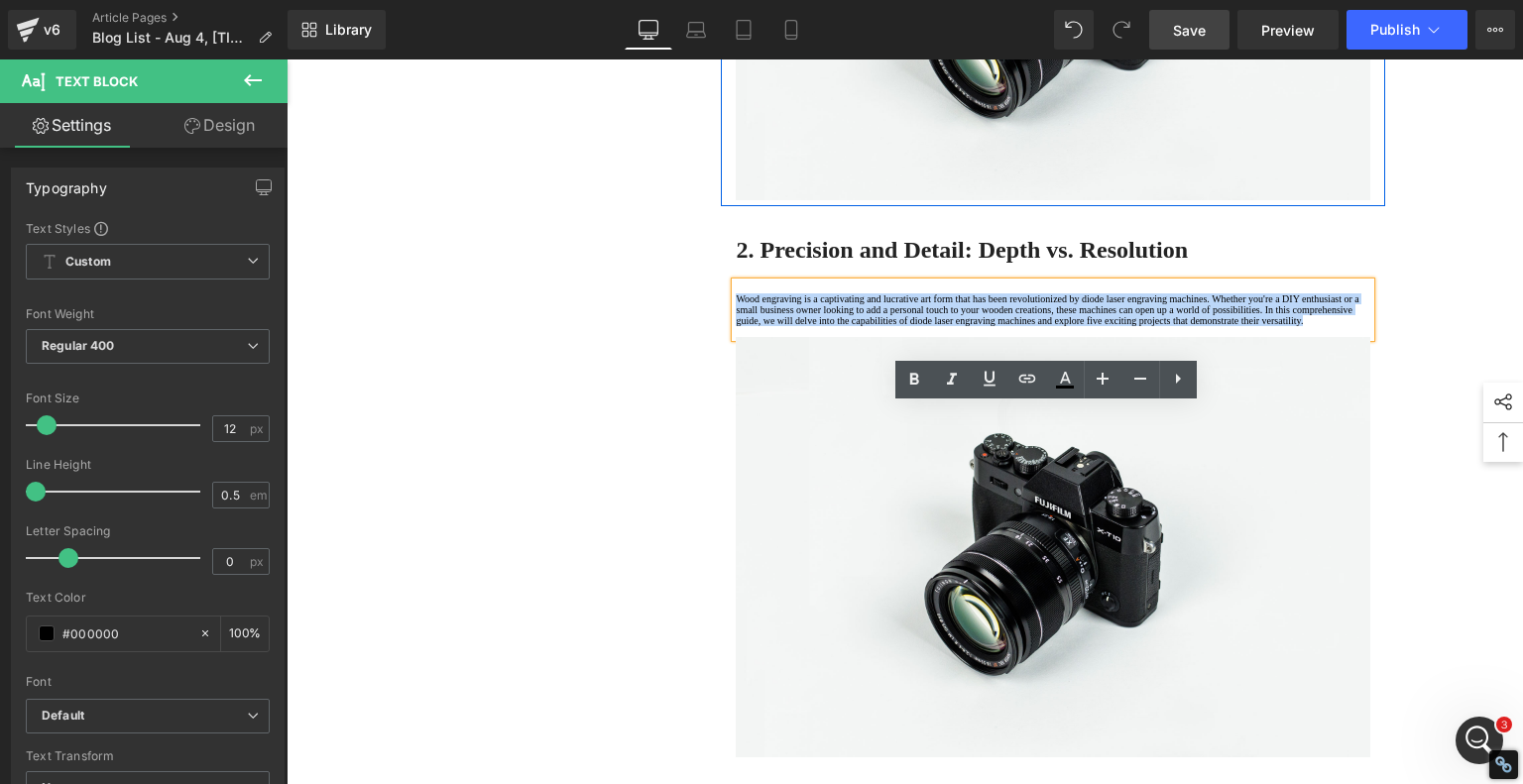 click on "2. Precision and Detail: Depth vs. Resolution Heading         Wood engraving is a captivating and lucrative art form that has been revolutionized by diode laser engraving machines. Whether you're a DIY enthusiast or a small business owner looking to add a personal touch to your wooden creations, these machines can open up a world of possibilities. In this comprehensive guide, we will delve into the capabilities of diode laser engraving machines and explore five exciting projects that demonstrate their versatility. Text Block         Image" at bounding box center [1053, 497] 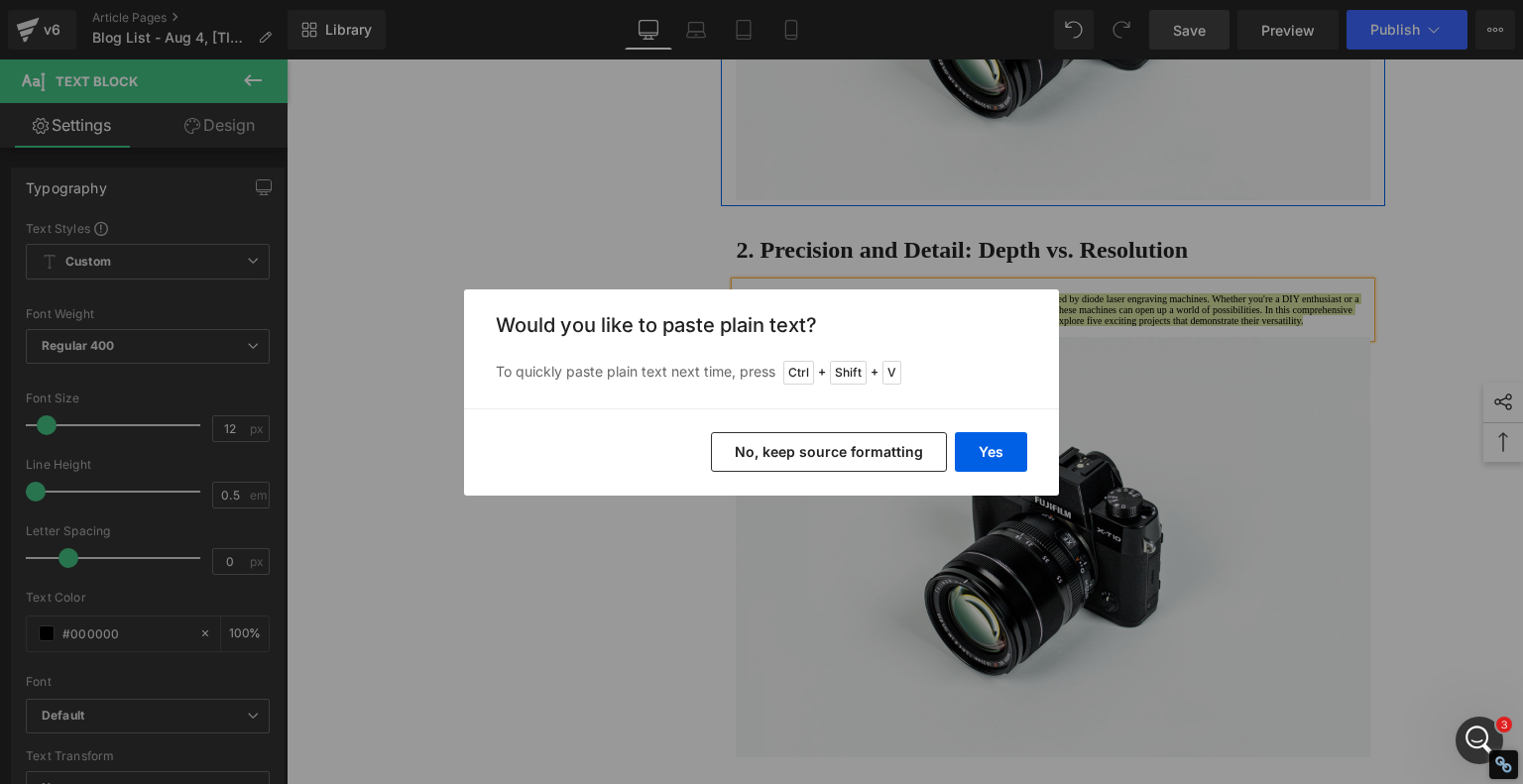 click on "No, keep source formatting" at bounding box center [829, 452] 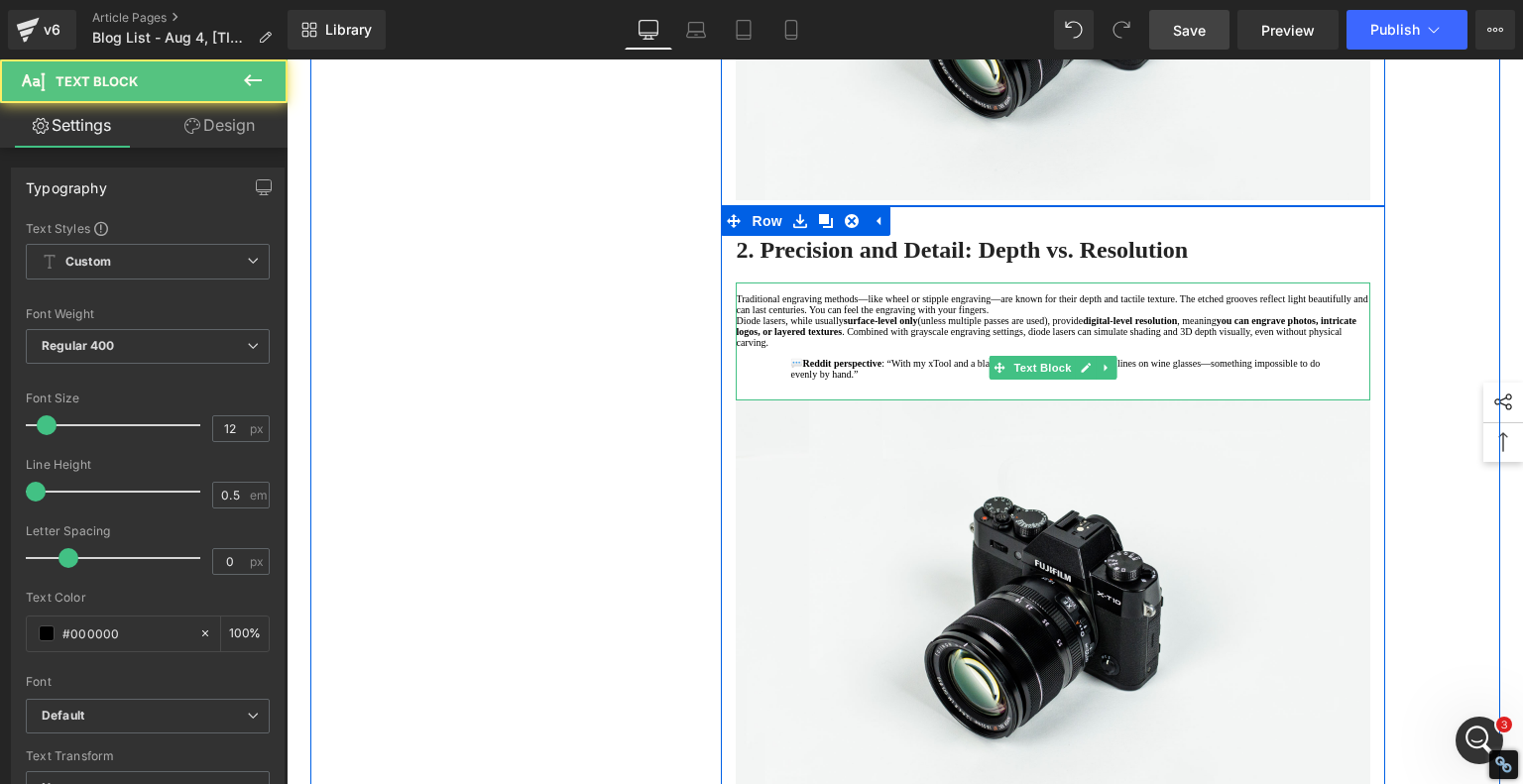 click on "Reddit perspective" at bounding box center (842, 363) 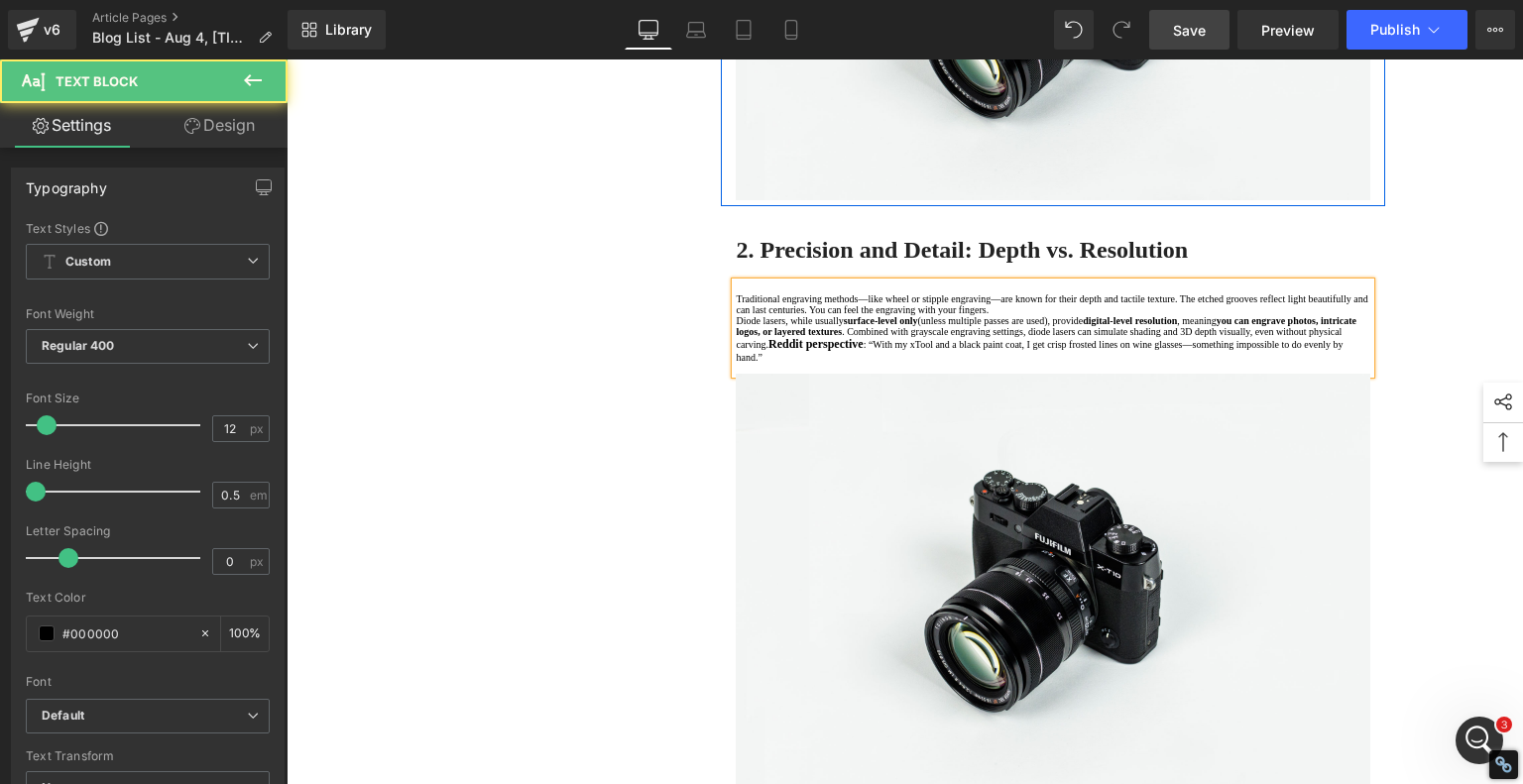 click on "Traditional engraving methods—like wheel or stipple engraving—are known for their depth and tactile texture. The etched grooves reflect light beautifully and can last centuries. You can feel the engraving with your fingers." at bounding box center [1053, 304] 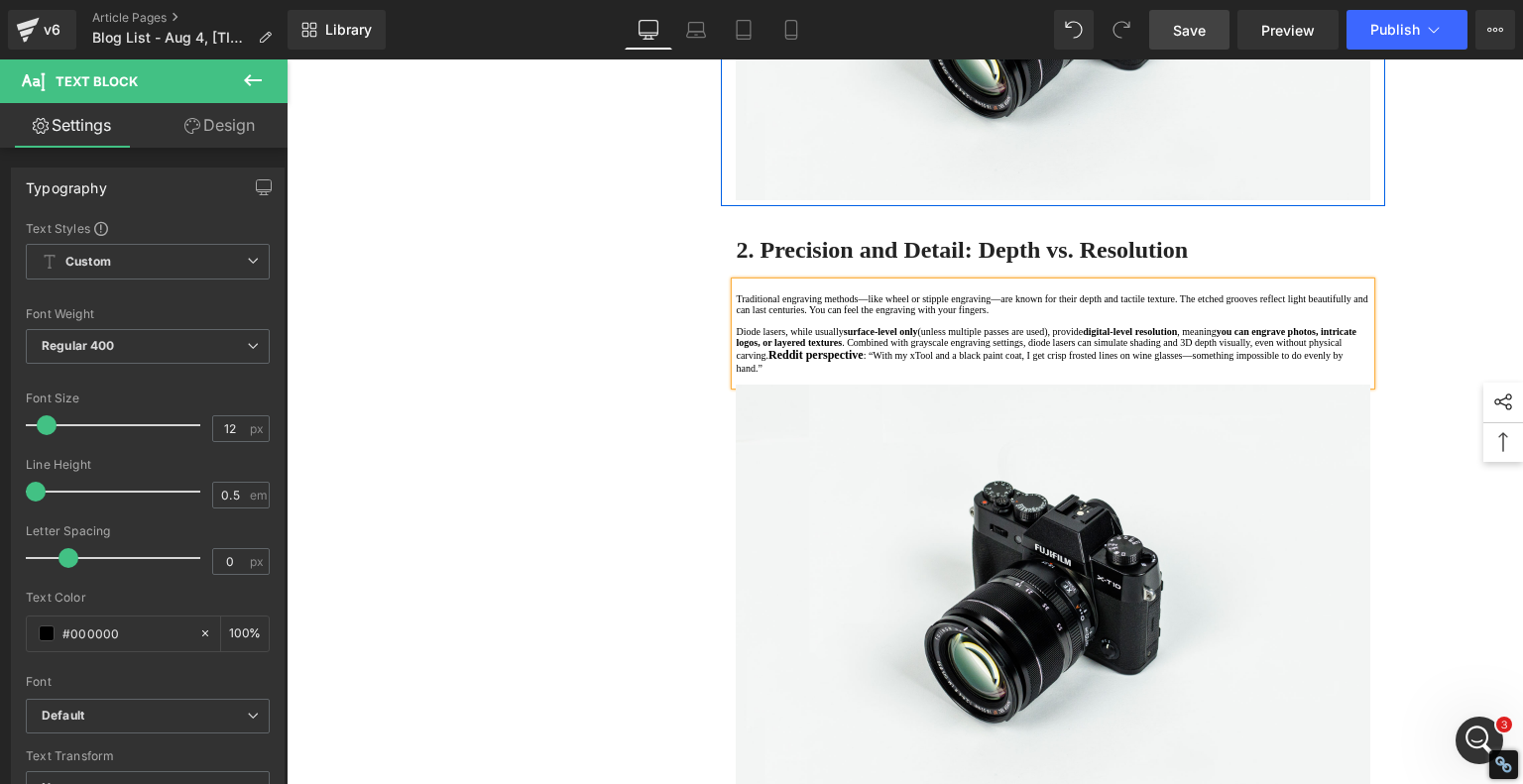 click on "Reddit perspective" at bounding box center (816, 355) 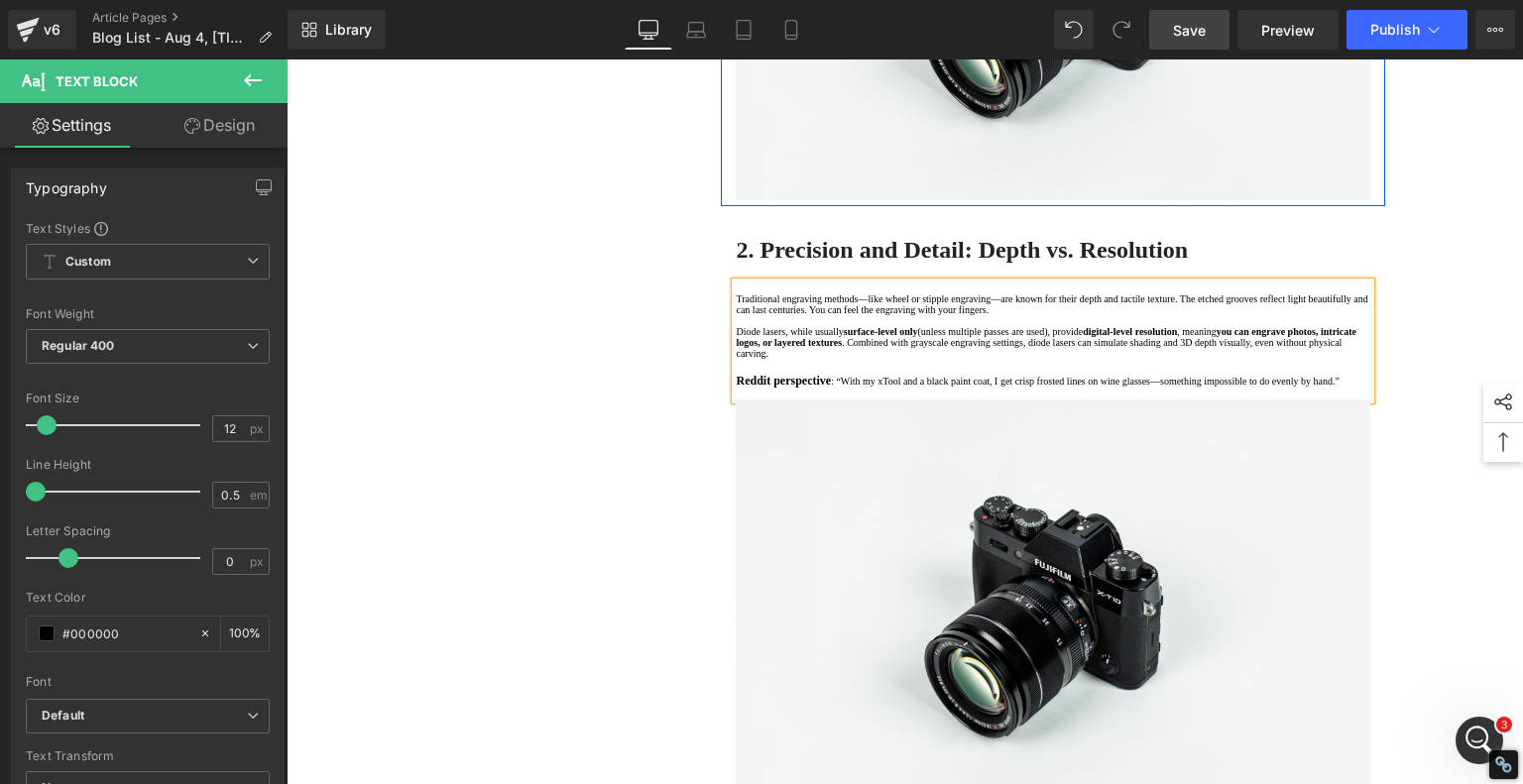 click on "1.  Is the laser engraving machine good at engraving wooden materials Text Block         2.  Laser engraving machine engraving thick paulownia wood cat claw coasters Text Block         3.  Laser engraving machine to engrave thick pine wood calendar Text Block         4.  Laser Engraving Machine to Engrave Skateboards Text Block         5.  Laser engraving machine batch engraving pencils Text Block         6 .  Laser engraving machine batch engraving pencils Text Block         7 .  Laser engraving machine batch engraving pencils Text Block         Row         Diode Laser vs. Traditional Glass Engraving: What's Better for Your Projects? Heading         When it comes to glass engraving, the debate between traditional methods and modern  diode laser engraving  is heating up. Artists and hobbyists are weighing old-school craftsmanship against cutting-edge technology—and for good reason. Each approach has unique advantages, and depending on your goals, one might suit your style better. Text Block" at bounding box center (905, 1581) 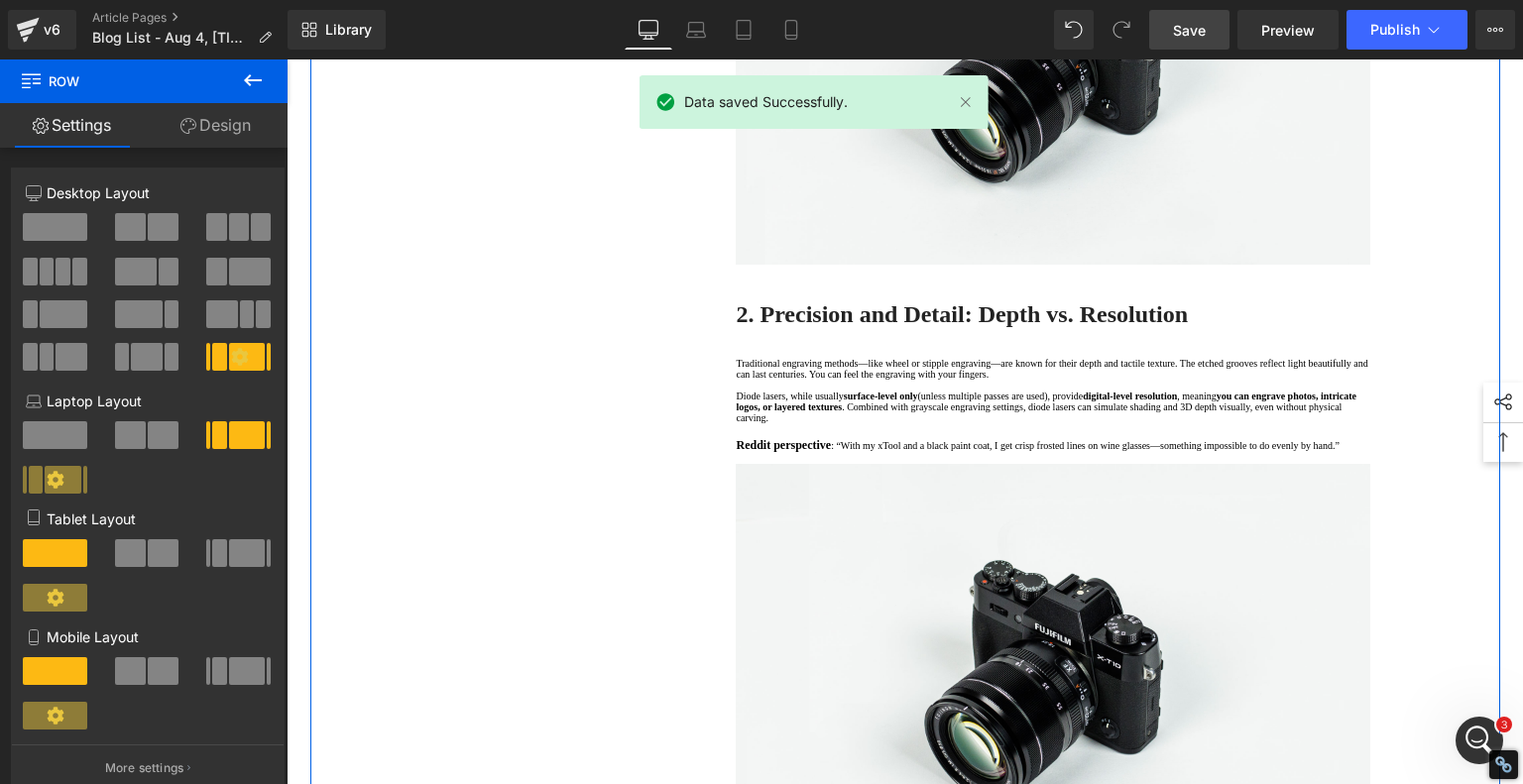 scroll, scrollTop: 1288, scrollLeft: 0, axis: vertical 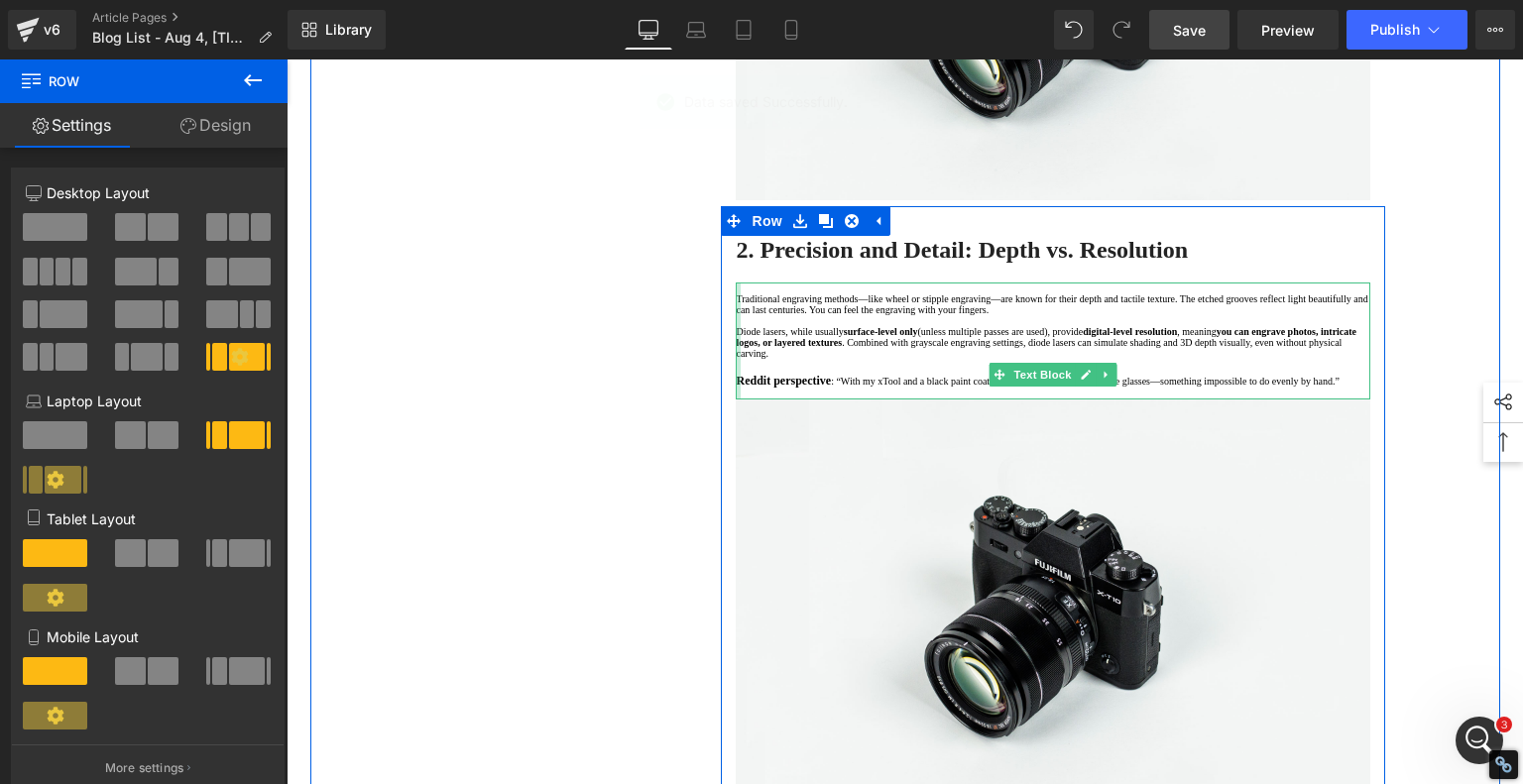 click on "Traditional engraving methods—like wheel or stipple engraving—are known for their depth and tactile texture. The etched grooves reflect light beautifully and can last centuries. You can feel the engraving with your fingers. Diode lasers, while usually  surface-level only  (unless multiple passes are used), provide  digital-level resolution , meaning  you can engrave photos, intricate logos, or layered textures . Combined with grayscale engraving settings, diode lasers can simulate shading and 3D depth visually, even without physical carving. Reddit perspective : “With my xTool and a black paint coat, I get crisp frosted lines on wine glasses—something impossible to do evenly by hand.” Text Block" at bounding box center [1053, 341] 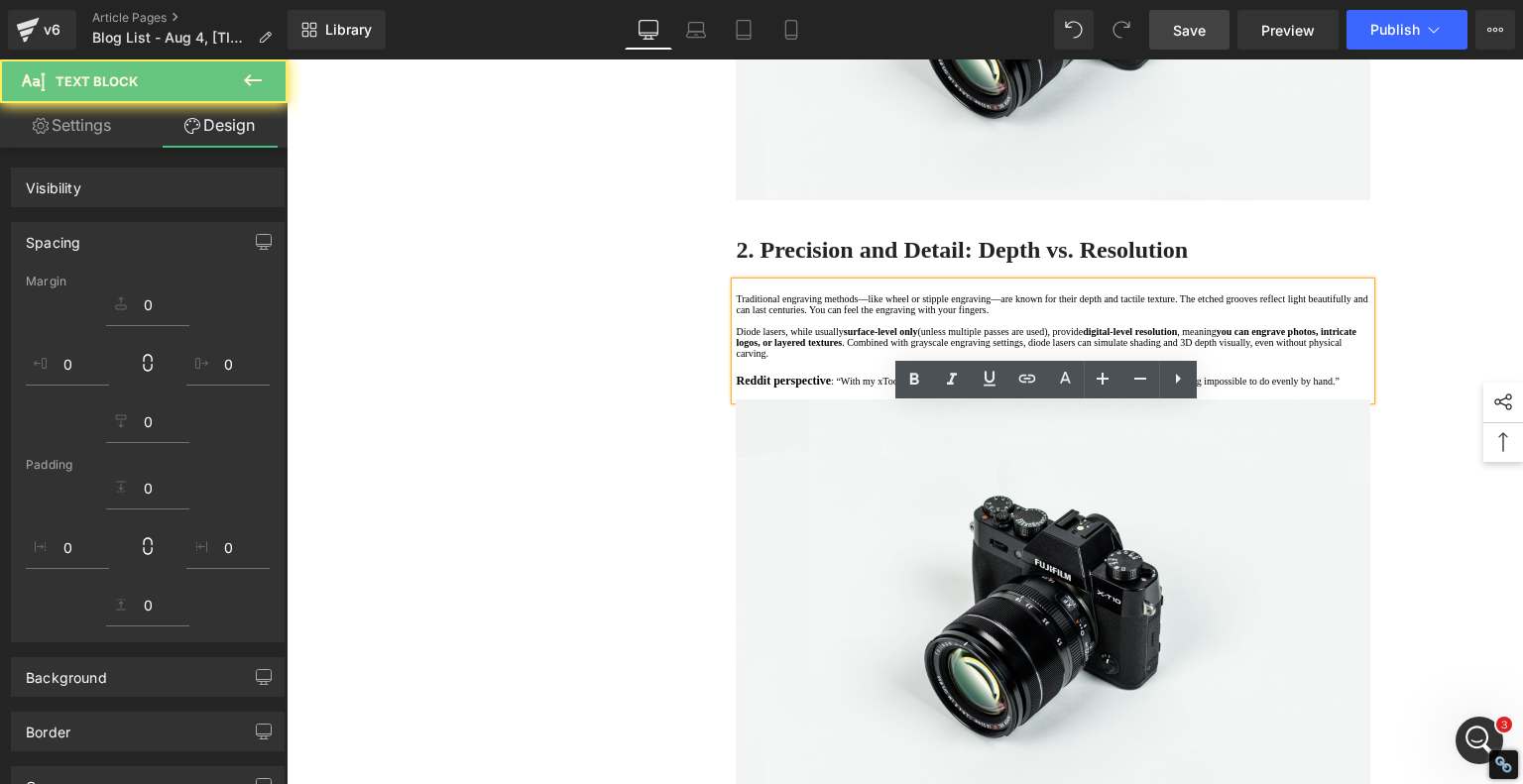 click on "Traditional engraving methods—like wheel or stipple engraving—are known for their depth and tactile texture. The etched grooves reflect light beautifully and can last centuries. You can feel the engraving with your fingers." at bounding box center [1053, 304] 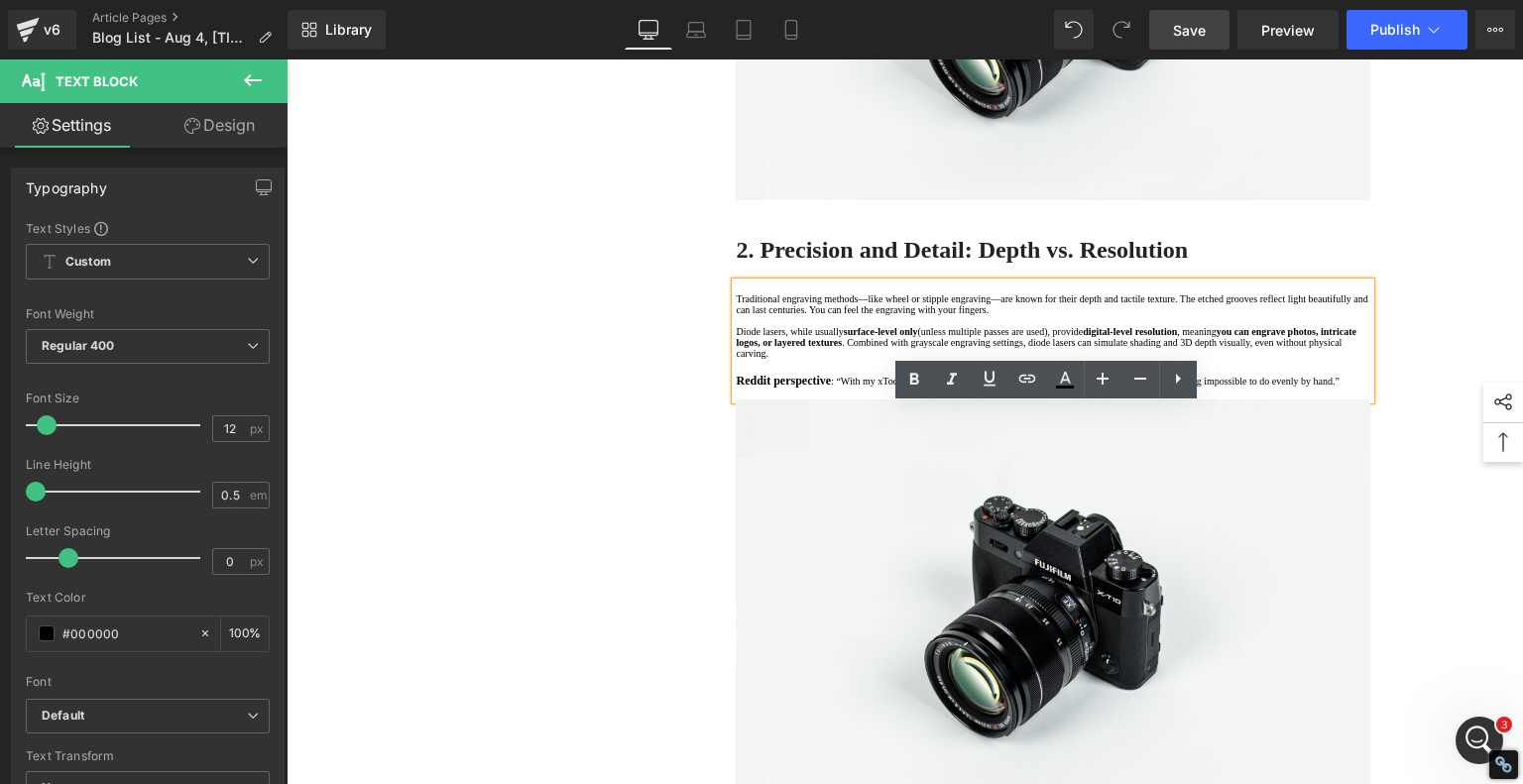 click on "Traditional engraving methods—like wheel or stipple engraving—are known for their depth and tactile texture. The etched grooves reflect light beautifully and can last centuries. You can feel the engraving with your fingers." at bounding box center [1053, 304] 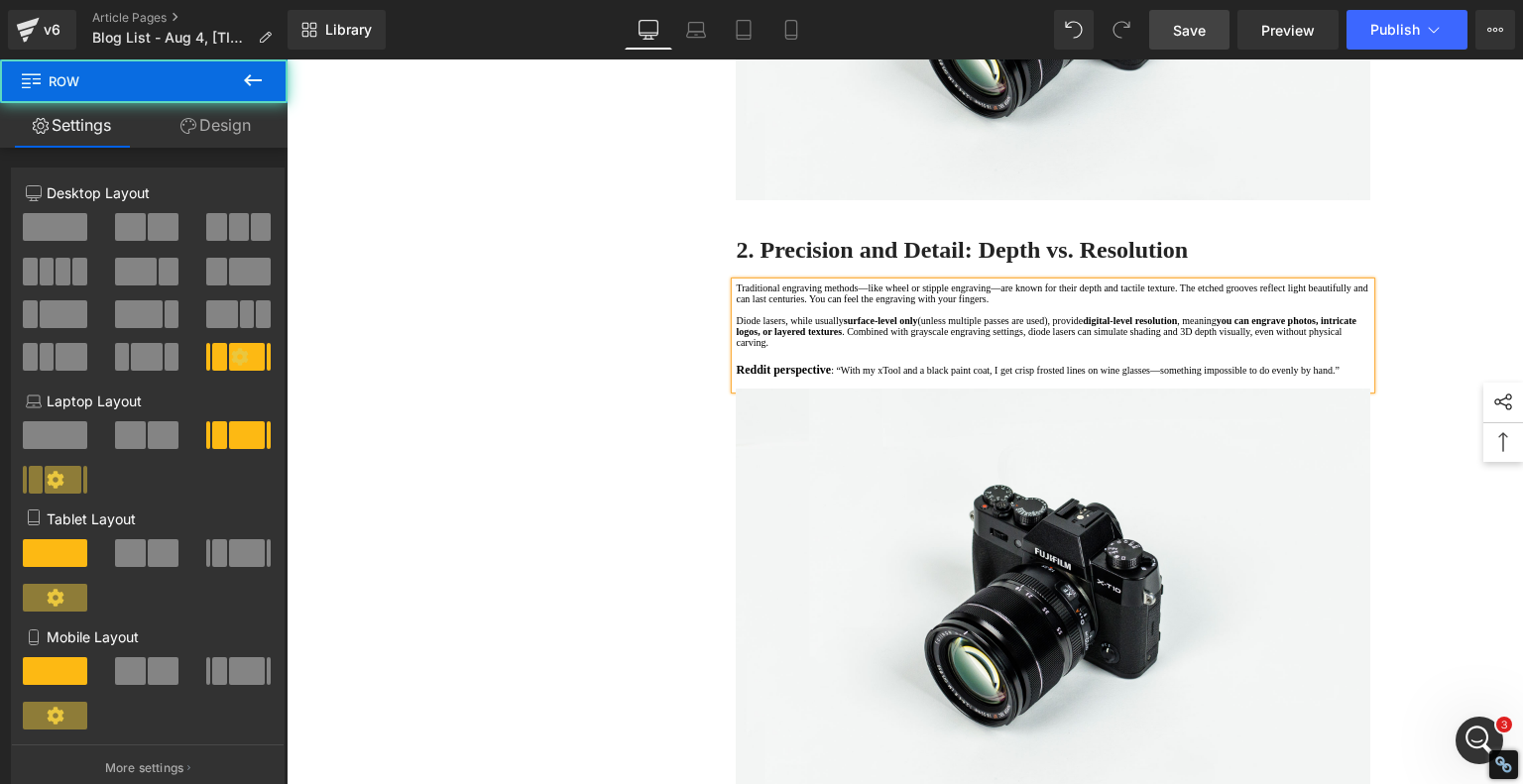click on "1.  Is the laser engraving machine good at engraving wooden materials Text Block         2.  Laser engraving machine engraving thick paulownia wood cat claw coasters Text Block         3.  Laser engraving machine to engrave thick pine wood calendar Text Block         4.  Laser Engraving Machine to Engrave Skateboards Text Block         5.  Laser engraving machine batch engraving pencils Text Block         6 .  Laser engraving machine batch engraving pencils Text Block         7 .  Laser engraving machine batch engraving pencils Text Block         Row         Diode Laser vs. Traditional Glass Engraving: What's Better for Your Projects? Heading         When it comes to glass engraving, the debate between traditional methods and modern  diode laser engraving  is heating up. Artists and hobbyists are weighing old-school craftsmanship against cutting-edge technology—and for good reason. Each approach has unique advantages, and depending on your goals, one might suit your style better. Text Block" at bounding box center [905, 1576] 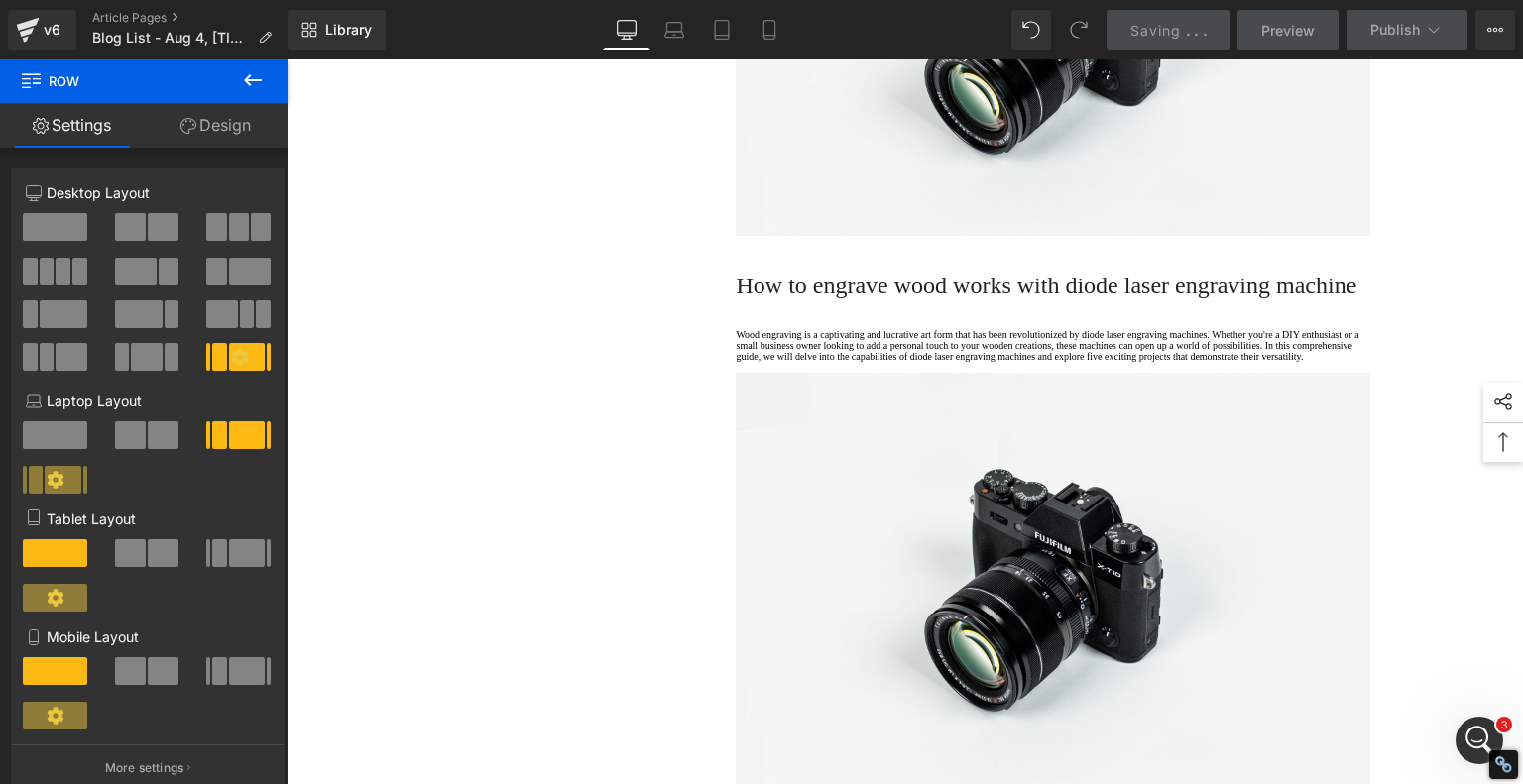 scroll, scrollTop: 1982, scrollLeft: 0, axis: vertical 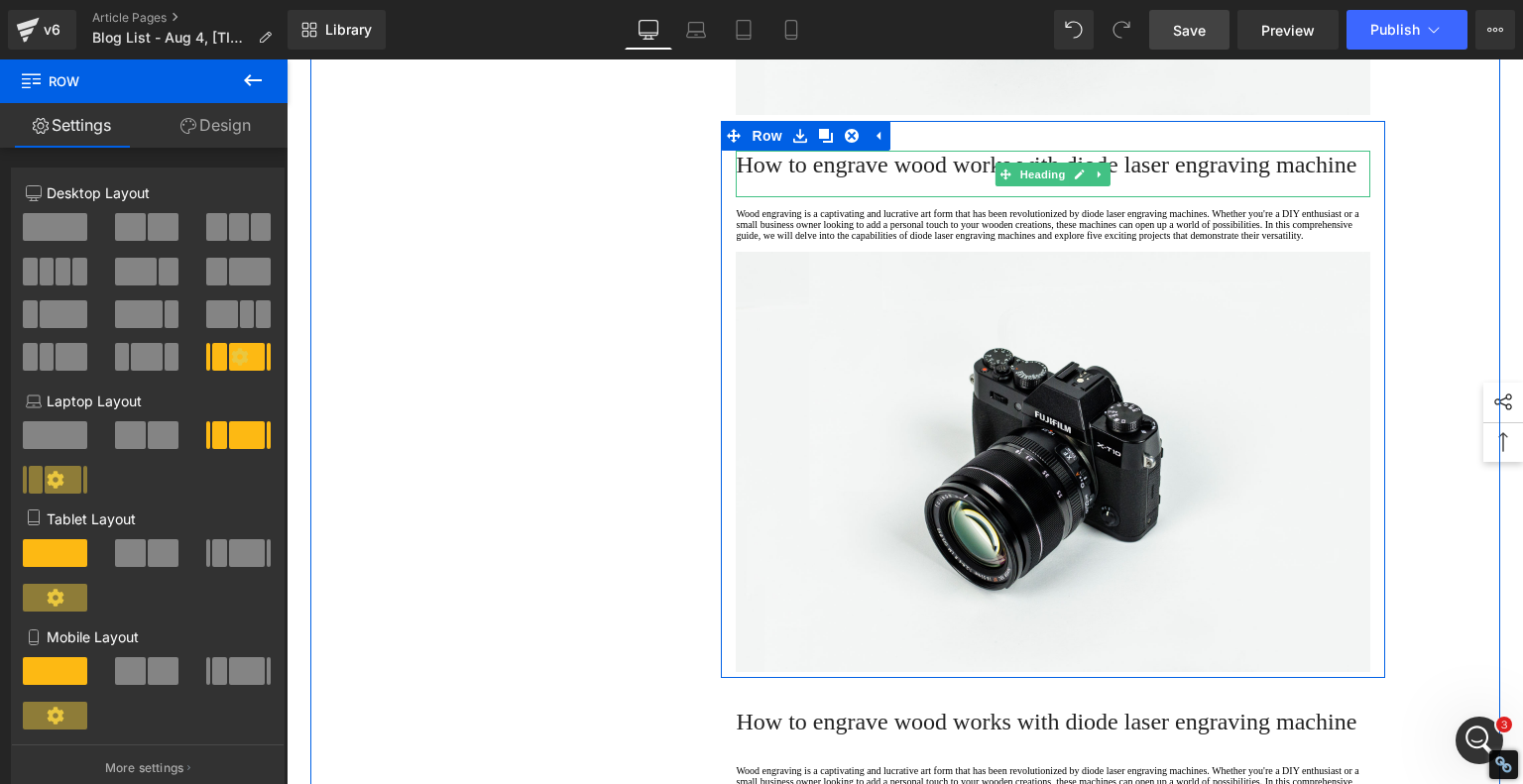 click on "How to engrave wood works with  diode laser engraving machine" at bounding box center [1046, 165] 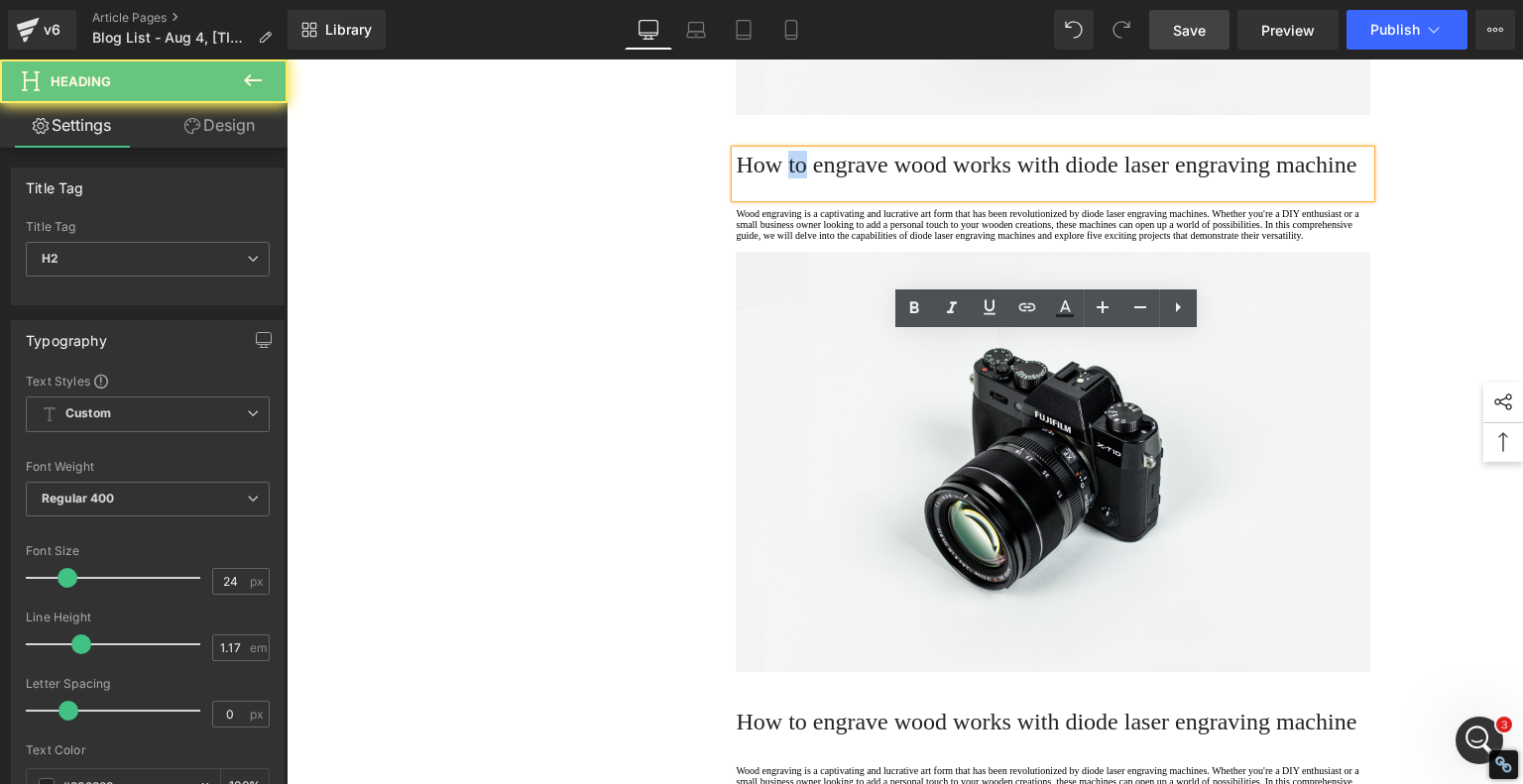 click on "How to engrave wood works with  diode laser engraving machine" at bounding box center (1046, 165) 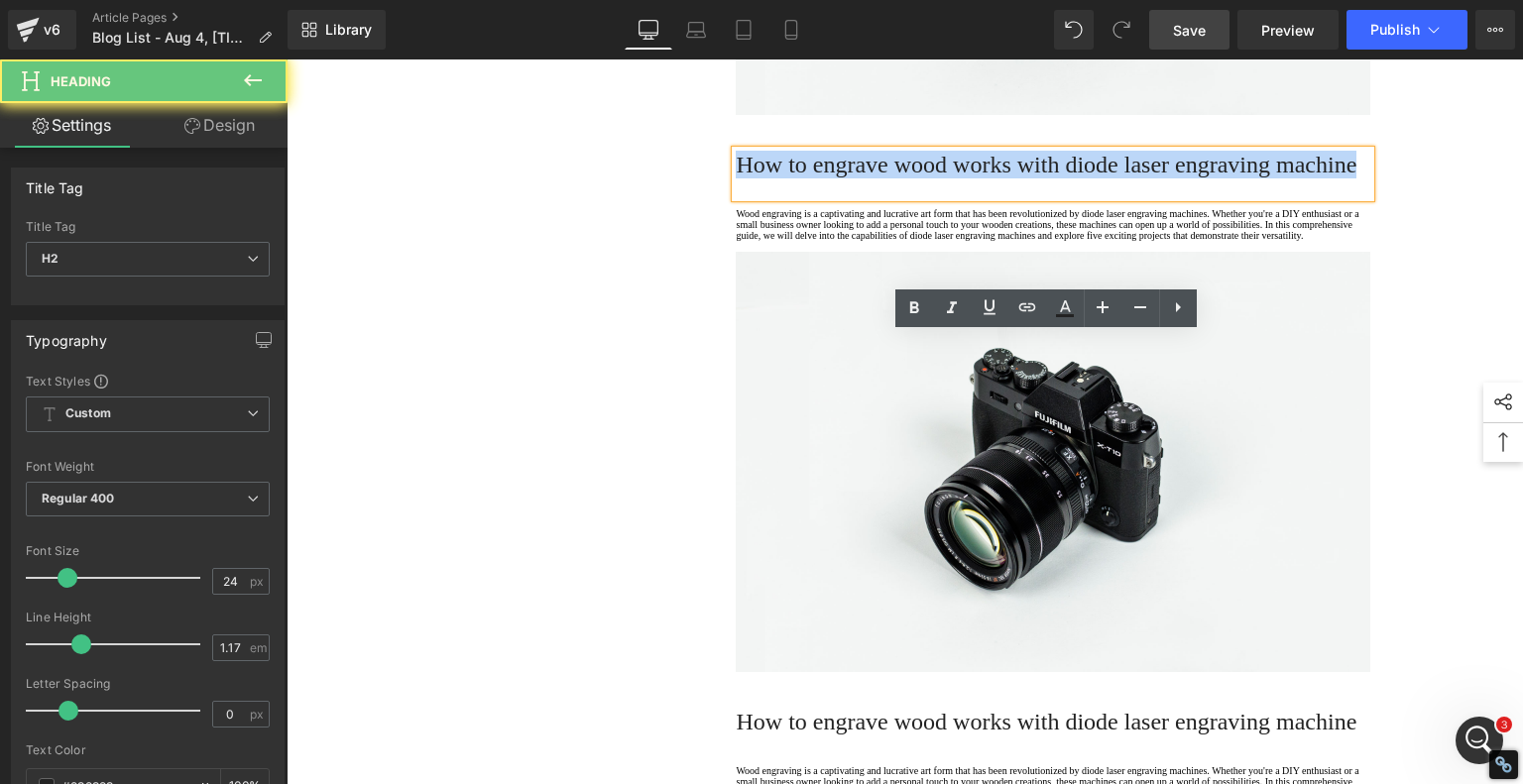 click on "How to engrave wood works with  diode laser engraving machine" at bounding box center (1046, 165) 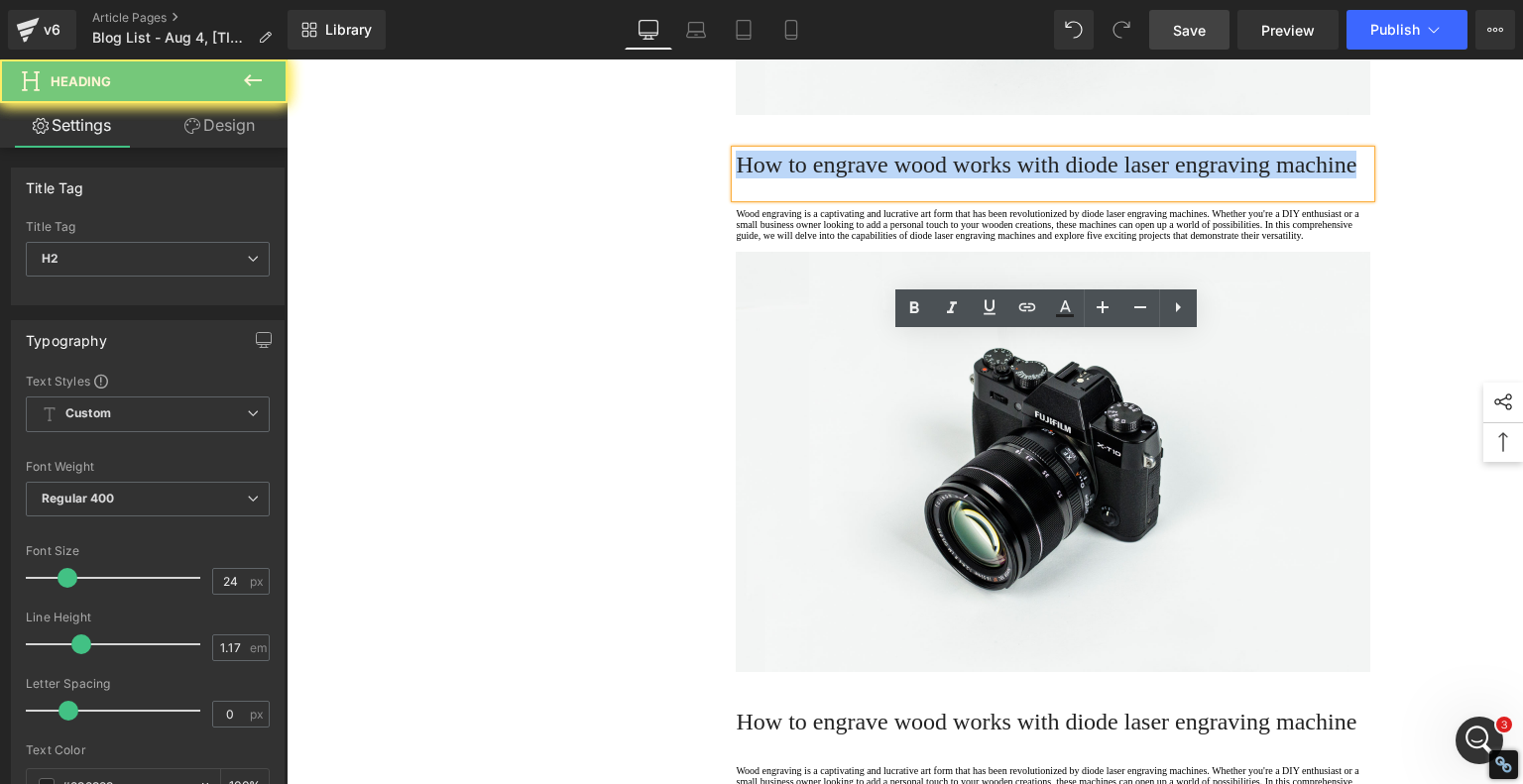 paste 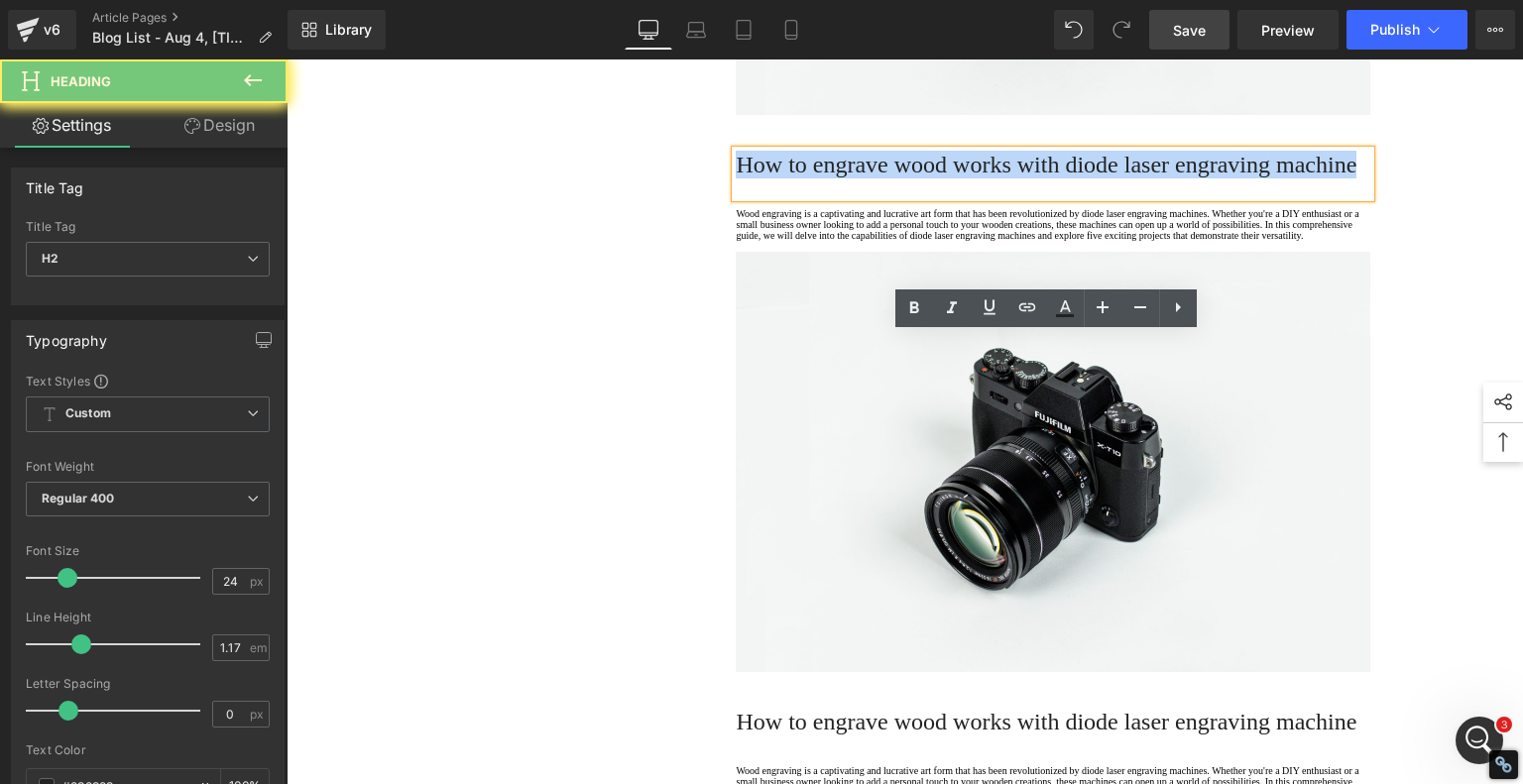 type 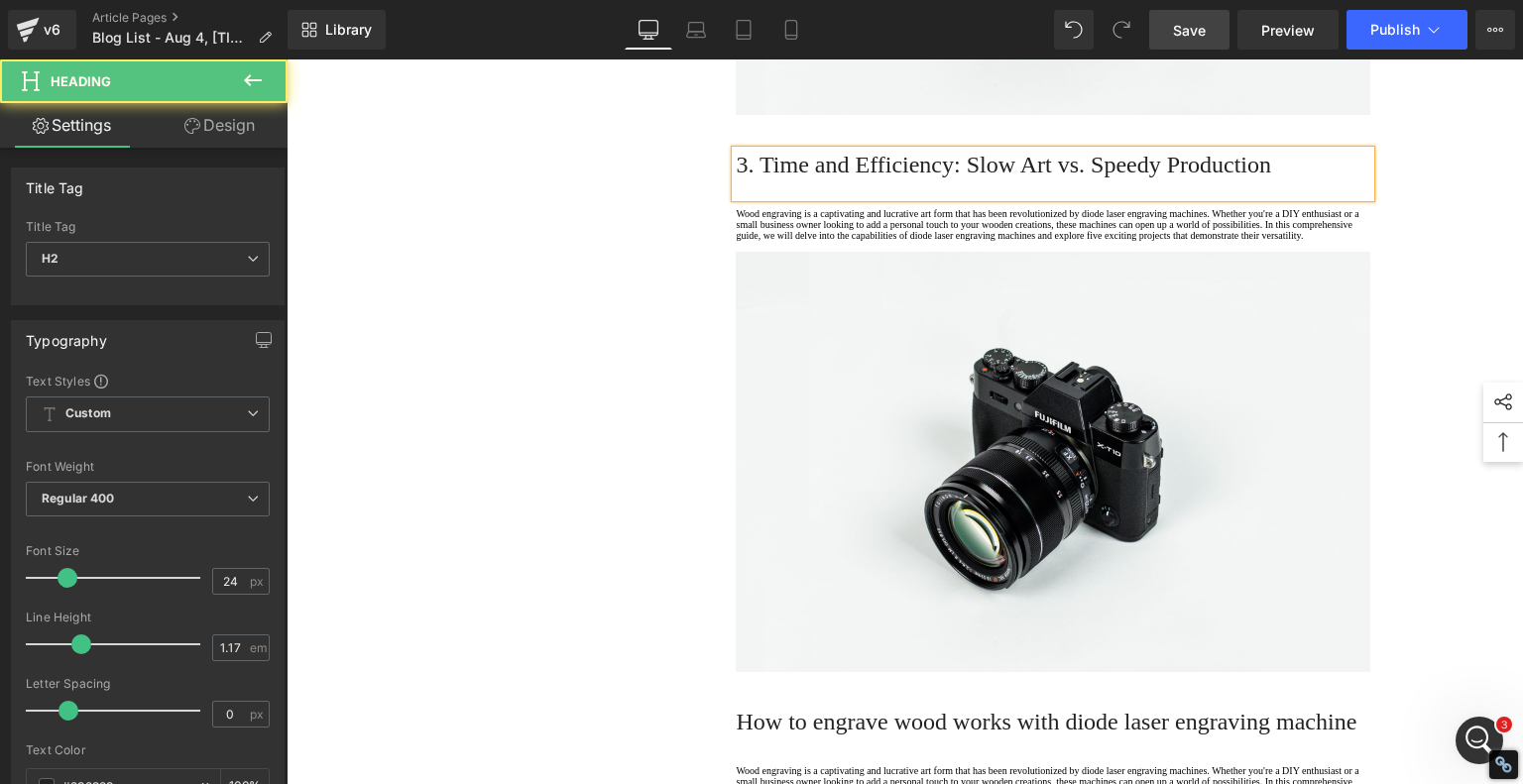 click on "3. Time and Efficiency: Slow Art vs. Speedy Production" at bounding box center (1053, 165) 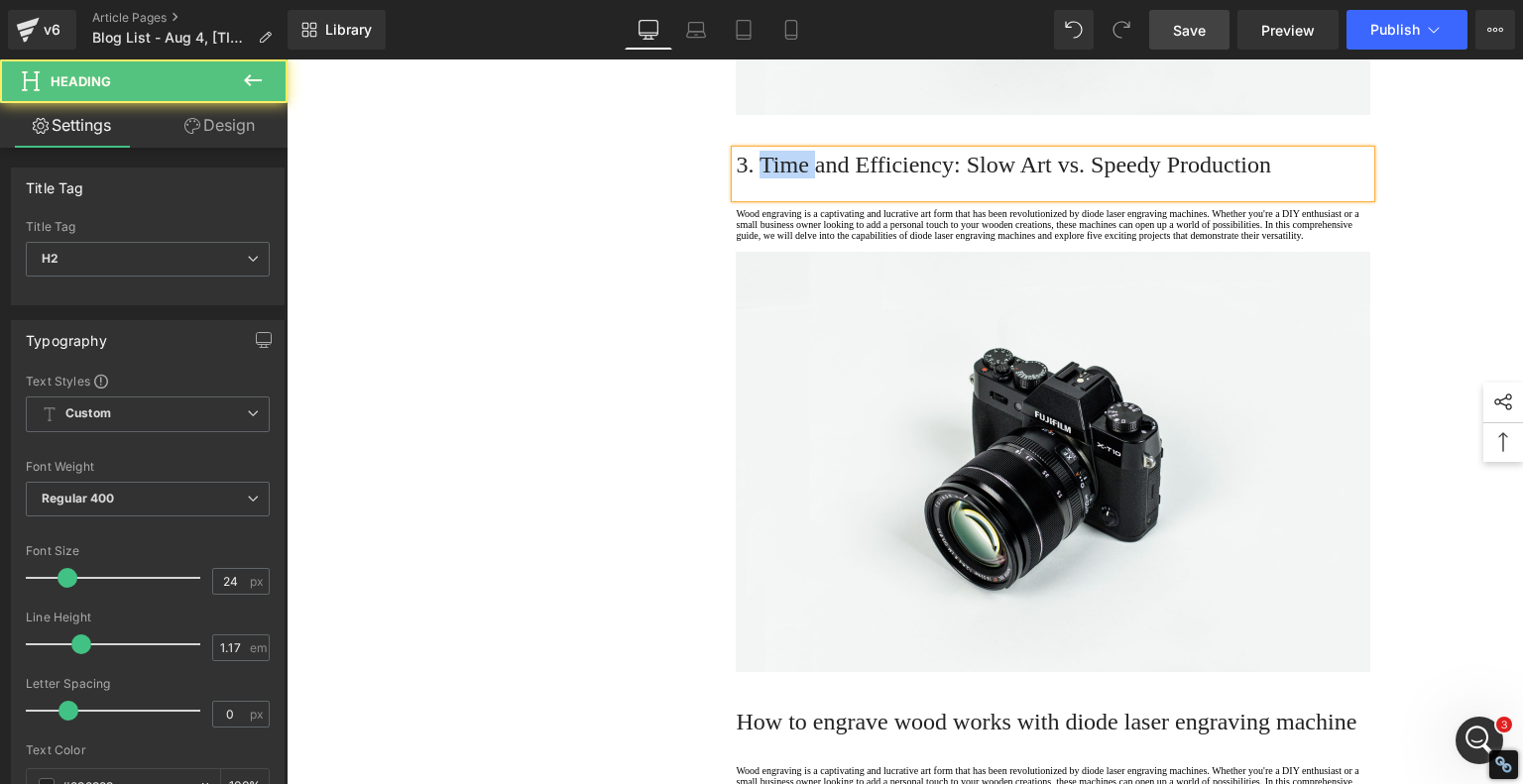 click on "3. Time and Efficiency: Slow Art vs. Speedy Production" at bounding box center (1053, 165) 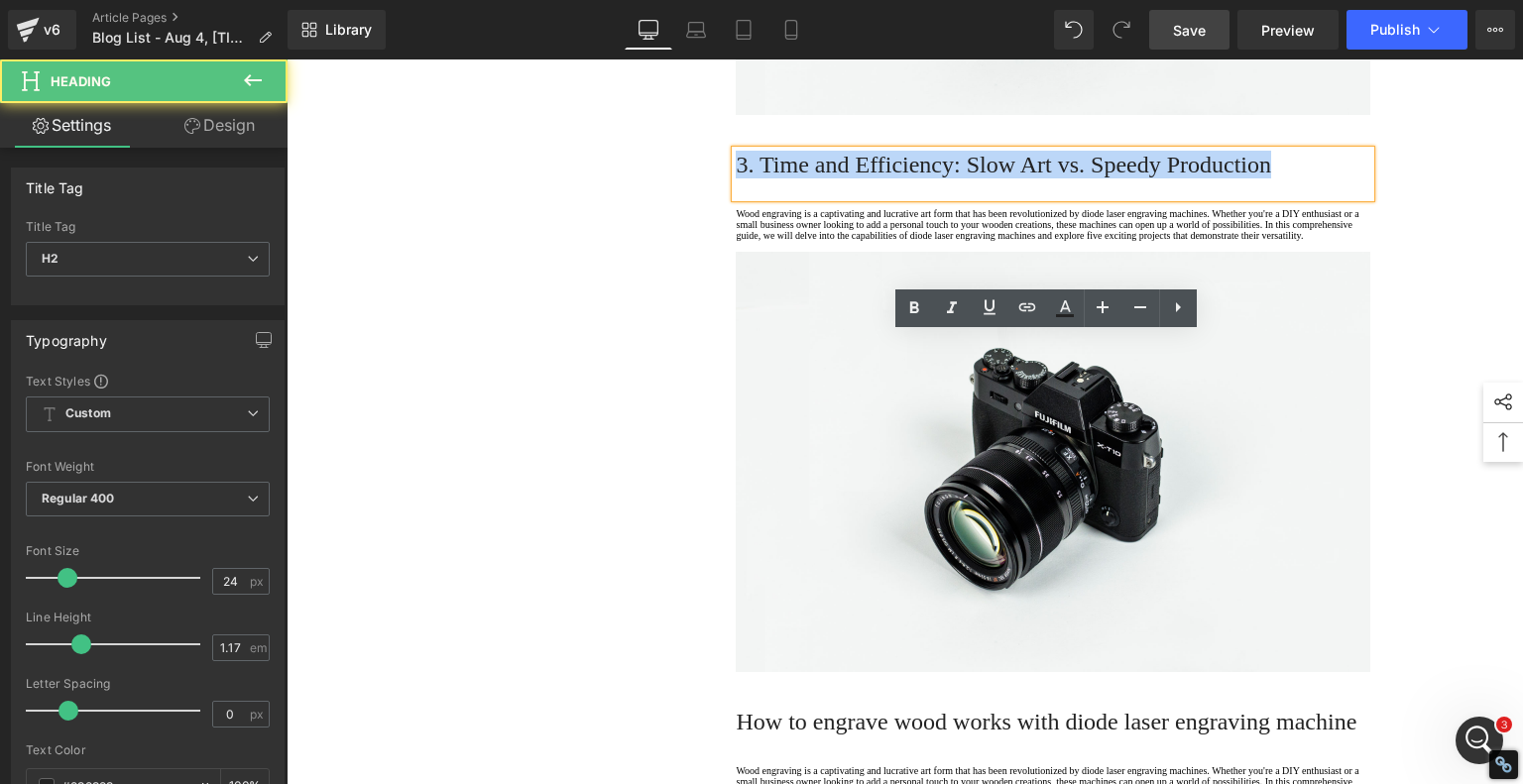 drag, startPoint x: 797, startPoint y: 353, endPoint x: 835, endPoint y: 328, distance: 45.486262 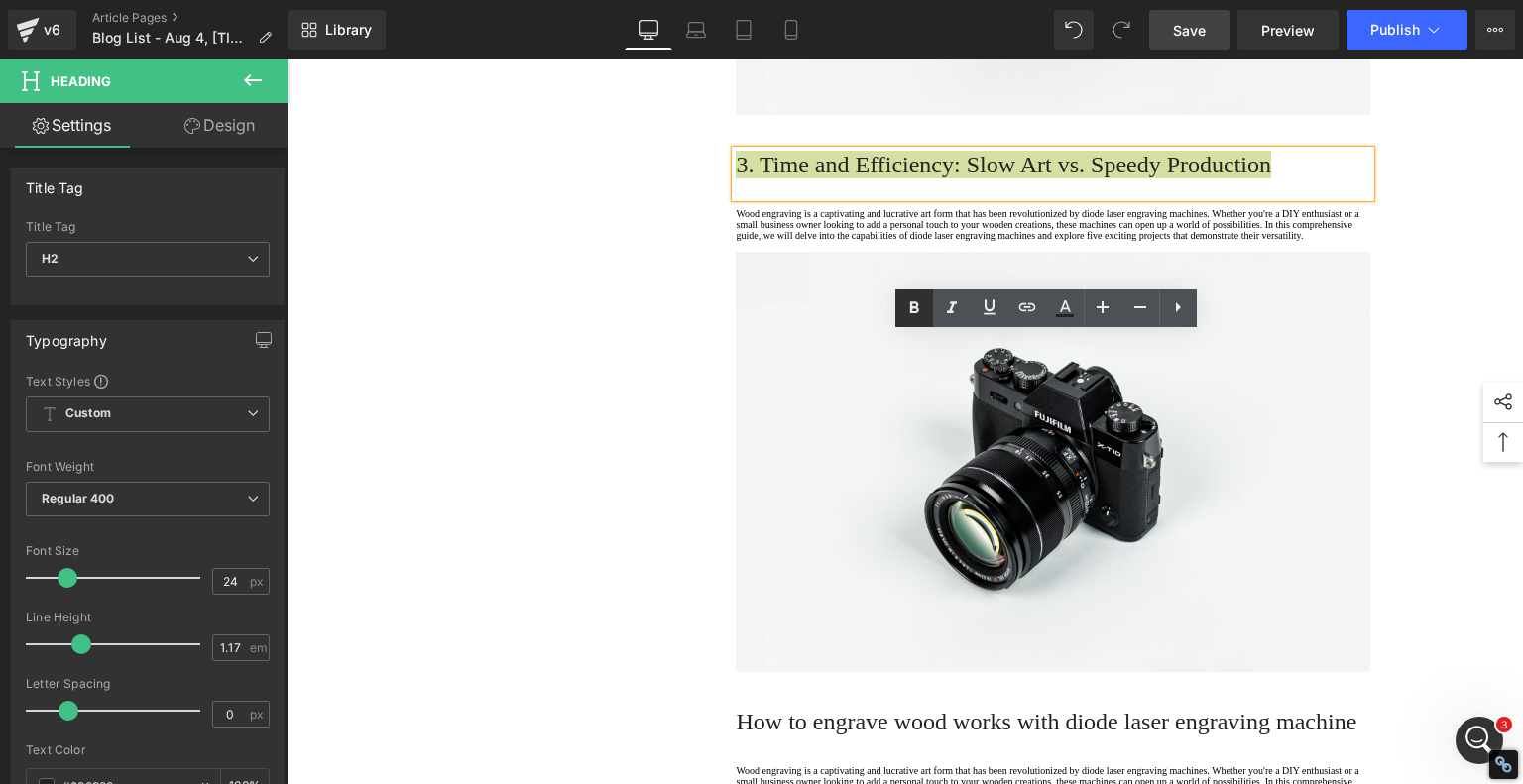 drag, startPoint x: 908, startPoint y: 307, endPoint x: 605, endPoint y: 256, distance: 307.2621 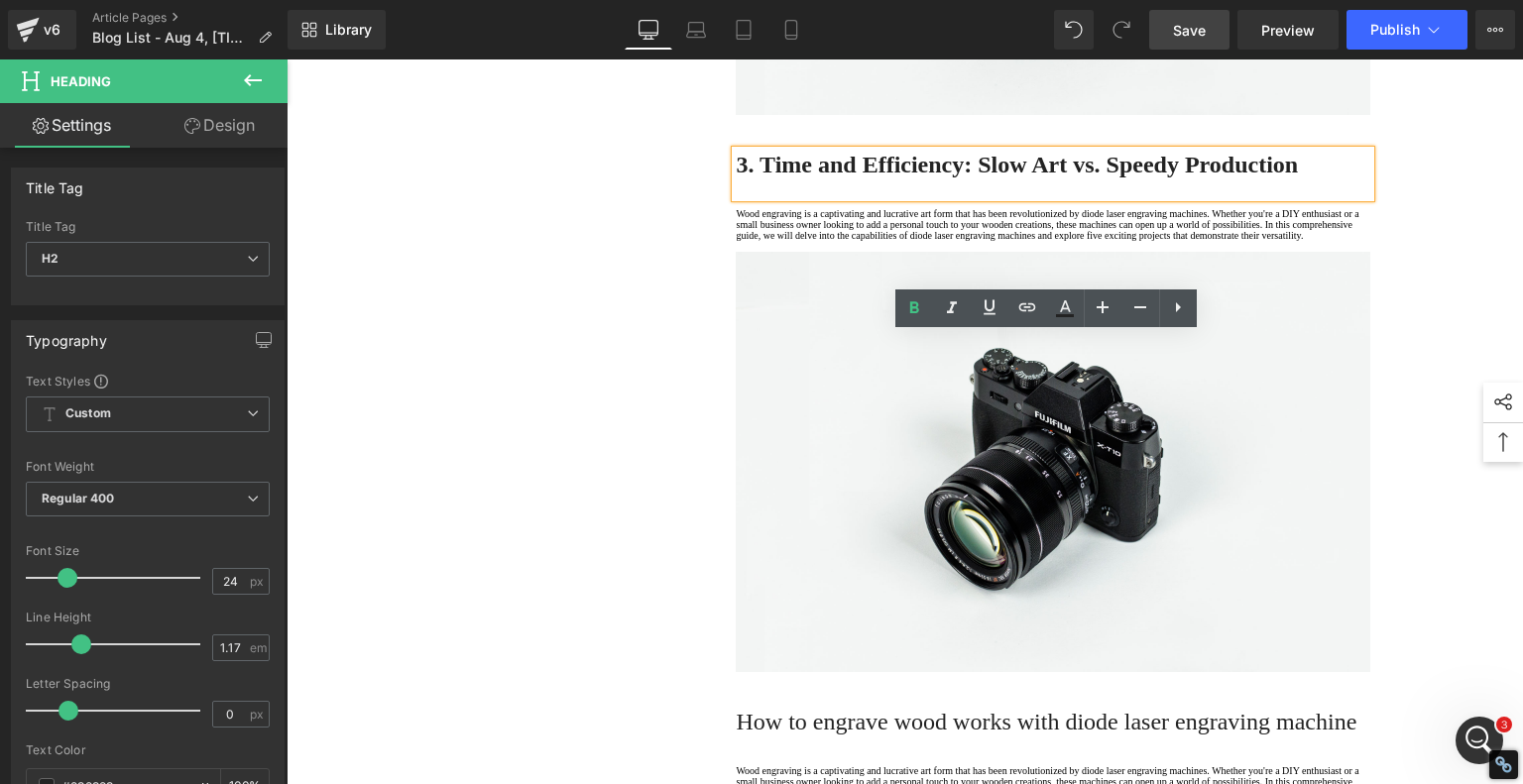click on "1.  Is the laser engraving machine good at engraving wooden materials Text Block         2.  Laser engraving machine engraving thick paulownia wood cat claw coasters Text Block         3.  Laser engraving machine to engrave thick pine wood calendar Text Block         4.  Laser Engraving Machine to Engrave Skateboards Text Block         5.  Laser engraving machine batch engraving pencils Text Block         6 .  Laser engraving machine batch engraving pencils Text Block         7 .  Laser engraving machine batch engraving pencils Text Block         Row         Diode Laser vs. Traditional Glass Engraving: What's Better for Your Projects? Heading         When it comes to glass engraving, the debate between traditional methods and modern  diode laser engraving  is heating up. Artists and hobbyists are weighing old-school craftsmanship against cutting-edge technology—and for good reason. Each approach has unique advantages, and depending on your goals, one might suit your style better. Text Block" at bounding box center [905, 882] 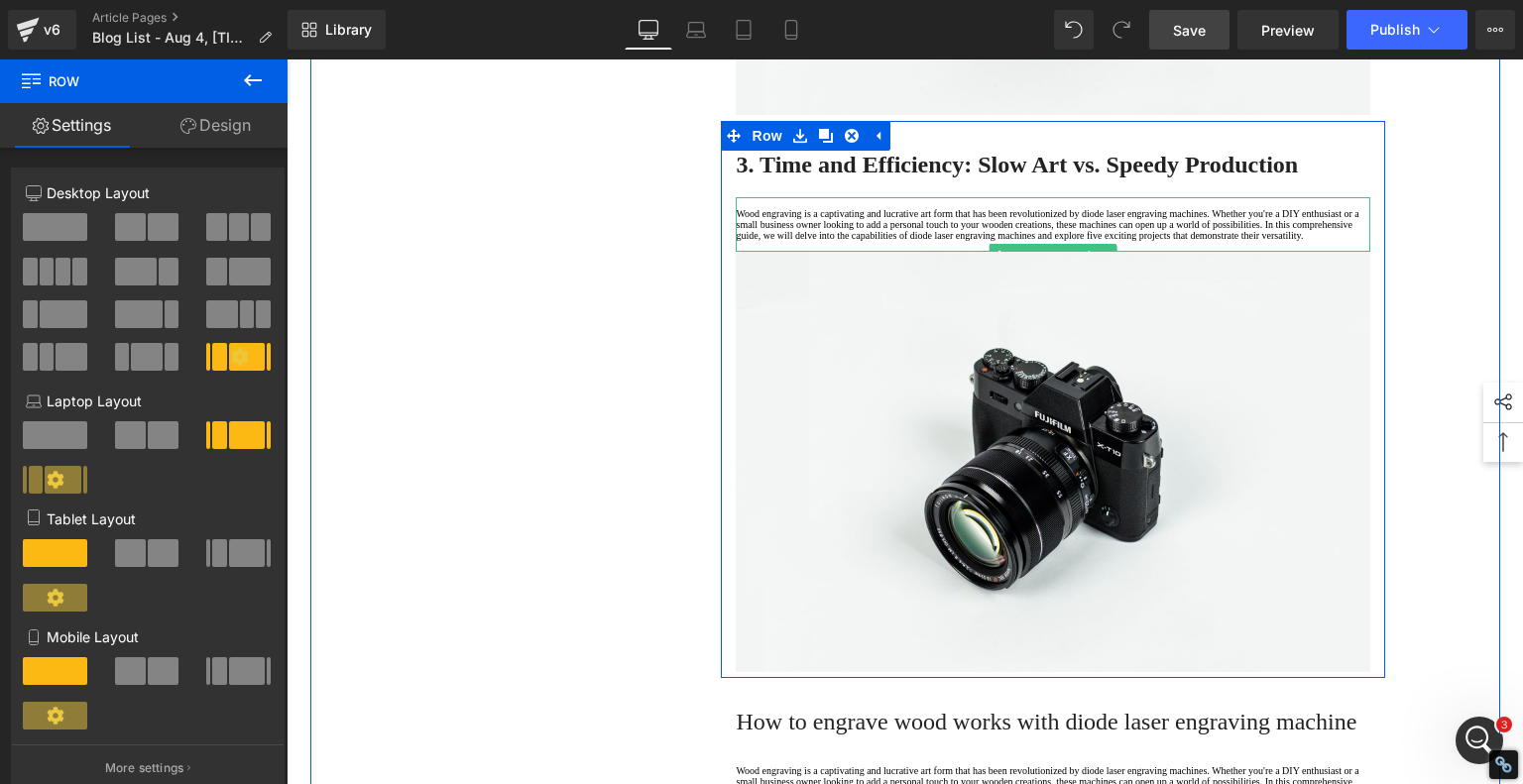click on "Wood engraving is a captivating and lucrative art form that has been revolutionized by diode laser engraving machines. Whether you're a DIY enthusiast or a small business owner looking to add a personal touch to your wooden creations, these machines can open up a world of possibilities. In this comprehensive guide, we will delve into the capabilities of diode laser engraving machines and explore five exciting projects that demonstrate their versatility." at bounding box center (1053, 224) 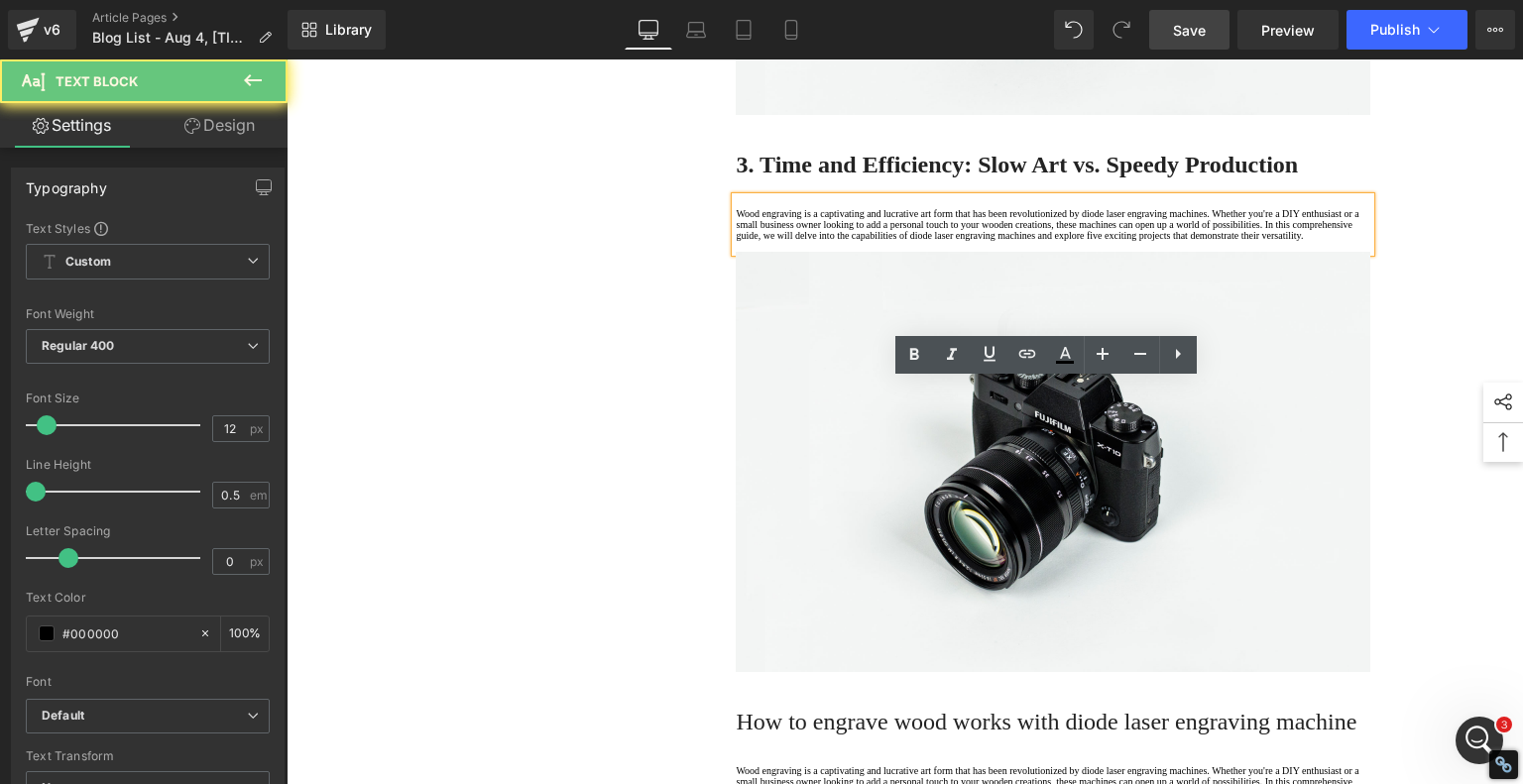 click on "Wood engraving is a captivating and lucrative art form that has been revolutionized by diode laser engraving machines. Whether you're a DIY enthusiast or a small business owner looking to add a personal touch to your wooden creations, these machines can open up a world of possibilities. In this comprehensive guide, we will delve into the capabilities of diode laser engraving machines and explore five exciting projects that demonstrate their versatility." at bounding box center [1053, 224] 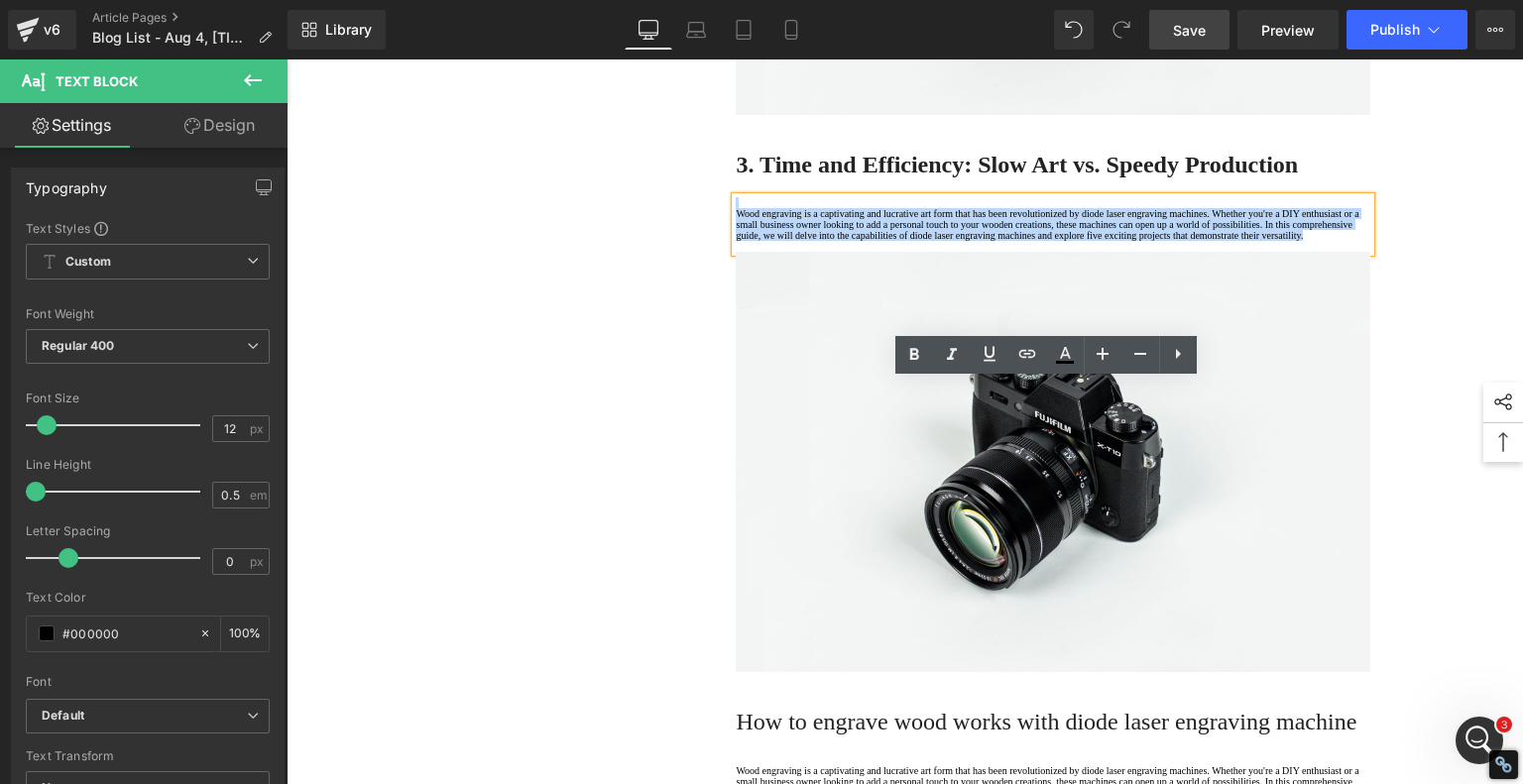 drag, startPoint x: 781, startPoint y: 460, endPoint x: 666, endPoint y: 365, distance: 149.16434 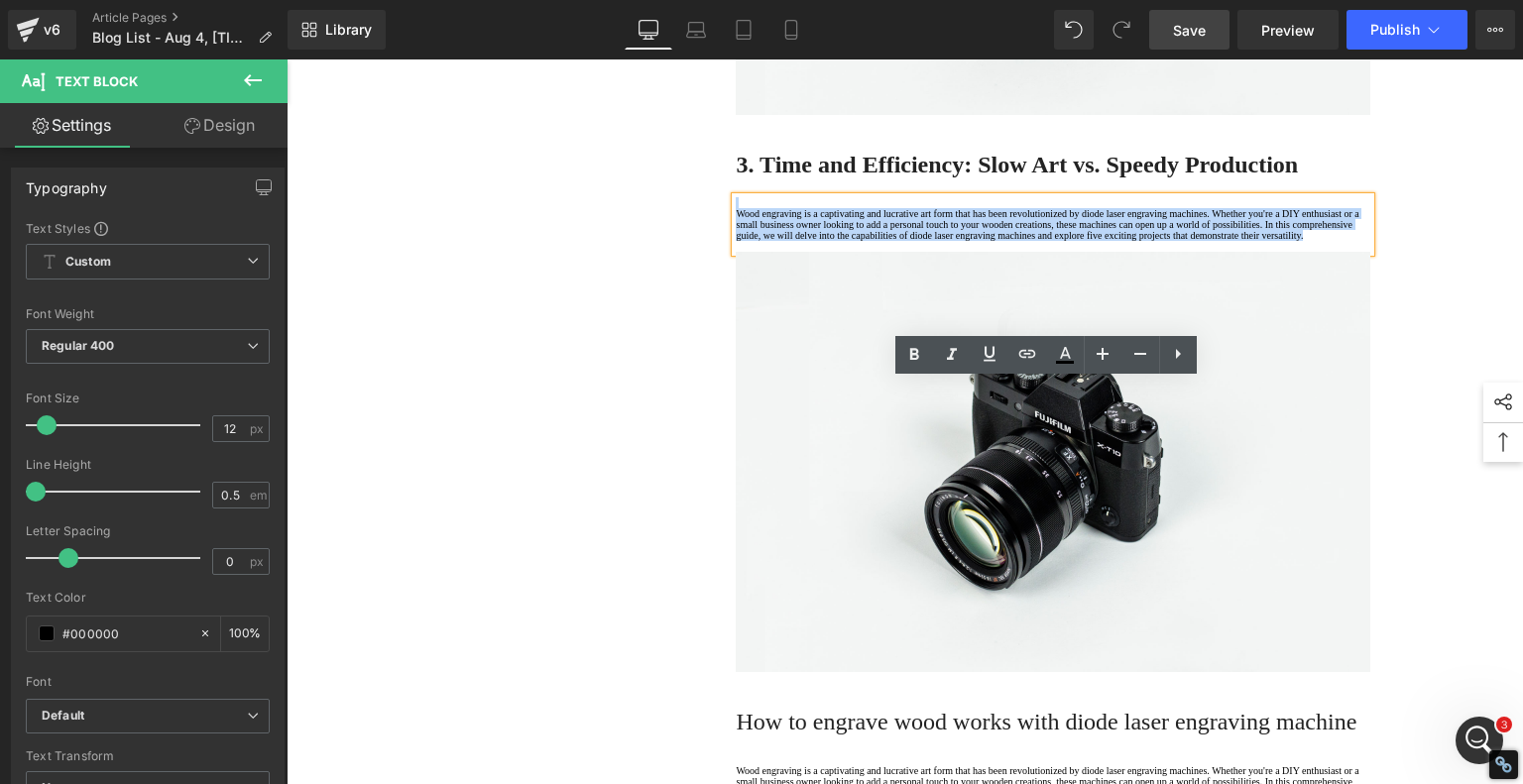 click on "1.  Is the laser engraving machine good at engraving wooden materials Text Block         2.  Laser engraving machine engraving thick paulownia wood cat claw coasters Text Block         3.  Laser engraving machine to engrave thick pine wood calendar Text Block         4.  Laser Engraving Machine to Engrave Skateboards Text Block         5.  Laser engraving machine batch engraving pencils Text Block         6 .  Laser engraving machine batch engraving pencils Text Block         7 .  Laser engraving machine batch engraving pencils Text Block         Row         Diode Laser vs. Traditional Glass Engraving: What's Better for Your Projects? Heading         When it comes to glass engraving, the debate between traditional methods and modern  diode laser engraving  is heating up. Artists and hobbyists are weighing old-school craftsmanship against cutting-edge technology—and for good reason. Each approach has unique advantages, and depending on your goals, one might suit your style better. Text Block" at bounding box center [905, 882] 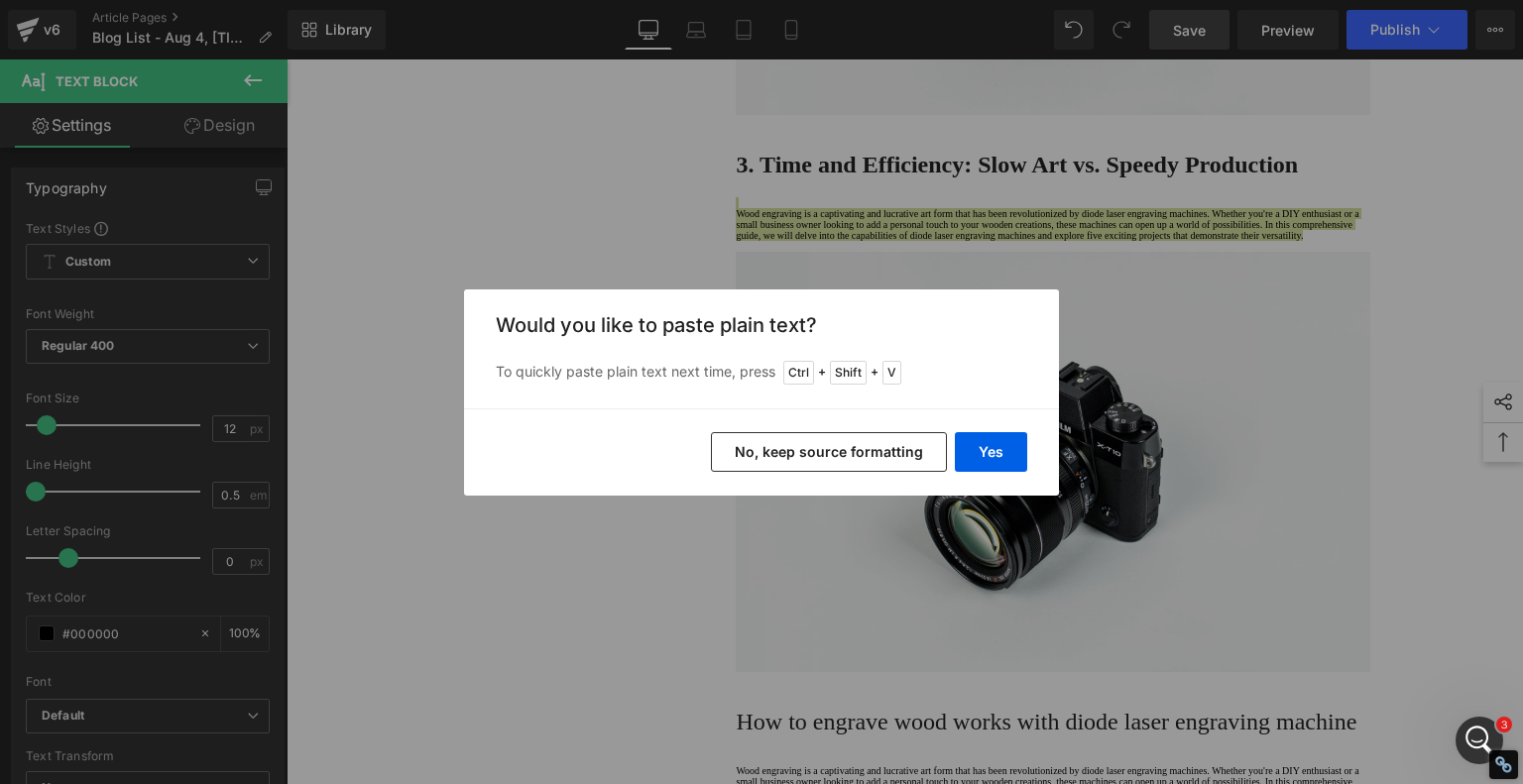 click on "No, keep source formatting" at bounding box center [829, 452] 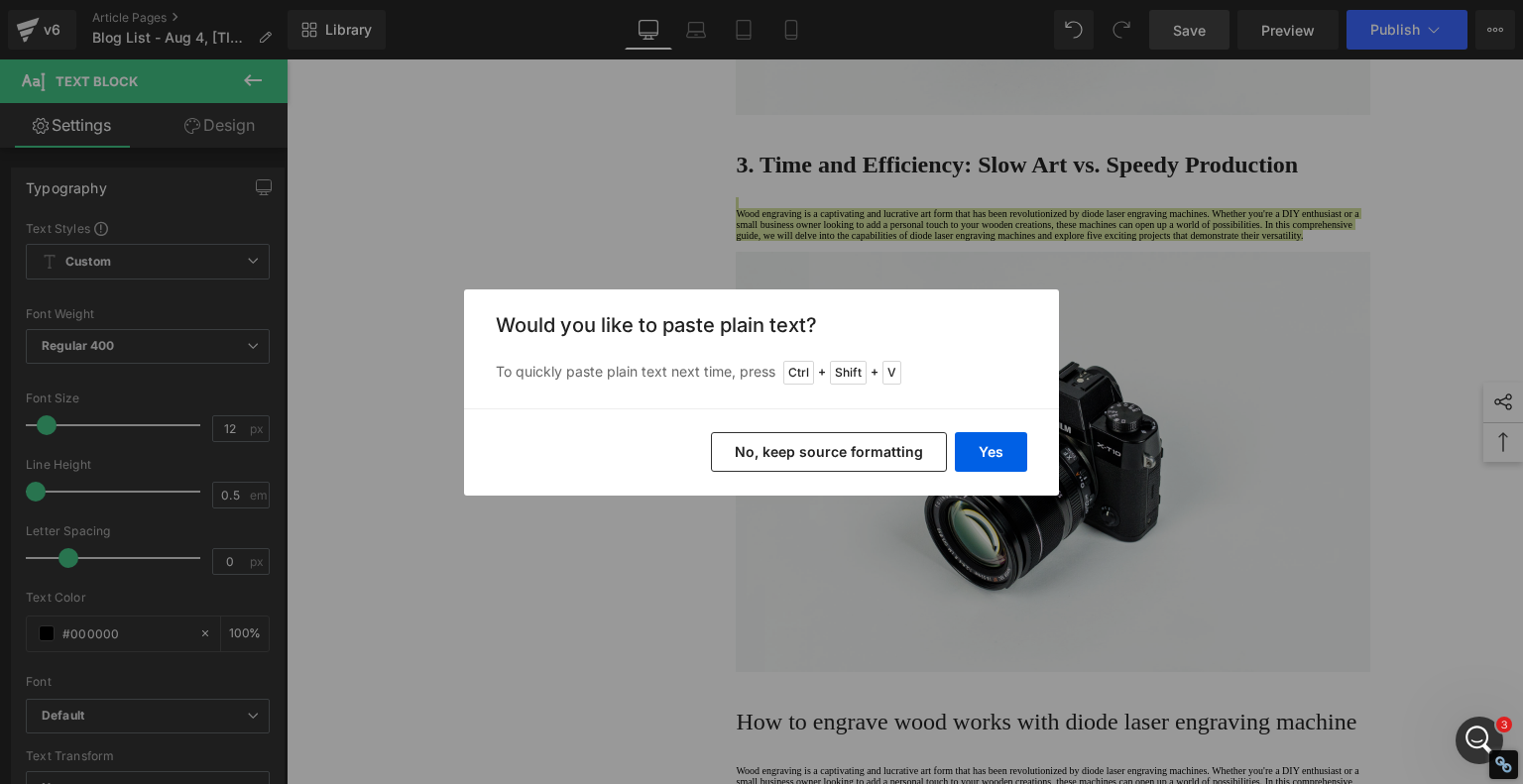 type 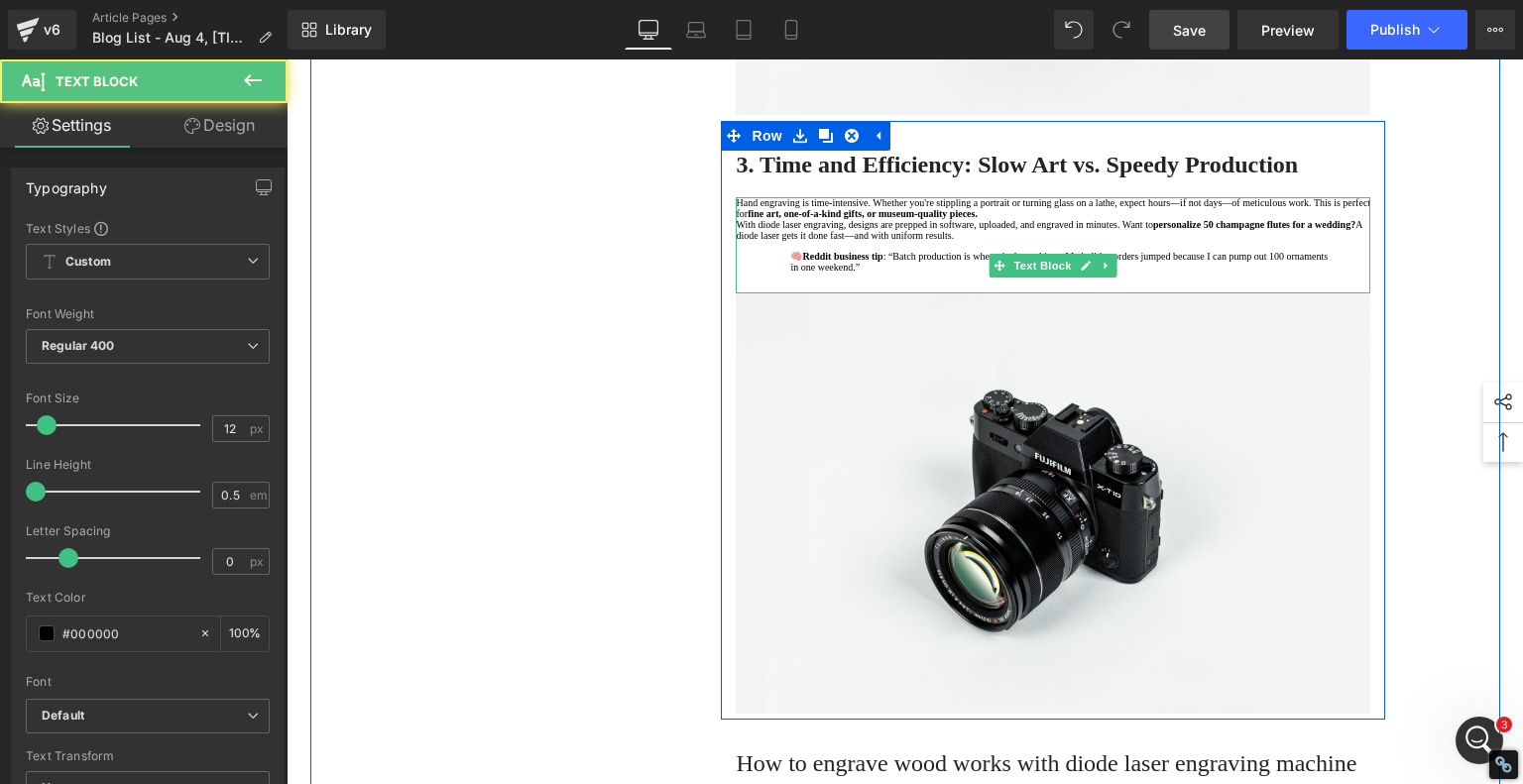 click on "Hand engraving is time-intensive. Whether you're stippling a portrait or turning glass on a lathe, expect hours—if not days—of meticulous work. This is perfect for  fine art, one-of-a-kind gifts, or museum-quality pieces." at bounding box center [1053, 208] 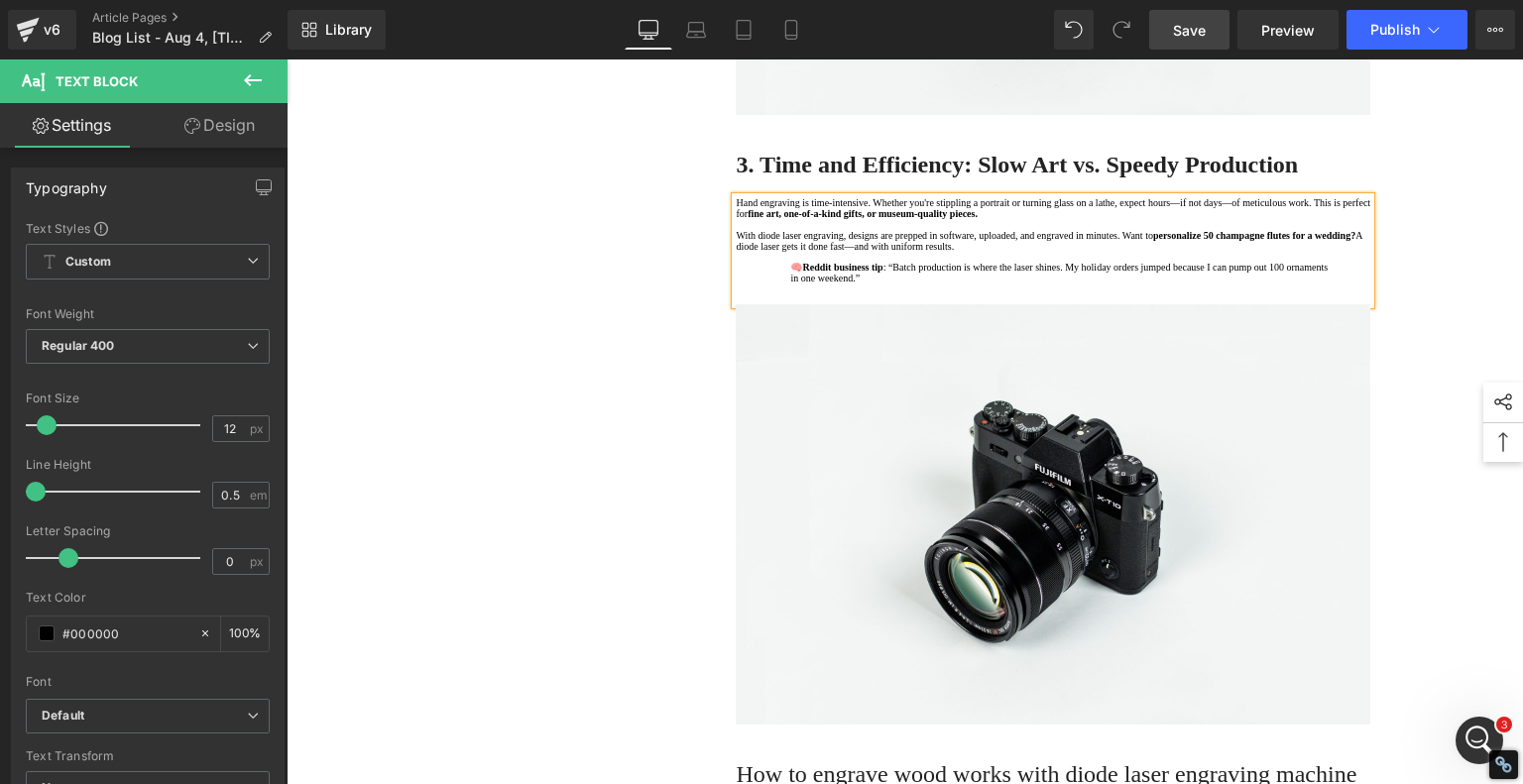 click on "With diode laser engraving, designs are prepped in software, uploaded, and engraved in minutes. Want to  personalize 50 champagne flutes for a wedding?  A diode laser gets it done fast—and with uniform results." at bounding box center (1053, 241) 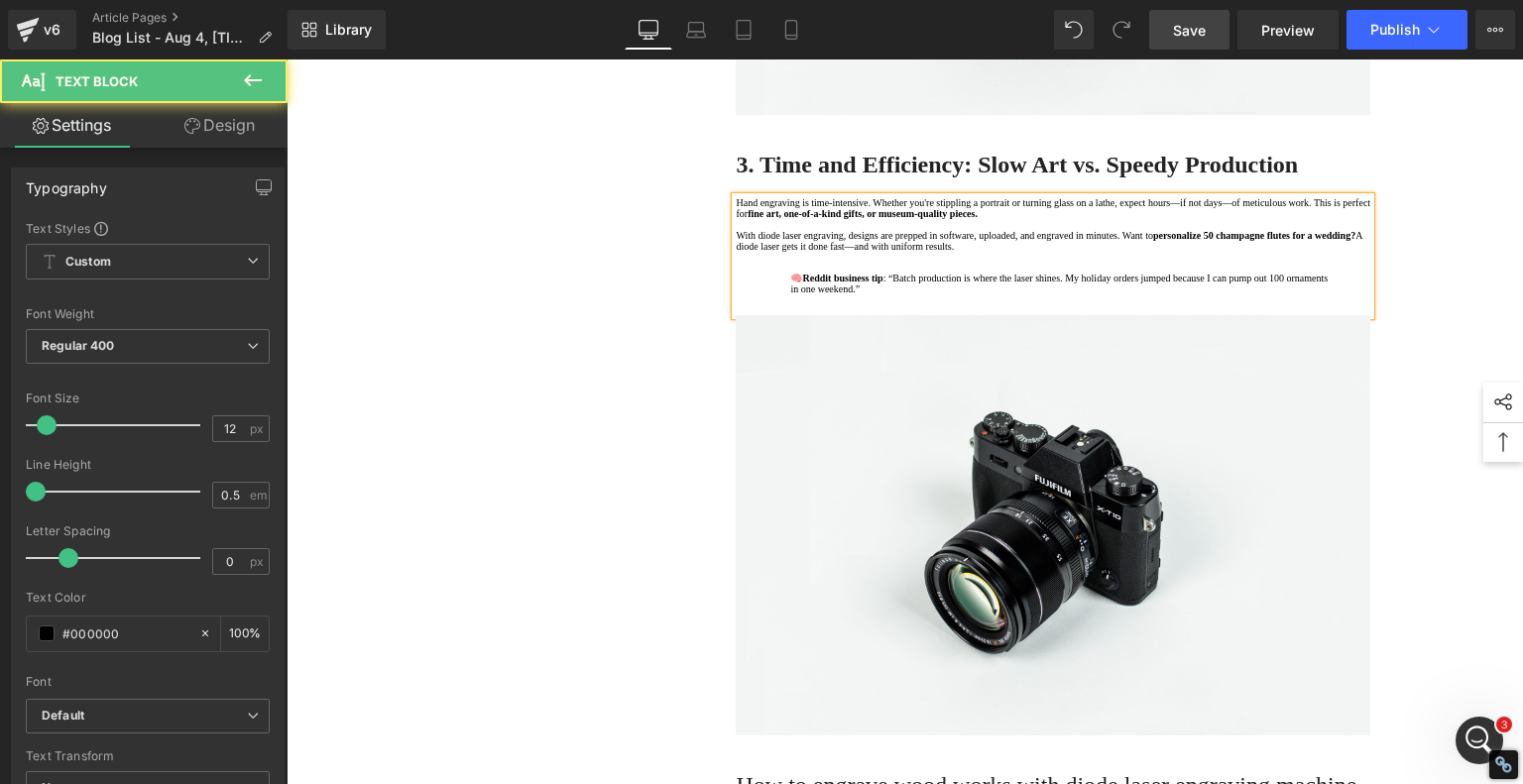 click on "Reddit business tip" at bounding box center [842, 278] 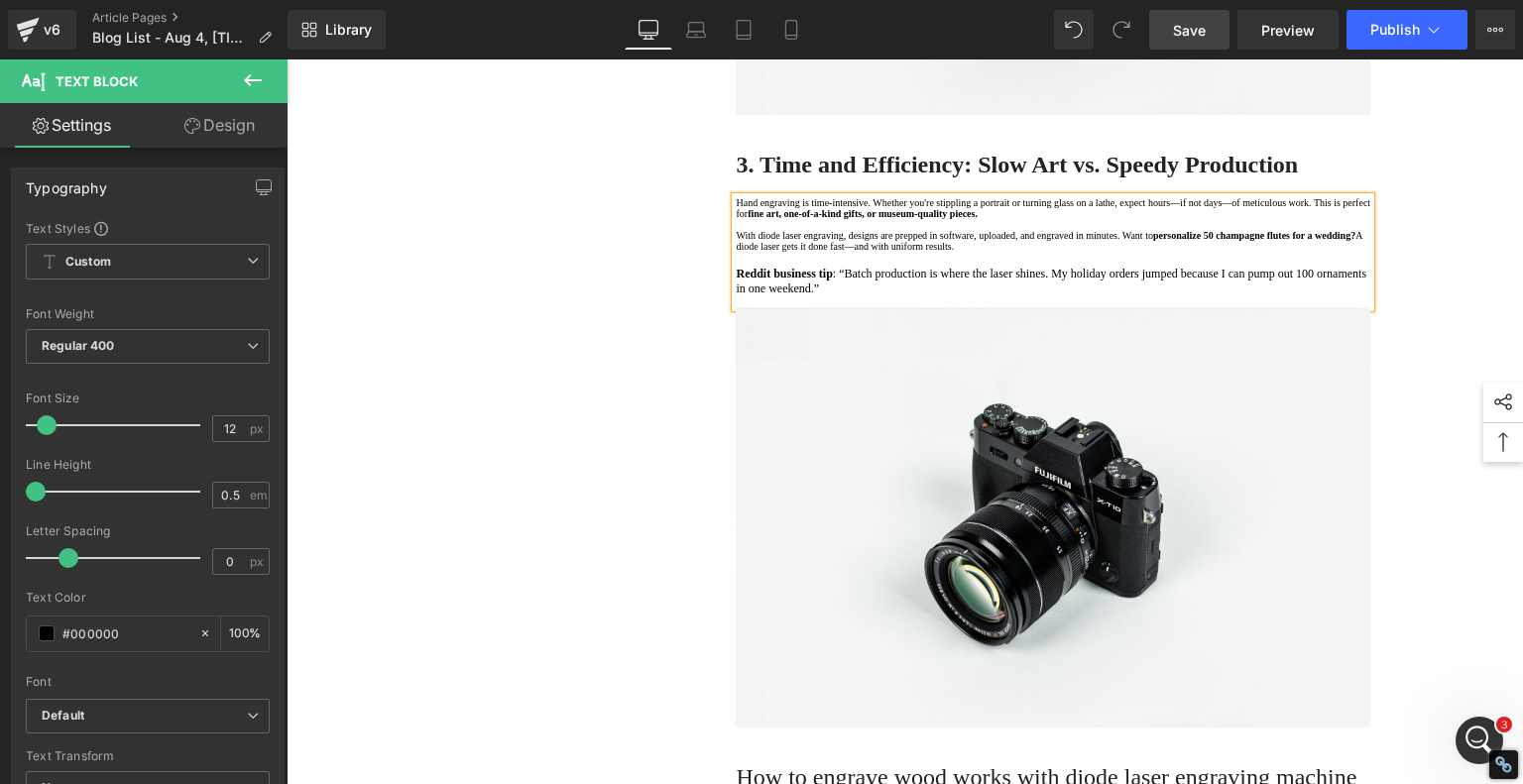 click on "1.  Is the laser engraving machine good at engraving wooden materials Text Block         2.  Laser engraving machine engraving thick paulownia wood cat claw coasters Text Block         3.  Laser engraving machine to engrave thick pine wood calendar Text Block         4.  Laser Engraving Machine to Engrave Skateboards Text Block         5.  Laser engraving machine batch engraving pencils Text Block         6 .  Laser engraving machine batch engraving pencils Text Block         7 .  Laser engraving machine batch engraving pencils Text Block         Row         Diode Laser vs. Traditional Glass Engraving: What's Better for Your Projects? Heading         When it comes to glass engraving, the debate between traditional methods and modern  diode laser engraving  is heating up. Artists and hobbyists are weighing old-school craftsmanship against cutting-edge technology—and for good reason. Each approach has unique advantages, and depending on your goals, one might suit your style better. Text Block" at bounding box center [905, 910] 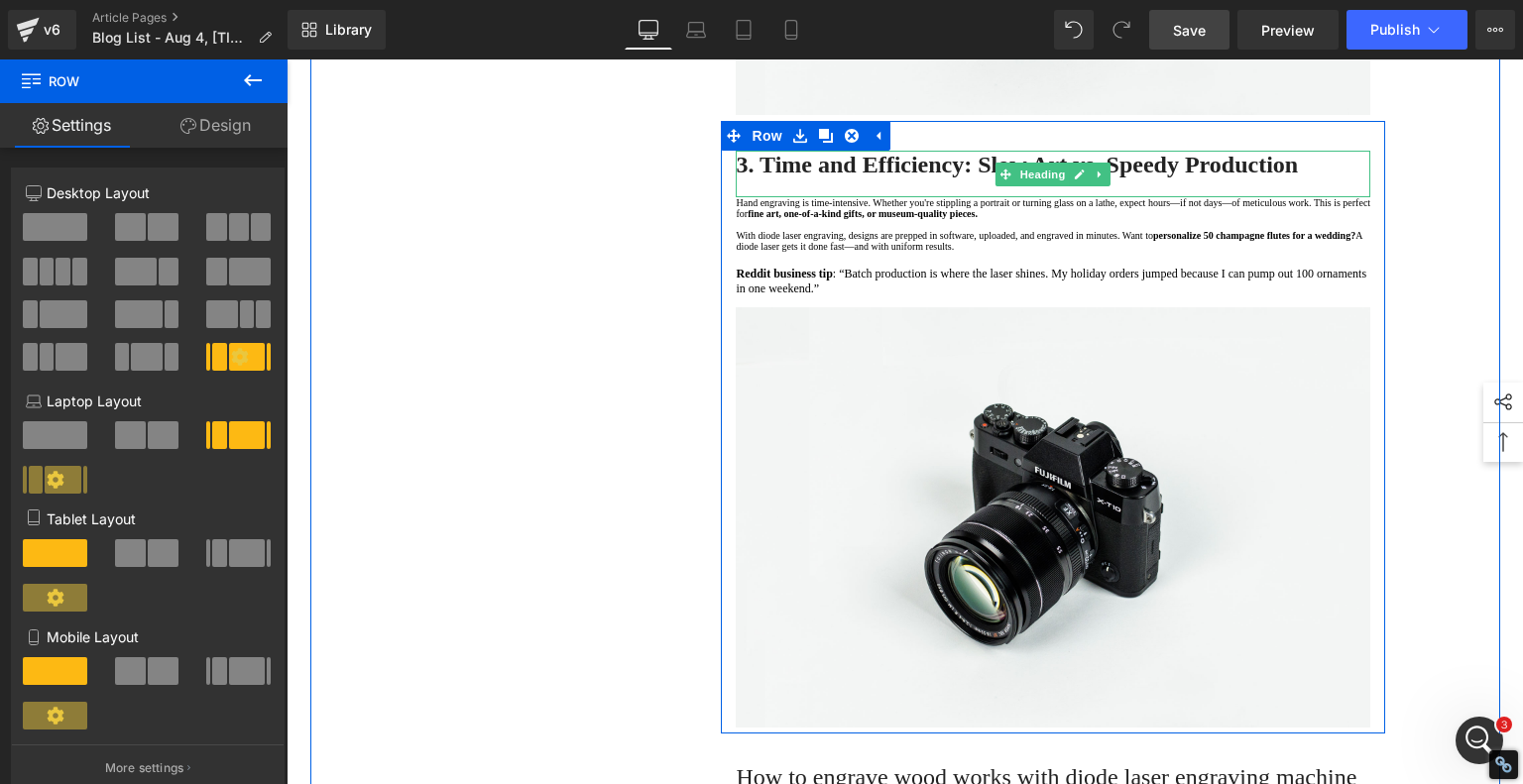 scroll, scrollTop: 2379, scrollLeft: 0, axis: vertical 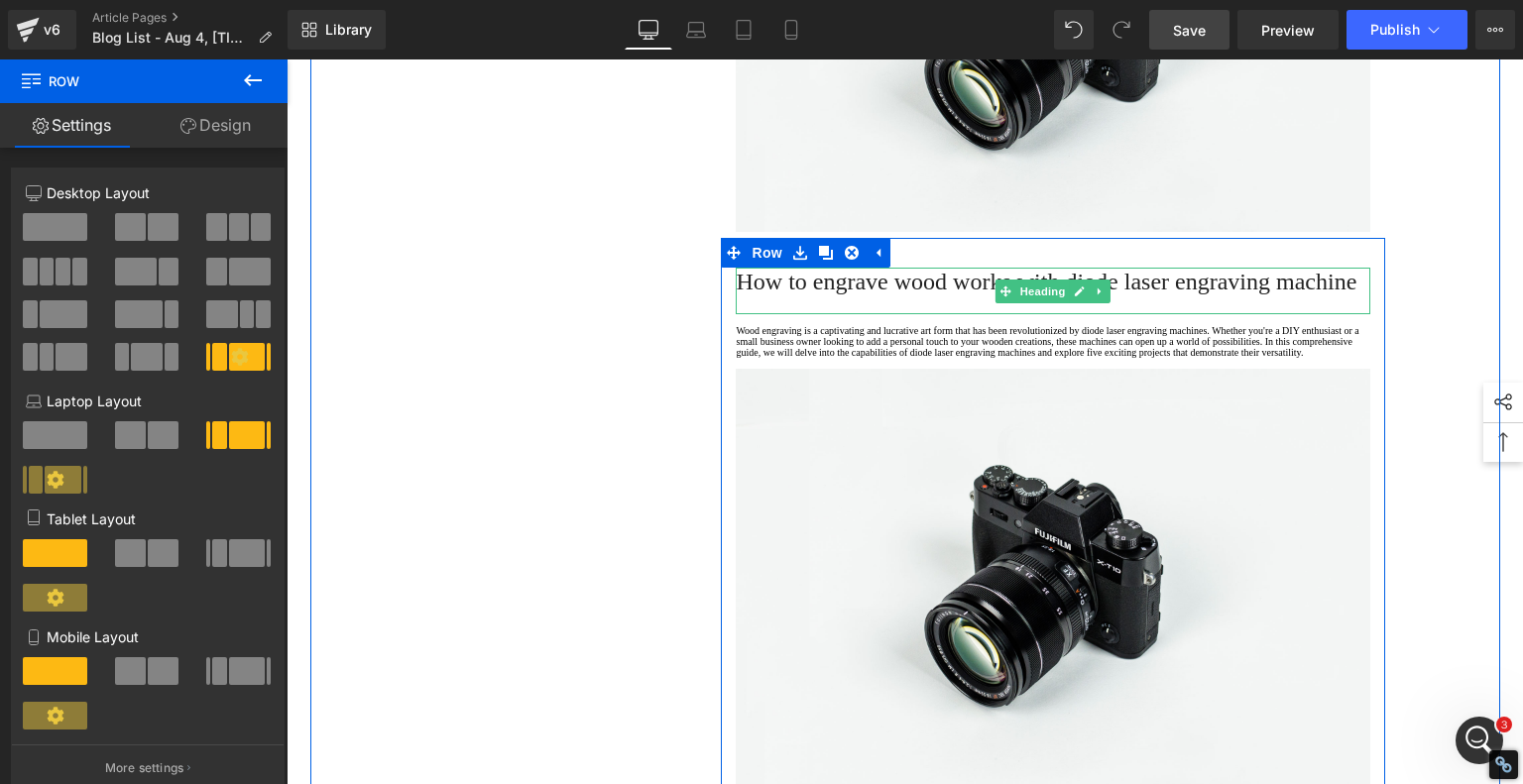 click on "How to engrave wood works with  diode laser engraving machine" at bounding box center [1046, 281] 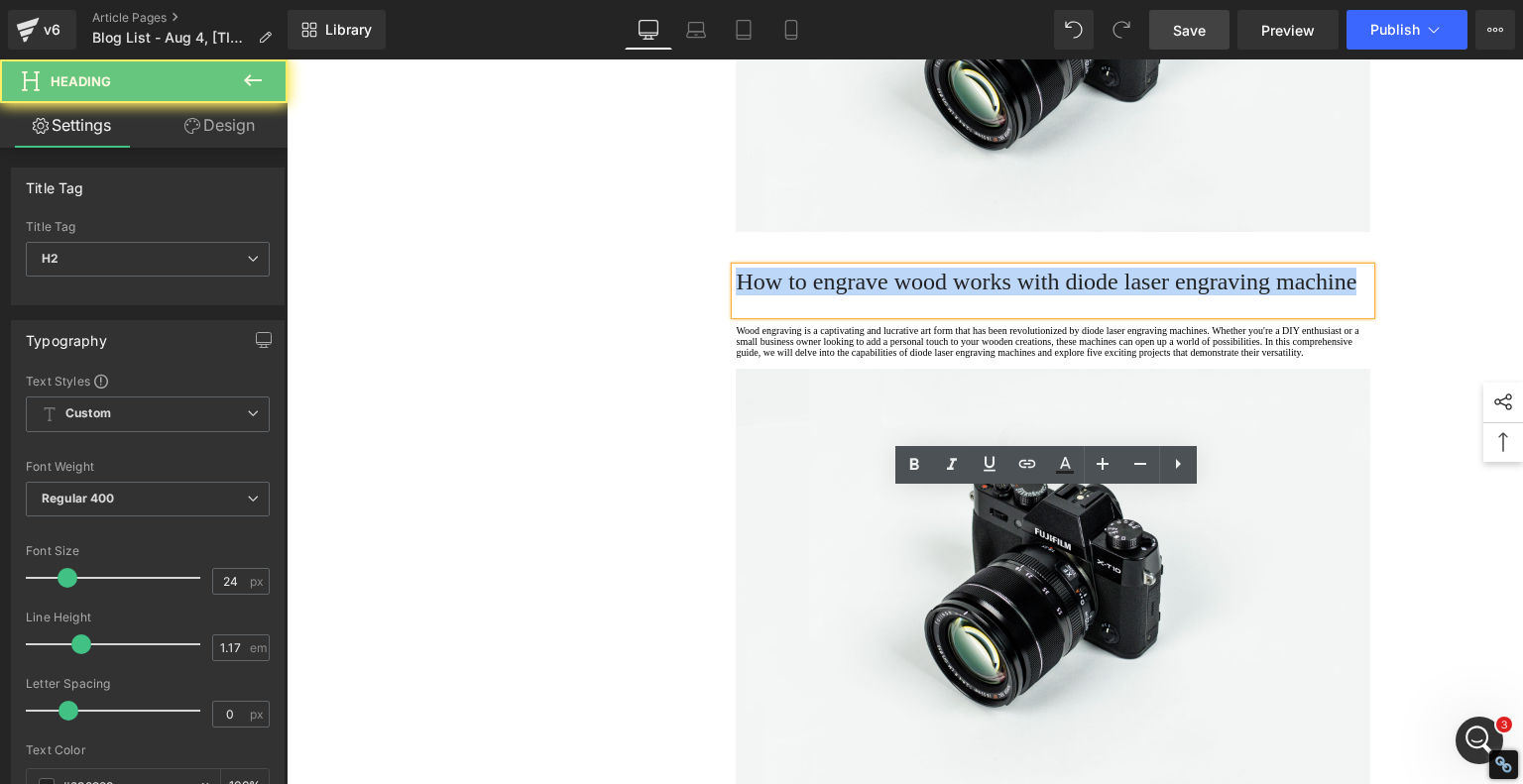 click on "How to engrave wood works with  diode laser engraving machine" at bounding box center (1046, 281) 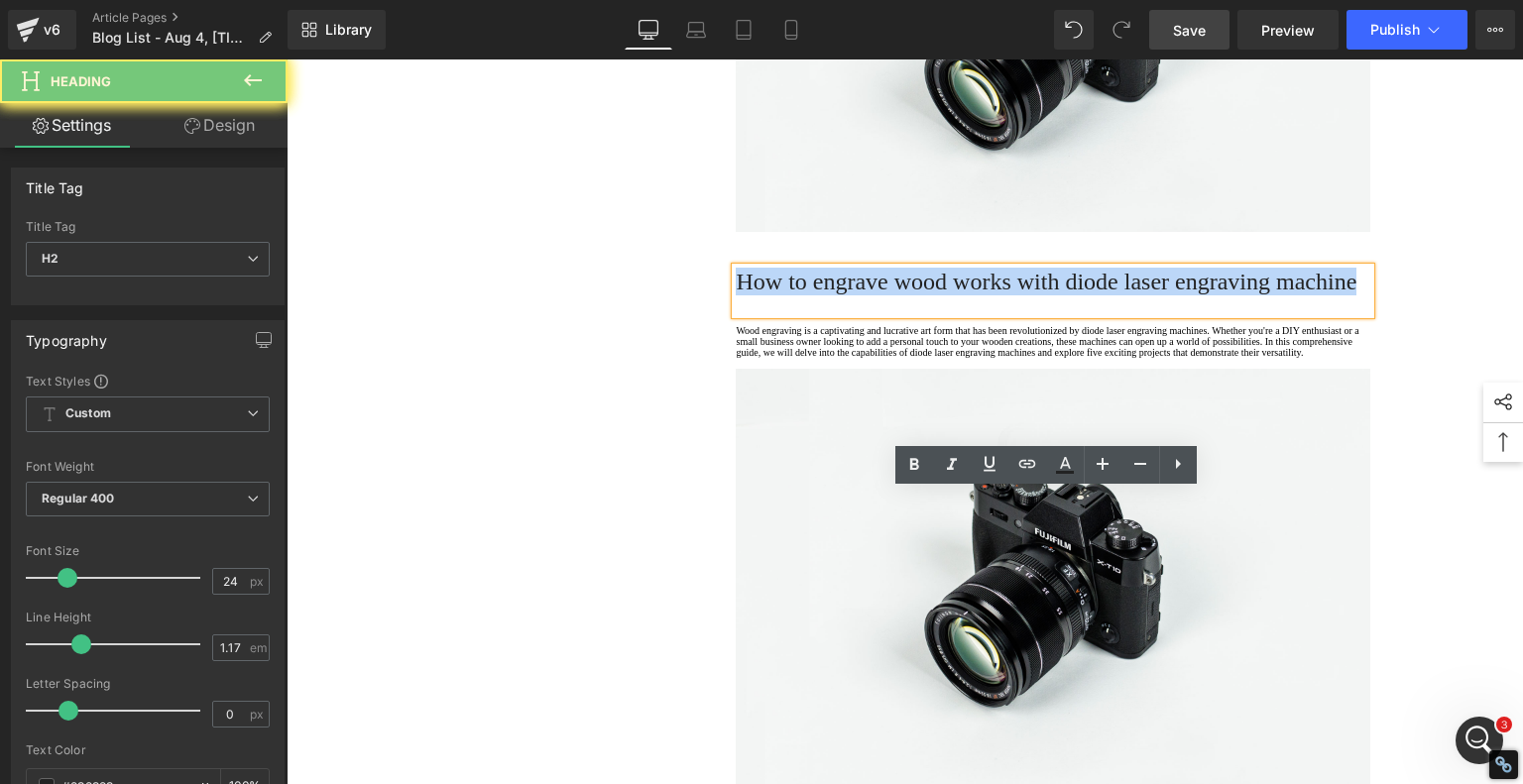 paste 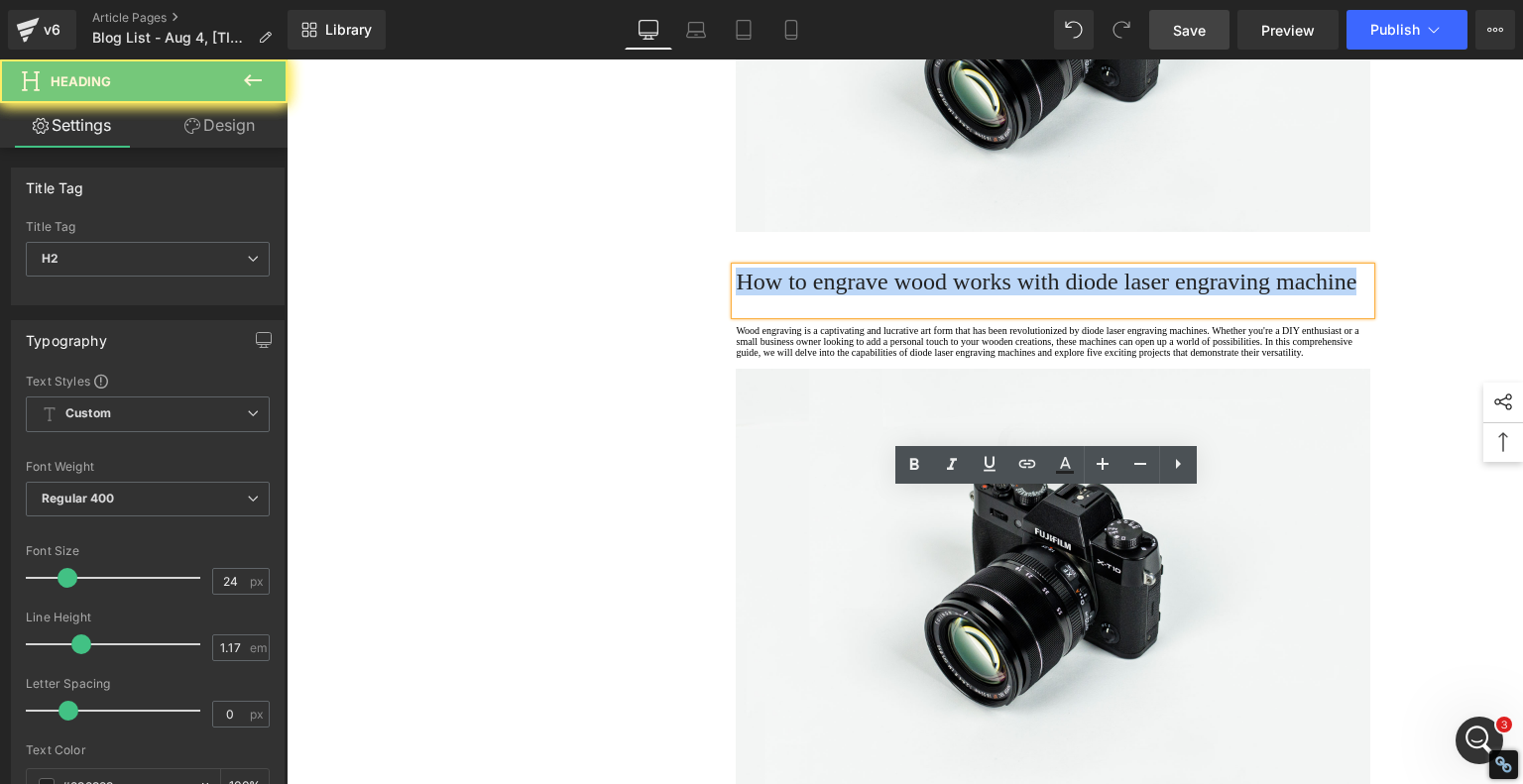 type 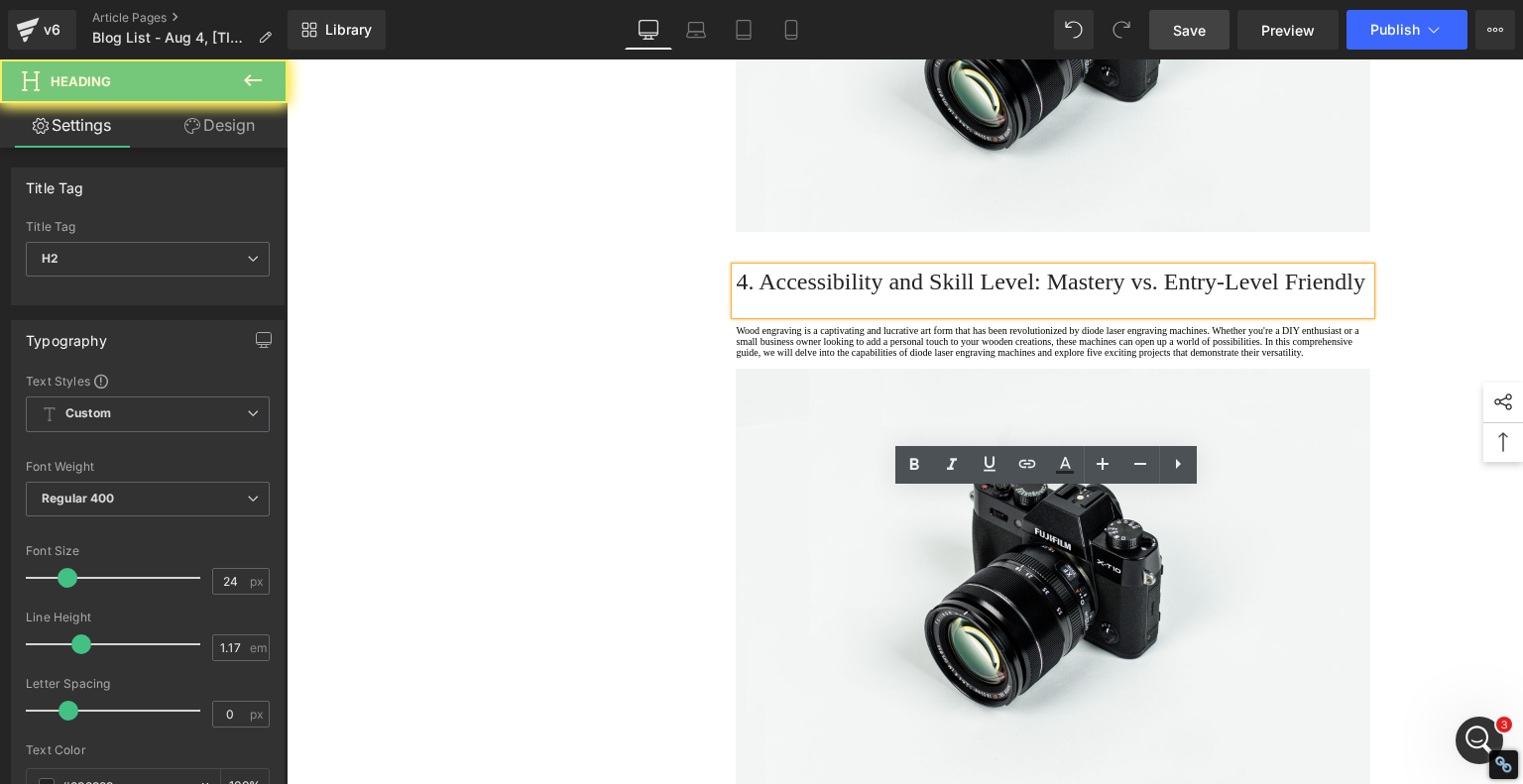 click on "4. Accessibility and Skill Level: Mastery vs. Entry-Level Friendly" at bounding box center [1053, 281] 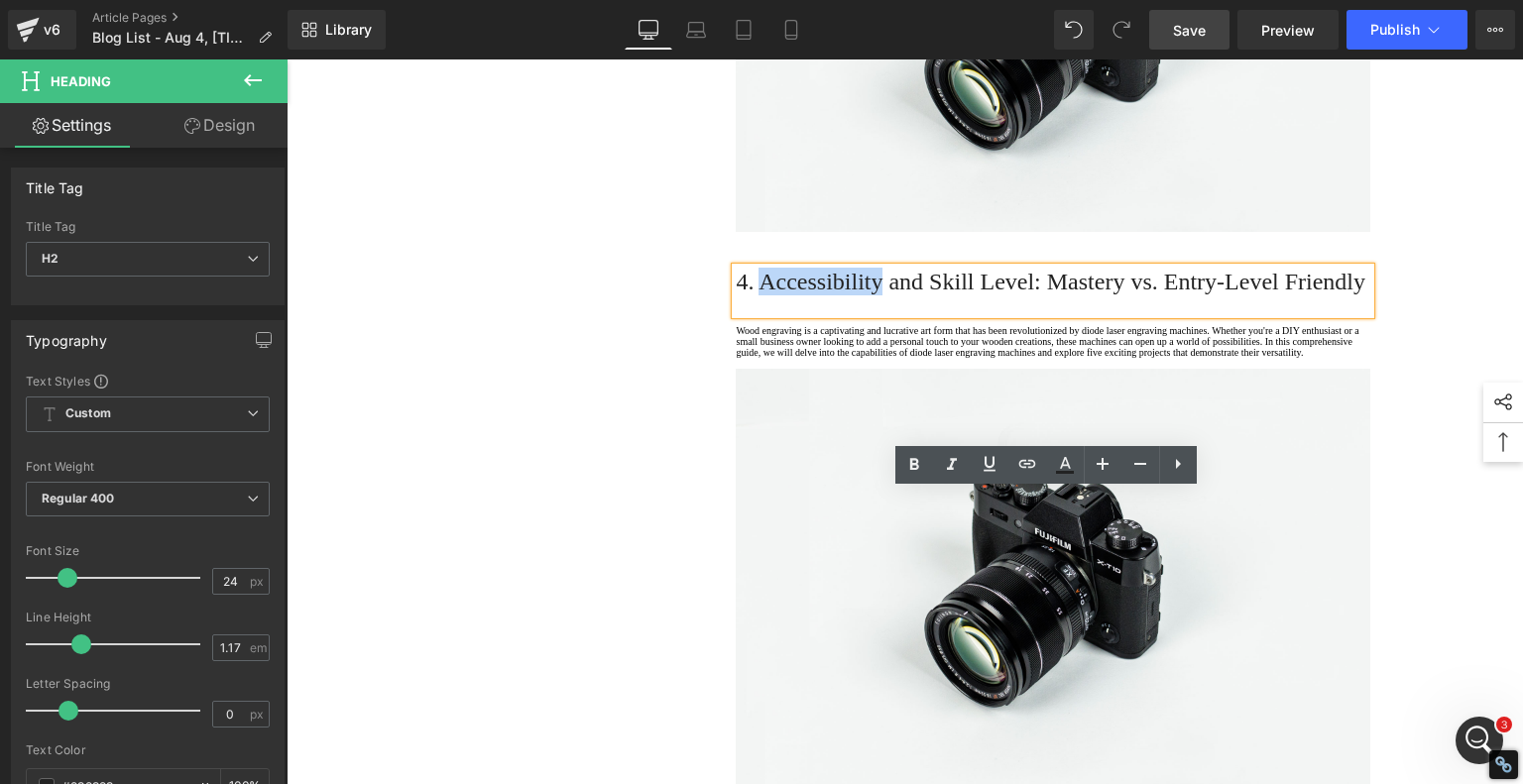 click on "4. Accessibility and Skill Level: Mastery vs. Entry-Level Friendly" at bounding box center [1053, 281] 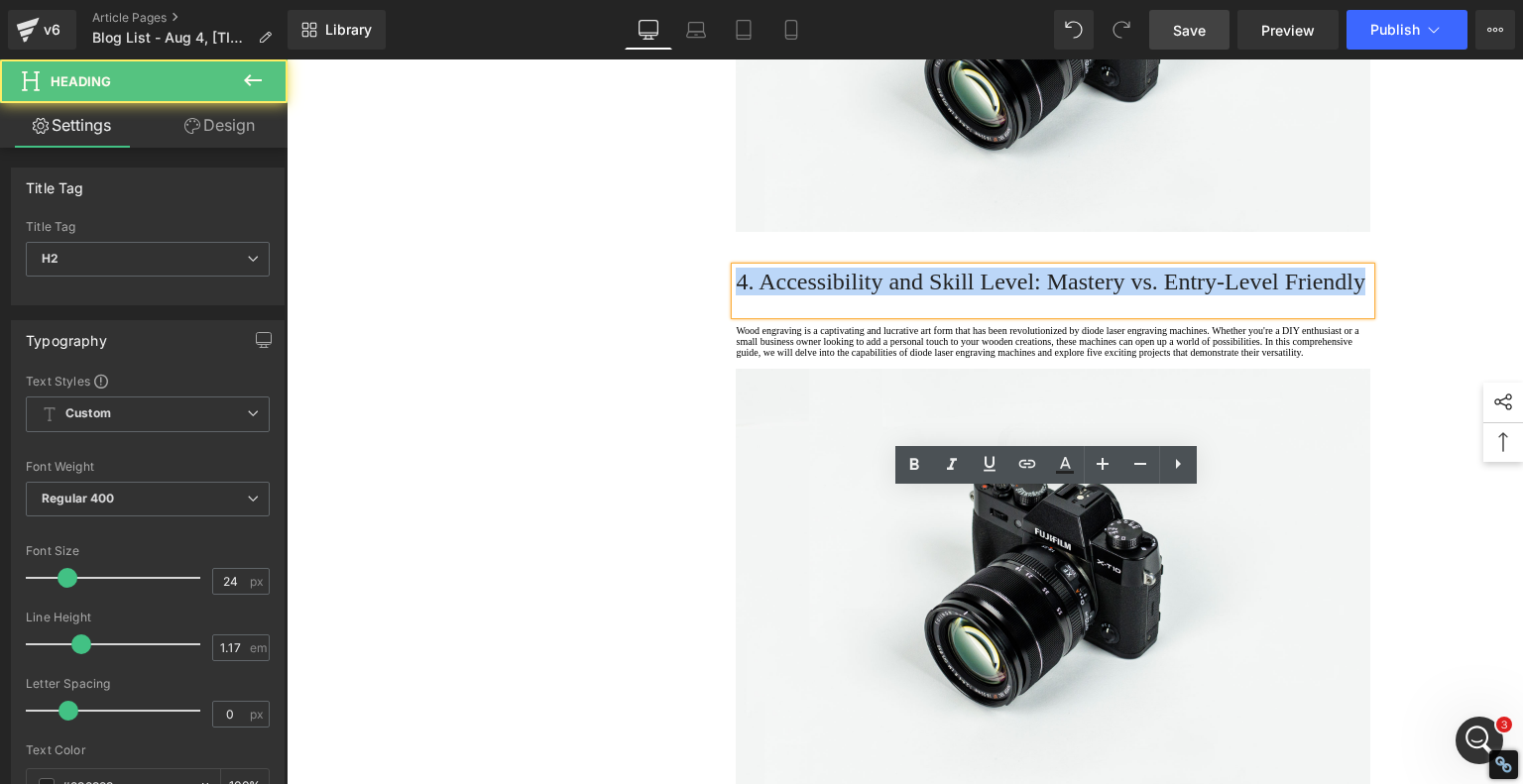 drag, startPoint x: 850, startPoint y: 508, endPoint x: 1182, endPoint y: 541, distance: 333.63603 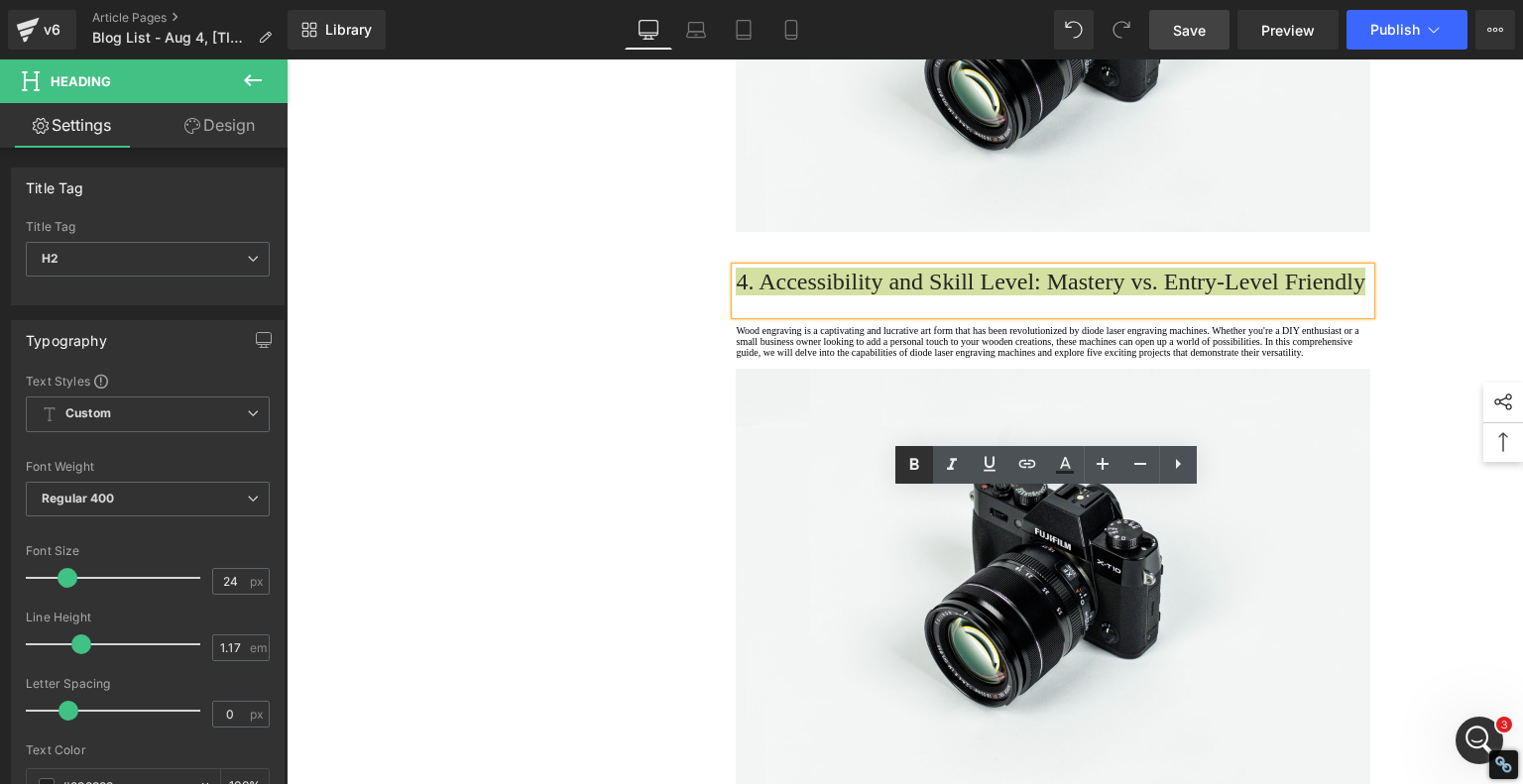 drag, startPoint x: 916, startPoint y: 463, endPoint x: 903, endPoint y: 463, distance: 13 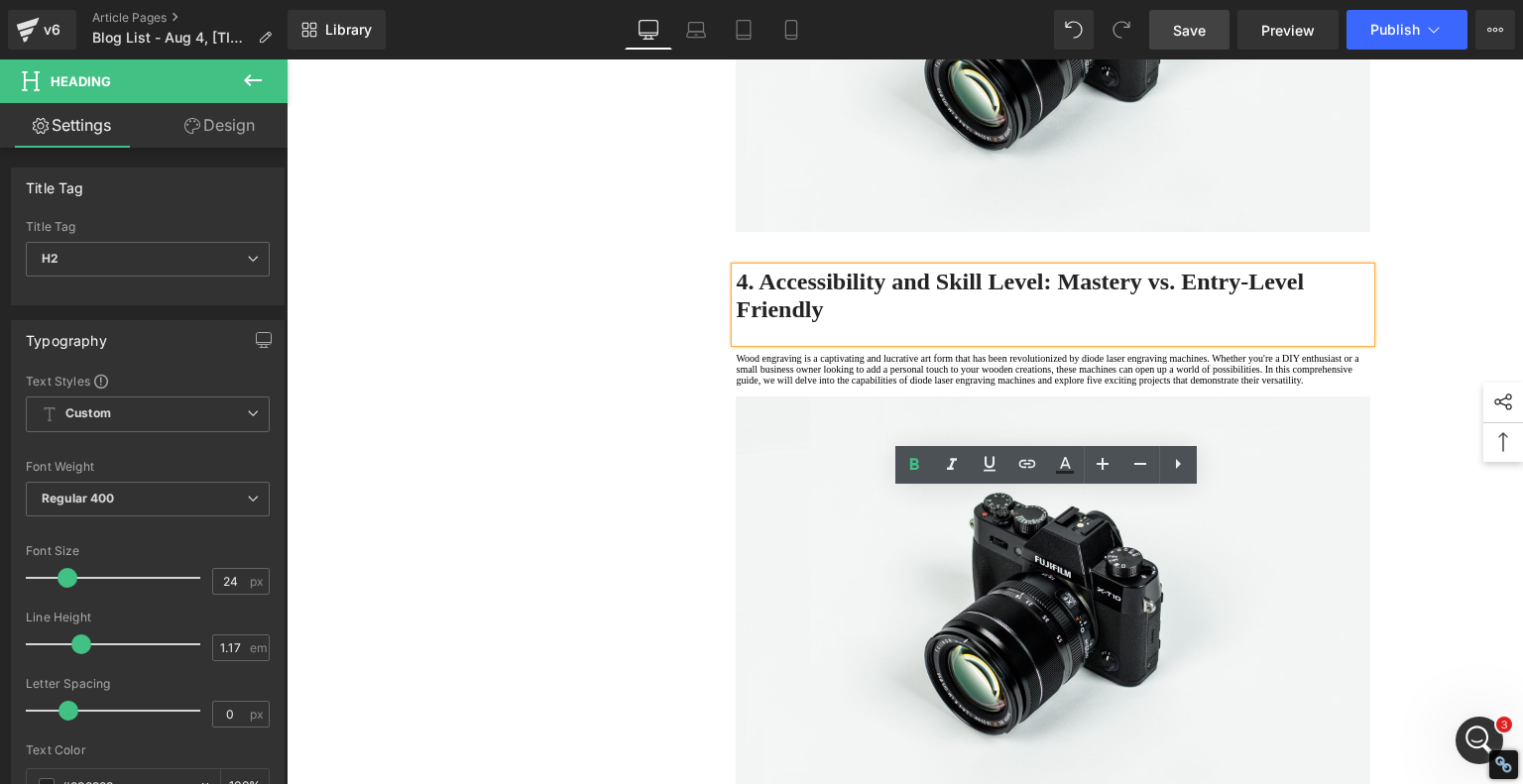 click on "1.  Is the laser engraving machine good at engraving wooden materials Text Block         2.  Laser engraving machine engraving thick paulownia wood cat claw coasters Text Block         3.  Laser engraving machine to engrave thick pine wood calendar Text Block         4.  Laser Engraving Machine to Engrave Skateboards Text Block         5.  Laser engraving machine batch engraving pencils Text Block         6 .  Laser engraving machine batch engraving pencils Text Block         7 .  Laser engraving machine batch engraving pencils Text Block         Row         Diode Laser vs. Traditional Glass Engraving: What's Better for Your Projects? Heading         When it comes to glass engraving, the debate between traditional methods and modern  diode laser engraving  is heating up. Artists and hobbyists are weighing old-school craftsmanship against cutting-edge technology—and for good reason. Each approach has unique advantages, and depending on your goals, one might suit your style better. Text Block" at bounding box center [905, 428] 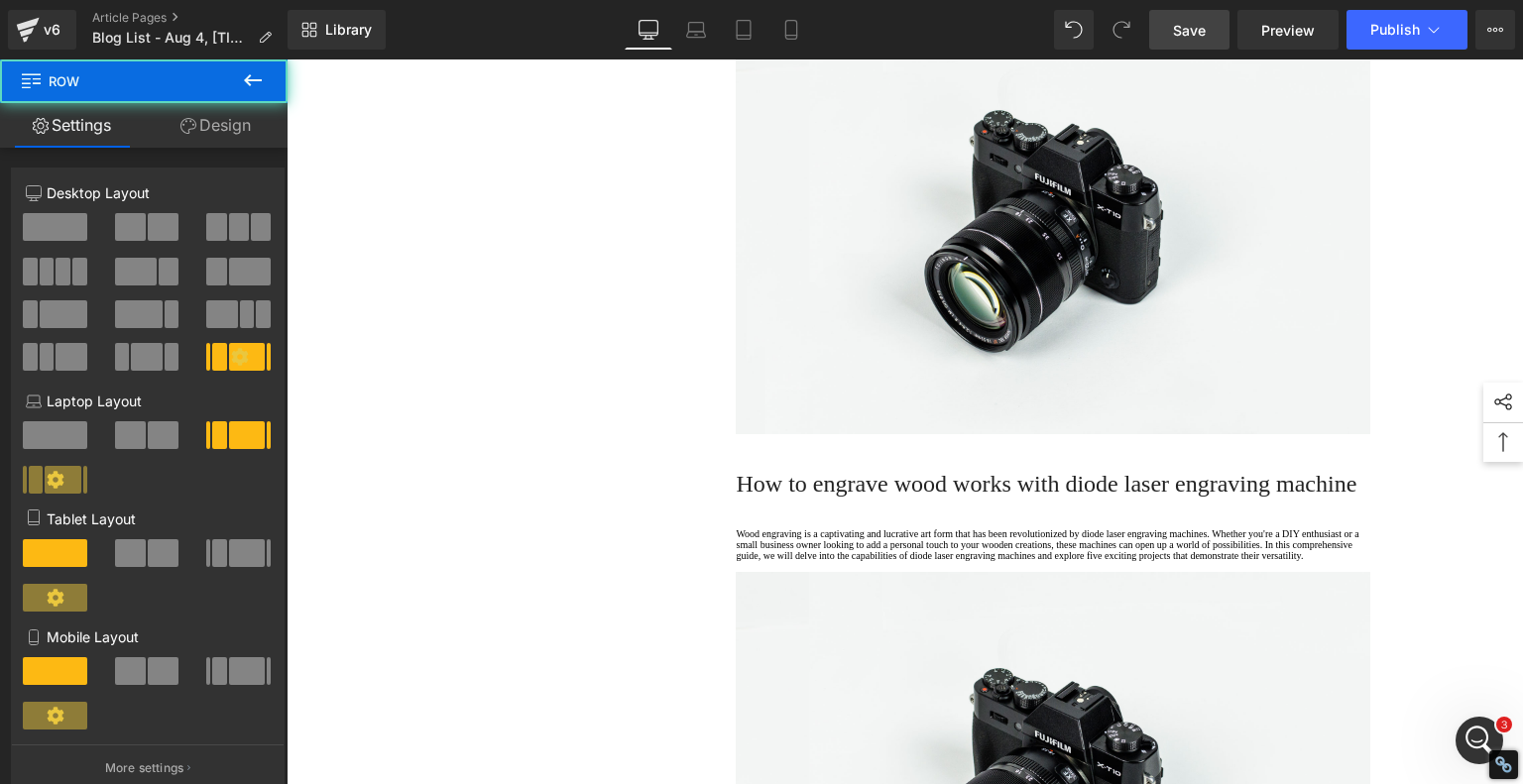 scroll, scrollTop: 2874, scrollLeft: 0, axis: vertical 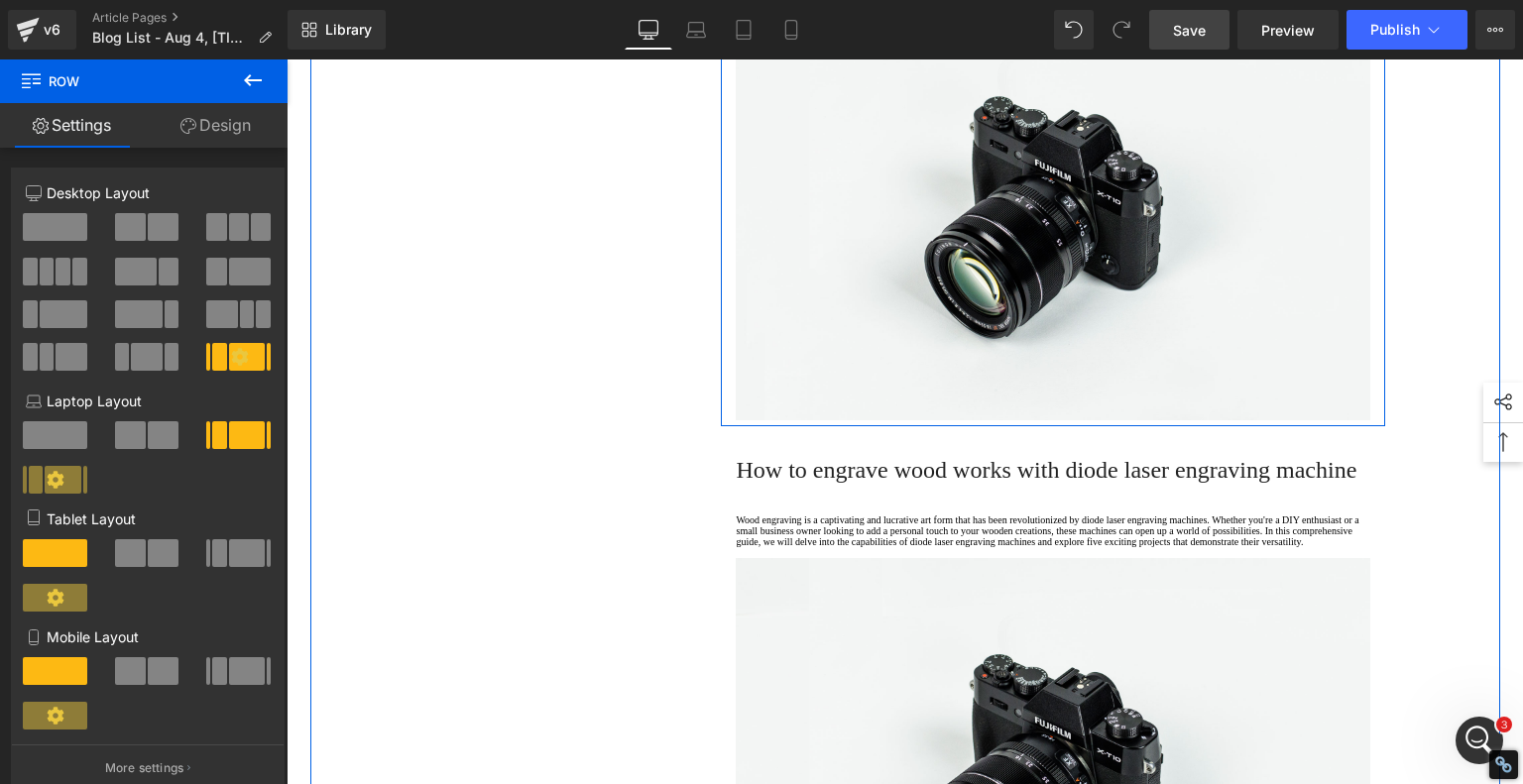 click on "Wood engraving is a captivating and lucrative art form that has been revolutionized by diode laser engraving machines. Whether you're a DIY enthusiast or a small business owner looking to add a personal touch to your wooden creations, these machines can open up a world of possibilities. In this comprehensive guide, we will delve into the capabilities of diode laser engraving machines and explore five exciting projects that demonstrate their versatility." at bounding box center [1053, -28] 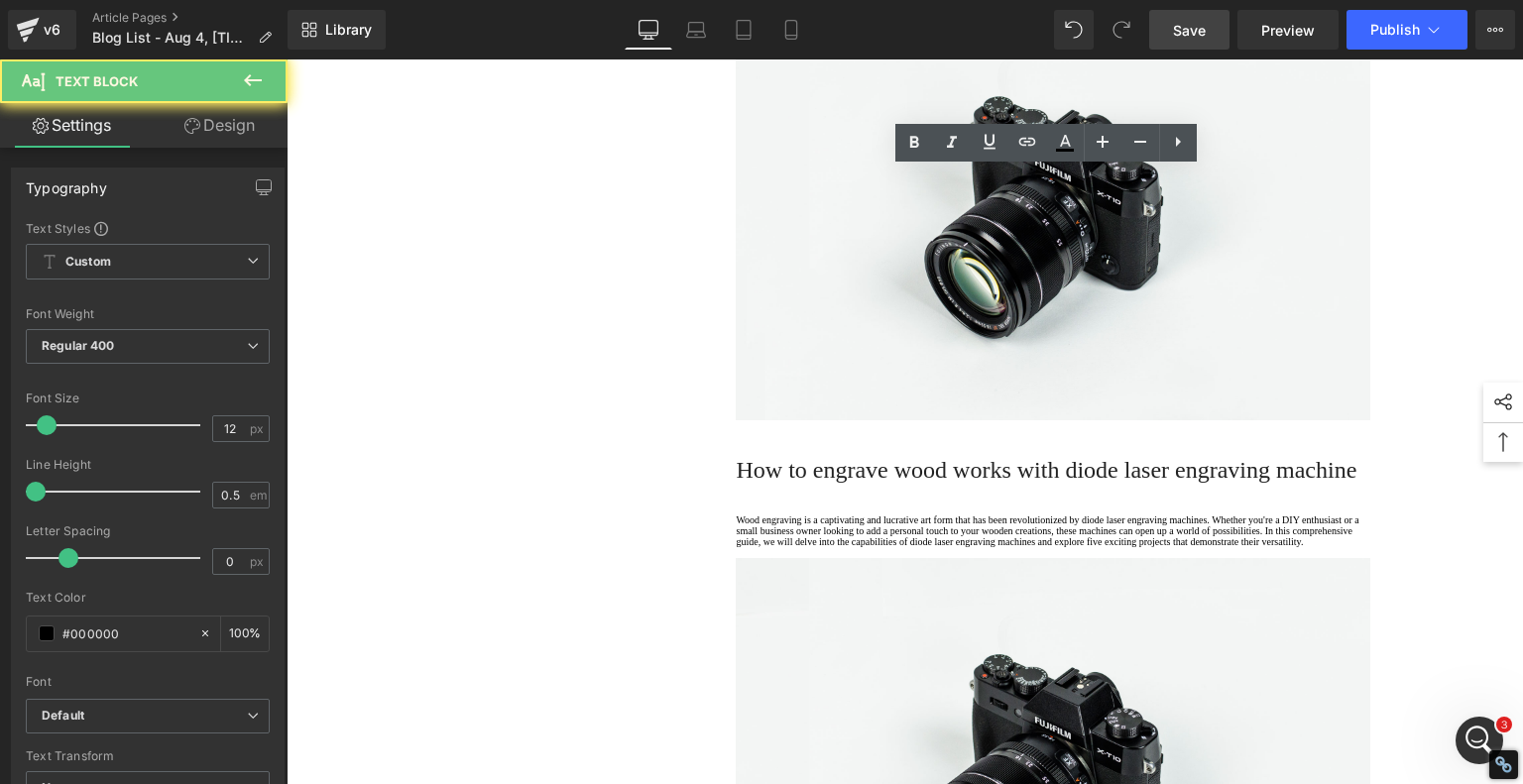 click on "Wood engraving is a captivating and lucrative art form that has been revolutionized by diode laser engraving machines. Whether you're a DIY enthusiast or a small business owner looking to add a personal touch to your wooden creations, these machines can open up a world of possibilities. In this comprehensive guide, we will delve into the capabilities of diode laser engraving machines and explore five exciting projects that demonstrate their versatility." at bounding box center (1053, -28) 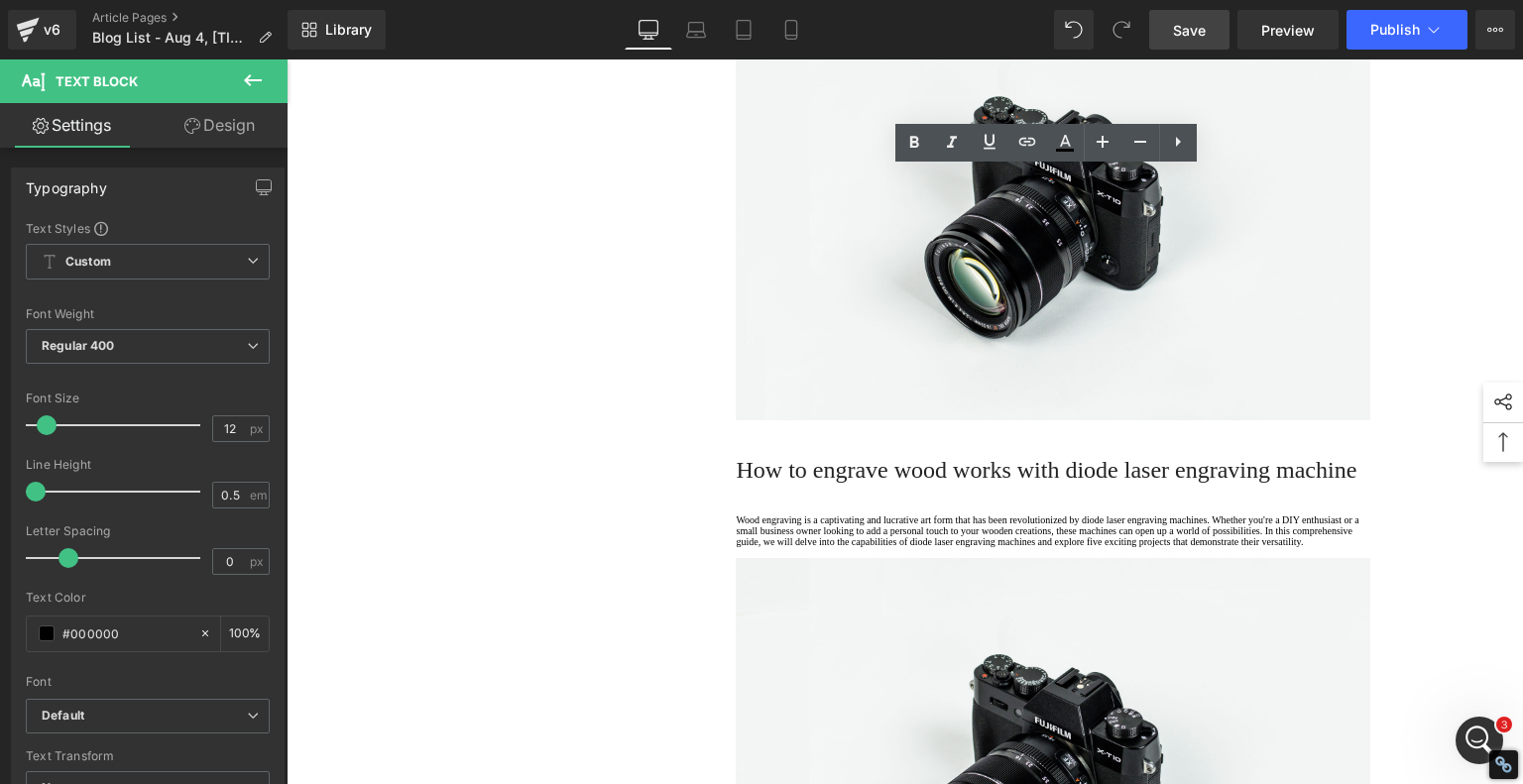 drag, startPoint x: 838, startPoint y: 258, endPoint x: 618, endPoint y: 154, distance: 243.3434 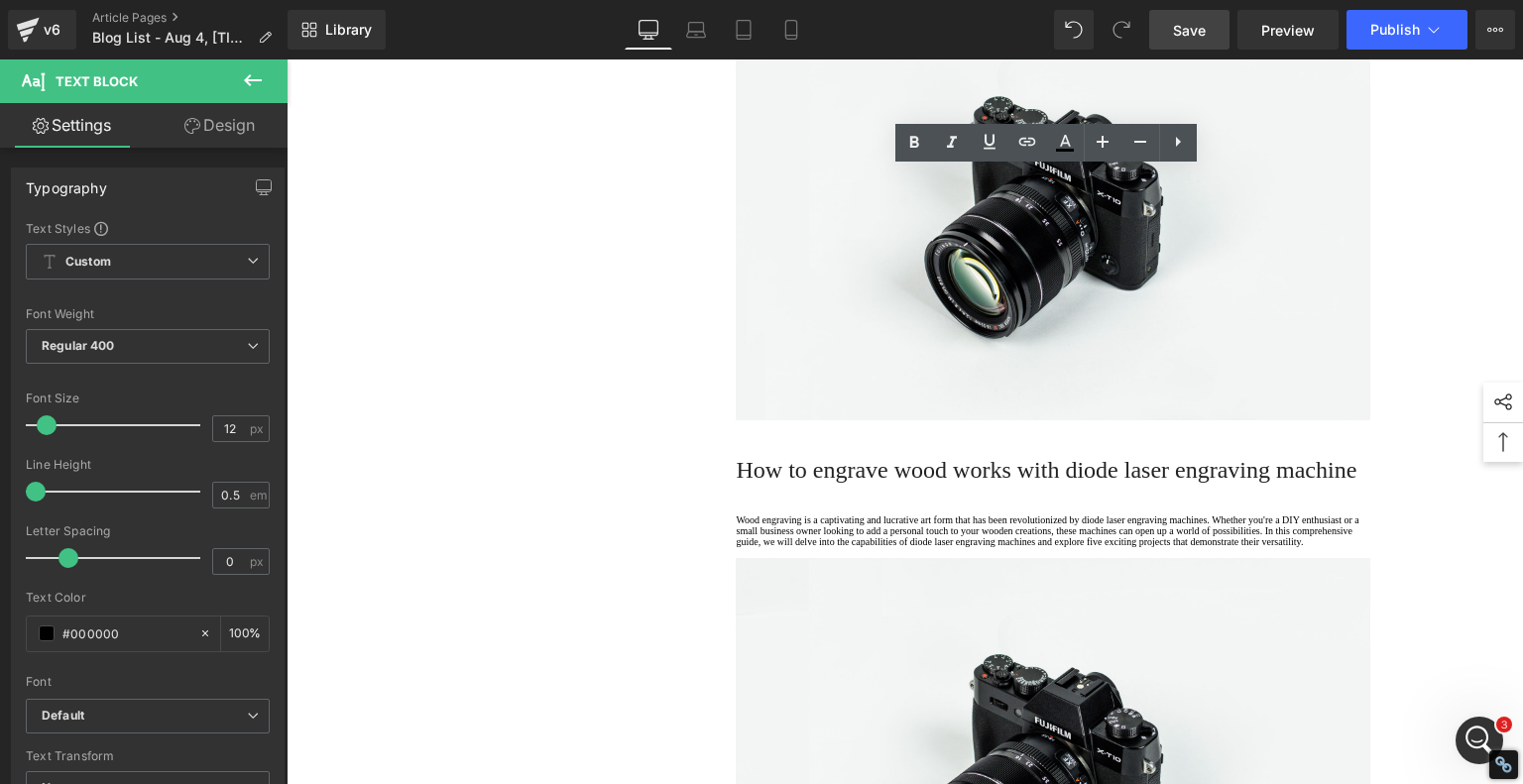 click on "1.  Is the laser engraving machine good at engraving wooden materials Text Block         2.  Laser engraving machine engraving thick paulownia wood cat claw coasters Text Block         3.  Laser engraving machine to engrave thick pine wood calendar Text Block         4.  Laser Engraving Machine to Engrave Skateboards Text Block         5.  Laser engraving machine batch engraving pencils Text Block         6 .  Laser engraving machine batch engraving pencils Text Block         7 .  Laser engraving machine batch engraving pencils Text Block         Row         Diode Laser vs. Traditional Glass Engraving: What's Better for Your Projects? Heading         When it comes to glass engraving, the debate between traditional methods and modern  diode laser engraving  is heating up. Artists and hobbyists are weighing old-school craftsmanship against cutting-edge technology—and for good reason. Each approach has unique advantages, and depending on your goals, one might suit your style better. Text Block" at bounding box center (905, 32) 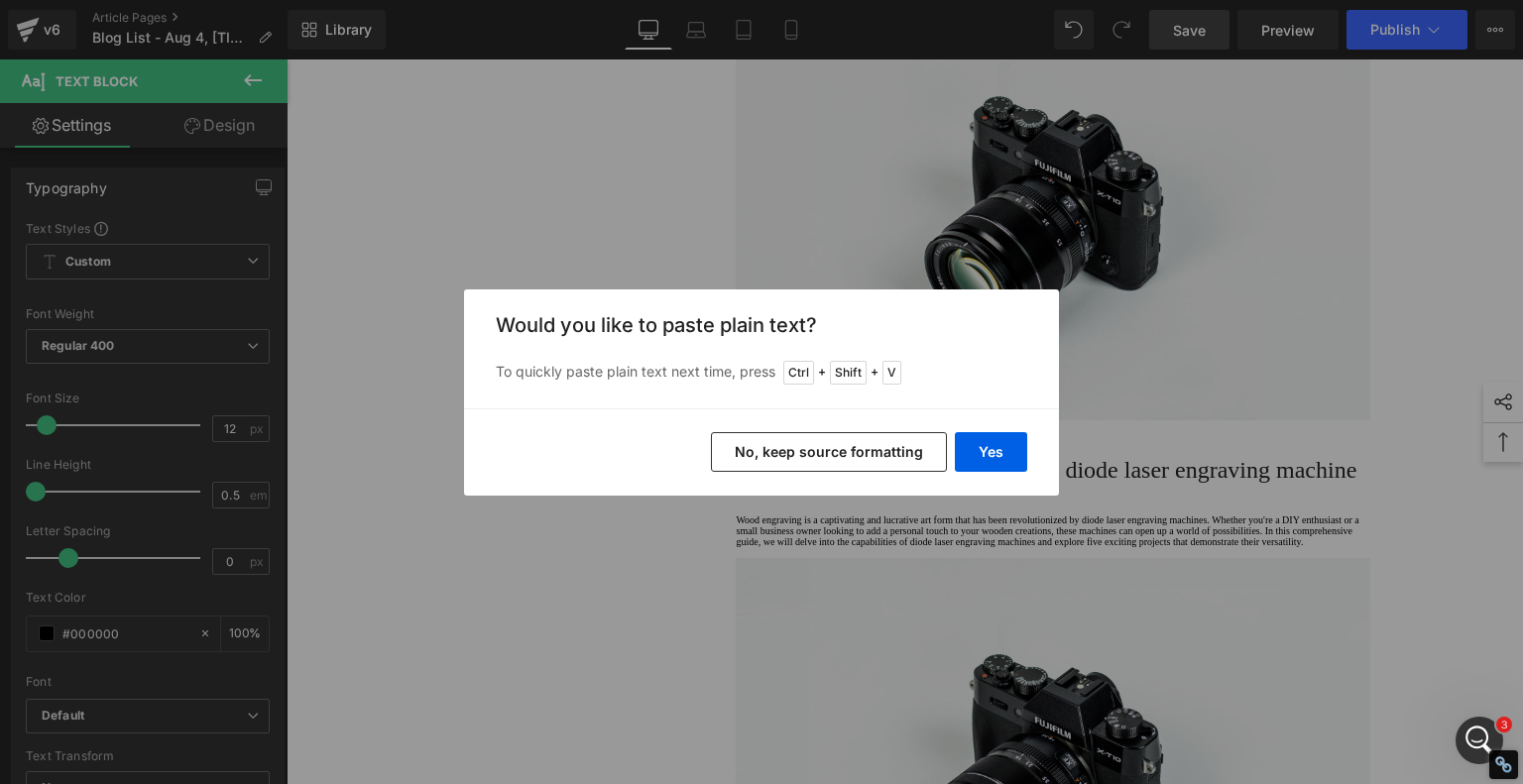 click on "No, keep source formatting" at bounding box center [829, 452] 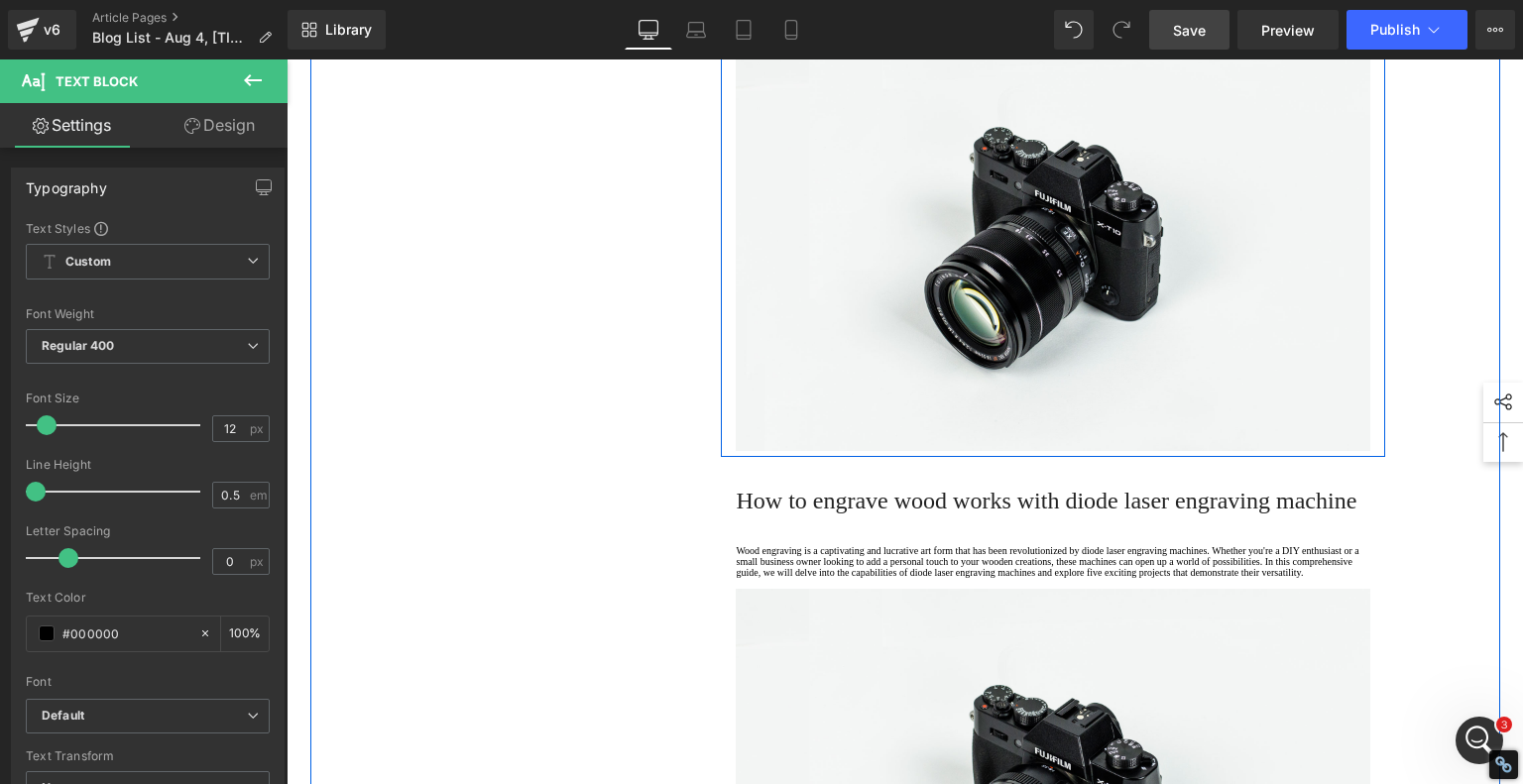 click on "Traditional engraving takes  years of practice . Even then, not everyone has the patience or the tools. Plus, the equipment (like engraving wheels and acids) isn’t exactly beginner-friendly or safe without training." at bounding box center (1053, -44) 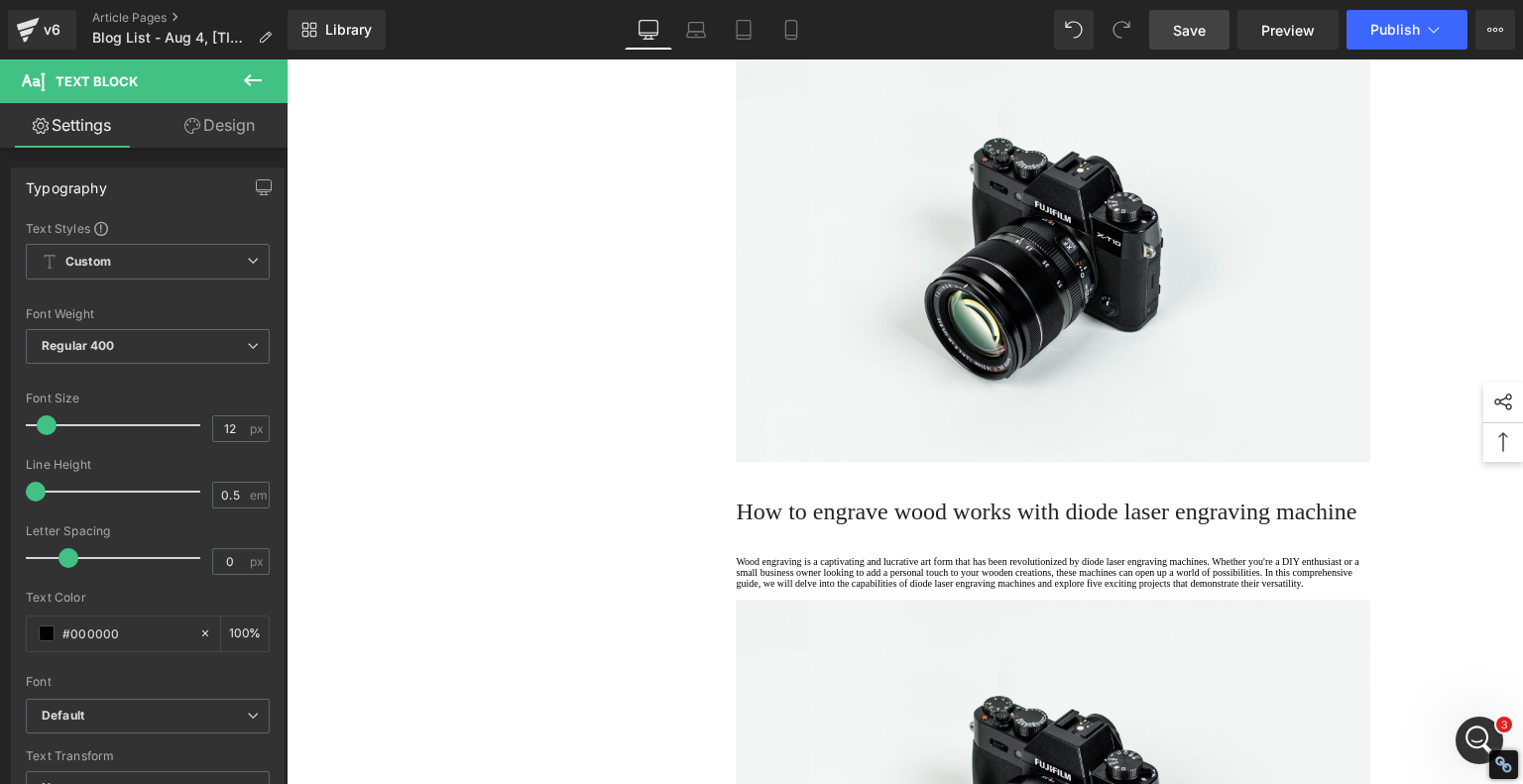 click on "Diode lasers are much more accessible. Many hobby-grade diode engravers (like AlgoLaser, xTool, or Ortur) come with  plug-and-play features , touchscreen interfaces, and beginner tutorials. You don’t need a steady hand—you just need a good image file." at bounding box center [1053, -11] 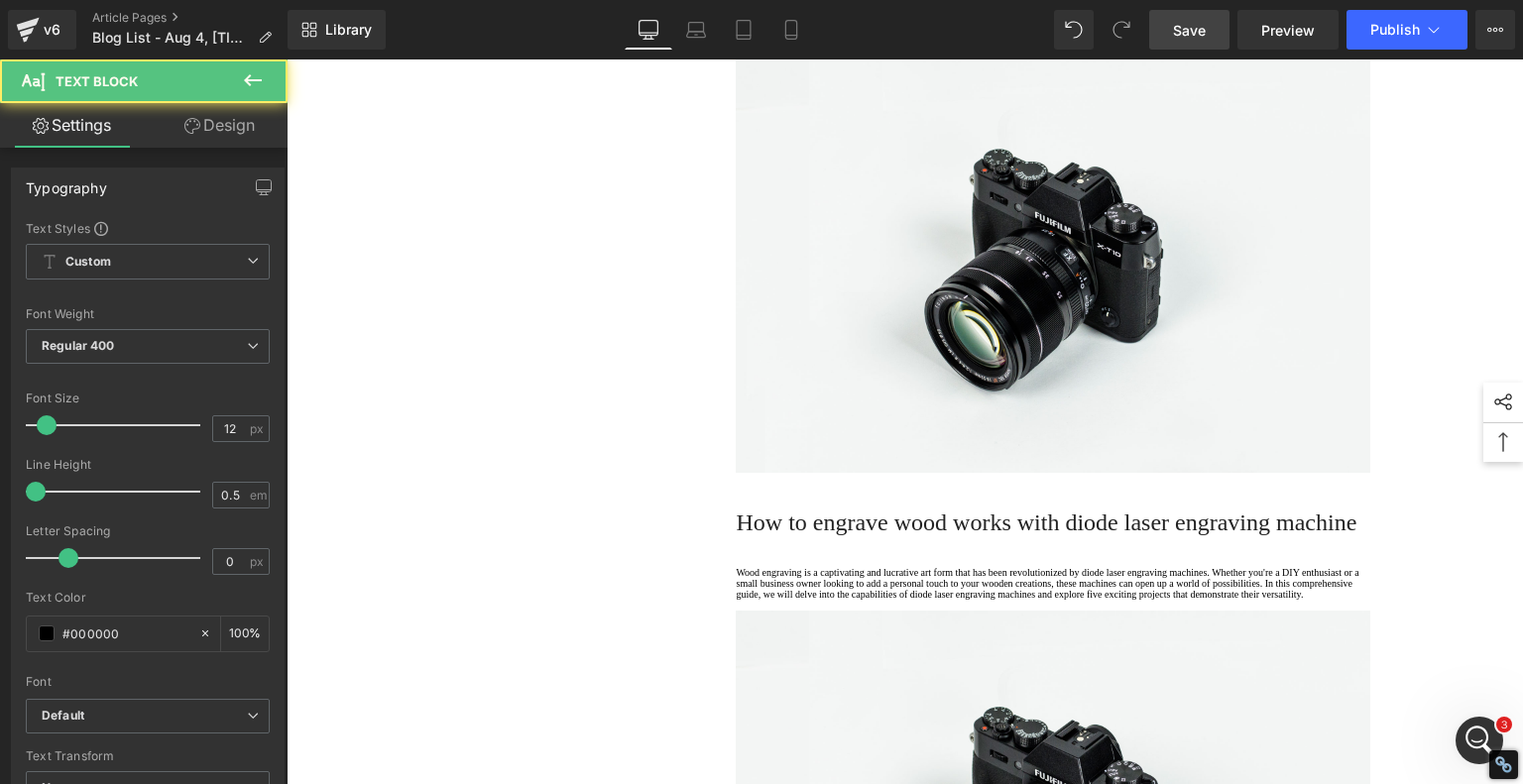 click on "From Reddit" at bounding box center (829, 26) 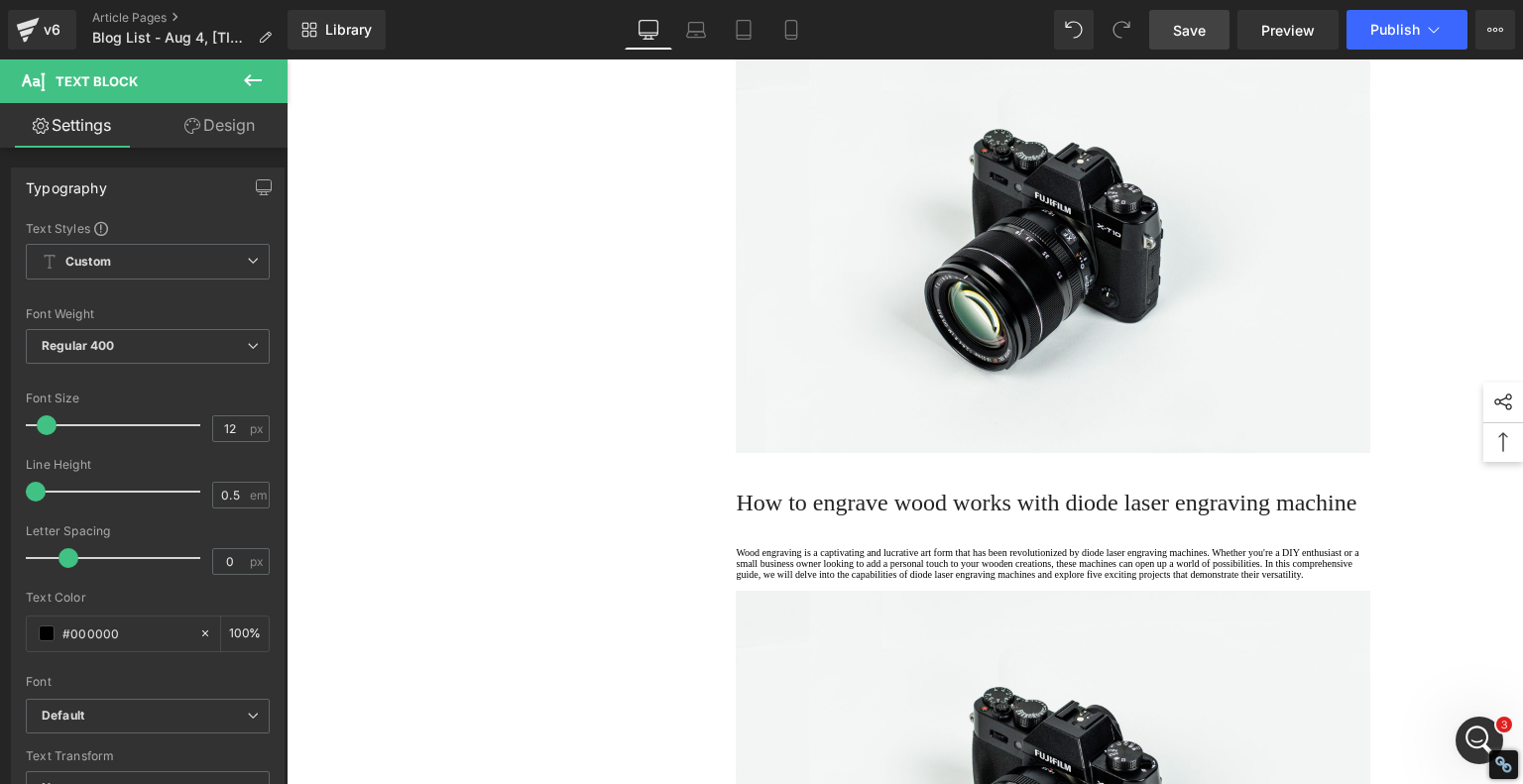 click on "1.  Is the laser engraving machine good at engraving wooden materials Text Block         2.  Laser engraving machine engraving thick paulownia wood cat claw coasters Text Block         3.  Laser engraving machine to engrave thick pine wood calendar Text Block         4.  Laser Engraving Machine to Engrave Skateboards Text Block         5.  Laser engraving machine batch engraving pencils Text Block         6 .  Laser engraving machine batch engraving pencils Text Block         7 .  Laser engraving machine batch engraving pencils Text Block         Row         Diode Laser vs. Traditional Glass Engraving: What's Better for Your Projects? Heading         When it comes to glass engraving, the debate between traditional methods and modern  diode laser engraving  is heating up. Artists and hobbyists are weighing old-school craftsmanship against cutting-edge technology—and for good reason. Each approach has unique advantages, and depending on your goals, one might suit your style better. Text Block" at bounding box center [905, 48] 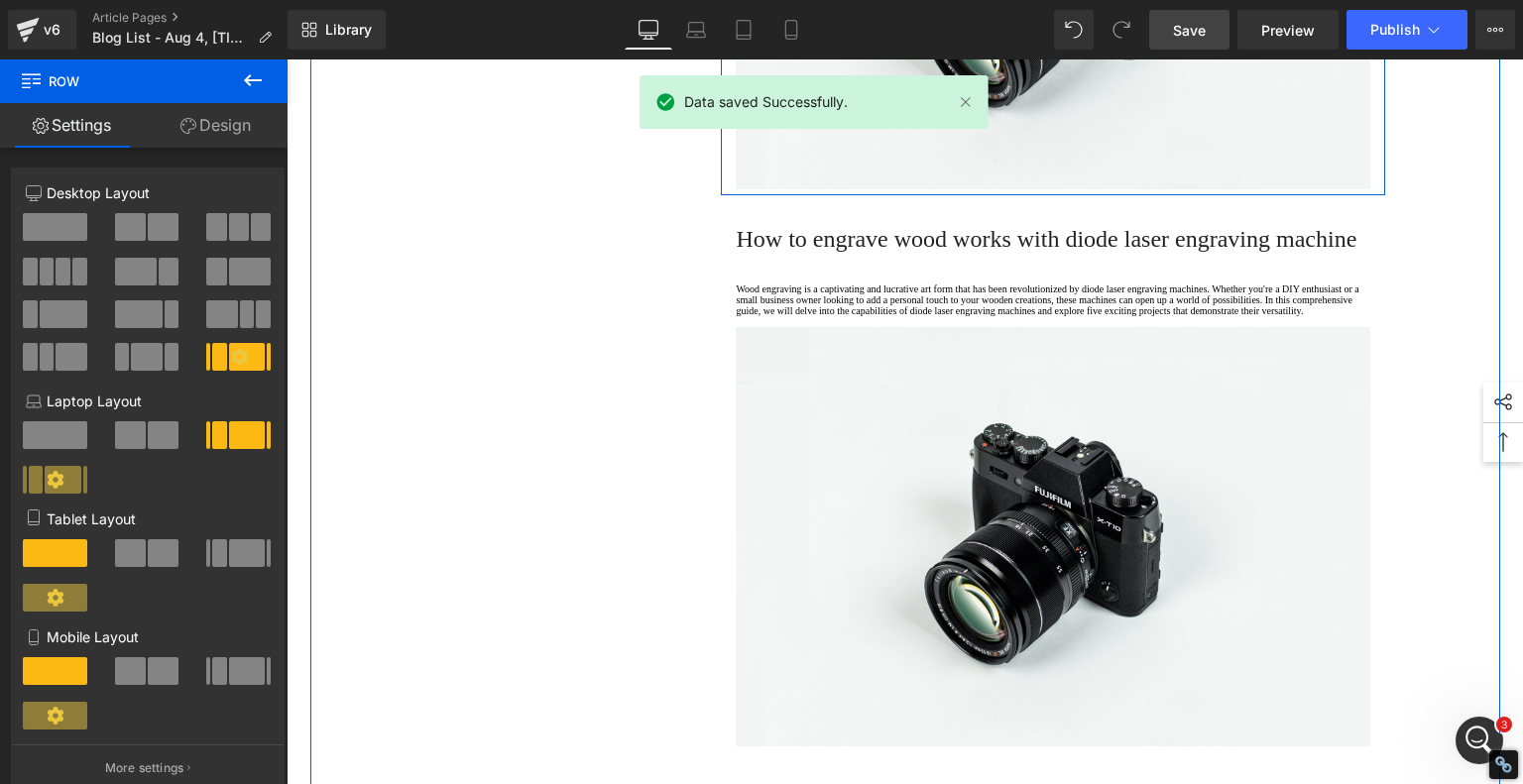 scroll, scrollTop: 3370, scrollLeft: 0, axis: vertical 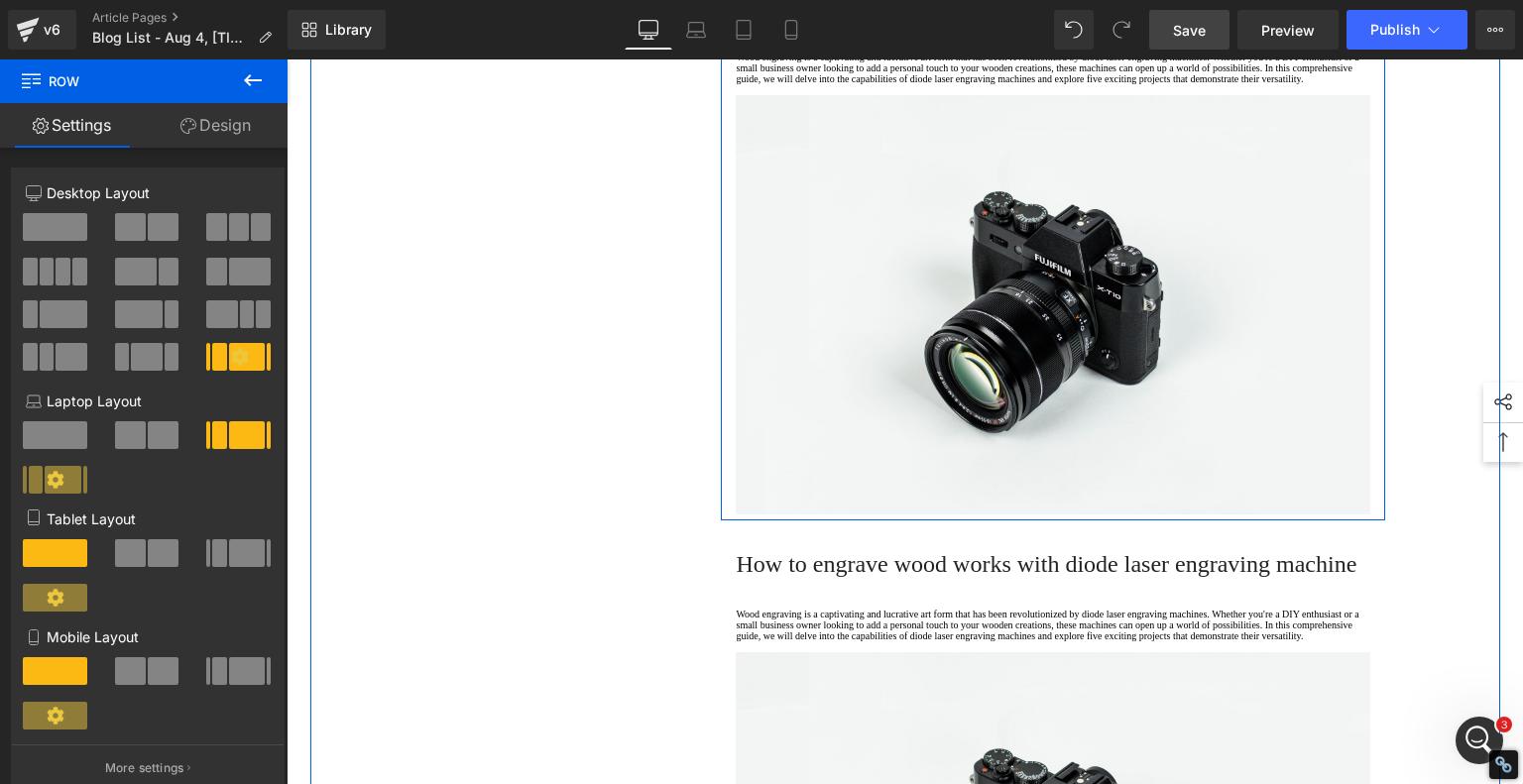 click on "How to engrave wood works with  diode laser engraving machine" at bounding box center [1046, 7] 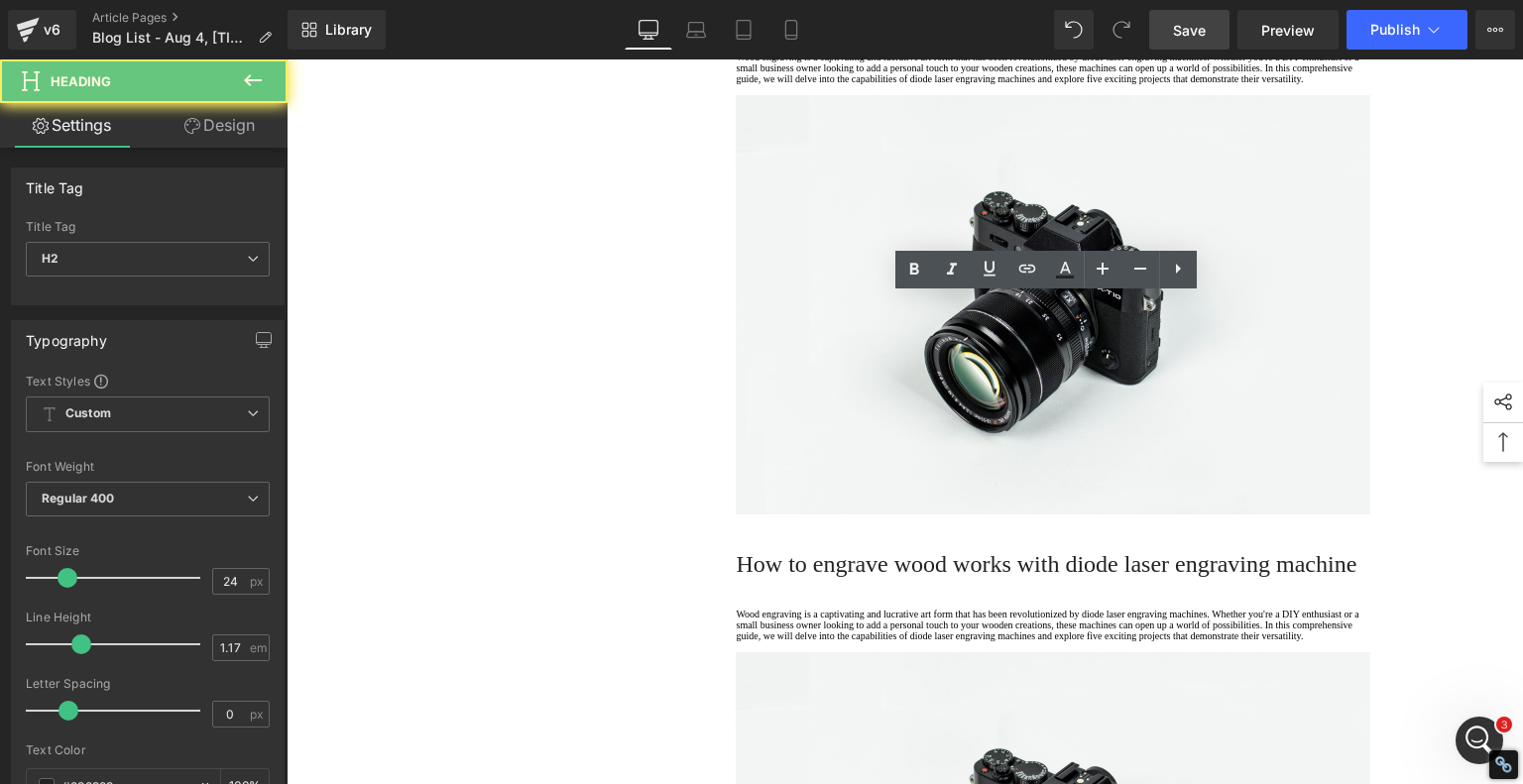click on "How to engrave wood works with  diode laser engraving machine" at bounding box center [1046, 7] 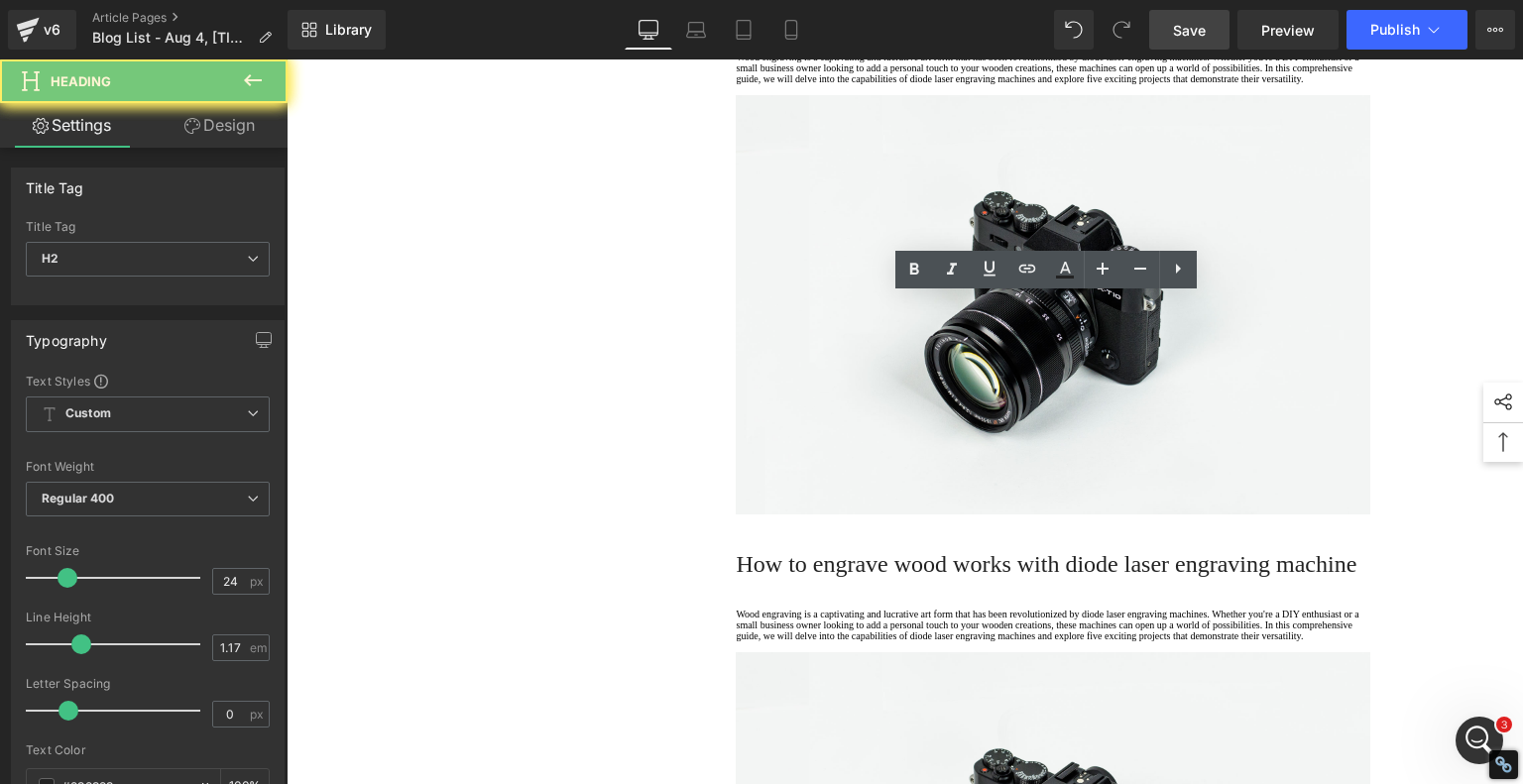click on "How to engrave wood works with  diode laser engraving machine" at bounding box center (1046, 7) 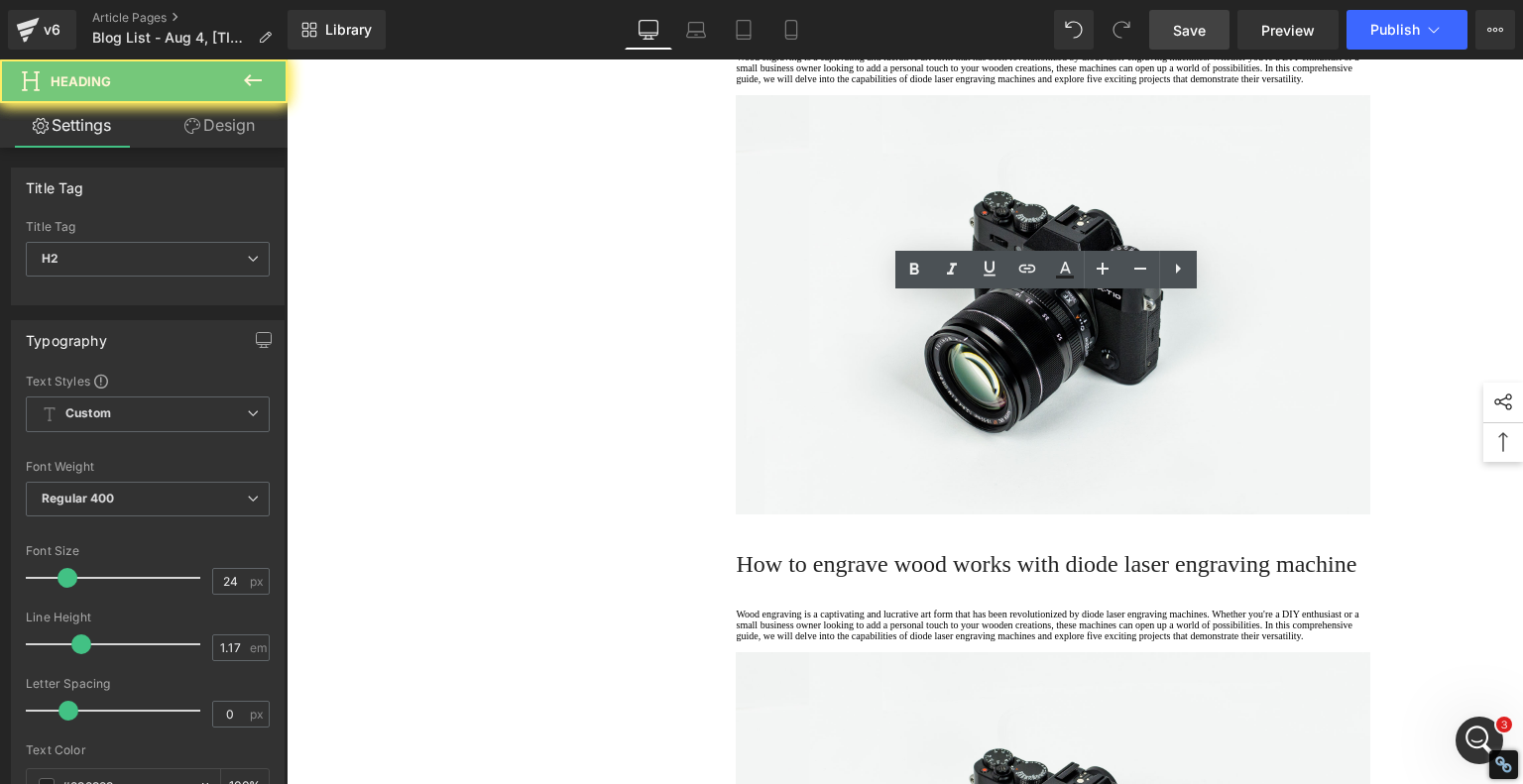 paste 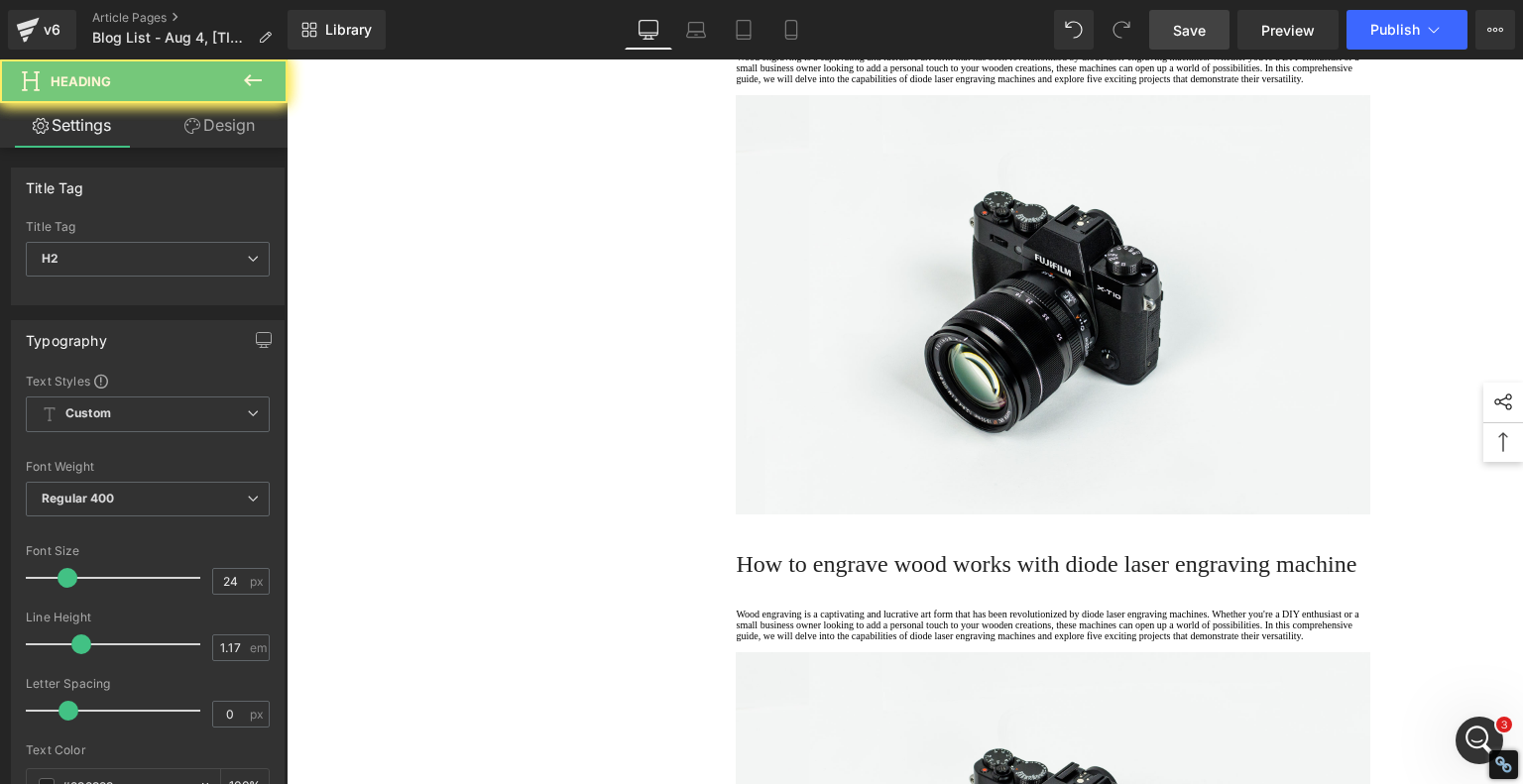 click on "5. Versatility and Materials: One Medium vs. Many" at bounding box center [1053, 7] 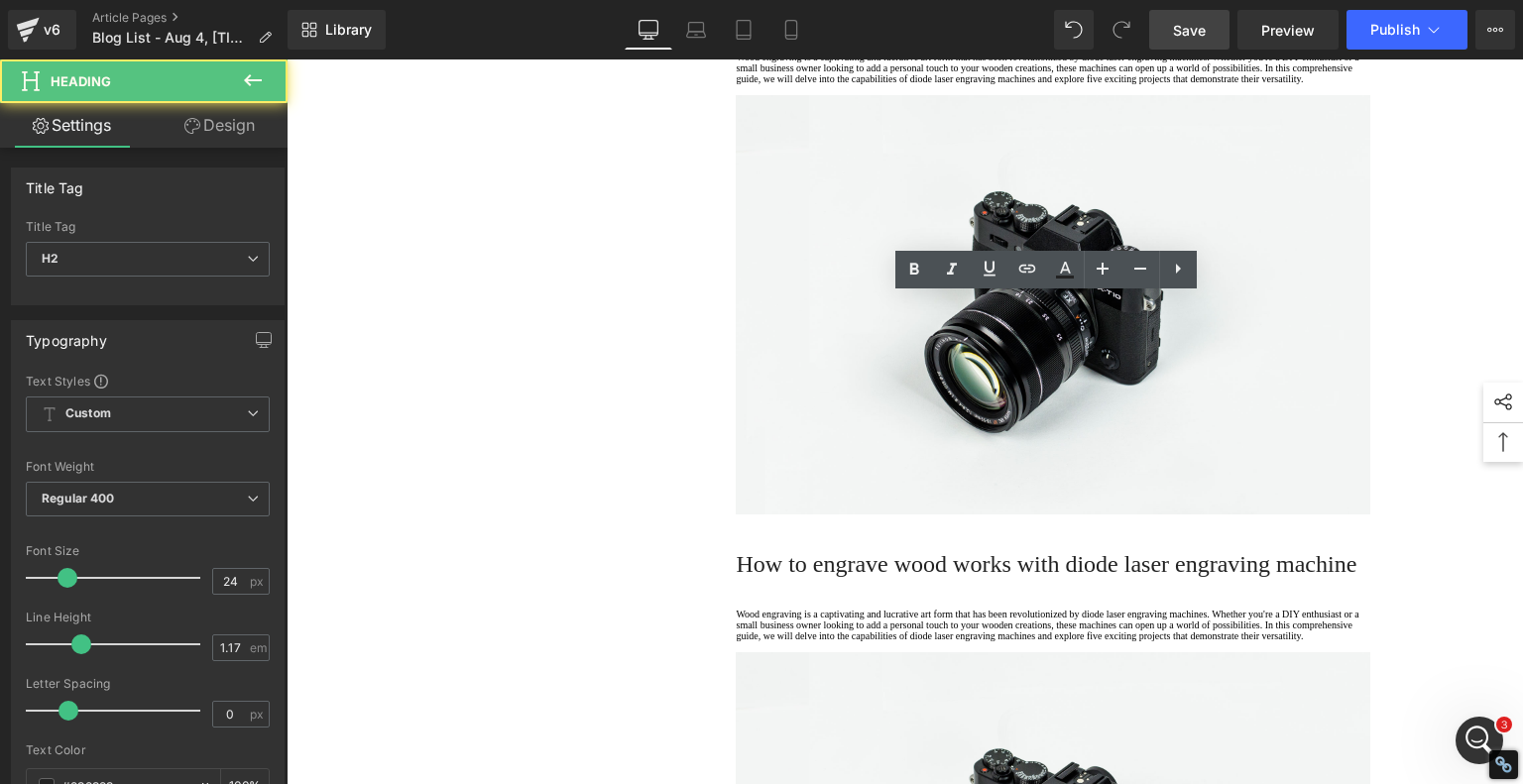 click on "5. Versatility and Materials: One Medium vs. Many" at bounding box center (1053, 7) 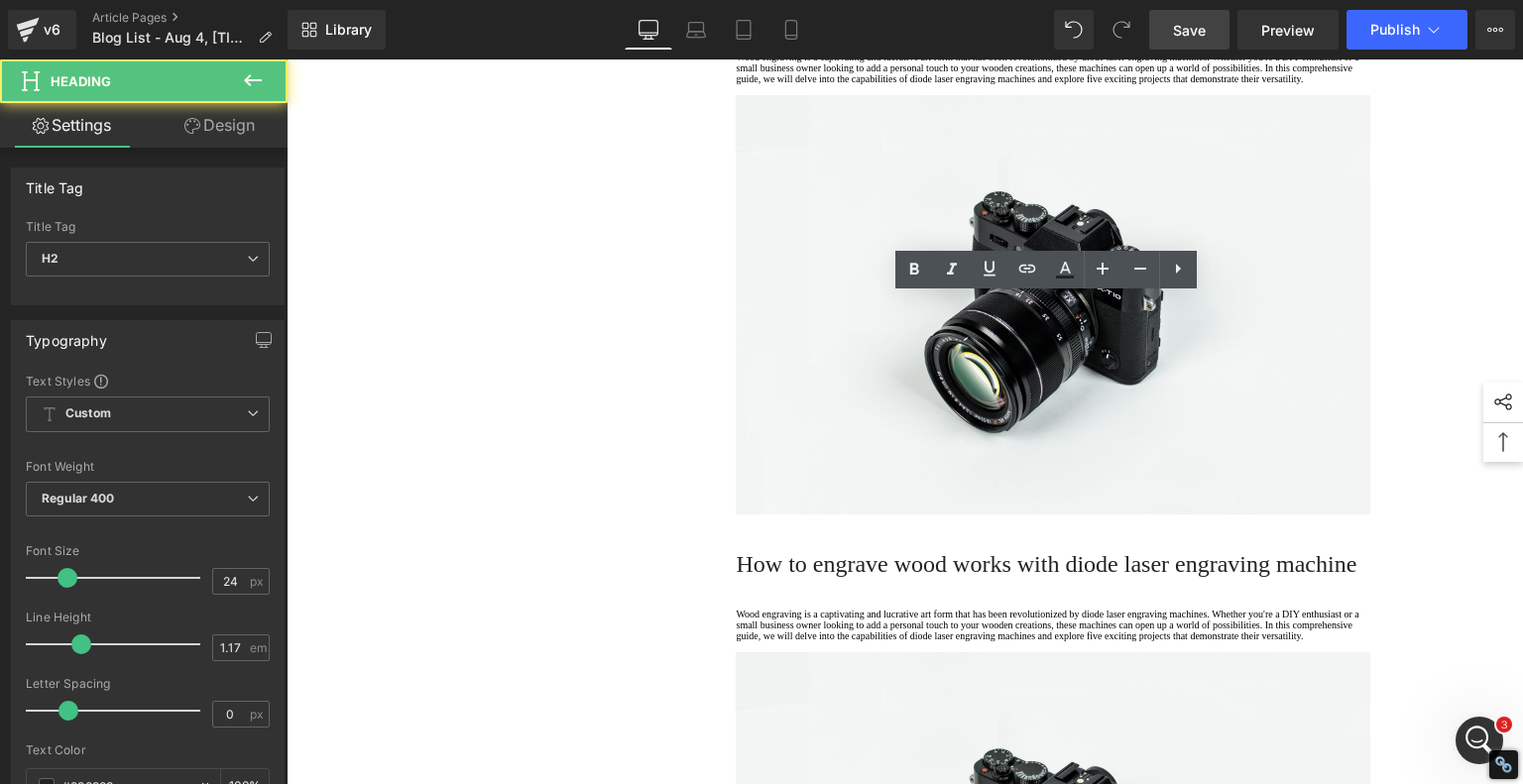 click on "5. Versatility and Materials: One Medium vs. Many" at bounding box center (1053, 7) 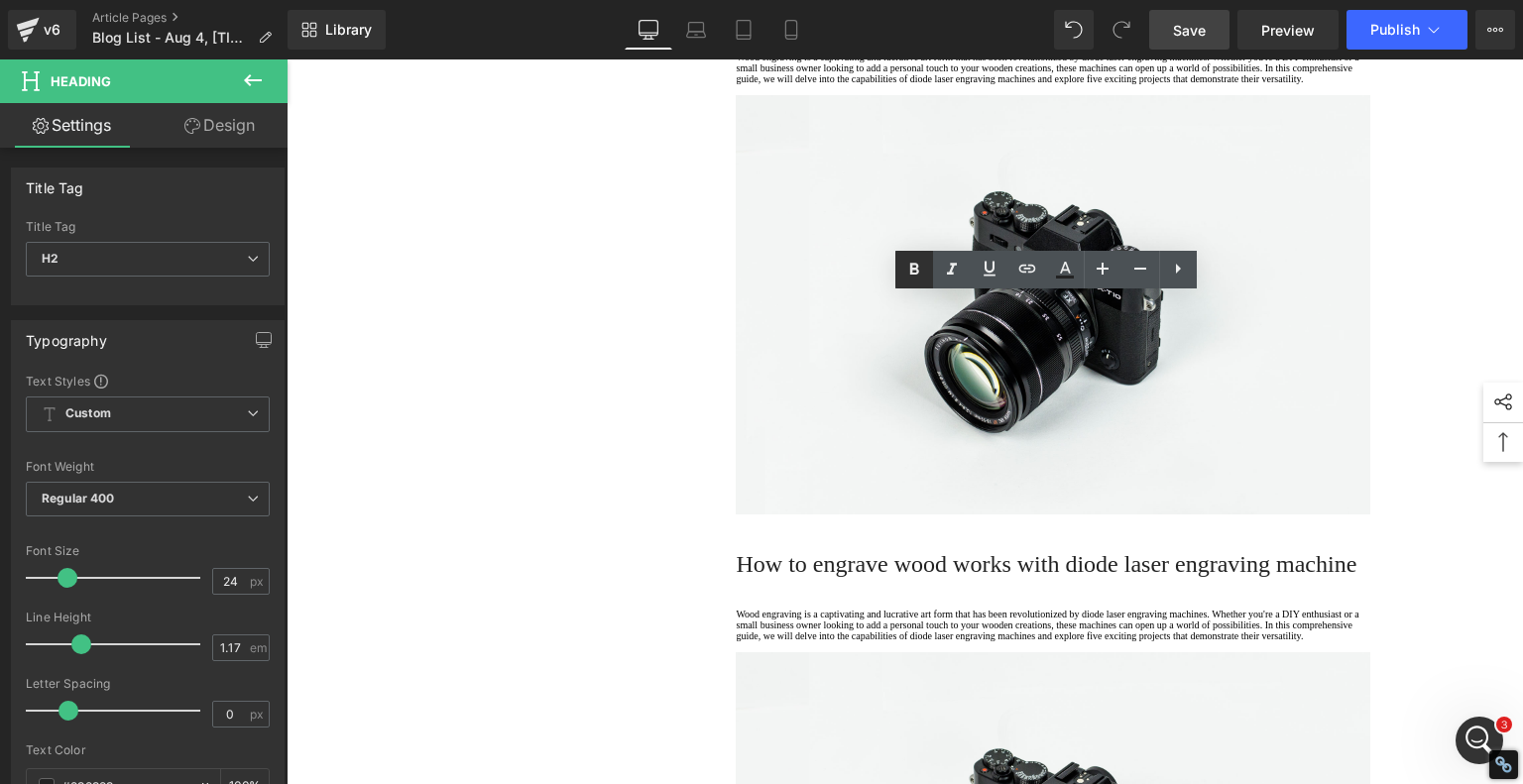 click 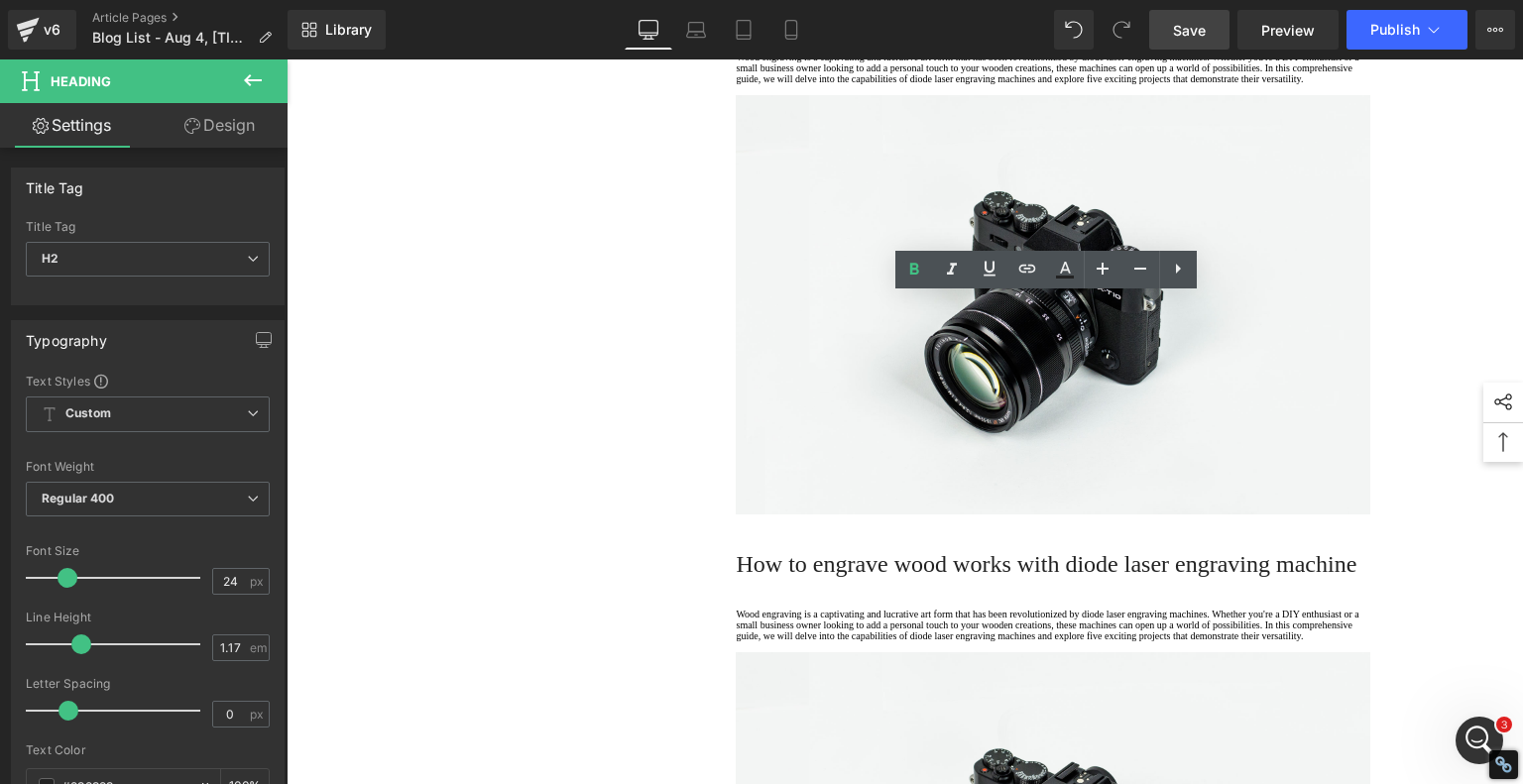 click on "1.  Is the laser engraving machine good at engraving wooden materials Text Block         2.  Laser engraving machine engraving thick paulownia wood cat claw coasters Text Block         3.  Laser engraving machine to engrave thick pine wood calendar Text Block         4.  Laser Engraving Machine to Engrave Skateboards Text Block         5.  Laser engraving machine batch engraving pencils Text Block         6 .  Laser engraving machine batch engraving pencils Text Block         7 .  Laser engraving machine batch engraving pencils Text Block         Row         Diode Laser vs. Traditional Glass Engraving: What's Better for Your Projects? Heading         When it comes to glass engraving, the debate between traditional methods and modern  diode laser engraving  is heating up. Artists and hobbyists are weighing old-school craftsmanship against cutting-edge technology—and for good reason. Each approach has unique advantages, and depending on your goals, one might suit your style better. Text Block" at bounding box center [905, -448] 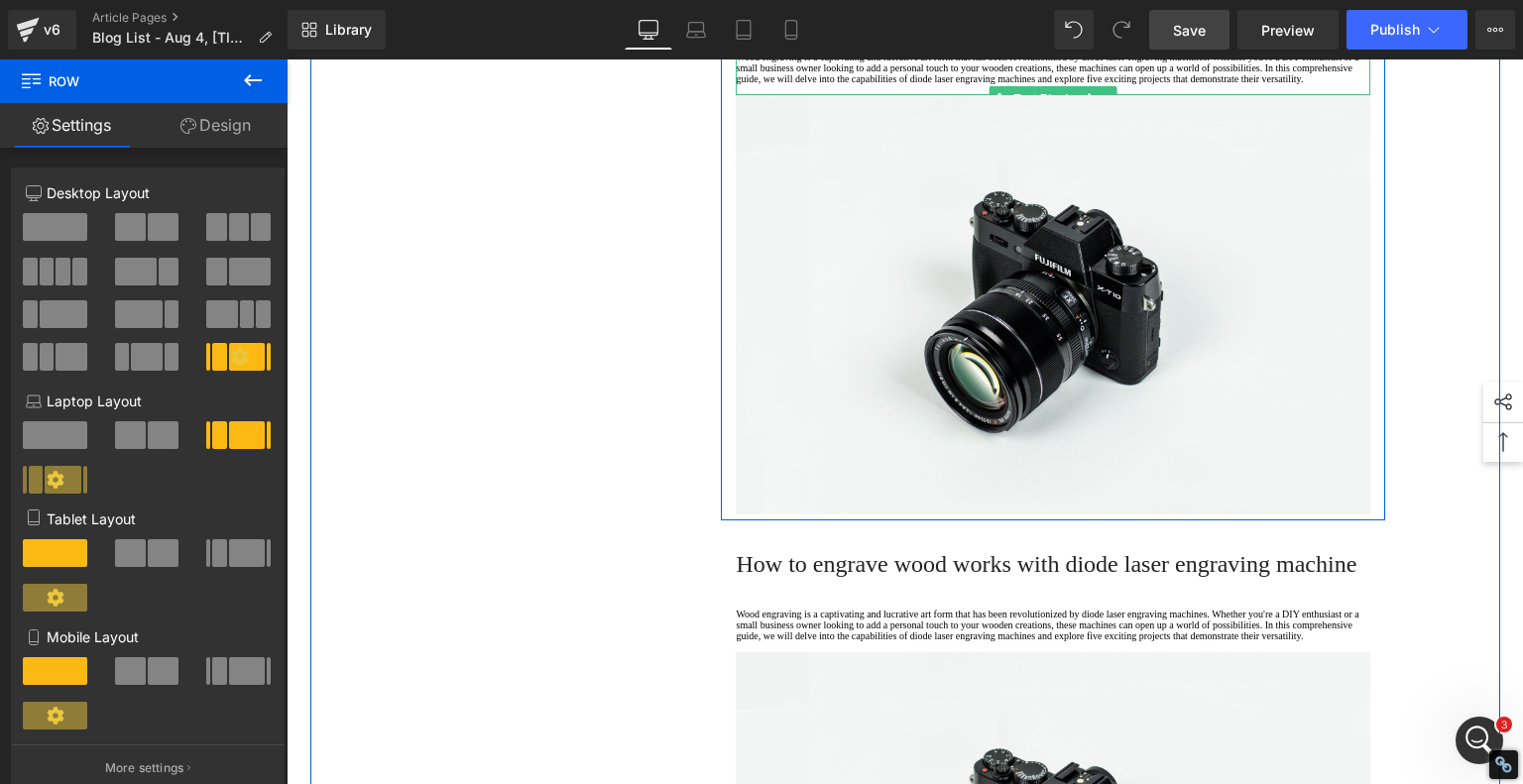 click on "Wood engraving is a captivating and lucrative art form that has been revolutionized by diode laser engraving machines. Whether you're a DIY enthusiast or a small business owner looking to add a personal touch to your wooden creations, these machines can open up a world of possibilities. In this comprehensive guide, we will delve into the capabilities of diode laser engraving machines and explore five exciting projects that demonstrate their versatility." at bounding box center [1053, 67] 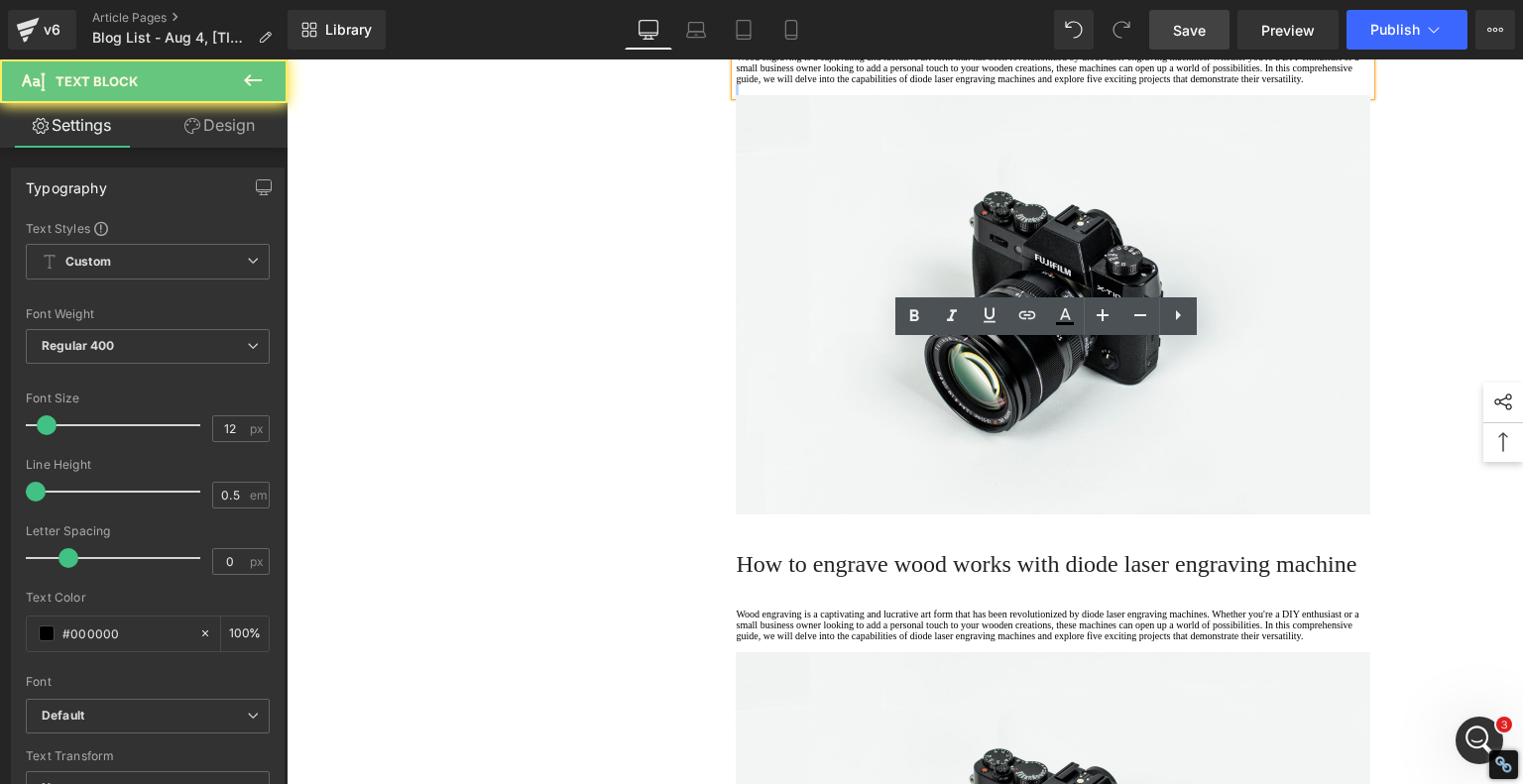 click on "Wood engraving is a captivating and lucrative art form that has been revolutionized by diode laser engraving machines. Whether you're a DIY enthusiast or a small business owner looking to add a personal touch to your wooden creations, these machines can open up a world of possibilities. In this comprehensive guide, we will delve into the capabilities of diode laser engraving machines and explore five exciting projects that demonstrate their versatility." at bounding box center (1053, 67) 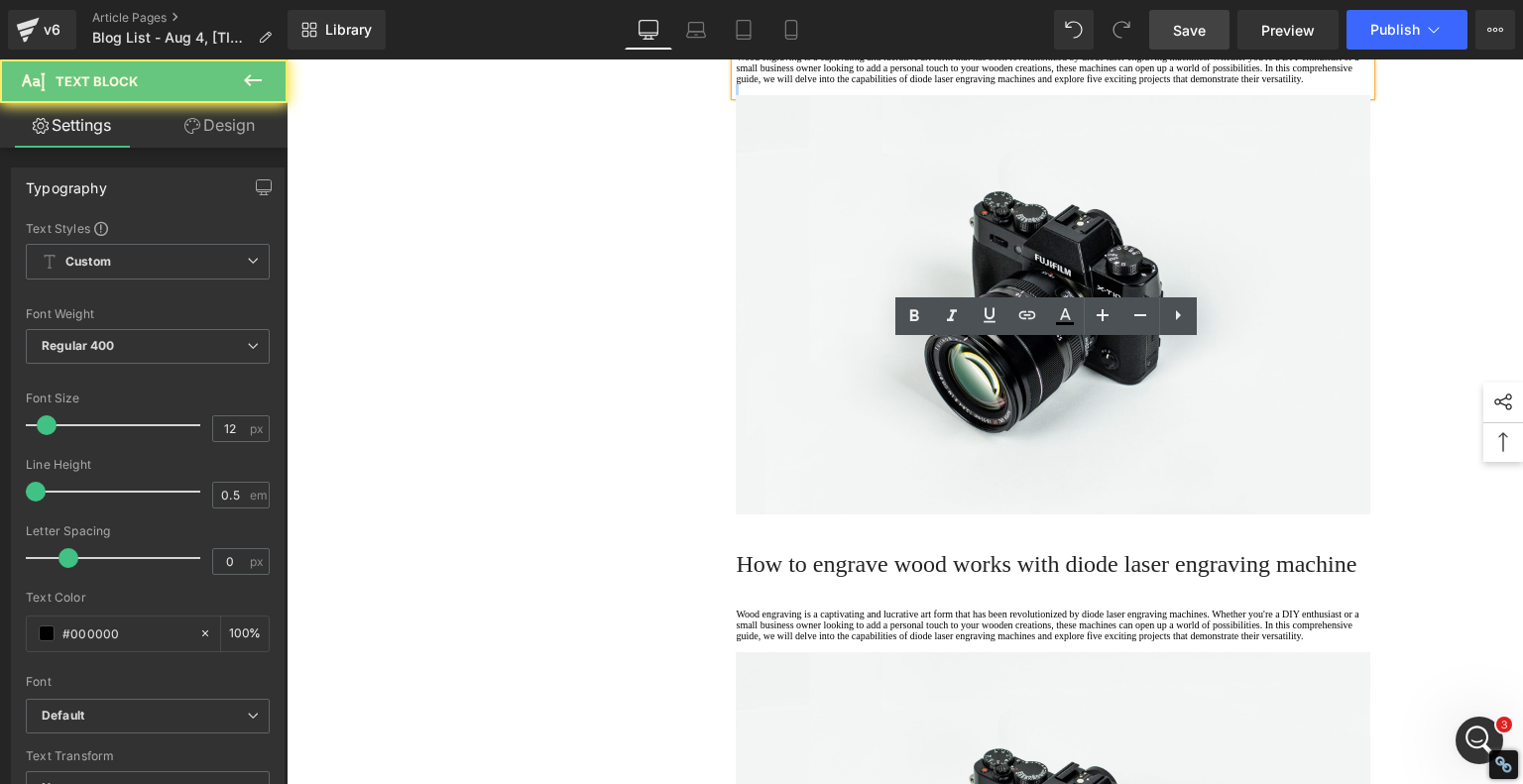click on "Wood engraving is a captivating and lucrative art form that has been revolutionized by diode laser engraving machines. Whether you're a DIY enthusiast or a small business owner looking to add a personal touch to your wooden creations, these machines can open up a world of possibilities. In this comprehensive guide, we will delve into the capabilities of diode laser engraving machines and explore five exciting projects that demonstrate their versatility." at bounding box center [1053, 67] 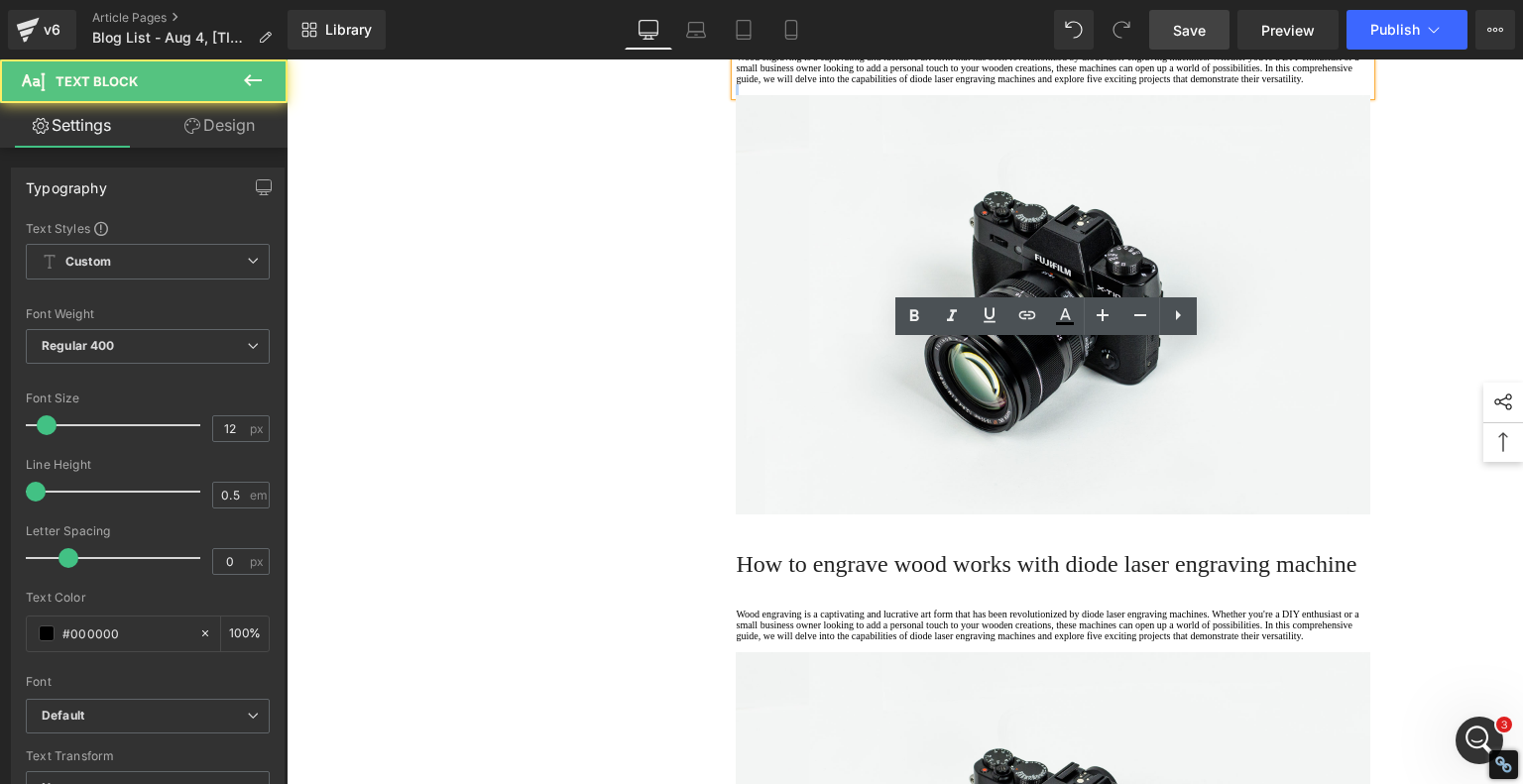 click on "Wood engraving is a captivating and lucrative art form that has been revolutionized by diode laser engraving machines. Whether you're a DIY enthusiast or a small business owner looking to add a personal touch to your wooden creations, these machines can open up a world of possibilities. In this comprehensive guide, we will delve into the capabilities of diode laser engraving machines and explore five exciting projects that demonstrate their versatility." at bounding box center [1053, 67] 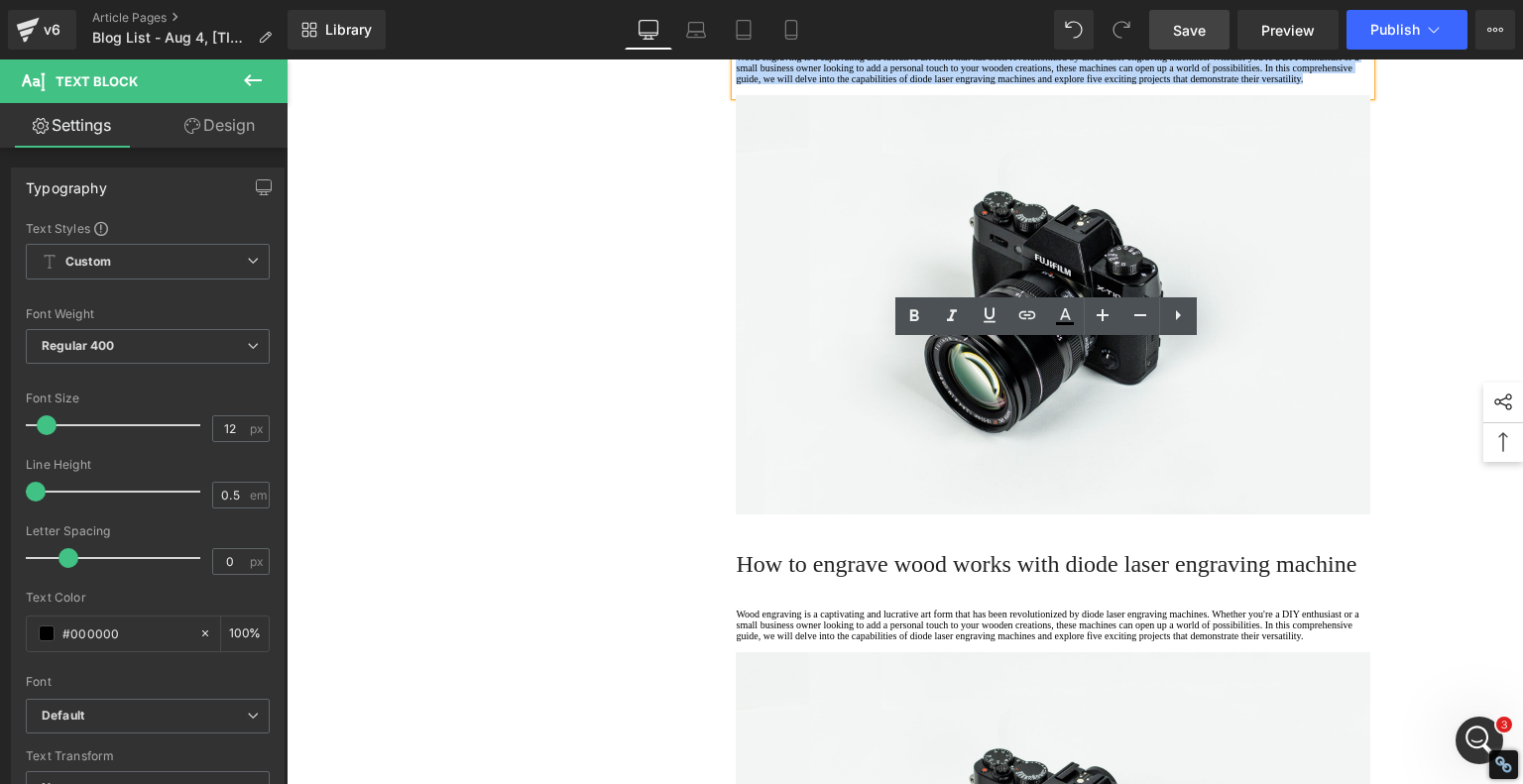 drag, startPoint x: 801, startPoint y: 437, endPoint x: 648, endPoint y: 348, distance: 177.0028 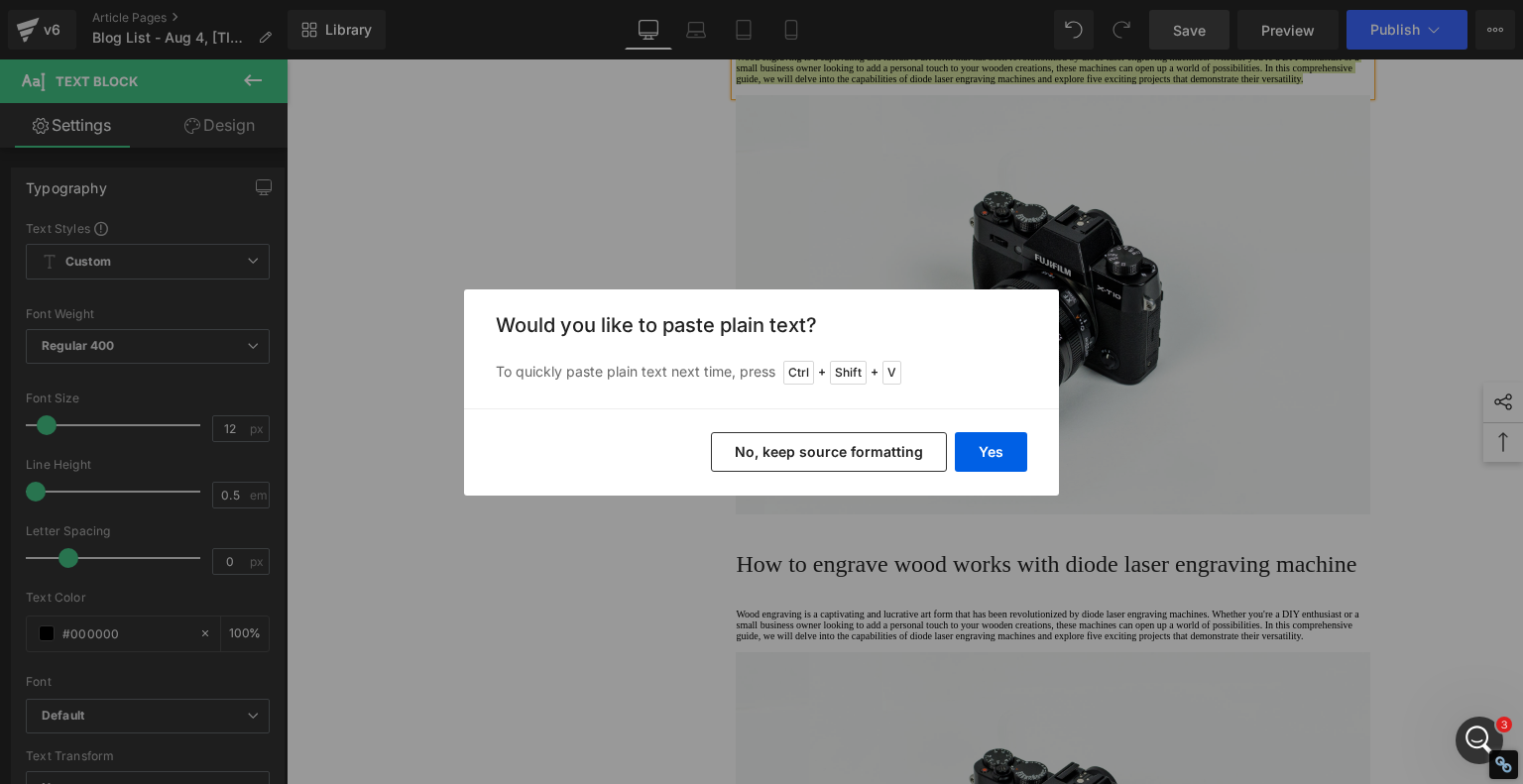click on "No, keep source formatting" at bounding box center [829, 452] 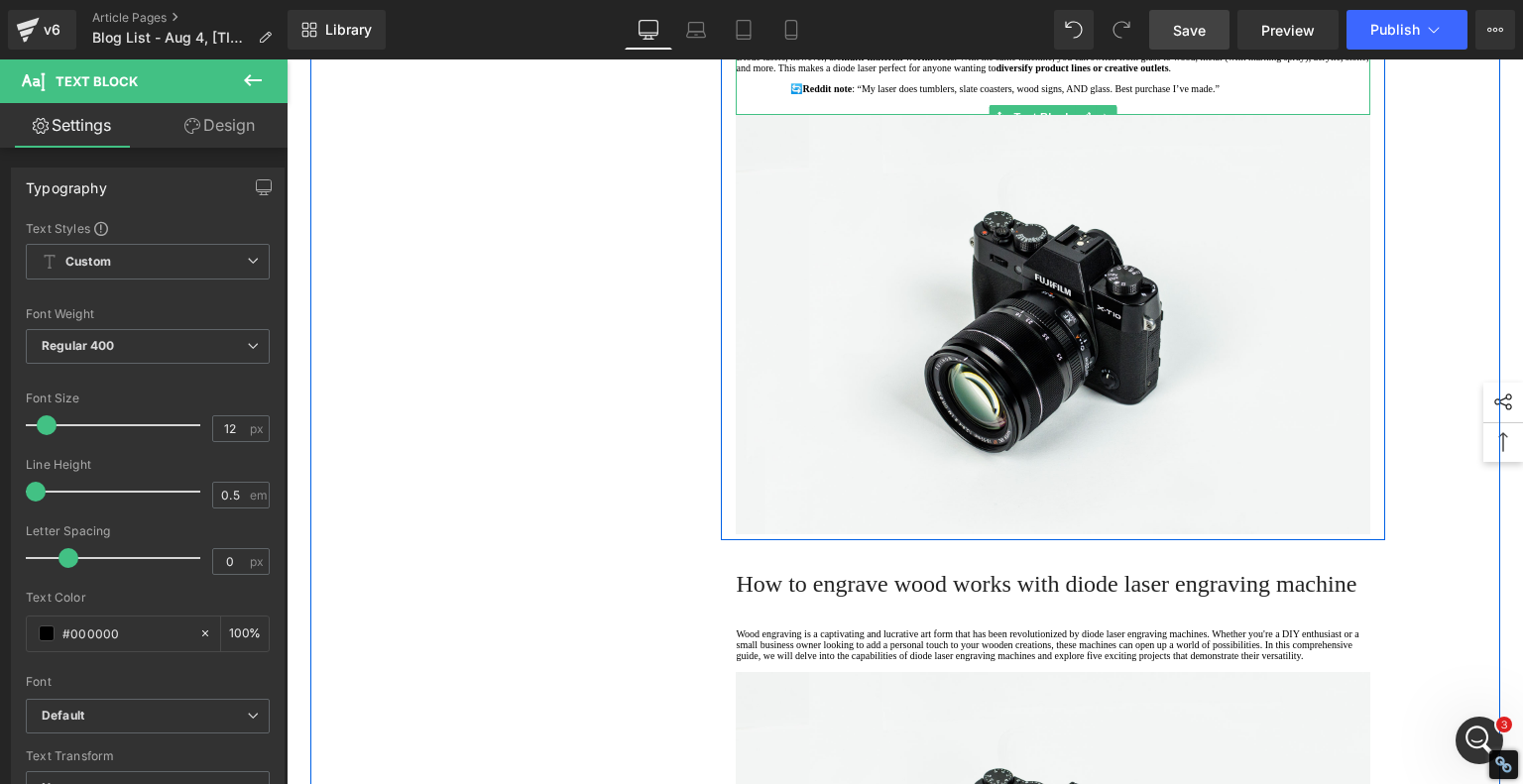 click on "Traditional glass engraving tools are  limited to glass or crystal . You can’t use your copper wheel to etch wood or leather." at bounding box center [1053, 46] 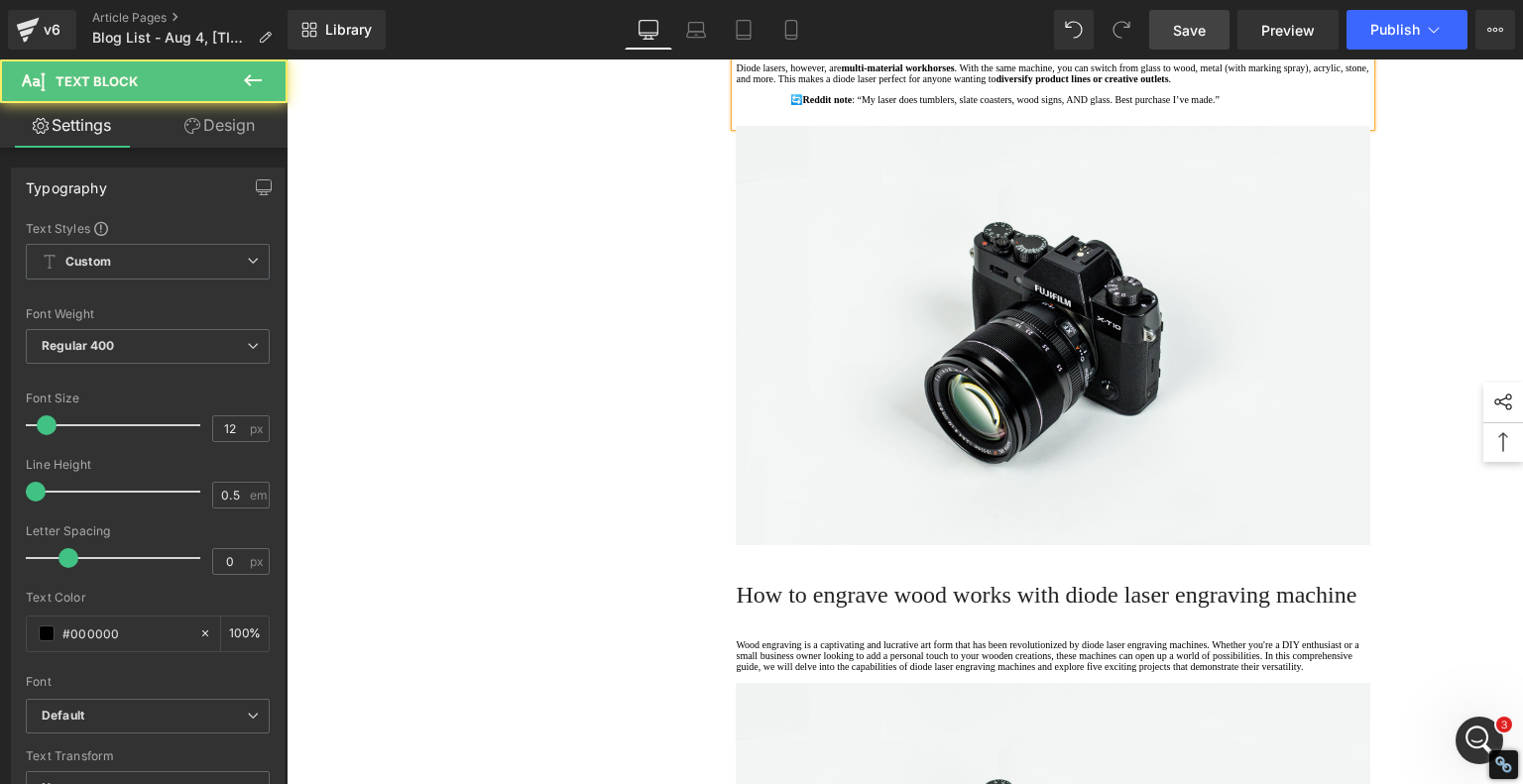 click on "Diode lasers, however, are  multi-material workhorses . With the same machine, you can switch from glass to wood, metal (with marking spray), acrylic, stone, and more. This makes a diode laser perfect for anyone wanting to  diversify product lines or creative outlets ." at bounding box center [1053, 73] 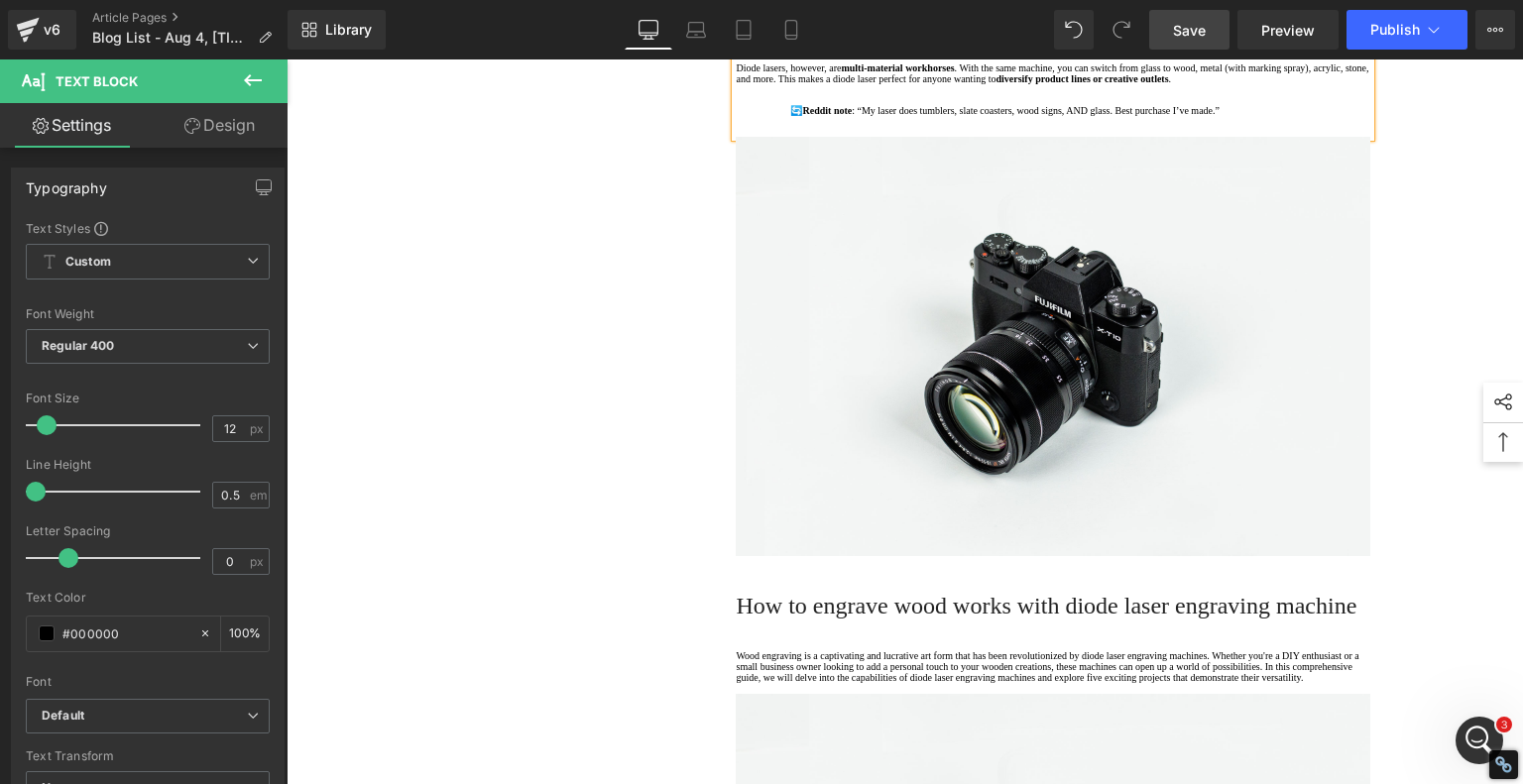 click on "Reddit note" at bounding box center (827, 110) 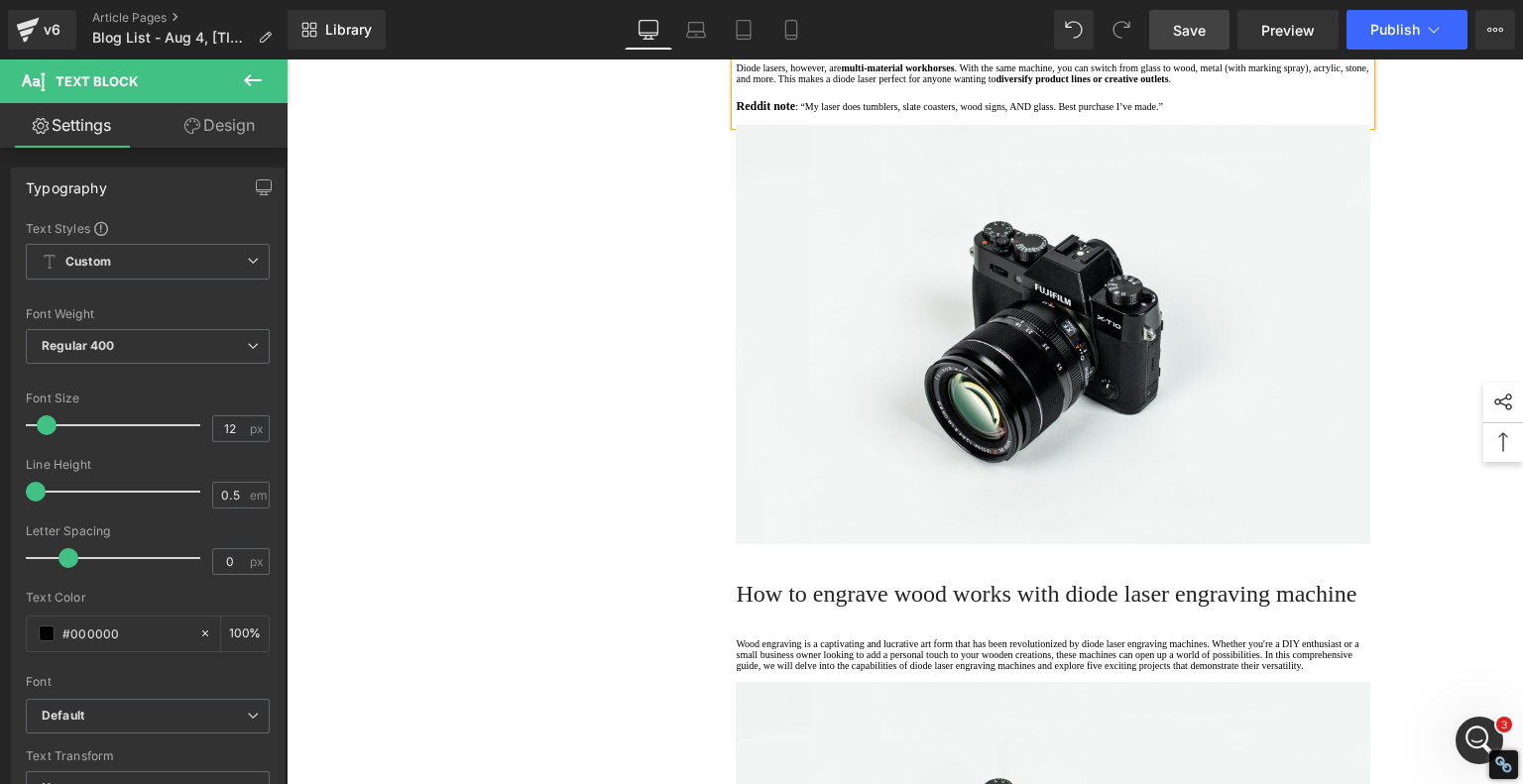 click on "1.  Is the laser engraving machine good at engraving wooden materials Text Block         2.  Laser engraving machine engraving thick paulownia wood cat claw coasters Text Block         3.  Laser engraving machine to engrave thick pine wood calendar Text Block         4.  Laser Engraving Machine to Engrave Skateboards Text Block         5.  Laser engraving machine batch engraving pencils Text Block         6 .  Laser engraving machine batch engraving pencils Text Block         7 .  Laser engraving machine batch engraving pencils Text Block         Row         Diode Laser vs. Traditional Glass Engraving: What's Better for Your Projects? Heading         When it comes to glass engraving, the debate between traditional methods and modern  diode laser engraving  is heating up. Artists and hobbyists are weighing old-school craftsmanship against cutting-edge technology—and for good reason. Each approach has unique advantages, and depending on your goals, one might suit your style better. Text Block" at bounding box center (905, -433) 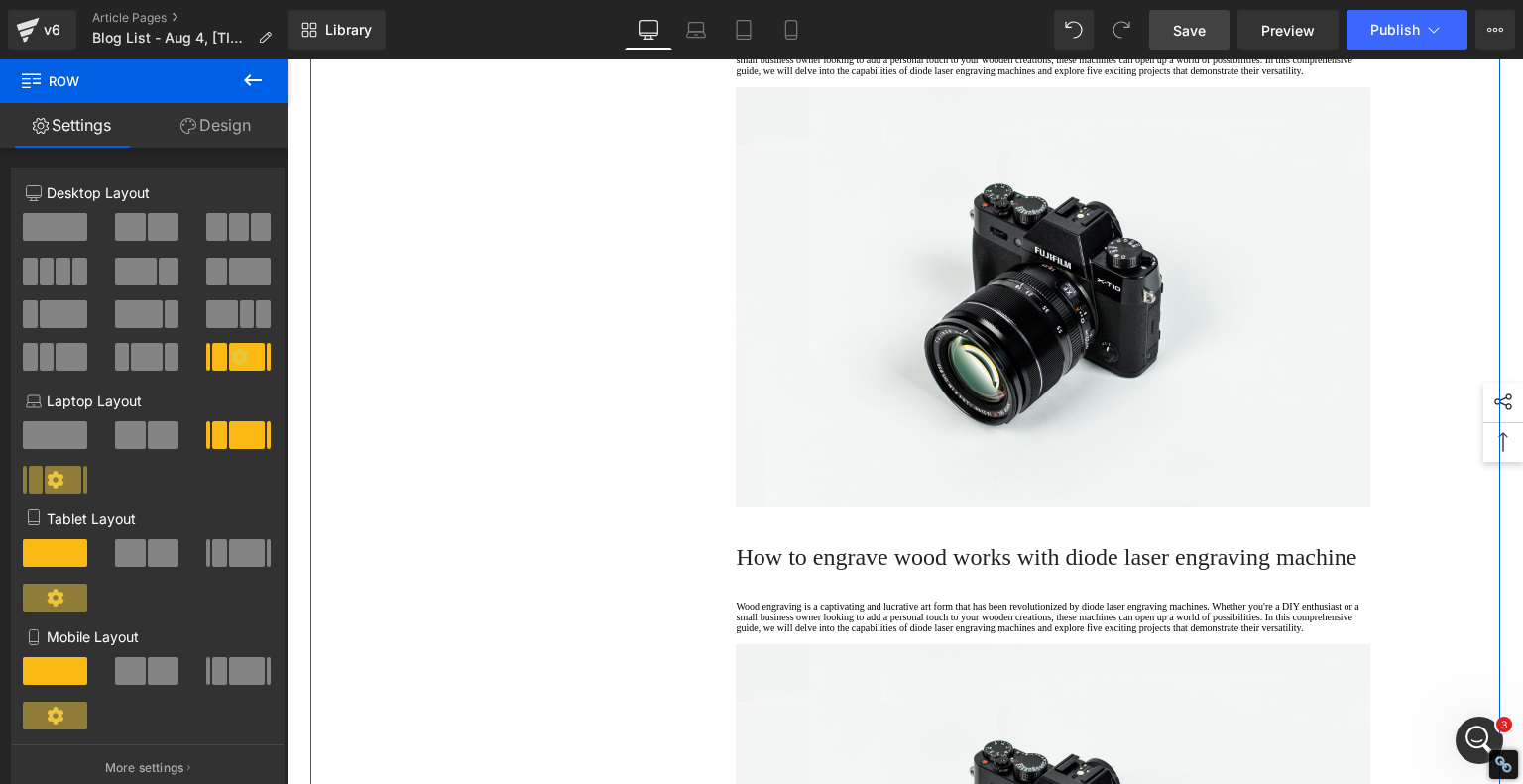 scroll, scrollTop: 4163, scrollLeft: 0, axis: vertical 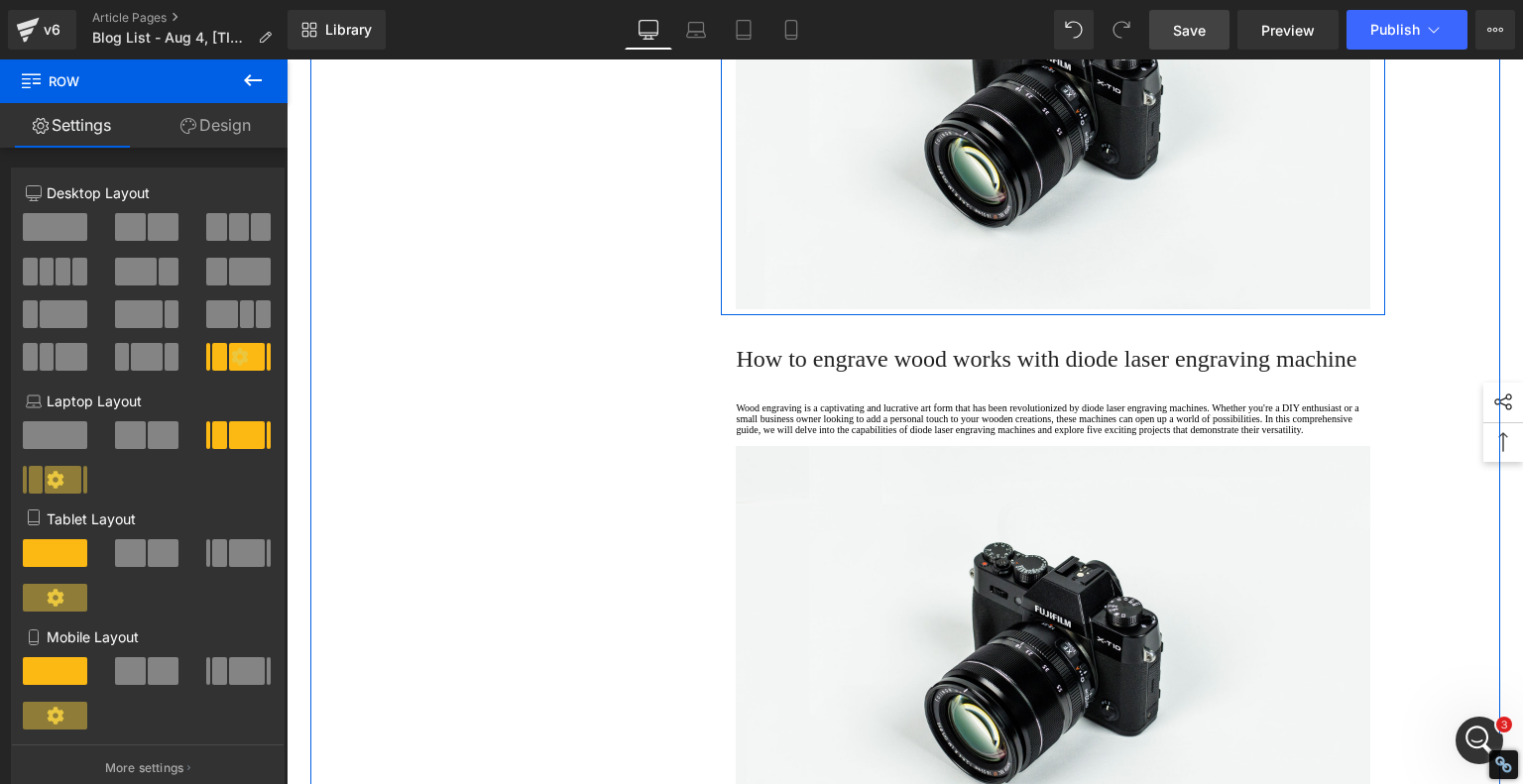 click on "How to engrave wood works with  diode laser engraving machine" at bounding box center [1046, -199] 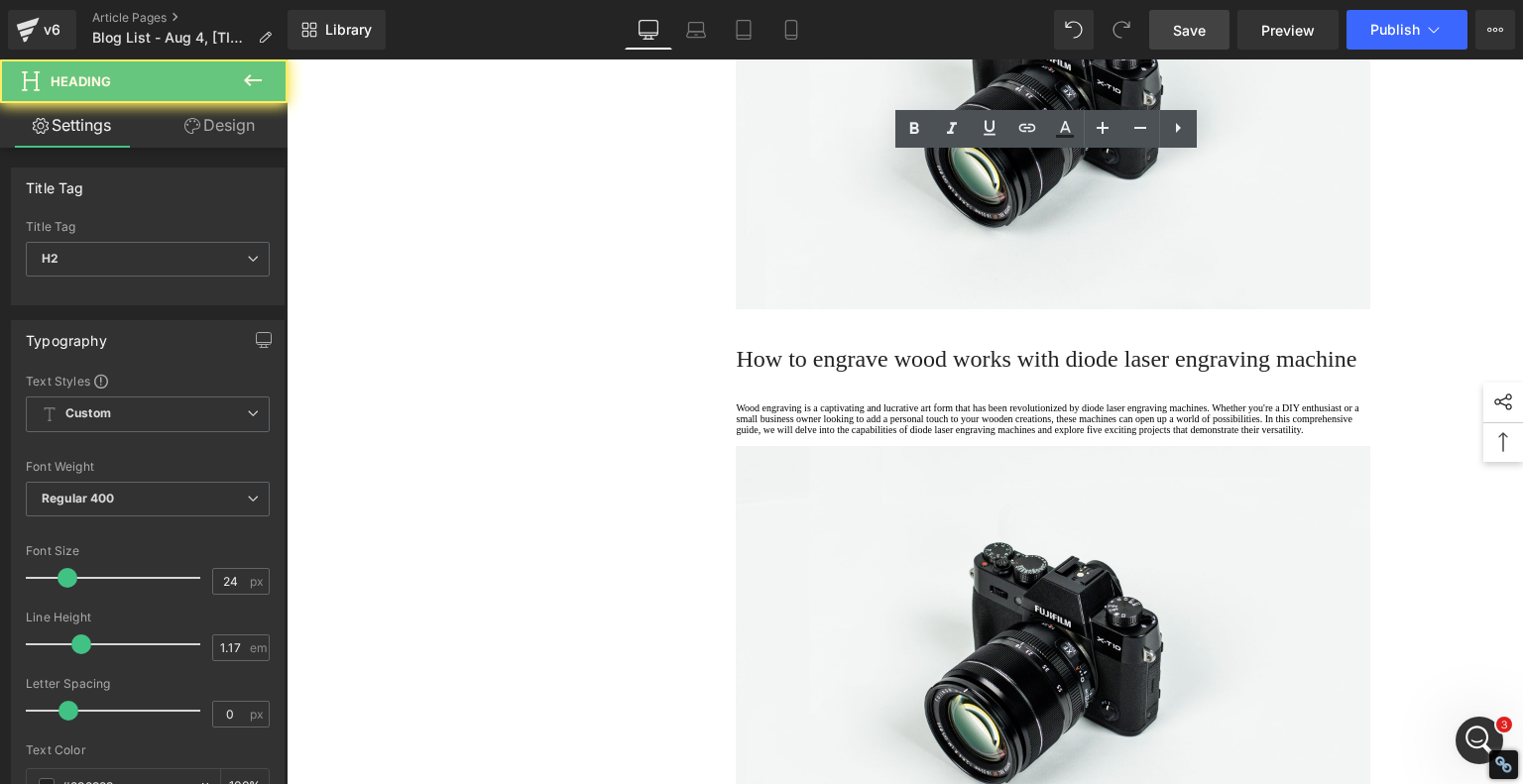 click on "How to engrave wood works with  diode laser engraving machine" at bounding box center (1046, -199) 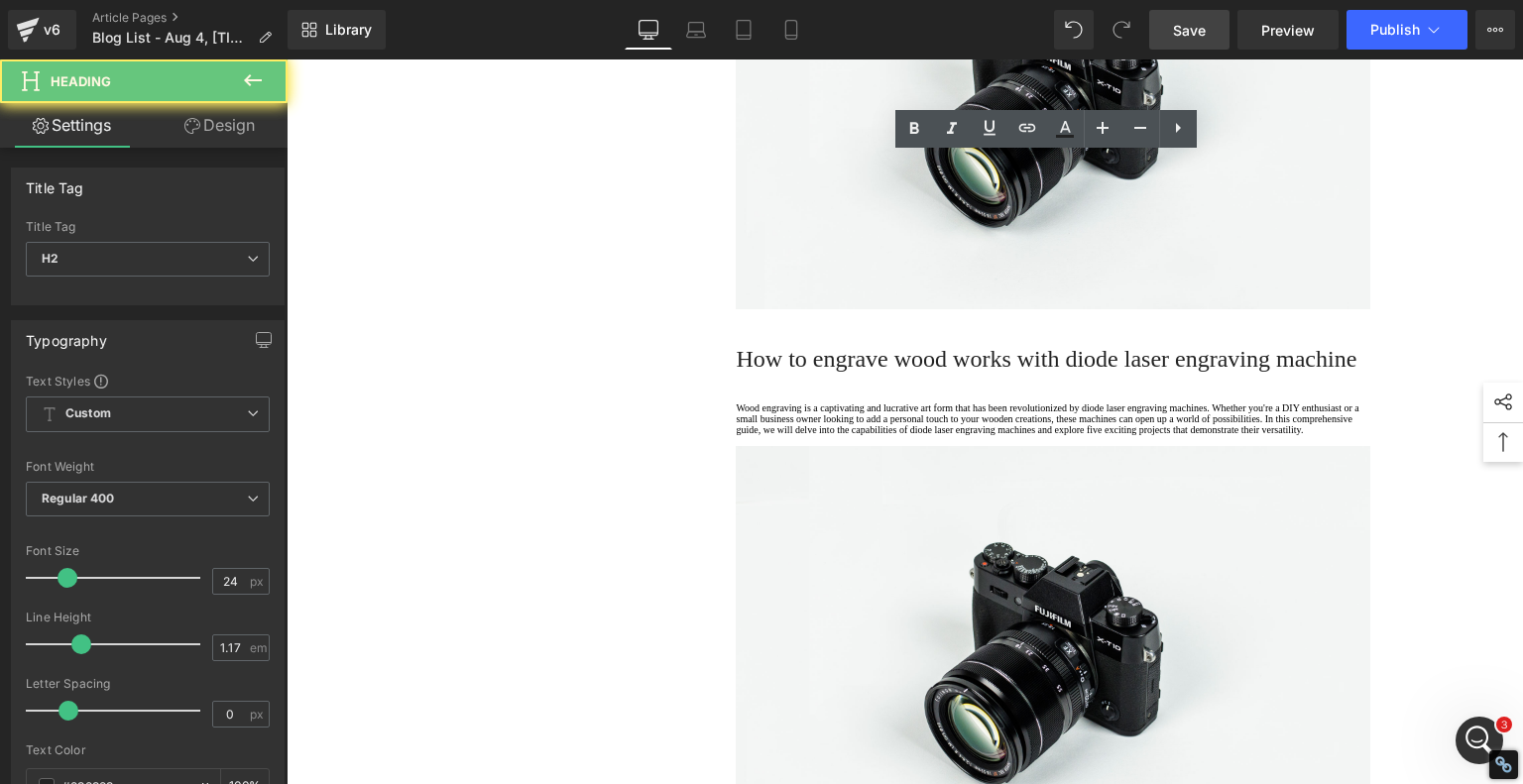 click on "How to engrave wood works with  diode laser engraving machine" at bounding box center (1046, -199) 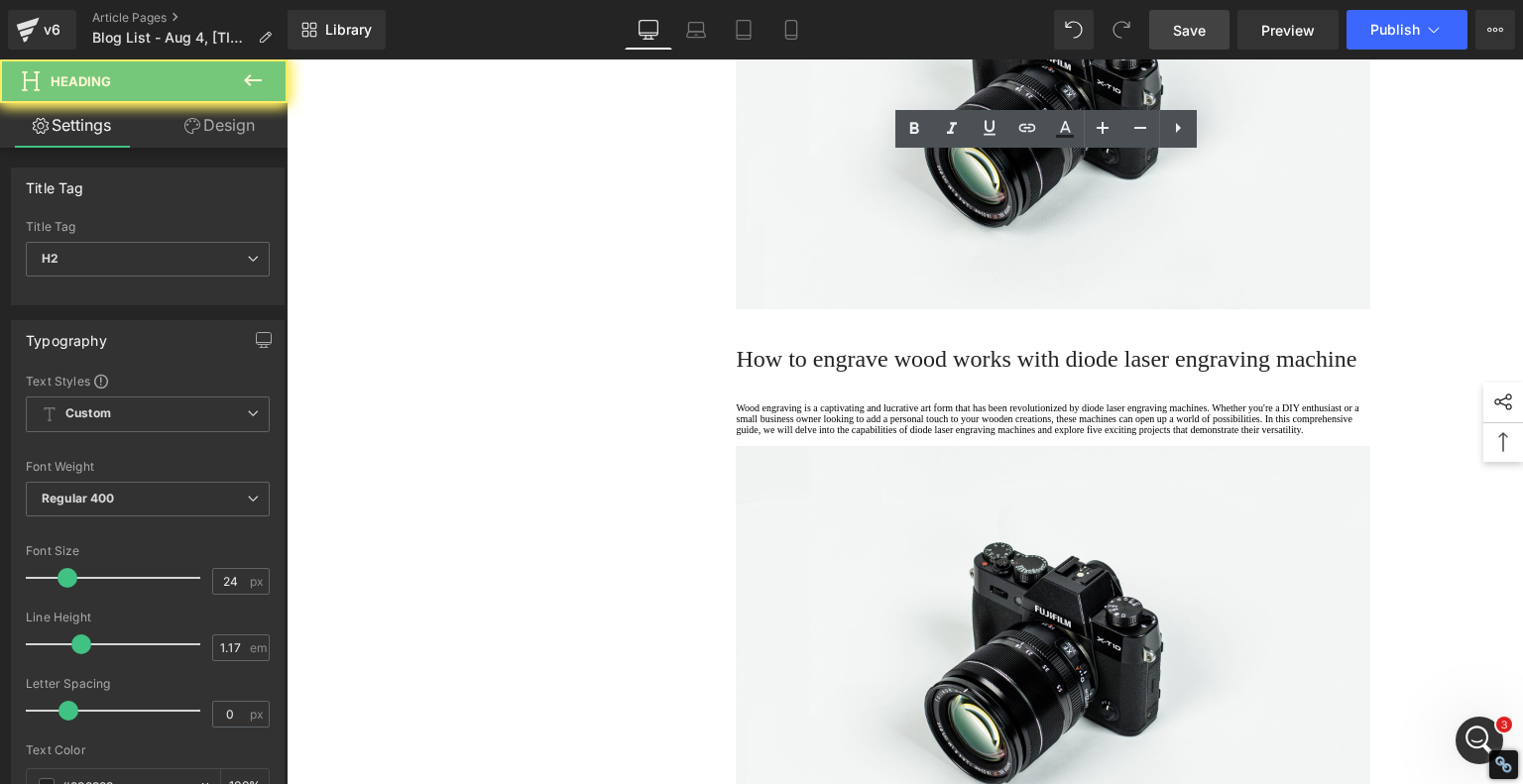 paste 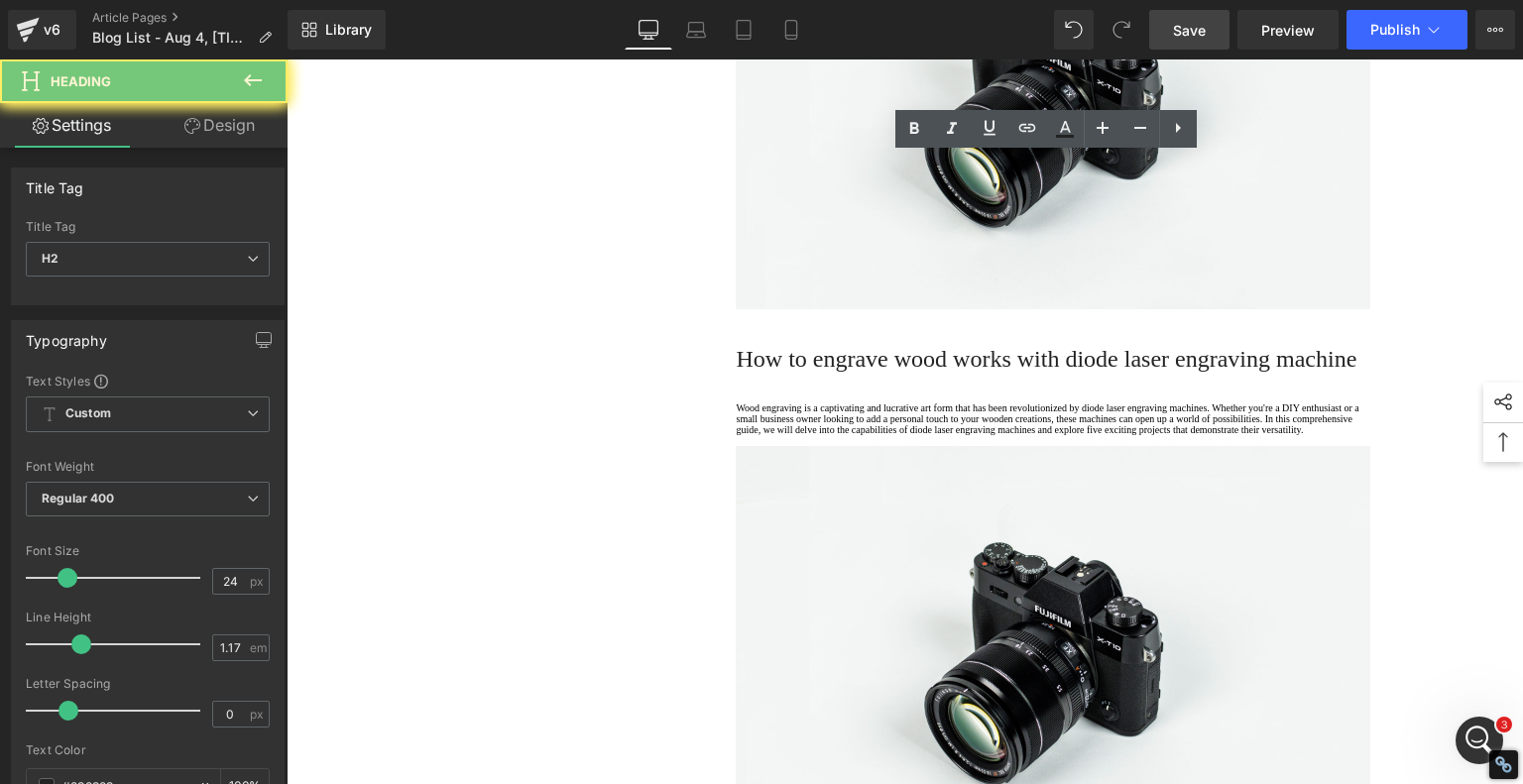type 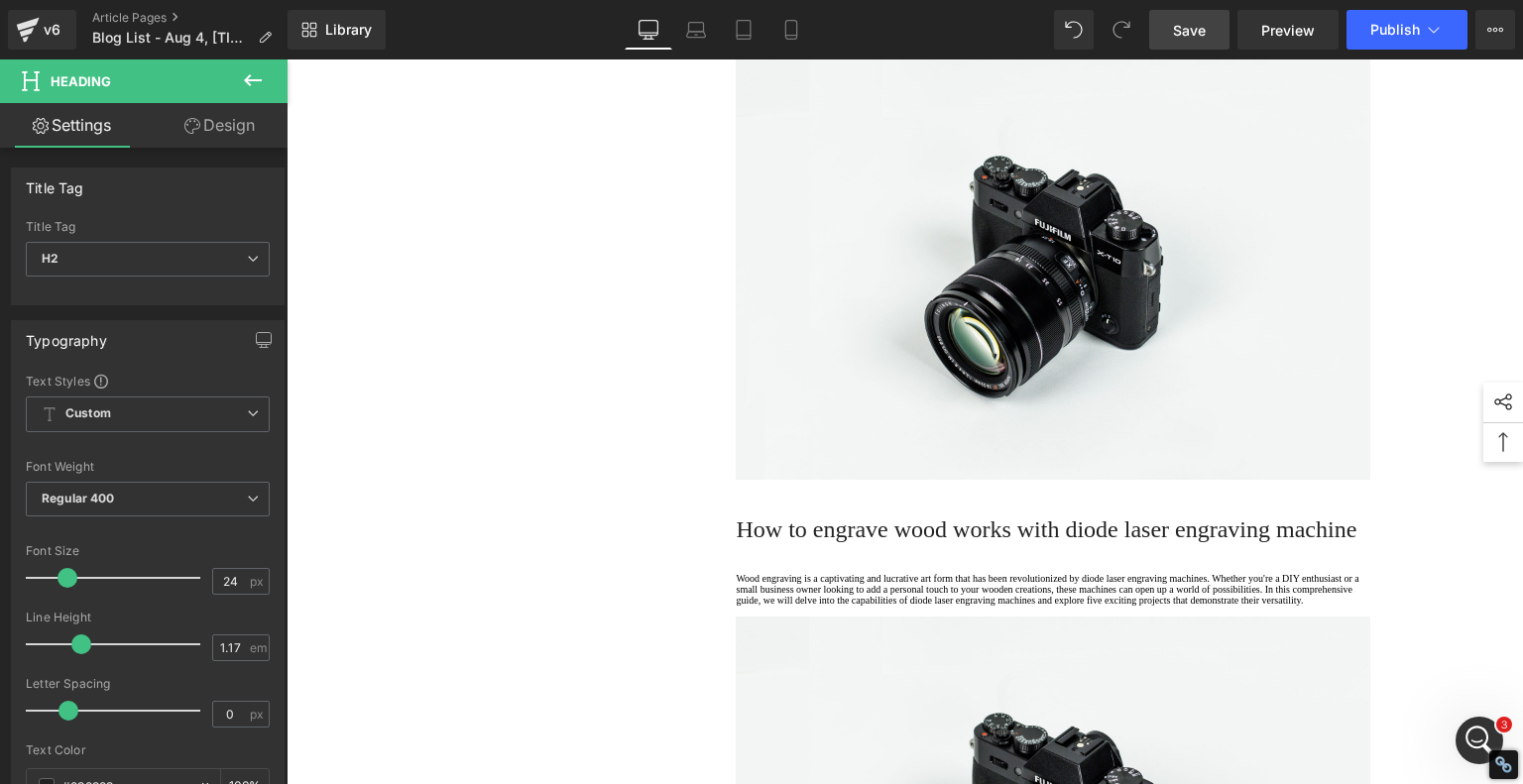 scroll, scrollTop: 3965, scrollLeft: 0, axis: vertical 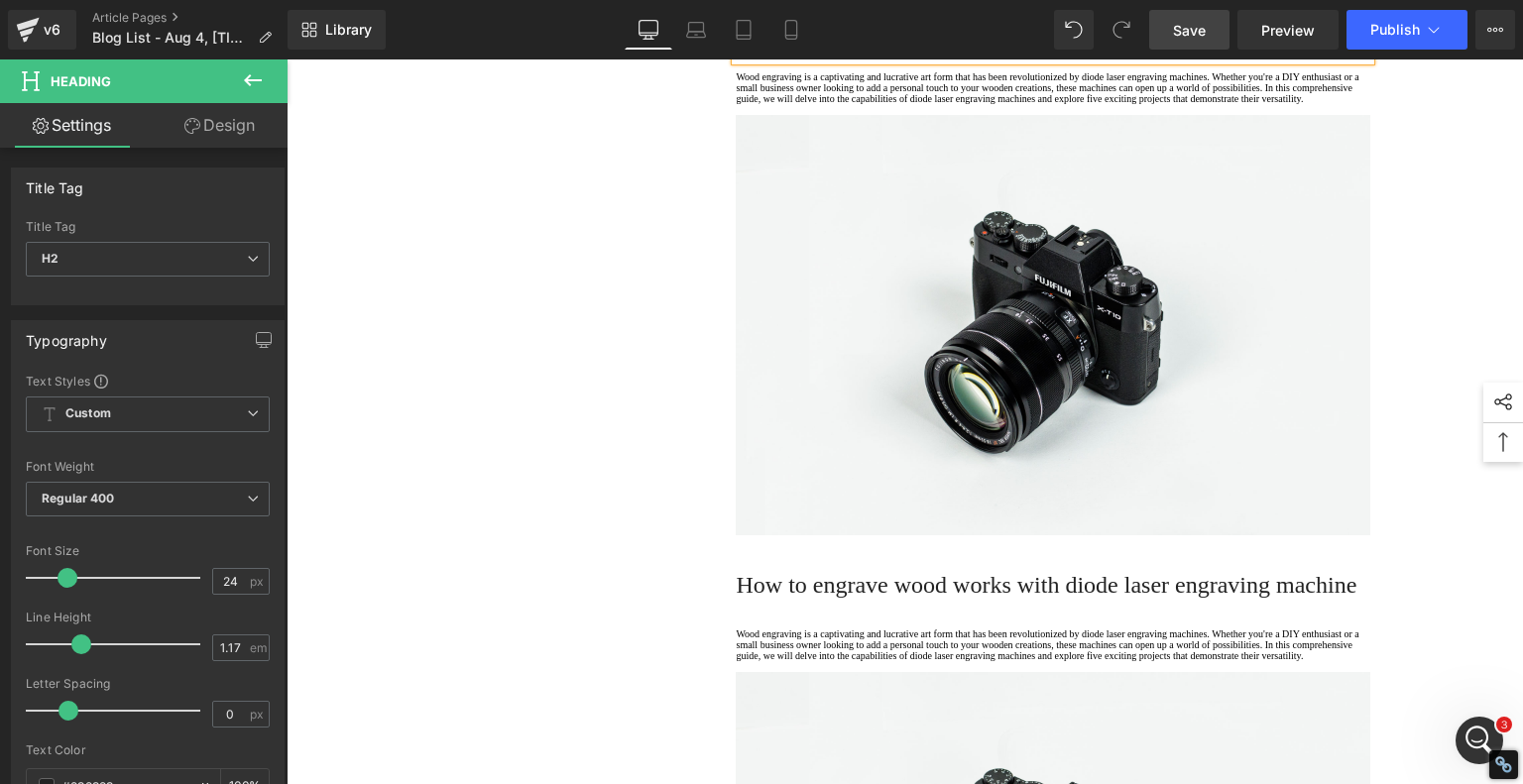 click on "6. Safety and Workspace: Hazardous Chemicals vs. Desktop Friendly" at bounding box center [1053, 13] 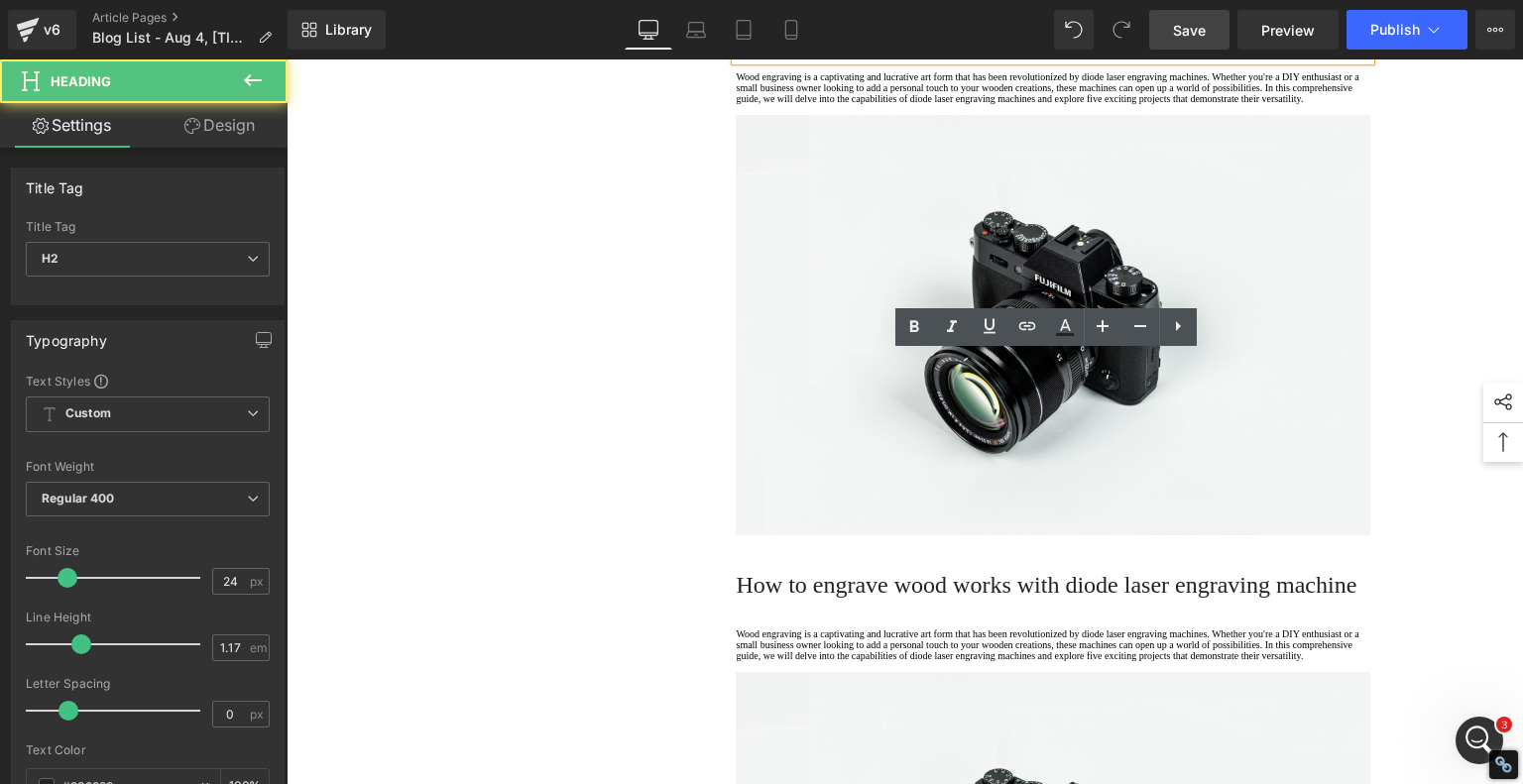 click on "6. Safety and Workspace: Hazardous Chemicals vs. Desktop Friendly" at bounding box center (1053, 13) 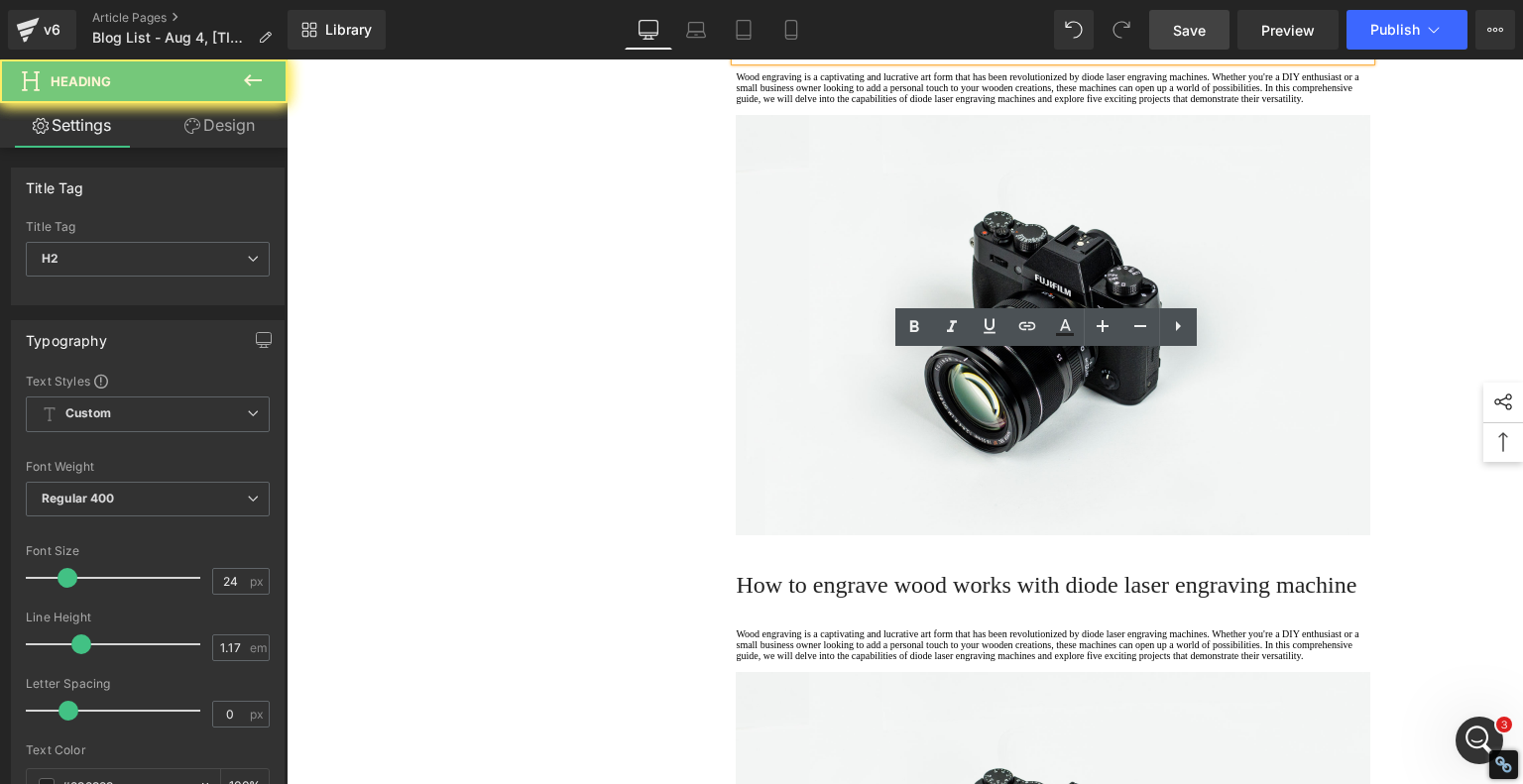 click on "6. Safety and Workspace: Hazardous Chemicals vs. Desktop Friendly" at bounding box center (1053, 13) 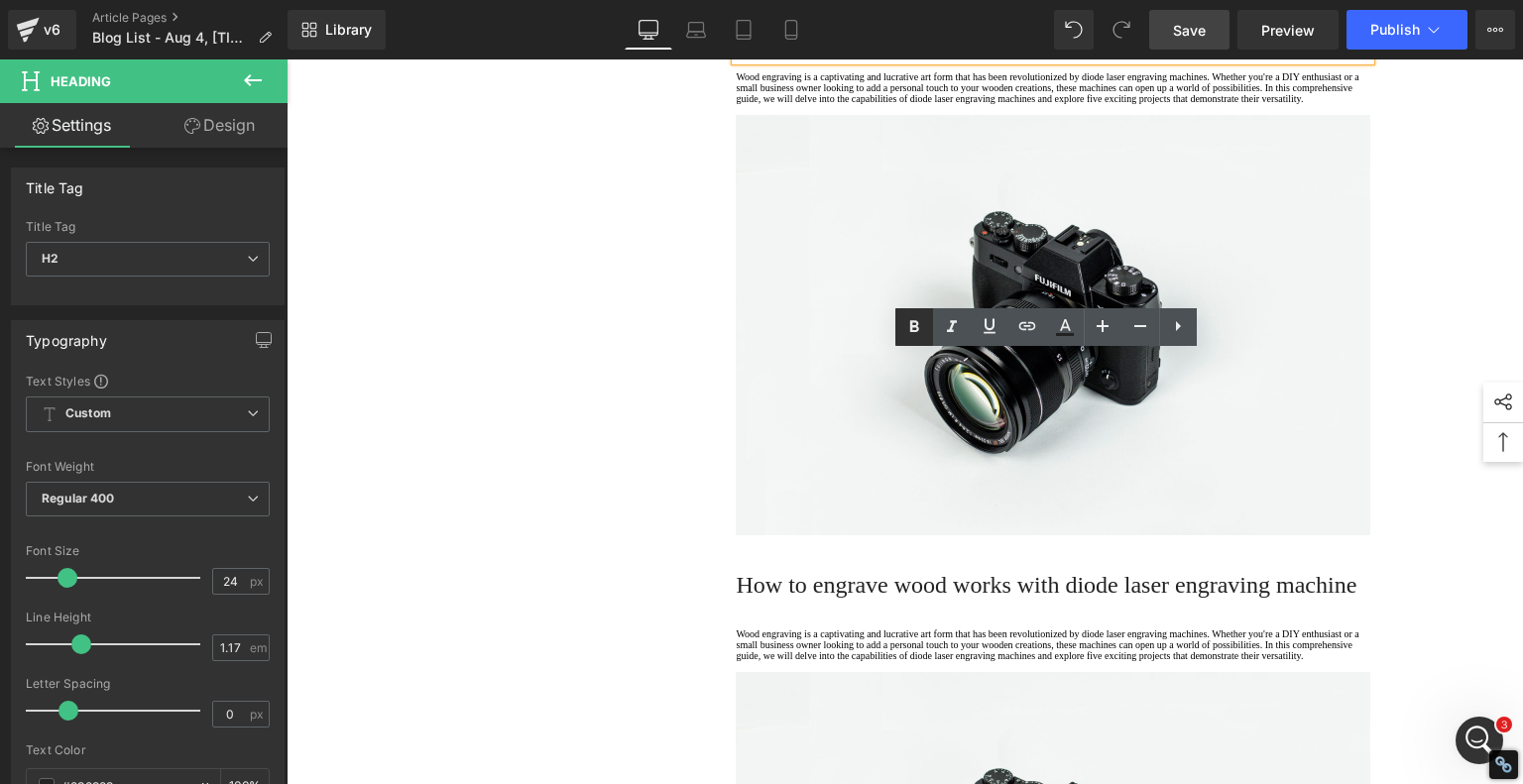 click 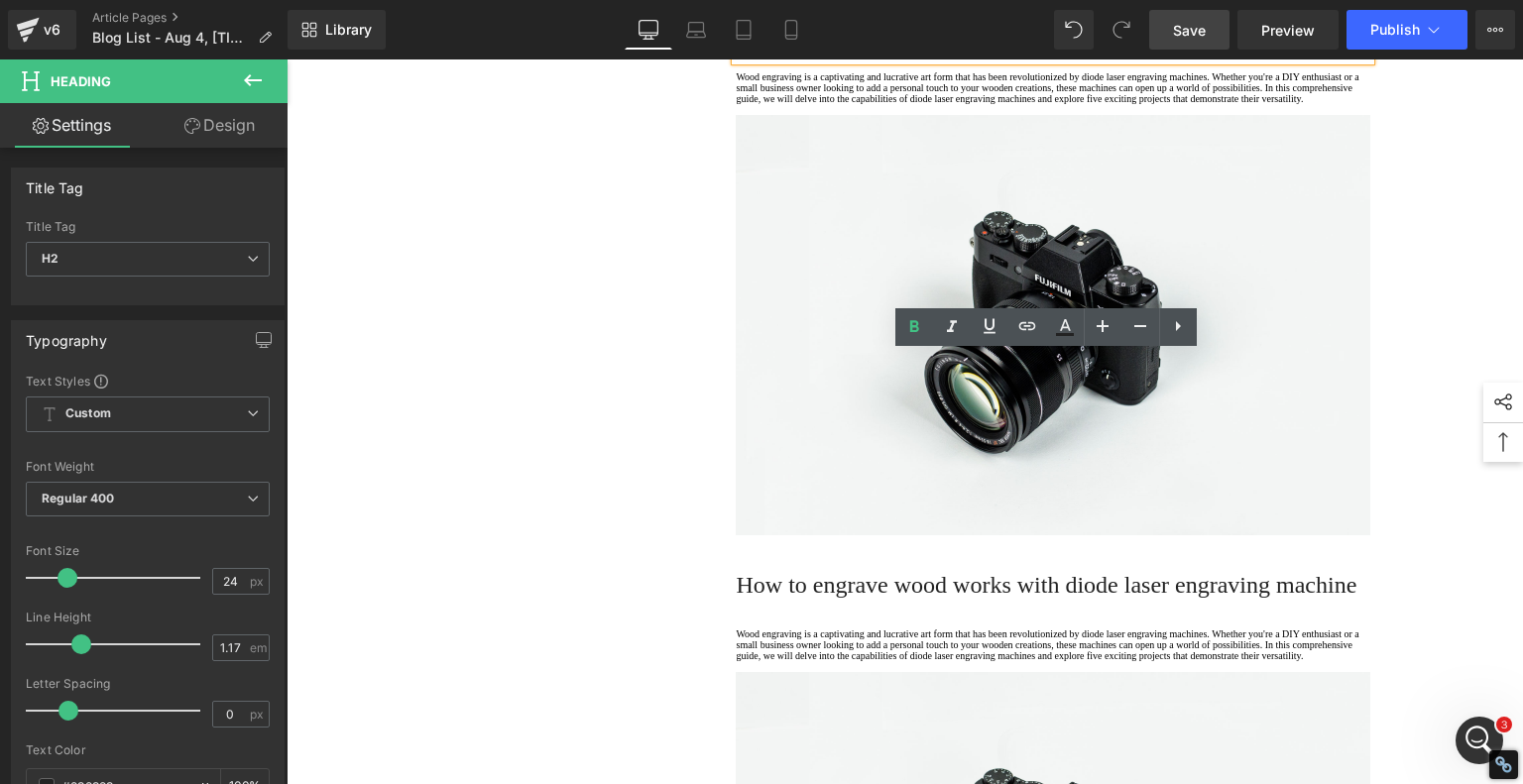 click on "1.  Is the laser engraving machine good at engraving wooden materials Text Block         2.  Laser engraving machine engraving thick paulownia wood cat claw coasters Text Block         3.  Laser engraving machine to engrave thick pine wood calendar Text Block         4.  Laser Engraving Machine to Engrave Skateboards Text Block         5.  Laser engraving machine batch engraving pencils Text Block         6 .  Laser engraving machine batch engraving pencils Text Block         7 .  Laser engraving machine batch engraving pencils Text Block         Row         Diode Laser vs. Traditional Glass Engraving: What's Better for Your Projects? Heading         When it comes to glass engraving, the debate between traditional methods and modern  diode laser engraving  is heating up. Artists and hobbyists are weighing old-school craftsmanship against cutting-edge technology—and for good reason. Each approach has unique advantages, and depending on your goals, one might suit your style better. Text Block" at bounding box center [905, -1014] 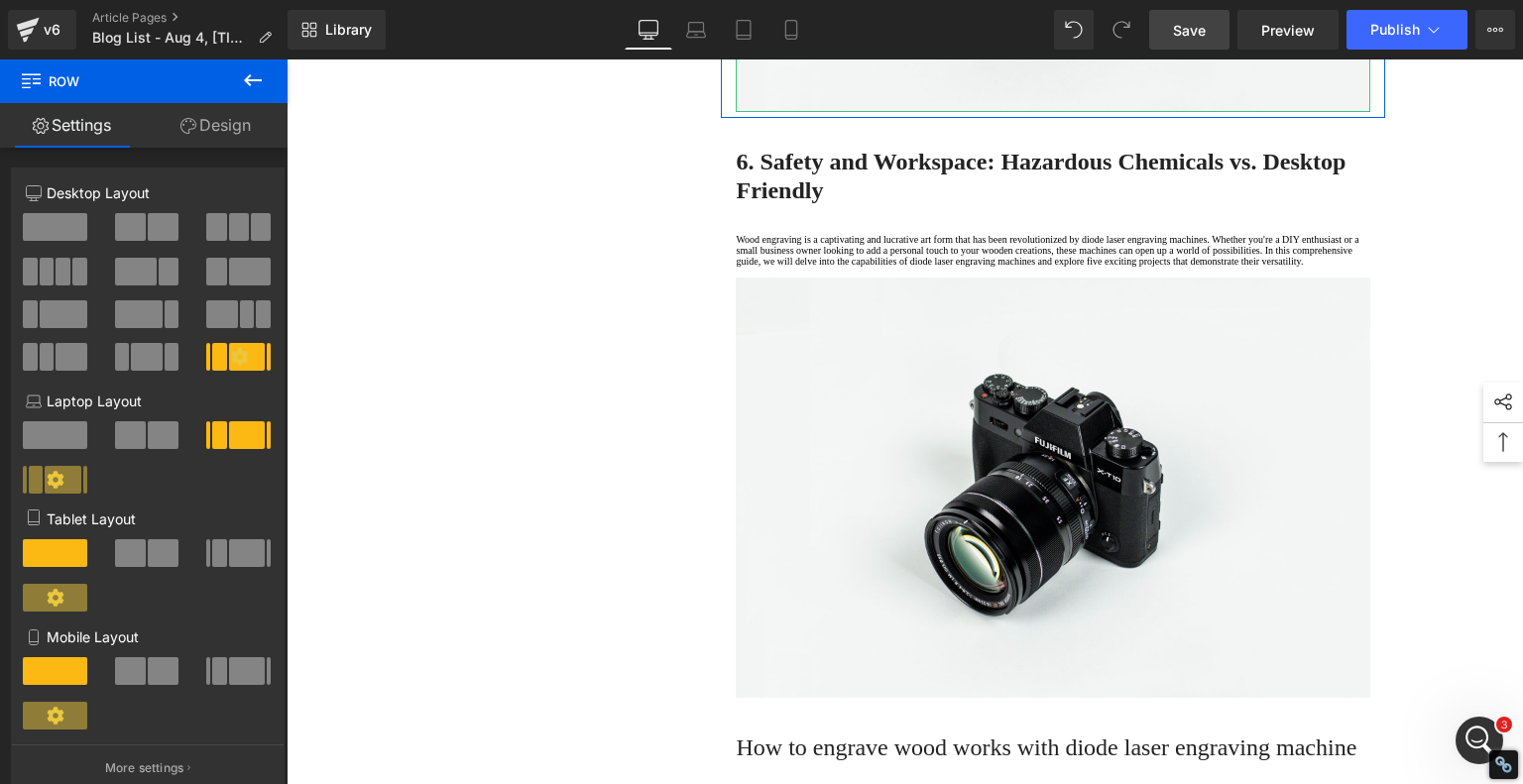 scroll, scrollTop: 3965, scrollLeft: 0, axis: vertical 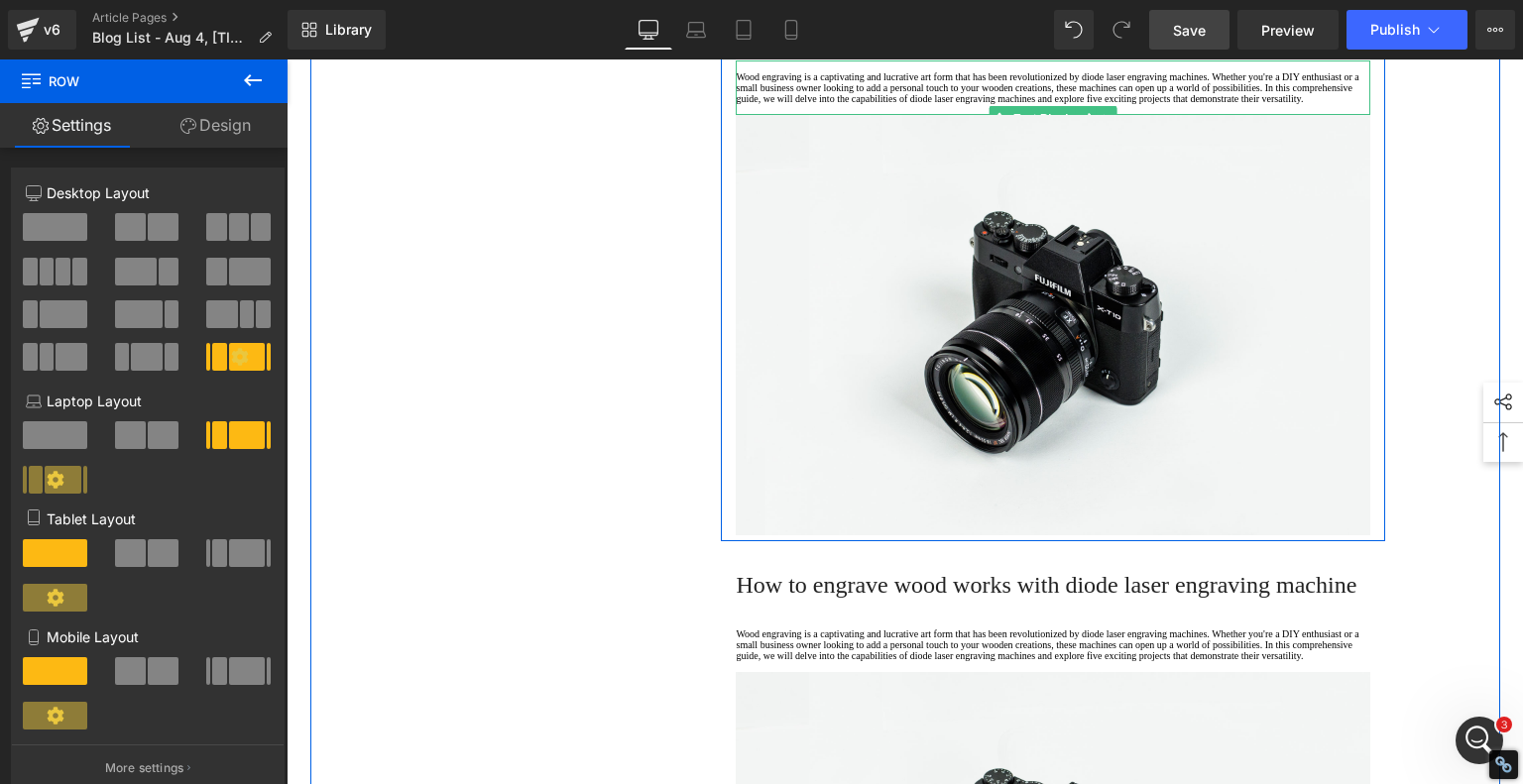 click on "Wood engraving is a captivating and lucrative art form that has been revolutionized by diode laser engraving machines. Whether you're a DIY enthusiast or a small business owner looking to add a personal touch to your wooden creations, these machines can open up a world of possibilities. In this comprehensive guide, we will delve into the capabilities of diode laser engraving machines and explore five exciting projects that demonstrate their versatility." at bounding box center (1053, 87) 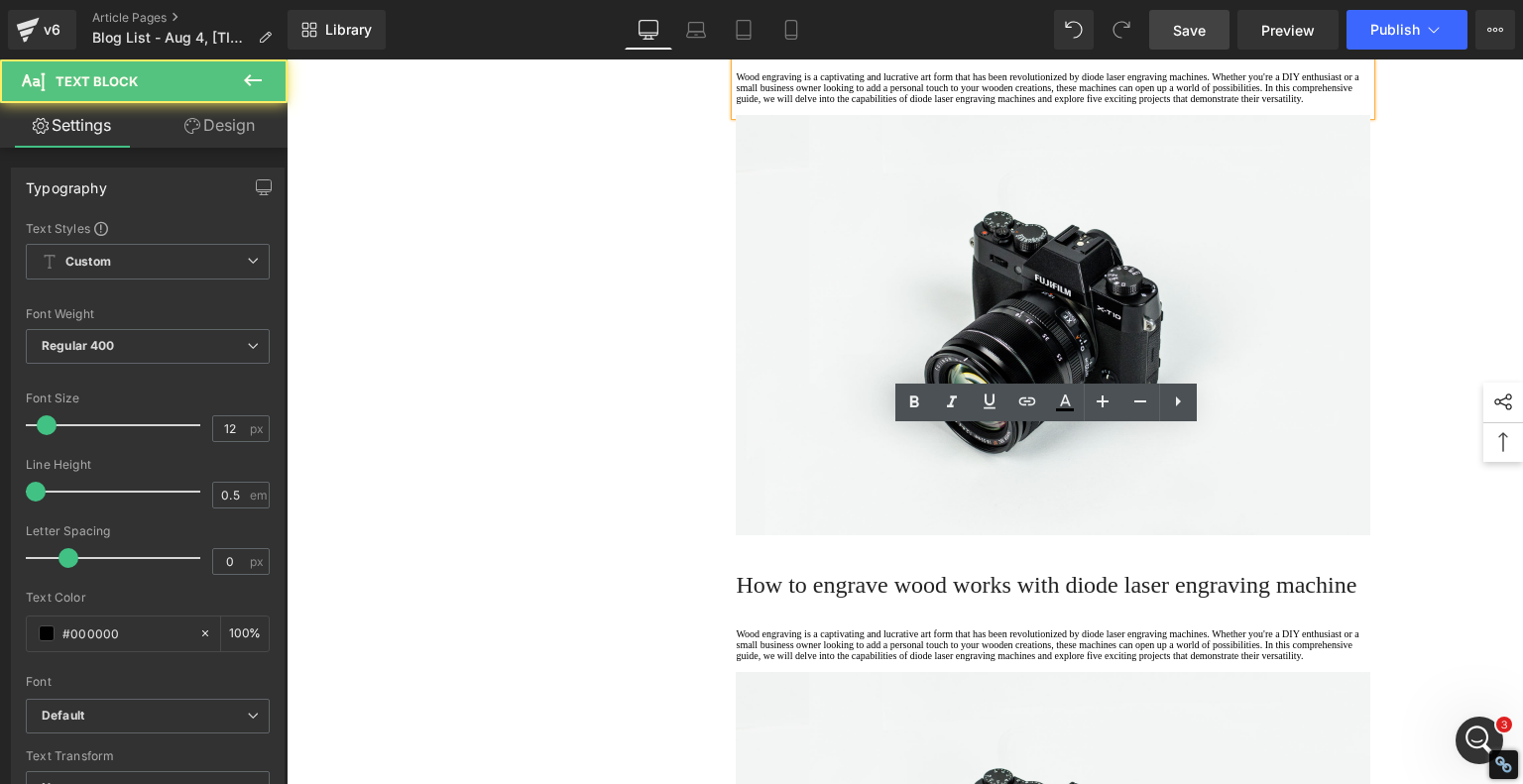 click on "Wood engraving is a captivating and lucrative art form that has been revolutionized by diode laser engraving machines. Whether you're a DIY enthusiast or a small business owner looking to add a personal touch to your wooden creations, these machines can open up a world of possibilities. In this comprehensive guide, we will delve into the capabilities of diode laser engraving machines and explore five exciting projects that demonstrate their versatility." at bounding box center (1053, 87) 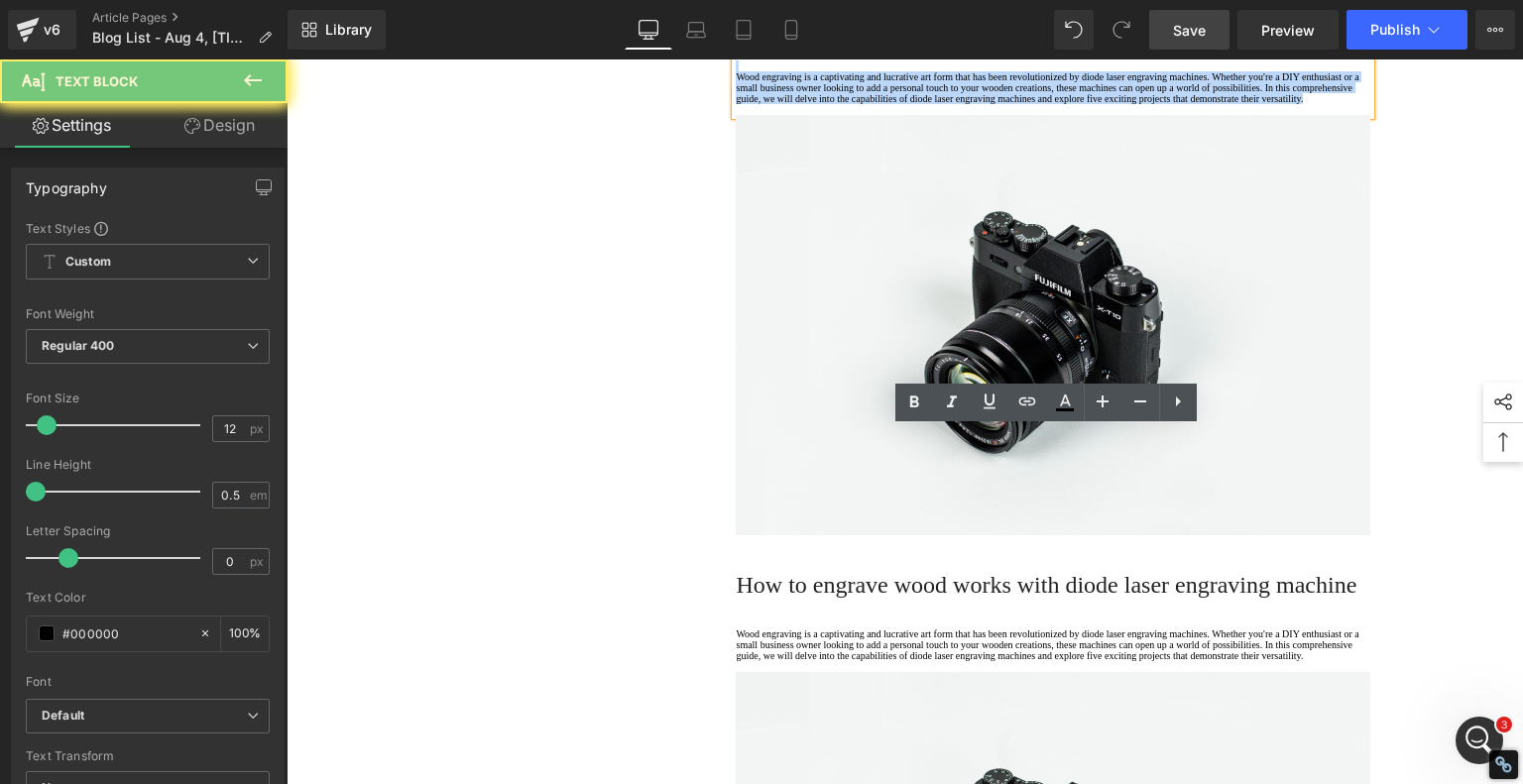 drag, startPoint x: 819, startPoint y: 518, endPoint x: 645, endPoint y: 367, distance: 230.38446 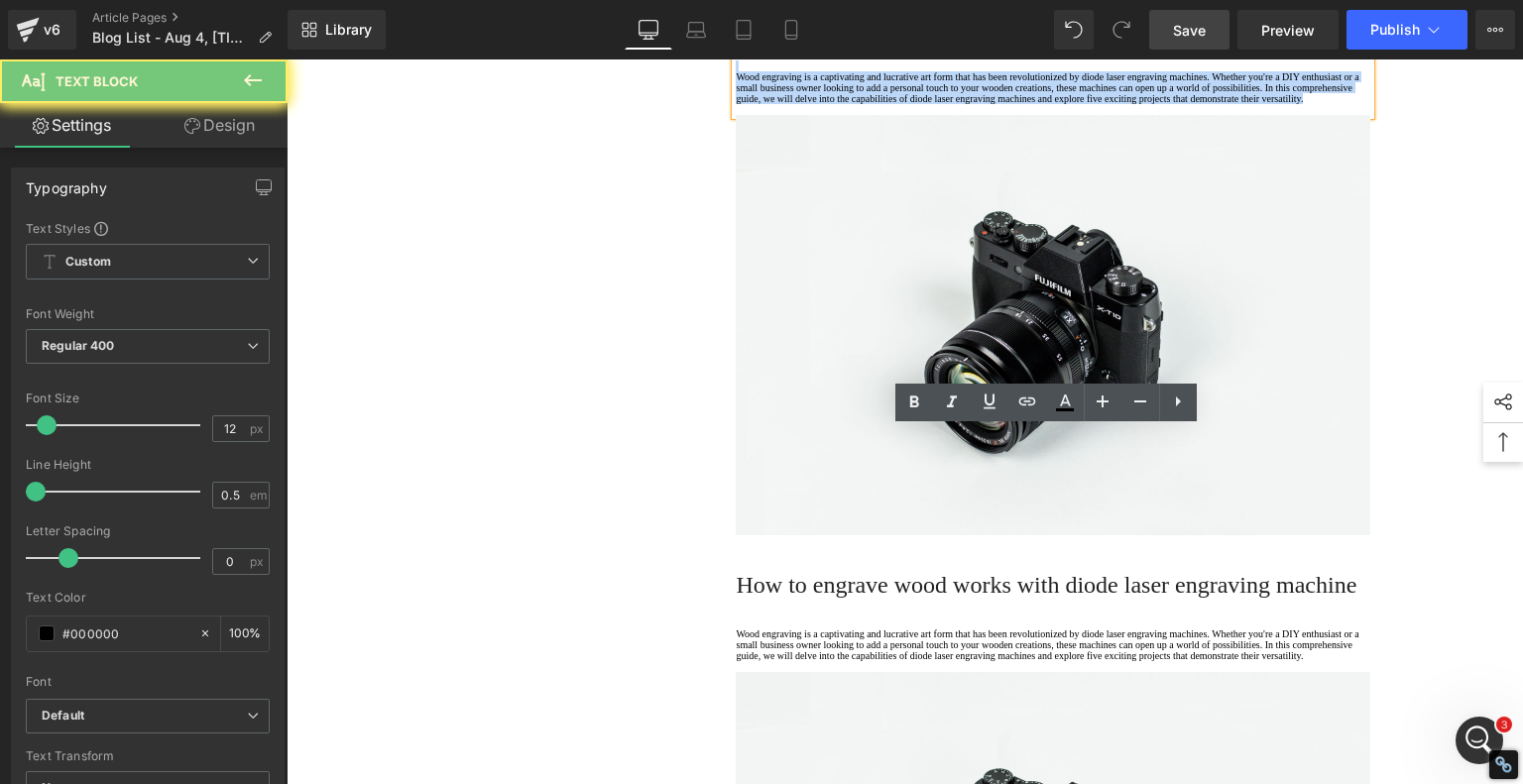 click on "1.  Is the laser engraving machine good at engraving wooden materials Text Block         2.  Laser engraving machine engraving thick paulownia wood cat claw coasters Text Block         3.  Laser engraving machine to engrave thick pine wood calendar Text Block         4.  Laser Engraving Machine to Engrave Skateboards Text Block         5.  Laser engraving machine batch engraving pencils Text Block         6 .  Laser engraving machine batch engraving pencils Text Block         7 .  Laser engraving machine batch engraving pencils Text Block         Row         Diode Laser vs. Traditional Glass Engraving: What's Better for Your Projects? Heading         When it comes to glass engraving, the debate between traditional methods and modern  diode laser engraving  is heating up. Artists and hobbyists are weighing old-school craftsmanship against cutting-edge technology—and for good reason. Each approach has unique advantages, and depending on your goals, one might suit your style better. Text Block" at bounding box center (905, -1014) 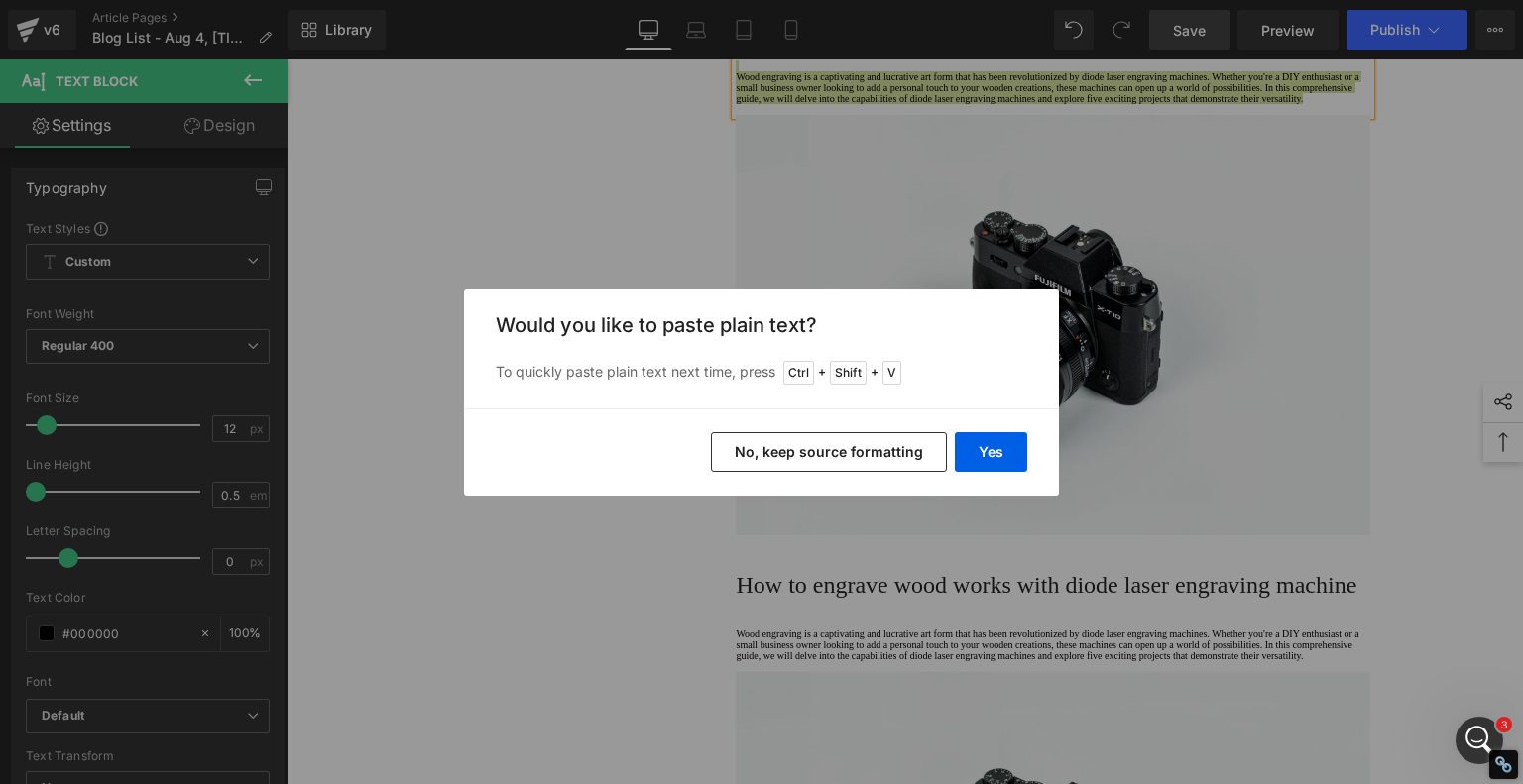 click on "No, keep source formatting" at bounding box center [829, 452] 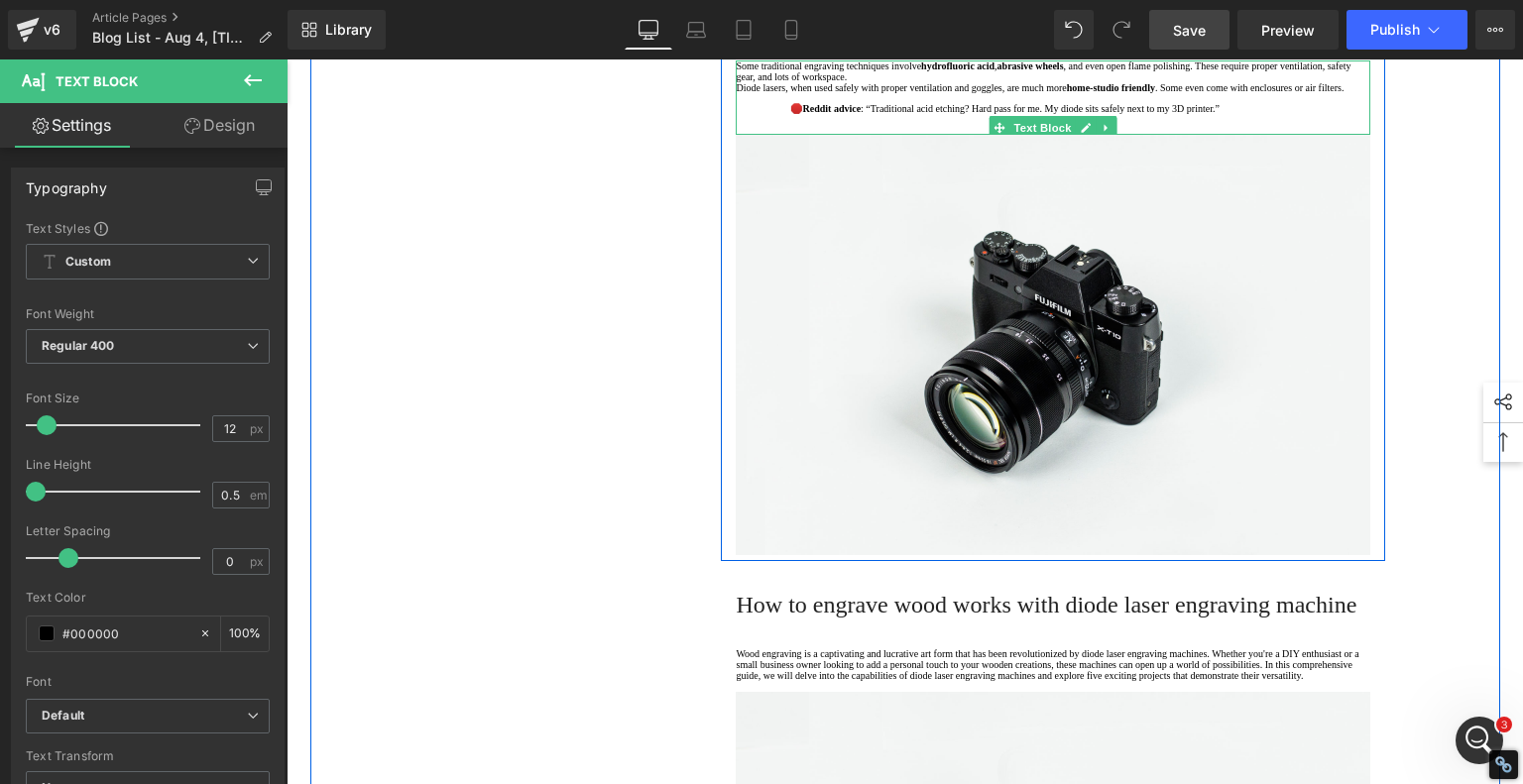 click on "Some traditional engraving techniques involve  hydrofluoric acid ,  abrasive wheels , and even open flame polishing. These require proper ventilation, safety gear, and lots of workspace." at bounding box center (1053, 71) 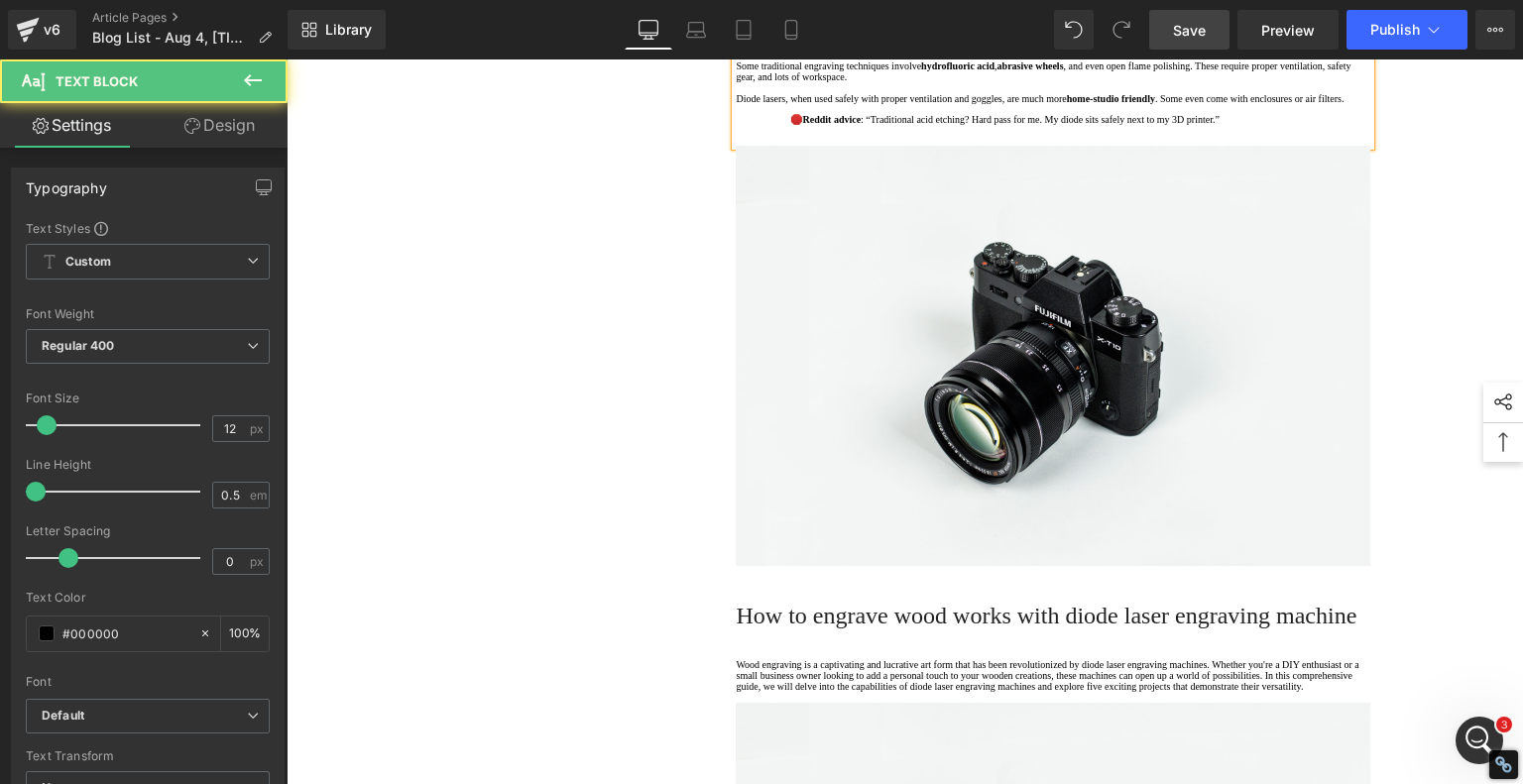 click on "Reddit advice" at bounding box center [831, 119] 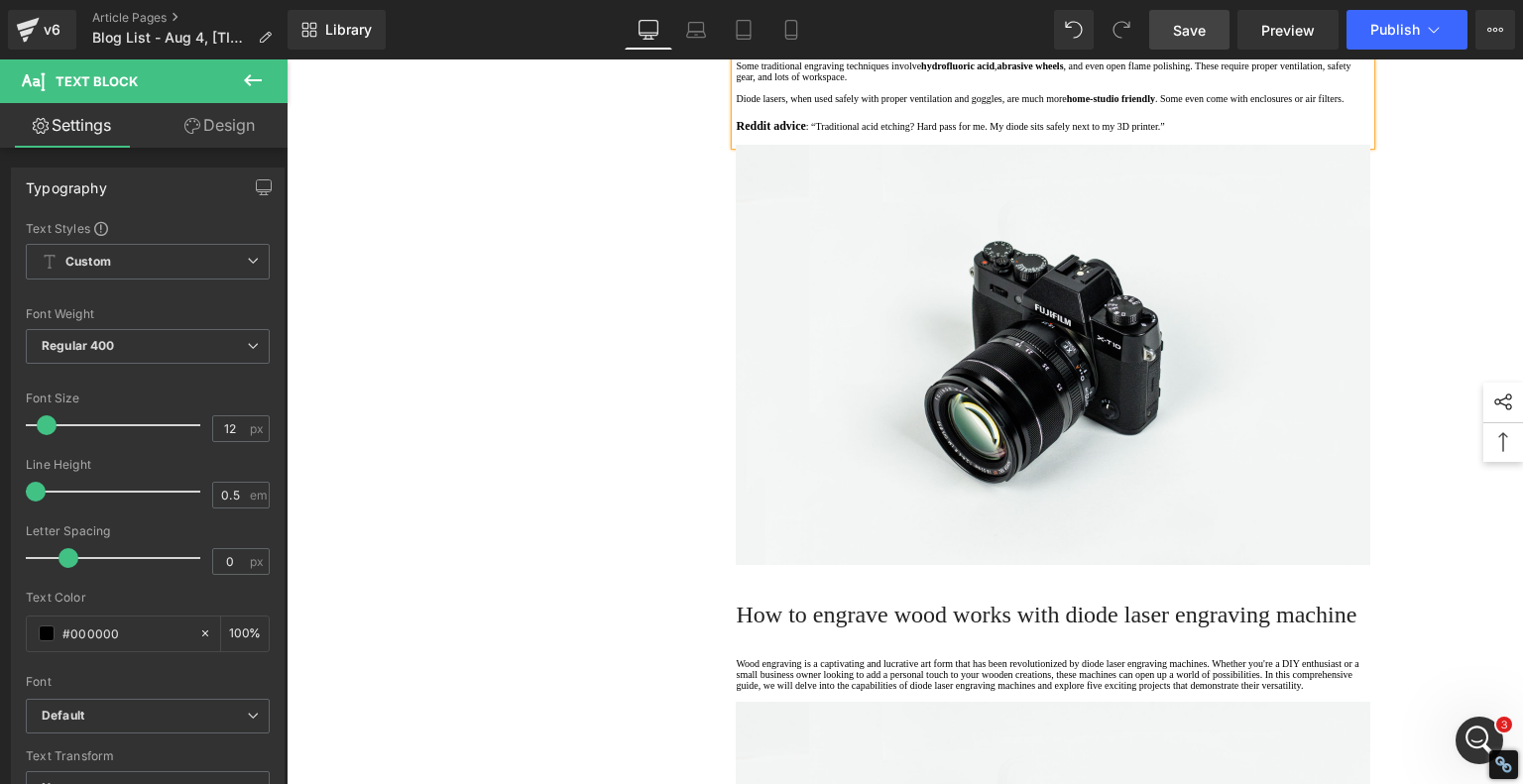 click on "1.  Is the laser engraving machine good at engraving wooden materials Text Block         2.  Laser engraving machine engraving thick paulownia wood cat claw coasters Text Block         3.  Laser engraving machine to engrave thick pine wood calendar Text Block         4.  Laser Engraving Machine to Engrave Skateboards Text Block         5.  Laser engraving machine batch engraving pencils Text Block         6 .  Laser engraving machine batch engraving pencils Text Block         7 .  Laser engraving machine batch engraving pencils Text Block         Row         Diode Laser vs. Traditional Glass Engraving: What's Better for Your Projects? Heading         When it comes to glass engraving, the debate between traditional methods and modern  diode laser engraving  is heating up. Artists and hobbyists are weighing old-school craftsmanship against cutting-edge technology—and for good reason. Each approach has unique advantages, and depending on your goals, one might suit your style better. Text Block" at bounding box center (905, -999) 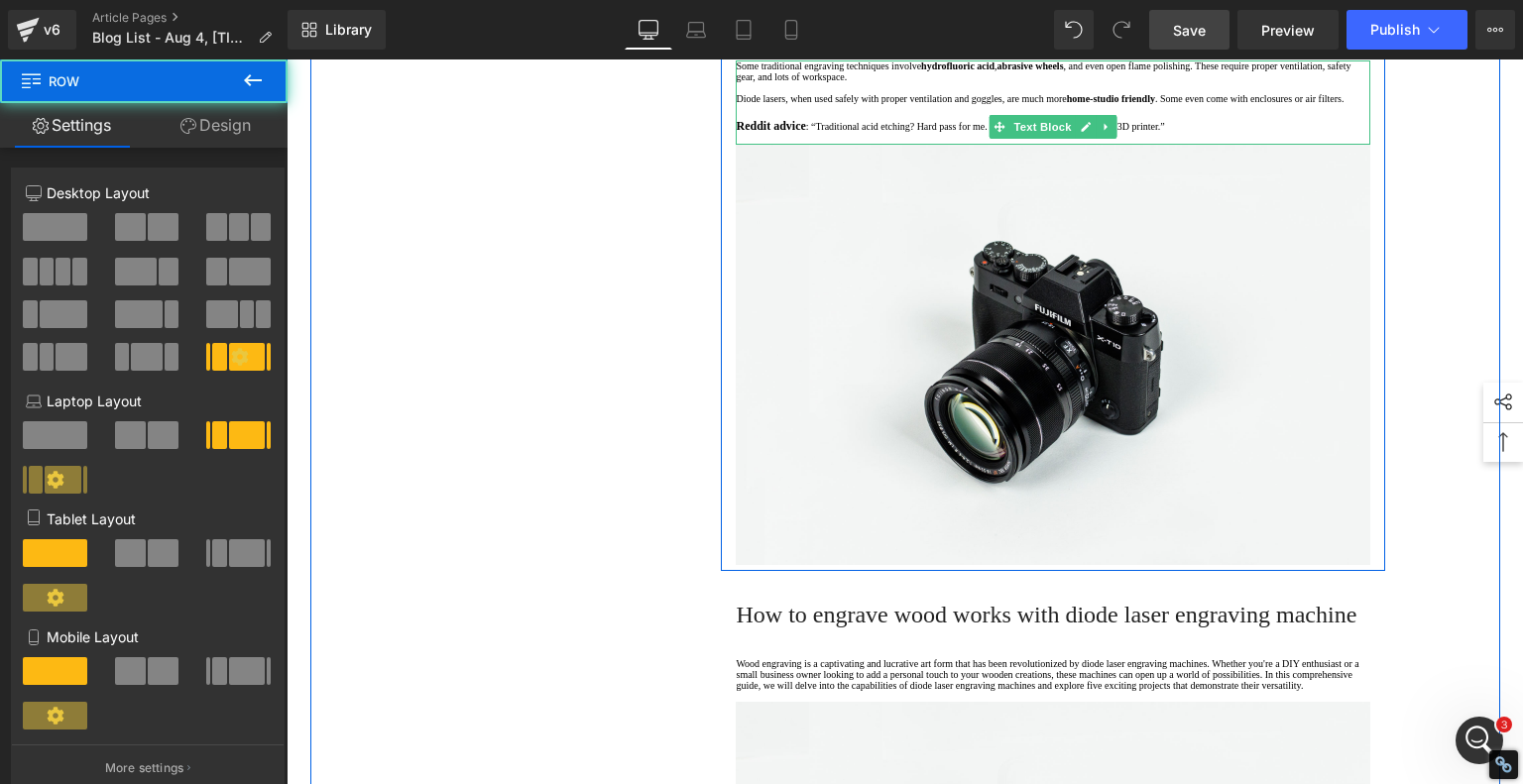 click on "1.  Is the laser engraving machine good at engraving wooden materials Text Block         2.  Laser engraving machine engraving thick paulownia wood cat claw coasters Text Block         3.  Laser engraving machine to engrave thick pine wood calendar Text Block         4.  Laser Engraving Machine to Engrave Skateboards Text Block         5.  Laser engraving machine batch engraving pencils Text Block         6 .  Laser engraving machine batch engraving pencils Text Block         7 .  Laser engraving machine batch engraving pencils Text Block         Row         Diode Laser vs. Traditional Glass Engraving: What's Better for Your Projects? Heading         When it comes to glass engraving, the debate between traditional methods and modern  diode laser engraving  is heating up. Artists and hobbyists are weighing old-school craftsmanship against cutting-edge technology—and for good reason. Each approach has unique advantages, and depending on your goals, one might suit your style better. Text Block" at bounding box center (905, -999) 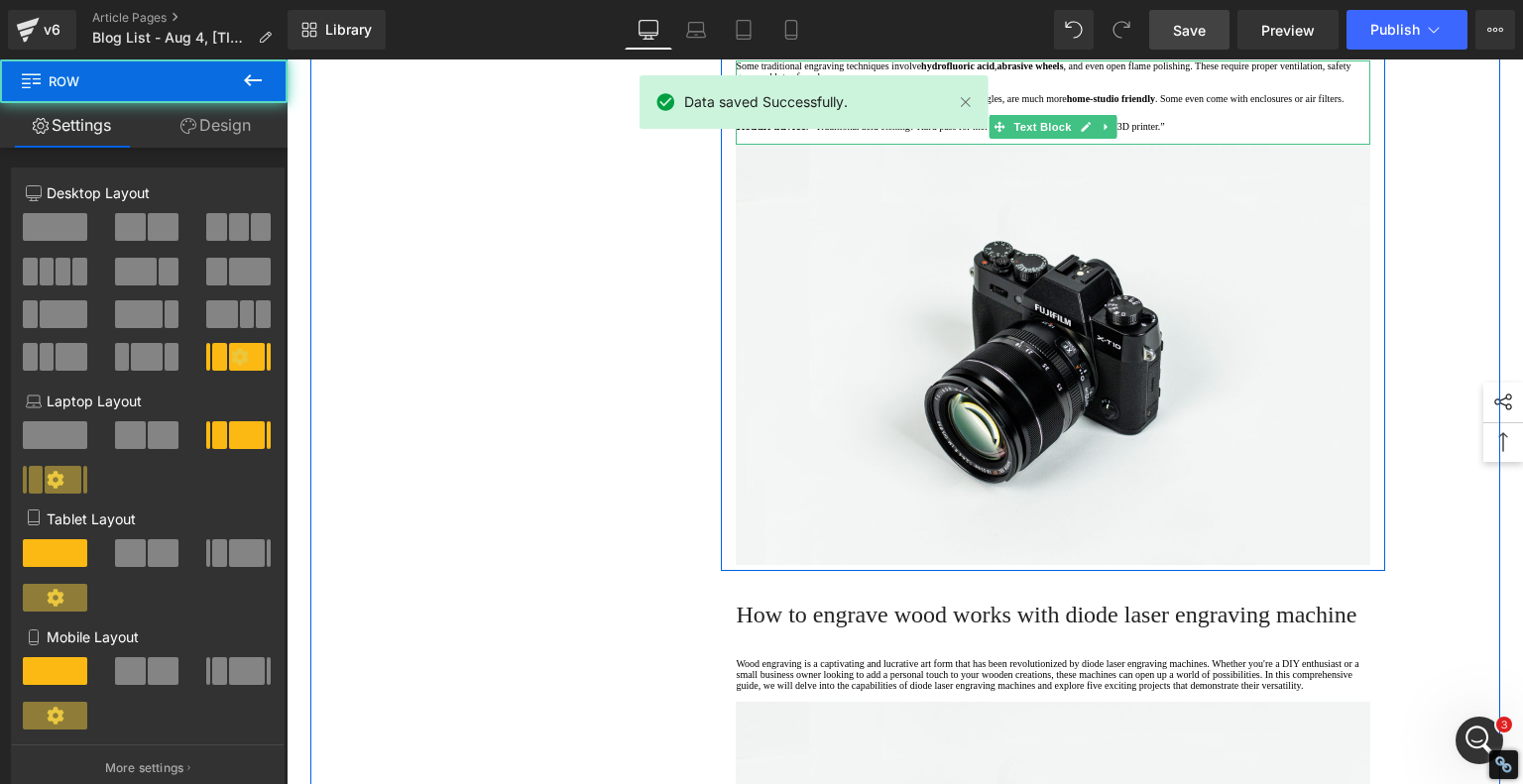 click on "1.  Is the laser engraving machine good at engraving wooden materials Text Block         2.  Laser engraving machine engraving thick paulownia wood cat claw coasters Text Block         3.  Laser engraving machine to engrave thick pine wood calendar Text Block         4.  Laser Engraving Machine to Engrave Skateboards Text Block         5.  Laser engraving machine batch engraving pencils Text Block         6 .  Laser engraving machine batch engraving pencils Text Block         7 .  Laser engraving machine batch engraving pencils Text Block         Row         Diode Laser vs. Traditional Glass Engraving: What's Better for Your Projects? Heading         When it comes to glass engraving, the debate between traditional methods and modern  diode laser engraving  is heating up. Artists and hobbyists are weighing old-school craftsmanship against cutting-edge technology—and for good reason. Each approach has unique advantages, and depending on your goals, one might suit your style better. Text Block" at bounding box center [905, -999] 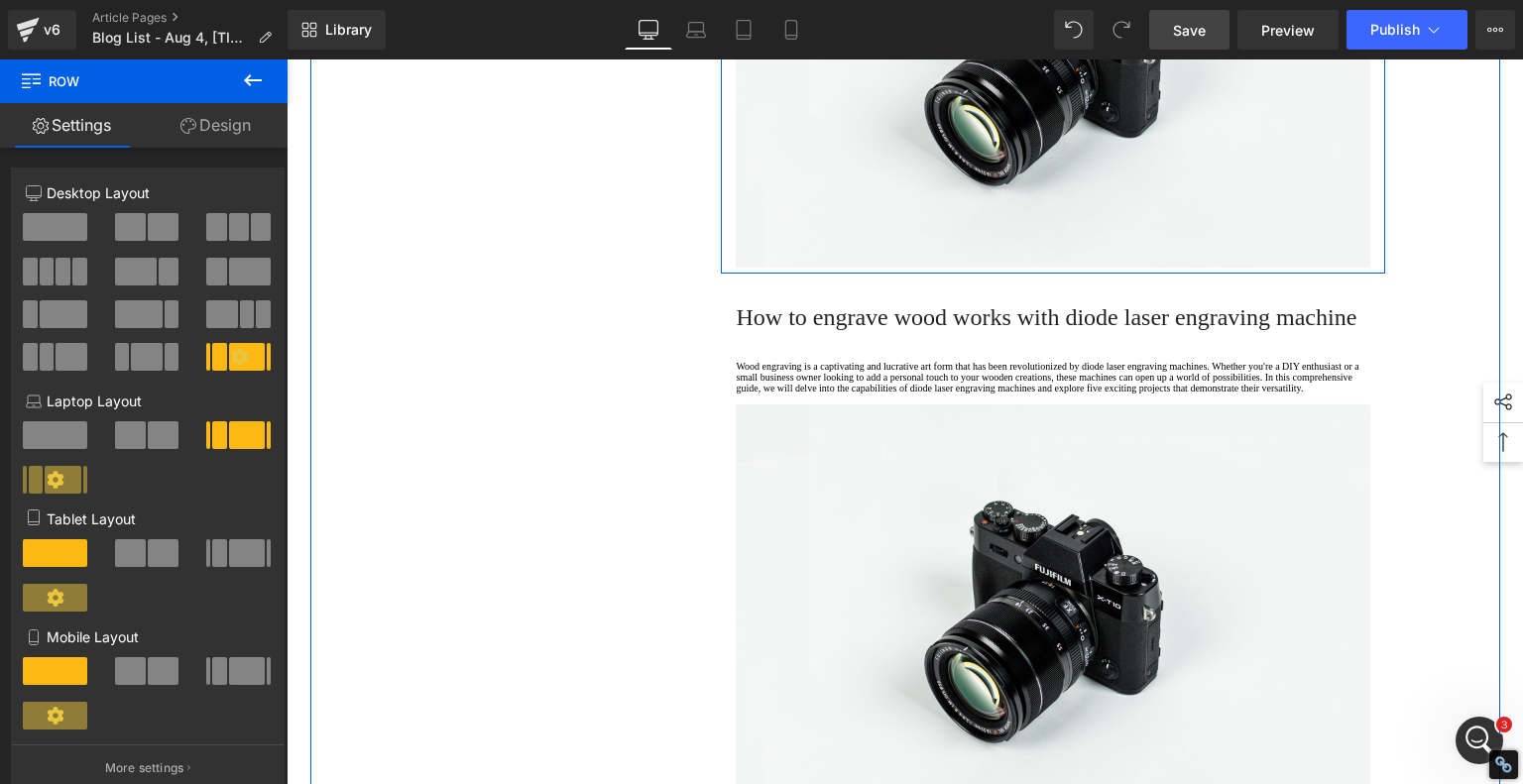 scroll, scrollTop: 4658, scrollLeft: 0, axis: vertical 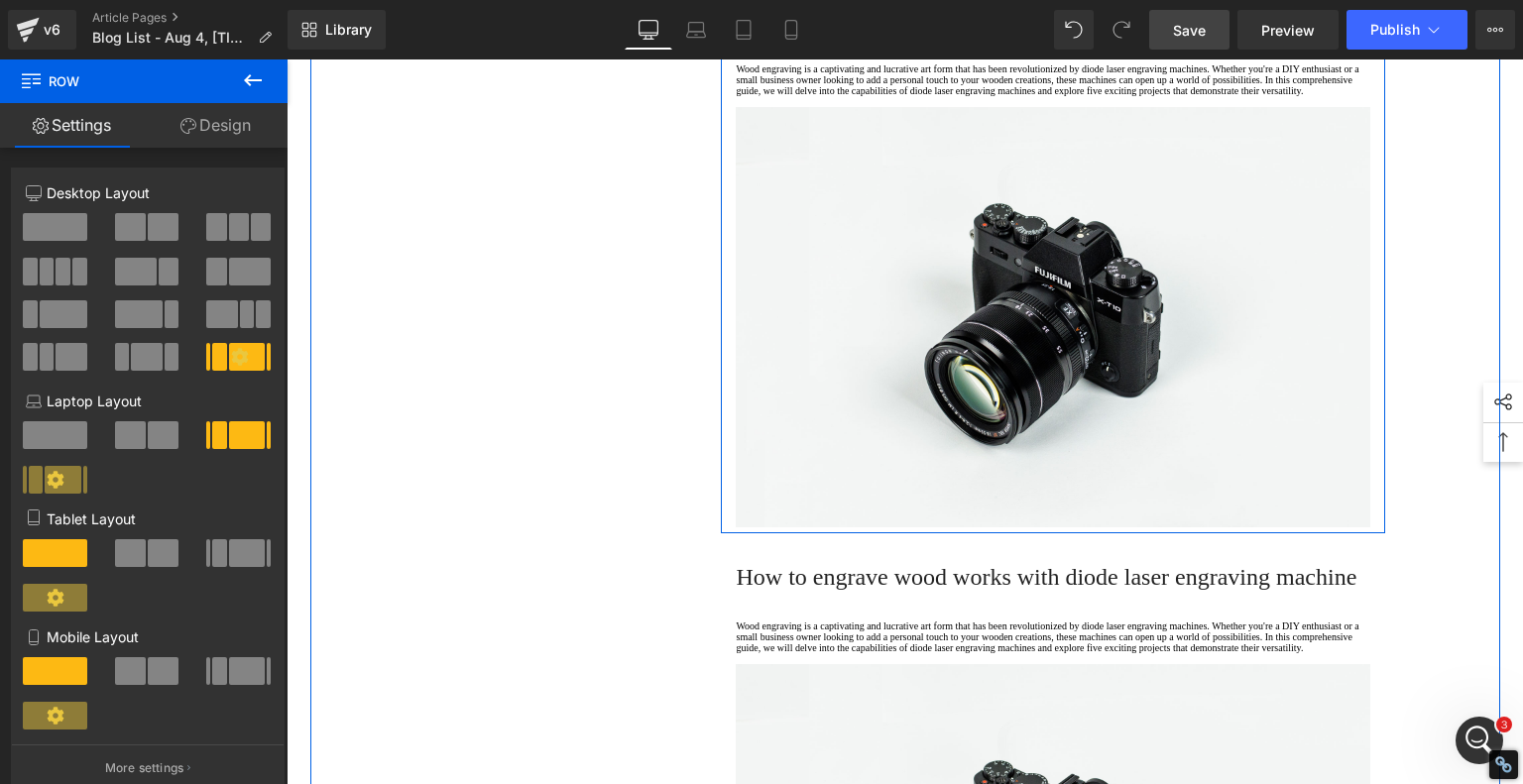 click on "How to engrave wood works with  diode laser engraving machine" at bounding box center (1046, 20) 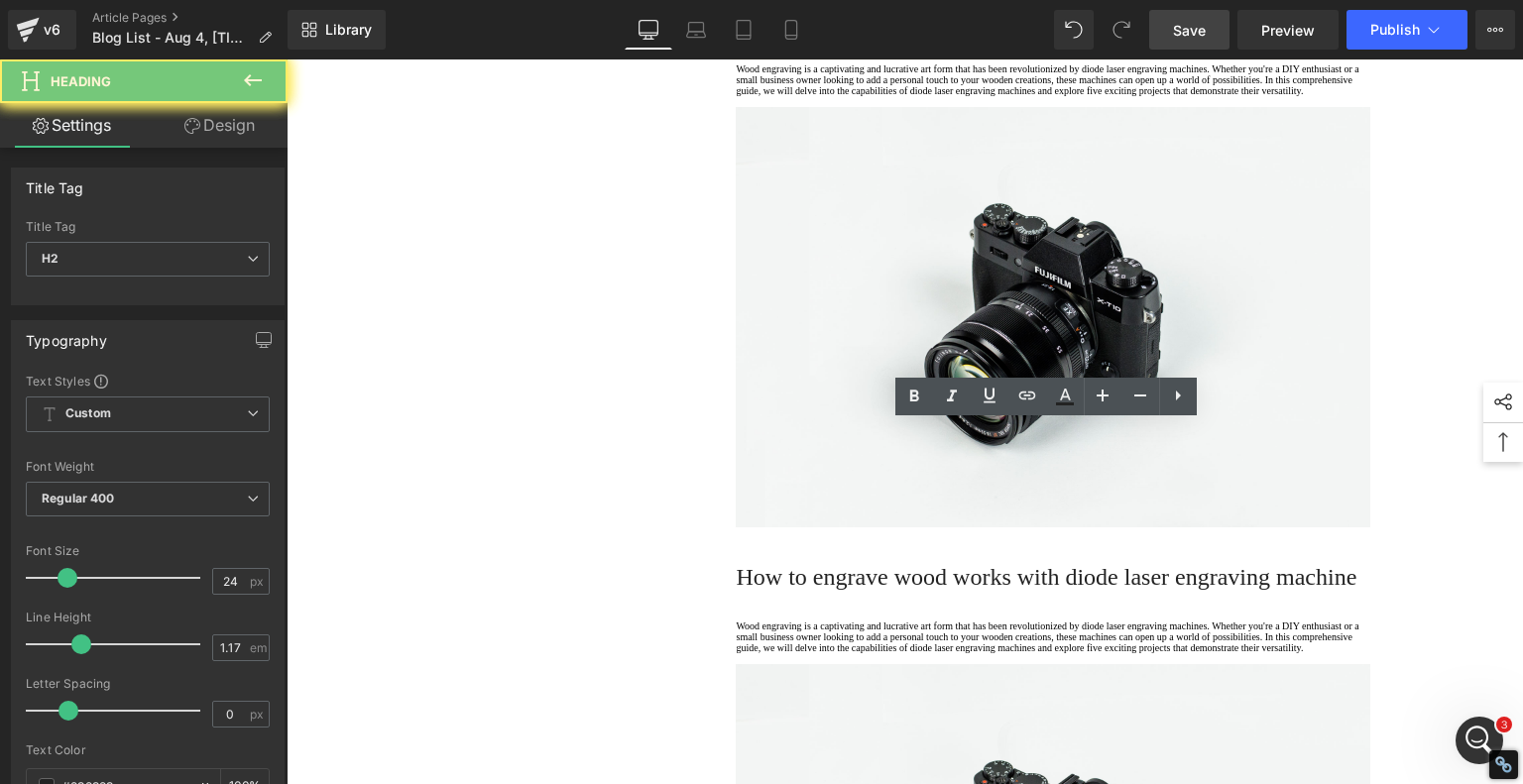 click on "How to engrave wood works with  diode laser engraving machine" at bounding box center (1046, 20) 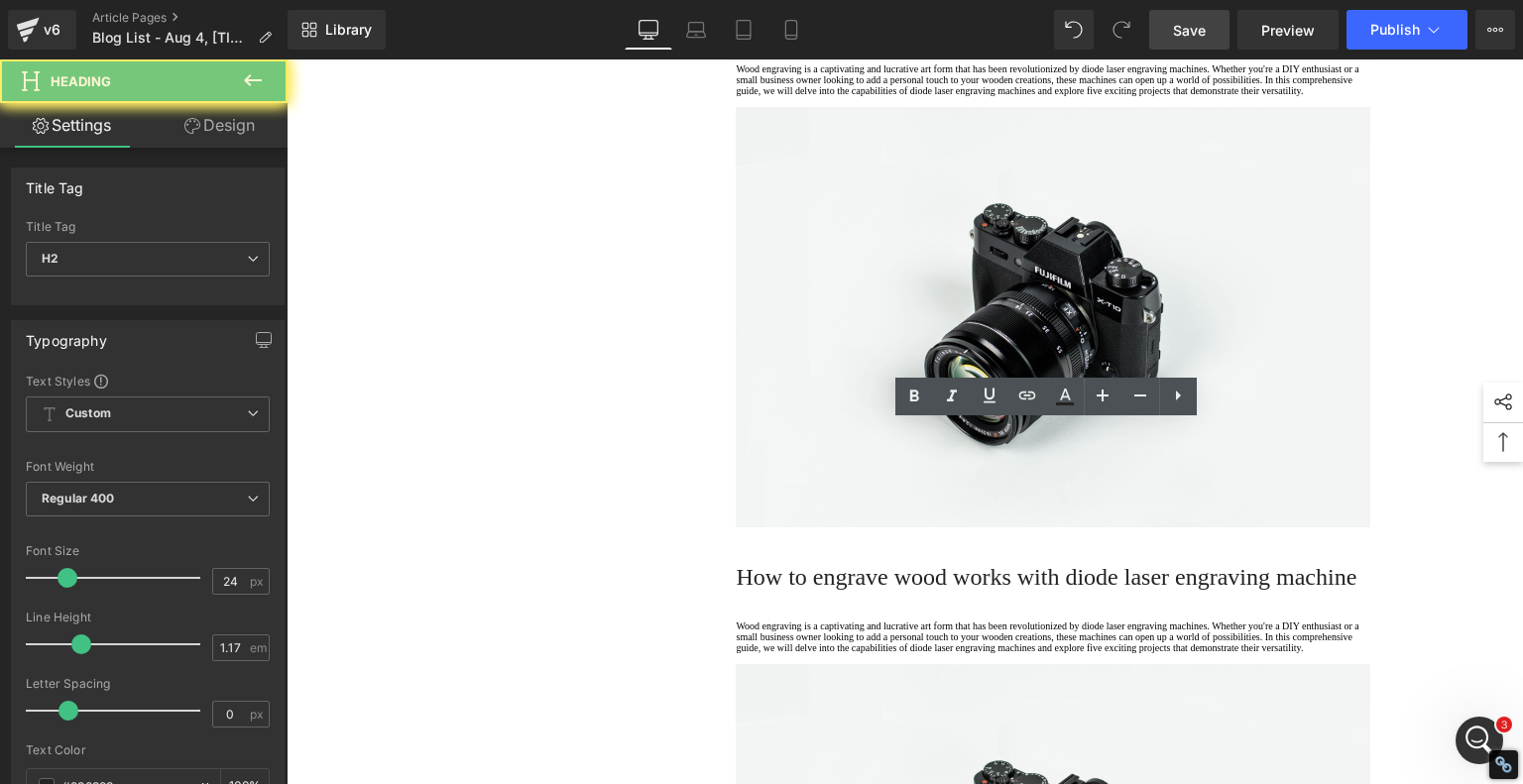 paste 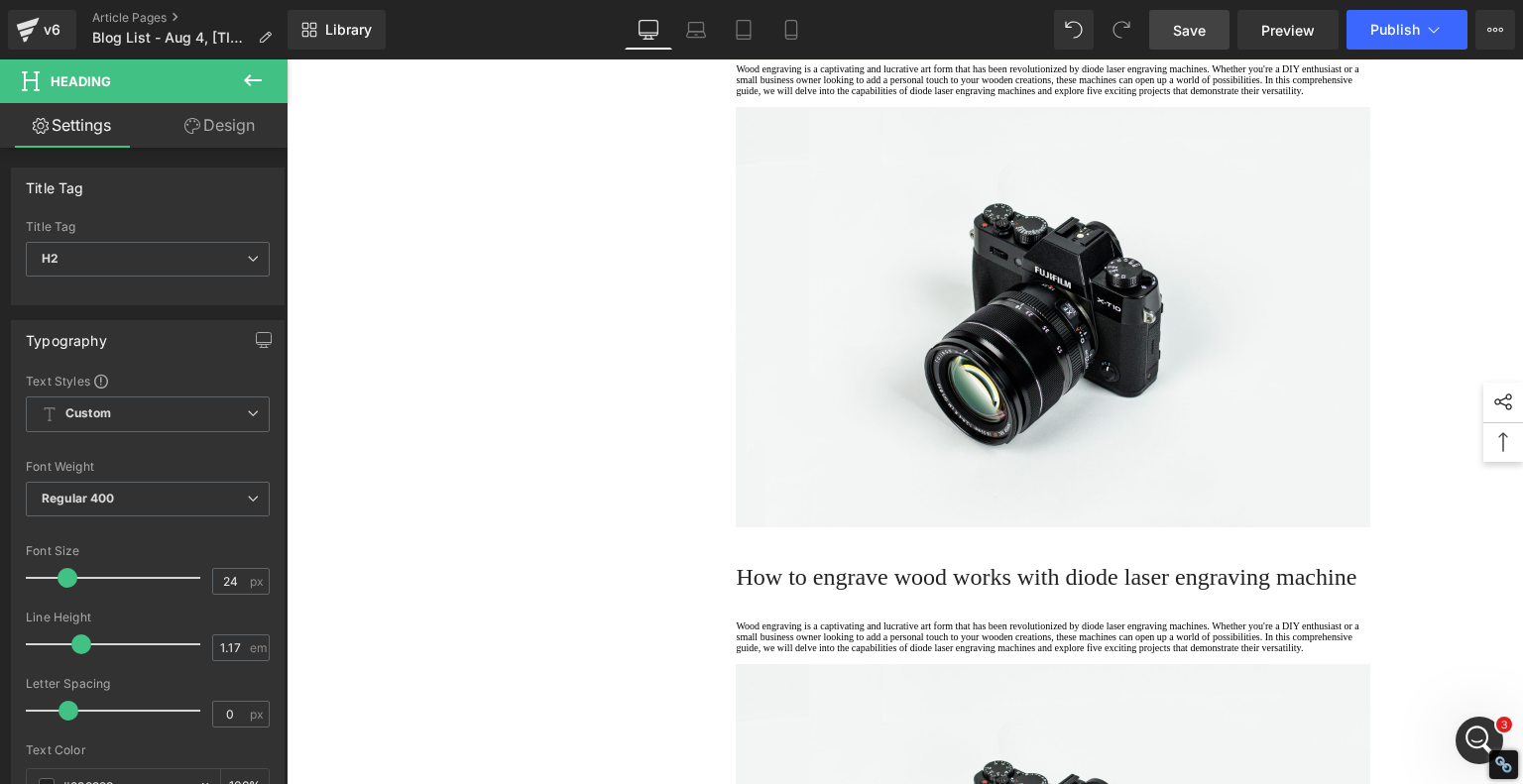 click on "Summary Table: Diode Laser vs. Traditional Engraving" at bounding box center [1053, 20] 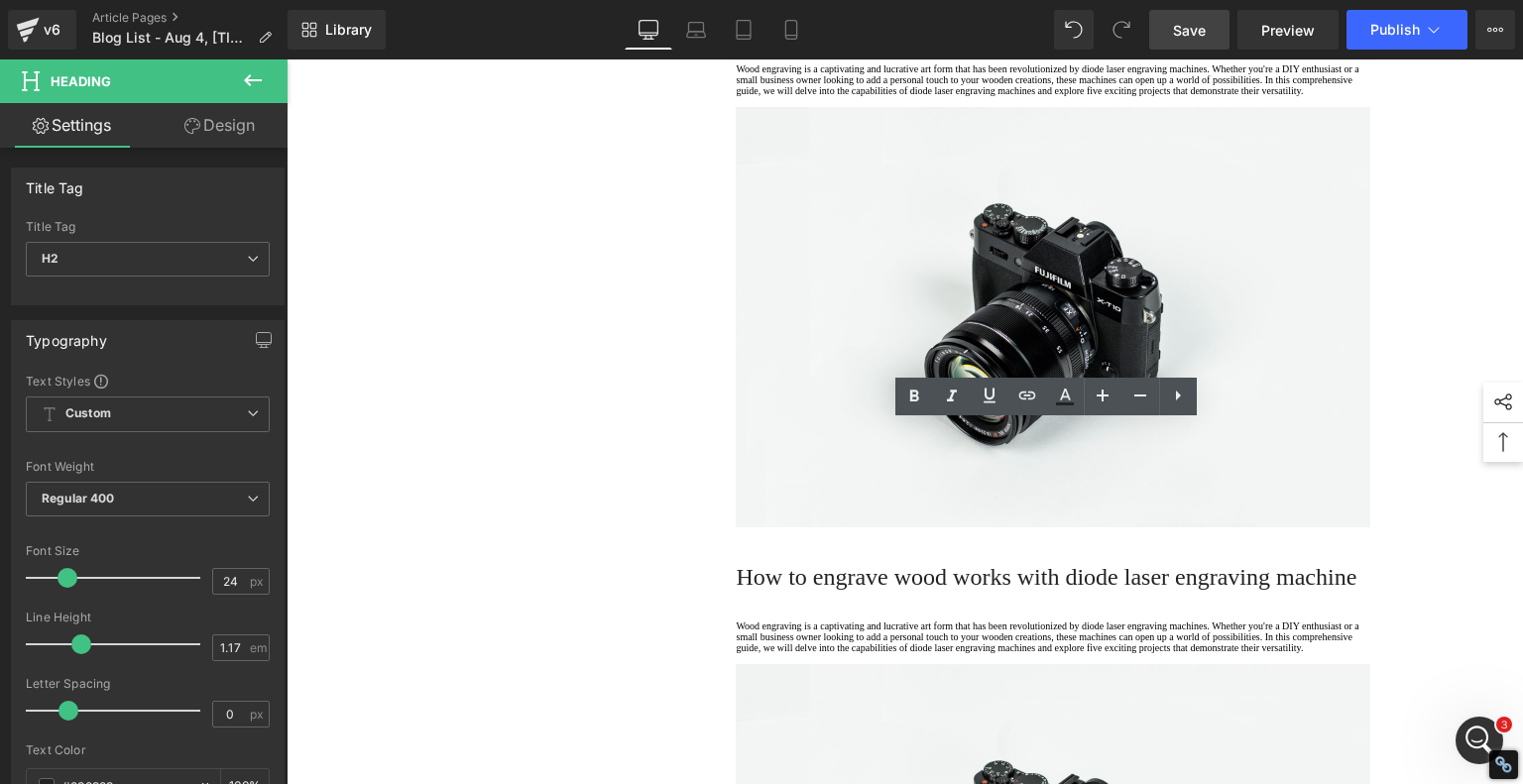 click on "Summary Table: Diode Laser vs. Traditional Engraving" at bounding box center (1053, 20) 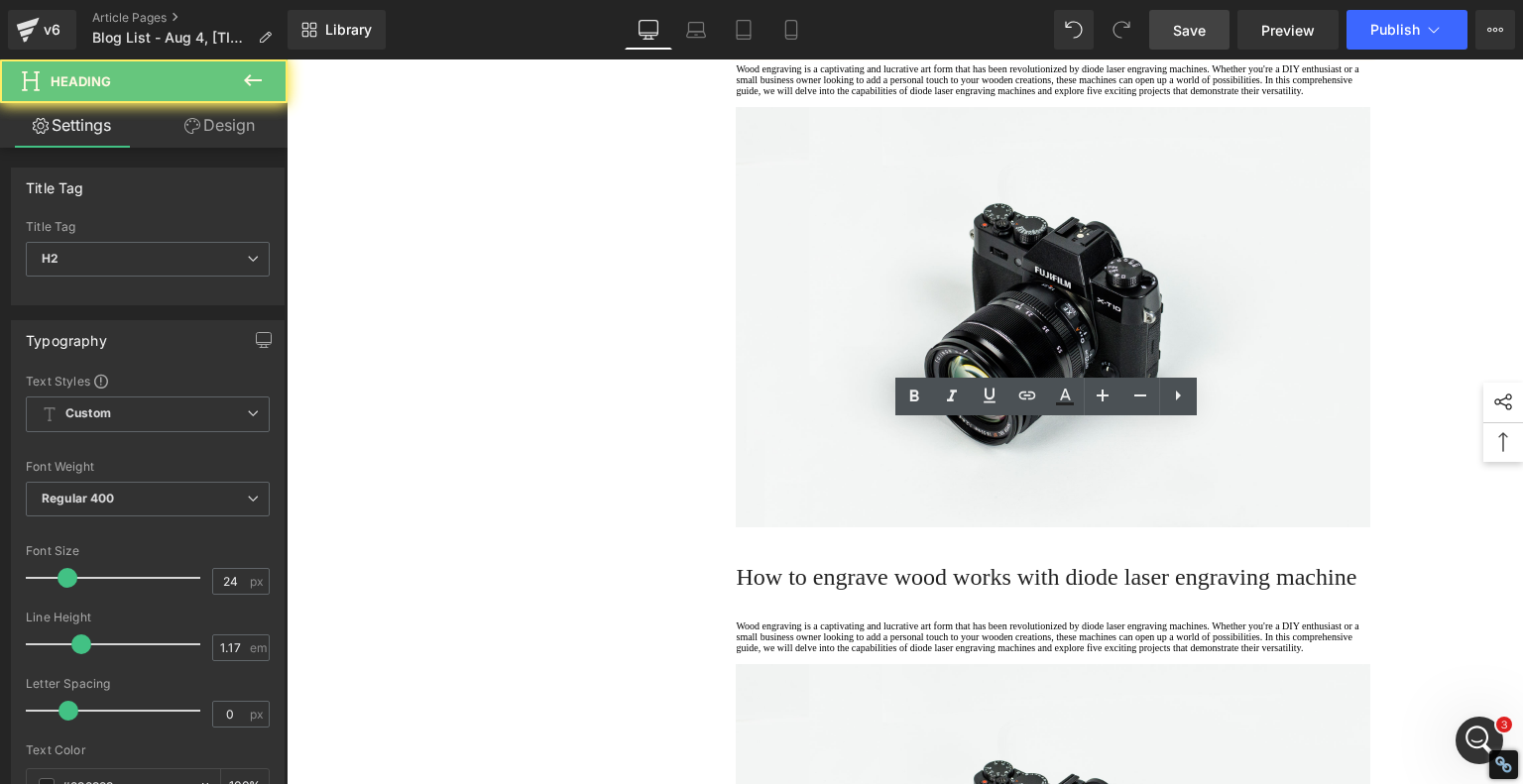 click on "Summary Table: Diode Laser vs. Traditional Engraving" at bounding box center [1053, 20] 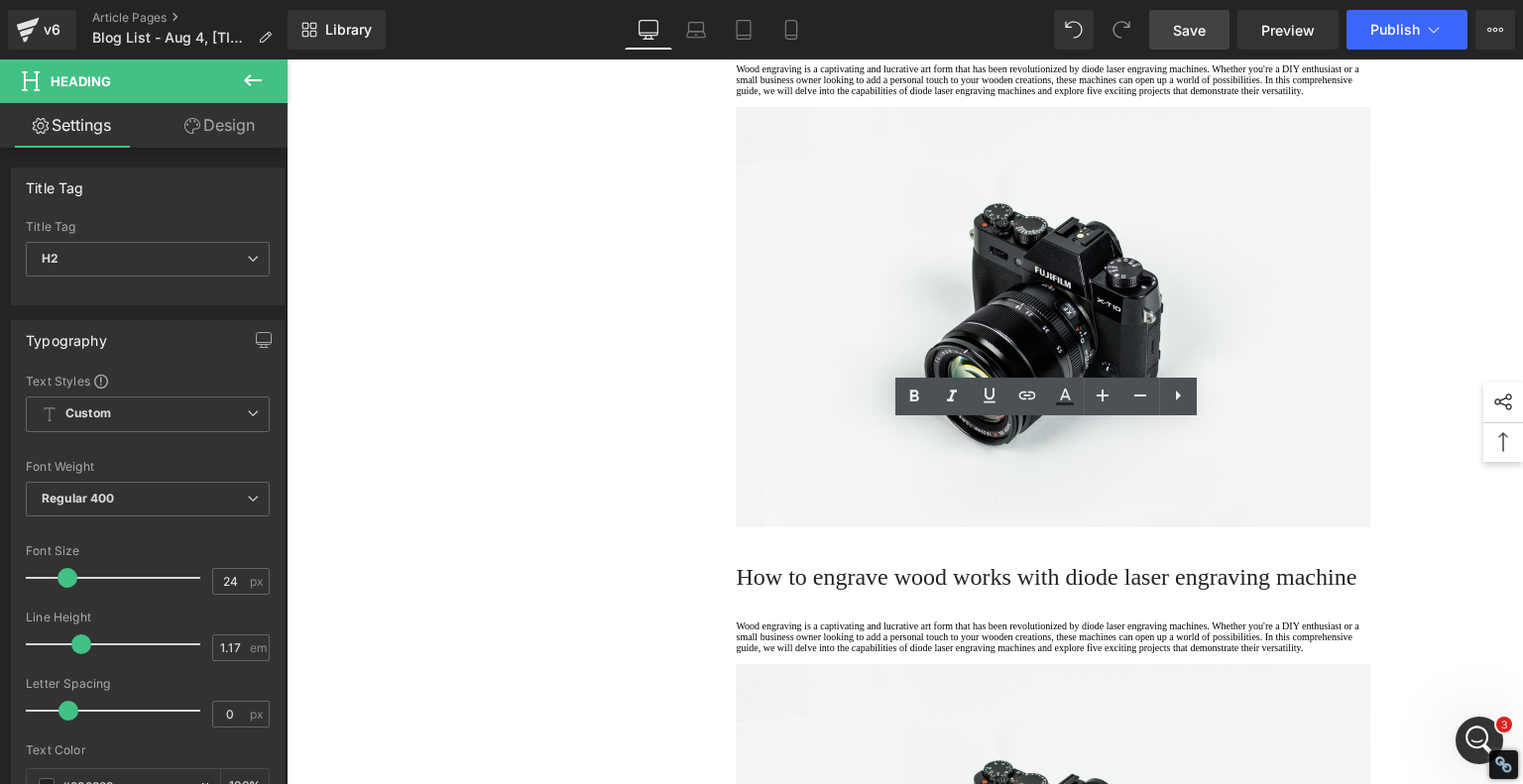 click on "1.  Is the laser engraving machine good at engraving wooden materials Text Block         2.  Laser engraving machine engraving thick paulownia wood cat claw coasters Text Block         3.  Laser engraving machine to engrave thick pine wood calendar Text Block         4.  Laser Engraving Machine to Engrave Skateboards Text Block         5.  Laser engraving machine batch engraving pencils Text Block         6 .  Laser engraving machine batch engraving pencils Text Block         7 .  Laser engraving machine batch engraving pencils Text Block         Row         Diode Laser vs. Traditional Glass Engraving: What's Better for Your Projects? Heading         When it comes to glass engraving, the debate between traditional methods and modern  diode laser engraving  is heating up. Artists and hobbyists are weighing old-school craftsmanship against cutting-edge technology—and for good reason. Each approach has unique advantages, and depending on your goals, one might suit your style better. Text Block" at bounding box center [905, -1594] 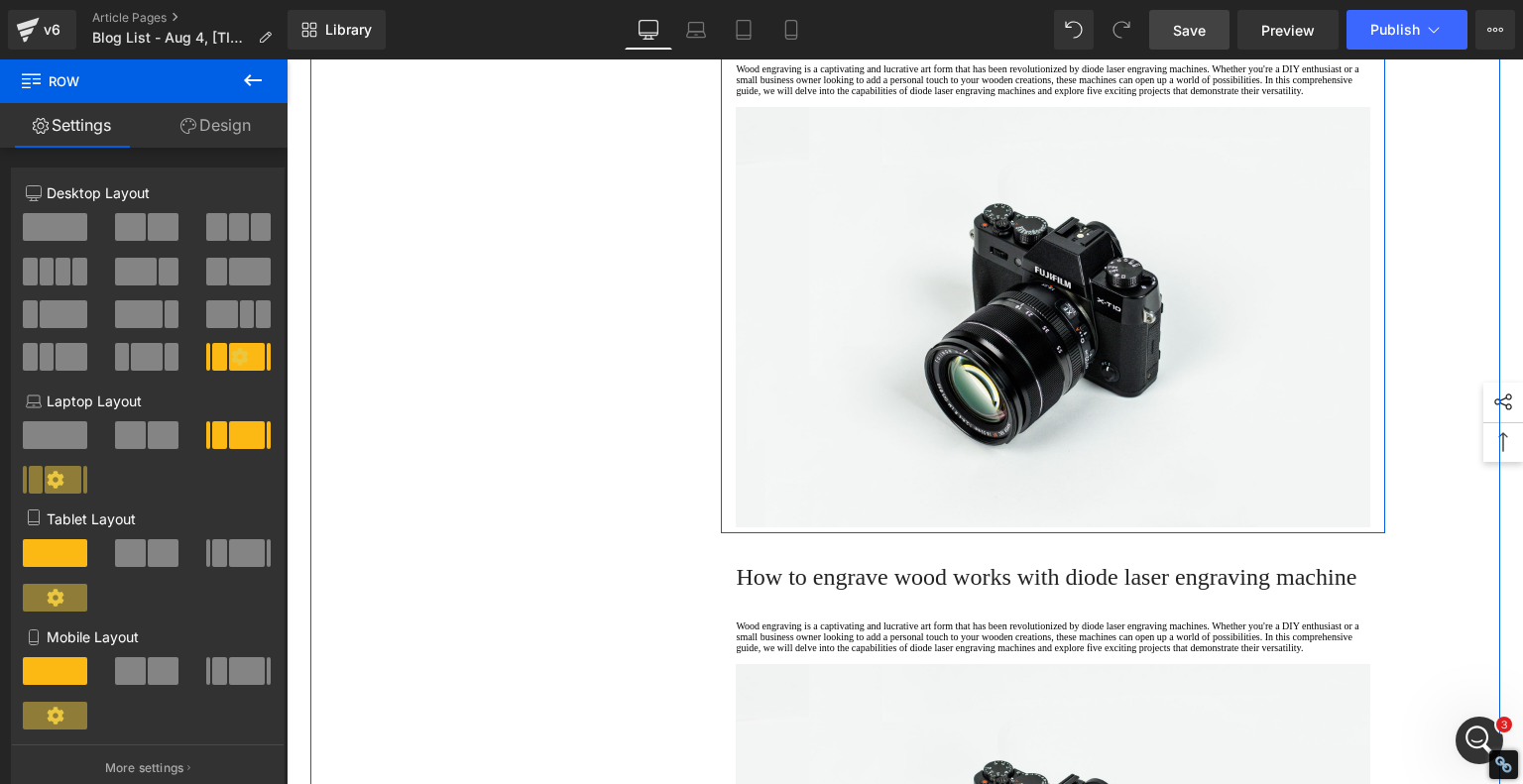 click on "Heading" at bounding box center (1043, 29) 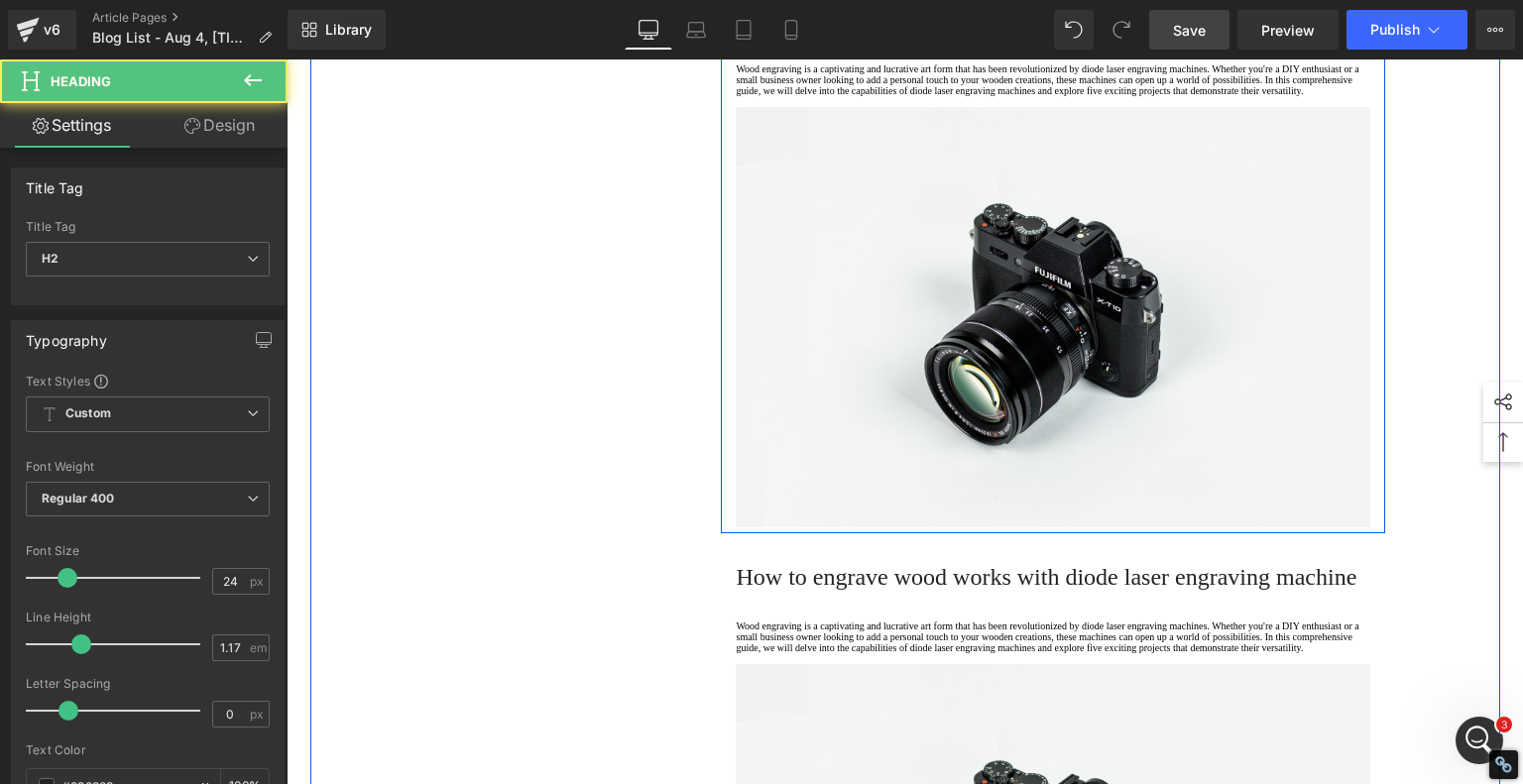 click on "1.  Is the laser engraving machine good at engraving wooden materials Text Block         2.  Laser engraving machine engraving thick paulownia wood cat claw coasters Text Block         3.  Laser engraving machine to engrave thick pine wood calendar Text Block         4.  Laser Engraving Machine to Engrave Skateboards Text Block         5.  Laser engraving machine batch engraving pencils Text Block         6 .  Laser engraving machine batch engraving pencils Text Block         7 .  Laser engraving machine batch engraving pencils Text Block         Row         Diode Laser vs. Traditional Glass Engraving: What's Better for Your Projects? Heading         When it comes to glass engraving, the debate between traditional methods and modern  diode laser engraving  is heating up. Artists and hobbyists are weighing old-school craftsmanship against cutting-edge technology—and for good reason. Each approach has unique advantages, and depending on your goals, one might suit your style better. Text Block" at bounding box center [905, -1594] 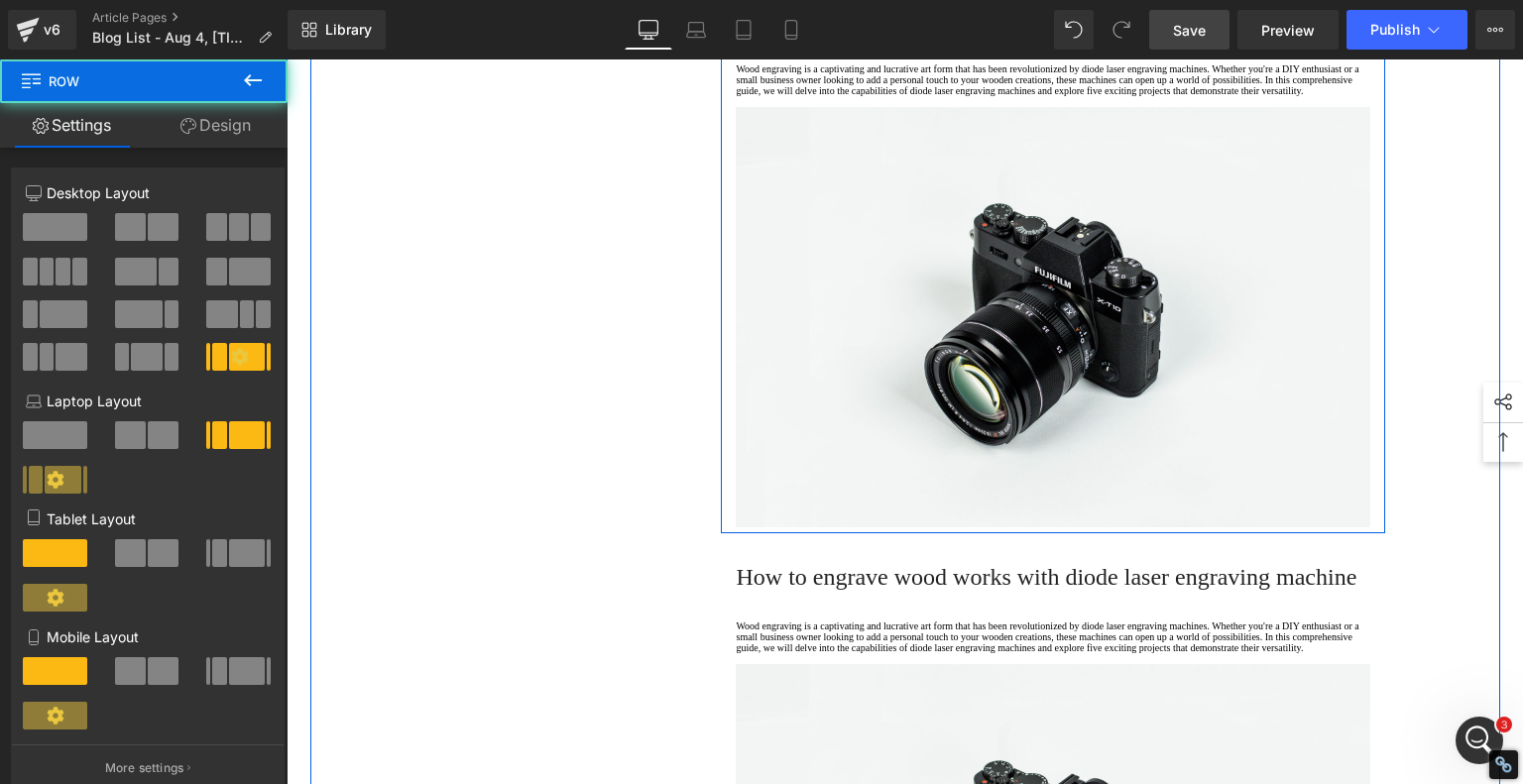 click on "Summary Table: Diode Laser vs. Traditional Engraving" at bounding box center (1053, 20) 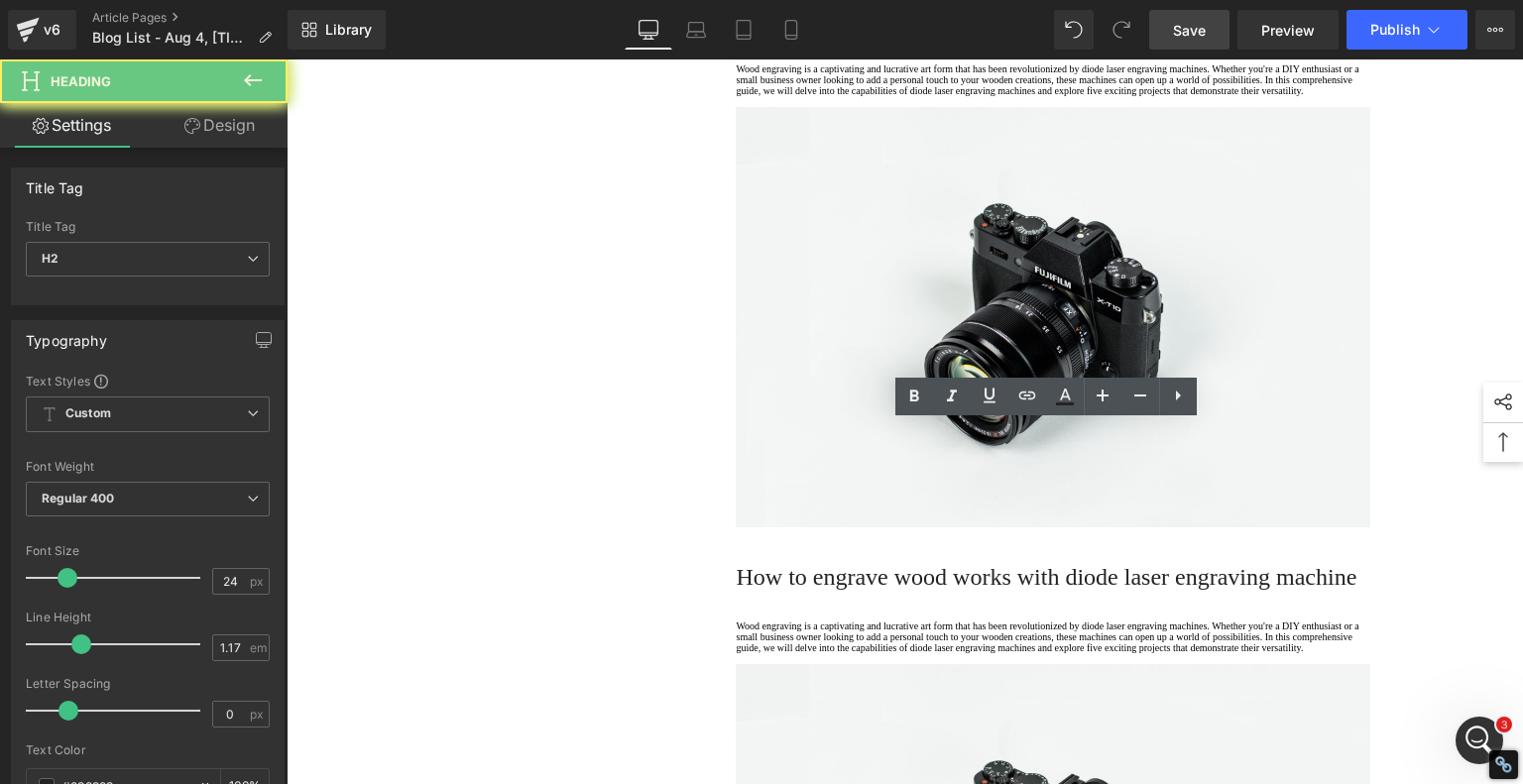 click on "Summary Table: Diode Laser vs. Traditional Engraving" at bounding box center [1053, 20] 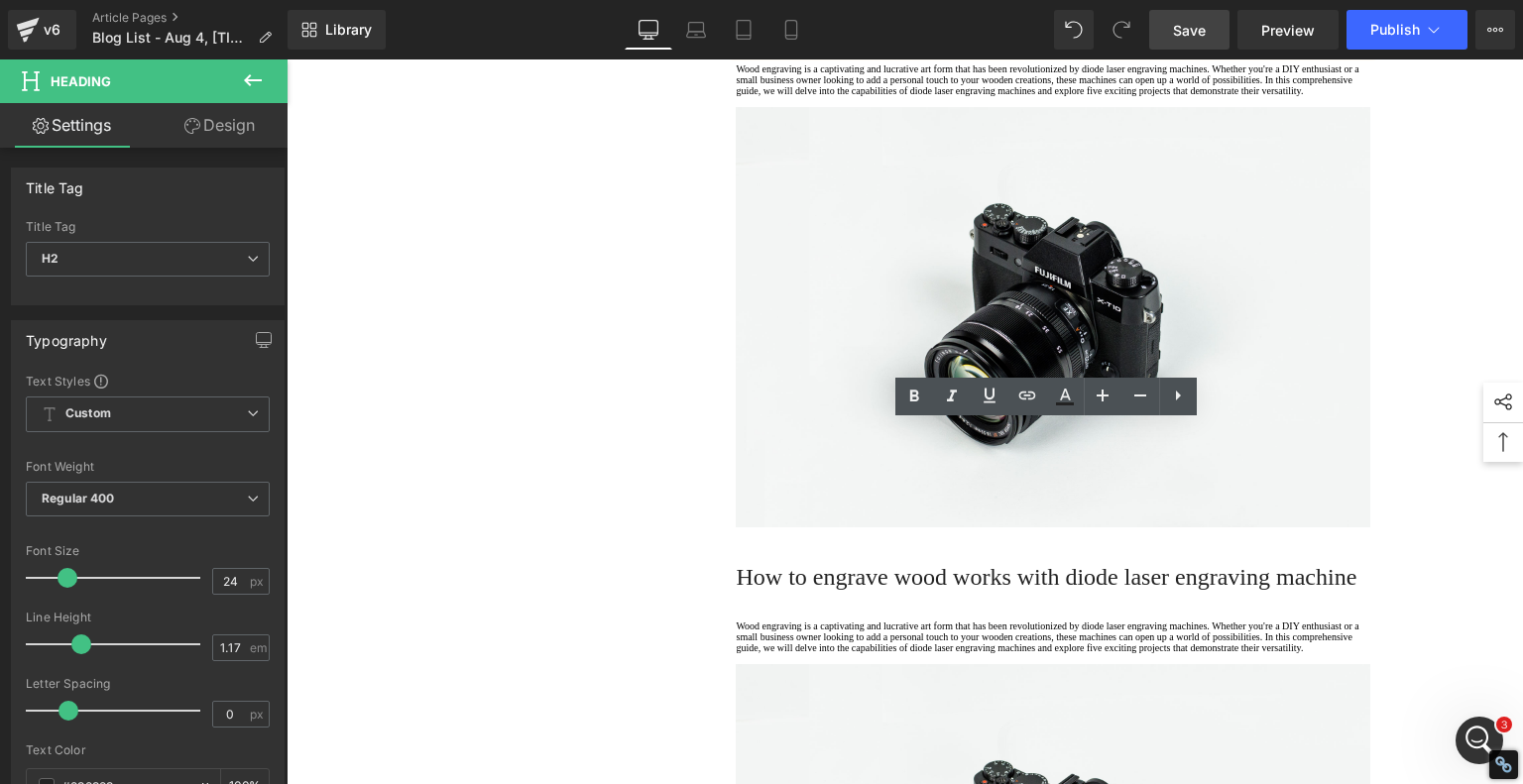 click on "Summary Table: Diode Laser vs. Traditional Engraving" at bounding box center [1053, 20] 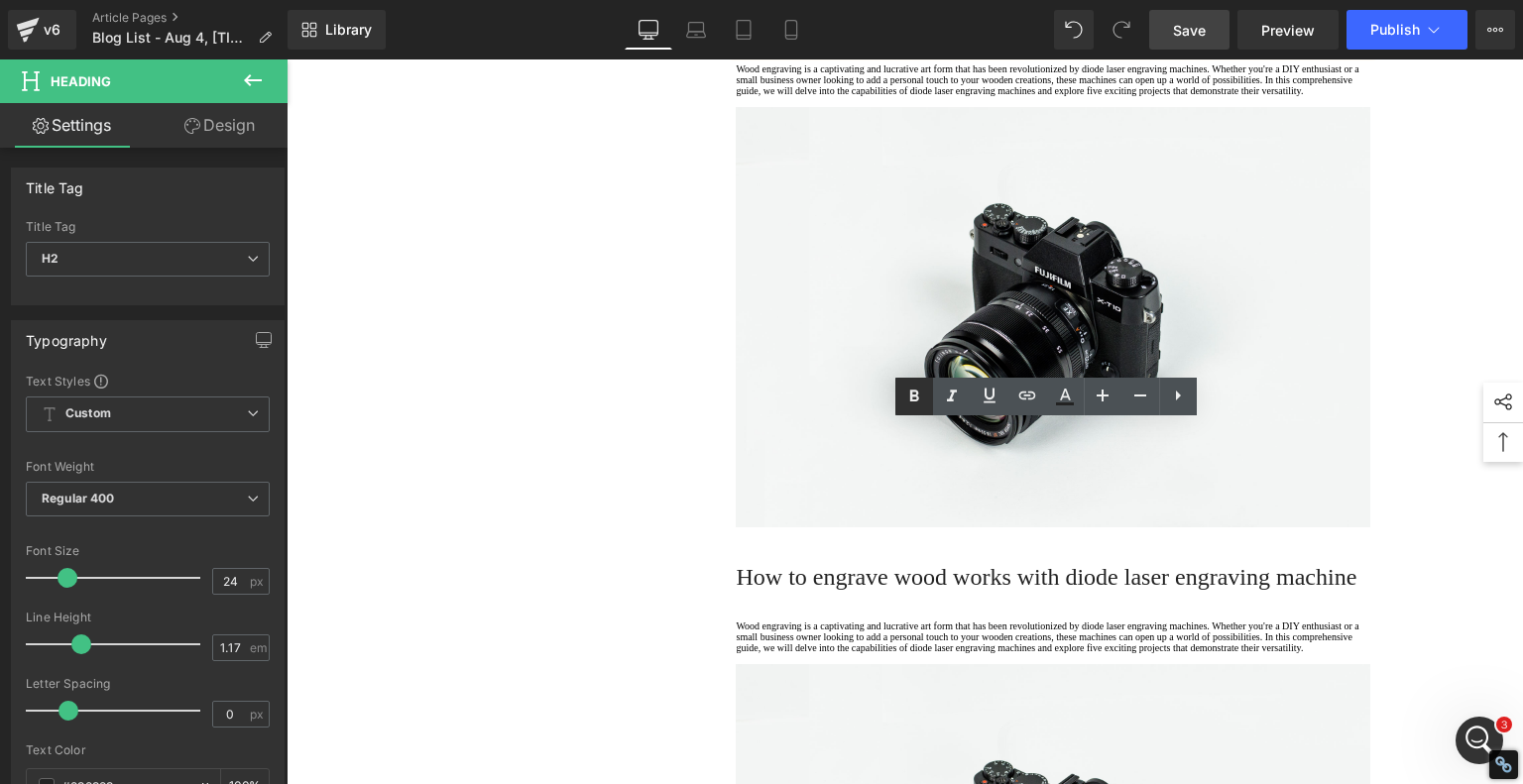 click 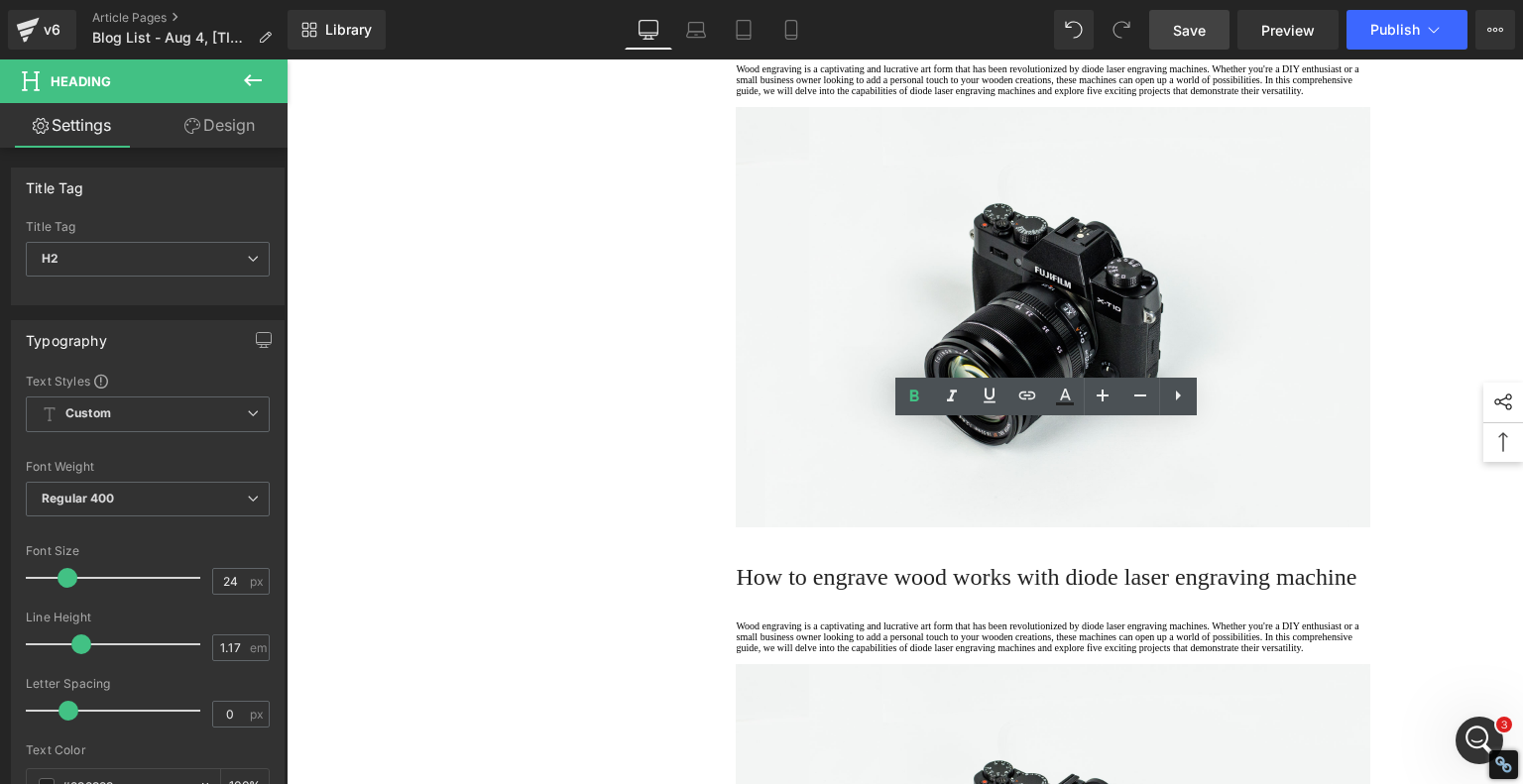 click on "1.  Is the laser engraving machine good at engraving wooden materials Text Block         2.  Laser engraving machine engraving thick paulownia wood cat claw coasters Text Block         3.  Laser engraving machine to engrave thick pine wood calendar Text Block         4.  Laser Engraving Machine to Engrave Skateboards Text Block         5.  Laser engraving machine batch engraving pencils Text Block         6 .  Laser engraving machine batch engraving pencils Text Block         7 .  Laser engraving machine batch engraving pencils Text Block         Row         Diode Laser vs. Traditional Glass Engraving: What's Better for Your Projects? Heading         When it comes to glass engraving, the debate between traditional methods and modern  diode laser engraving  is heating up. Artists and hobbyists are weighing old-school craftsmanship against cutting-edge technology—and for good reason. Each approach has unique advantages, and depending on your goals, one might suit your style better. Text Block" at bounding box center [905, -1594] 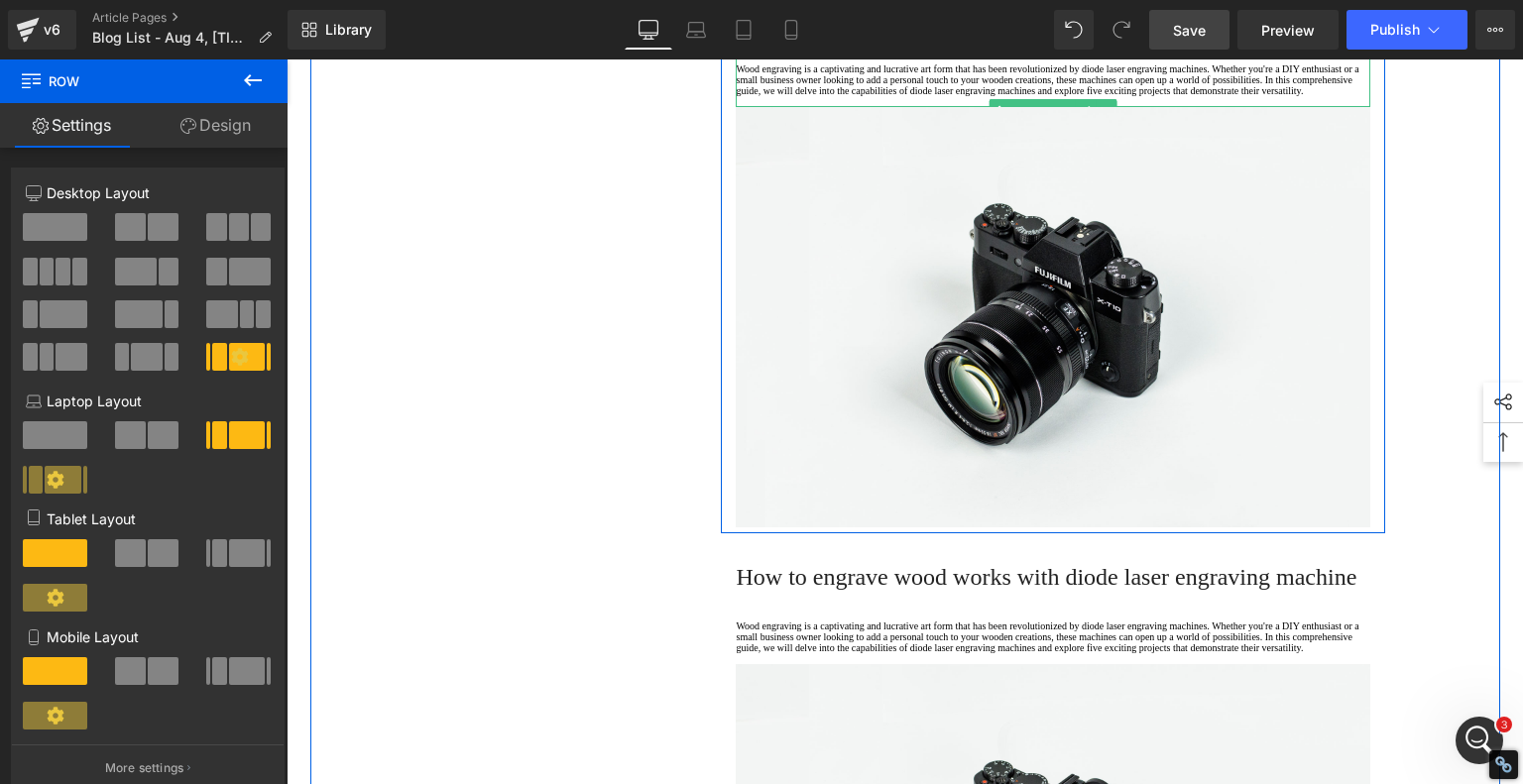click on "Wood engraving is a captivating and lucrative art form that has been revolutionized by diode laser engraving machines. Whether you're a DIY enthusiast or a small business owner looking to add a personal touch to your wooden creations, these machines can open up a world of possibilities. In this comprehensive guide, we will delve into the capabilities of diode laser engraving machines and explore five exciting projects that demonstrate their versatility." at bounding box center [1053, 79] 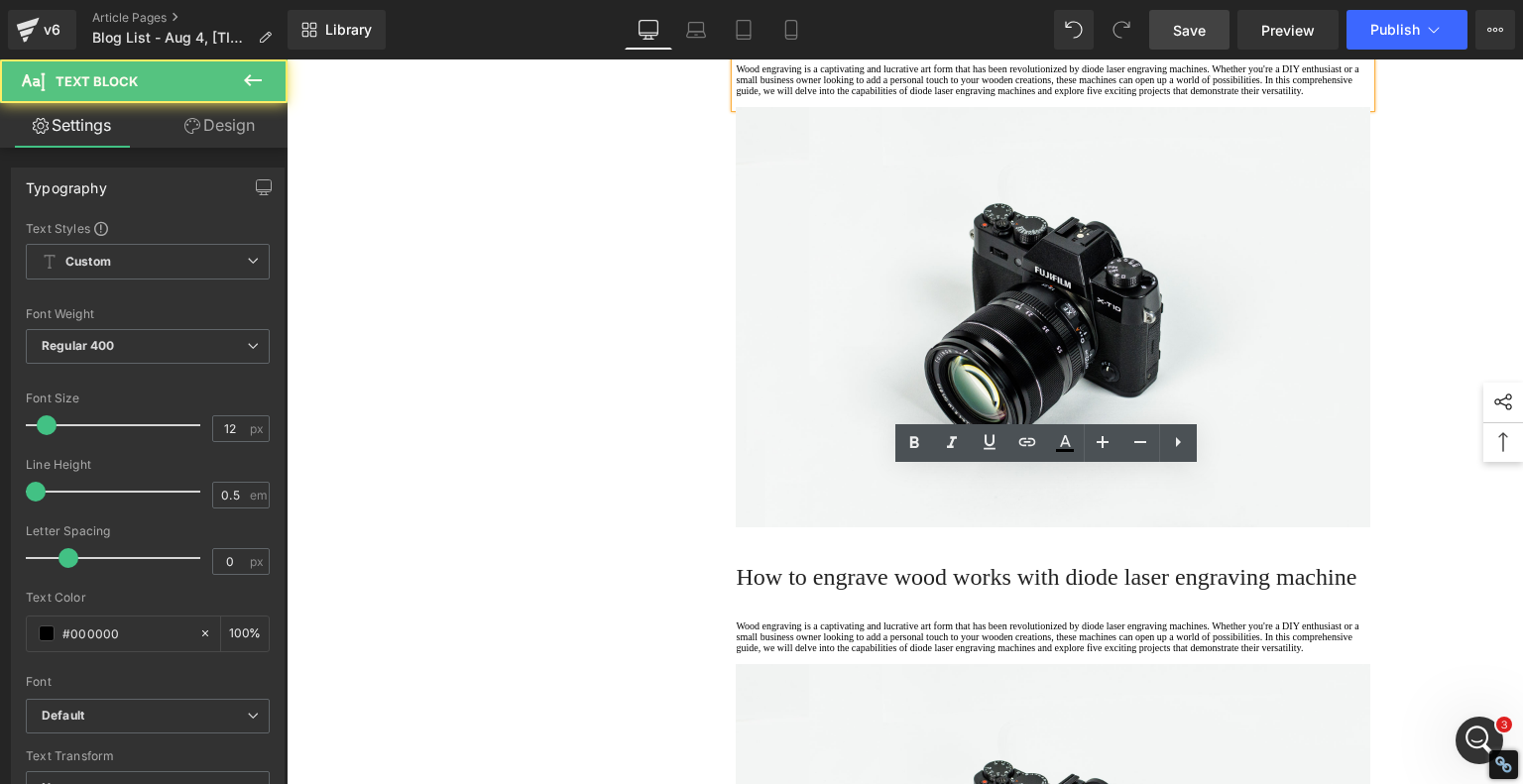 click on "Wood engraving is a captivating and lucrative art form that has been revolutionized by diode laser engraving machines. Whether you're a DIY enthusiast or a small business owner looking to add a personal touch to your wooden creations, these machines can open up a world of possibilities. In this comprehensive guide, we will delve into the capabilities of diode laser engraving machines and explore five exciting projects that demonstrate their versatility." at bounding box center (1053, 79) 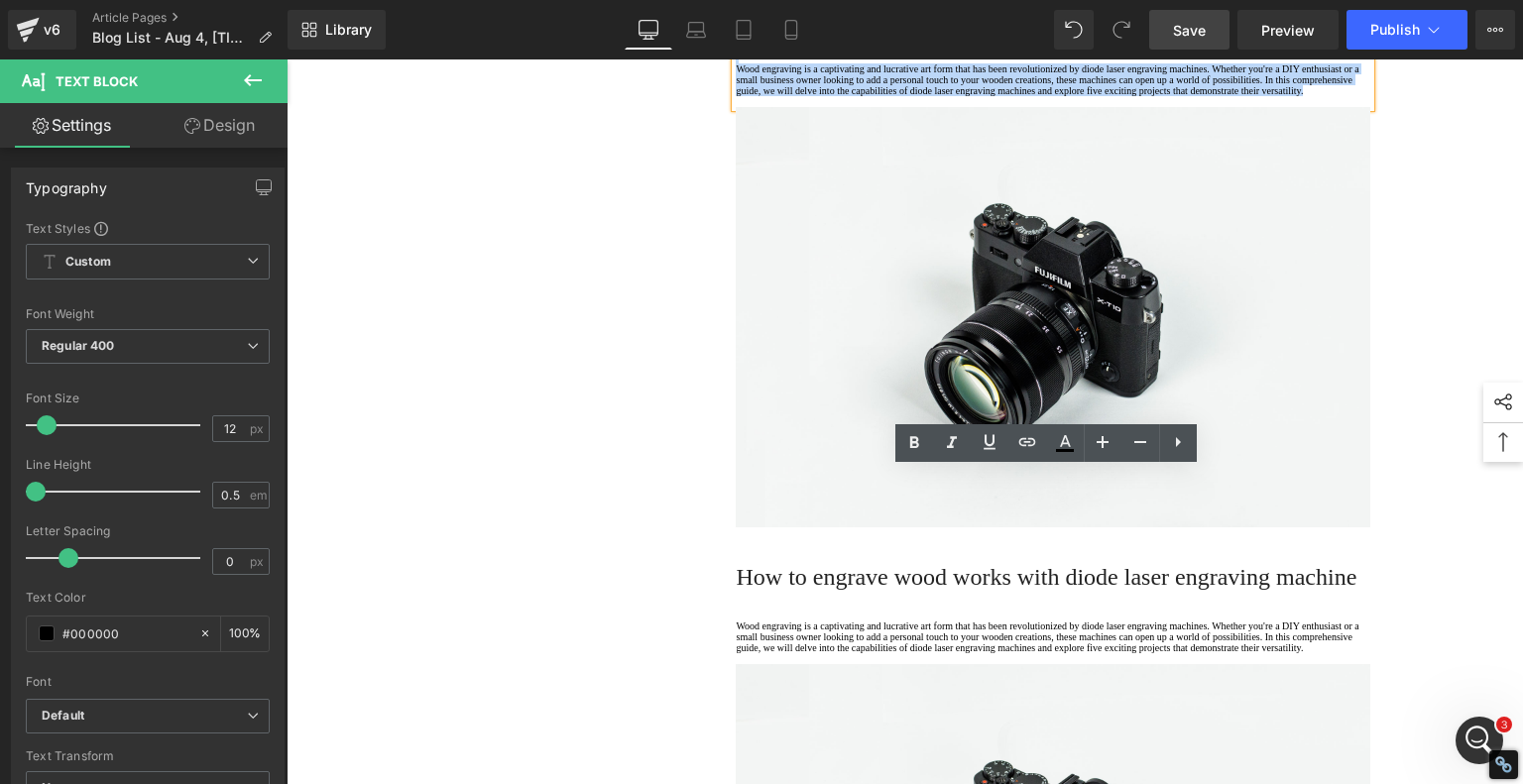 drag, startPoint x: 805, startPoint y: 563, endPoint x: 601, endPoint y: 432, distance: 242.43968 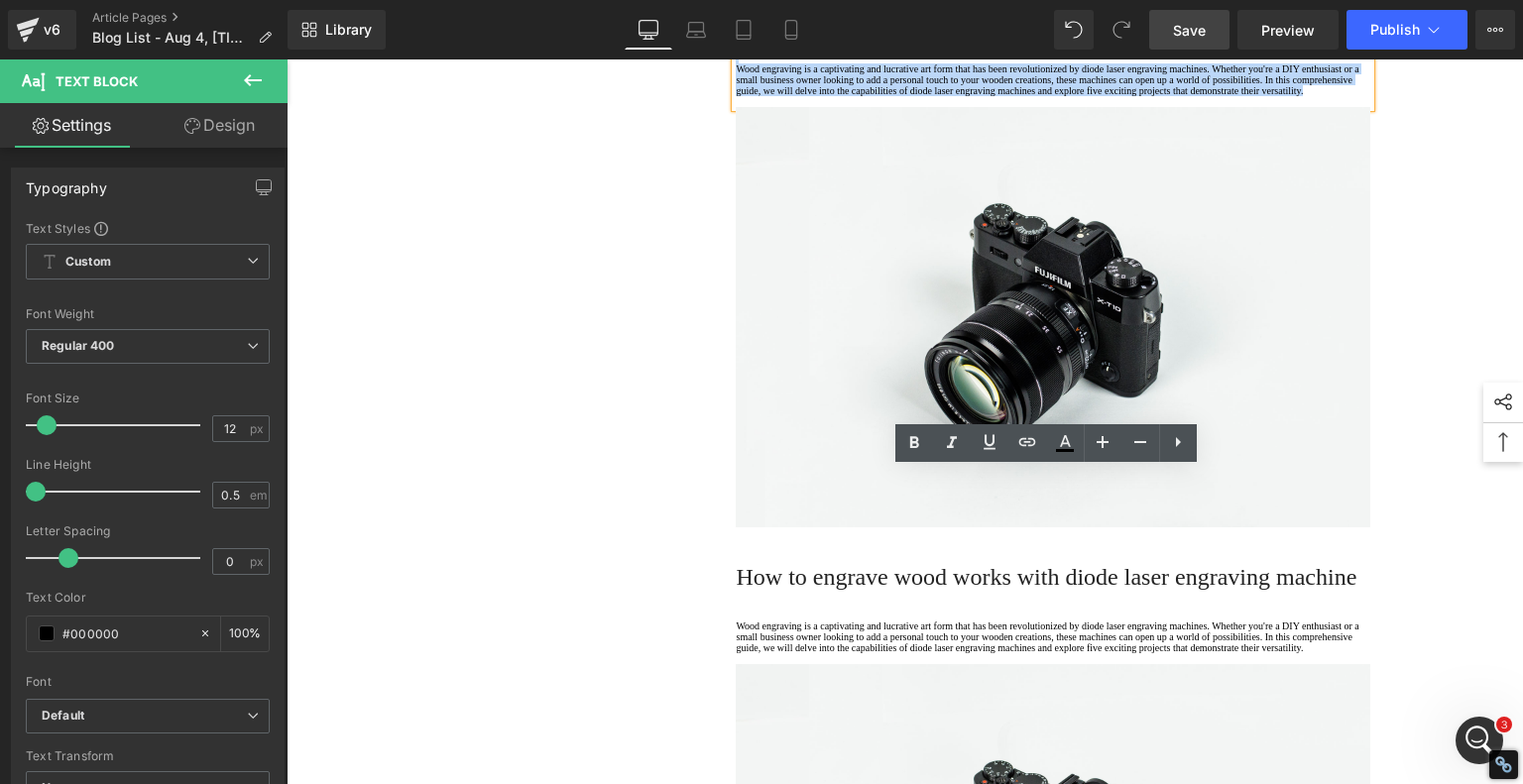 click on "1.  Is the laser engraving machine good at engraving wooden materials Text Block         2.  Laser engraving machine engraving thick paulownia wood cat claw coasters Text Block         3.  Laser engraving machine to engrave thick pine wood calendar Text Block         4.  Laser Engraving Machine to Engrave Skateboards Text Block         5.  Laser engraving machine batch engraving pencils Text Block         6 .  Laser engraving machine batch engraving pencils Text Block         7 .  Laser engraving machine batch engraving pencils Text Block         Row         Diode Laser vs. Traditional Glass Engraving: What's Better for Your Projects? Heading         When it comes to glass engraving, the debate between traditional methods and modern  diode laser engraving  is heating up. Artists and hobbyists are weighing old-school craftsmanship against cutting-edge technology—and for good reason. Each approach has unique advantages, and depending on your goals, one might suit your style better. Text Block" at bounding box center [905, -1594] 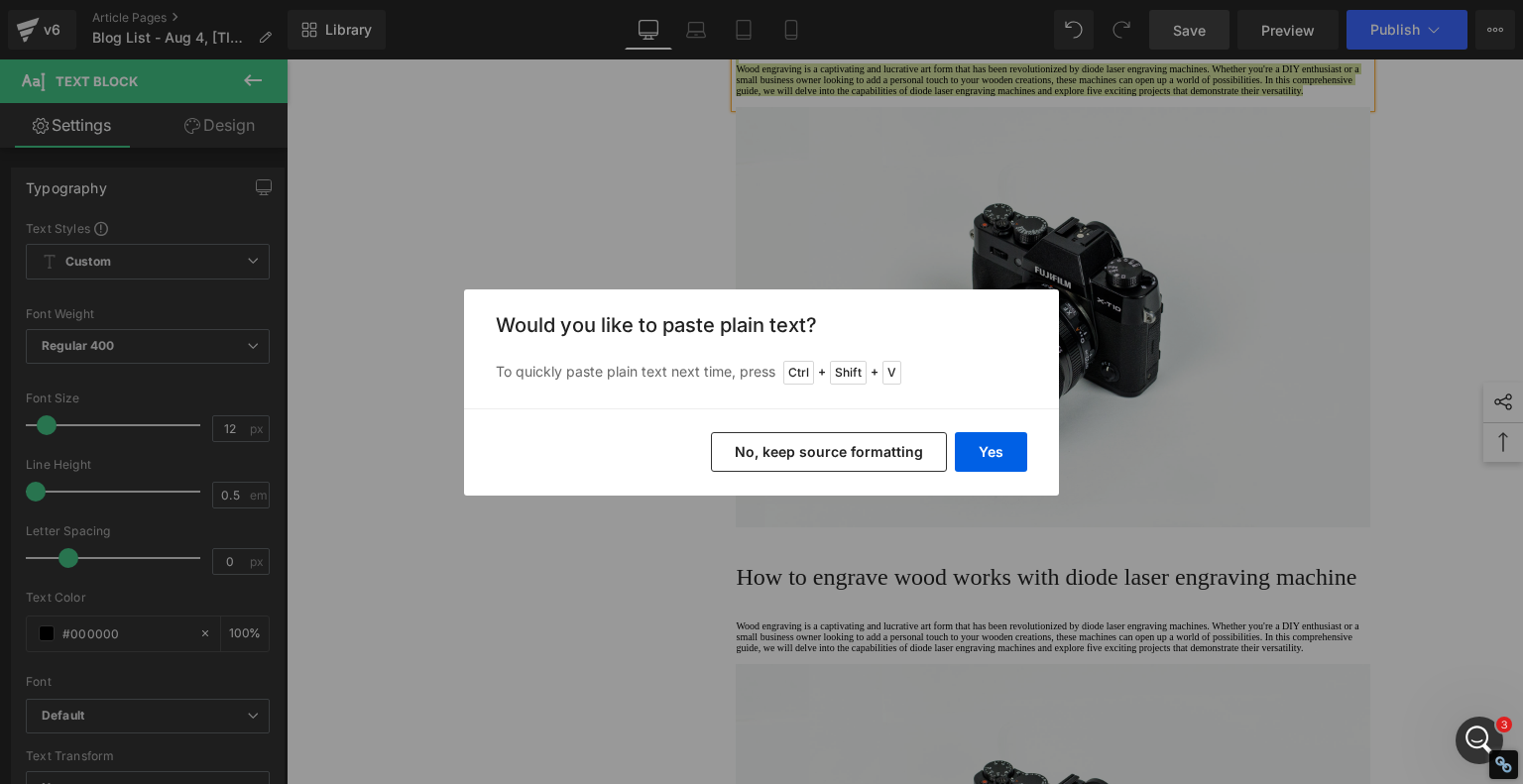 drag, startPoint x: 873, startPoint y: 445, endPoint x: 588, endPoint y: 385, distance: 291.24732 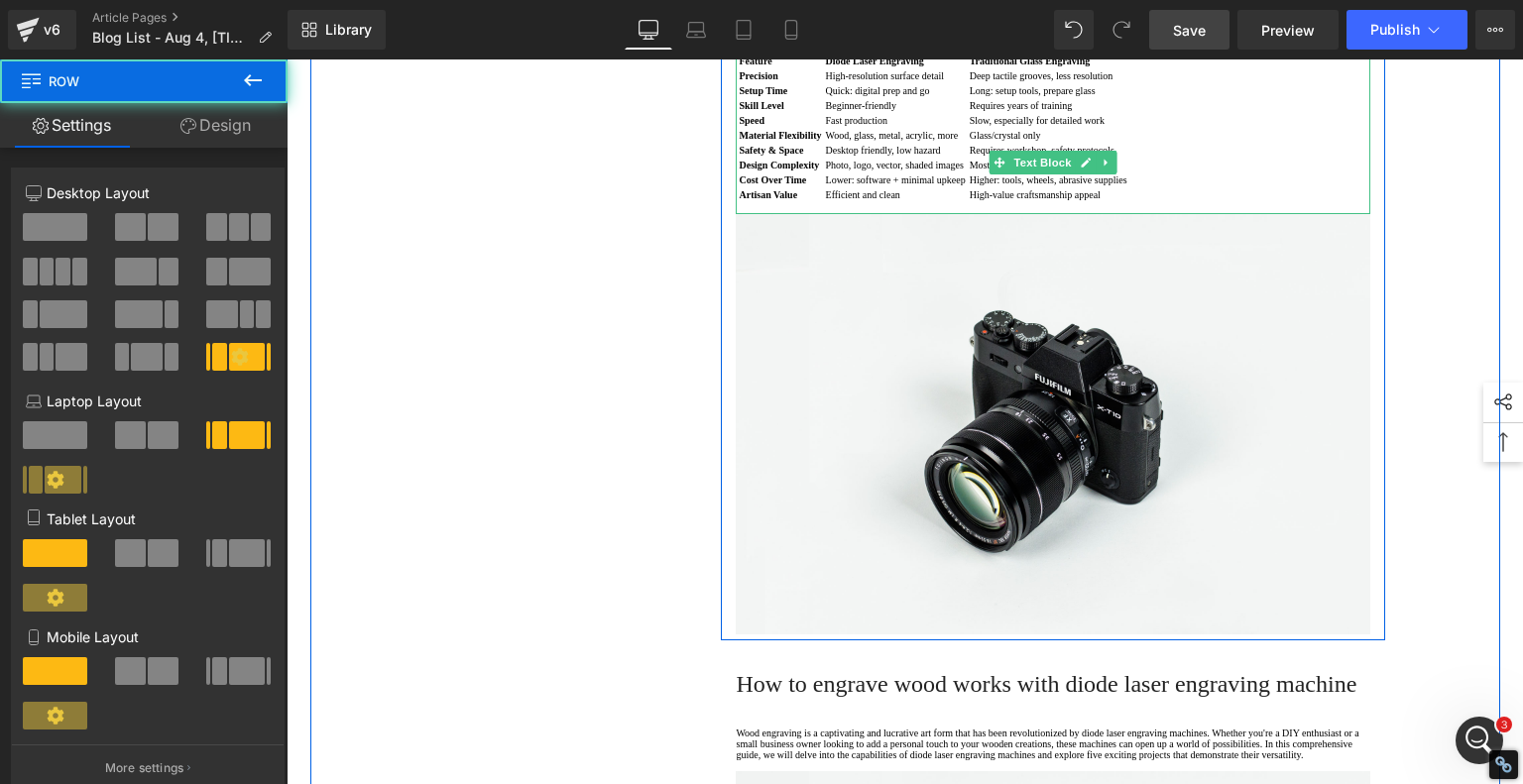 click on "1.  Is the laser engraving machine good at engraving wooden materials Text Block         2.  Laser engraving machine engraving thick paulownia wood cat claw coasters Text Block         3.  Laser engraving machine to engrave thick pine wood calendar Text Block         4.  Laser Engraving Machine to Engrave Skateboards Text Block         5.  Laser engraving machine batch engraving pencils Text Block         6 .  Laser engraving machine batch engraving pencils Text Block         7 .  Laser engraving machine batch engraving pencils Text Block         Row         Diode Laser vs. Traditional Glass Engraving: What's Better for Your Projects? Heading         When it comes to glass engraving, the debate between traditional methods and modern  diode laser engraving  is heating up. Artists and hobbyists are weighing old-school craftsmanship against cutting-edge technology—and for good reason. Each approach has unique advantages, and depending on your goals, one might suit your style better. Text Block" at bounding box center (905, -1540) 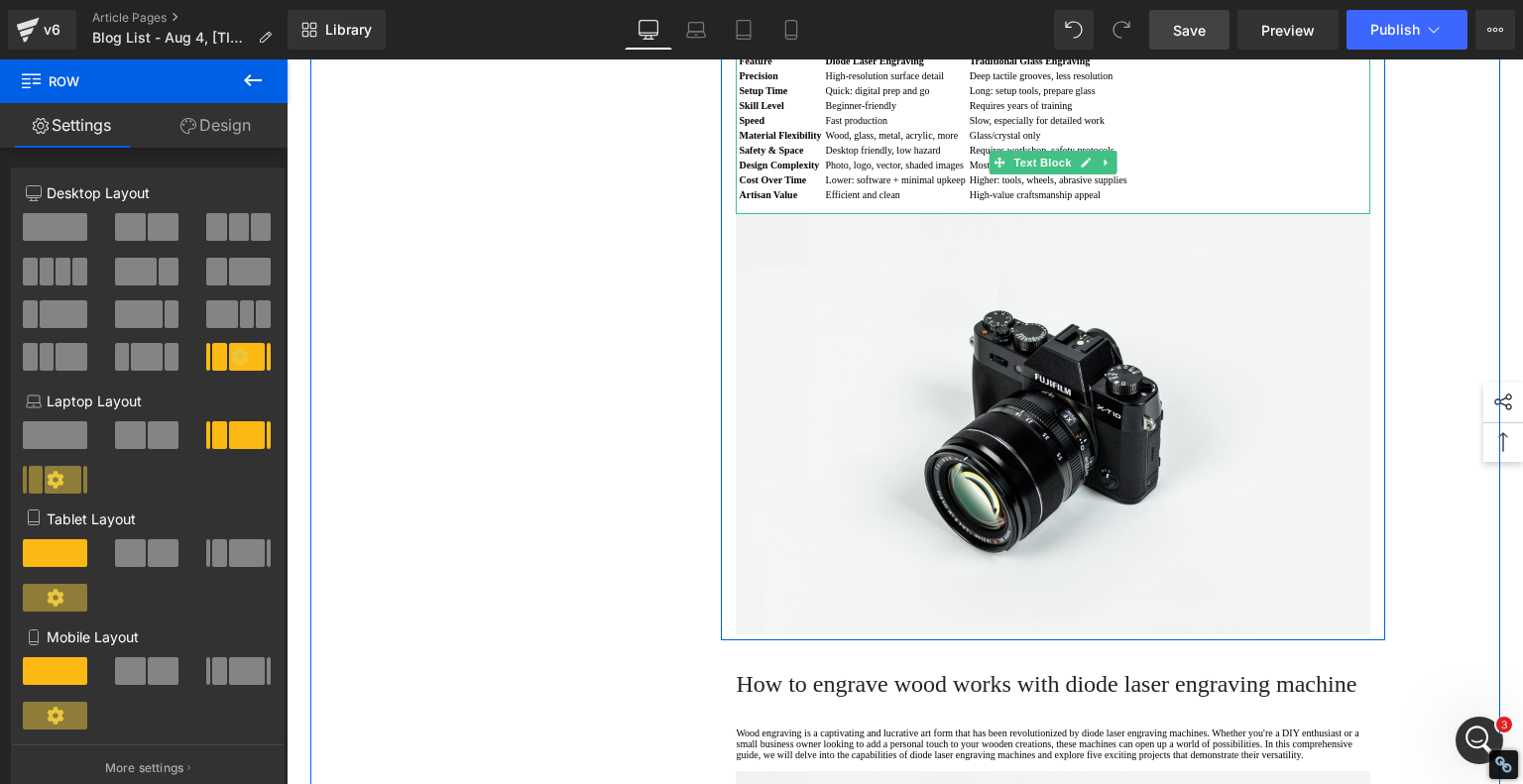 click on "Feature
Diode Laser Engraving
Traditional Glass Engraving
Precision
High-resolution surface detail
Deep tactile grooves, less resolution
Setup Time
Quick: digital prep and go
Long: setup tools, prepare glass
Skill Level
Beginner-friendly
Requires years of training
Speed
Fast production
Slow, especially for detailed work
Material Flexibility
Wood, glass, metal, acrylic, more
Glass/crystal only
Safety & Space
Desktop friendly, low hazard
Requires workshop, safety protocols
Design Complexity
Photo, logo, vector, shaded images
Mostly line art or shallow textures
Cost Over Time
Lower: software + minimal upkeep
Higher: tools, wheels, abrasive supplies
Artisan Value
Efficient and clean
High-value craftsmanship appeal" at bounding box center [1053, 133] 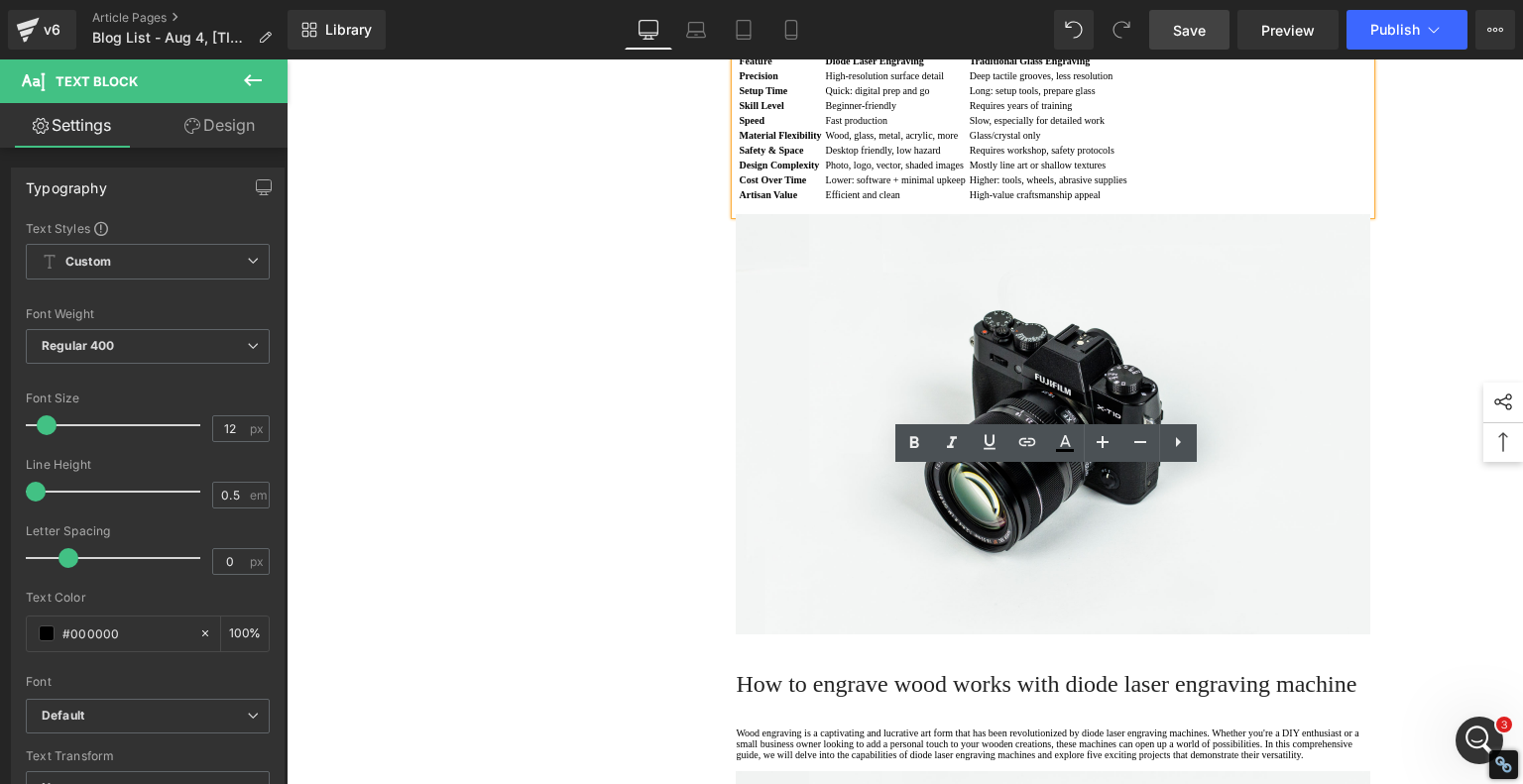 click on "1.  Is the laser engraving machine good at engraving wooden materials Text Block         2.  Laser engraving machine engraving thick paulownia wood cat claw coasters Text Block         3.  Laser engraving machine to engrave thick pine wood calendar Text Block         4.  Laser Engraving Machine to Engrave Skateboards Text Block         5.  Laser engraving machine batch engraving pencils Text Block         6 .  Laser engraving machine batch engraving pencils Text Block         7 .  Laser engraving machine batch engraving pencils Text Block         Row         Diode Laser vs. Traditional Glass Engraving: What's Better for Your Projects? Heading         When it comes to glass engraving, the debate between traditional methods and modern  diode laser engraving  is heating up. Artists and hobbyists are weighing old-school craftsmanship against cutting-edge technology—and for good reason. Each approach has unique advantages, and depending on your goals, one might suit your style better. Text Block" at bounding box center [905, -1540] 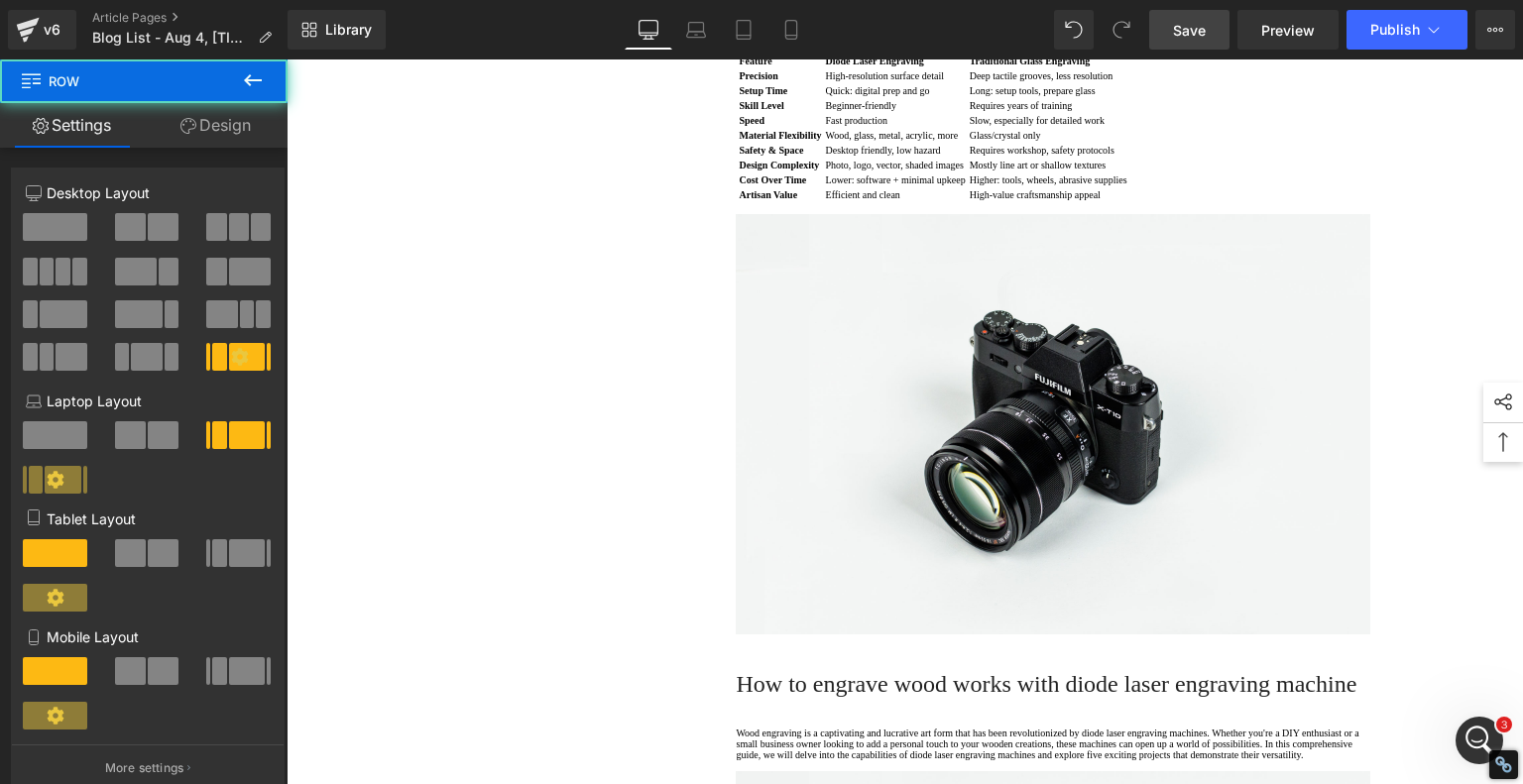 scroll, scrollTop: 4758, scrollLeft: 0, axis: vertical 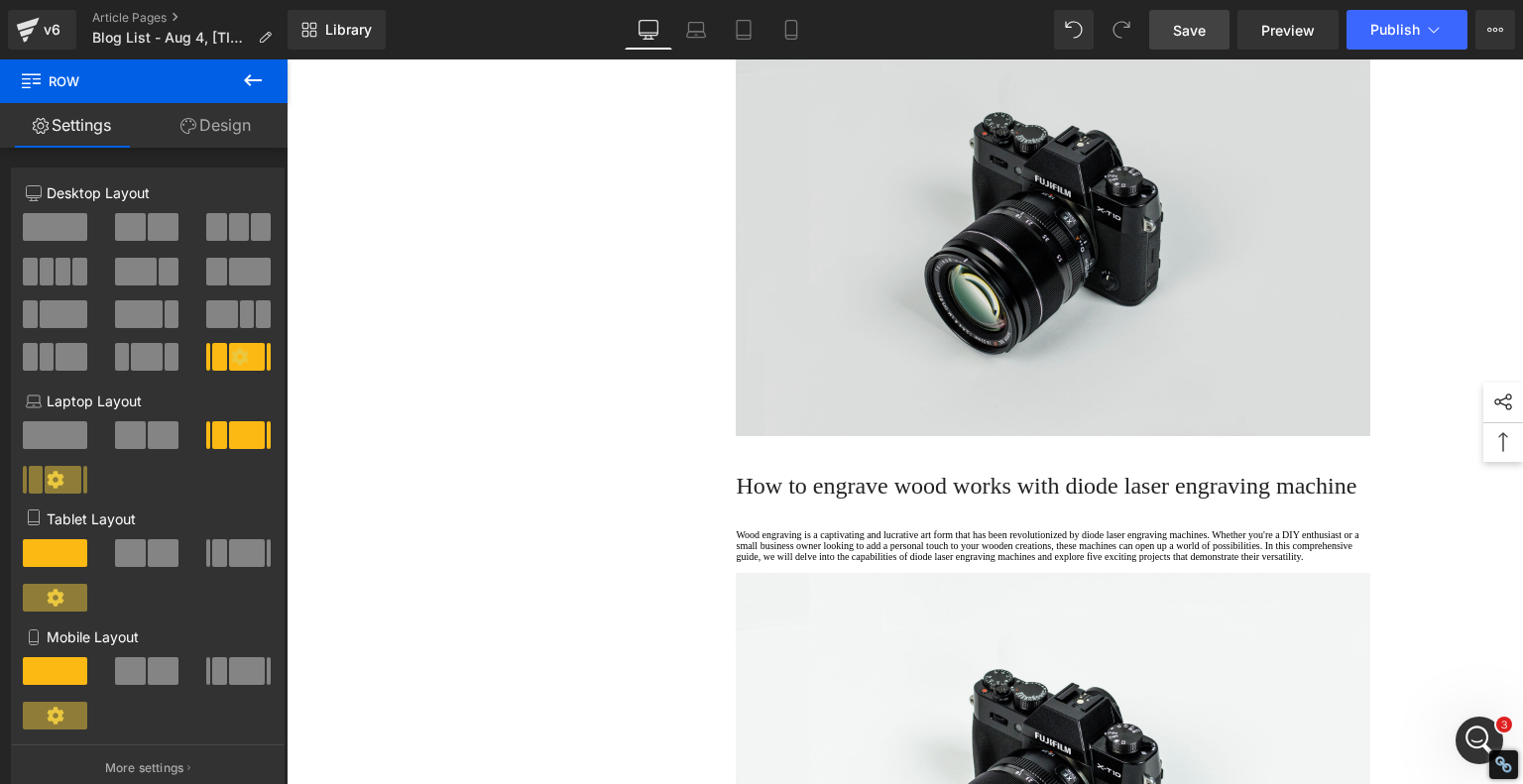 click at bounding box center [1053, 226] 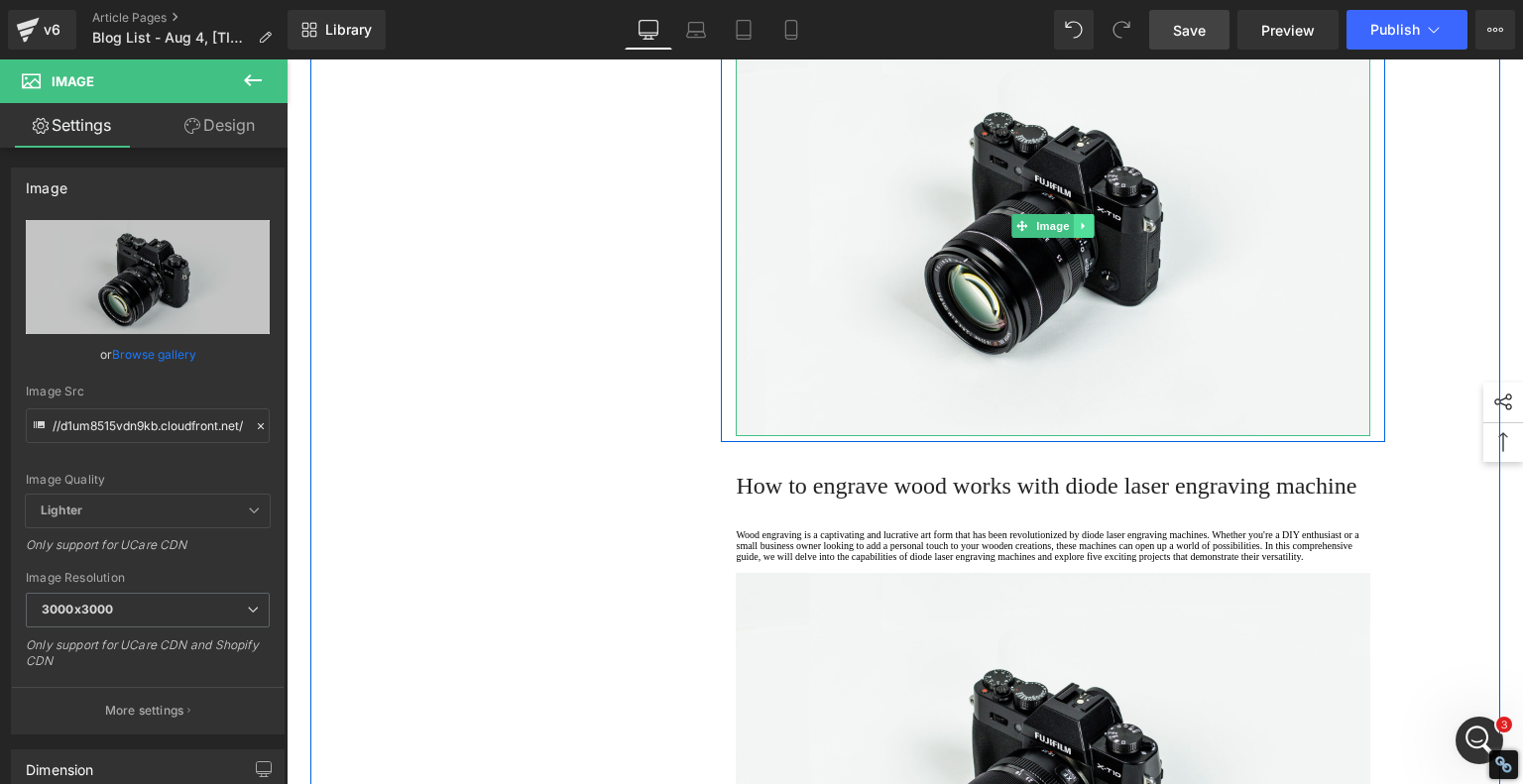 click 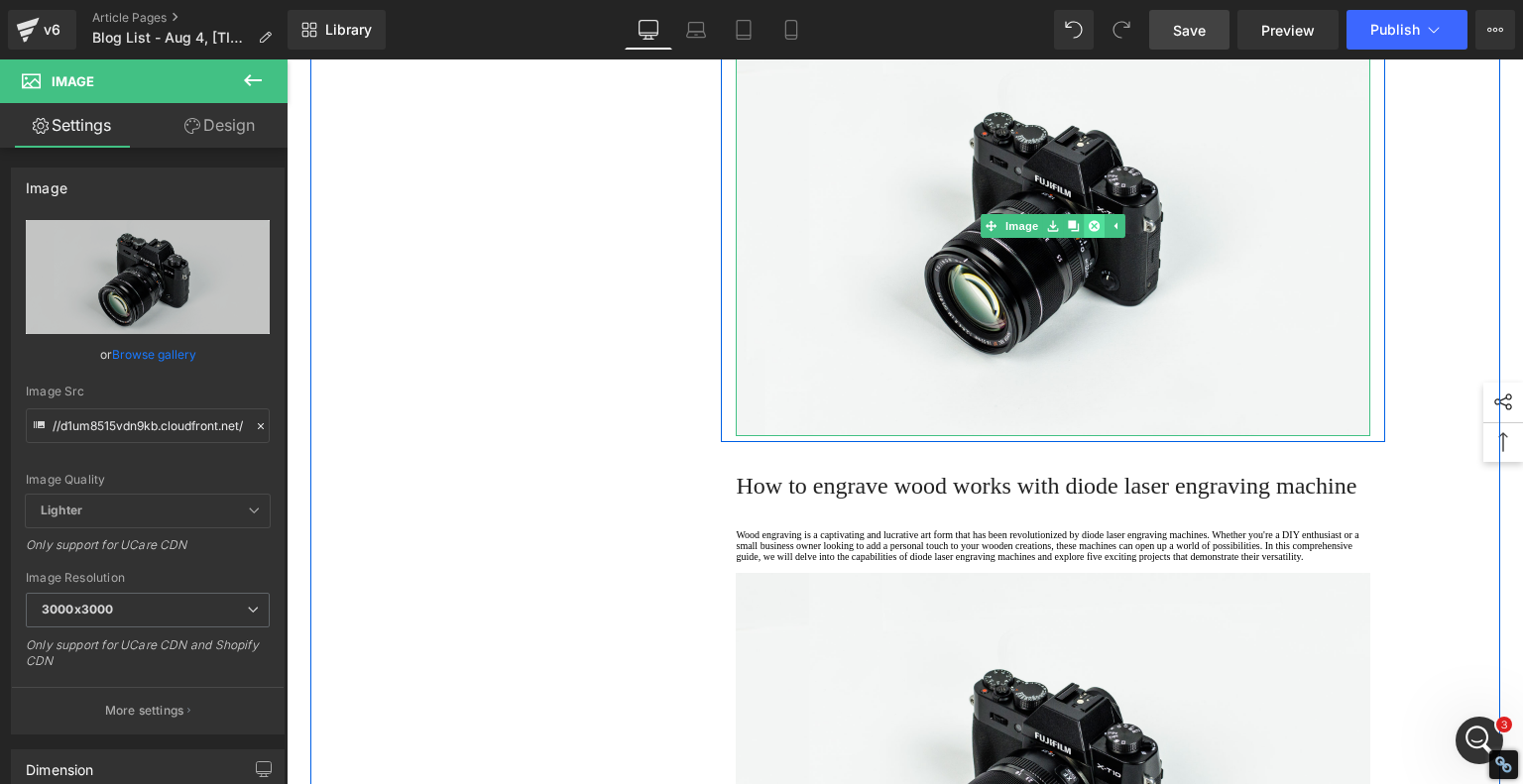 click 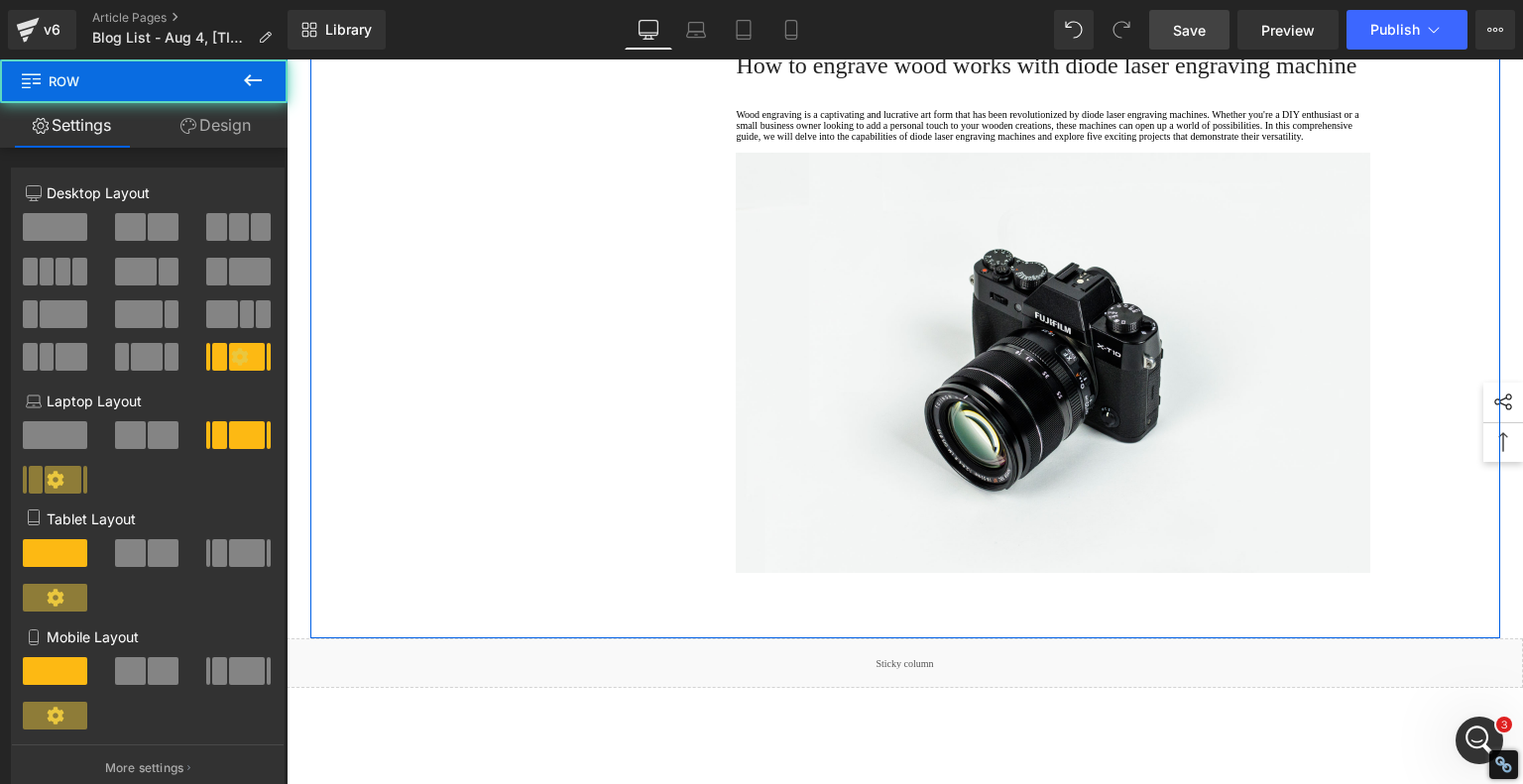 click on "1.  Is the laser engraving machine good at engraving wooden materials Text Block         2.  Laser engraving machine engraving thick paulownia wood cat claw coasters Text Block         3.  Laser engraving machine to engrave thick pine wood calendar Text Block         4.  Laser Engraving Machine to Engrave Skateboards Text Block         5.  Laser engraving machine batch engraving pencils Text Block         6 .  Laser engraving machine batch engraving pencils Text Block         7 .  Laser engraving machine batch engraving pencils Text Block         Row         Diode Laser vs. Traditional Glass Engraving: What's Better for Your Projects? Heading         When it comes to glass engraving, the debate between traditional methods and modern  diode laser engraving  is heating up. Artists and hobbyists are weighing old-school craftsmanship against cutting-edge technology—and for good reason. Each approach has unique advantages, and depending on your goals, one might suit your style better. Text Block" at bounding box center (905, -1949) 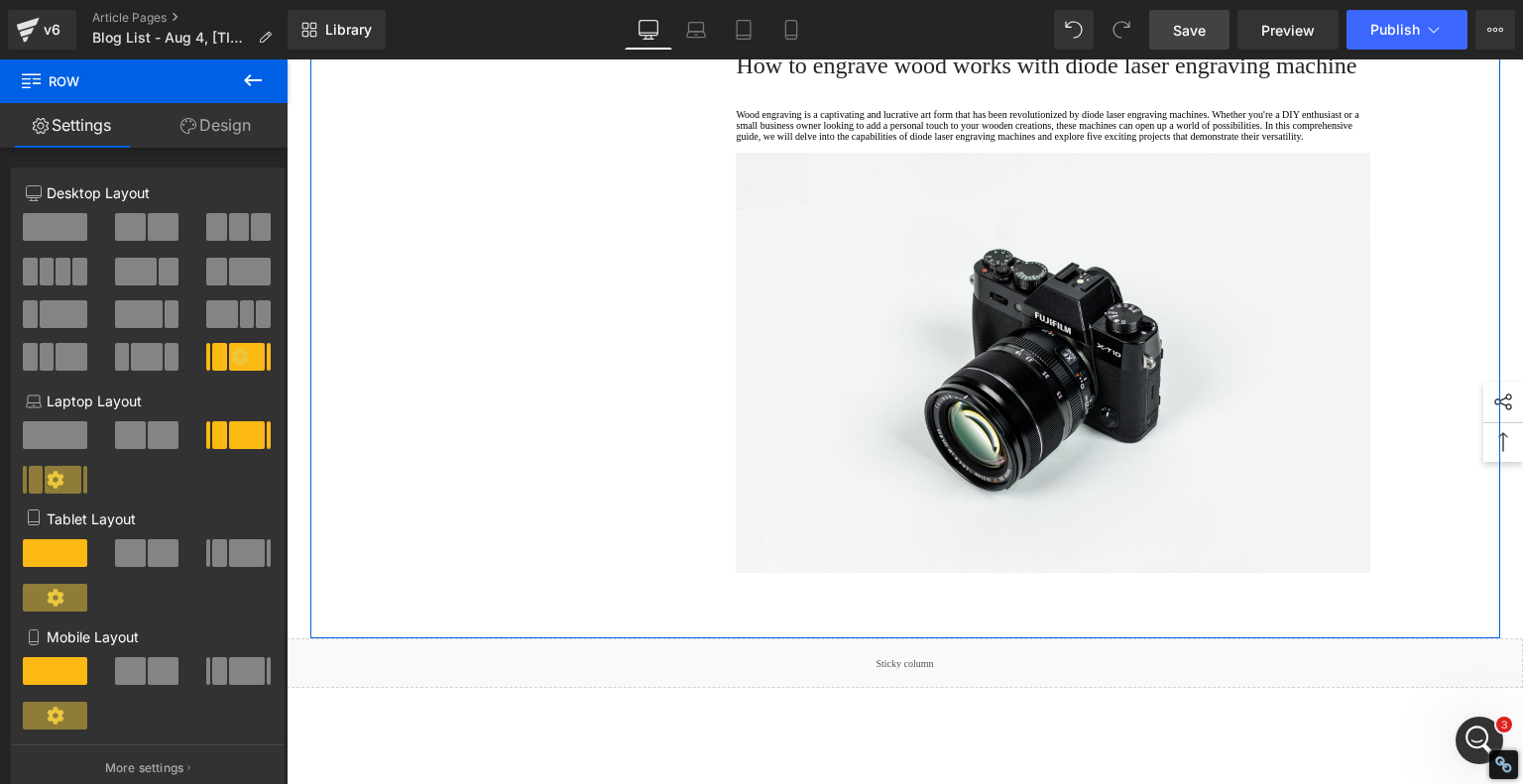 click on "Wood, glass, metal, acrylic, more" at bounding box center [895, -63] 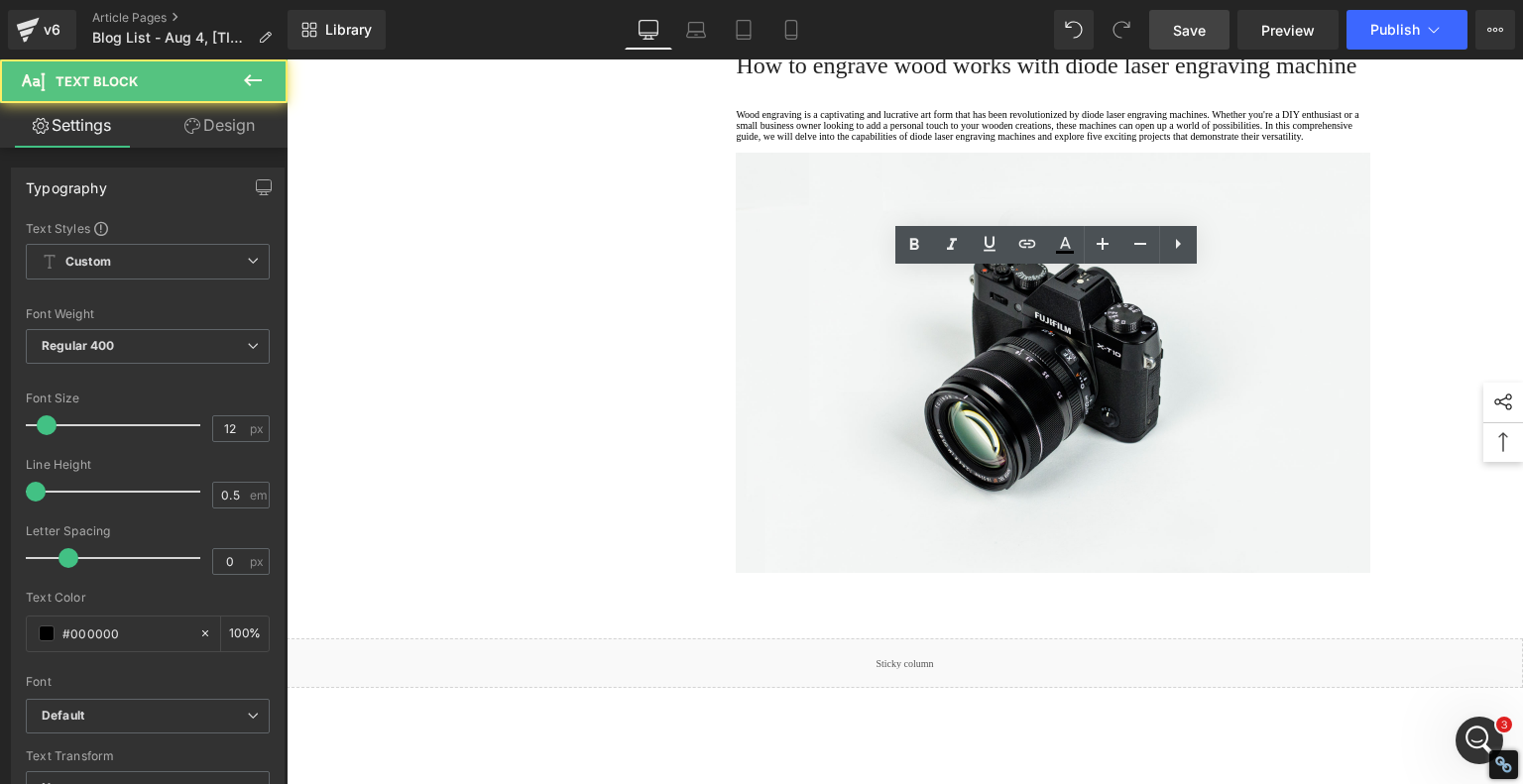 click on "Lower: software + minimal upkeep" at bounding box center (895, -19) 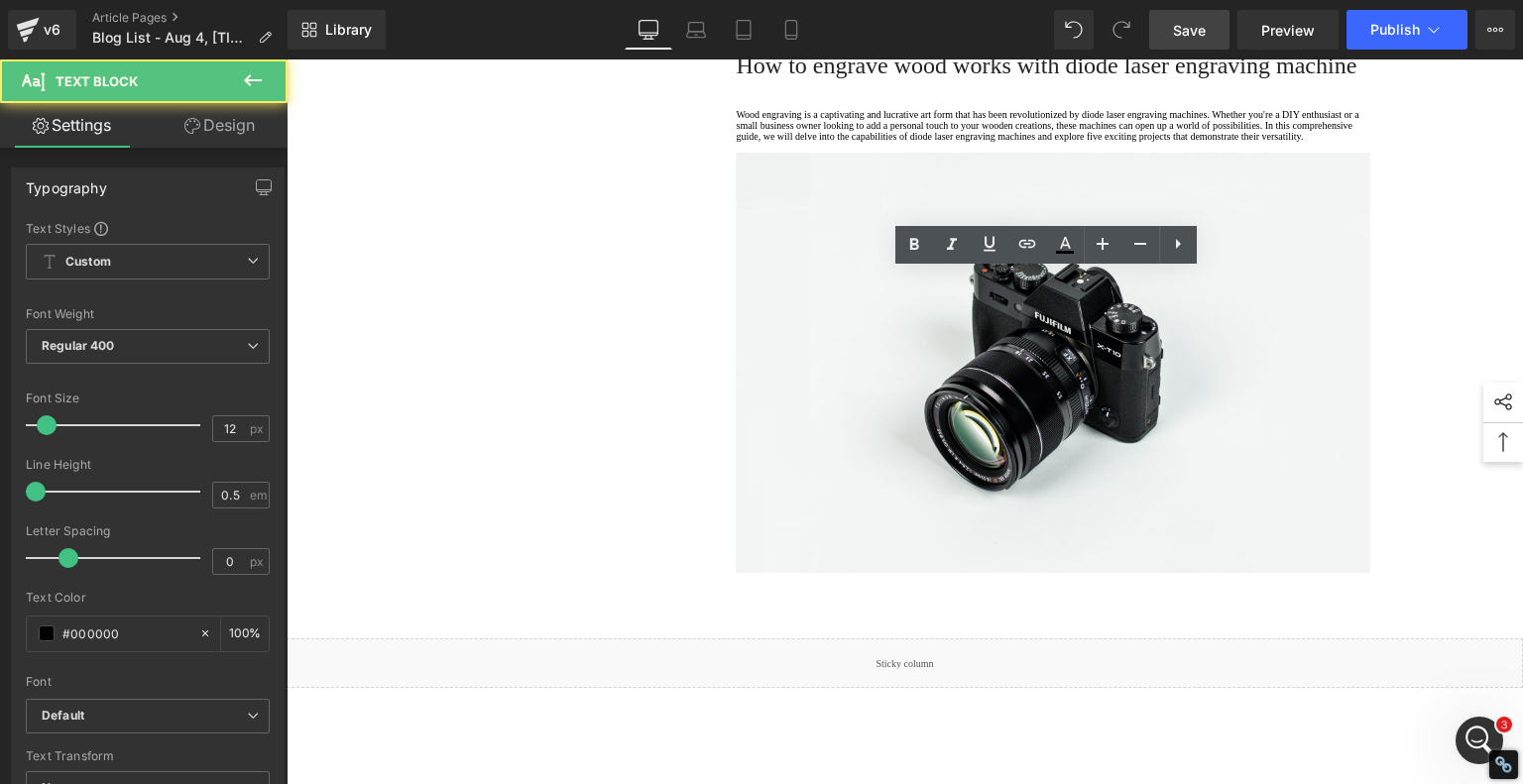 click on "Lower: software + minimal upkeep" at bounding box center [895, -19] 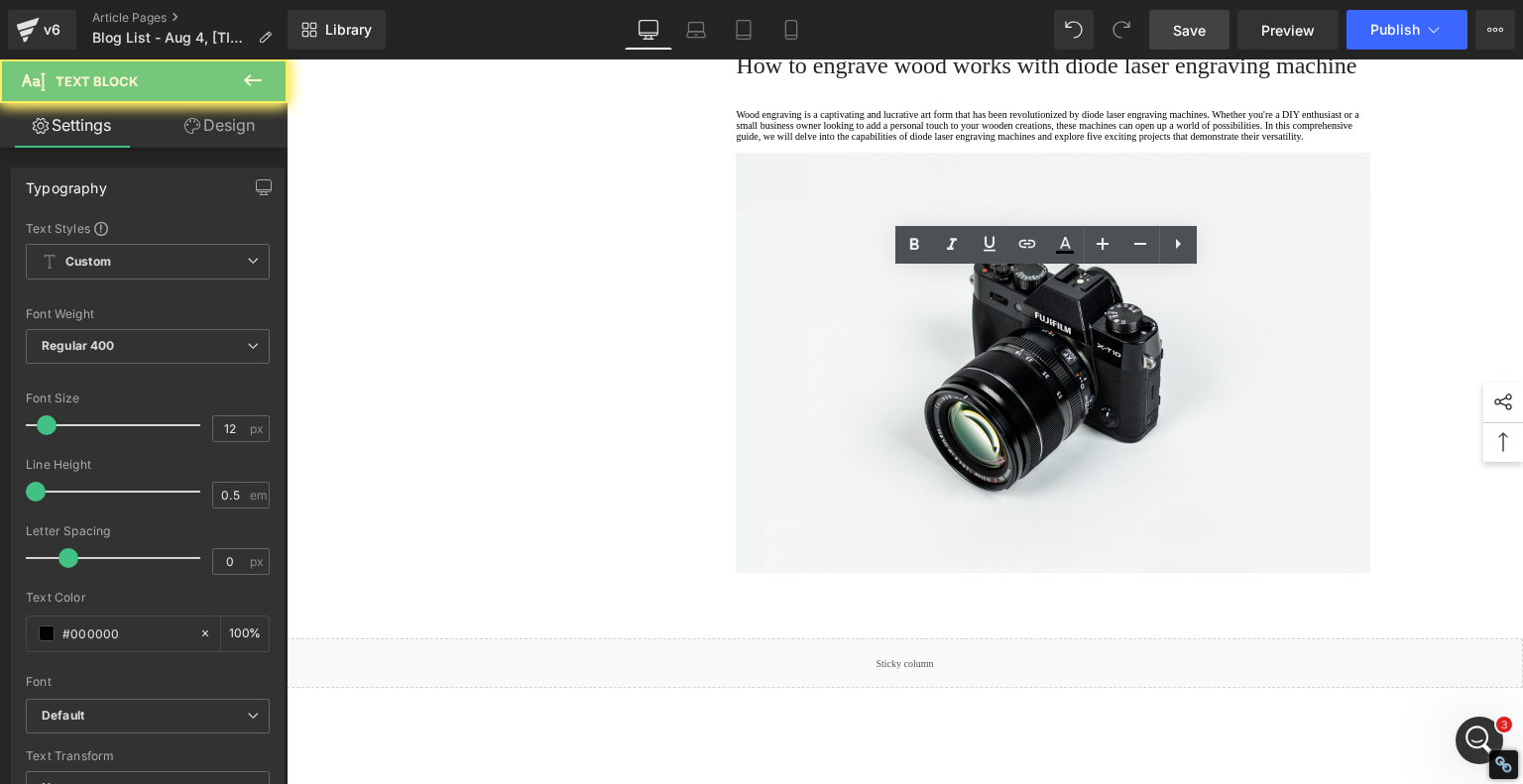 click on "Lower: software + minimal upkeep" at bounding box center [895, -19] 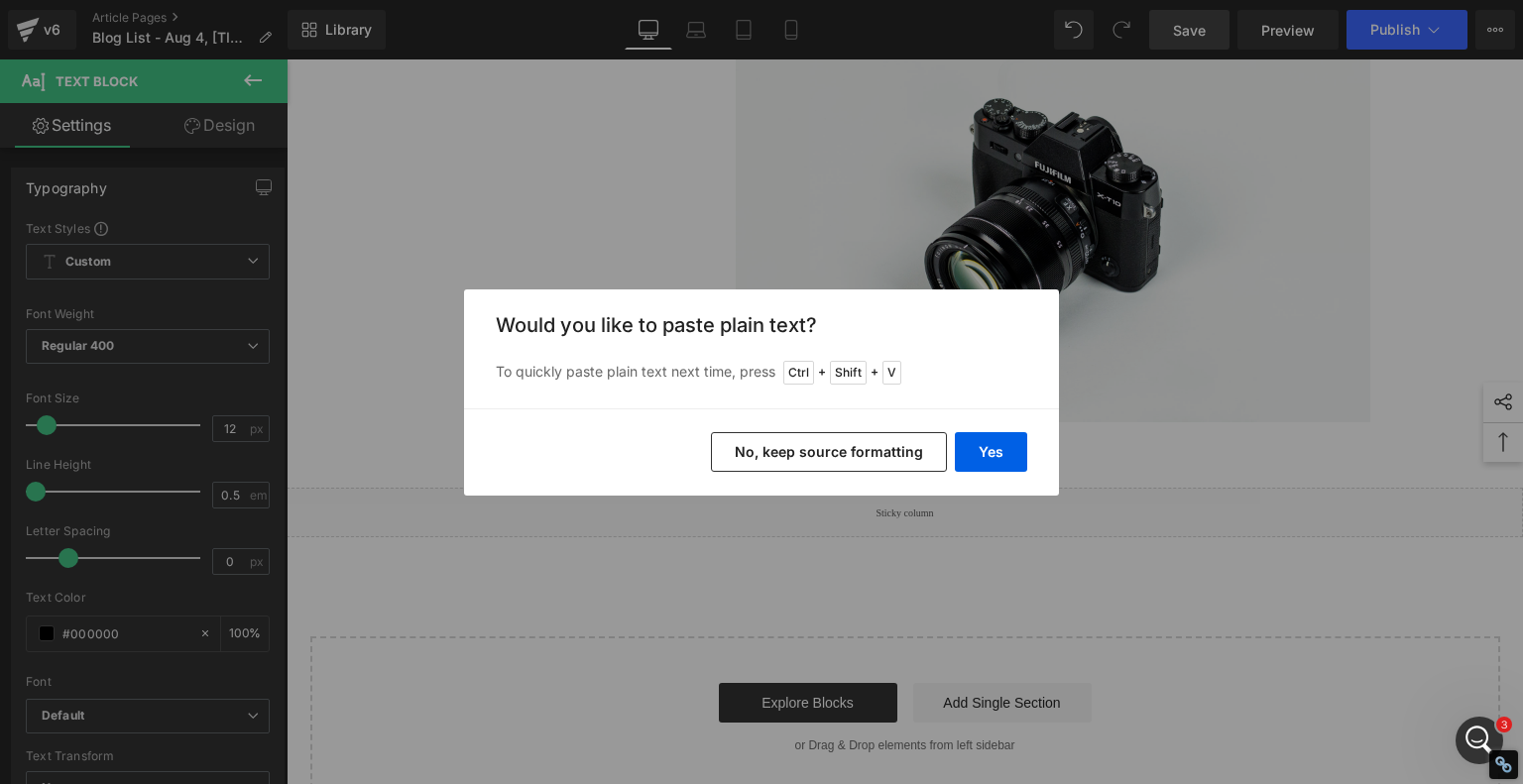click on "No, keep source formatting" at bounding box center (829, 452) 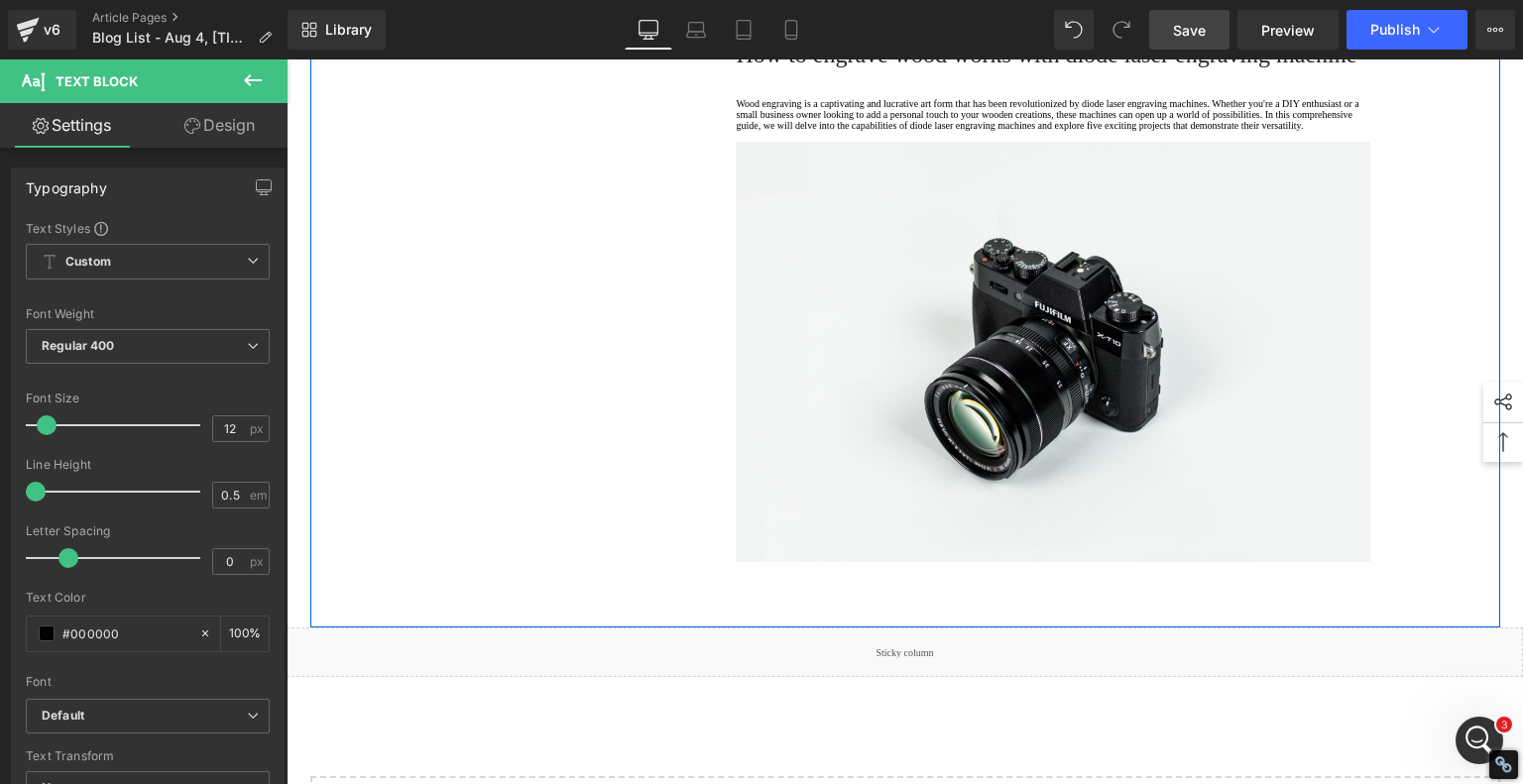 click on "1.  Is the laser engraving machine good at engraving wooden materials Text Block         2.  Laser engraving machine engraving thick paulownia wood cat claw coasters Text Block         3.  Laser engraving machine to engrave thick pine wood calendar Text Block         4.  Laser Engraving Machine to Engrave Skateboards Text Block         5.  Laser engraving machine batch engraving pencils Text Block         6 .  Laser engraving machine batch engraving pencils Text Block         7 .  Laser engraving machine batch engraving pencils Text Block         Row         Diode Laser vs. Traditional Glass Engraving: What's Better for Your Projects? Heading         When it comes to glass engraving, the debate between traditional methods and modern  diode laser engraving  is heating up. Artists and hobbyists are weighing old-school craftsmanship against cutting-edge technology—and for good reason. Each approach has unique advantages, and depending on your goals, one might suit your style better. Text Block" at bounding box center (905, -1954) 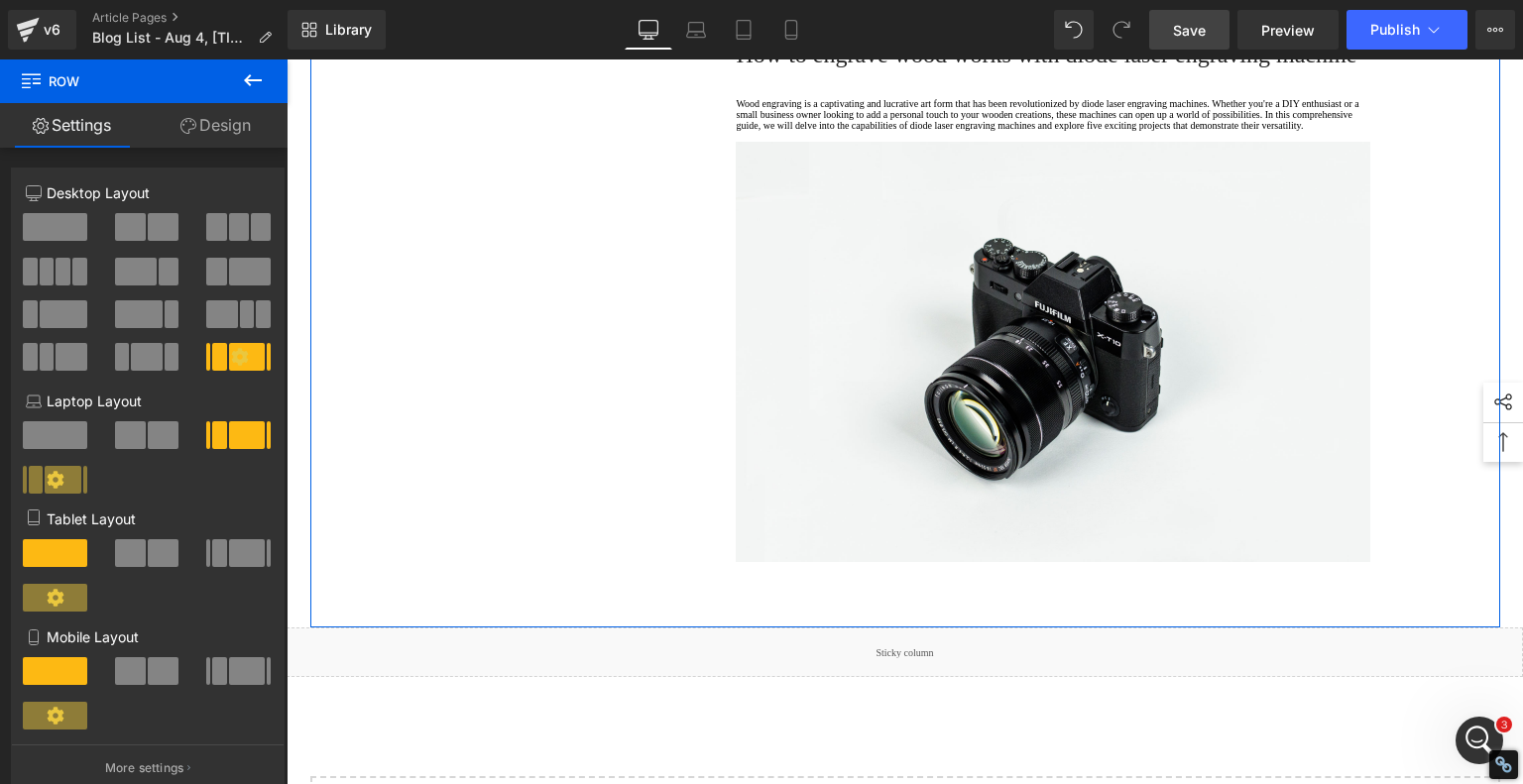 click on "1.  Is the laser engraving machine good at engraving wooden materials Text Block         2.  Laser engraving machine engraving thick paulownia wood cat claw coasters Text Block         3.  Laser engraving machine to engrave thick pine wood calendar Text Block         4.  Laser Engraving Machine to Engrave Skateboards Text Block         5.  Laser engraving machine batch engraving pencils Text Block         6 .  Laser engraving machine batch engraving pencils Text Block         7 .  Laser engraving machine batch engraving pencils Text Block         Row         Diode Laser vs. Traditional Glass Engraving: What's Better for Your Projects? Heading         When it comes to glass engraving, the debate between traditional methods and modern  diode laser engraving  is heating up. Artists and hobbyists are weighing old-school craftsmanship against cutting-edge technology—and for good reason. Each approach has unique advantages, and depending on your goals, one might suit your style better. Text Block" at bounding box center (905, -1954) 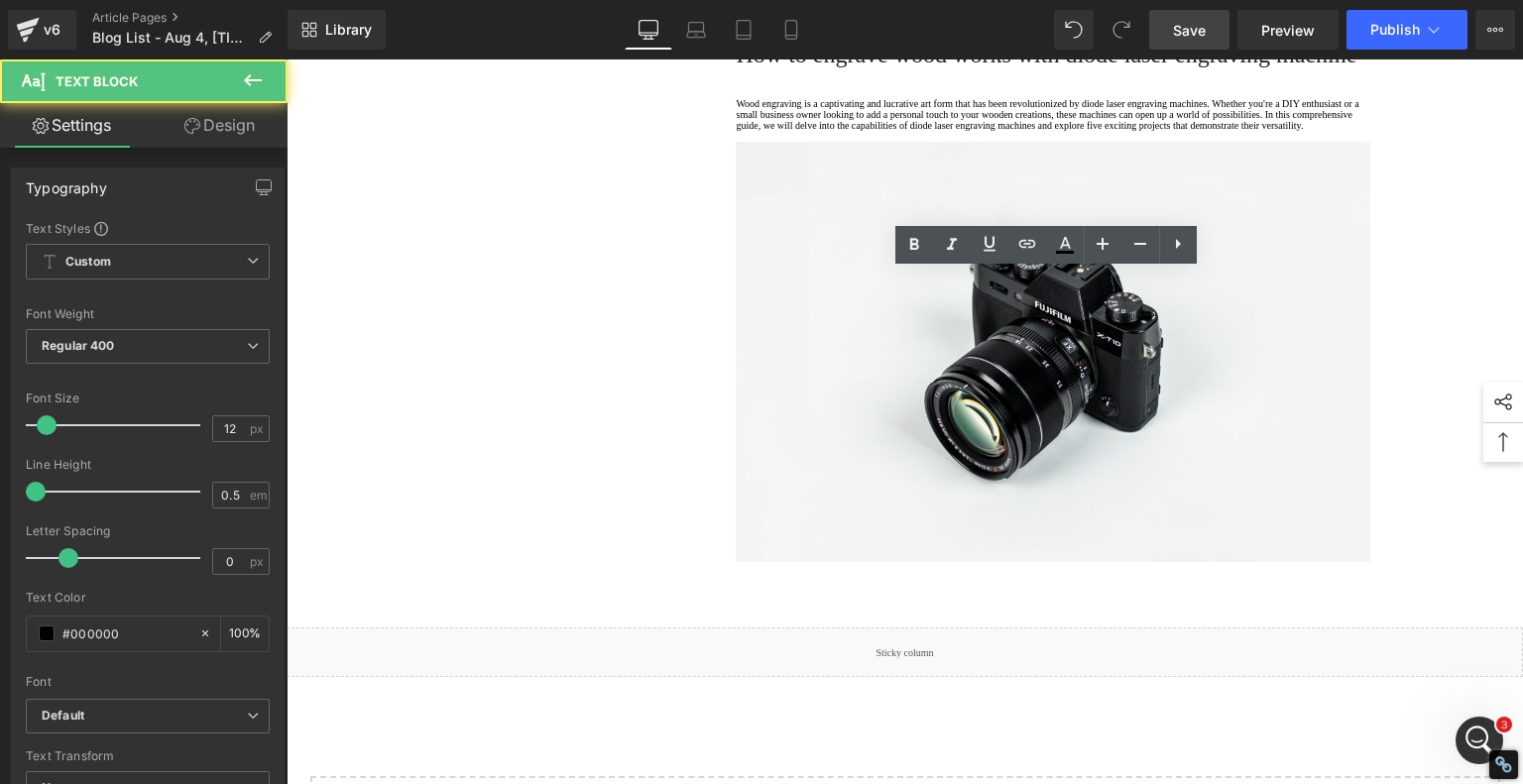 click on "Mostly line art or shallow textures" at bounding box center (1048, -34) 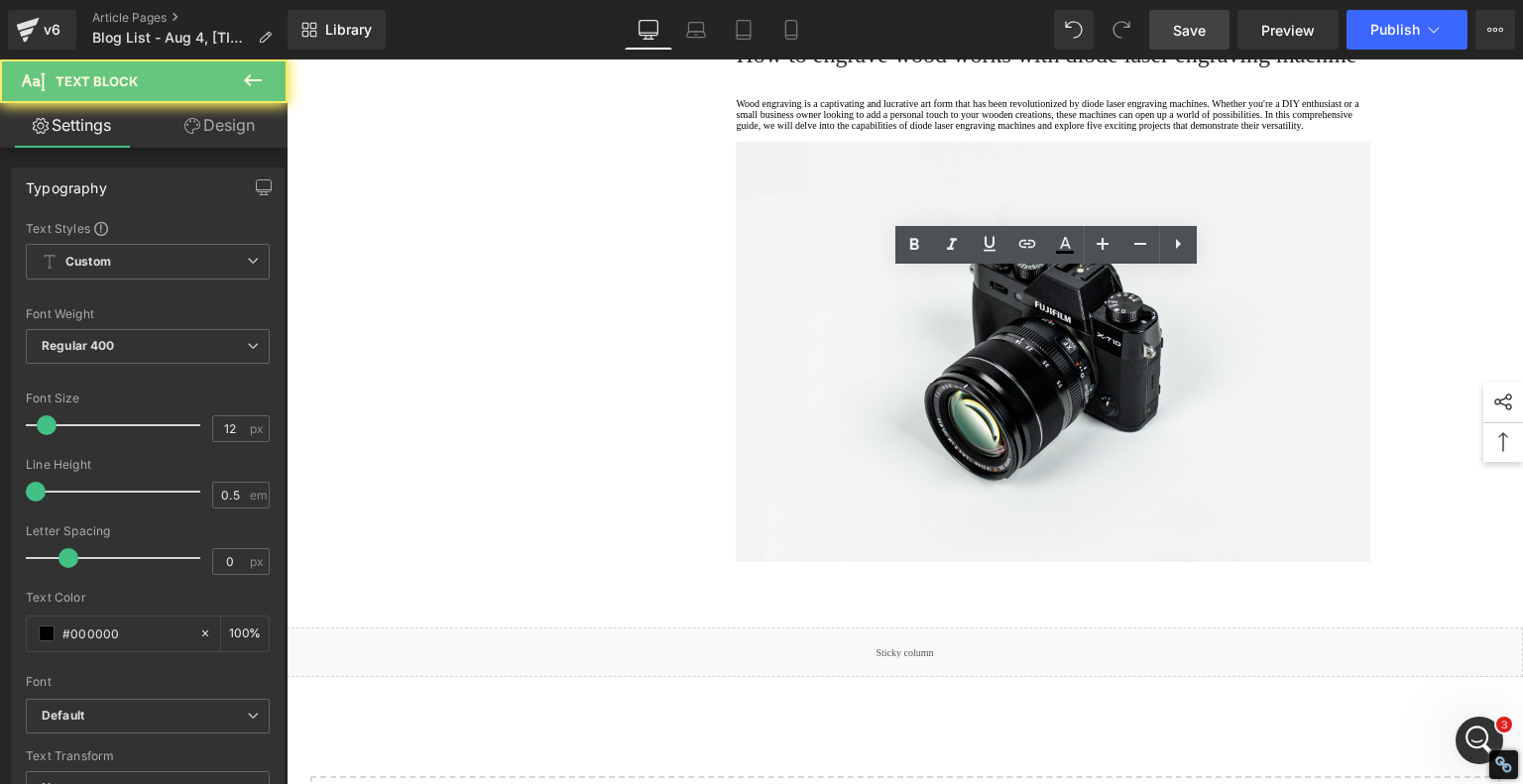 click on "Mostly line art or shallow textures" at bounding box center (1048, -34) 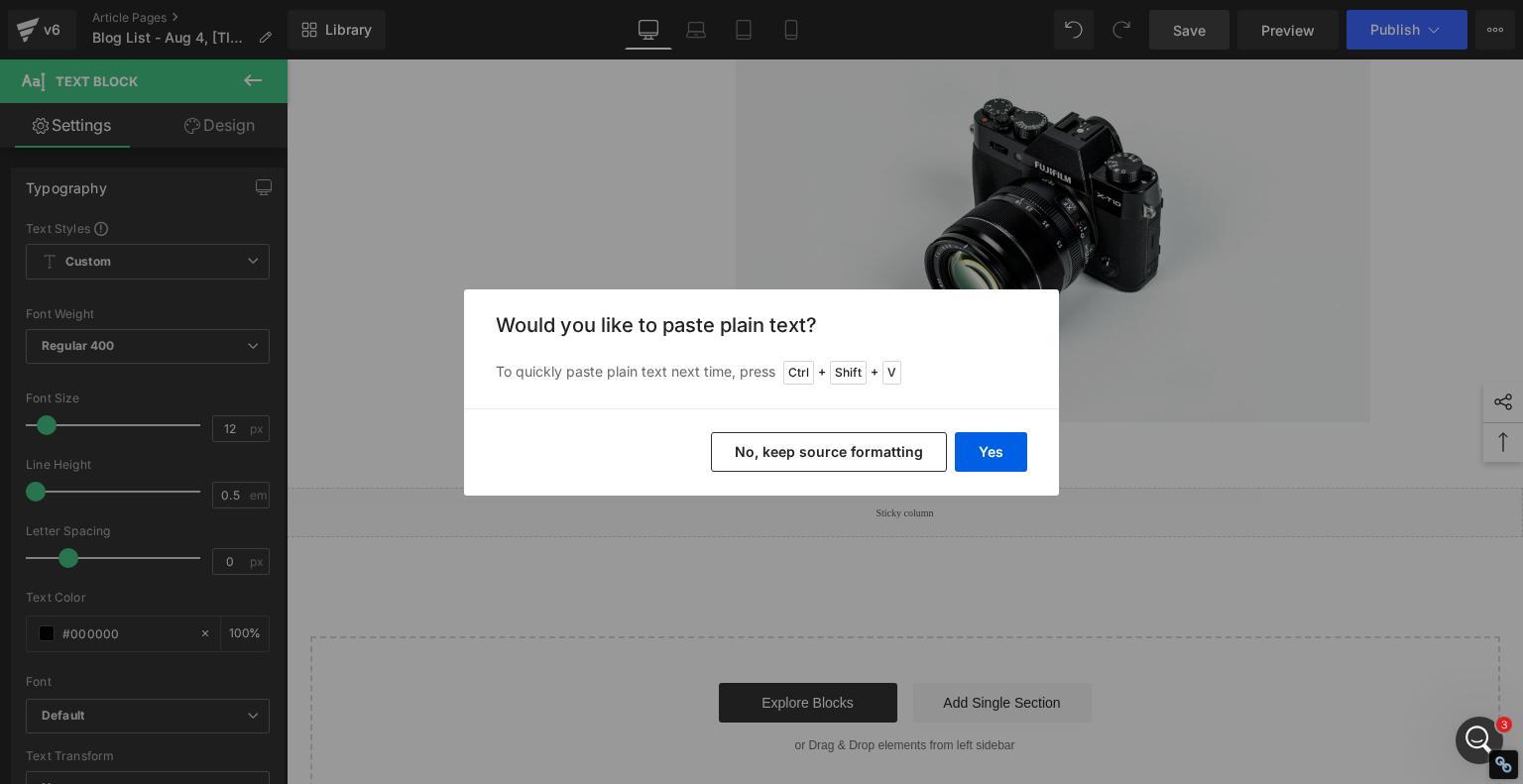 click on "No, keep source formatting" at bounding box center (829, 452) 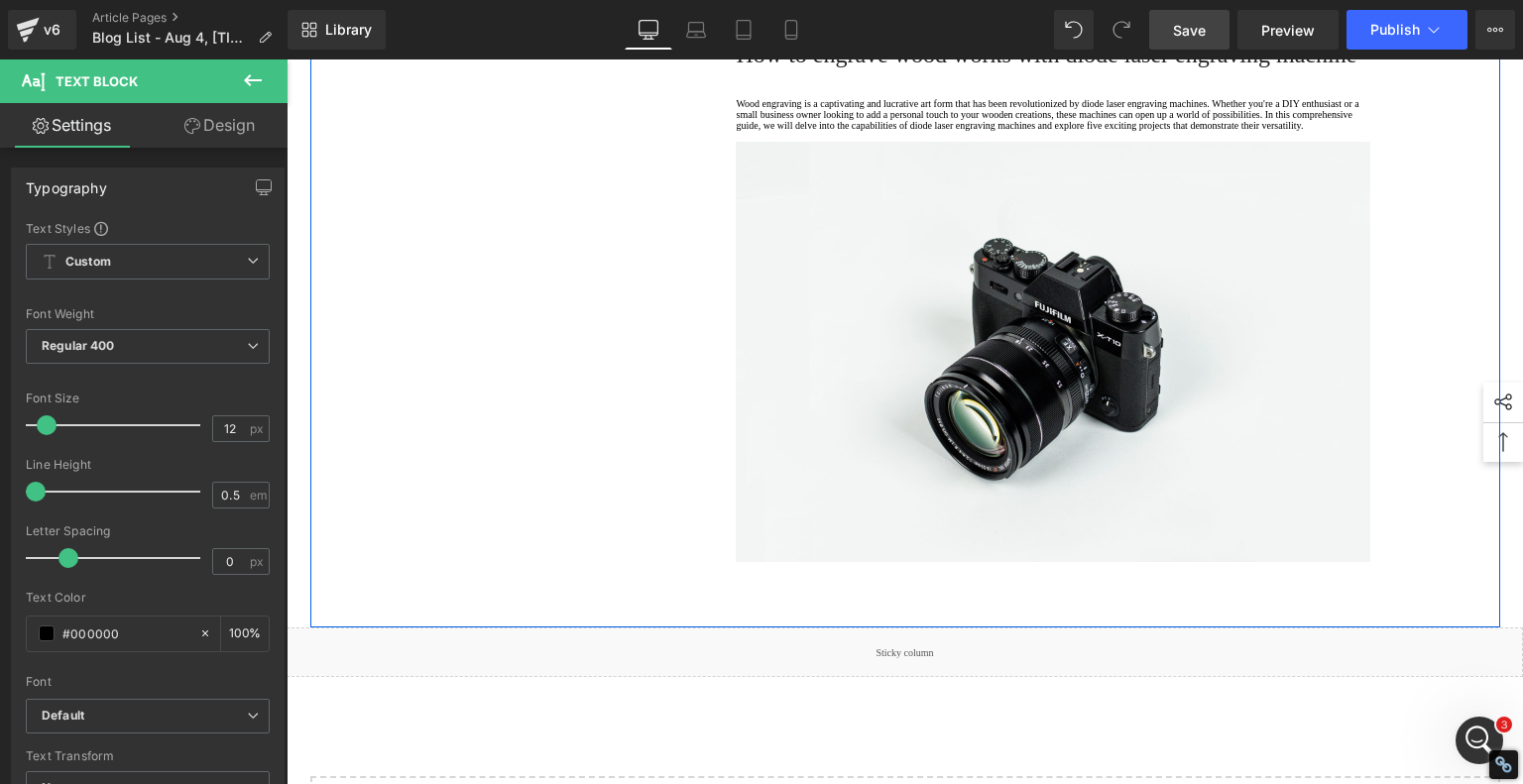 click on "1.  Is the laser engraving machine good at engraving wooden materials Text Block         2.  Laser engraving machine engraving thick paulownia wood cat claw coasters Text Block         3.  Laser engraving machine to engrave thick pine wood calendar Text Block         4.  Laser Engraving Machine to Engrave Skateboards Text Block         5.  Laser engraving machine batch engraving pencils Text Block         6 .  Laser engraving machine batch engraving pencils Text Block         7 .  Laser engraving machine batch engraving pencils Text Block         Row         Diode Laser vs. Traditional Glass Engraving: What's Better for Your Projects? Heading         When it comes to glass engraving, the debate between traditional methods and modern  diode laser engraving  is heating up. Artists and hobbyists are weighing old-school craftsmanship against cutting-edge technology—and for good reason. Each approach has unique advantages, and depending on your goals, one might suit your style better. Text Block" at bounding box center (905, -1954) 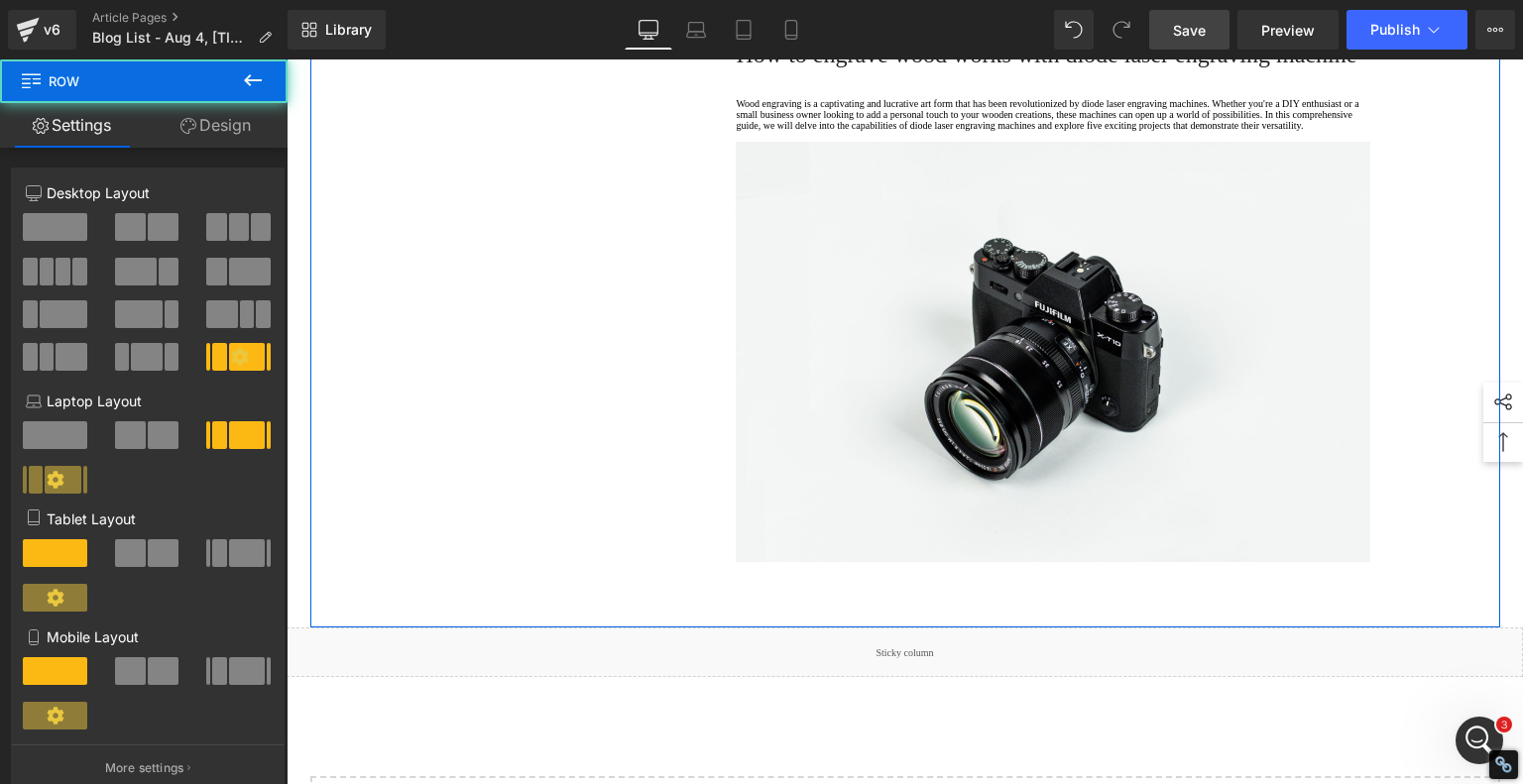 click on "1.  Is the laser engraving machine good at engraving wooden materials Text Block         2.  Laser engraving machine engraving thick paulownia wood cat claw coasters Text Block         3.  Laser engraving machine to engrave thick pine wood calendar Text Block         4.  Laser Engraving Machine to Engrave Skateboards Text Block         5.  Laser engraving machine batch engraving pencils Text Block         6 .  Laser engraving machine batch engraving pencils Text Block         7 .  Laser engraving machine batch engraving pencils Text Block         Row         Diode Laser vs. Traditional Glass Engraving: What's Better for Your Projects? Heading         When it comes to glass engraving, the debate between traditional methods and modern  diode laser engraving  is heating up. Artists and hobbyists are weighing old-school craftsmanship against cutting-edge technology—and for good reason. Each approach has unique advantages, and depending on your goals, one might suit your style better. Text Block" at bounding box center (905, -1954) 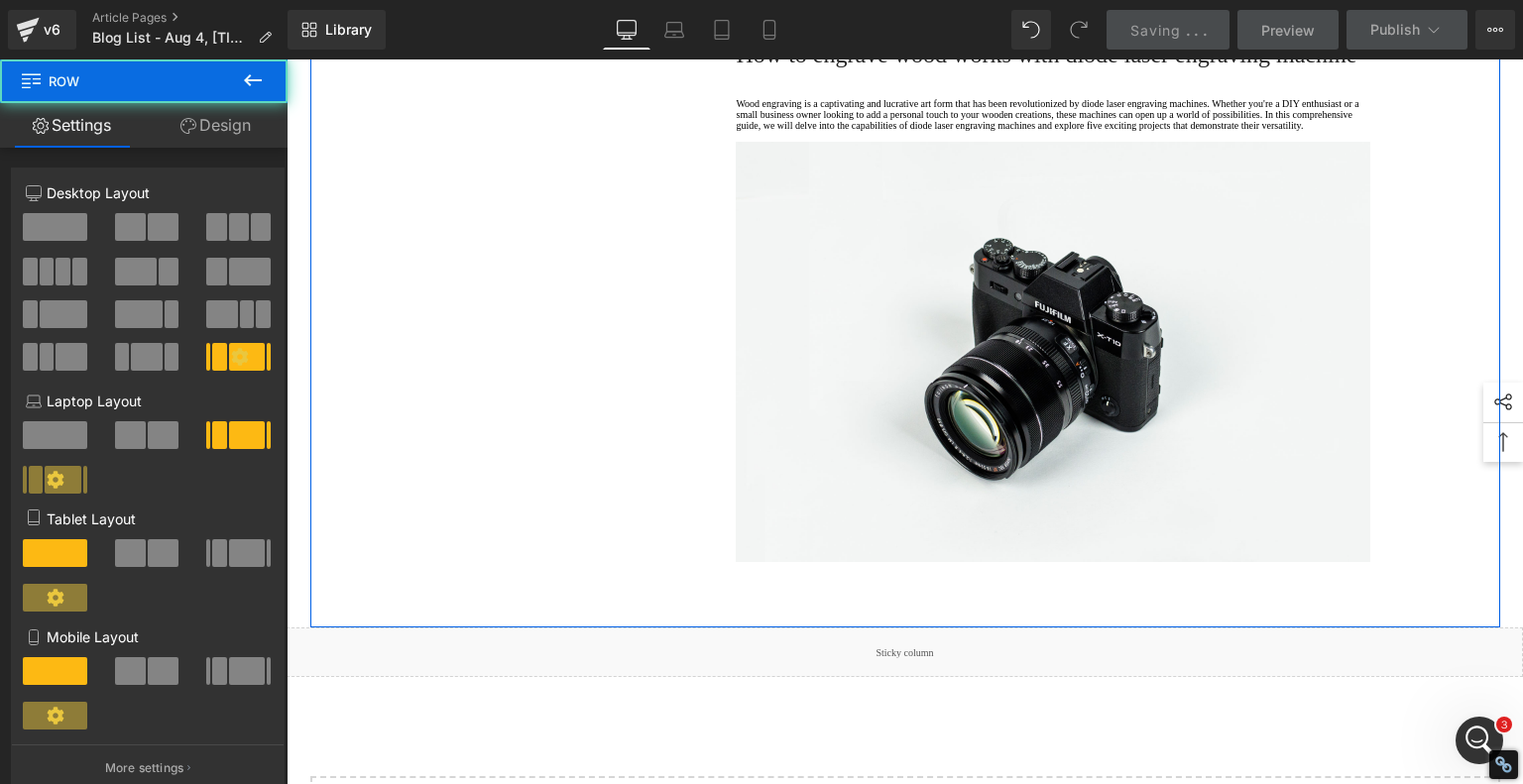 click on "1.  Is the laser engraving machine good at engraving wooden materials Text Block         2.  Laser engraving machine engraving thick paulownia wood cat claw coasters Text Block         3.  Laser engraving machine to engrave thick pine wood calendar Text Block         4.  Laser Engraving Machine to Engrave Skateboards Text Block         5.  Laser engraving machine batch engraving pencils Text Block         6 .  Laser engraving machine batch engraving pencils Text Block         7 .  Laser engraving machine batch engraving pencils Text Block         Row         Diode Laser vs. Traditional Glass Engraving: What's Better for Your Projects? Heading         When it comes to glass engraving, the debate between traditional methods and modern  diode laser engraving  is heating up. Artists and hobbyists are weighing old-school craftsmanship against cutting-edge technology—and for good reason. Each approach has unique advantages, and depending on your goals, one might suit your style better. Text Block" at bounding box center (905, -1954) 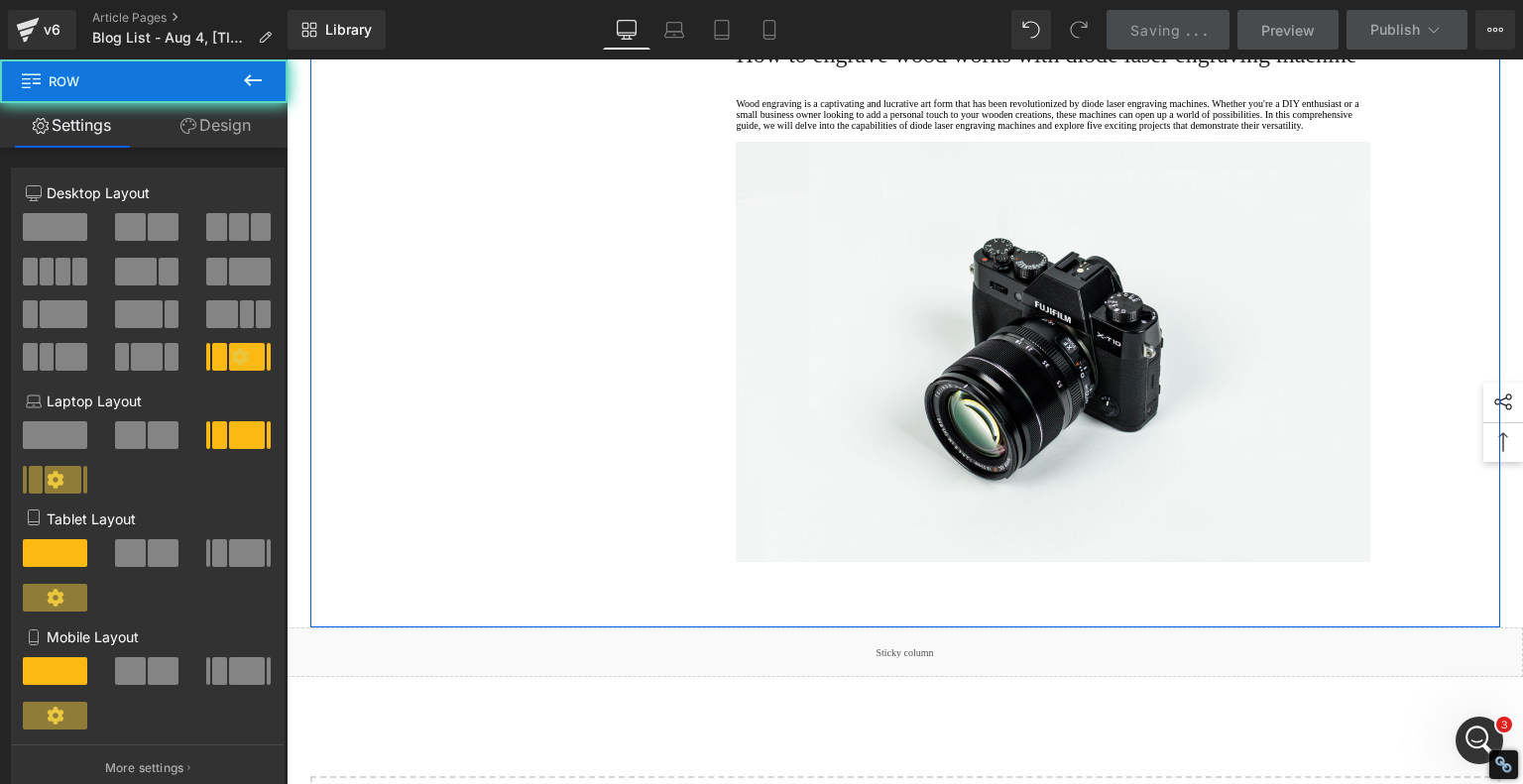 click on "1.  Is the laser engraving machine good at engraving wooden materials Text Block         2.  Laser engraving machine engraving thick paulownia wood cat claw coasters Text Block         3.  Laser engraving machine to engrave thick pine wood calendar Text Block         4.  Laser Engraving Machine to Engrave Skateboards Text Block         5.  Laser engraving machine batch engraving pencils Text Block         6 .  Laser engraving machine batch engraving pencils Text Block         7 .  Laser engraving machine batch engraving pencils Text Block         Row         Diode Laser vs. Traditional Glass Engraving: What's Better for Your Projects? Heading         When it comes to glass engraving, the debate between traditional methods and modern  diode laser engraving  is heating up. Artists and hobbyists are weighing old-school craftsmanship against cutting-edge technology—and for good reason. Each approach has unique advantages, and depending on your goals, one might suit your style better. Text Block" at bounding box center (905, -1954) 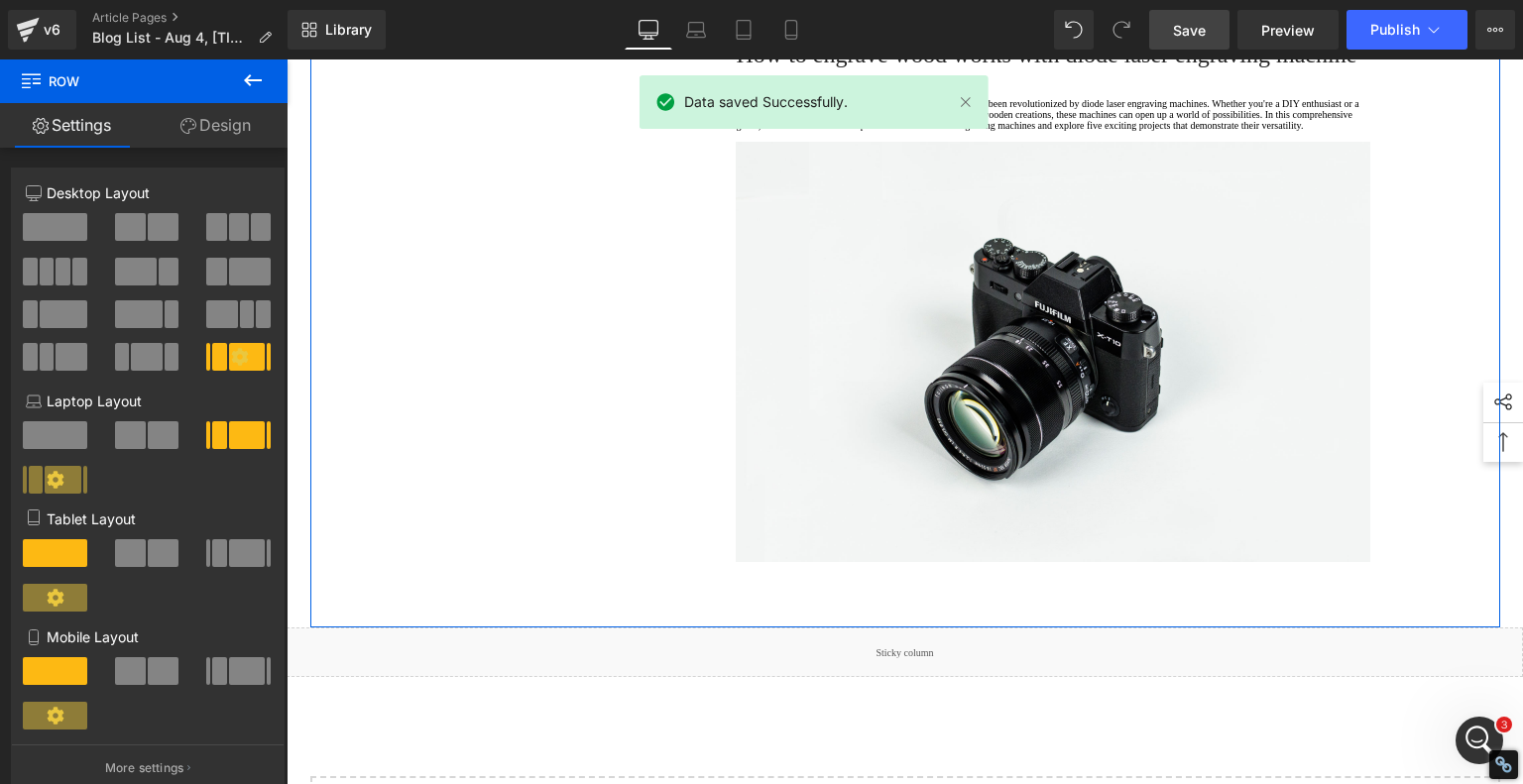 click on "Photo, logo, vector, shaded images" at bounding box center (895, -34) 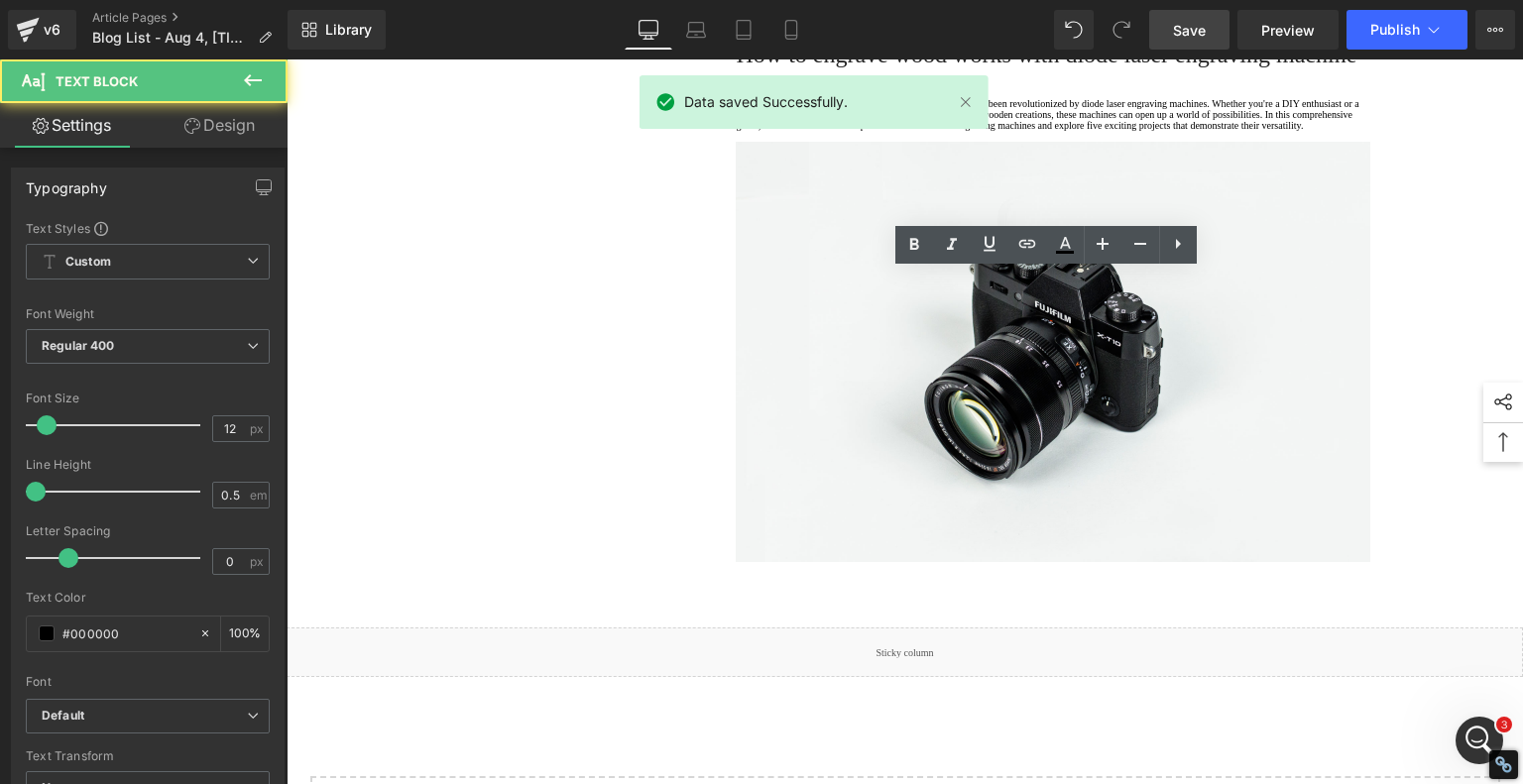 click on "Photo, logo, vector, shaded images" at bounding box center [895, -34] 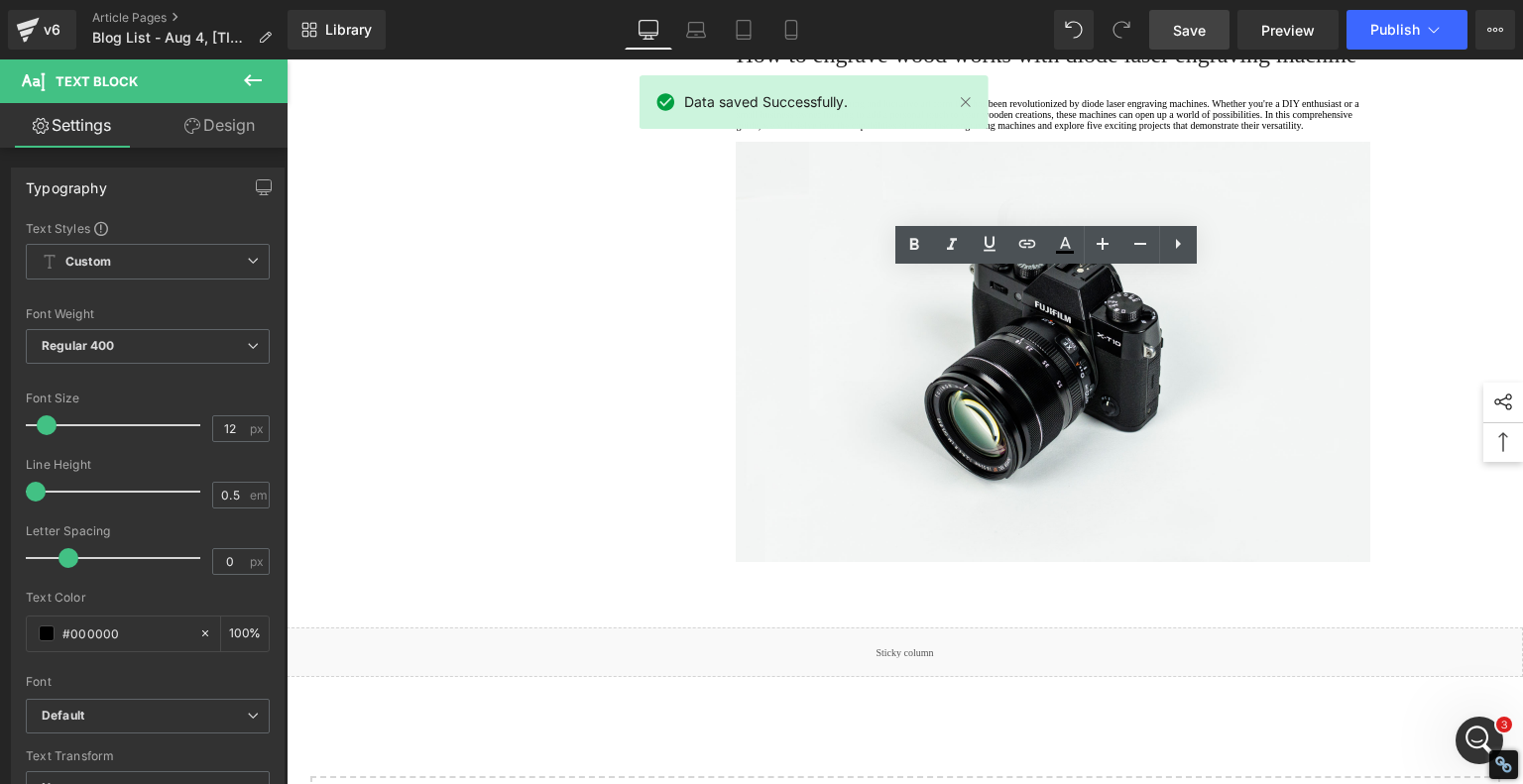 click on "1.  Is the laser engraving machine good at engraving wooden materials Text Block         2.  Laser engraving machine engraving thick paulownia wood cat claw coasters Text Block         3.  Laser engraving machine to engrave thick pine wood calendar Text Block         4.  Laser Engraving Machine to Engrave Skateboards Text Block         5.  Laser engraving machine batch engraving pencils Text Block         6 .  Laser engraving machine batch engraving pencils Text Block         7 .  Laser engraving machine batch engraving pencils Text Block         Row         Diode Laser vs. Traditional Glass Engraving: What's Better for Your Projects? Heading         When it comes to glass engraving, the debate between traditional methods and modern  diode laser engraving  is heating up. Artists and hobbyists are weighing old-school craftsmanship against cutting-edge technology—and for good reason. Each approach has unique advantages, and depending on your goals, one might suit your style better. Text Block" at bounding box center (905, -1954) 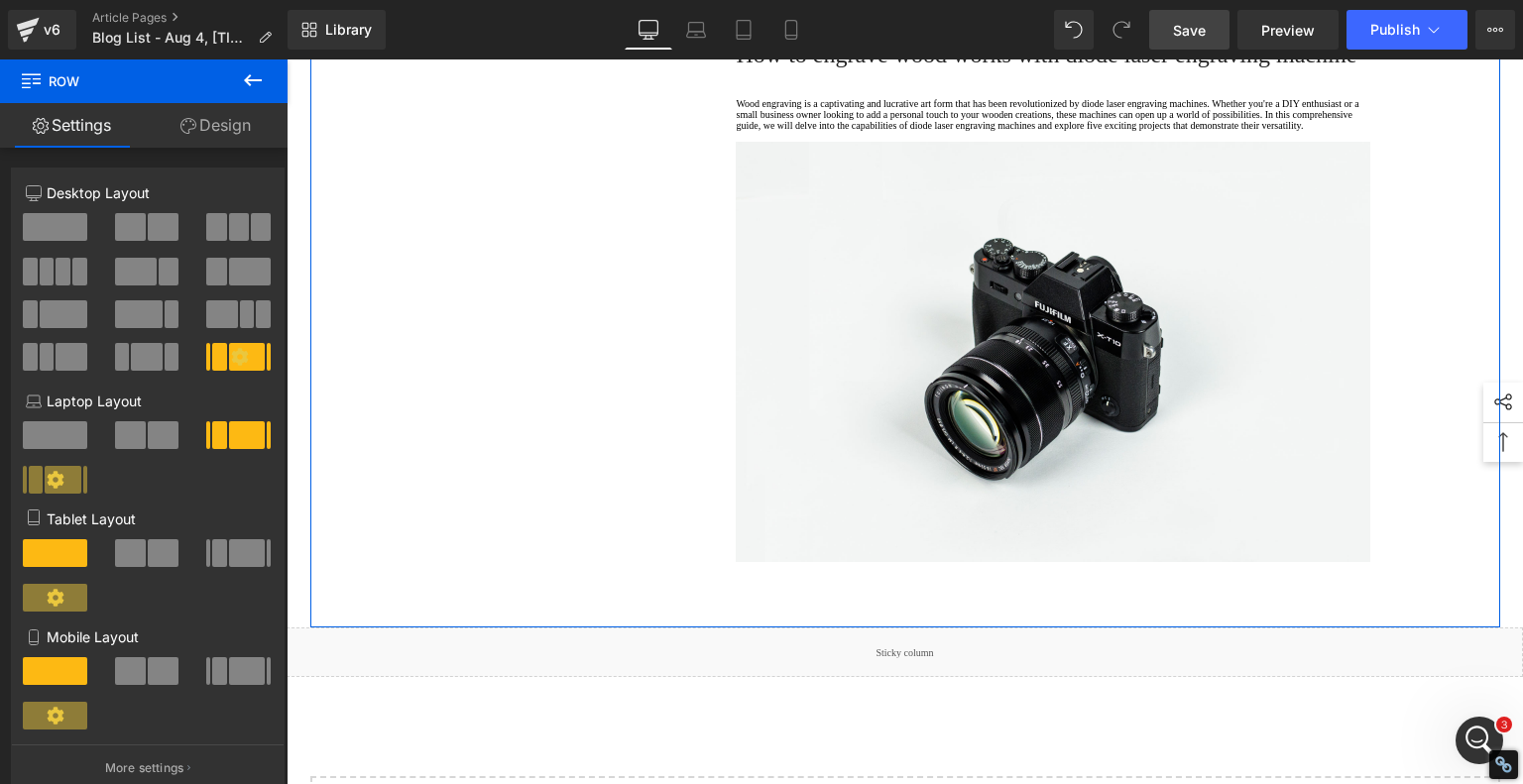 click on "Deep tactile grooves, less resolution" at bounding box center (1048, -123) 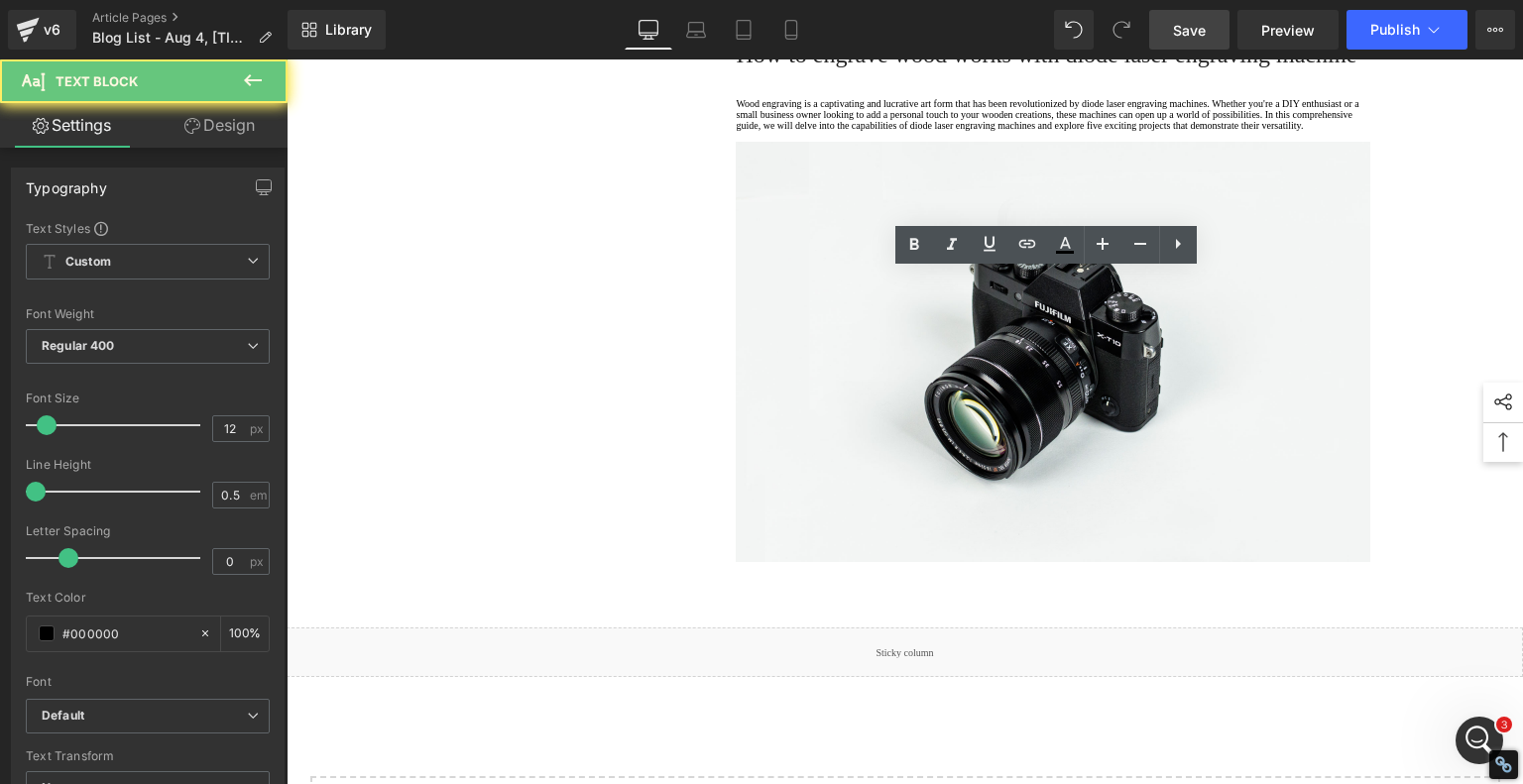 click on "Traditional Glass Engraving" at bounding box center [1048, -138] 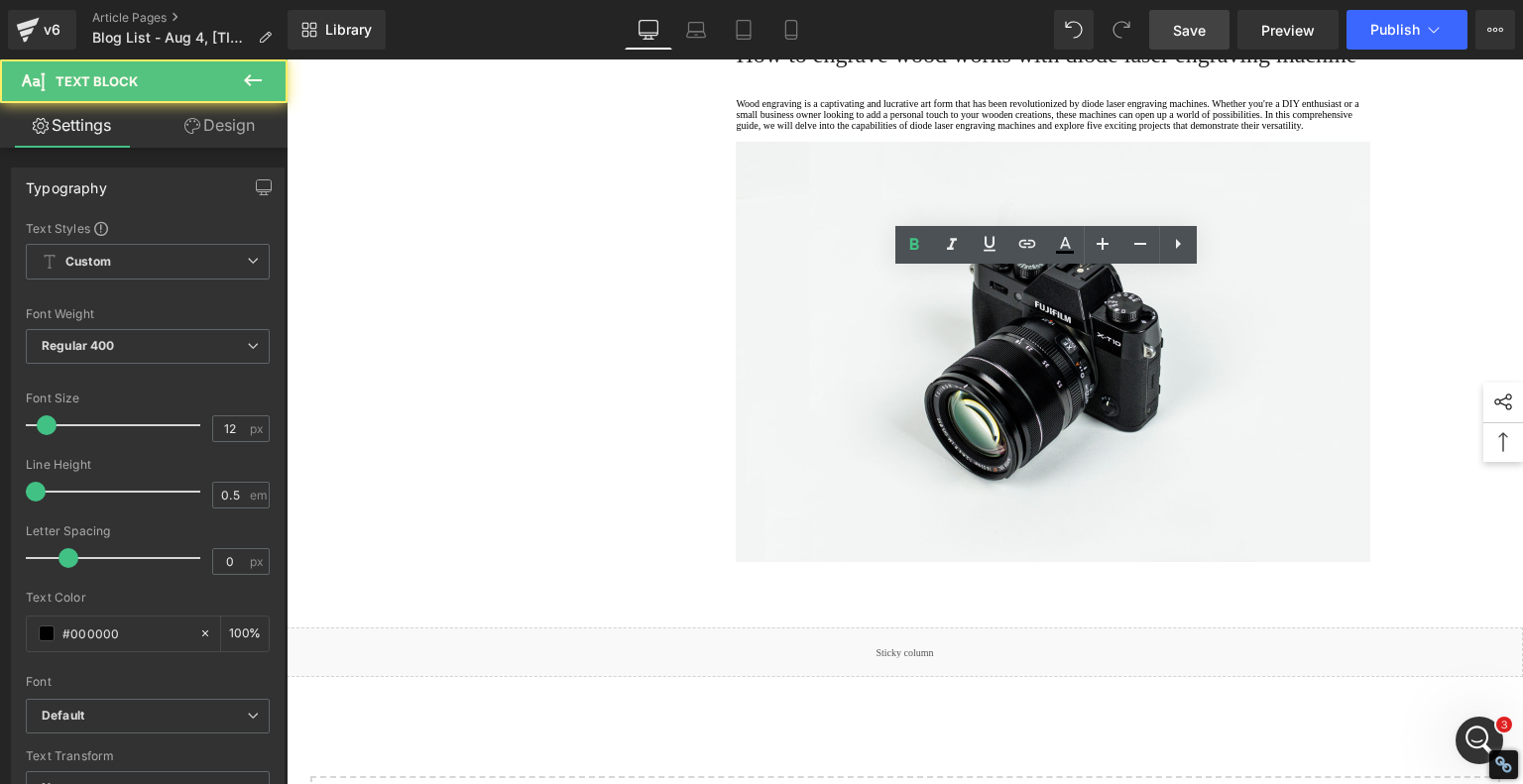 click on "Mostly line art or shallow textures" at bounding box center (1048, -34) 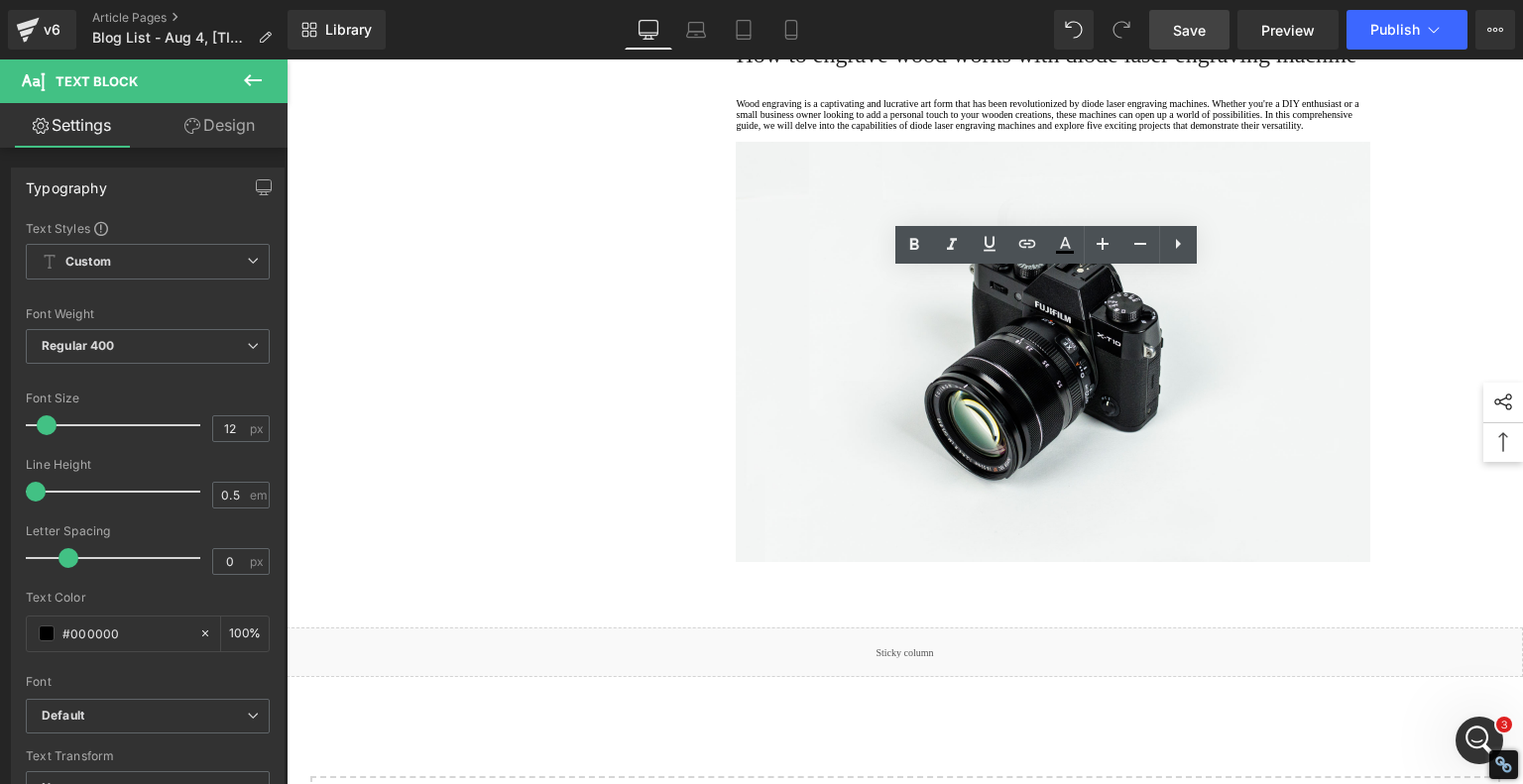 click on "1.  Is the laser engraving machine good at engraving wooden materials Text Block         2.  Laser engraving machine engraving thick paulownia wood cat claw coasters Text Block         3.  Laser engraving machine to engrave thick pine wood calendar Text Block         4.  Laser Engraving Machine to Engrave Skateboards Text Block         5.  Laser engraving machine batch engraving pencils Text Block         6 .  Laser engraving machine batch engraving pencils Text Block         7 .  Laser engraving machine batch engraving pencils Text Block         Row         Diode Laser vs. Traditional Glass Engraving: What's Better for Your Projects? Heading         When it comes to glass engraving, the debate between traditional methods and modern  diode laser engraving  is heating up. Artists and hobbyists are weighing old-school craftsmanship against cutting-edge technology—and for good reason. Each approach has unique advantages, and depending on your goals, one might suit your style better. Text Block" at bounding box center (905, -1954) 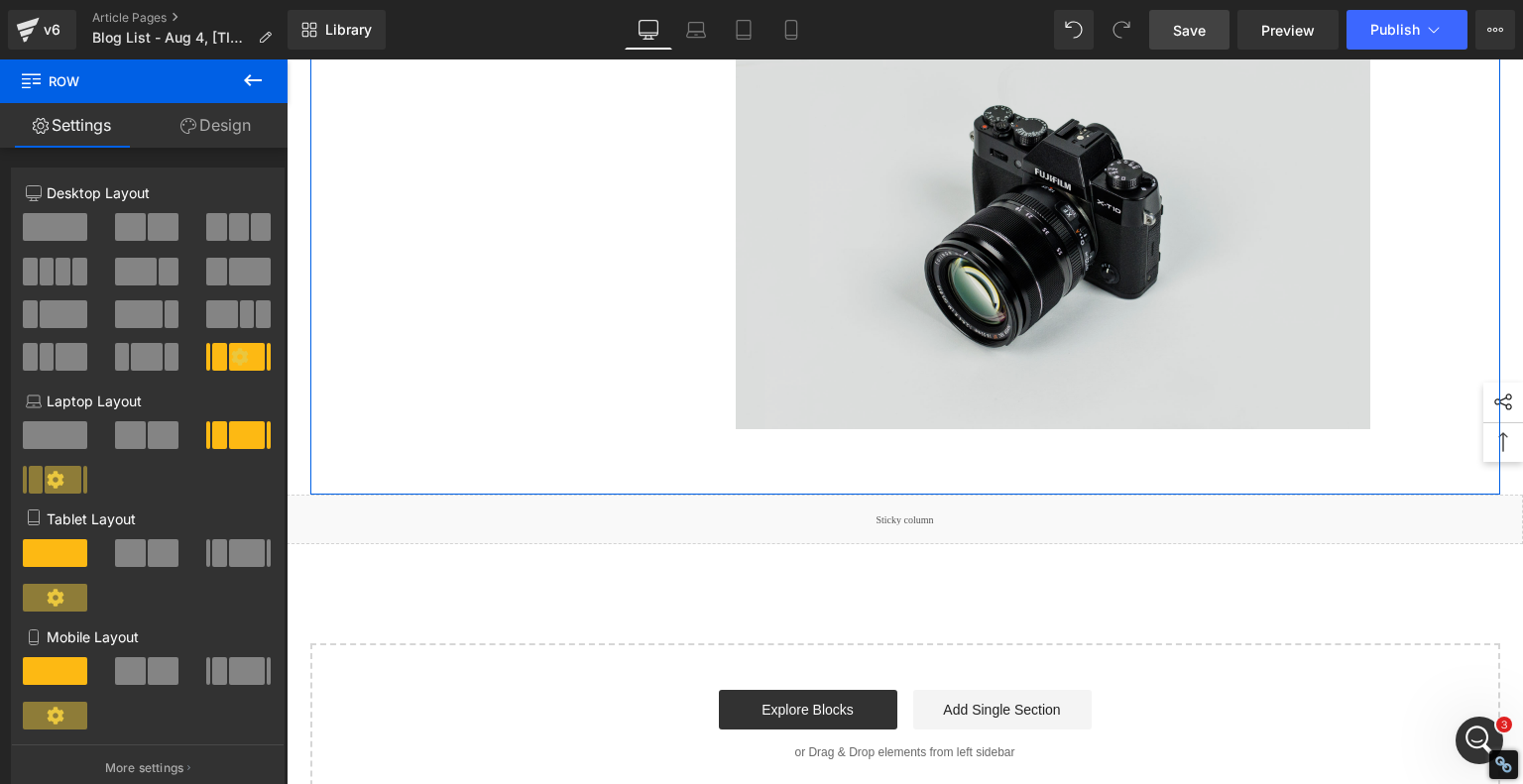 scroll, scrollTop: 5055, scrollLeft: 0, axis: vertical 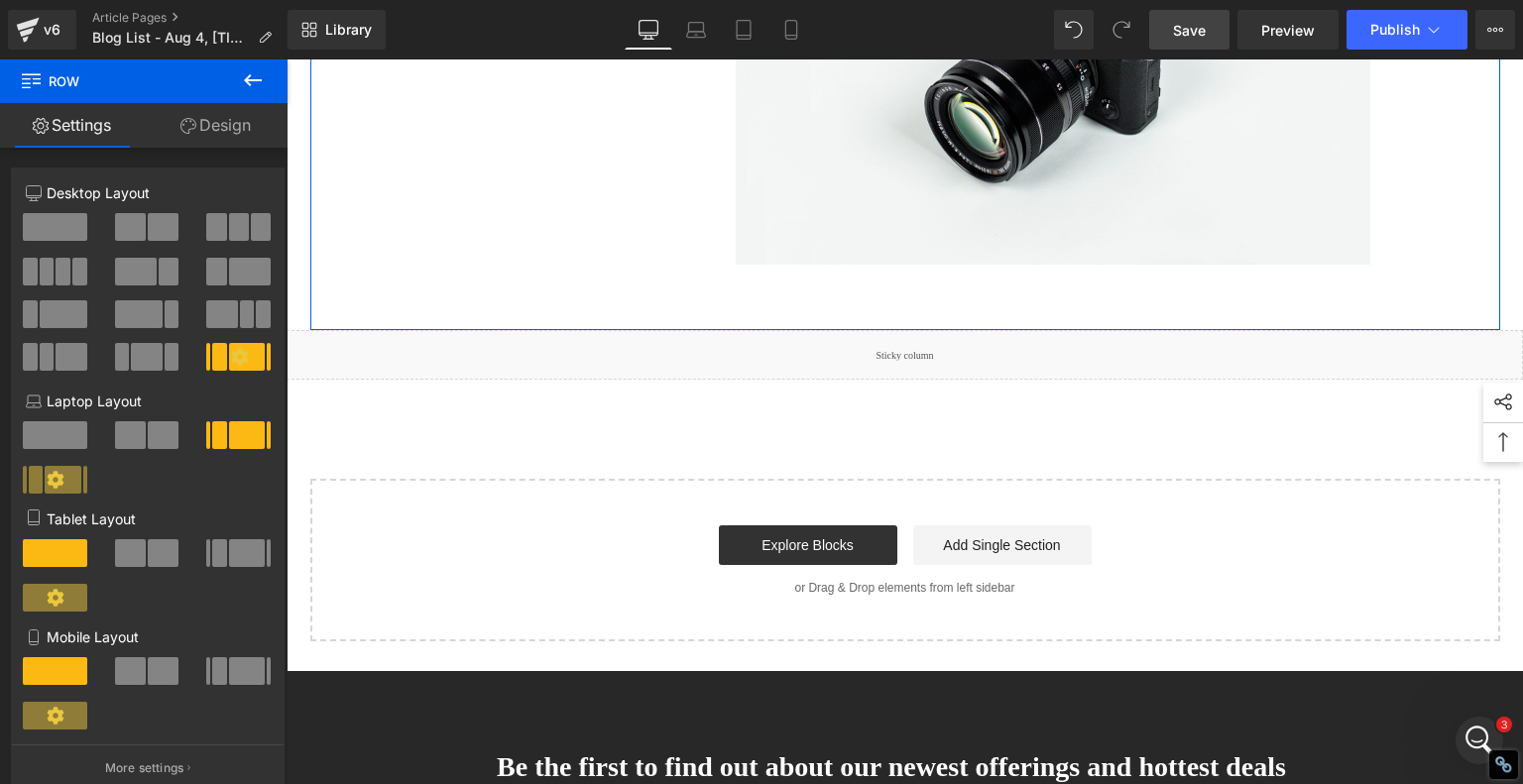 click on "How to engrave wood works with  diode laser engraving machine" at bounding box center (1046, -243) 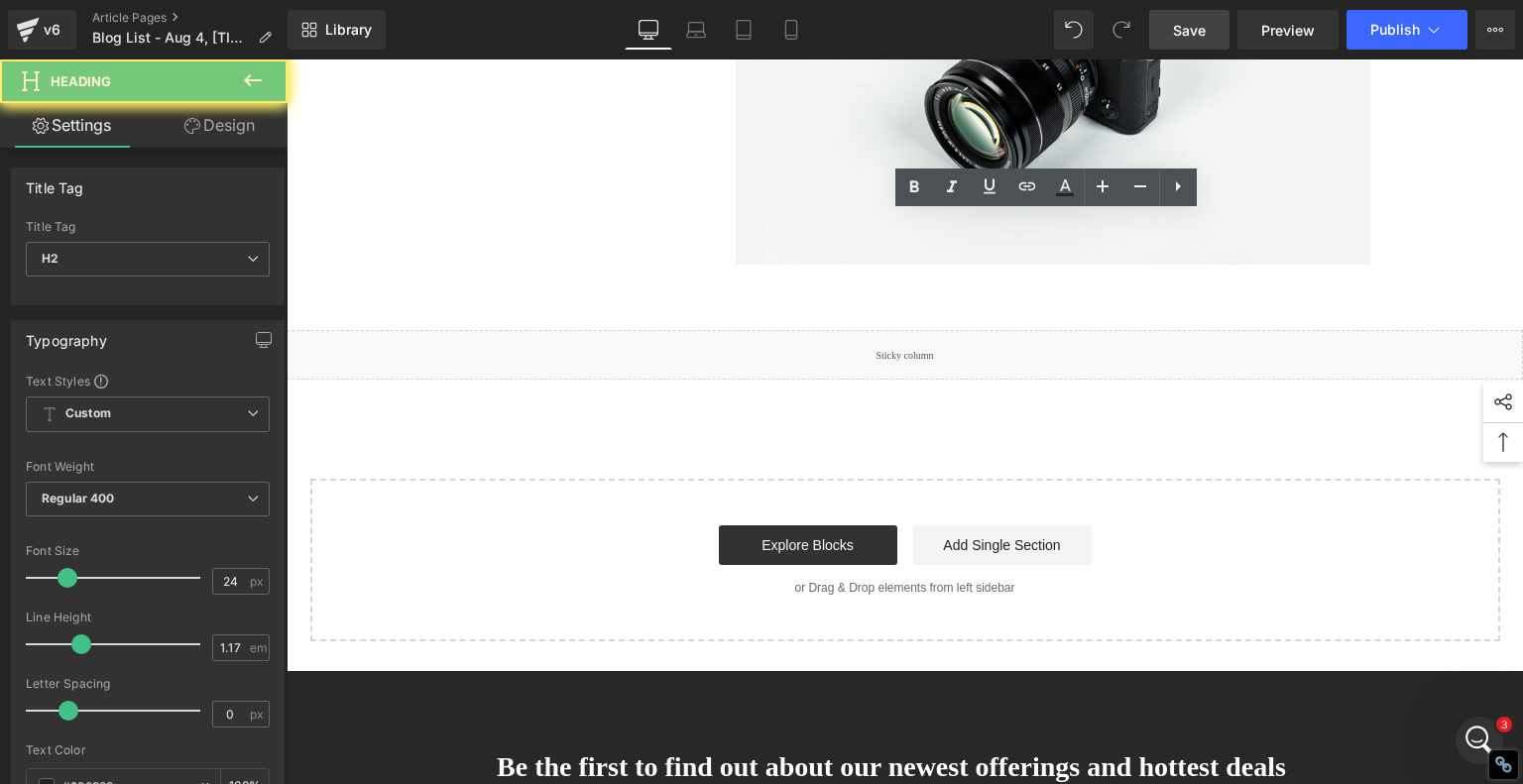click on "How to engrave wood works with  diode laser engraving machine" at bounding box center (1046, -243) 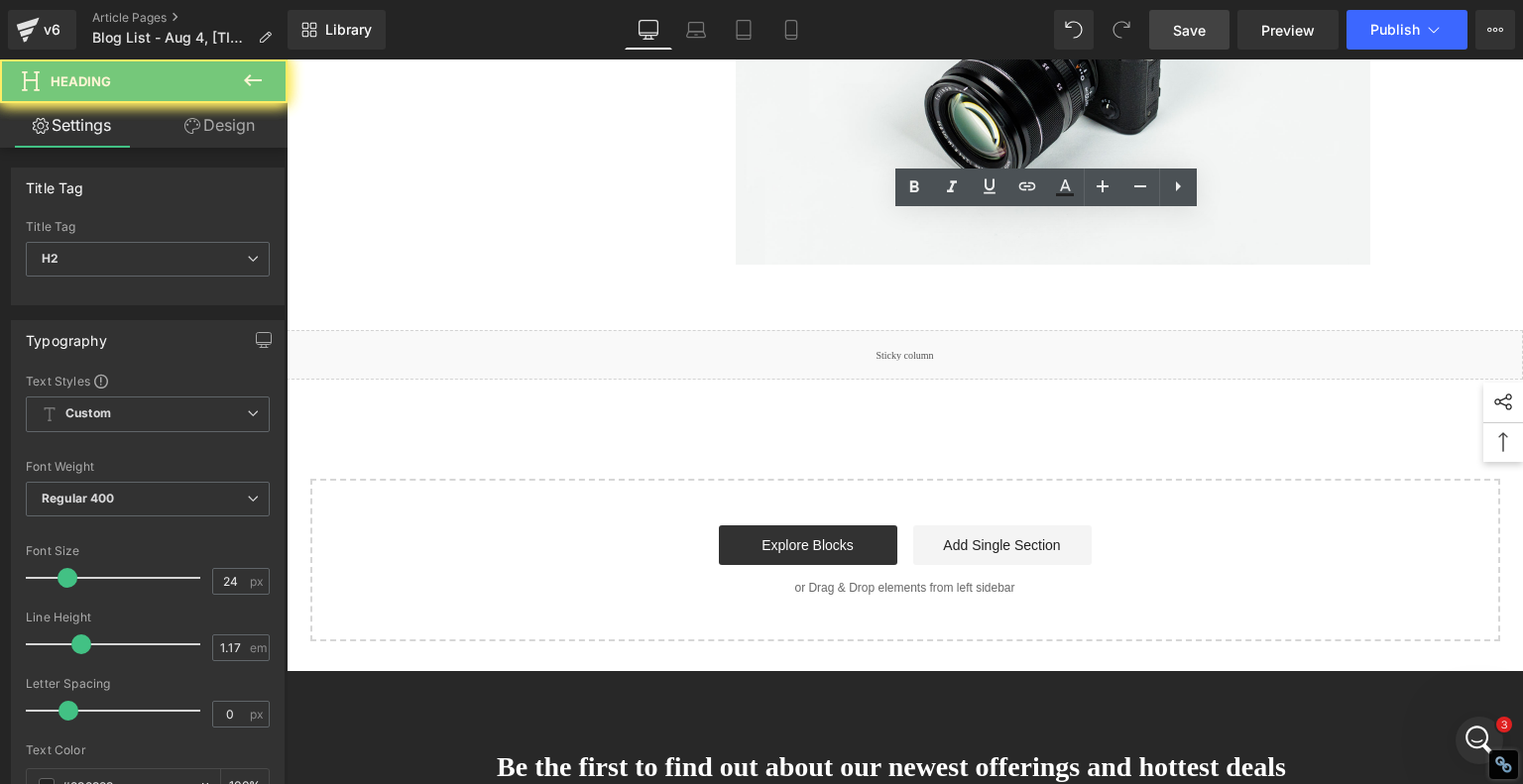 paste 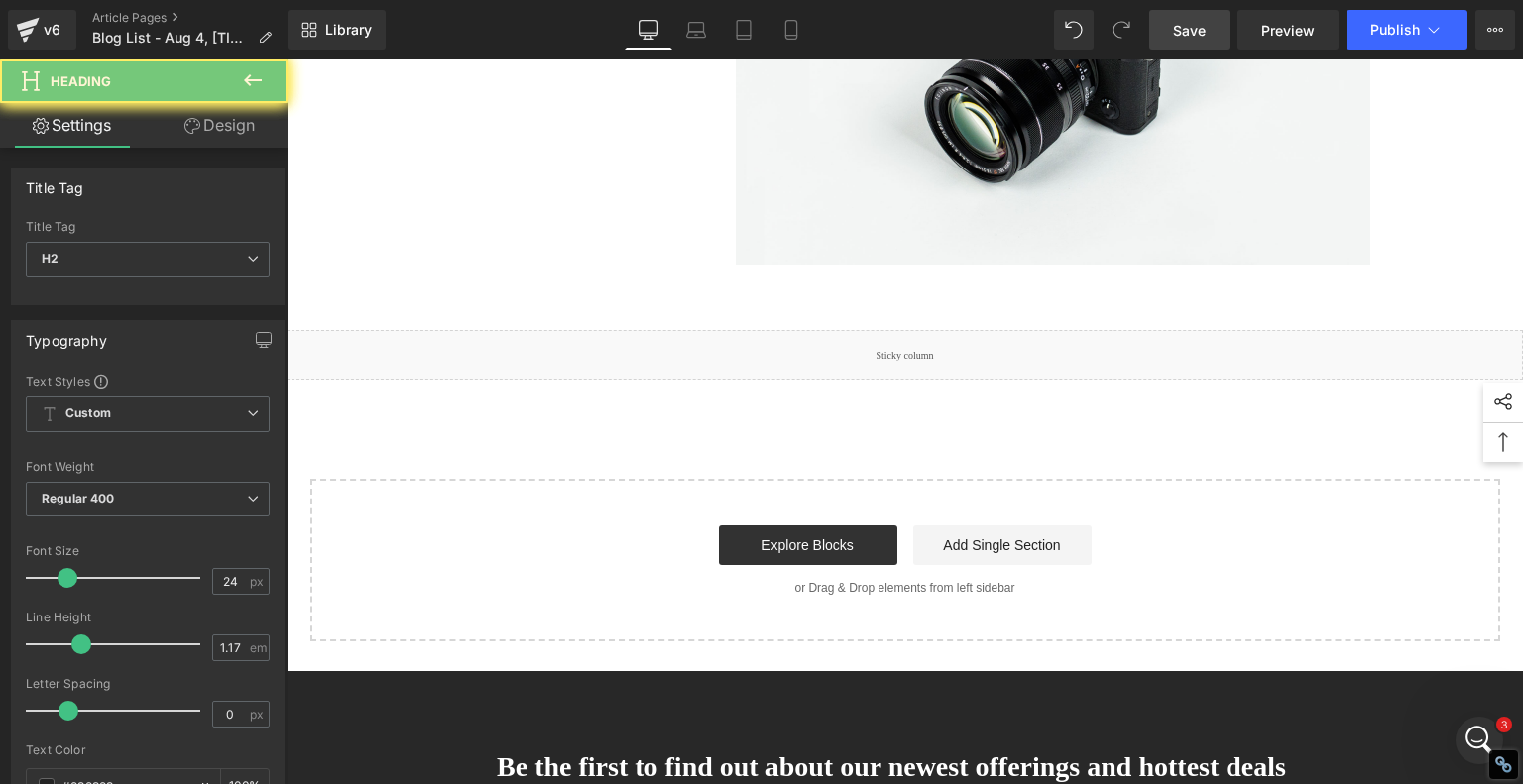 click on "1.  Is the laser engraving machine good at engraving wooden materials Text Block         2.  Laser engraving machine engraving thick paulownia wood cat claw coasters Text Block         3.  Laser engraving machine to engrave thick pine wood calendar Text Block         4.  Laser Engraving Machine to Engrave Skateboards Text Block         5.  Laser engraving machine batch engraving pencils Text Block         6 .  Laser engraving machine batch engraving pencils Text Block         7 .  Laser engraving machine batch engraving pencils Text Block         Row         Diode Laser vs. Traditional Glass Engraving: What's Better for Your Projects? Heading         When it comes to glass engraving, the debate between traditional methods and modern  diode laser engraving  is heating up. Artists and hobbyists are weighing old-school craftsmanship against cutting-edge technology—and for good reason. Each approach has unique advantages, and depending on your goals, one might suit your style better. Text Block" at bounding box center (905, -2251) 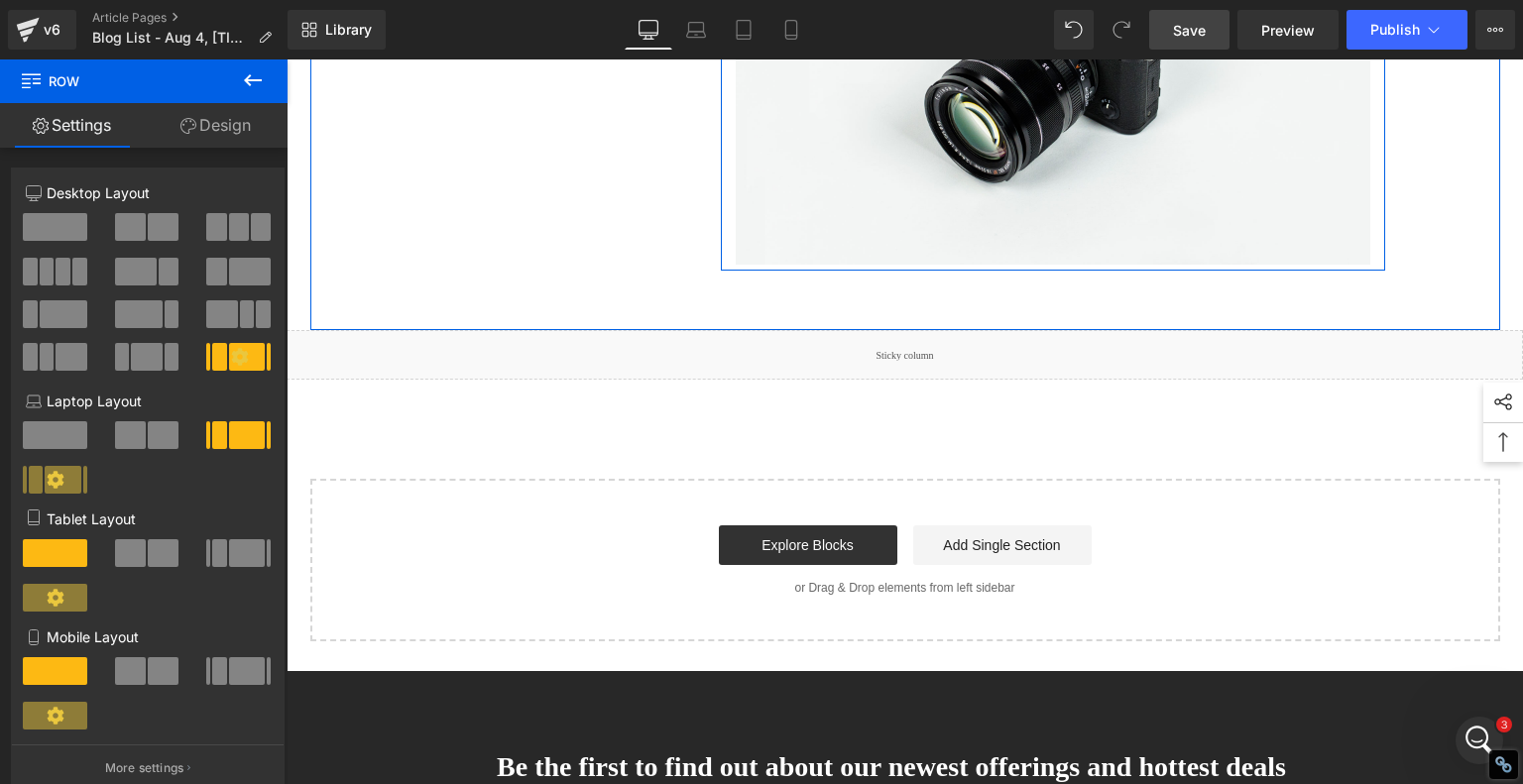 click on "Wood engraving is a captivating and lucrative art form that has been revolutionized by diode laser engraving machines. Whether you're a DIY enthusiast or a small business owner looking to add a personal touch to your wooden creations, these machines can open up a world of possibilities. In this comprehensive guide, we will delve into the capabilities of diode laser engraving machines and explore five exciting projects that demonstrate their versatility." at bounding box center [1053, -183] 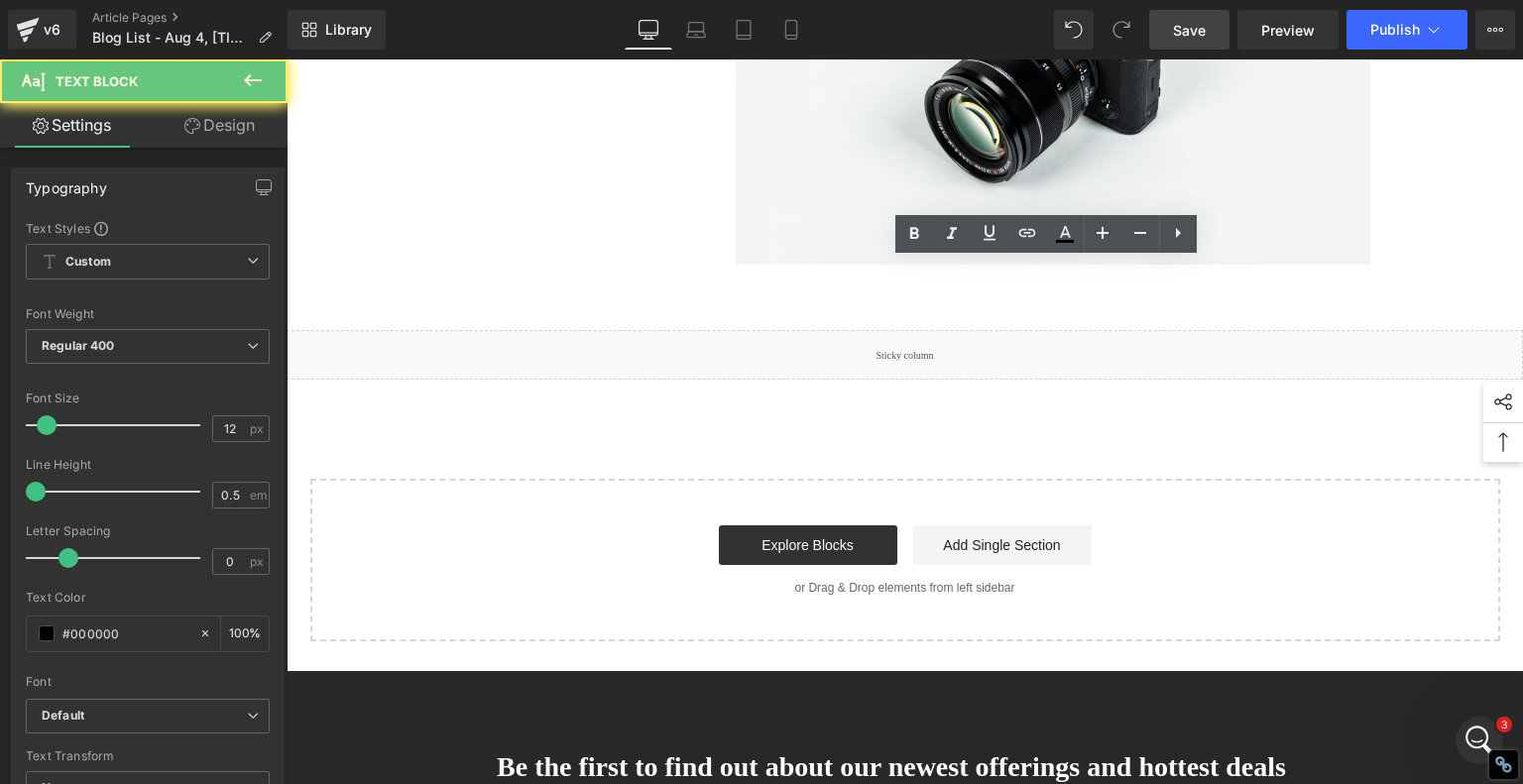 click on "Wood engraving is a captivating and lucrative art form that has been revolutionized by diode laser engraving machines. Whether you're a DIY enthusiast or a small business owner looking to add a personal touch to your wooden creations, these machines can open up a world of possibilities. In this comprehensive guide, we will delve into the capabilities of diode laser engraving machines and explore five exciting projects that demonstrate their versatility." at bounding box center [1053, -183] 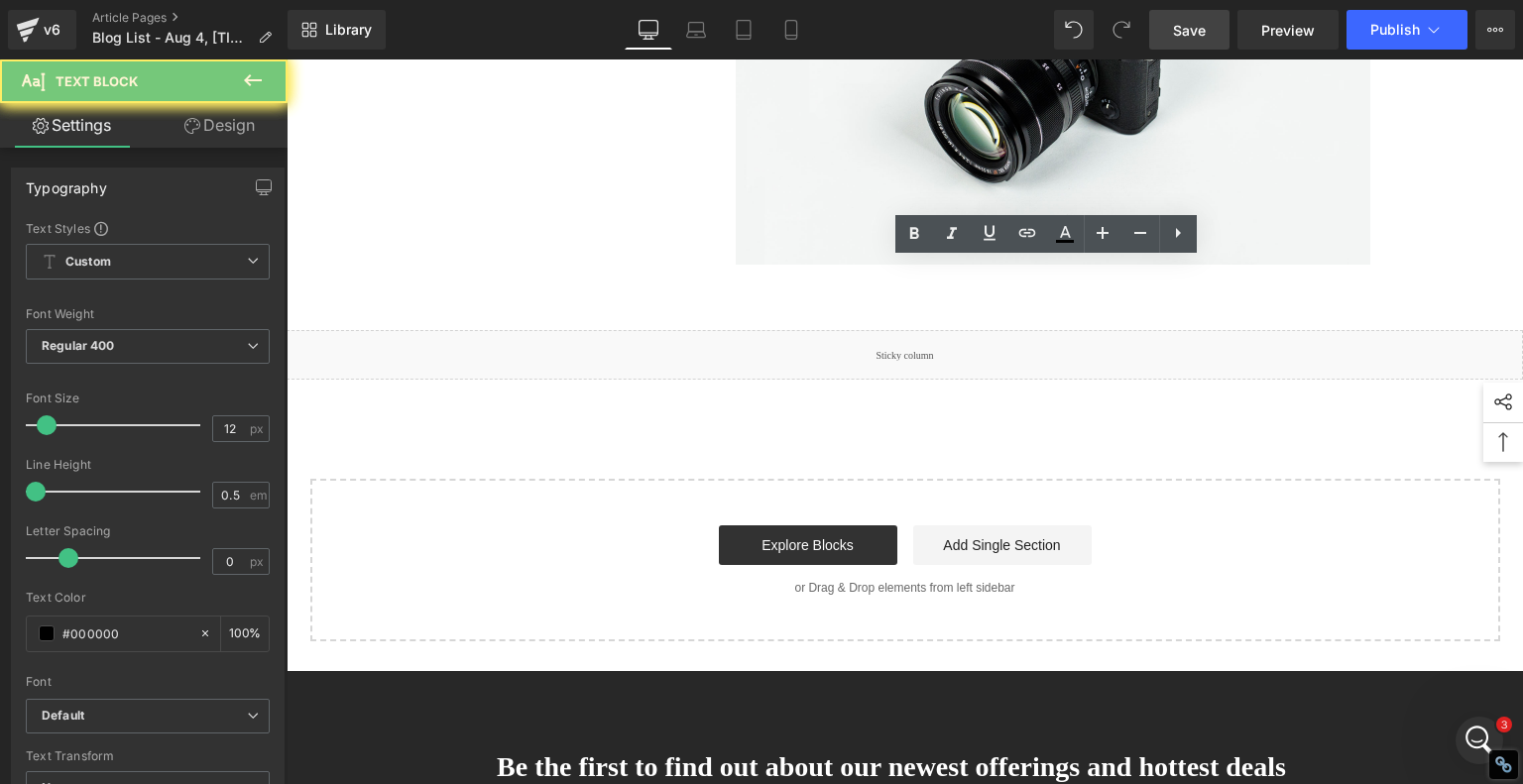 drag, startPoint x: 809, startPoint y: 349, endPoint x: 604, endPoint y: 208, distance: 248.80916 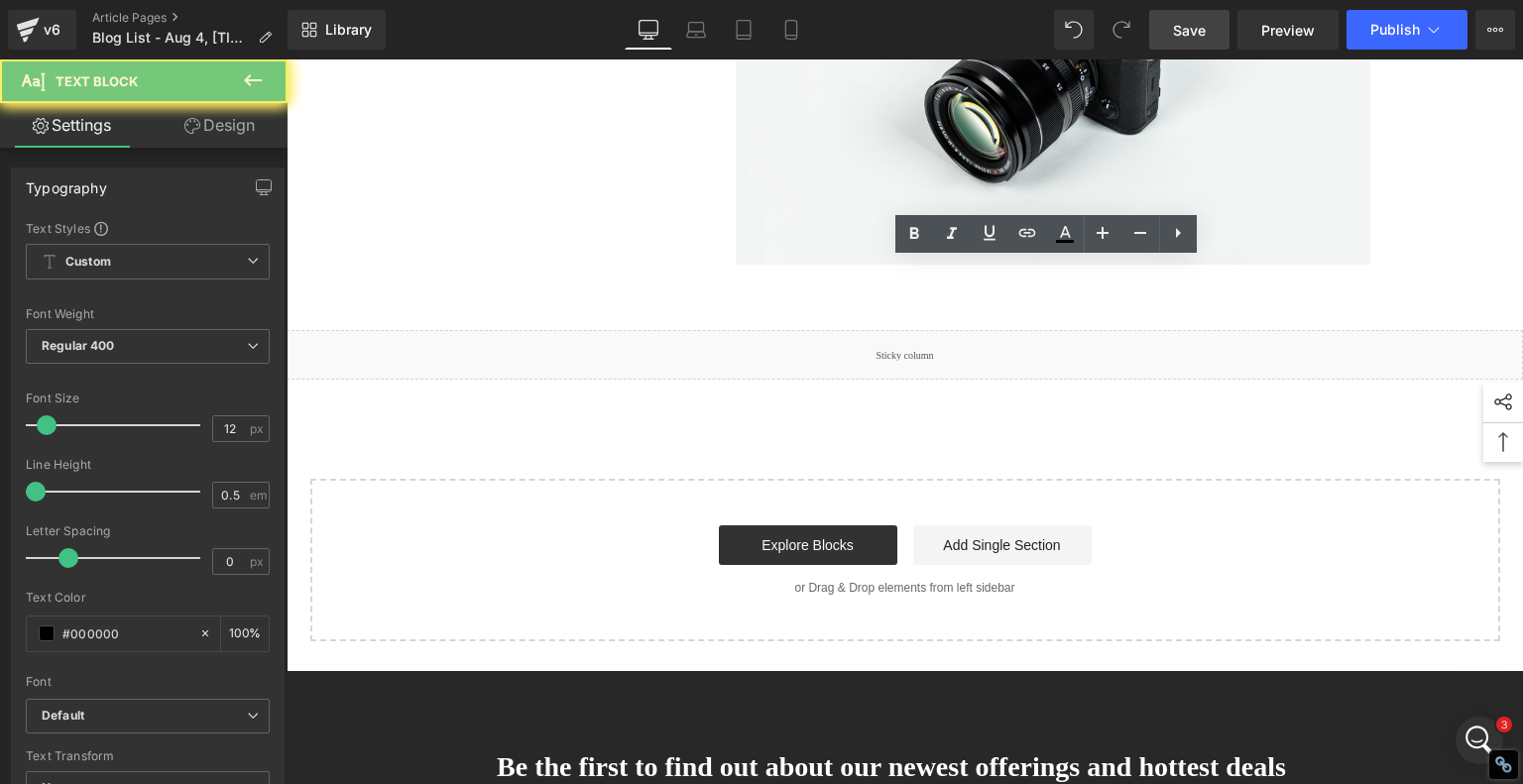 click on "1.  Is the laser engraving machine good at engraving wooden materials Text Block         2.  Laser engraving machine engraving thick paulownia wood cat claw coasters Text Block         3.  Laser engraving machine to engrave thick pine wood calendar Text Block         4.  Laser Engraving Machine to Engrave Skateboards Text Block         5.  Laser engraving machine batch engraving pencils Text Block         6 .  Laser engraving machine batch engraving pencils Text Block         7 .  Laser engraving machine batch engraving pencils Text Block         Row         Diode Laser vs. Traditional Glass Engraving: What's Better for Your Projects? Heading         When it comes to glass engraving, the debate between traditional methods and modern  diode laser engraving  is heating up. Artists and hobbyists are weighing old-school craftsmanship against cutting-edge technology—and for good reason. Each approach has unique advantages, and depending on your goals, one might suit your style better. Text Block" at bounding box center [905, -2251] 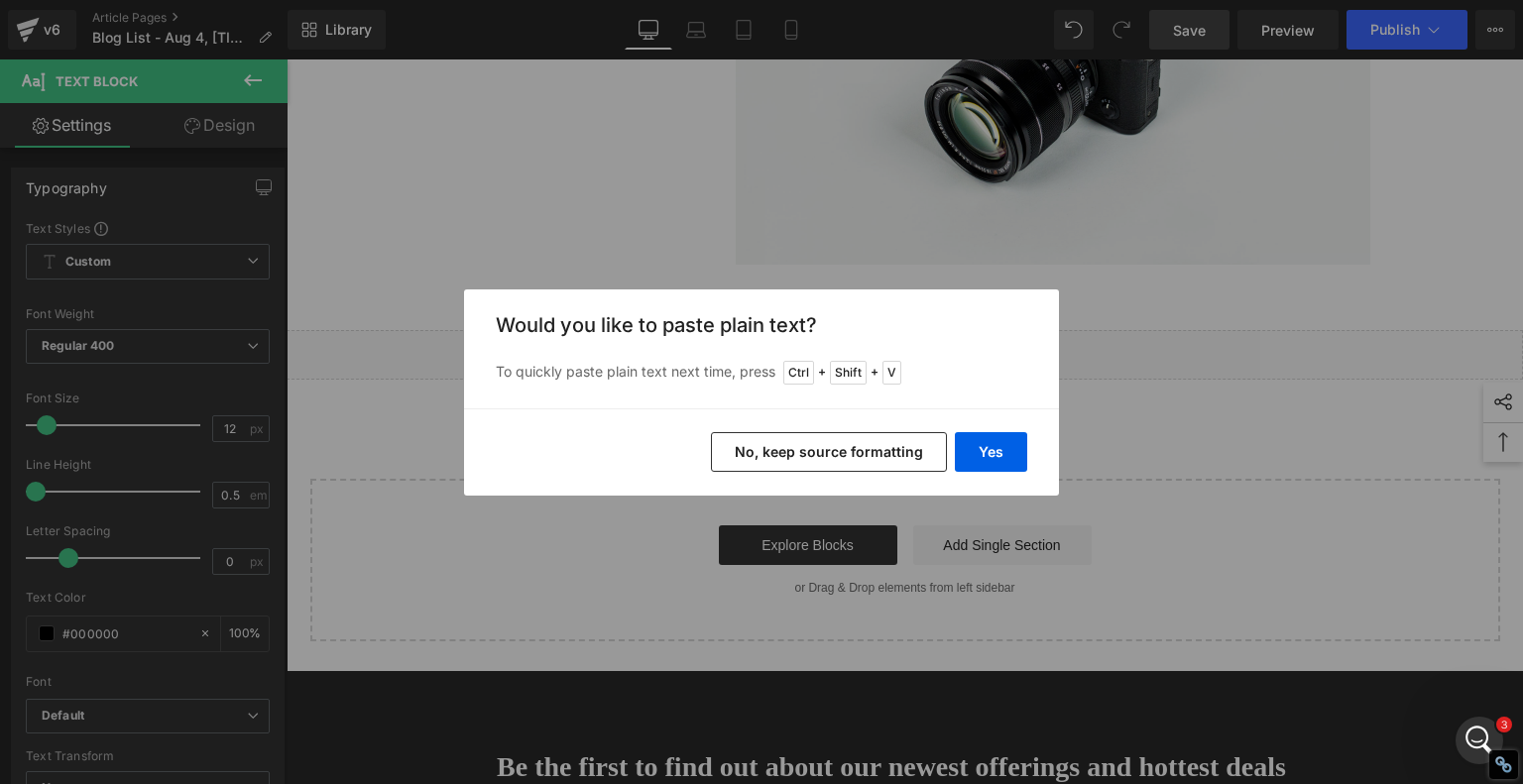 click on "No, keep source formatting" at bounding box center [829, 452] 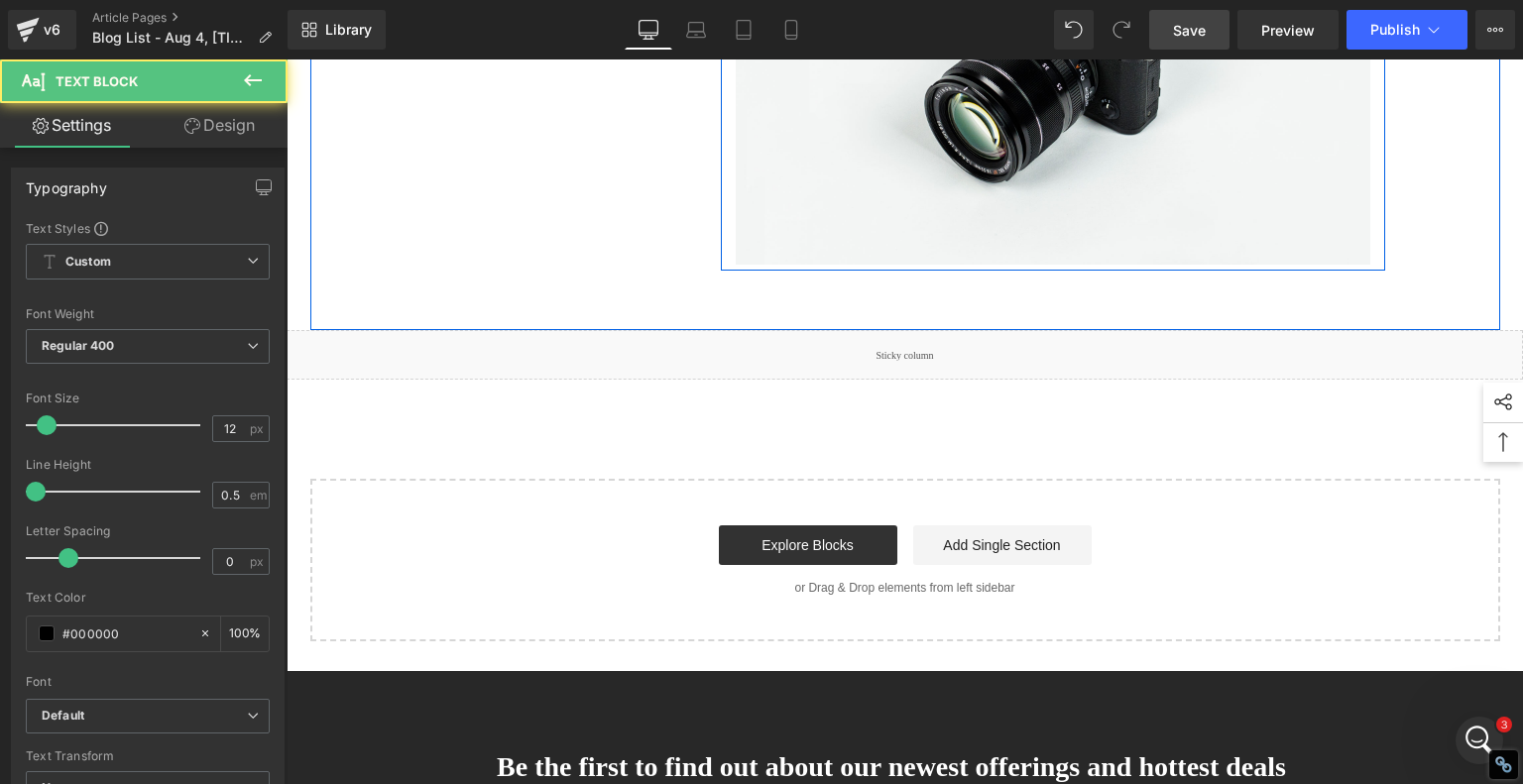 click on "Both engraving styles have their place. If you're a purist who loves handcrafted art , traditional methods deliver unmatched artistry and texture. But if you’re looking for speed, flexibility, and digital precision , a diode laser engraver is the clear winner—especially for business, custom gifts, or multi-material crafting." at bounding box center (1053, -199) 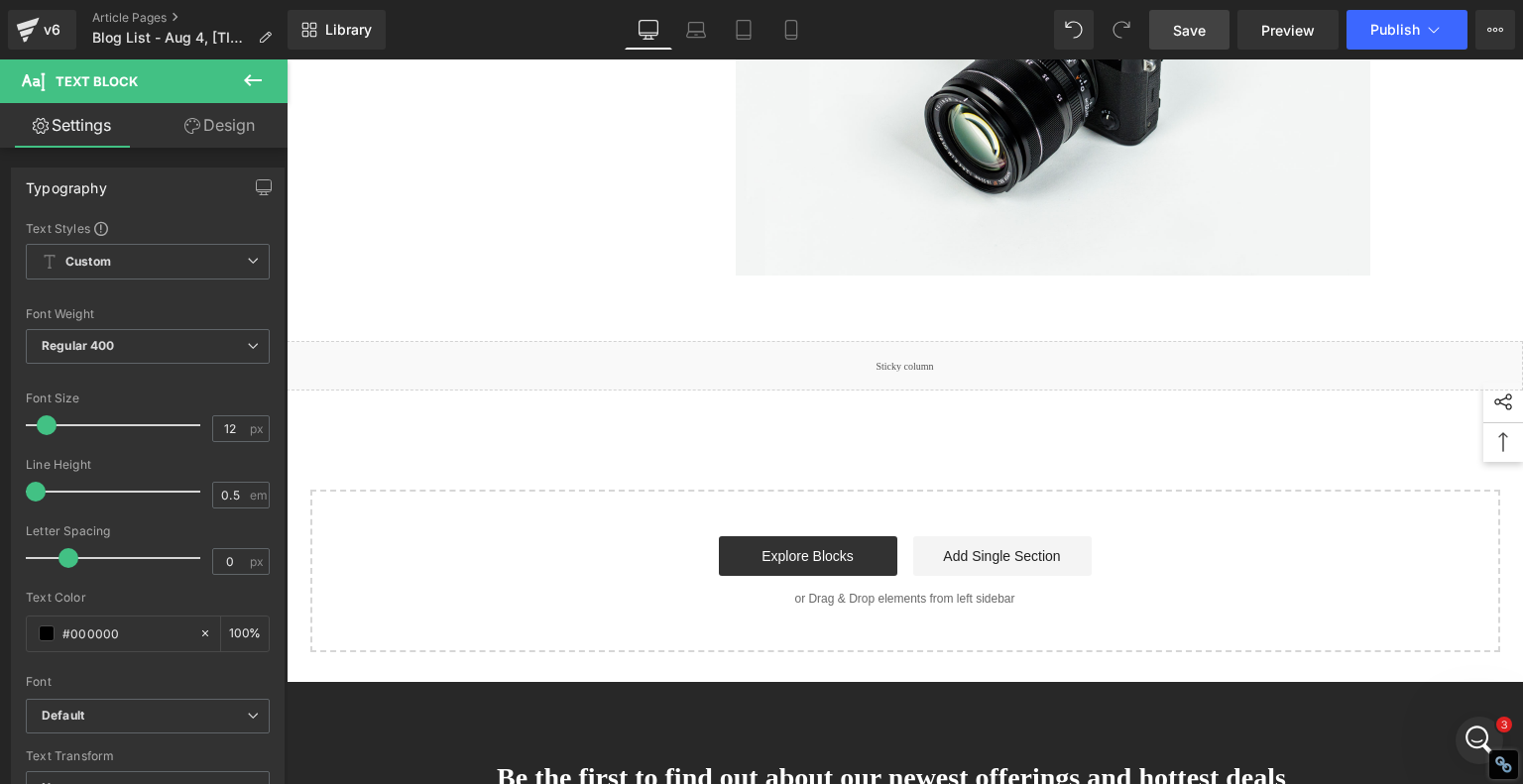 click on "The Reddit community agrees: for 90% of users, diode lasers offer a perfect balance of power and accessibility." at bounding box center [1053, -172] 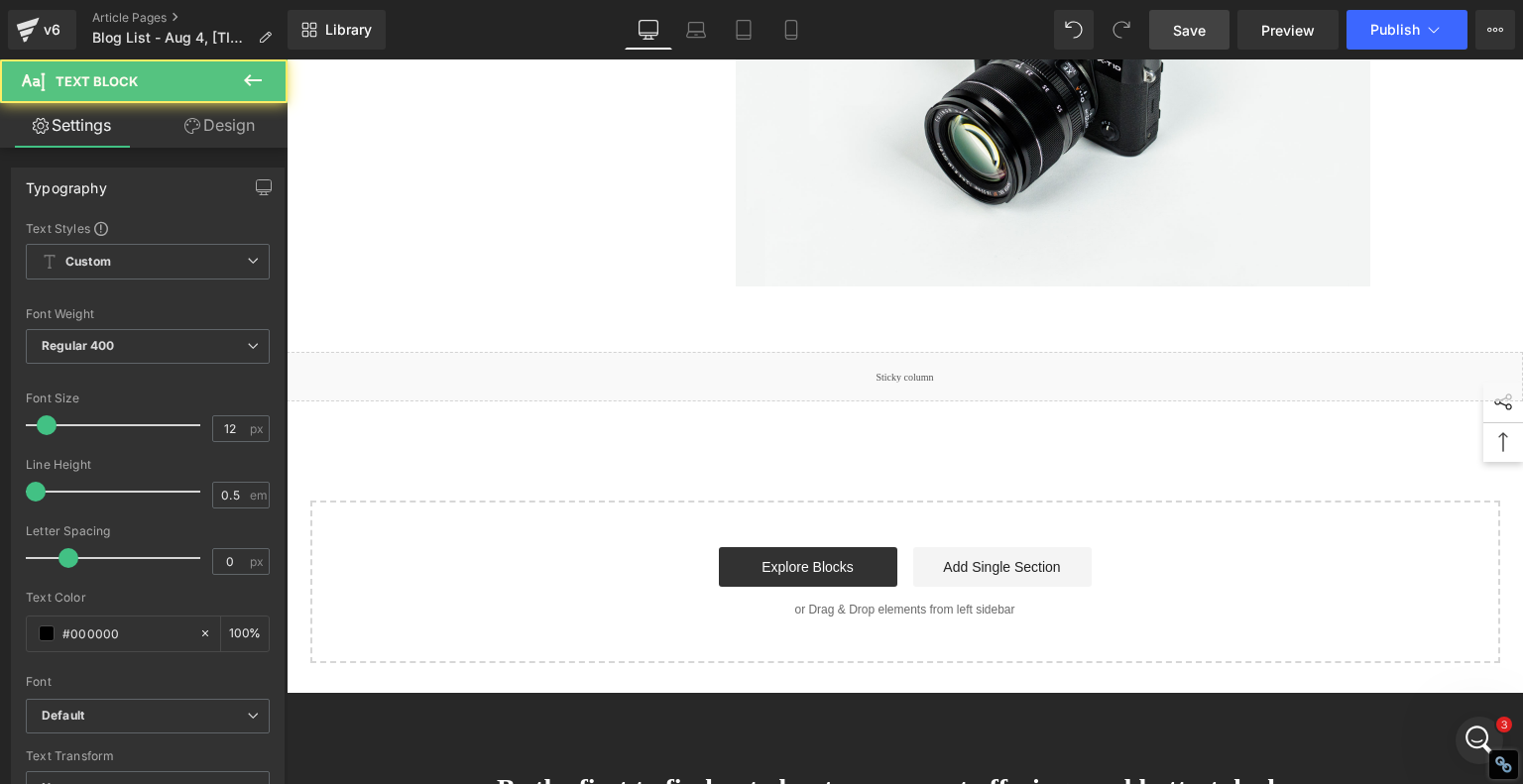click on "If you're just getting started or want to expand into laser engraving, you can explore trusted diode machines like the  AlgoLaser Alpha MK2 ,  ComMarker B4 , or  xTool D1 Pro . These tools unlock creative potential without requiring an engraving apprenticeship." at bounding box center [1053, -145] 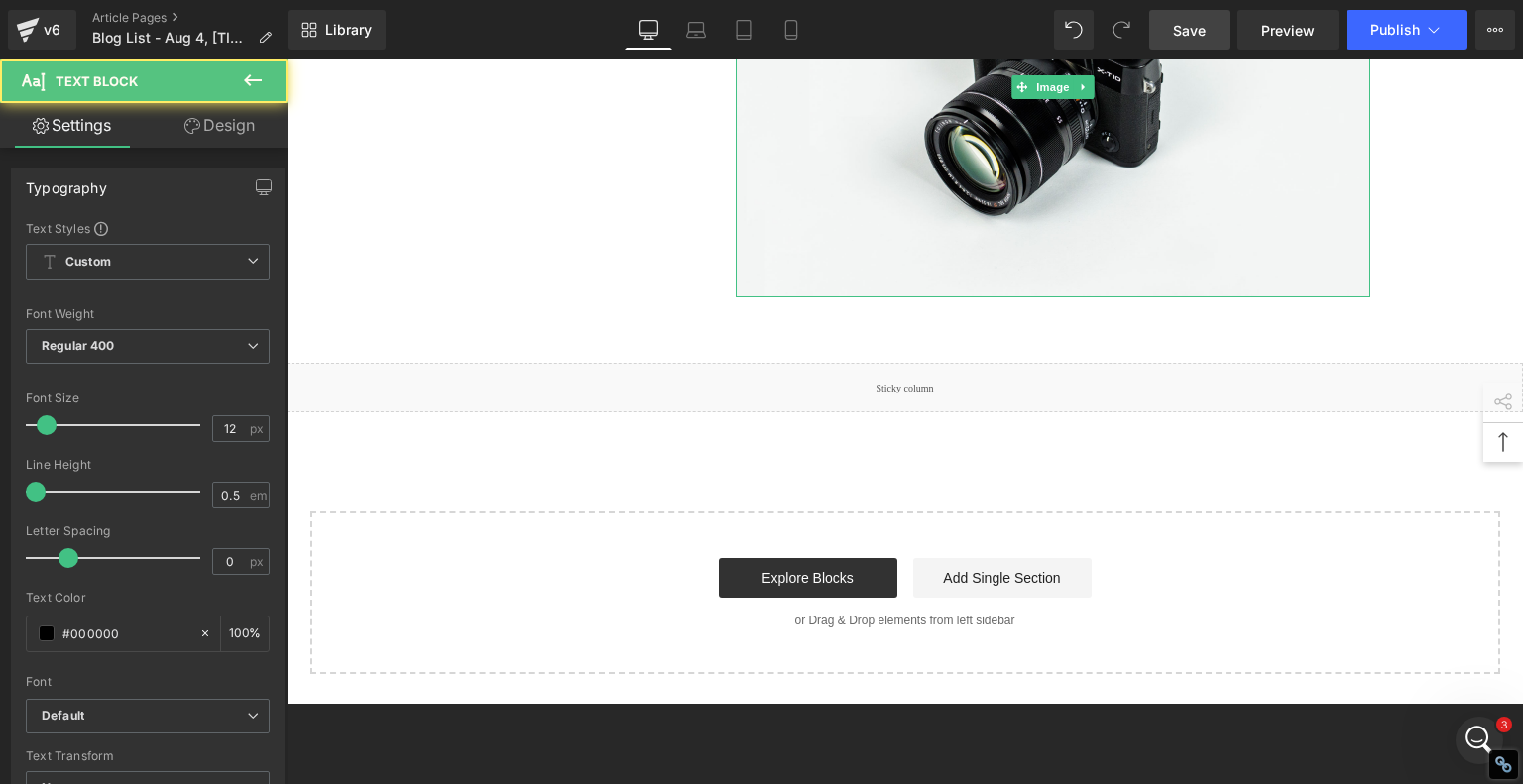 click on "1.  Is the laser engraving machine good at engraving wooden materials Text Block         2.  Laser engraving machine engraving thick paulownia wood cat claw coasters Text Block         3.  Laser engraving machine to engrave thick pine wood calendar Text Block         4.  Laser Engraving Machine to Engrave Skateboards Text Block         5.  Laser engraving machine batch engraving pencils Text Block         6 .  Laser engraving machine batch engraving pencils Text Block         7 .  Laser engraving machine batch engraving pencils Text Block         Row         Diode Laser vs. Traditional Glass Engraving: What's Better for Your Projects? Heading         When it comes to glass engraving, the debate between traditional methods and modern  diode laser engraving  is heating up. Artists and hobbyists are weighing old-school craftsmanship against cutting-edge technology—and for good reason. Each approach has unique advantages, and depending on your goals, one might suit your style better. Text Block" at bounding box center [905, -2235] 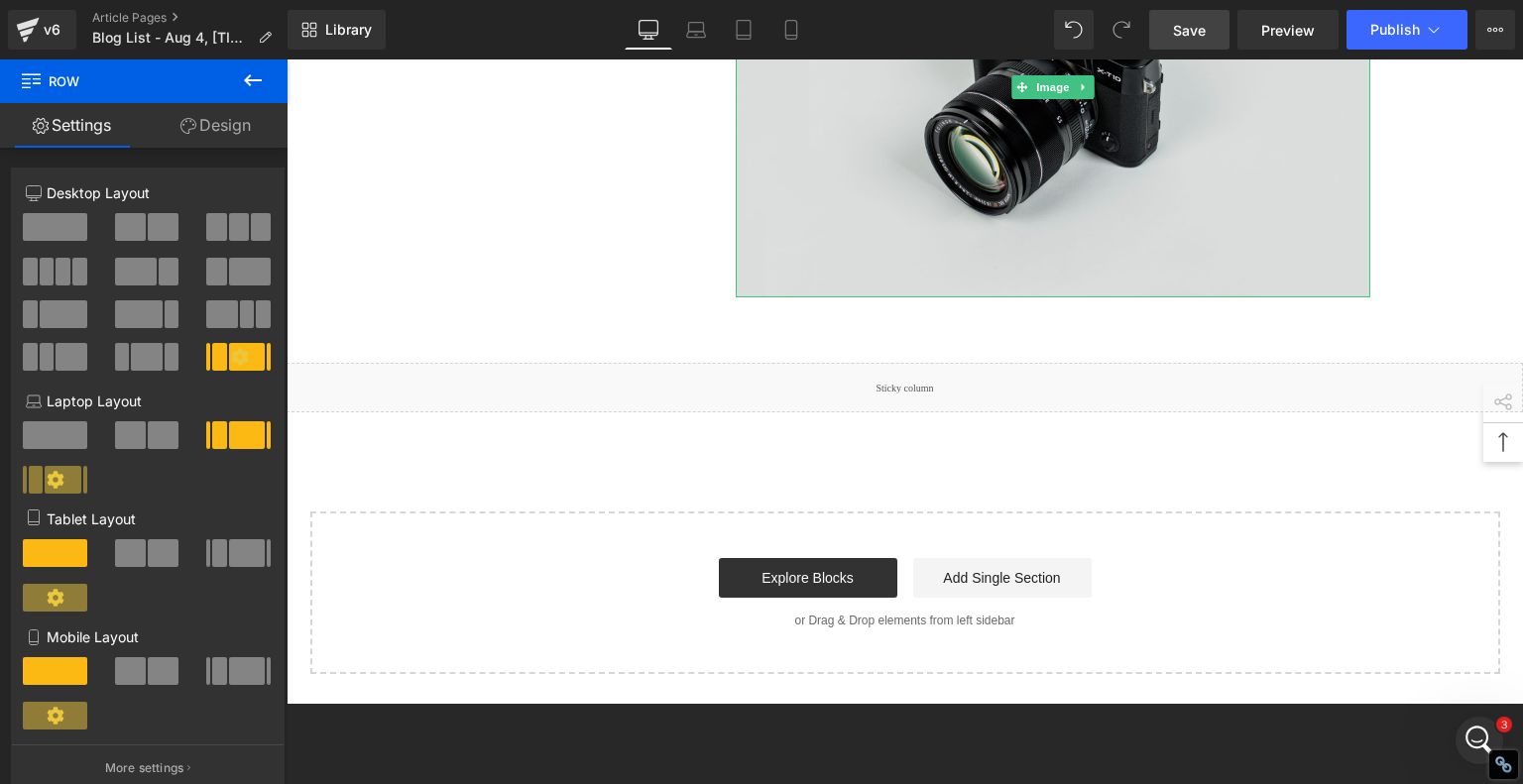 click at bounding box center [1053, 87] 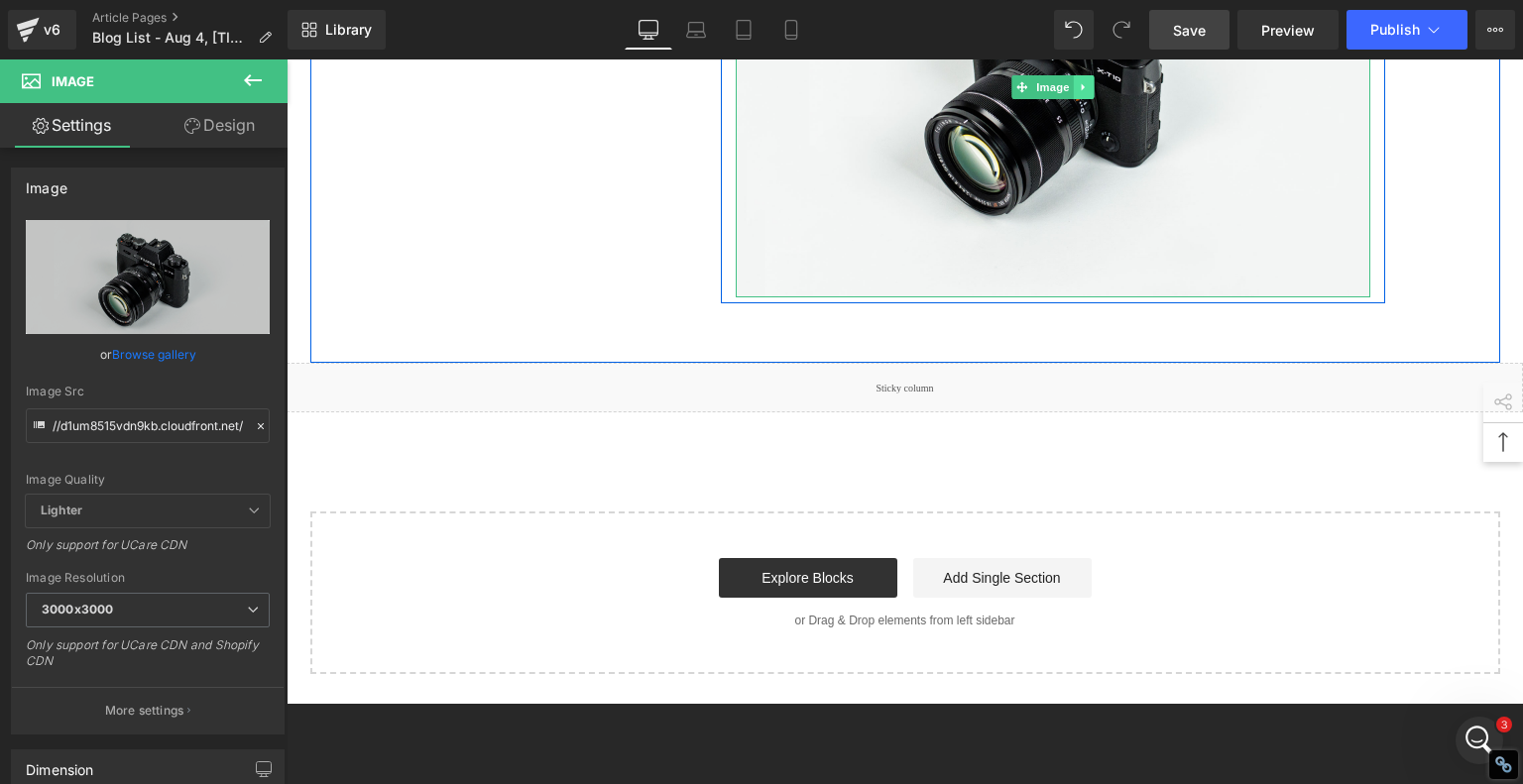 click 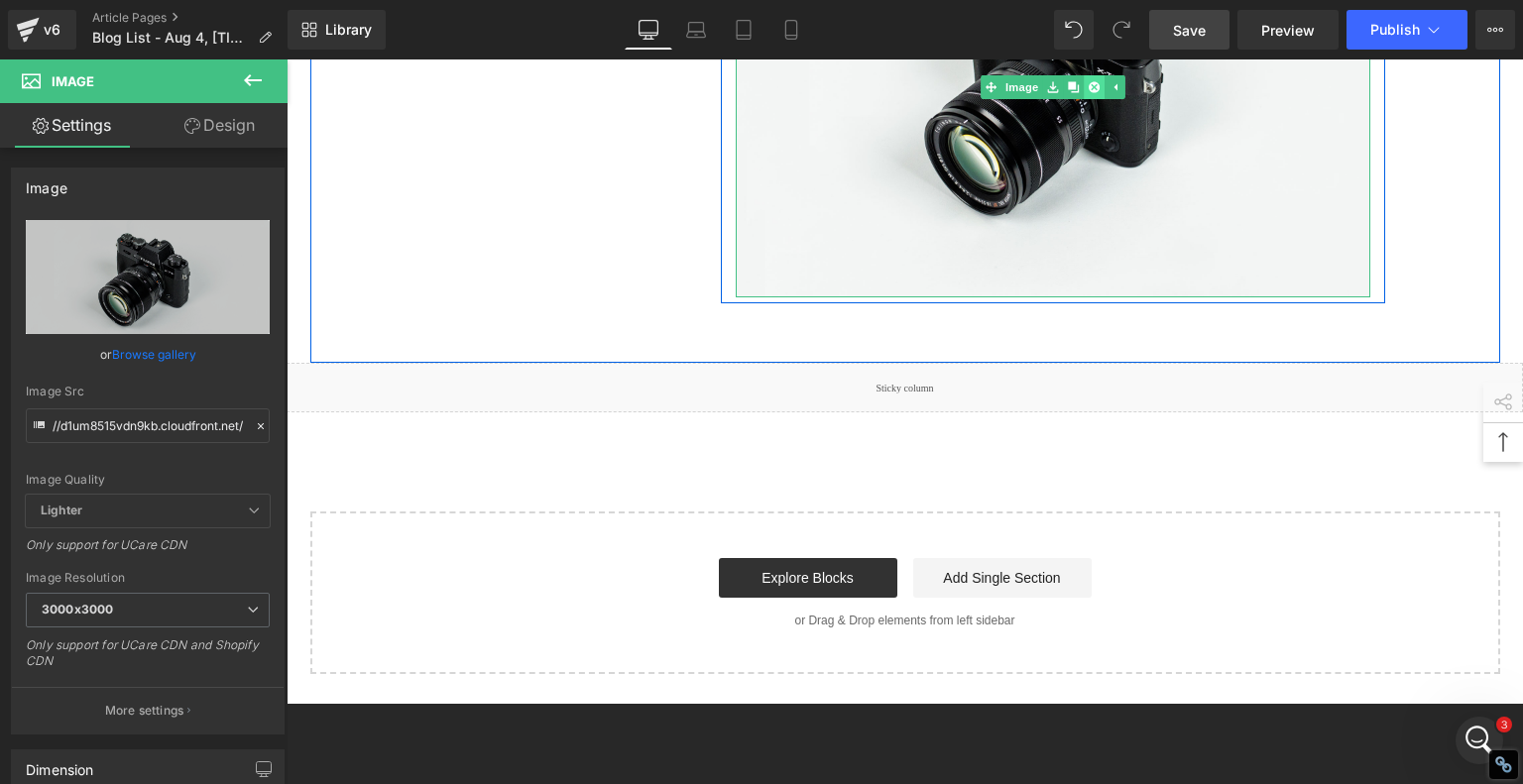 click 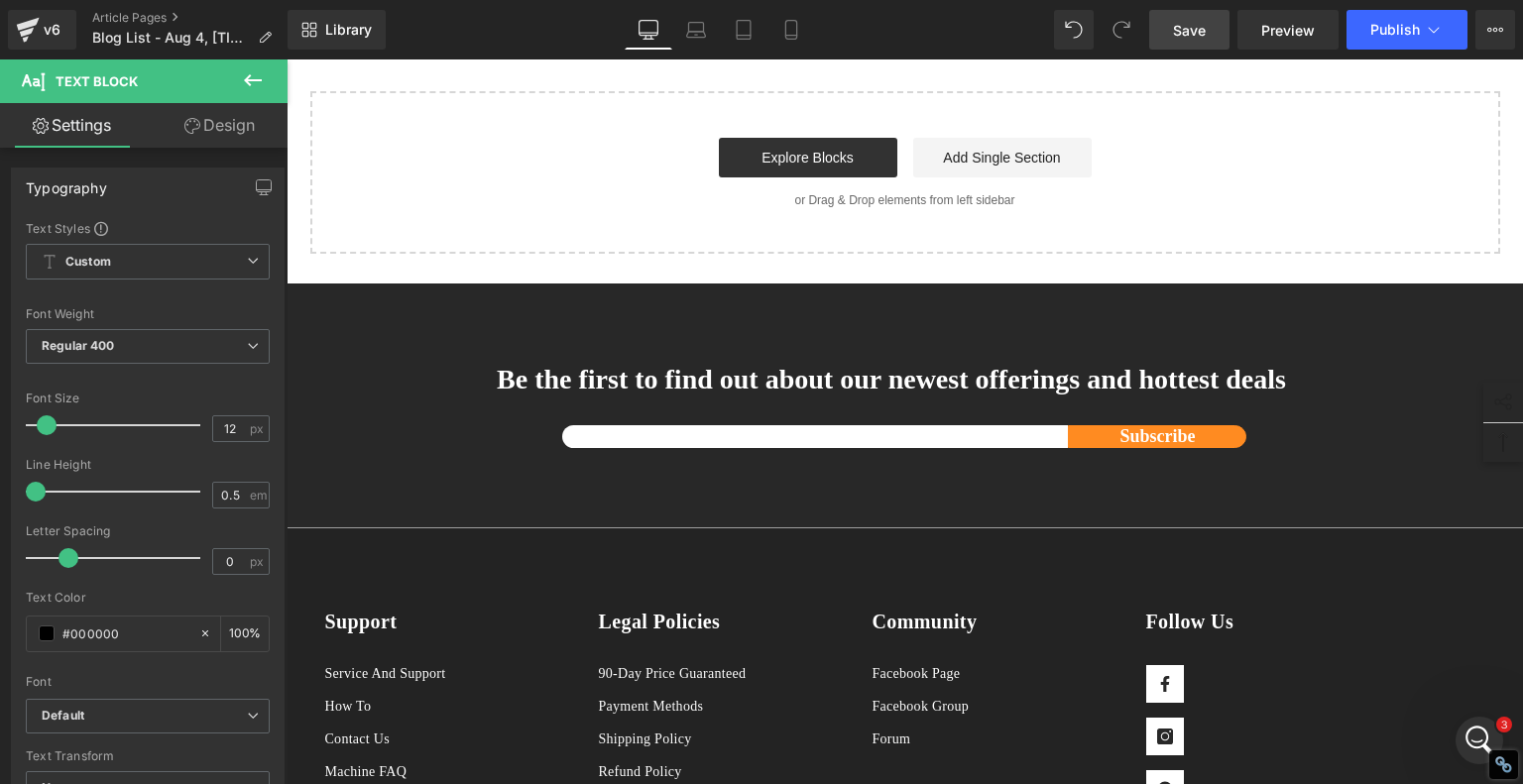drag, startPoint x: 877, startPoint y: 384, endPoint x: 1056, endPoint y: 391, distance: 179.13682 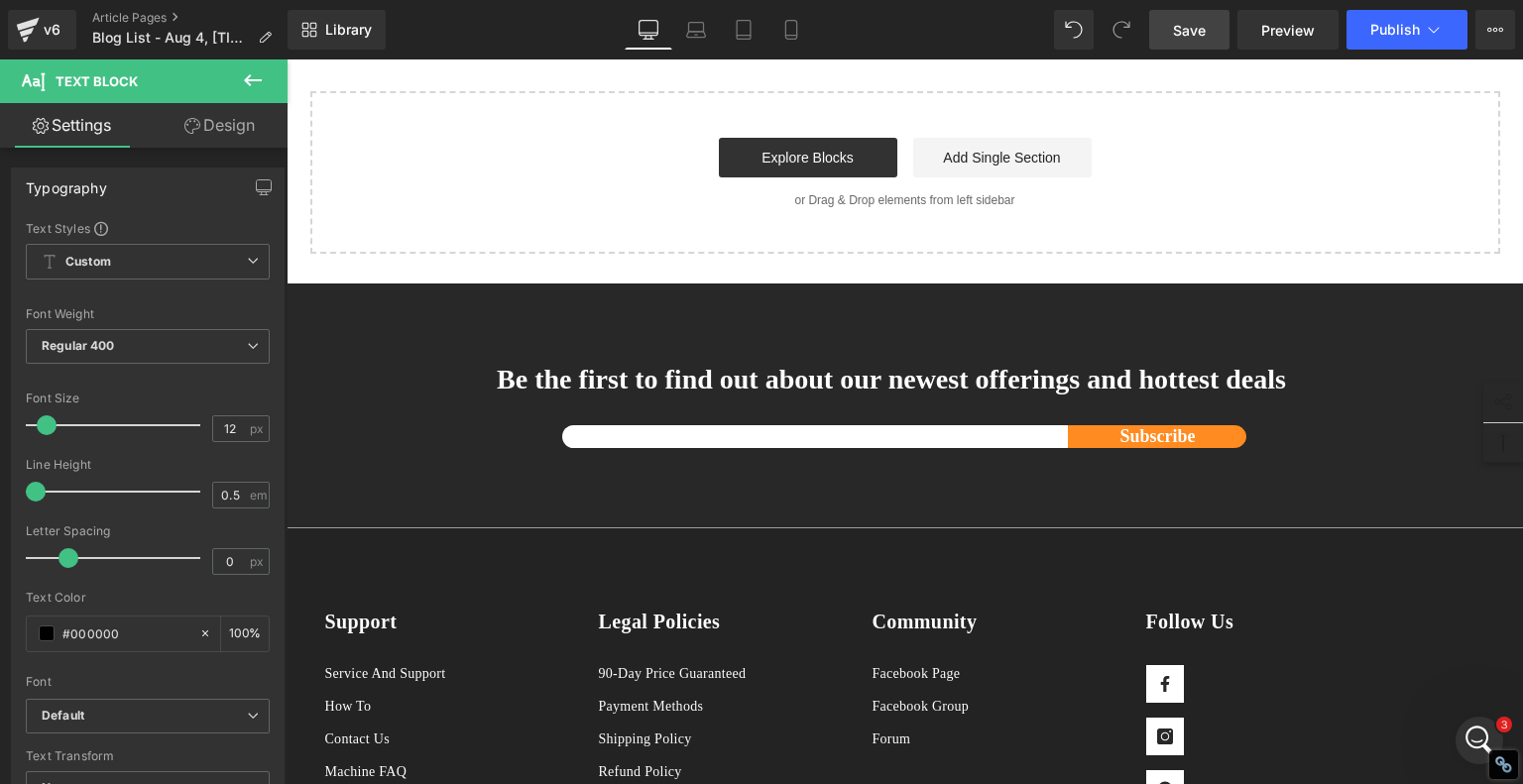 click on "If you're just getting started or want to expand into laser engraving, you can explore trusted diode machines like the  AlgoLaser Alpha MK2 ,  ComMarker B4 , or  xTool D1 Pro . These tools unlock creative potential without requiring an engraving apprenticeship." at bounding box center [1053, -145] 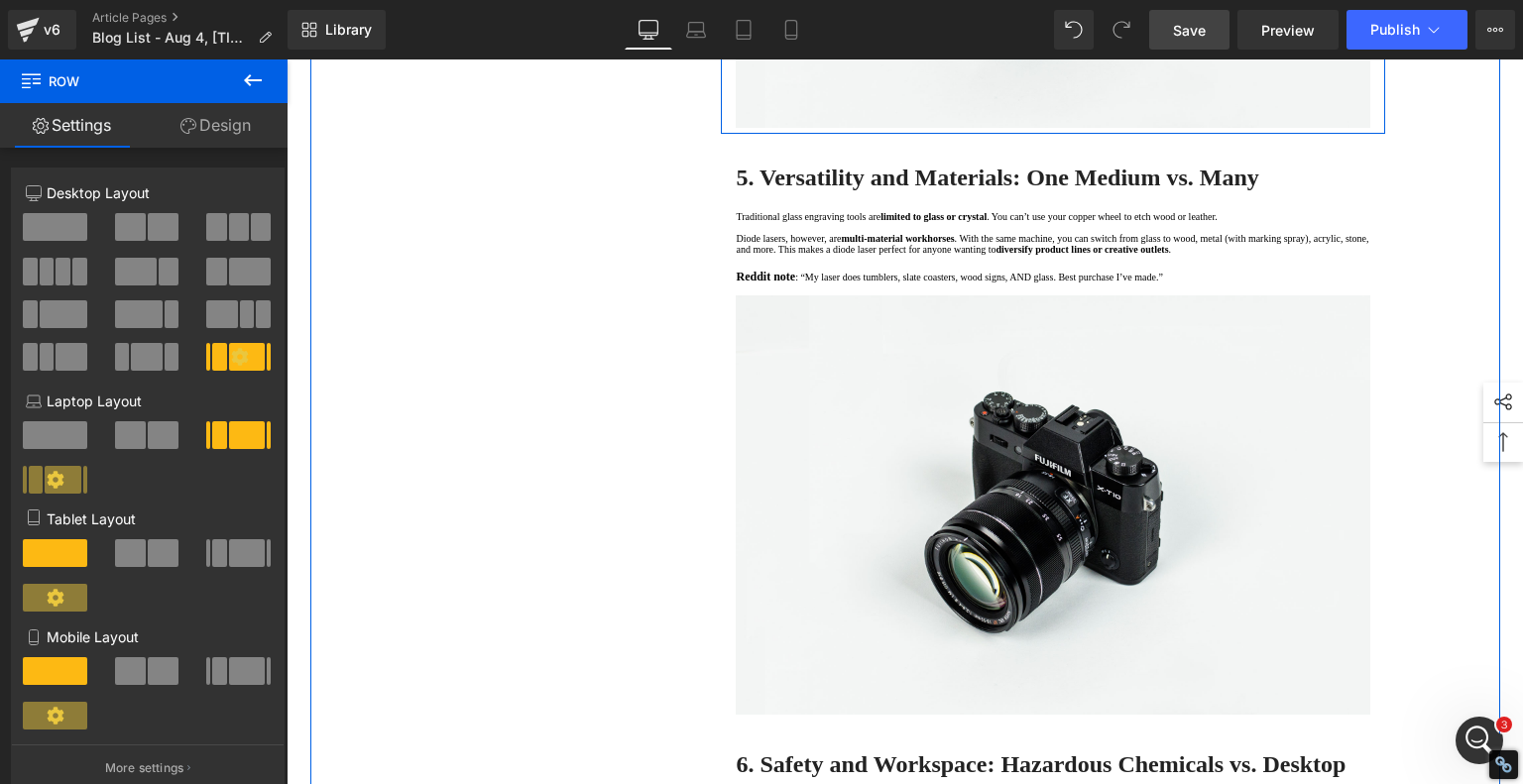 scroll, scrollTop: 2973, scrollLeft: 0, axis: vertical 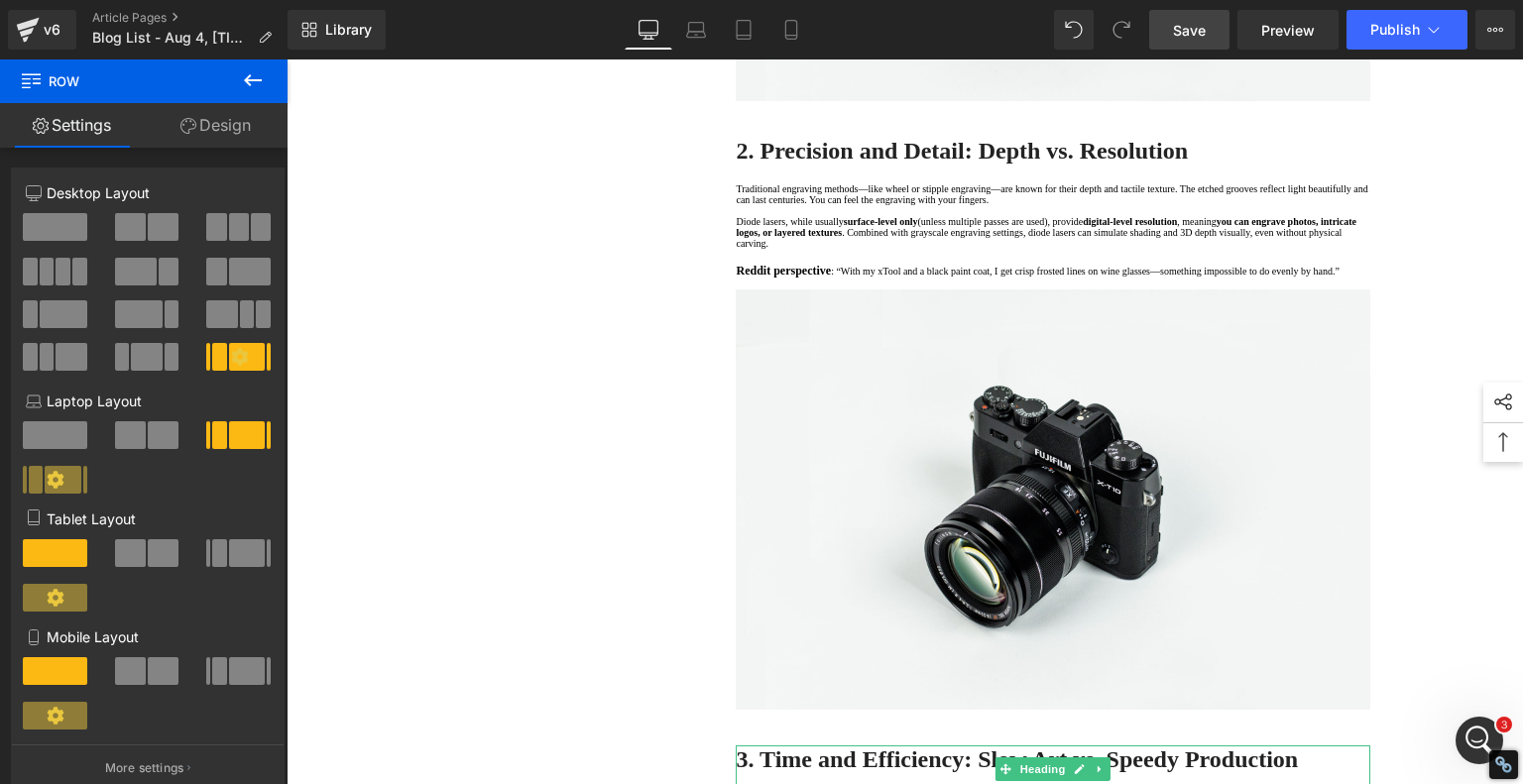 click on "1.  Is the laser engraving machine good at engraving wooden materials Text Block         2.  Laser engraving machine engraving thick paulownia wood cat claw coasters Text Block         3.  Laser engraving machine to engrave thick pine wood calendar Text Block         4.  Laser Engraving Machine to Engrave Skateboards Text Block         5.  Laser engraving machine batch engraving pencils Text Block         6 .  Laser engraving machine batch engraving pencils Text Block         7 .  Laser engraving machine batch engraving pencils Text Block         Row         Diode Laser vs. Traditional Glass Engraving: What's Better for Your Projects? Heading         When it comes to glass engraving, the debate between traditional methods and modern  diode laser engraving  is heating up. Artists and hobbyists are weighing old-school craftsmanship against cutting-edge technology—and for good reason. Each approach has unique advantages, and depending on your goals, one might suit your style better. Text Block" at bounding box center [905, 1222] 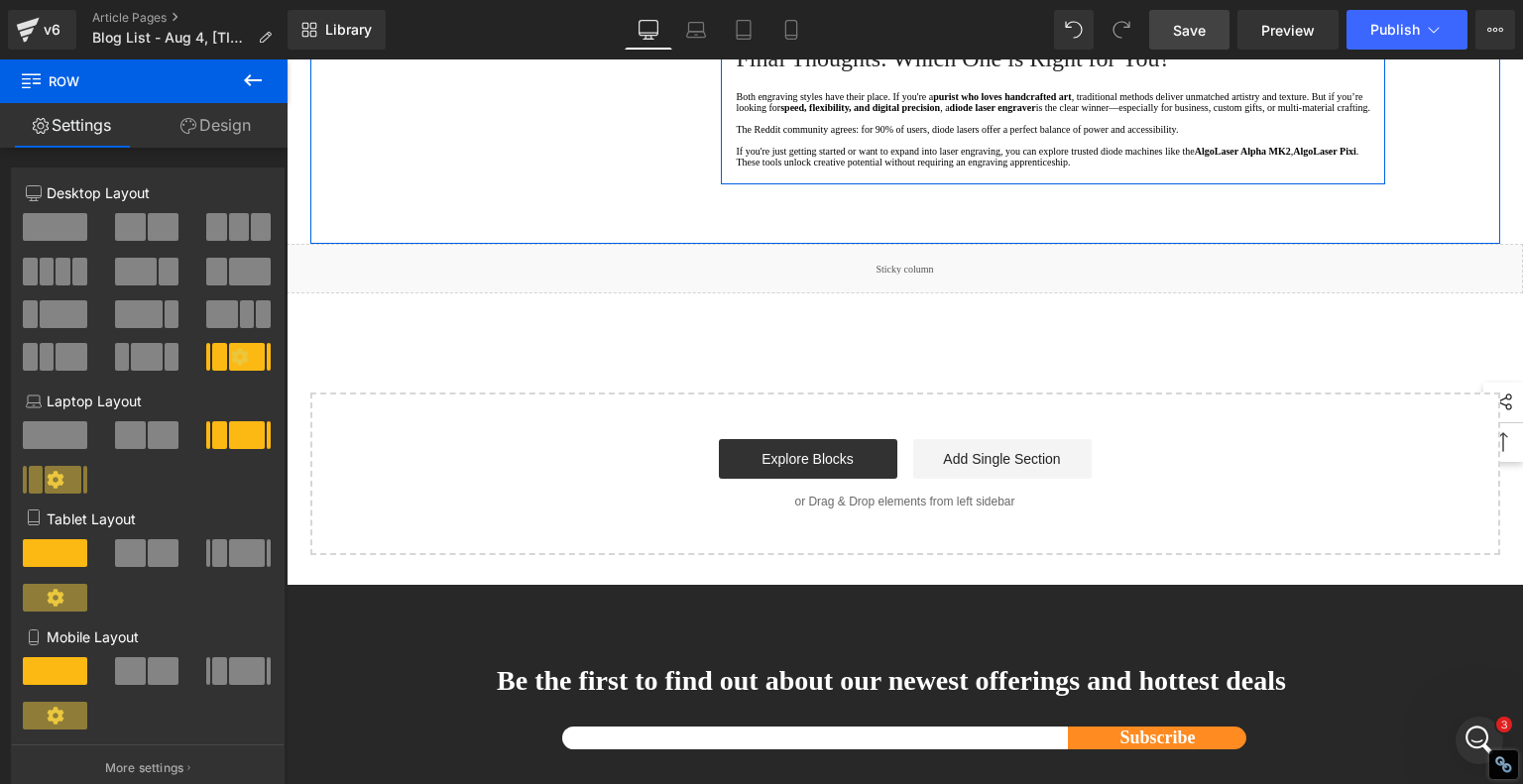 scroll, scrollTop: 4857, scrollLeft: 0, axis: vertical 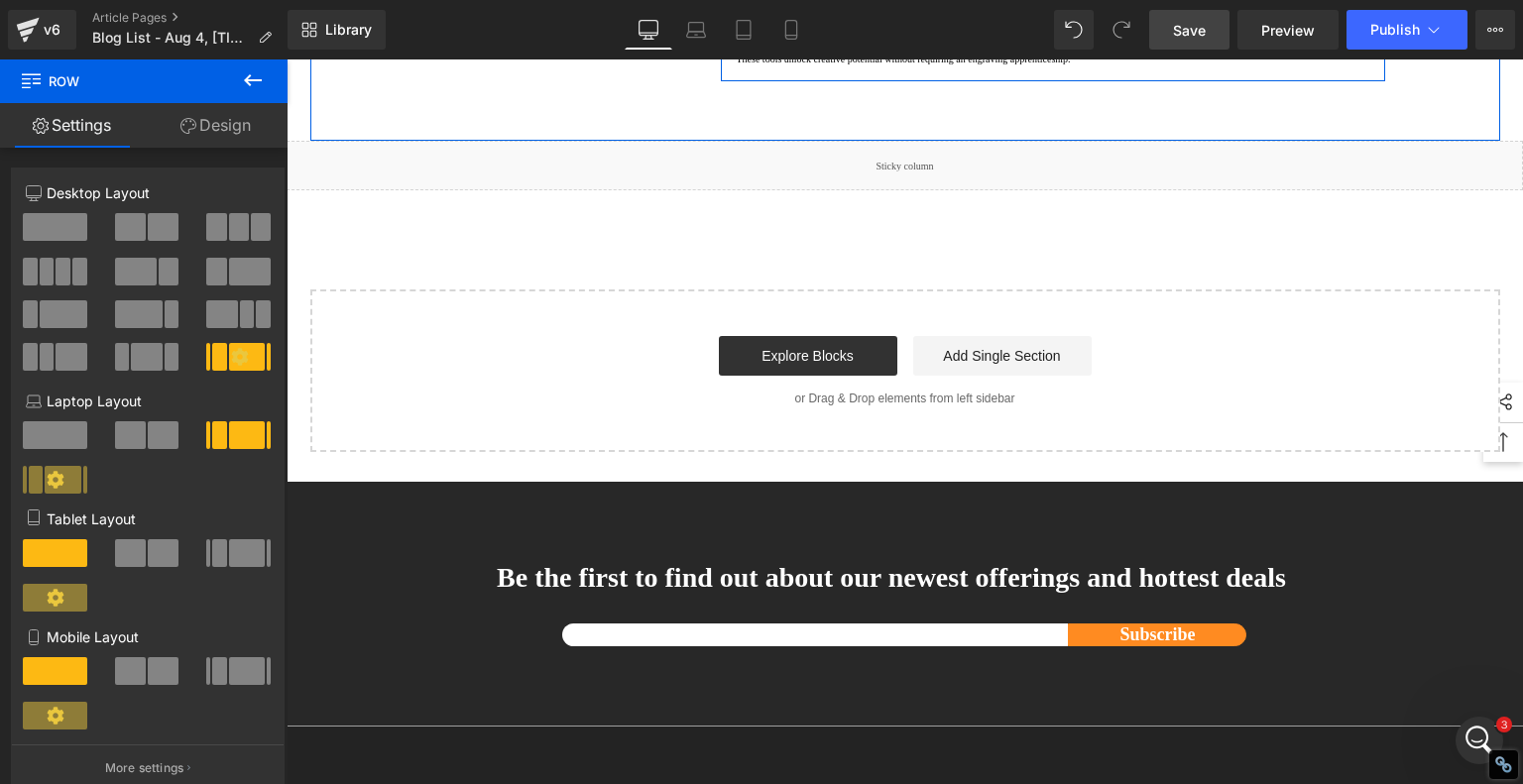 click on "Final Thoughts: Which One is Right for You?" at bounding box center (1053, -45) 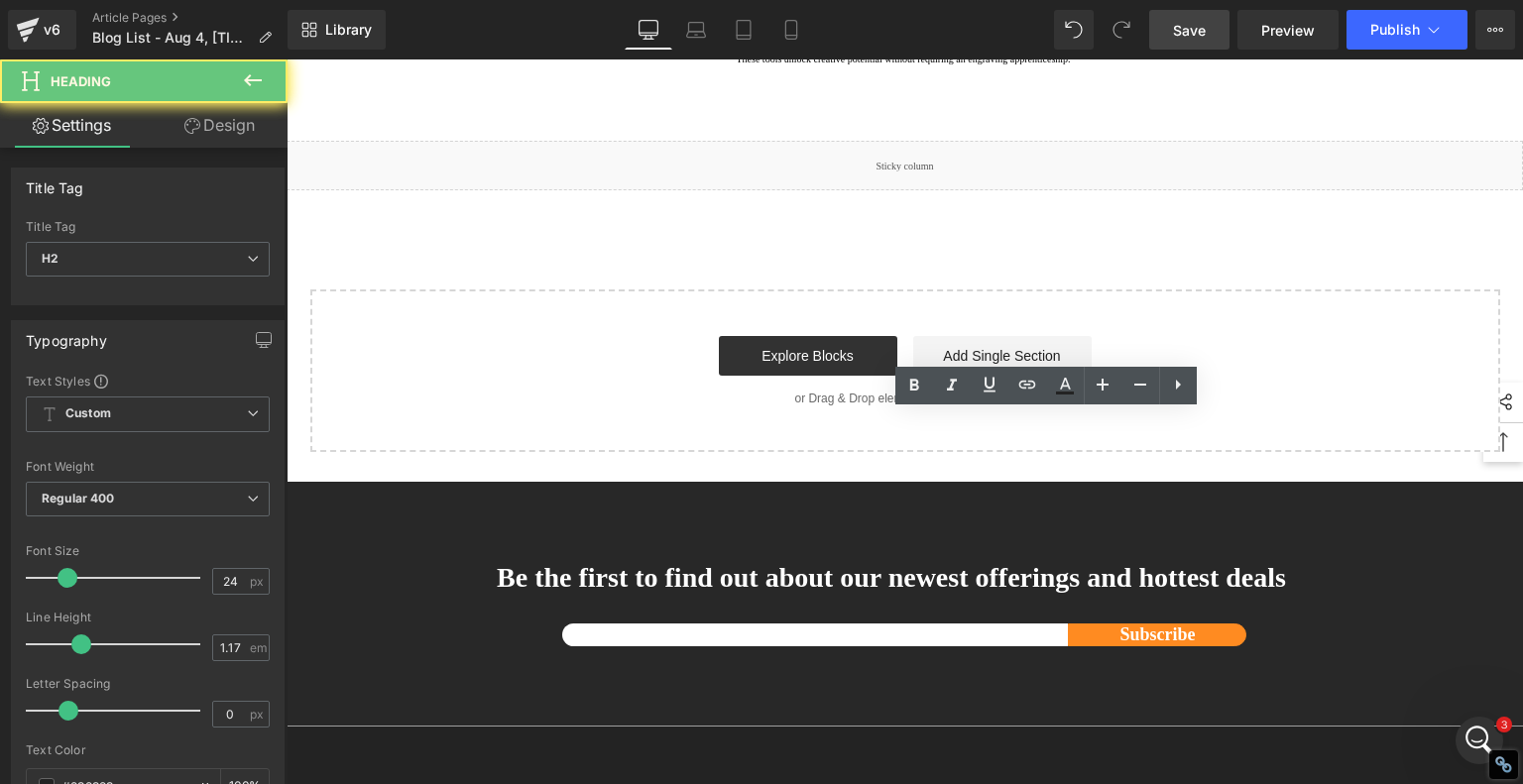 click on "Final Thoughts: Which One is Right for You?" at bounding box center (1053, -45) 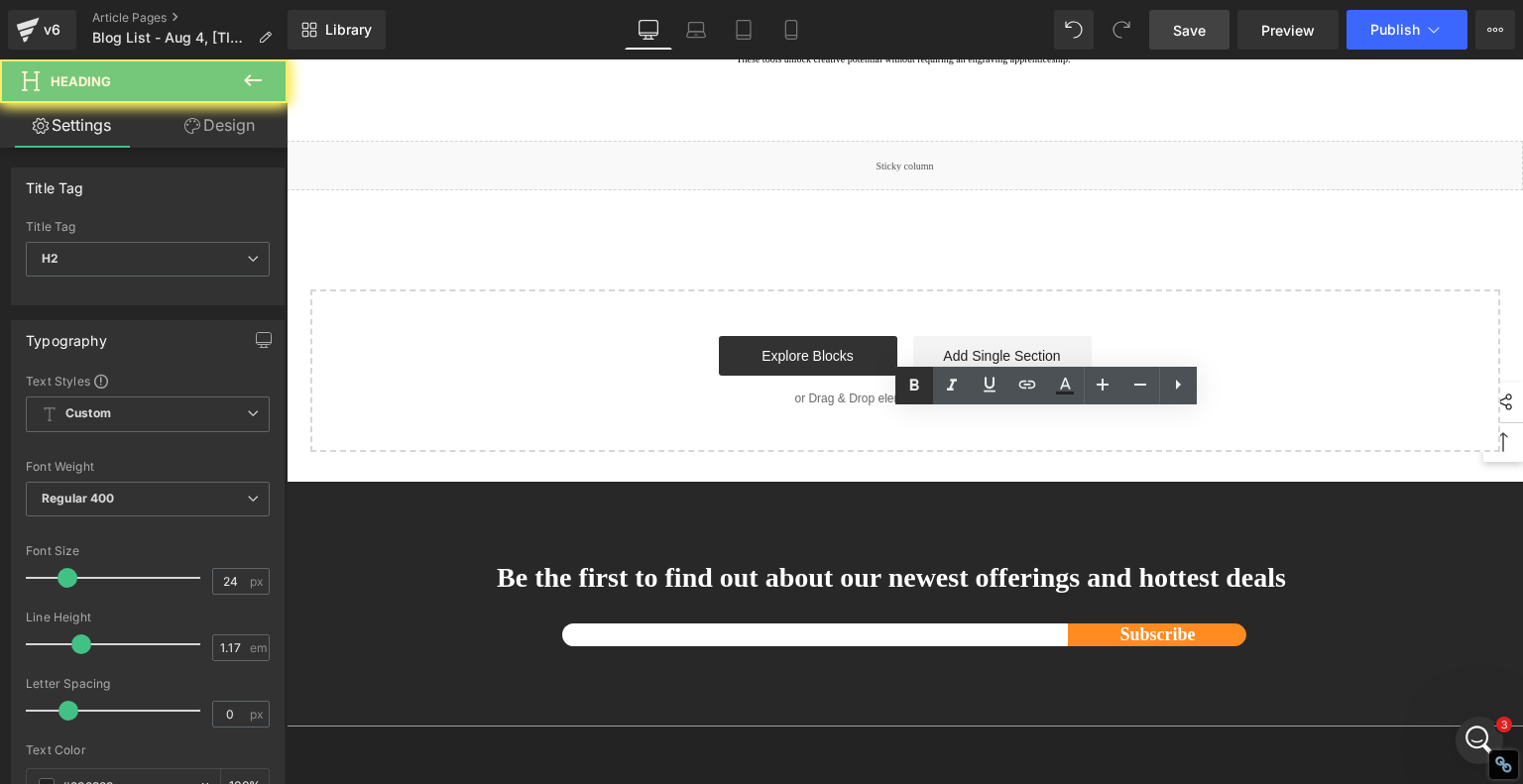 click 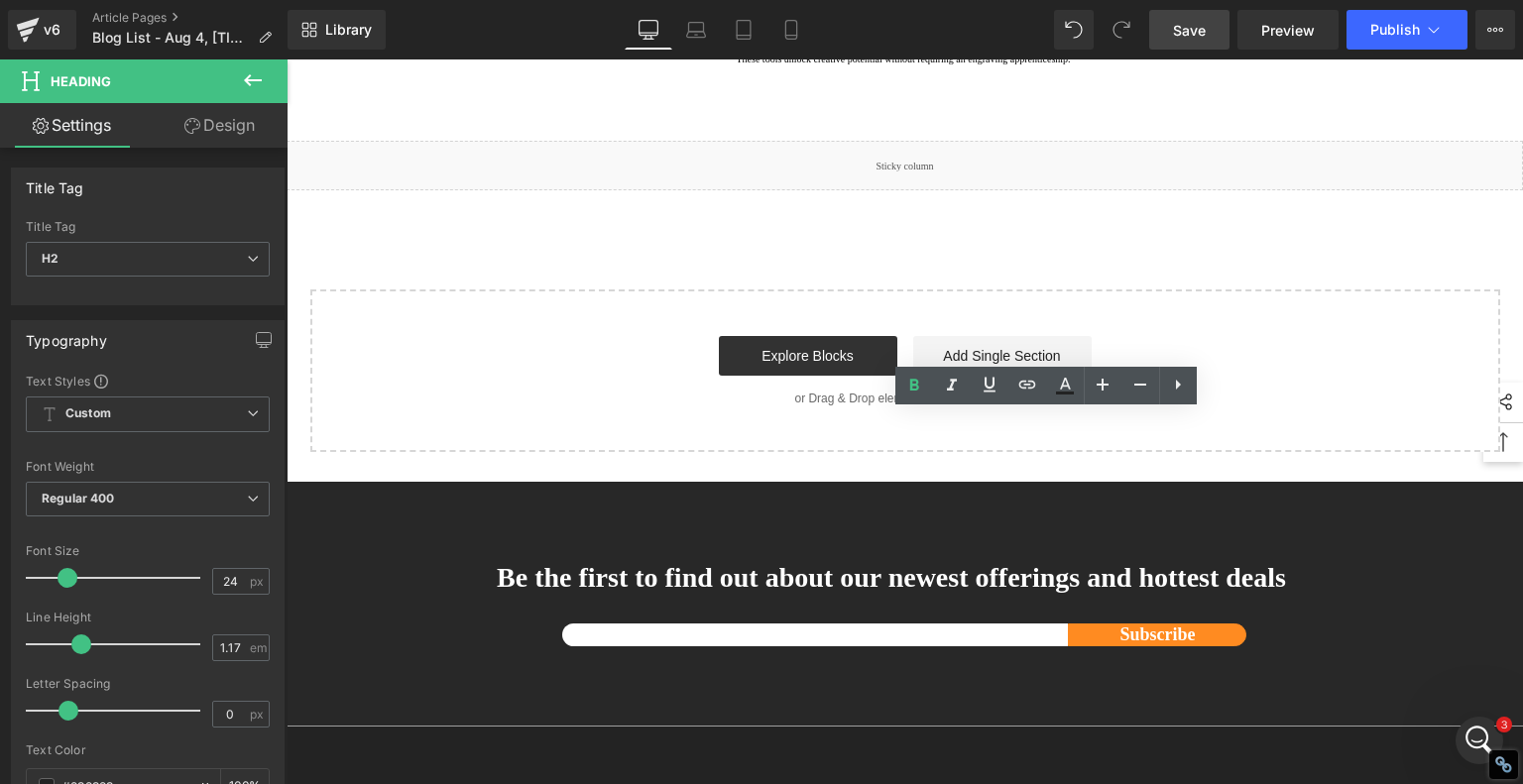 click on "1.  Is the laser engraving machine good at engraving wooden materials Text Block         2.  Laser engraving machine engraving thick paulownia wood cat claw coasters Text Block         3.  Laser engraving machine to engrave thick pine wood calendar Text Block         4.  Laser Engraving Machine to Engrave Skateboards Text Block         5.  Laser engraving machine batch engraving pencils Text Block         6 .  Laser engraving machine batch engraving pencils Text Block         7 .  Laser engraving machine batch engraving pencils Text Block         Row         Diode Laser vs. Traditional Glass Engraving: What's Better for Your Projects? Heading         When it comes to glass engraving, the debate between traditional methods and modern  diode laser engraving  is heating up. Artists and hobbyists are weighing old-school craftsmanship against cutting-edge technology—and for good reason. Each approach has unique advantages, and depending on your goals, one might suit your style better. Text Block" at bounding box center [905, -2247] 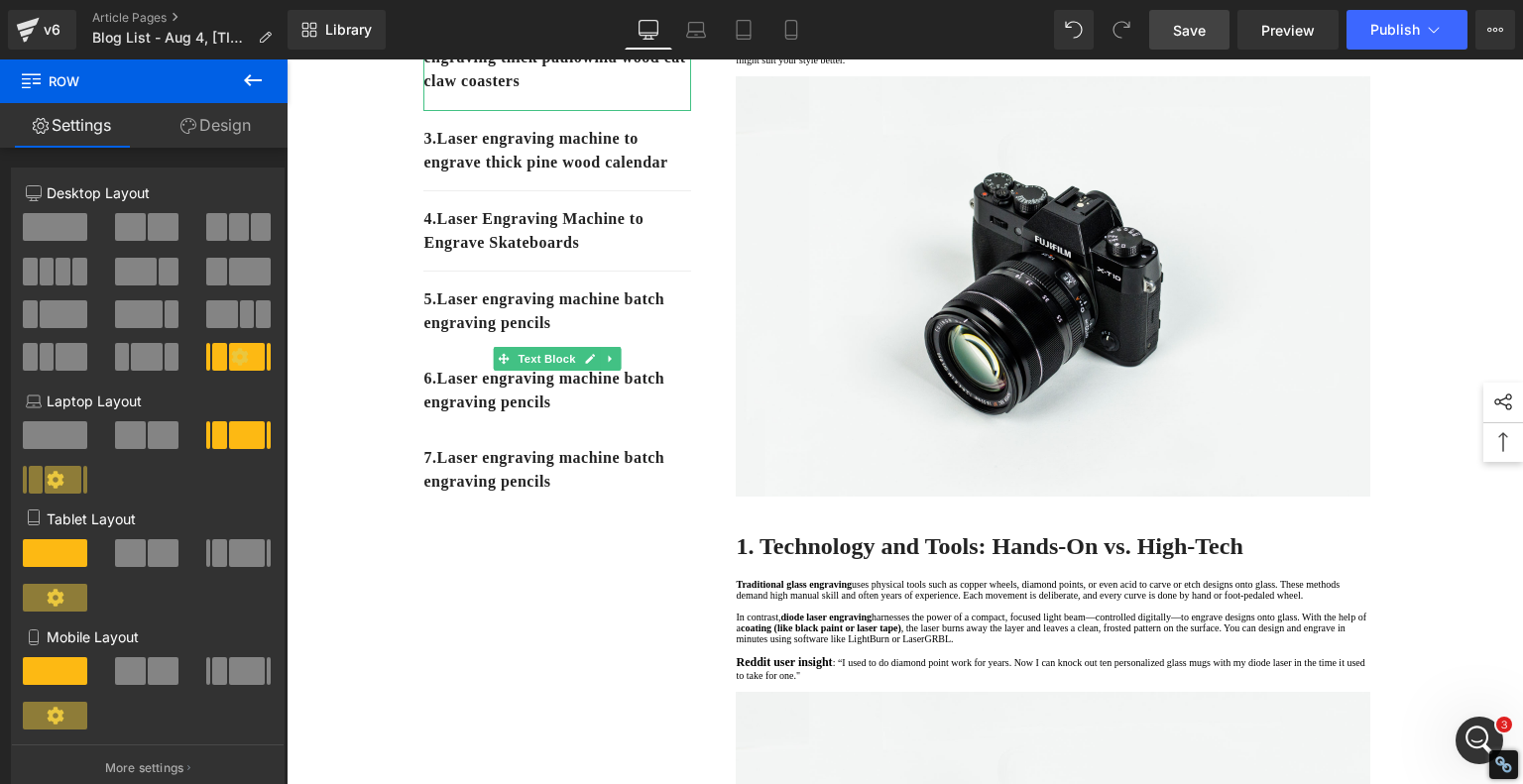 scroll, scrollTop: 297, scrollLeft: 0, axis: vertical 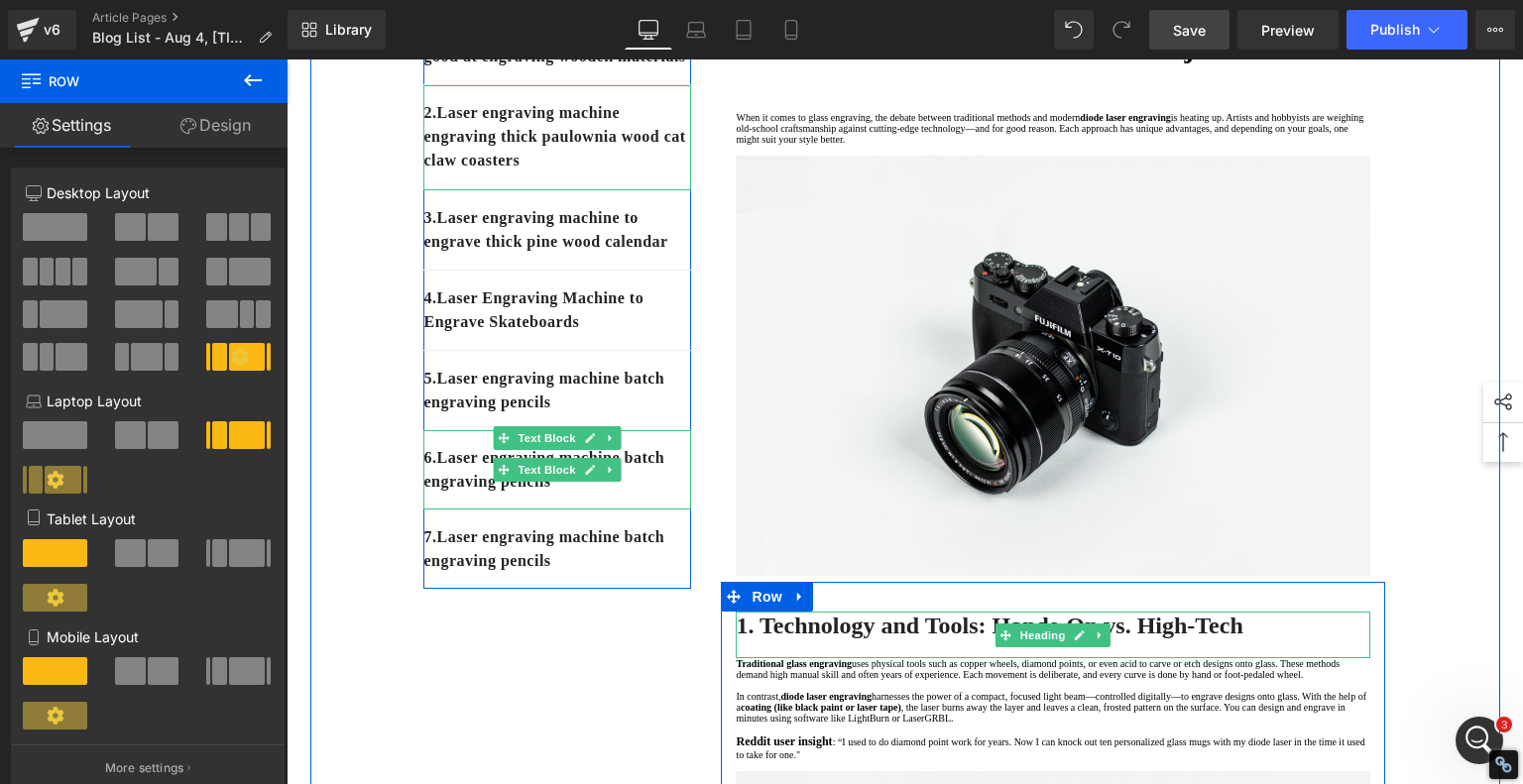click 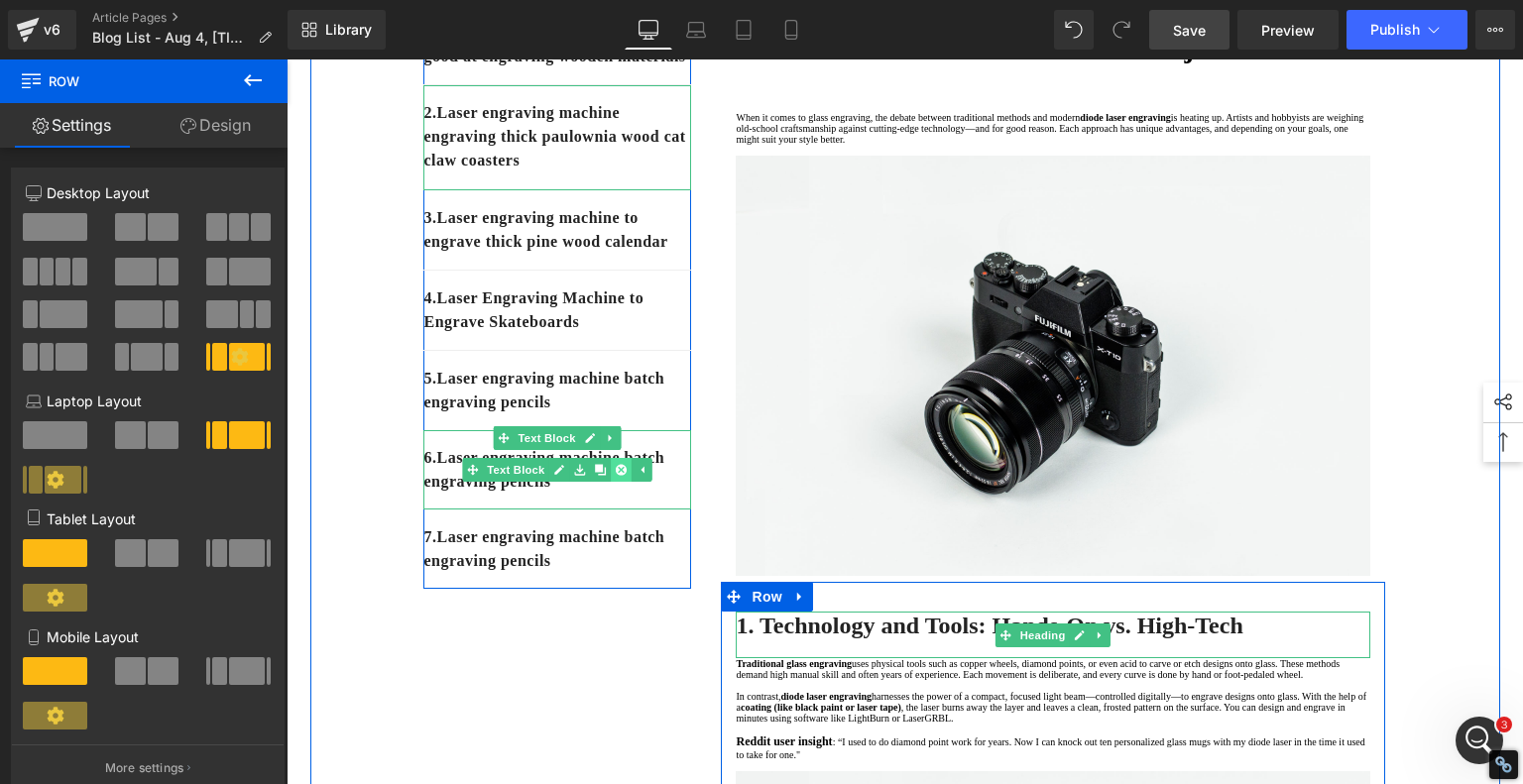 click 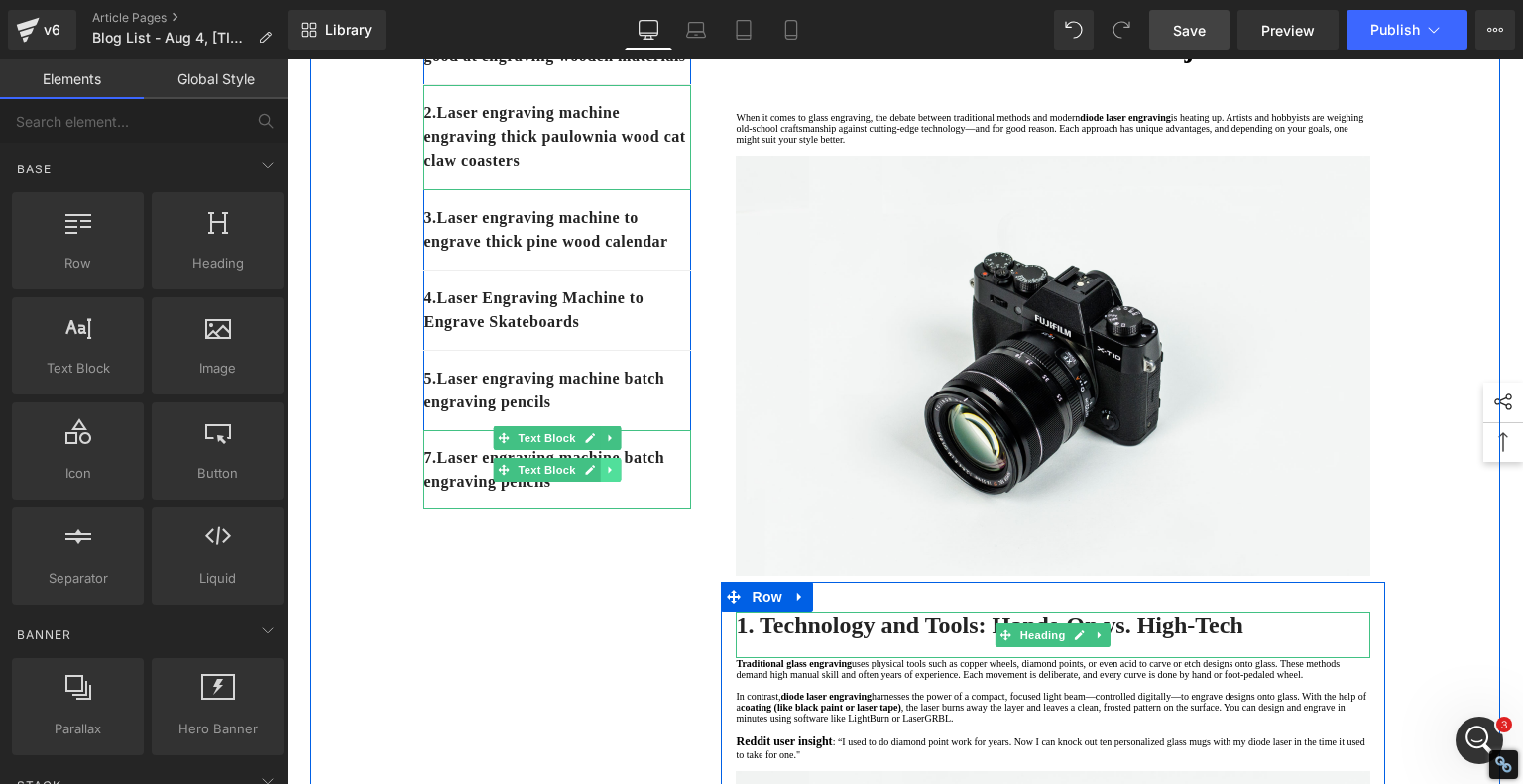 click 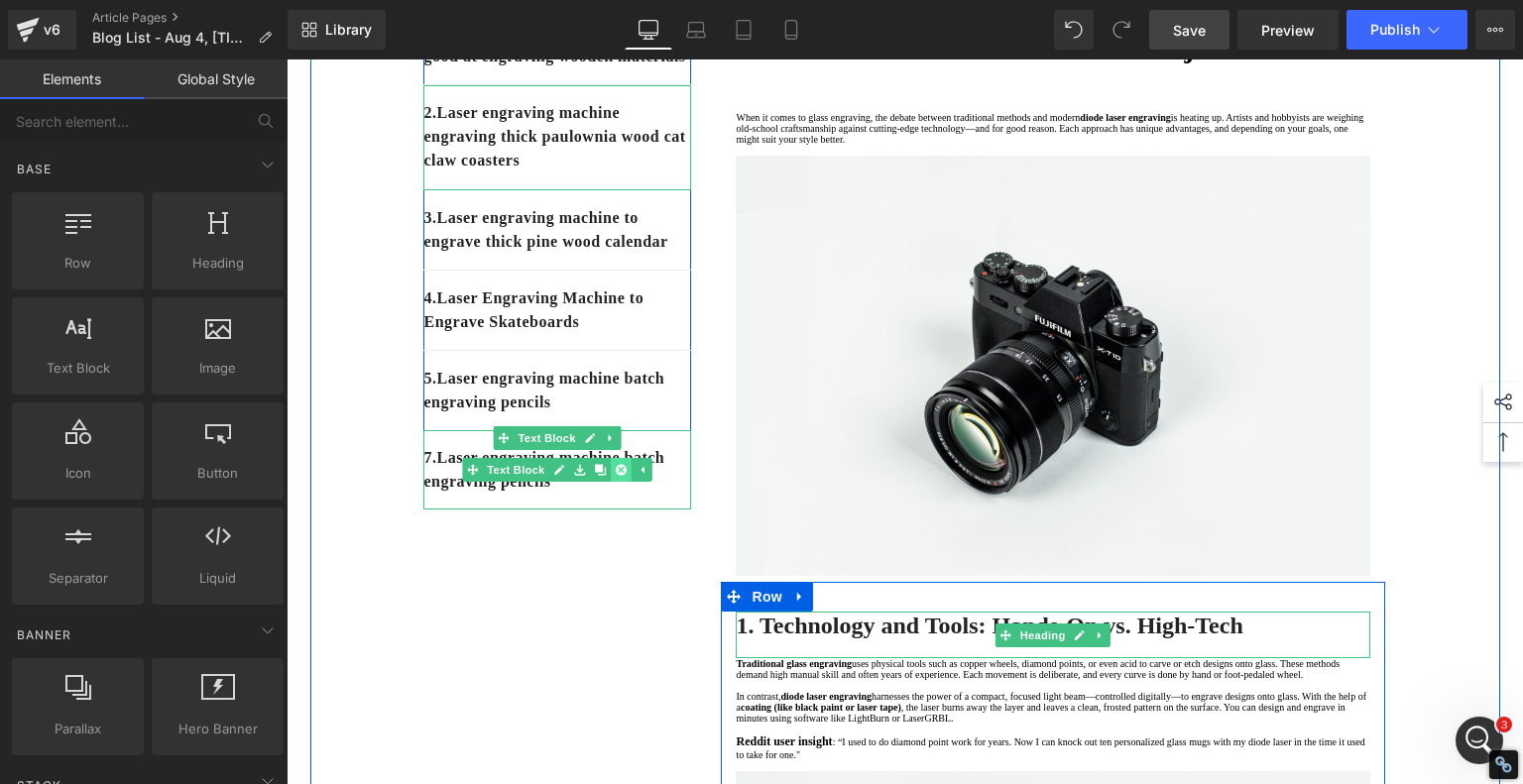 click 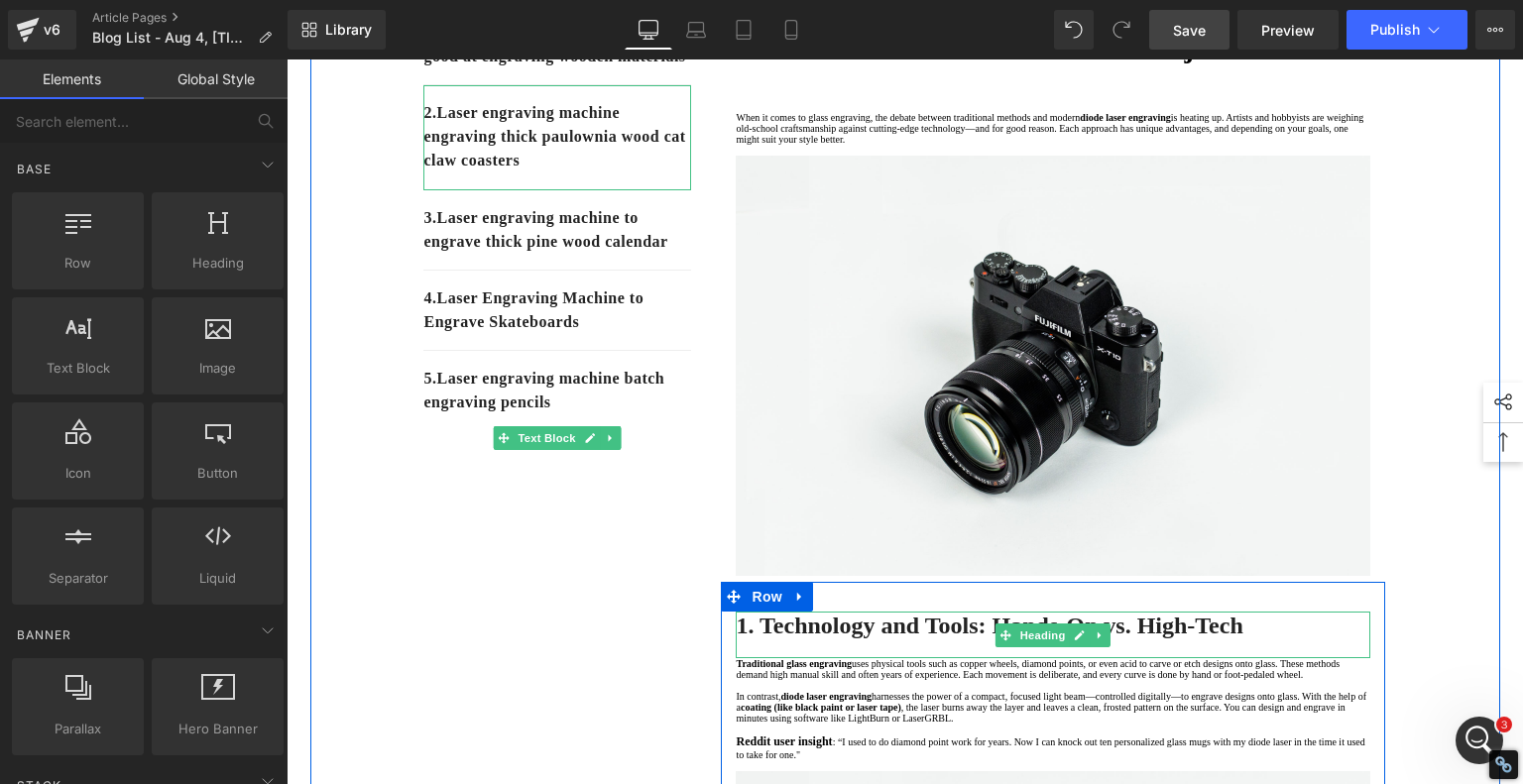 click on "1.  Is the laser engraving machine good at engraving wooden materials Text Block         2.  Laser engraving machine engraving thick paulownia wood cat claw coasters Text Block         3.  Laser engraving machine to engrave thick pine wood calendar Text Block         4.  Laser Engraving Machine to Engrave Skateboards Text Block         5.  Laser engraving machine batch engraving pencils Text Block         Row         Diode Laser vs. Traditional Glass Engraving: What's Better for Your Projects? Heading         When it comes to glass engraving, the debate between traditional methods and modern  diode laser engraving  is heating up. Artists and hobbyists are weighing old-school craftsmanship against cutting-edge technology—and for good reason. Each approach has unique advantages, and depending on your goals, one might suit your style better. Text Block         Image         Row         1. Technology and Tools: Hands-On vs. High-Tech Heading         Traditional glass engraving In contrast,  Text Block" at bounding box center [905, 2312] 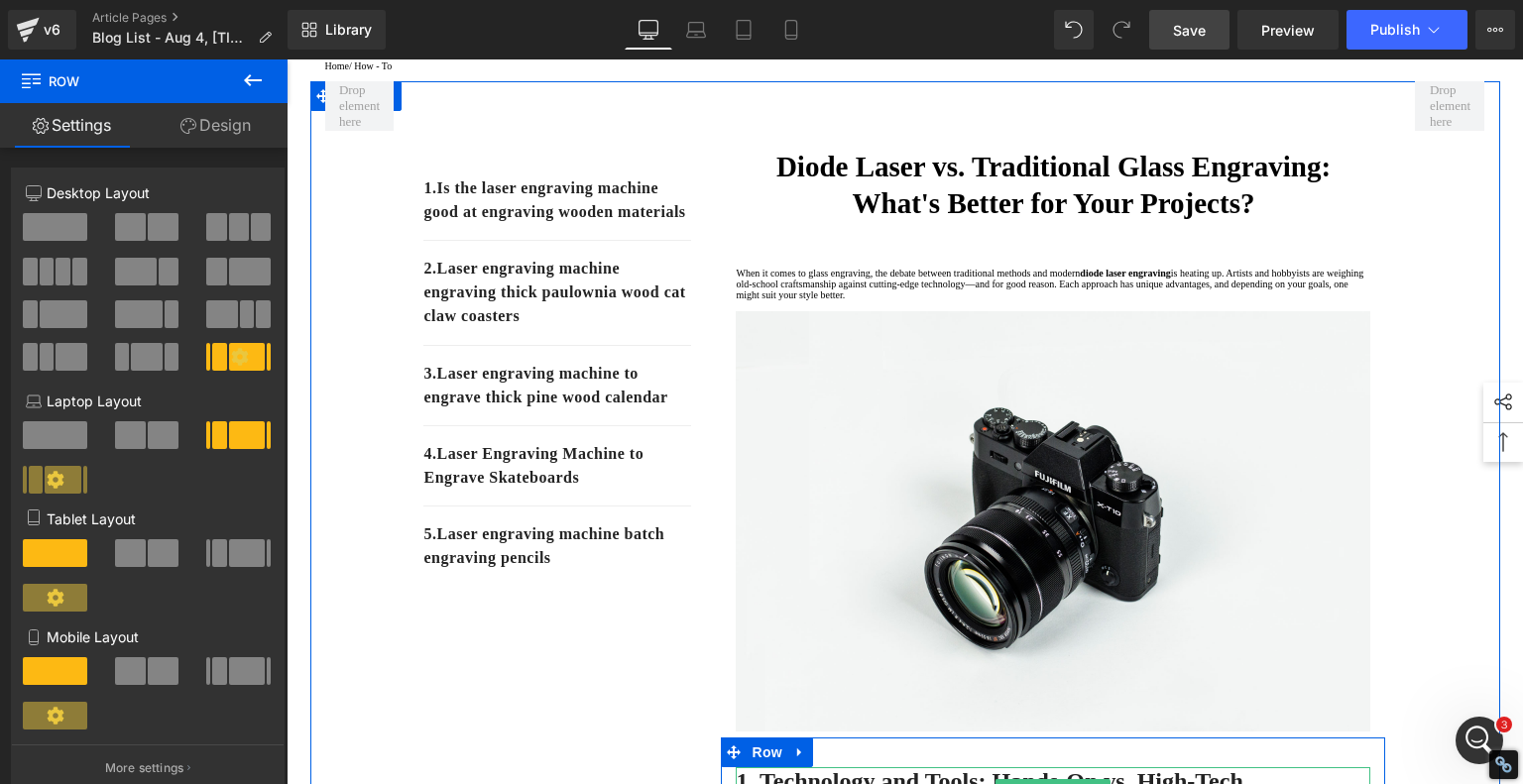 scroll, scrollTop: 297, scrollLeft: 0, axis: vertical 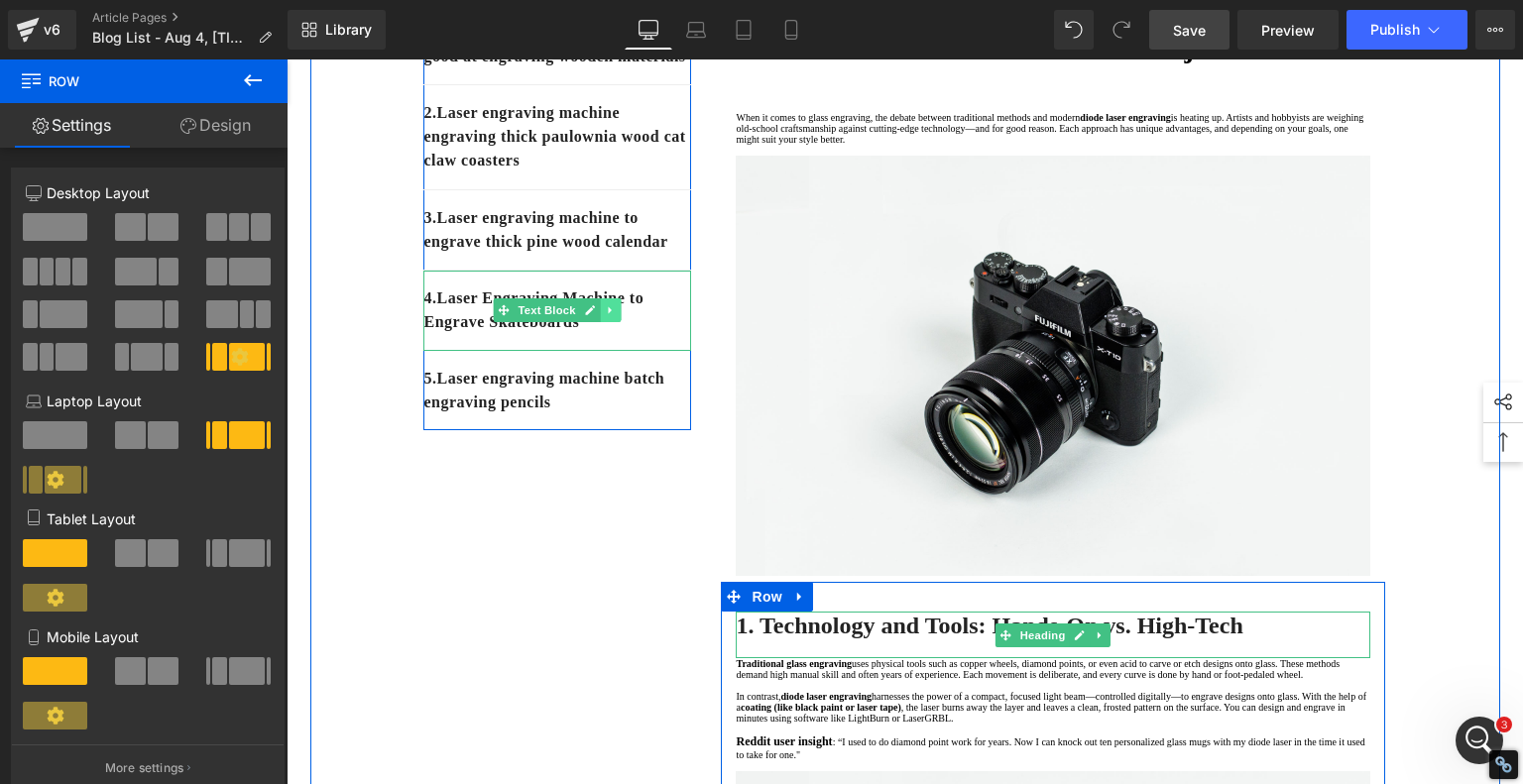 click 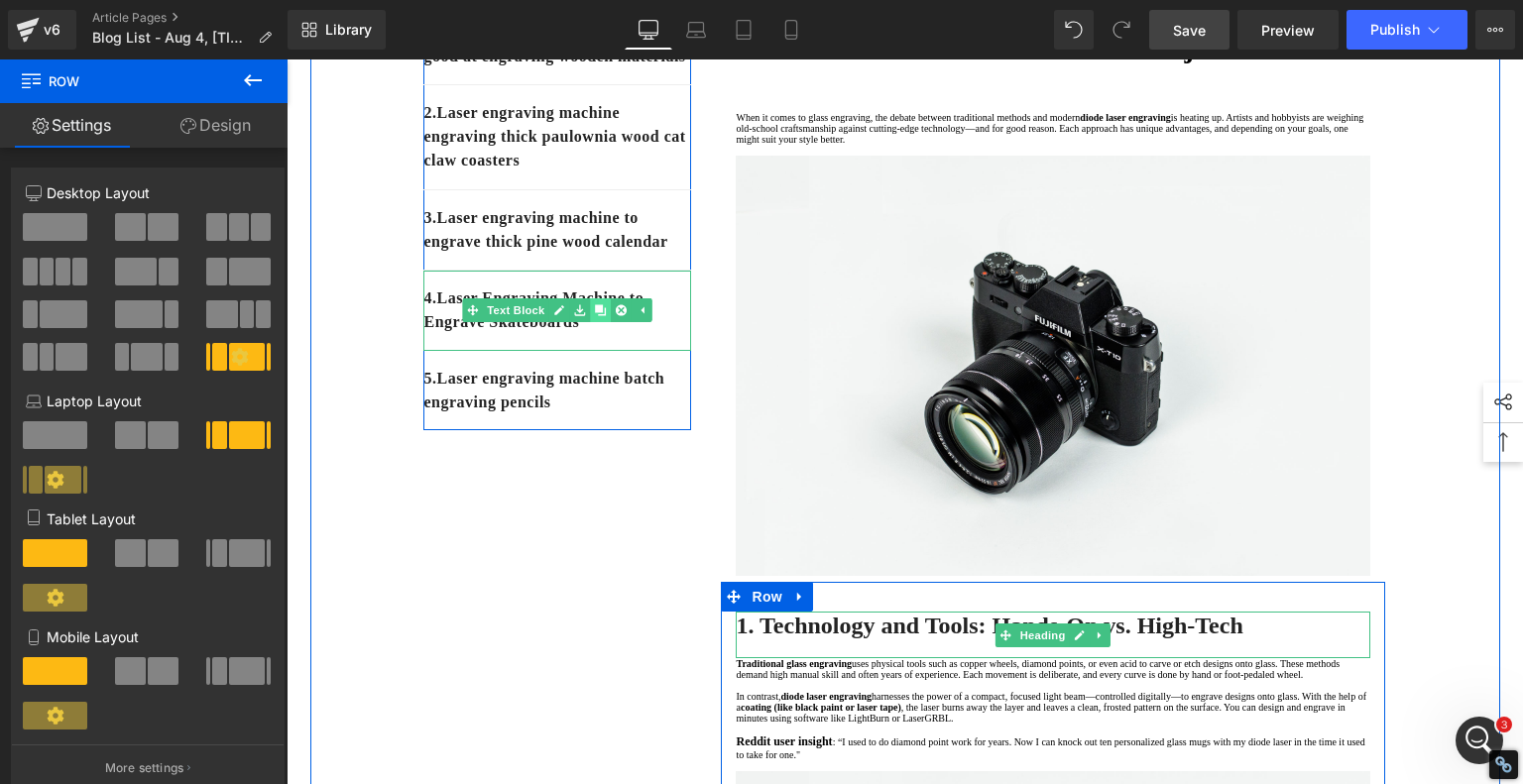click 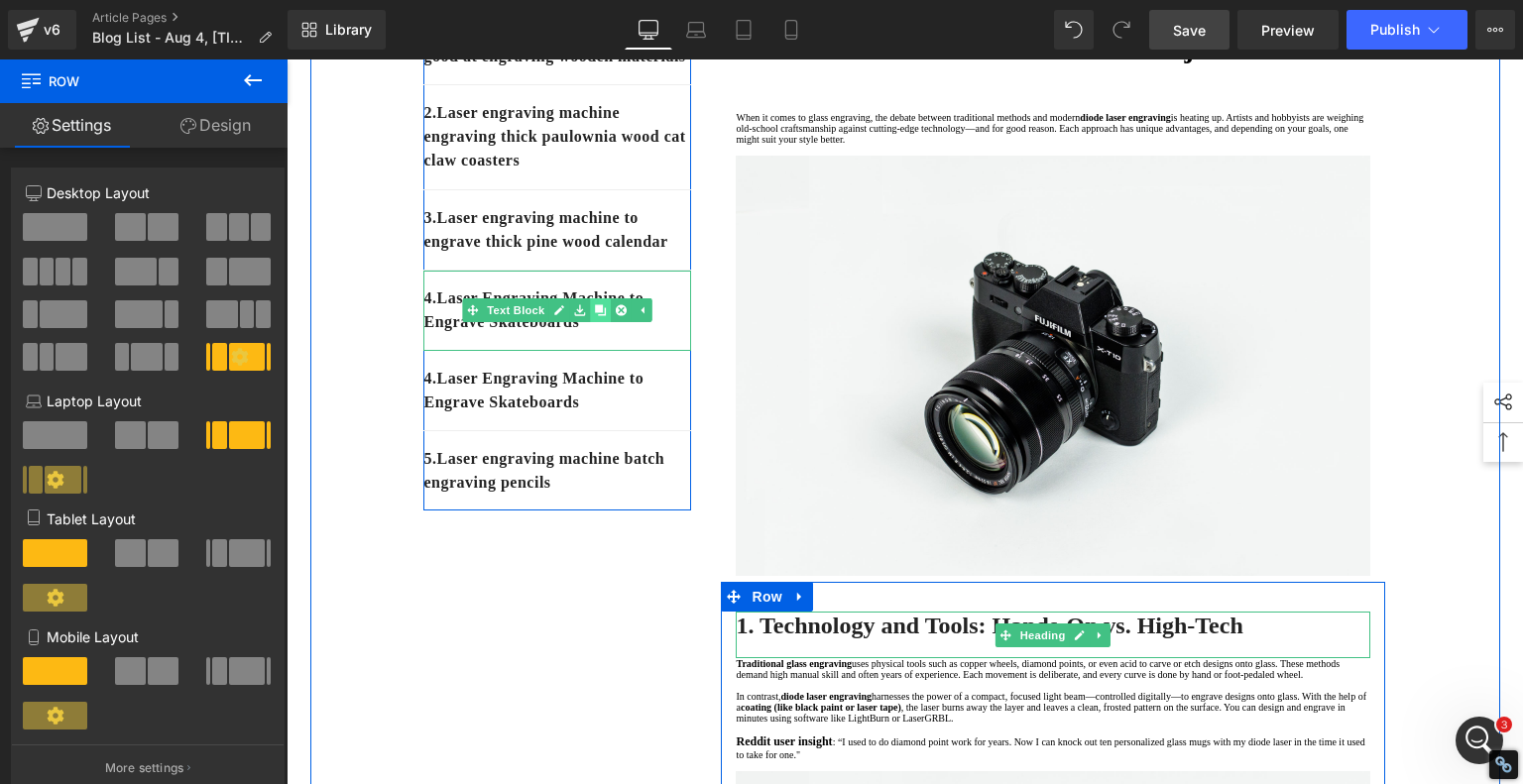 click 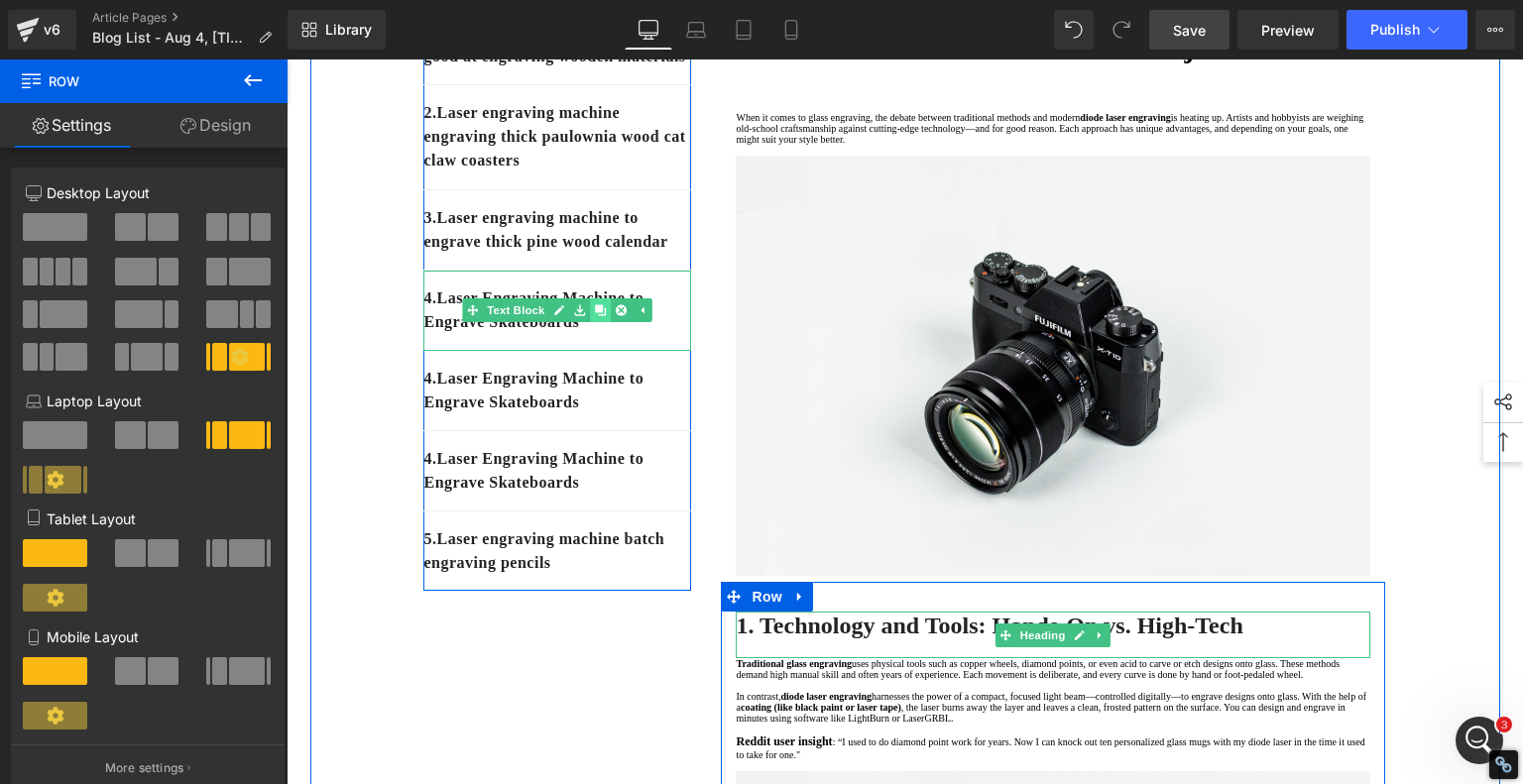 click 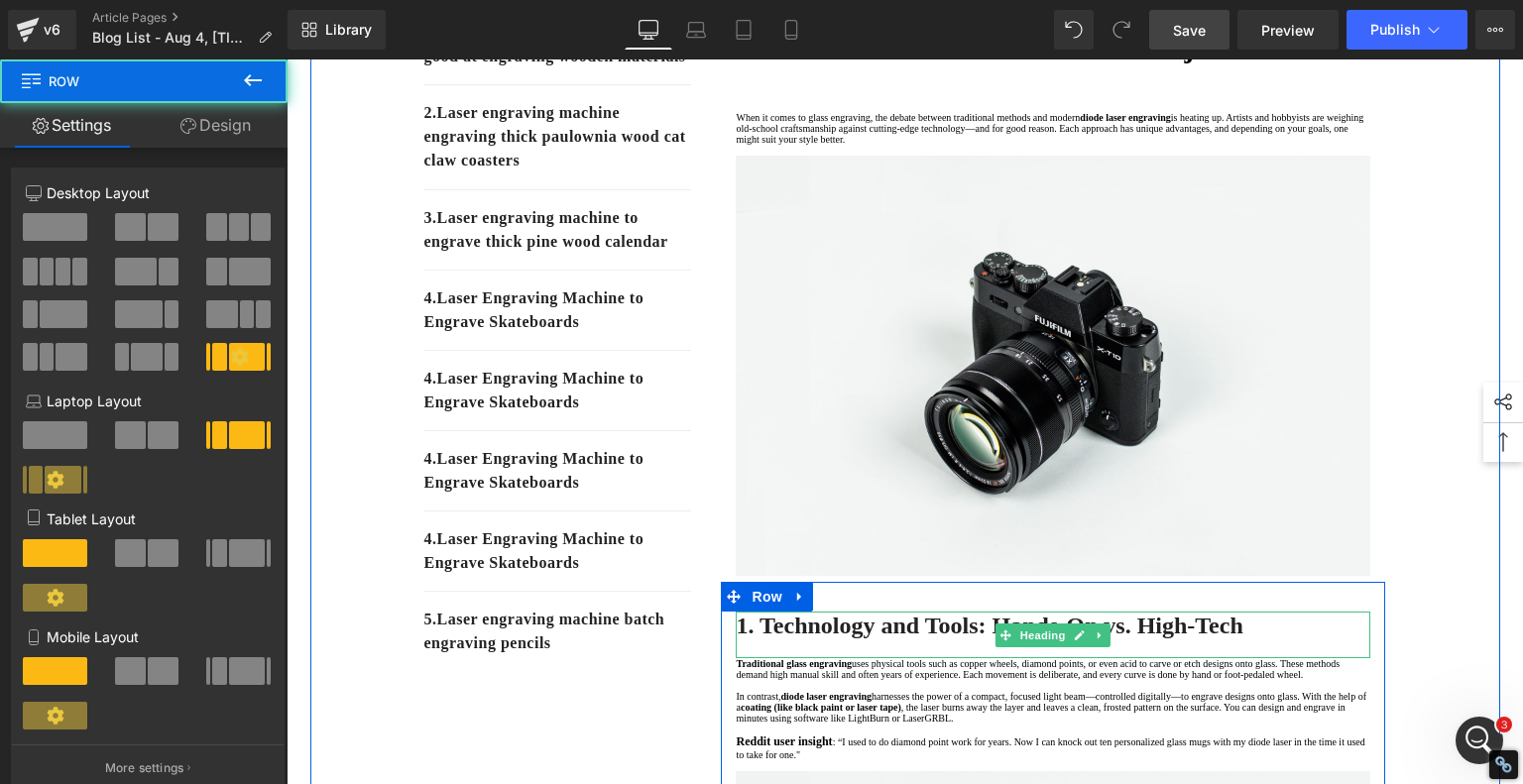 click on "1.  Is the laser engraving machine good at engraving wooden materials Text Block         2.  Laser engraving machine engraving thick paulownia wood cat claw coasters Text Block         3.  Laser engraving machine to engrave thick pine wood calendar Text Block         4.  Laser Engraving Machine to Engrave Skateboards Text Block         4.  Laser Engraving Machine to Engrave Skateboards Text Block         4.  Laser Engraving Machine to Engrave Skateboards Text Block         4.  Laser Engraving Machine to Engrave Skateboards Text Block         5.  Laser engraving machine batch engraving pencils Text Block         Row         Diode Laser vs. Traditional Glass Engraving: What's Better for Your Projects? Heading         When it comes to glass engraving, the debate between traditional methods and modern  diode laser engraving Text Block         Image         Row         1. Technology and Tools: Hands-On vs. High-Tech Heading         Traditional glass engraving In contrast,  diode laser engraving Text Block" at bounding box center (905, 2312) 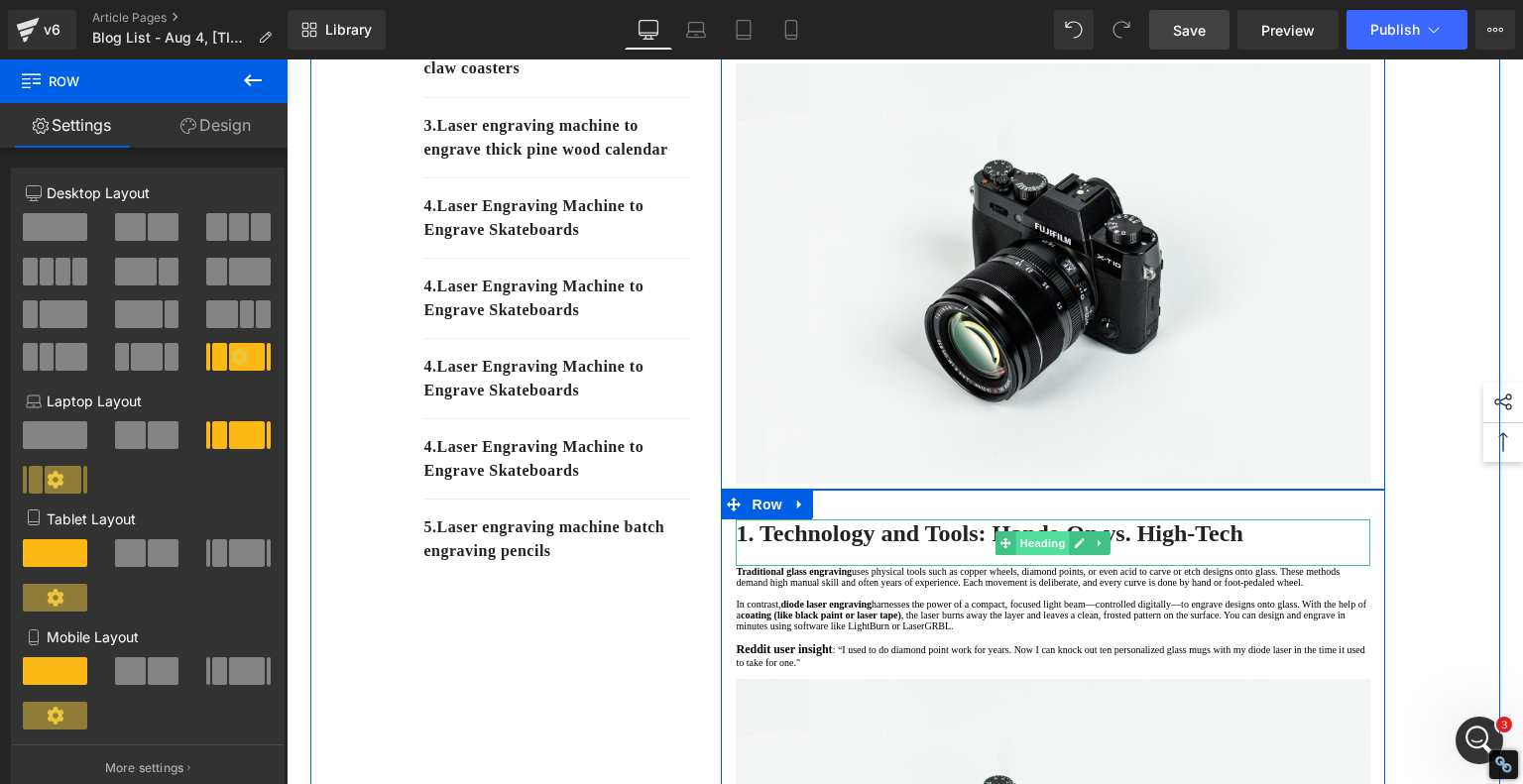 scroll, scrollTop: 496, scrollLeft: 0, axis: vertical 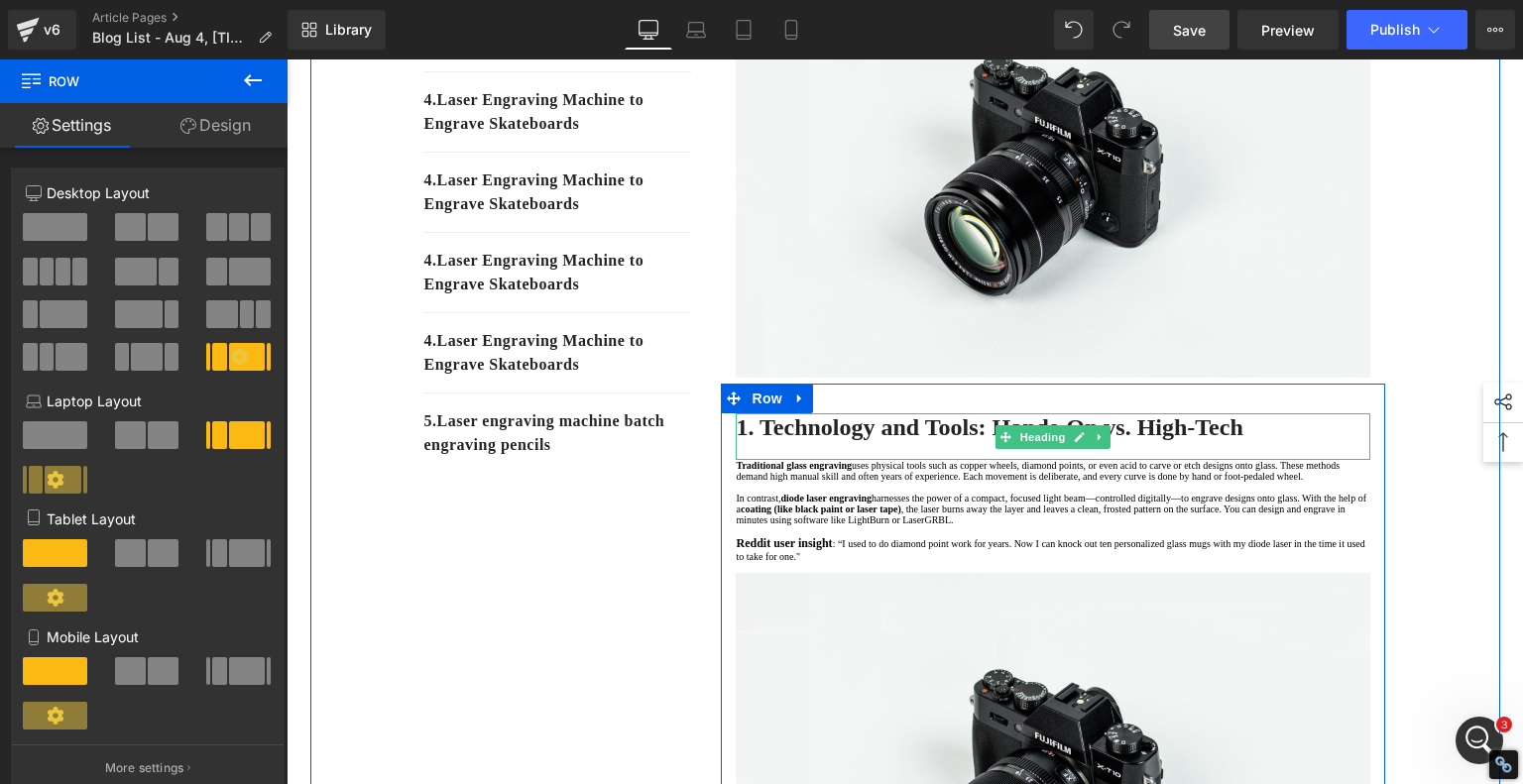 click on "1. Technology and Tools: Hands-On vs. High-Tech" at bounding box center (989, 427) 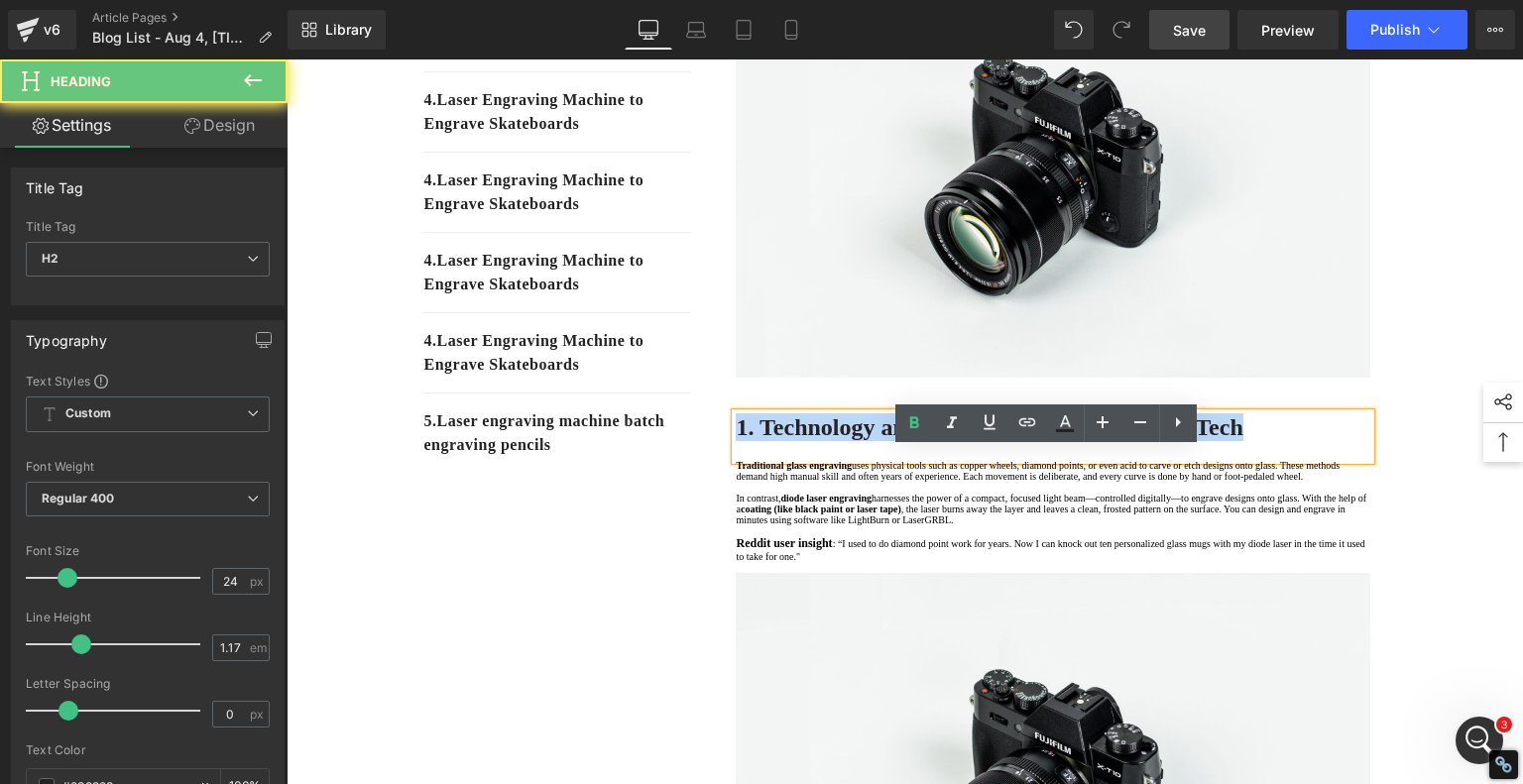 click on "1. Technology and Tools: Hands-On vs. High-Tech" at bounding box center (989, 427) 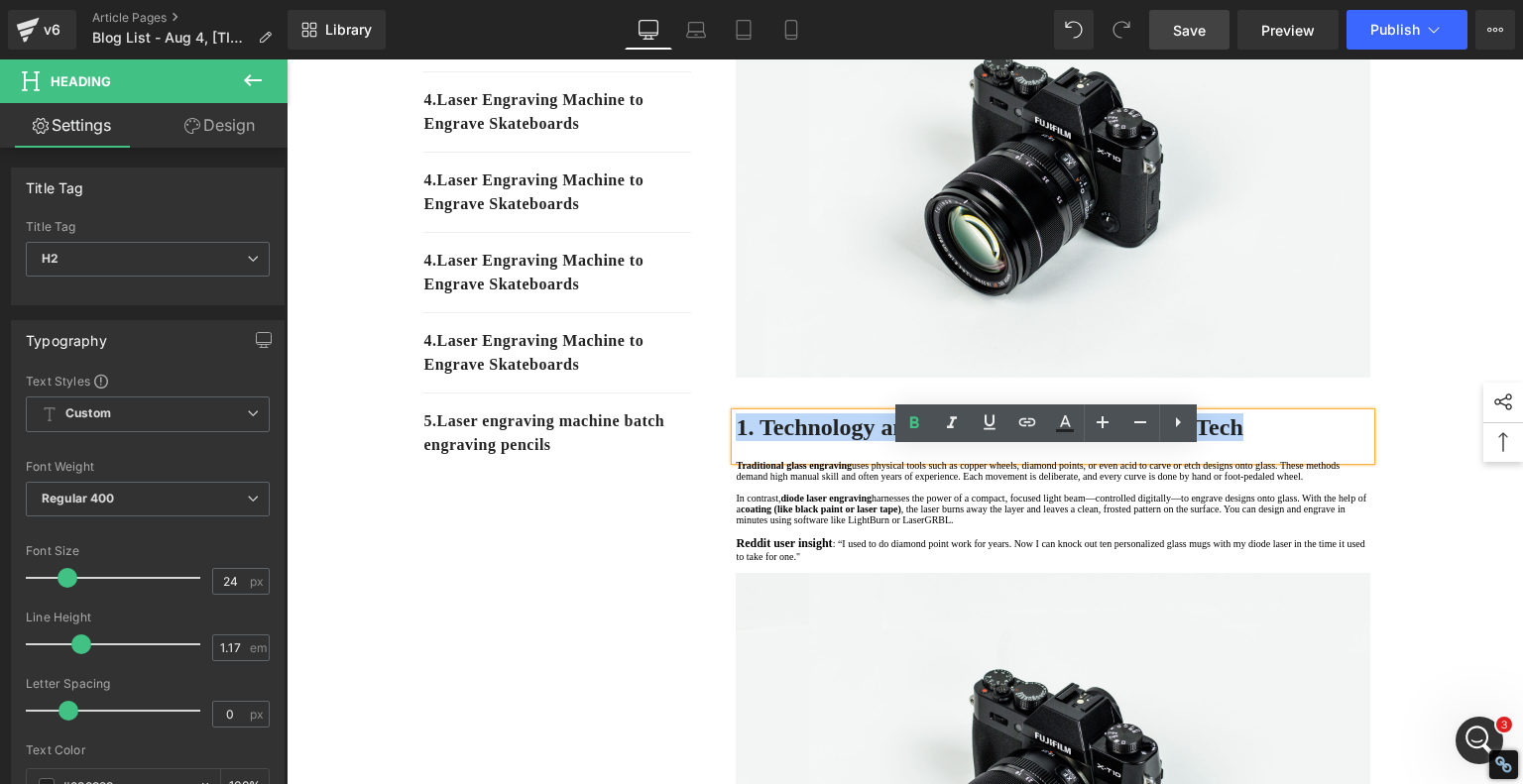 copy on "1. Technology and Tools: Hands-On vs. High-Tech" 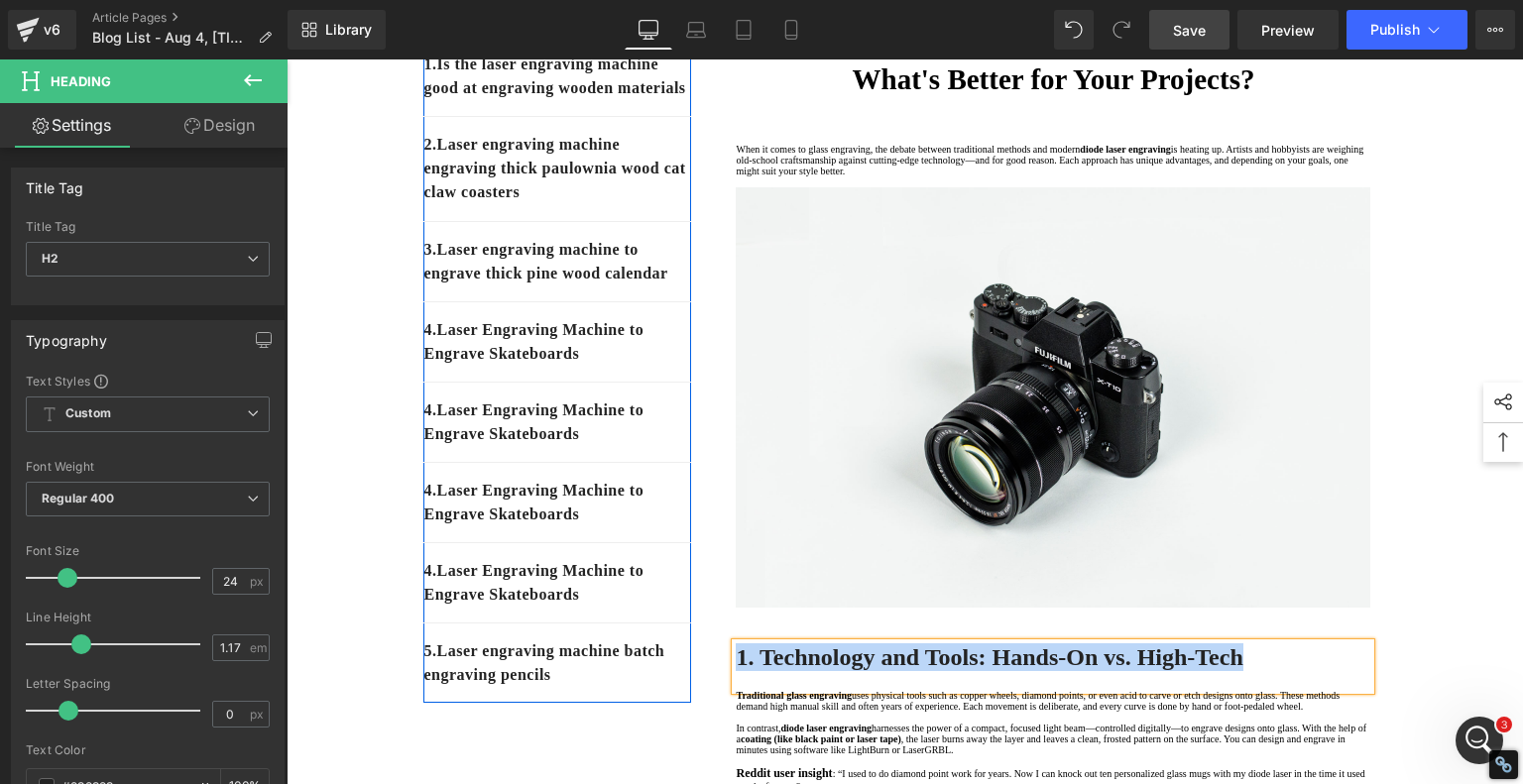 scroll, scrollTop: 99, scrollLeft: 0, axis: vertical 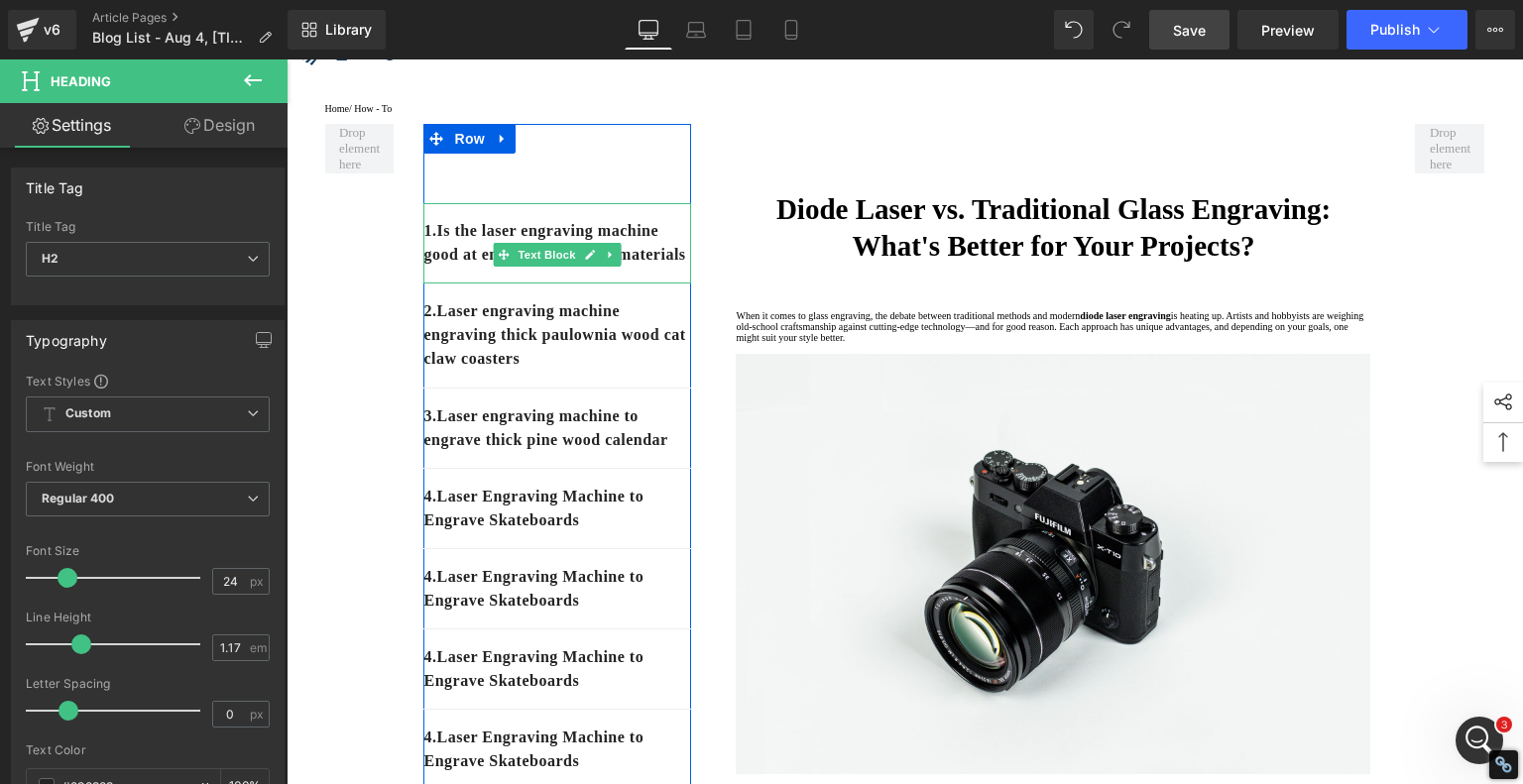 click on "1.  Is the laser engraving machine good at engraving wooden materials" at bounding box center (557, 243) 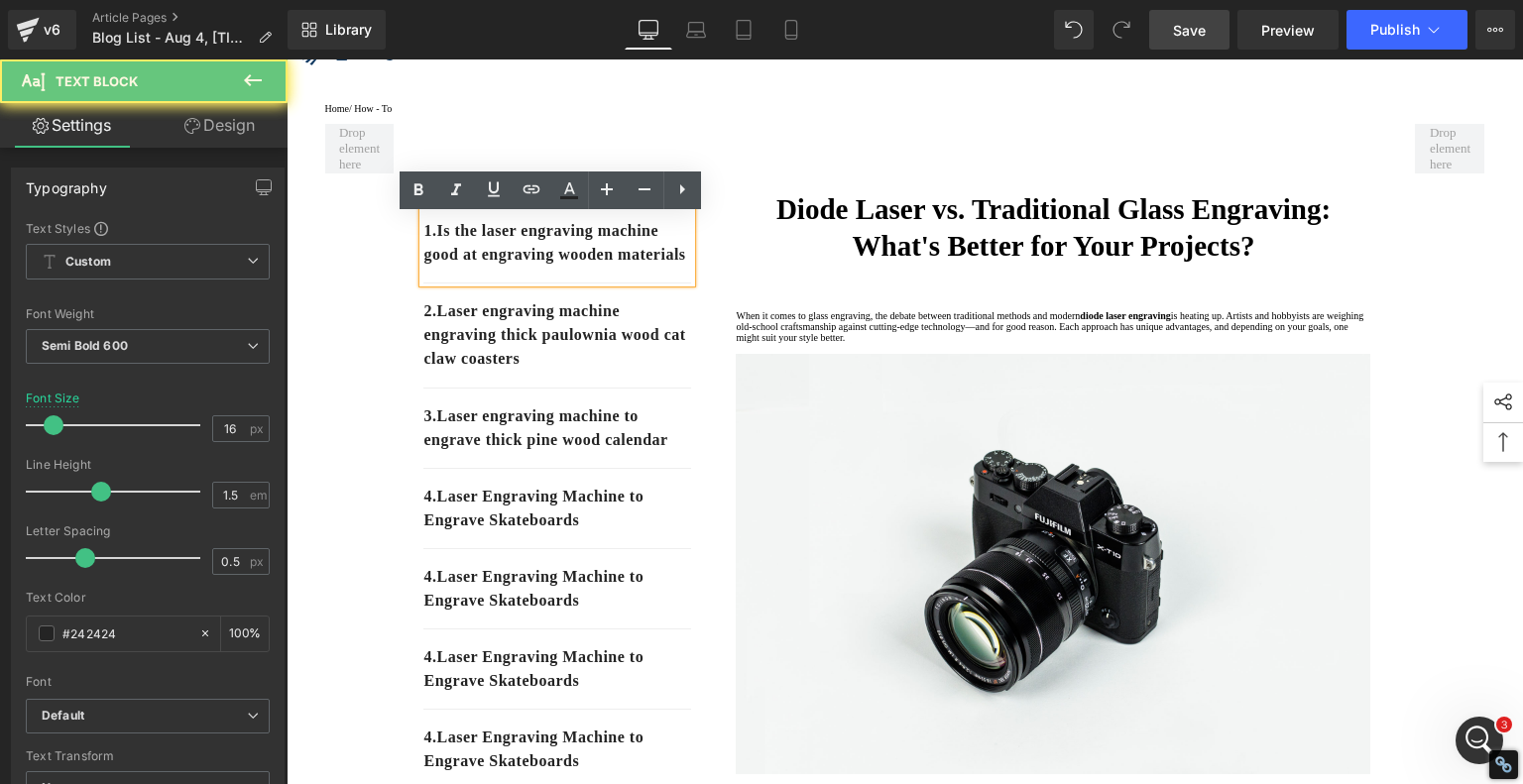 click on "1.  Is the laser engraving machine good at engraving wooden materials" at bounding box center (557, 243) 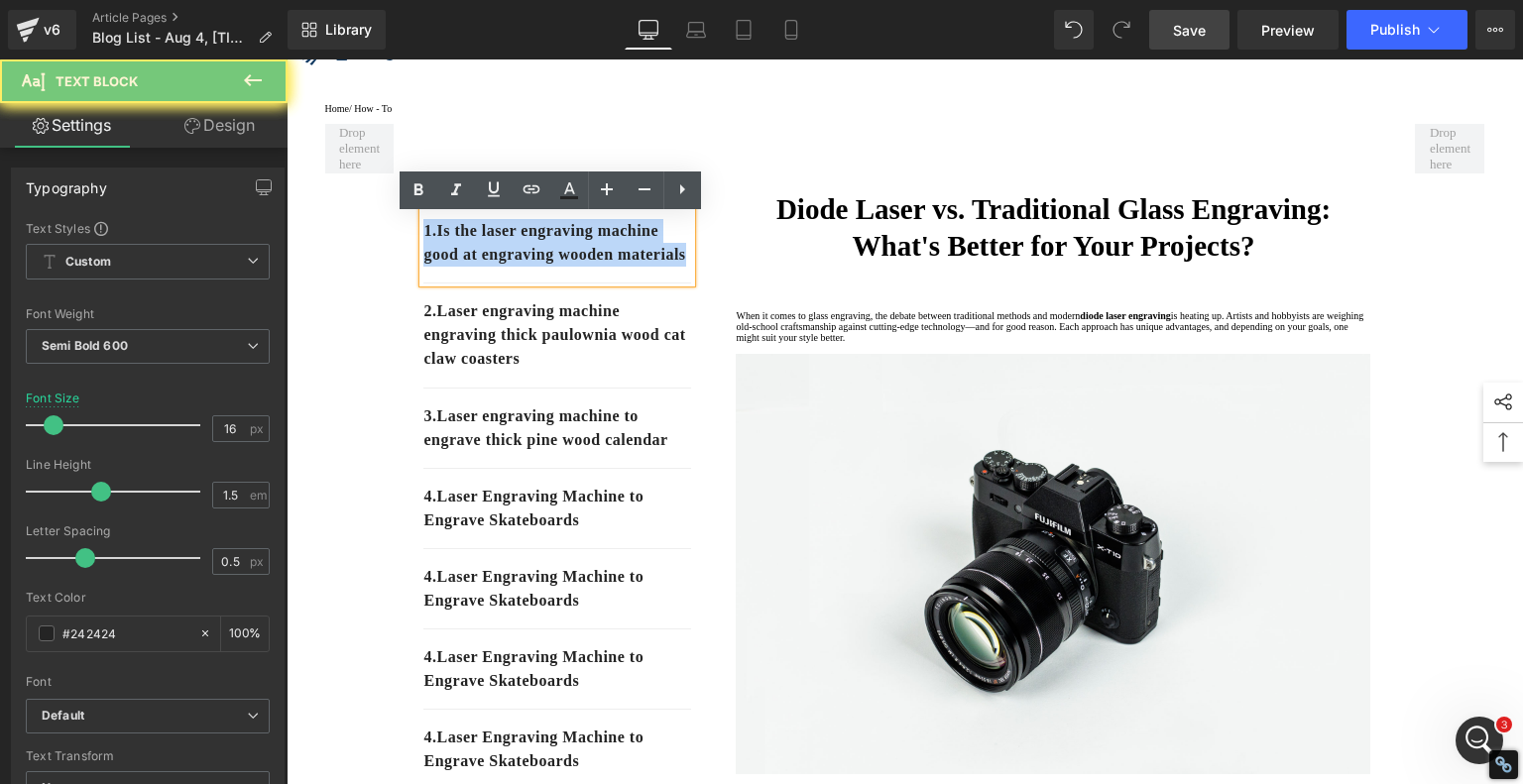 drag, startPoint x: 580, startPoint y: 298, endPoint x: 325, endPoint y: 206, distance: 271.08855 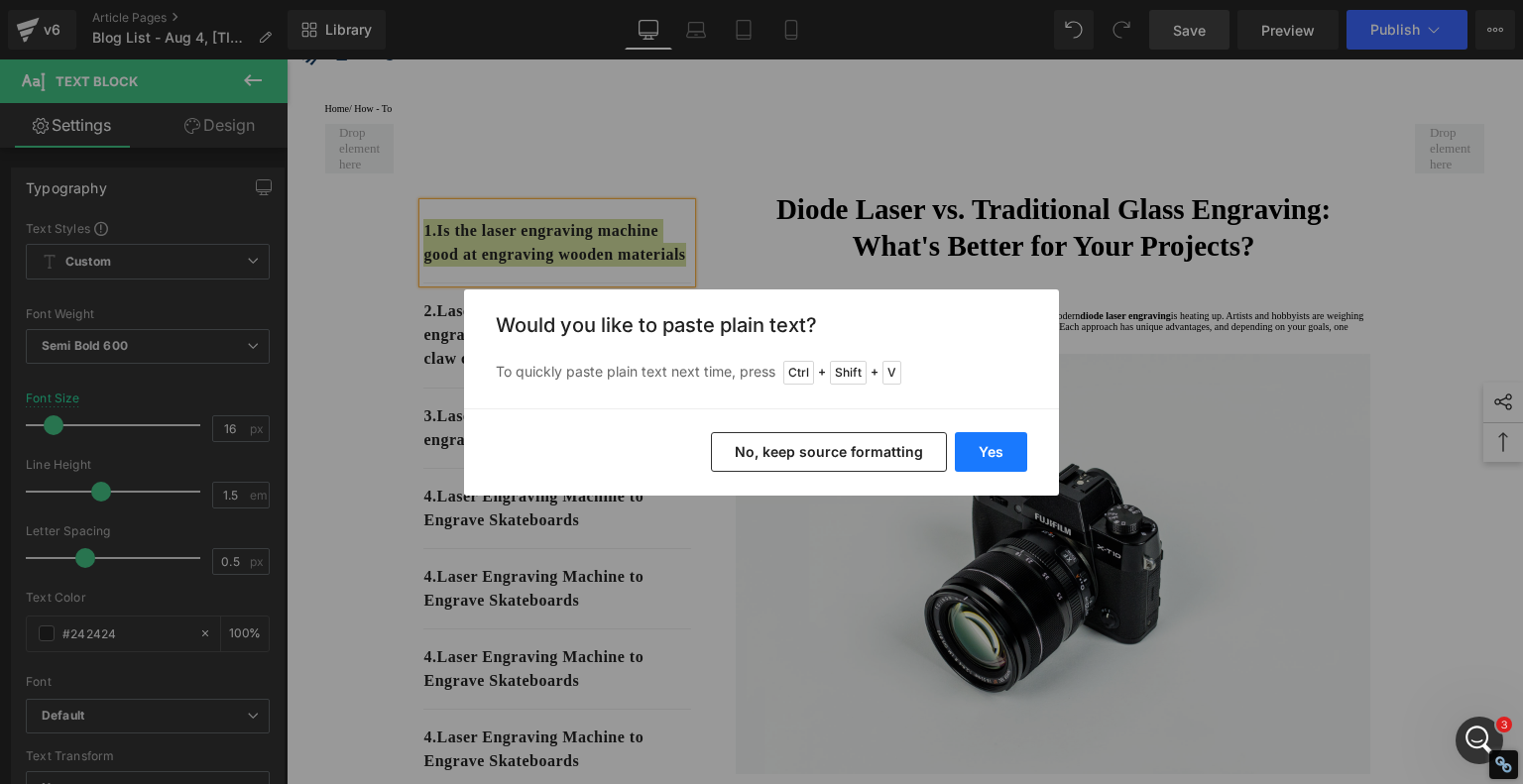 click on "Yes" at bounding box center [991, 452] 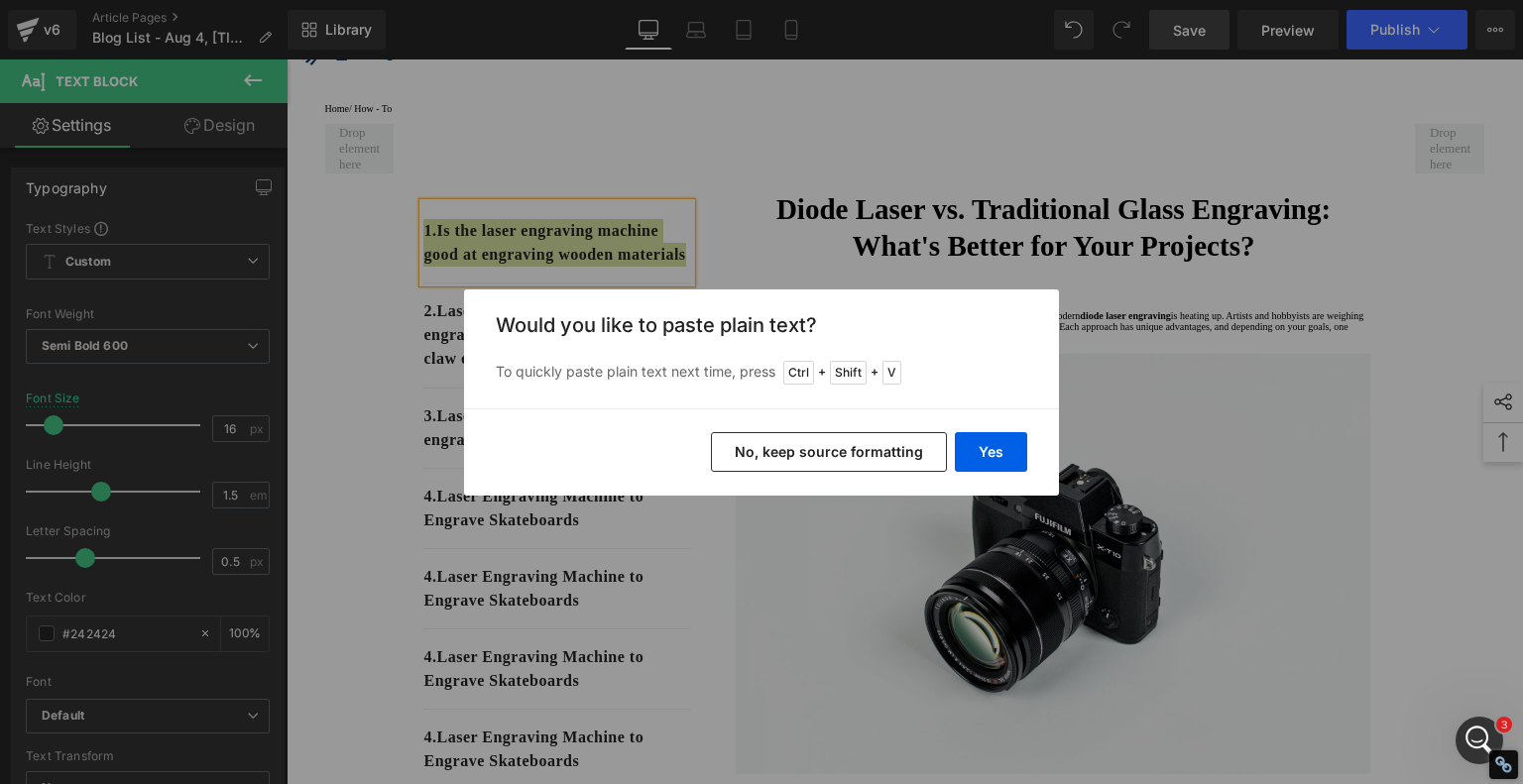 type 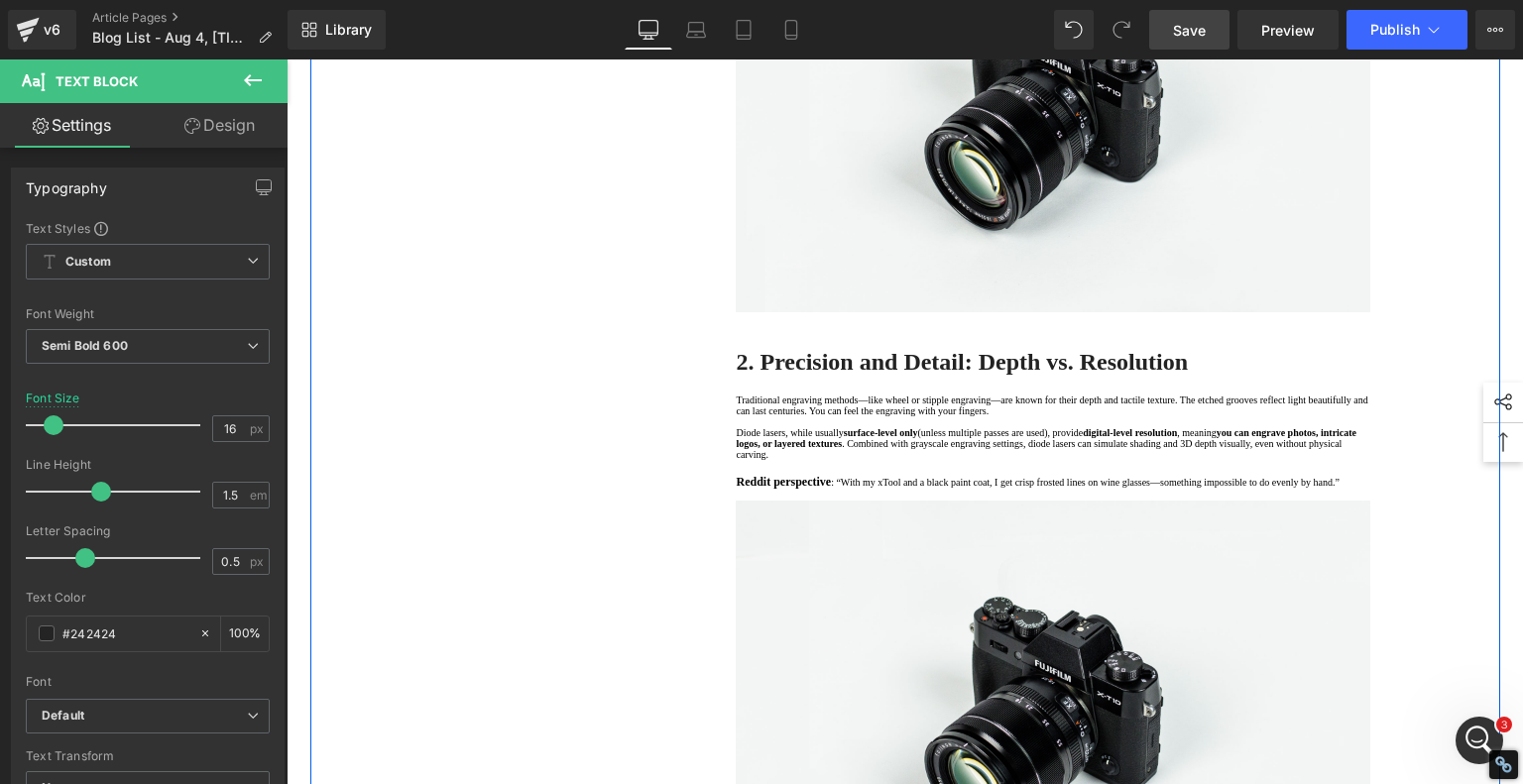 scroll, scrollTop: 1189, scrollLeft: 0, axis: vertical 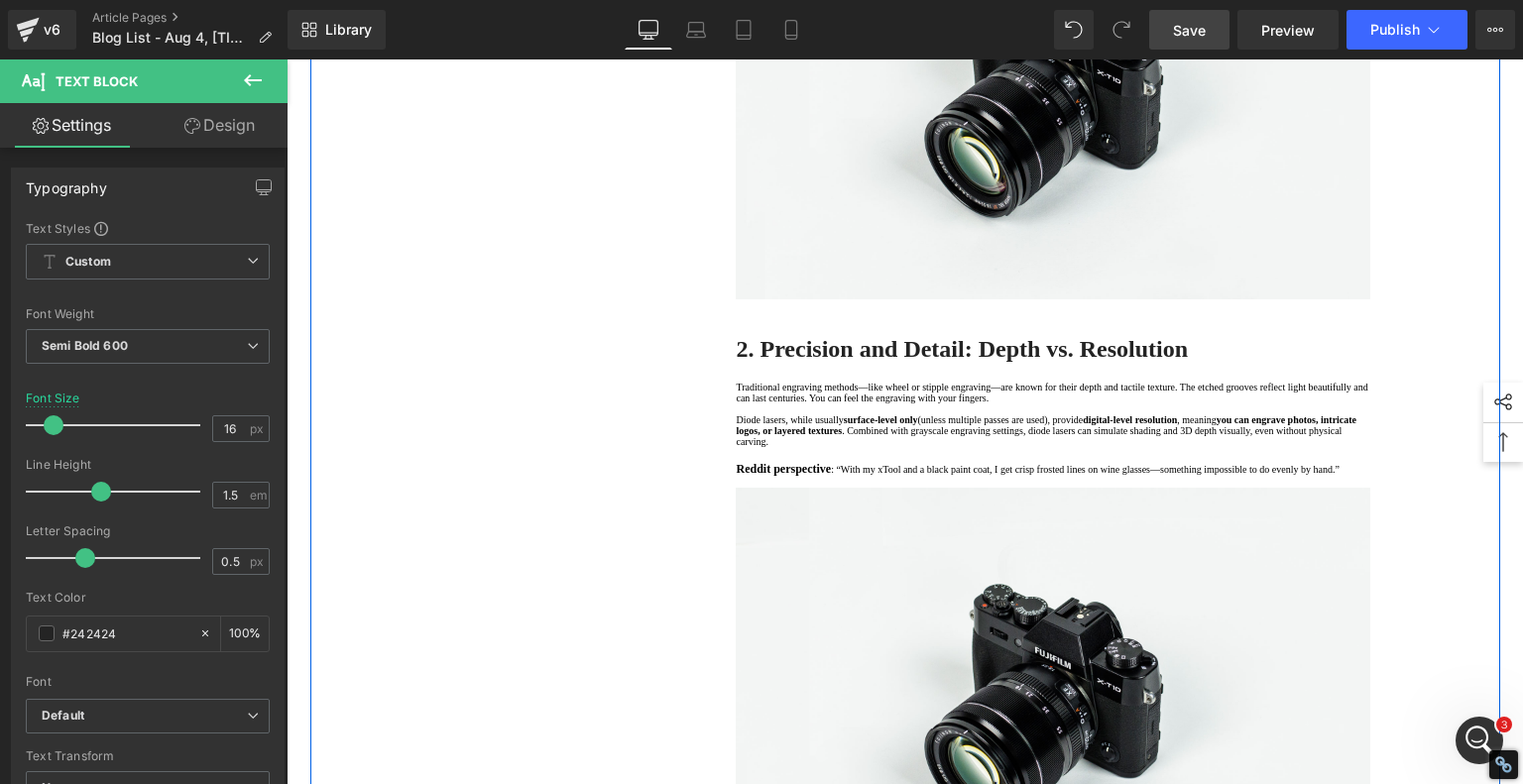 click on "2. Precision and Detail: Depth vs. Resolution" at bounding box center (962, 349) 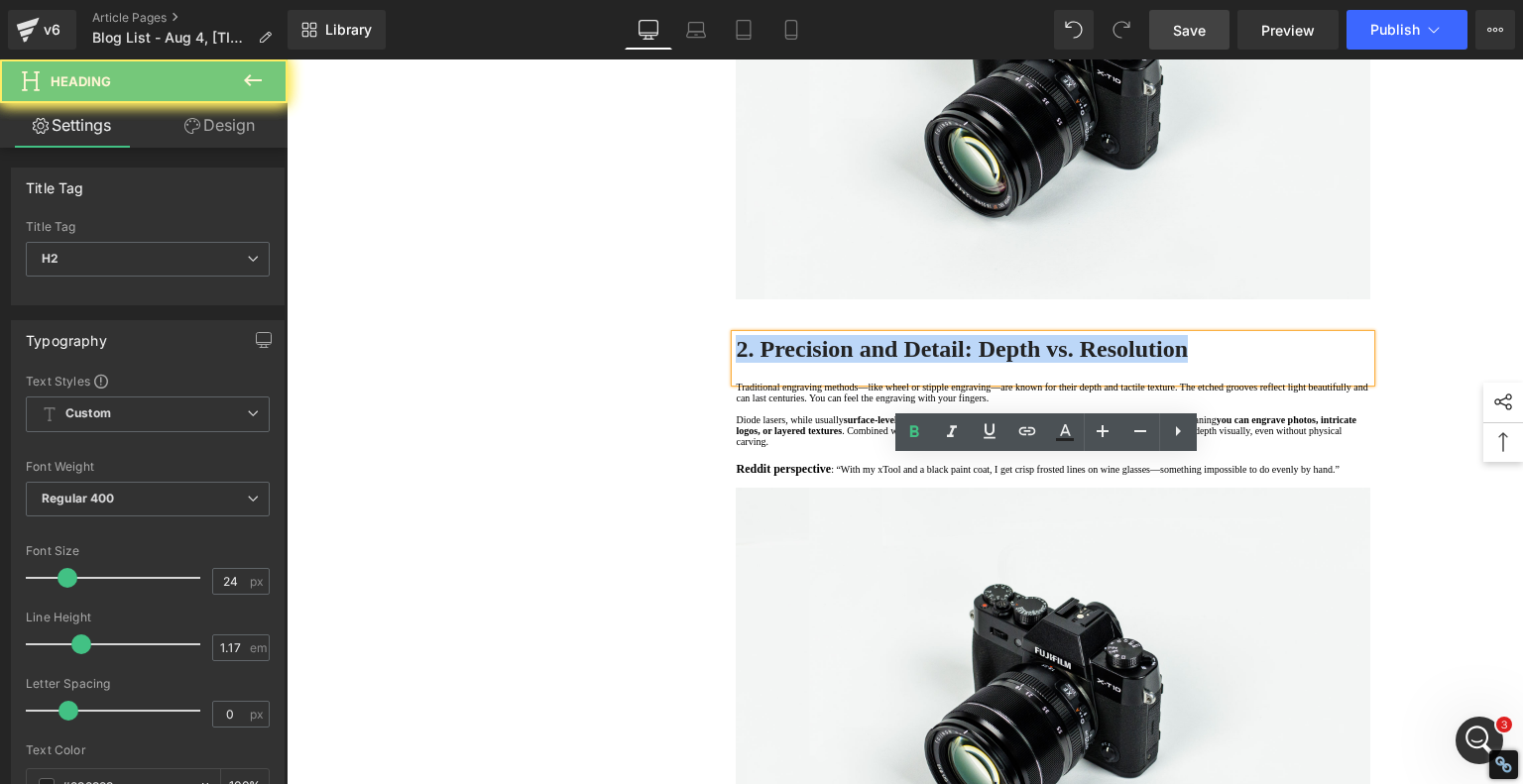 click on "2. Precision and Detail: Depth vs. Resolution" at bounding box center (962, 349) 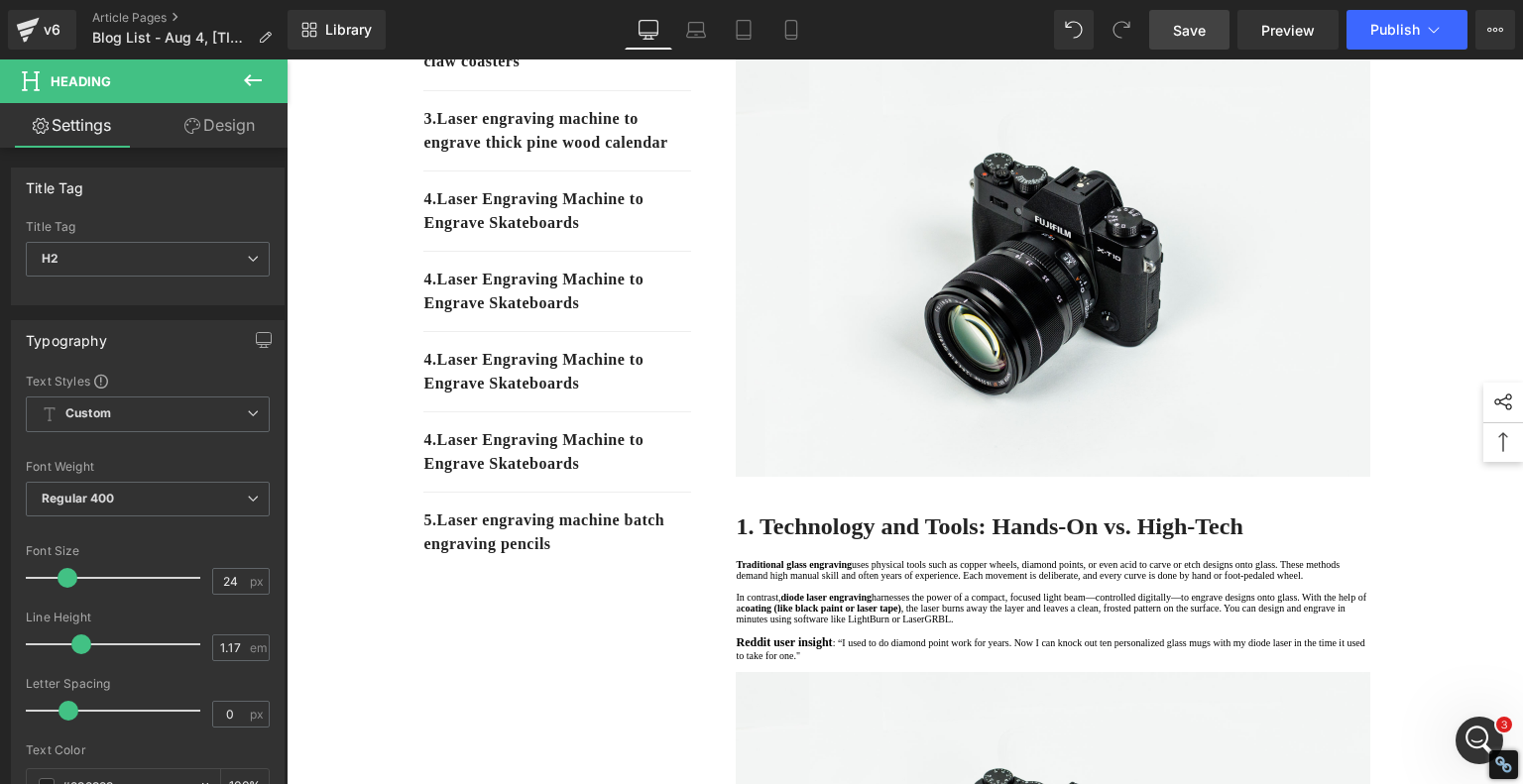 scroll, scrollTop: 0, scrollLeft: 0, axis: both 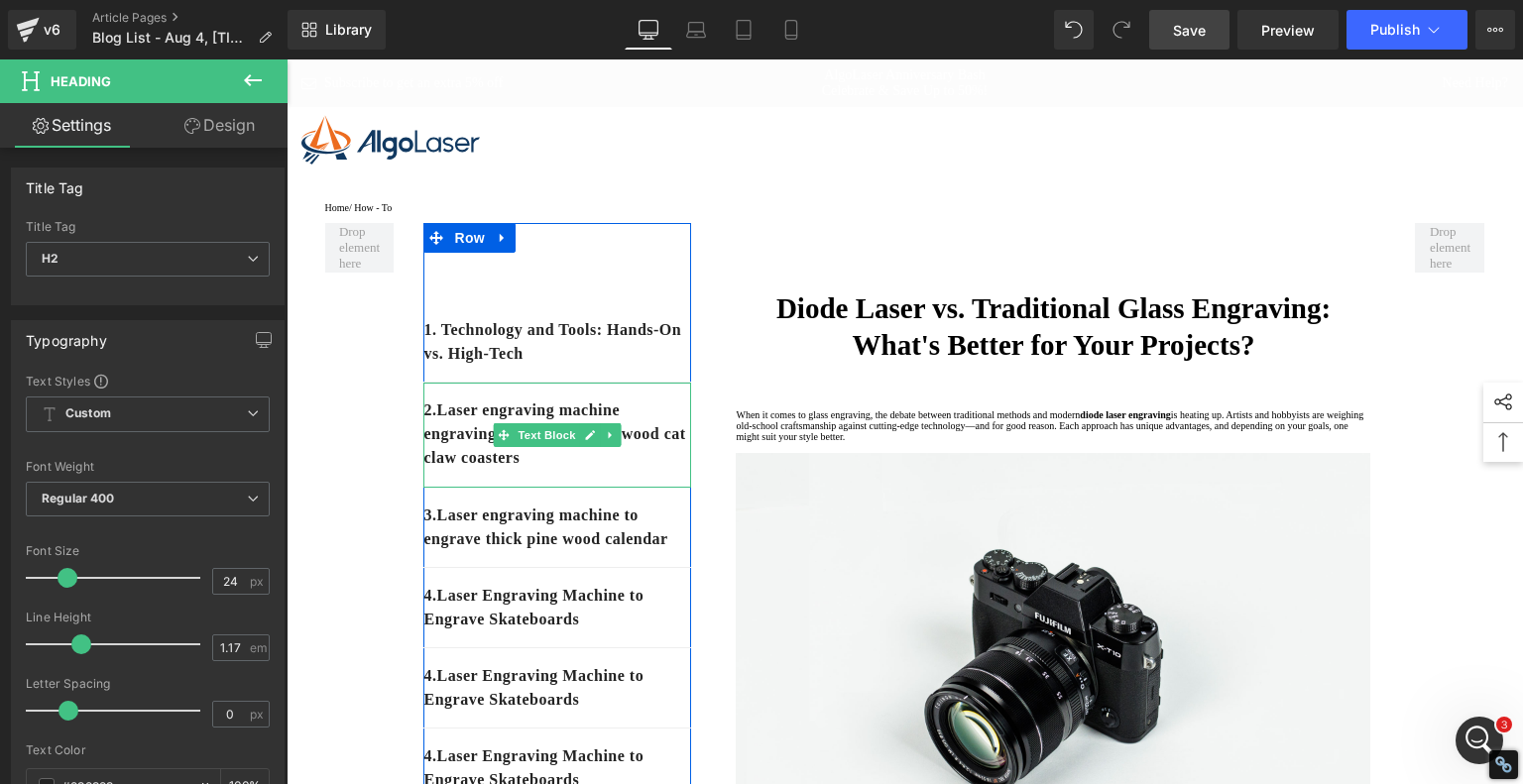 click on "2.  Laser engraving machine engraving thick paulownia wood cat claw coasters" at bounding box center [557, 434] 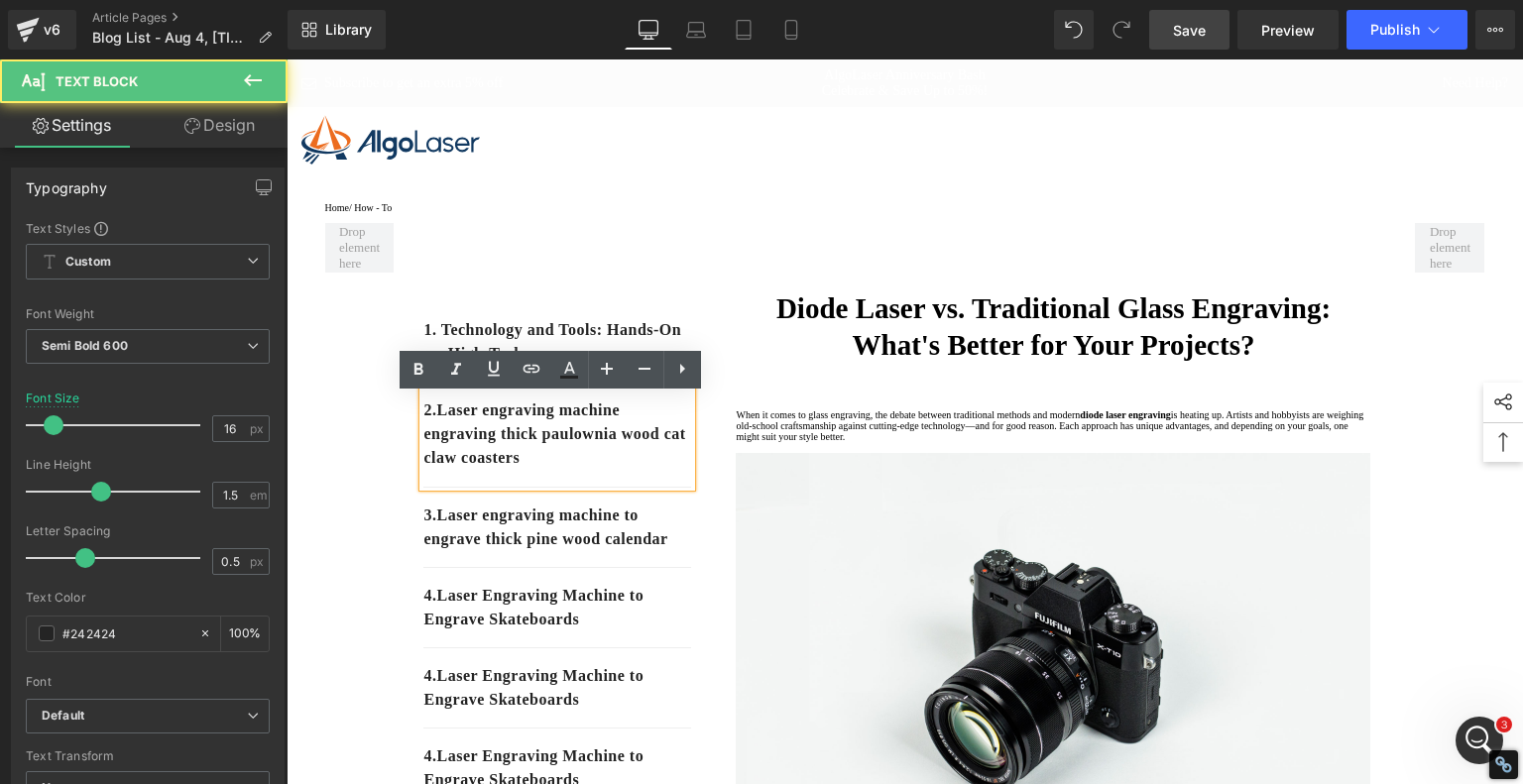 click on "2.  Laser engraving machine engraving thick paulownia wood cat claw coasters" at bounding box center [557, 434] 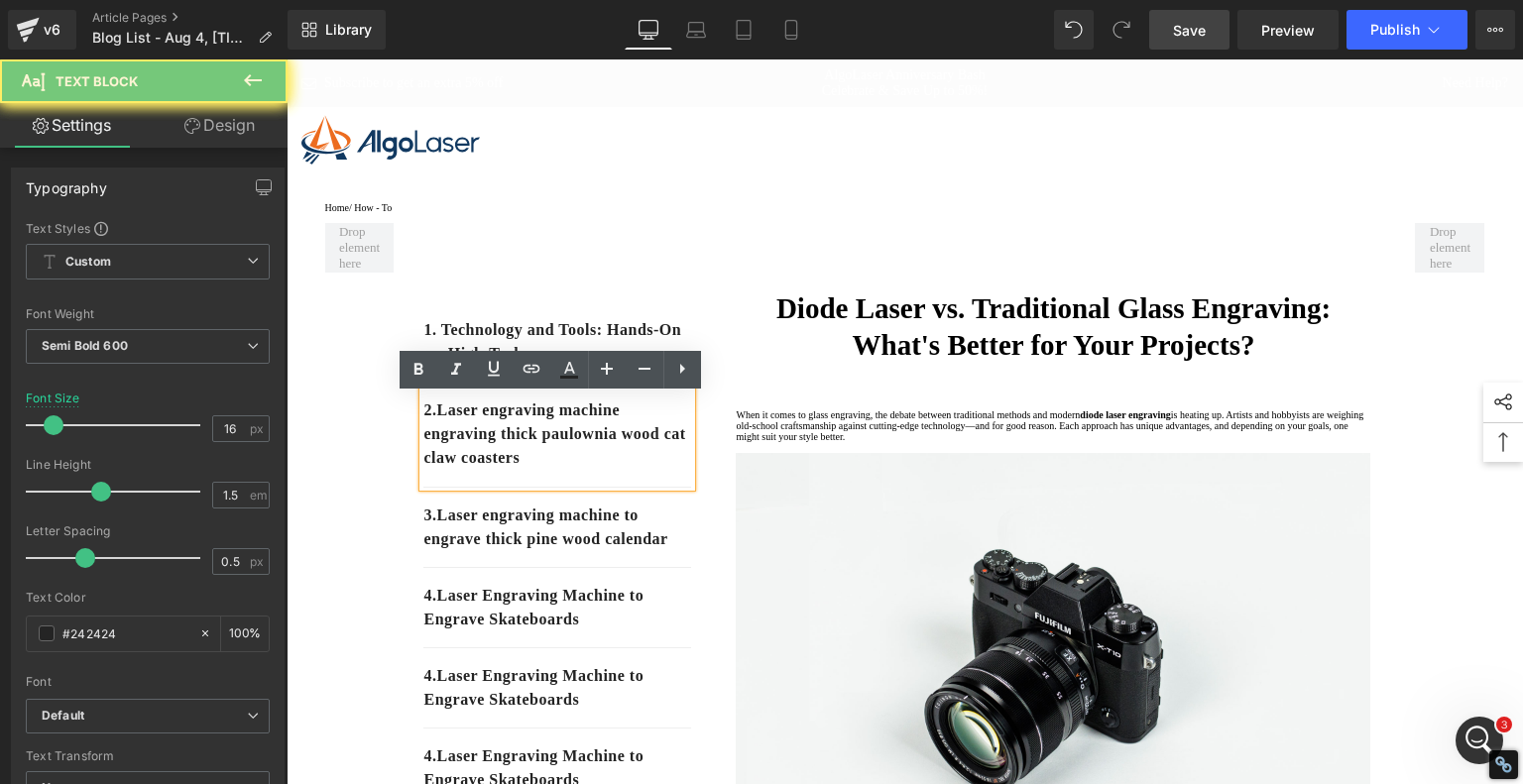click on "2.  Laser engraving machine engraving thick paulownia wood cat claw coasters" at bounding box center (557, 434) 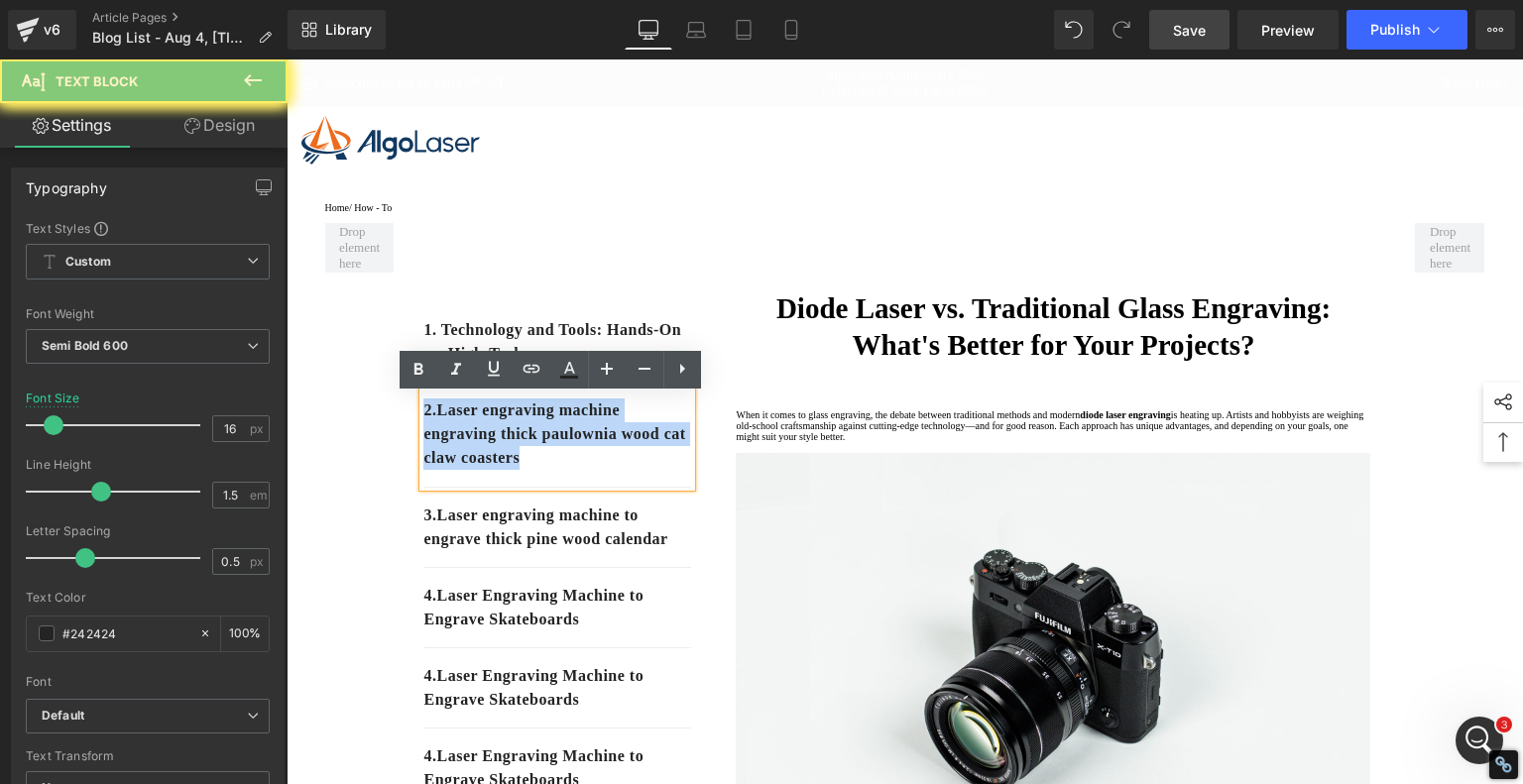 click on "2.  Laser engraving machine engraving thick paulownia wood cat claw coasters" at bounding box center [557, 434] 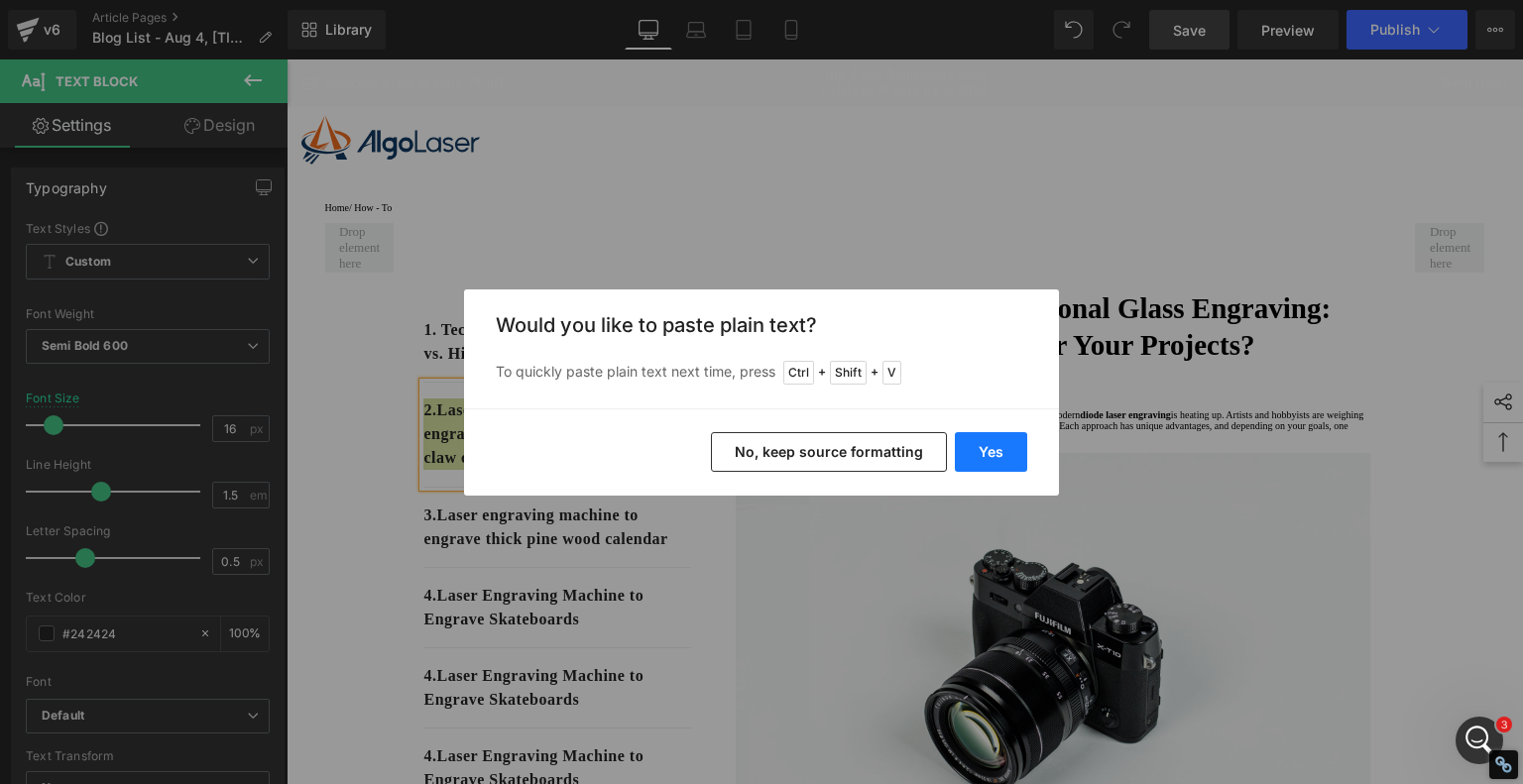 drag, startPoint x: 995, startPoint y: 450, endPoint x: 394, endPoint y: 418, distance: 601.8513 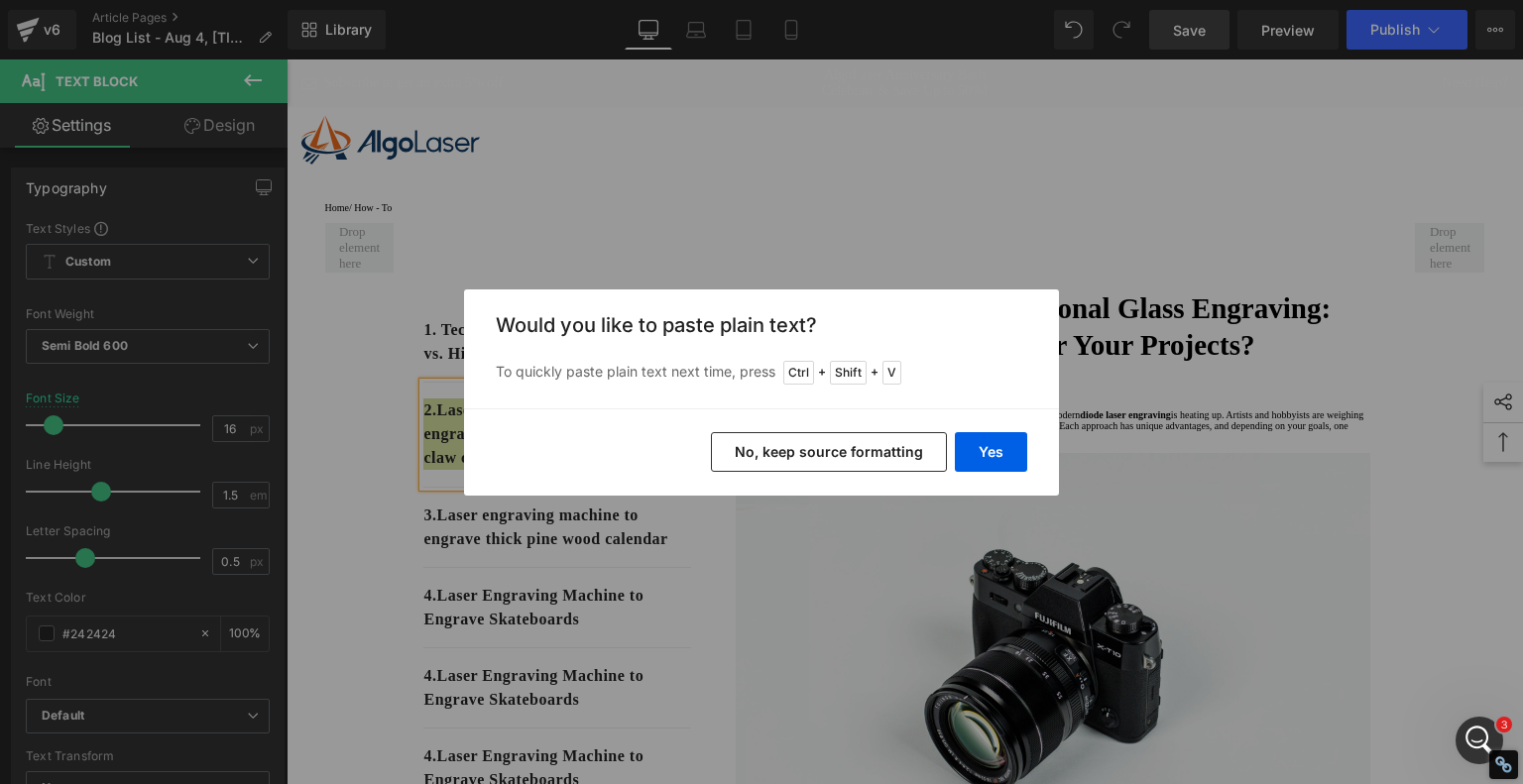 type 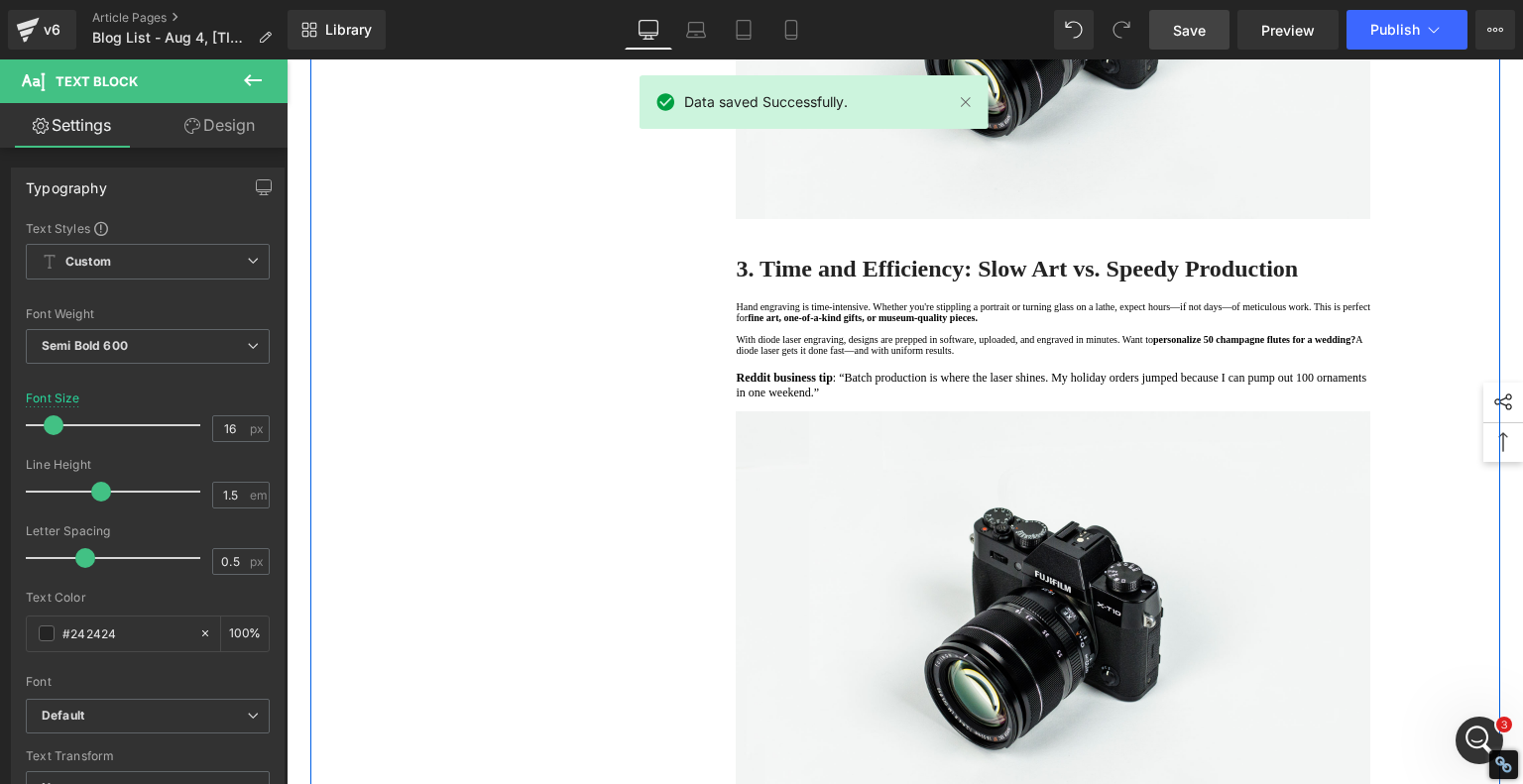 scroll, scrollTop: 1883, scrollLeft: 0, axis: vertical 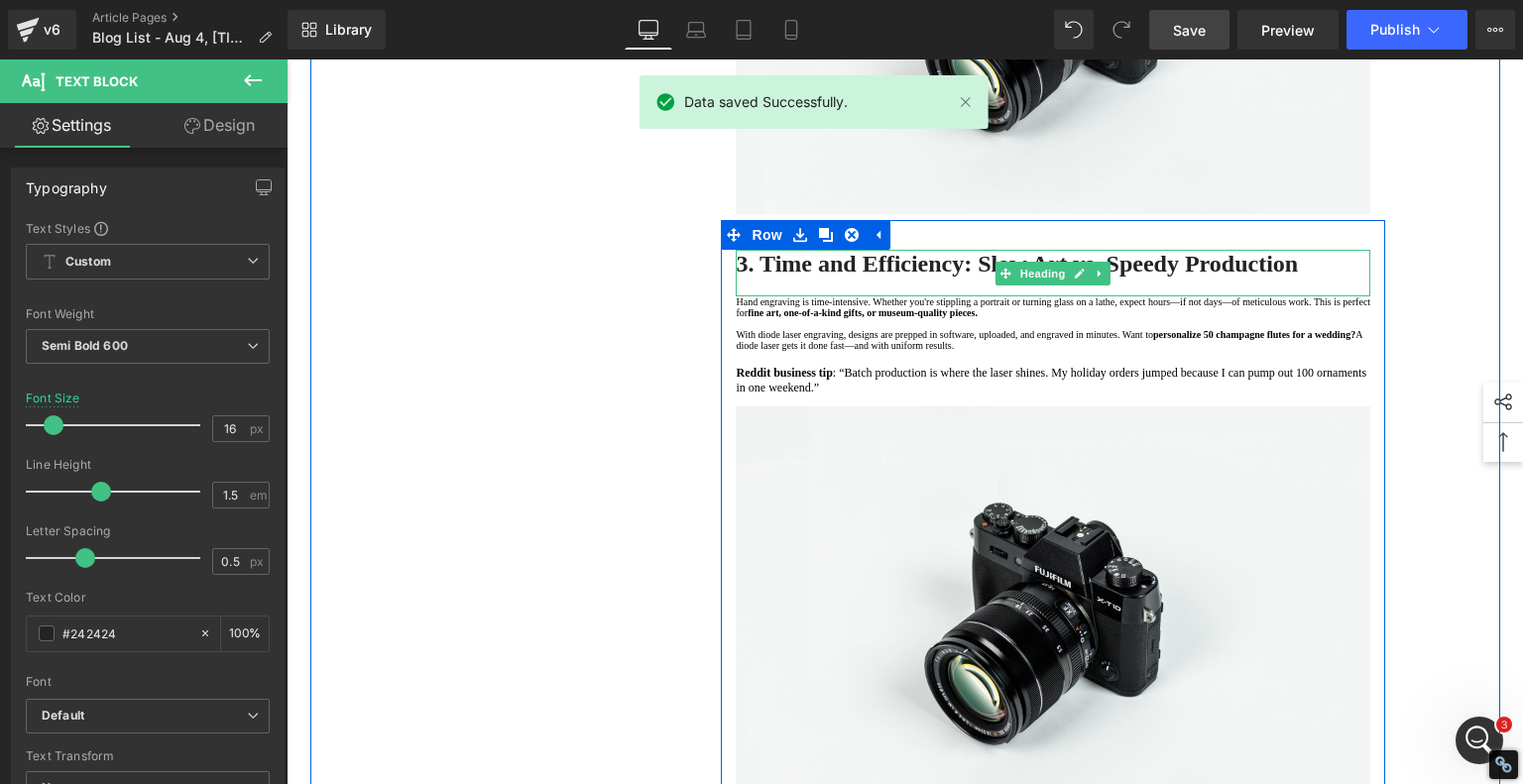 click on "3. Time and Efficiency: Slow Art vs. Speedy Production" at bounding box center (1016, 264) 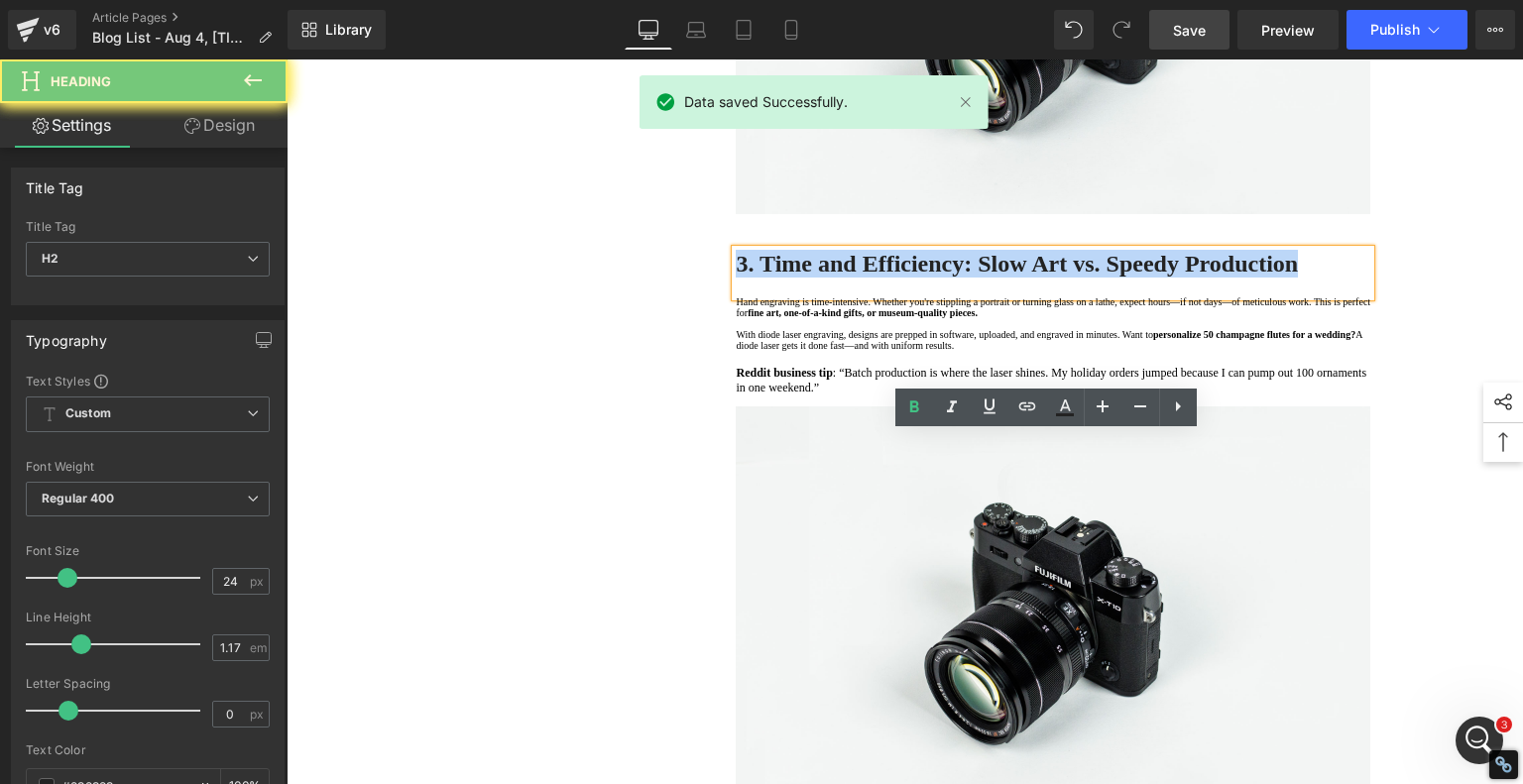 click on "3. Time and Efficiency: Slow Art vs. Speedy Production" at bounding box center [1016, 264] 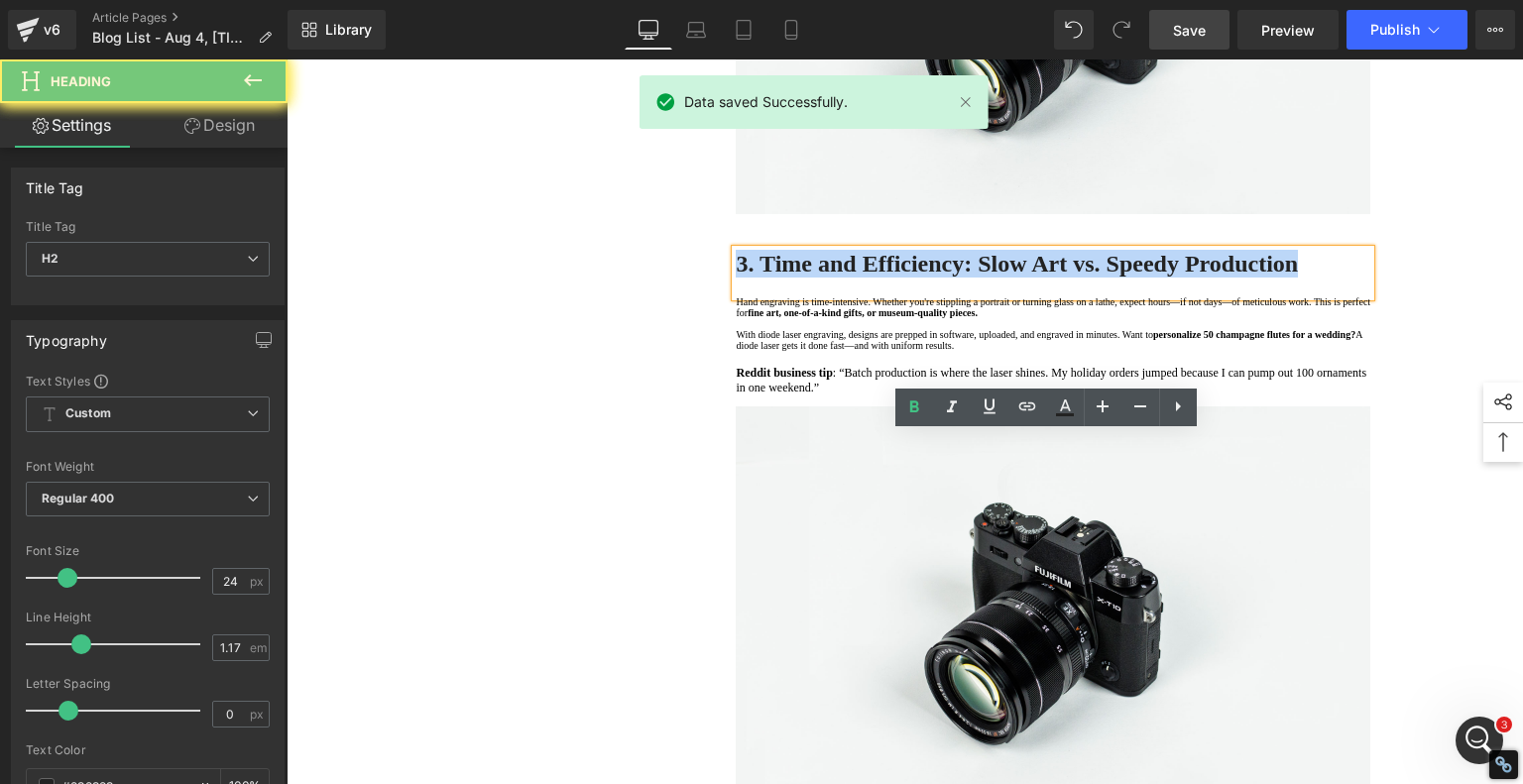 copy on "3. Time and Efficiency: Slow Art vs. Speedy Production" 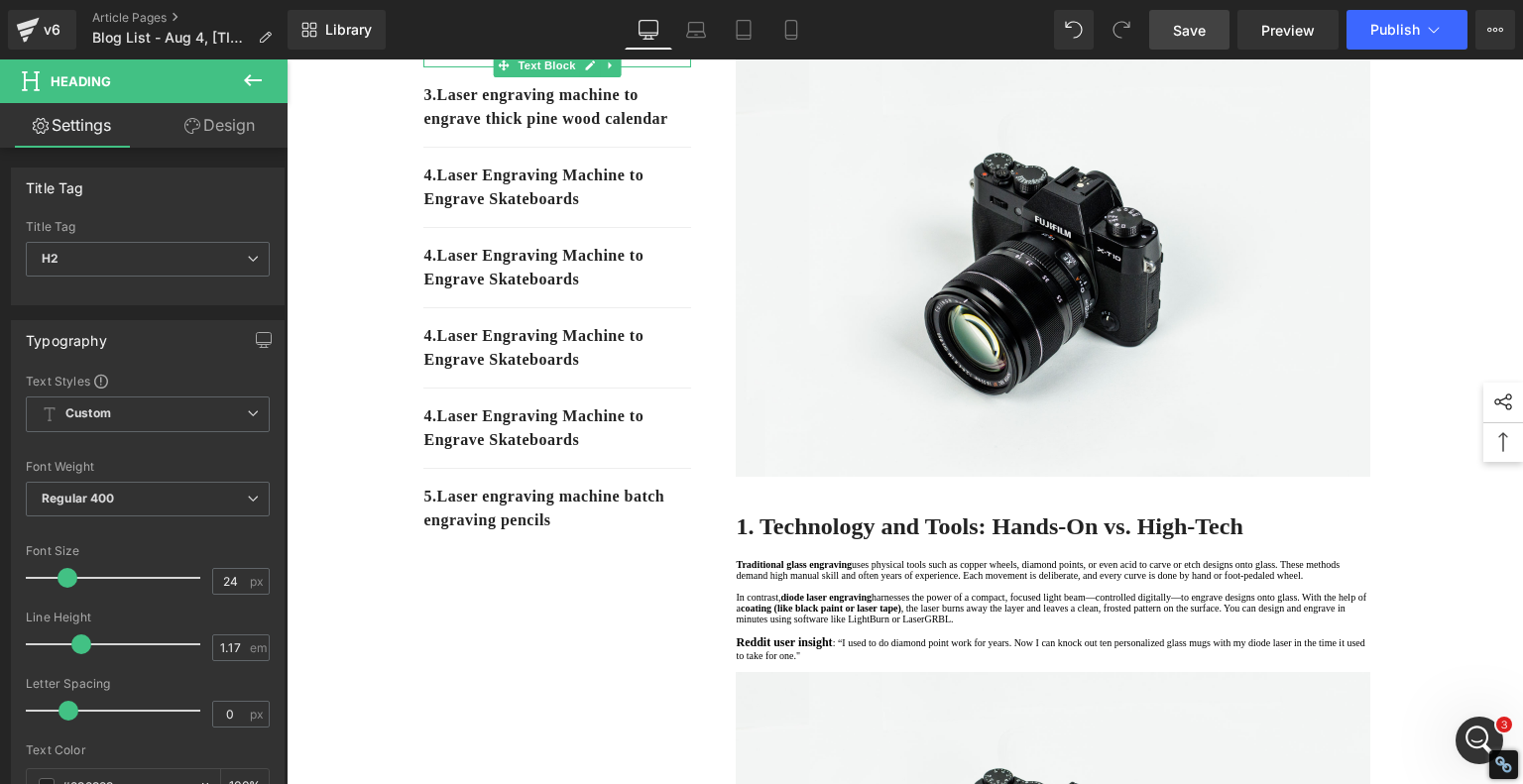 scroll, scrollTop: 198, scrollLeft: 0, axis: vertical 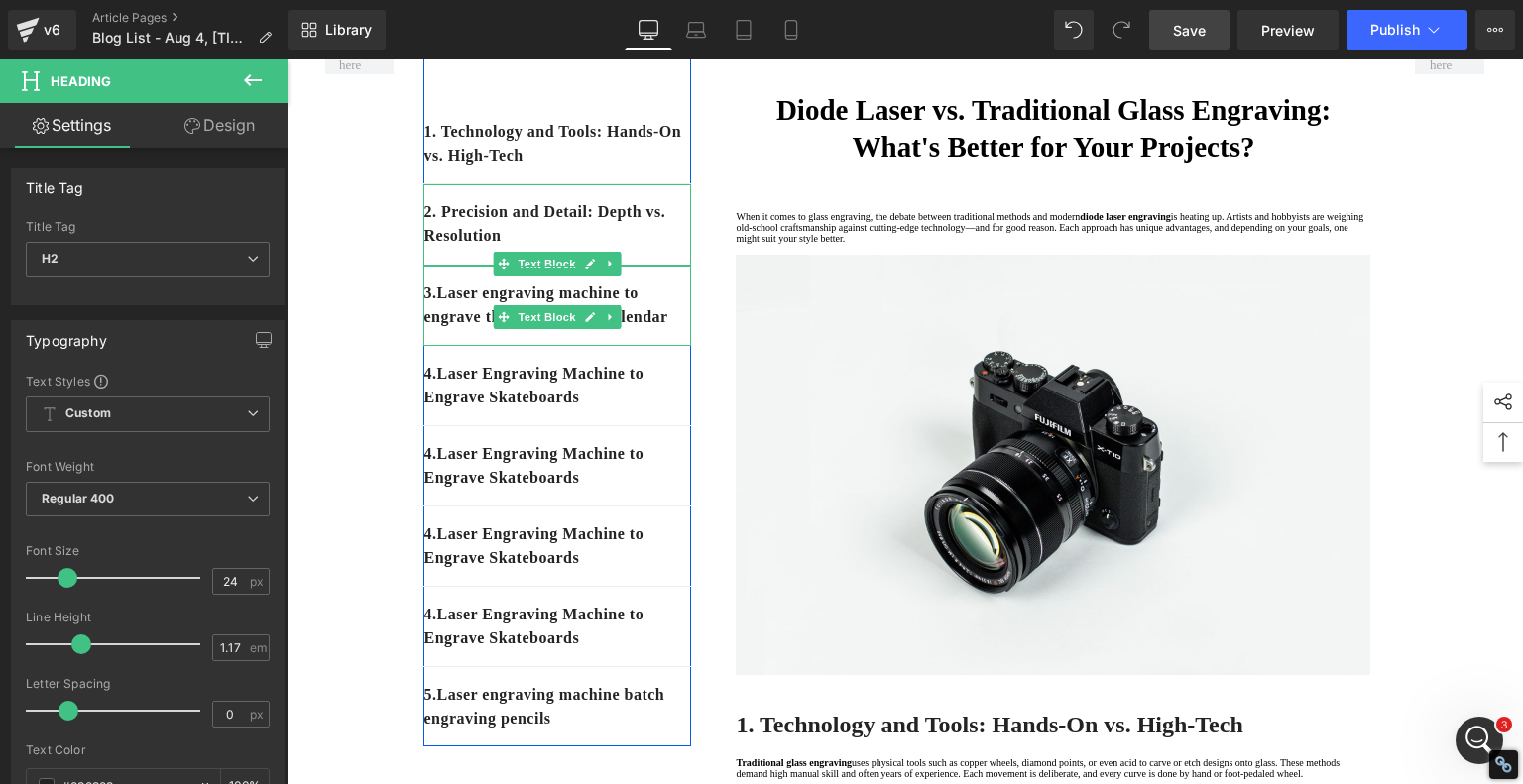click on "3.  Laser engraving machine to engrave thick pine wood calendar" at bounding box center [557, 305] 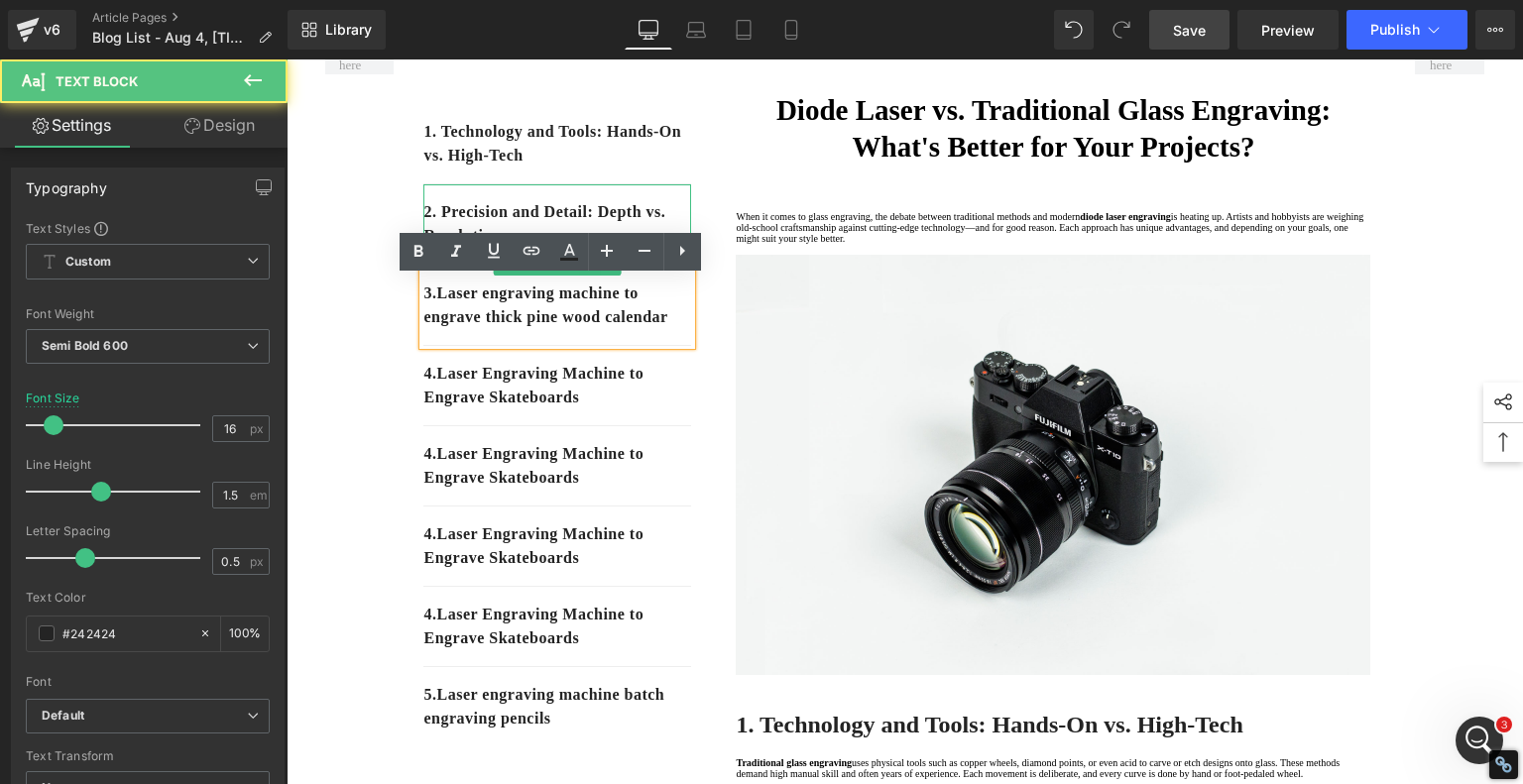 click on "3.  Laser engraving machine to engrave thick pine wood calendar" at bounding box center [557, 305] 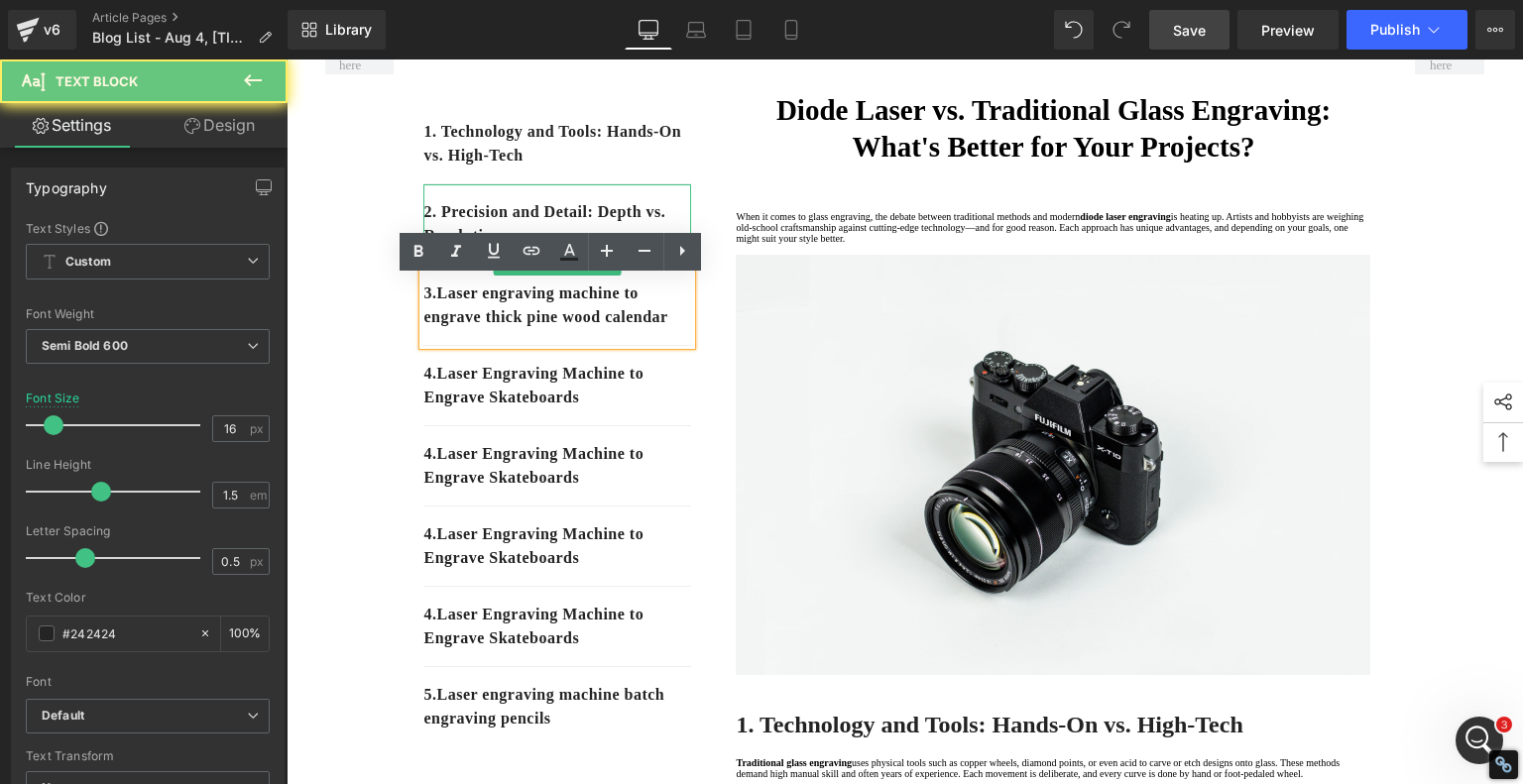 click on "3.  Laser engraving machine to engrave thick pine wood calendar" at bounding box center [557, 305] 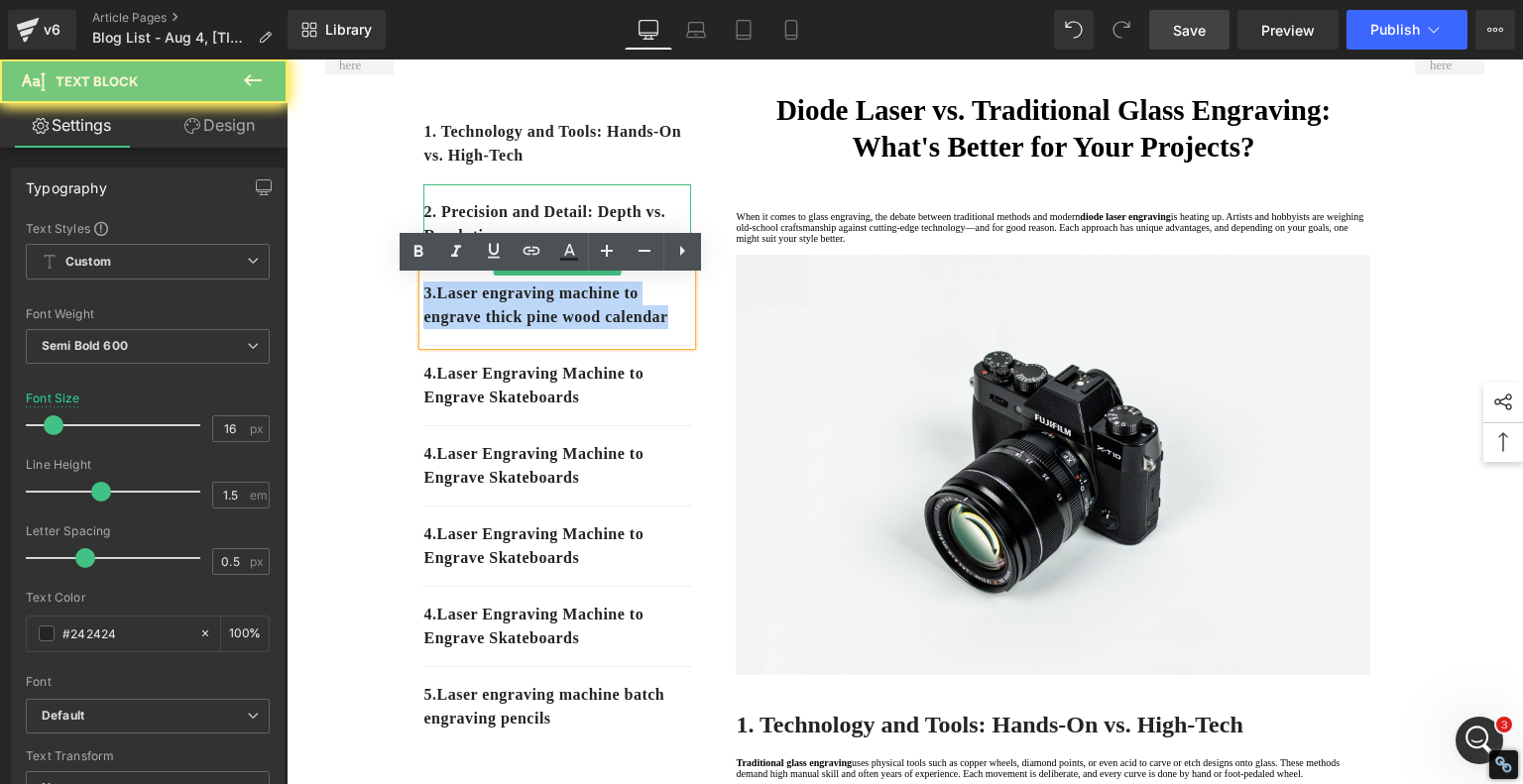 click on "3.  Laser engraving machine to engrave thick pine wood calendar" at bounding box center [557, 305] 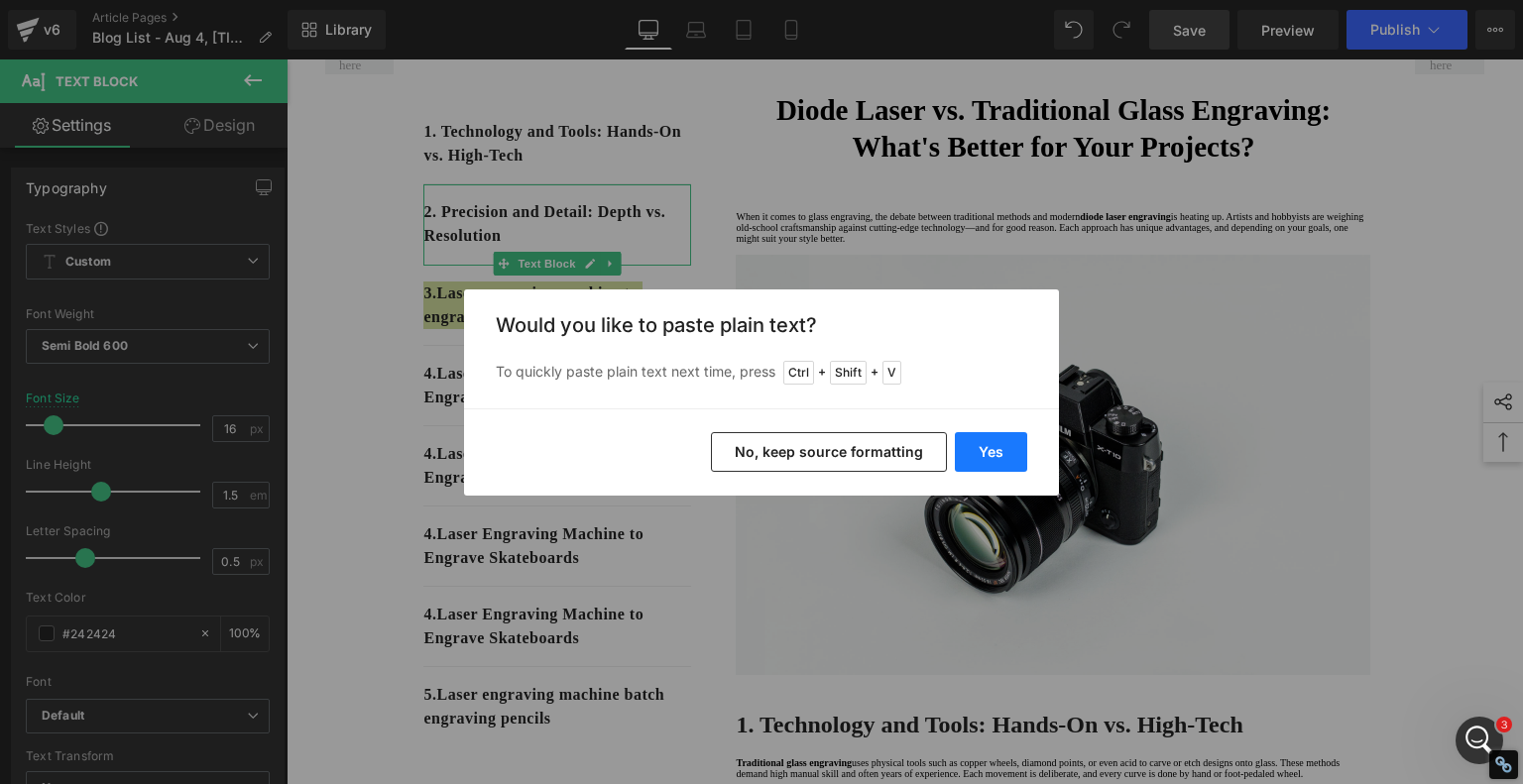 click on "Yes" at bounding box center [991, 452] 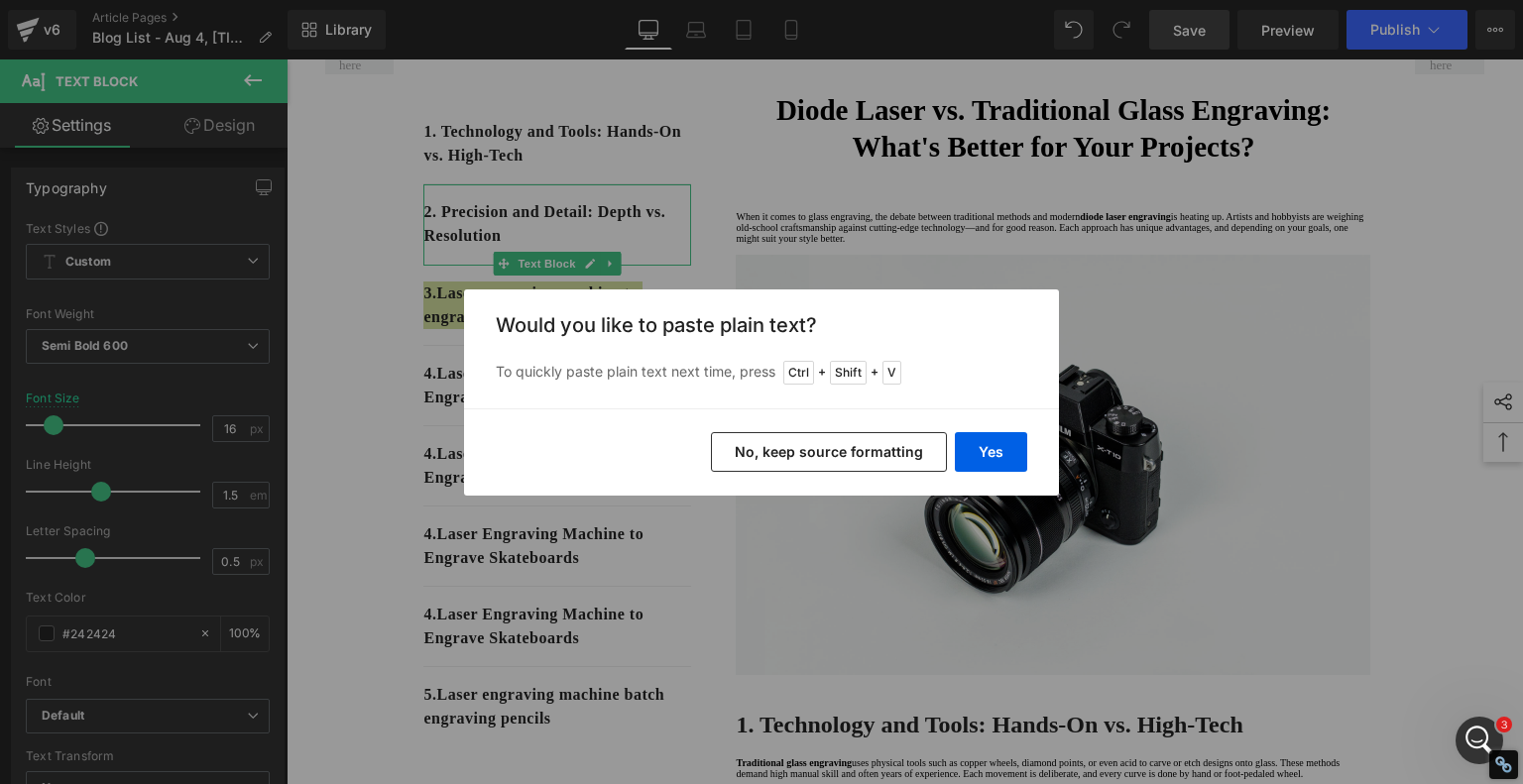 type 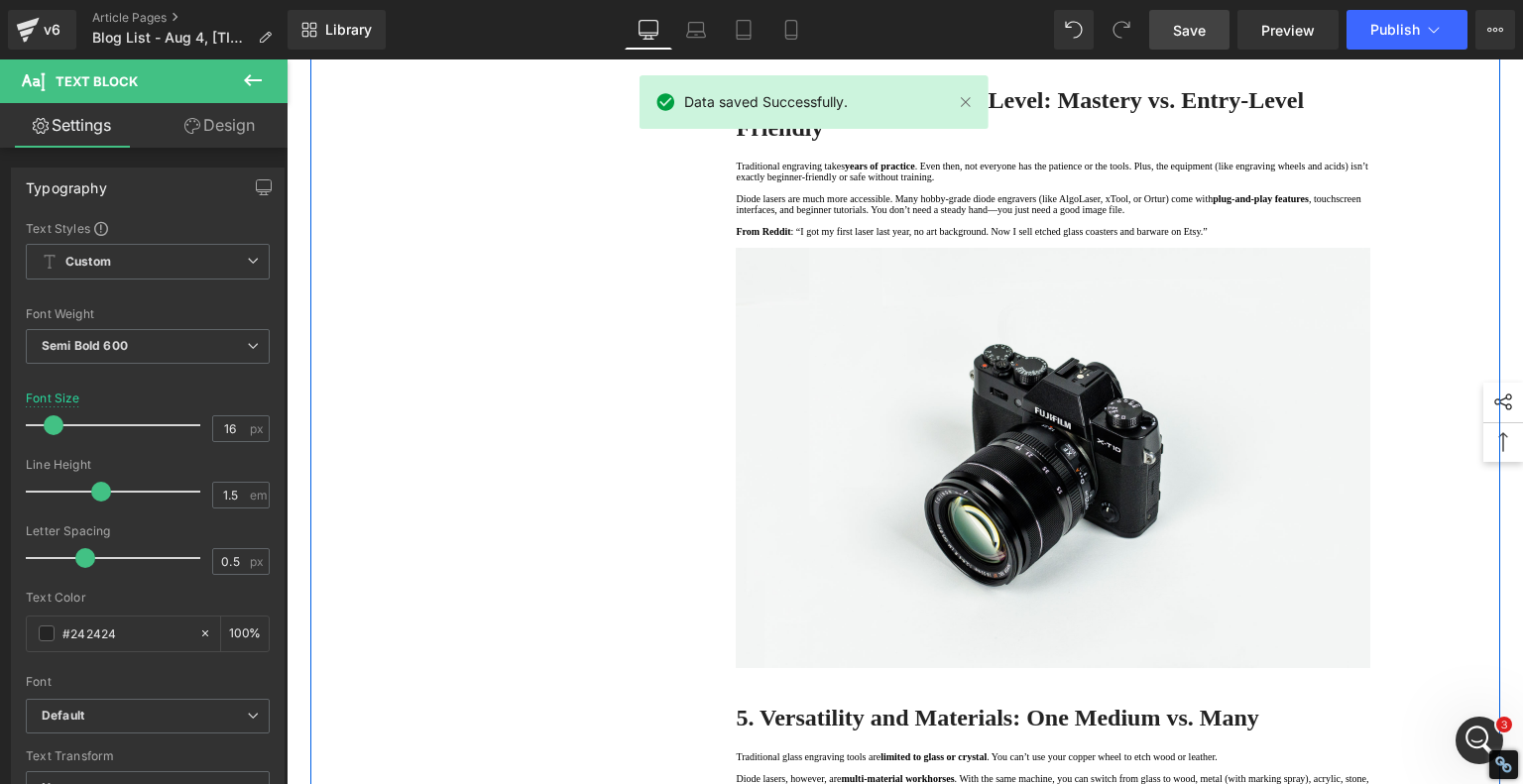 scroll, scrollTop: 2676, scrollLeft: 0, axis: vertical 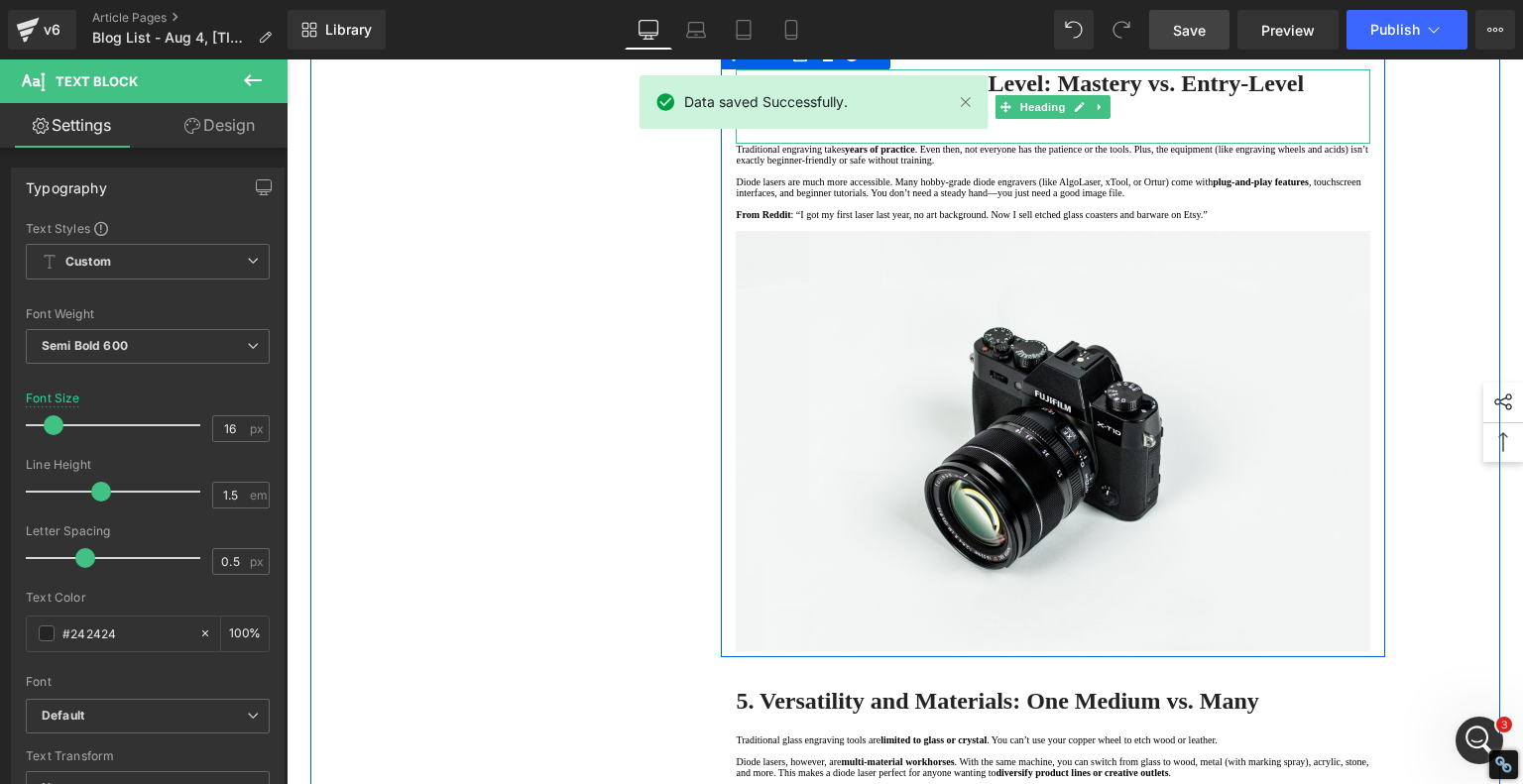 click on "4. Accessibility and Skill Level: Mastery vs. Entry-Level Friendly" at bounding box center (1053, 97) 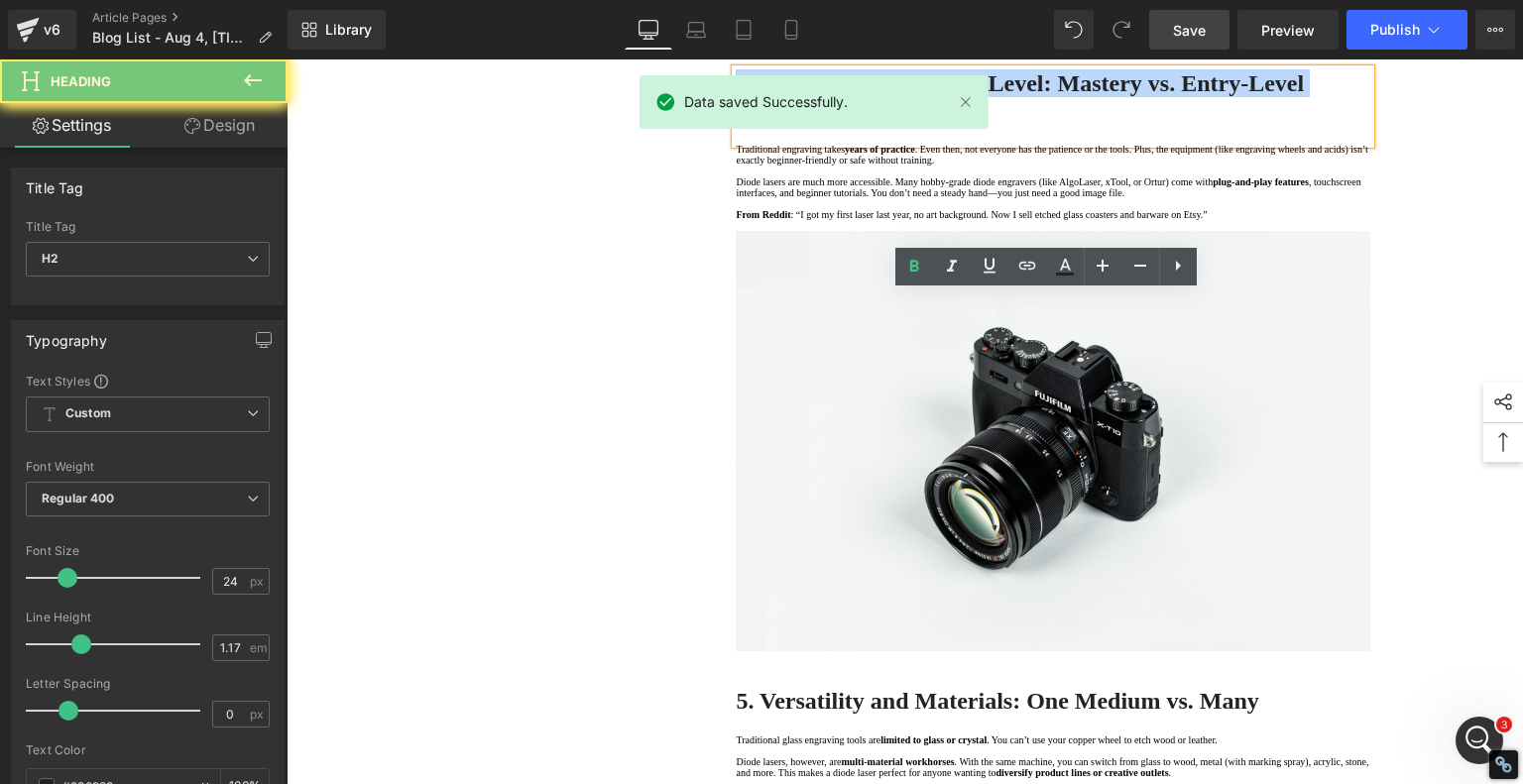 click on "4. Accessibility and Skill Level: Mastery vs. Entry-Level Friendly" at bounding box center (1053, 97) 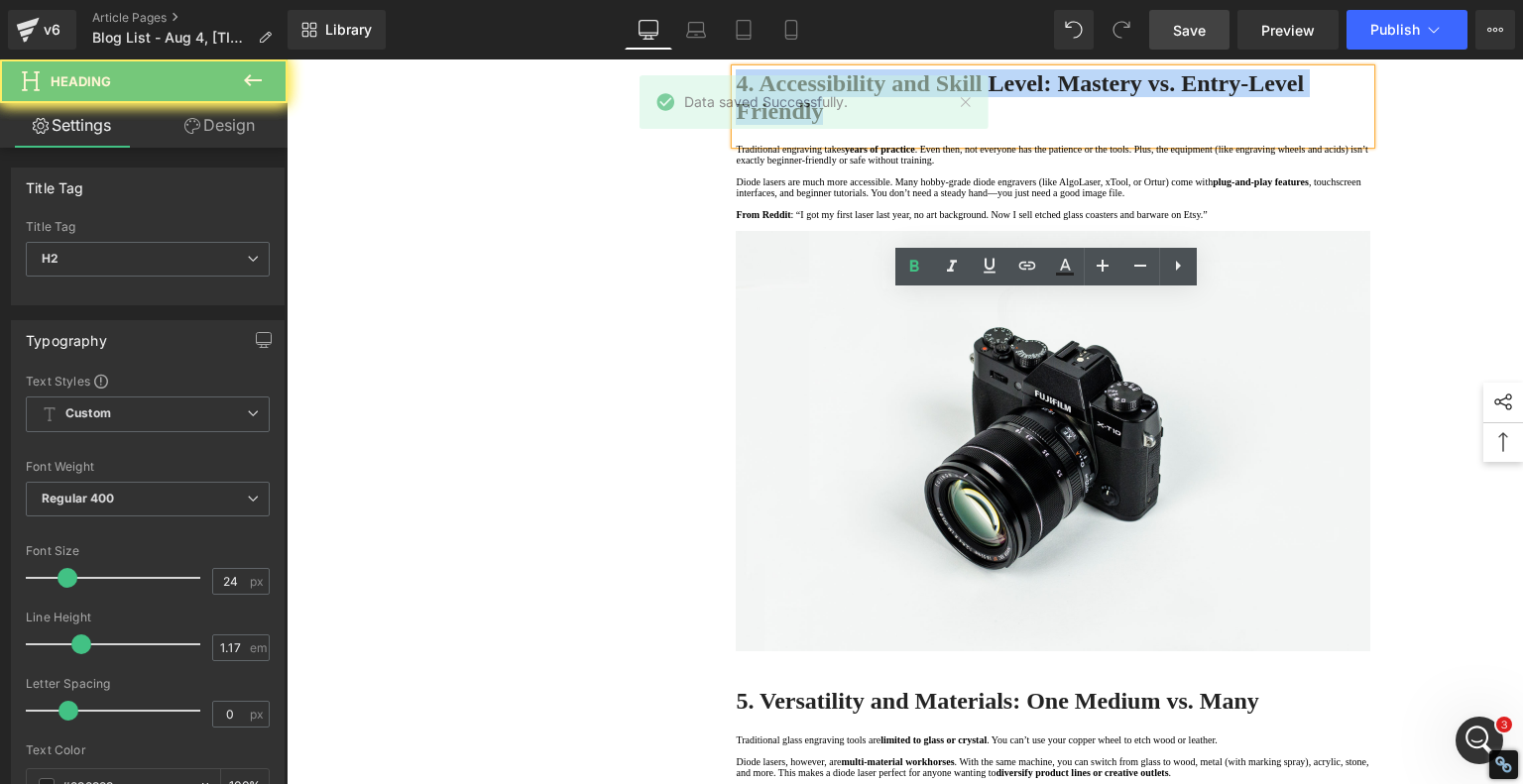 copy on "4. Accessibility and Skill Level: Mastery vs. Entry-Level Friendly" 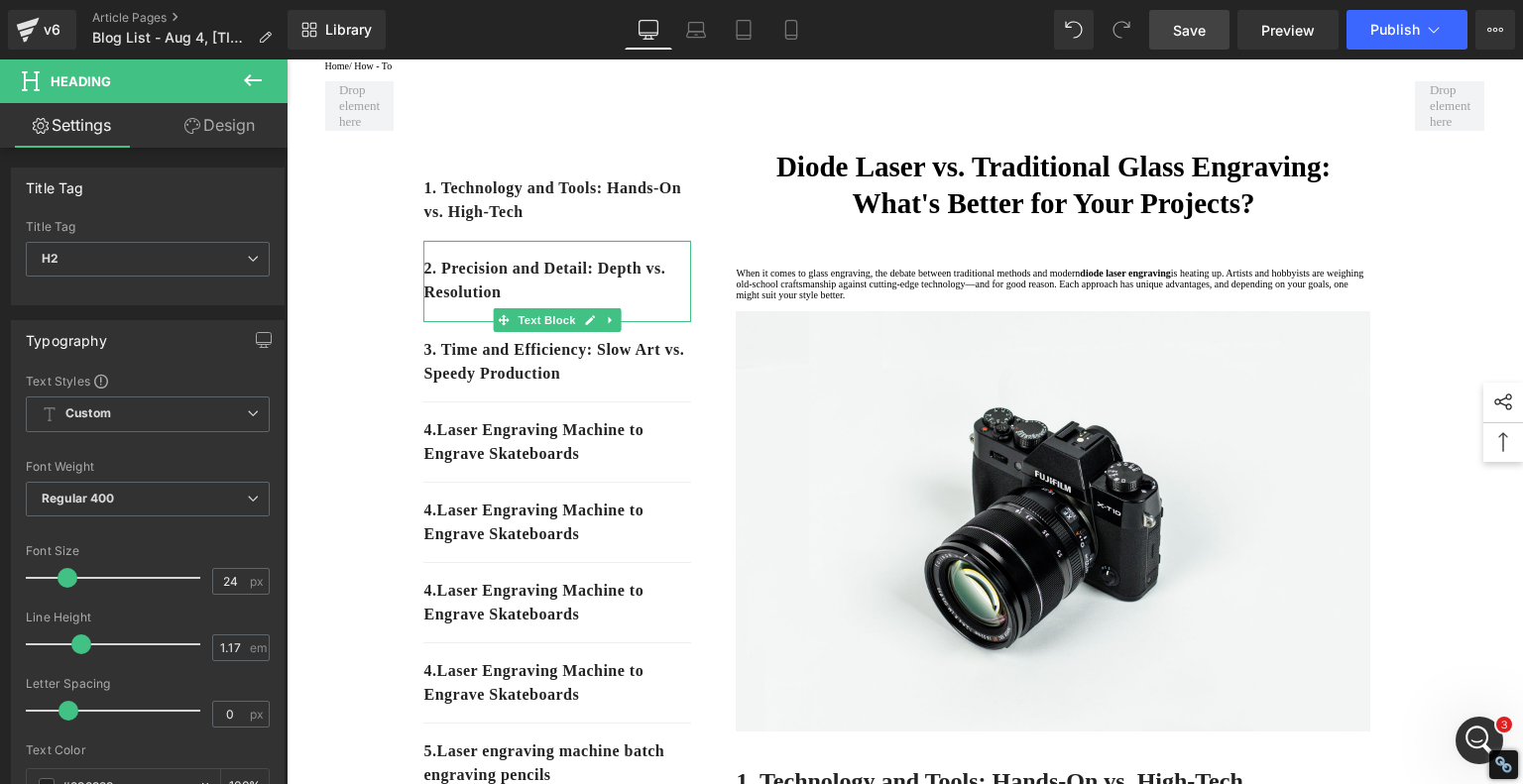 scroll, scrollTop: 99, scrollLeft: 0, axis: vertical 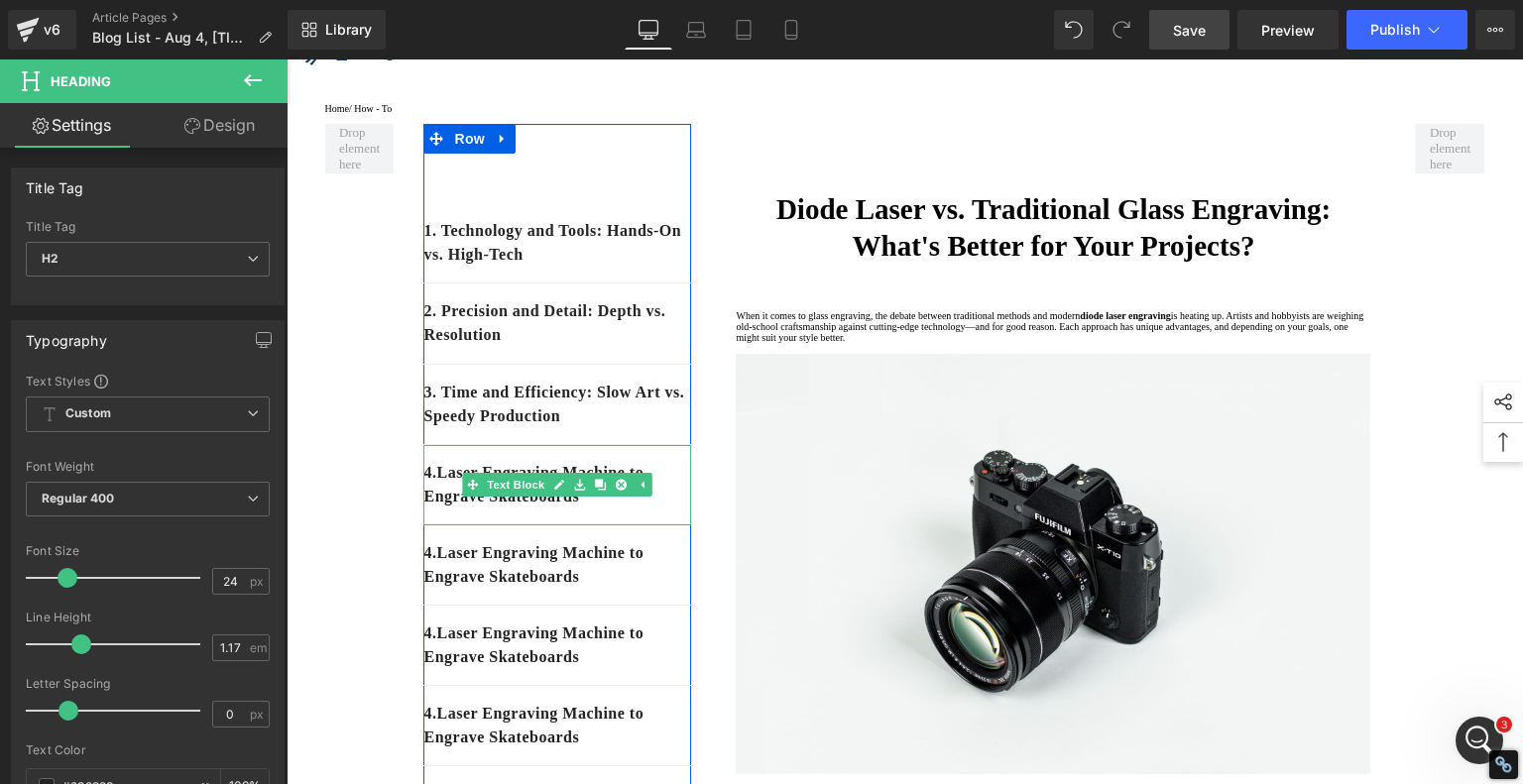 click on "4.  Laser Engraving Machine to Engrave Skateboards" at bounding box center (557, 485) 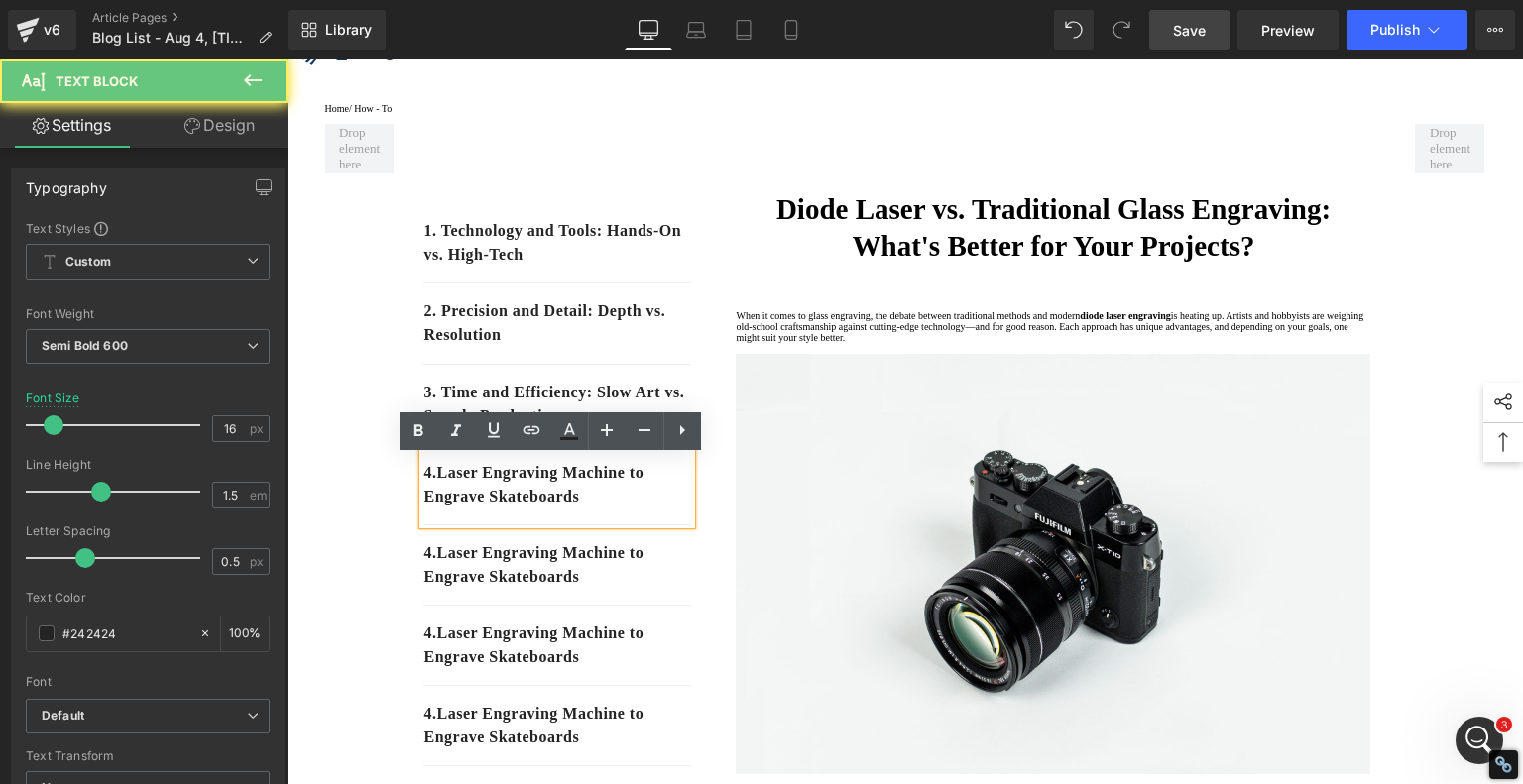 click on "4.  Laser Engraving Machine to Engrave Skateboards" at bounding box center [557, 485] 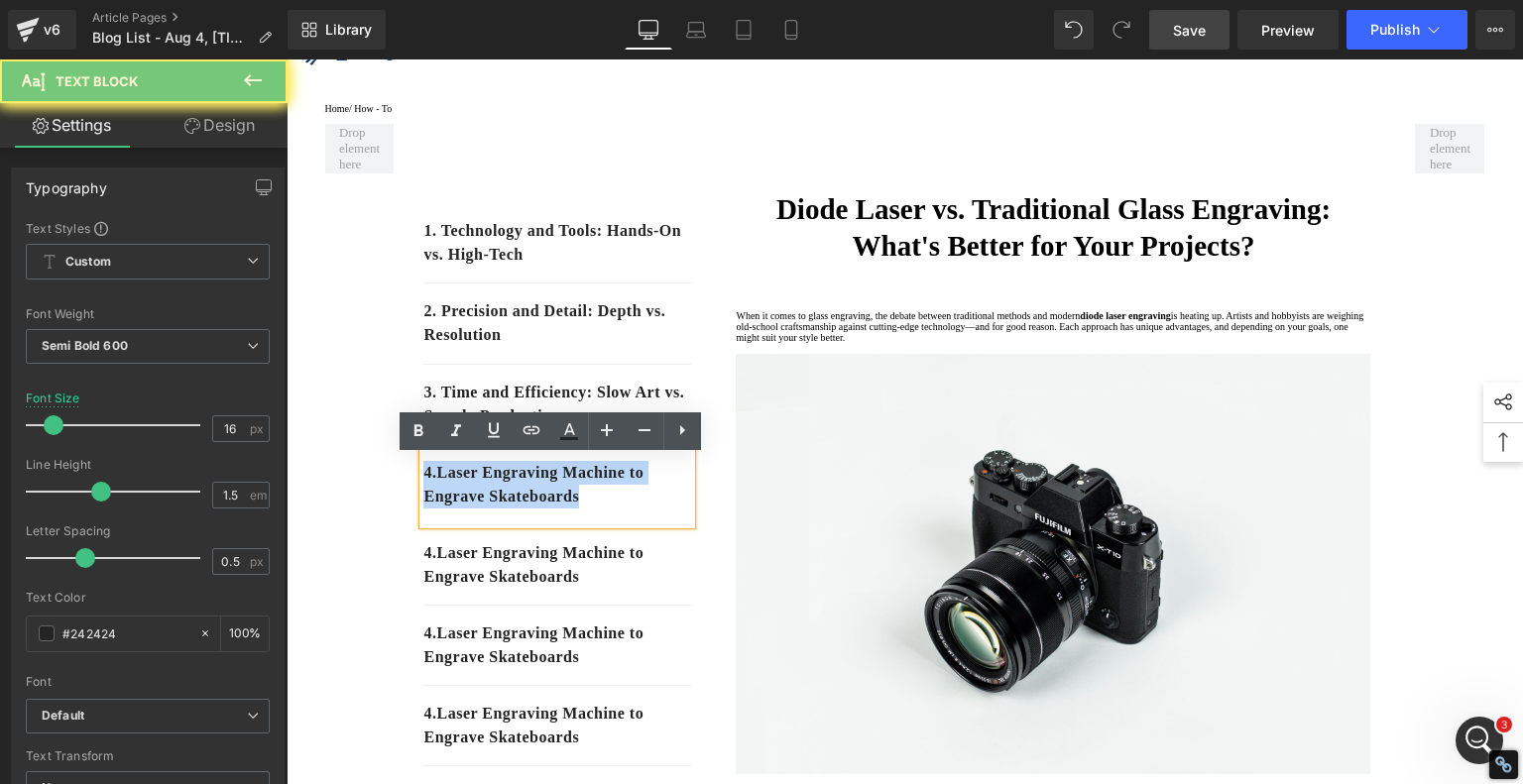 click on "4.  Laser Engraving Machine to Engrave Skateboards" at bounding box center (557, 485) 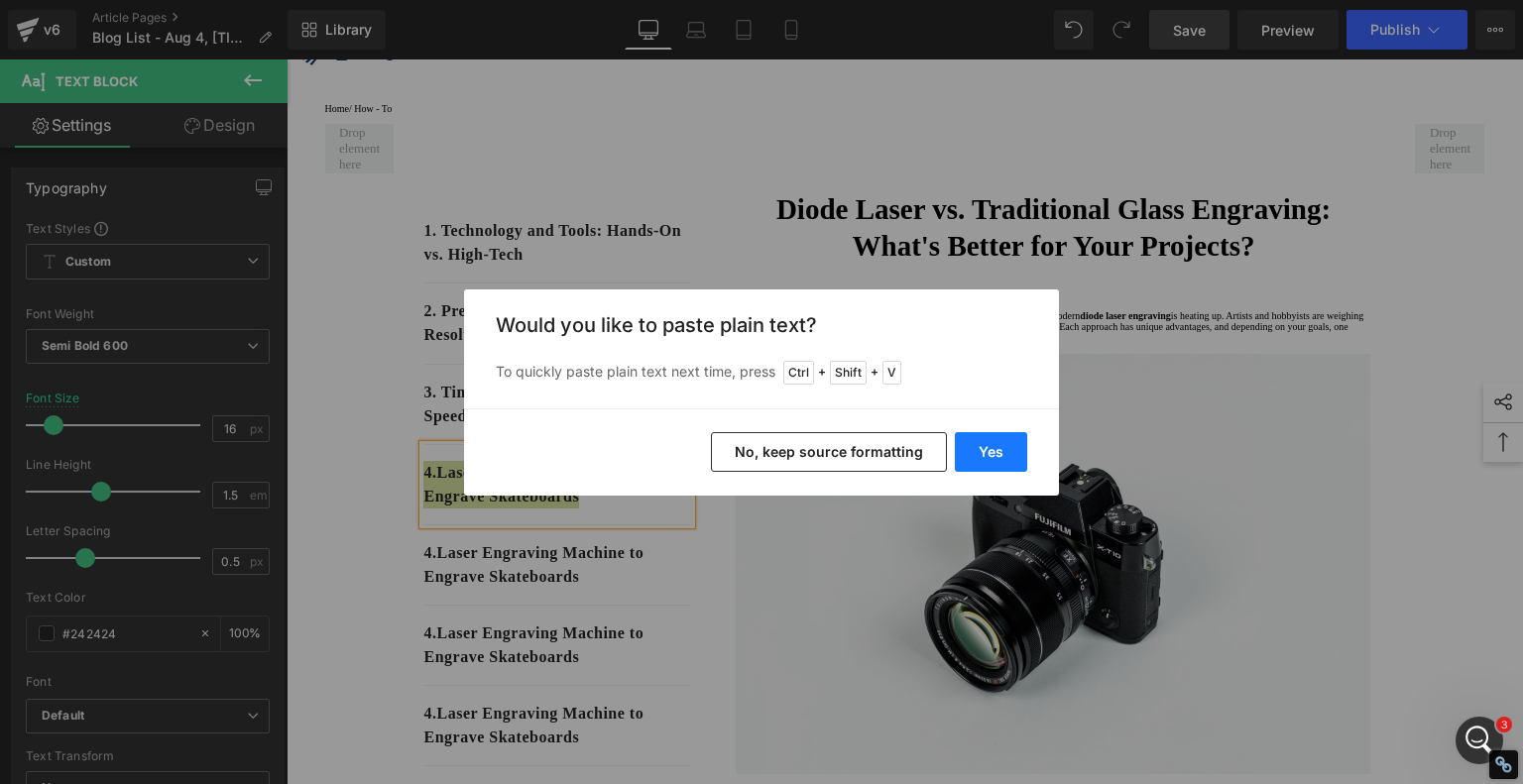 click on "Yes" at bounding box center (991, 452) 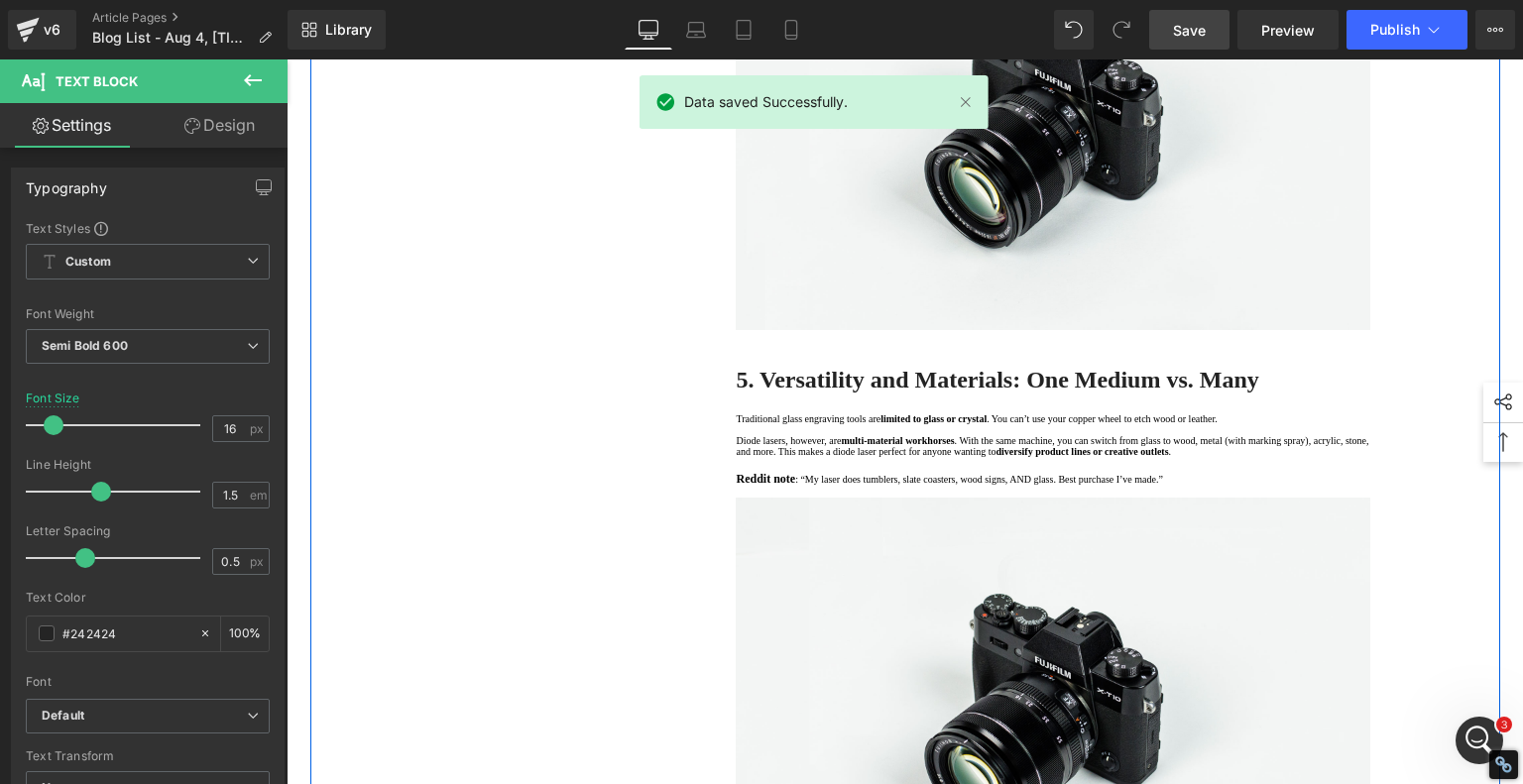 scroll, scrollTop: 3271, scrollLeft: 0, axis: vertical 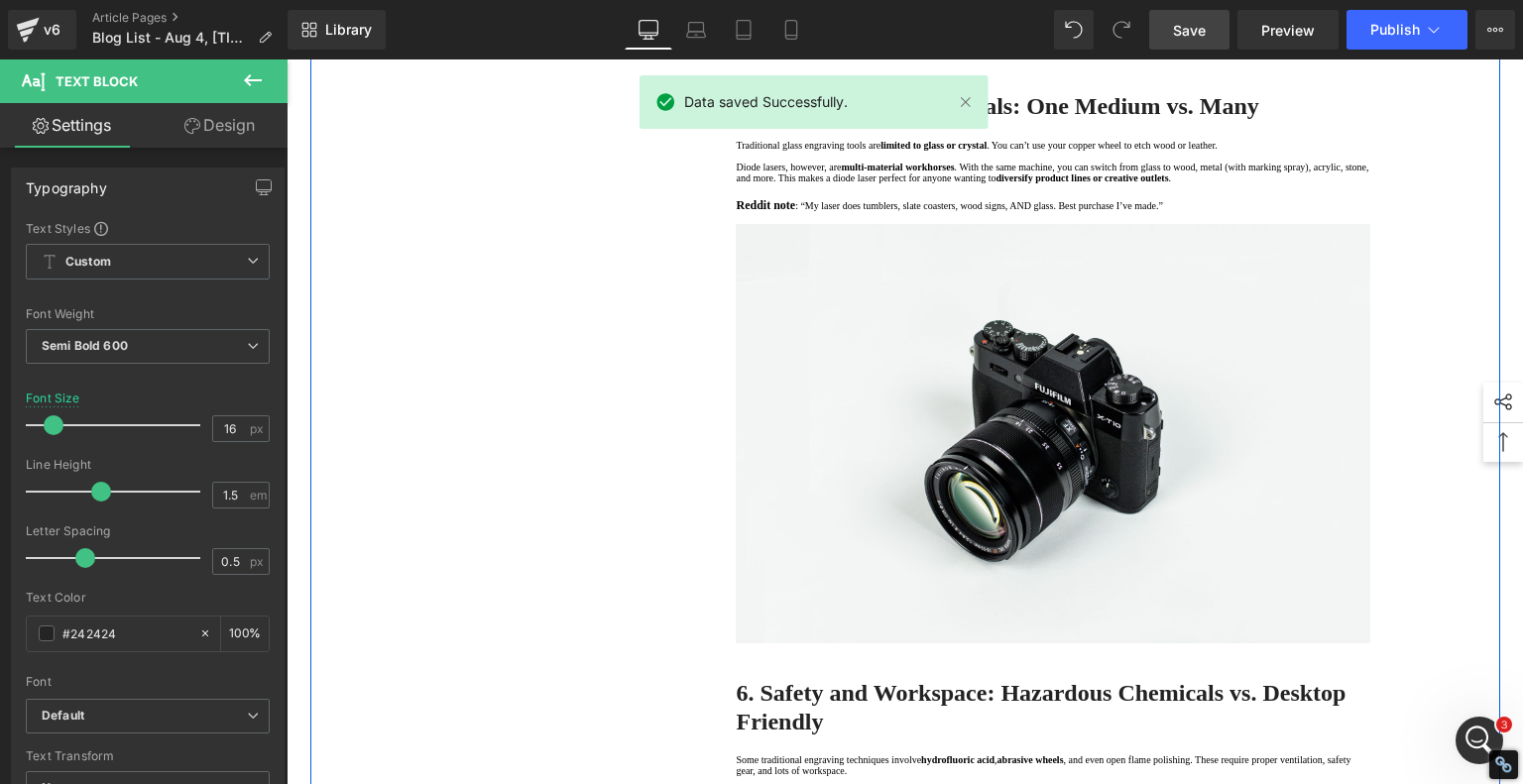 click on "5. Versatility and Materials: One Medium vs. Many" at bounding box center [996, 106] 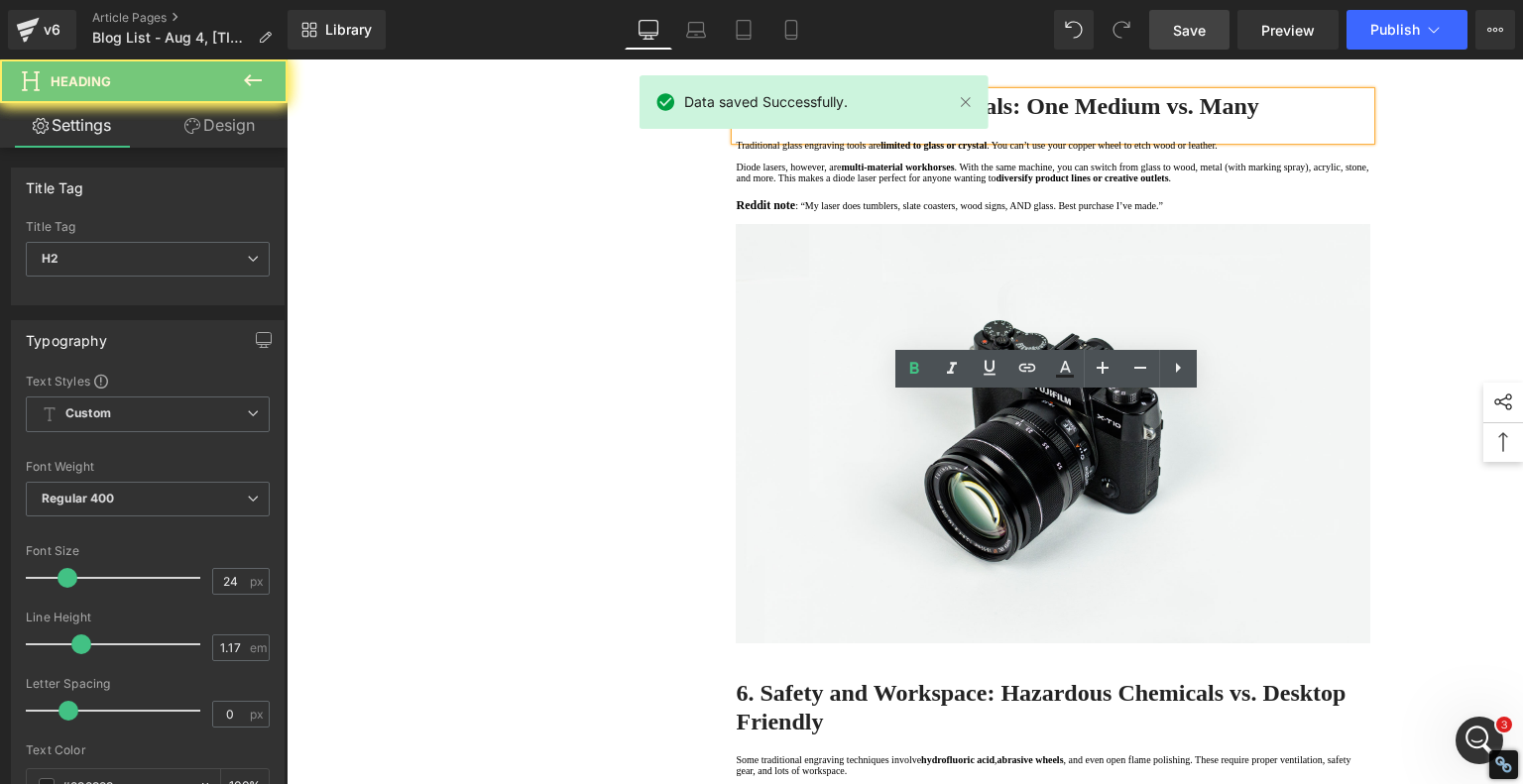 click on "5. Versatility and Materials: One Medium vs. Many" at bounding box center (996, 106) 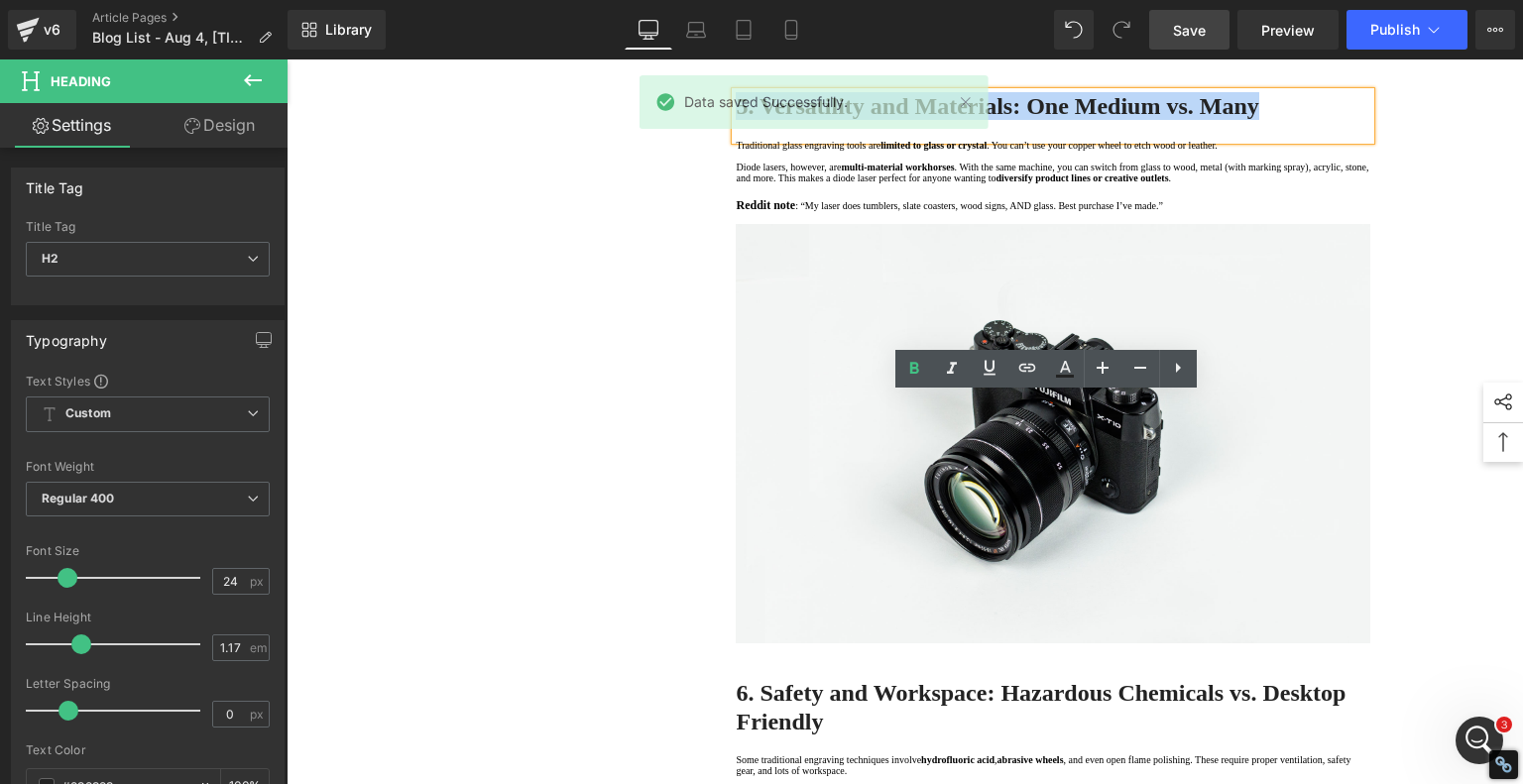 copy on "5. Versatility and Materials: One Medium vs. Many" 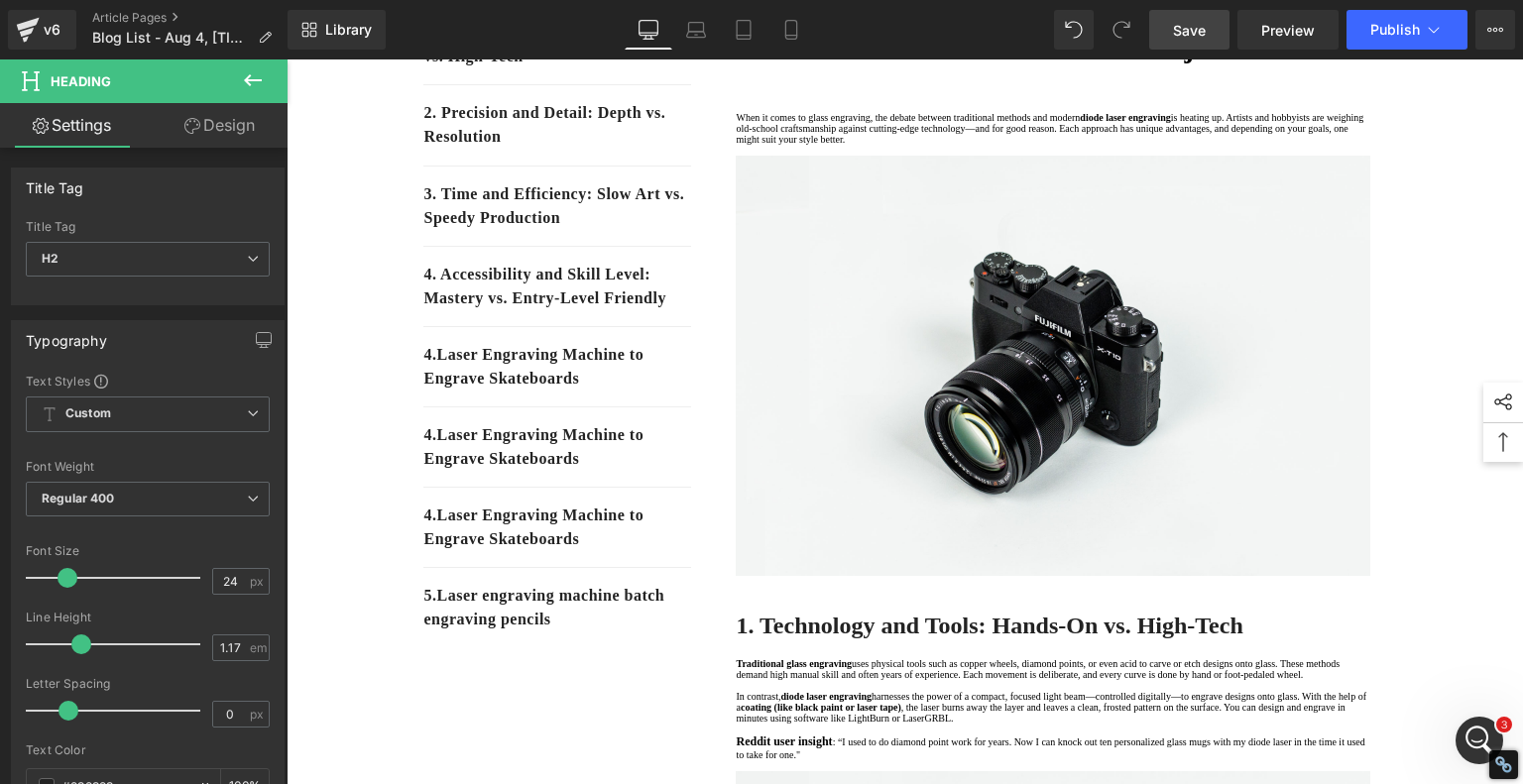 scroll, scrollTop: 198, scrollLeft: 0, axis: vertical 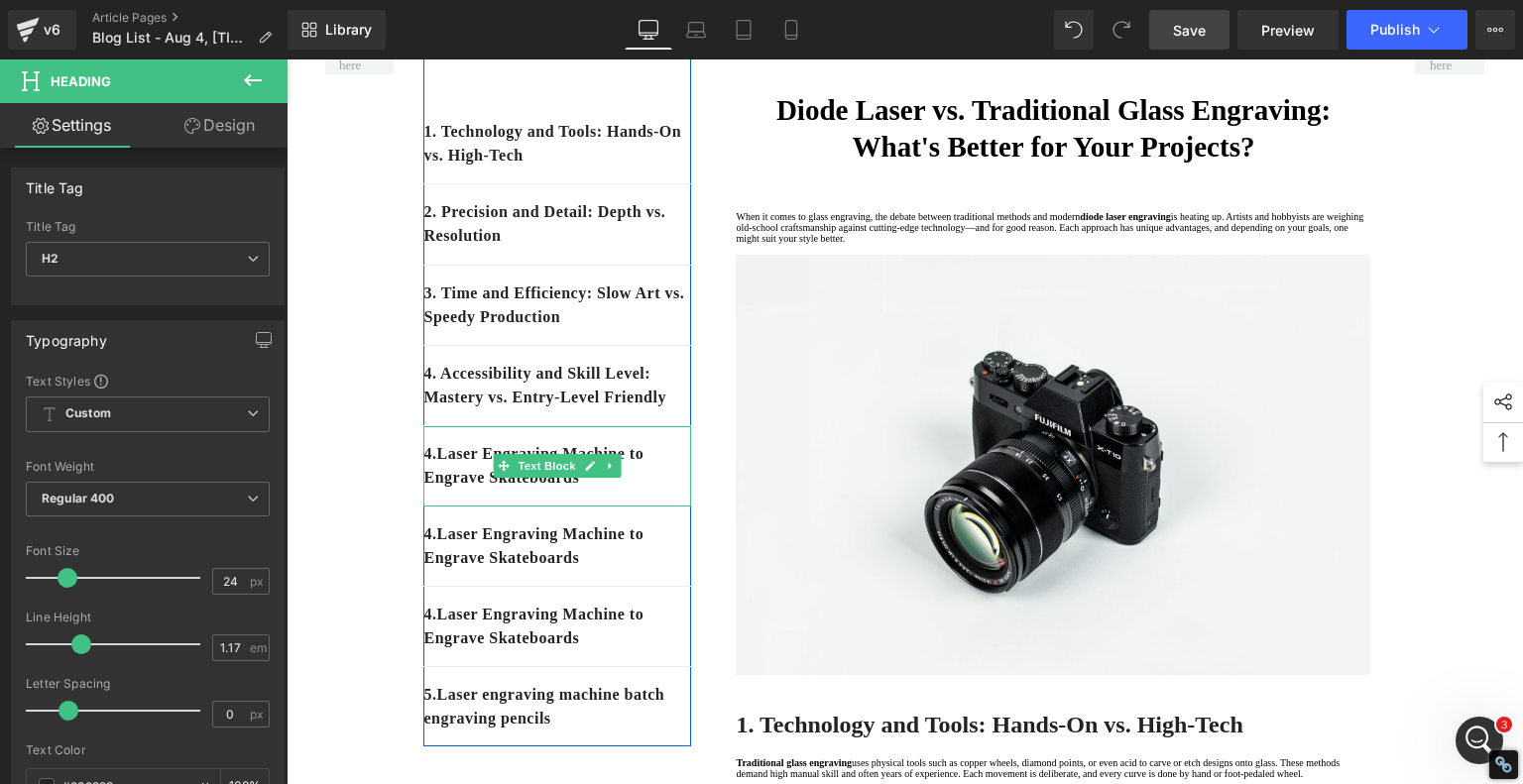 click on "4.  Laser Engraving Machine to Engrave Skateboards" at bounding box center (557, 466) 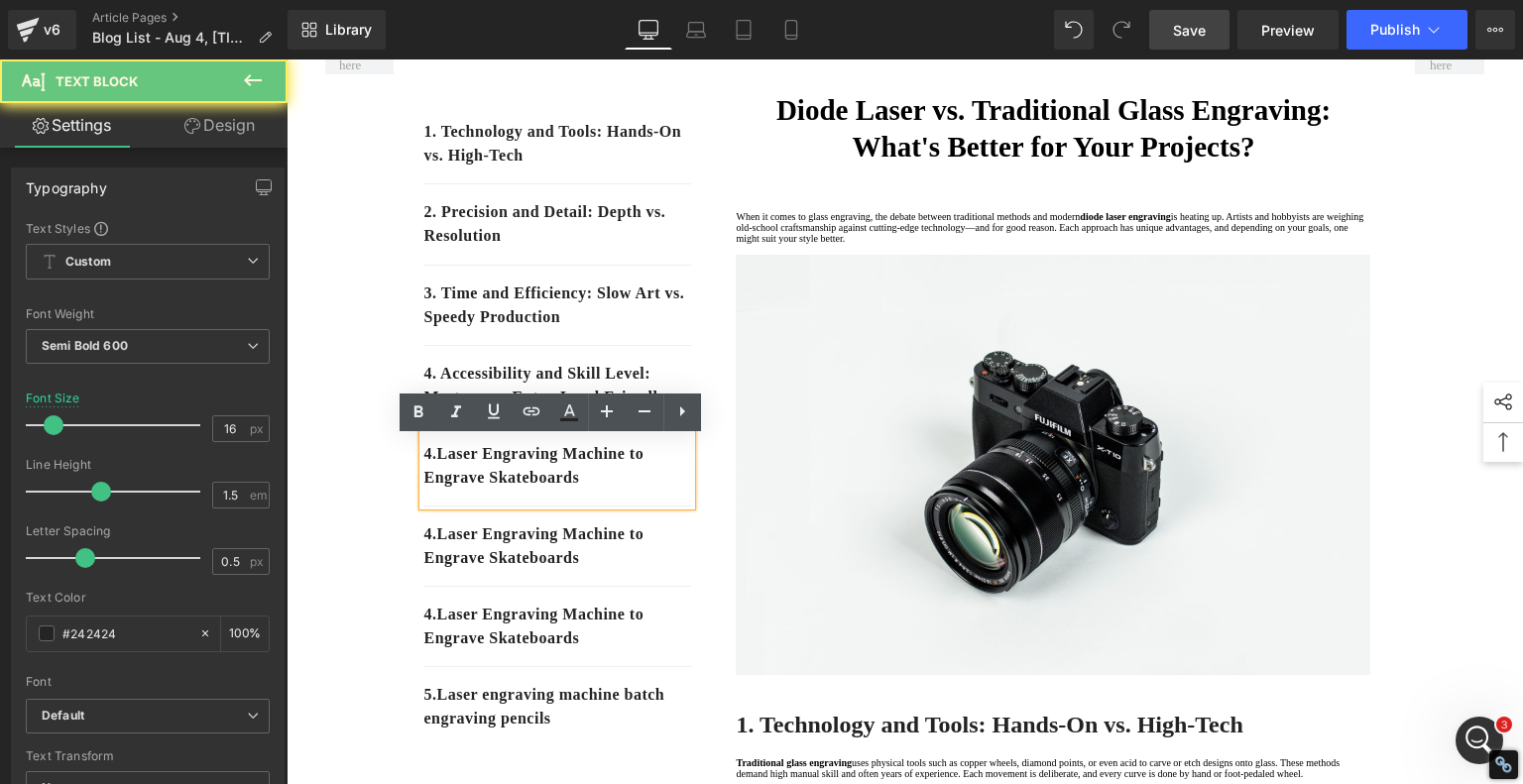 click on "4.  Laser Engraving Machine to Engrave Skateboards" at bounding box center (557, 466) 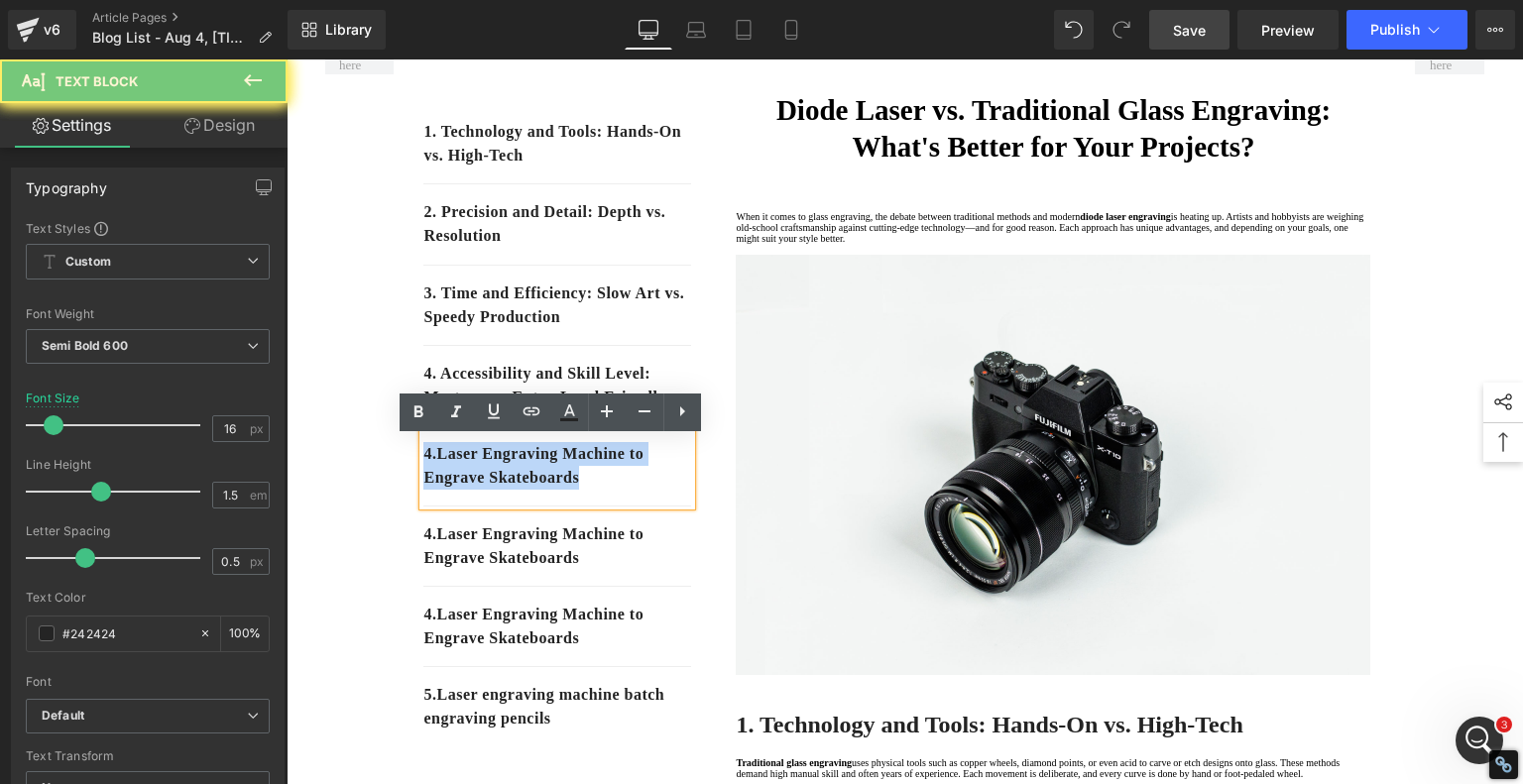 click on "4.  Laser Engraving Machine to Engrave Skateboards" at bounding box center (557, 466) 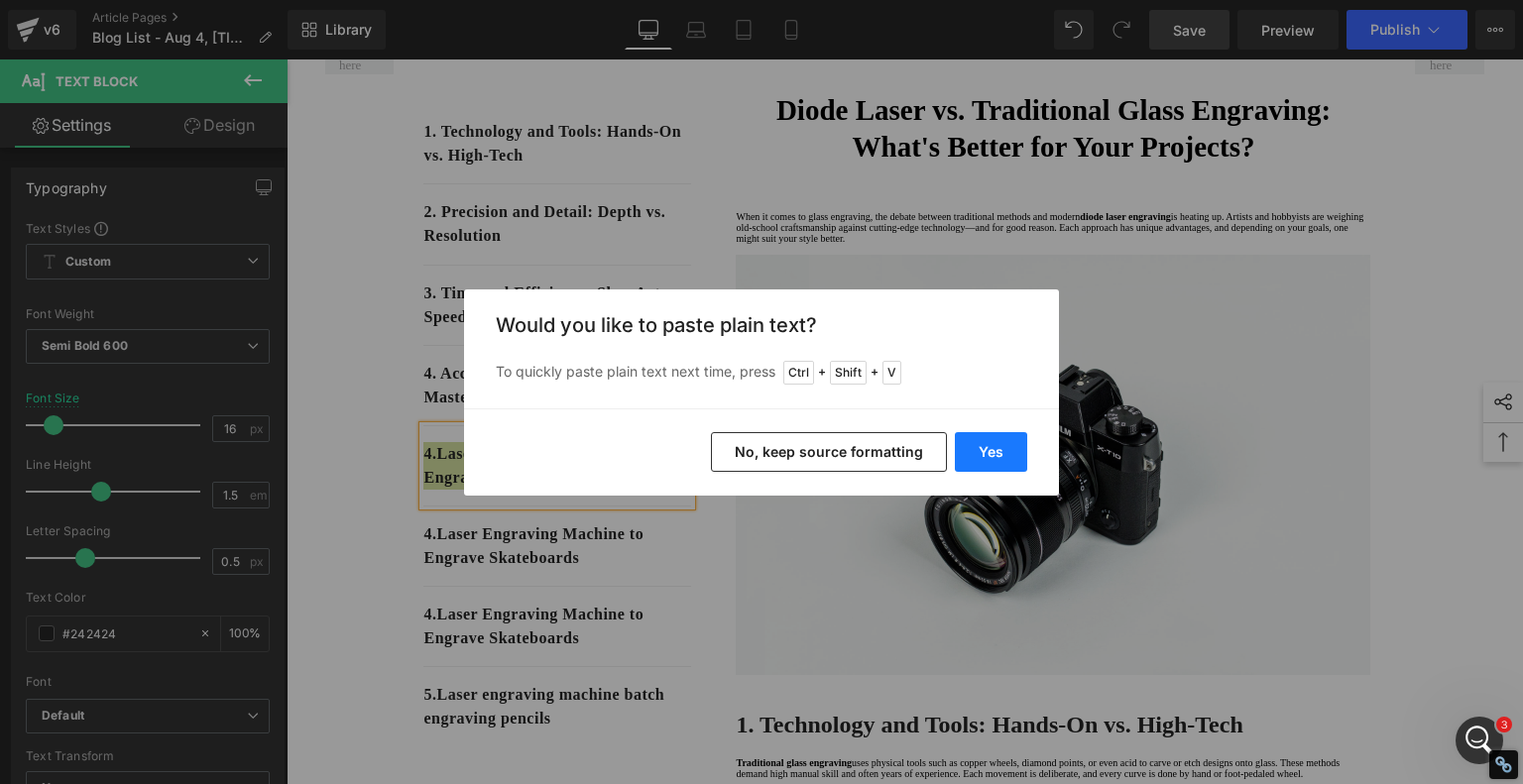 click on "Yes" at bounding box center (991, 452) 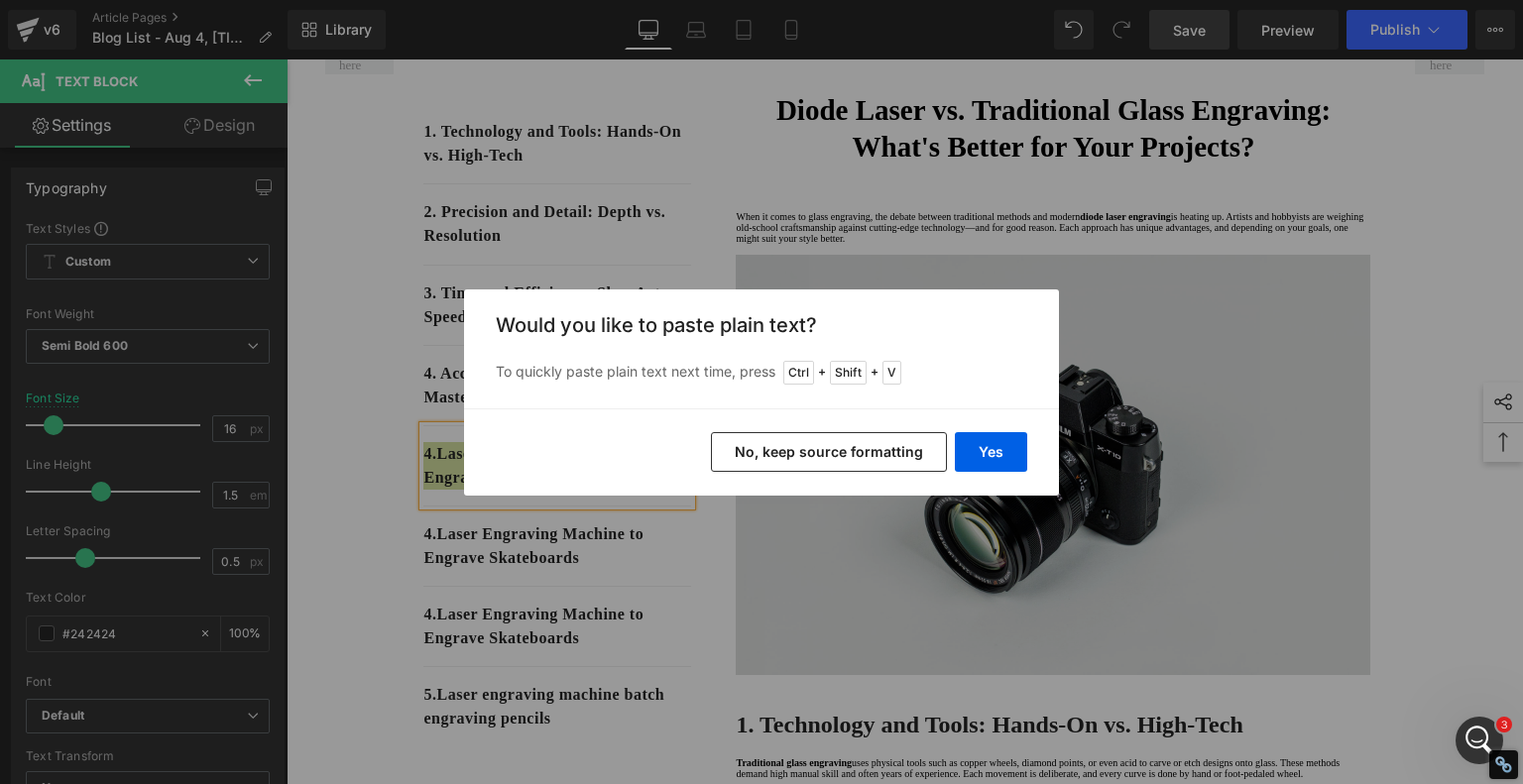 type 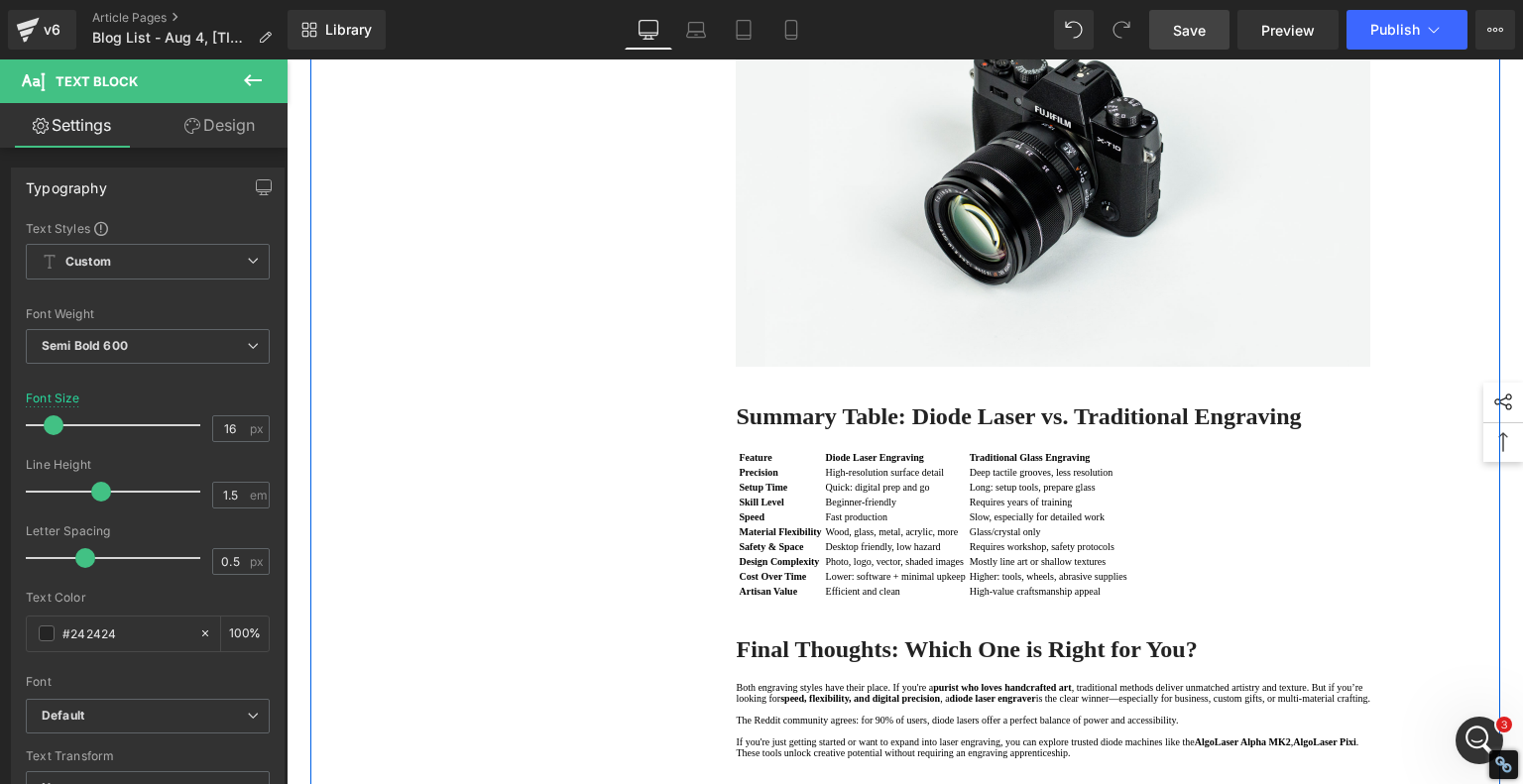 scroll, scrollTop: 3965, scrollLeft: 0, axis: vertical 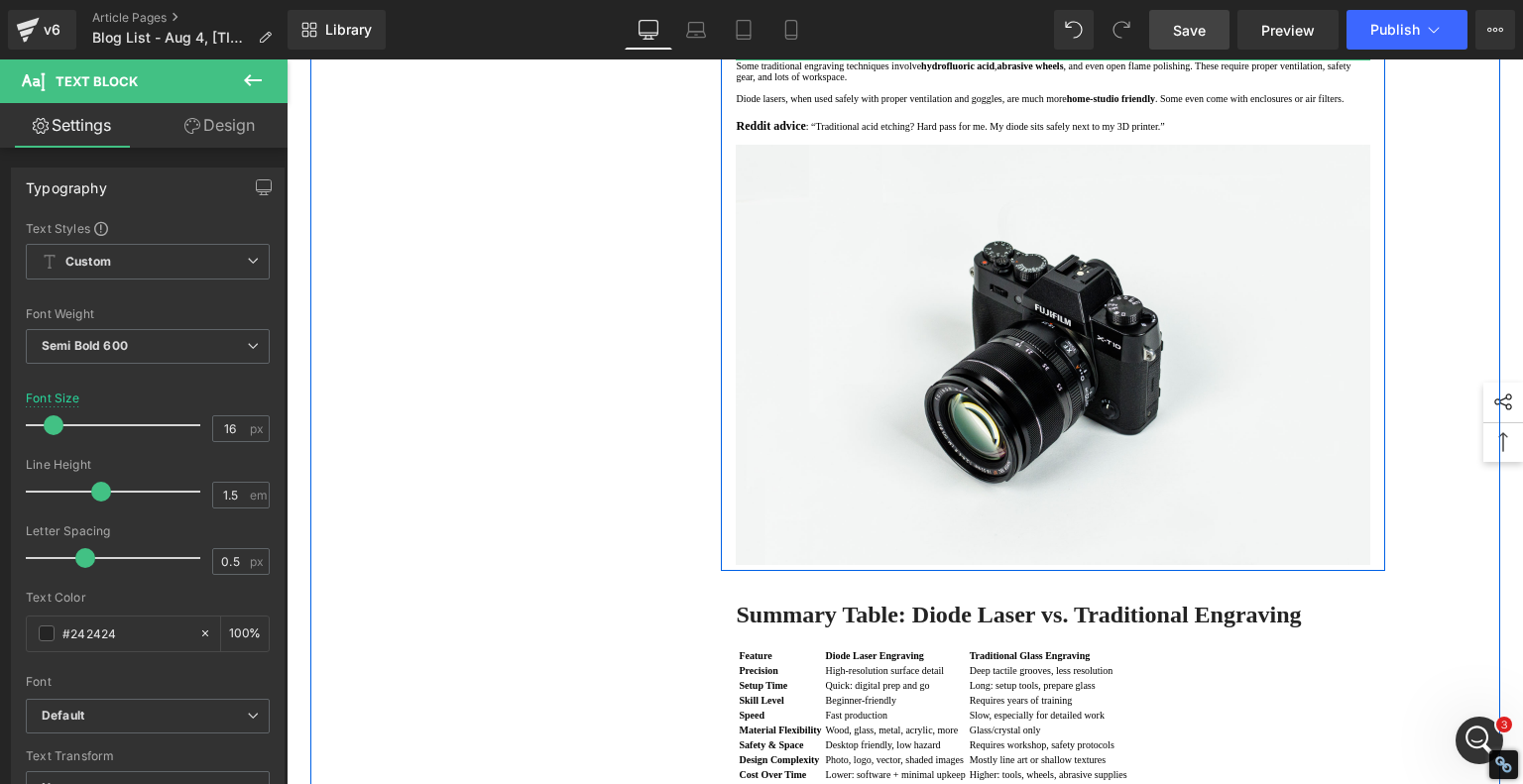 click on "6. Safety and Workspace: Hazardous Chemicals vs. Desktop Friendly" at bounding box center [1053, 13] 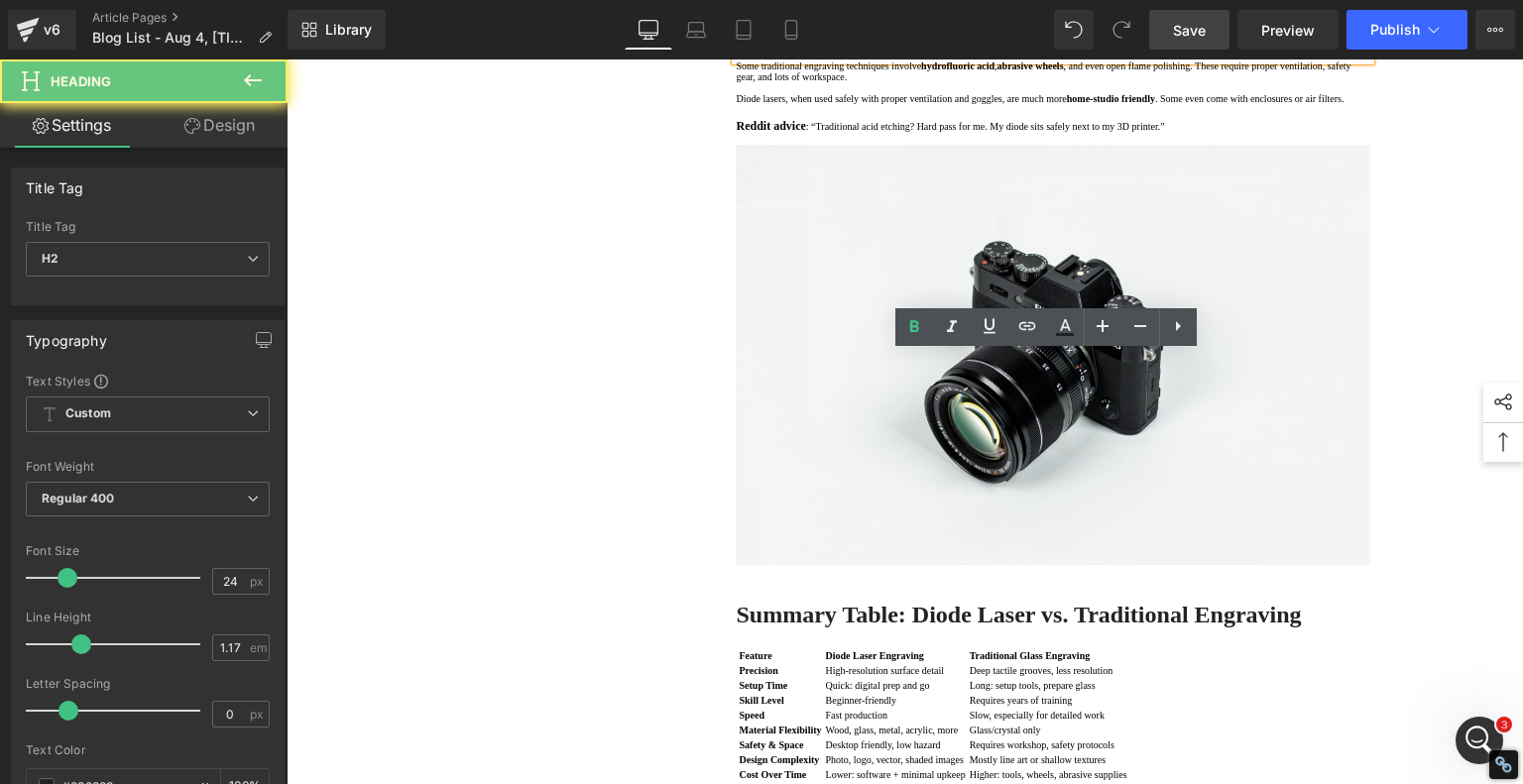 click on "6. Safety and Workspace: Hazardous Chemicals vs. Desktop Friendly" at bounding box center [1053, 13] 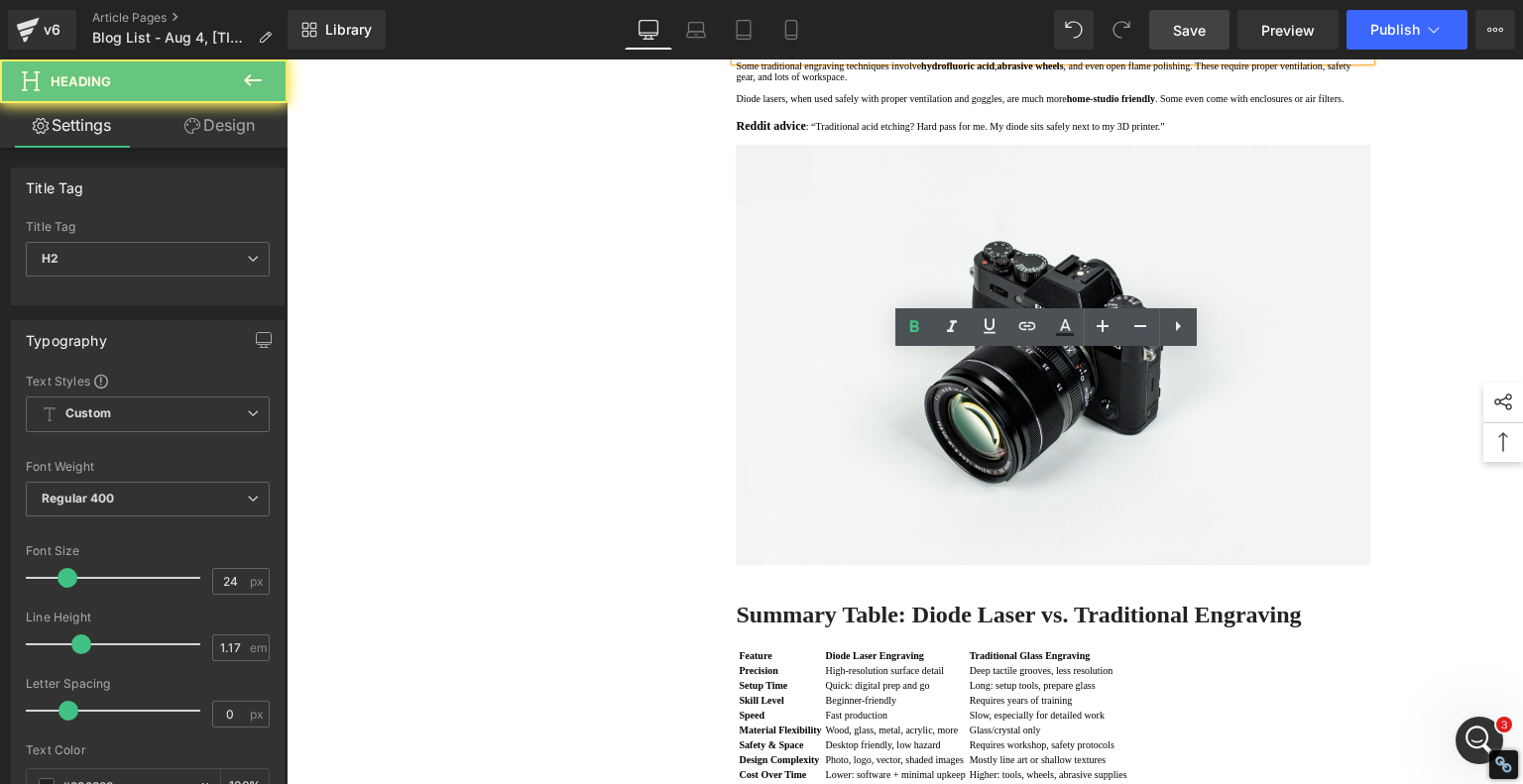 click on "6. Safety and Workspace: Hazardous Chemicals vs. Desktop Friendly" at bounding box center (1053, 13) 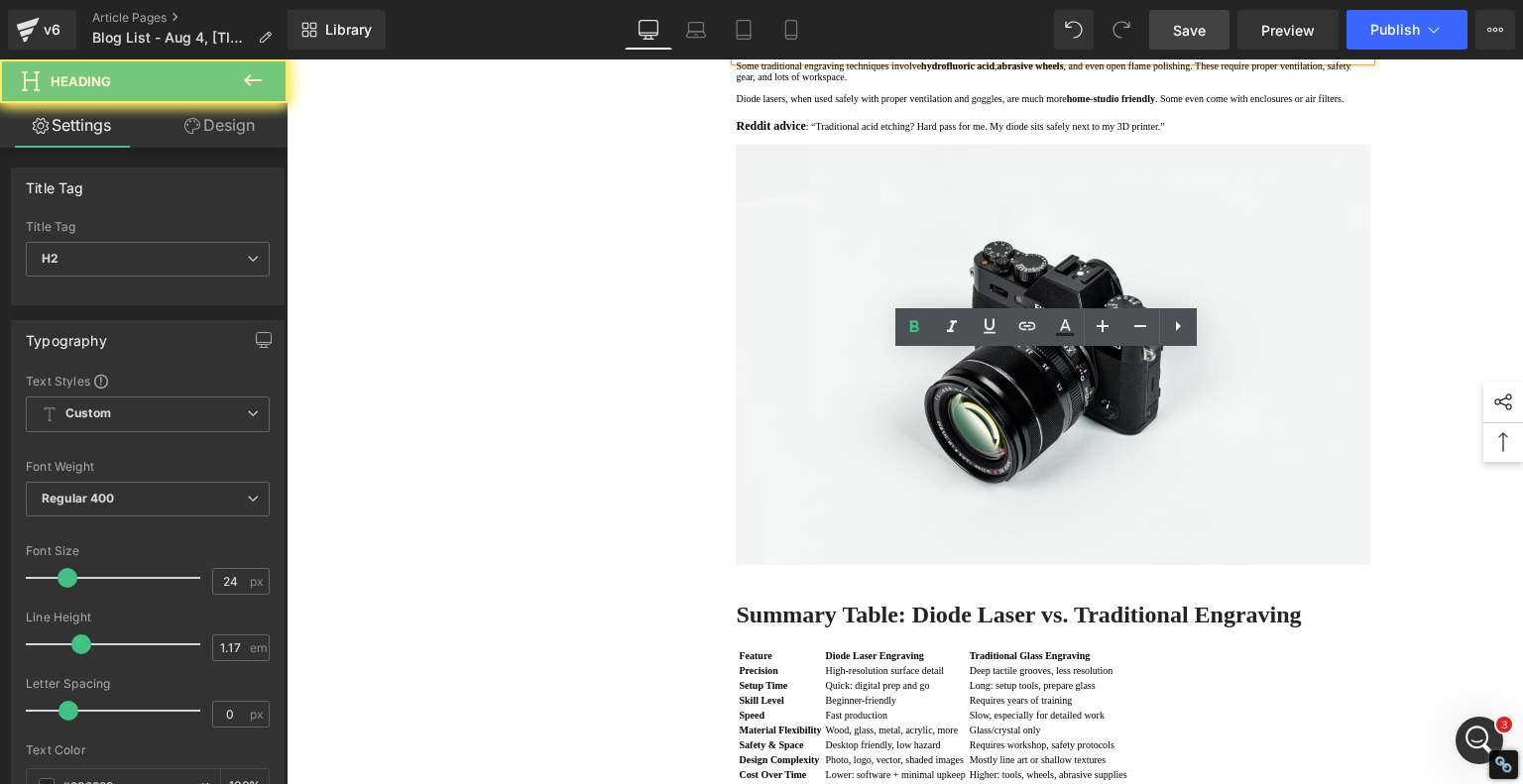 click on "6. Safety and Workspace: Hazardous Chemicals vs. Desktop Friendly" at bounding box center (1053, 13) 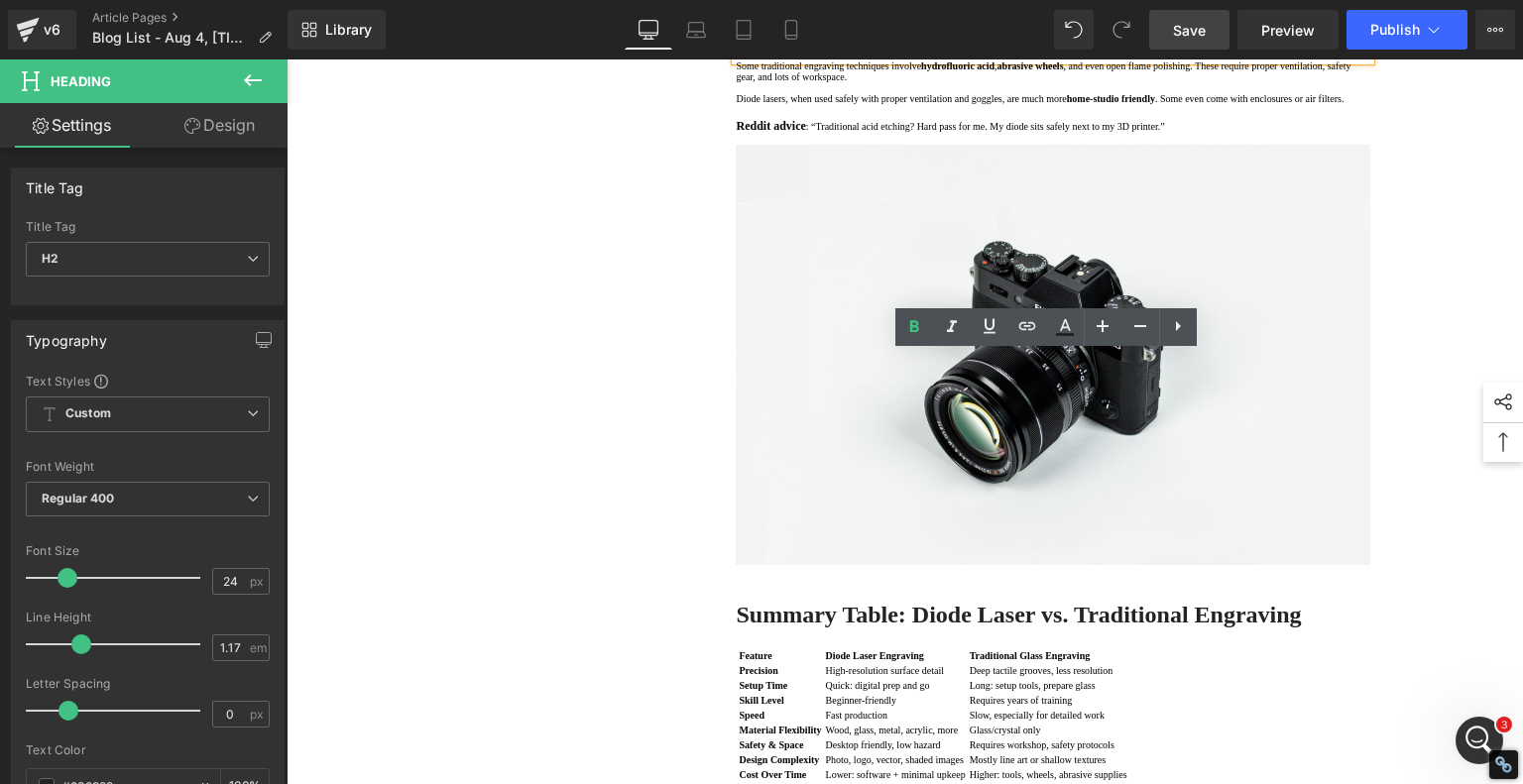 copy on "6. Safety and Workspace: Hazardous Chemicals vs. Desktop Friendly" 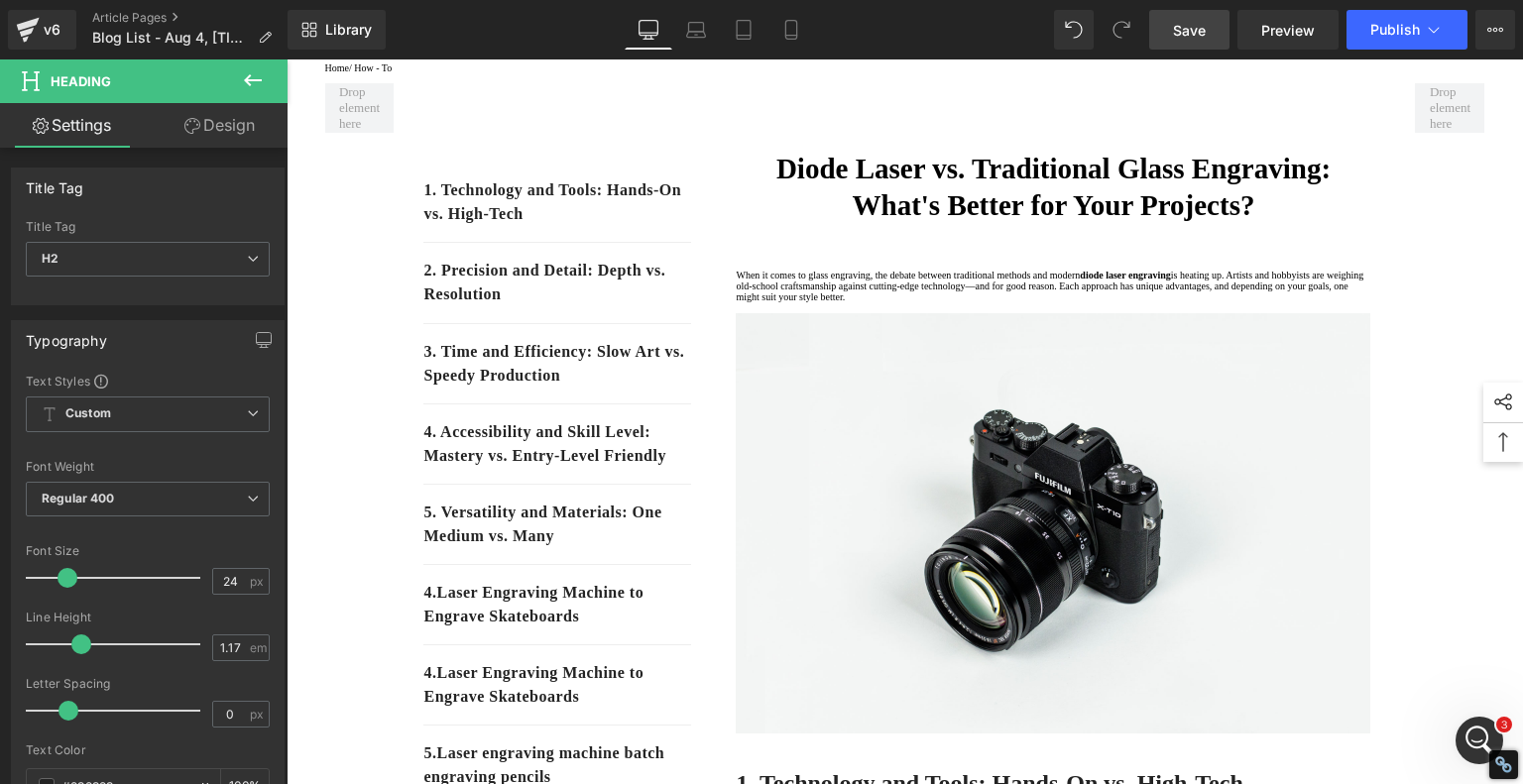 scroll, scrollTop: 297, scrollLeft: 0, axis: vertical 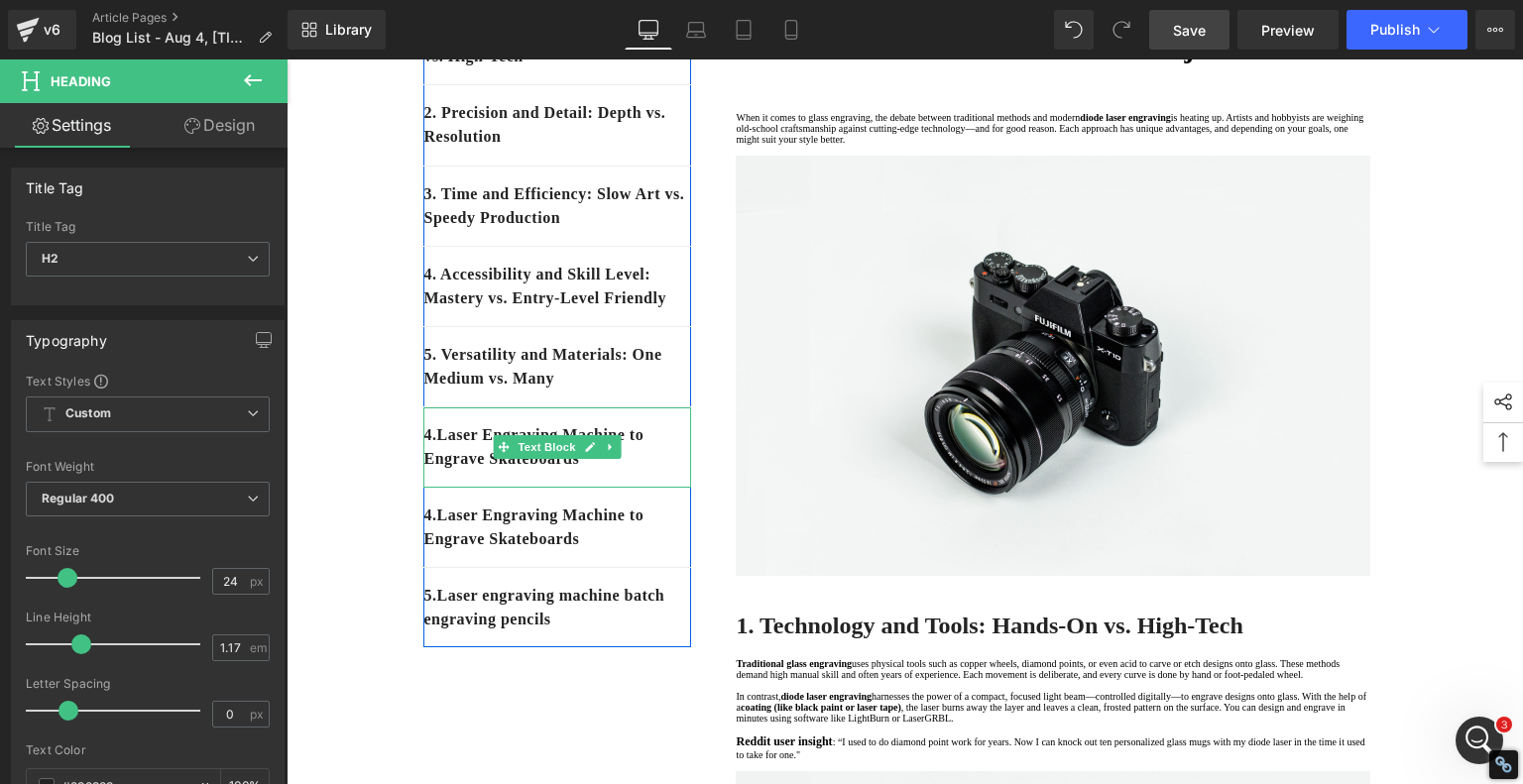 click on "4.  Laser Engraving Machine to Engrave Skateboards" at bounding box center (557, 447) 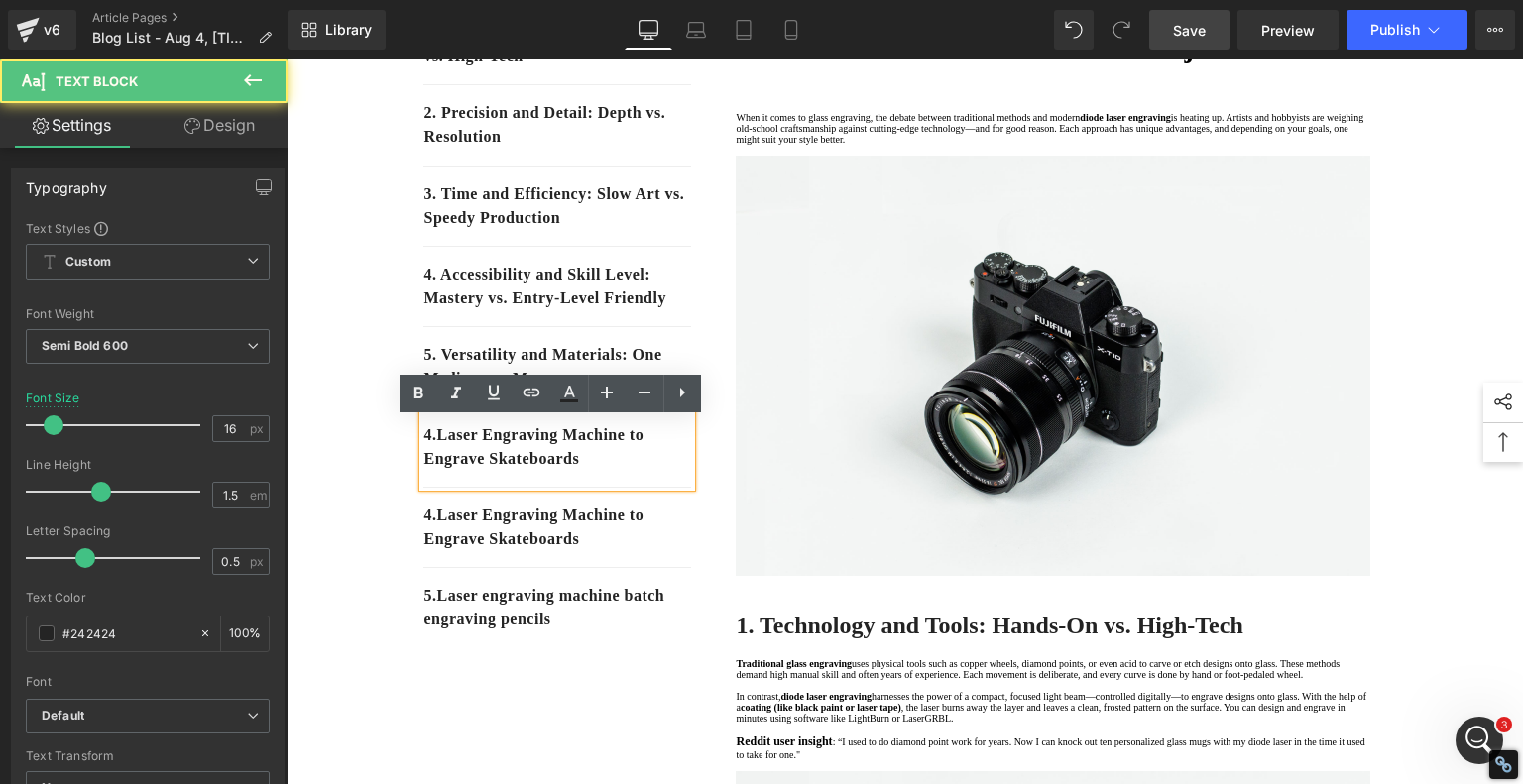 click on "4.  Laser Engraving Machine to Engrave Skateboards" at bounding box center (557, 447) 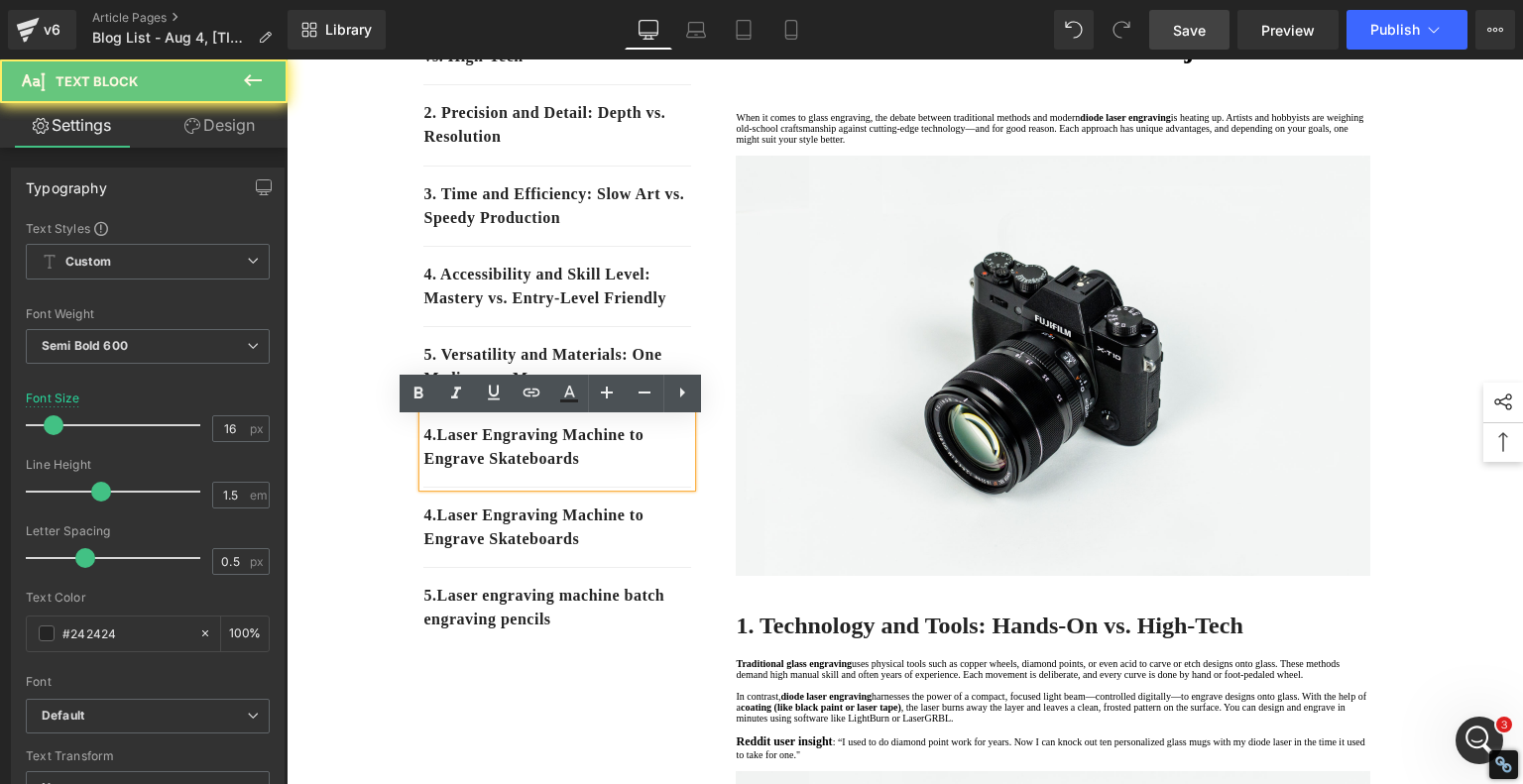 click on "4.  Laser Engraving Machine to Engrave Skateboards" at bounding box center [557, 447] 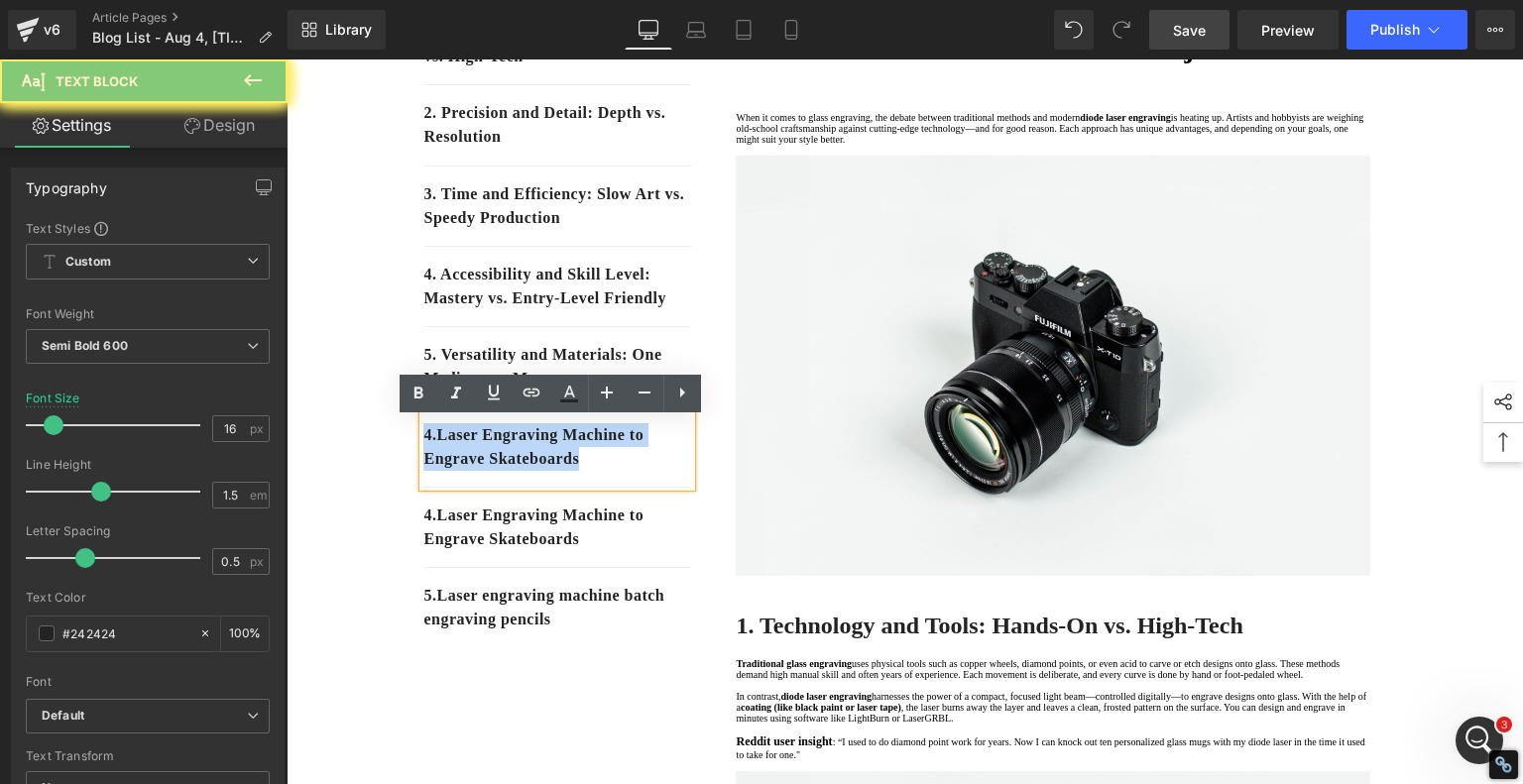 click on "4.  Laser Engraving Machine to Engrave Skateboards" at bounding box center [557, 447] 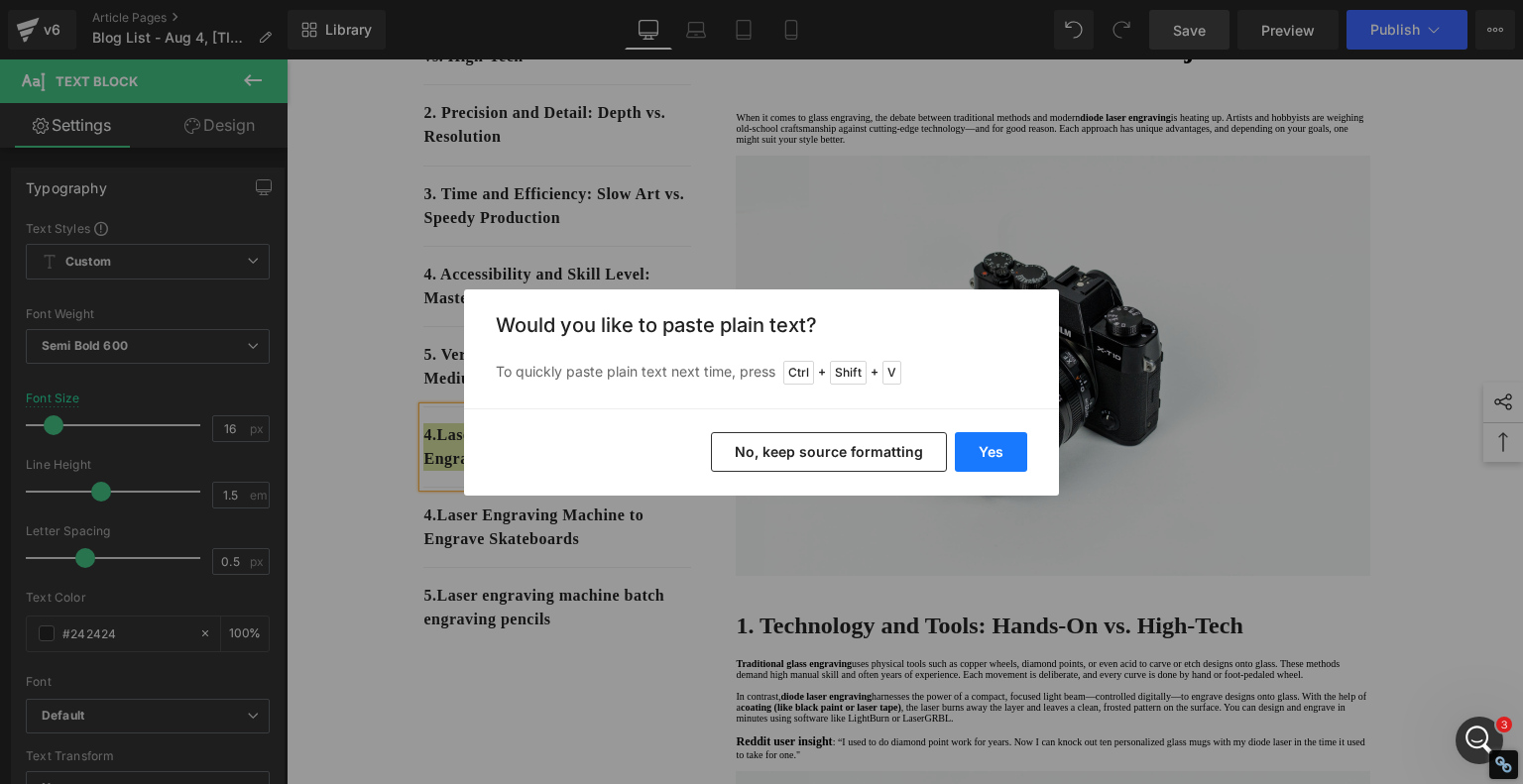 click on "Yes" at bounding box center (991, 452) 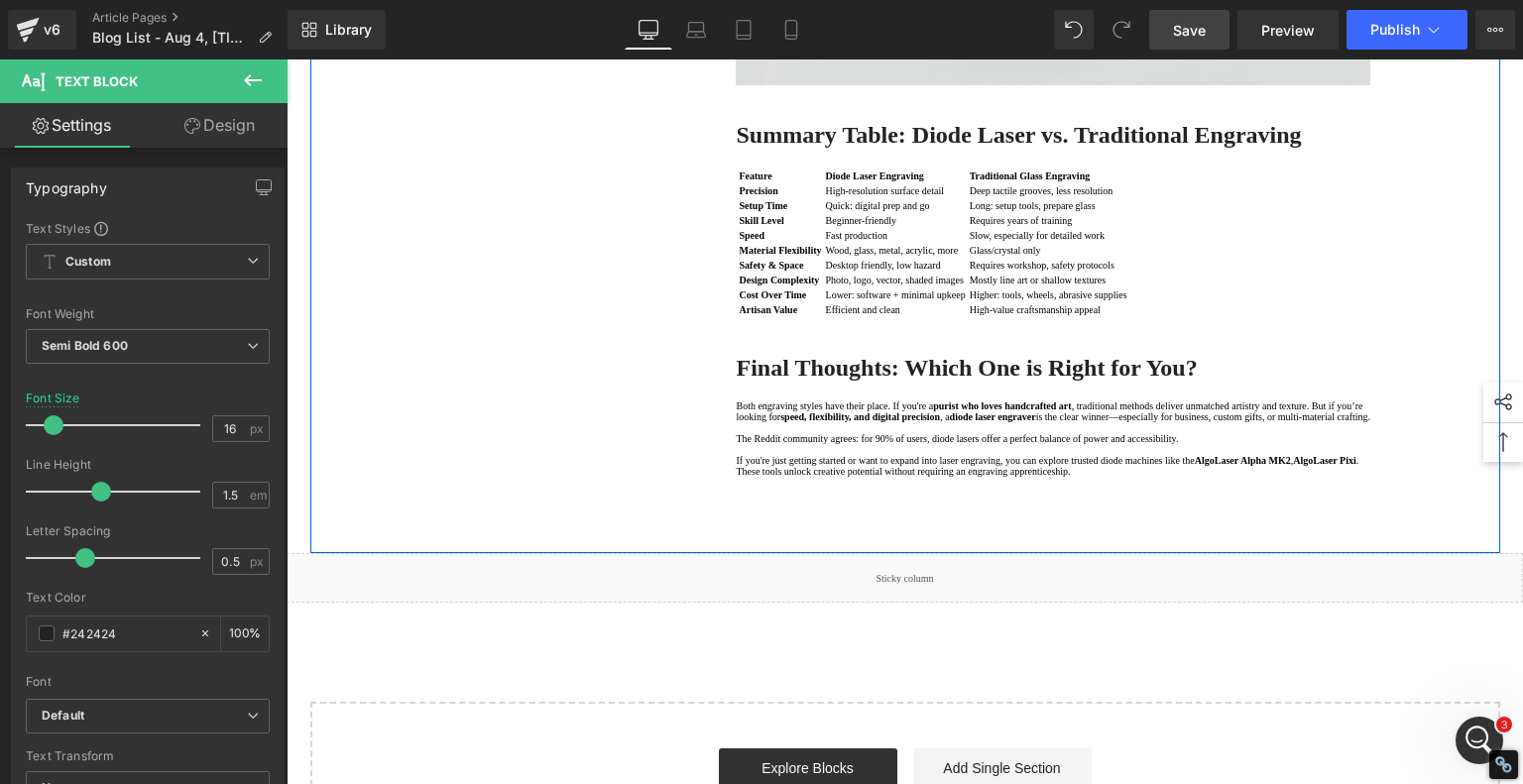 scroll, scrollTop: 4658, scrollLeft: 0, axis: vertical 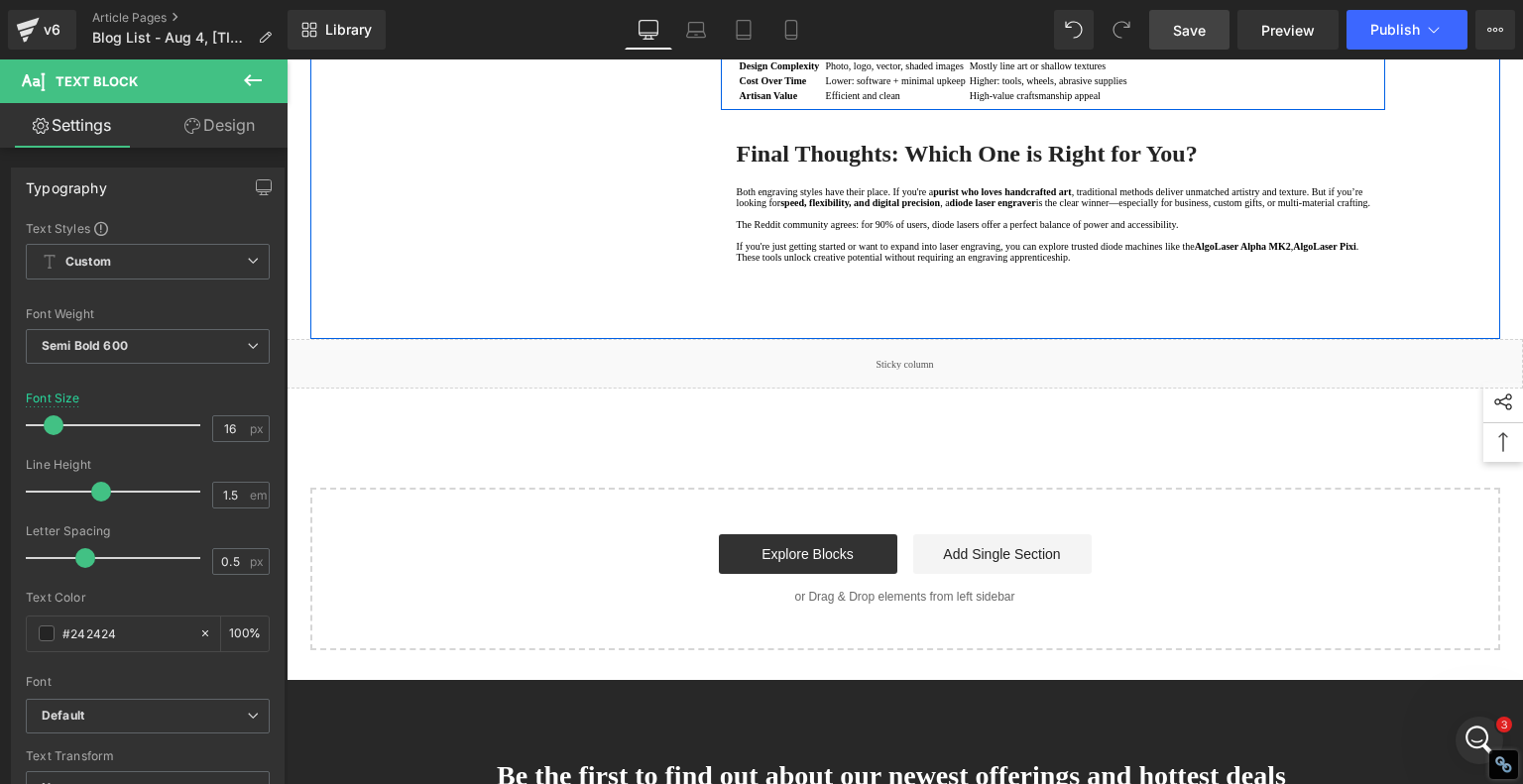 click on "Summary Table: Diode Laser vs. Traditional Engraving" at bounding box center (1018, -79) 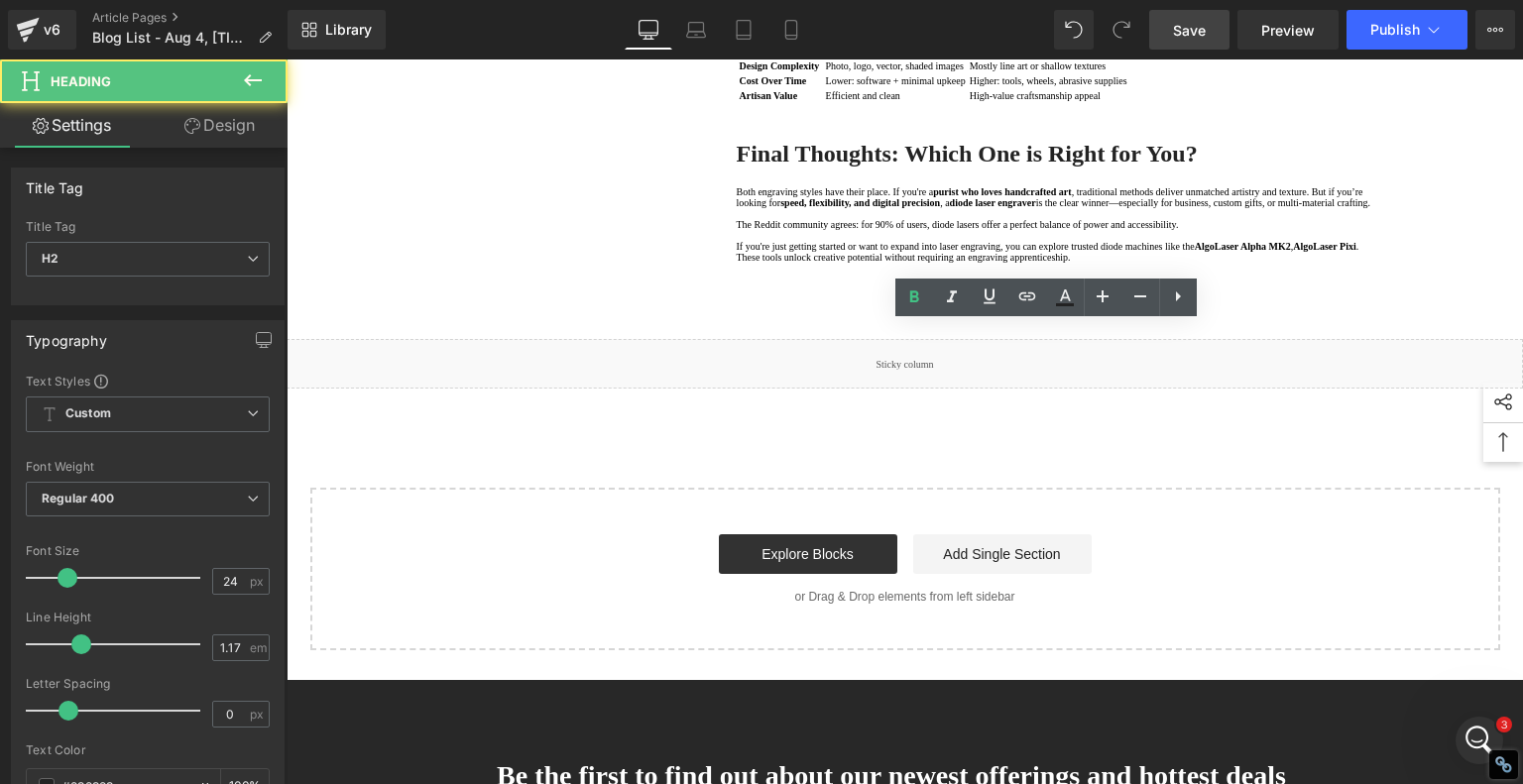 click on "Summary Table: Diode Laser vs. Traditional Engraving" at bounding box center [1018, -79] 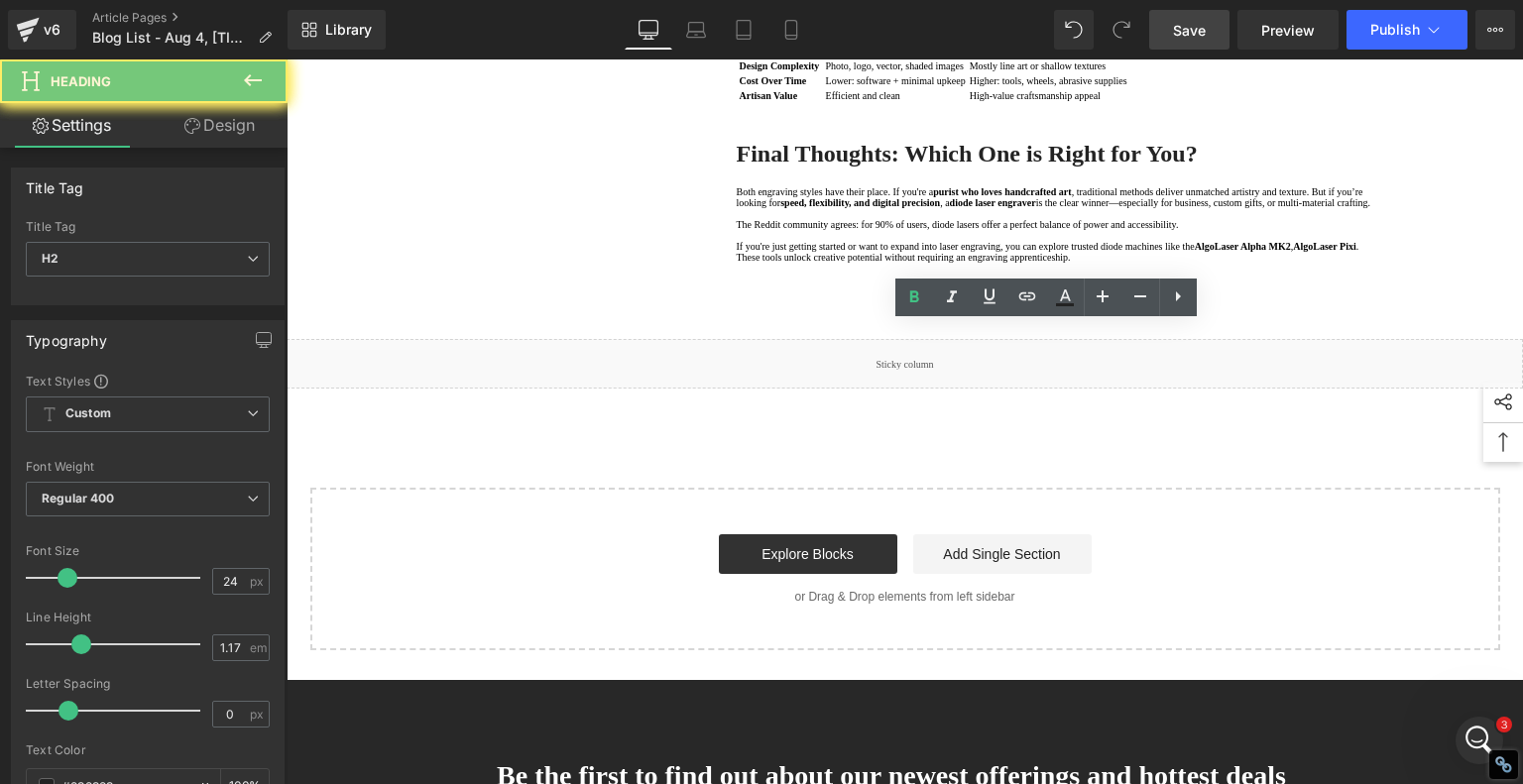 click on "Summary Table: Diode Laser vs. Traditional Engraving" at bounding box center (1018, -79) 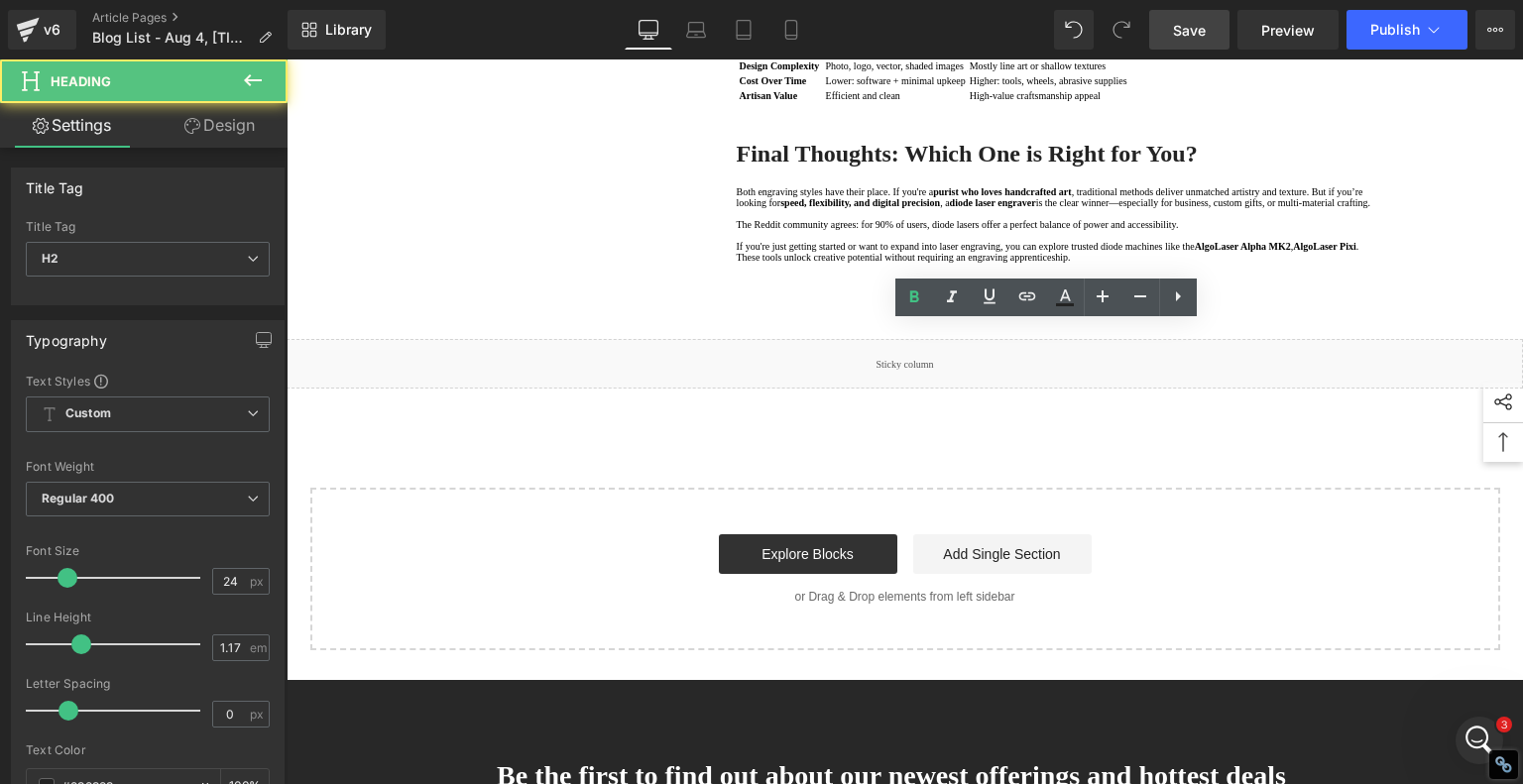 click on "Summary Table: Diode Laser vs. Traditional Engraving" at bounding box center [1018, -79] 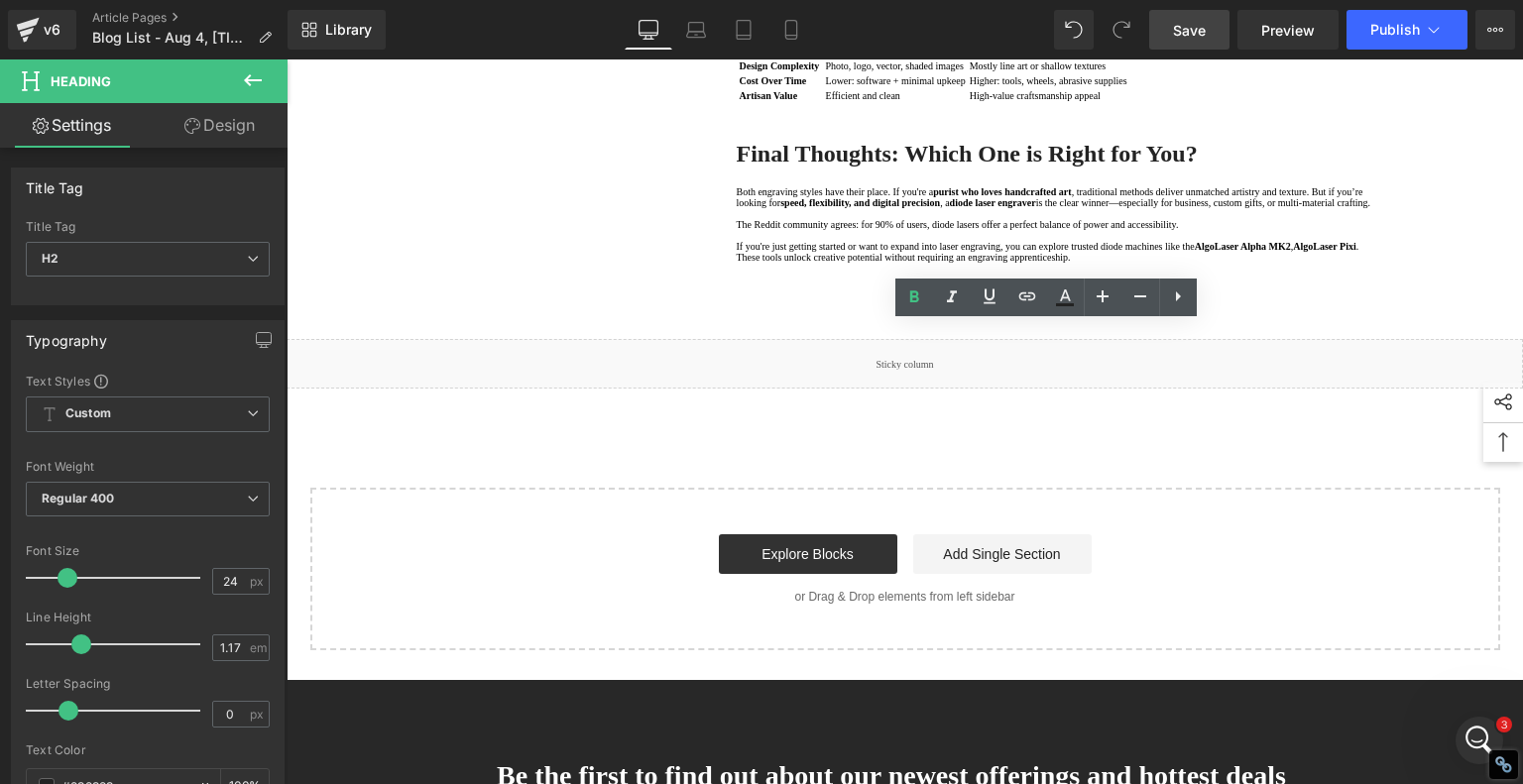 copy on "Summary Table: Diode Laser vs. Traditional Engraving" 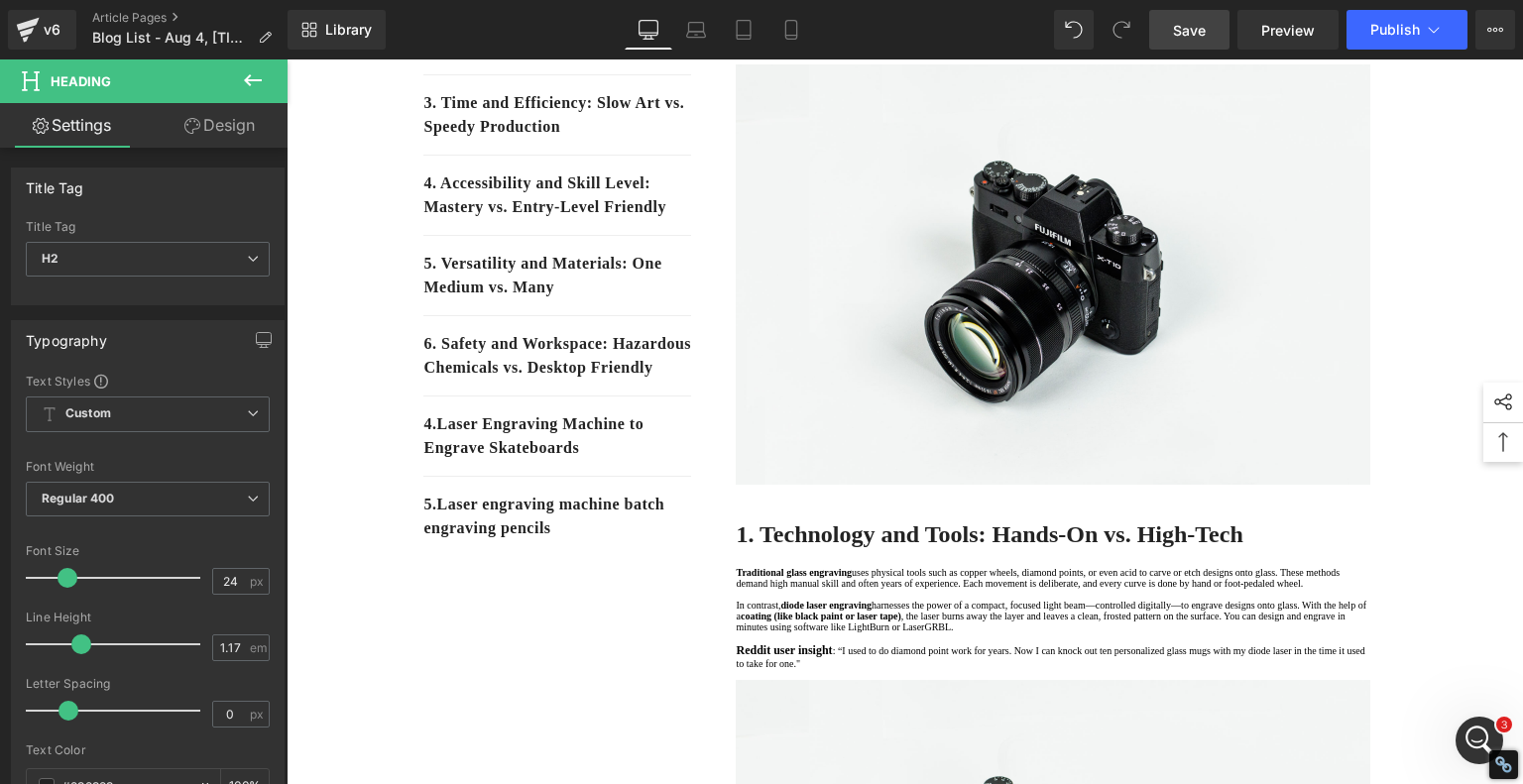 scroll, scrollTop: 496, scrollLeft: 0, axis: vertical 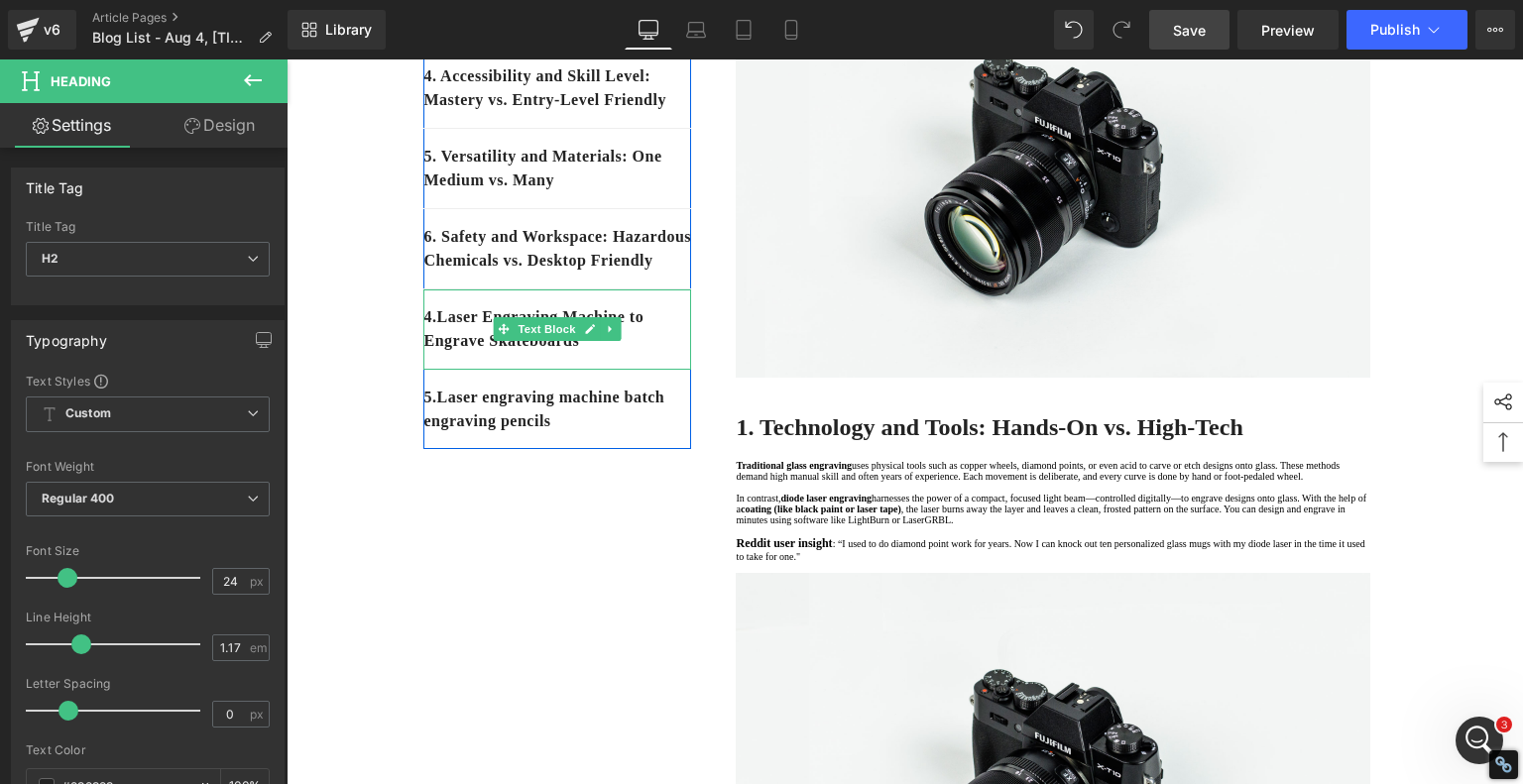 click on "4.  Laser Engraving Machine to Engrave Skateboards" at bounding box center [557, 329] 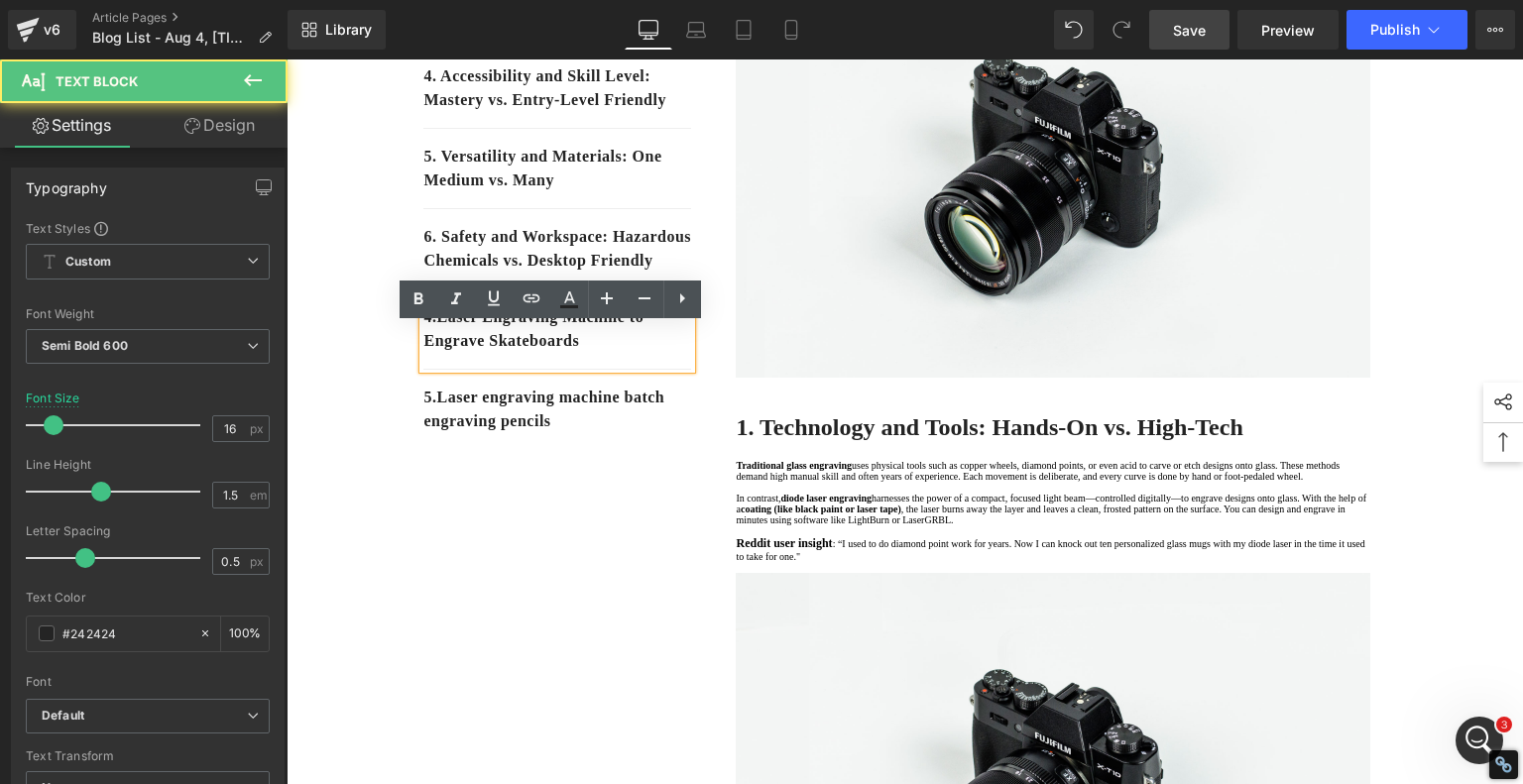 click on "4.  Laser Engraving Machine to Engrave Skateboards" at bounding box center [557, 329] 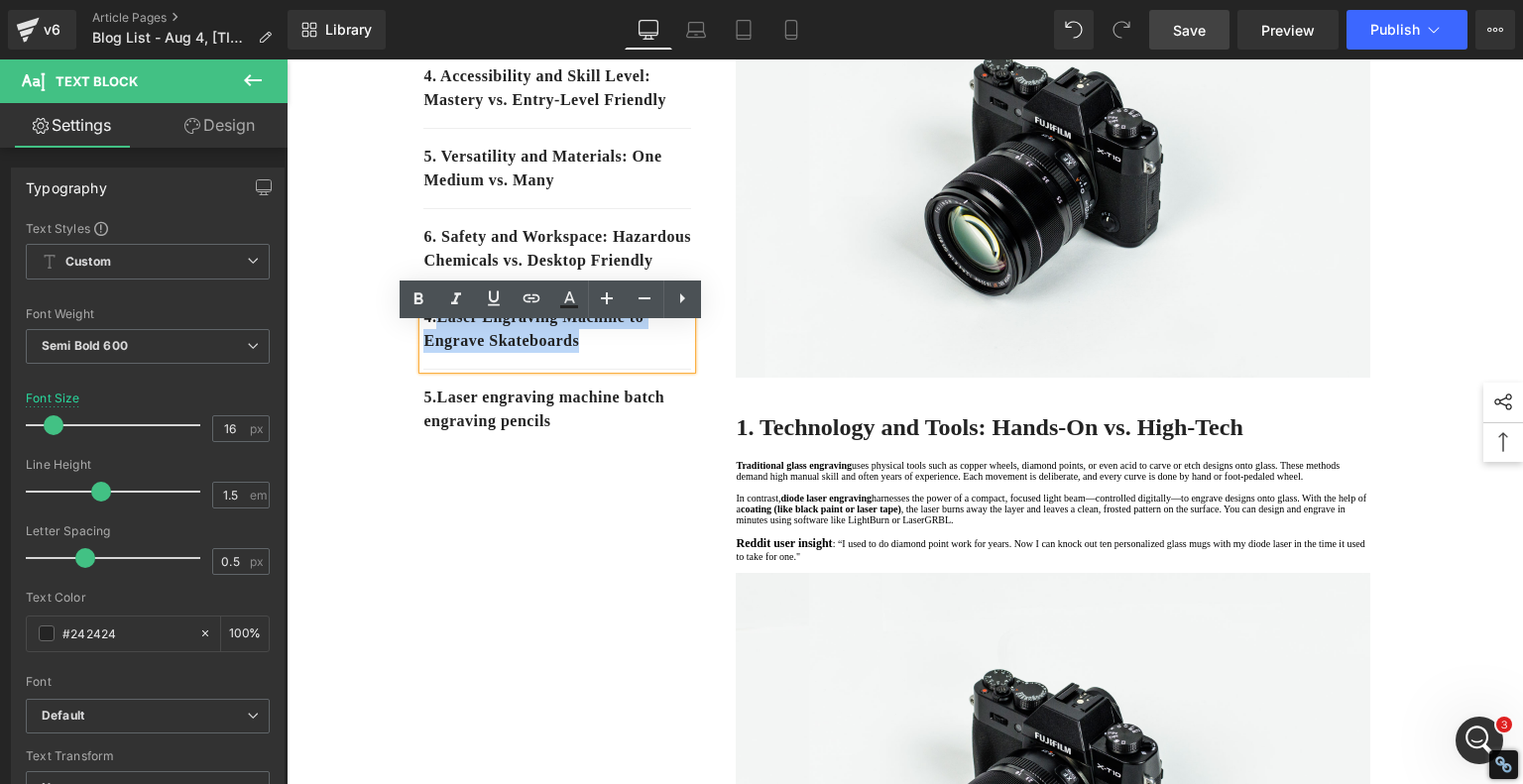 drag, startPoint x: 601, startPoint y: 380, endPoint x: 439, endPoint y: 356, distance: 163.7681 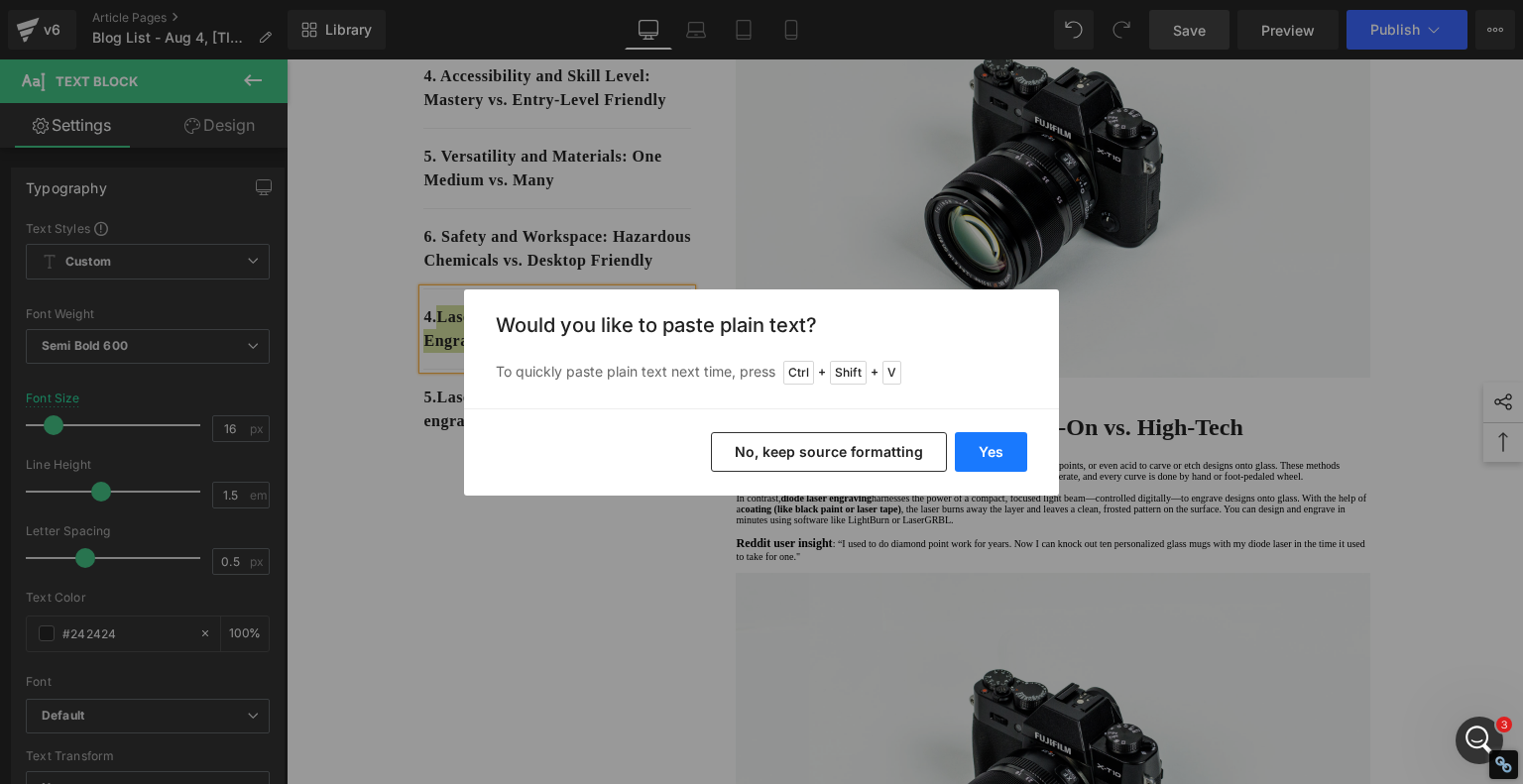 click on "Yes" at bounding box center [991, 452] 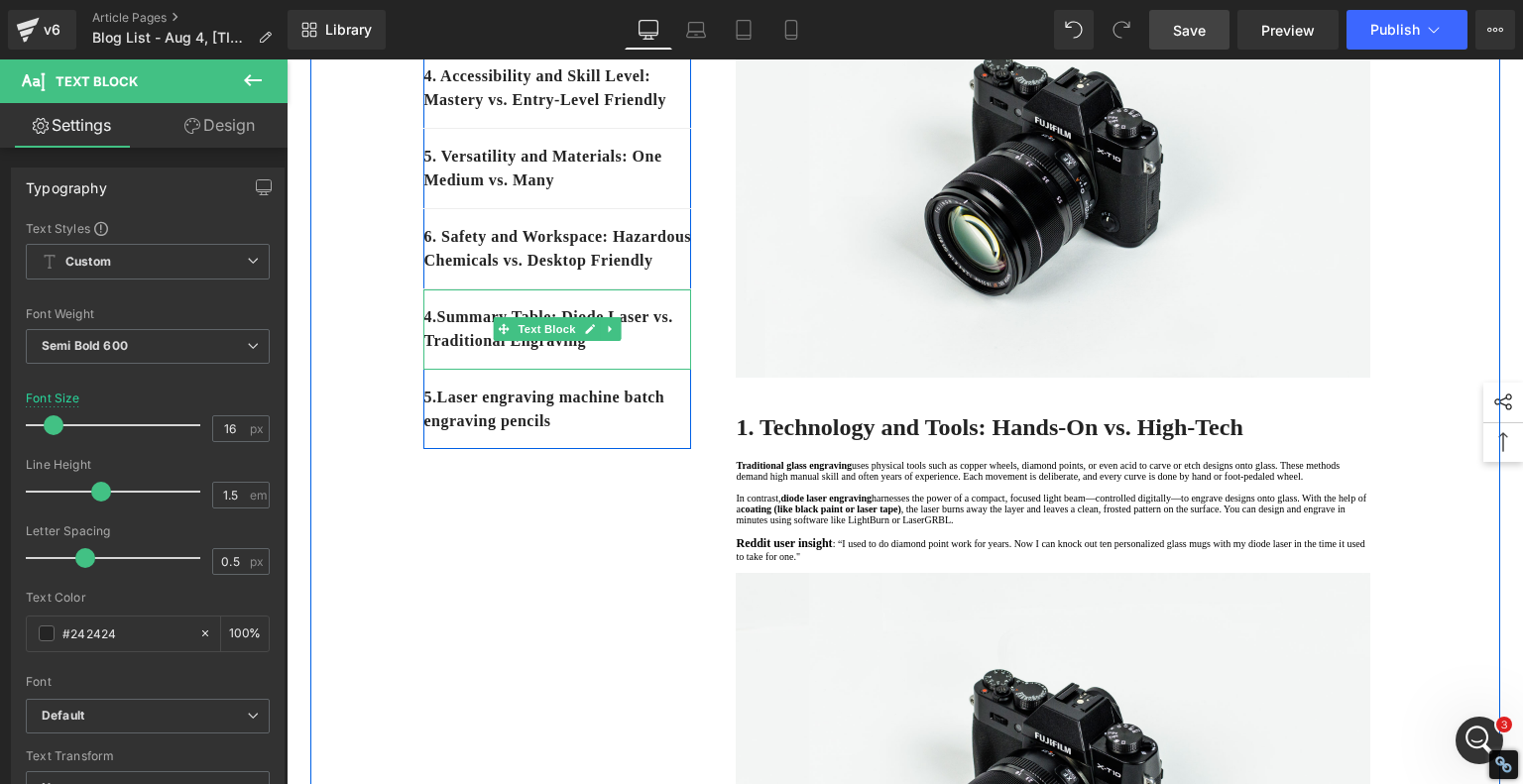 click on "4.  Summary Table: Diode Laser vs. Traditional Engraving" at bounding box center [557, 329] 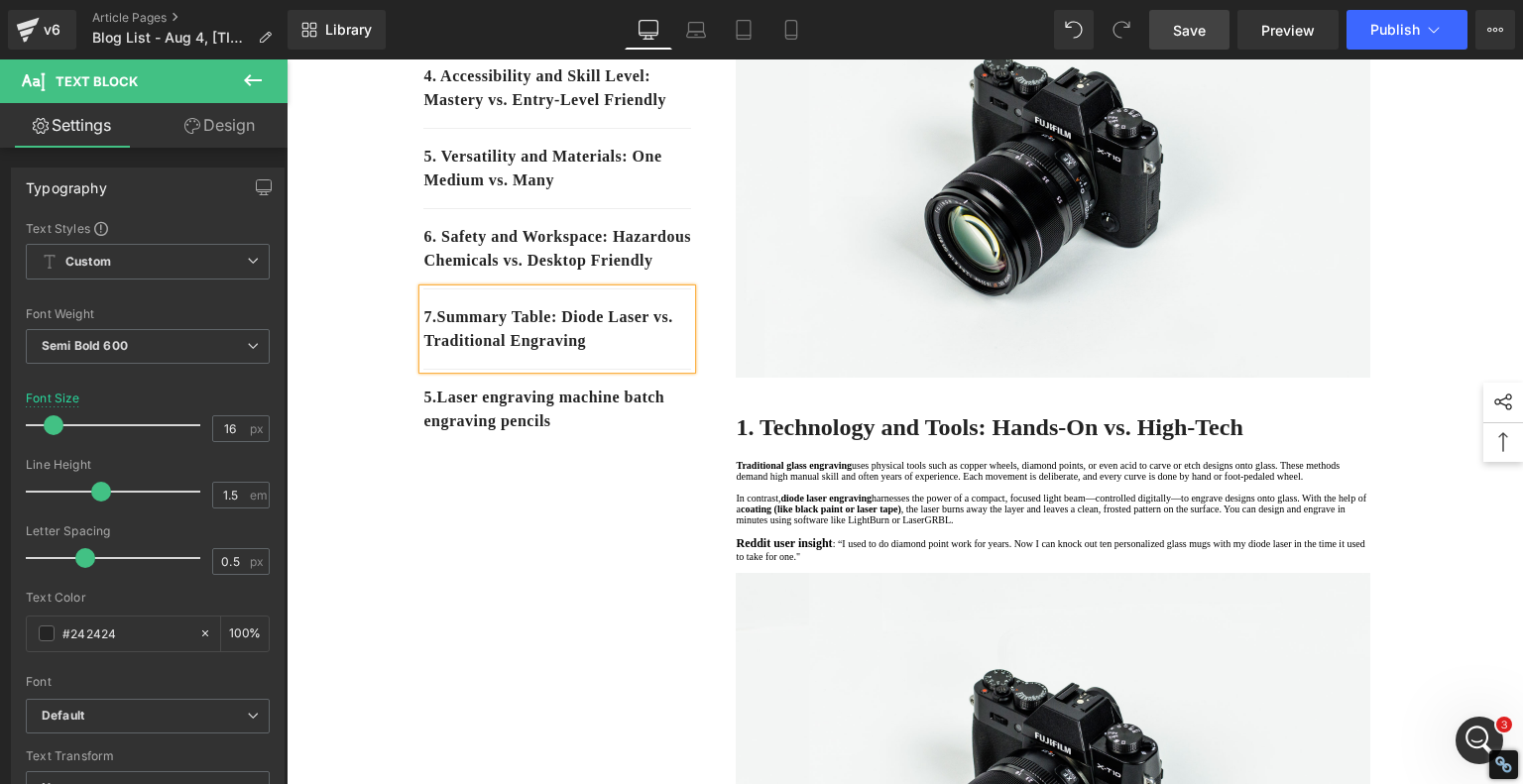 click on "1. Technology and Tools: Hands-On vs. High-Tech Text Block         2. Precision and Detail: Depth vs. Resolution Text Block         3. Time and Efficiency: Slow Art vs. Speedy Production Text Block         4. Accessibility and Skill Level: Mastery vs. Entry-Level Friendly Text Block         5. Versatility and Materials: One Medium vs. Many Text Block         6. Safety and Workspace: Hazardous Chemicals vs. Desktop Friendly Text Block         7 .  Summary Table: Diode Laser vs. Traditional Engraving Text Block         5.  Laser engraving machine batch engraving pencils Text Block         Row         Diode Laser vs. Traditional Glass Engraving: What's Better for Your Projects? Heading         When it comes to glass engraving, the debate between traditional methods and modern  diode laser engraving Text Block         Image         Row         1. Technology and Tools: Hands-On vs. High-Tech Heading         Traditional glass engraving In contrast,  diode laser engraving coating (like black paint or laser tape)" at bounding box center [905, 2114] 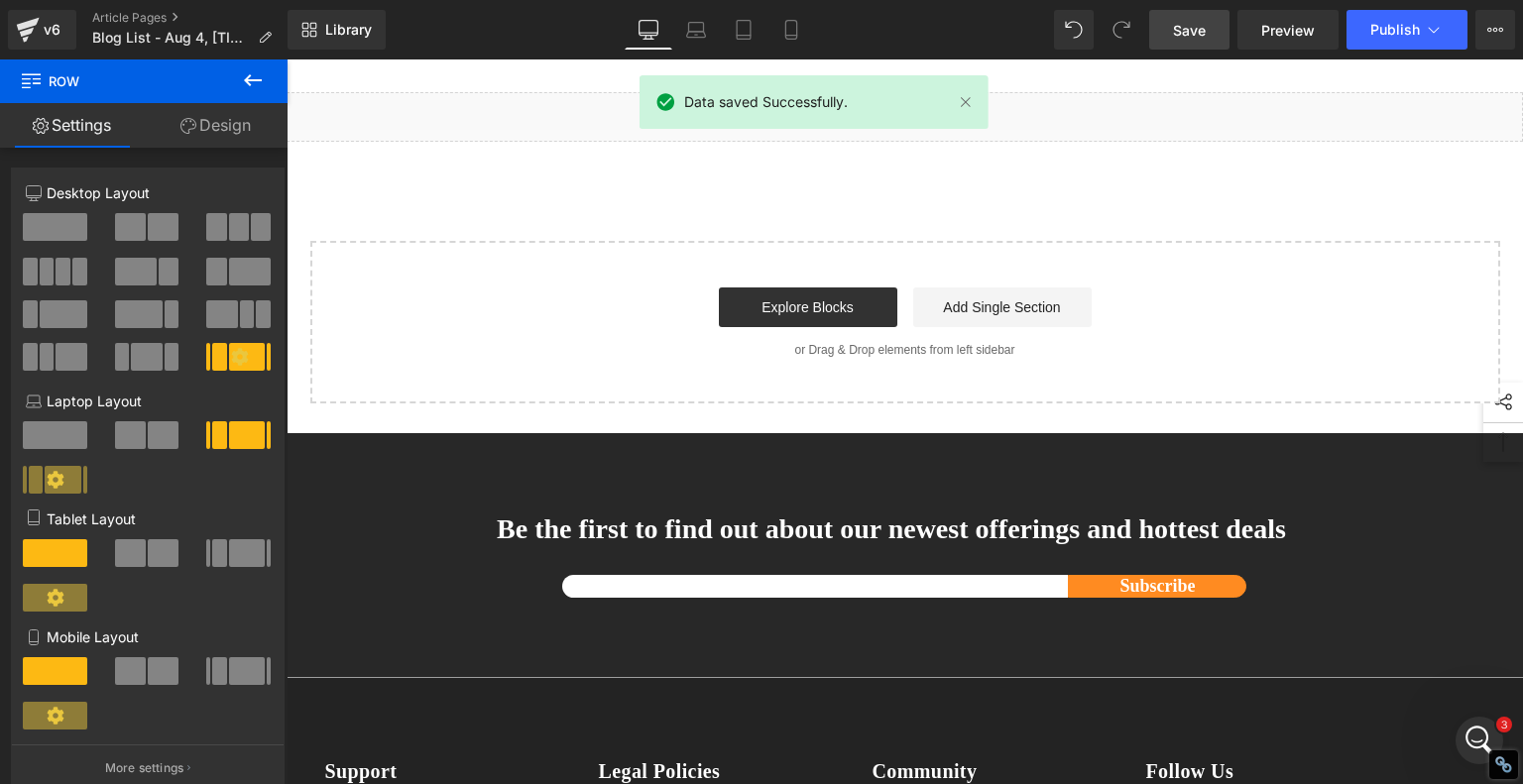 scroll, scrollTop: 4758, scrollLeft: 0, axis: vertical 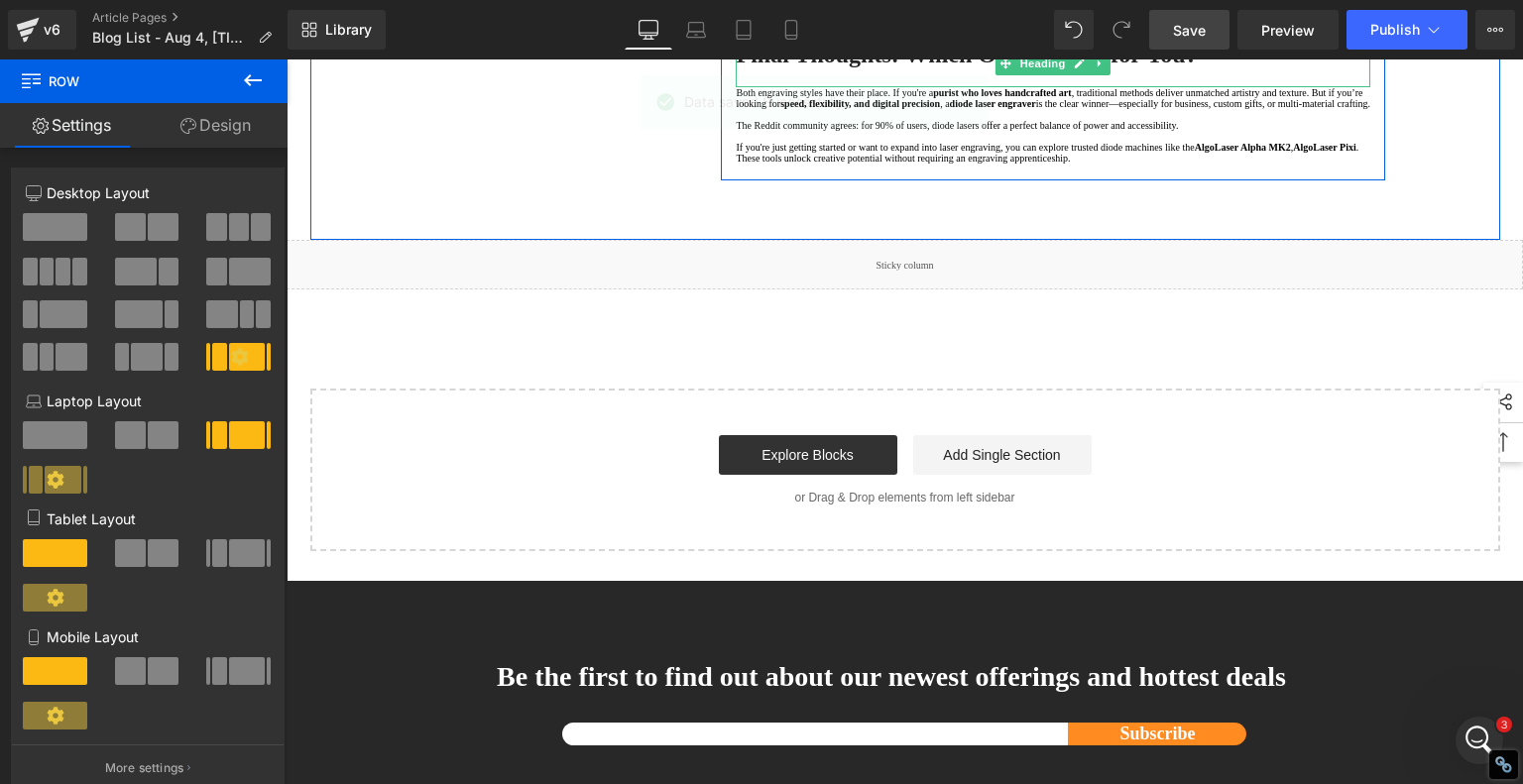click on "Final Thoughts: Which One is Right for You?" at bounding box center [1053, 55] 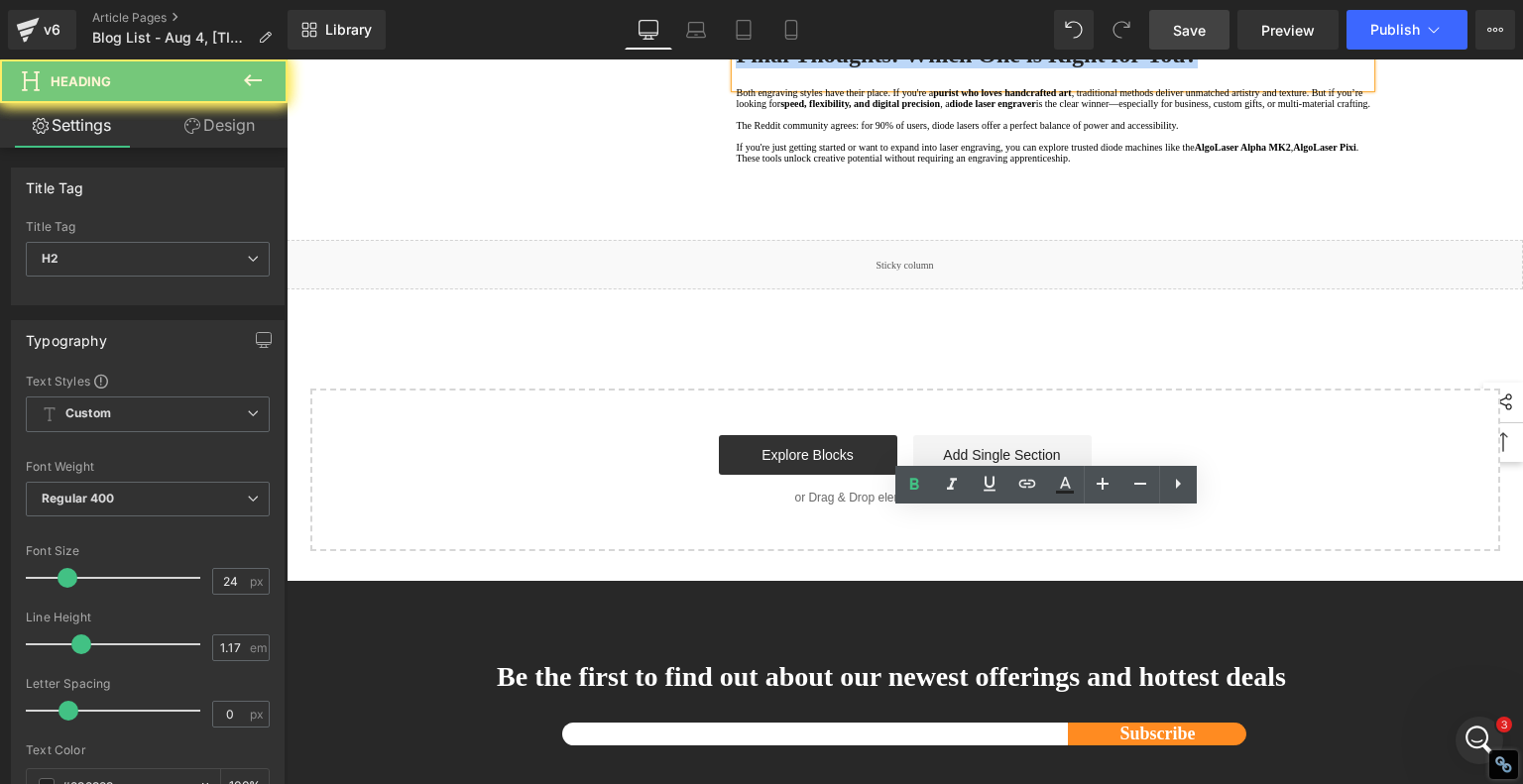 click on "Final Thoughts: Which One is Right for You?" at bounding box center (1053, 55) 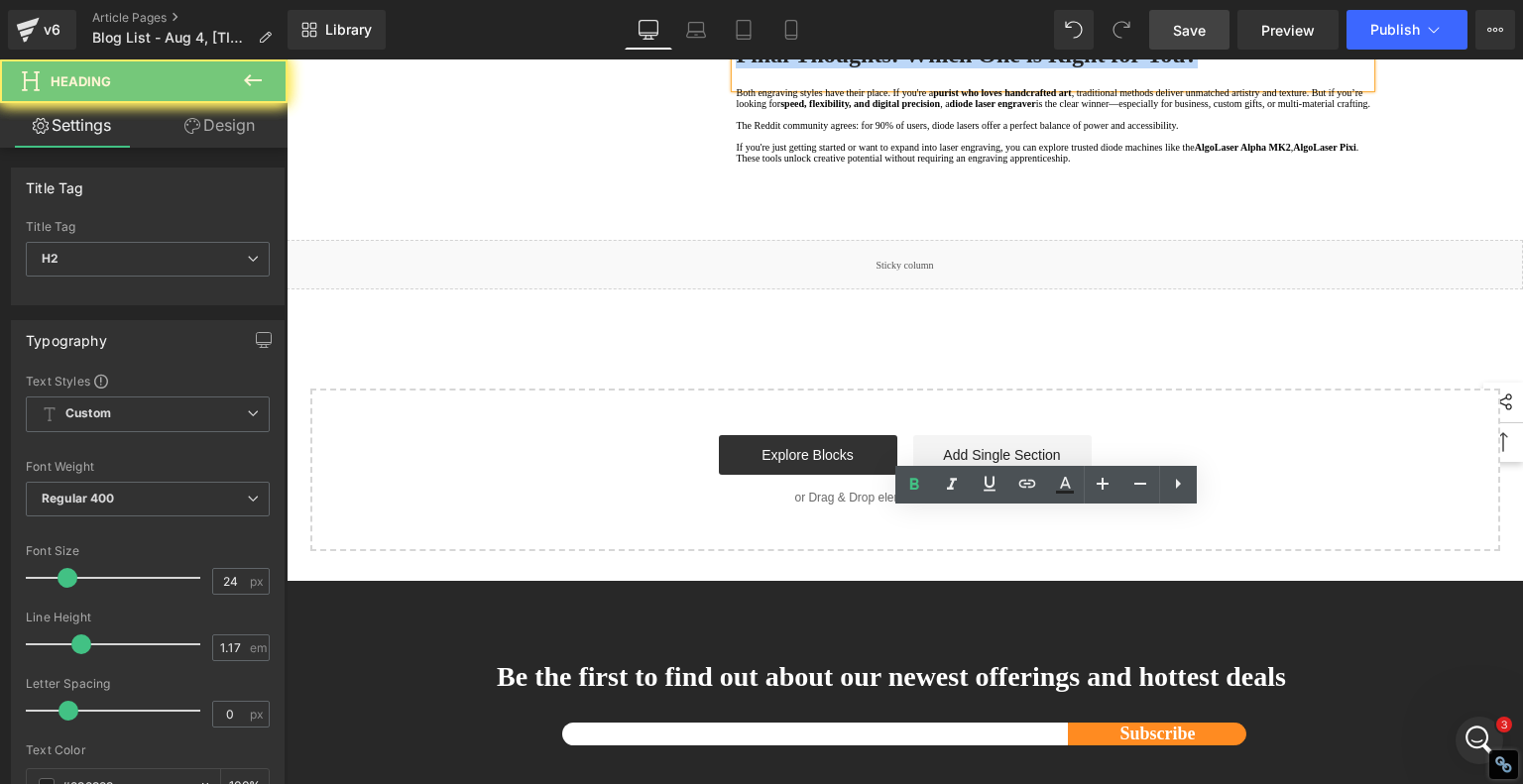 copy on "Final Thoughts: Which One is Right for You?" 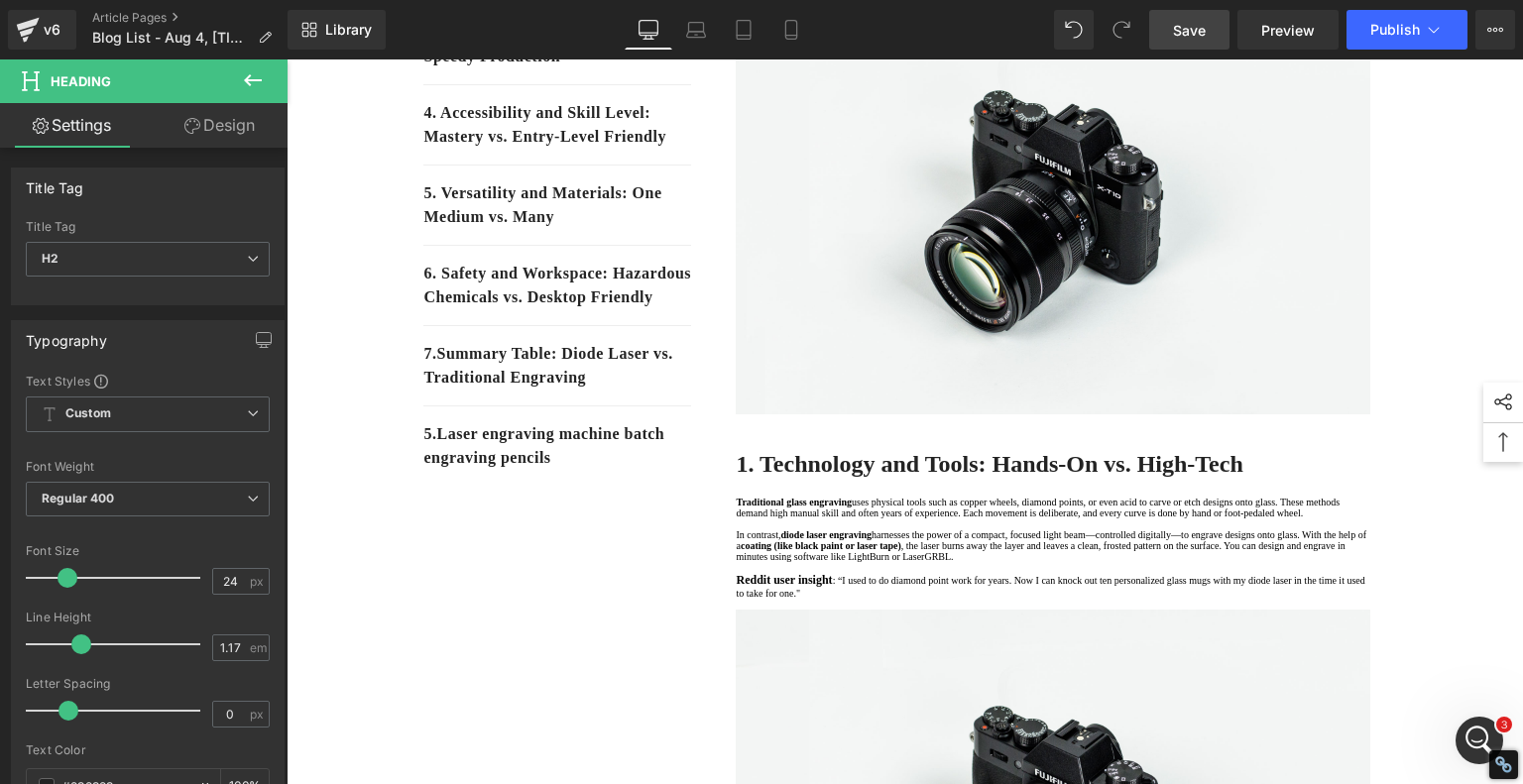 scroll, scrollTop: 396, scrollLeft: 0, axis: vertical 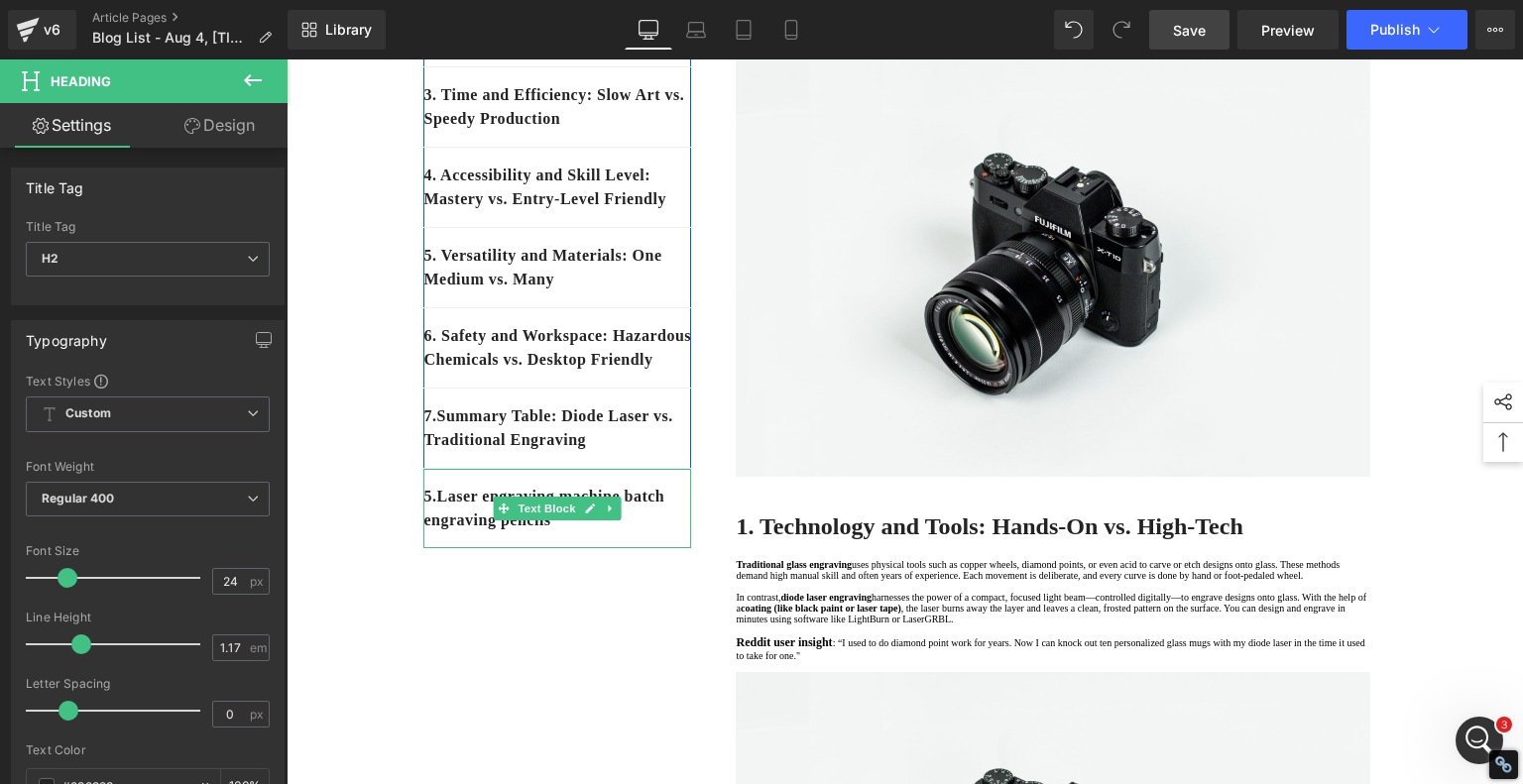 click on "5.  Laser engraving machine batch engraving pencils" at bounding box center [557, 508] 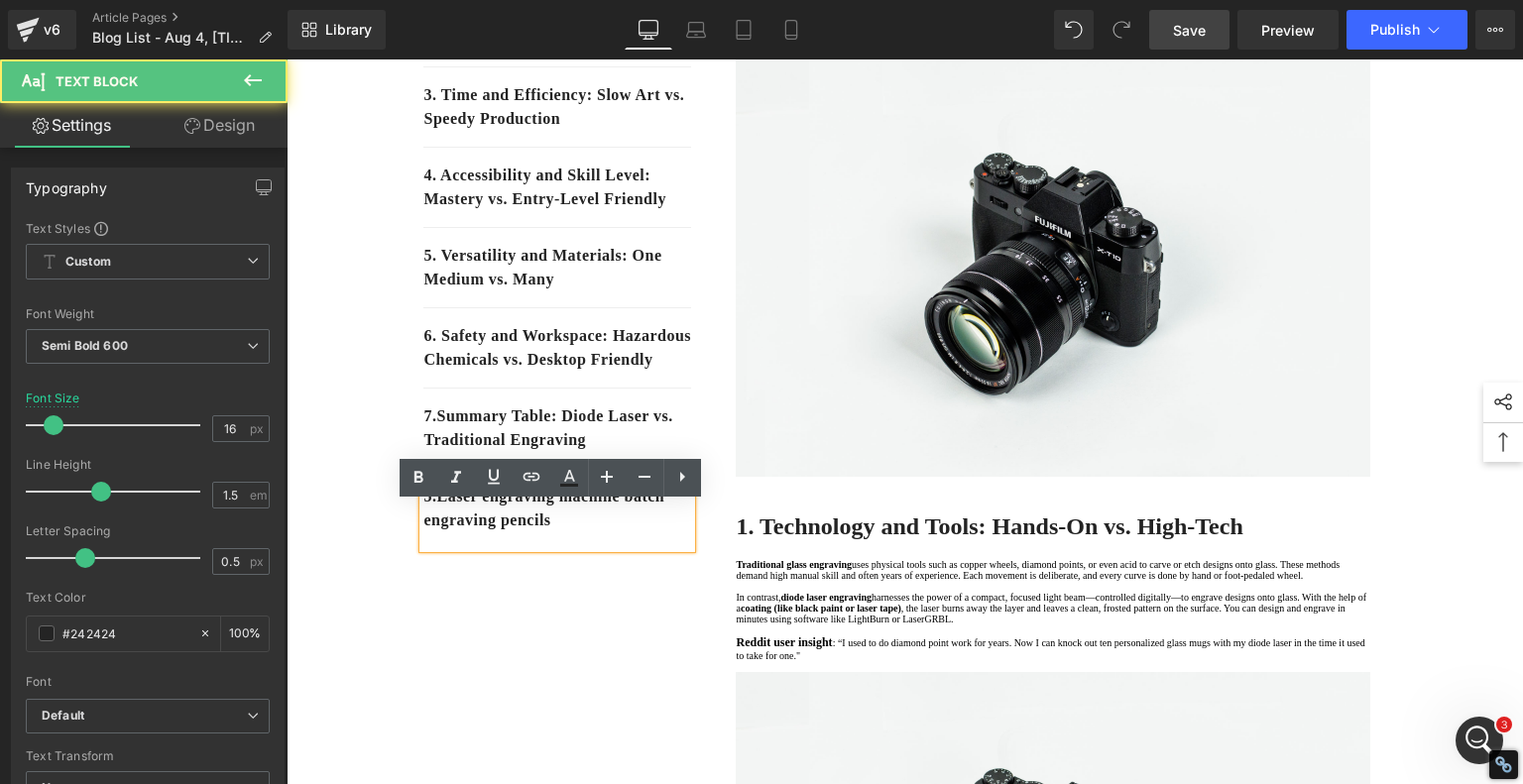 click on "5.  Laser engraving machine batch engraving pencils" at bounding box center (557, 508) 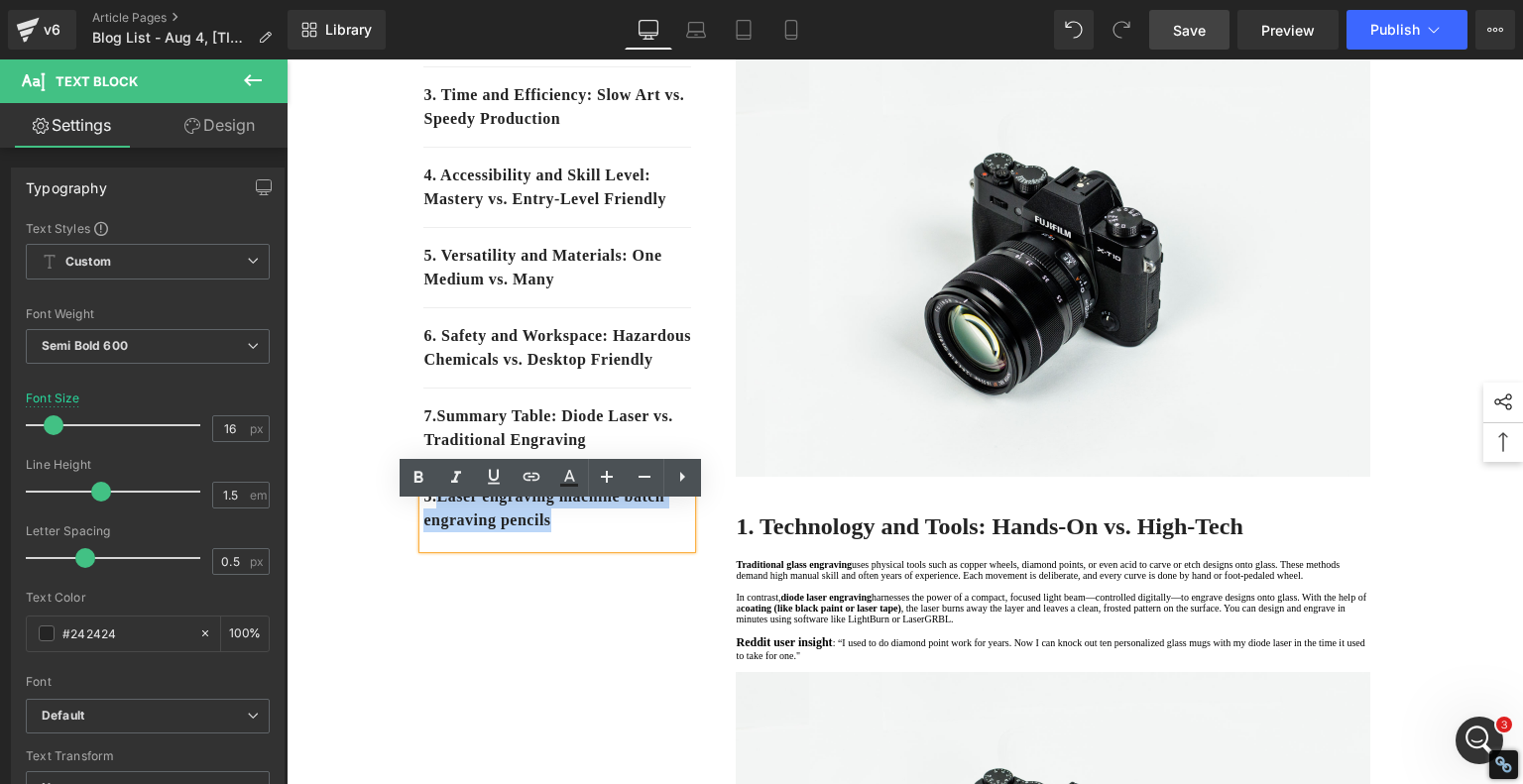 drag, startPoint x: 624, startPoint y: 558, endPoint x: 436, endPoint y: 530, distance: 190.07367 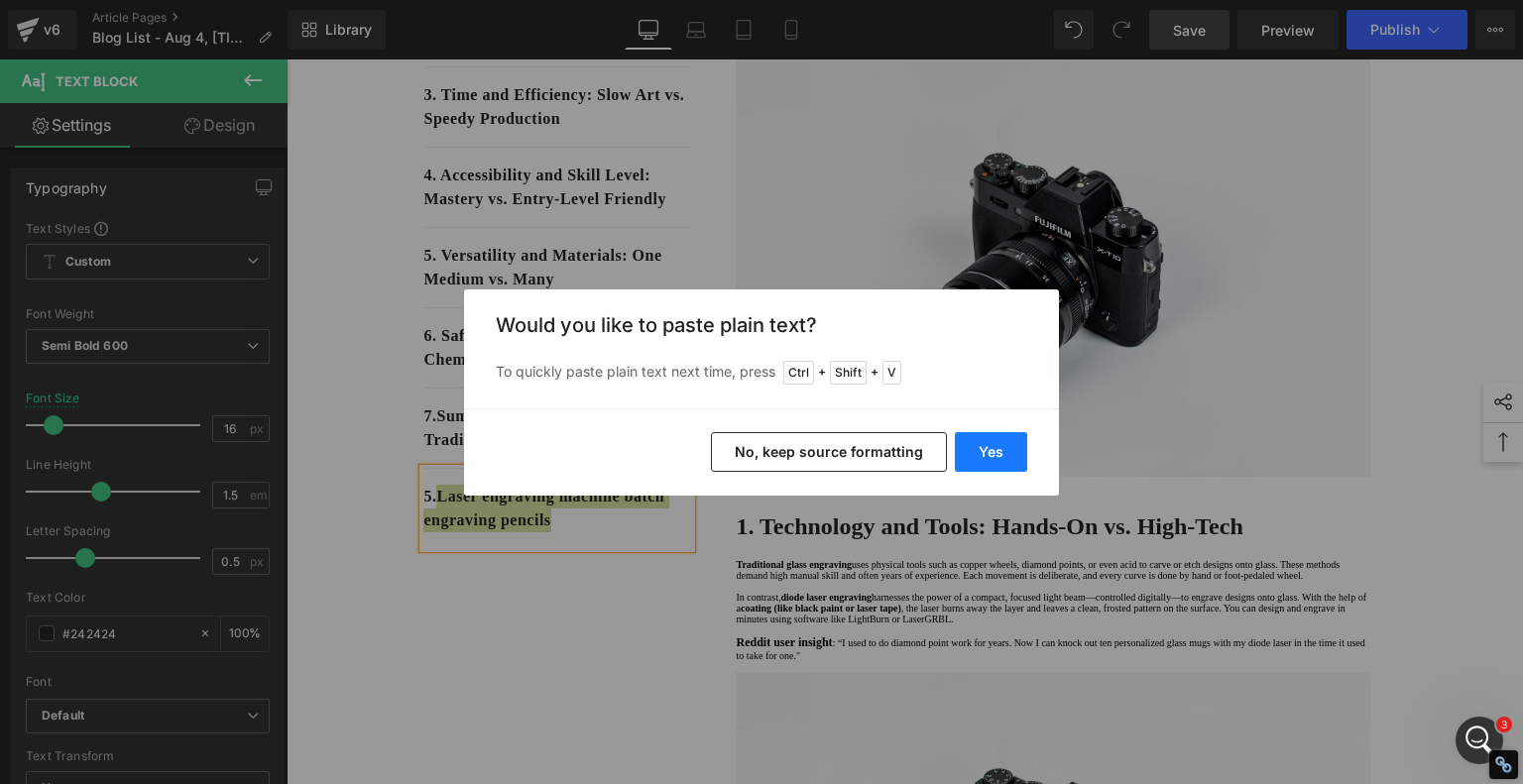 click on "Yes" at bounding box center (991, 452) 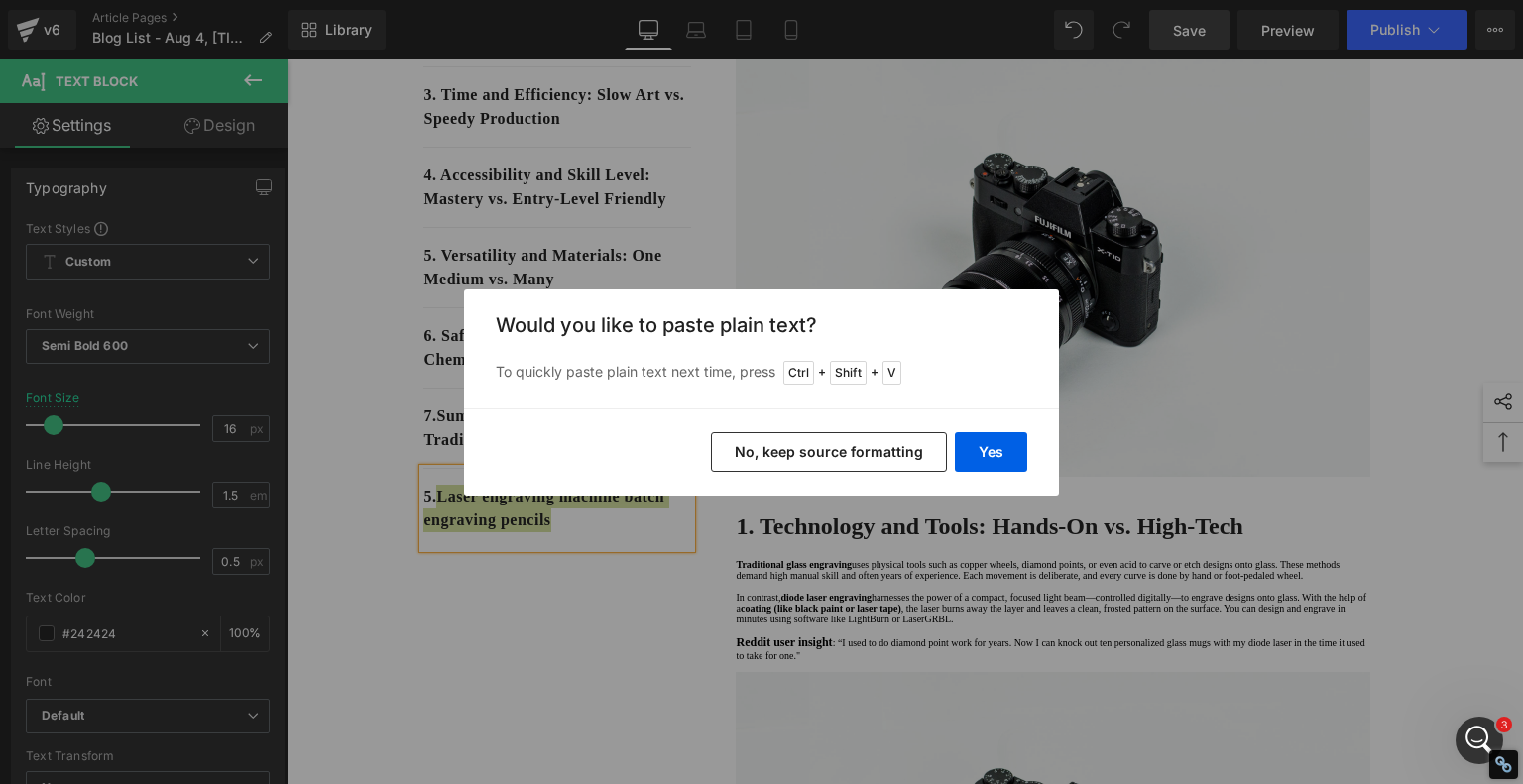 type 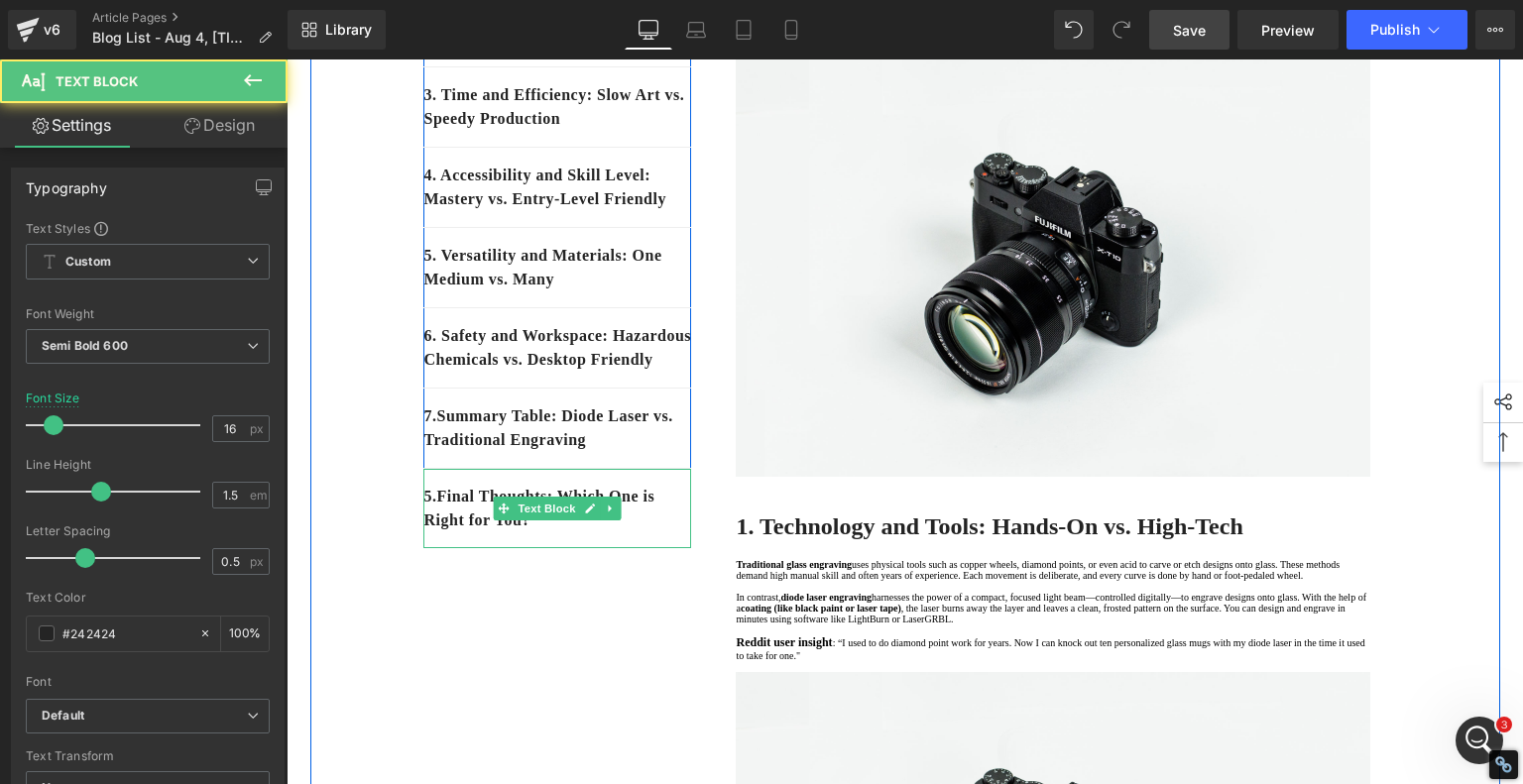 click on "5.  Final Thoughts: Which One is Right for You?" at bounding box center [557, 508] 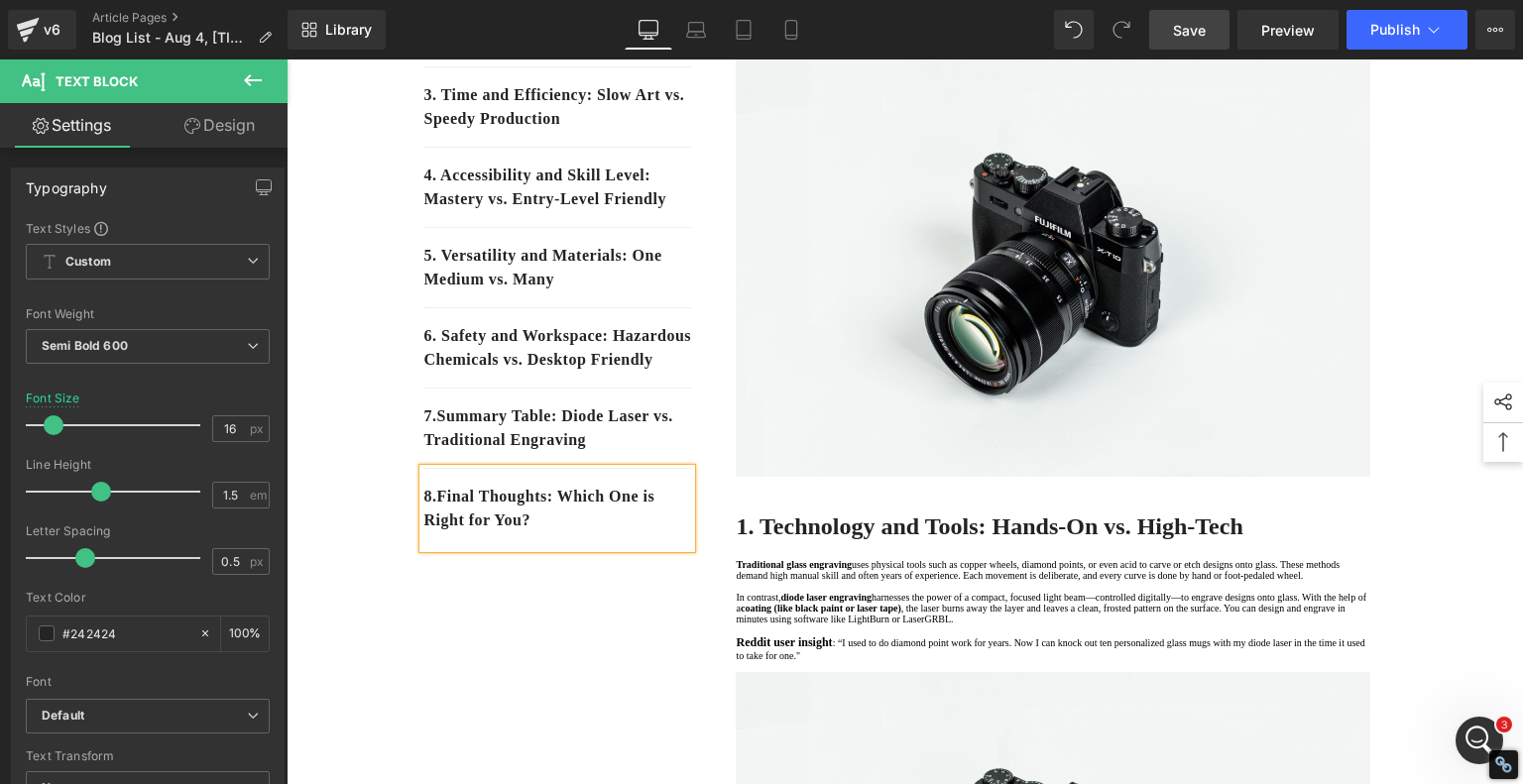 click on "1. Technology and Tools: Hands-On vs. High-Tech Text Block         2. Precision and Detail: Depth vs. Resolution Text Block         3. Time and Efficiency: Slow Art vs. Speedy Production Text Block         4. Accessibility and Skill Level: Mastery vs. Entry-Level Friendly Text Block         5. Versatility and Materials: One Medium vs. Many Text Block         6. Safety and Workspace: Hazardous Chemicals vs. Desktop Friendly Text Block         7 .  Summary Table: Diode Laser vs. Traditional Engraving Text Block         8 .  Final Thoughts: Which One is Right for You? Text Block         Row         Diode Laser vs. Traditional Glass Engraving: What's Better for Your Projects? Heading         When it comes to glass engraving, the debate between traditional methods and modern  diode laser engraving Text Block         Image         Row         1. Technology and Tools: Hands-On vs. High-Tech Heading         Traditional glass engraving In contrast,  diode laser engraving coating (like black paint or laser tape)" at bounding box center [905, 2213] 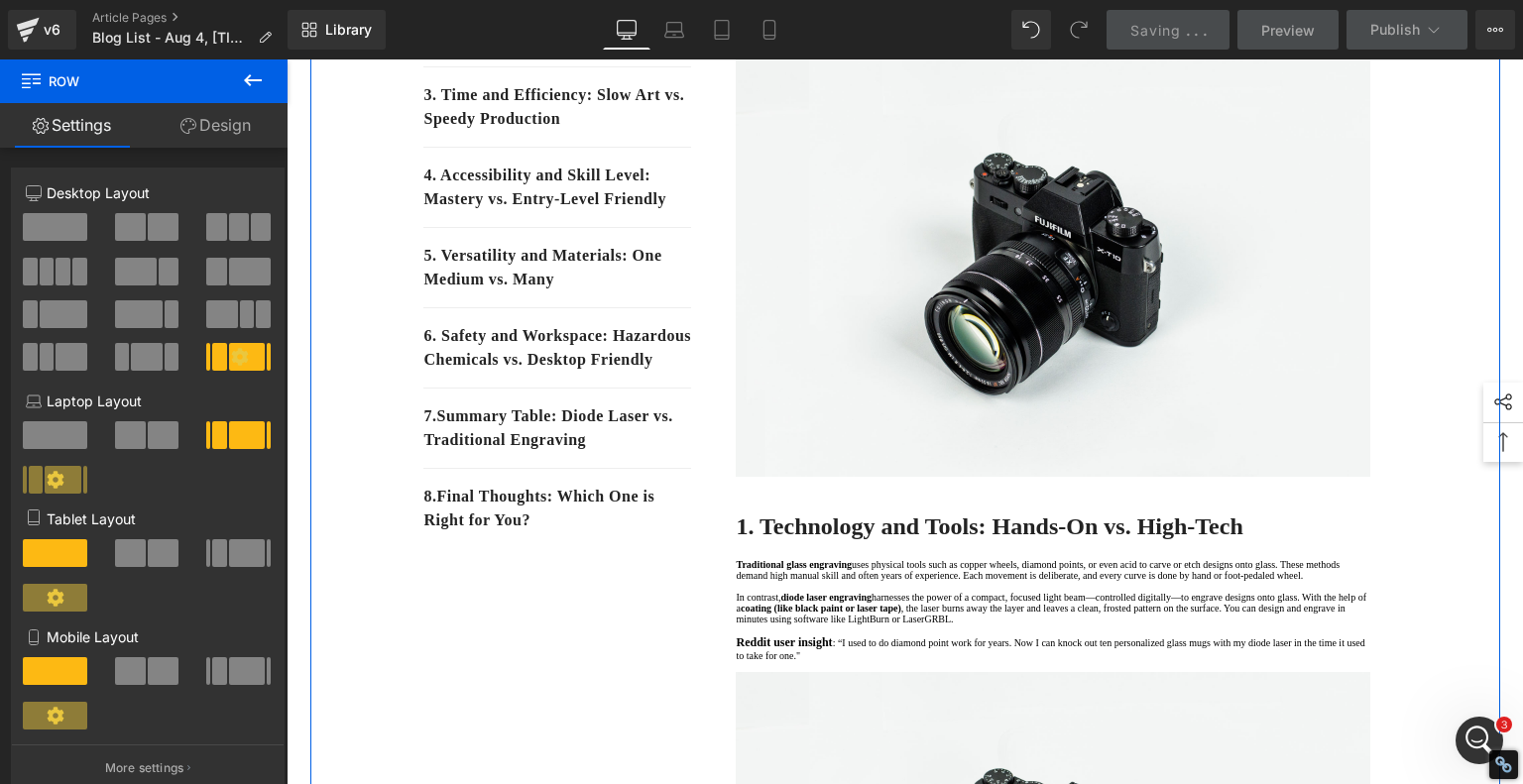 click on "1. Technology and Tools: Hands-On vs. High-Tech Text Block         2. Precision and Detail: Depth vs. Resolution Text Block         3. Time and Efficiency: Slow Art vs. Speedy Production Text Block         4. Accessibility and Skill Level: Mastery vs. Entry-Level Friendly Text Block         5. Versatility and Materials: One Medium vs. Many Text Block         6. Safety and Workspace: Hazardous Chemicals vs. Desktop Friendly Text Block         7 .  Summary Table: Diode Laser vs. Traditional Engraving Text Block         8 .  Final Thoughts: Which One is Right for You? Text Block         Row         Diode Laser vs. Traditional Glass Engraving: What's Better for Your Projects? Heading         When it comes to glass engraving, the debate between traditional methods and modern  diode laser engraving Text Block         Image         Row         1. Technology and Tools: Hands-On vs. High-Tech Heading         Traditional glass engraving In contrast,  diode laser engraving coating (like black paint or laser tape)" at bounding box center [905, 2213] 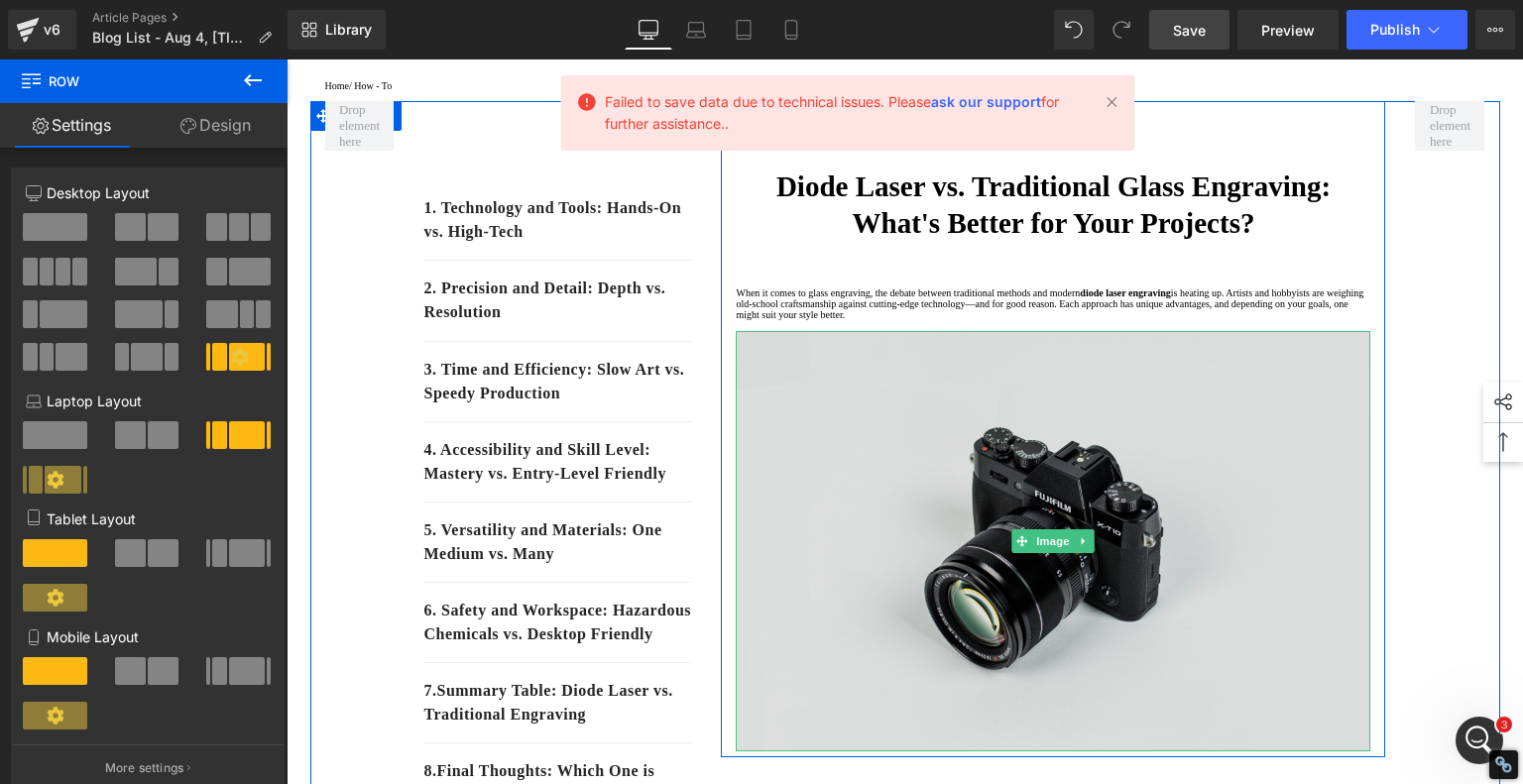 scroll, scrollTop: 99, scrollLeft: 0, axis: vertical 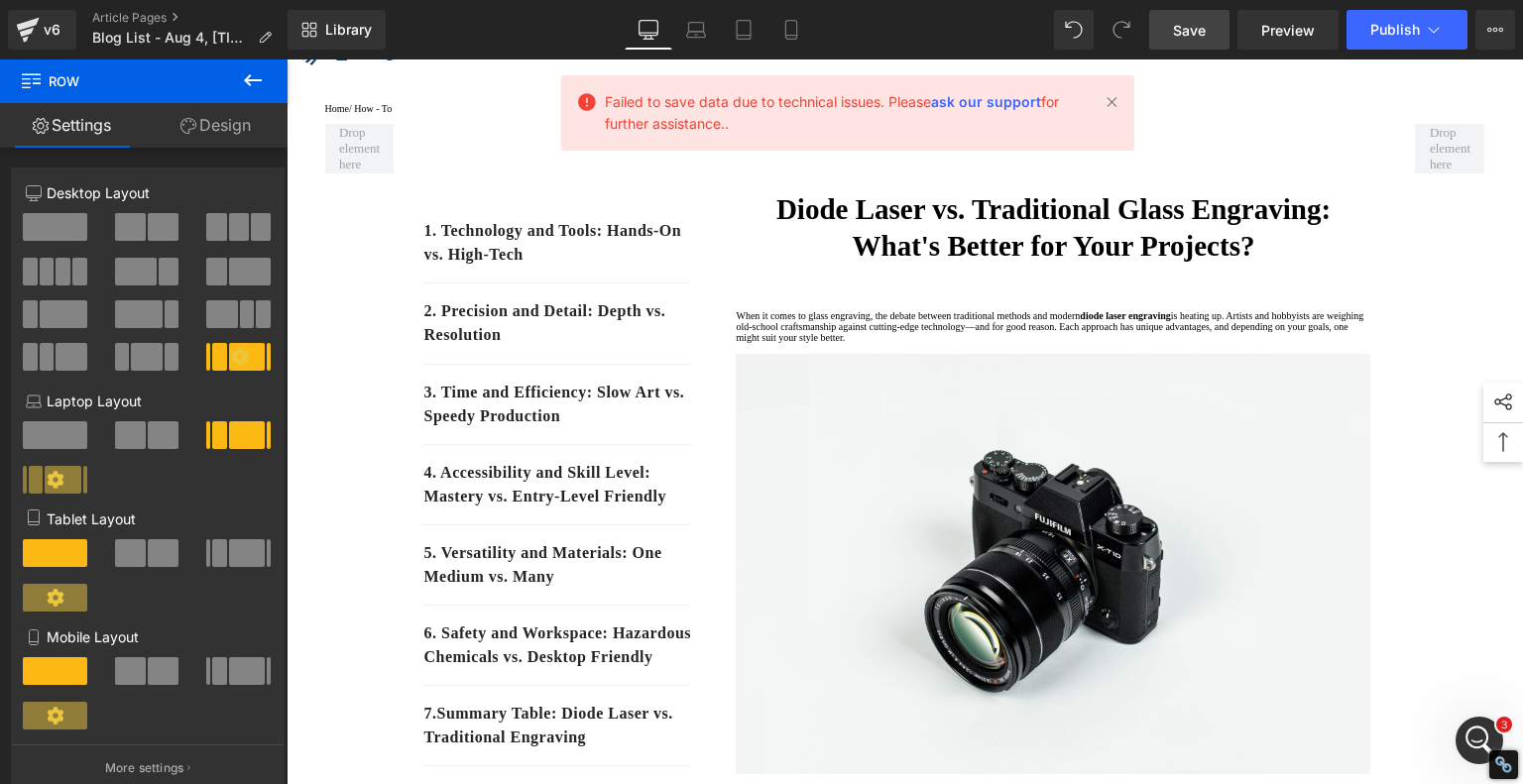 click on "Save" at bounding box center [1189, 30] 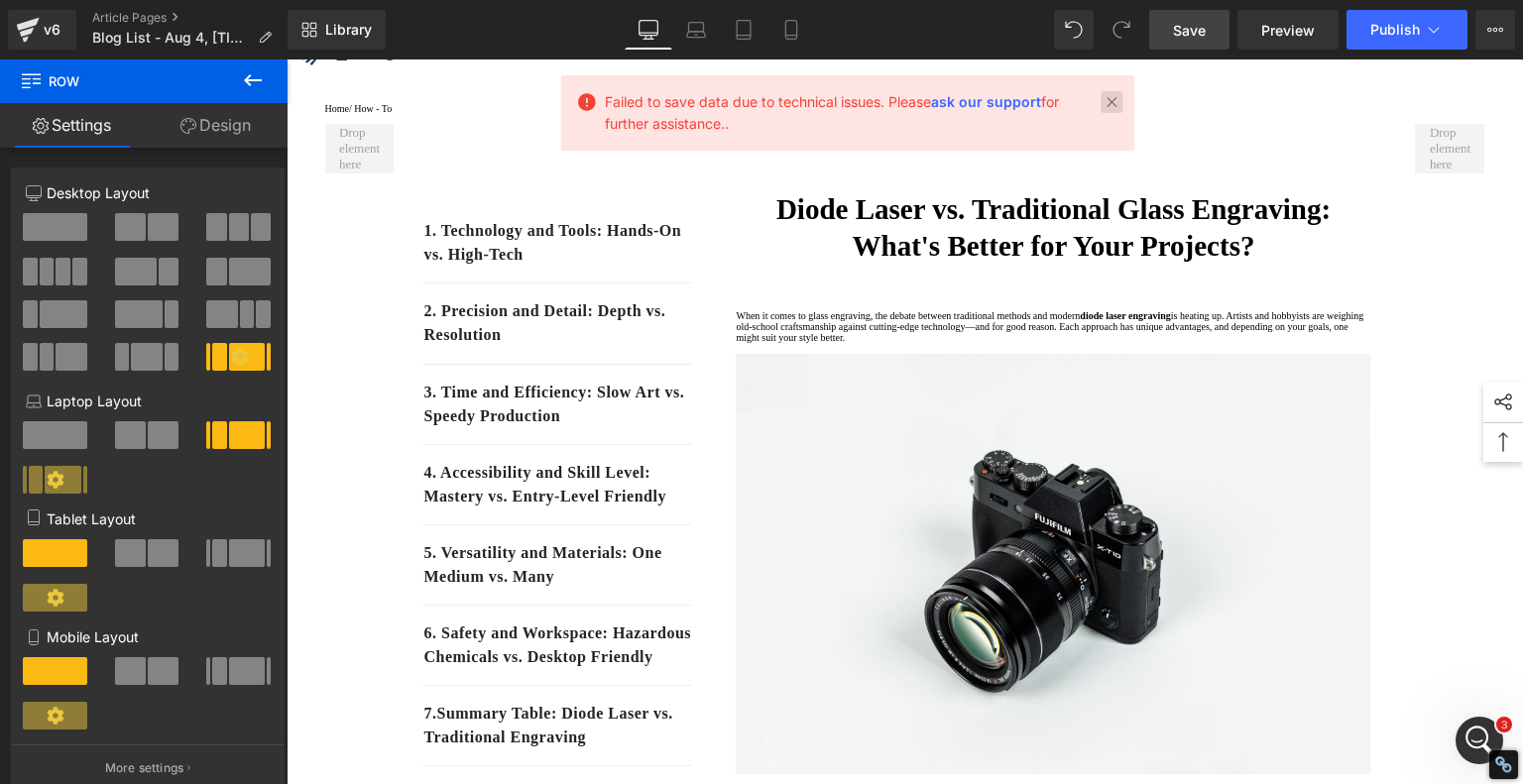 click at bounding box center (1112, 102) 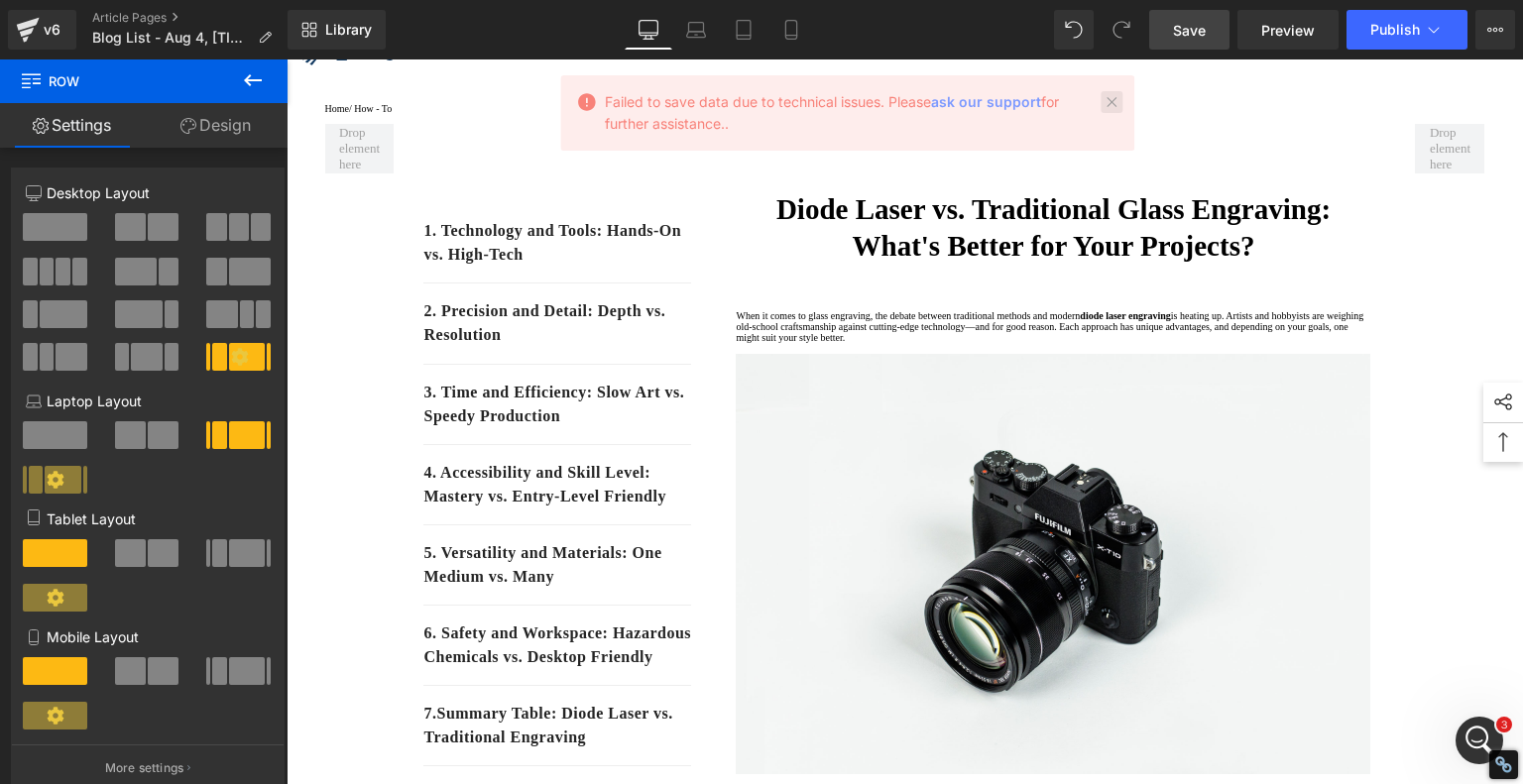 click at bounding box center (1112, 102) 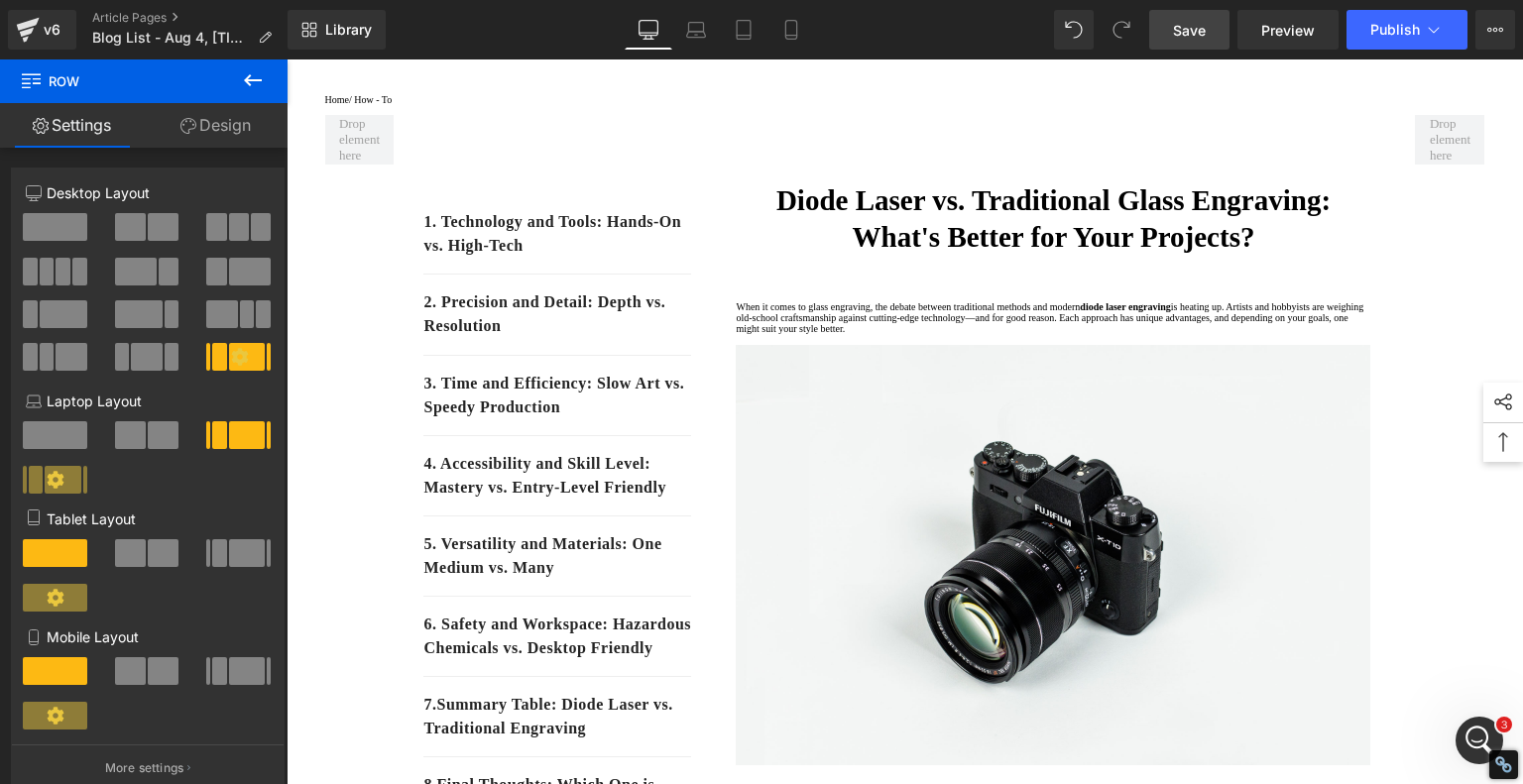 scroll, scrollTop: 116, scrollLeft: 0, axis: vertical 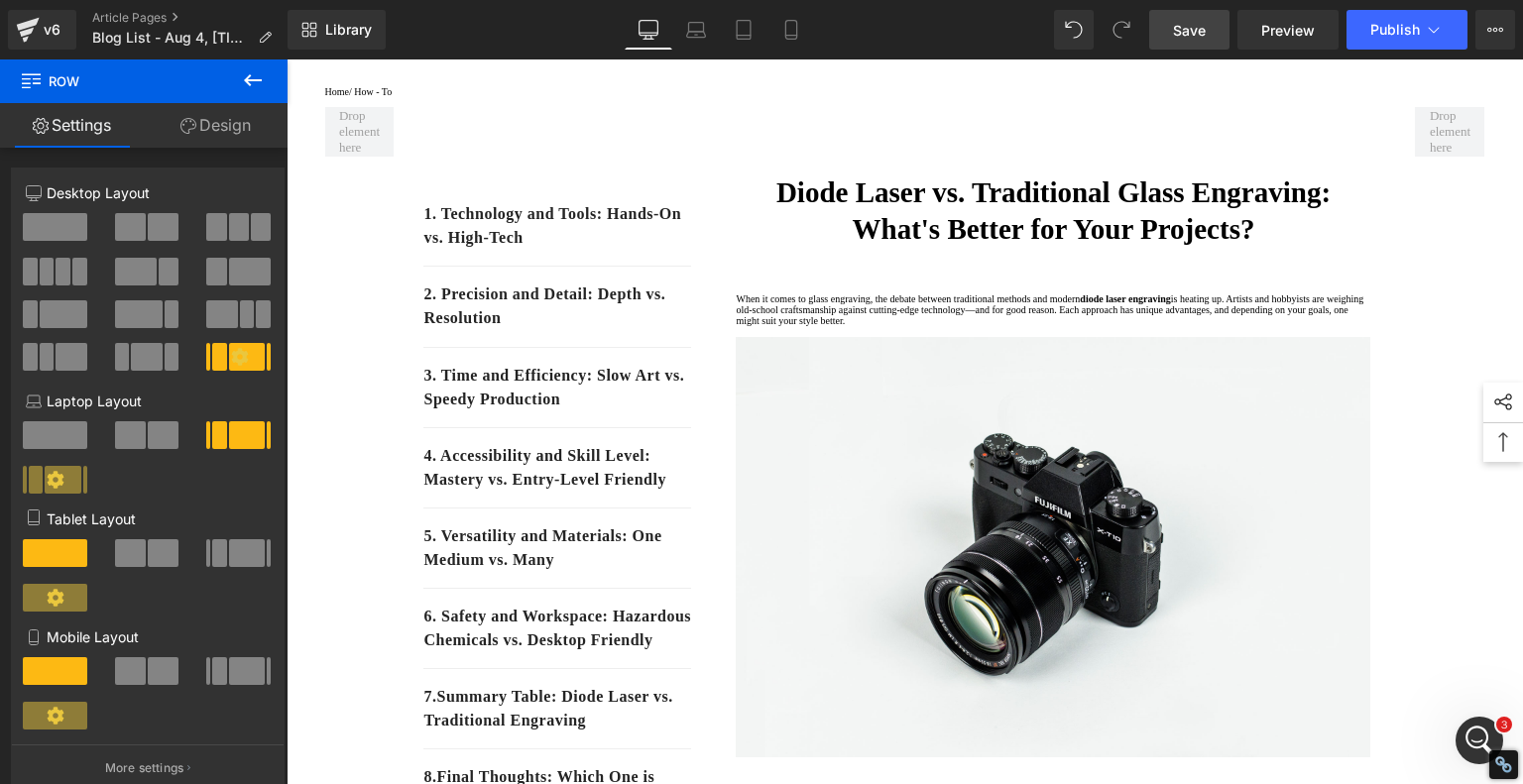 click 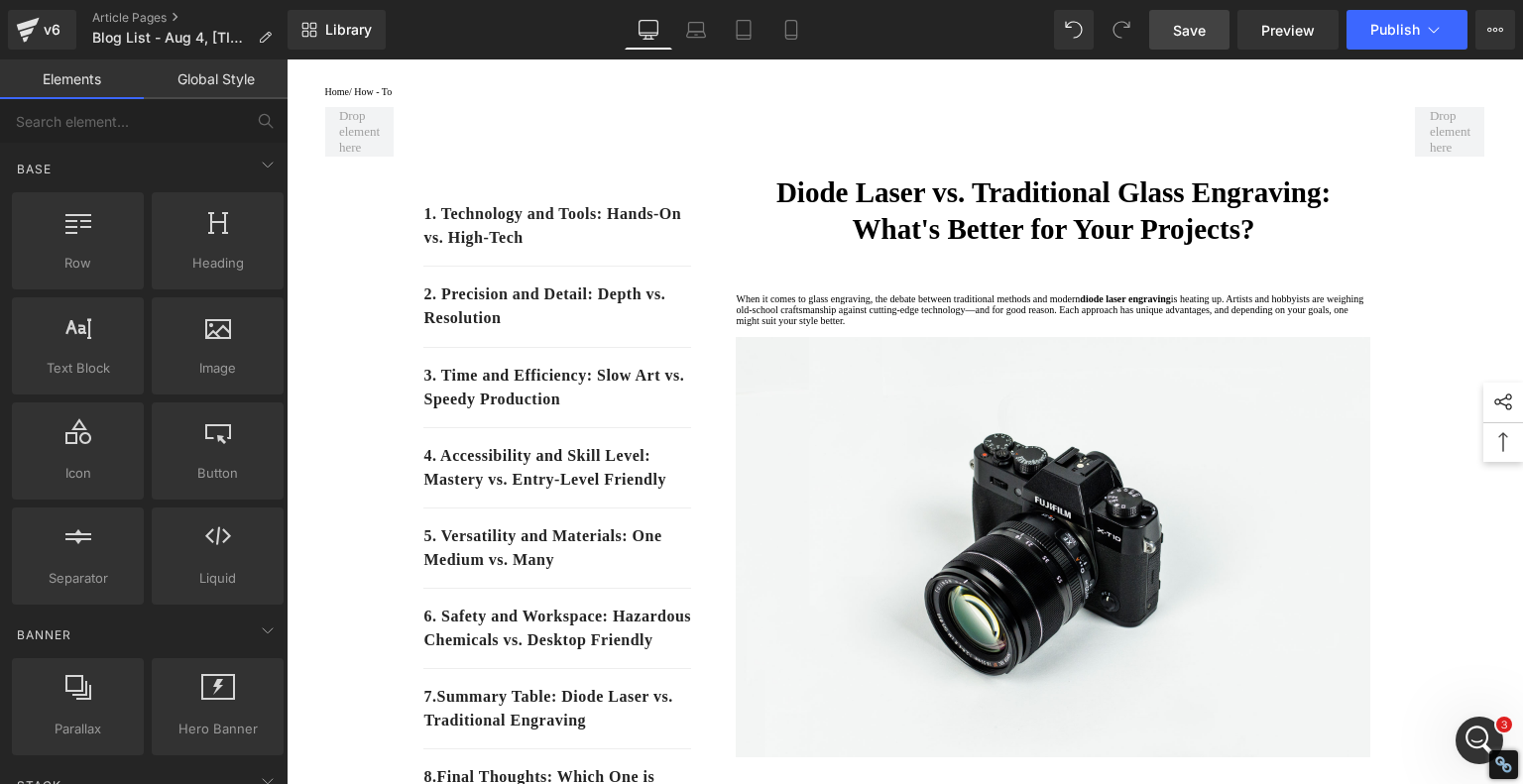 select on "en-us" 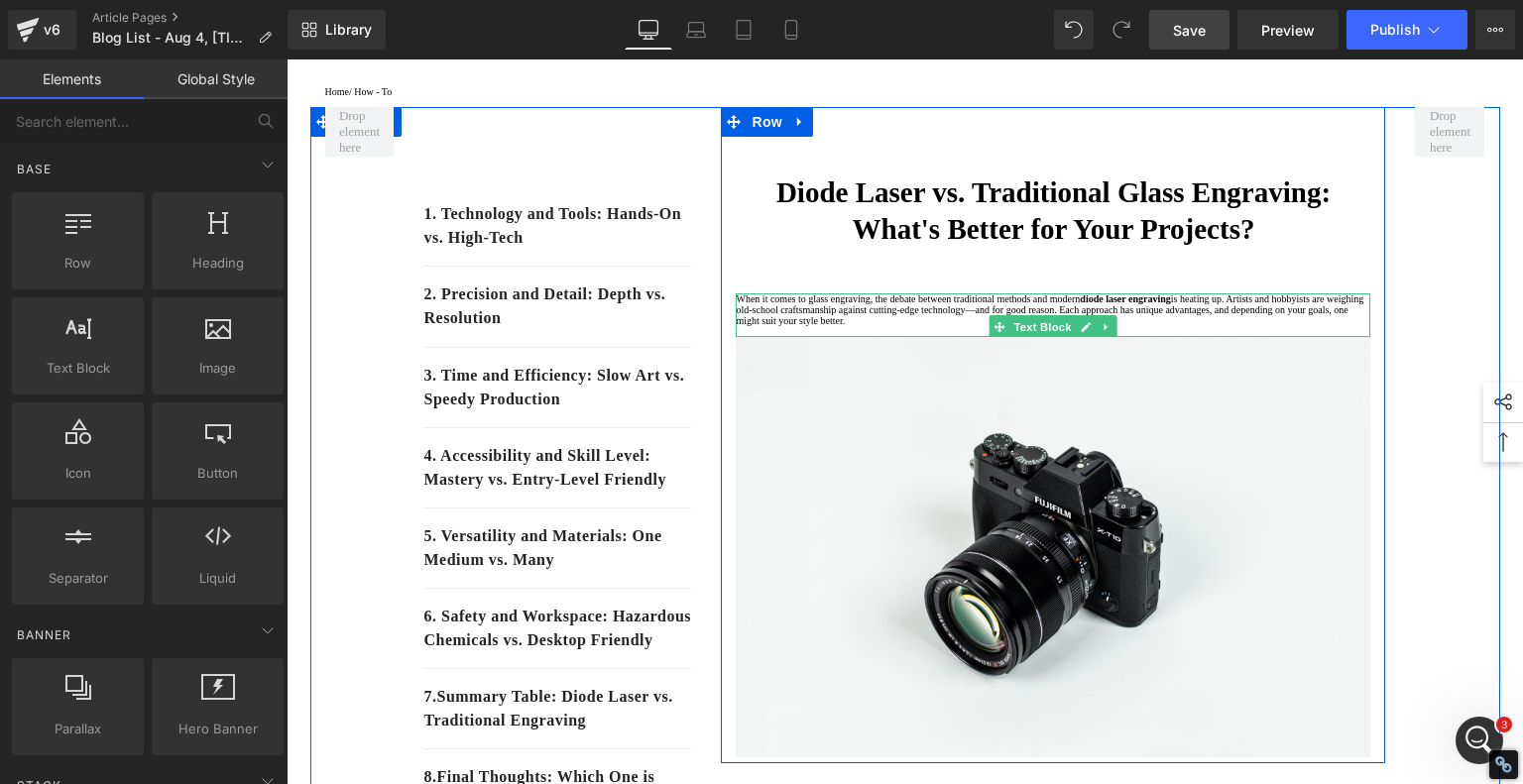 click on "is heating up. Artists and hobbyists are weighing old-school craftsmanship against cutting-edge technology—and for good reason. Each approach has unique advantages, and depending on your goals, one might suit your style better." at bounding box center [1049, 309] 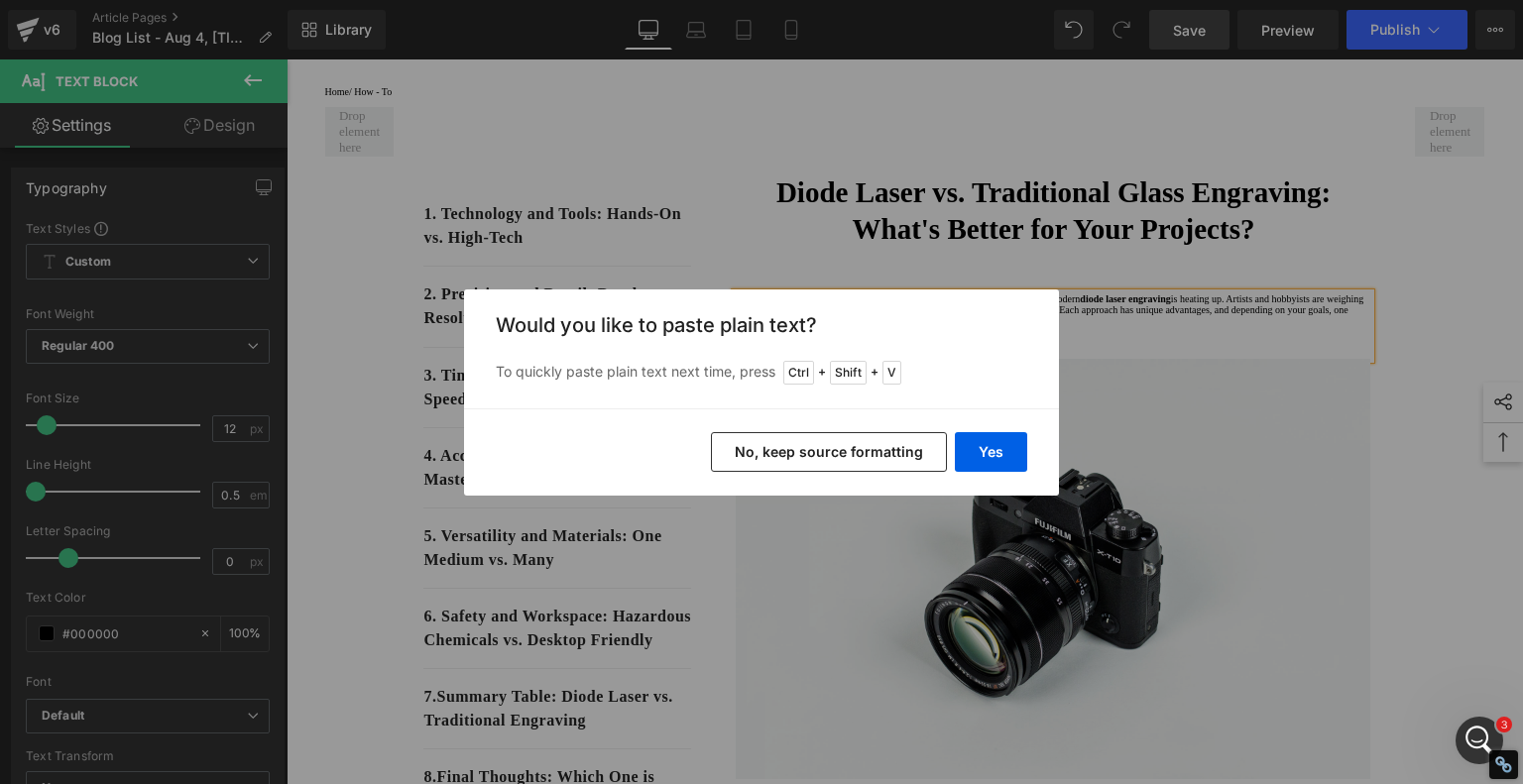 click on "No, keep source formatting" at bounding box center [829, 452] 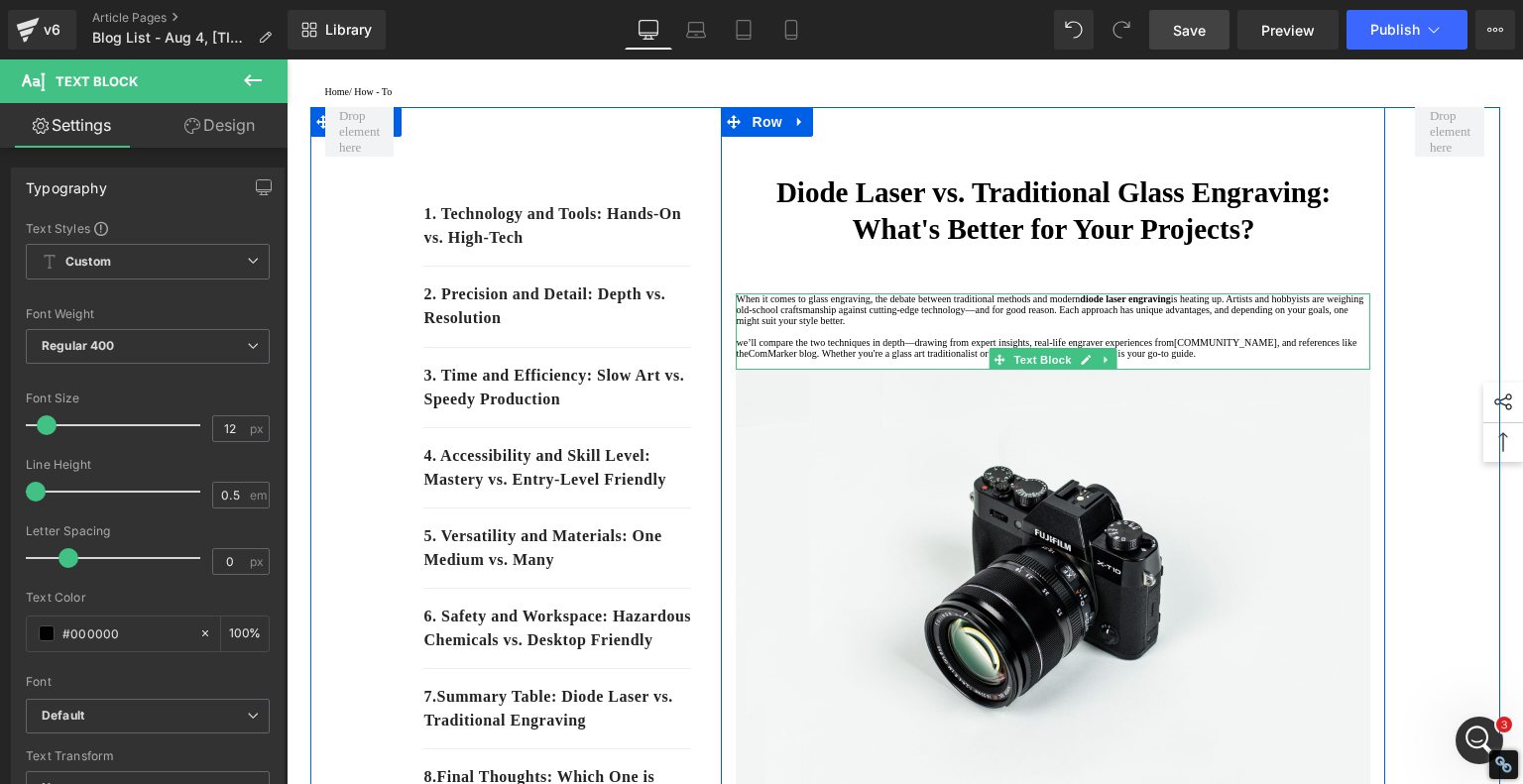 click on "we’ll compare the two techniques in depth—drawing from expert insights, real-life engraver experiences from" at bounding box center [955, 342] 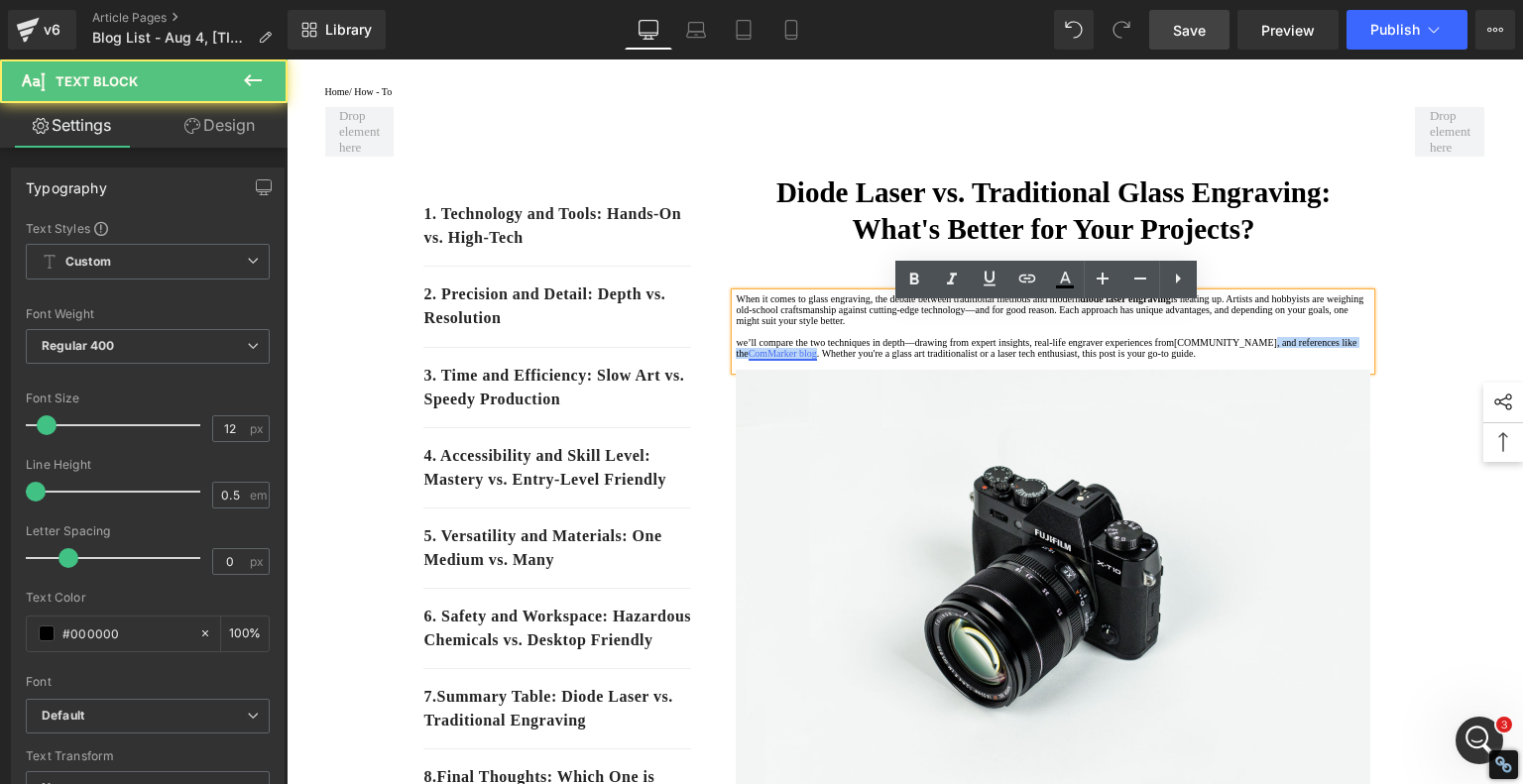 drag, startPoint x: 938, startPoint y: 403, endPoint x: 1162, endPoint y: 403, distance: 224 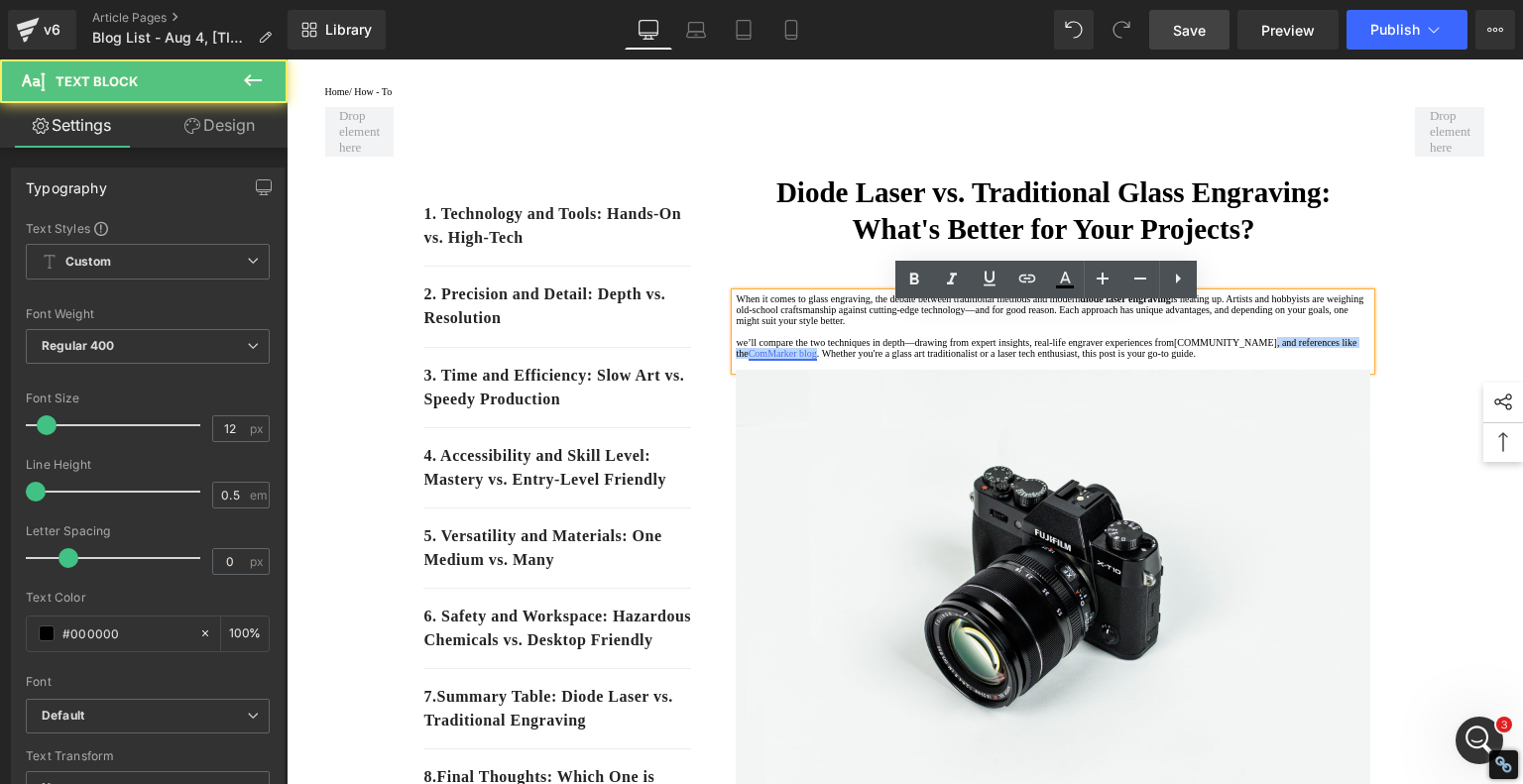 click on "we’ll compare the two techniques in depth—drawing from expert insights, real-life engraver experiences from  Reddit’s Laser Engraving community , and references like the  ComMarker blog . Whether you're a glass art traditionalist or a laser tech enthusiast, this post is your go-to guide." at bounding box center [1046, 348] 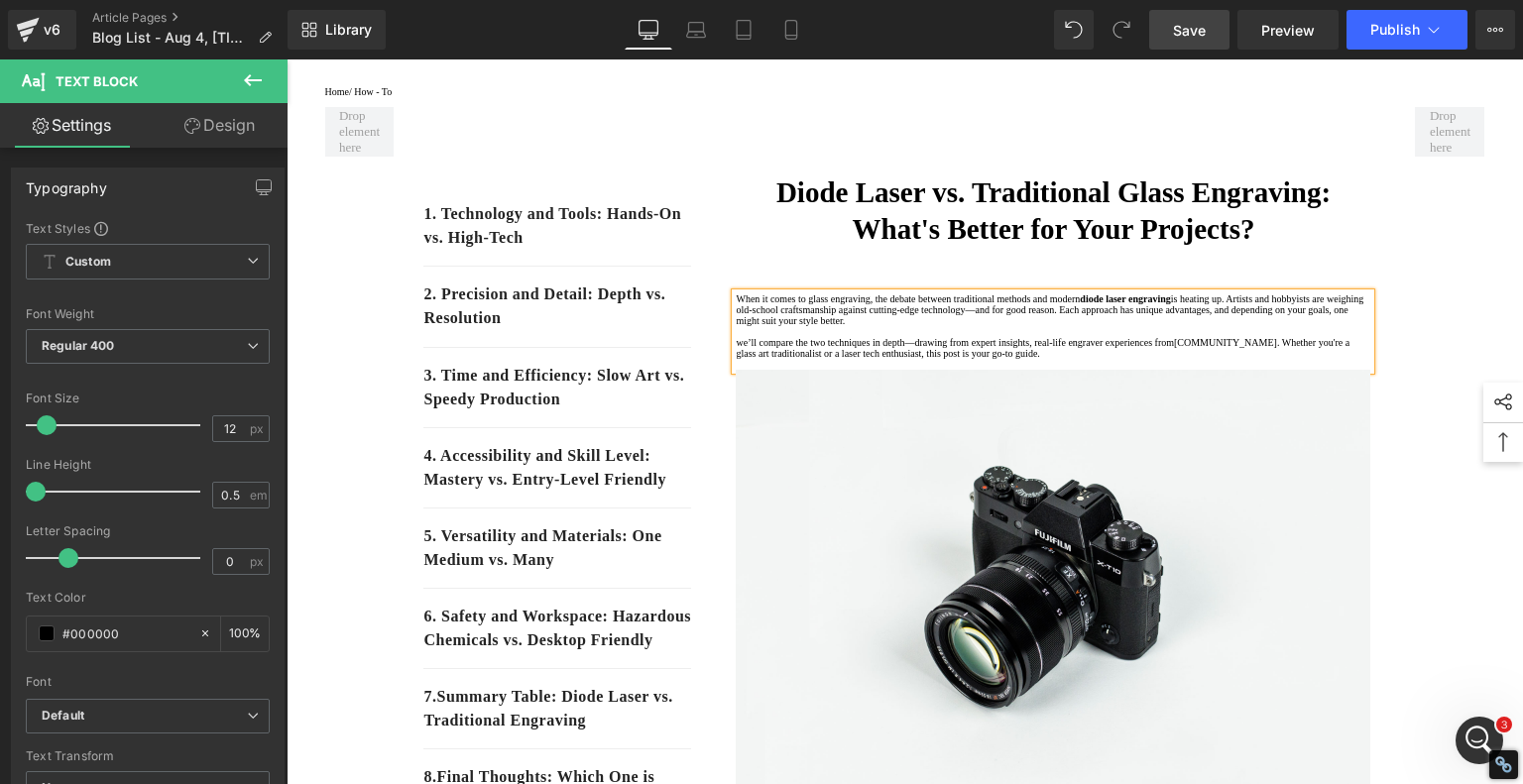 click on "1. Technology and Tools: Hands-On vs. High-Tech Text Block         2. Precision and Detail: Depth vs. Resolution Text Block         3. Time and Efficiency: Slow Art vs. Speedy Production Text Block         4. Accessibility and Skill Level: Mastery vs. Entry-Level Friendly Text Block         5. Versatility and Materials: One Medium vs. Many Text Block         6. Safety and Workspace: Hazardous Chemicals vs. Desktop Friendly Text Block         7 .  Summary Table: Diode Laser vs. Traditional Engraving Text Block         8 .  Final Thoughts: Which One is Right for You? Text Block         Row         Diode Laser vs. Traditional Glass Engraving: What's Better for Your Projects? Heading         When it comes to glass engraving, the debate between traditional methods and modern  diode laser engraving we’ll compare the two techniques in depth—drawing from expert insights, real-life engraver experiences from  Reddit’s Laser Engraving community Text Block         Image         Row         Heading" at bounding box center (905, 2511) 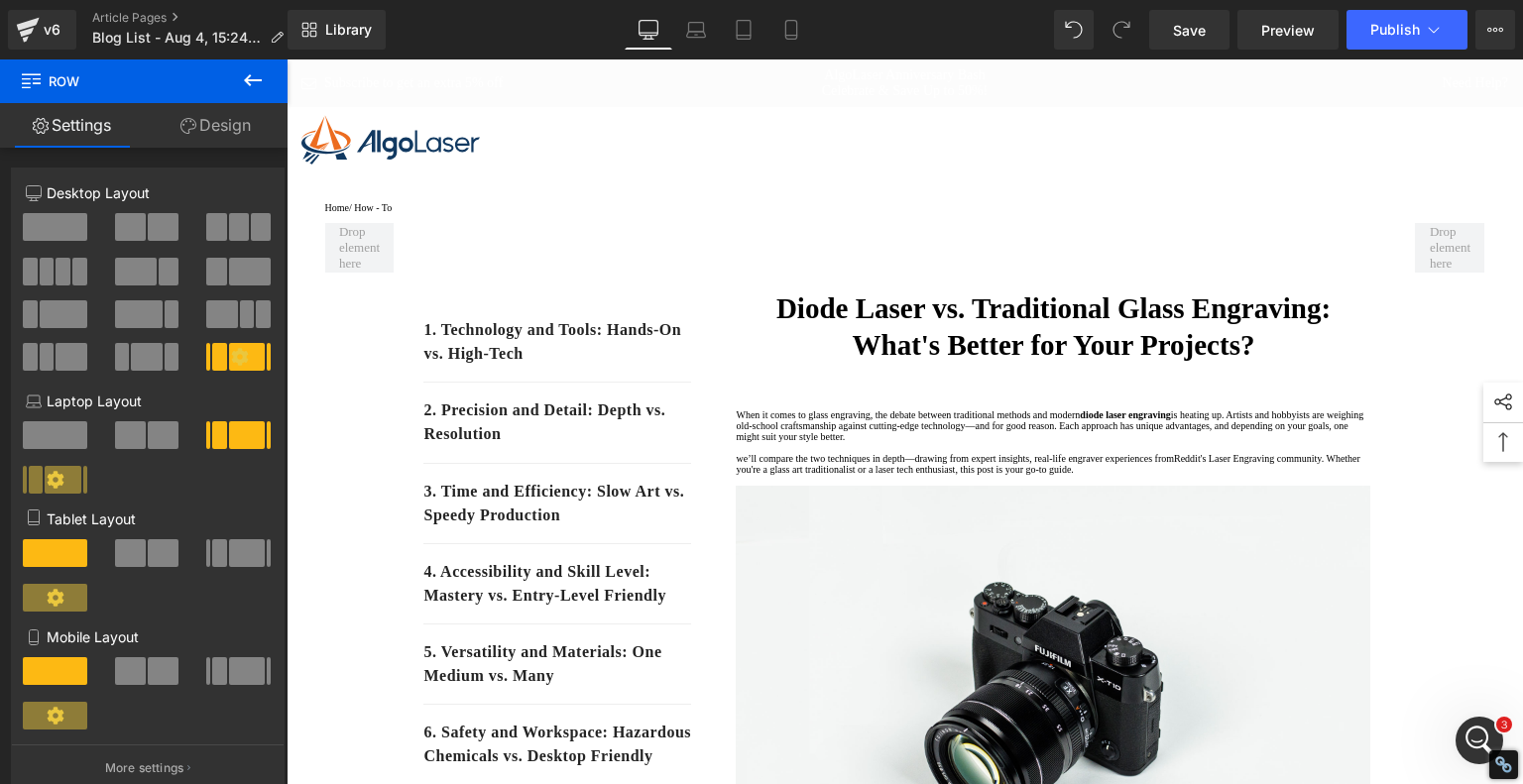 scroll, scrollTop: 116, scrollLeft: 0, axis: vertical 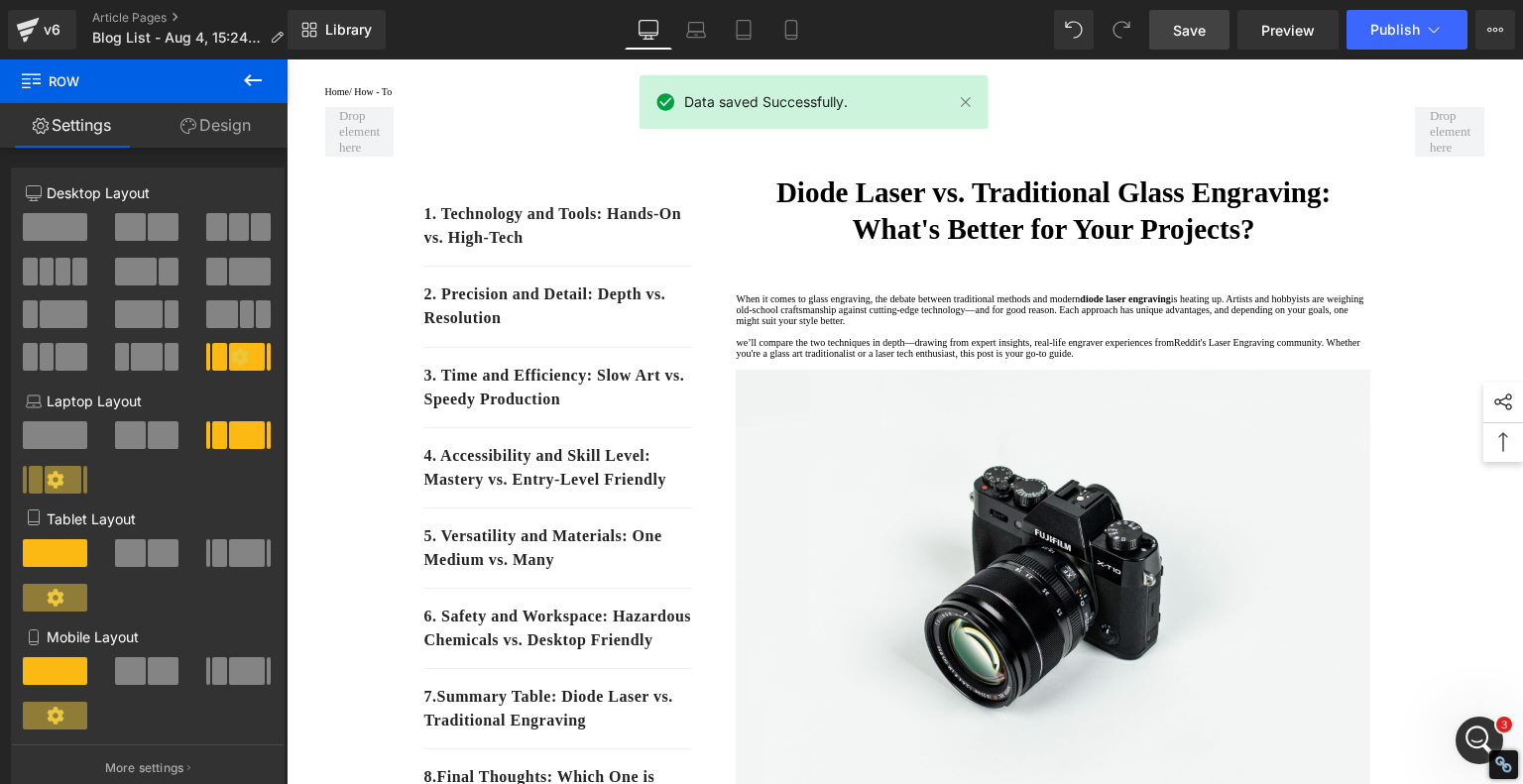 click on "Save" at bounding box center [1189, 30] 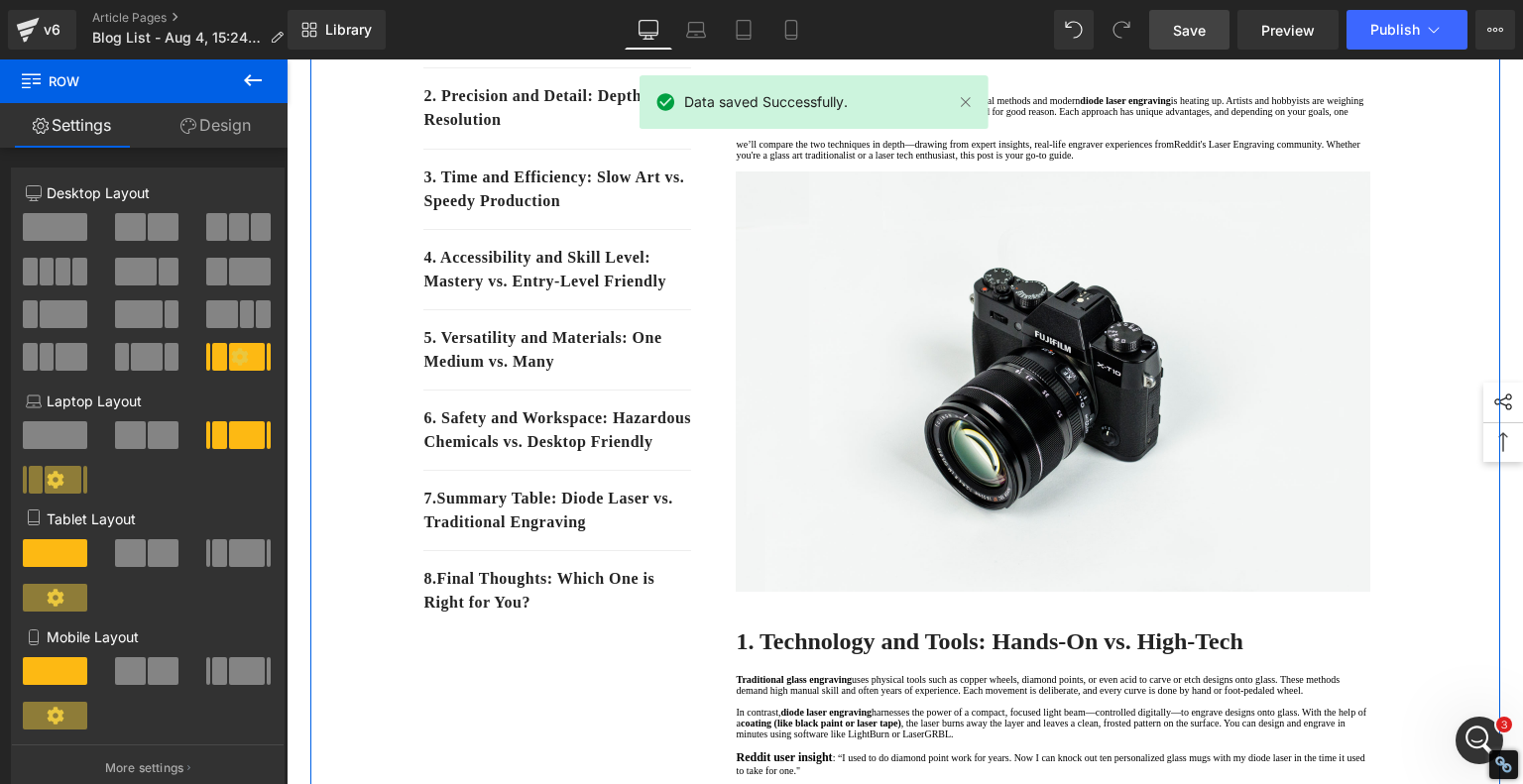 scroll, scrollTop: 17, scrollLeft: 0, axis: vertical 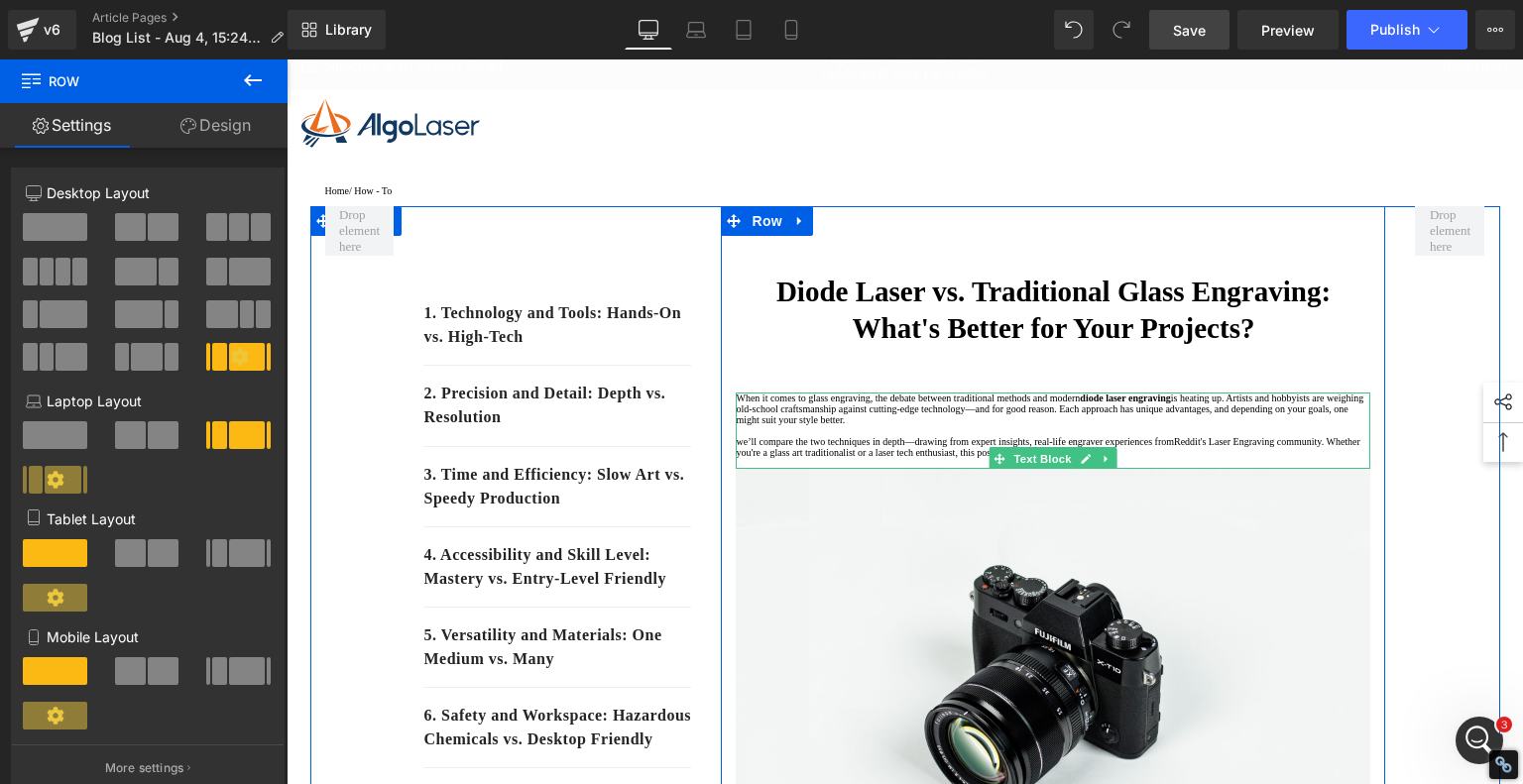 click on "we’ll compare the two techniques in depth—drawing from expert insights, real-life engraver experiences from" at bounding box center (955, 441) 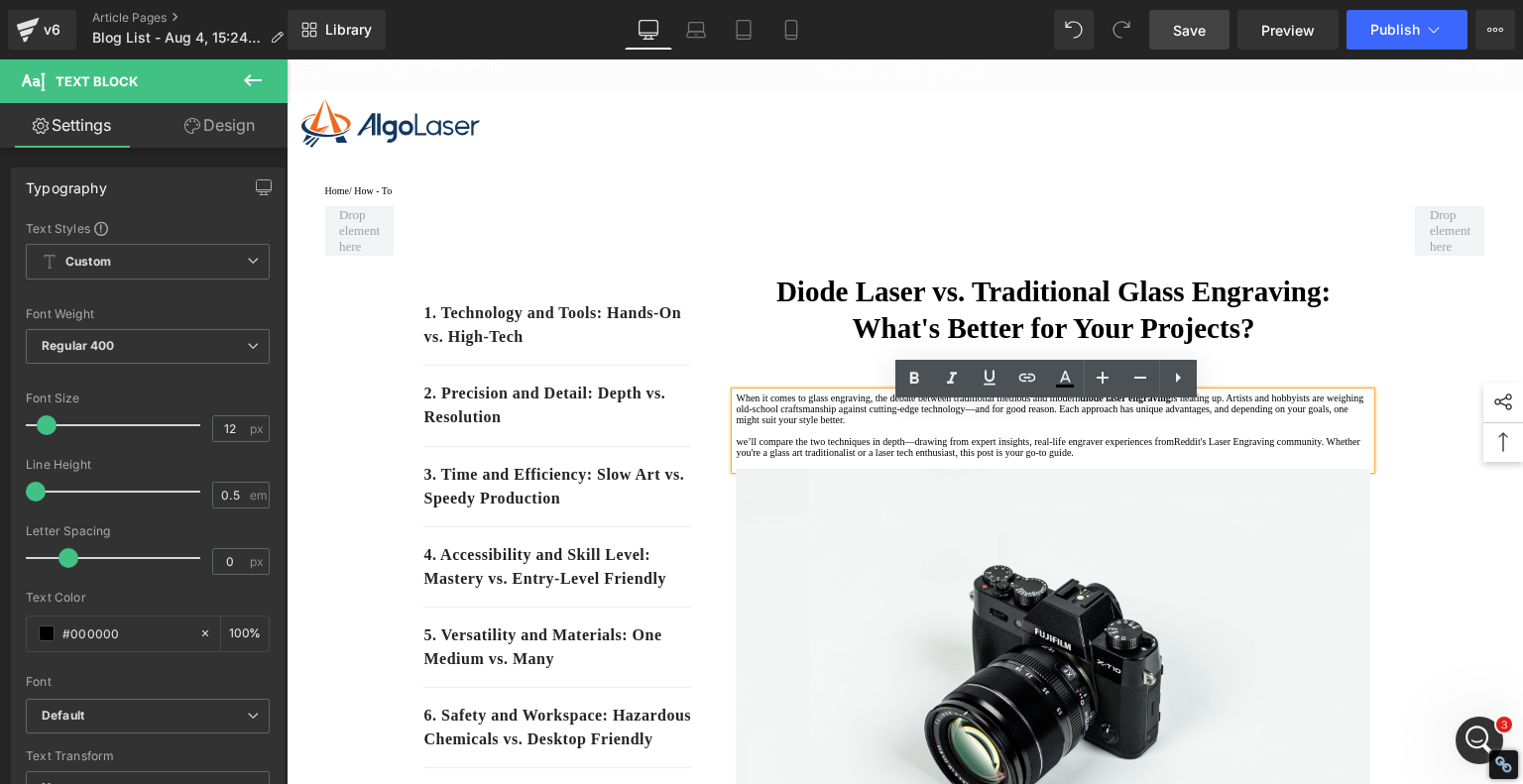 type 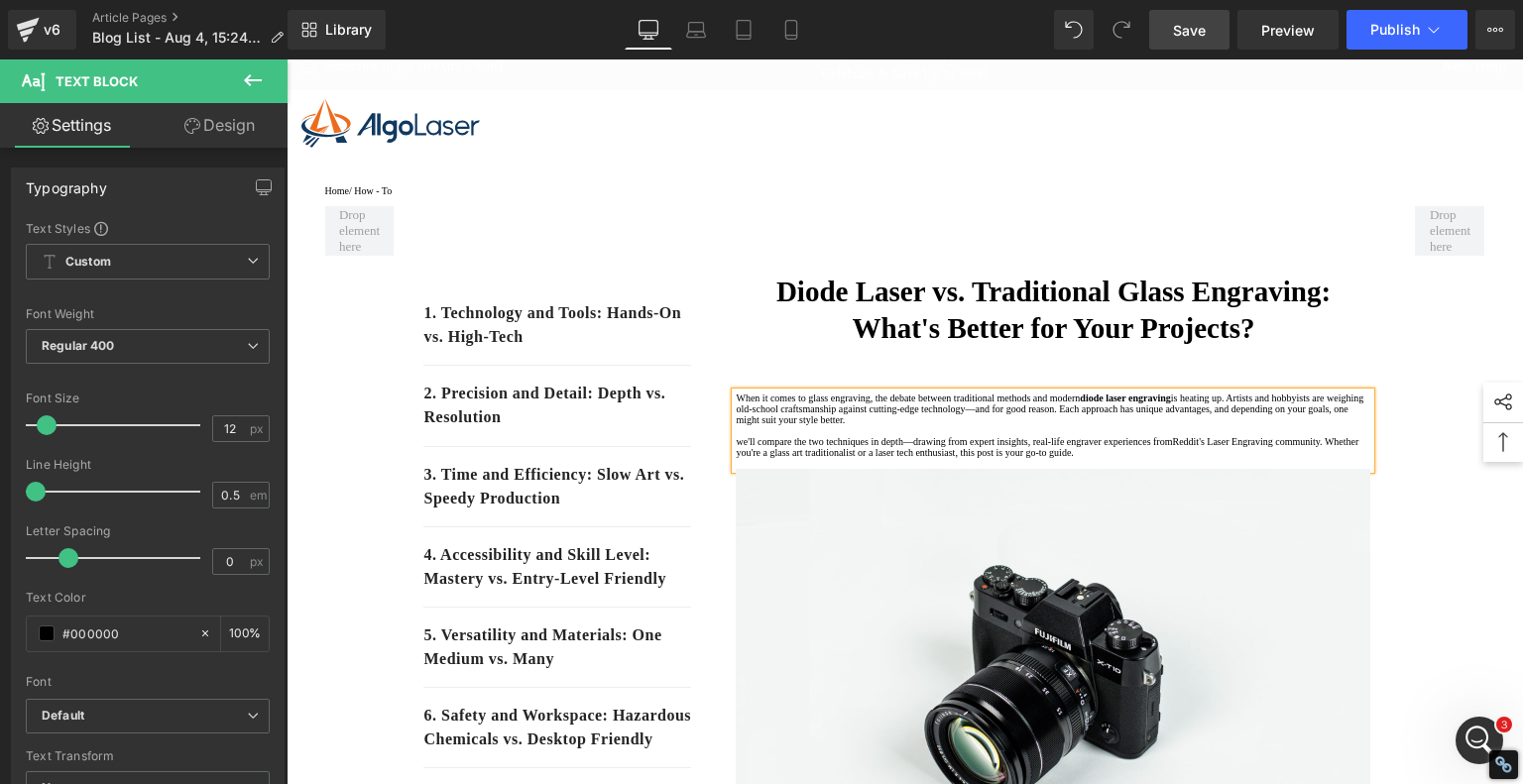 click at bounding box center (1053, 463) 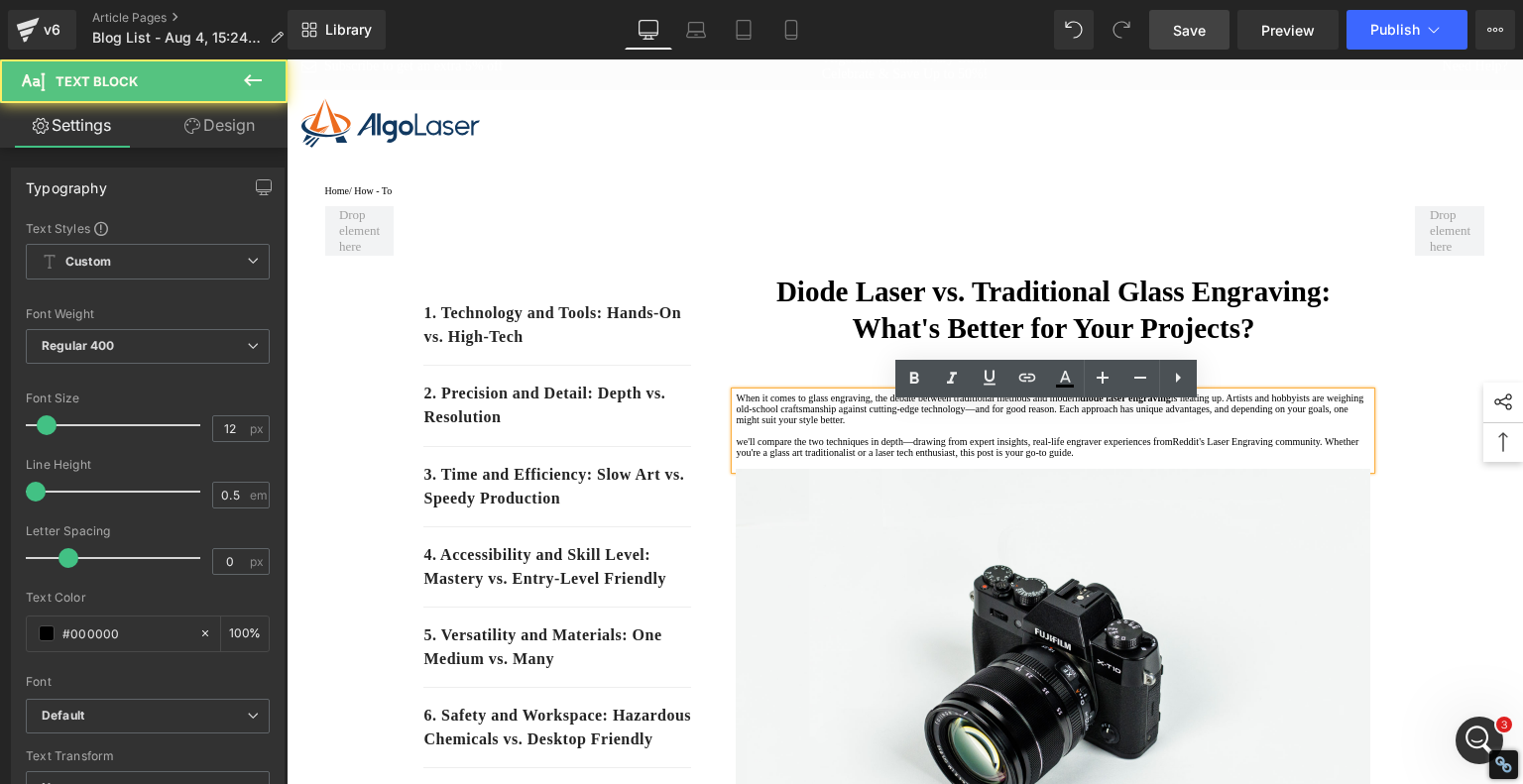 click on "we'll compare the two techniques in depth—drawing from expert insights, real-life engraver experiences from Reddit’s Laser Engraving community . Whether you're a glass art traditionalist or a laser tech enthusiast, this post is your go-to guide." at bounding box center (1053, 447) 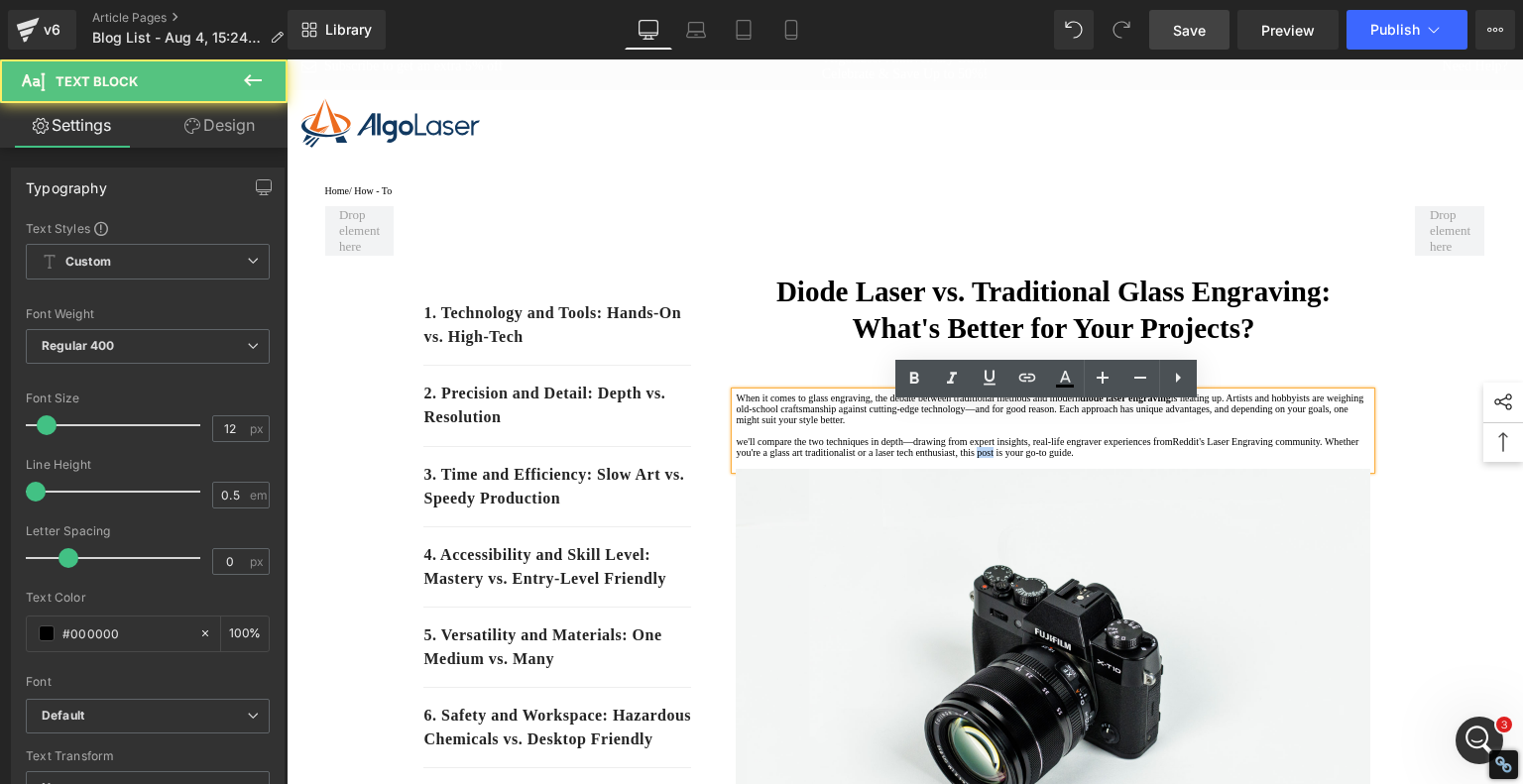 drag, startPoint x: 1333, startPoint y: 502, endPoint x: 1356, endPoint y: 505, distance: 23.19483 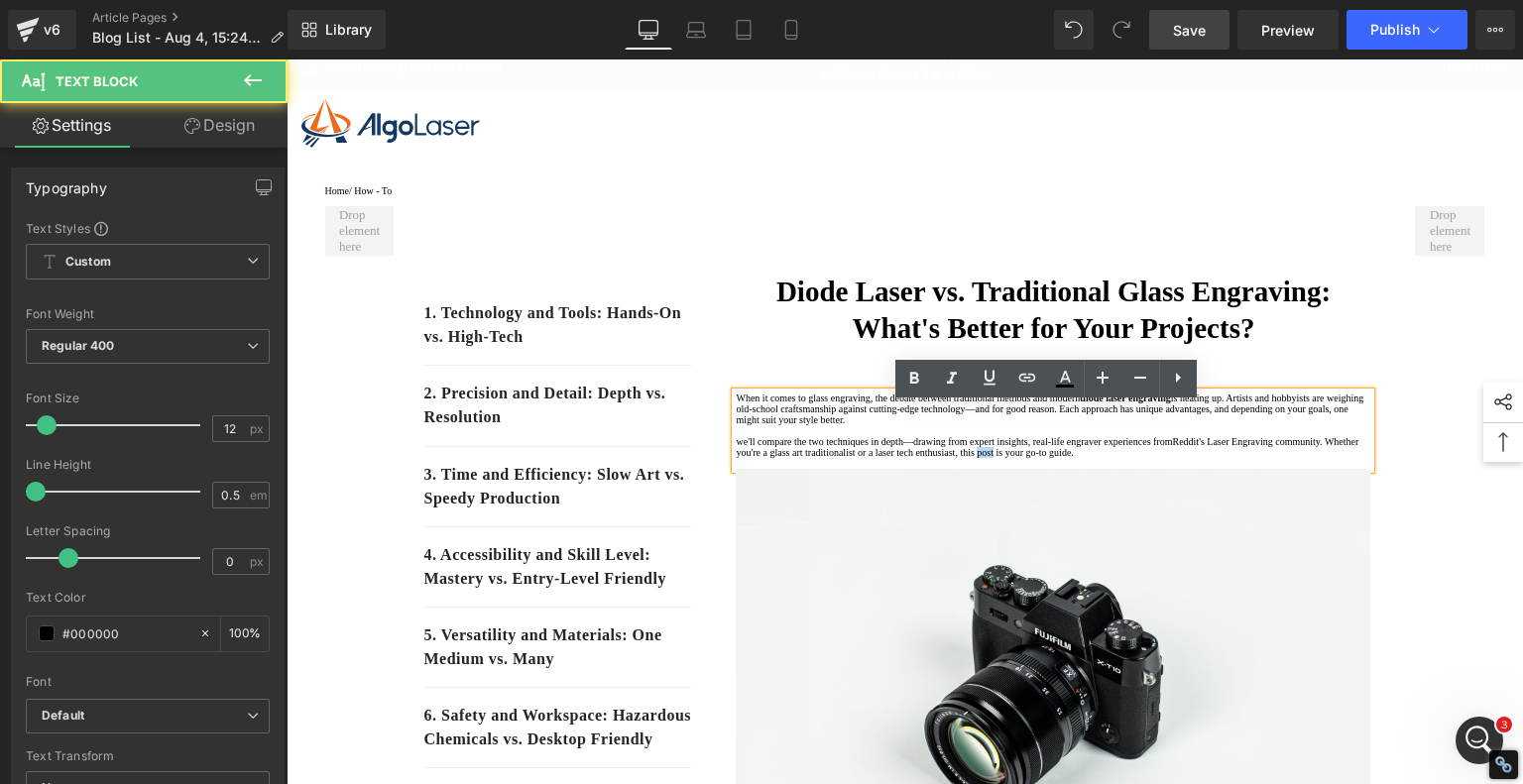 click on "we'll compare the two techniques in depth—drawing from expert insights, real-life engraver experiences from Reddit’s Laser Engraving community . Whether you're a glass art traditionalist or a laser tech enthusiast, this post is your go-to guide." at bounding box center [1053, 447] 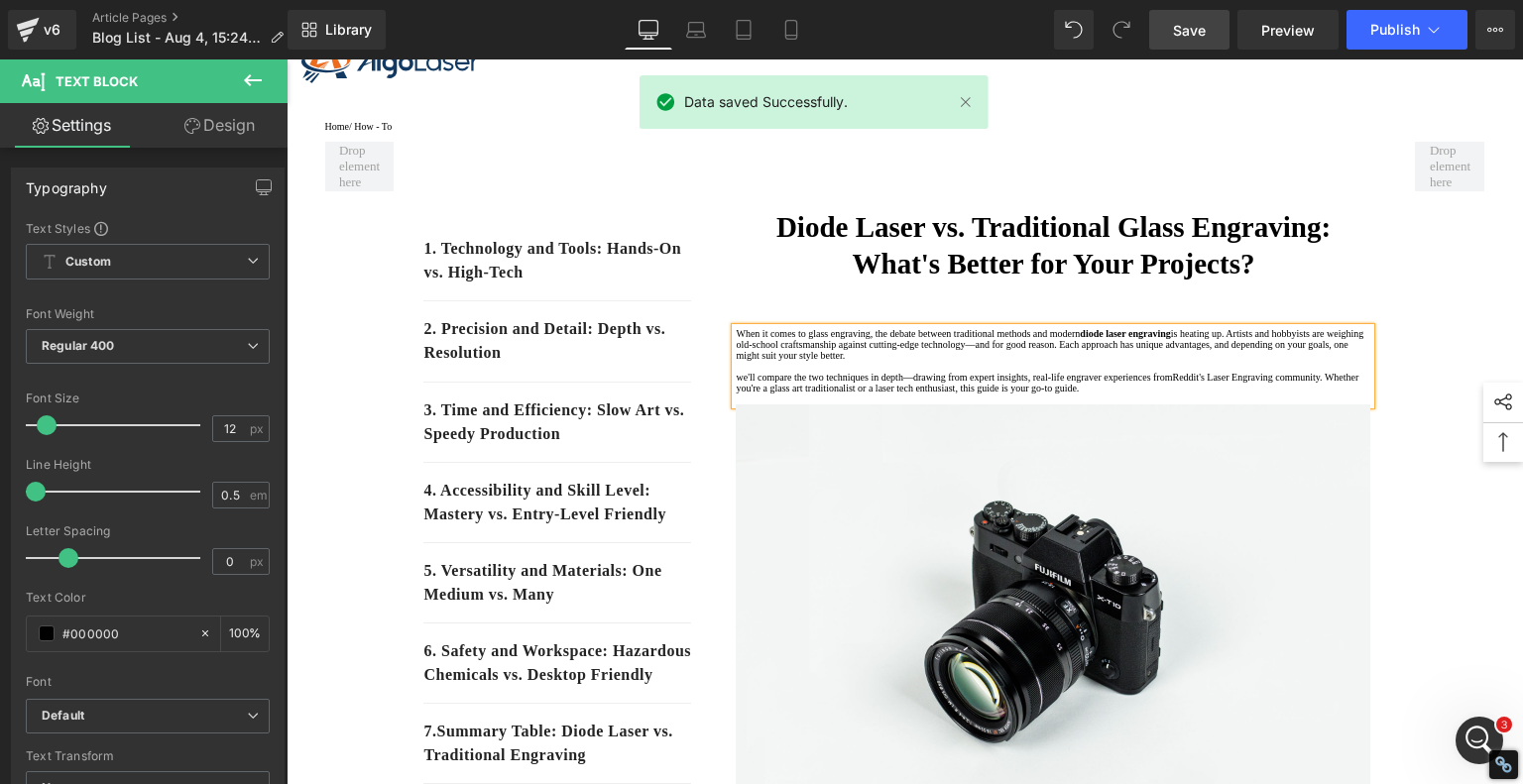 scroll, scrollTop: 116, scrollLeft: 0, axis: vertical 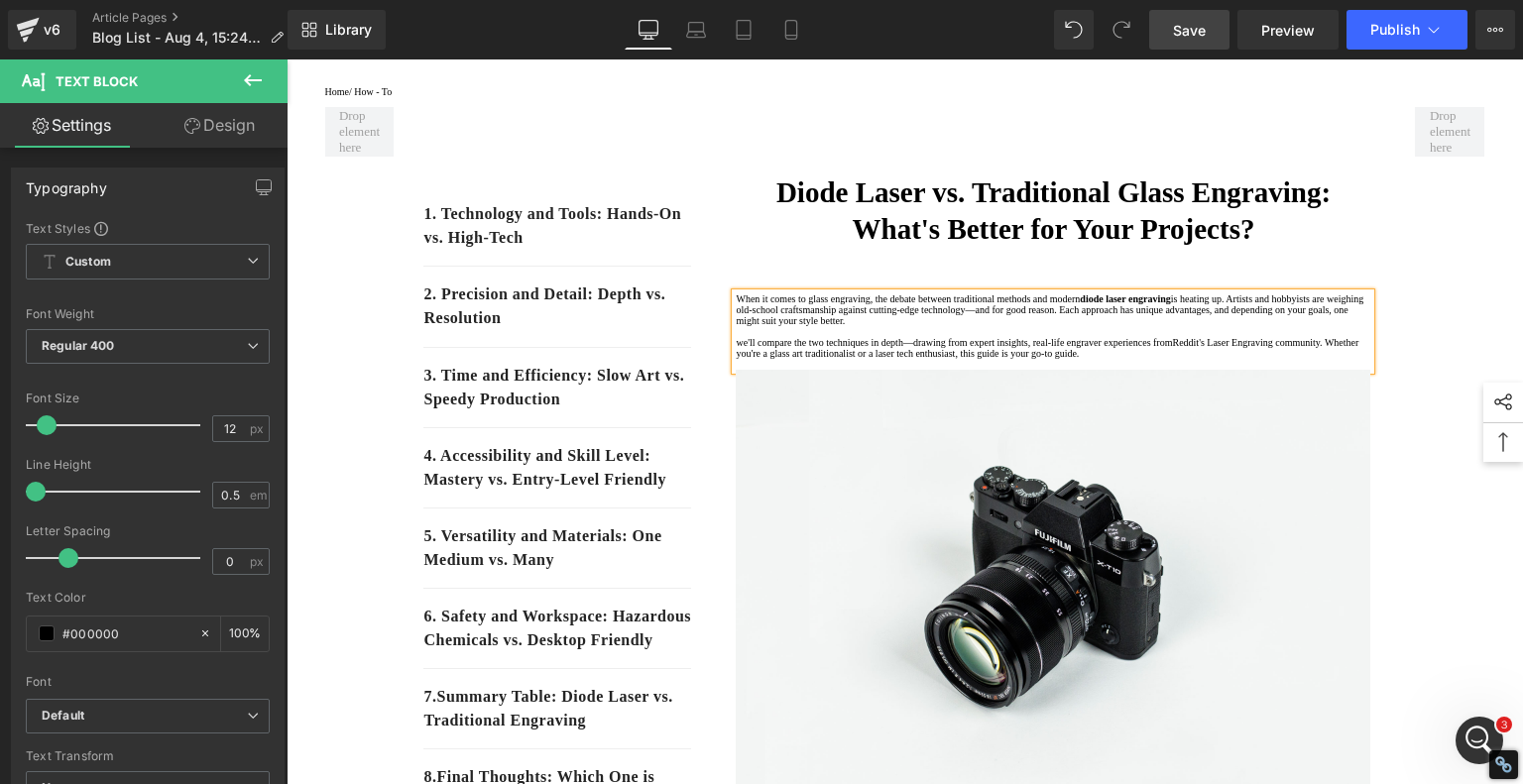 click on ". Whether you're a glass art traditionalist or a laser tech enthusiast, this guide is your go-to guide." at bounding box center [1047, 348] 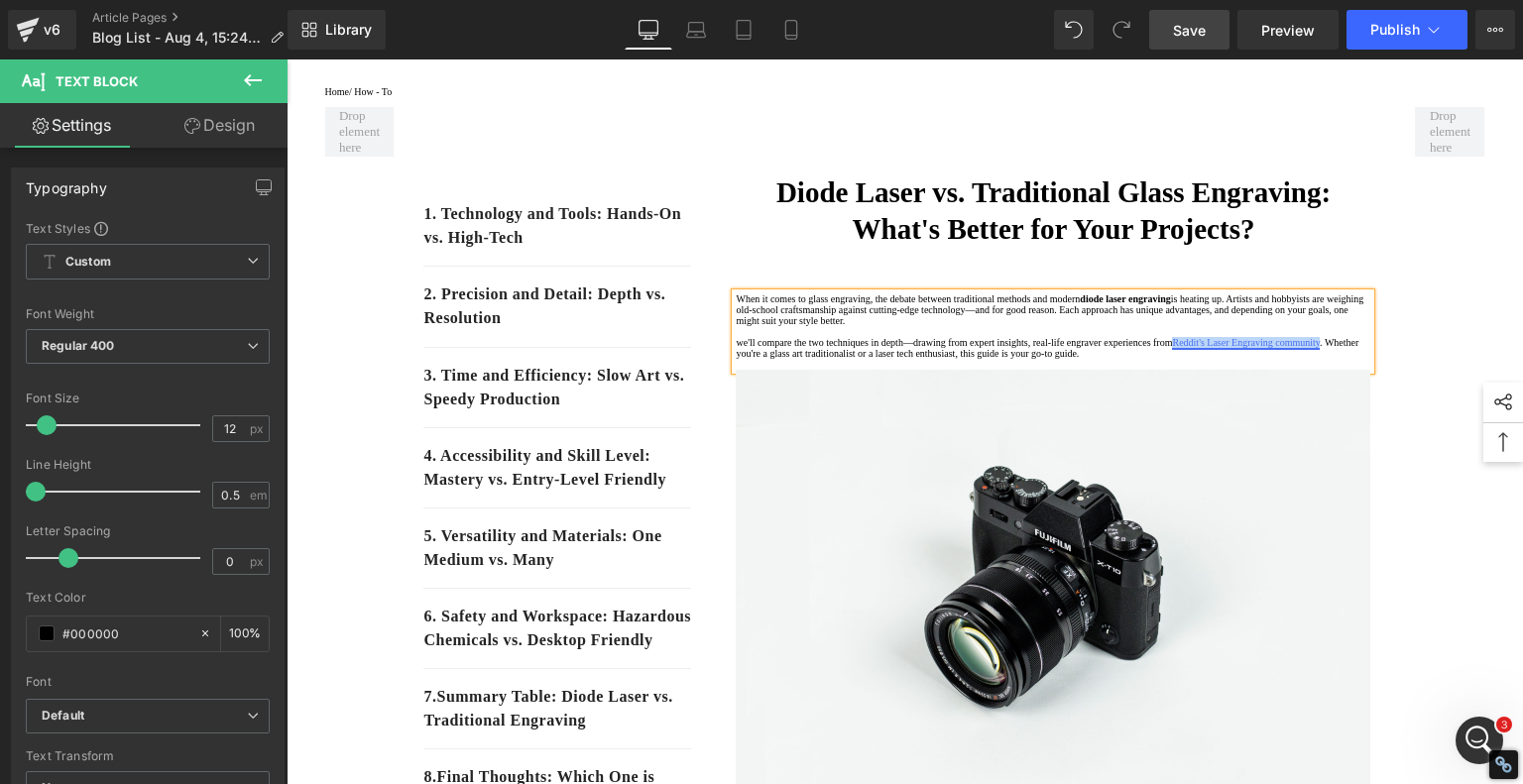drag, startPoint x: 931, startPoint y: 399, endPoint x: 732, endPoint y: 396, distance: 199.02261 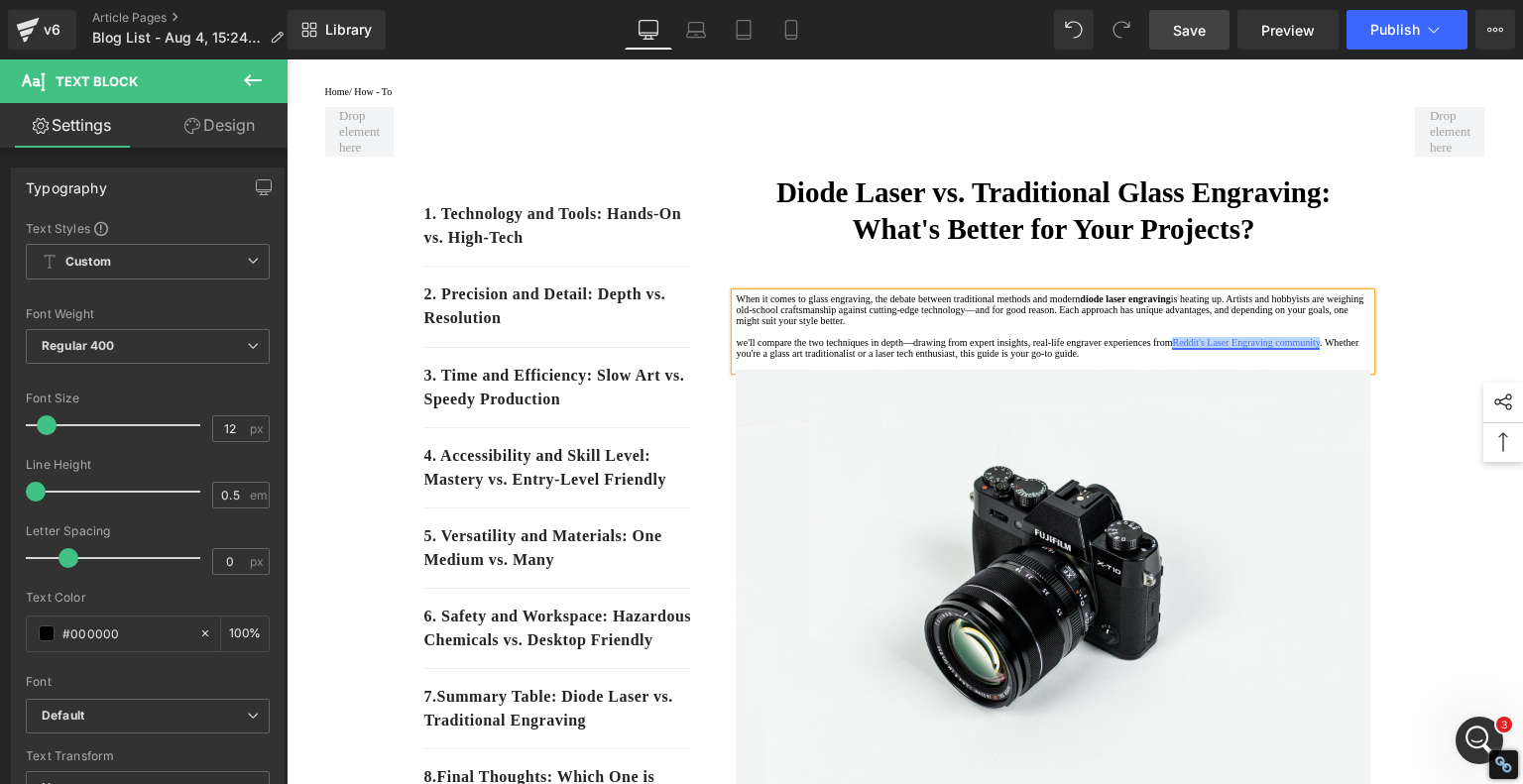 click on "we'll compare the two techniques in depth—drawing from expert insights, real-life engraver experiences from Reddit's Laser Engraving community . Whether you're a glass art traditionalist or a laser tech enthusiast, this guide is your go-to guide." at bounding box center (1047, 348) 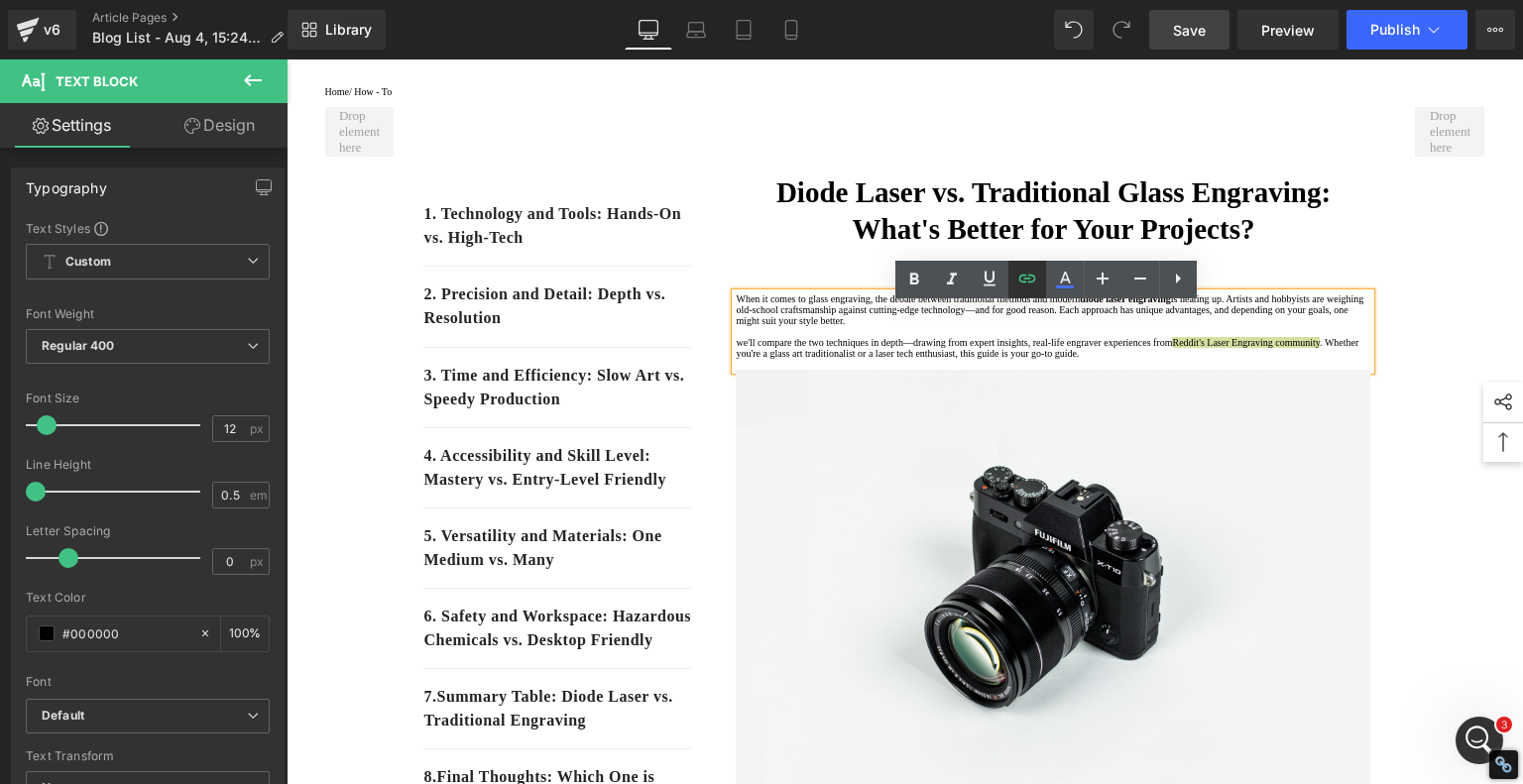 click 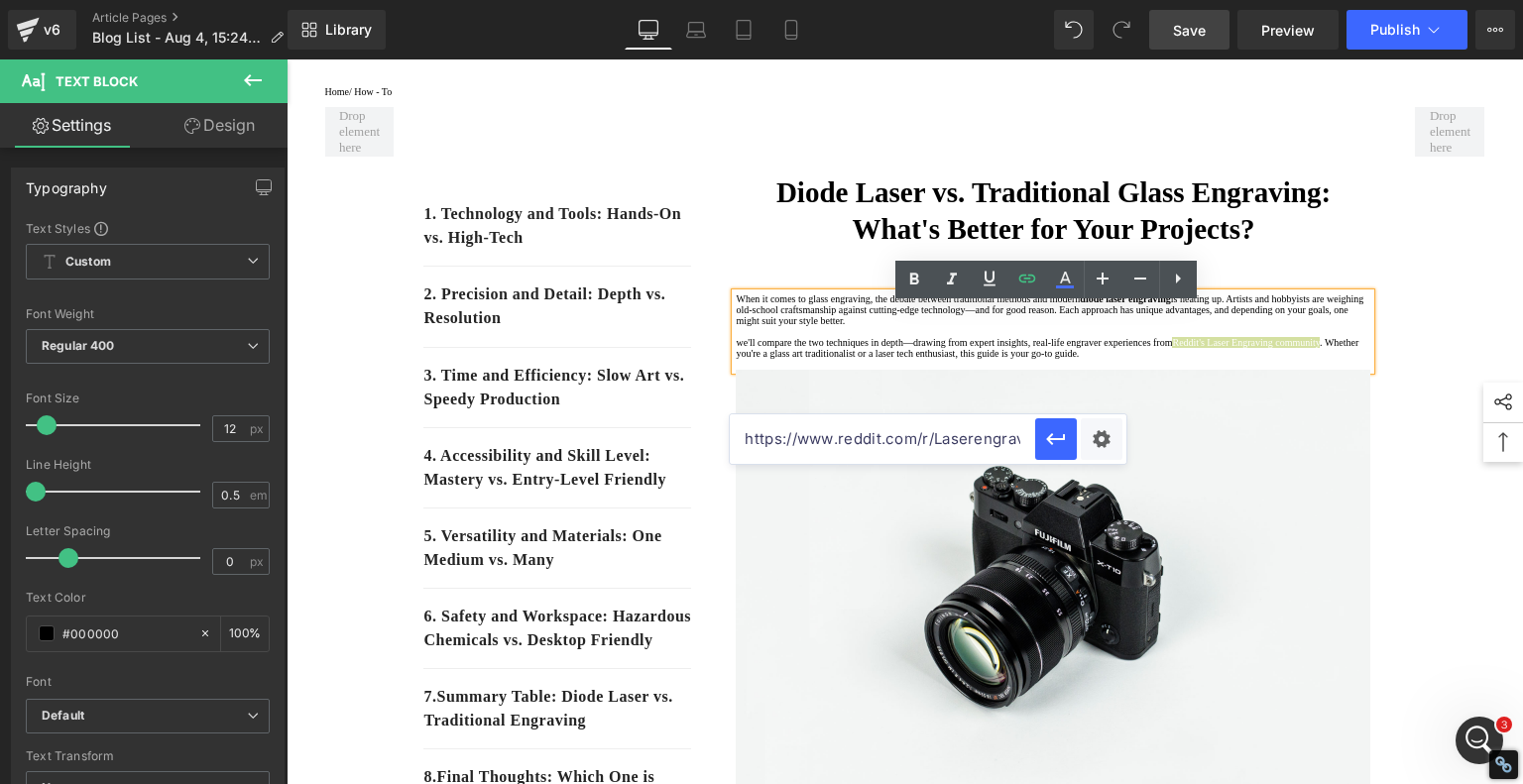 click on "https://www.reddit.com/r/Laserengraving/" at bounding box center [882, 439] 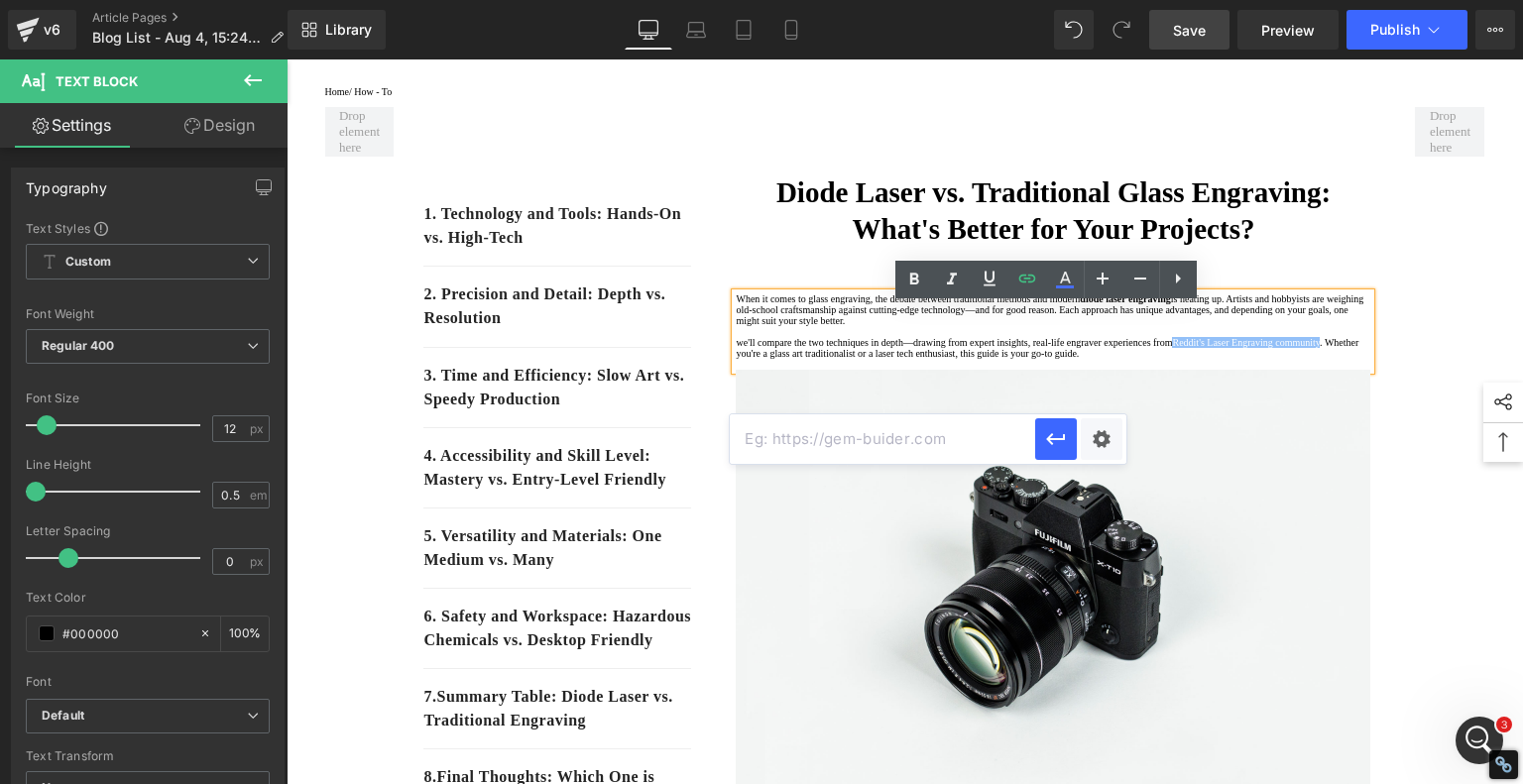 click on "1. Technology and Tools: Hands-On vs. High-Tech Text Block 2. Precision and Detail: Depth vs. Resolution Text Block 3. Time and Efficiency: Slow Art vs. Speedy Production Text Block 4. Accessibility and Skill Level: Mastery vs. Entry-Level Friendly Text Block 5. Versatility and Materials: One Medium vs. Many Text Block 6. Safety and Workspace: Hazardous Chemicals vs. Desktop Friendly Text Block 7 . Summary Table: Diode Laser vs. Traditional Engraving Text Block 8 . Final Thoughts: Which One is Right for You? Text Block Row 80px Diode Laser vs. Traditional Glass Engraving: What's Better for Your Projects? Heading When it comes to glass engraving, the debate between traditional methods and modern diode laser engraving we'll compare the two techniques in depth—drawing from expert insights, real-life engraver experiences from Reddit's Laser Engraving community Text Block Image Row Heading" at bounding box center [905, 2511] 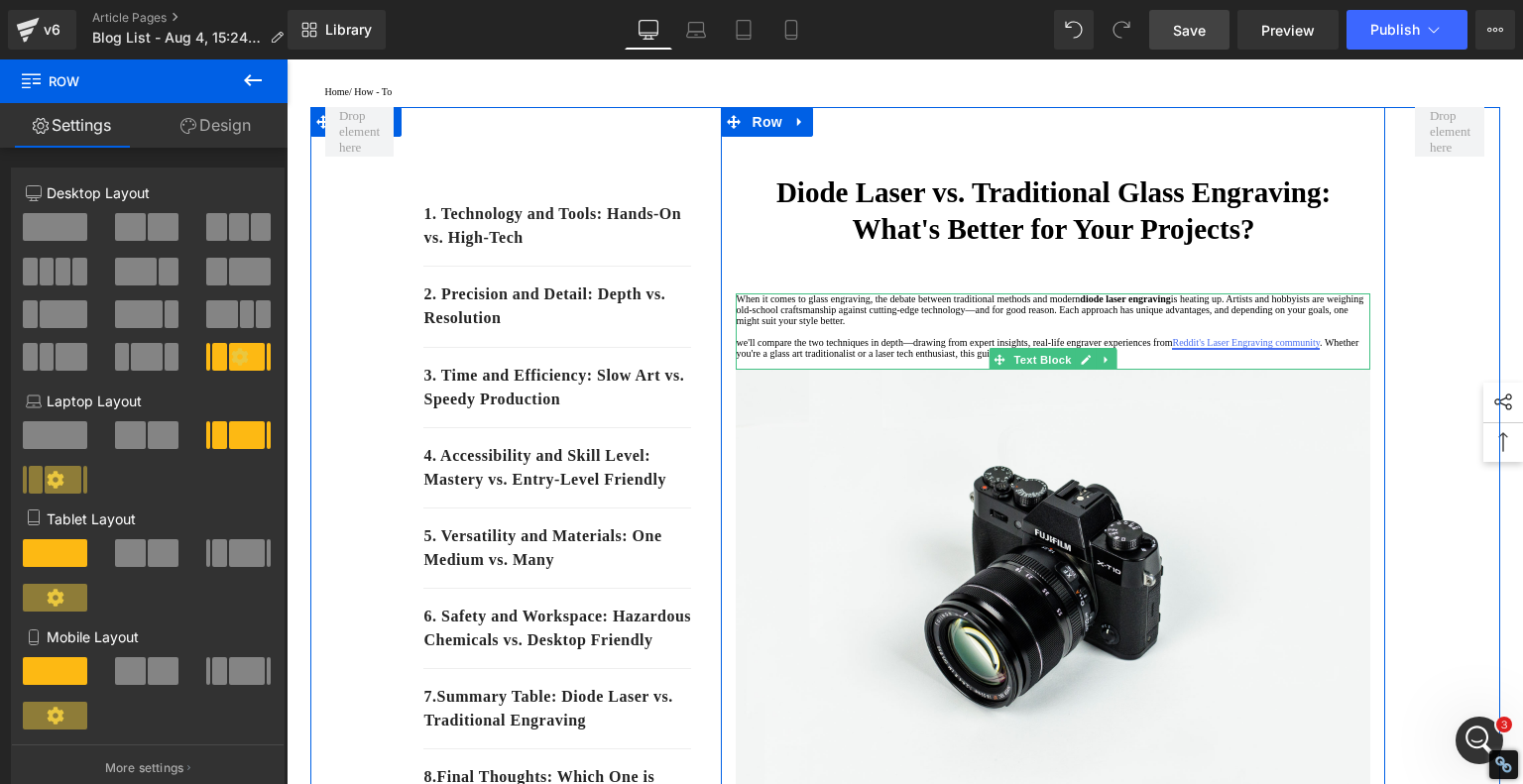click on "Reddit's Laser Engraving community" at bounding box center (1245, 342) 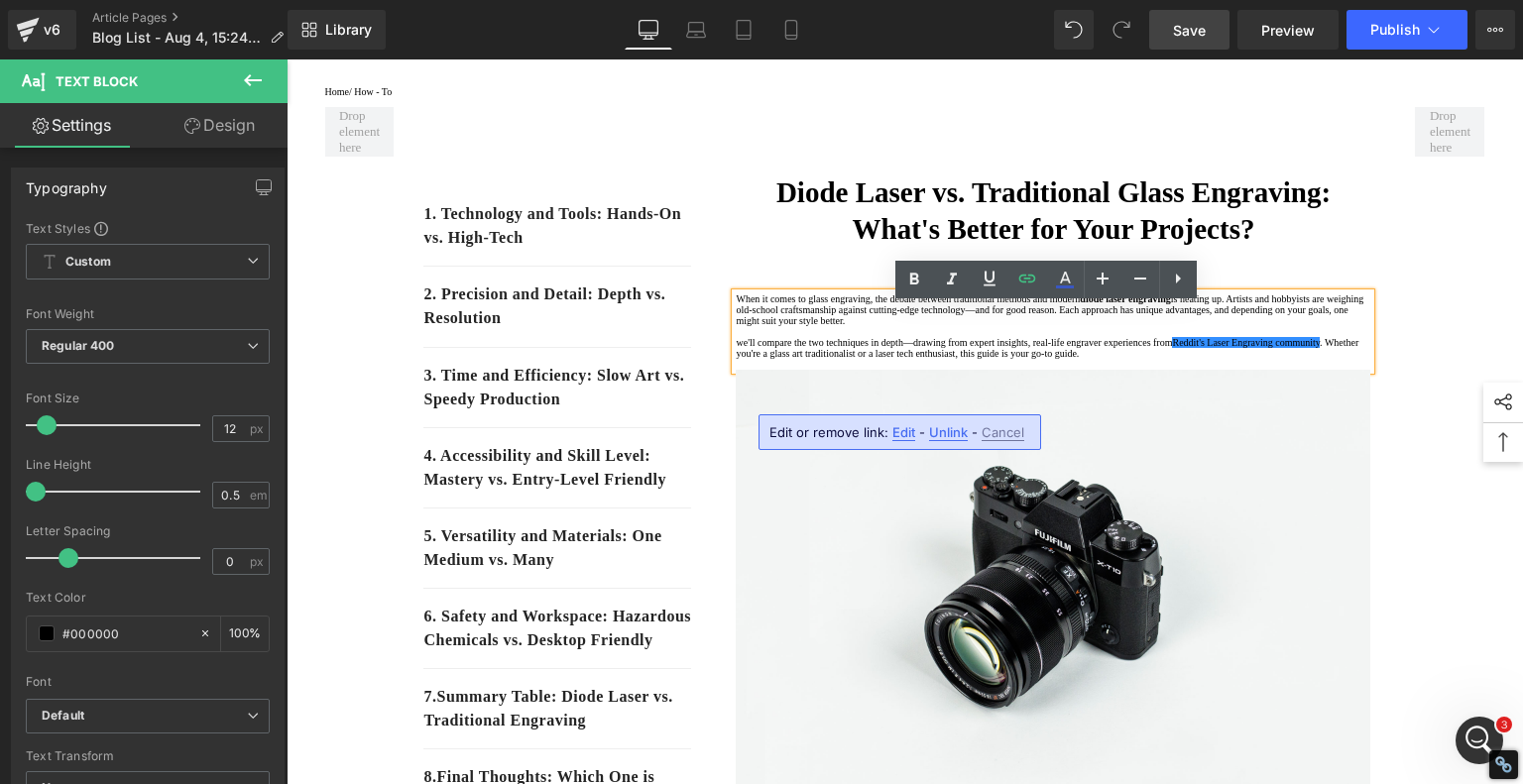 click on "Unlink" at bounding box center (948, 432) 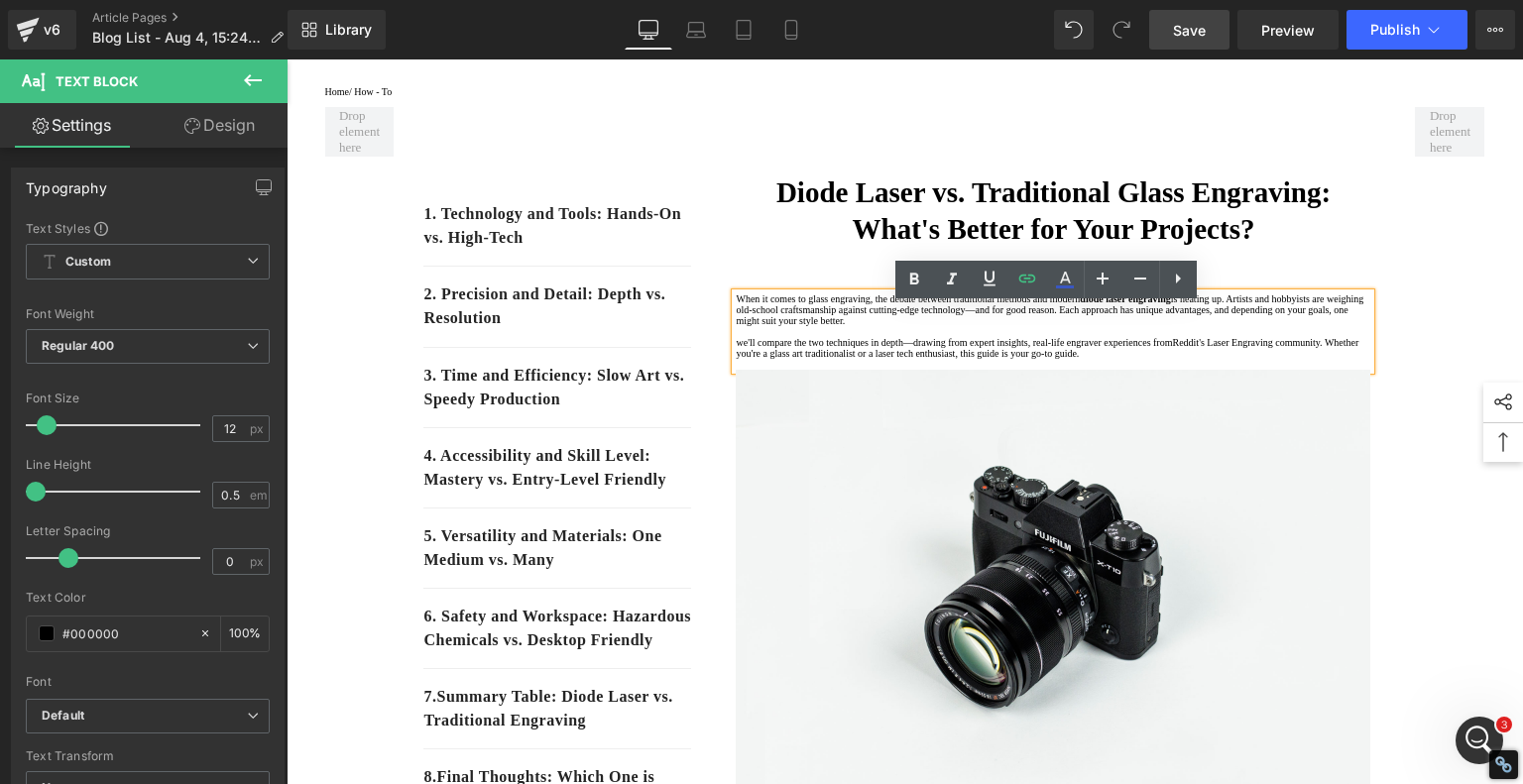 click on "1. Technology and Tools: Hands-On vs. High-Tech Text Block 2. Precision and Detail: Depth vs. Resolution Text Block 3. Time and Efficiency: Slow Art vs. Speedy Production Text Block 4. Accessibility and Skill Level: Mastery vs. Entry-Level Friendly Text Block 5. Versatility and Materials: One Medium vs. Many Text Block 6. Safety and Workspace: Hazardous Chemicals vs. Desktop Friendly Text Block 7 . Summary Table: Diode Laser vs. Traditional Engraving Text Block 8 . Final Thoughts: Which One is Right for You? Text Block Row 80px Diode Laser vs. Traditional Glass Engraving: What's Better for Your Projects? Heading When it comes to glass engraving, the debate between traditional methods and modern diode laser engraving we'll compare the two techniques in depth—drawing from expert insights, real-life engraver experiences from Reddit's Laser Engraving community Text Block Image Row Heading" at bounding box center [905, 2511] 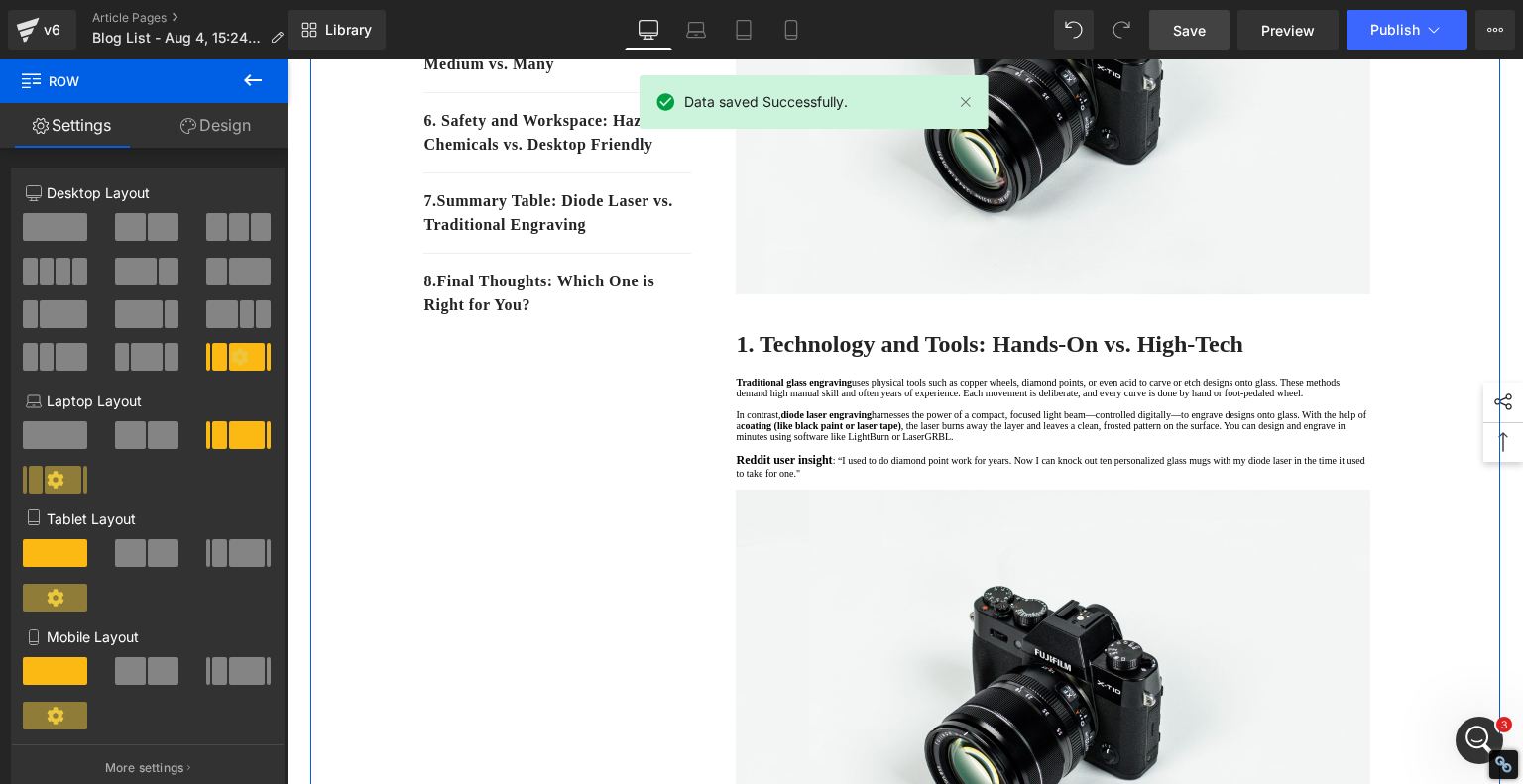 scroll, scrollTop: 314, scrollLeft: 0, axis: vertical 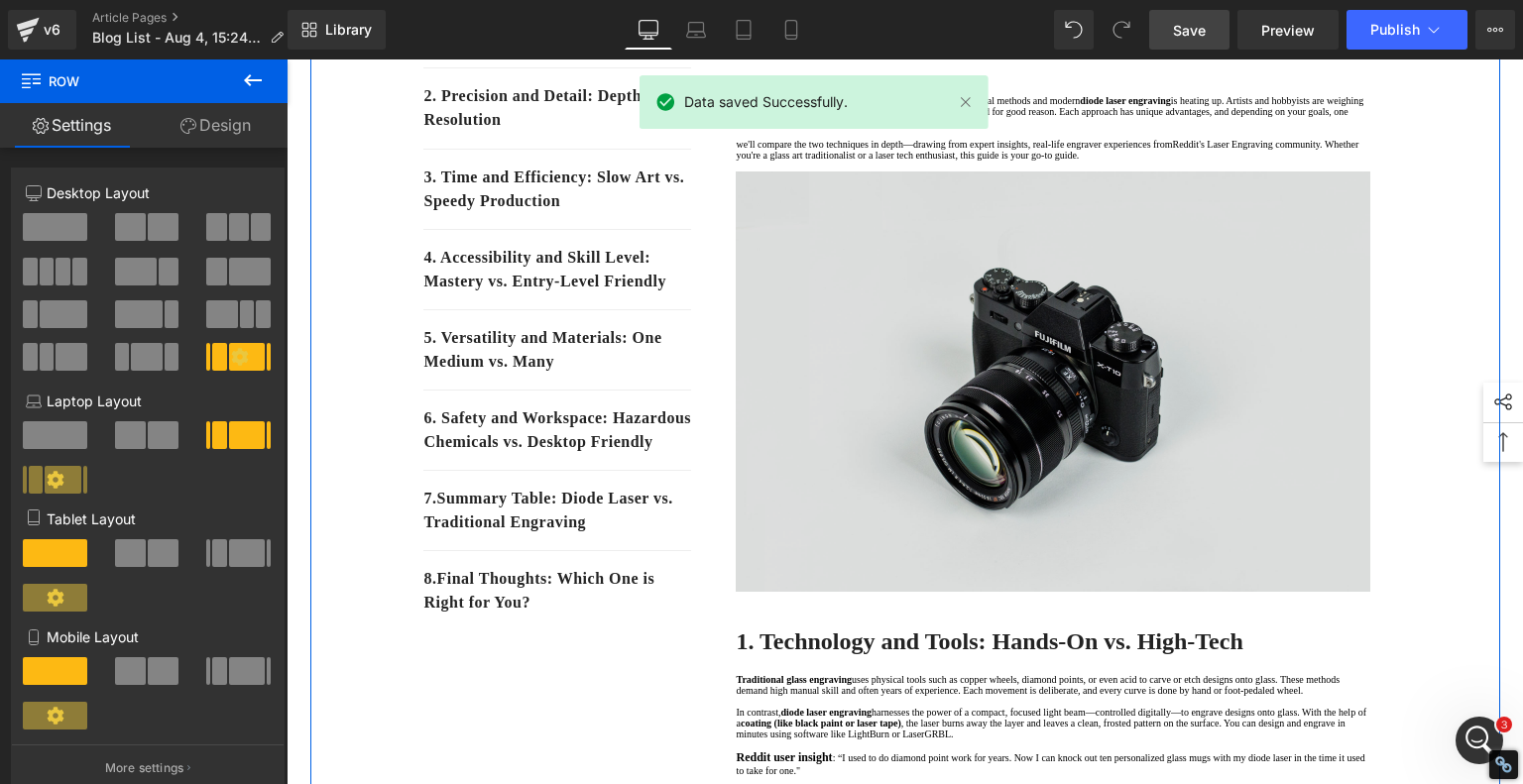 click at bounding box center [1053, 382] 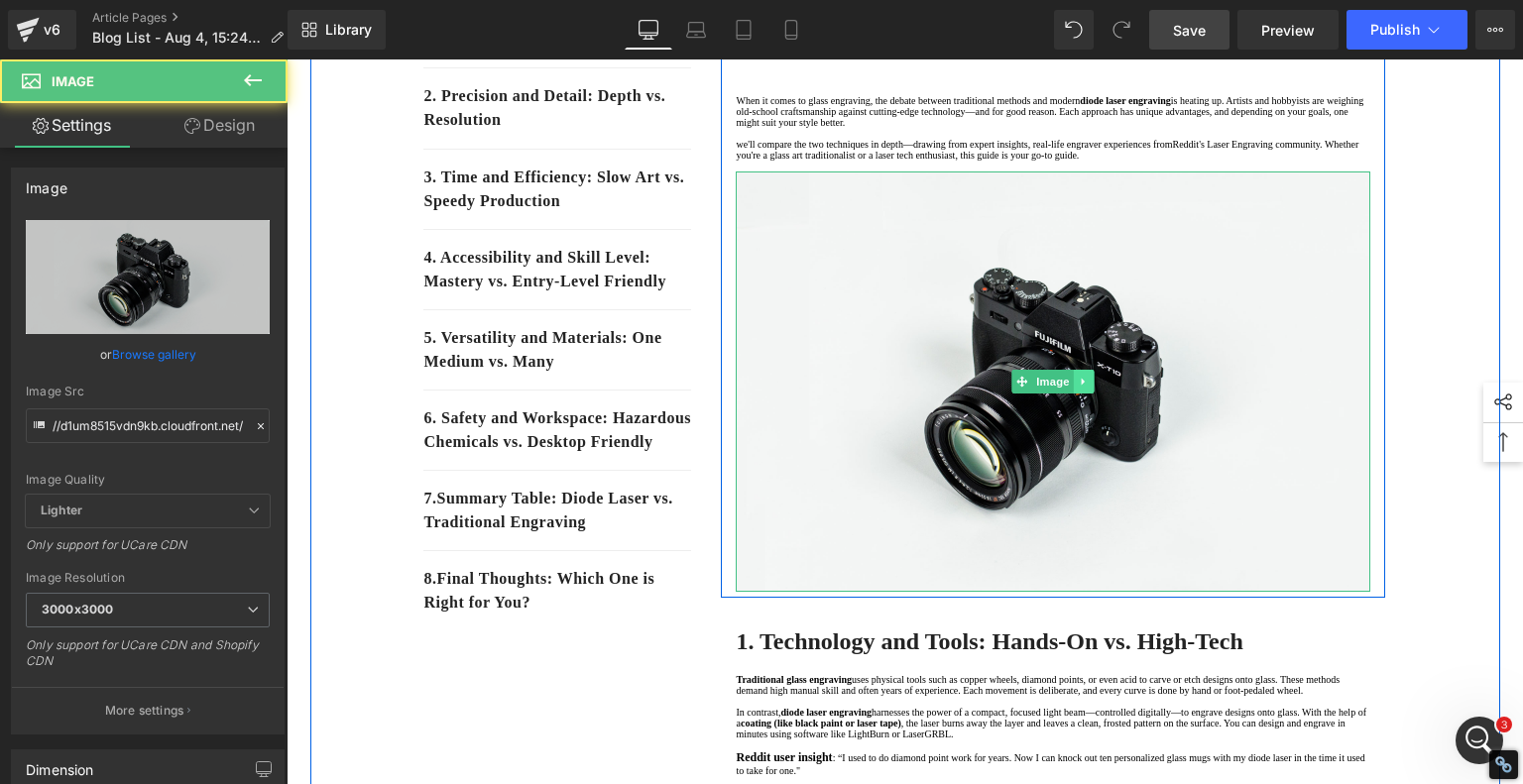 click 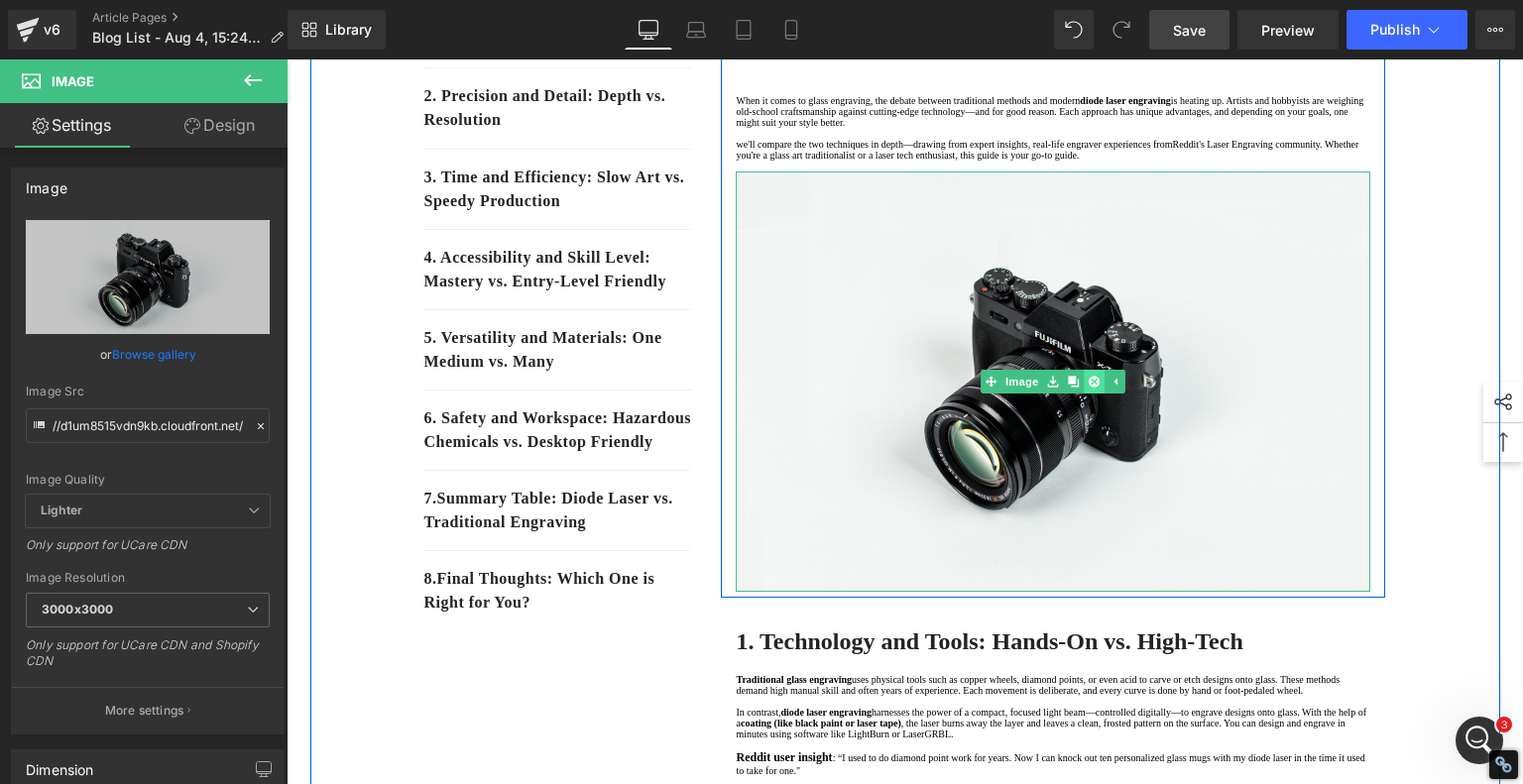 click 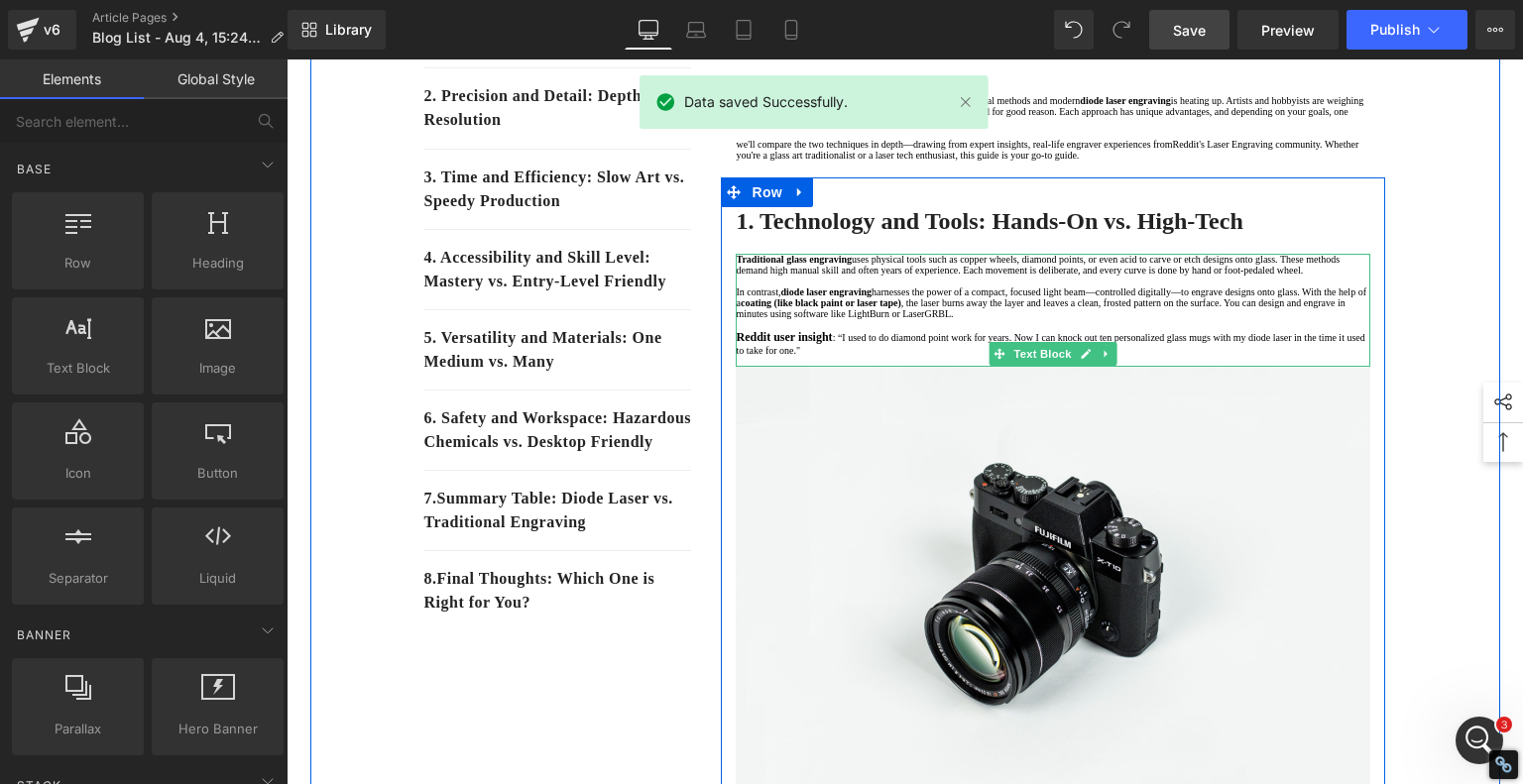 click on "Traditional glass engraving uses physical tools such as copper wheels, diamond points, or even acid to carve or etch designs onto glass. These methods demand high manual skill and often years of experience. Each movement is deliberate, and every curve is done by hand or foot-pedaled wheel." at bounding box center [1053, 265] 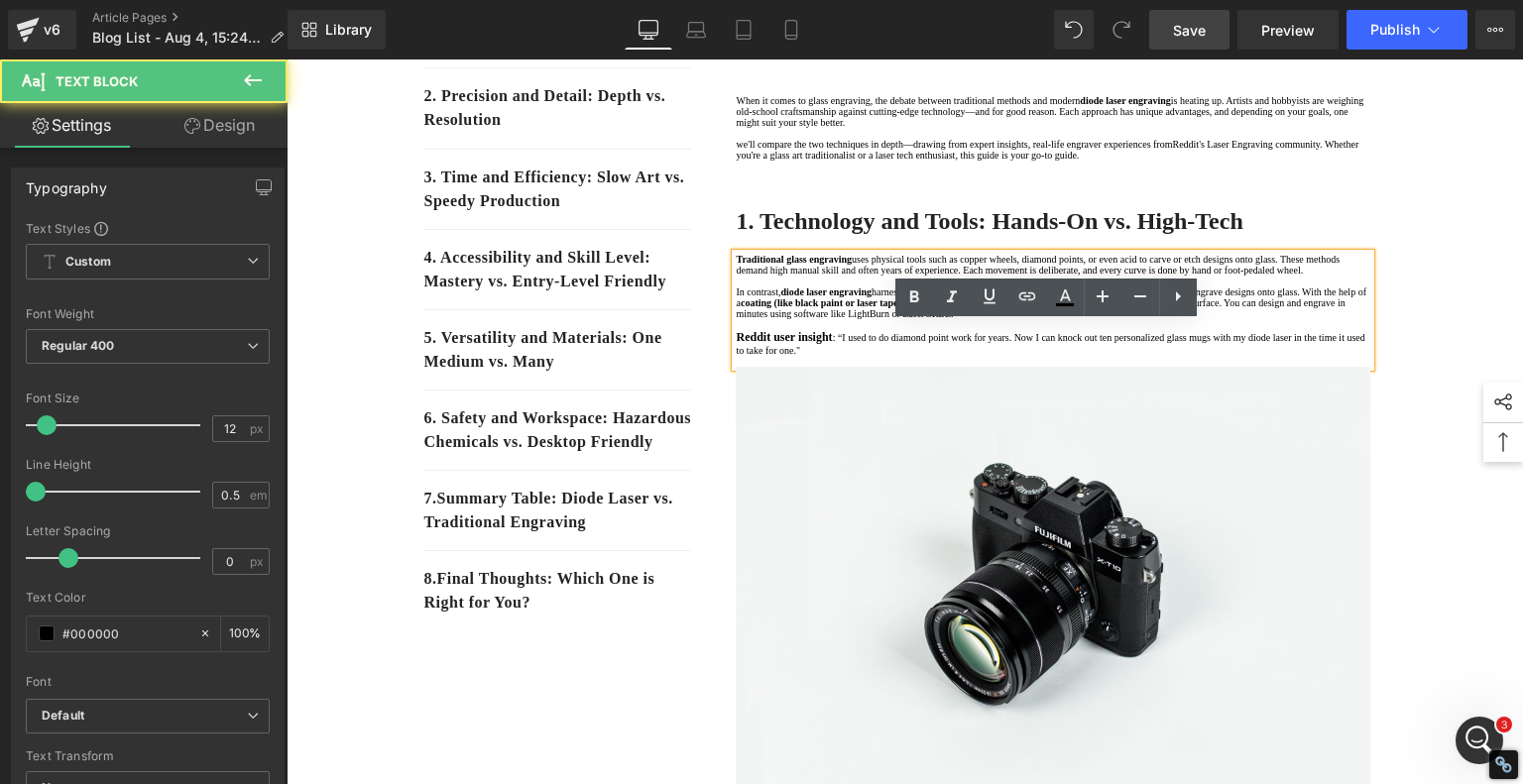click at bounding box center [1053, 324] 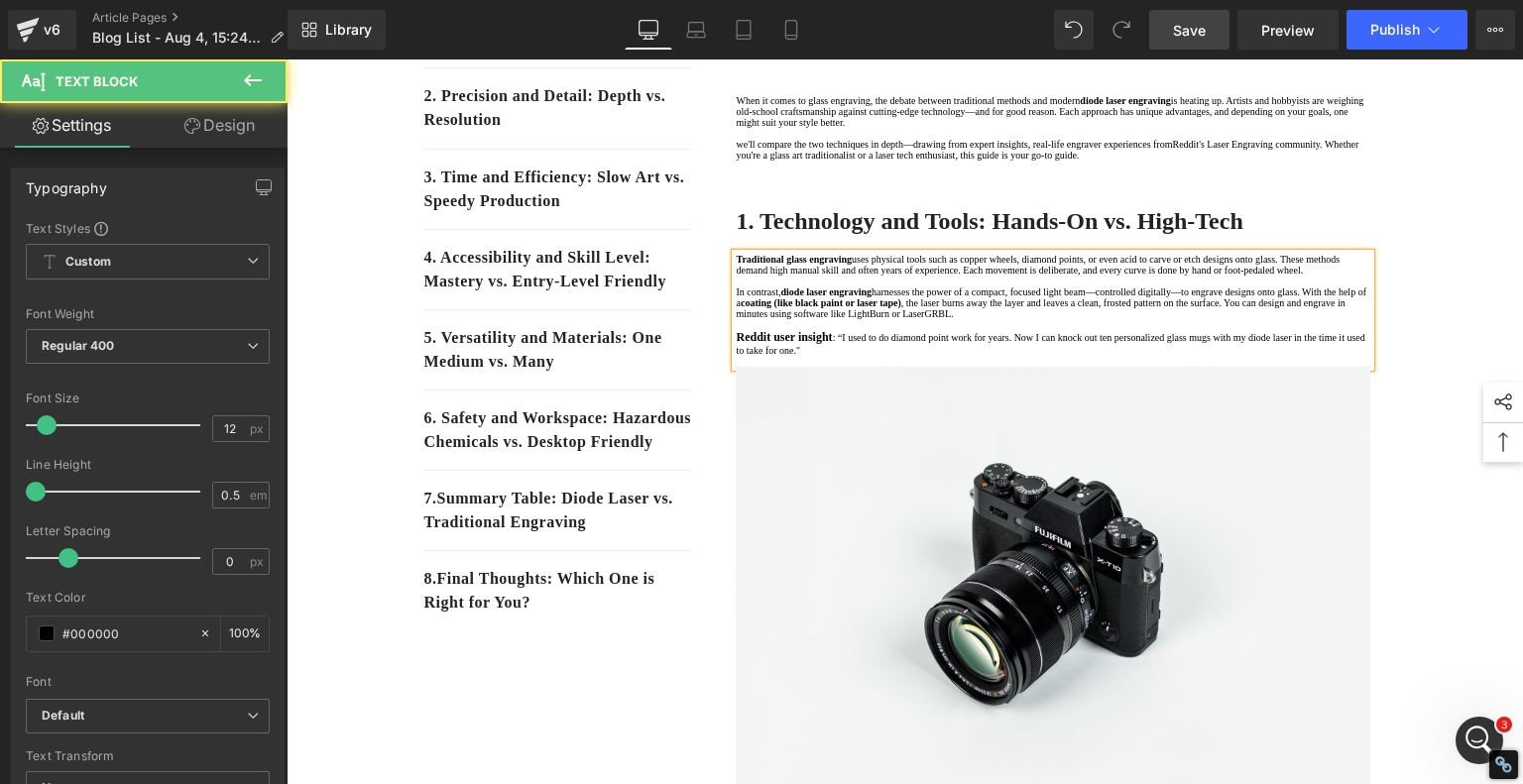 click at bounding box center (1053, 280) 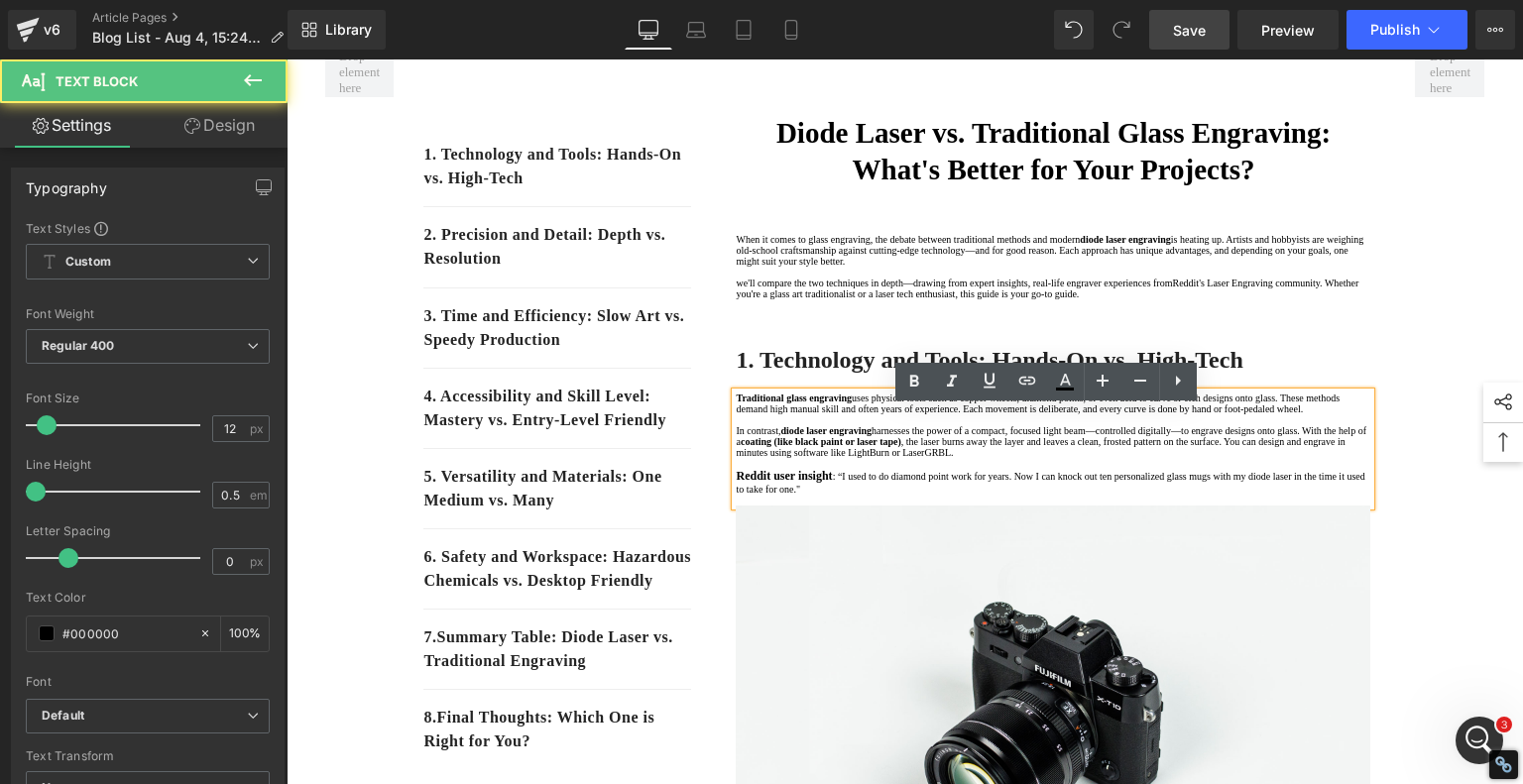 scroll, scrollTop: 116, scrollLeft: 0, axis: vertical 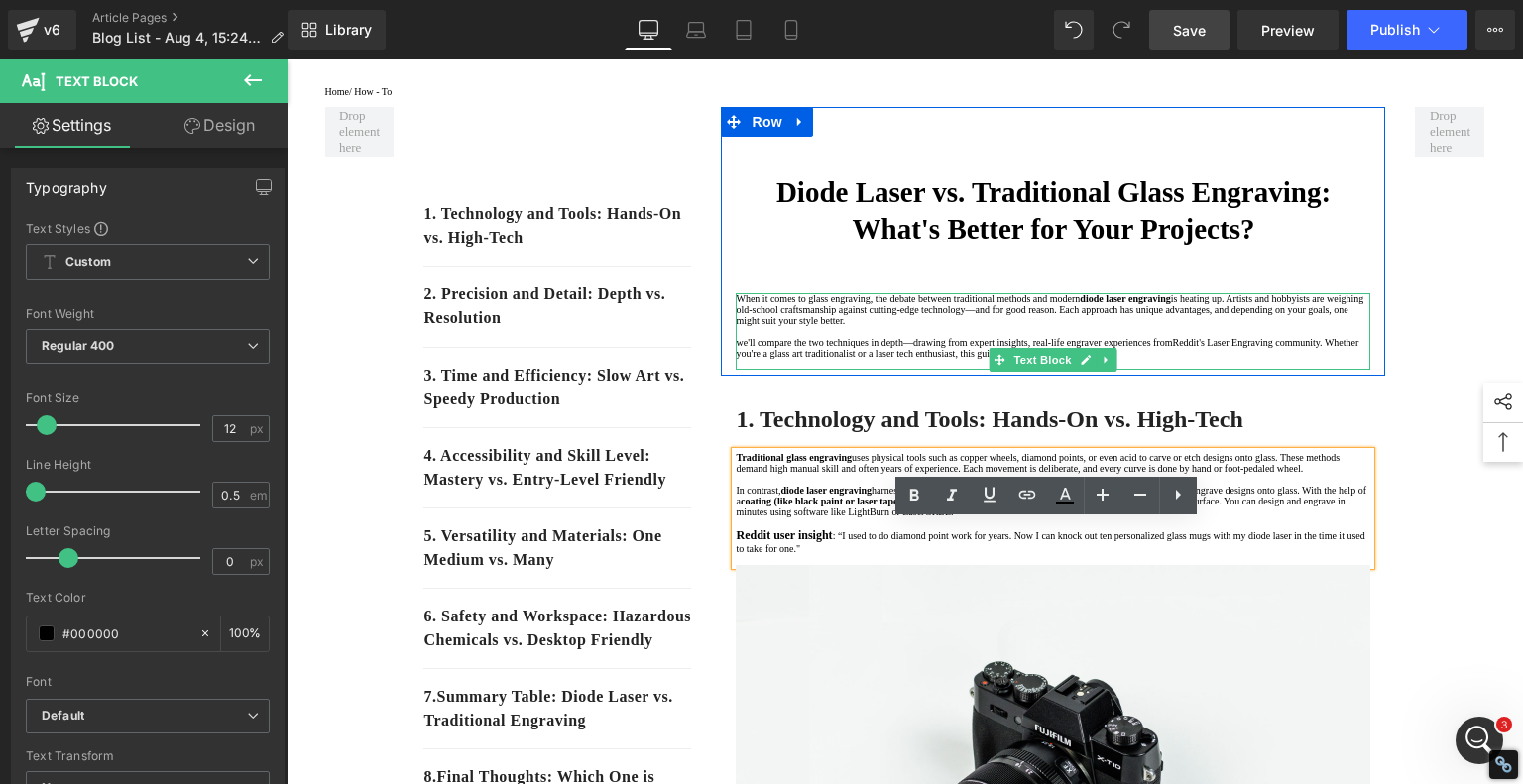 click at bounding box center (1053, 364) 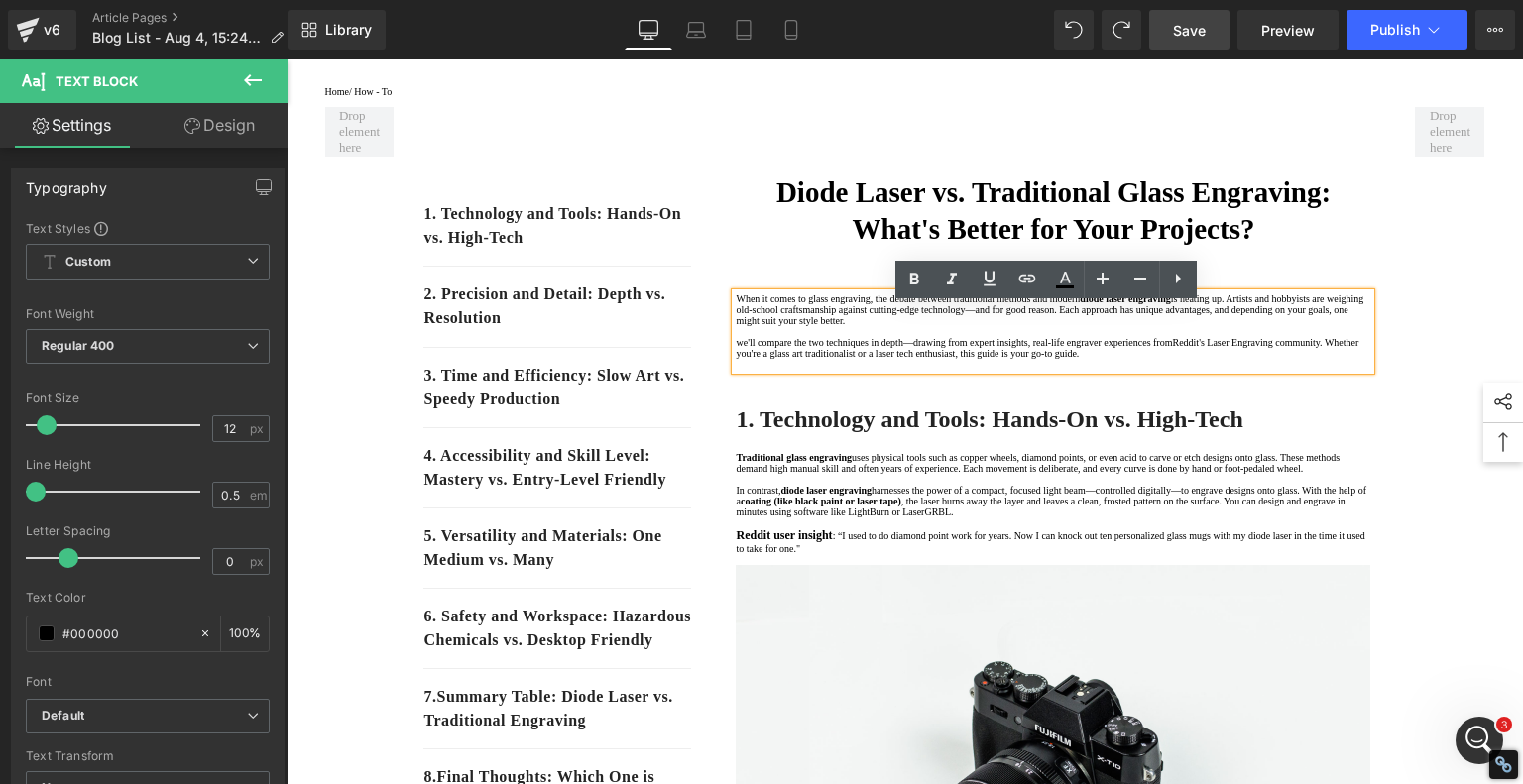 click on "1. Technology and Tools: Hands-On vs. High-Tech Text Block 2. Precision and Detail: Depth vs. Resolution Text Block 3. Time and Efficiency: Slow Art vs. Speedy Production Text Block 4. Accessibility and Skill Level: Mastery vs. Entry-Level Friendly Text Block 5. Versatility and Materials: One Medium vs. Many Text Block 6. Safety and Workspace: Hazardous Chemicals vs. Desktop Friendly Text Block 7 . Summary Table: Diode Laser vs. Traditional Engraving Text Block 8 . Final Thoughts: Which One is Right for You? Text Block Row 80px Diode Laser vs. Traditional Glass Engraving: What's Better for Your Projects? Heading When it comes to glass engraving, the debate between traditional methods and modern diode laser engraving we'll compare the two techniques in depth—drawing from expert insights, real-life engraver experiences from Reddit's Laser Engraving community Text Block Row Heading In contrast," at bounding box center [905, 2300] 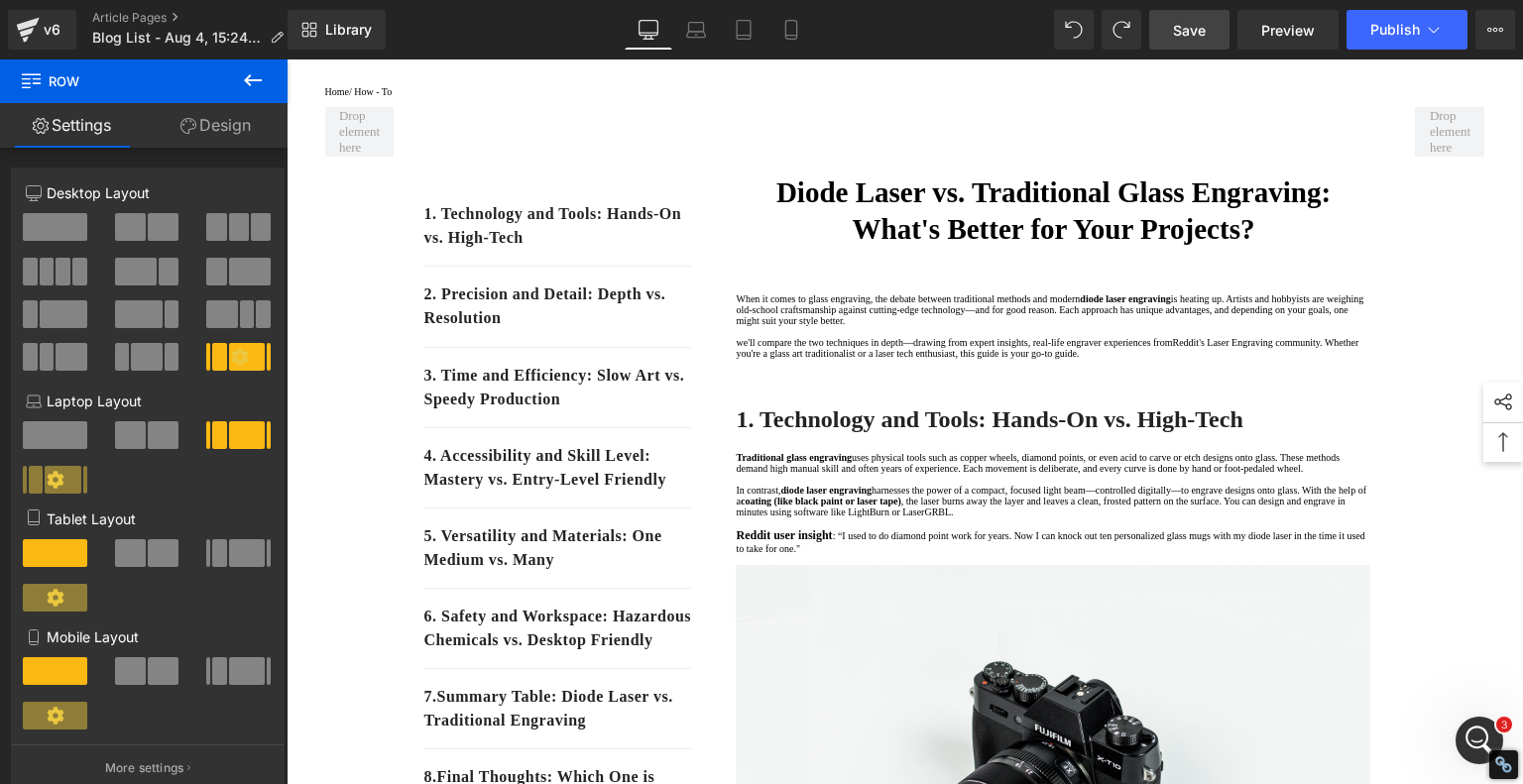 click on "Save" at bounding box center [1189, 30] 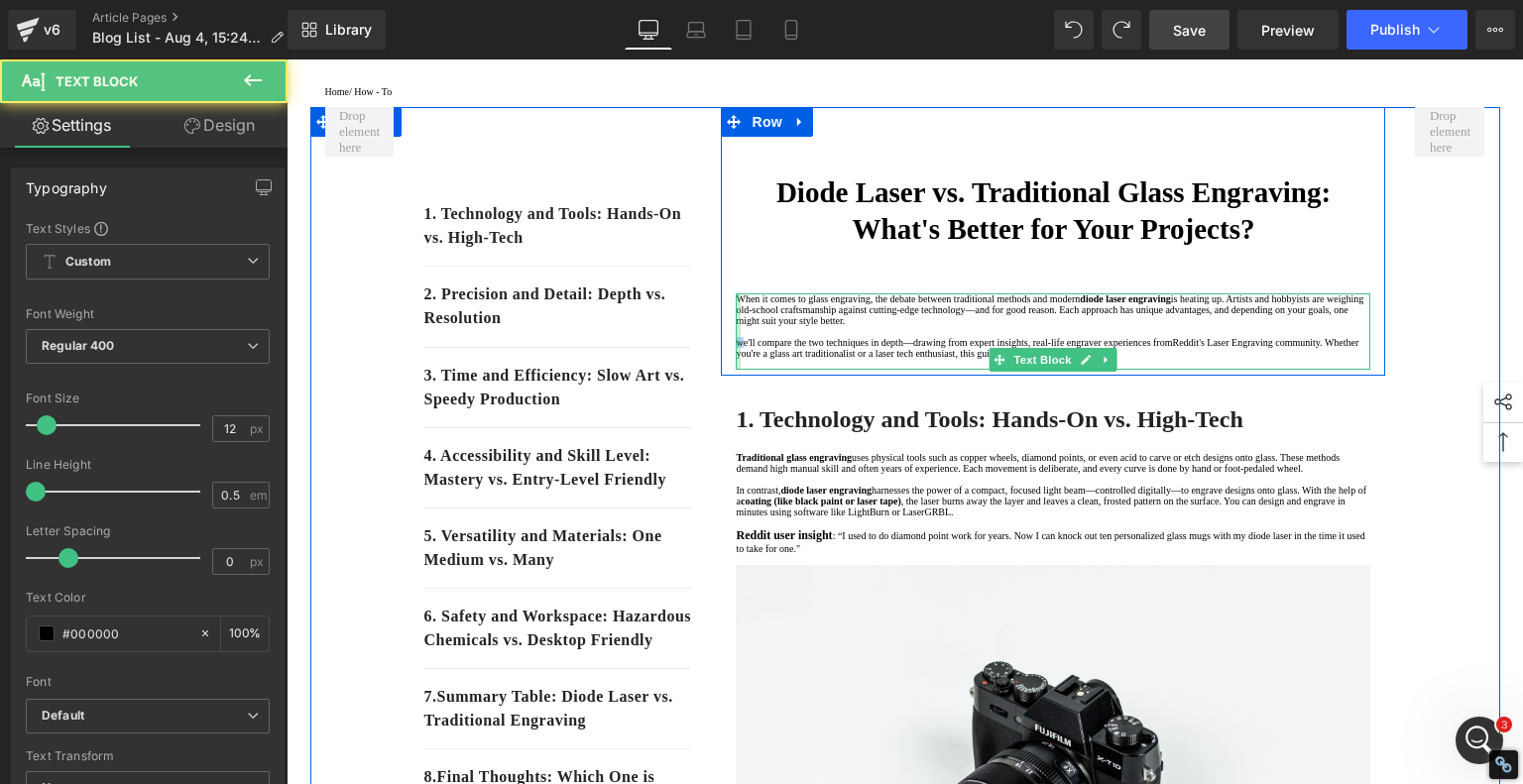 click on "When it comes to glass engraving, the debate between traditional methods and modern  diode laser engraving  is heating up. Artists and hobbyists are weighing old-school craftsmanship against cutting-edge technology—and for good reason. Each approach has unique advantages, and depending on your goals, one might suit your style better. we'll compare the two techniques in depth—drawing from expert insights, real-life engraver experiences from  Reddit's Laser Engraving community . Whether you're a glass art traditionalist or a laser tech enthusiast, this guide is your go-to guide. Text Block" at bounding box center [1053, 331] 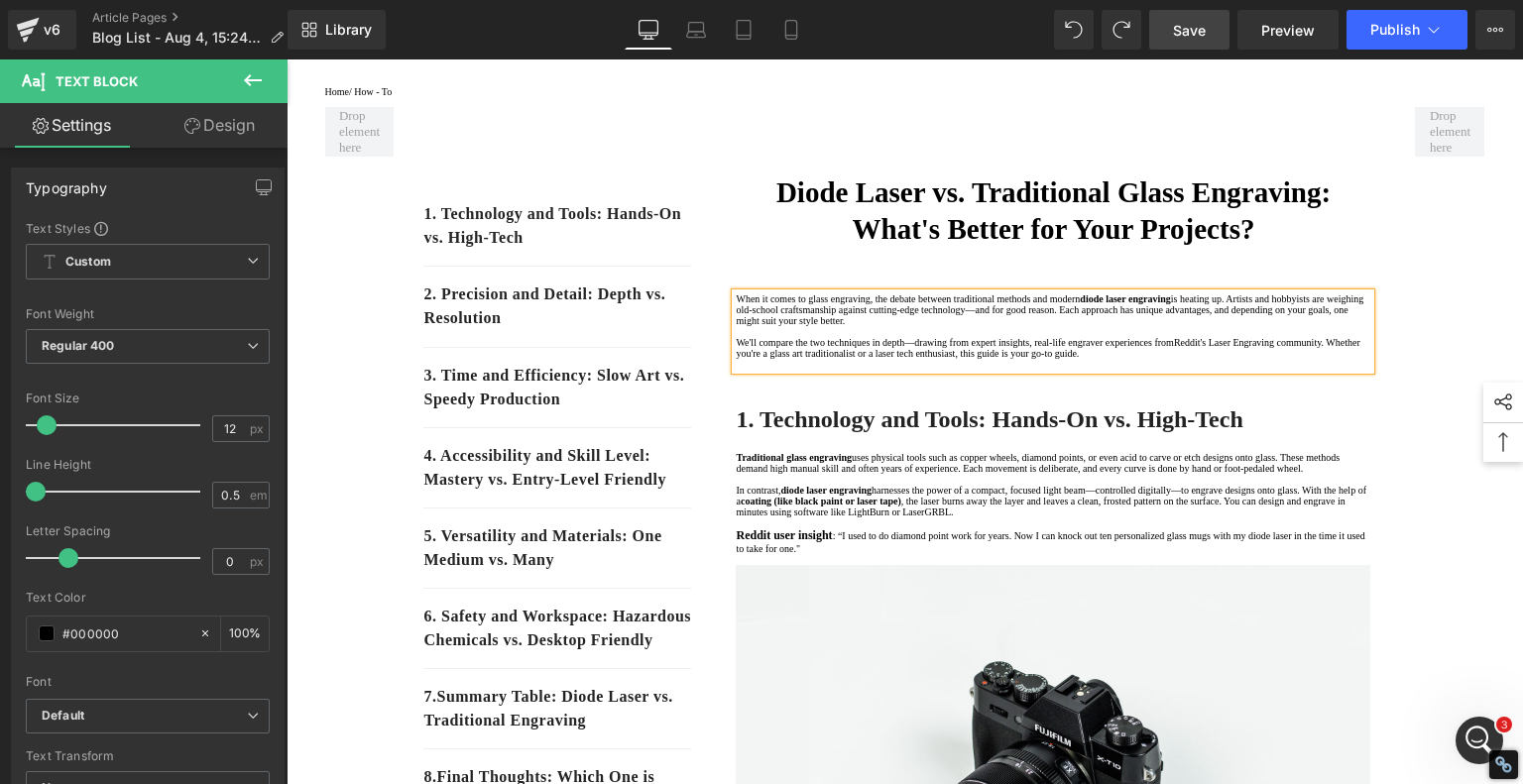 click at bounding box center (1053, 364) 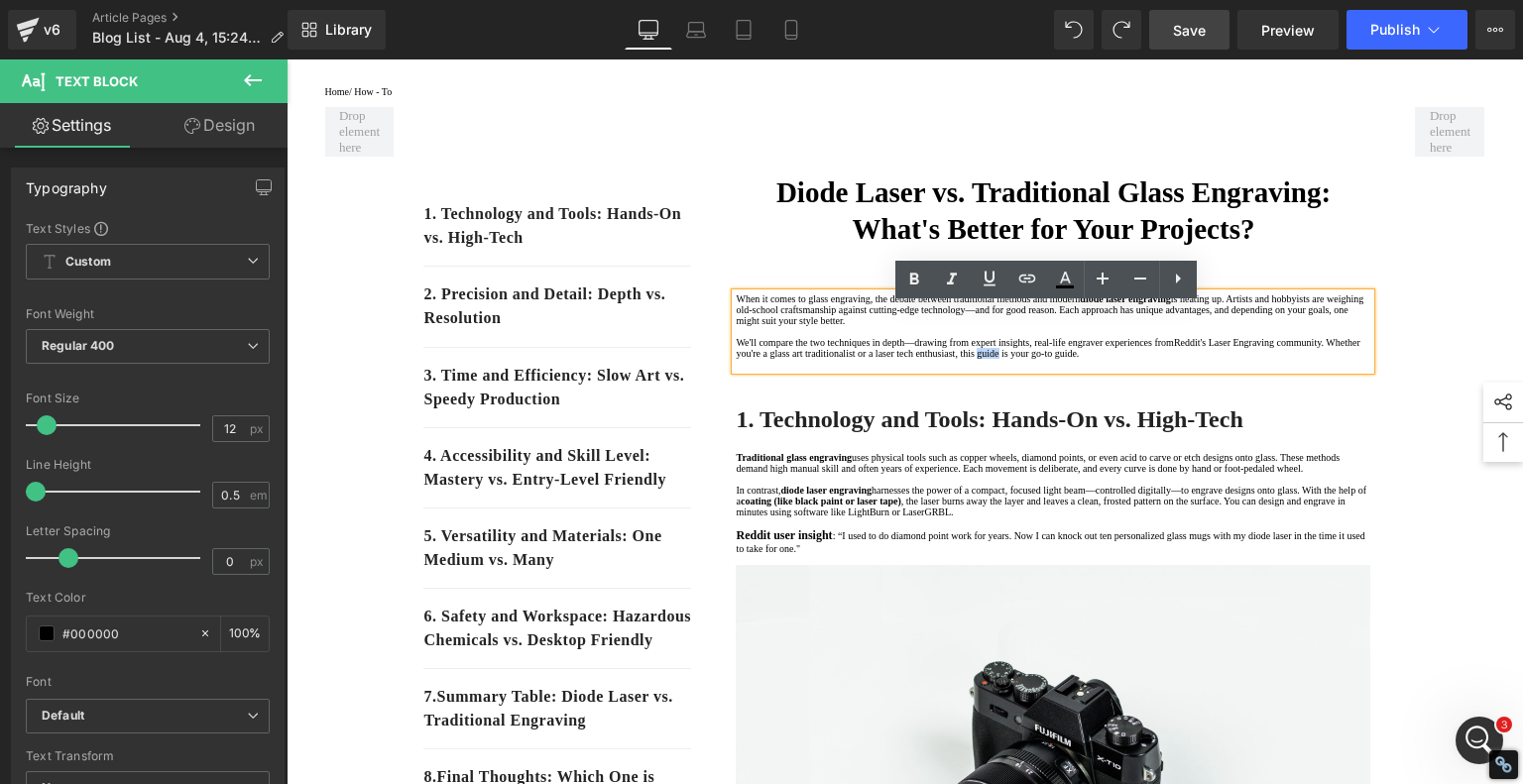 drag, startPoint x: 1326, startPoint y: 402, endPoint x: 1352, endPoint y: 405, distance: 26.172505 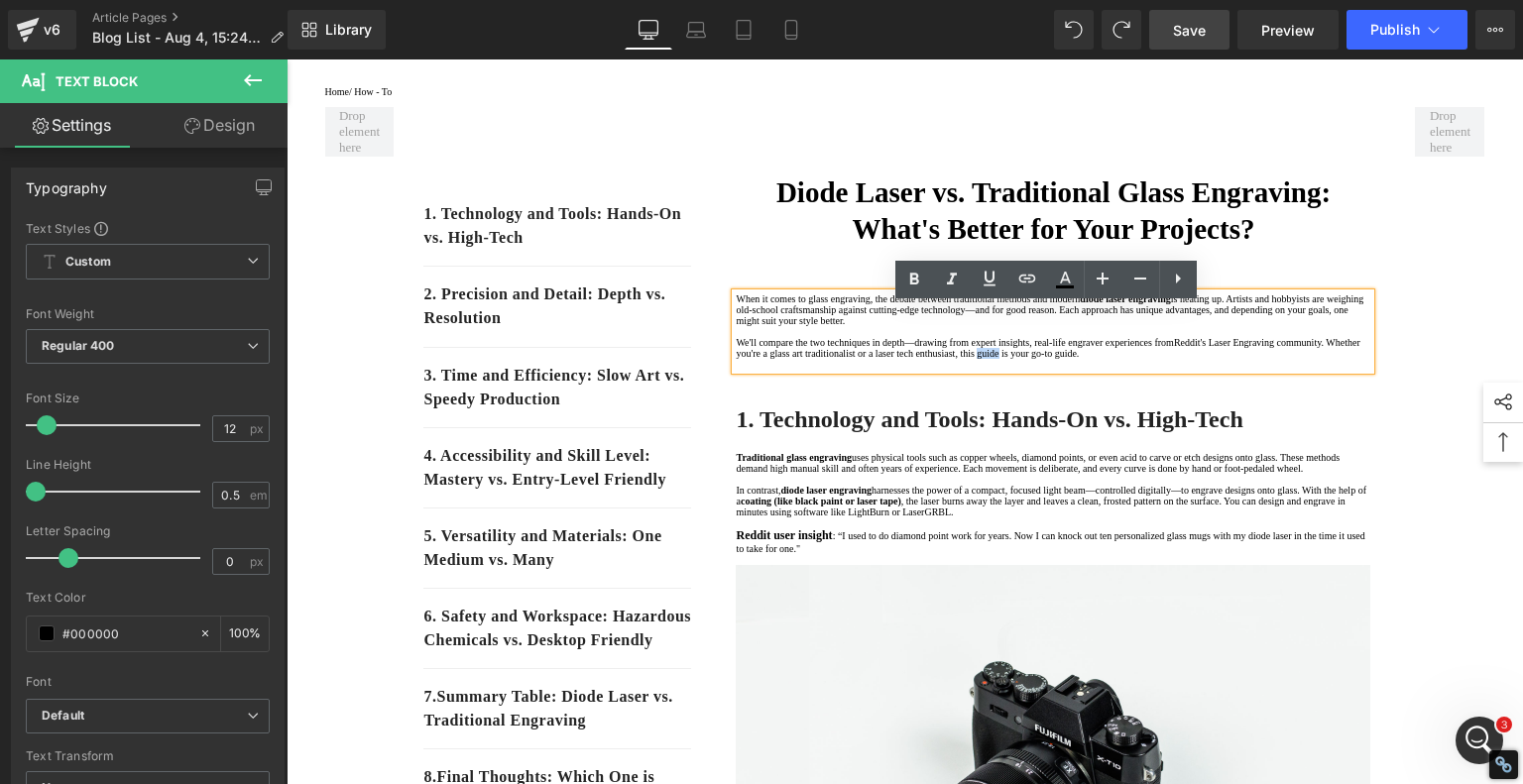 click on ". Whether you're a glass art traditionalist or a laser tech enthusiast, this guide is your go-to guide." at bounding box center (1047, 348) 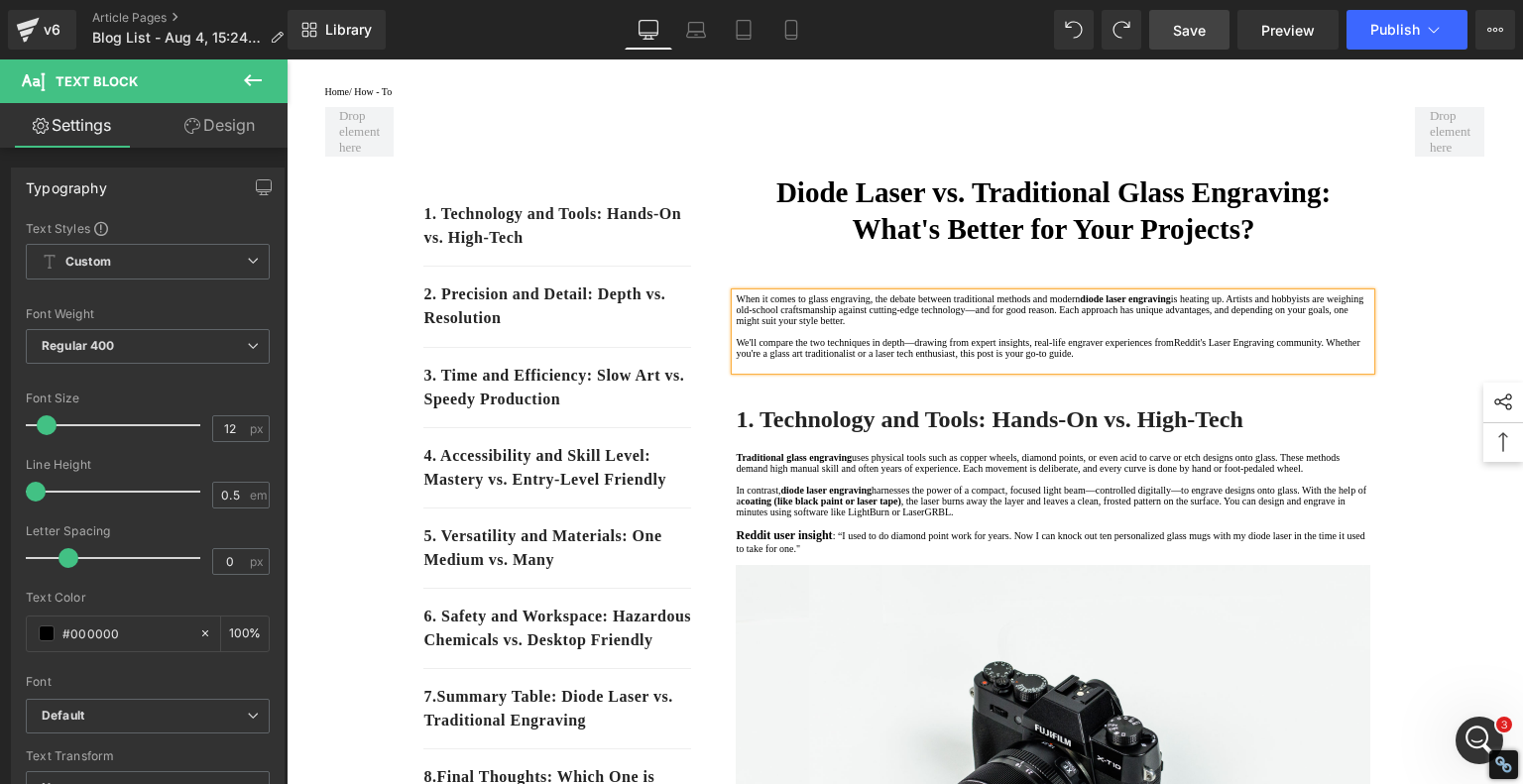 click on "1. Technology and Tools: Hands-On vs. High-Tech Text Block 2. Precision and Detail: Depth vs. Resolution Text Block 3. Time and Efficiency: Slow Art vs. Speedy Production Text Block 4. Accessibility and Skill Level: Mastery vs. Entry-Level Friendly Text Block 5. Versatility and Materials: One Medium vs. Many Text Block 6. Safety and Workspace: Hazardous Chemicals vs. Desktop Friendly Text Block 7 . Summary Table: Diode Laser vs. Traditional Engraving Text Block 8 . Final Thoughts: Which One is Right for You? Text Block Row 80px Diode Laser vs. Traditional Glass Engraving: What's Better for Your Projects? Heading When it comes to glass engraving, the debate between traditional methods and modern diode laser engraving We'll compare the two techniques in depth—drawing from expert insights, real-life engraver experiences from Reddit's Laser Engraving community Text Block Row Heading In contrast," at bounding box center (905, 2300) 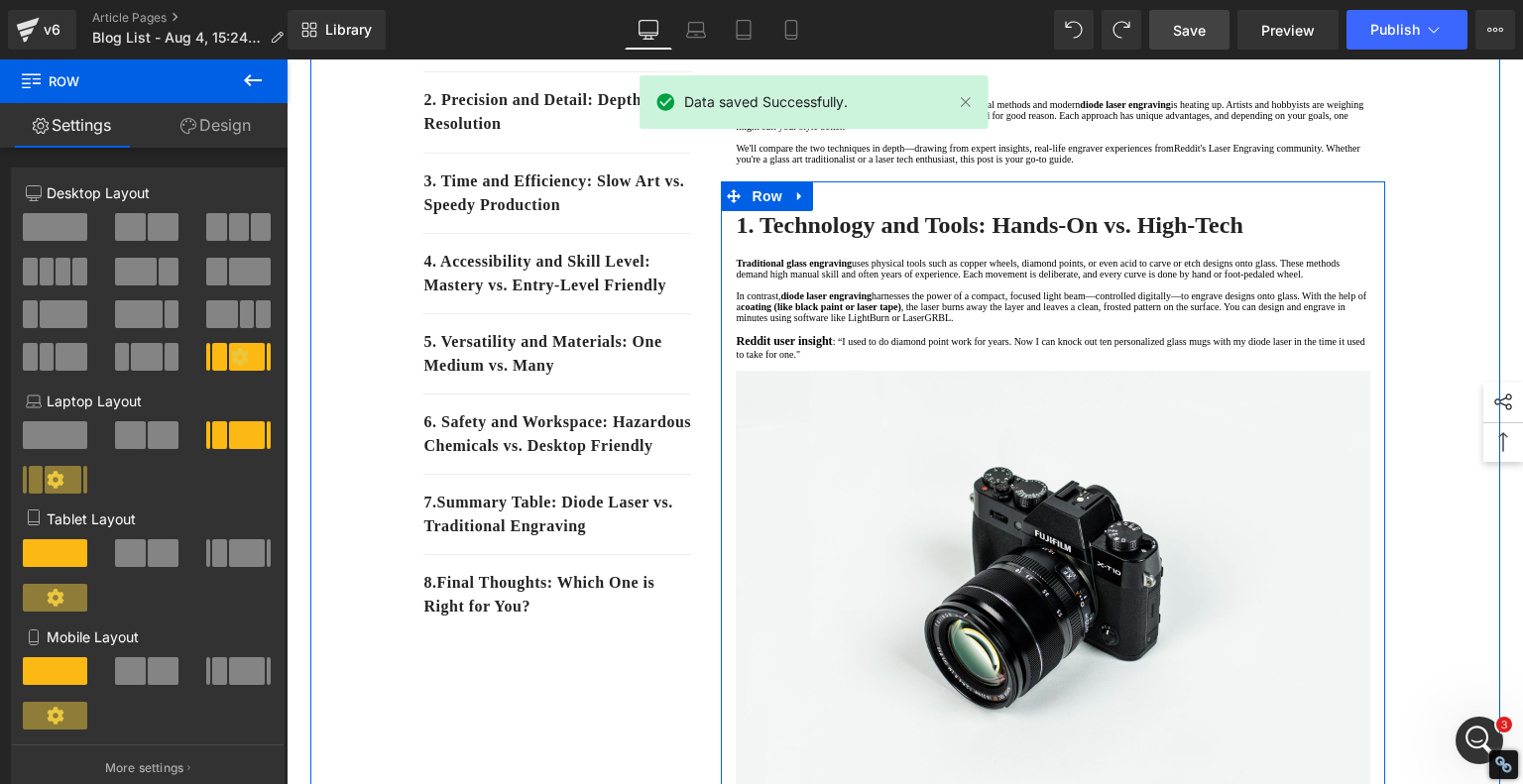 scroll, scrollTop: 314, scrollLeft: 0, axis: vertical 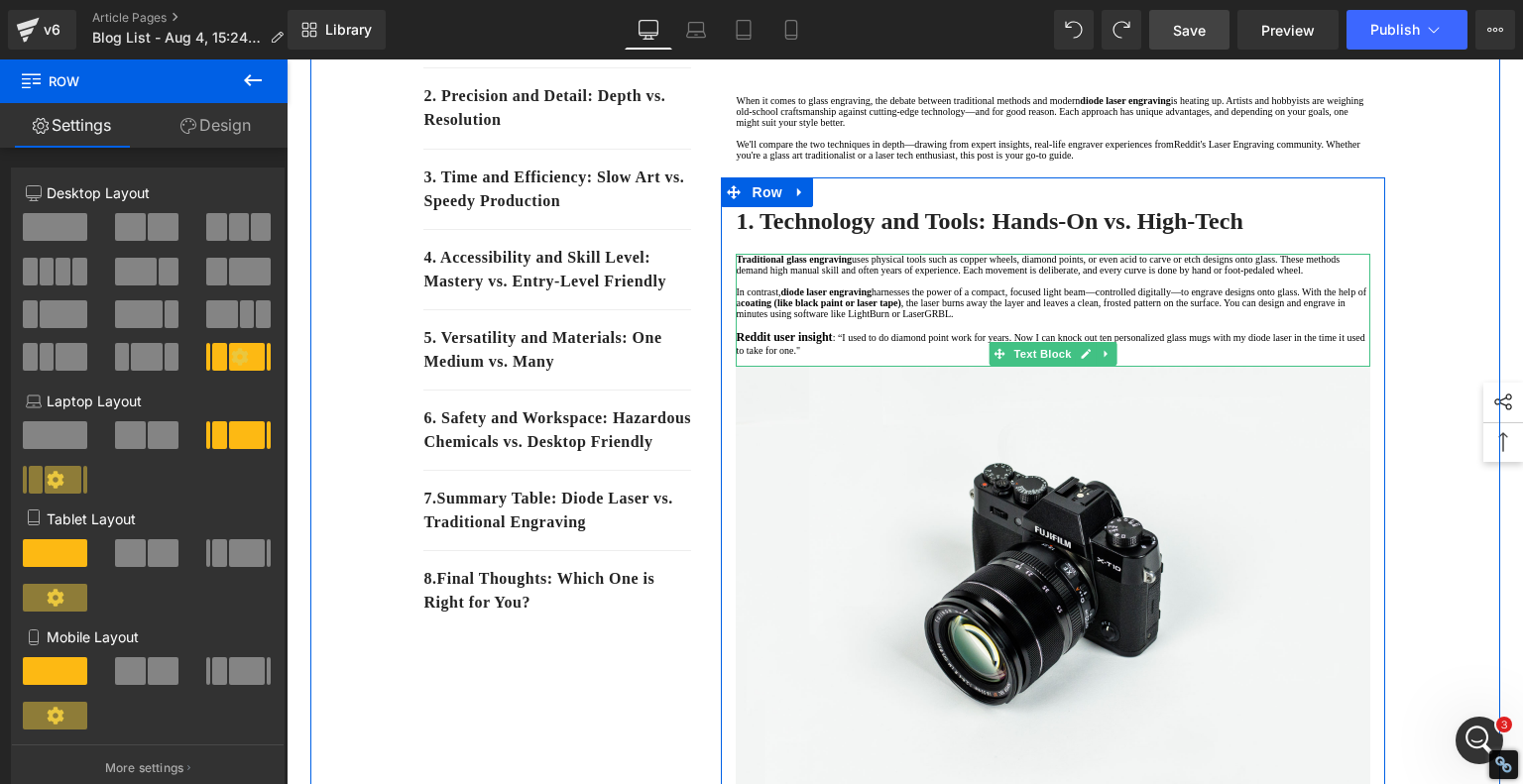 click on "uses physical tools such as copper wheels, diamond points, or even acid to carve or etch designs onto glass. These methods demand high manual skill and often years of experience. Each movement is deliberate, and every curve is done by hand or foot-pedaled wheel." at bounding box center [1037, 265] 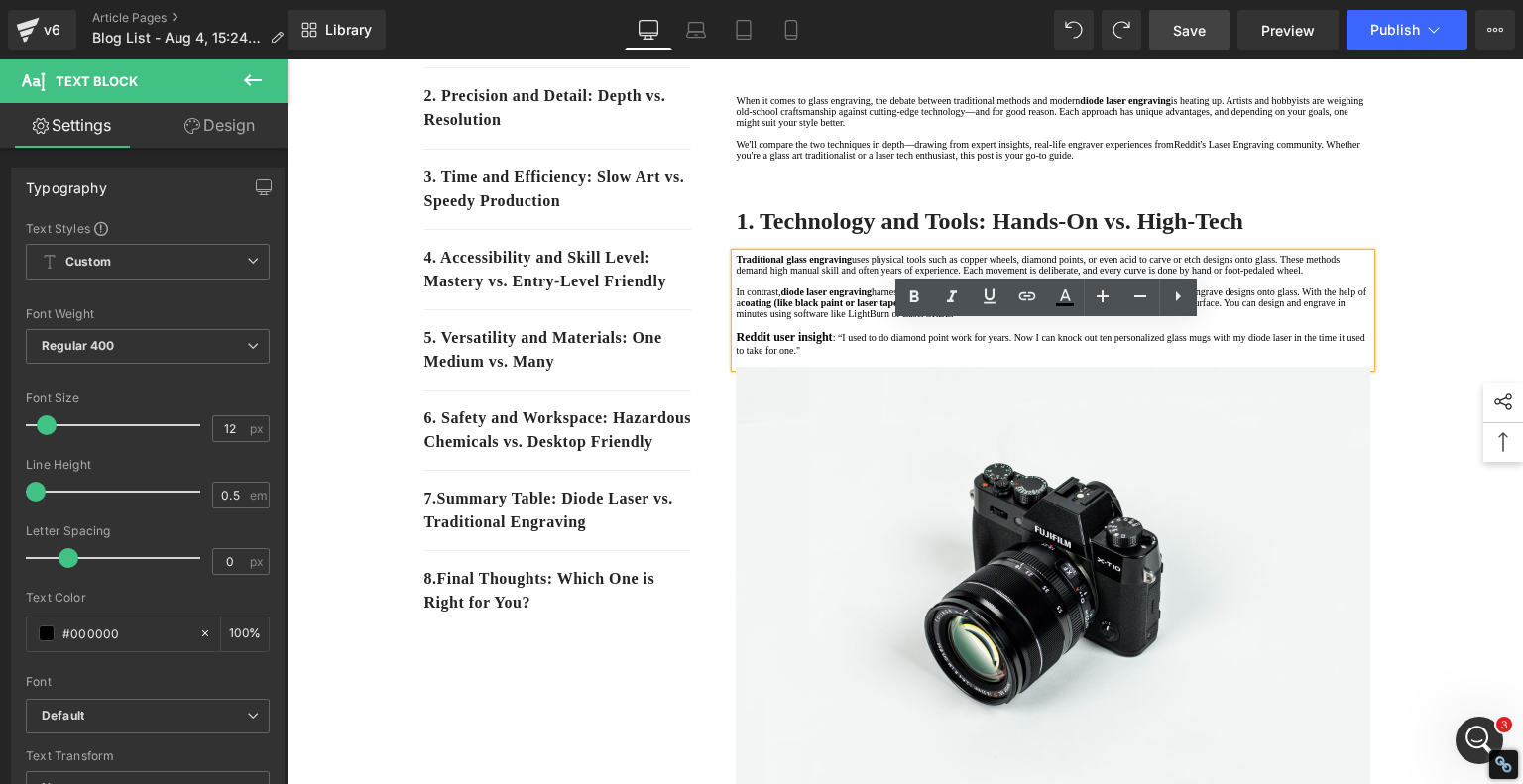 click on "In contrast,  diode laser engraving  harnesses the power of a compact, focused light beam—controlled digitally—to engrave designs onto glass. With the help of a  coating (like black paint or laser tape) , the laser burns away the layer and leaves a clean, frosted pattern on the surface. You can design and engrave in minutes using software like LightBurn or LaserGRBL." at bounding box center [1053, 302] 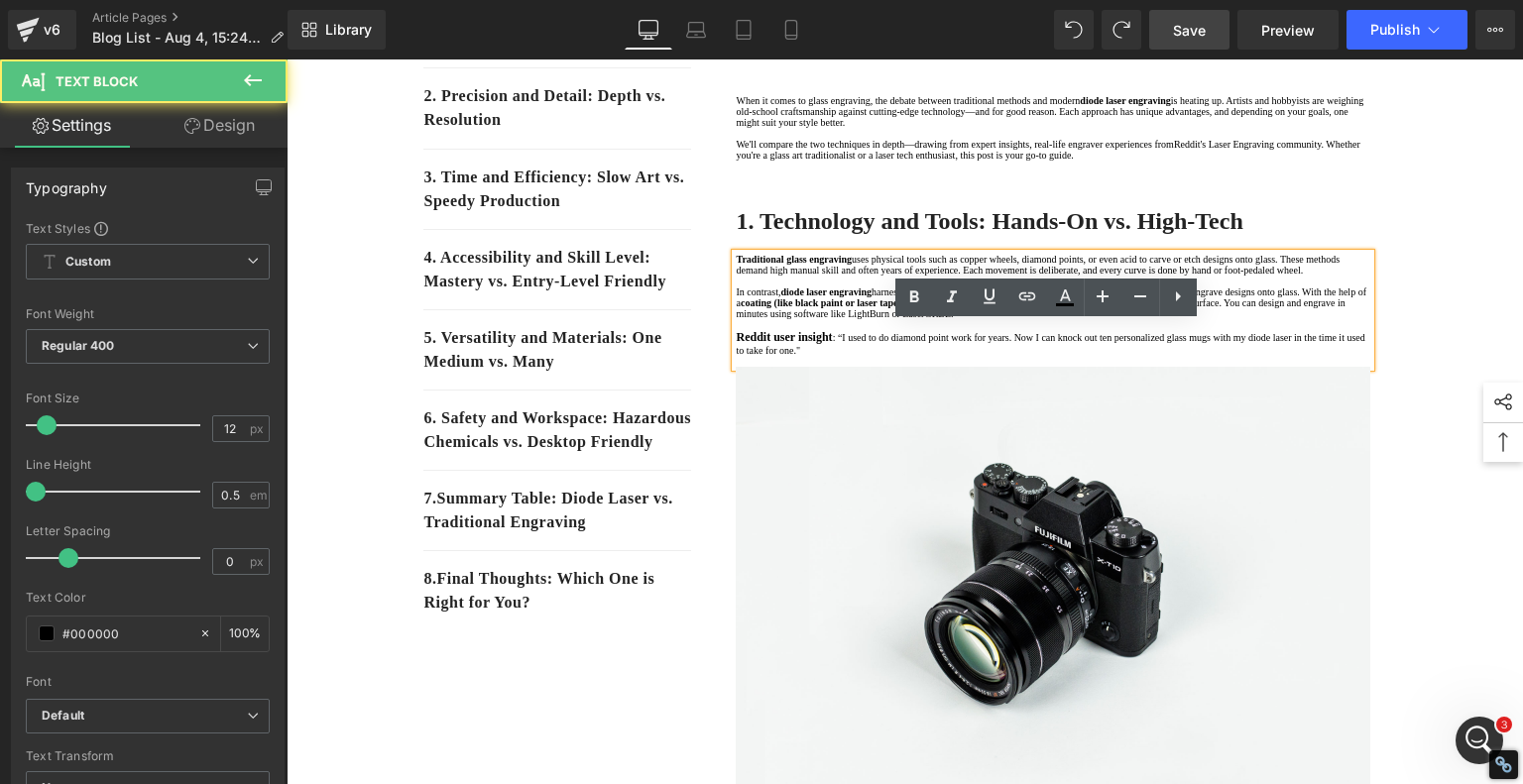 type 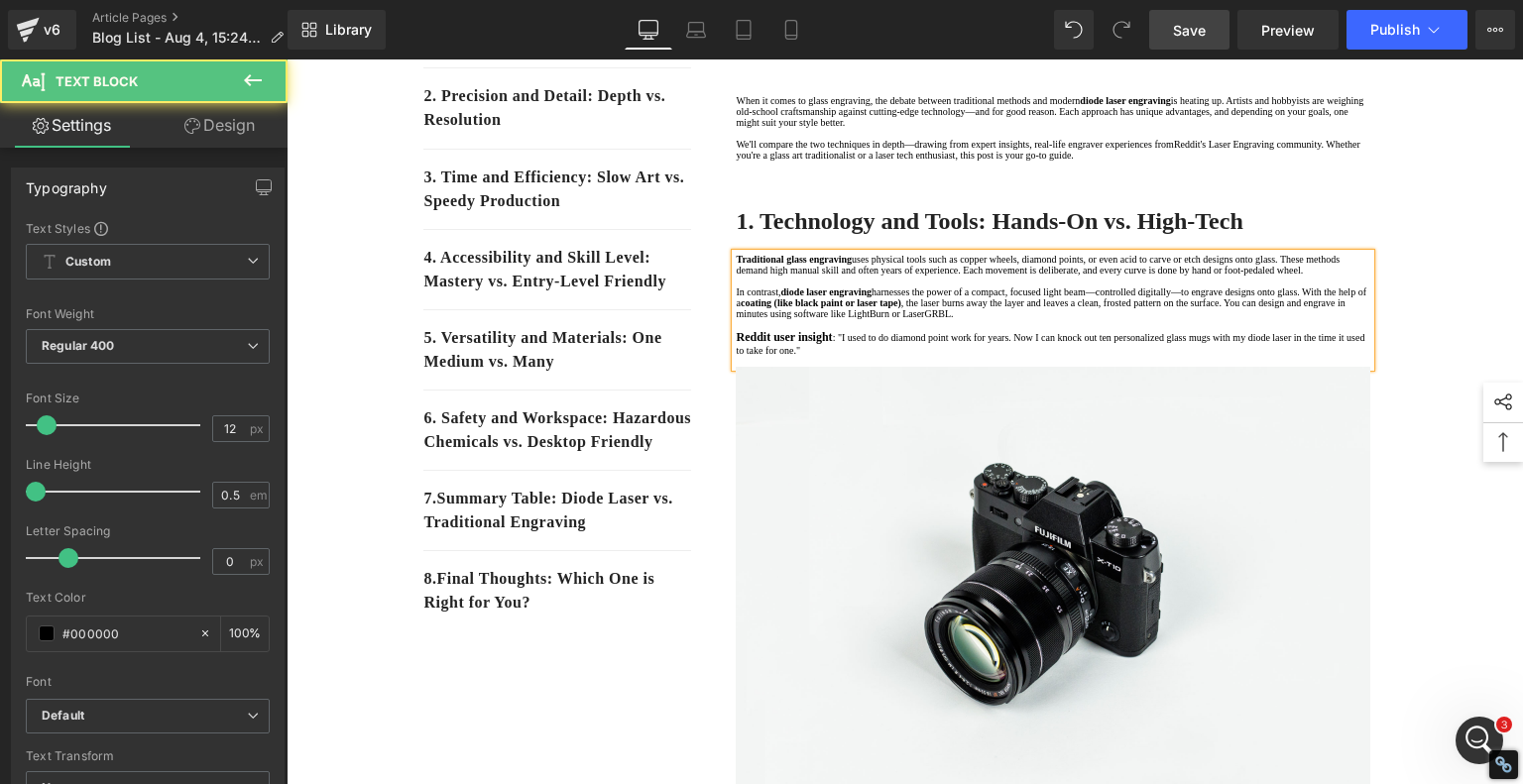 click on "Reddit user insight : "I used to do diamond point work for years. Now I can knock out ten personalized glass mugs with my diode laser in the time it used to take for one."" at bounding box center (1053, 343) 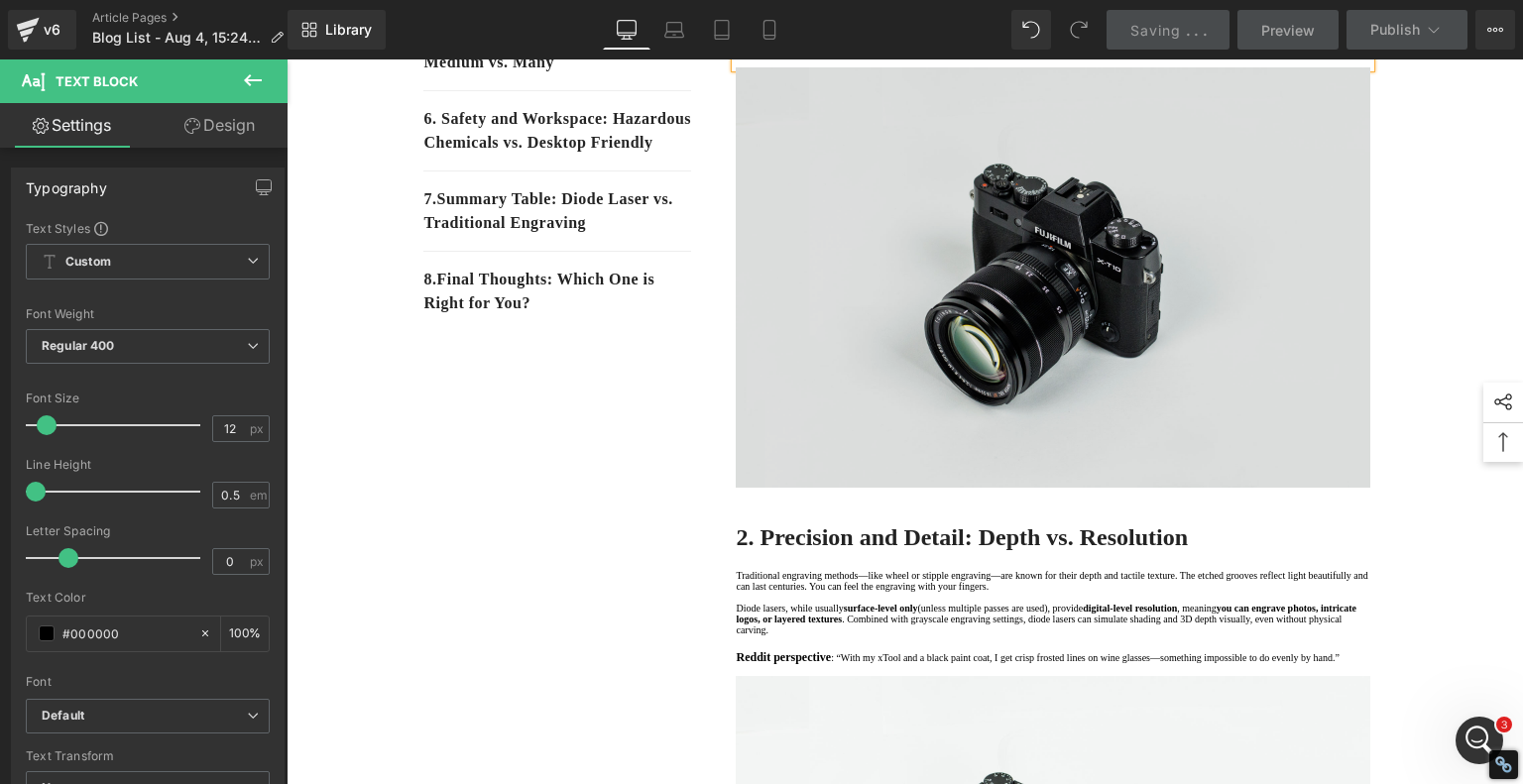 scroll, scrollTop: 909, scrollLeft: 0, axis: vertical 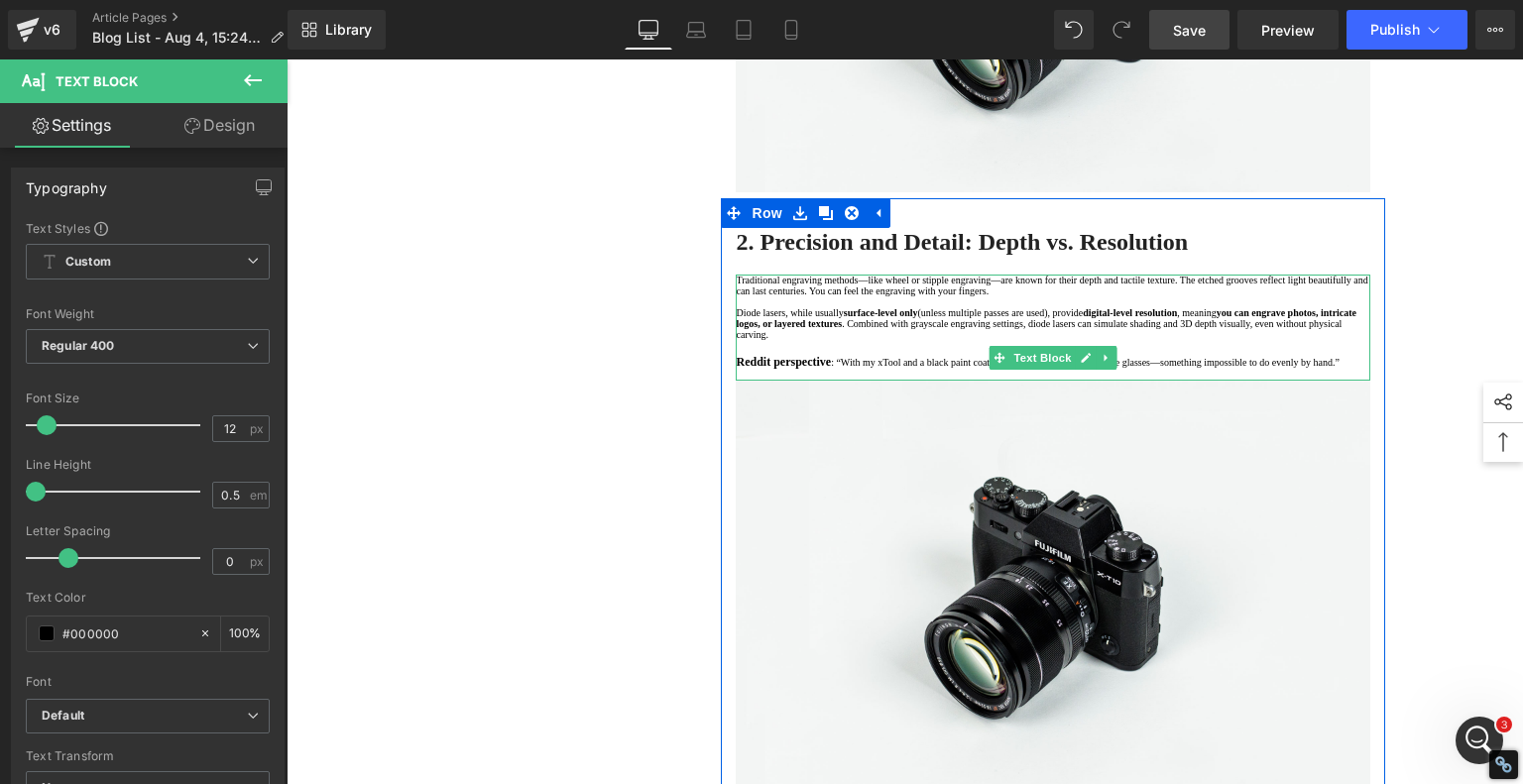 click on ": “With my xTool and a black paint coat, I get crisp frosted lines on wine glasses—something impossible to do evenly by hand.”" at bounding box center (1085, 362) 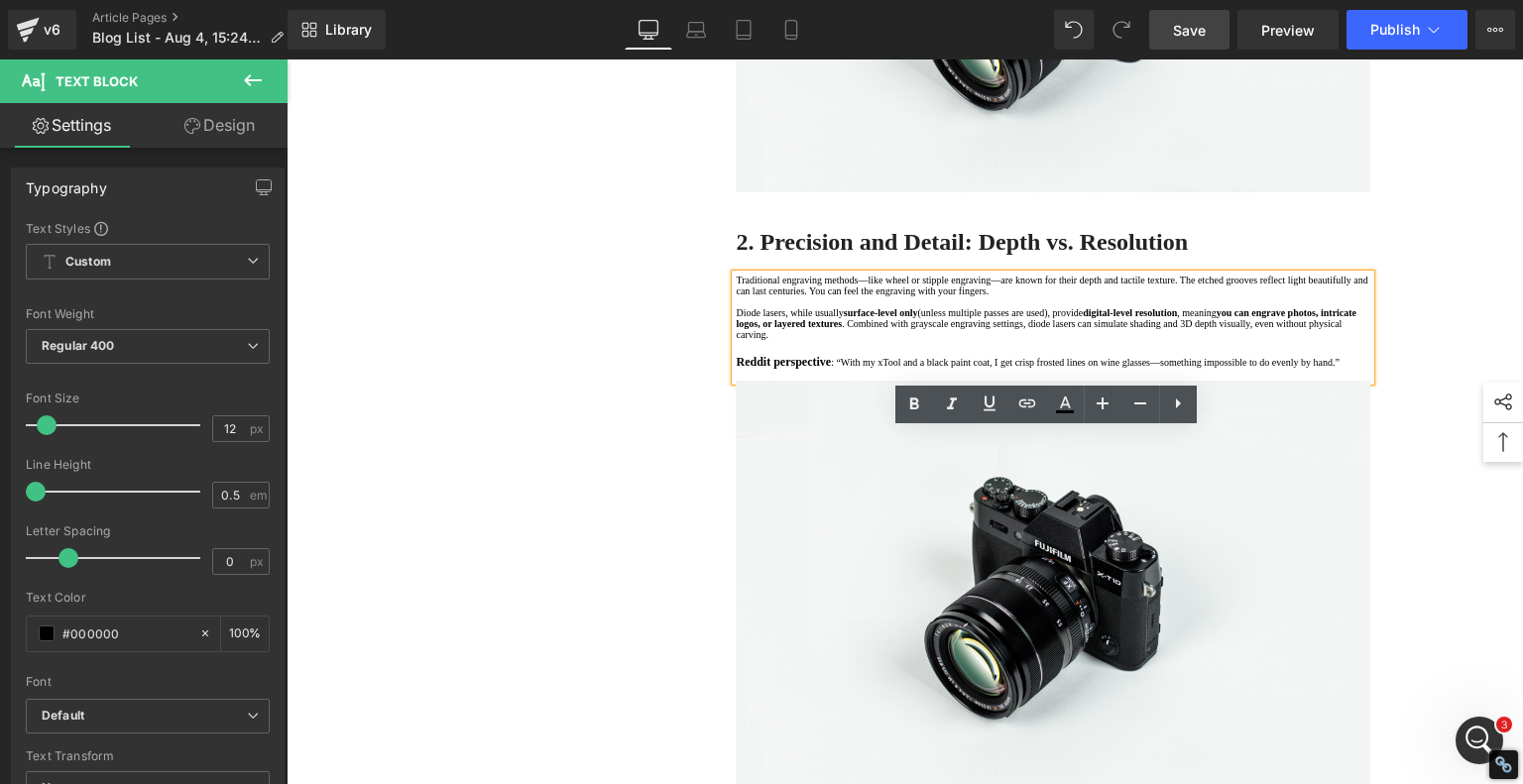 type 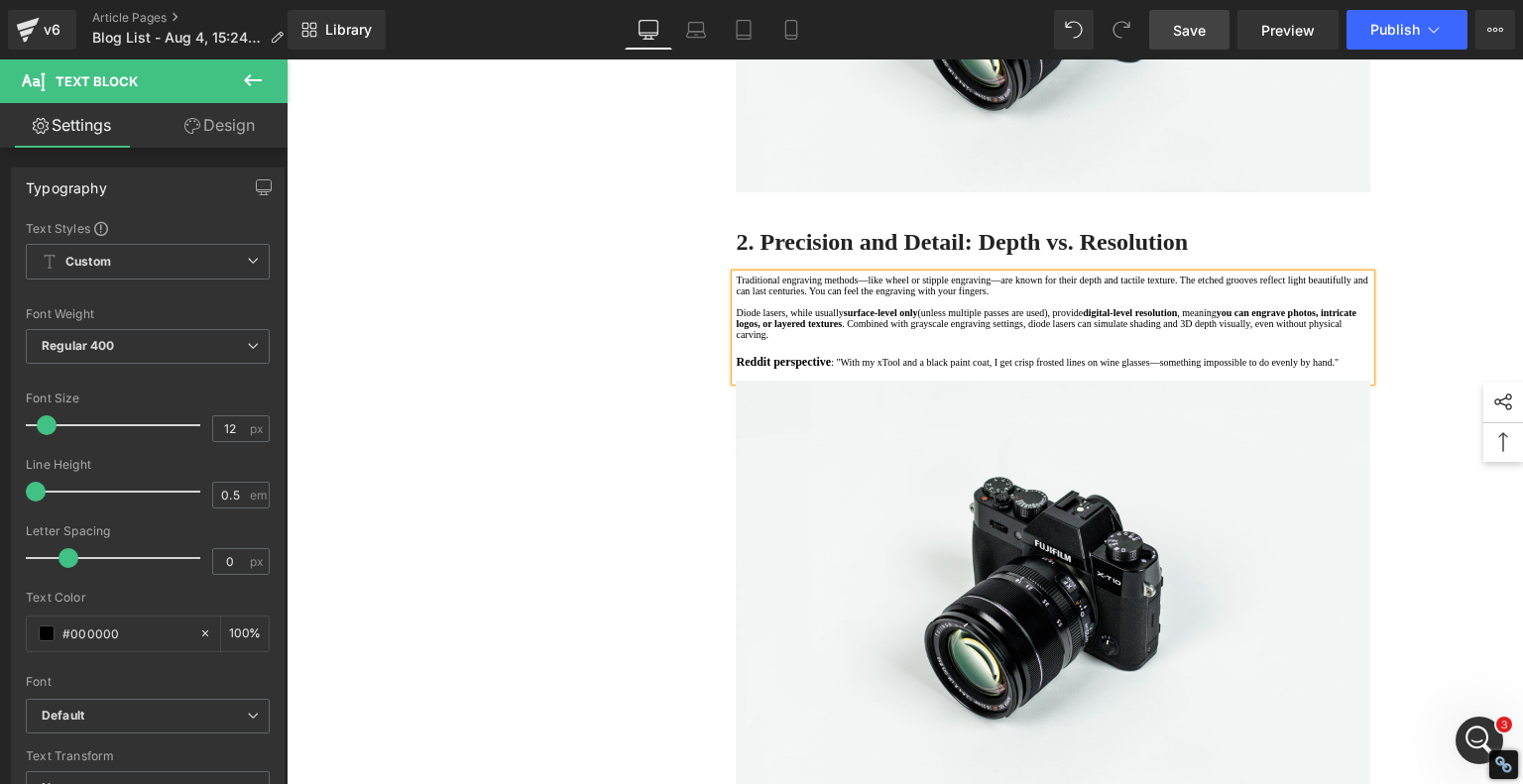 click on "Reddit perspective : "With my xTool and a black paint coat, I get crisp frosted lines on wine glasses—something impossible to do evenly by hand.”" at bounding box center (1053, 362) 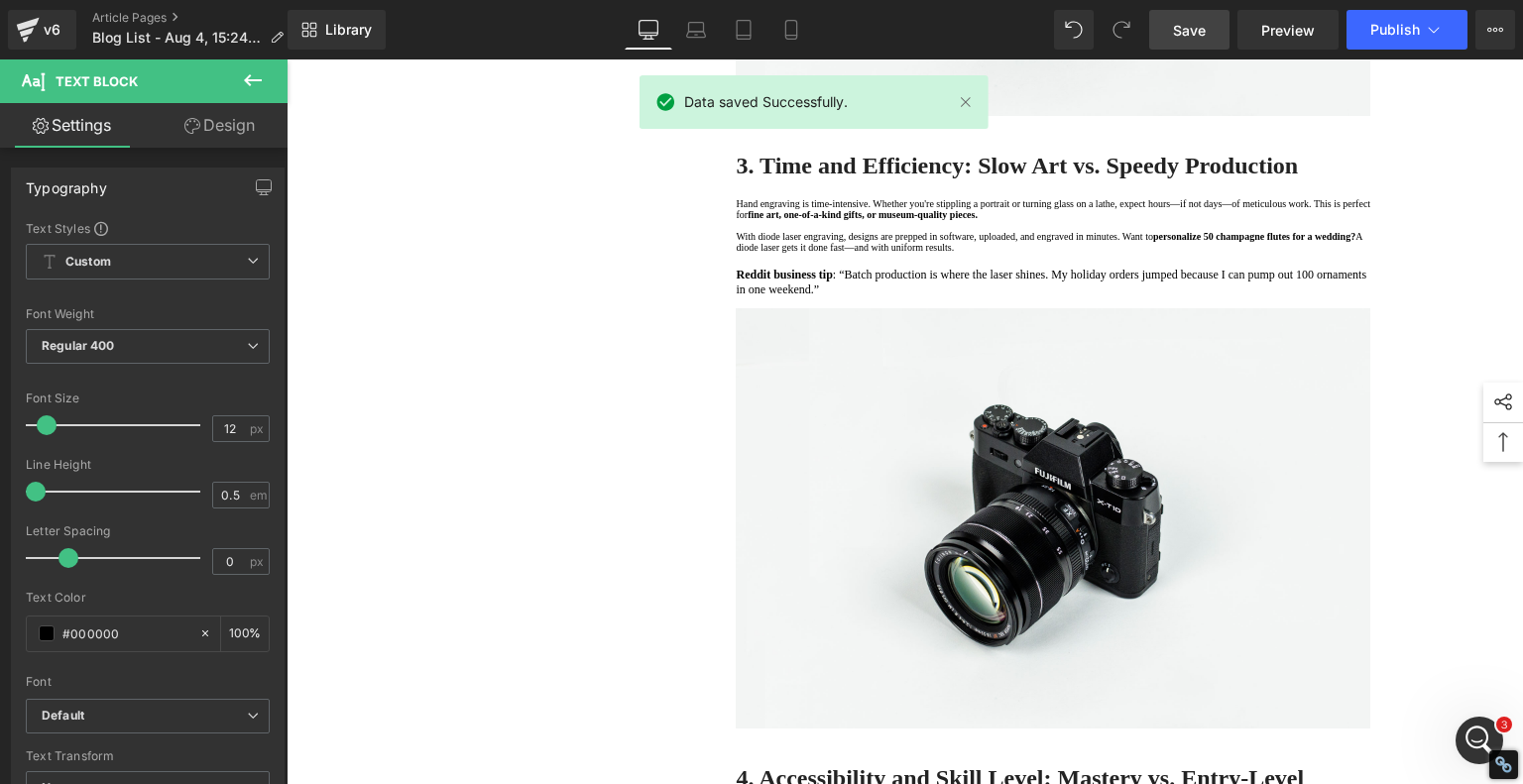 scroll, scrollTop: 1603, scrollLeft: 0, axis: vertical 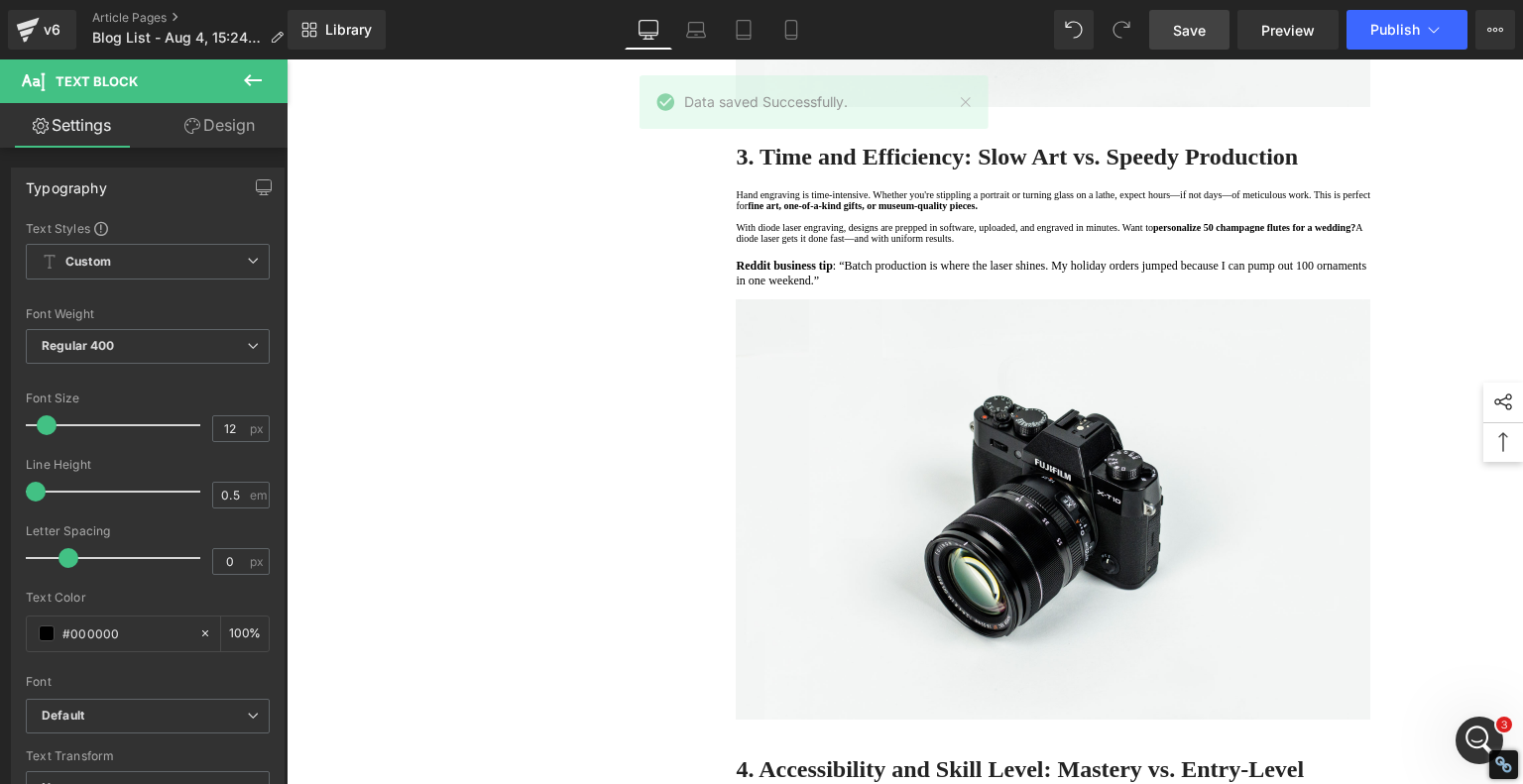 click on "Save" at bounding box center [1189, 30] 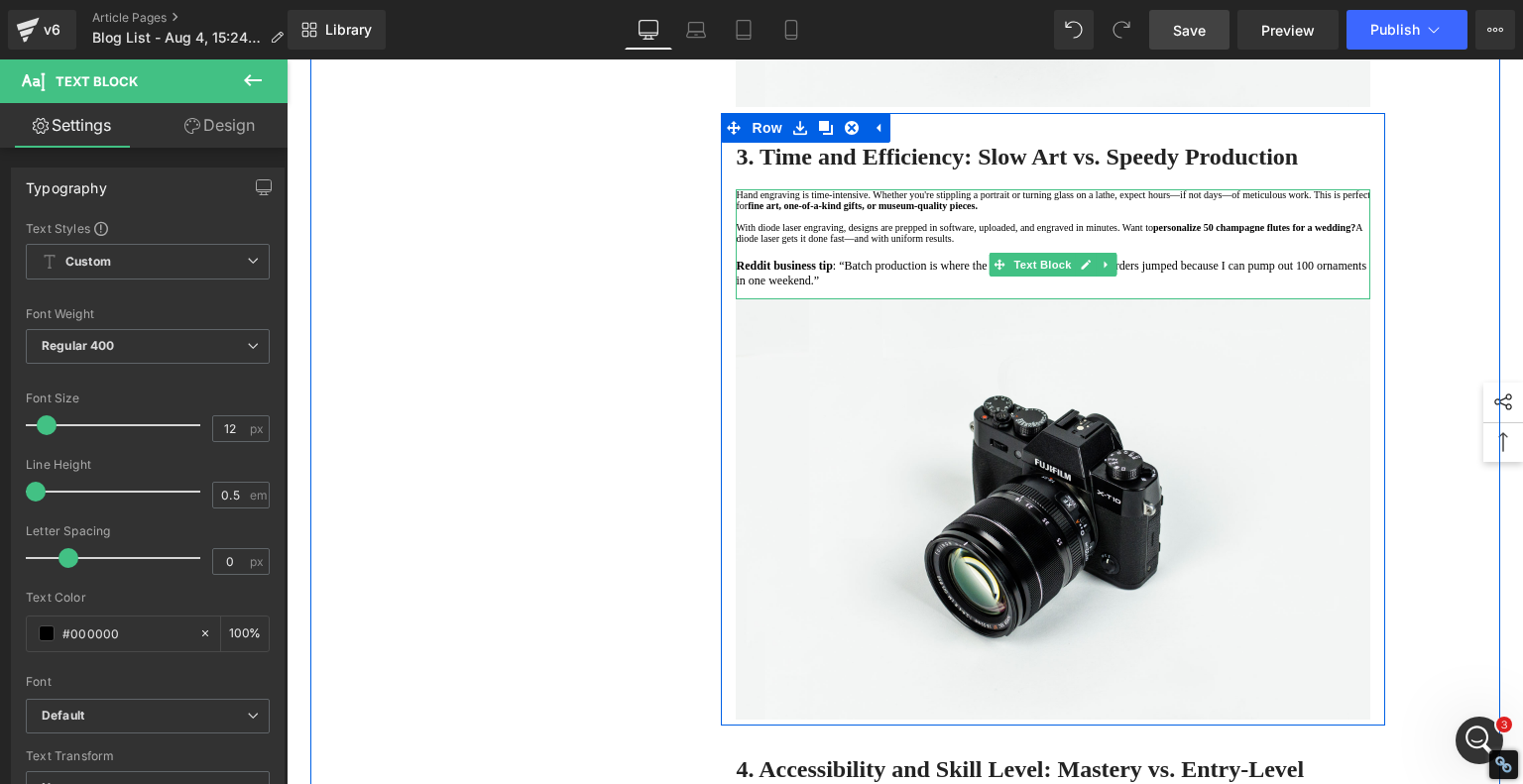 drag, startPoint x: 857, startPoint y: 514, endPoint x: 1060, endPoint y: 503, distance: 203.29781 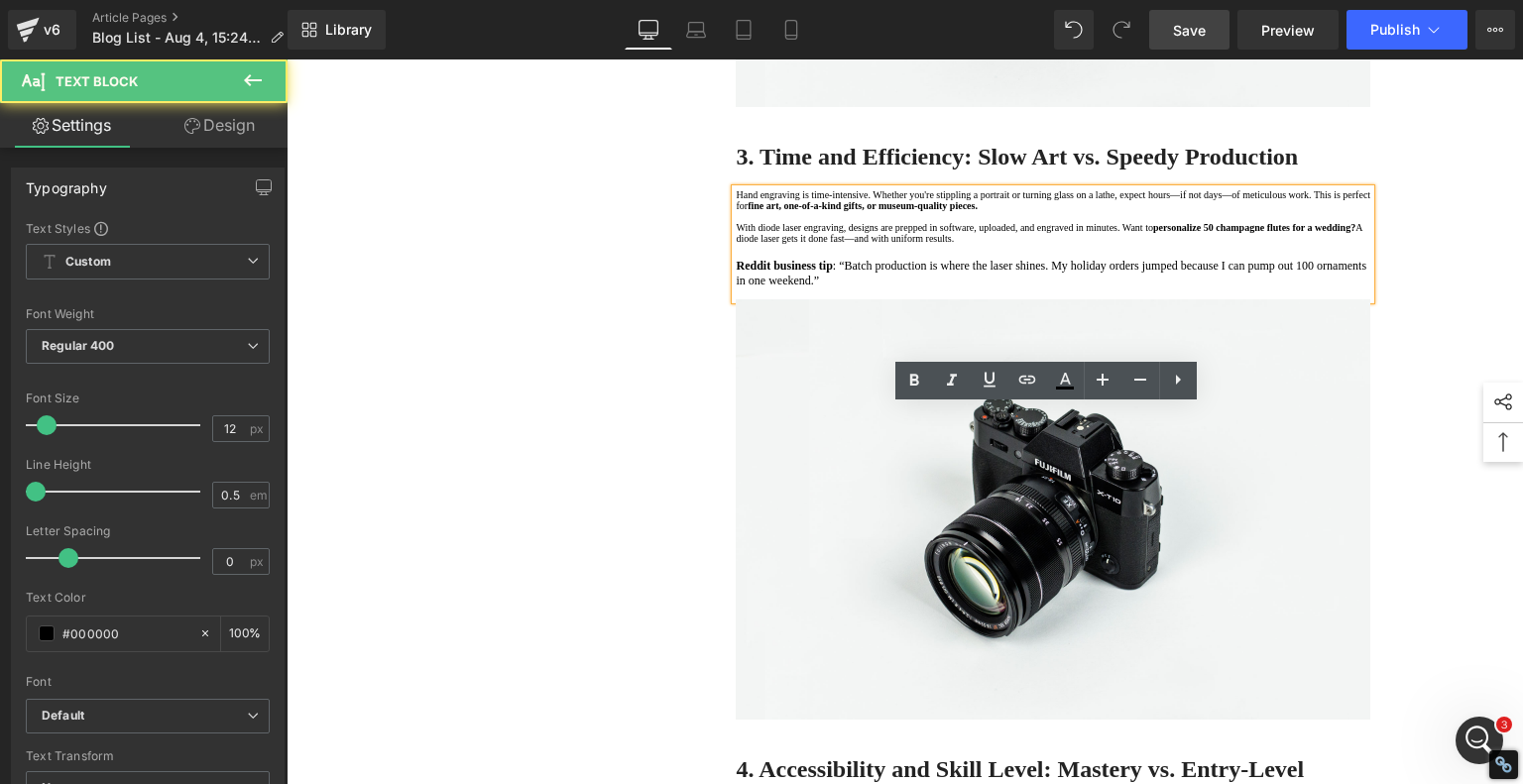 type 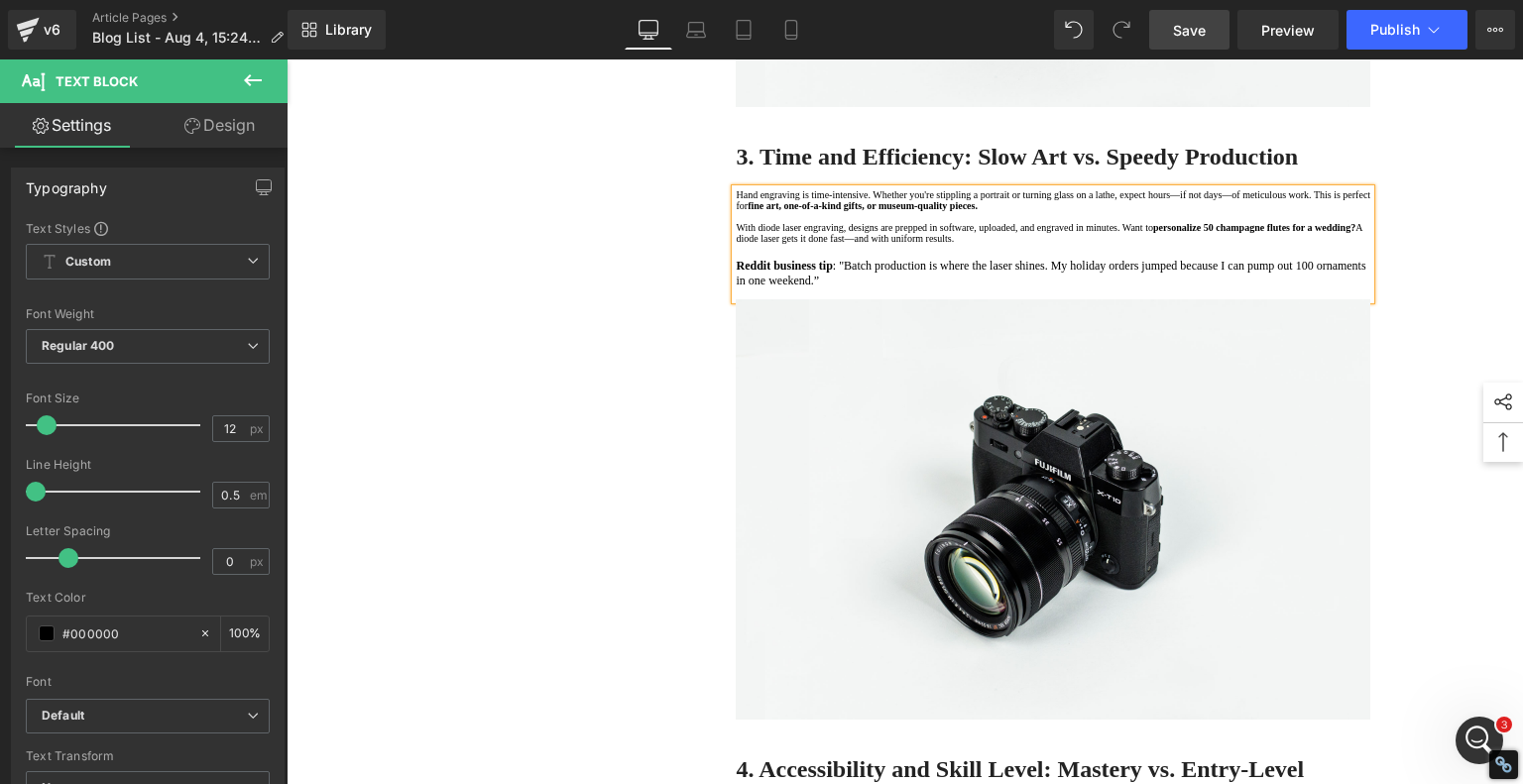 click on "Reddit business tip : "Batch production is where the laser shines. My holiday orders jumped because I can pump out 100 ornaments in one weekend.”" at bounding box center [1053, 274] 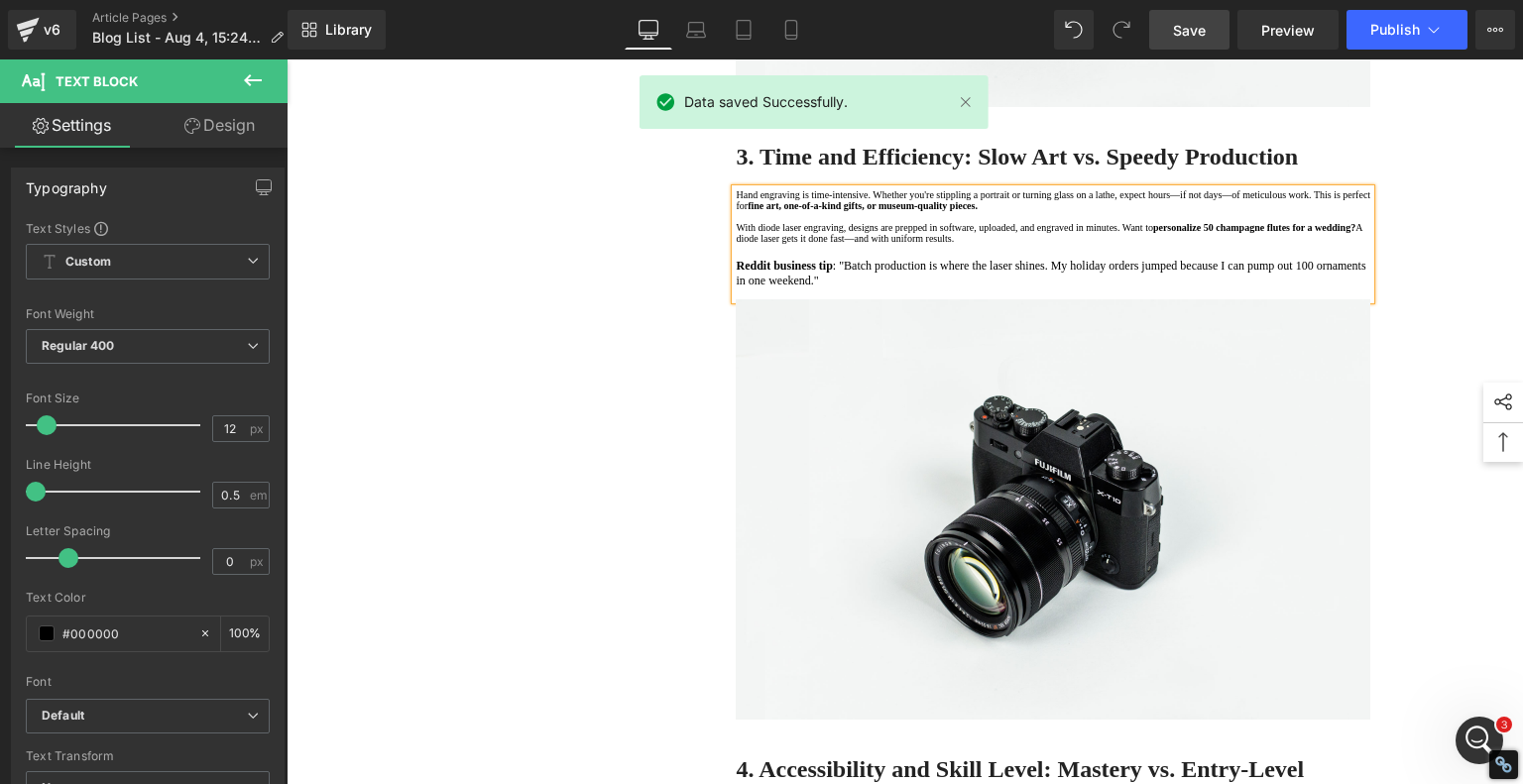 click on "1. Technology and Tools: Hands-On vs. High-Tech Text Block 2. Precision and Detail: Depth vs. Resolution Text Block 3. Time and Efficiency: Slow Art vs. Speedy Production Text Block 4. Accessibility and Skill Level: Mastery vs. Entry-Level Friendly Text Block 5. Versatility and Materials: One Medium vs. Many Text Block 6. Safety and Workspace: Hazardous Chemicals vs. Desktop Friendly Text Block 7 . Summary Table: Diode Laser vs. Traditional Engraving Text Block 8 . Final Thoughts: Which One is Right for You? Text Block Row 80px Diode Laser vs. Traditional Glass Engraving: What's Better for Your Projects? Heading When it comes to glass engraving, the debate between traditional methods and modern diode laser engraving We'll compare the two techniques in depth—drawing from expert insights, real-life engraver experiences from Reddit's Laser Engraving community Text Block Row Heading In contrast," at bounding box center [905, 814] 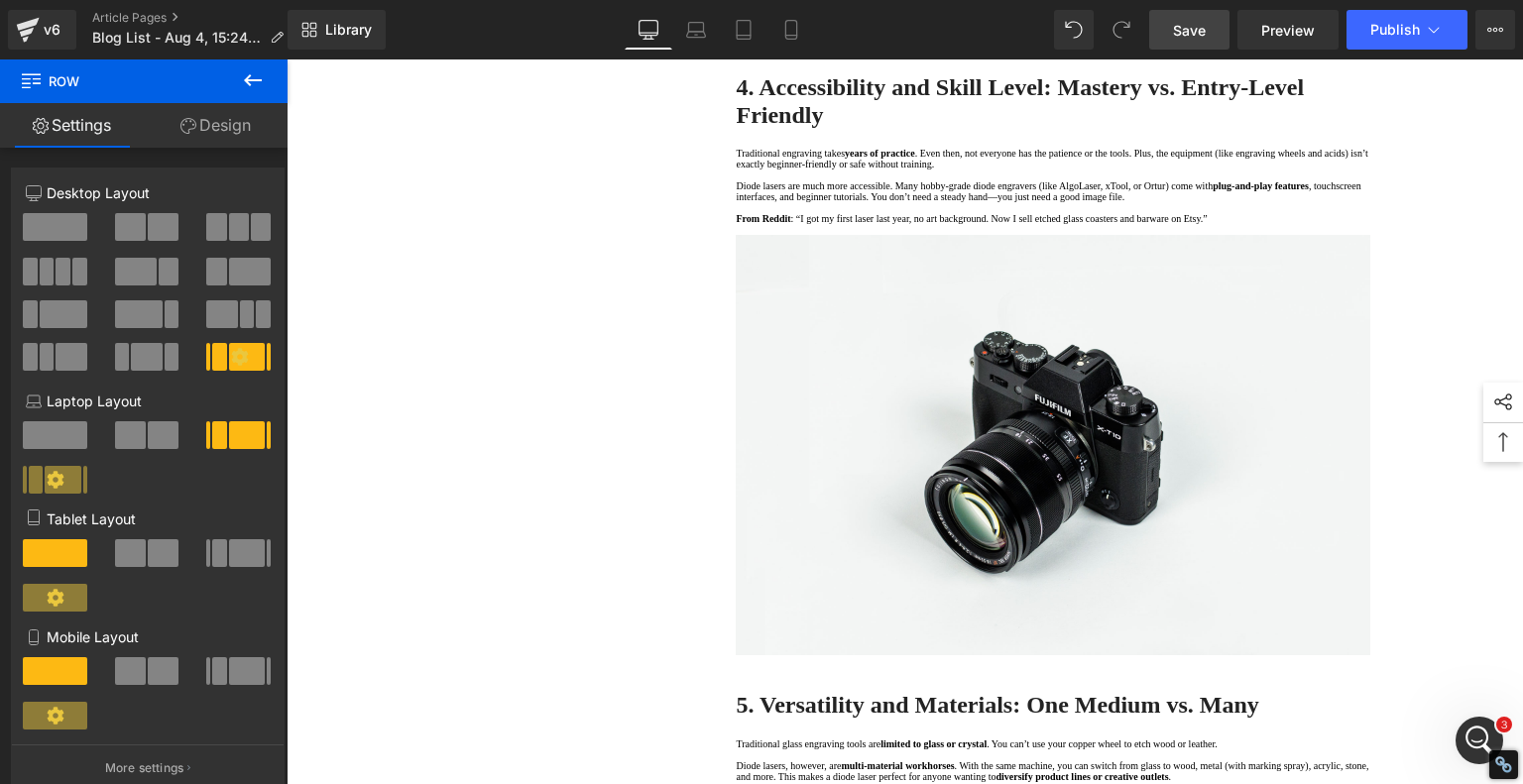 scroll, scrollTop: 2296, scrollLeft: 0, axis: vertical 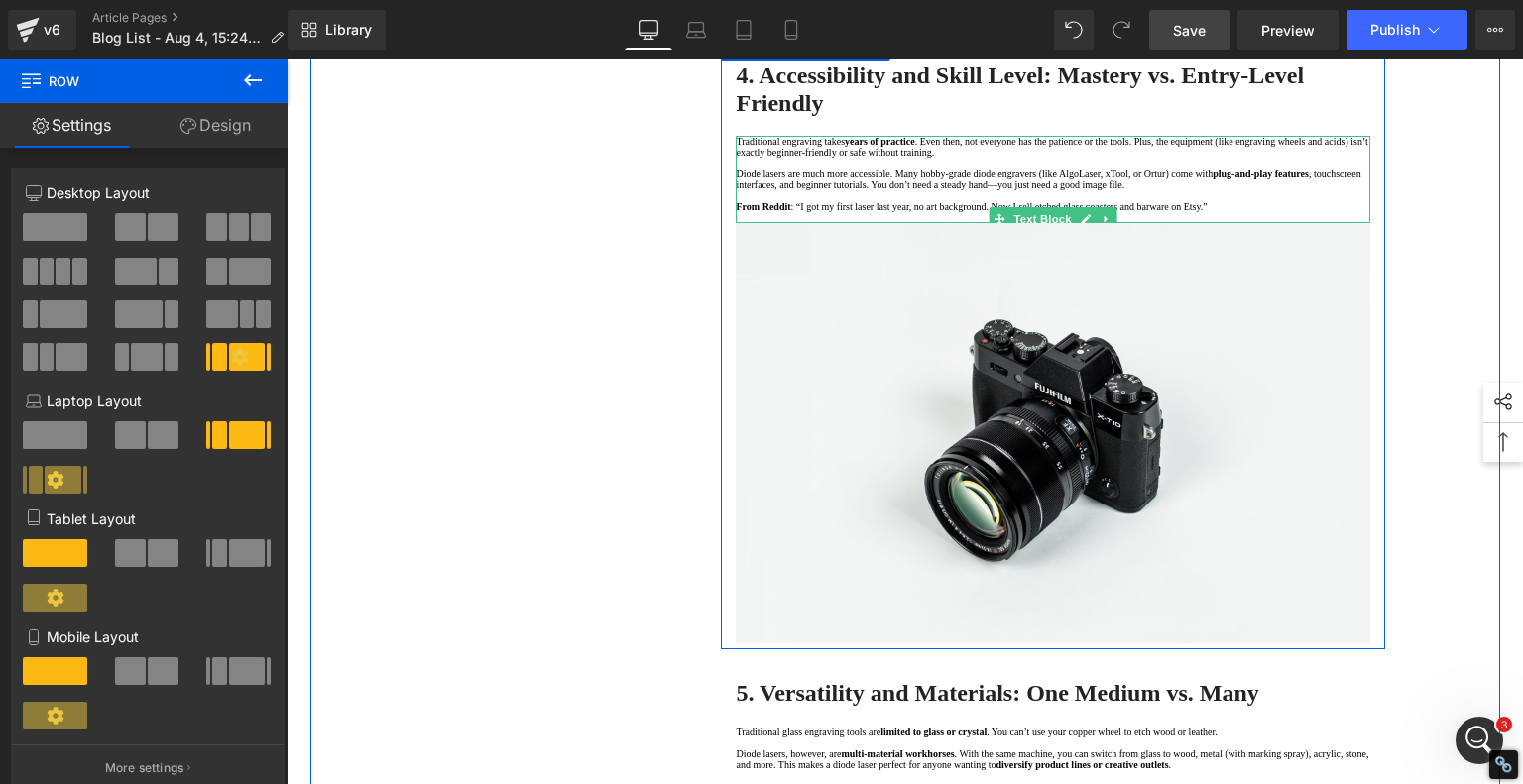 click on ". Even then, not everyone has the patience or the tools. Plus, the equipment (like engraving wheels and acids) isn’t exactly beginner-friendly or safe without training." at bounding box center [1051, 147] 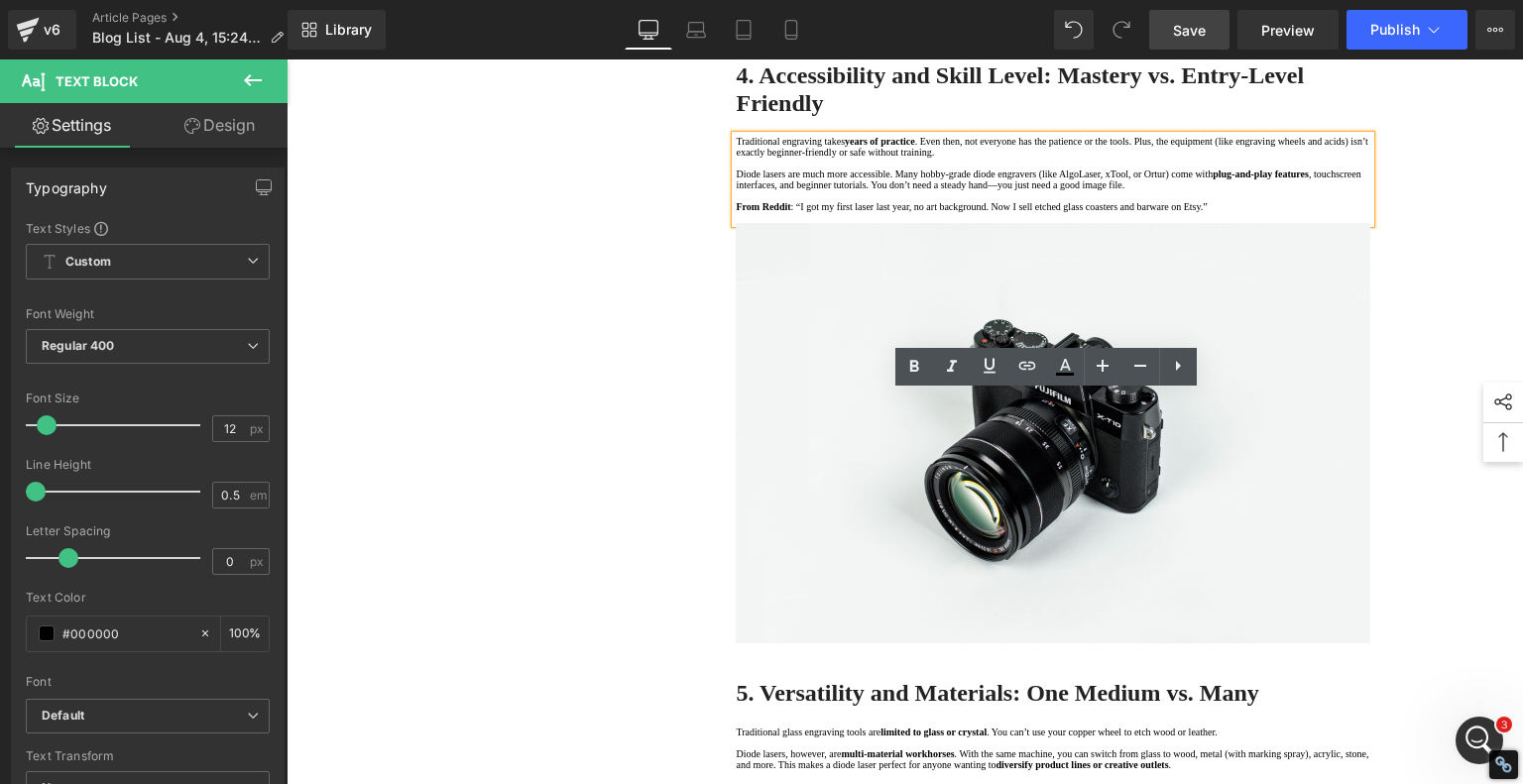 type 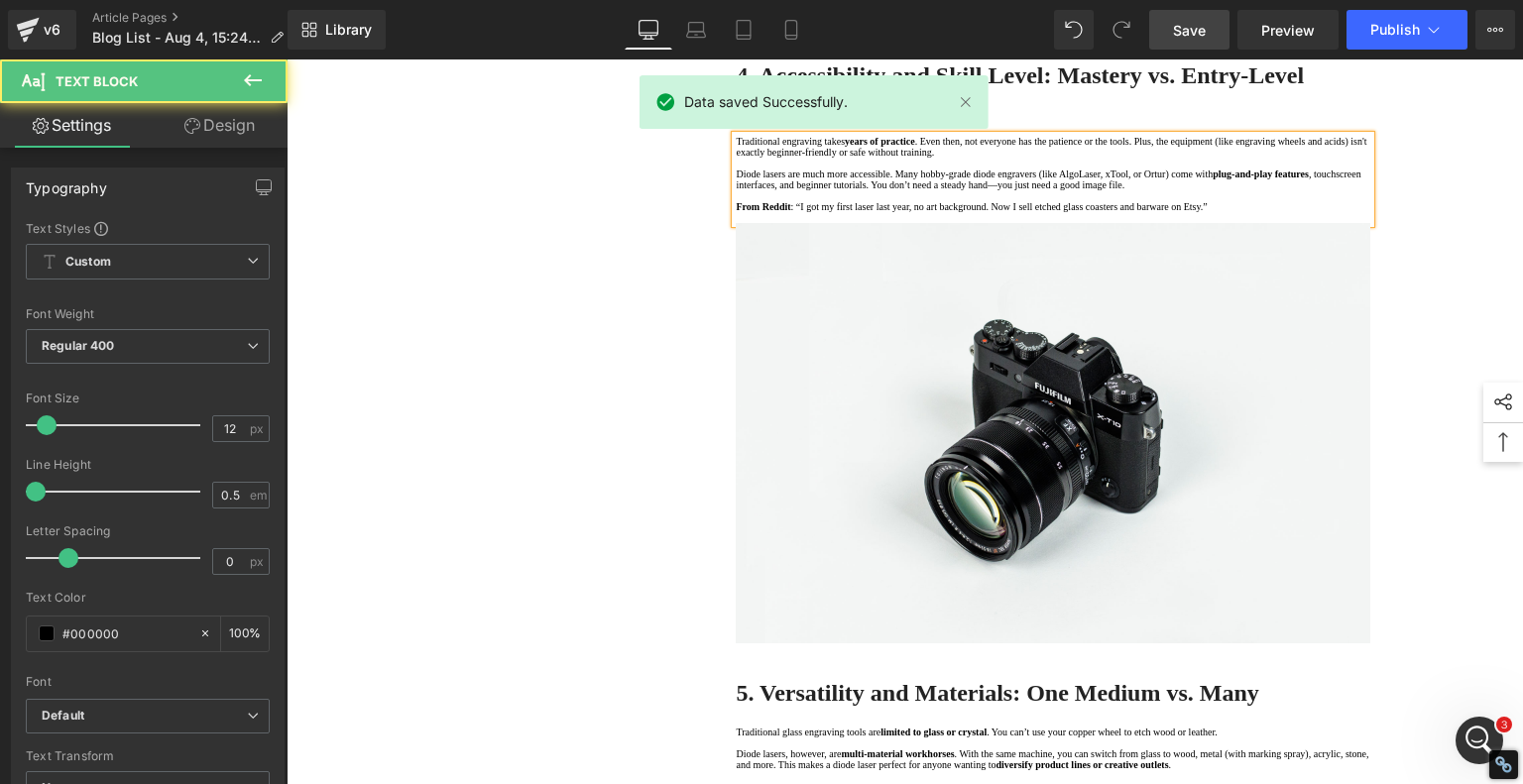 click on ", touchscreen interfaces, and beginner tutorials. You don’t need a steady hand—you just need a good image file." at bounding box center (1048, 179) 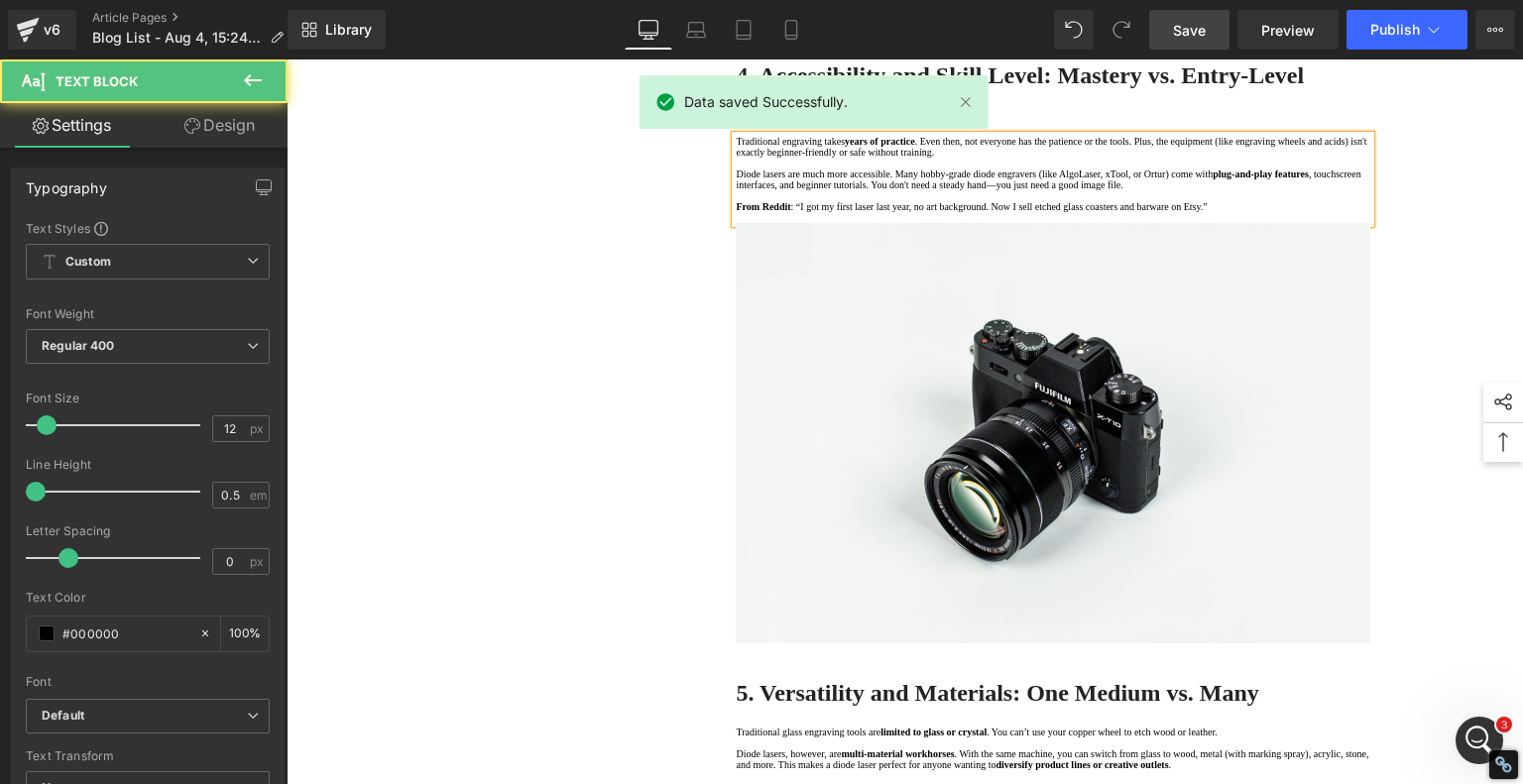 click on ": “I got my first laser last year, no art background. Now I sell etched glass coasters and barware on Etsy.”" at bounding box center [999, 206] 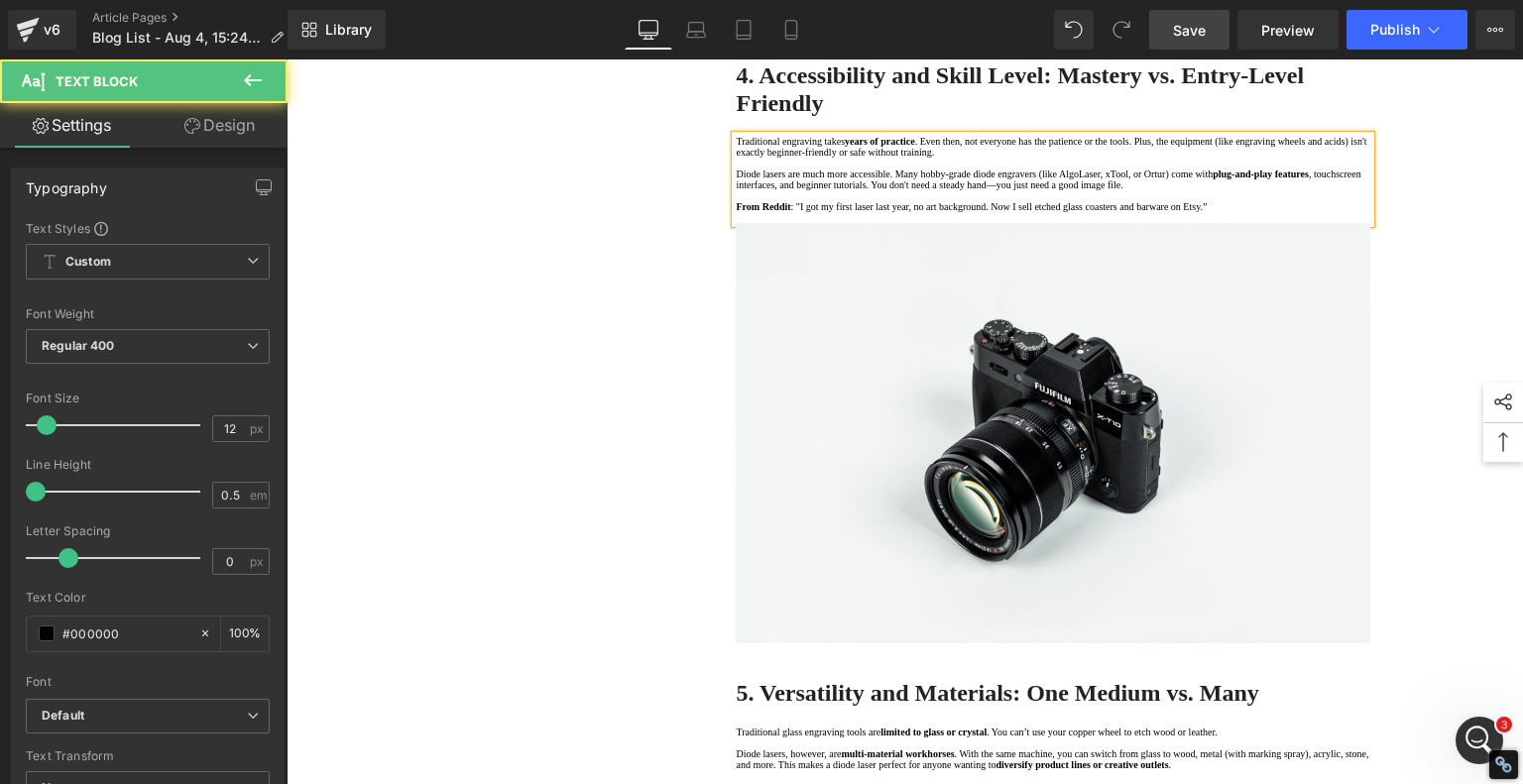 click on "From Reddit : "I got my first laser last year, no art background. Now I sell etched glass coasters and barware on Etsy.”" at bounding box center (1053, 206) 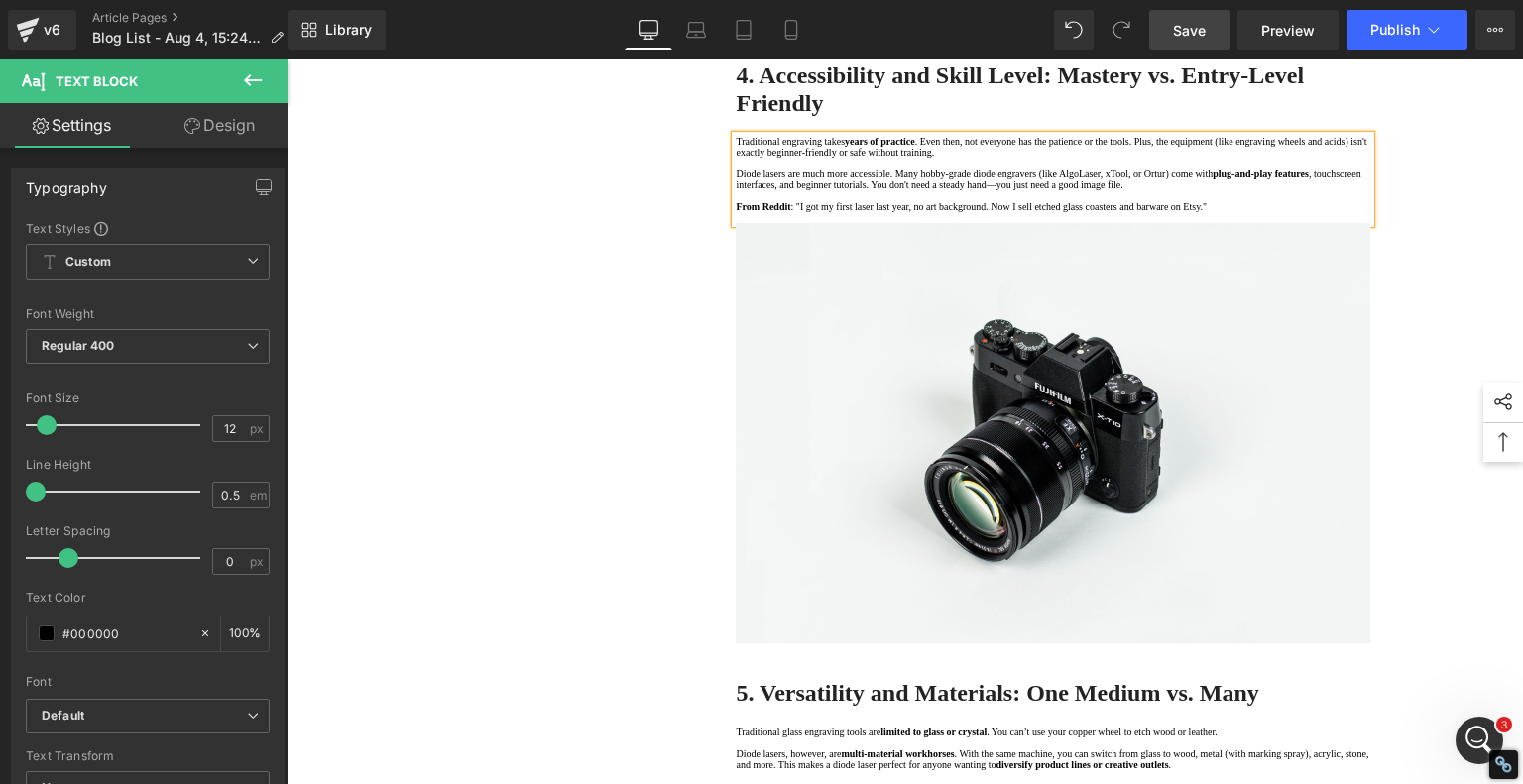 click on "1. Technology and Tools: Hands-On vs. High-Tech Text Block 2. Precision and Detail: Depth vs. Resolution Text Block 3. Time and Efficiency: Slow Art vs. Speedy Production Text Block 4. Accessibility and Skill Level: Mastery vs. Entry-Level Friendly Text Block 5. Versatility and Materials: One Medium vs. Many Text Block 6. Safety and Workspace: Hazardous Chemicals vs. Desktop Friendly Text Block 7 . Summary Table: Diode Laser vs. Traditional Engraving Text Block 8 . Final Thoughts: Which One is Right for You? Text Block Row 80px Diode Laser vs. Traditional Glass Engraving: What's Better for Your Projects? Heading When it comes to glass engraving, the debate between traditional methods and modern diode laser engraving We'll compare the two techniques in depth—drawing from expert insights, real-life engraver experiences from Reddit's Laser Engraving community Text Block Row Heading In contrast," at bounding box center [905, 120] 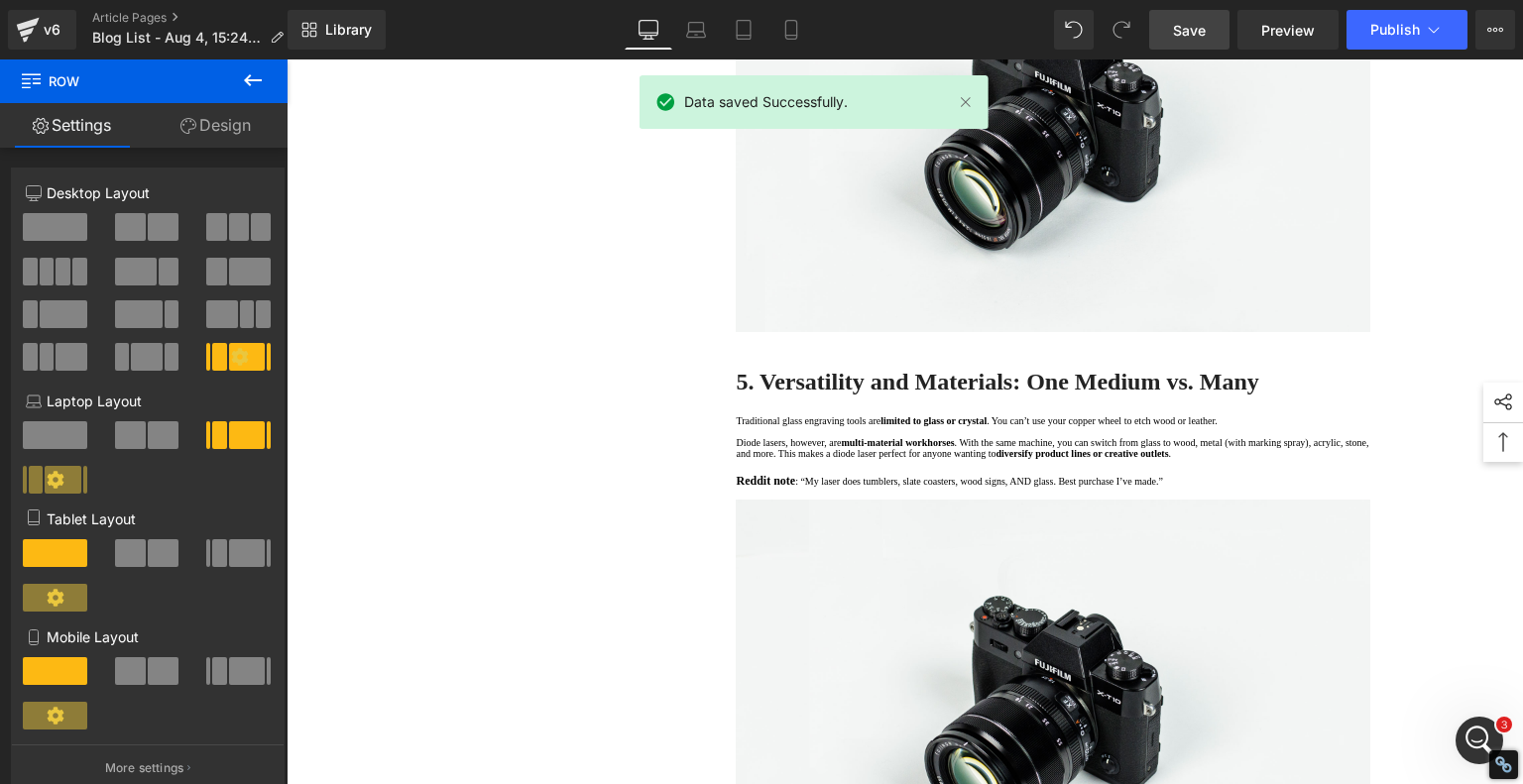 scroll, scrollTop: 2990, scrollLeft: 0, axis: vertical 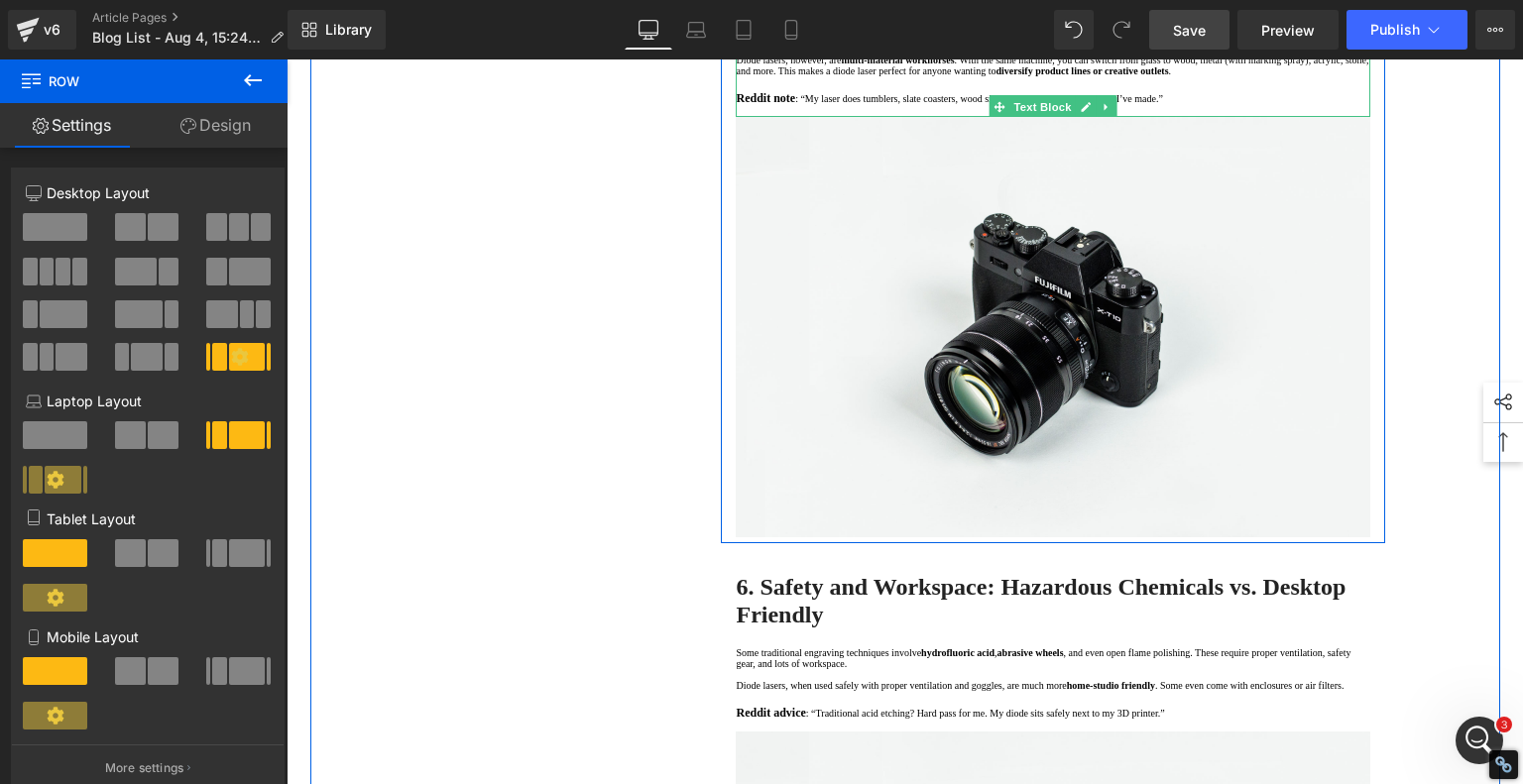 click on ". You can’t use your copper wheel to etch wood or leather." at bounding box center [1102, 38] 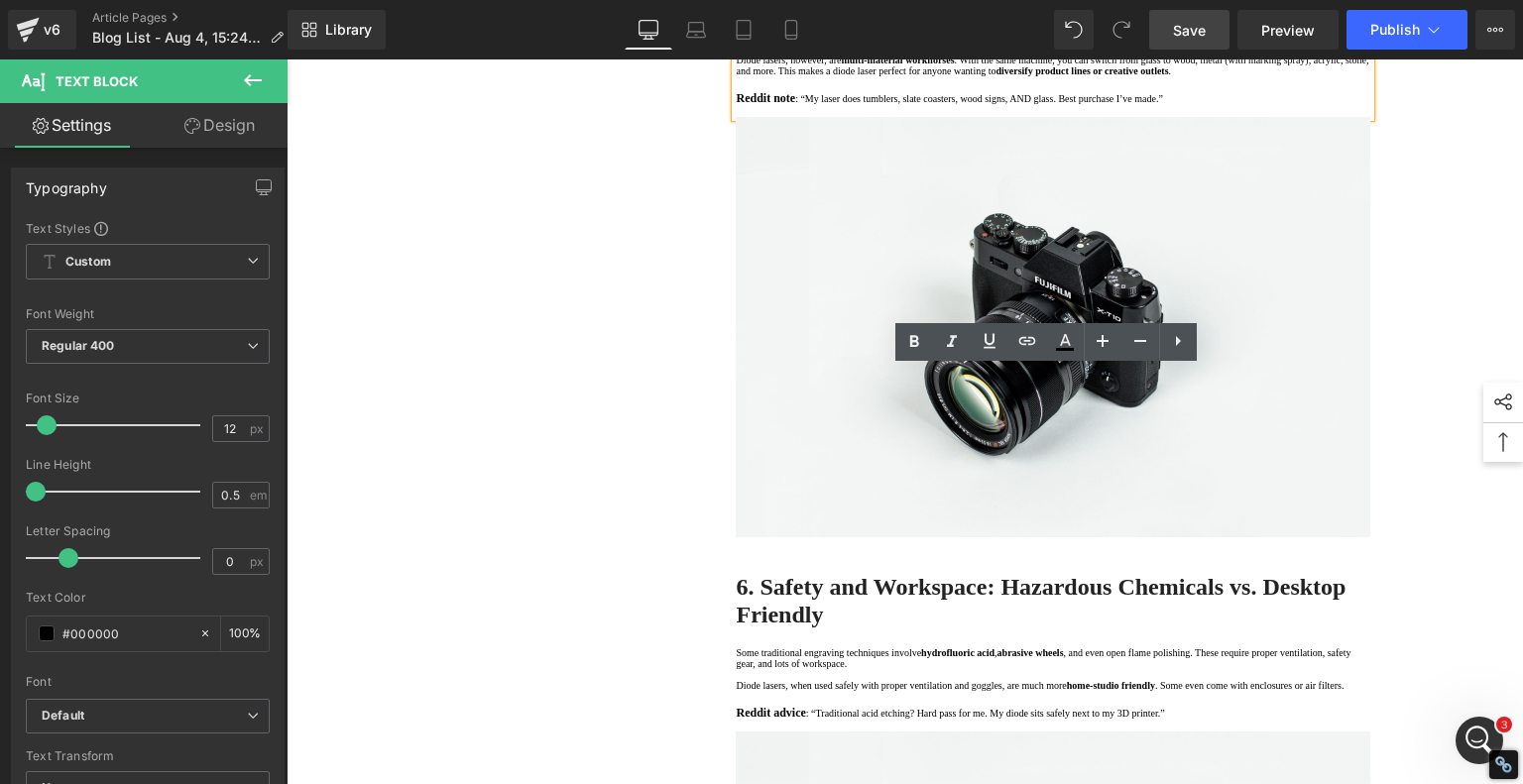 type 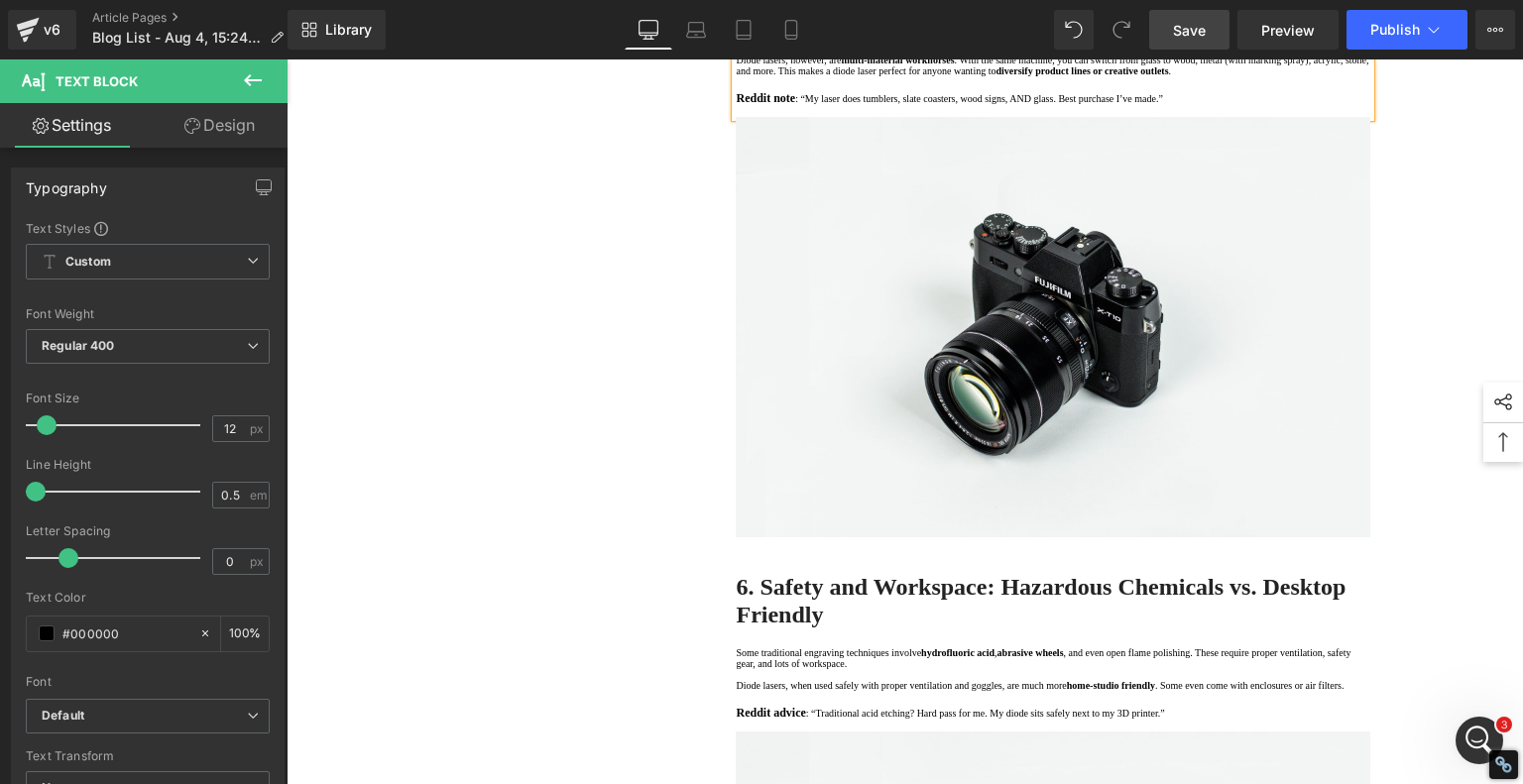 click on "1. Technology and Tools: Hands-On vs. High-Tech Text Block 2. Precision and Detail: Depth vs. Resolution Text Block 3. Time and Efficiency: Slow Art vs. Speedy Production Text Block 4. Accessibility and Skill Level: Mastery vs. Entry-Level Friendly Text Block 5. Versatility and Materials: One Medium vs. Many Text Block 6. Safety and Workspace: Hazardous Chemicals vs. Desktop Friendly Text Block 7 . Summary Table: Diode Laser vs. Traditional Engraving Text Block 8 . Final Thoughts: Which One is Right for You? Text Block Row 80px Diode Laser vs. Traditional Glass Engraving: What's Better for Your Projects? Heading When it comes to glass engraving, the debate between traditional methods and modern diode laser engraving We'll compare the two techniques in depth—drawing from expert insights, real-life engraver experiences from Reddit's Laser Engraving community Text Block Row Heading In contrast," at bounding box center [905, -574] 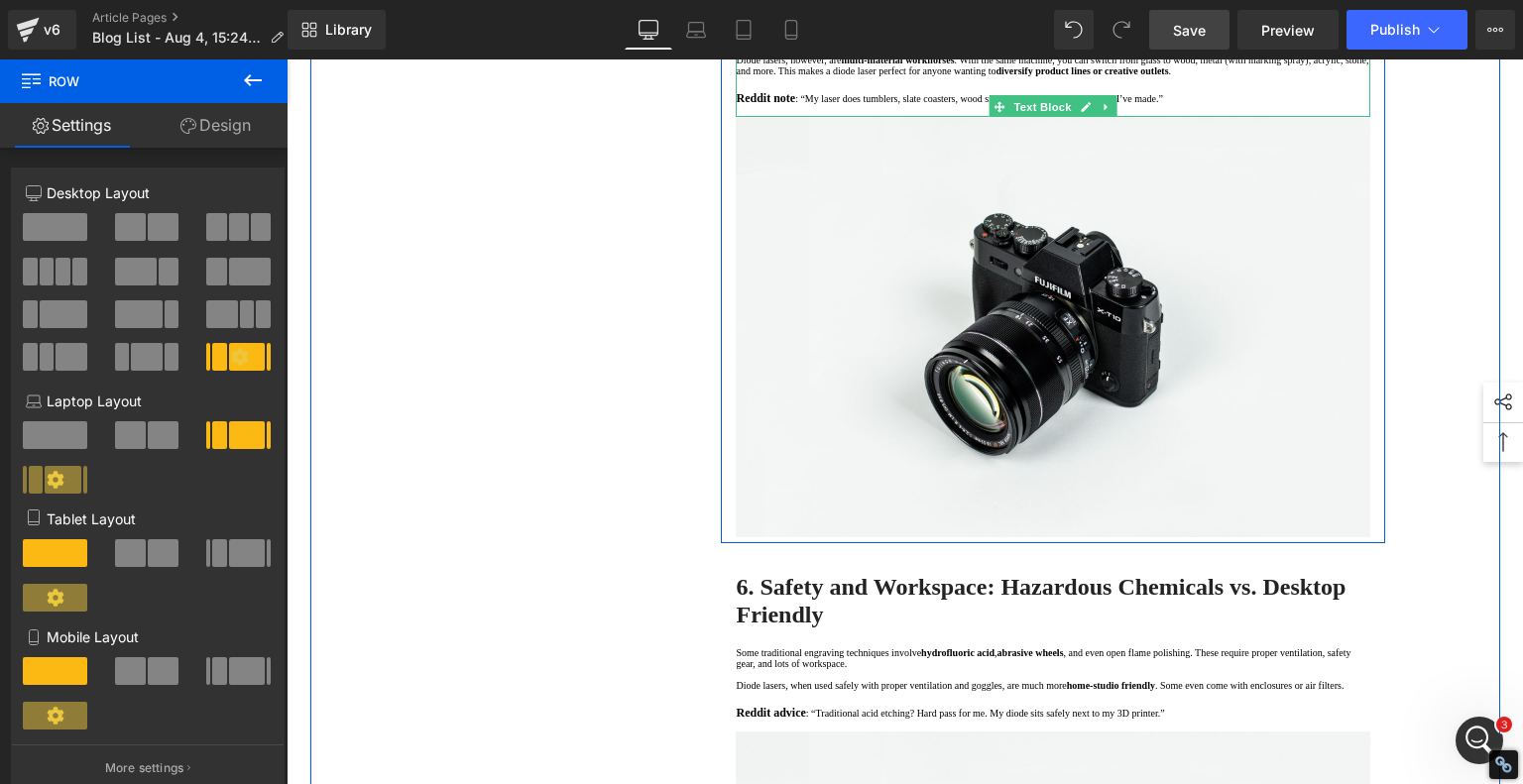 click on ": “My laser does tumblers, slate coasters, wood signs, AND glass. Best purchase I’ve made.”" at bounding box center (979, 98) 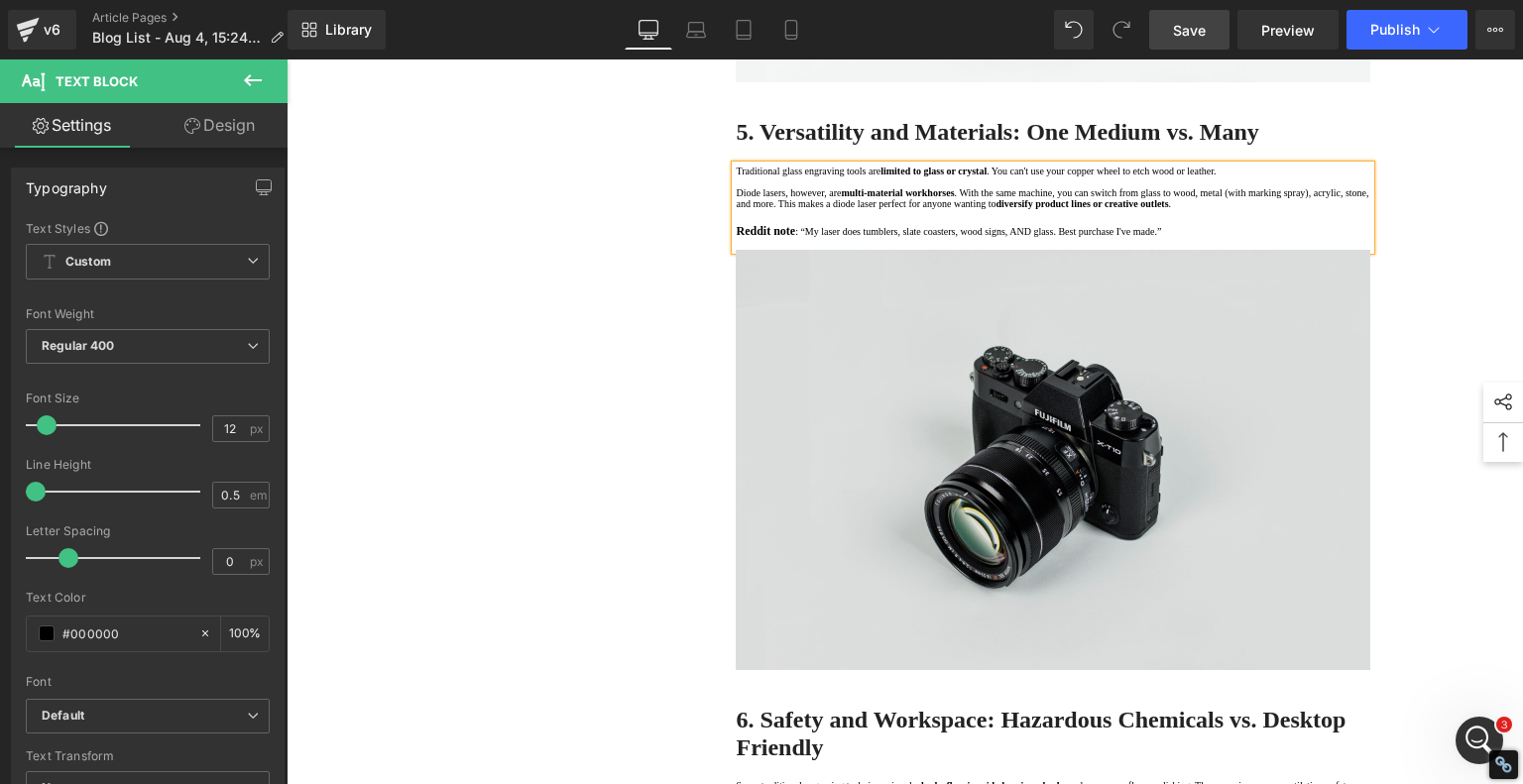 scroll, scrollTop: 2891, scrollLeft: 0, axis: vertical 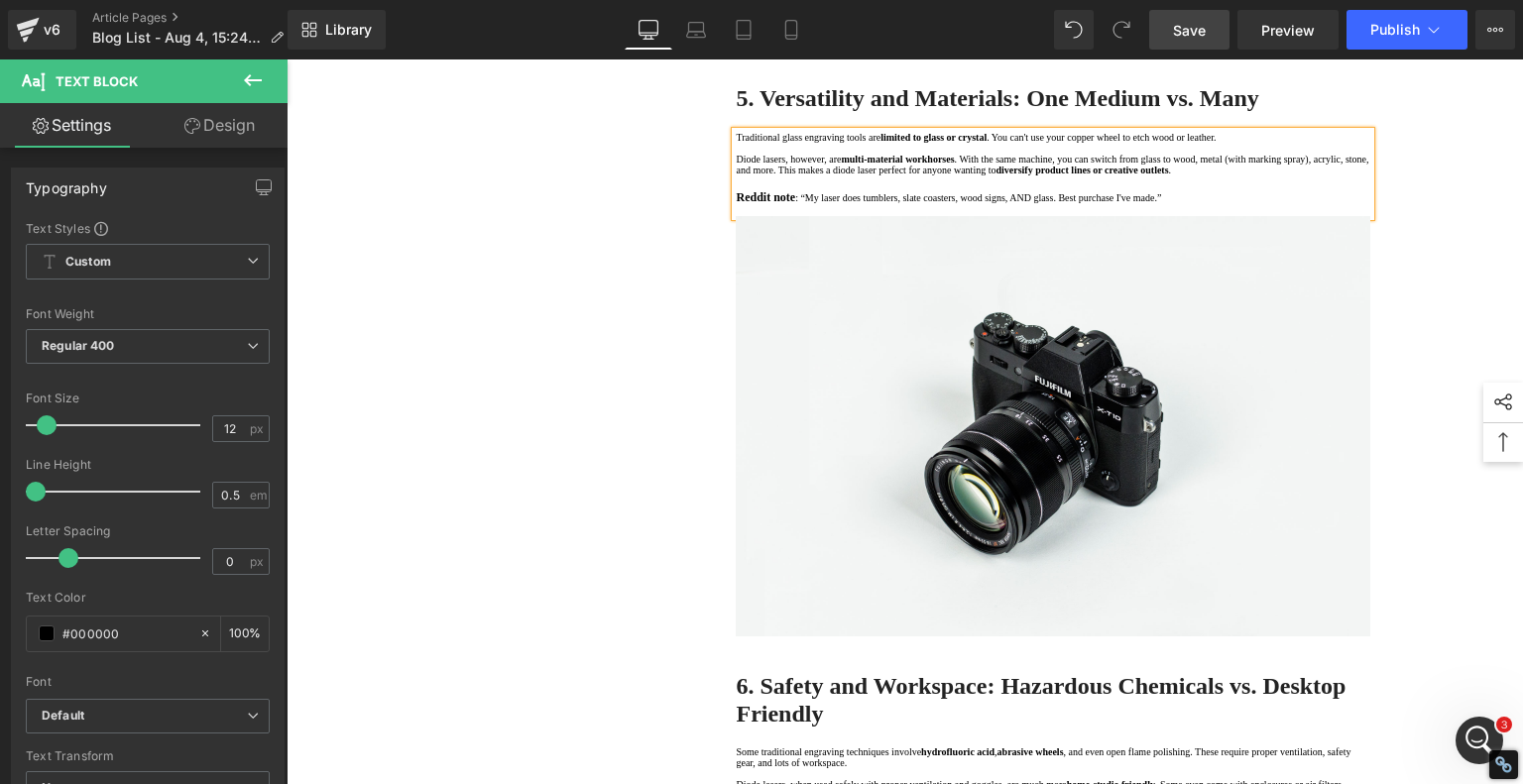 click on ": “My laser does tumblers, slate coasters, wood signs, AND glass. Best purchase I've made.”" at bounding box center [978, 197] 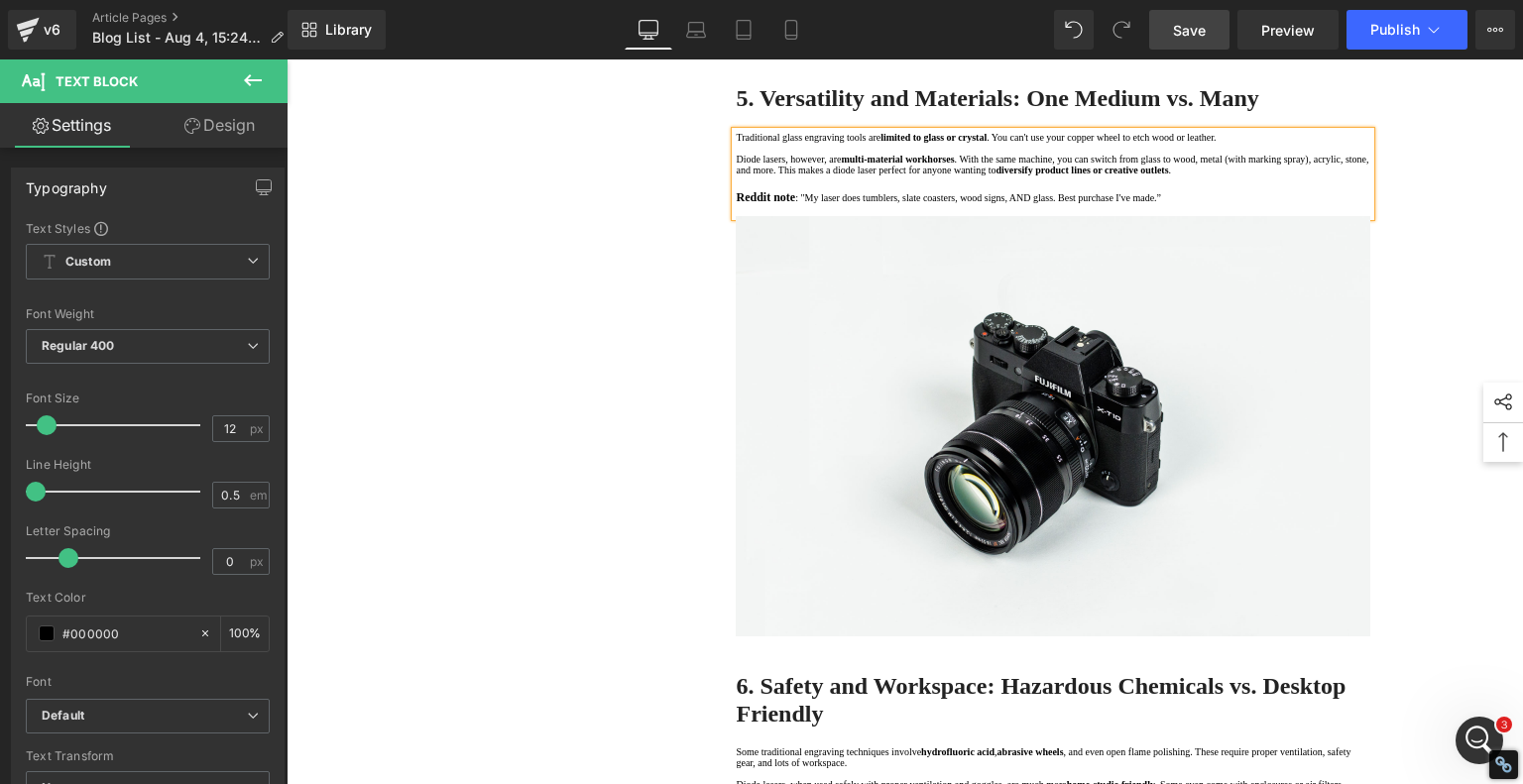 click on "Reddit note : "My laser does tumblers, slate coasters, wood signs, AND glass. Best purchase I've made.”" at bounding box center [1053, 197] 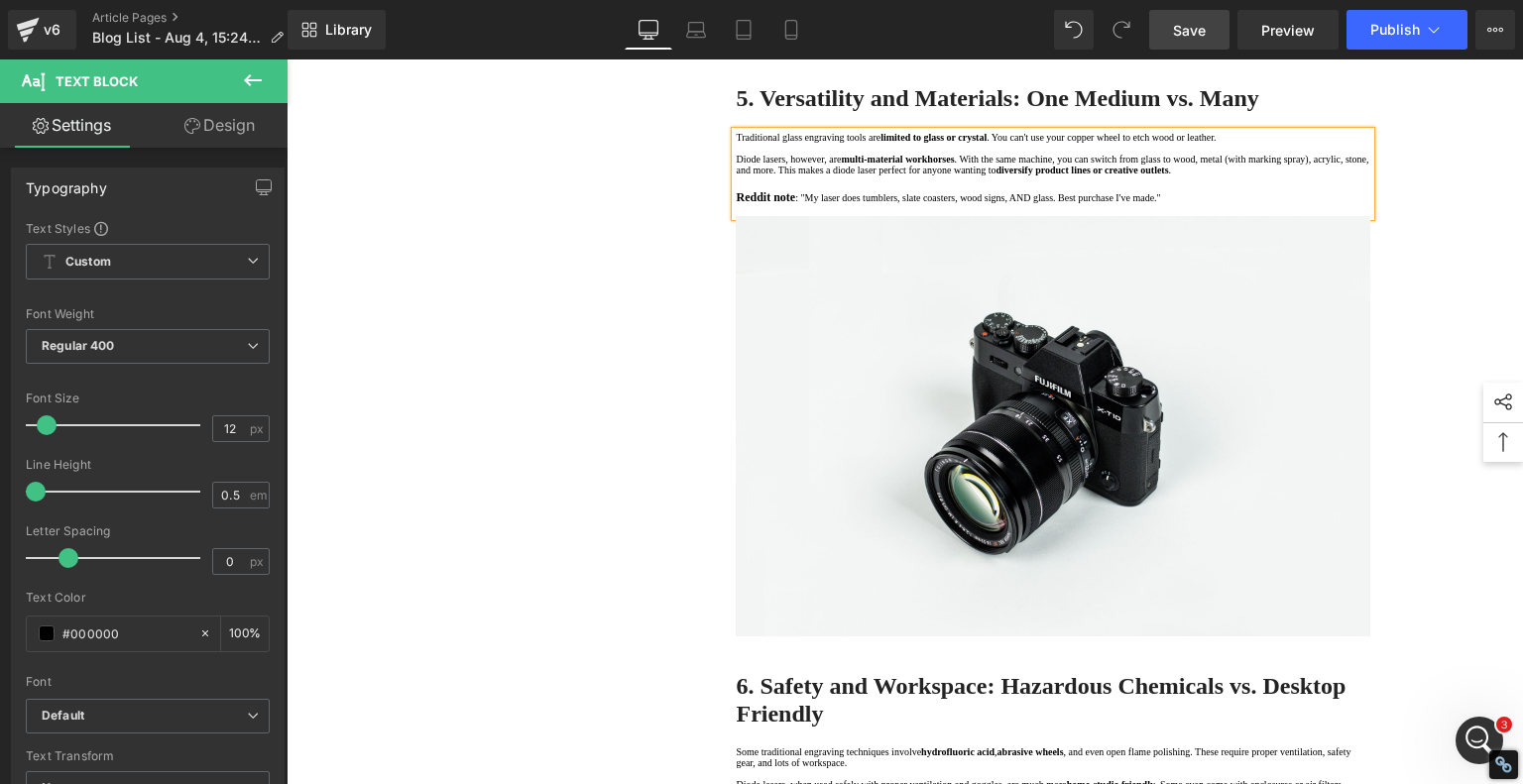 click on "1. Technology and Tools: Hands-On vs. High-Tech Text Block 2. Precision and Detail: Depth vs. Resolution Text Block 3. Time and Efficiency: Slow Art vs. Speedy Production Text Block 4. Accessibility and Skill Level: Mastery vs. Entry-Level Friendly Text Block 5. Versatility and Materials: One Medium vs. Many Text Block 6. Safety and Workspace: Hazardous Chemicals vs. Desktop Friendly Text Block 7 . Summary Table: Diode Laser vs. Traditional Engraving Text Block 8 . Final Thoughts: Which One is Right for You? Text Block Row 80px Diode Laser vs. Traditional Glass Engraving: What's Better for Your Projects? Heading When it comes to glass engraving, the debate between traditional methods and modern diode laser engraving We'll compare the two techniques in depth—drawing from expert insights, real-life engraver experiences from Reddit's Laser Engraving community Text Block Row Heading In contrast," at bounding box center (905, -475) 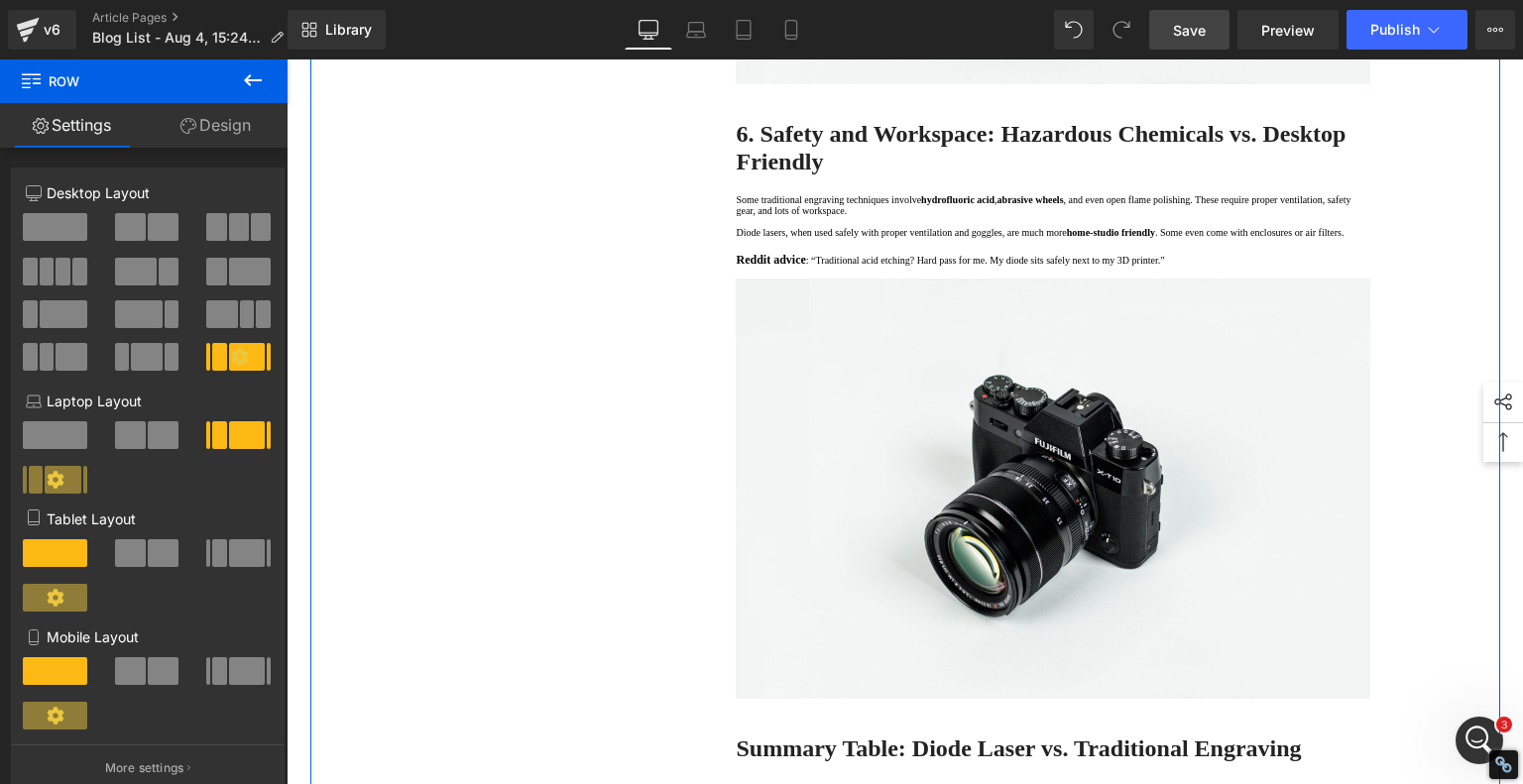 scroll, scrollTop: 3585, scrollLeft: 0, axis: vertical 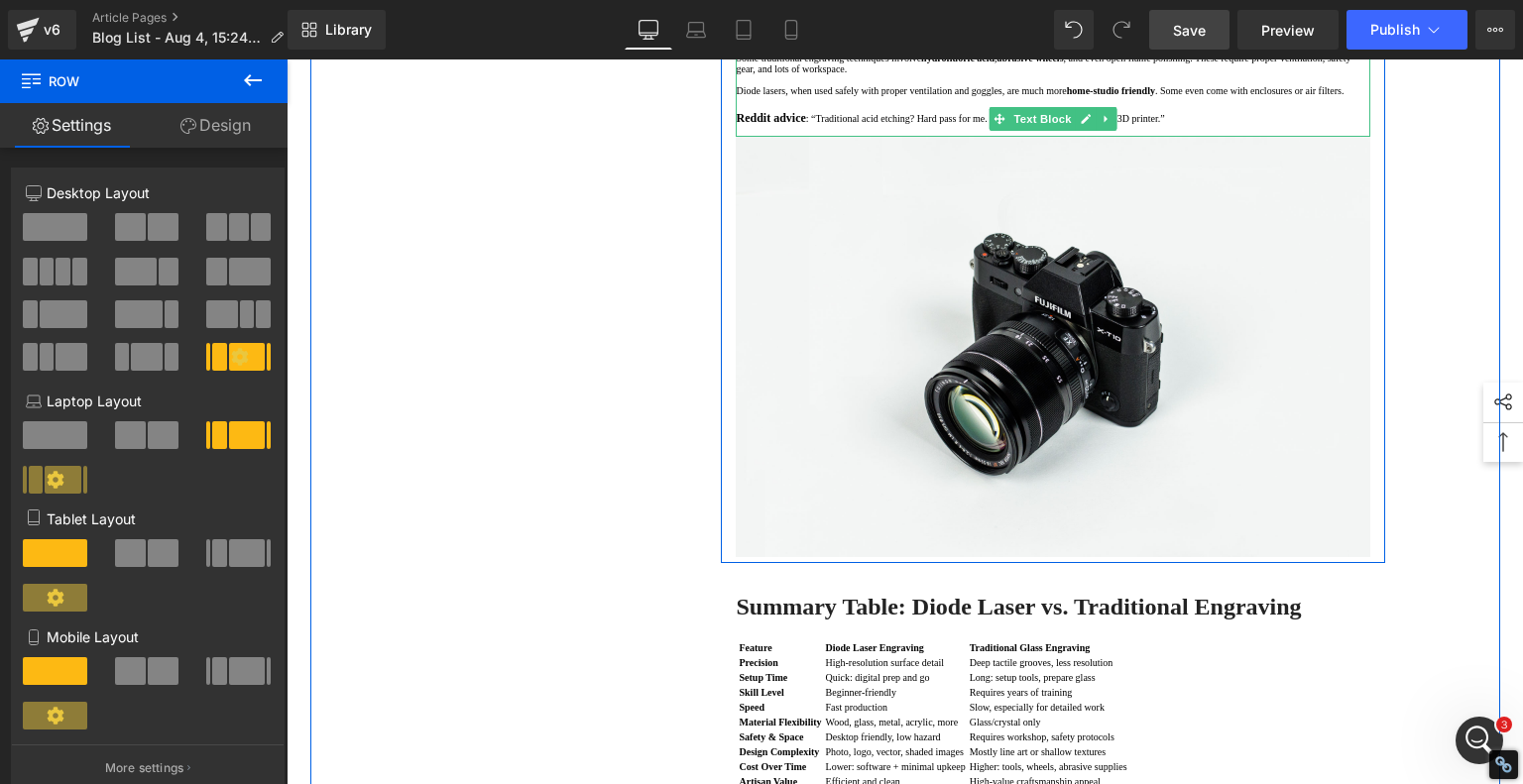 click on ": “Traditional acid etching? Hard pass for me. My diode sits safely next to my 3D printer.”" at bounding box center [986, 118] 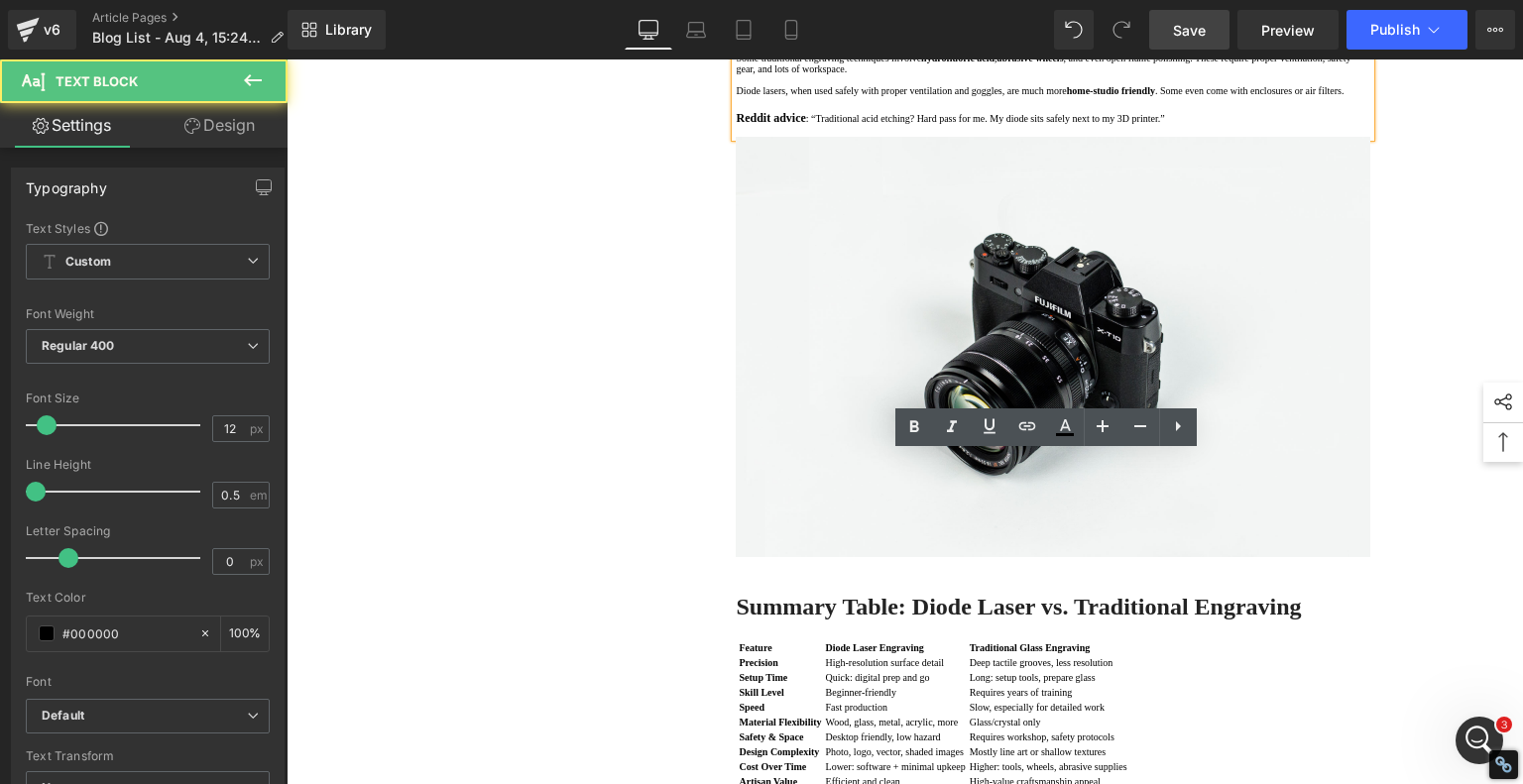 type 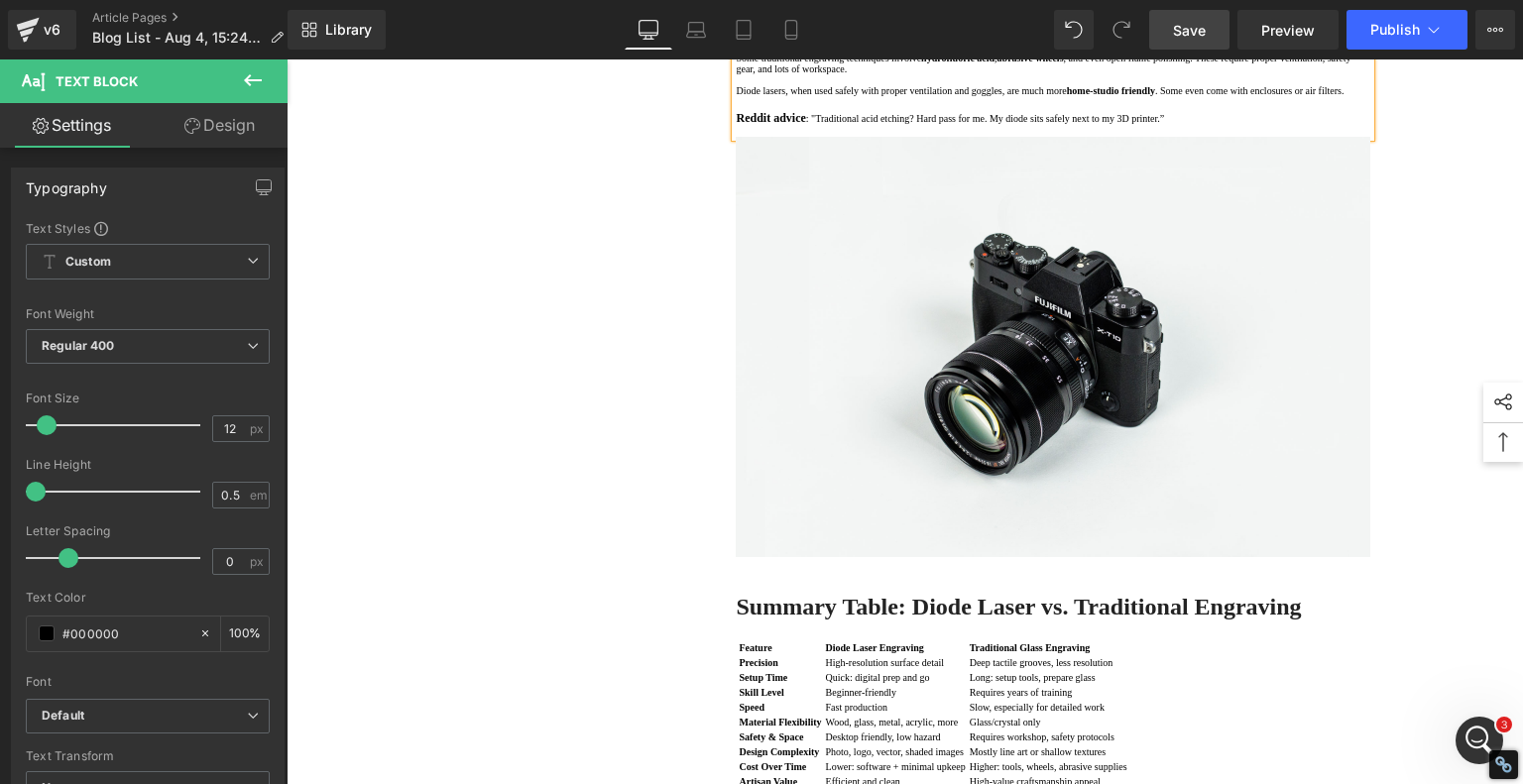 click on ": "Traditional acid etching? Hard pass for me. My diode sits safely next to my 3D printer.”" at bounding box center (985, 118) 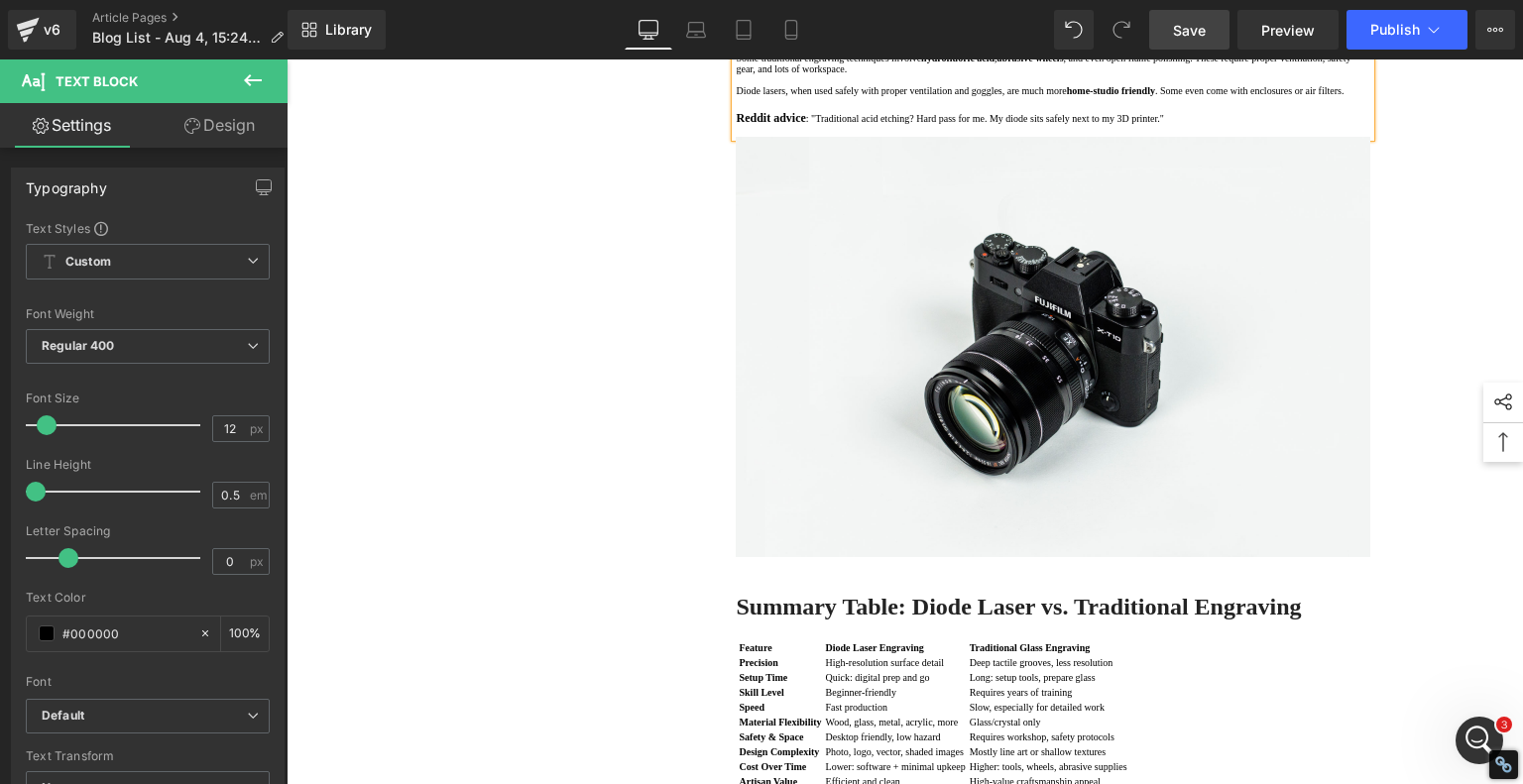 click on "1. Technology and Tools: Hands-On vs. High-Tech Text Block 2. Precision and Detail: Depth vs. Resolution Text Block 3. Time and Efficiency: Slow Art vs. Speedy Production Text Block 4. Accessibility and Skill Level: Mastery vs. Entry-Level Friendly Text Block 5. Versatility and Materials: One Medium vs. Many Text Block 6. Safety and Workspace: Hazardous Chemicals vs. Desktop Friendly Text Block 7 . Summary Table: Diode Laser vs. Traditional Engraving Text Block 8 . Final Thoughts: Which One is Right for You? Text Block Row 80px Diode Laser vs. Traditional Glass Engraving: What's Better for Your Projects? Heading When it comes to glass engraving, the debate between traditional methods and modern diode laser engraving We'll compare the two techniques in depth—drawing from expert insights, real-life engraver experiences from Reddit's Laser Engraving community Text Block Row Heading In contrast," at bounding box center [905, -1169] 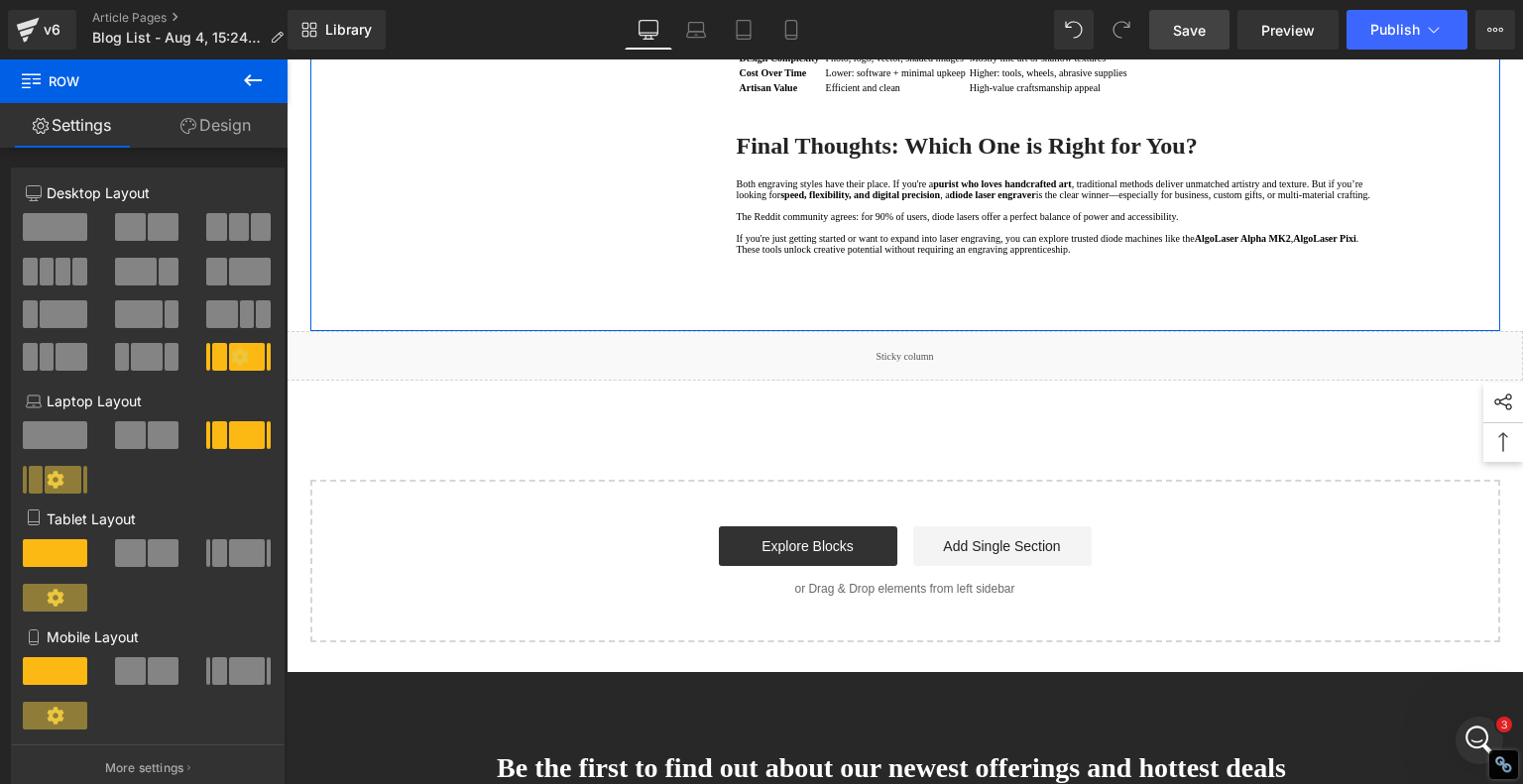 scroll, scrollTop: 4477, scrollLeft: 0, axis: vertical 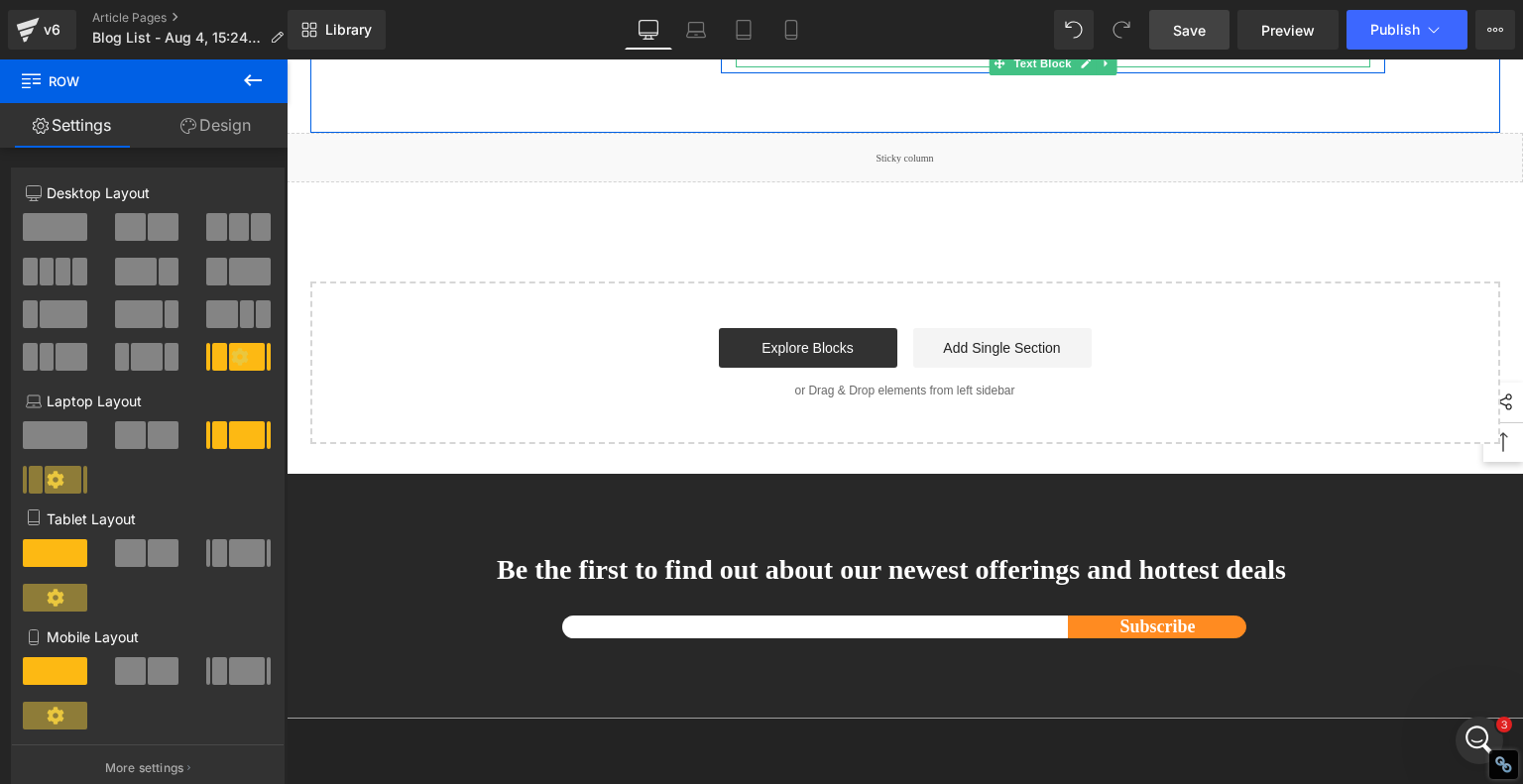 click on "Both engraving styles have their place. If you're a purist who loves handcrafted art , traditional methods deliver unmatched artistry and texture. But if you’re looking for speed, flexibility, and digital precision , a diode laser engraver is the clear winner—especially for business, custom gifts, or multi-material crafting." at bounding box center [1053, -9] 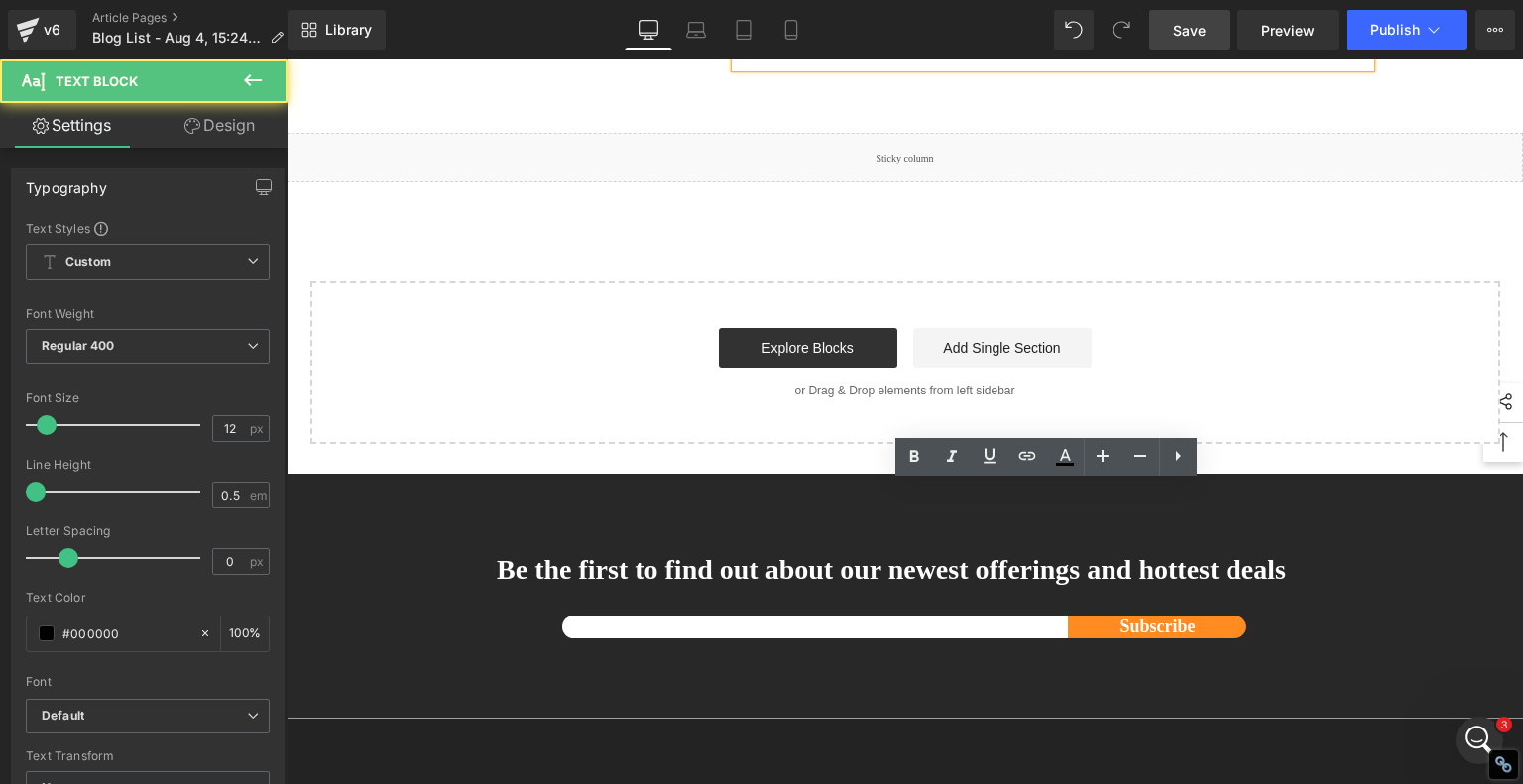 type 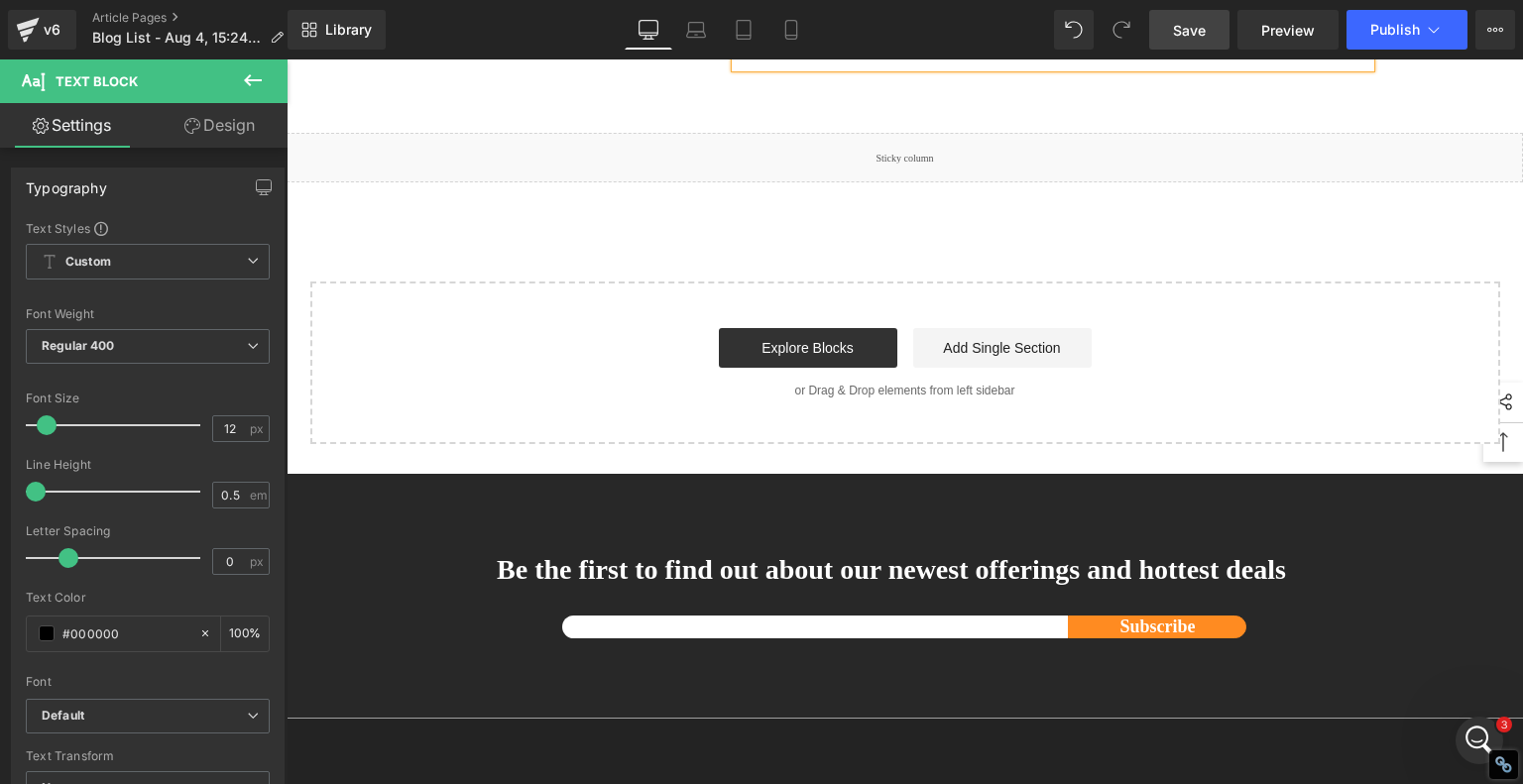 click on "Save" at bounding box center (1189, 30) 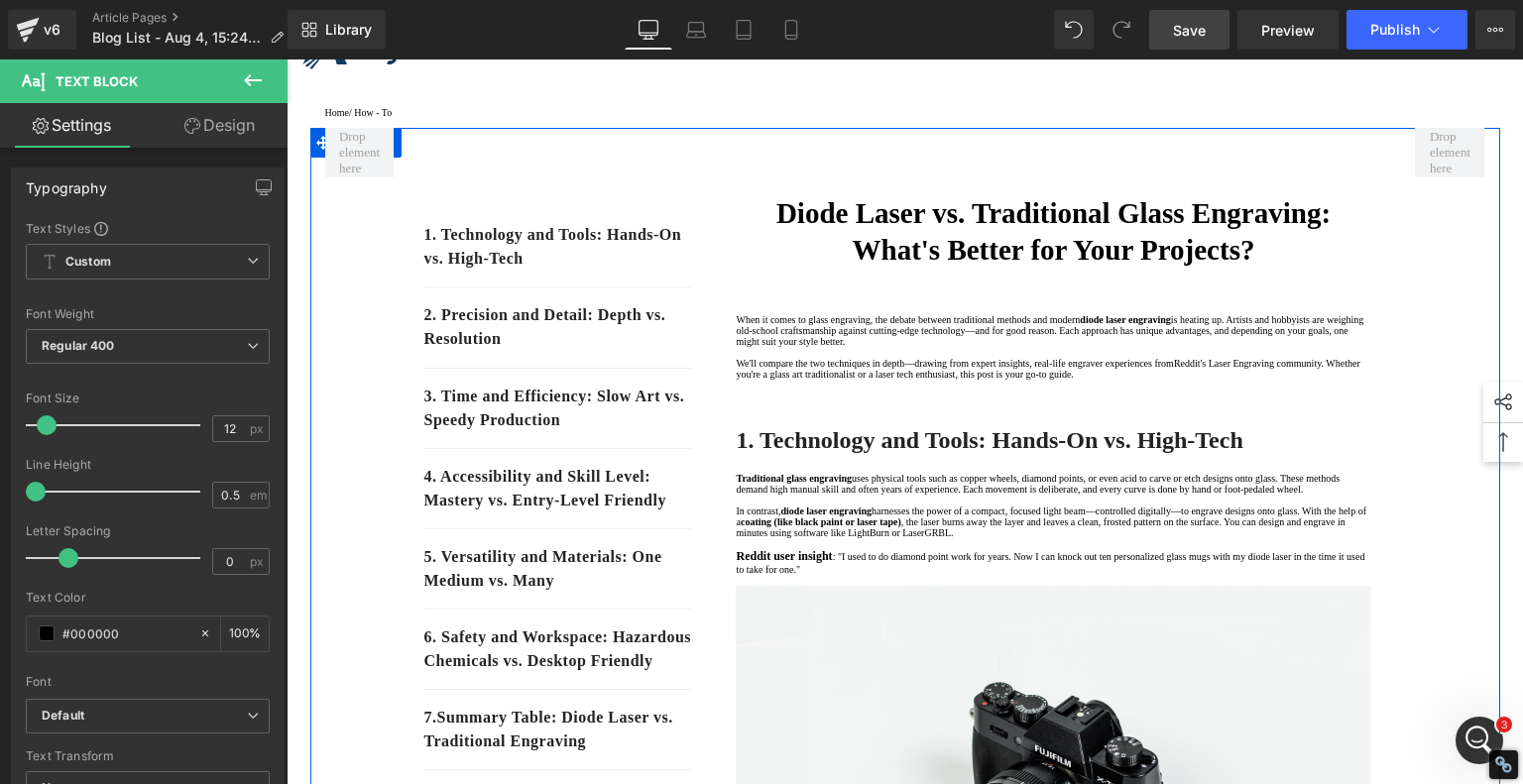 scroll, scrollTop: 0, scrollLeft: 0, axis: both 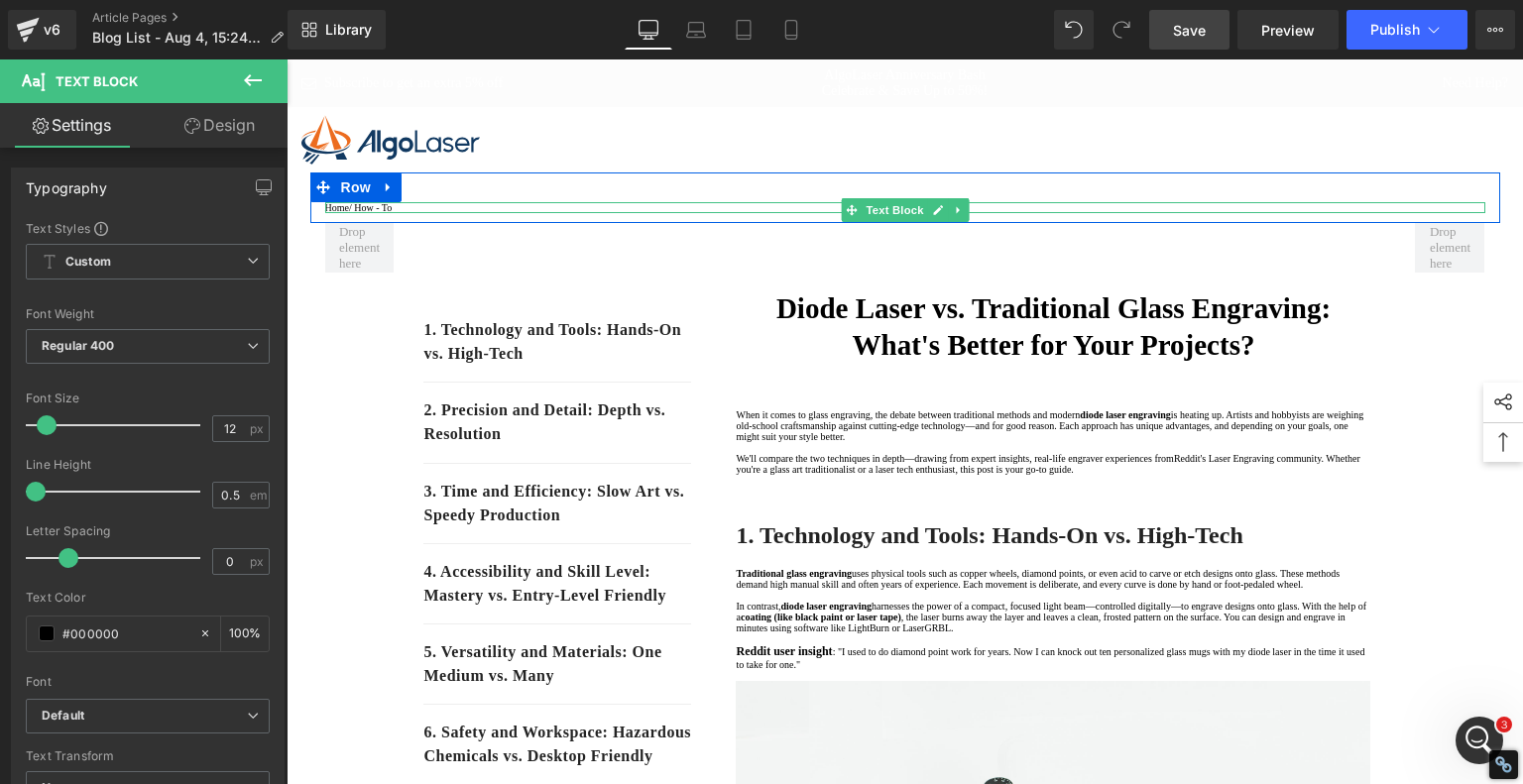 click on "Home /How - To" at bounding box center (905, 207) 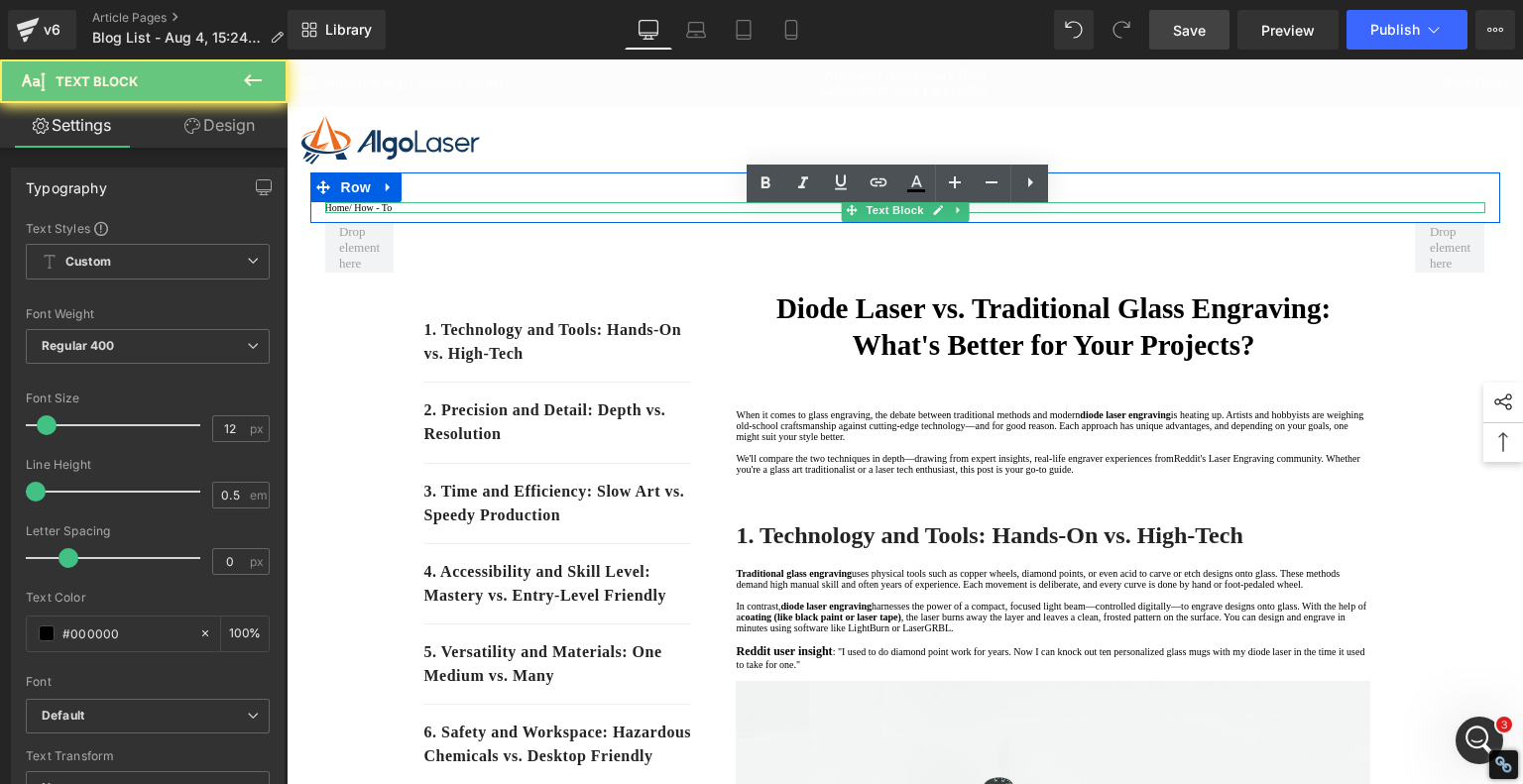 click on "Home /How - To" at bounding box center (905, 207) 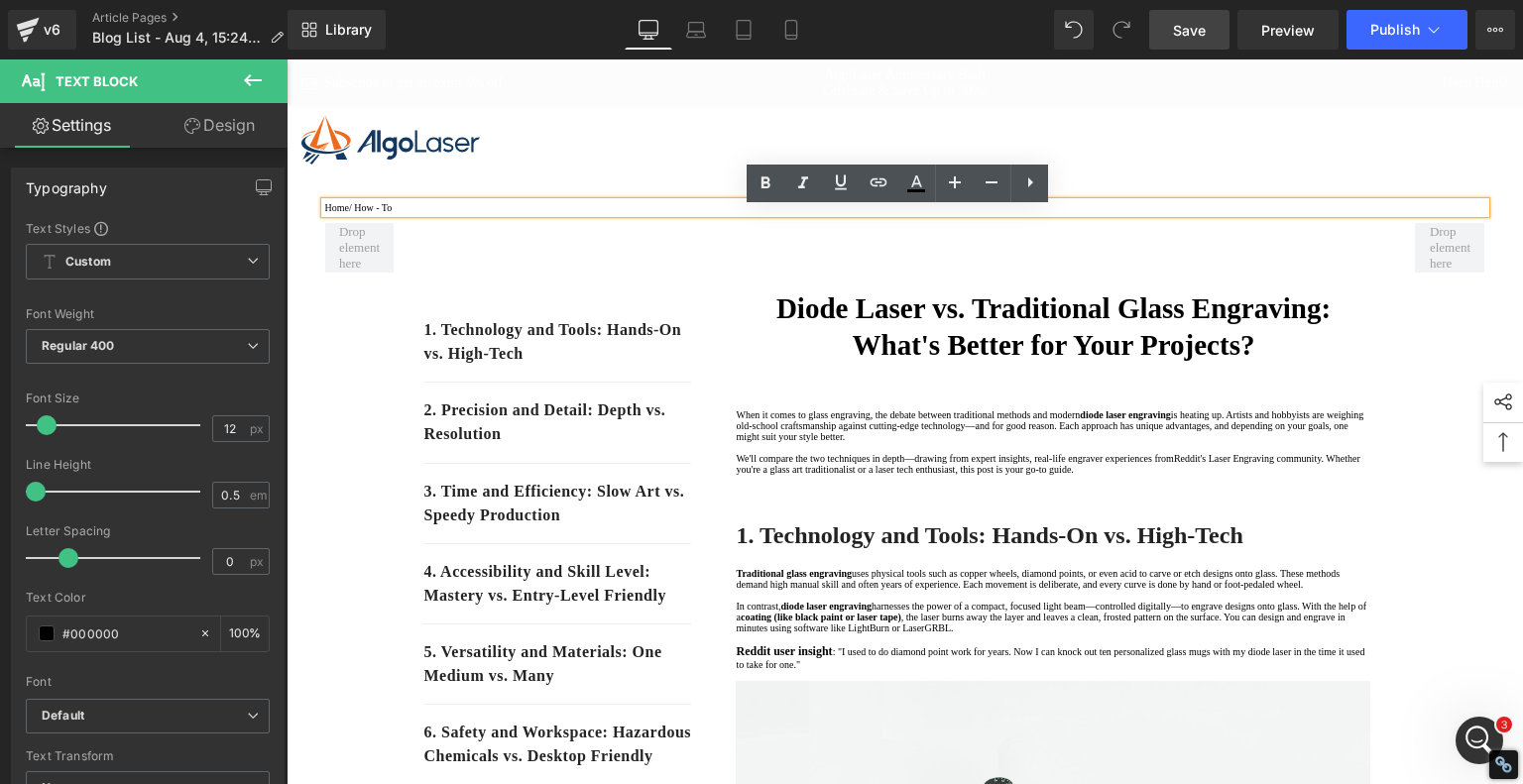 click on "Home /How - To" at bounding box center (905, 207) 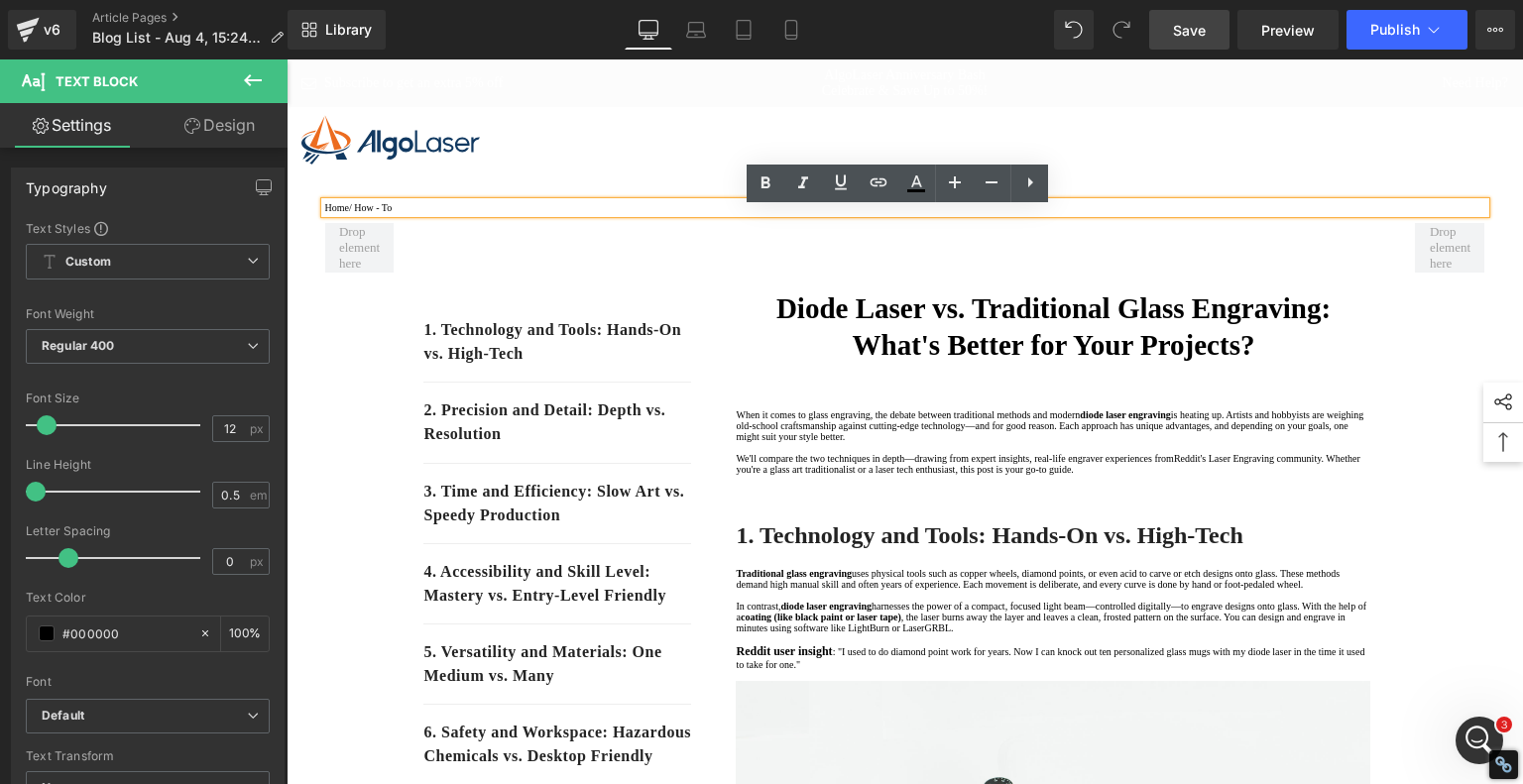 drag, startPoint x: 409, startPoint y: 217, endPoint x: 364, endPoint y: 216, distance: 45.01111 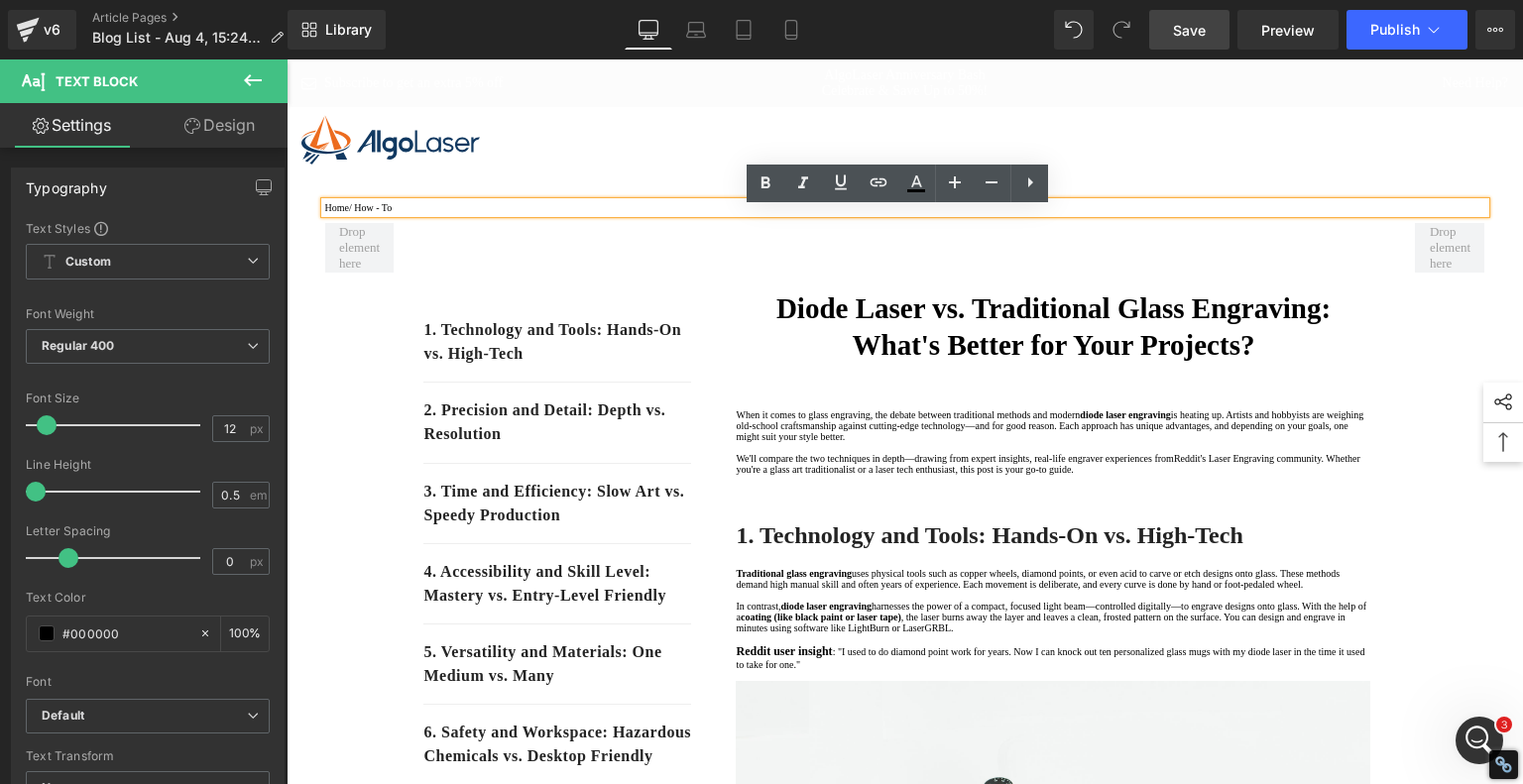 click on "Home /How - To" at bounding box center (905, 207) 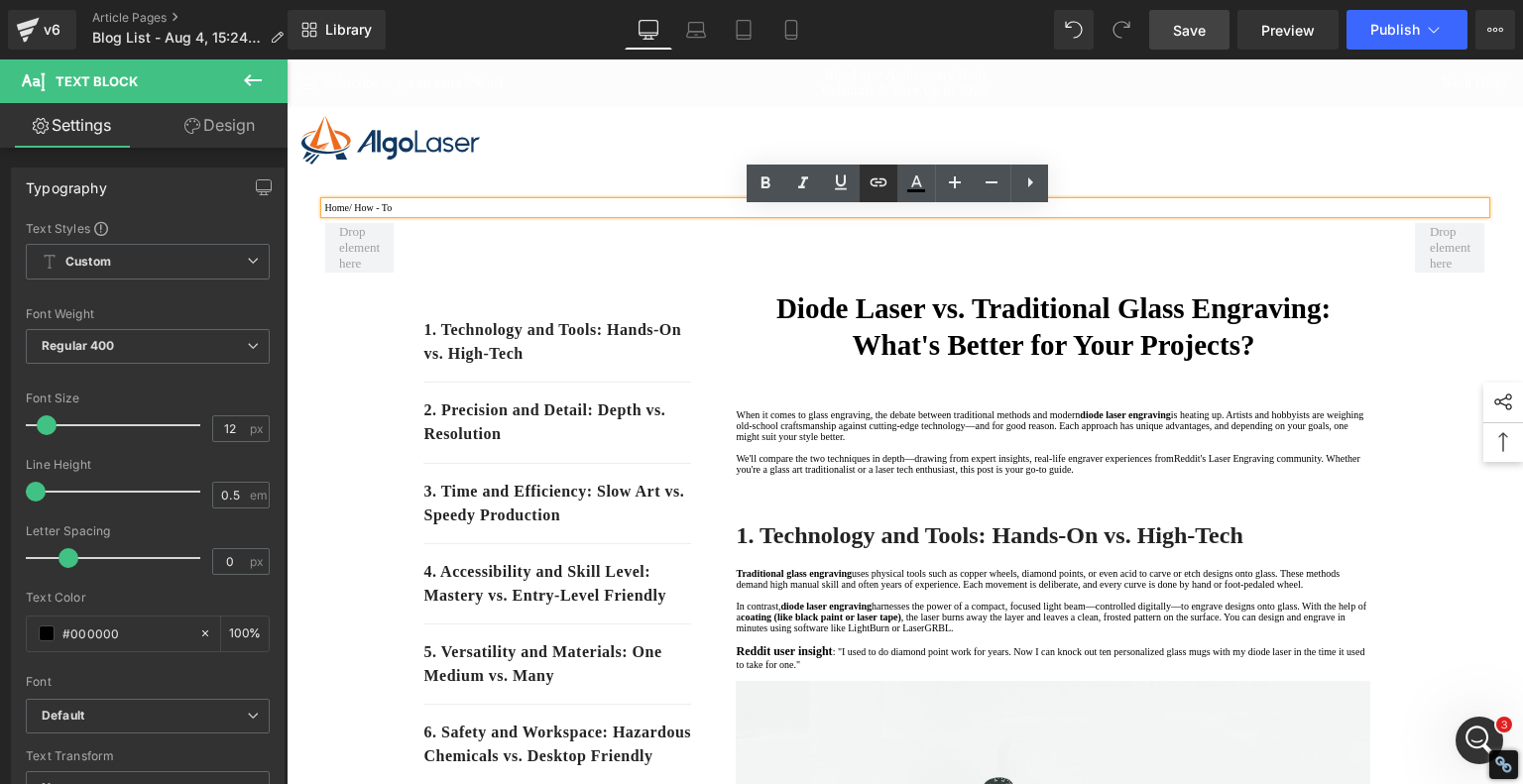click 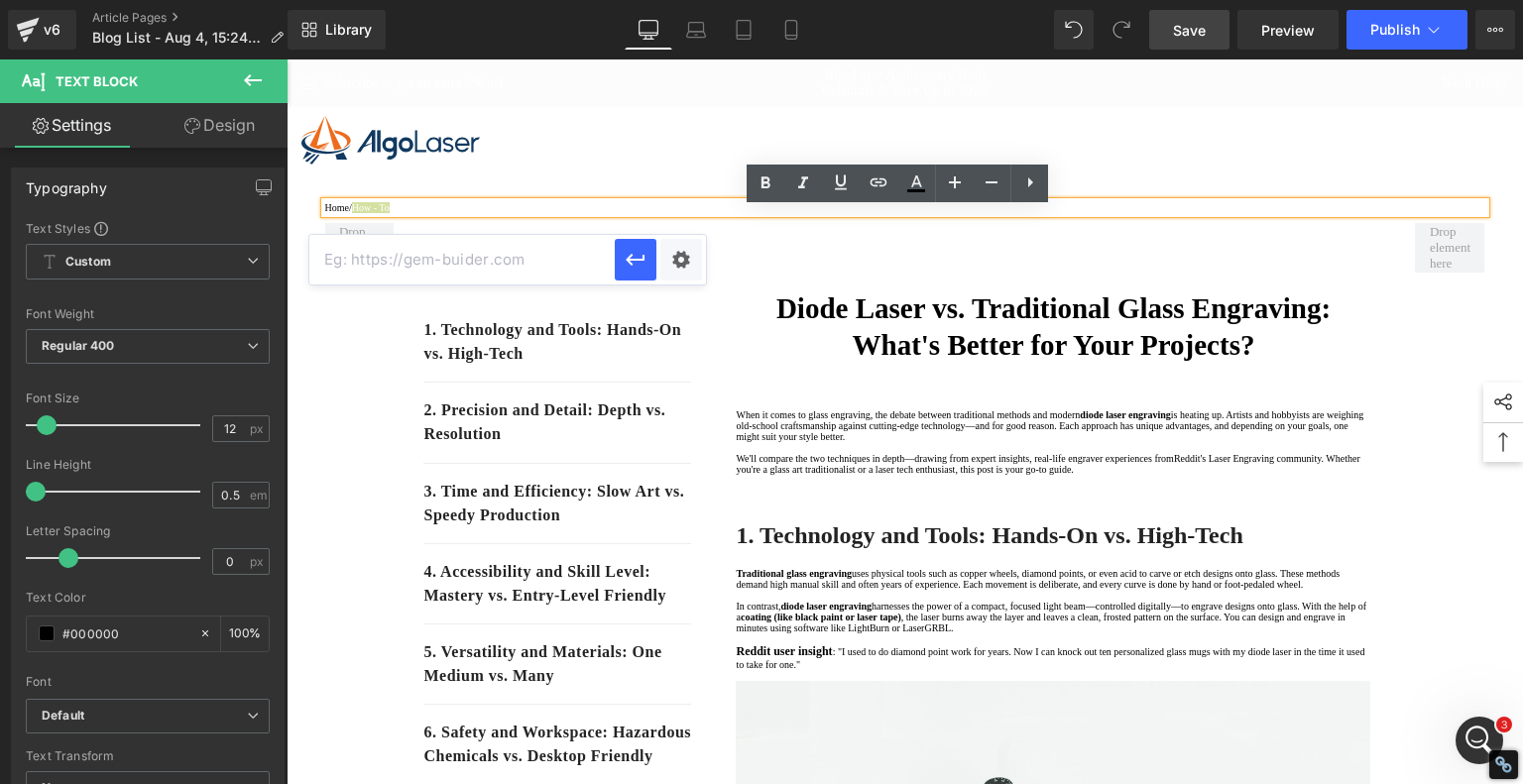 click at bounding box center (462, 260) 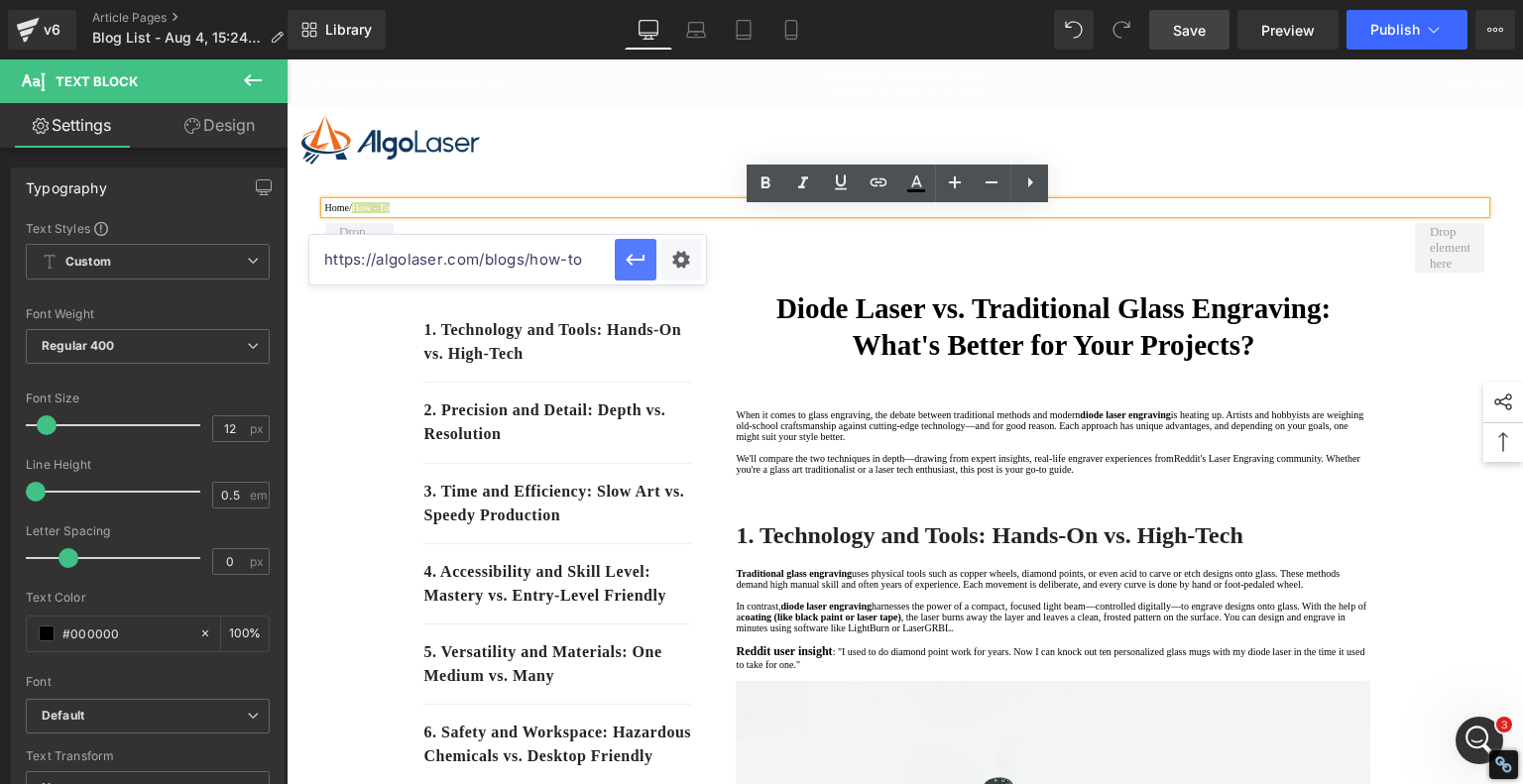 type on "https://algolaser.com/blogs/how-to" 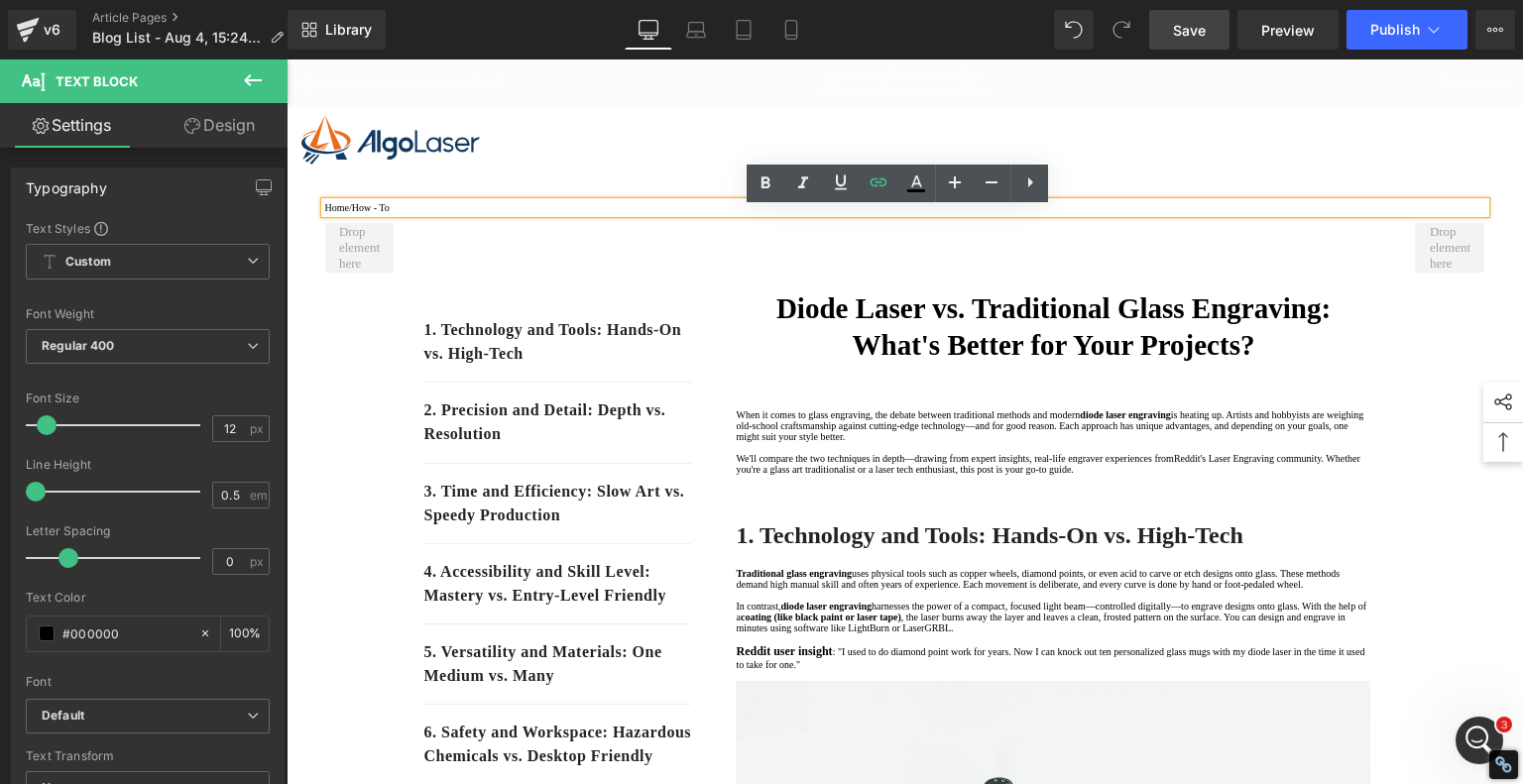 click on "Subscribe to get an extra 5% off" at bounding box center (486, 83) 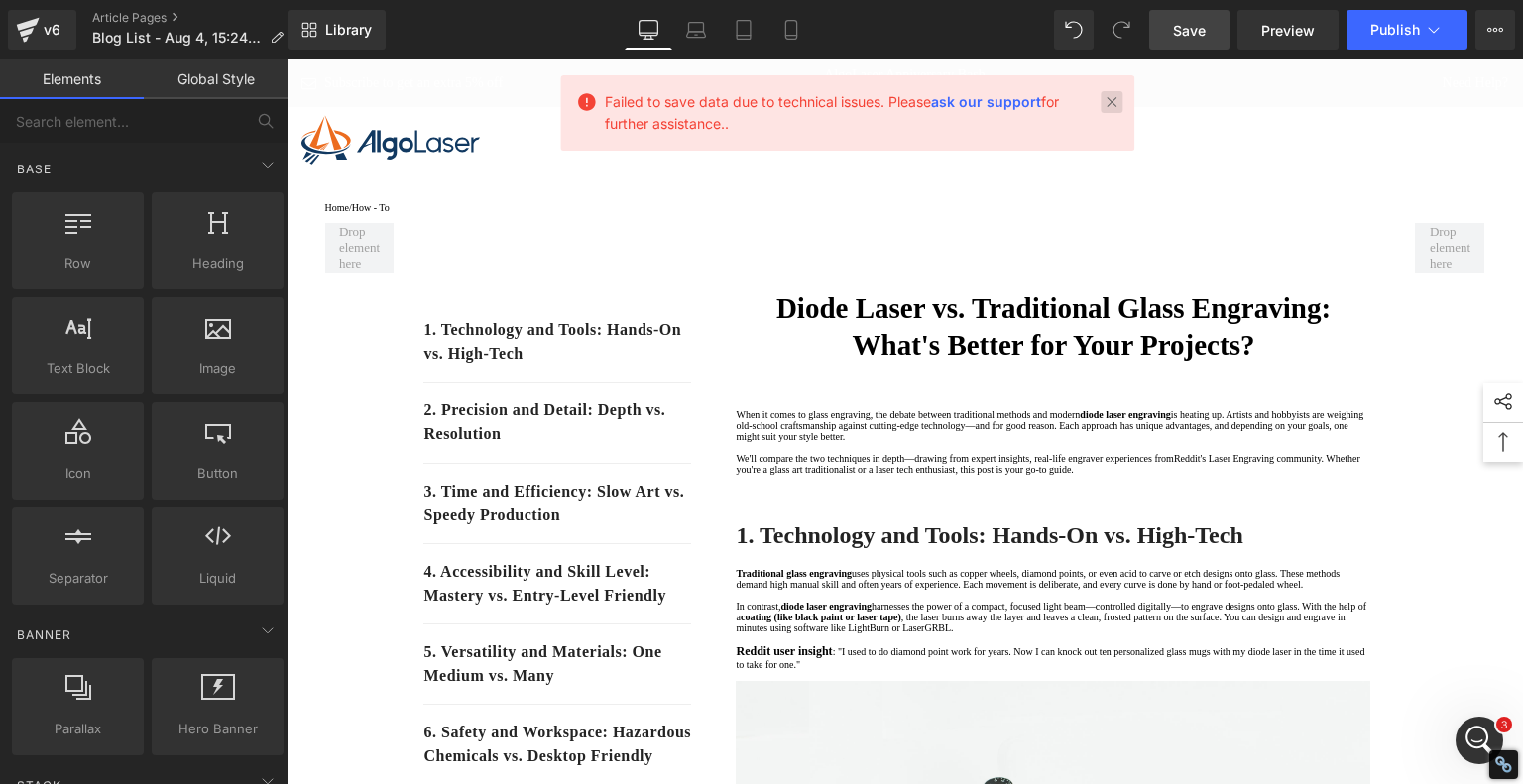 click at bounding box center (1112, 102) 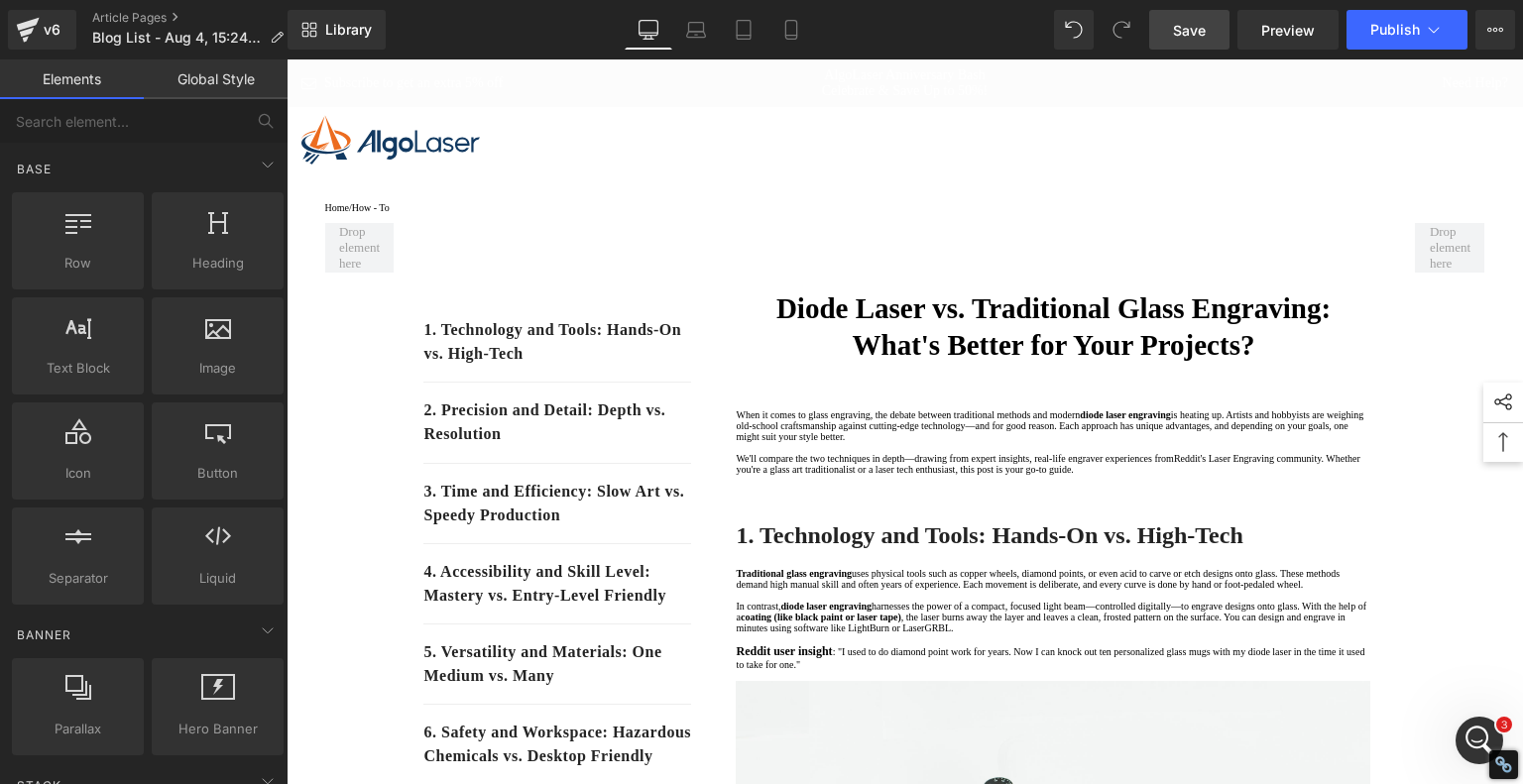 click on "Save" at bounding box center [1189, 30] 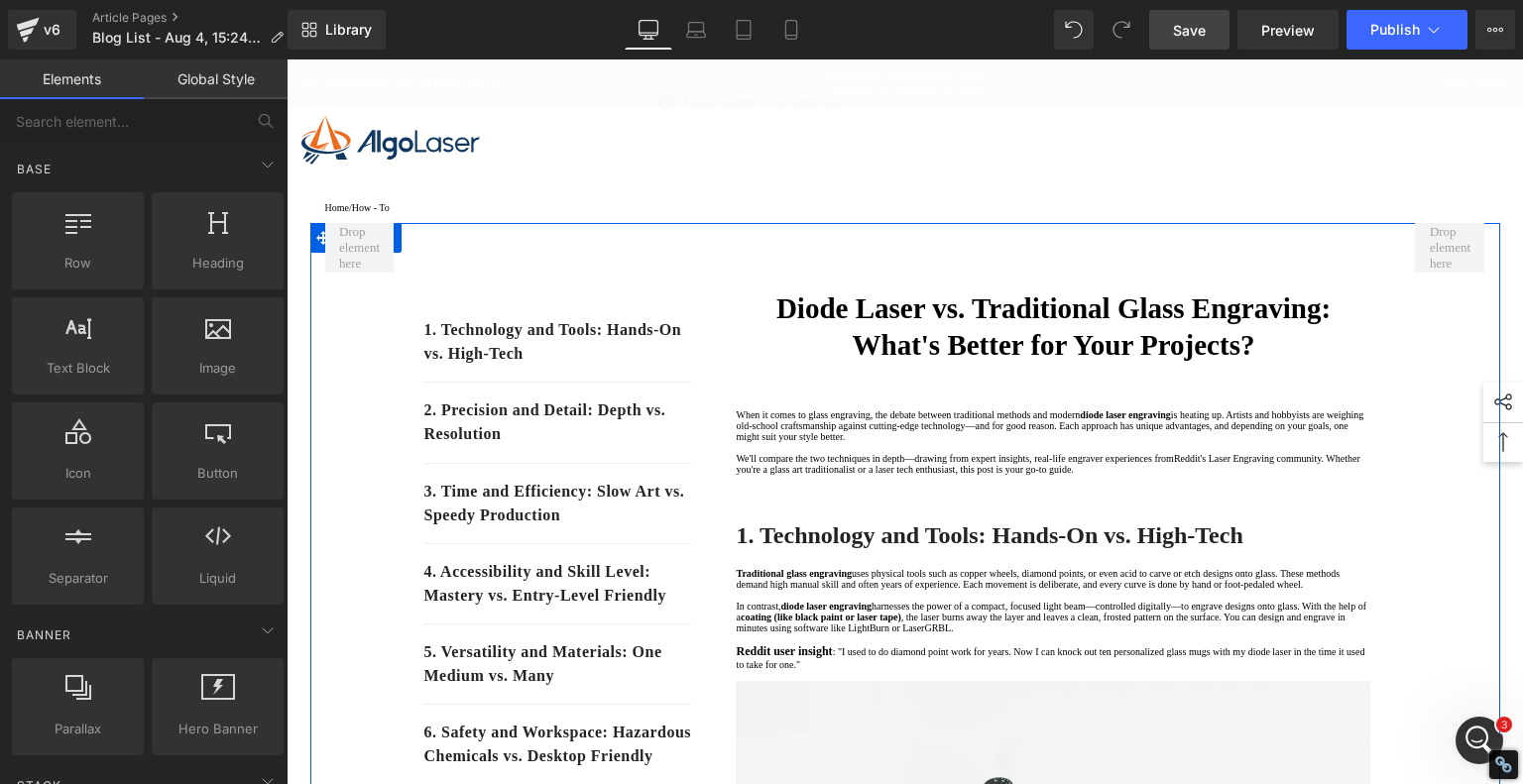 scroll, scrollTop: 198, scrollLeft: 0, axis: vertical 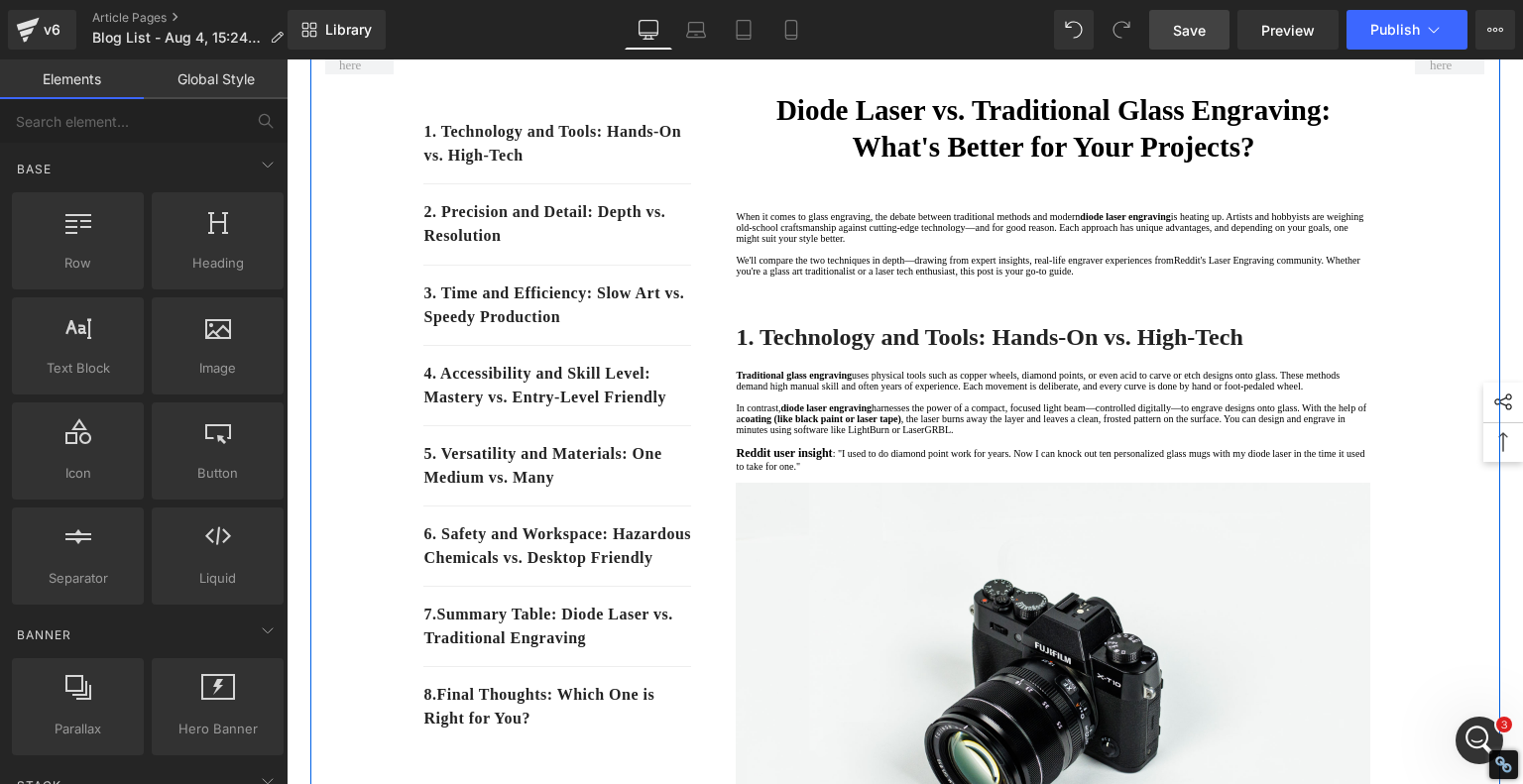 click on "1. Technology and Tools: Hands-On vs. High-Tech" at bounding box center (989, 337) 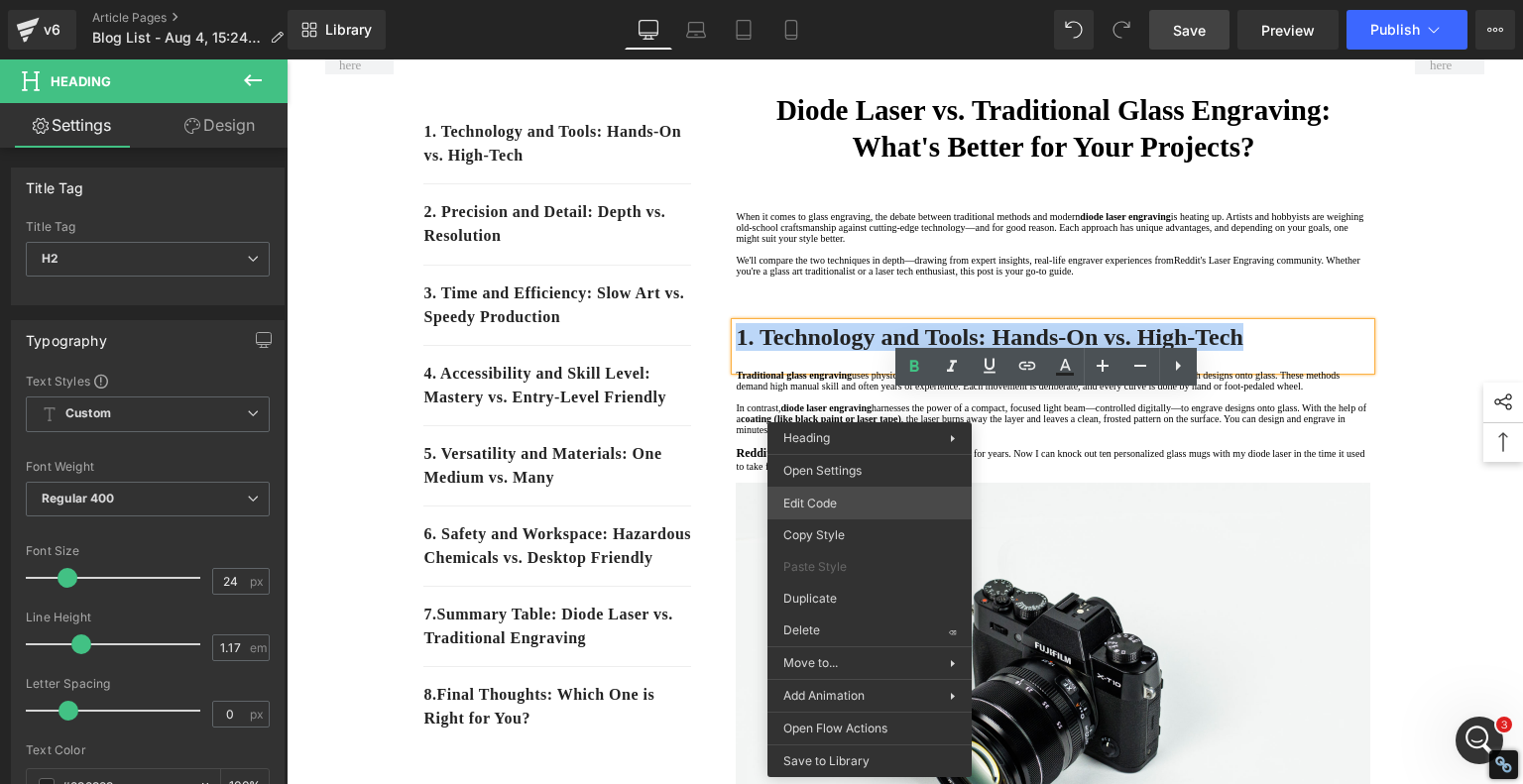 click on "Heading You are previewing how the will restyle your page. You can not edit Elements in Preset Preview Mode. v6 Article Pages Blog List - Aug 4, 15:24:29 Library Desktop Desktop Laptop Tablet Mobile Save Preview Publish Scheduled View Live Page View with current Template Save Template to Library Schedule Publish Optimize Publish Settings Shortcuts Your page can’t be published You've reached the maximum number of published pages on your plan (245/999999). You need to upgrade your plan or unpublish all your pages to get 1 publish slot. Unpublish pages Upgrade plan Elements Global Style Base Row rows, columns, layouts, div Heading headings, titles, h1,h2,h3,h4,h5,h6 Text Block texts, paragraphs, contents, blocks Image images, photos, alts, uploads Icon icons, symbols Button button, call to action, cta Separator separators, dividers, horizontal lines Liquid liquid, custom code, html, javascript, css, reviews, apps, applications, embeded, iframe Banner Parallax Hero Banner Stack Tabs" at bounding box center (762, 0) 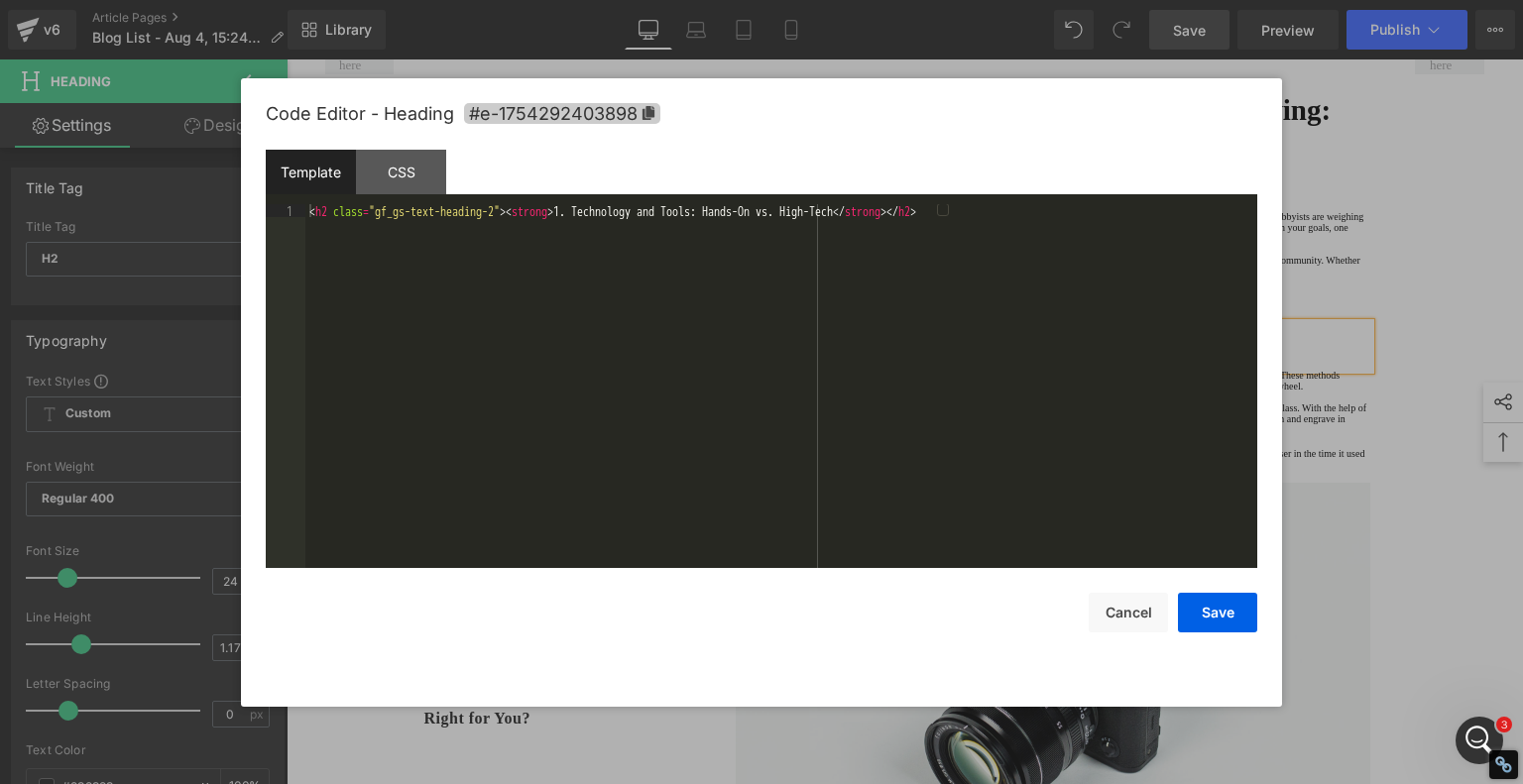 click 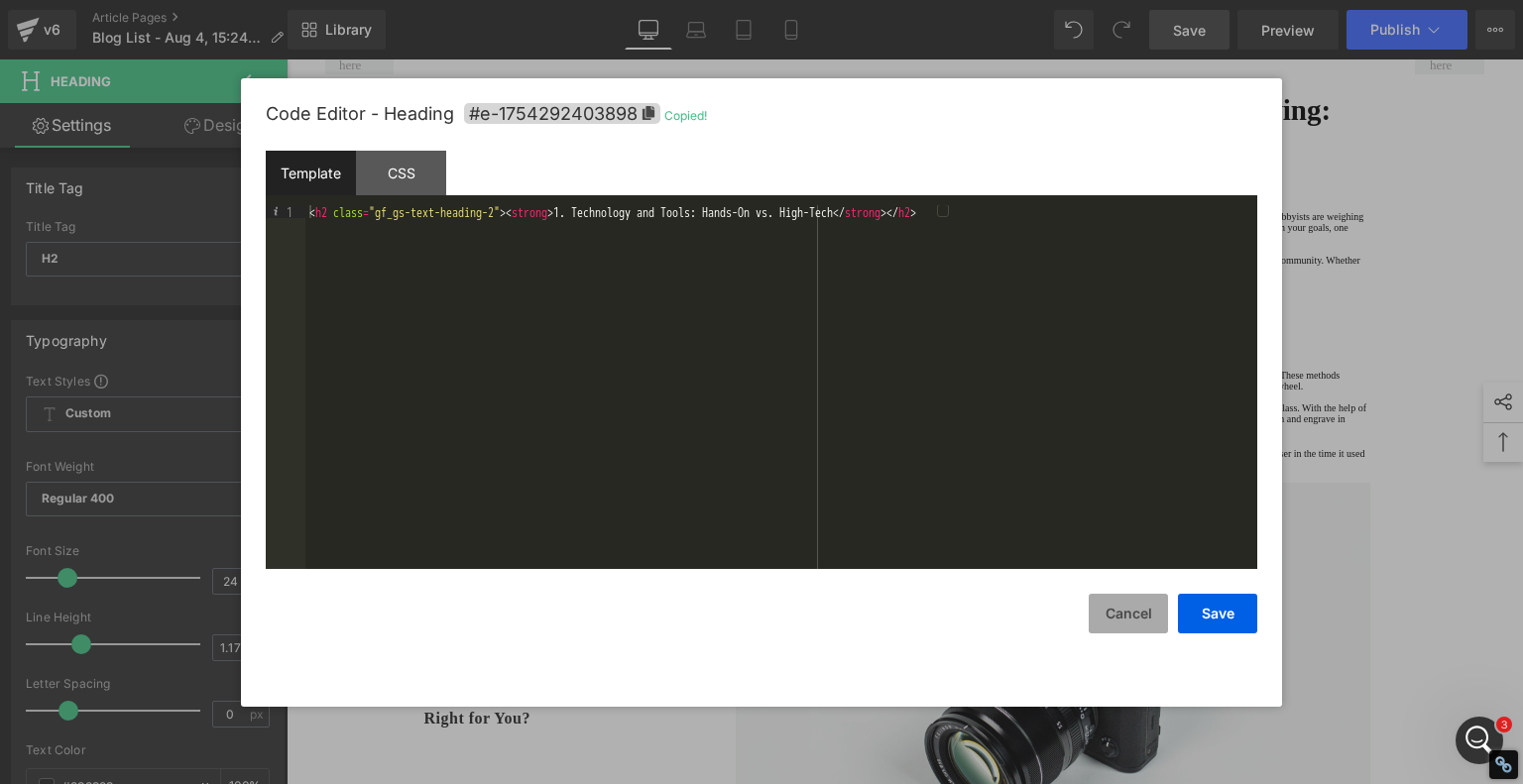 drag, startPoint x: 1143, startPoint y: 612, endPoint x: 1115, endPoint y: 594, distance: 33.286634 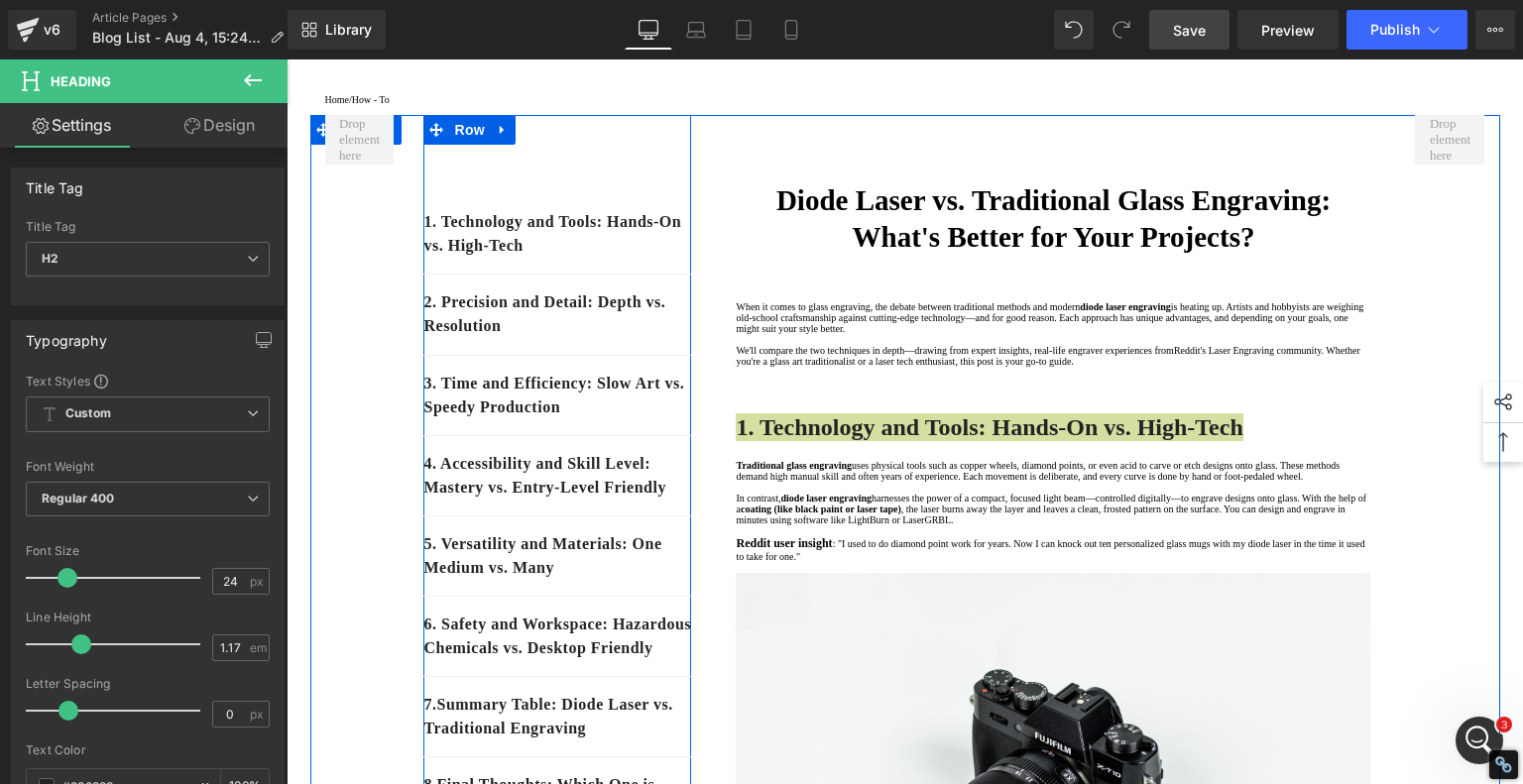 scroll, scrollTop: 99, scrollLeft: 0, axis: vertical 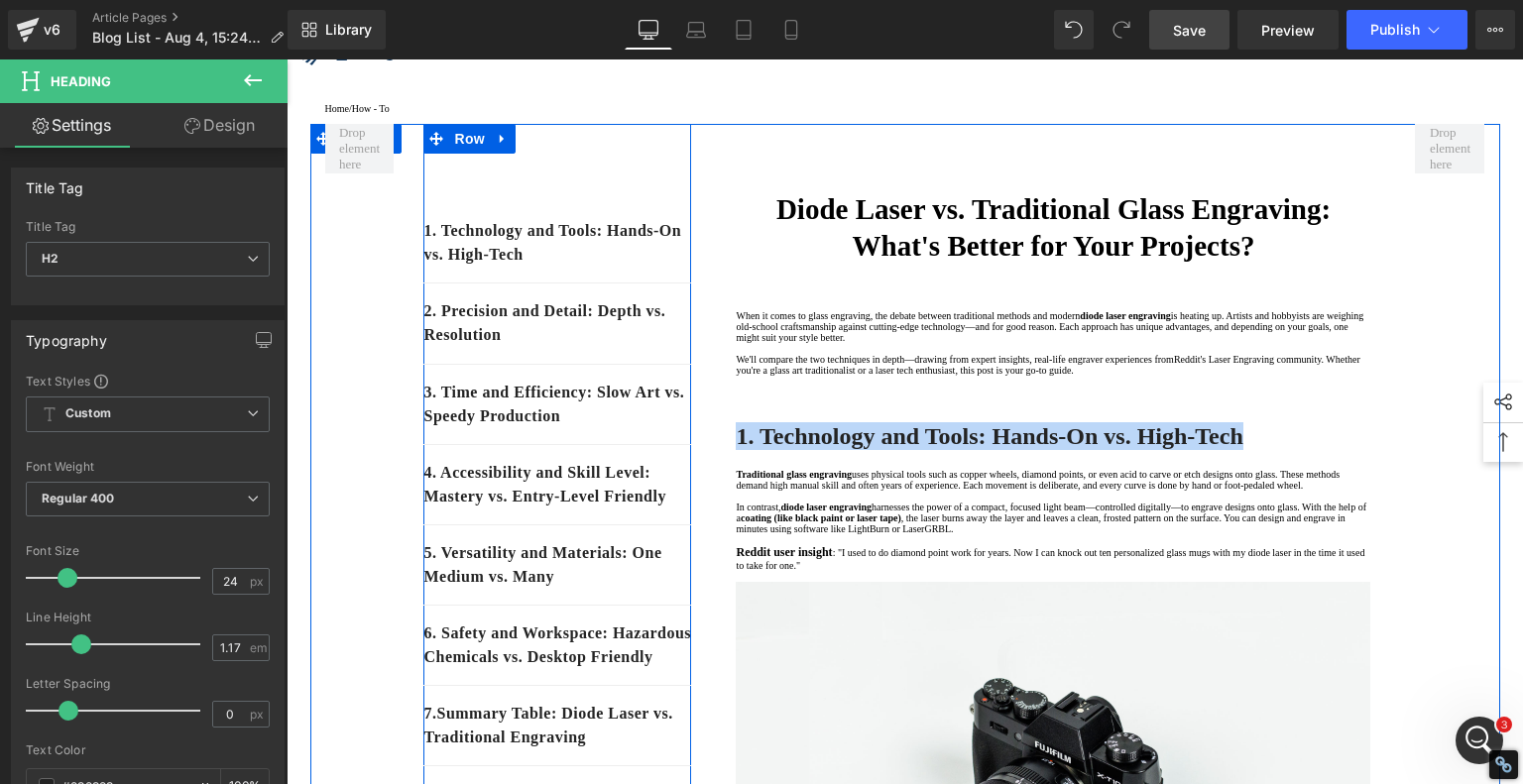 click on "1. Technology and Tools: Hands-On vs. High-Tech" at bounding box center (557, 243) 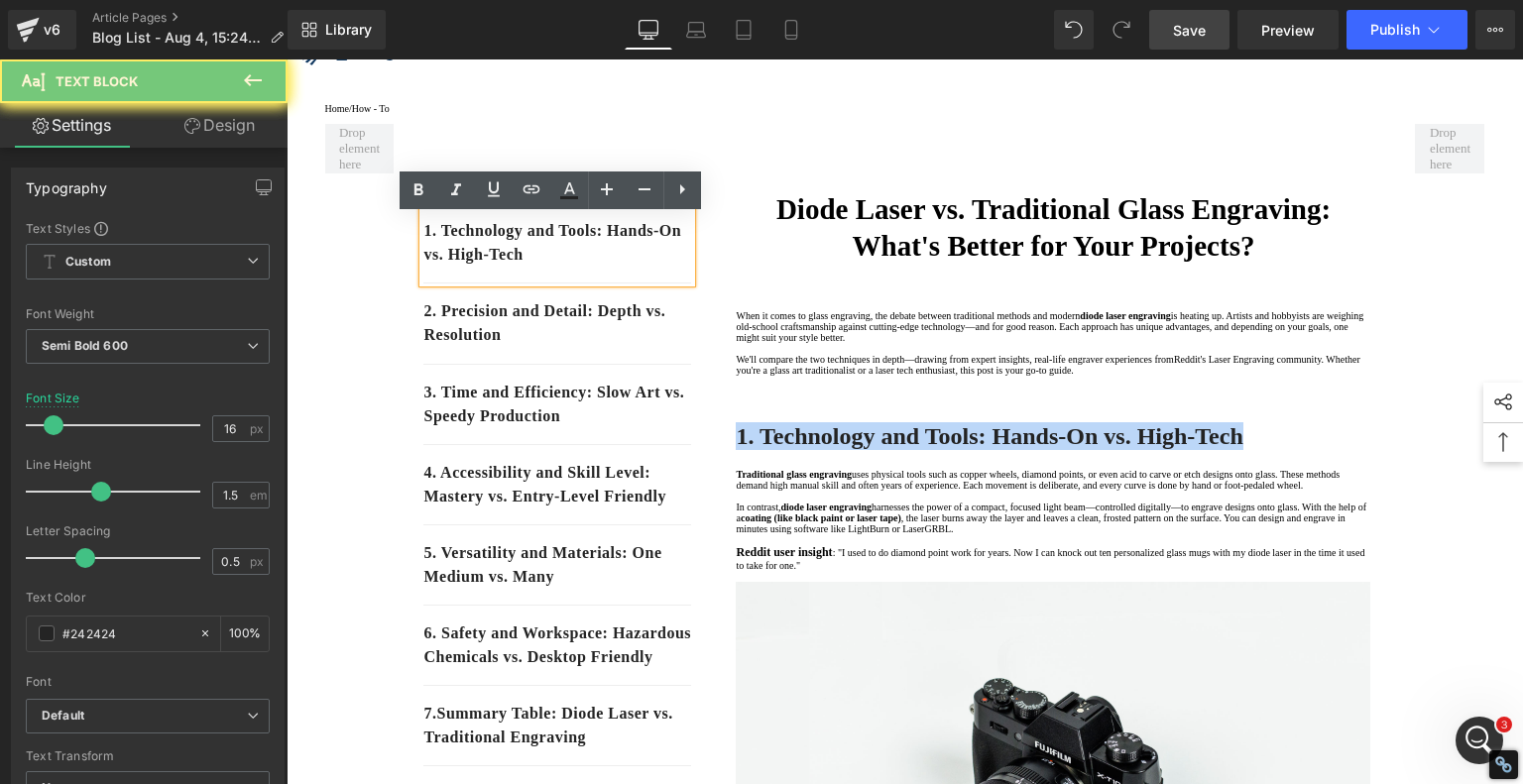 click on "1. Technology and Tools: Hands-On vs. High-Tech" at bounding box center (557, 243) 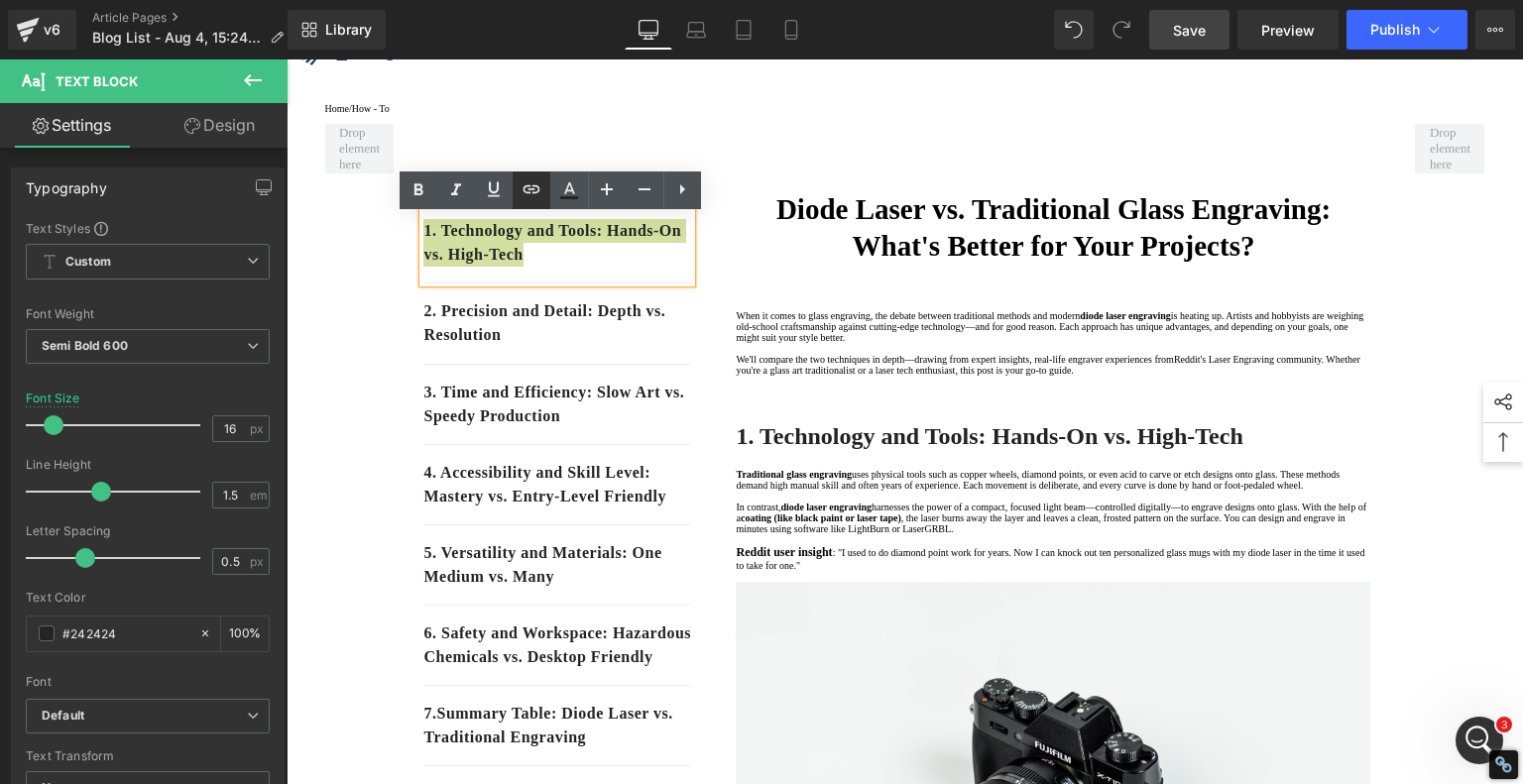 click 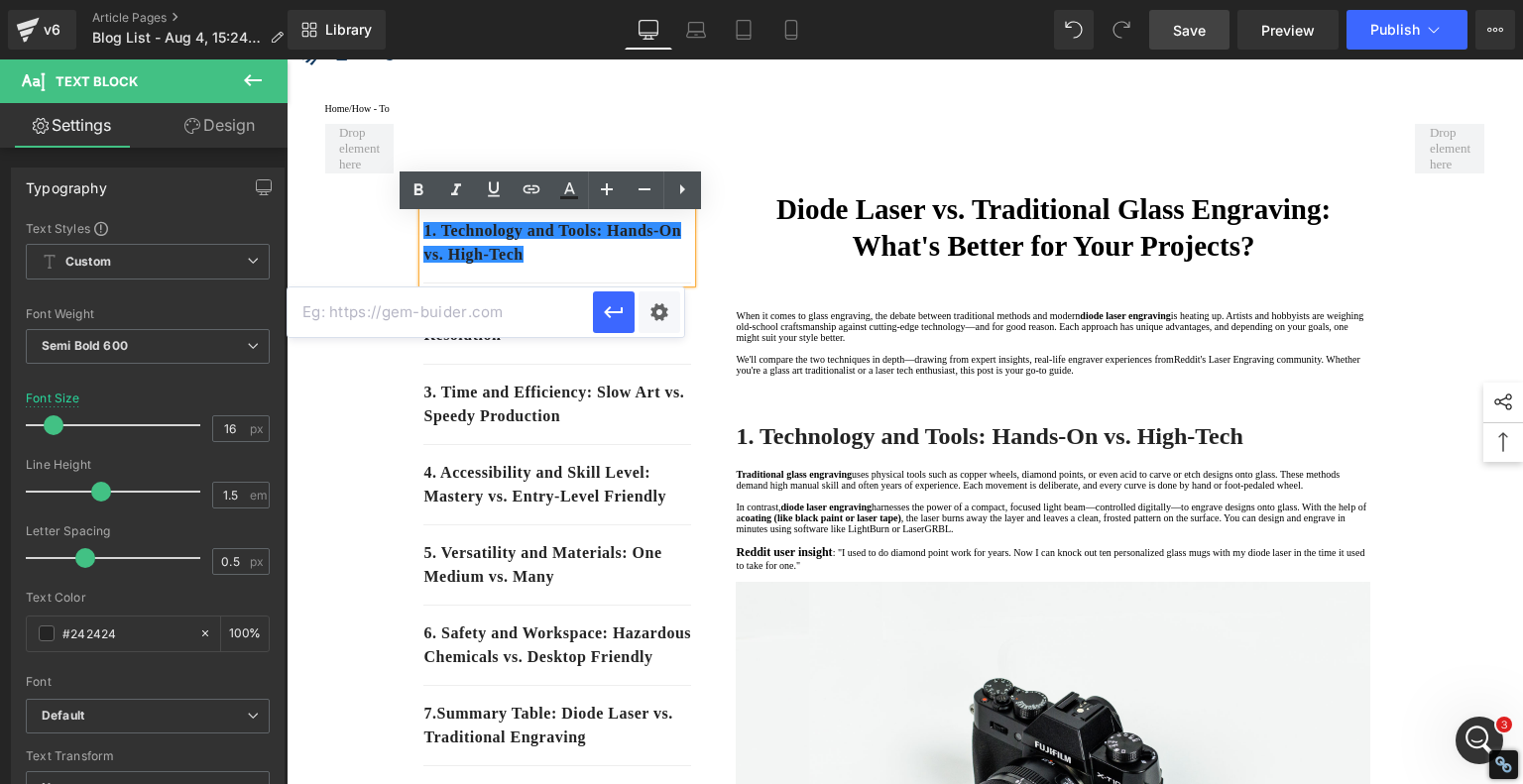 click at bounding box center (440, 312) 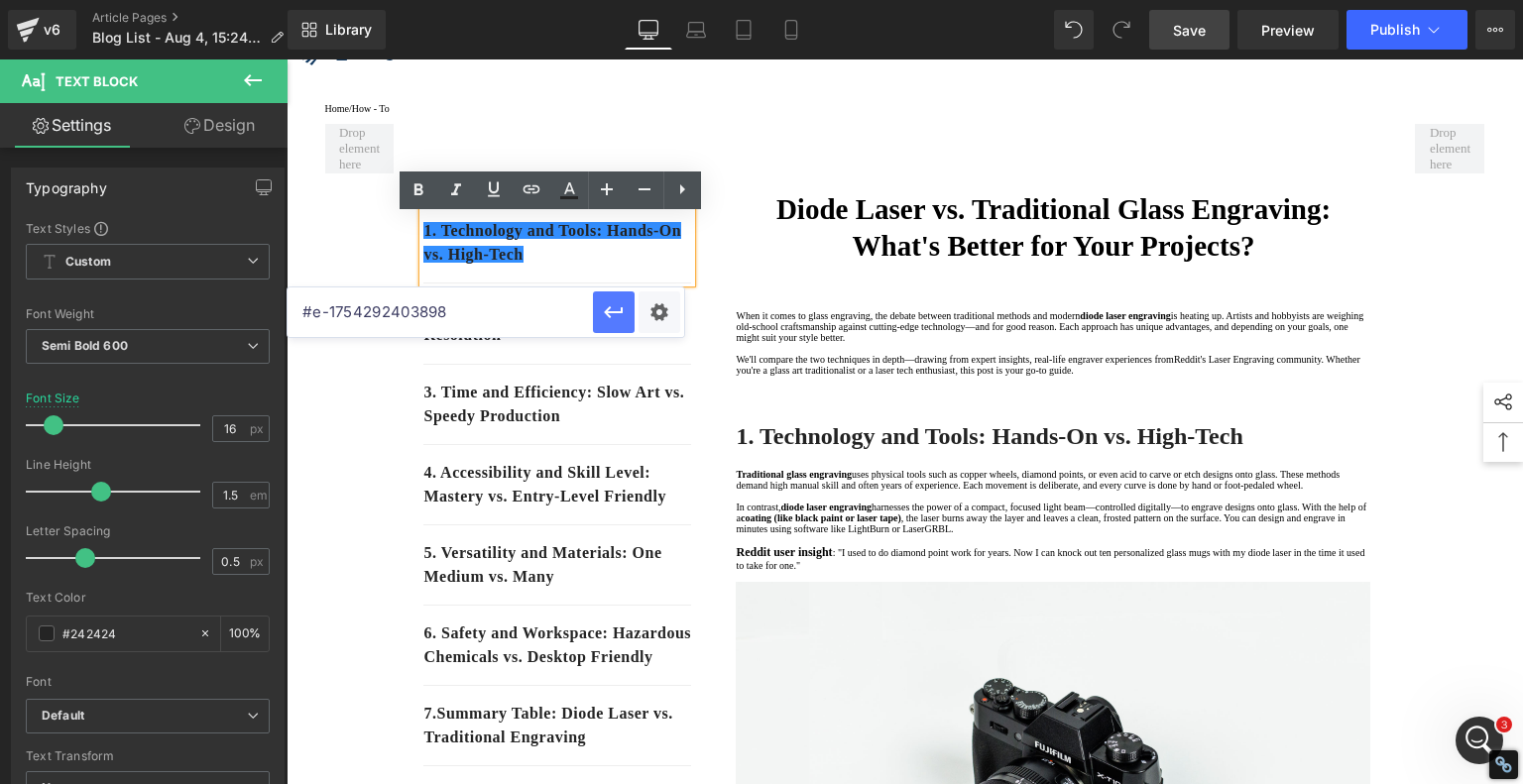 type on "#e-1754292403898" 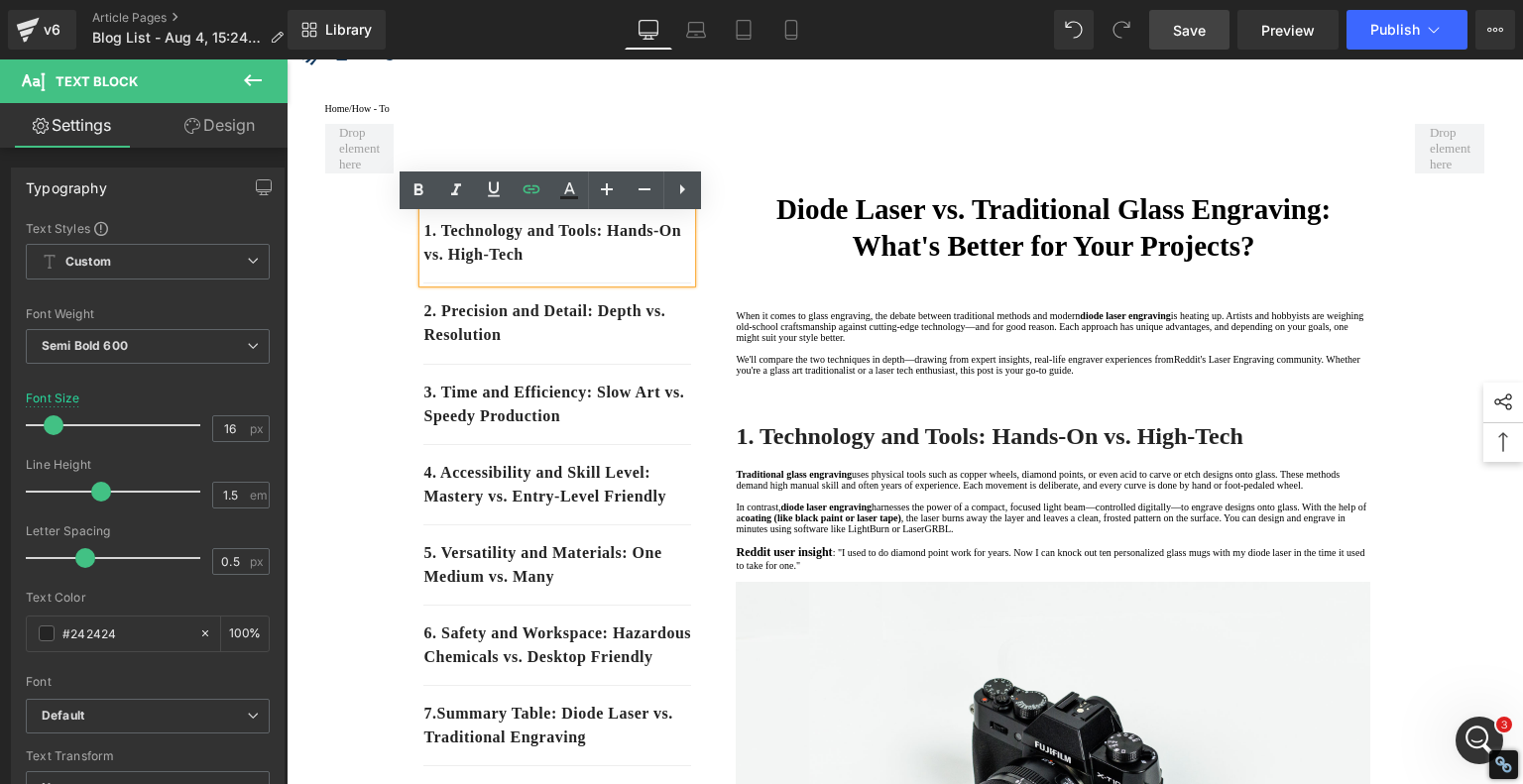 click on "1. Technology and Tools: Hands-On vs. High-Tech Text Block 2. Precision and Detail: Depth vs. Resolution Text Block 3. Time and Efficiency: Slow Art vs. Speedy Production Text Block 4. Accessibility and Skill Level: Mastery vs. Entry-Level Friendly Text Block 5. Versatility and Materials: One Medium vs. Many Text Block 6. Safety and Workspace: Hazardous Chemicals vs. Desktop Friendly Text Block 7 . Summary Table: Diode Laser vs. Traditional Engraving Text Block 8 . Final Thoughts: Which One is Right for You? Text Block Row 80px Diode Laser vs. Traditional Glass Engraving: What's Better for Your Projects? Heading When it comes to glass engraving, the debate between traditional methods and modern diode laser engraving We'll compare the two techniques in depth—drawing from expert insights, real-life engraver experiences from Reddit's Laser Engraving community Text Block Row Heading In contrast," at bounding box center [905, 2317] 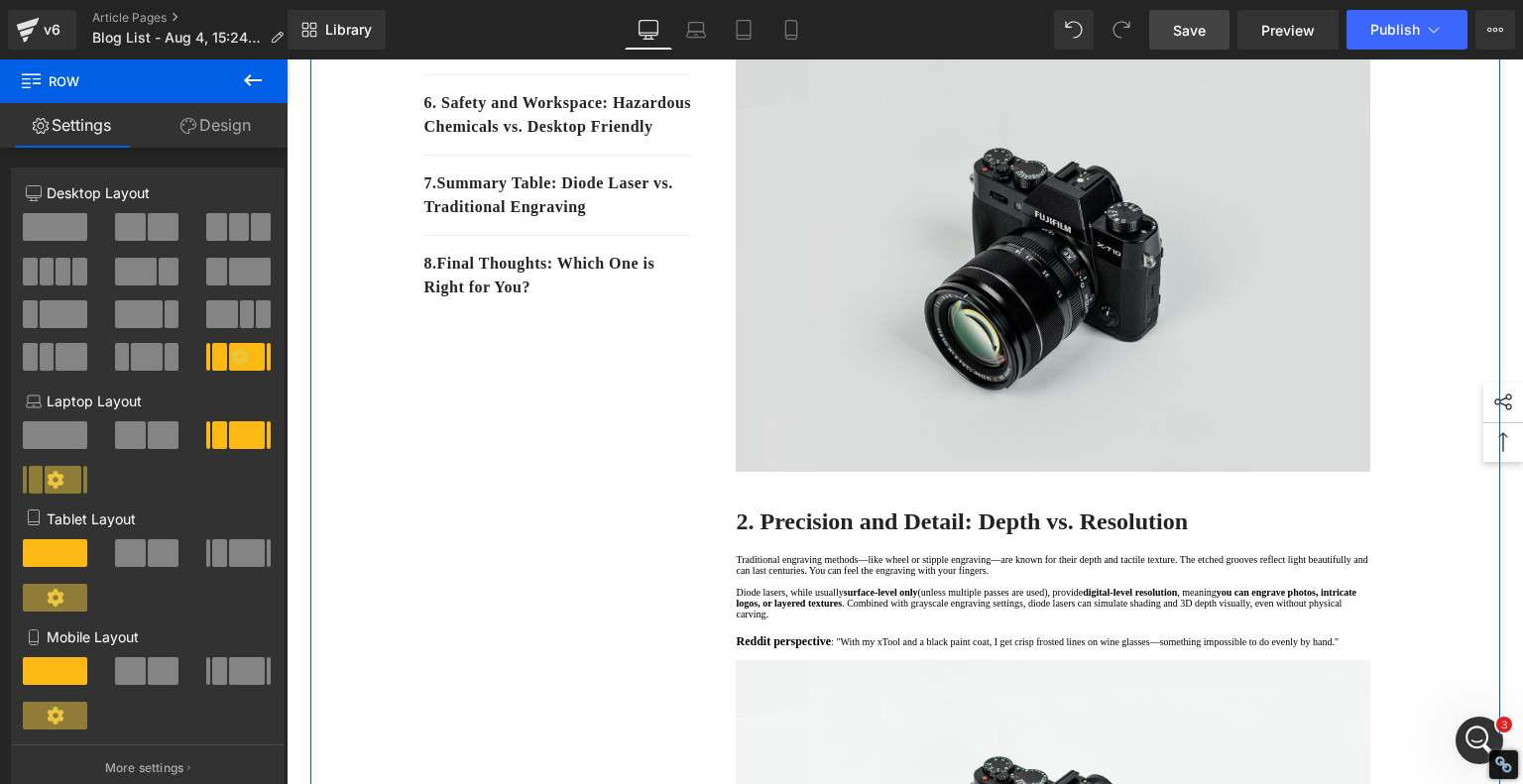 scroll, scrollTop: 694, scrollLeft: 0, axis: vertical 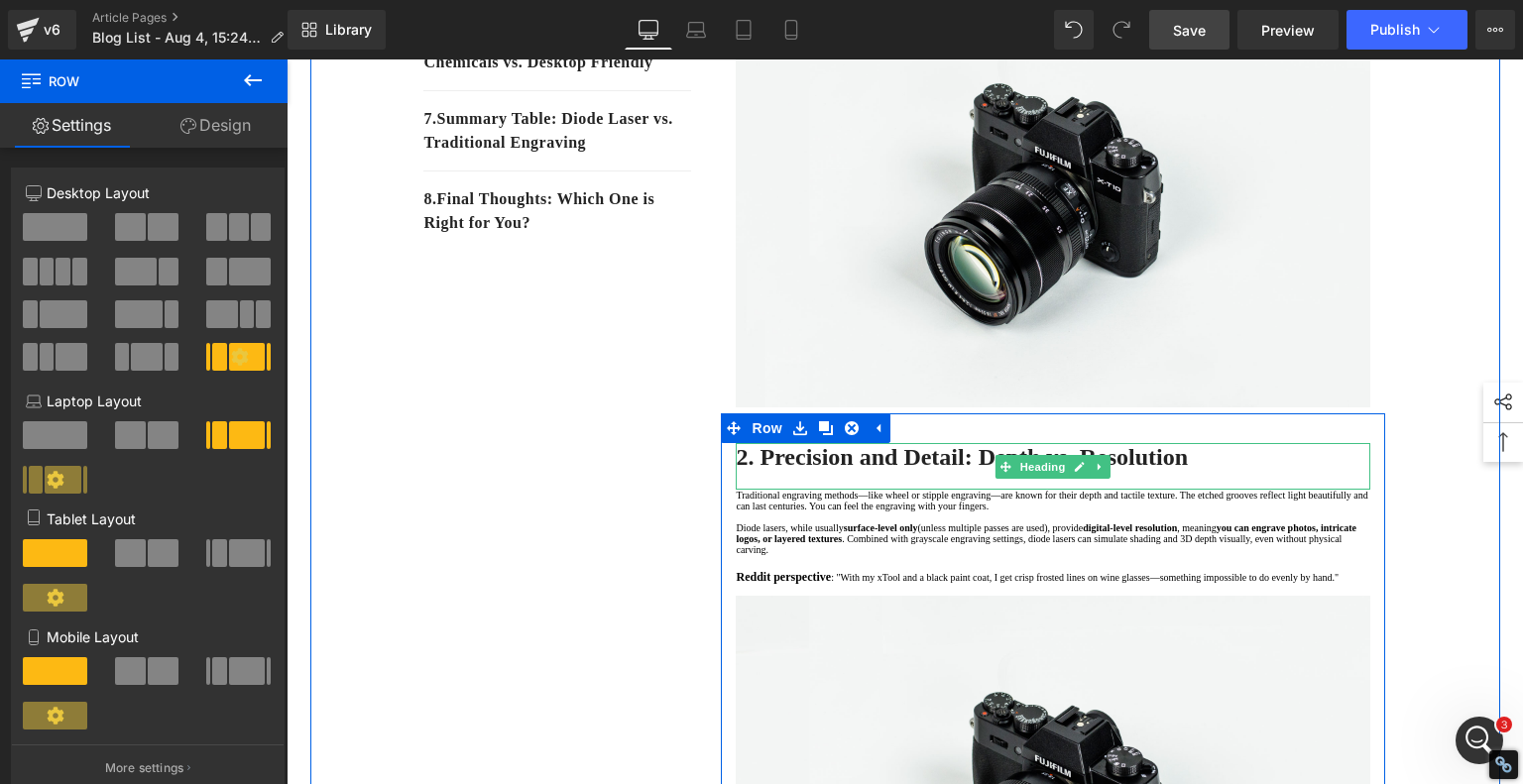 click on "2. Precision and Detail: Depth vs. Resolution" at bounding box center (962, 457) 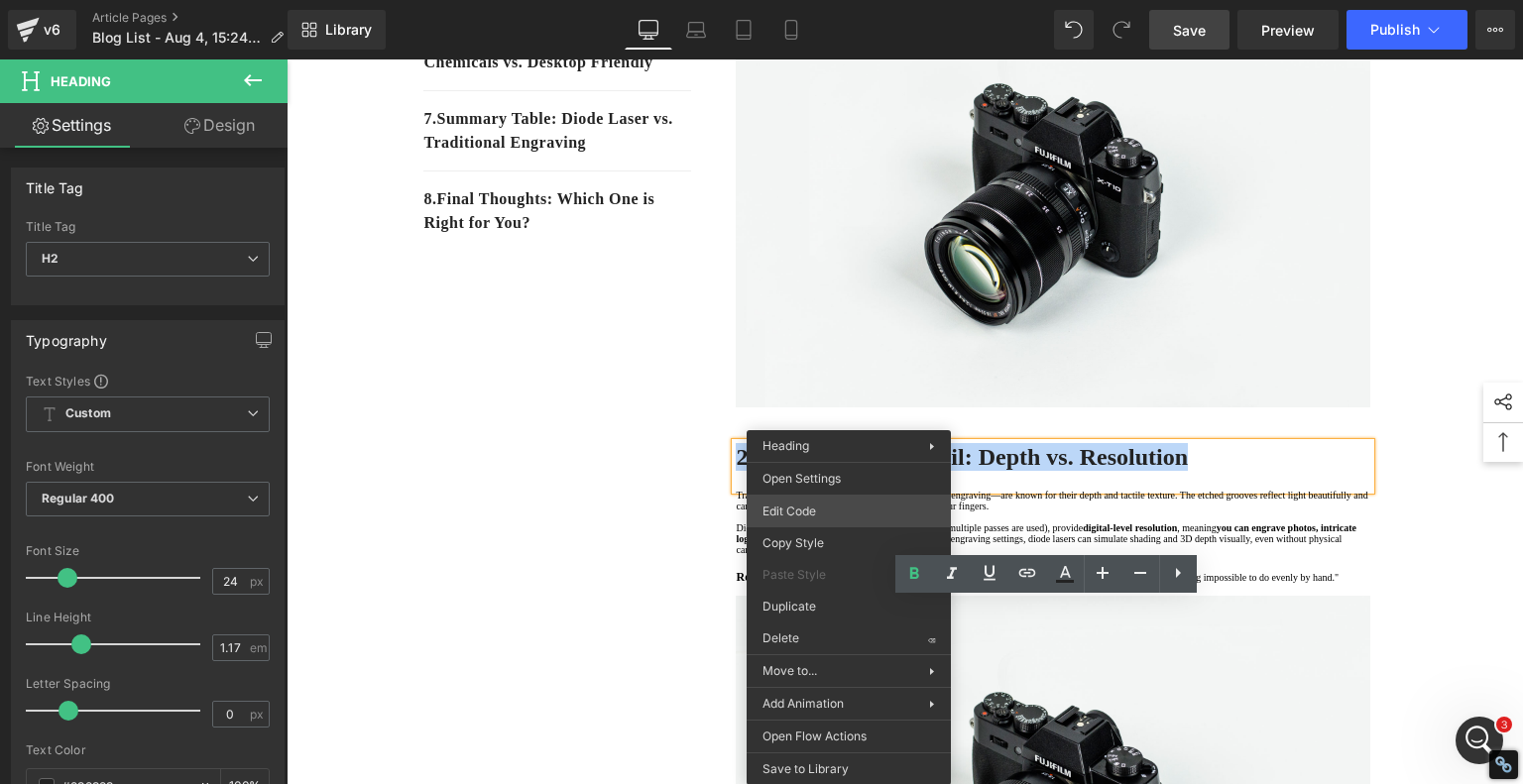click on "Heading You are previewing how the will restyle your page. You can not edit Elements in Preset Preview Mode. v6 Article Pages Blog List - Aug 4, 15:24:29 Library Desktop Desktop Laptop Tablet Mobile Save Preview Publish Scheduled View Live Page View with current Template Save Template to Library Schedule Publish Optimize Publish Settings Shortcuts Your page can’t be published You've reached the maximum number of published pages on your plan (245/999999). You need to upgrade your plan or unpublish all your pages to get 1 publish slot. Unpublish pages Upgrade plan Elements Global Style Base Row rows, columns, layouts, div Heading headings, titles, h1,h2,h3,h4,h5,h6 Text Block texts, paragraphs, contents, blocks Image images, photos, alts, uploads Icon icons, symbols Button button, call to action, cta Separator separators, dividers, horizontal lines Liquid liquid, custom code, html, javascript, css, reviews, apps, applications, embeded, iframe Banner Parallax Hero Banner Stack Tabs" at bounding box center [762, 0] 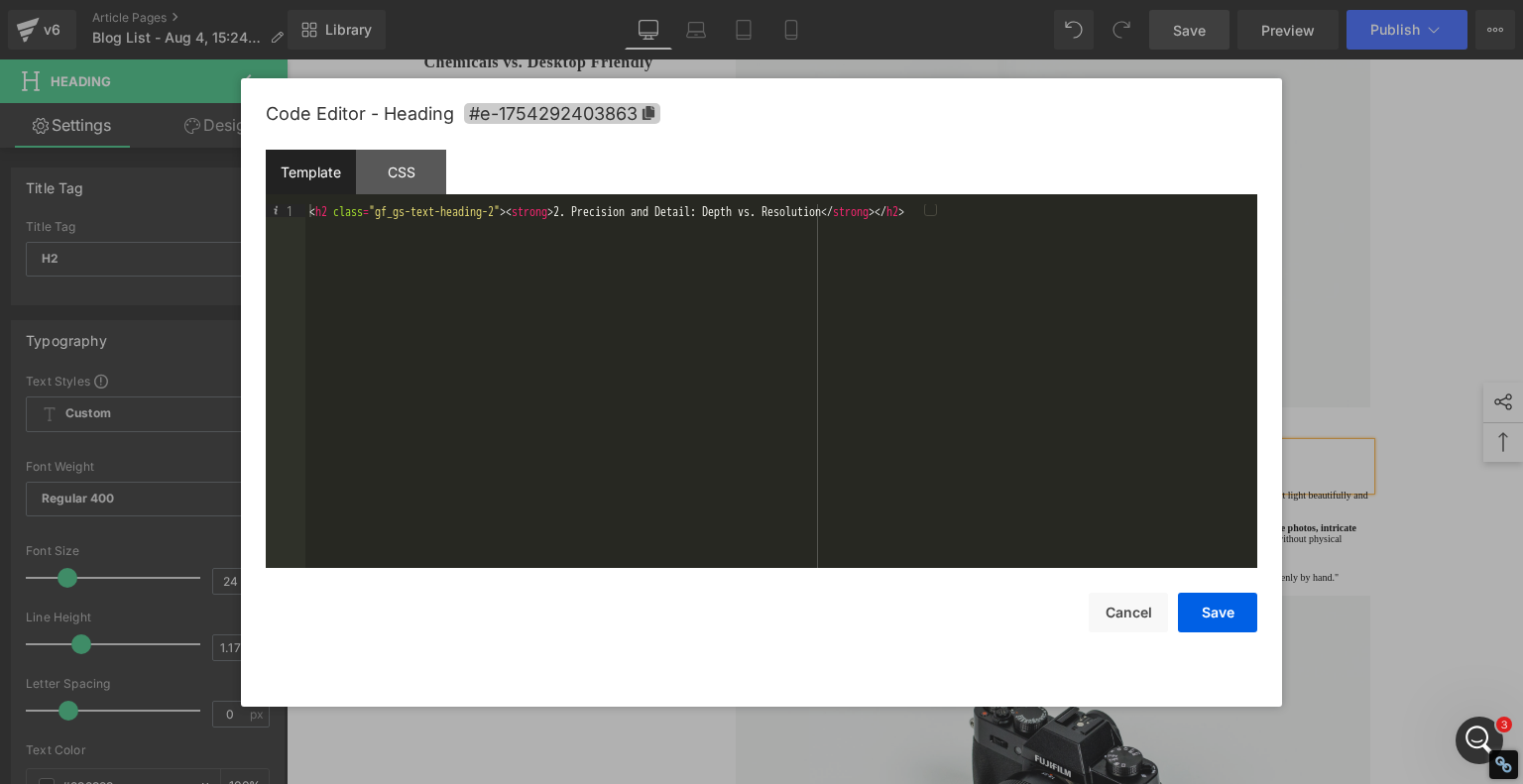 click 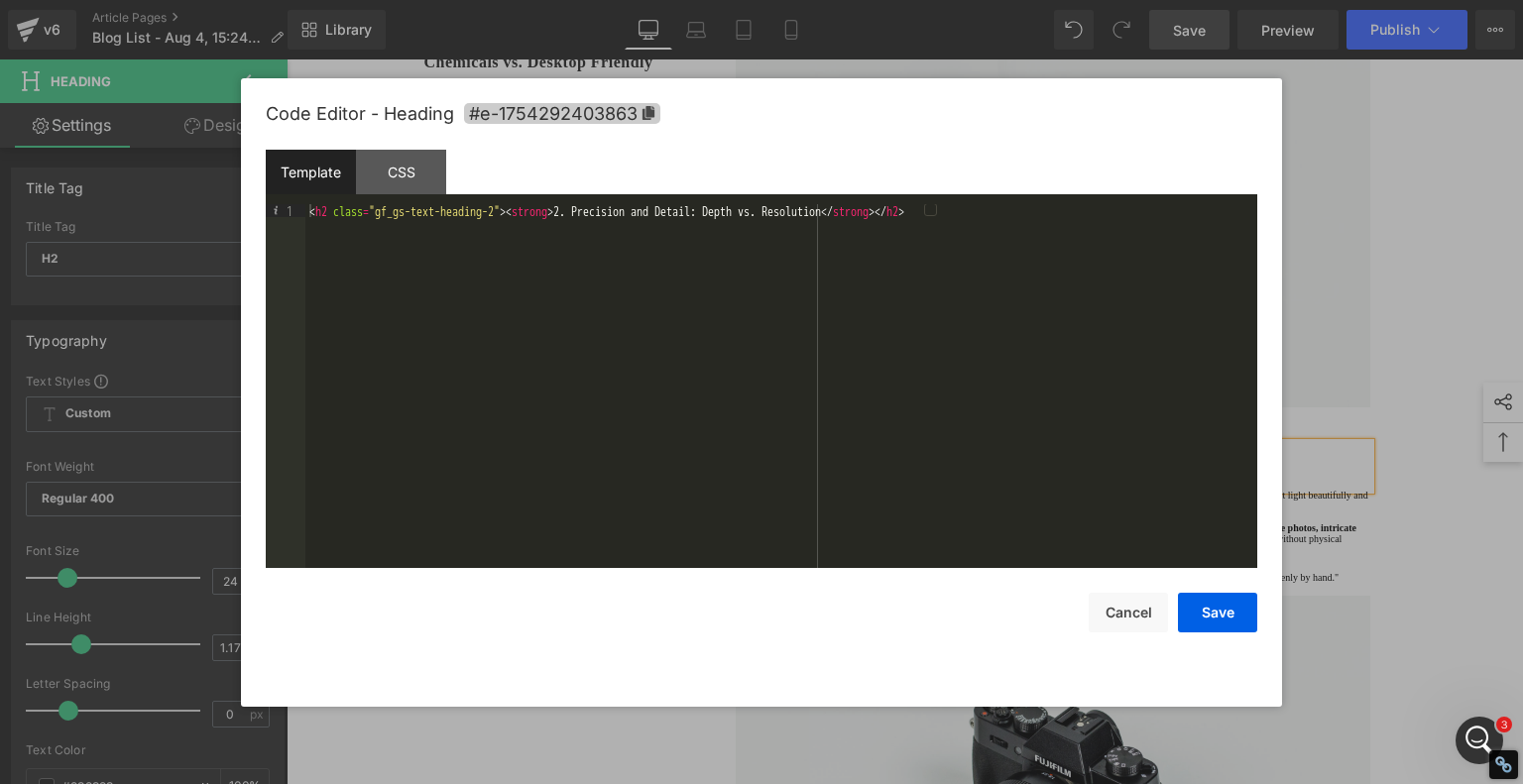 copy on "2. Precision and Detail: Depth vs. Resolution" 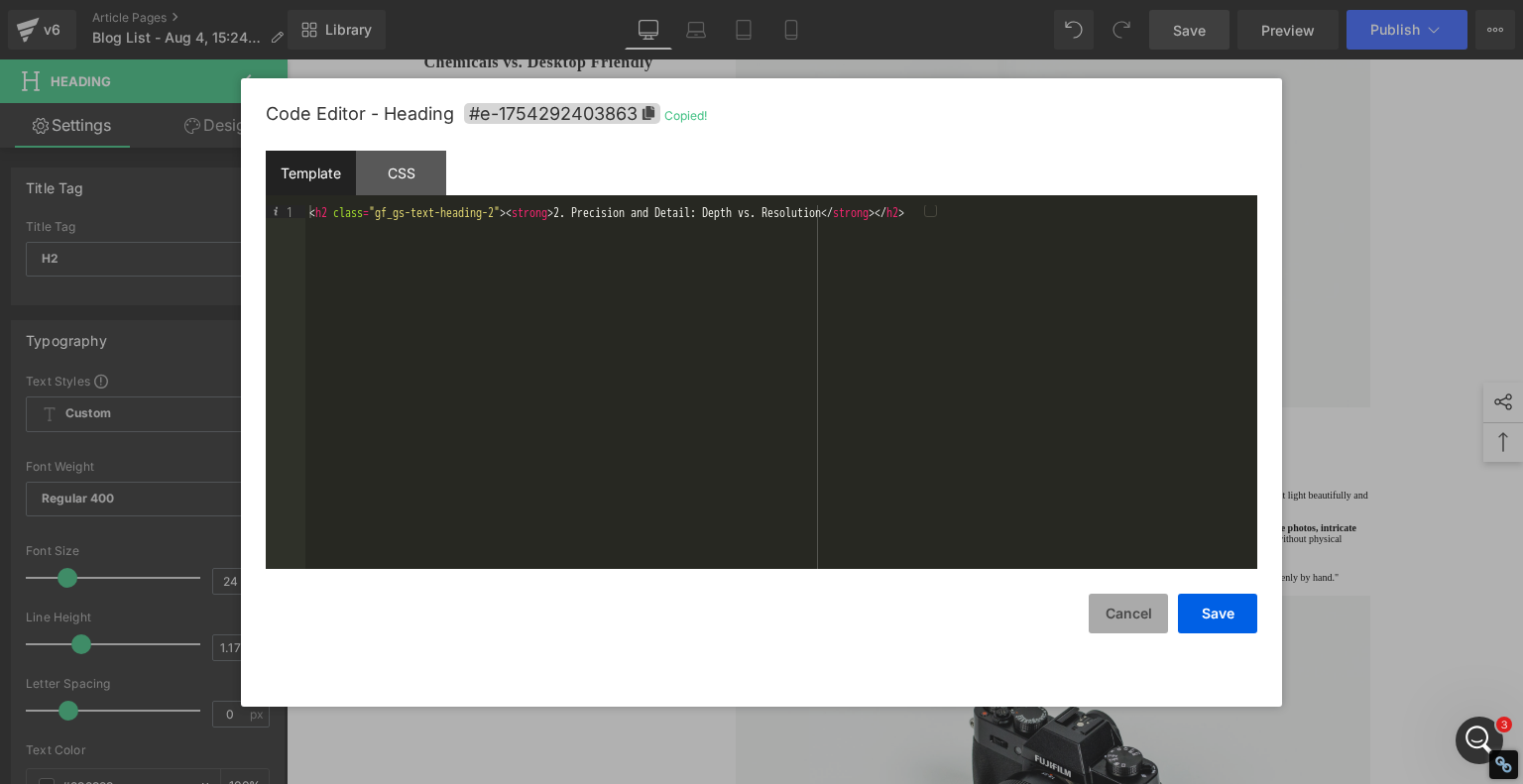 click on "Cancel" at bounding box center [1128, 614] 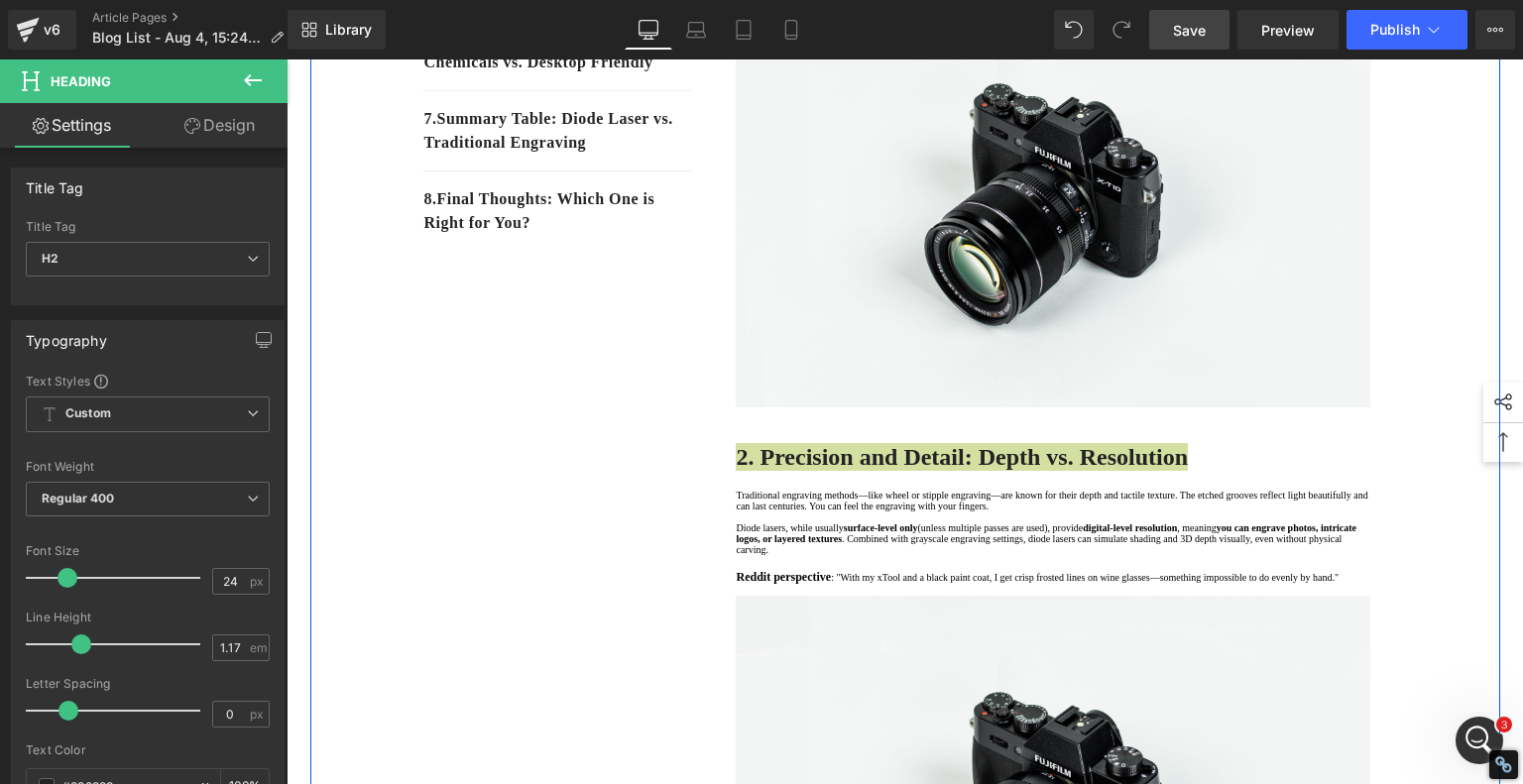 scroll, scrollTop: 0, scrollLeft: 0, axis: both 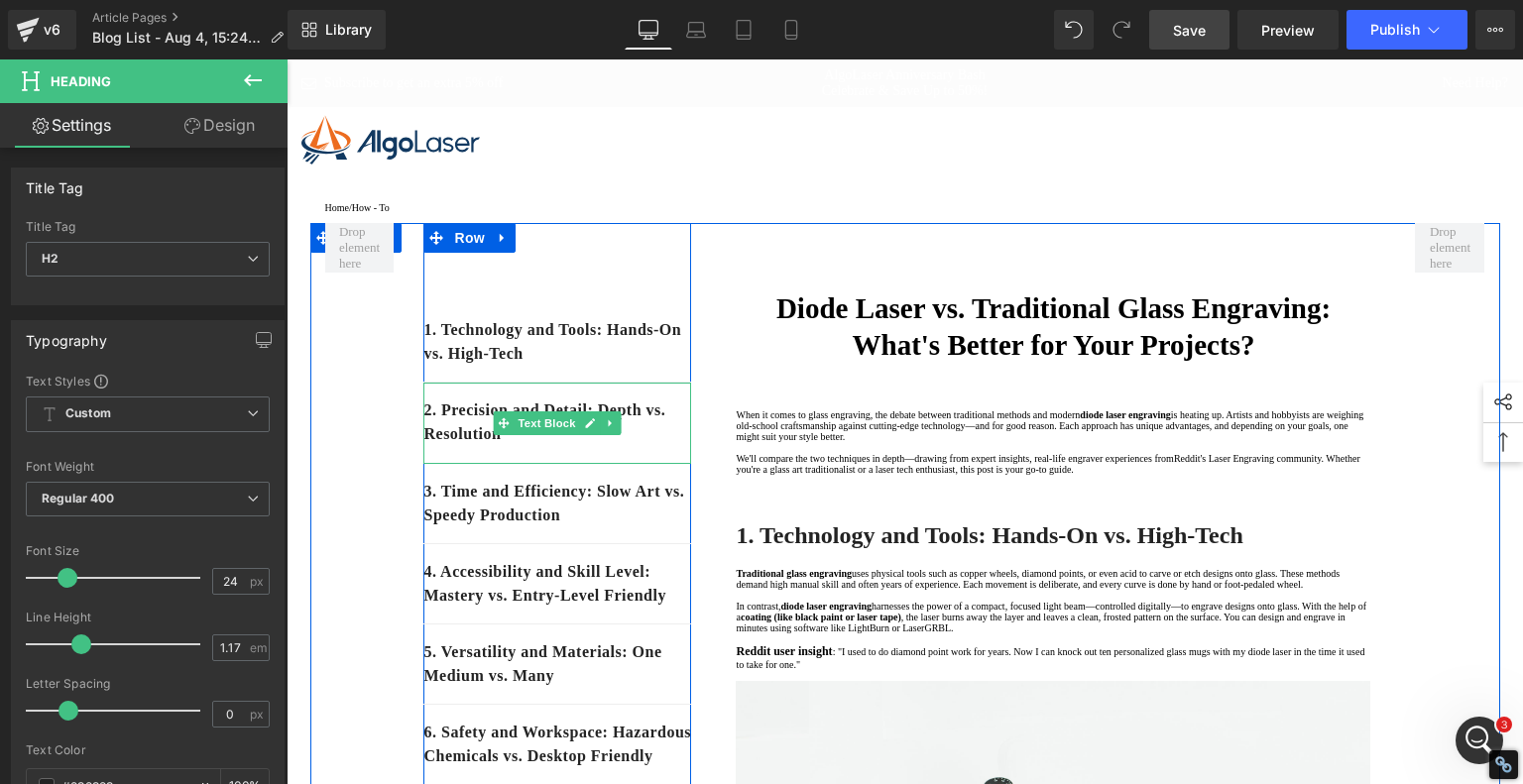 click on "2. Precision and Detail: Depth vs. Resolution" at bounding box center (557, 422) 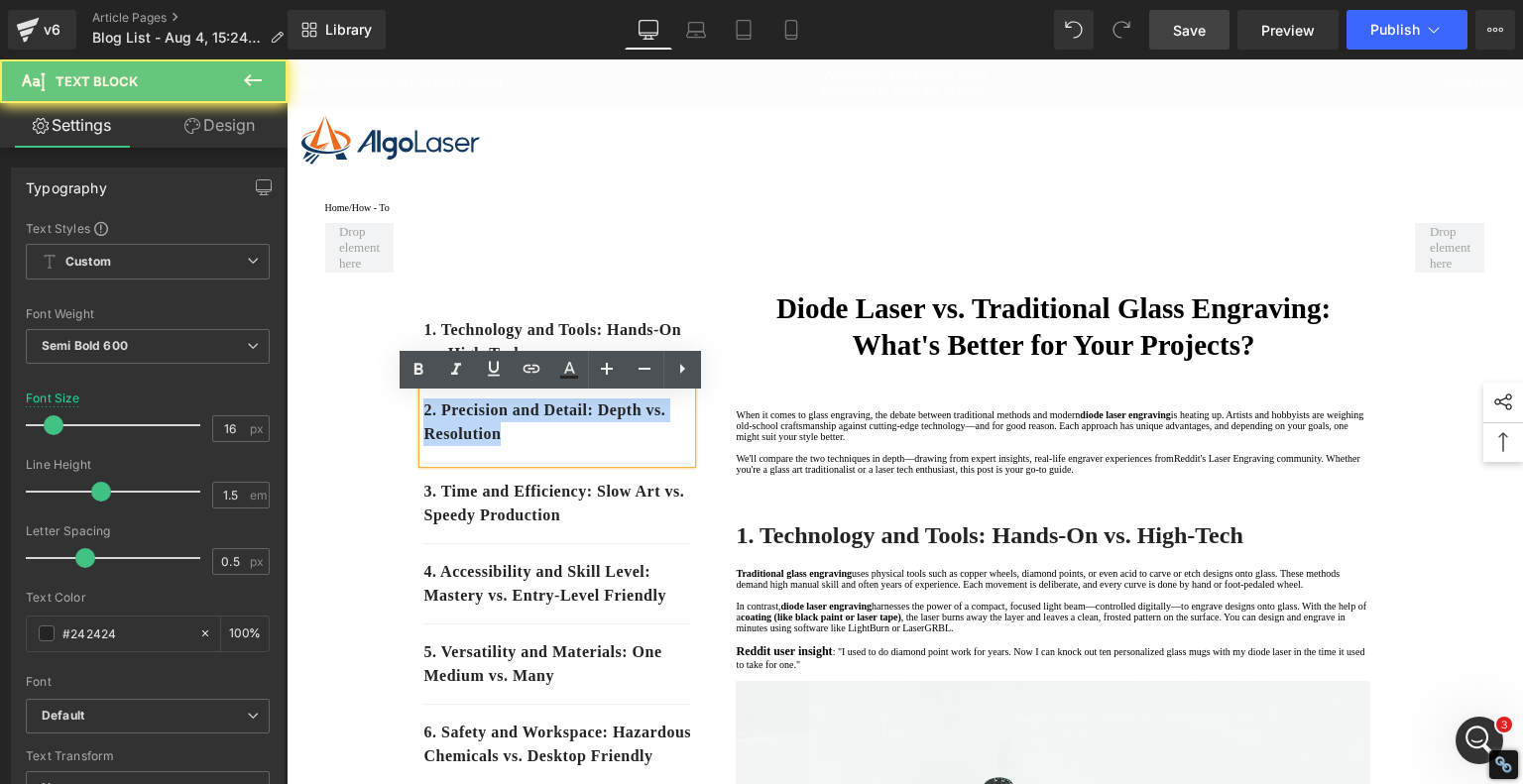 click on "2. Precision and Detail: Depth vs. Resolution" at bounding box center [557, 422] 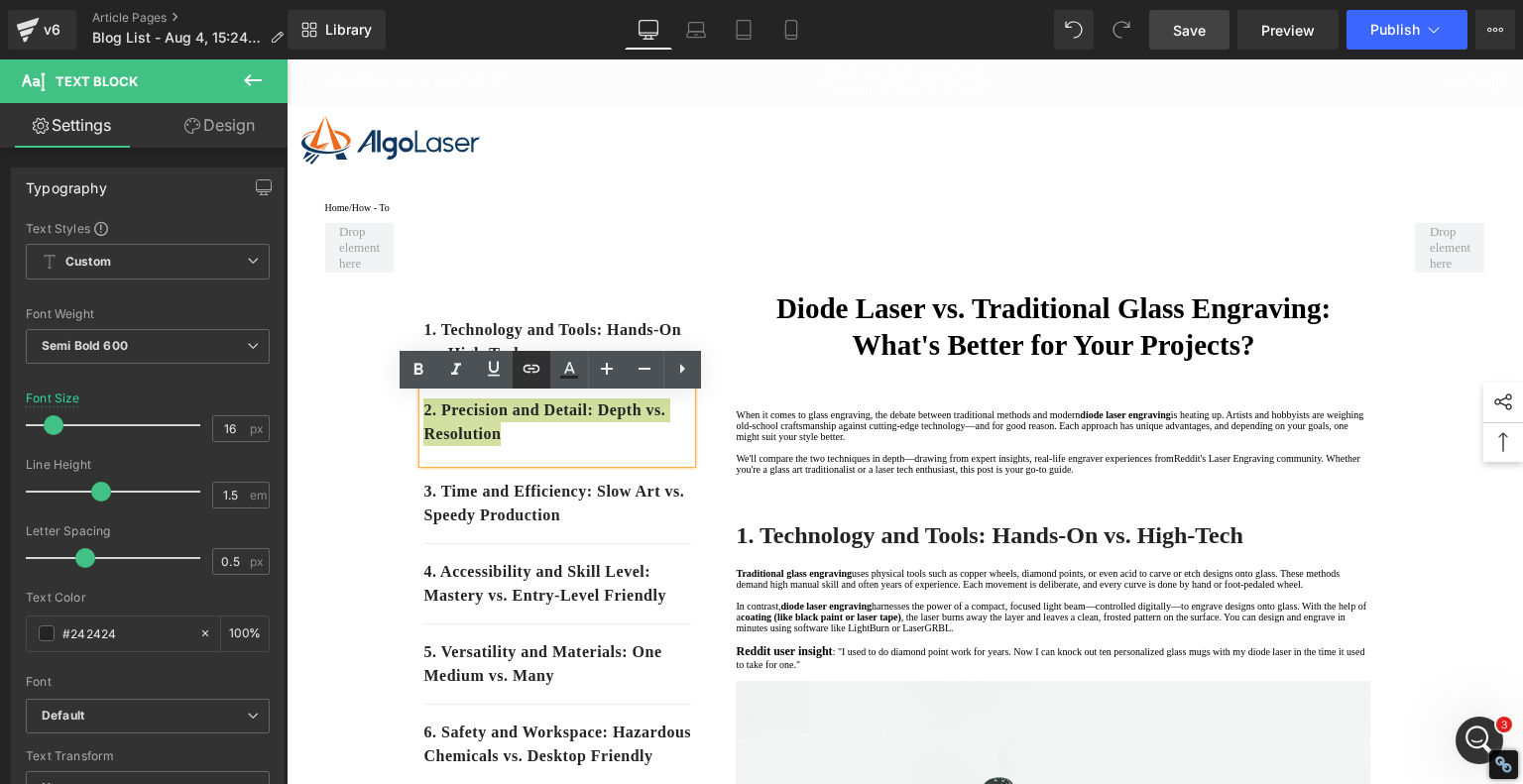 click 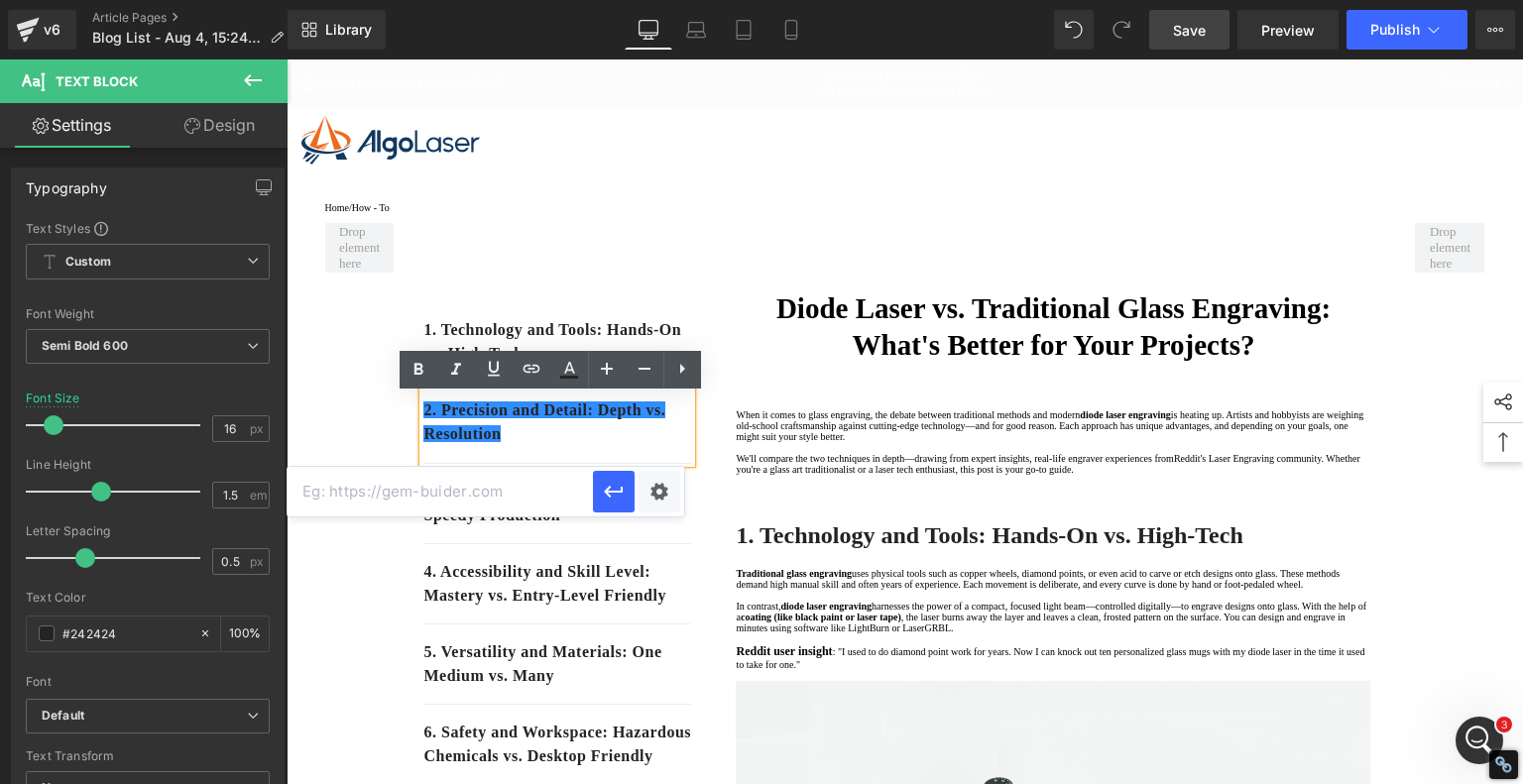 click at bounding box center [440, 492] 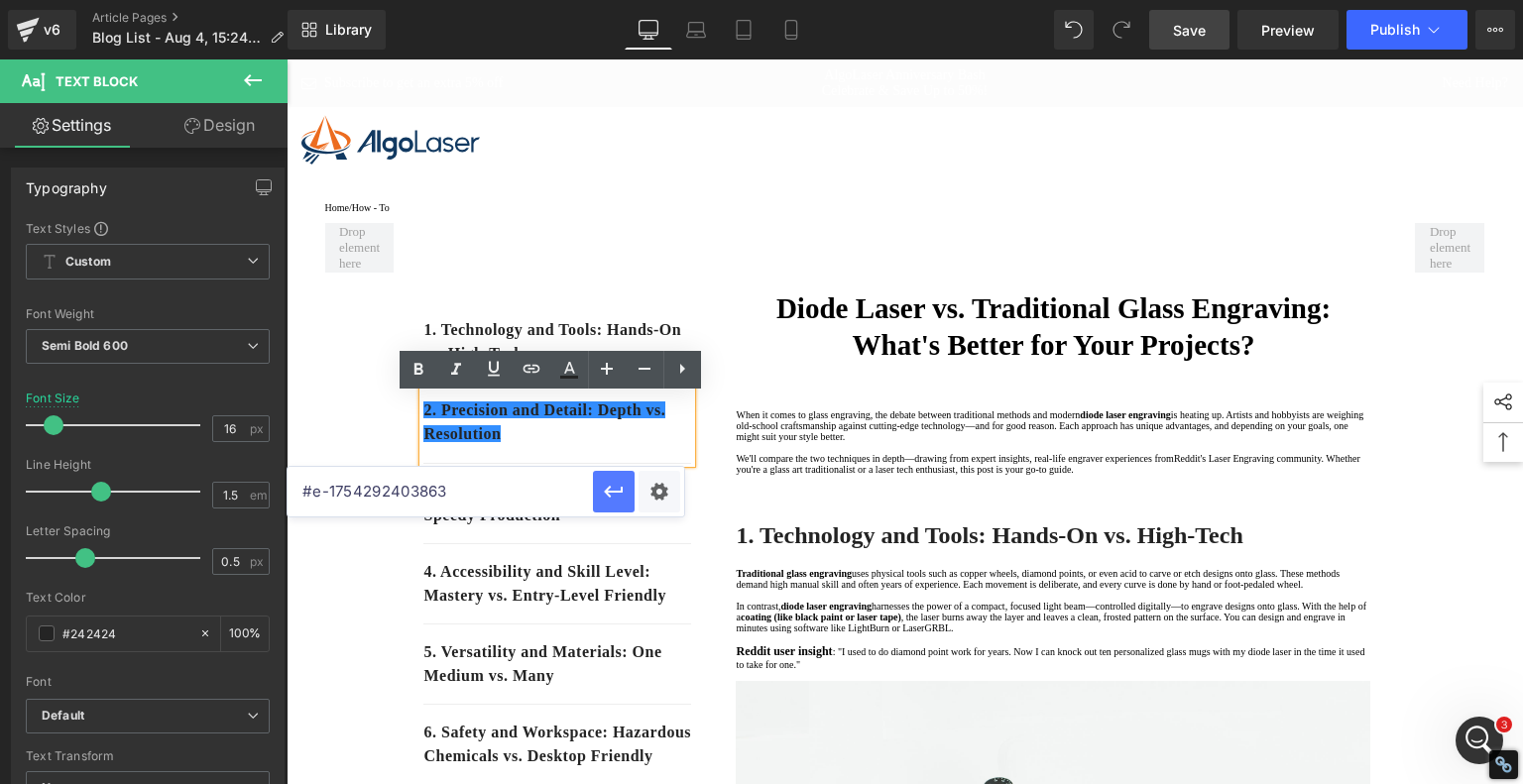 type on "#e-1754292403863" 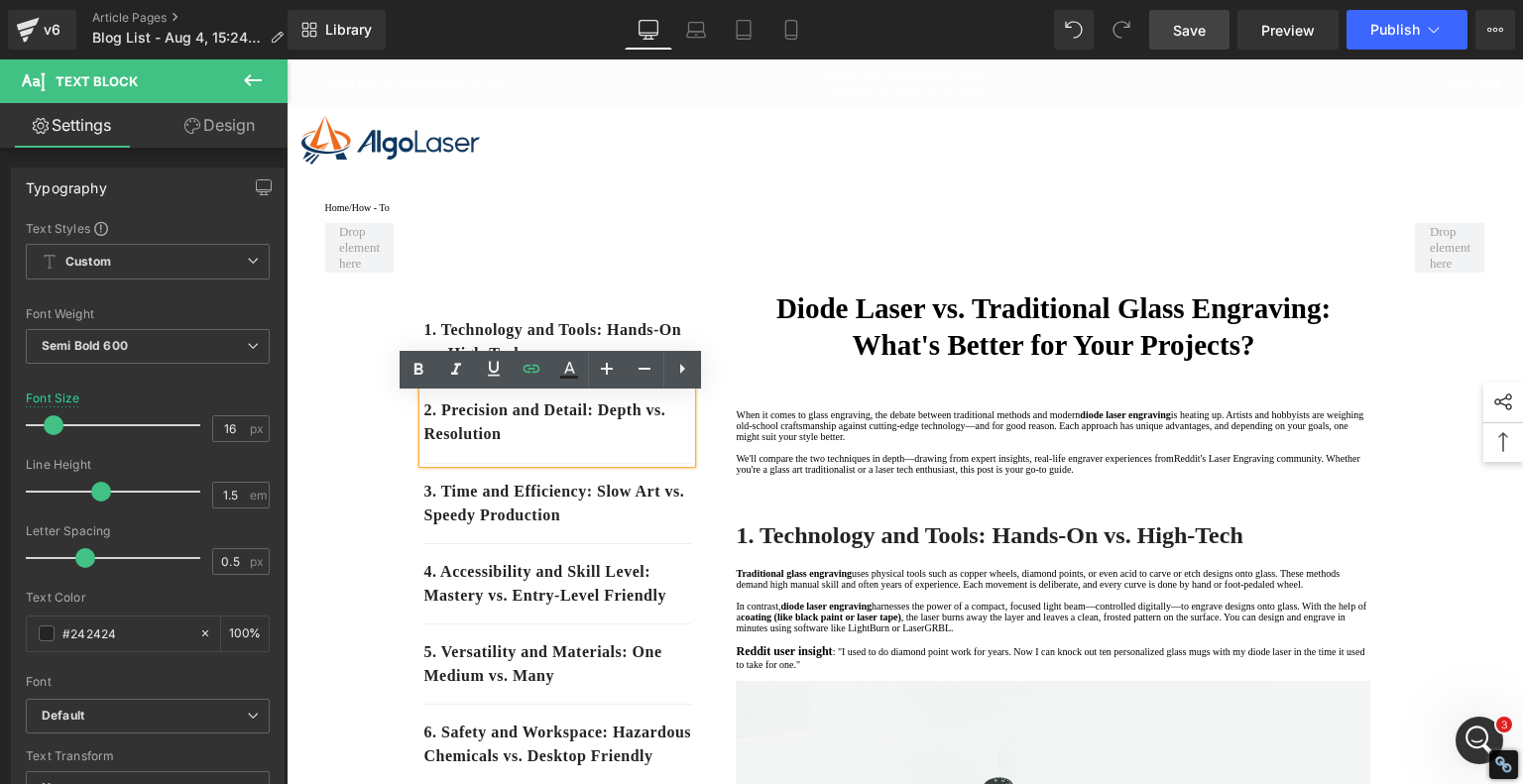 click at bounding box center (287, 59) 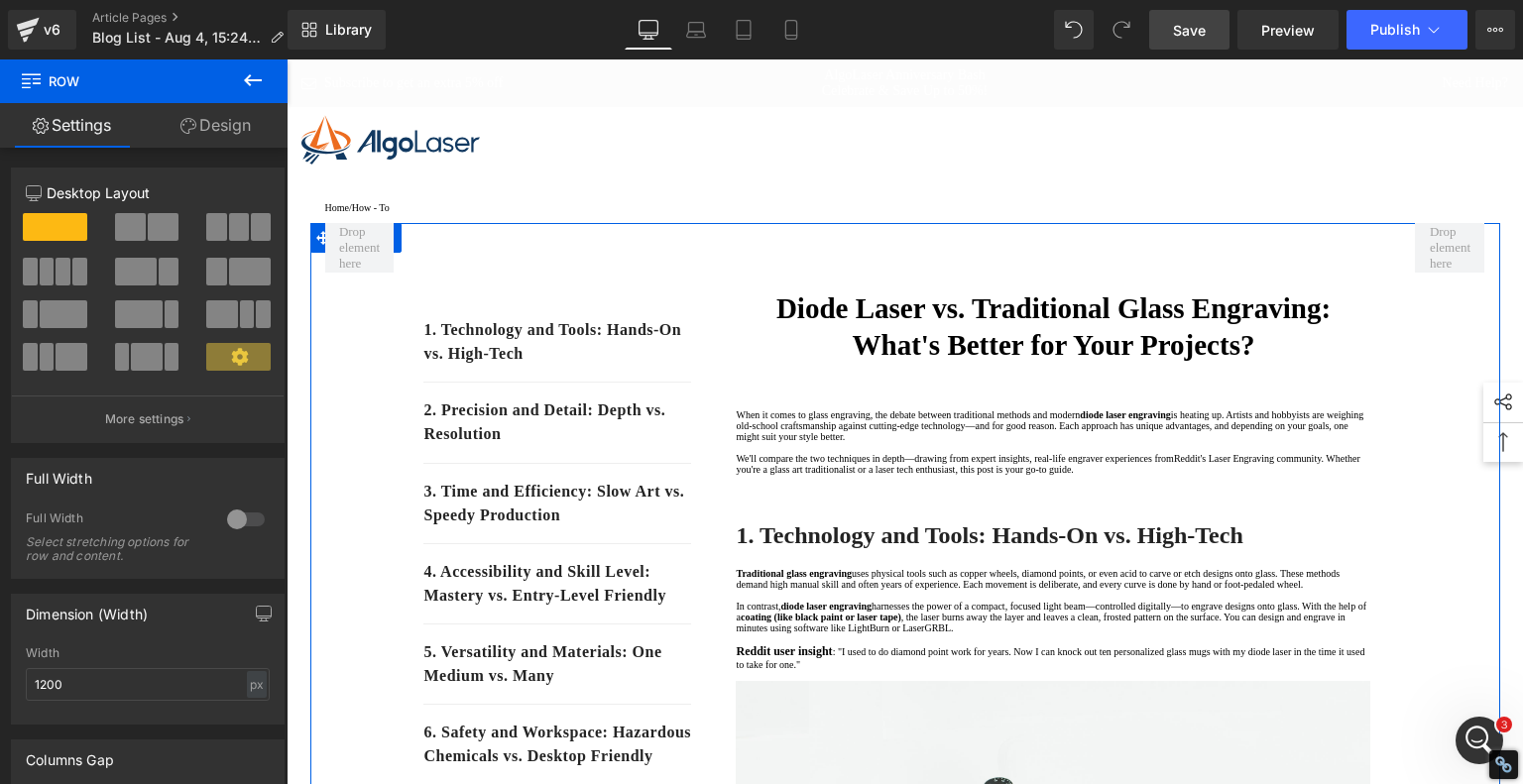 click on "1. Technology and Tools: Hands-On vs. High-Tech Text Block 2. Precision and Detail: Depth vs. Resolution Text Block 3. Time and Efficiency: Slow Art vs. Speedy Production Text Block 4. Accessibility and Skill Level: Mastery vs. Entry-Level Friendly Text Block 5. Versatility and Materials: One Medium vs. Many Text Block 6. Safety and Workspace: Hazardous Chemicals vs. Desktop Friendly Text Block 7 . Summary Table: Diode Laser vs. Traditional Engraving Text Block 8 . Final Thoughts: Which One is Right for You? Text Block Row 80px Diode Laser vs. Traditional Glass Engraving: What's Better for Your Projects? Heading When it comes to glass engraving, the debate between traditional methods and modern diode laser engraving We'll compare the two techniques in depth—drawing from expert insights, real-life engraver experiences from Reddit's Laser Engraving community Text Block Row Heading In contrast," at bounding box center (905, 2416) 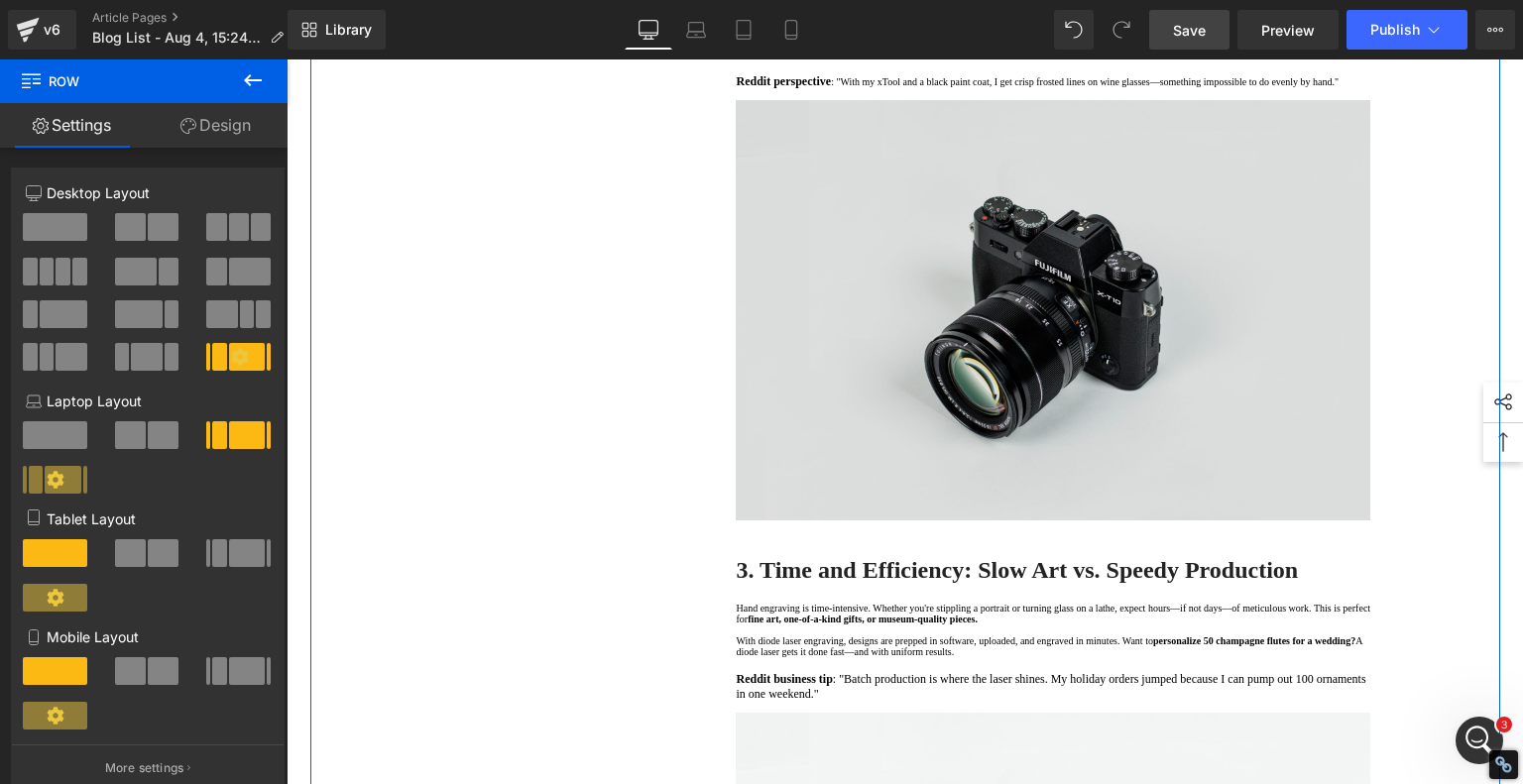 scroll, scrollTop: 1487, scrollLeft: 0, axis: vertical 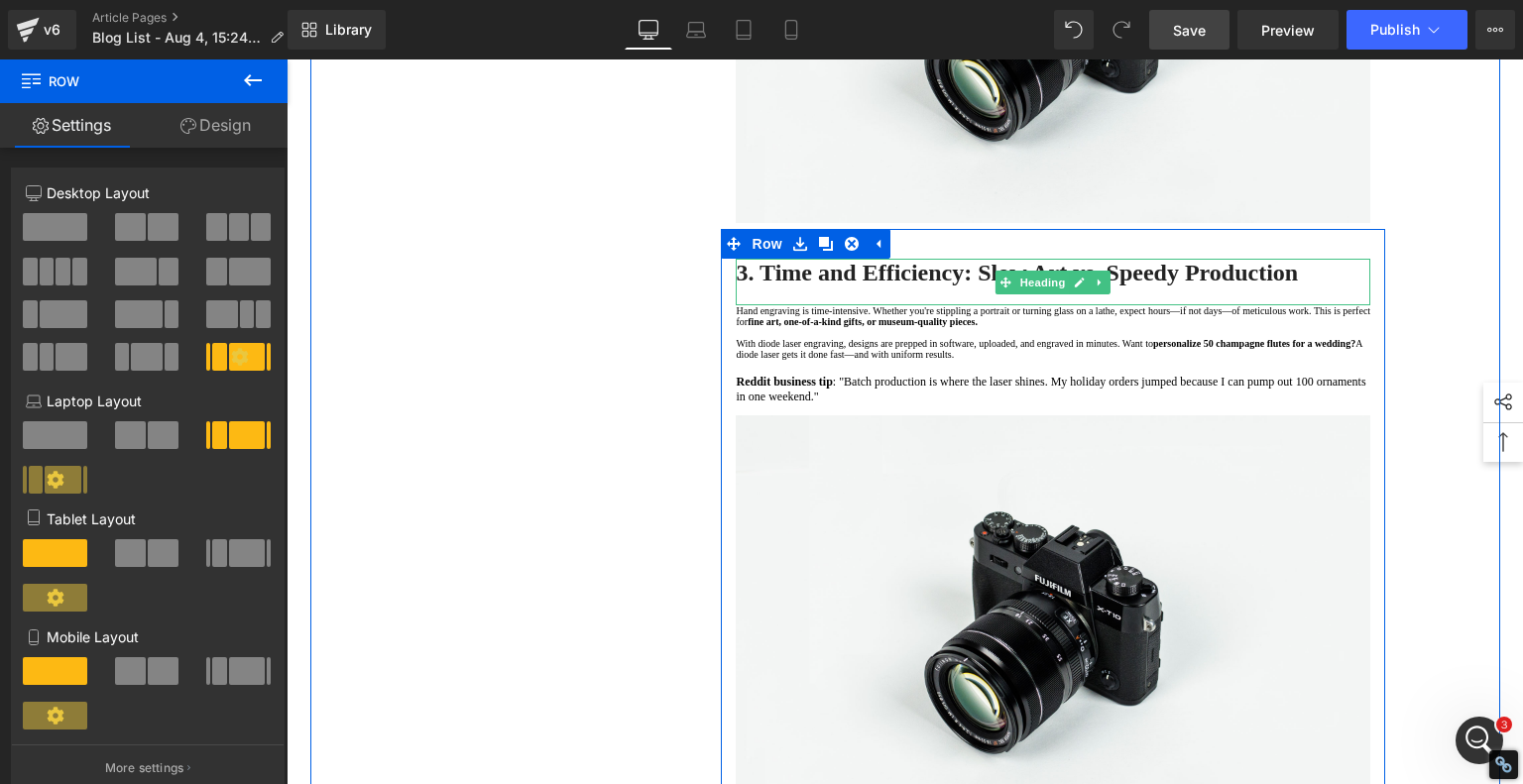 click on "3. Time and Efficiency: Slow Art vs. Speedy Production" at bounding box center [1016, 273] 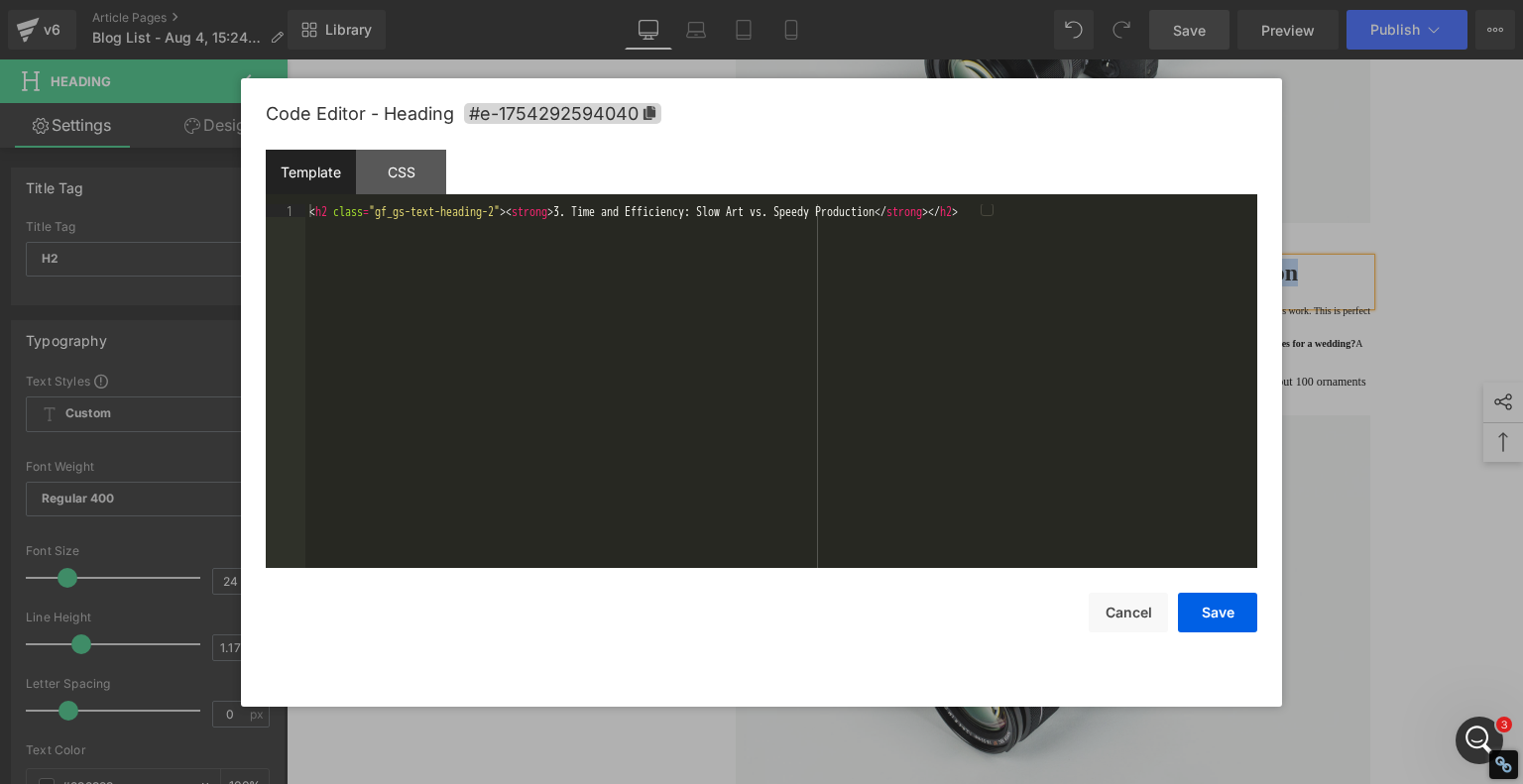 click on "Heading You are previewing how the will restyle your page. You can not edit Elements in Preset Preview Mode. v6 Article Pages Blog List - Aug 4, 15:24:29 Library Desktop Desktop Laptop Tablet Mobile Save Preview Publish Scheduled View Live Page View with current Template Save Template to Library Schedule Publish Optimize Publish Settings Shortcuts Your page can’t be published You've reached the maximum number of published pages on your plan (245/999999). You need to upgrade your plan or unpublish all your pages to get 1 publish slot. Unpublish pages Upgrade plan Elements Global Style Base Row rows, columns, layouts, div Heading headings, titles, h1,h2,h3,h4,h5,h6 Text Block texts, paragraphs, contents, blocks Image images, photos, alts, uploads Icon icons, symbols Button button, call to action, cta Separator separators, dividers, horizontal lines Liquid liquid, custom code, html, javascript, css, reviews, apps, applications, embeded, iframe Banner Parallax Hero Banner Stack Tabs" at bounding box center (762, 0) 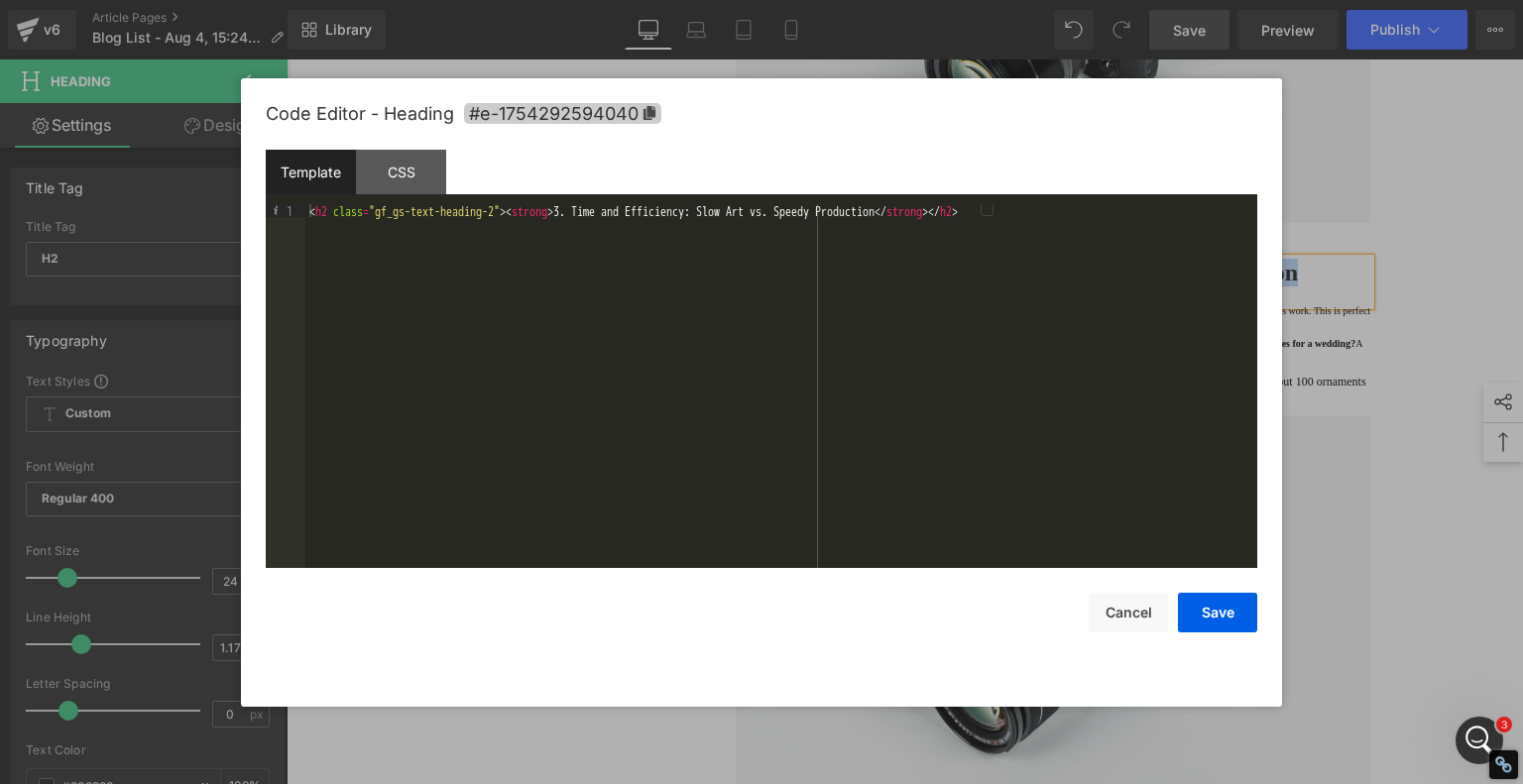 click 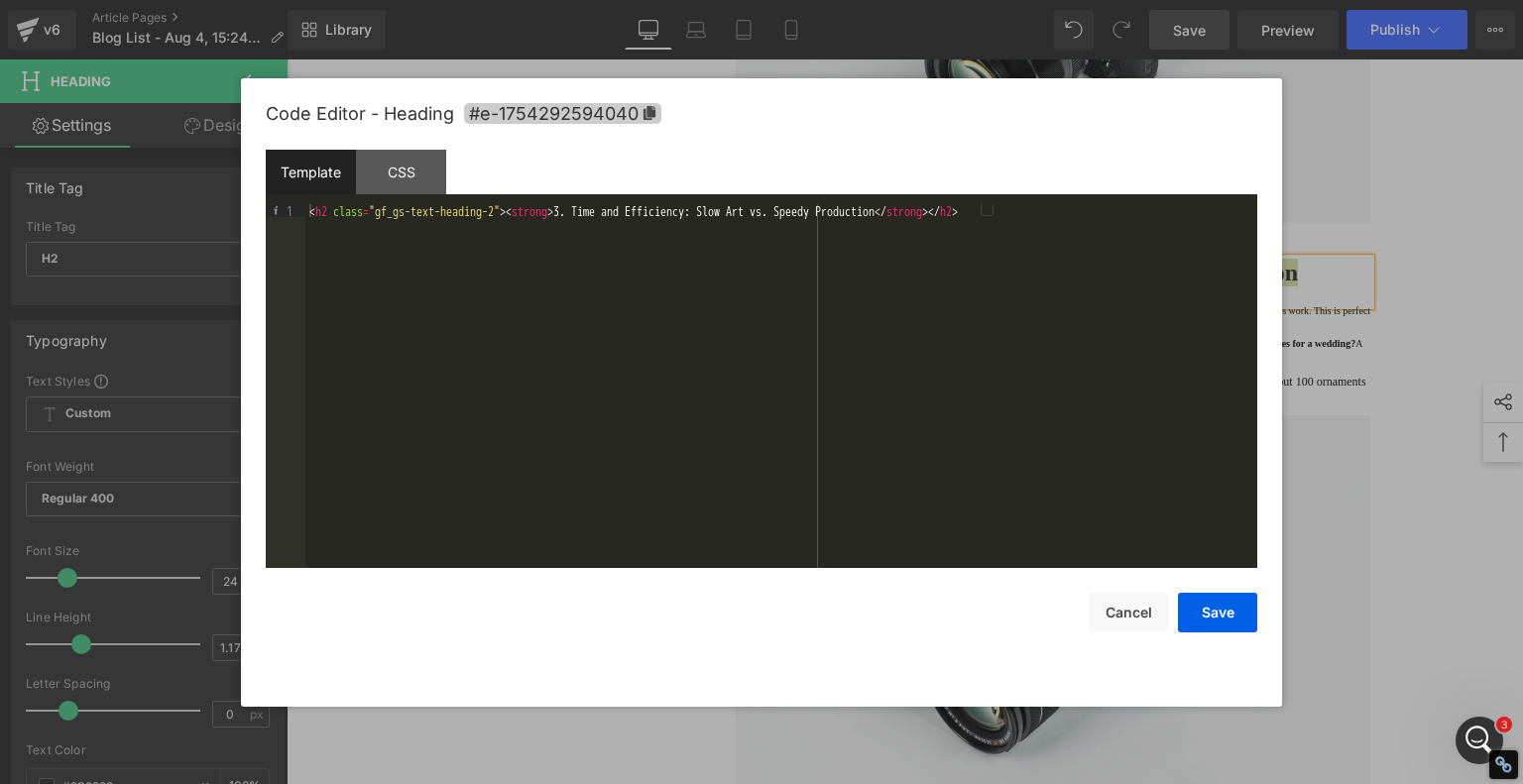 copy on "3. Time and Efficiency: Slow Art vs. Speedy Production" 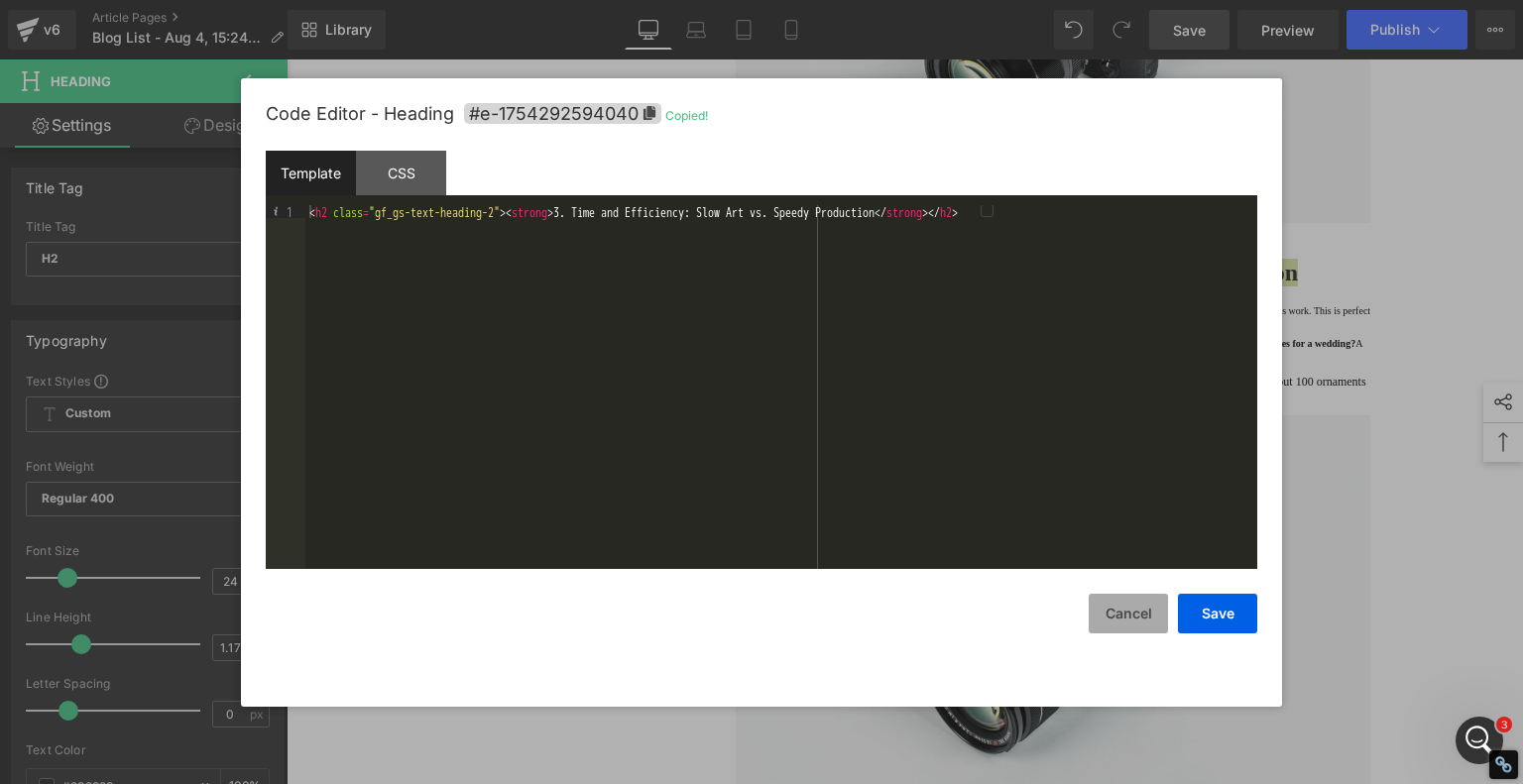 drag, startPoint x: 1103, startPoint y: 612, endPoint x: 1093, endPoint y: 607, distance: 11.18034 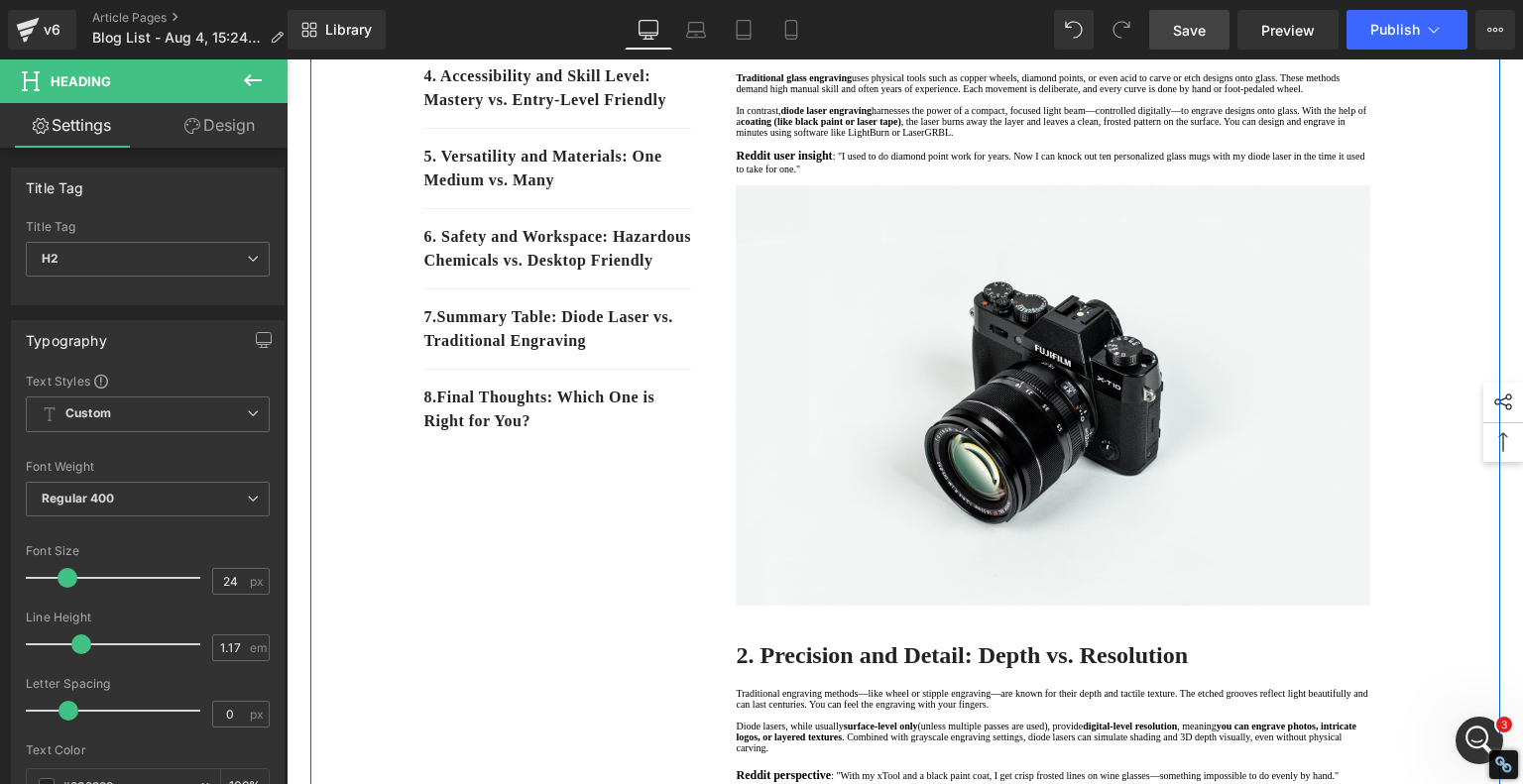scroll, scrollTop: 0, scrollLeft: 0, axis: both 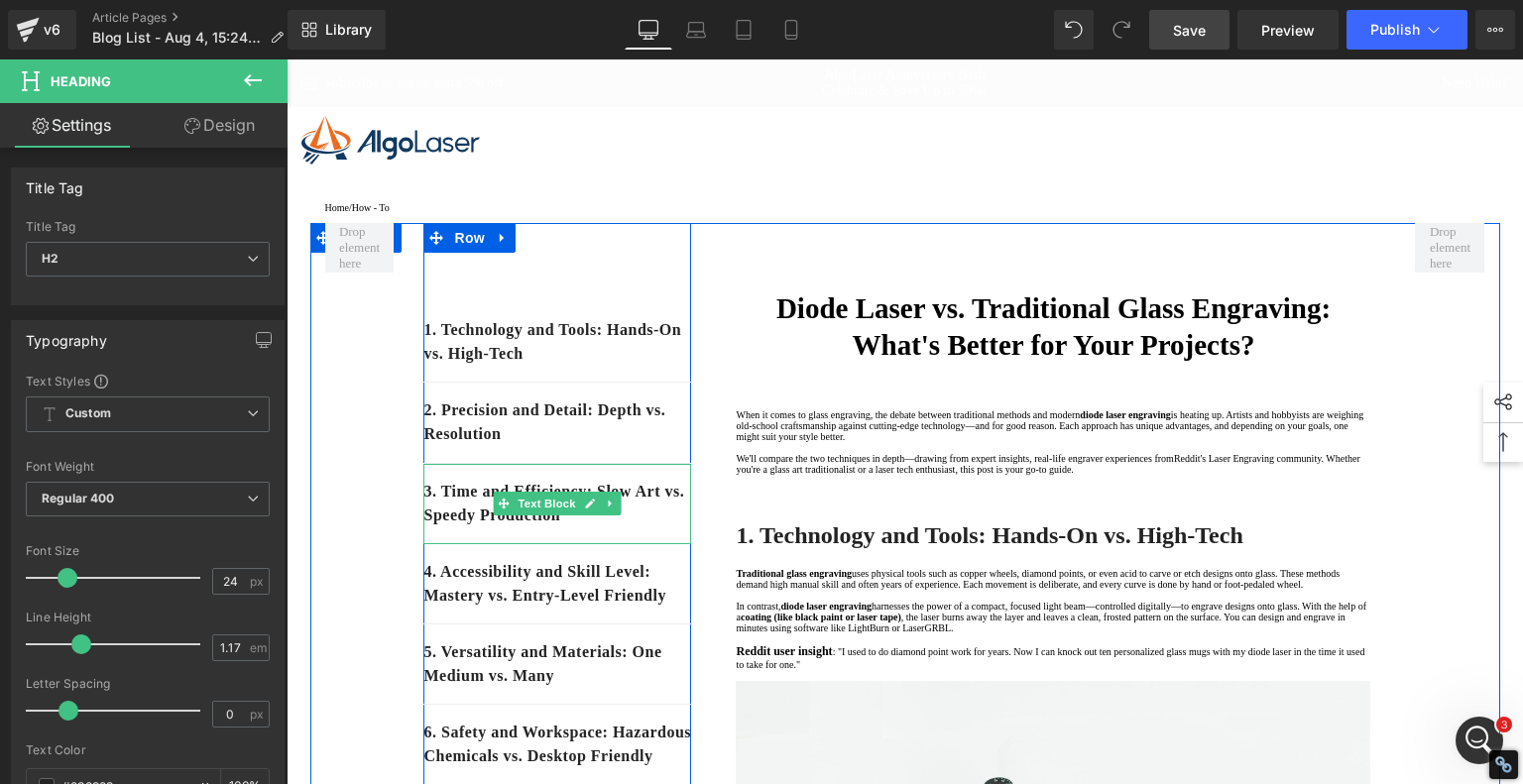 click on "3. Time and Efficiency: Slow Art vs. Speedy Production" at bounding box center [557, 504] 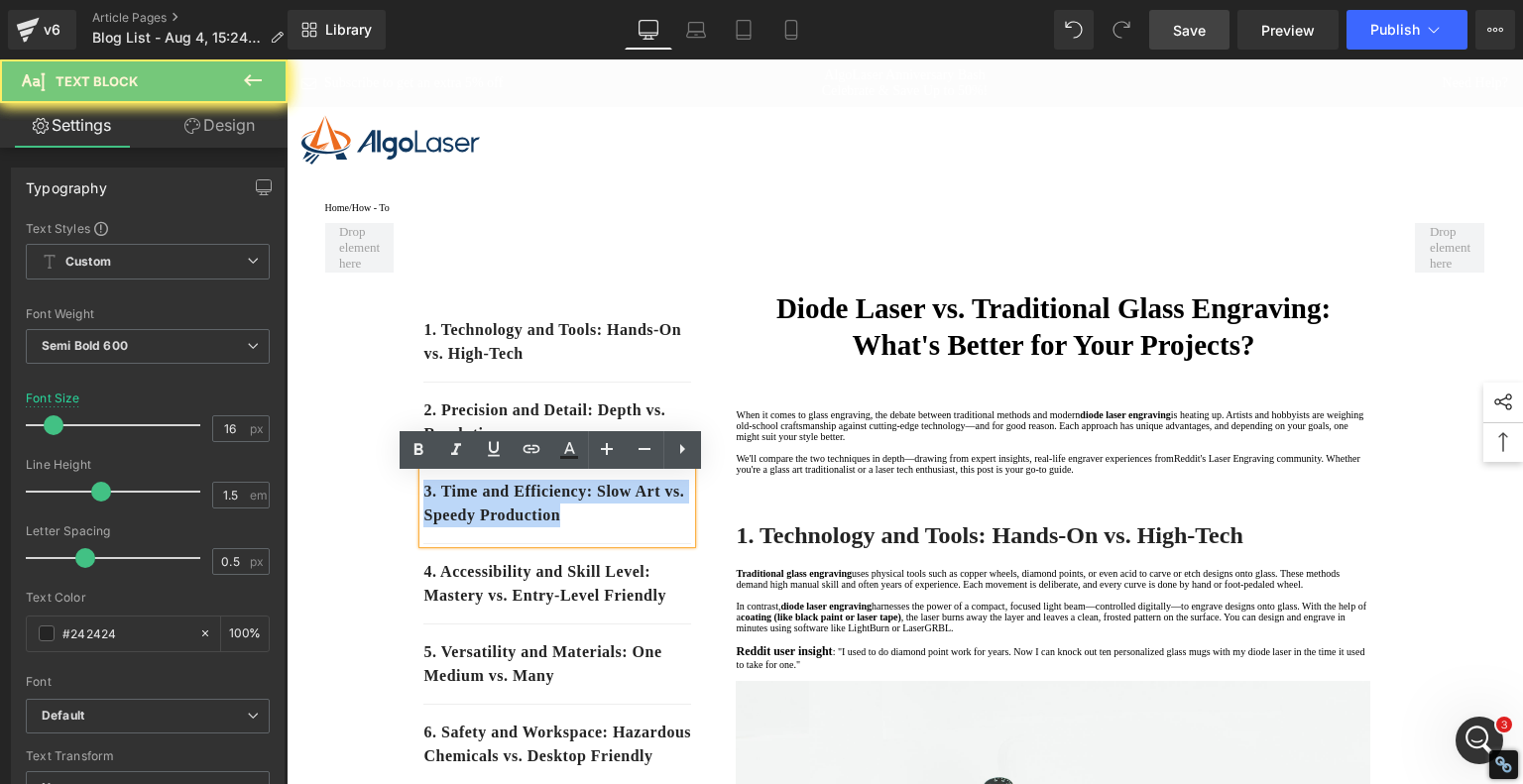 click on "3. Time and Efficiency: Slow Art vs. Speedy Production" at bounding box center (557, 504) 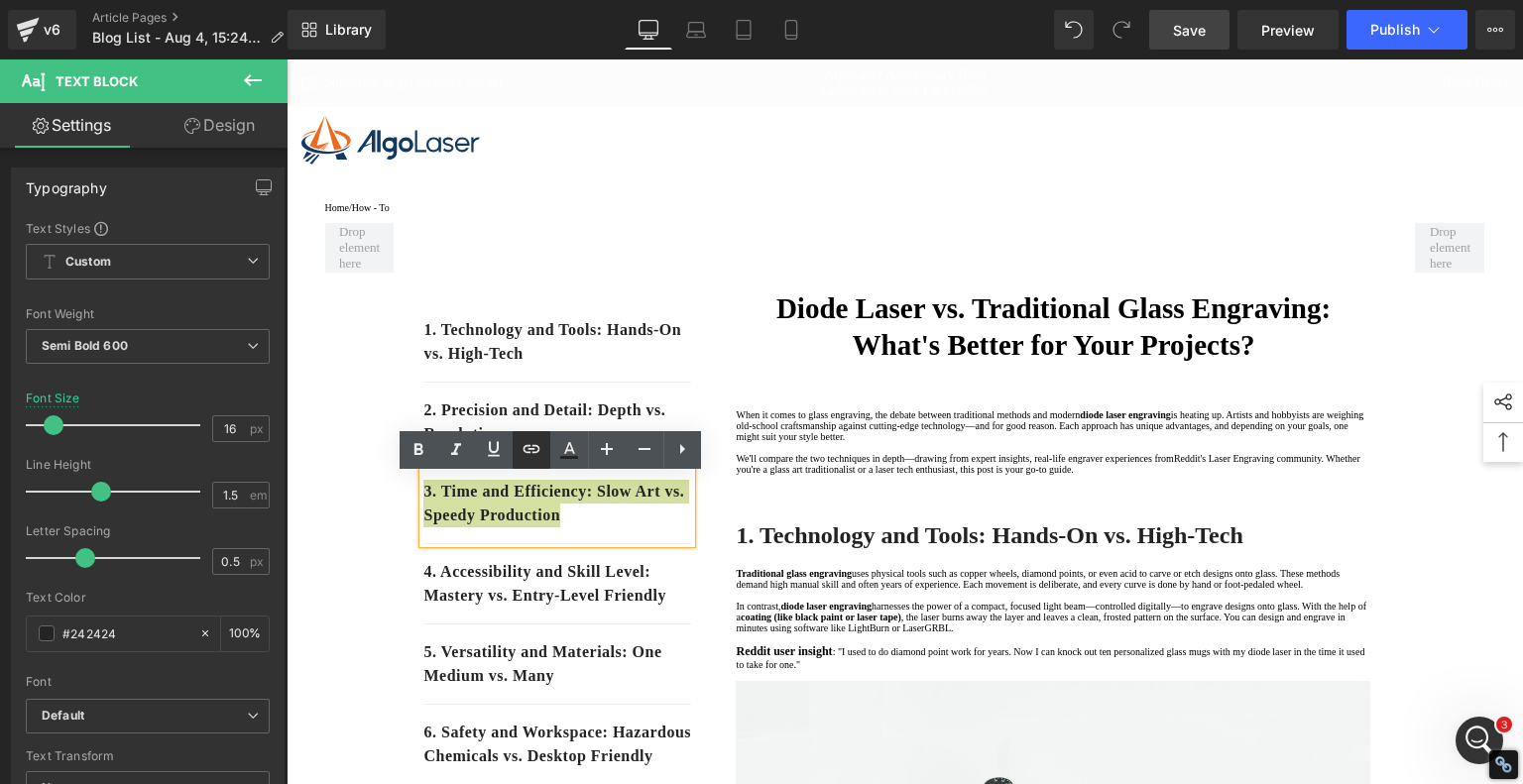 click 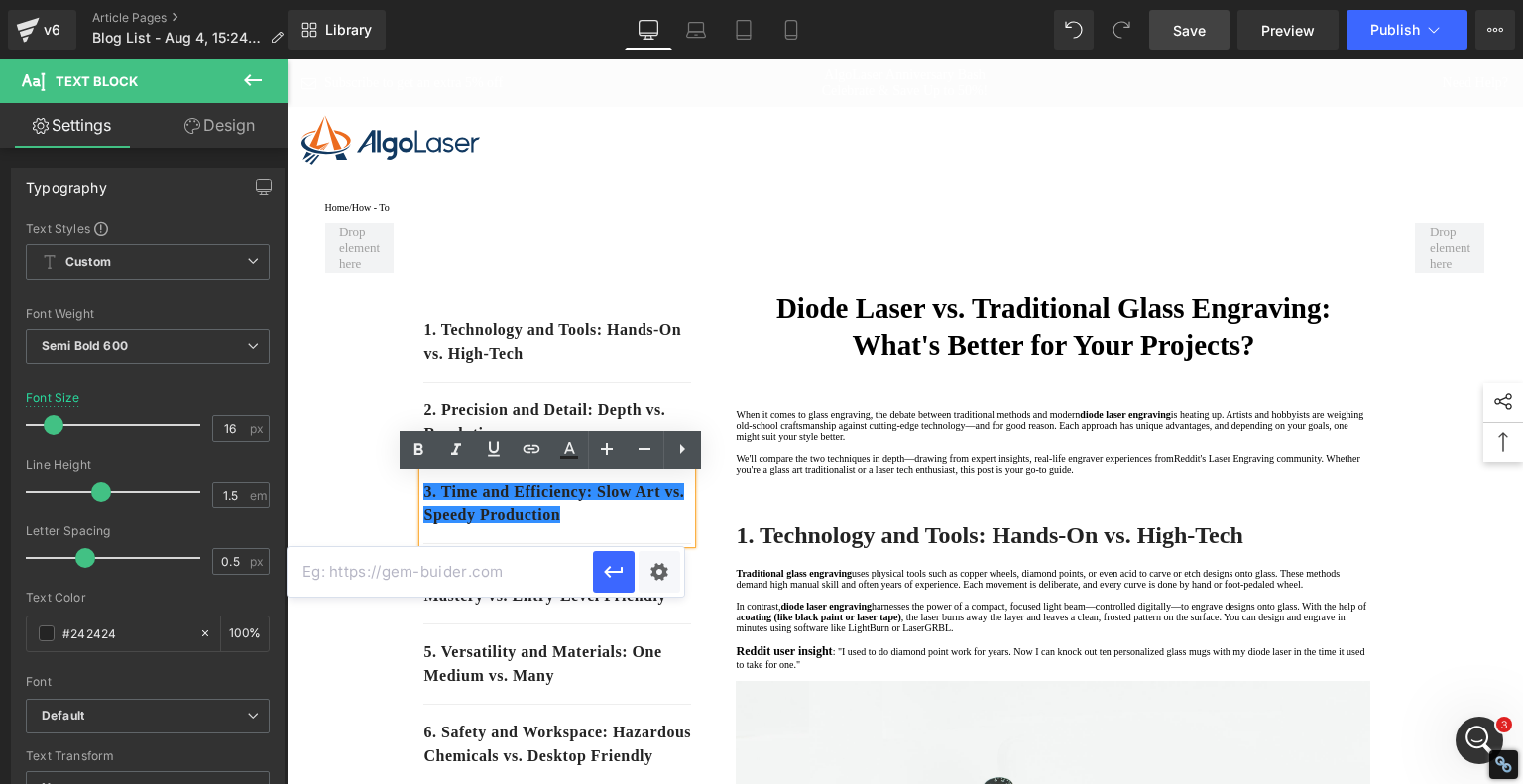 click at bounding box center [440, 572] 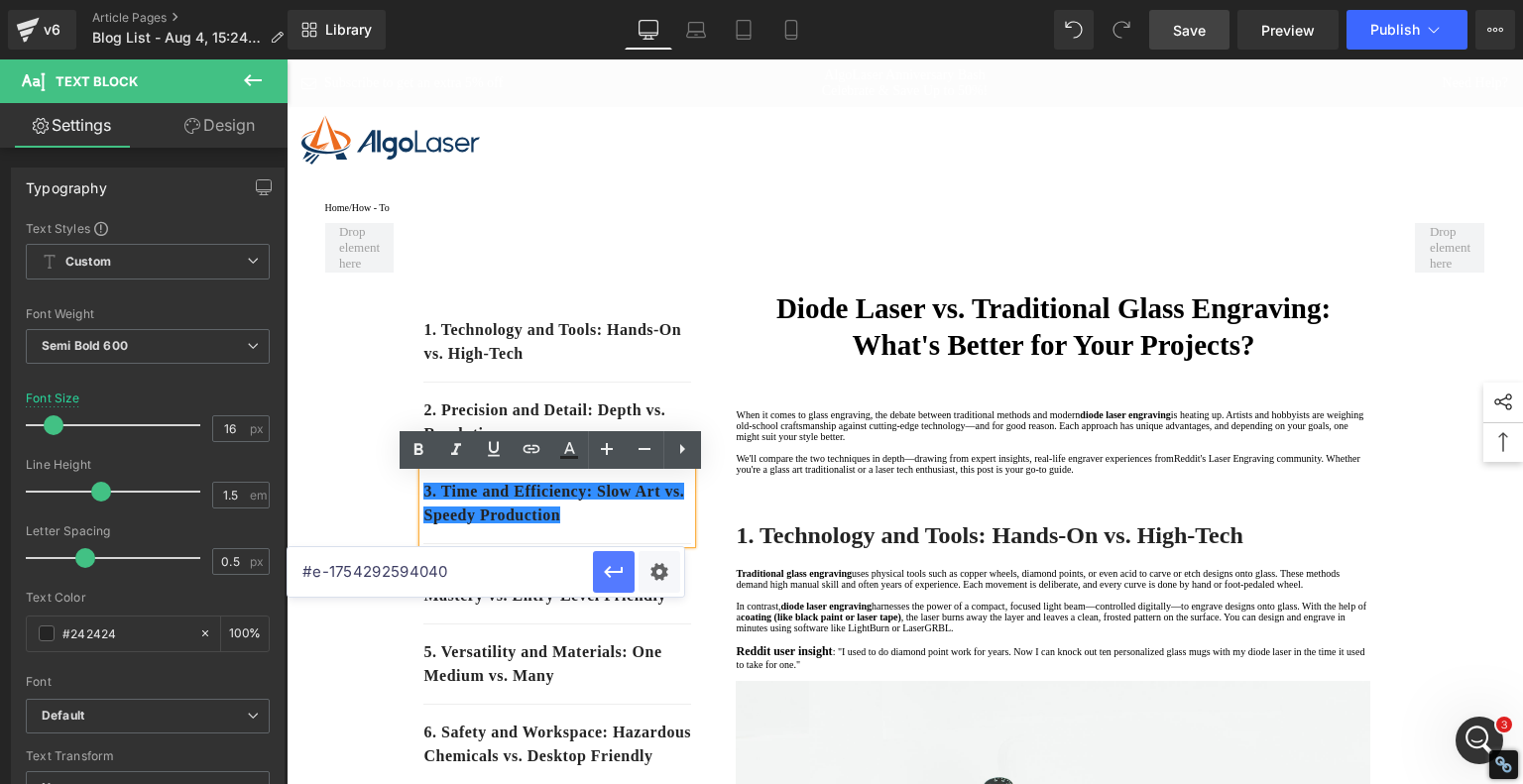 type on "#e-1754292594040" 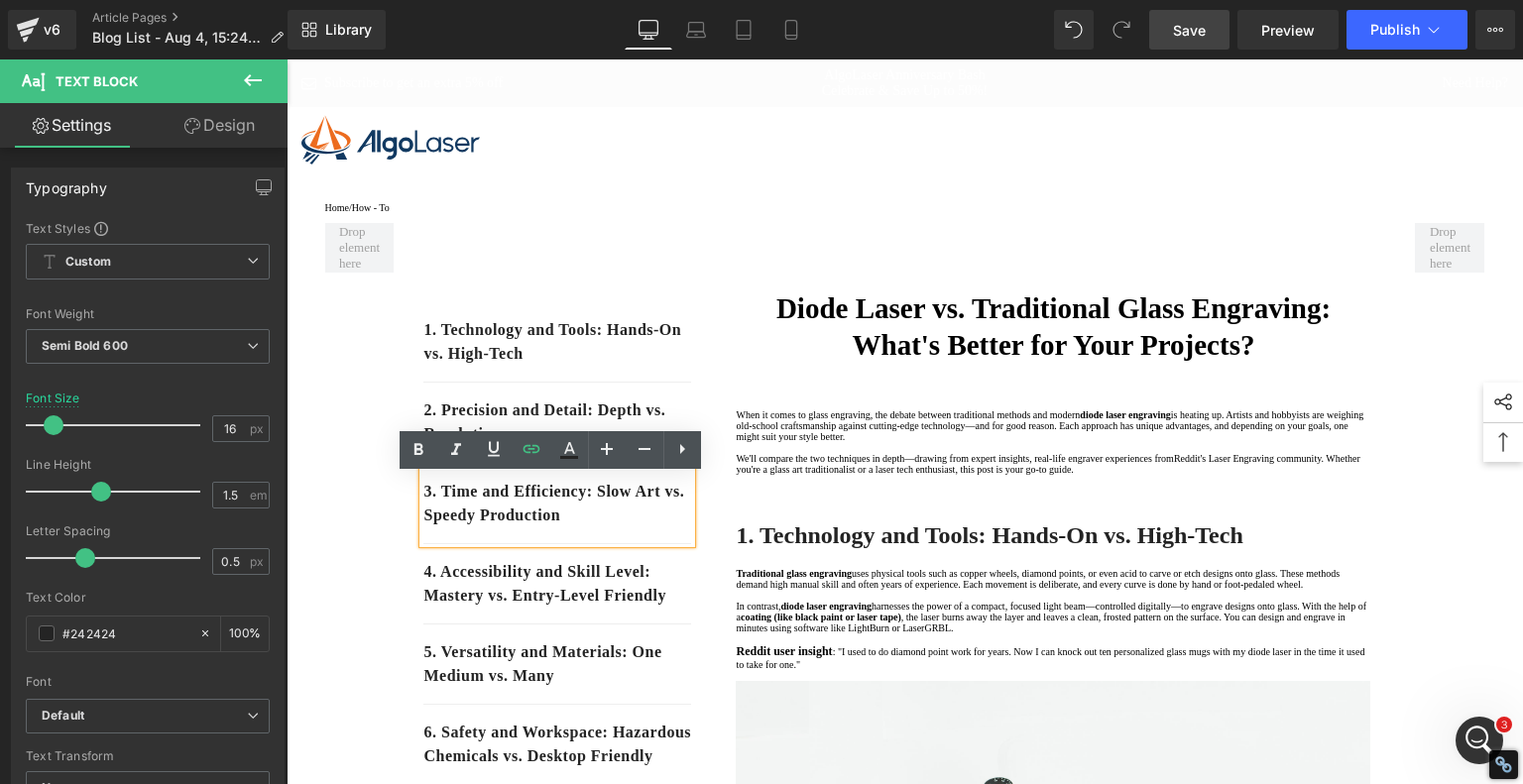 click on "1. Technology and Tools: Hands-On vs. High-Tech Text Block 2. Precision and Detail: Depth vs. Resolution Text Block 3. Time and Efficiency: Slow Art vs. Speedy Production Text Block 4. Accessibility and Skill Level: Mastery vs. Entry-Level Friendly Text Block 5. Versatility and Materials: One Medium vs. Many Text Block 6. Safety and Workspace: Hazardous Chemicals vs. Desktop Friendly Text Block 7 . Summary Table: Diode Laser vs. Traditional Engraving Text Block 8 . Final Thoughts: Which One is Right for You? Text Block Row 80px Diode Laser vs. Traditional Glass Engraving: What's Better for Your Projects? Heading When it comes to glass engraving, the debate between traditional methods and modern diode laser engraving We'll compare the two techniques in depth—drawing from expert insights, real-life engraver experiences from Reddit's Laser Engraving community Text Block Row Heading In contrast," at bounding box center (905, 2416) 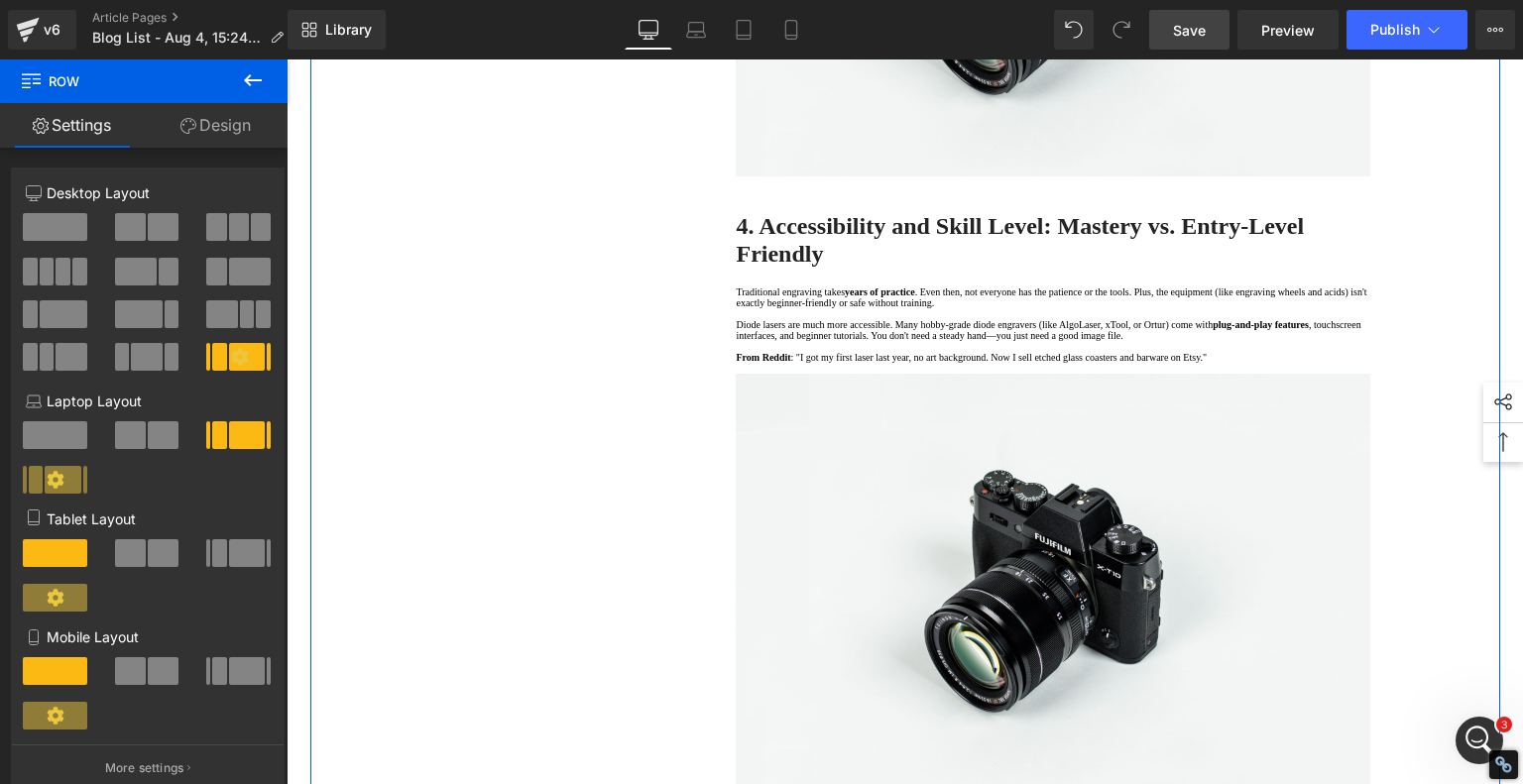 scroll, scrollTop: 2280, scrollLeft: 0, axis: vertical 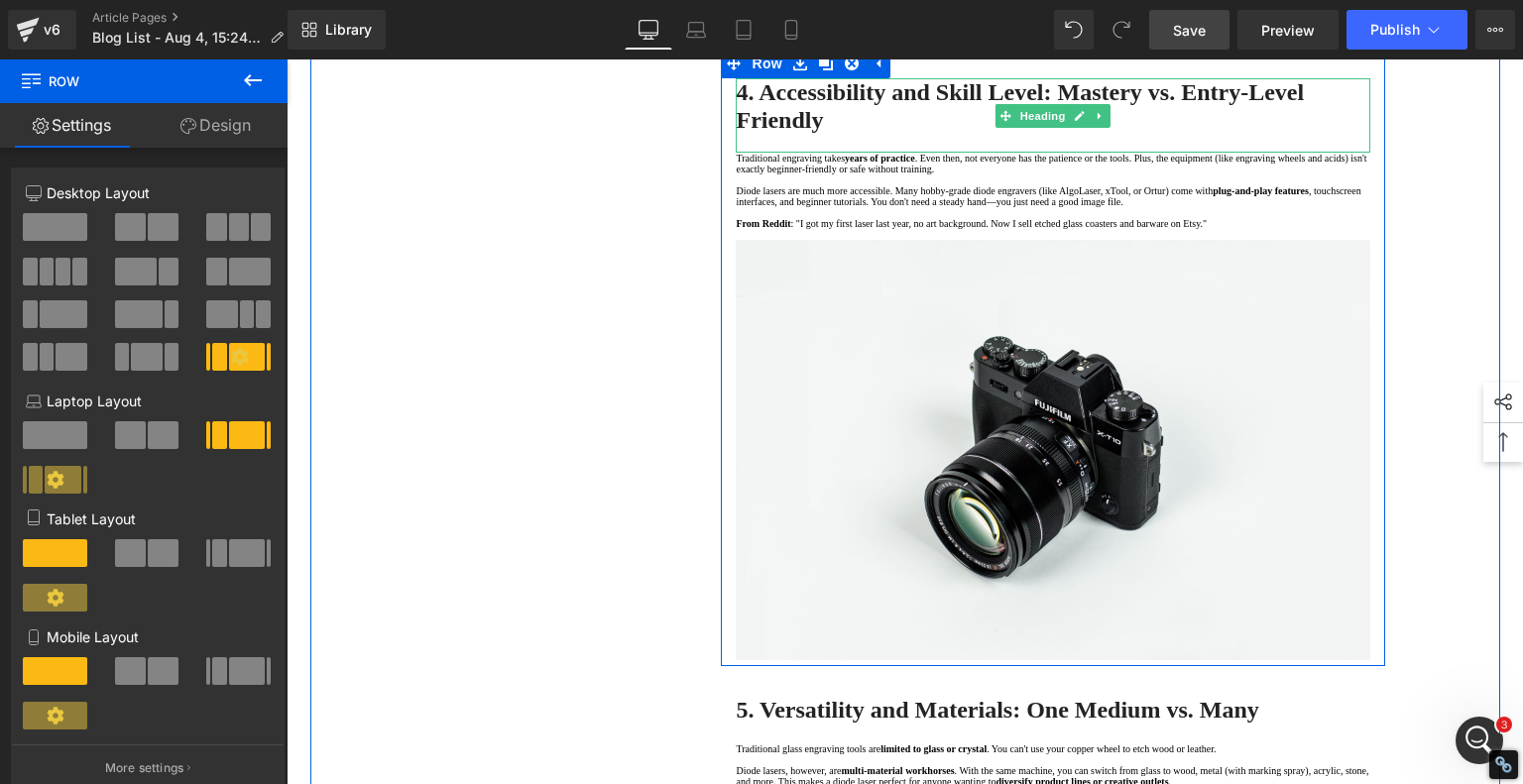 click on "4. Accessibility and Skill Level: Mastery vs. Entry-Level Friendly" at bounding box center [1019, 106] 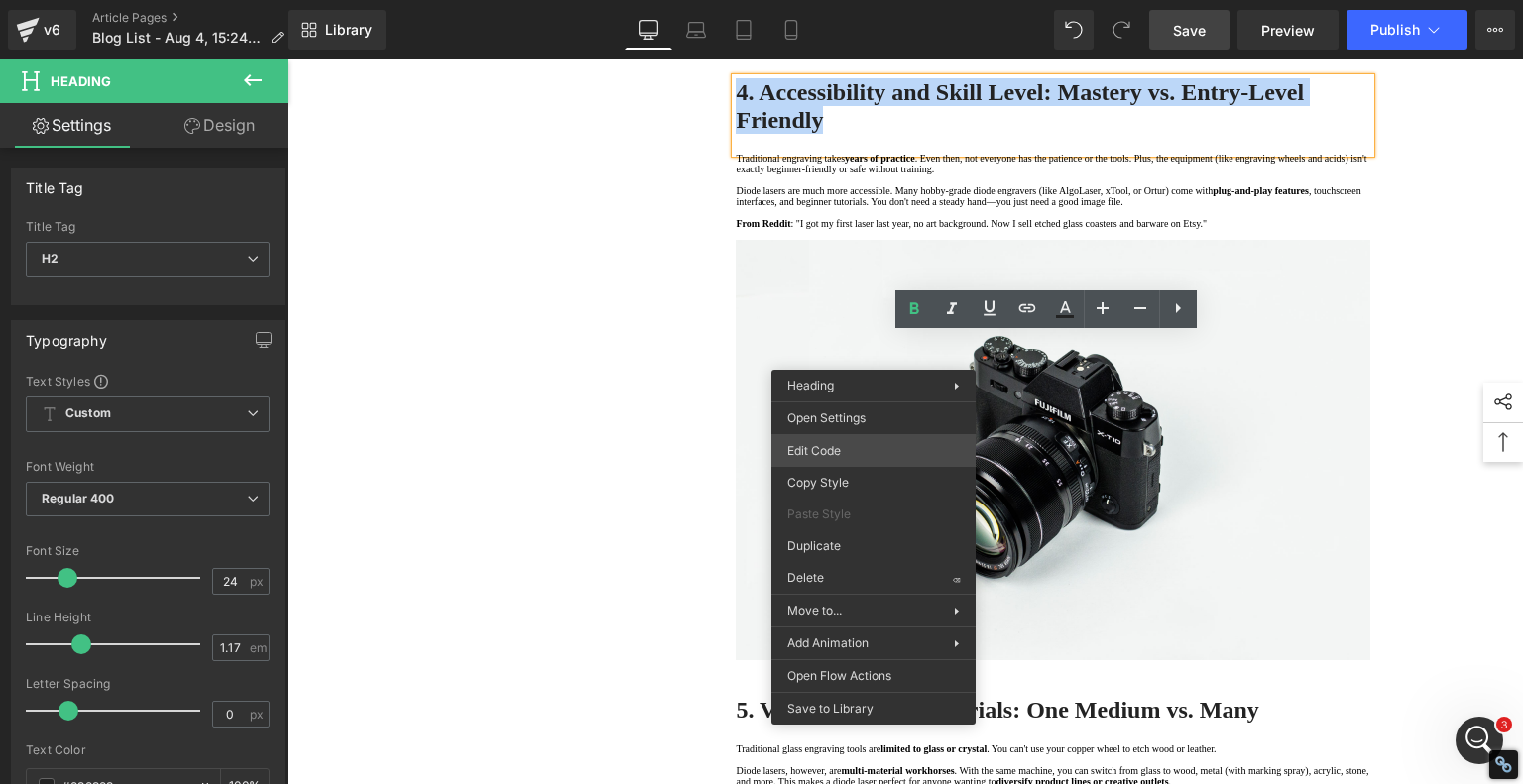 click on "Heading You are previewing how the will restyle your page. You can not edit Elements in Preset Preview Mode. v6 Article Pages Blog List - Aug 4, 15:24:29 Library Desktop Desktop Laptop Tablet Mobile Save Preview Publish Scheduled View Live Page View with current Template Save Template to Library Schedule Publish Optimize Publish Settings Shortcuts Your page can’t be published You've reached the maximum number of published pages on your plan (245/999999). You need to upgrade your plan or unpublish all your pages to get 1 publish slot. Unpublish pages Upgrade plan Elements Global Style Base Row rows, columns, layouts, div Heading headings, titles, h1,h2,h3,h4,h5,h6 Text Block texts, paragraphs, contents, blocks Image images, photos, alts, uploads Icon icons, symbols Button button, call to action, cta Separator separators, dividers, horizontal lines Liquid liquid, custom code, html, javascript, css, reviews, apps, applications, embeded, iframe Banner Parallax Hero Banner Stack Tabs" at bounding box center (762, 0) 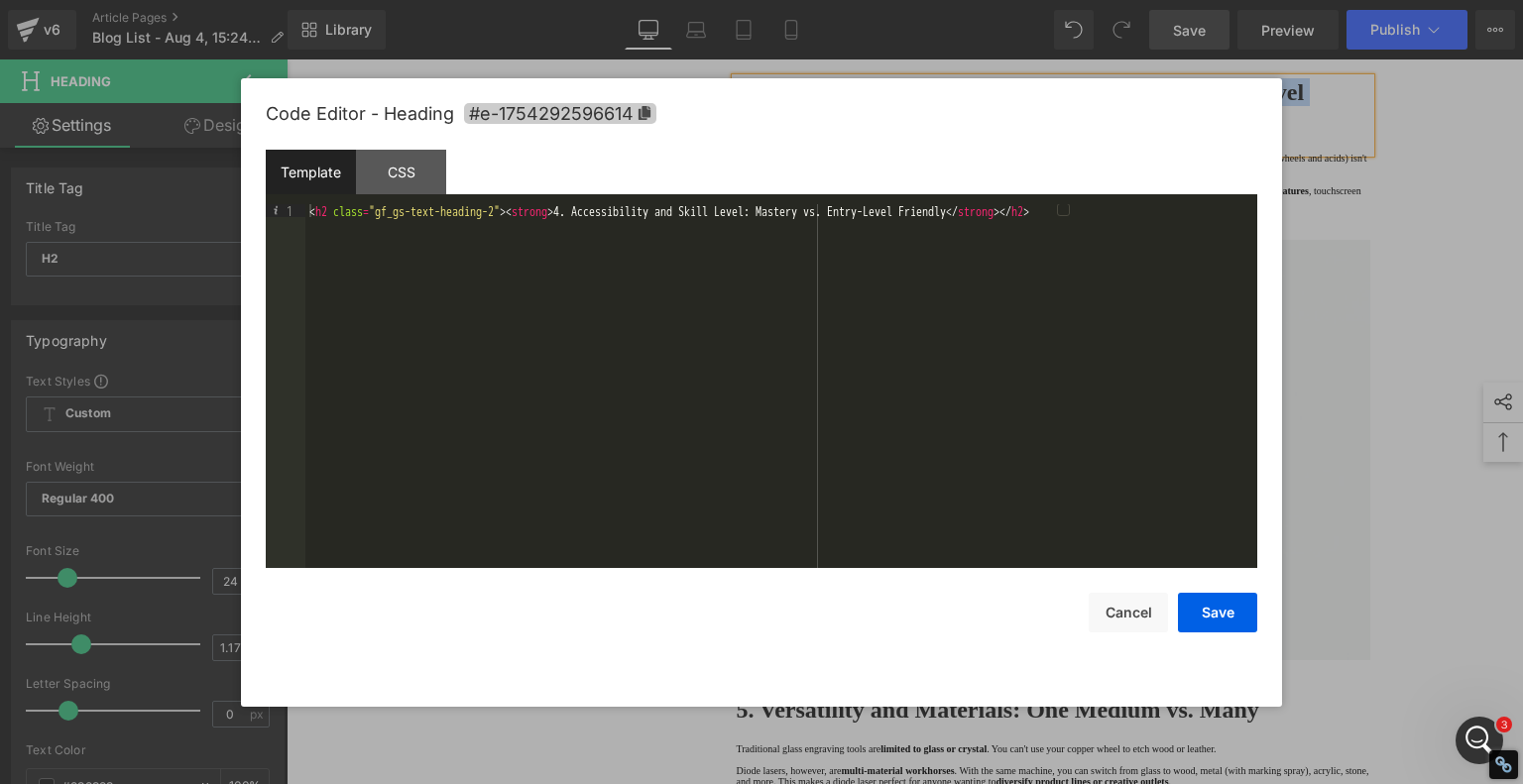 click 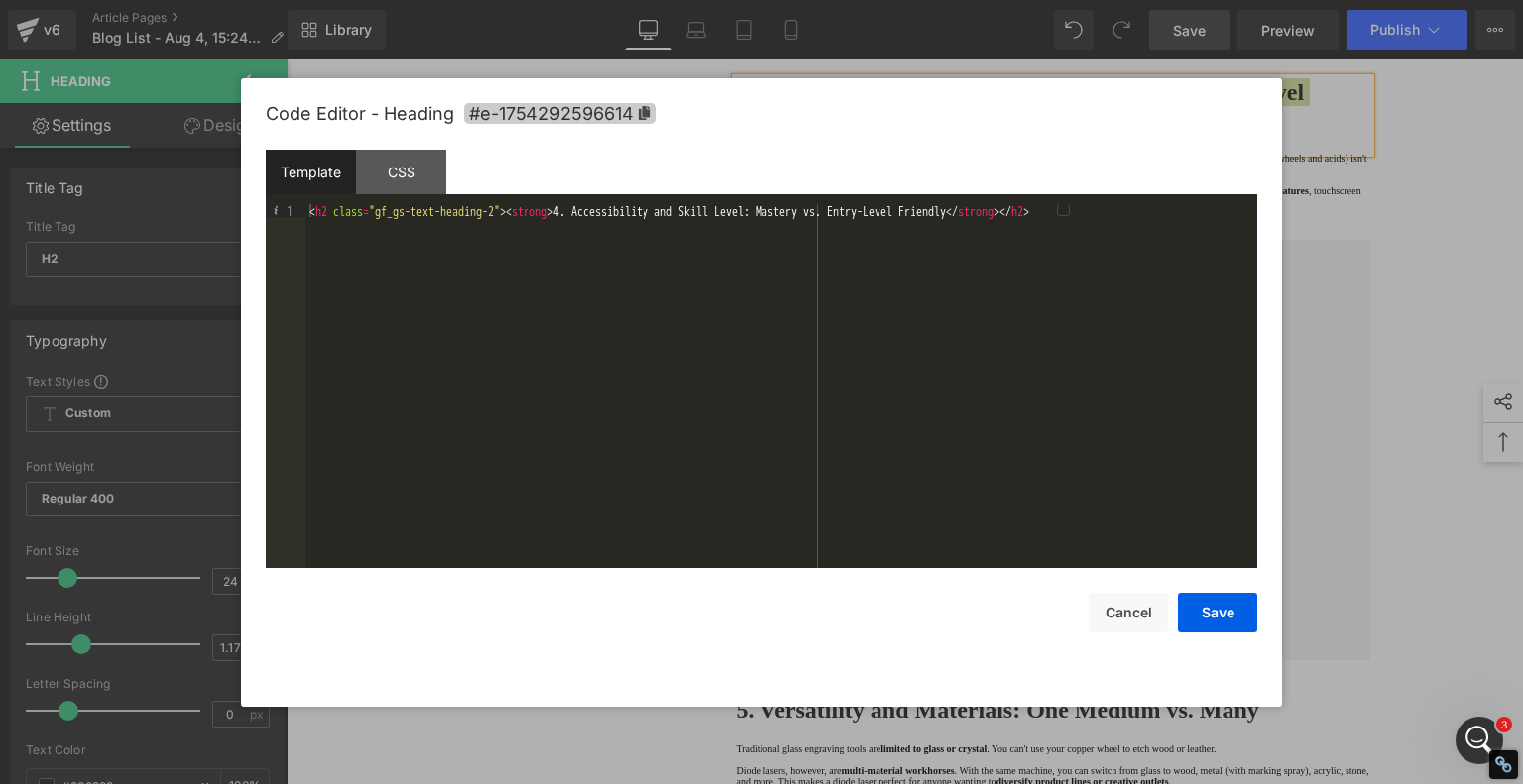 copy on "4. Accessibility and Skill Level: Mastery vs. Entry-Level Friendly" 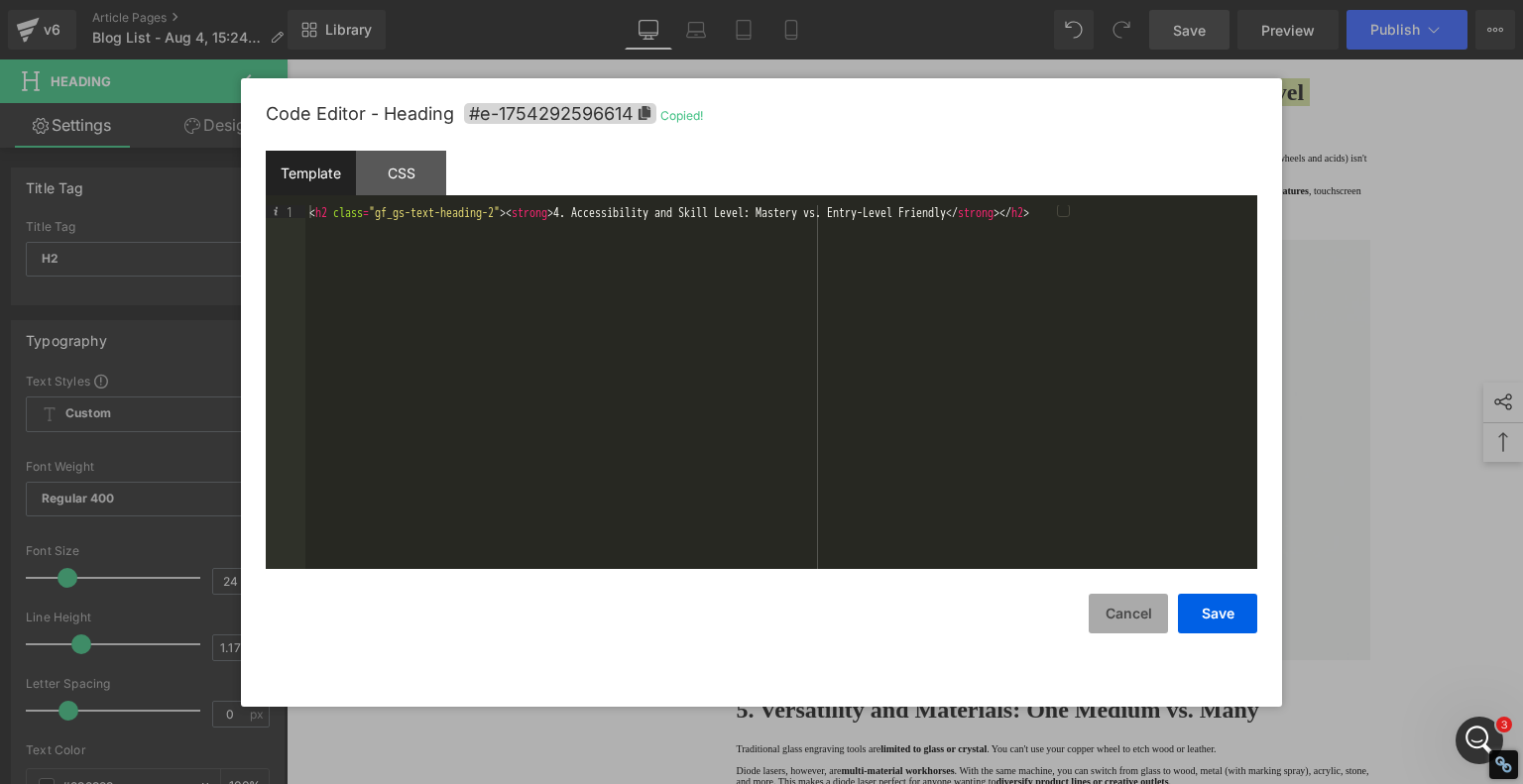 drag, startPoint x: 1139, startPoint y: 615, endPoint x: 1119, endPoint y: 595, distance: 28.284271 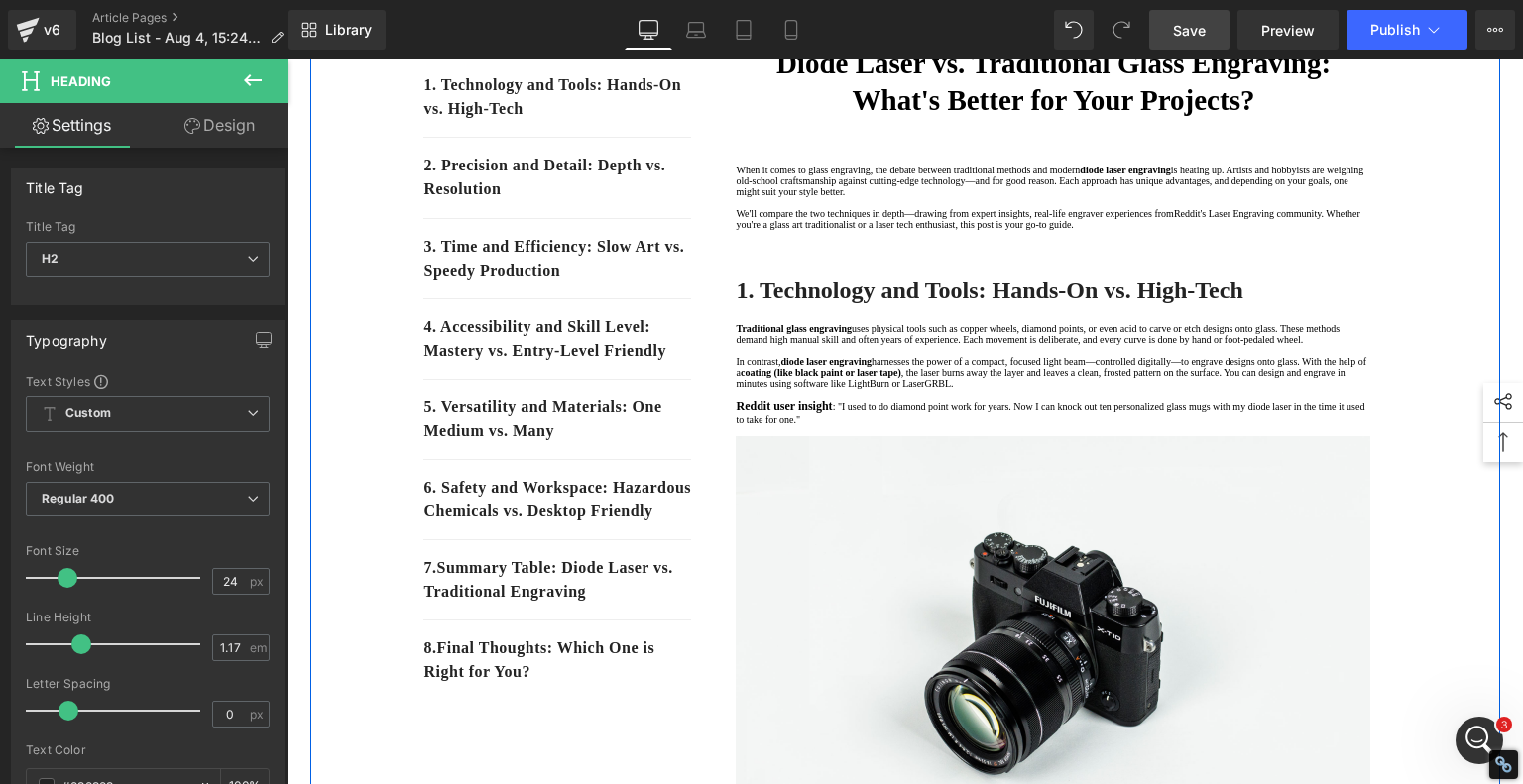 scroll, scrollTop: 198, scrollLeft: 0, axis: vertical 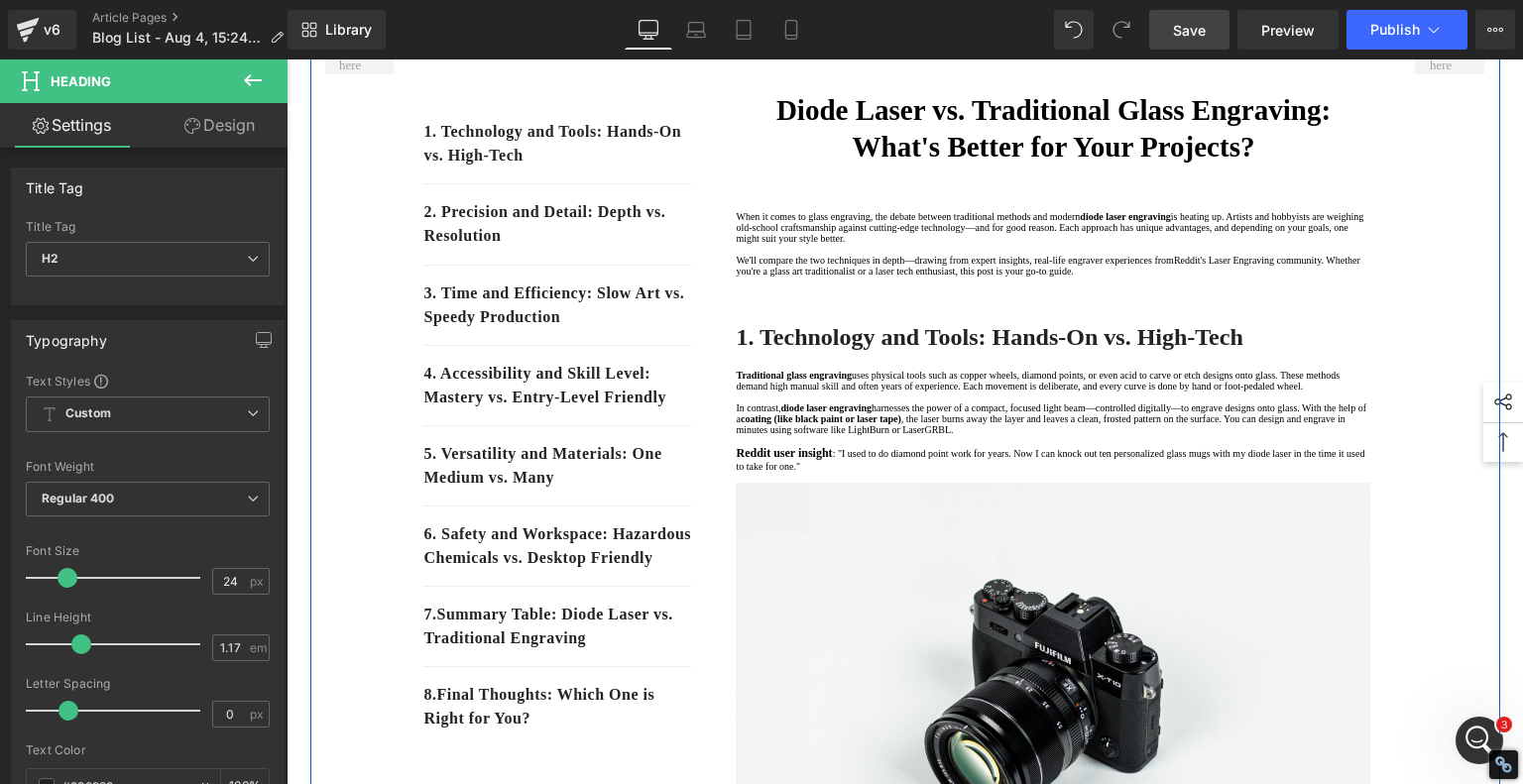 click on "4. Accessibility and Skill Level: Mastery vs. Entry-Level Friendly" at bounding box center (557, 386) 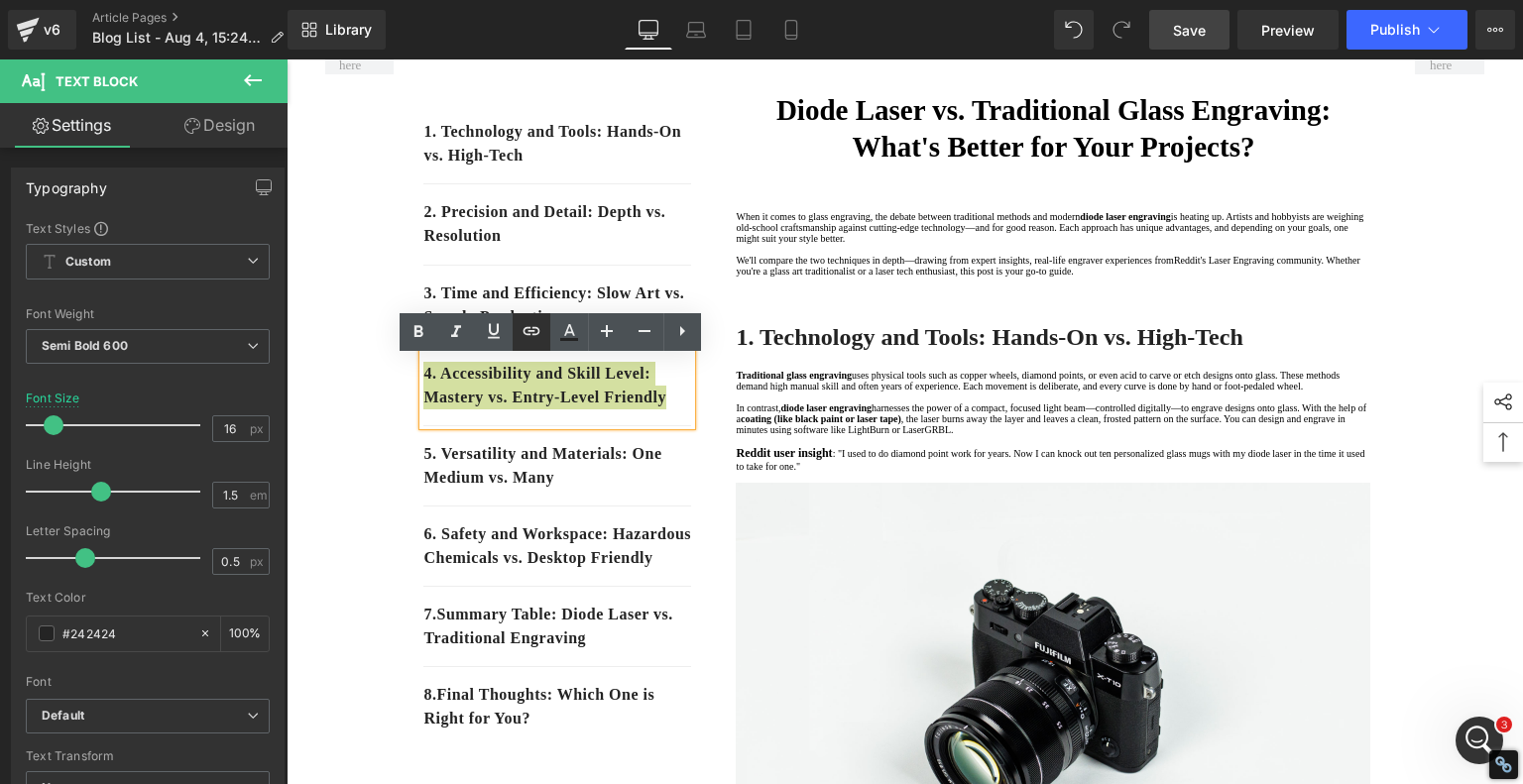 click 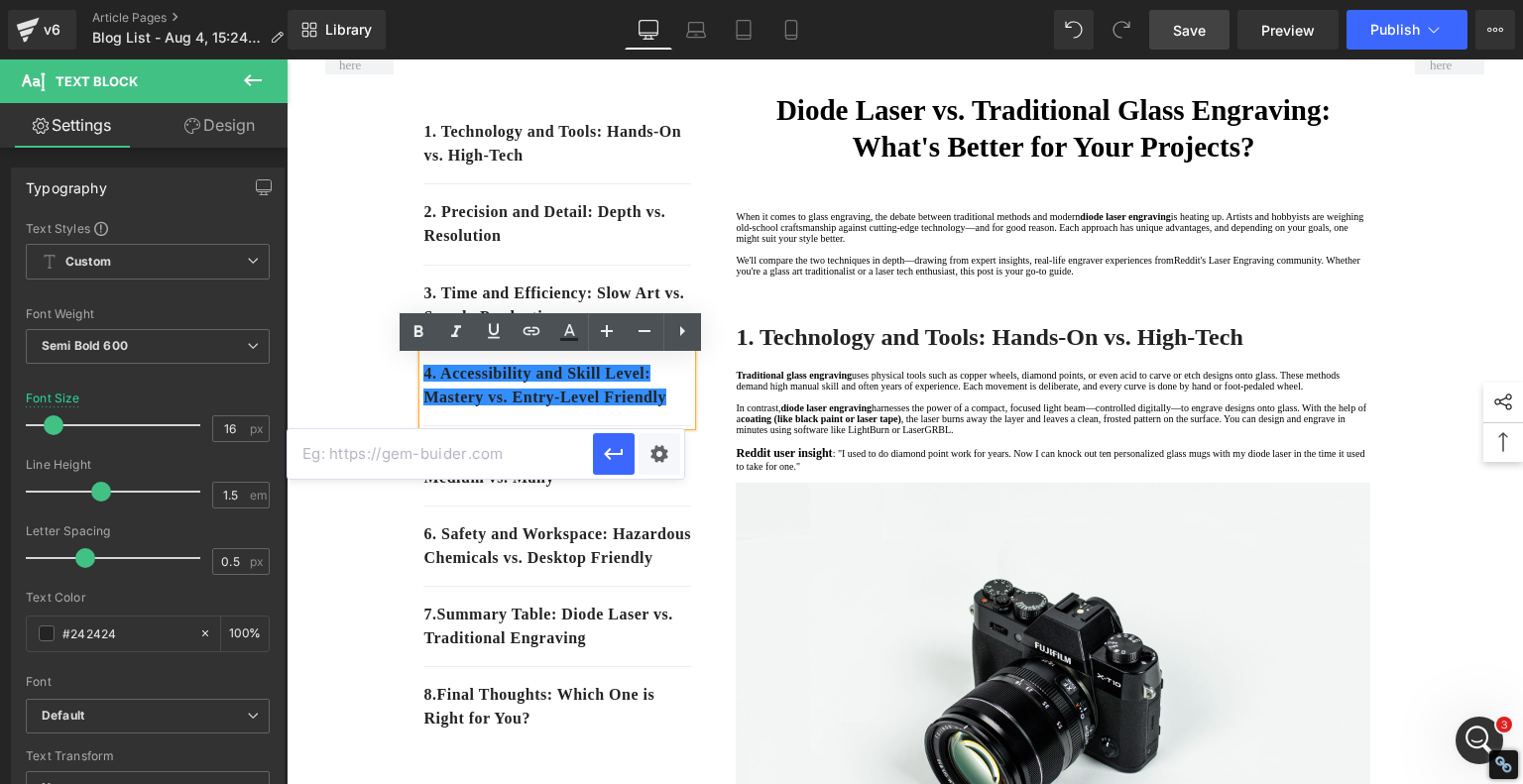 click at bounding box center (440, 454) 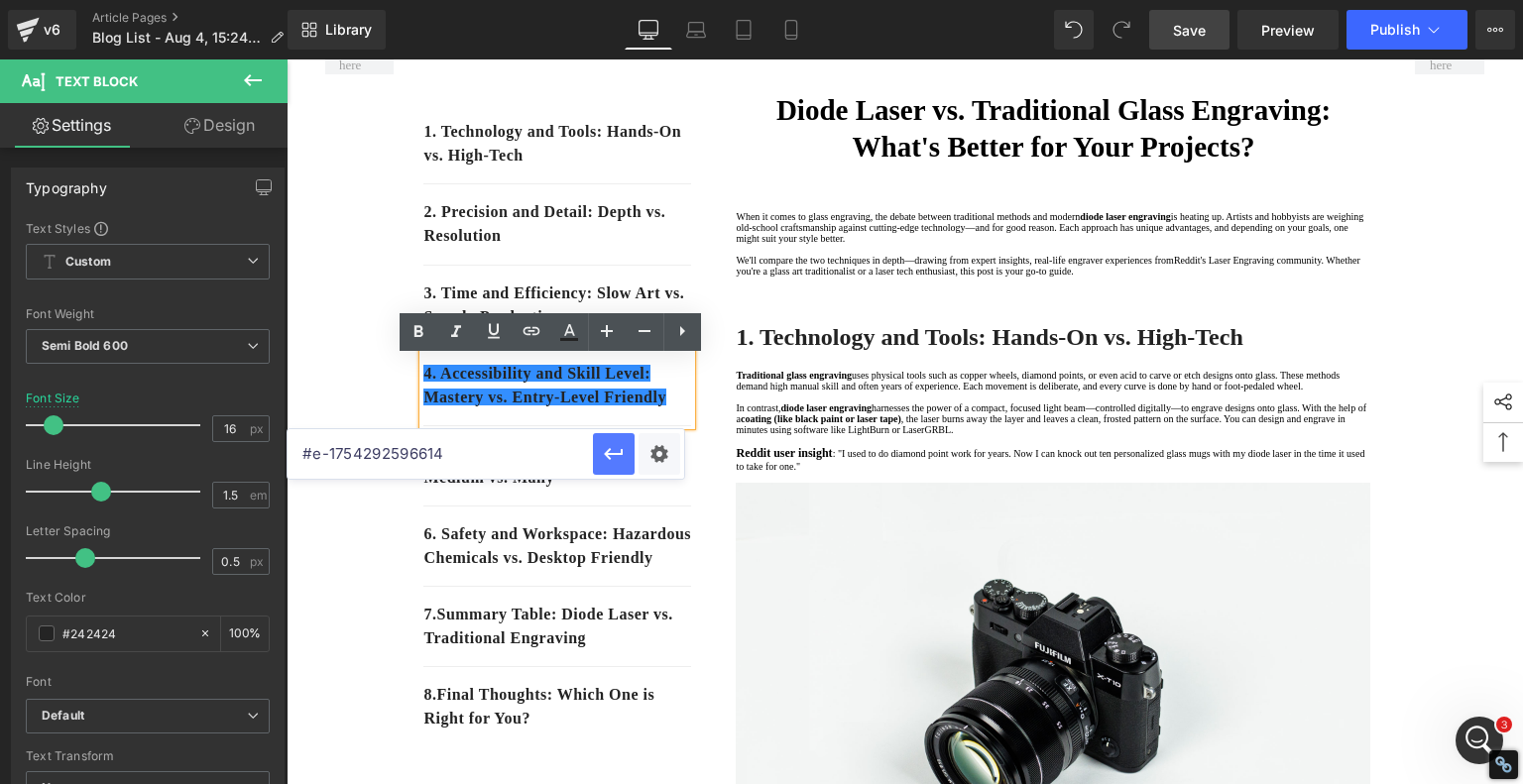 type on "#e-1754292596614" 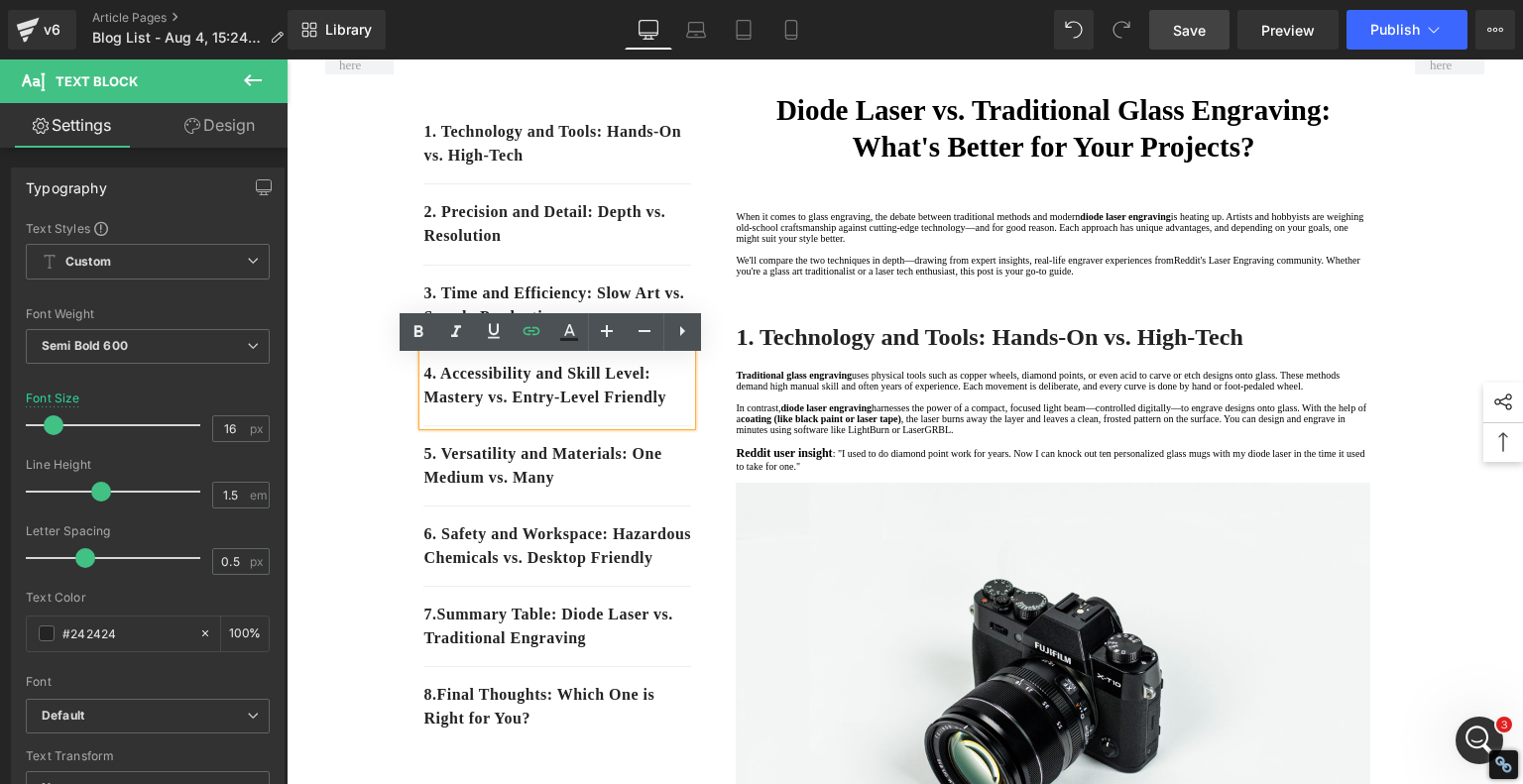 click on "1. Technology and Tools: Hands-On vs. High-Tech Text Block 2. Precision and Detail: Depth vs. Resolution Text Block 3. Time and Efficiency: Slow Art vs. Speedy Production Text Block 4. Accessibility and Skill Level: Mastery vs. Entry-Level Friendly Text Block 5. Versatility and Materials: One Medium vs. Many Text Block 6. Safety and Workspace: Hazardous Chemicals vs. Desktop Friendly Text Block 7 . Summary Table: Diode Laser vs. Traditional Engraving Text Block 8 . Final Thoughts: Which One is Right for You? Text Block Row 80px Diode Laser vs. Traditional Glass Engraving: What's Better for Your Projects? Heading When it comes to glass engraving, the debate between traditional methods and modern diode laser engraving We'll compare the two techniques in depth—drawing from expert insights, real-life engraver experiences from Reddit's Laser Engraving community Text Block Row Heading In contrast," at bounding box center [905, 2218] 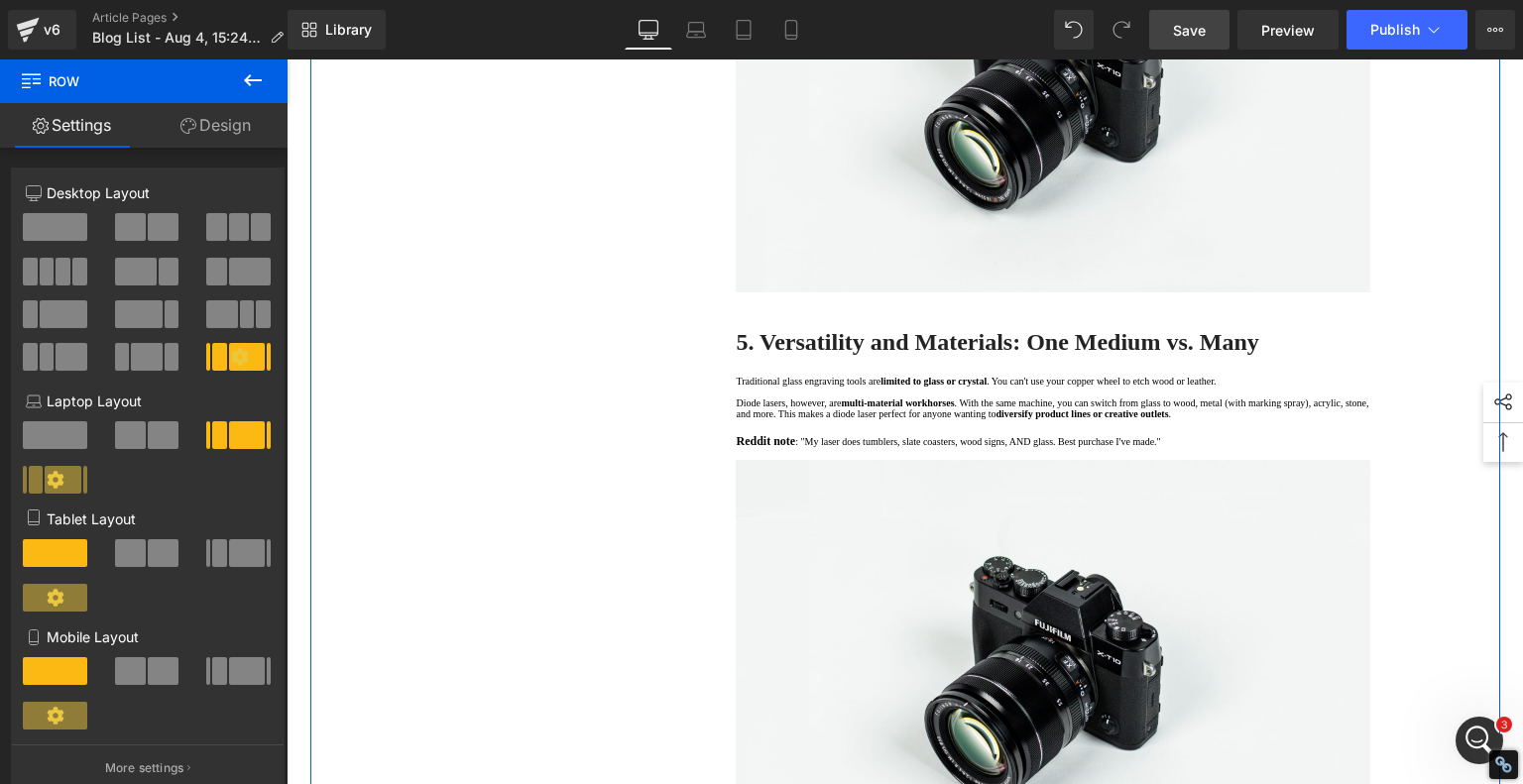 scroll, scrollTop: 2874, scrollLeft: 0, axis: vertical 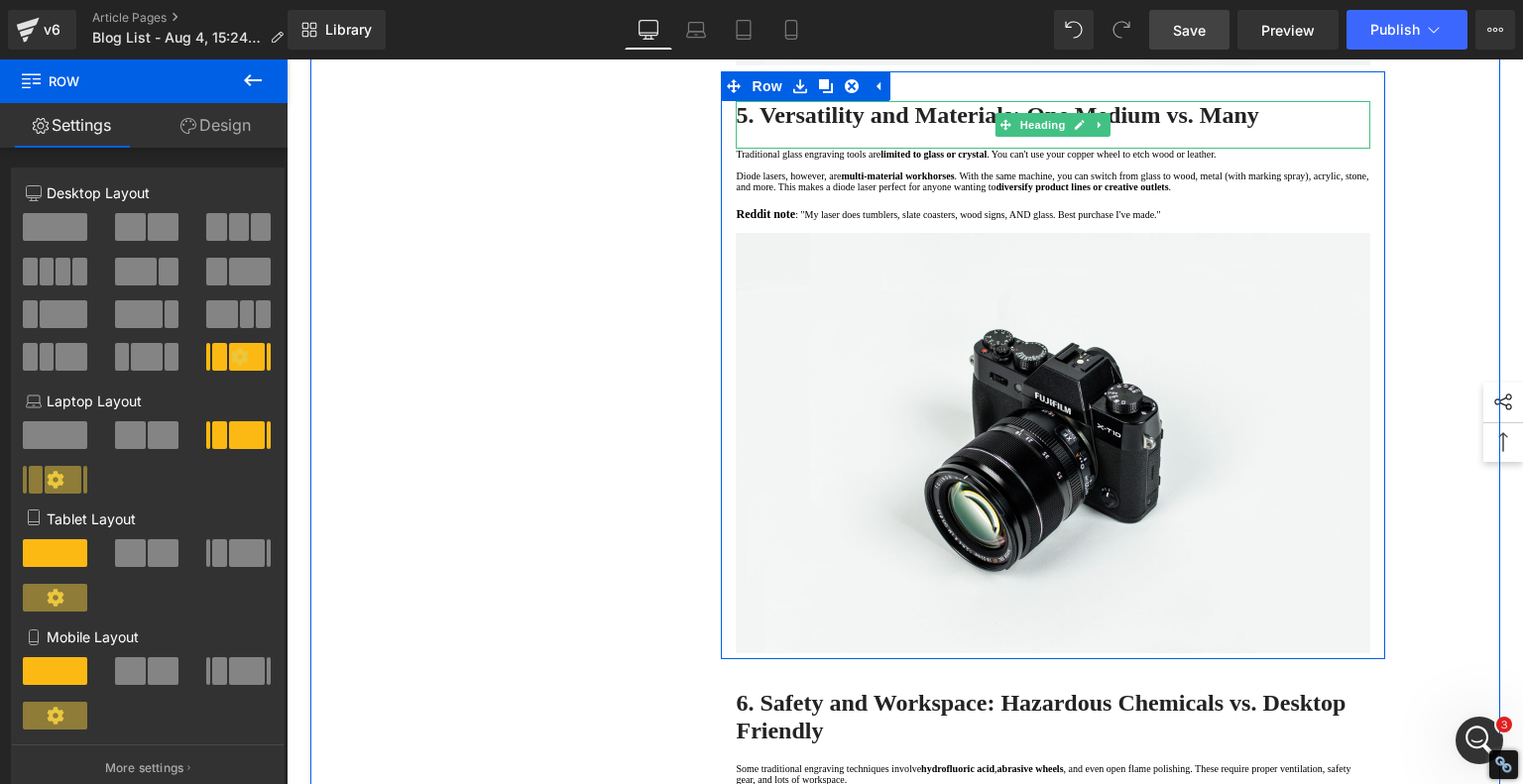 click on "5. Versatility and Materials: One Medium vs. Many" at bounding box center (996, 115) 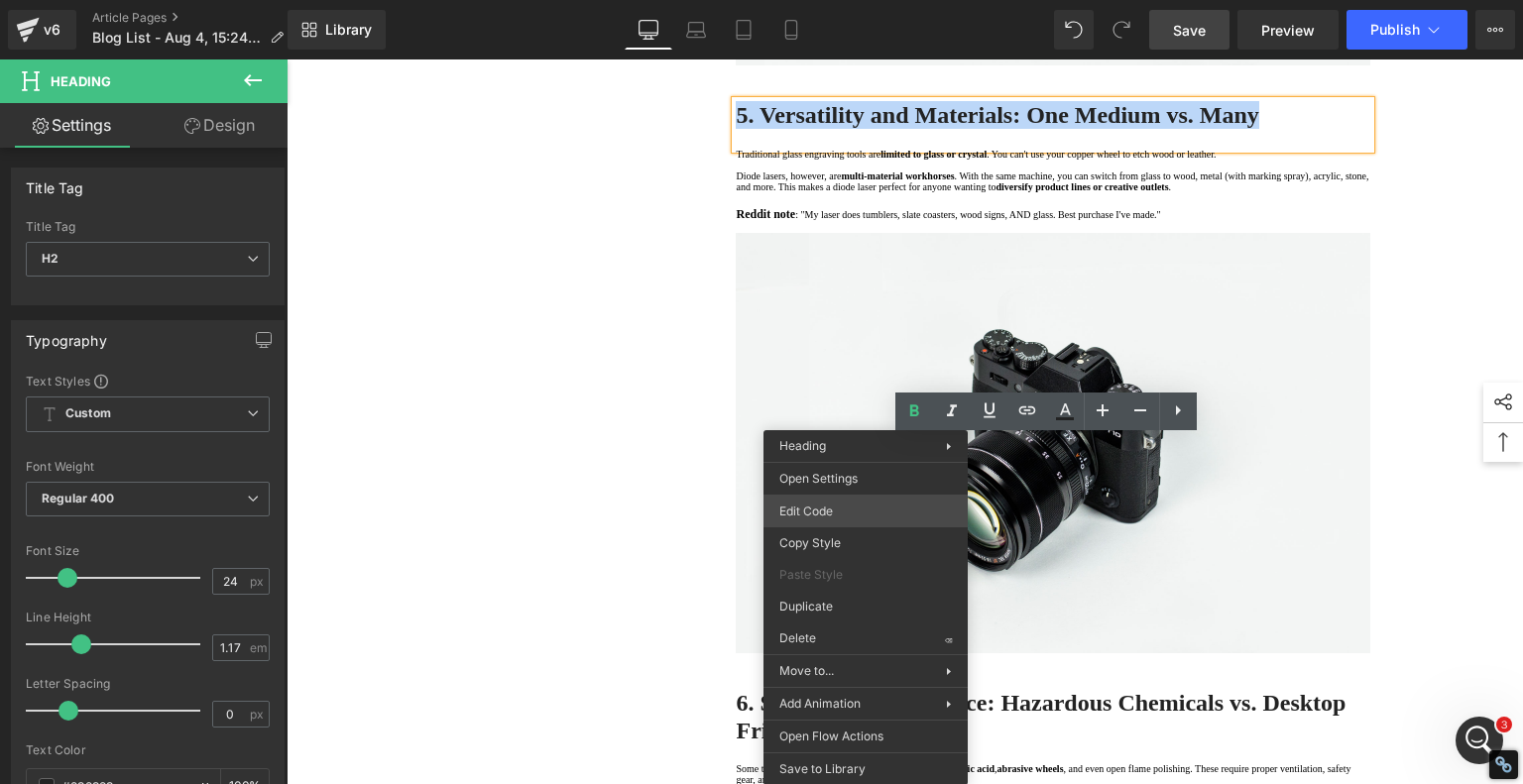 click on "Heading You are previewing how the will restyle your page. You can not edit Elements in Preset Preview Mode. v6 Article Pages Blog List - Aug 4, 15:24:29 Library Desktop Desktop Laptop Tablet Mobile Save Preview Publish Scheduled View Live Page View with current Template Save Template to Library Schedule Publish Optimize Publish Settings Shortcuts Your page can’t be published You've reached the maximum number of published pages on your plan (245/999999). You need to upgrade your plan or unpublish all your pages to get 1 publish slot. Unpublish pages Upgrade plan Elements Global Style Base Row rows, columns, layouts, div Heading headings, titles, h1,h2,h3,h4,h5,h6 Text Block texts, paragraphs, contents, blocks Image images, photos, alts, uploads Icon icons, symbols Button button, call to action, cta Separator separators, dividers, horizontal lines Liquid liquid, custom code, html, javascript, css, reviews, apps, applications, embeded, iframe Banner Parallax Hero Banner Stack Tabs" at bounding box center (762, 0) 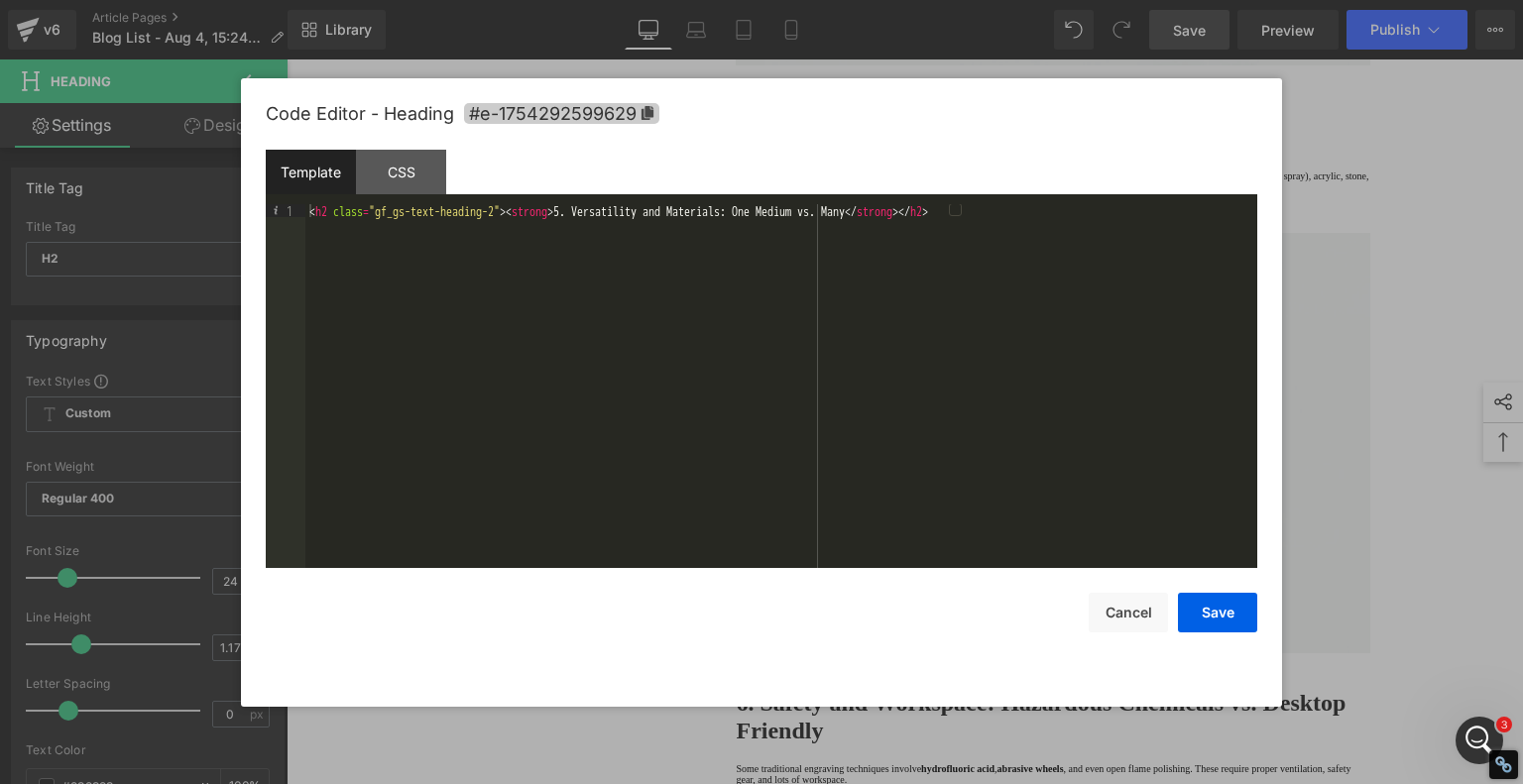 click 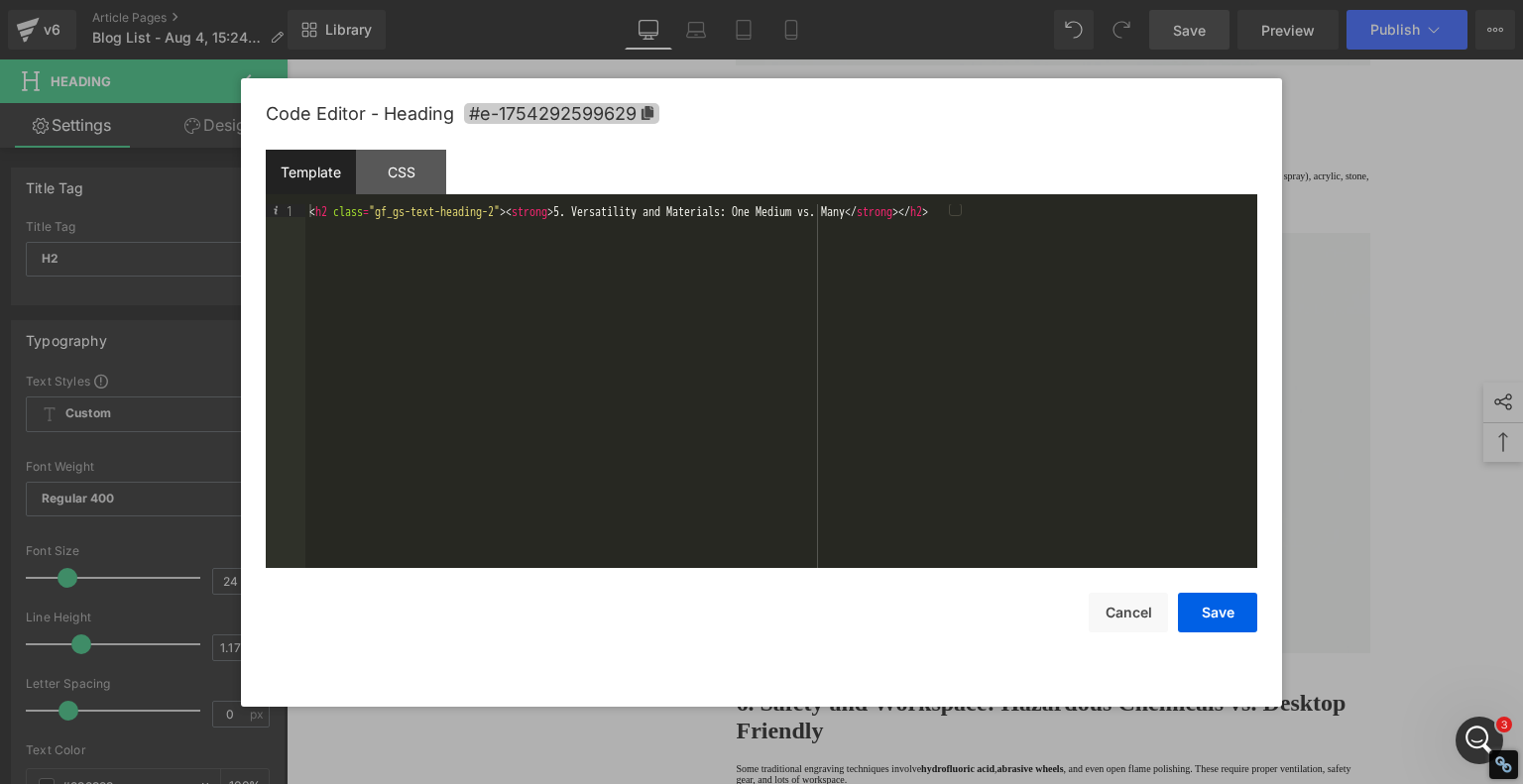 copy on "5. Versatility and Materials: One Medium vs. Many" 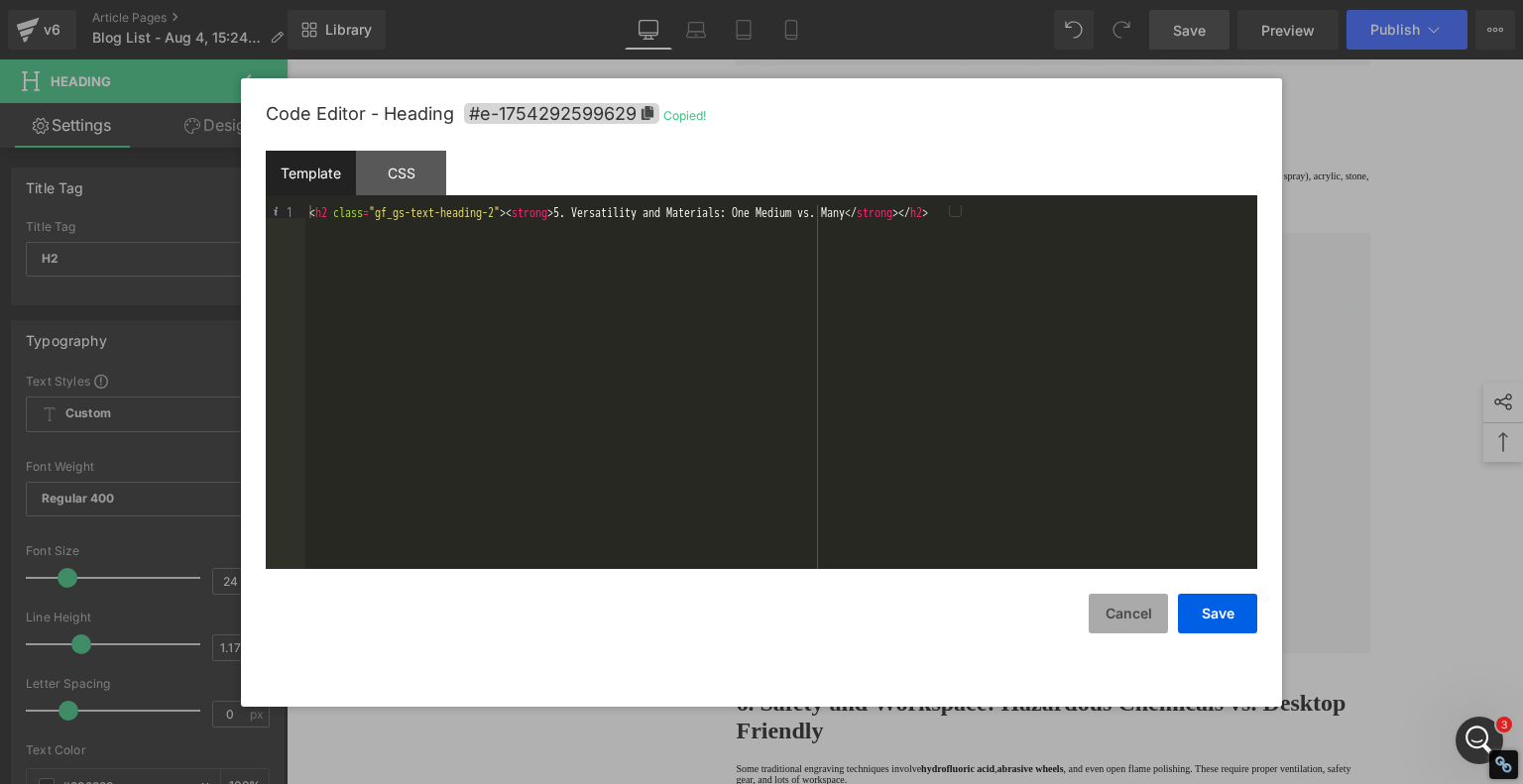 drag, startPoint x: 1141, startPoint y: 612, endPoint x: 1113, endPoint y: 604, distance: 29.12044 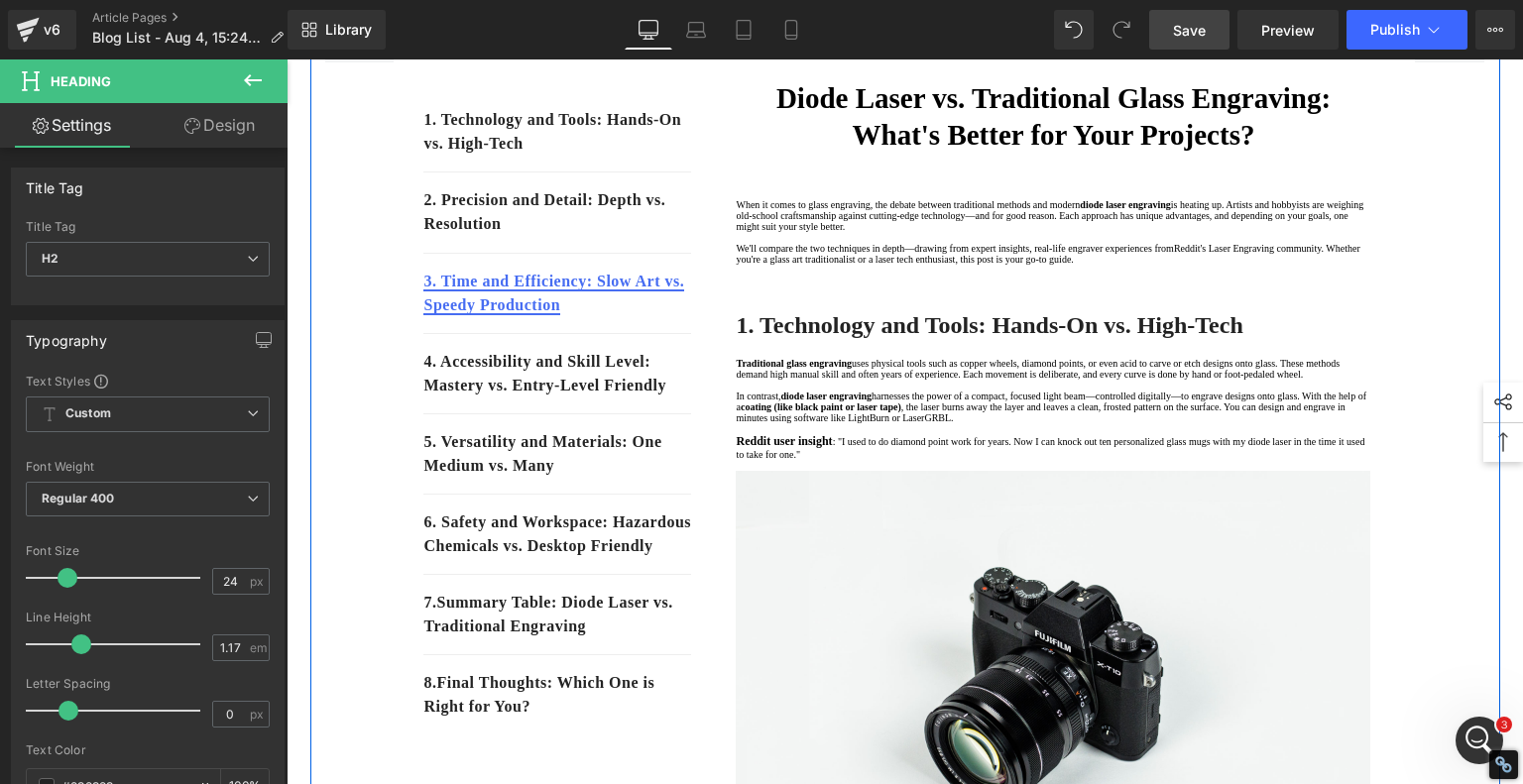 scroll, scrollTop: 198, scrollLeft: 0, axis: vertical 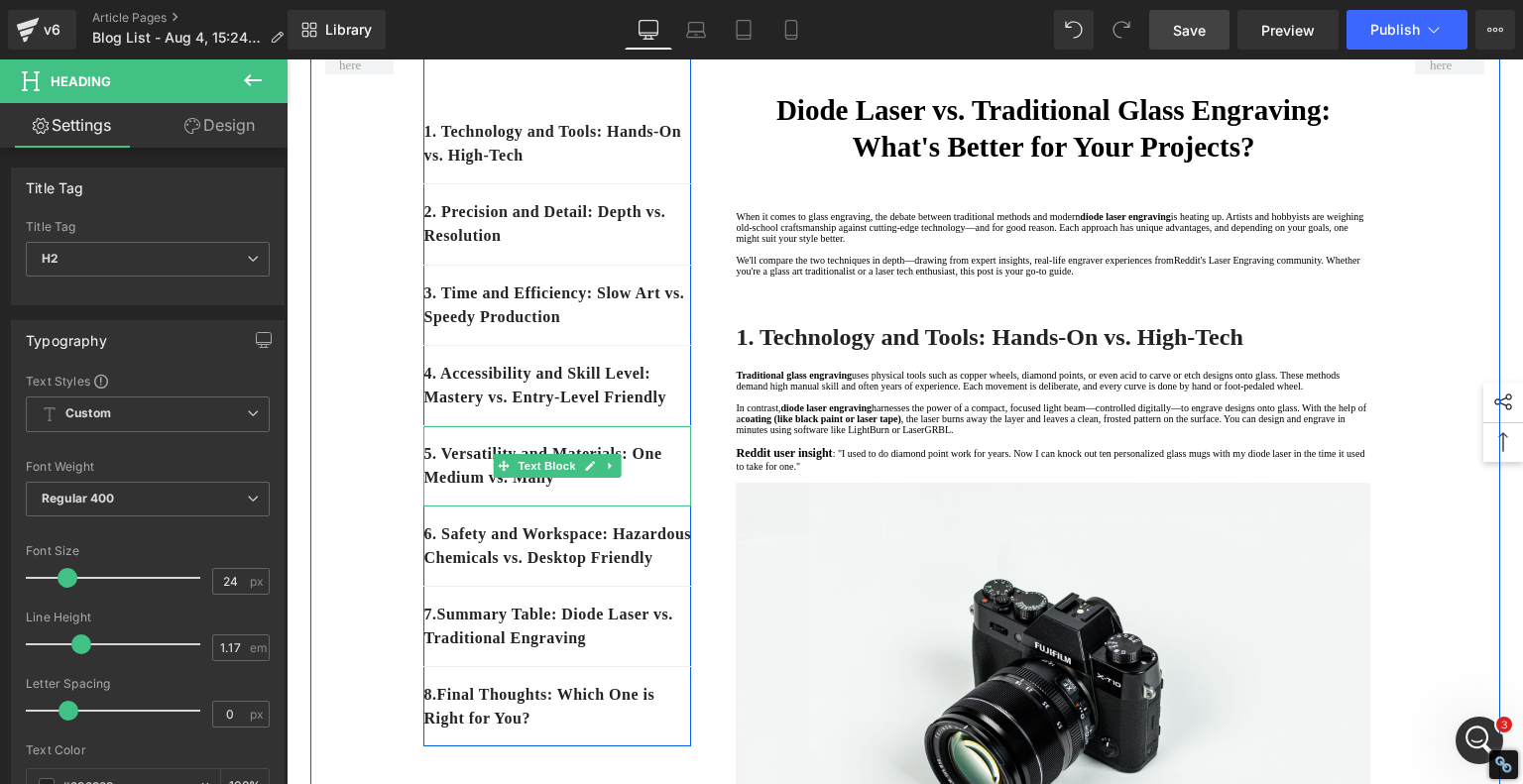 click on "5. Versatility and Materials: One Medium vs. Many" at bounding box center [557, 466] 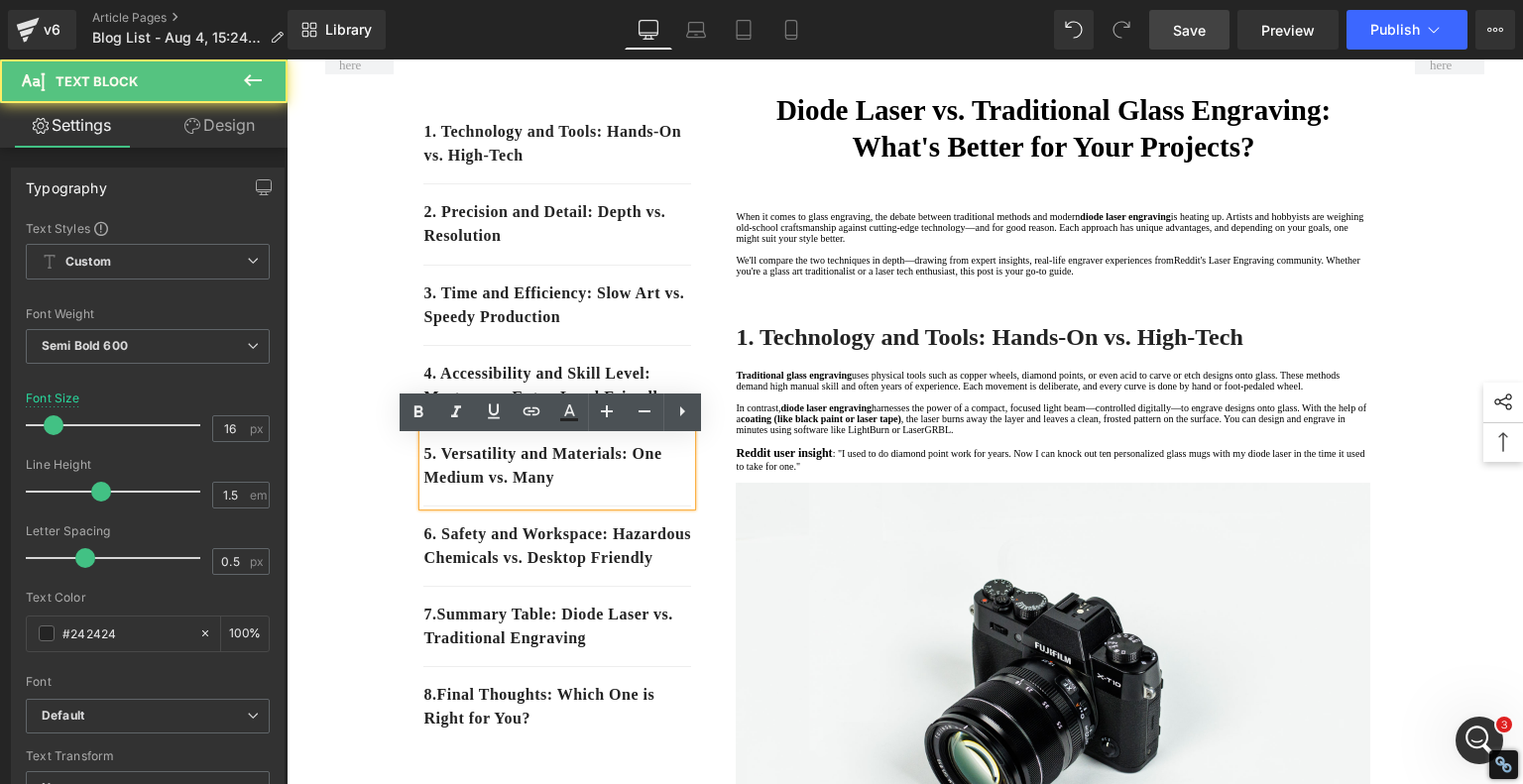 click on "5. Versatility and Materials: One Medium vs. Many" at bounding box center [557, 466] 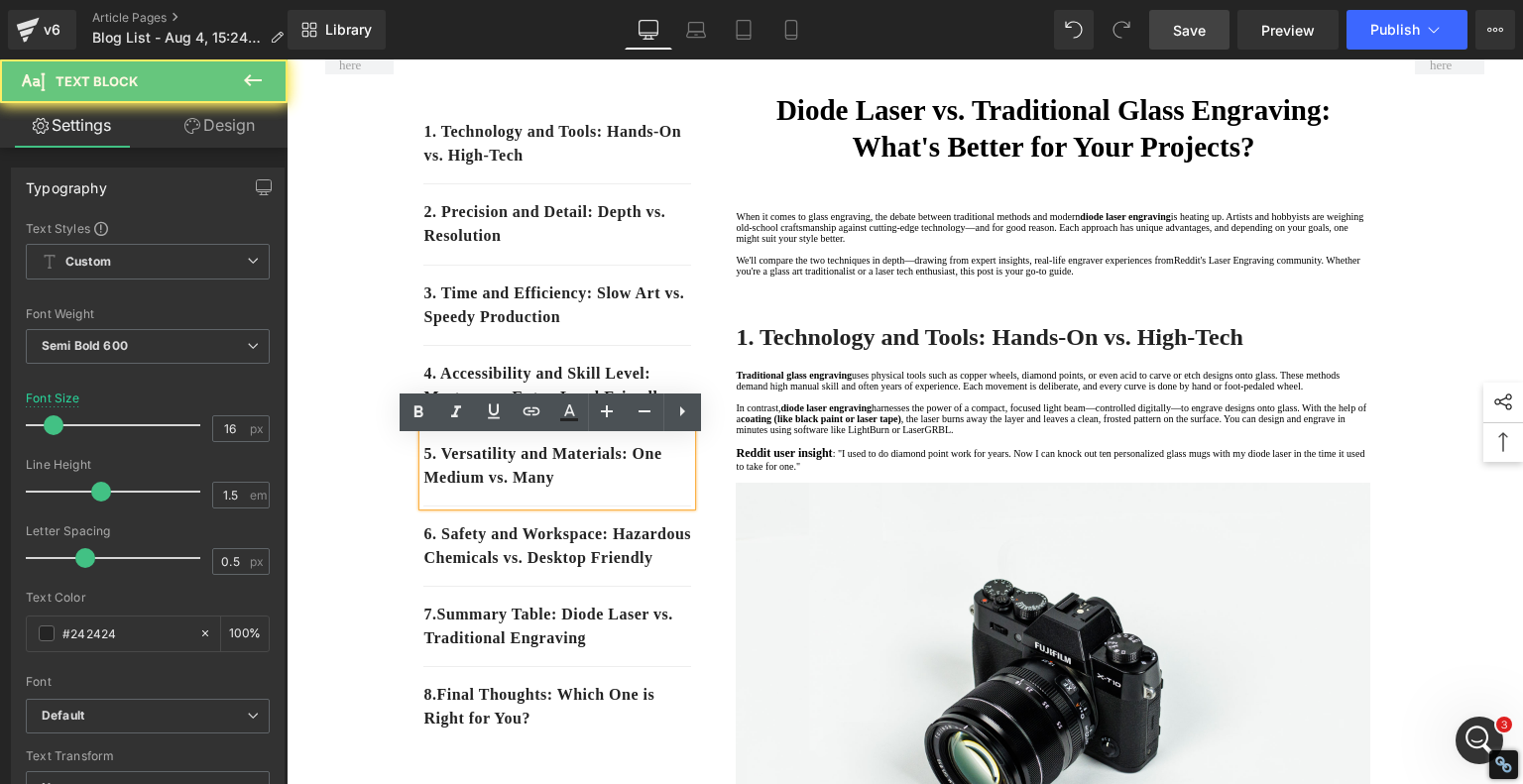 click on "5. Versatility and Materials: One Medium vs. Many" at bounding box center [557, 466] 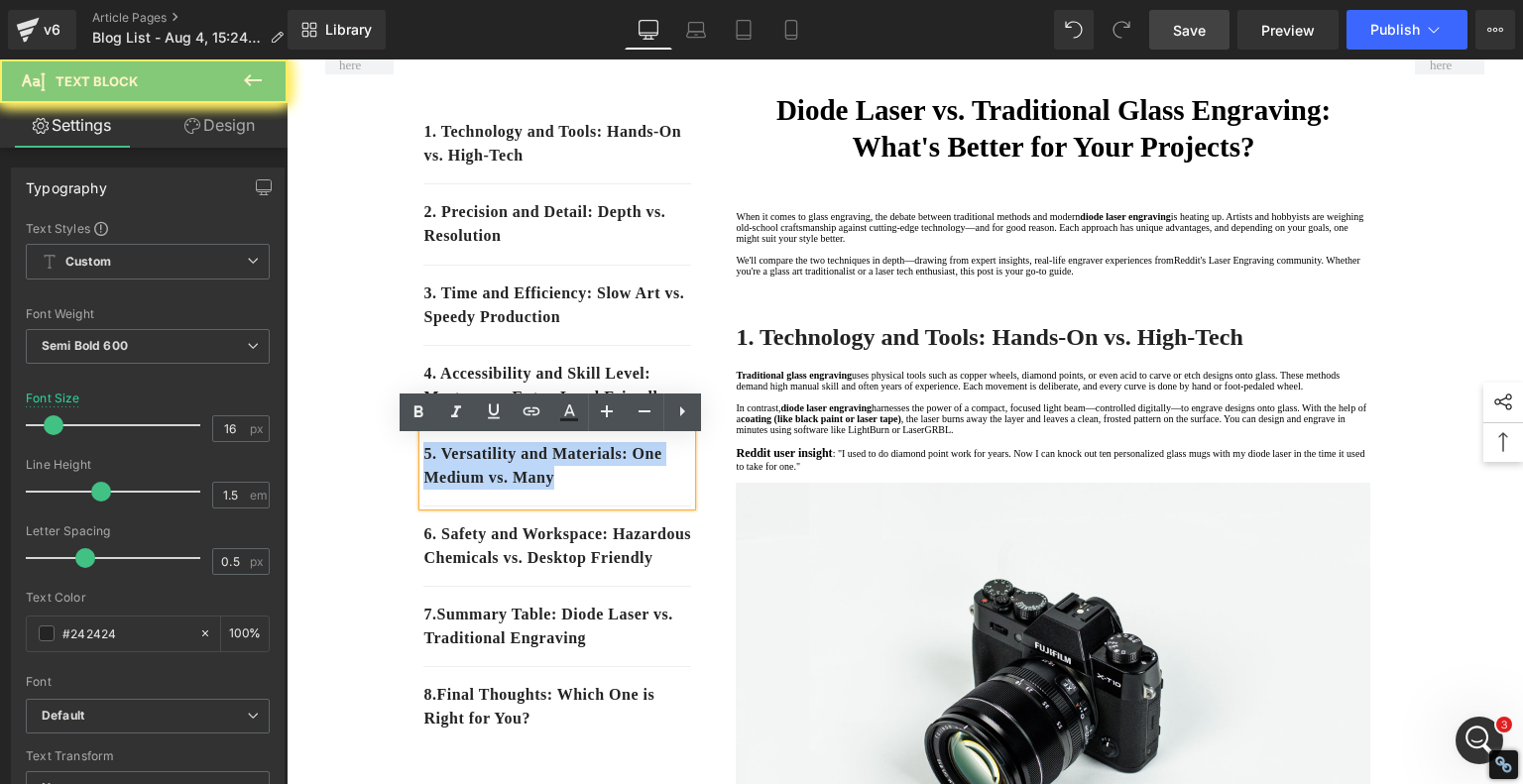 click on "5. Versatility and Materials: One Medium vs. Many" at bounding box center (557, 466) 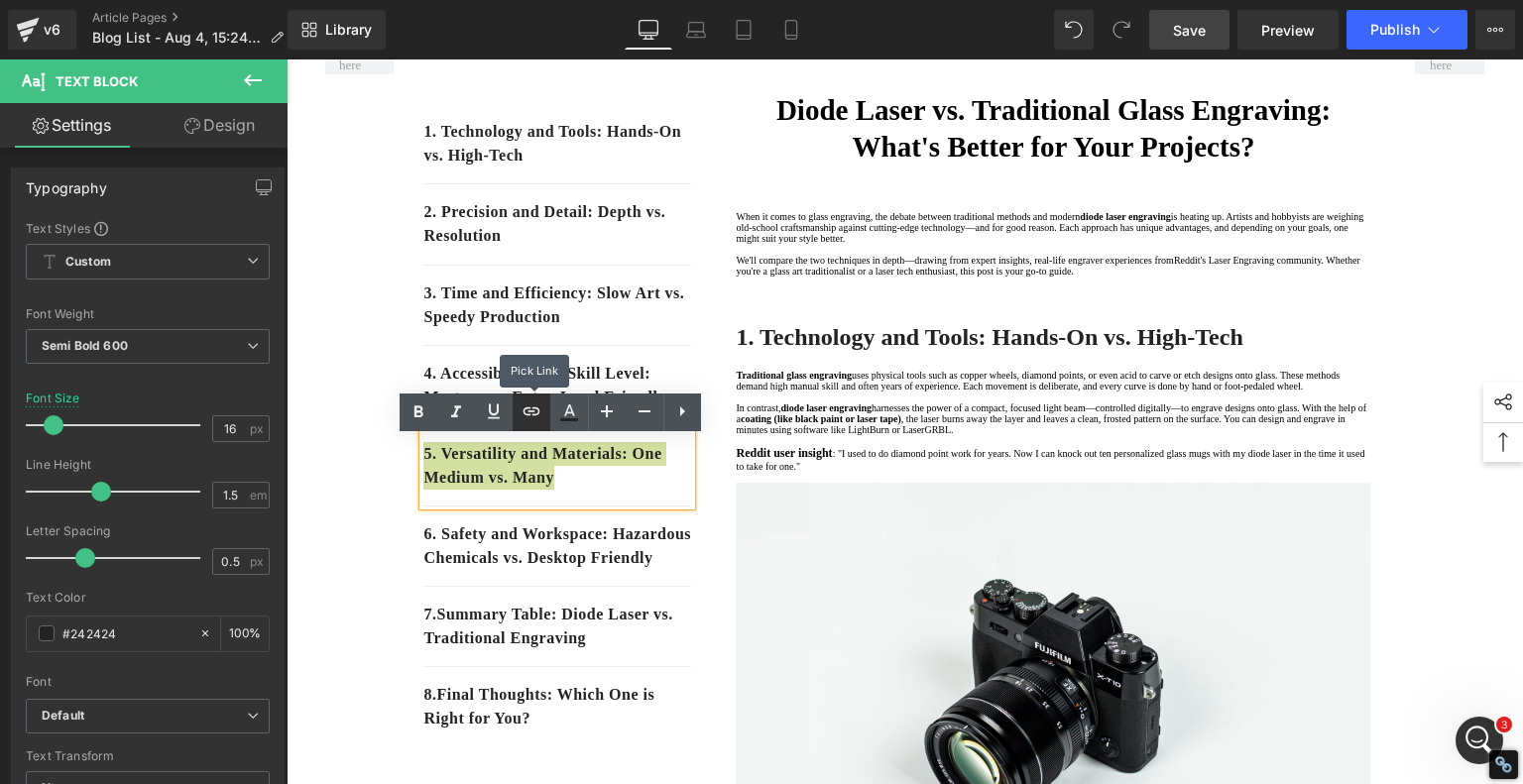 click 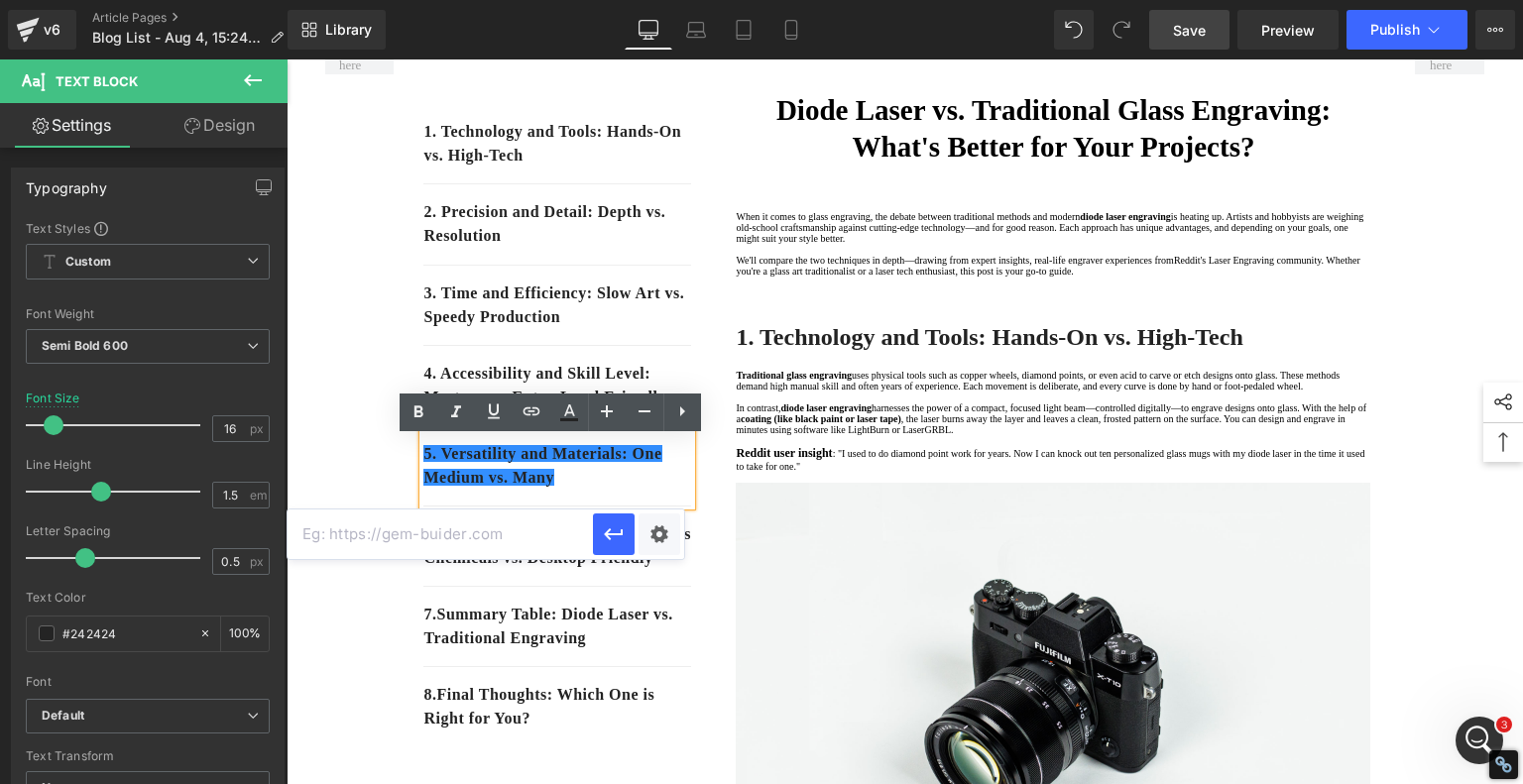 click at bounding box center [440, 534] 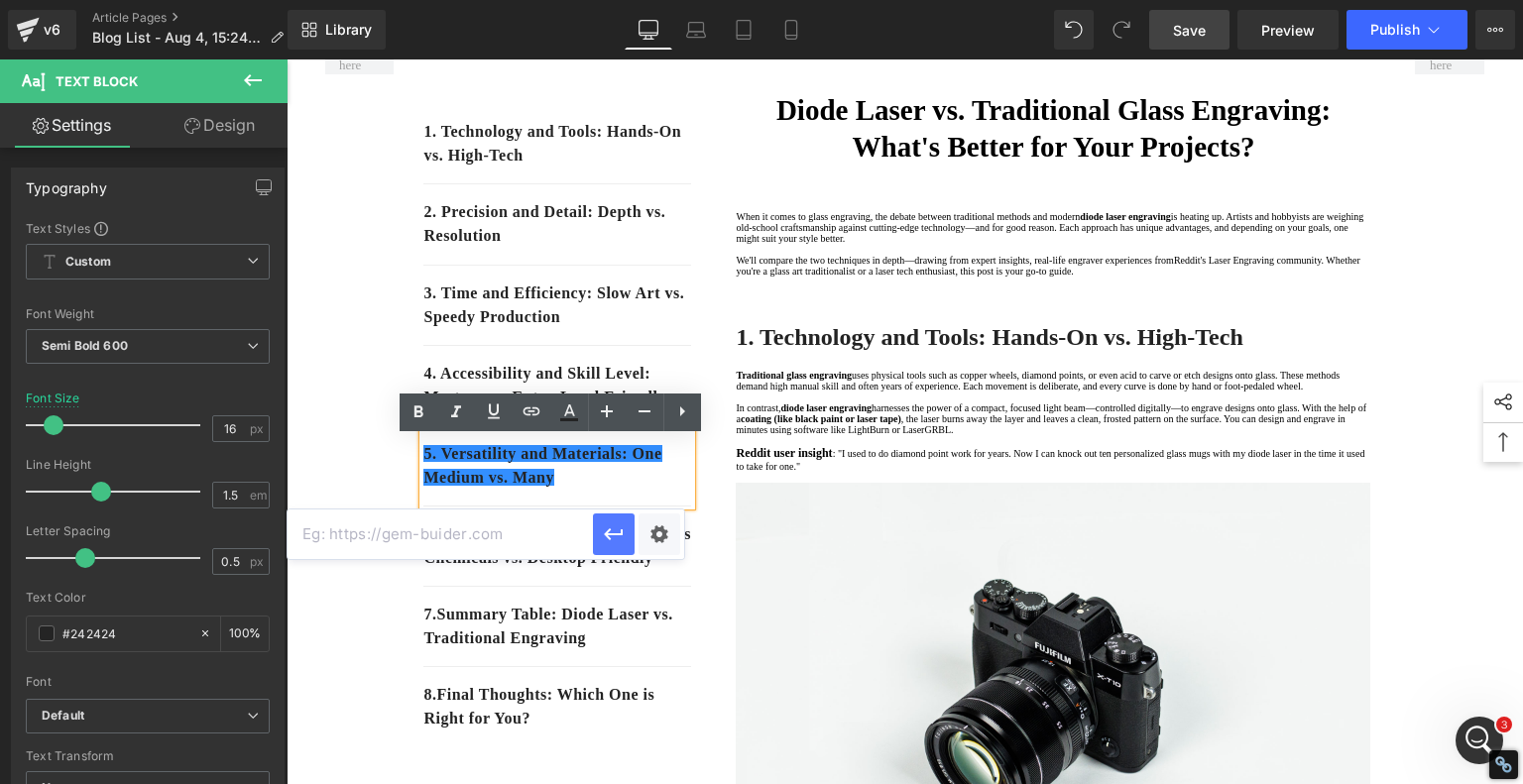 paste on "#e-1754292599629" 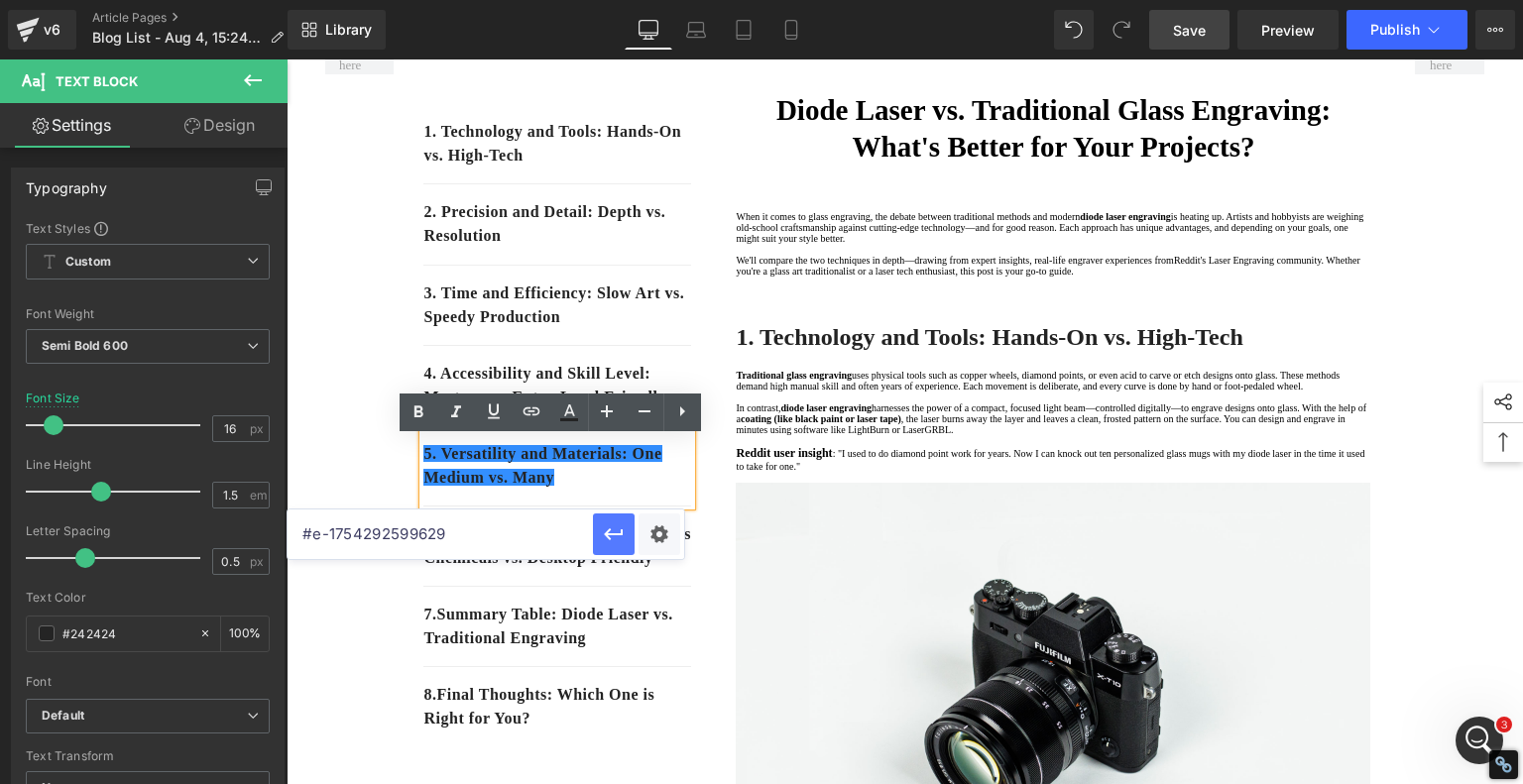 type on "#e-1754292599629" 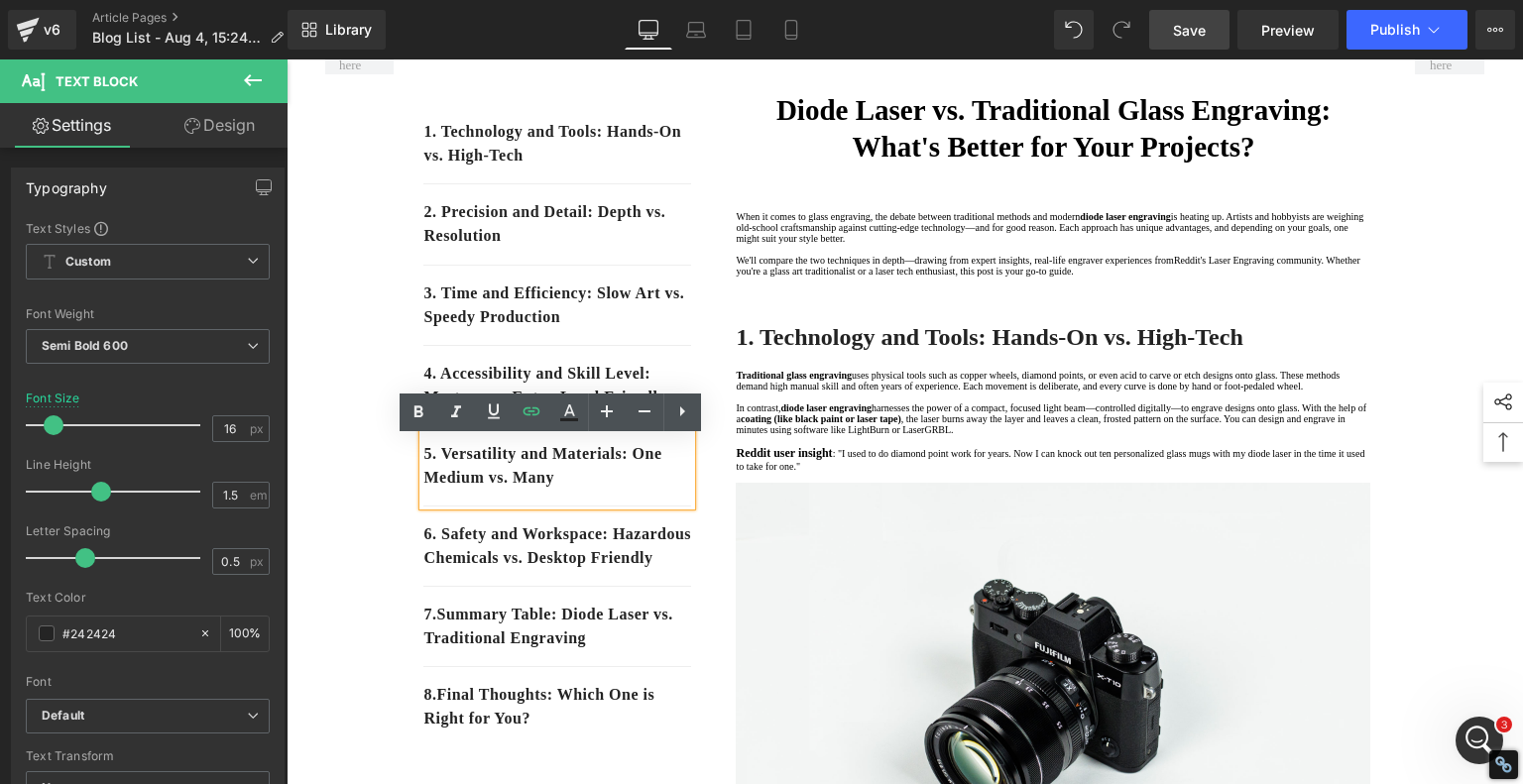 click on "1. Technology and Tools: Hands-On vs. High-Tech Text Block 2. Precision and Detail: Depth vs. Resolution Text Block 3. Time and Efficiency: Slow Art vs. Speedy Production Text Block 4. Accessibility and Skill Level: Mastery vs. Entry-Level Friendly Text Block 5. Versatility and Materials: One Medium vs. Many Text Block 6. Safety and Workspace: Hazardous Chemicals vs. Desktop Friendly Text Block 7 . Summary Table: Diode Laser vs. Traditional Engraving Text Block 8 . Final Thoughts: Which One is Right for You? Text Block Row 80px Diode Laser vs. Traditional Glass Engraving: What's Better for Your Projects? Heading When it comes to glass engraving, the debate between traditional methods and modern diode laser engraving We'll compare the two techniques in depth—drawing from expert insights, real-life engraver experiences from Reddit's Laser Engraving community Text Block Row Heading In contrast," at bounding box center (905, 2218) 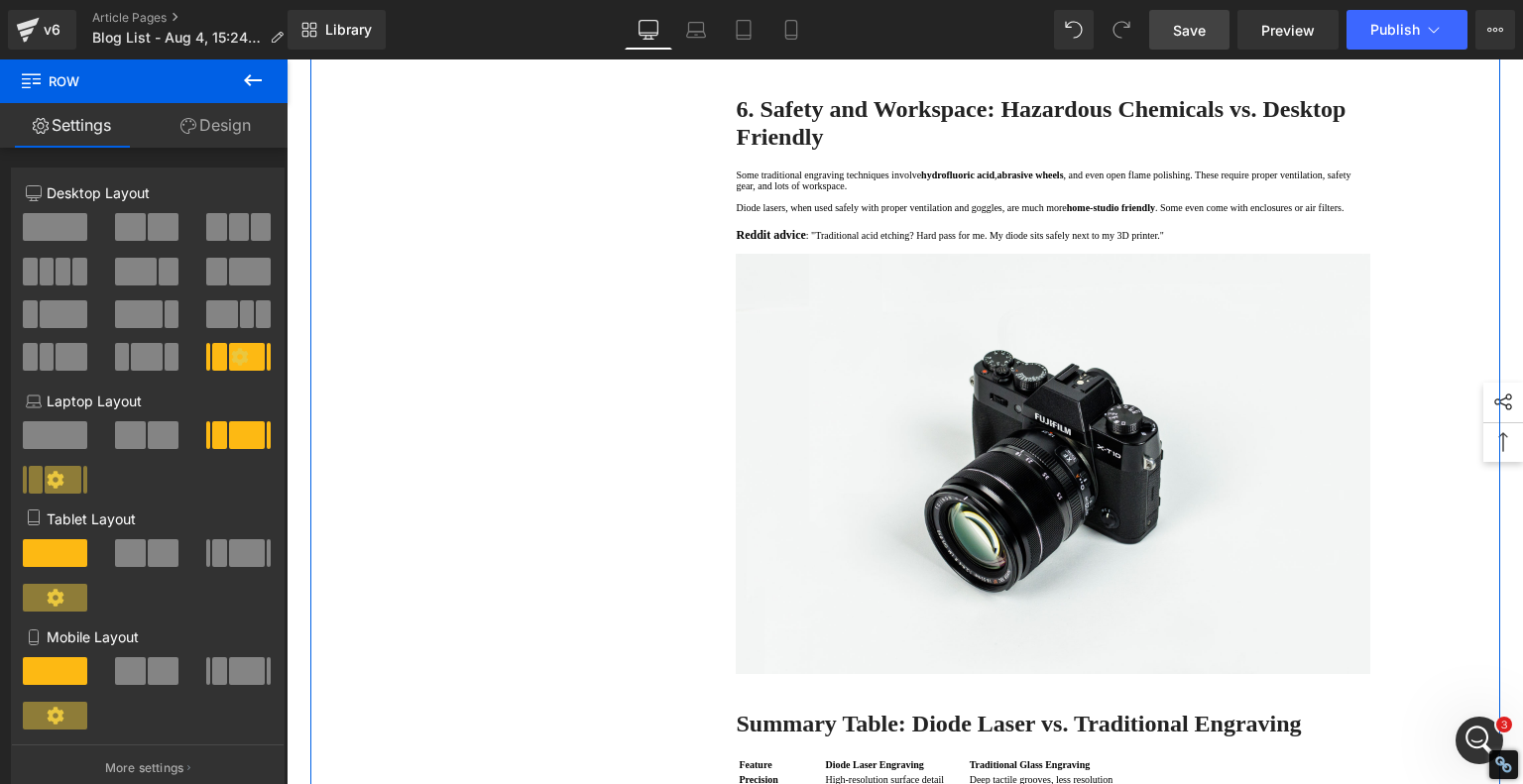 scroll, scrollTop: 3469, scrollLeft: 0, axis: vertical 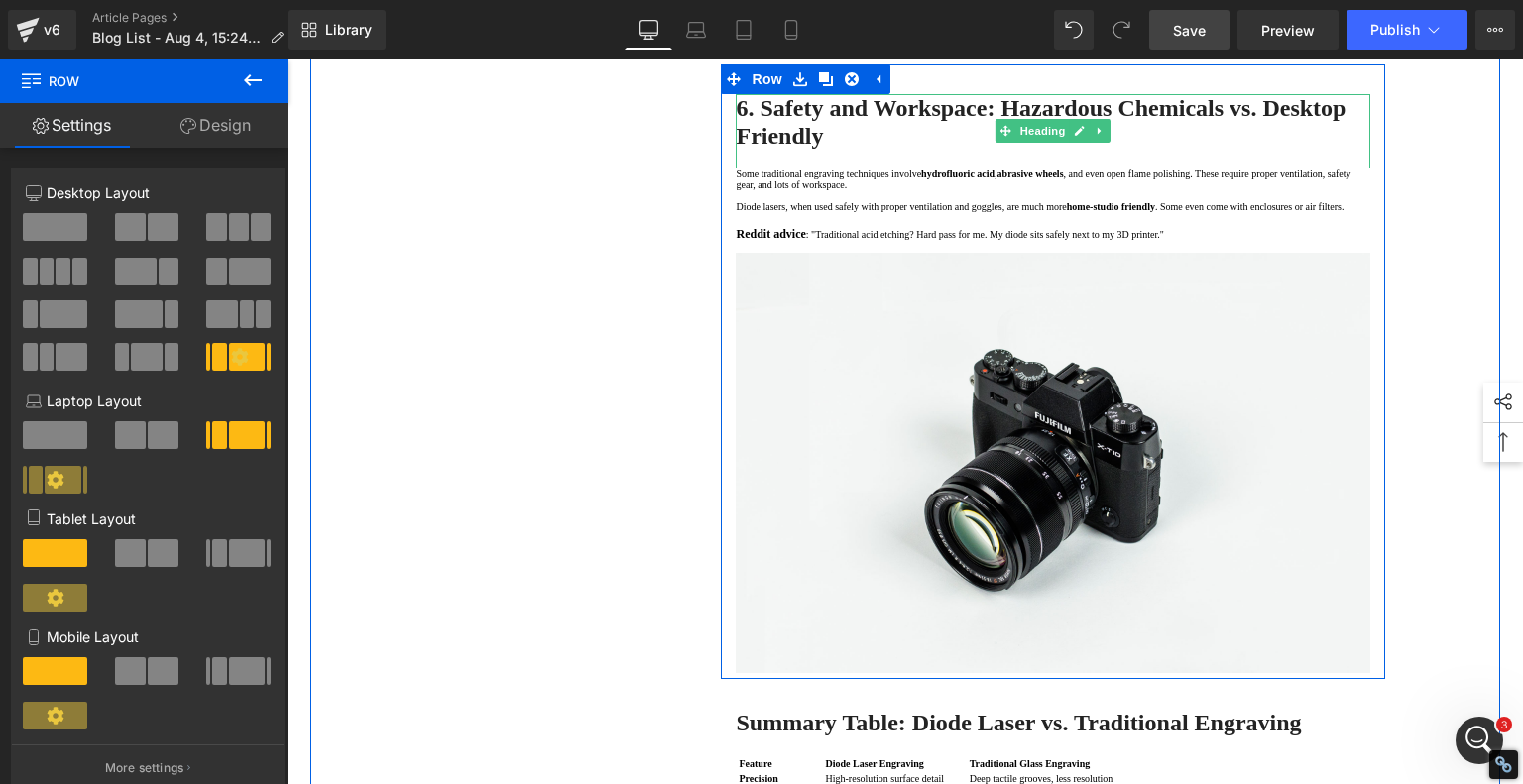 click on "6. Safety and Workspace: Hazardous Chemicals vs. Desktop Friendly" at bounding box center (1040, 122) 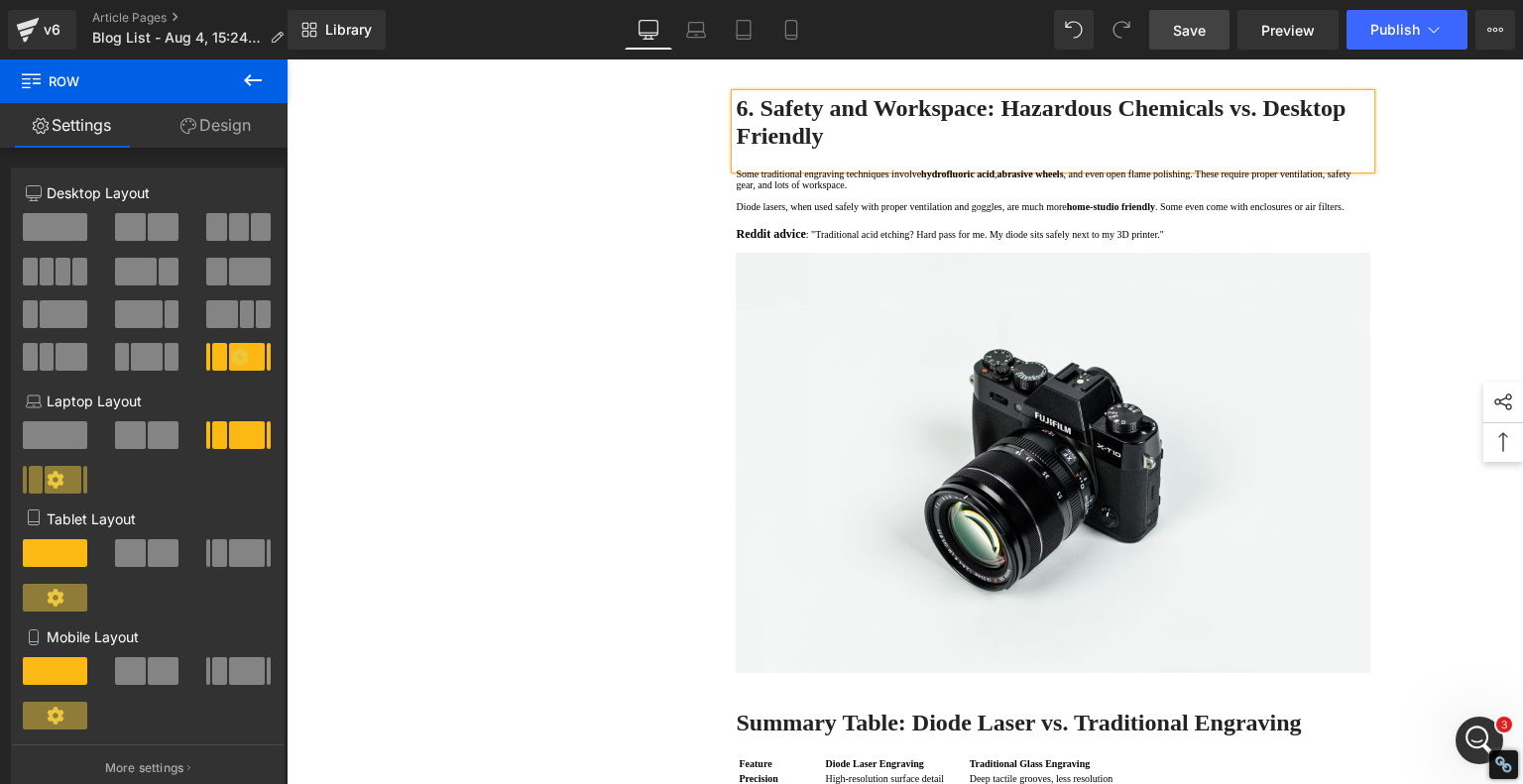 click on "6. Safety and Workspace: Hazardous Chemicals vs. Desktop Friendly" at bounding box center (1040, 122) 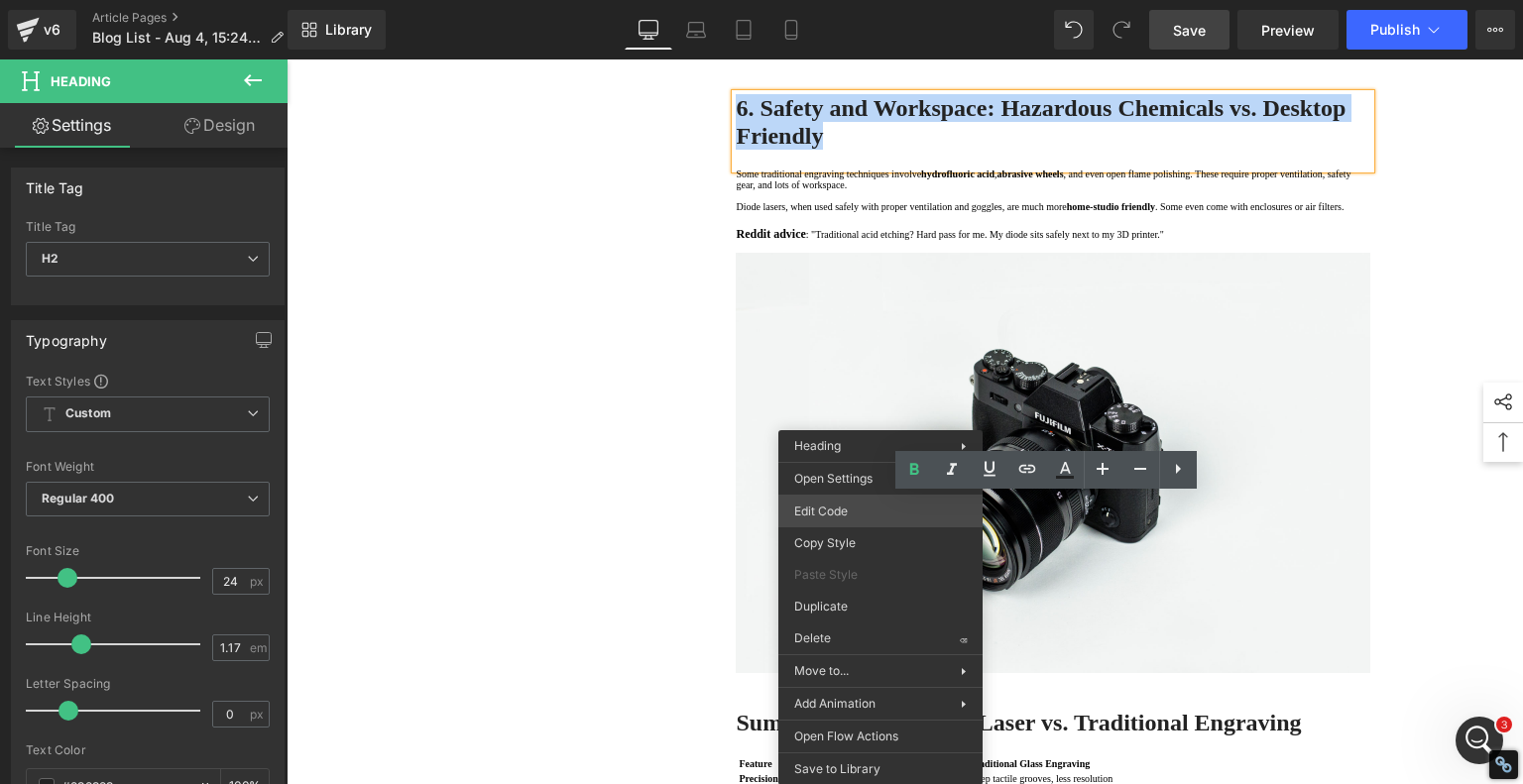 click on "Heading You are previewing how the will restyle your page. You can not edit Elements in Preset Preview Mode. v6 Article Pages Blog List - Aug 4, 15:24:29 Library Desktop Desktop Laptop Tablet Mobile Save Preview Publish Scheduled View Live Page View with current Template Save Template to Library Schedule Publish Optimize Publish Settings Shortcuts Your page can’t be published You've reached the maximum number of published pages on your plan (245/999999). You need to upgrade your plan or unpublish all your pages to get 1 publish slot. Unpublish pages Upgrade plan Elements Global Style Base Row rows, columns, layouts, div Heading headings, titles, h1,h2,h3,h4,h5,h6 Text Block texts, paragraphs, contents, blocks Image images, photos, alts, uploads Icon icons, symbols Button button, call to action, cta Separator separators, dividers, horizontal lines Liquid liquid, custom code, html, javascript, css, reviews, apps, applications, embeded, iframe Banner Parallax Hero Banner Stack Tabs" at bounding box center [762, 0] 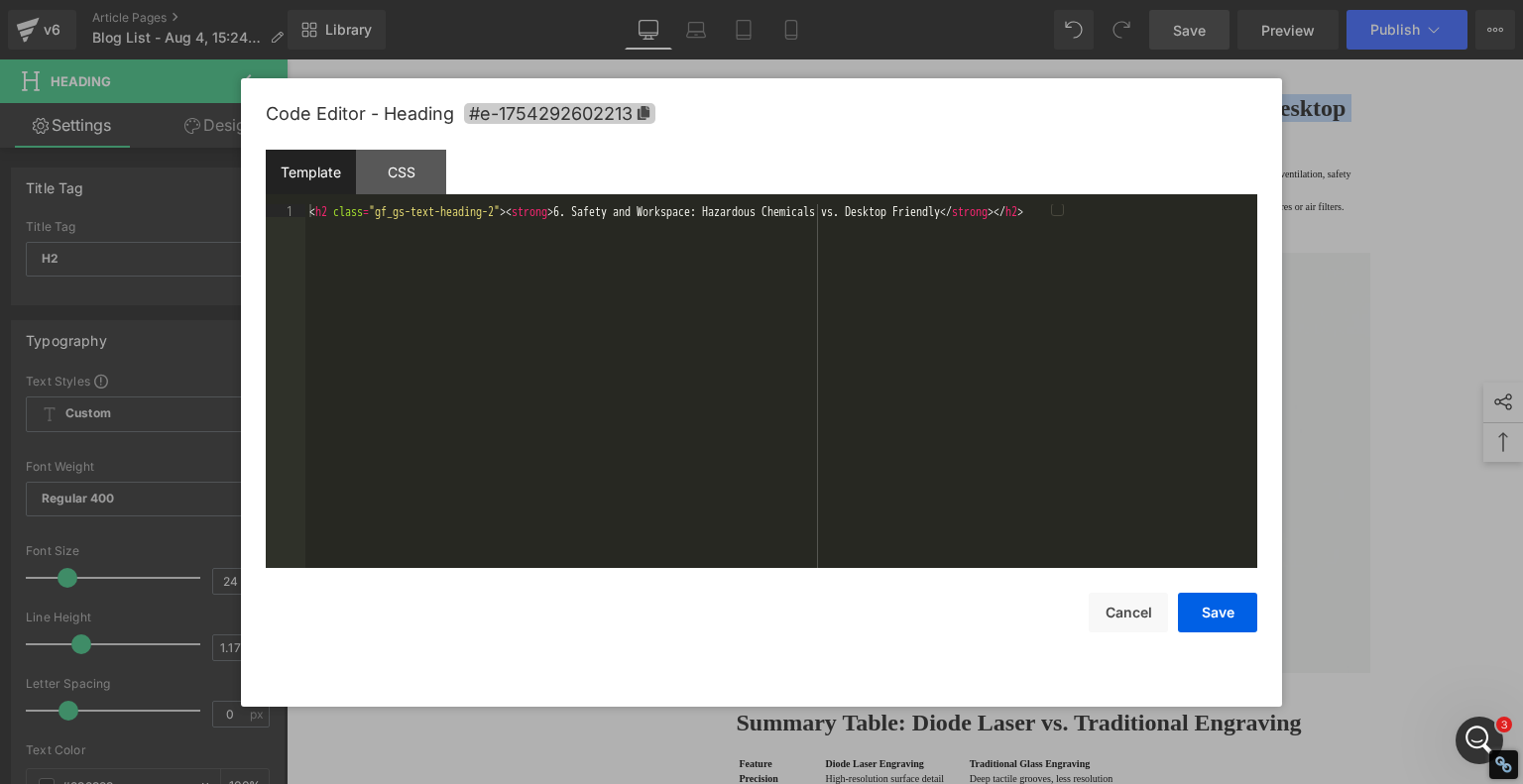 click 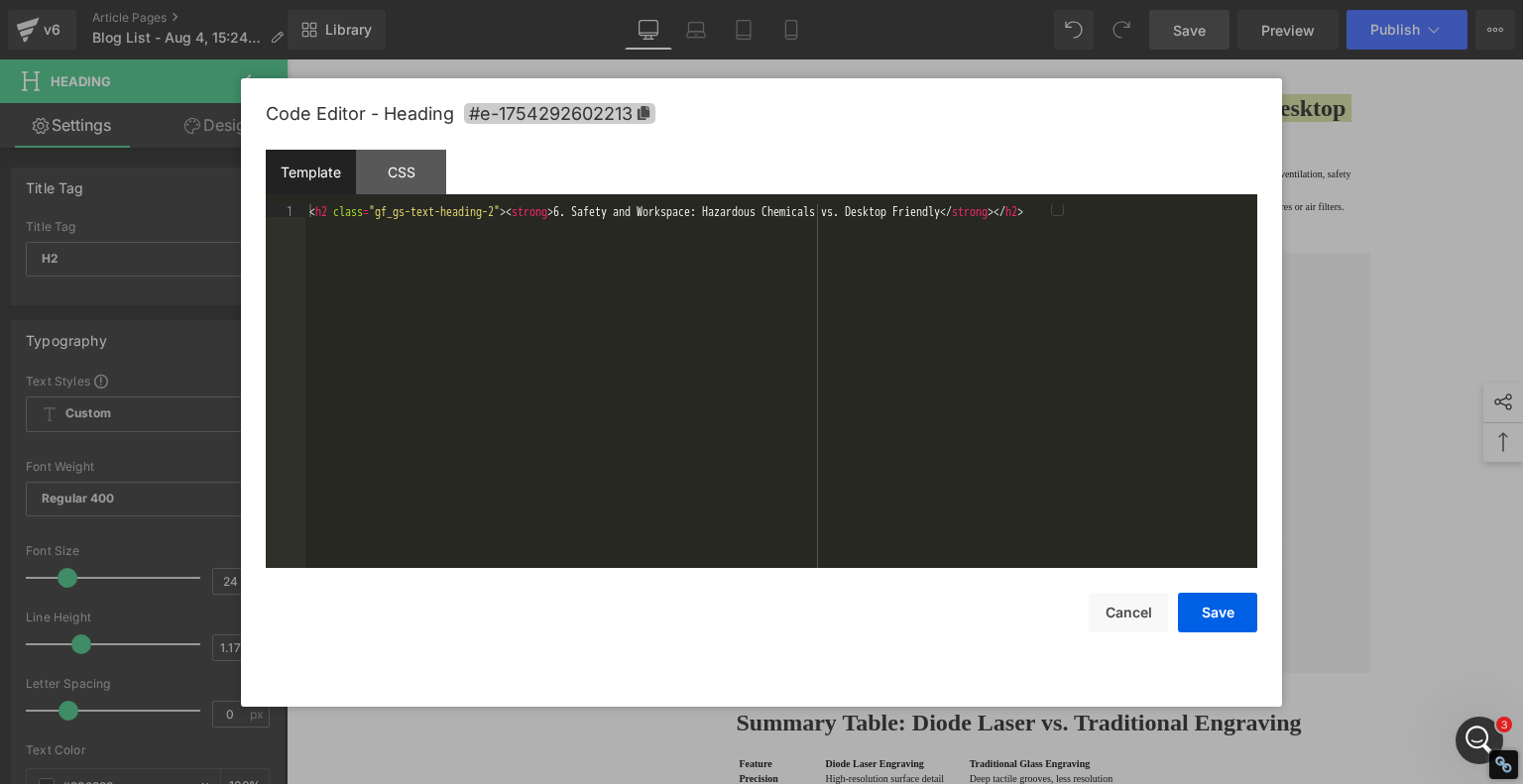 copy on "6. Safety and Workspace: Hazardous Chemicals vs. Desktop Friendly" 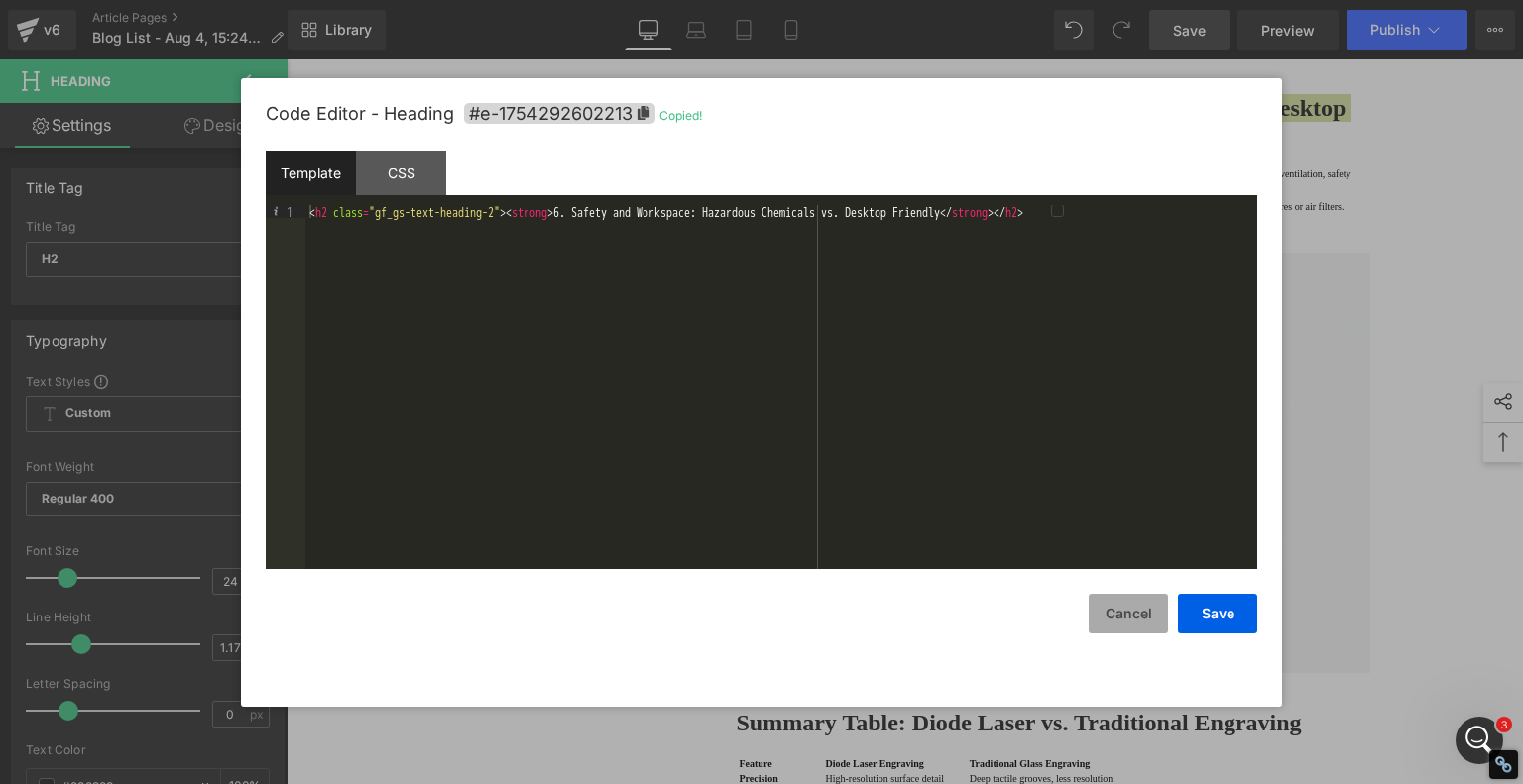 click on "Cancel" at bounding box center (1128, 614) 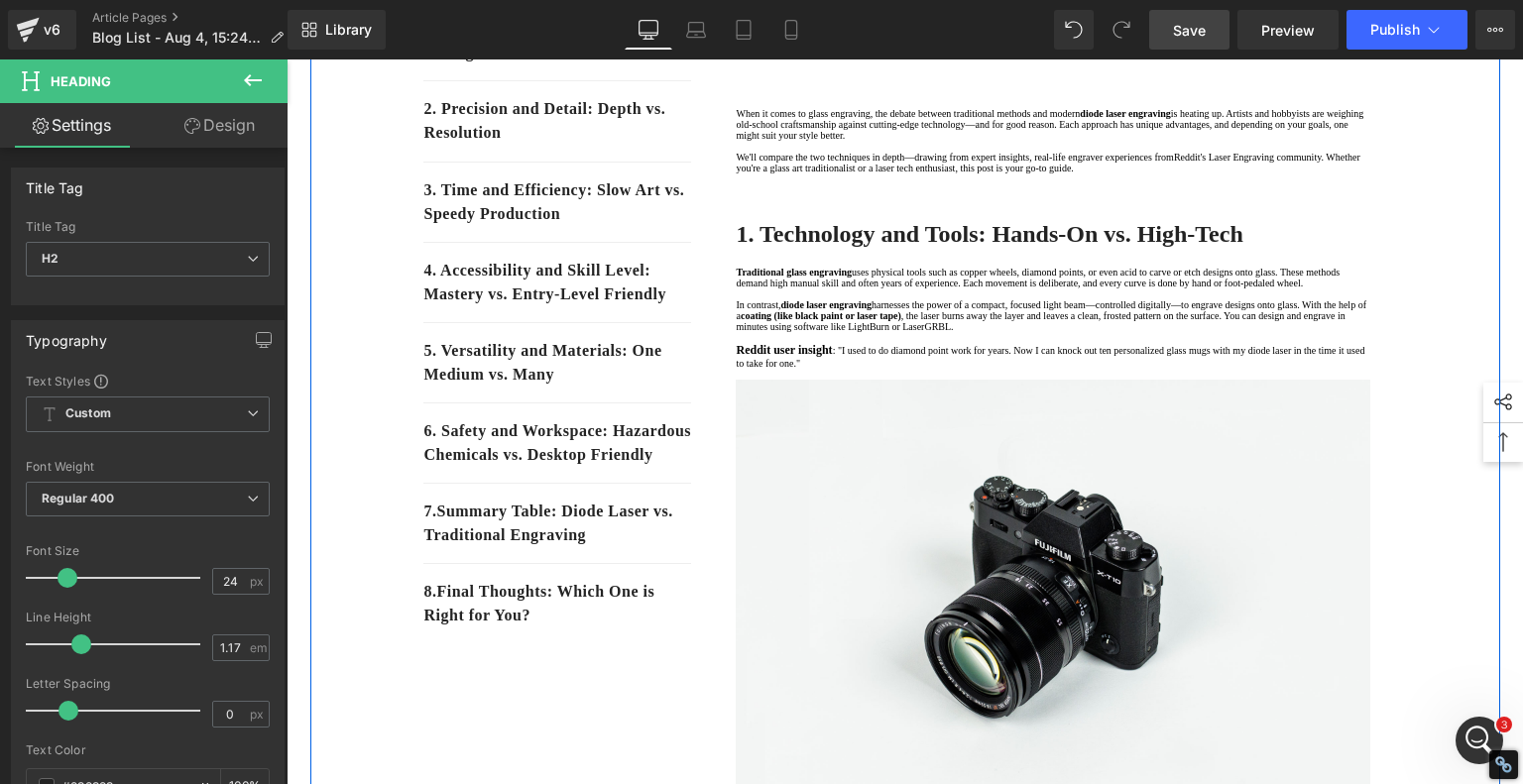 scroll, scrollTop: 297, scrollLeft: 0, axis: vertical 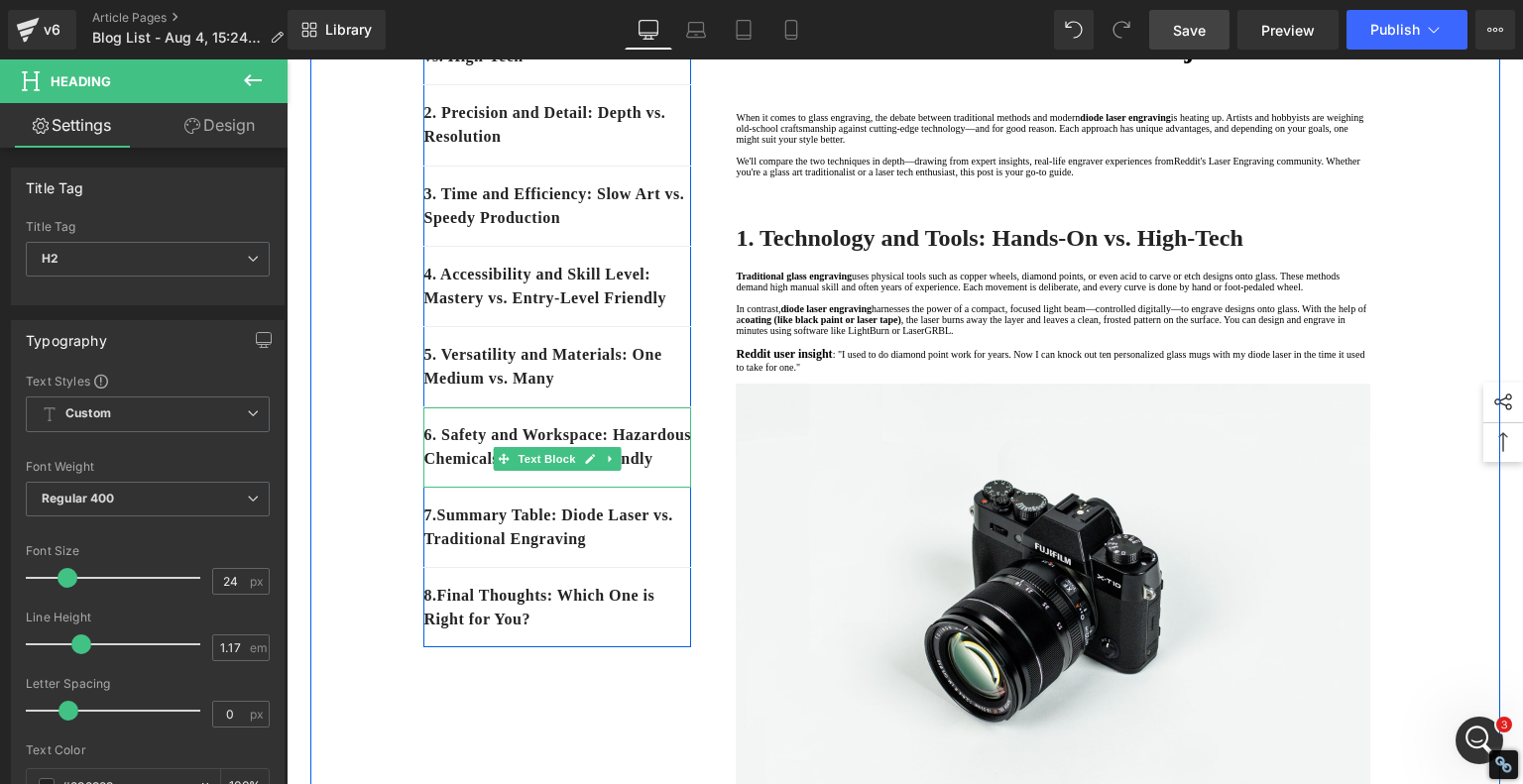click on "6. Safety and Workspace: Hazardous Chemicals vs. Desktop Friendly" at bounding box center (557, 447) 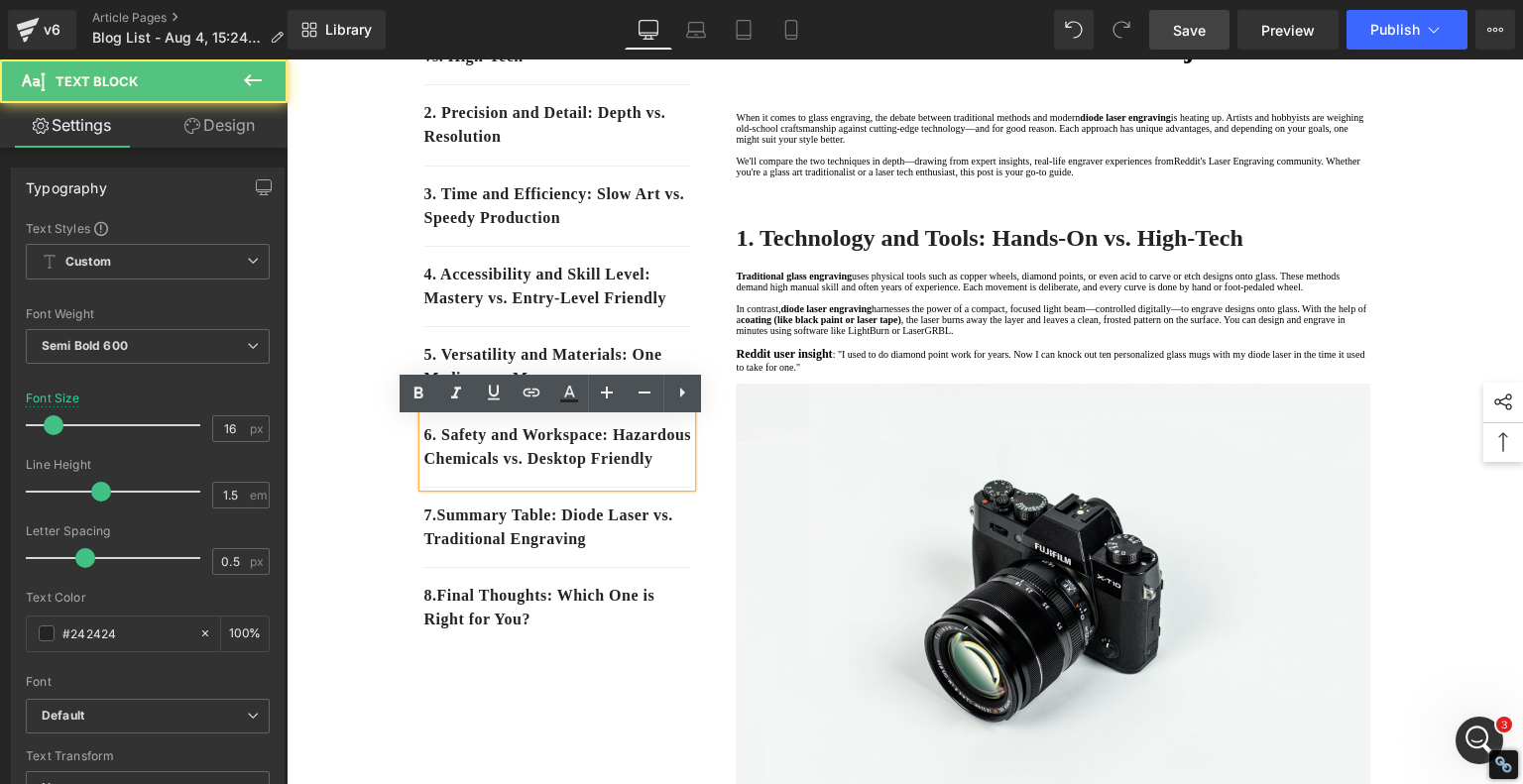 click on "6. Safety and Workspace: Hazardous Chemicals vs. Desktop Friendly" at bounding box center (557, 447) 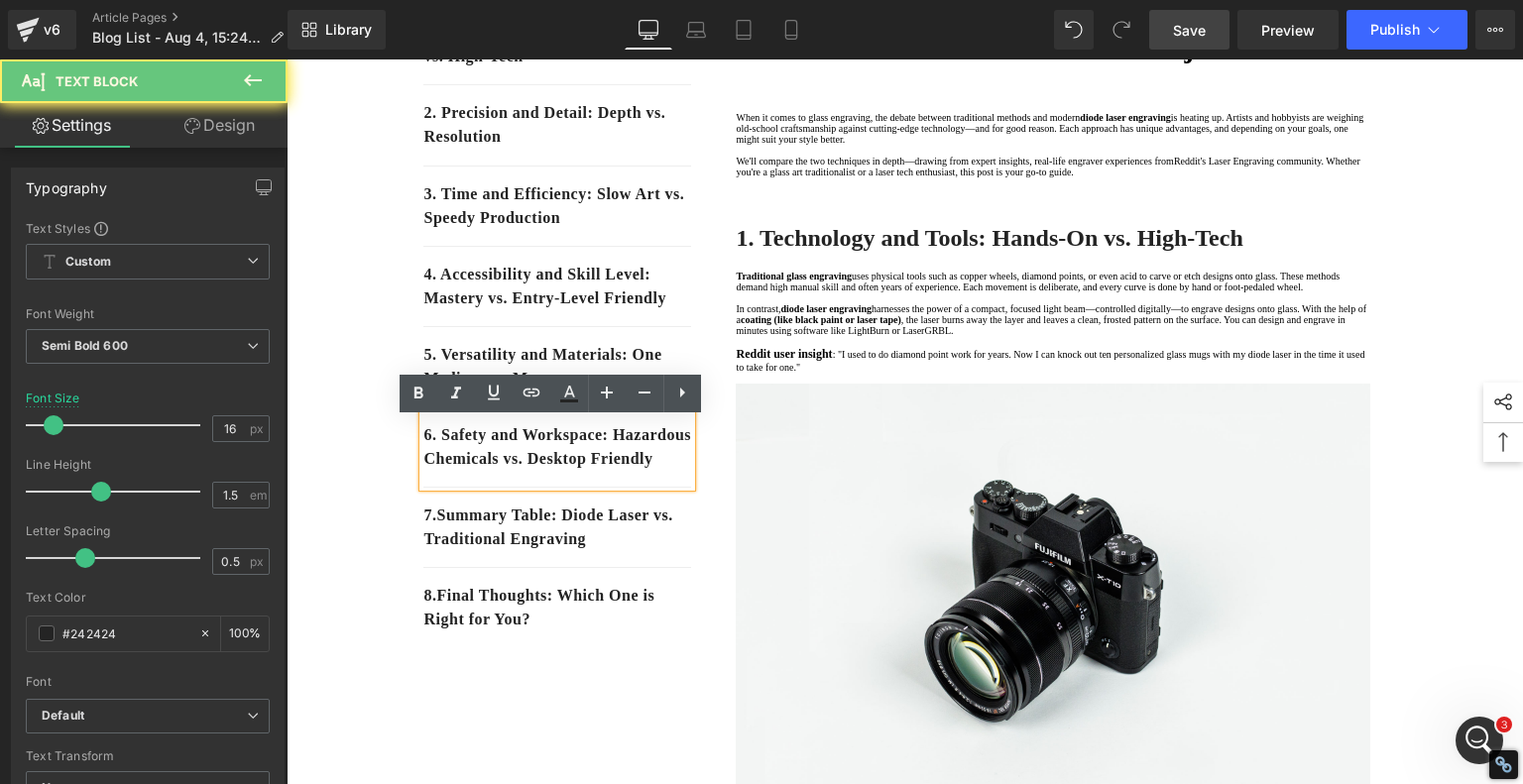 click on "6. Safety and Workspace: Hazardous Chemicals vs. Desktop Friendly" at bounding box center [557, 447] 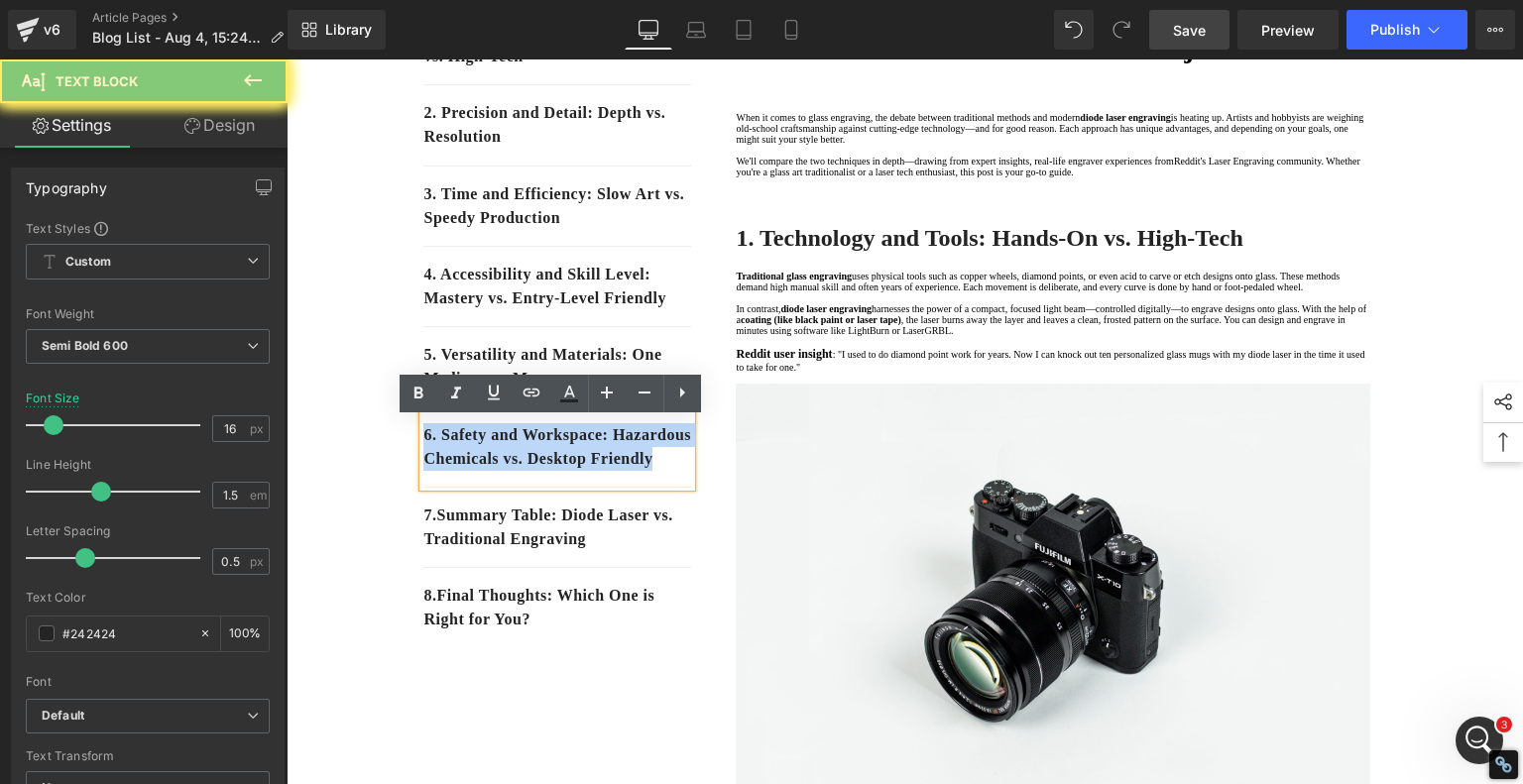 click on "6. Safety and Workspace: Hazardous Chemicals vs. Desktop Friendly" at bounding box center (557, 447) 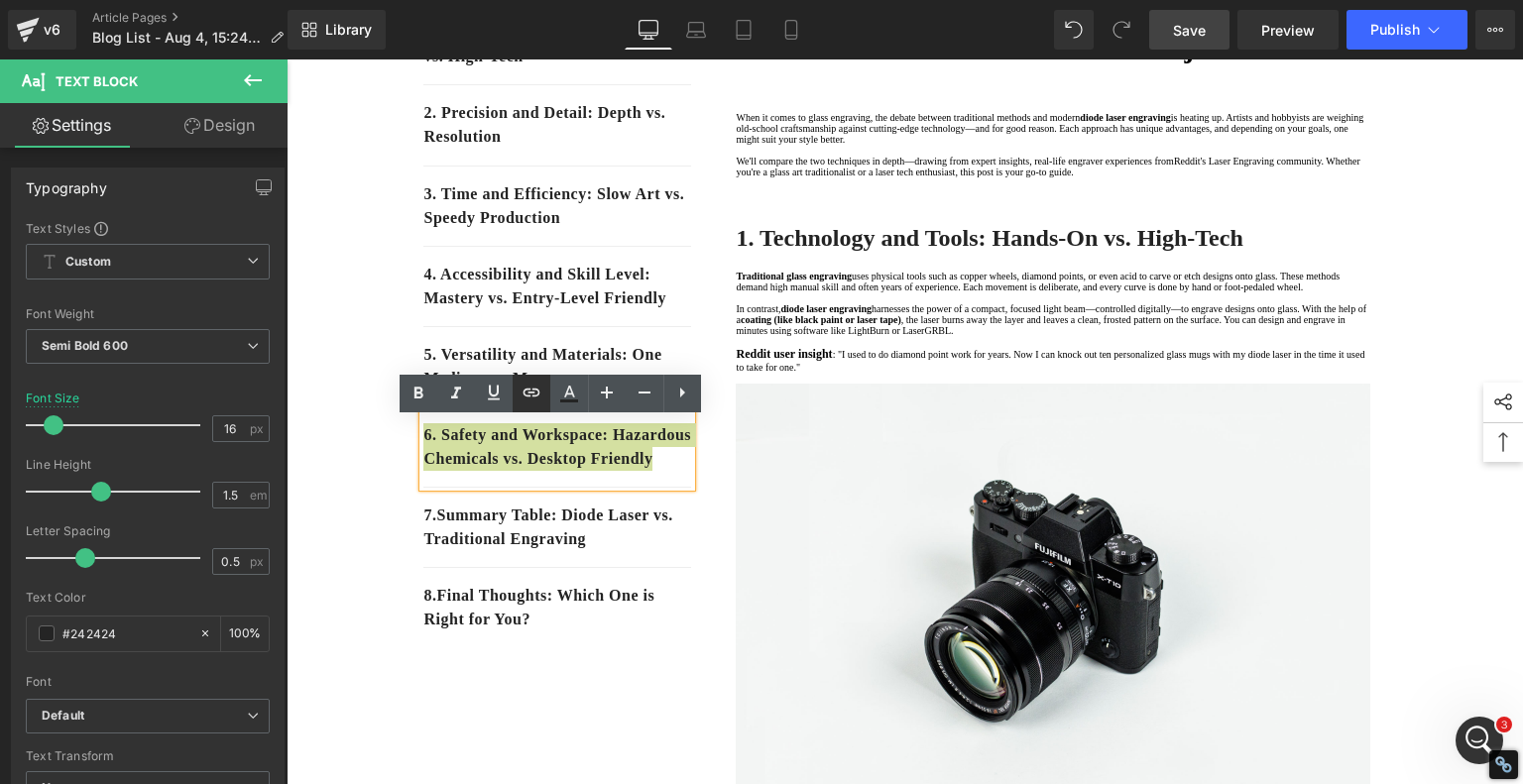 click 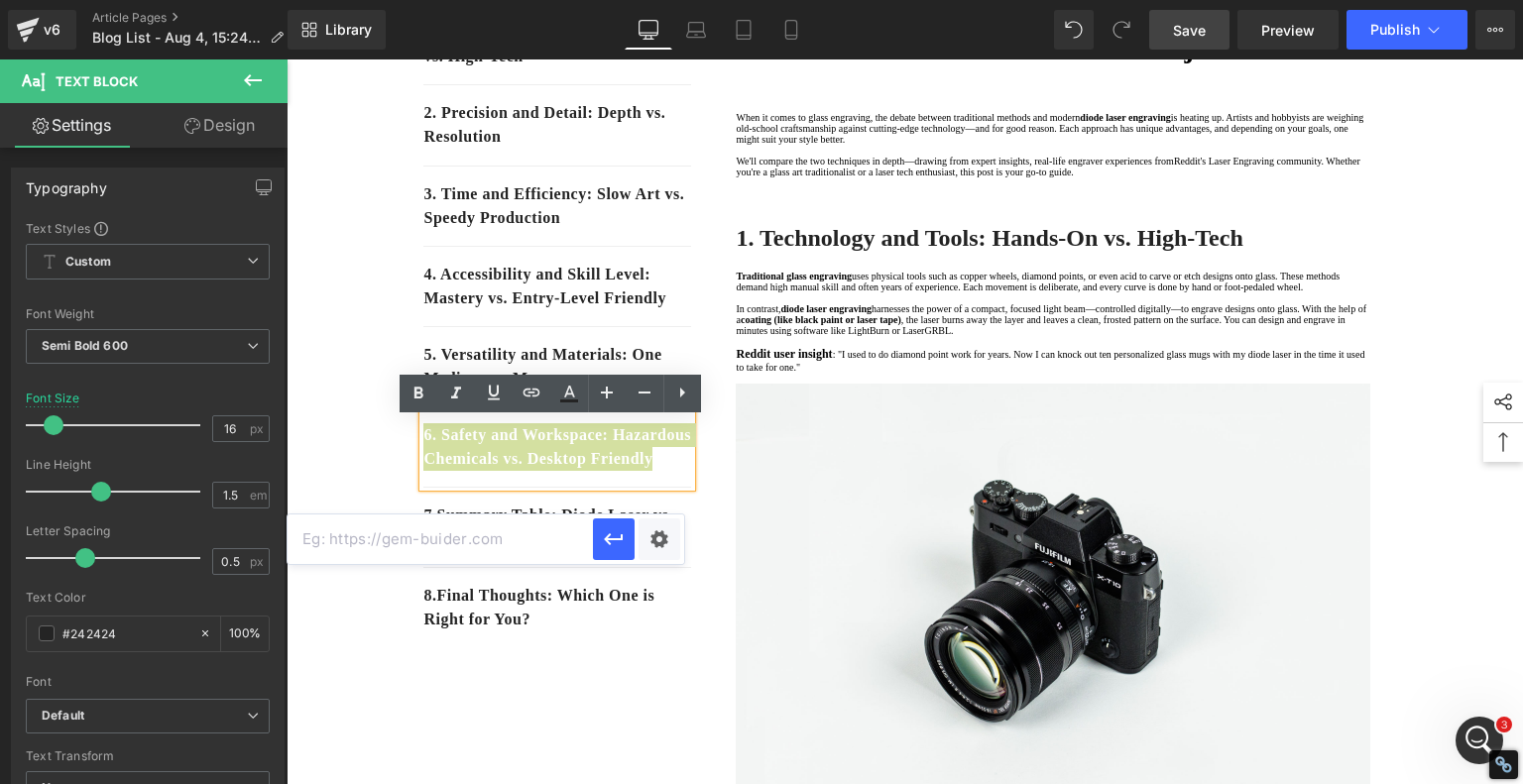 click at bounding box center [440, 539] 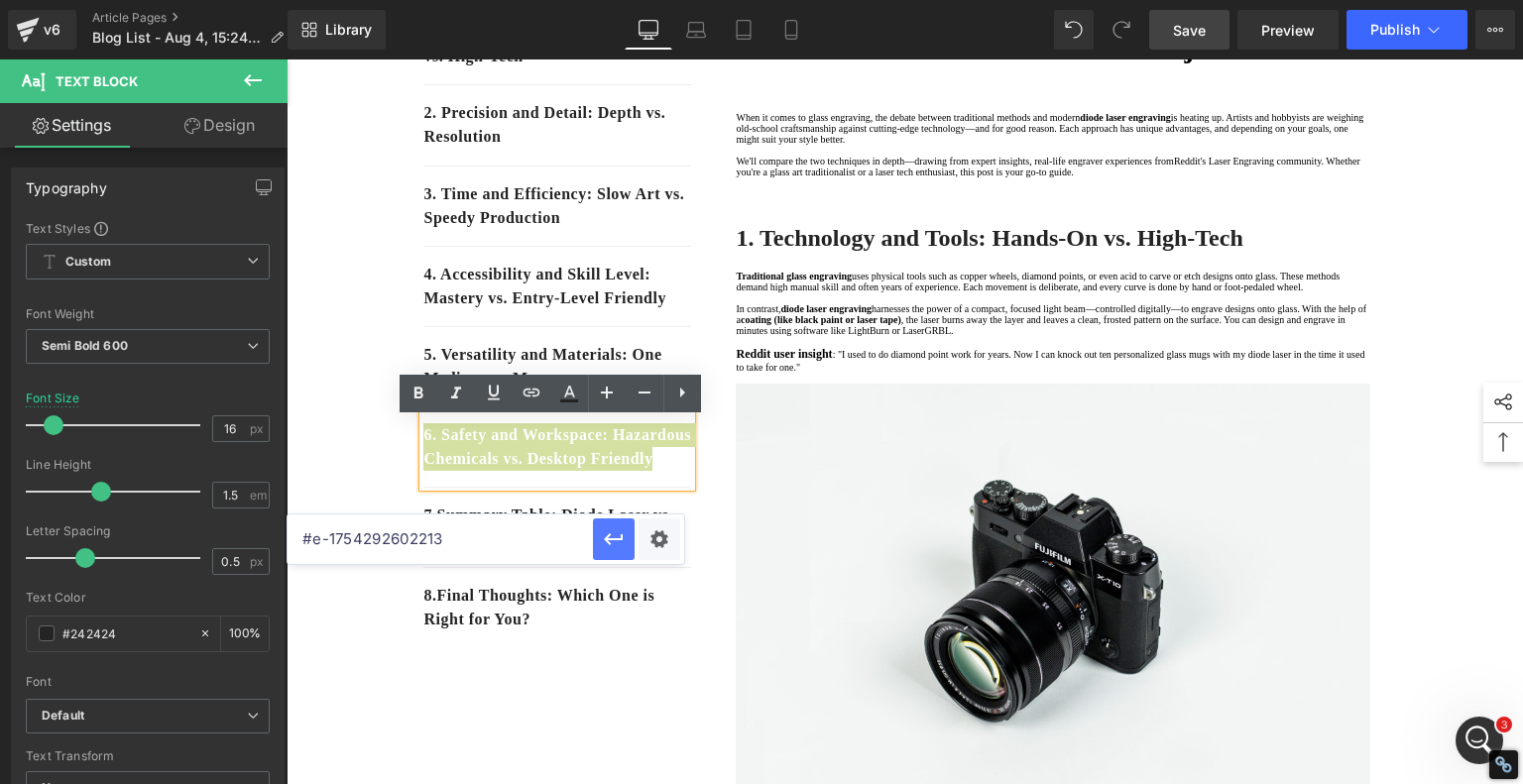 type on "#e-1754292602213" 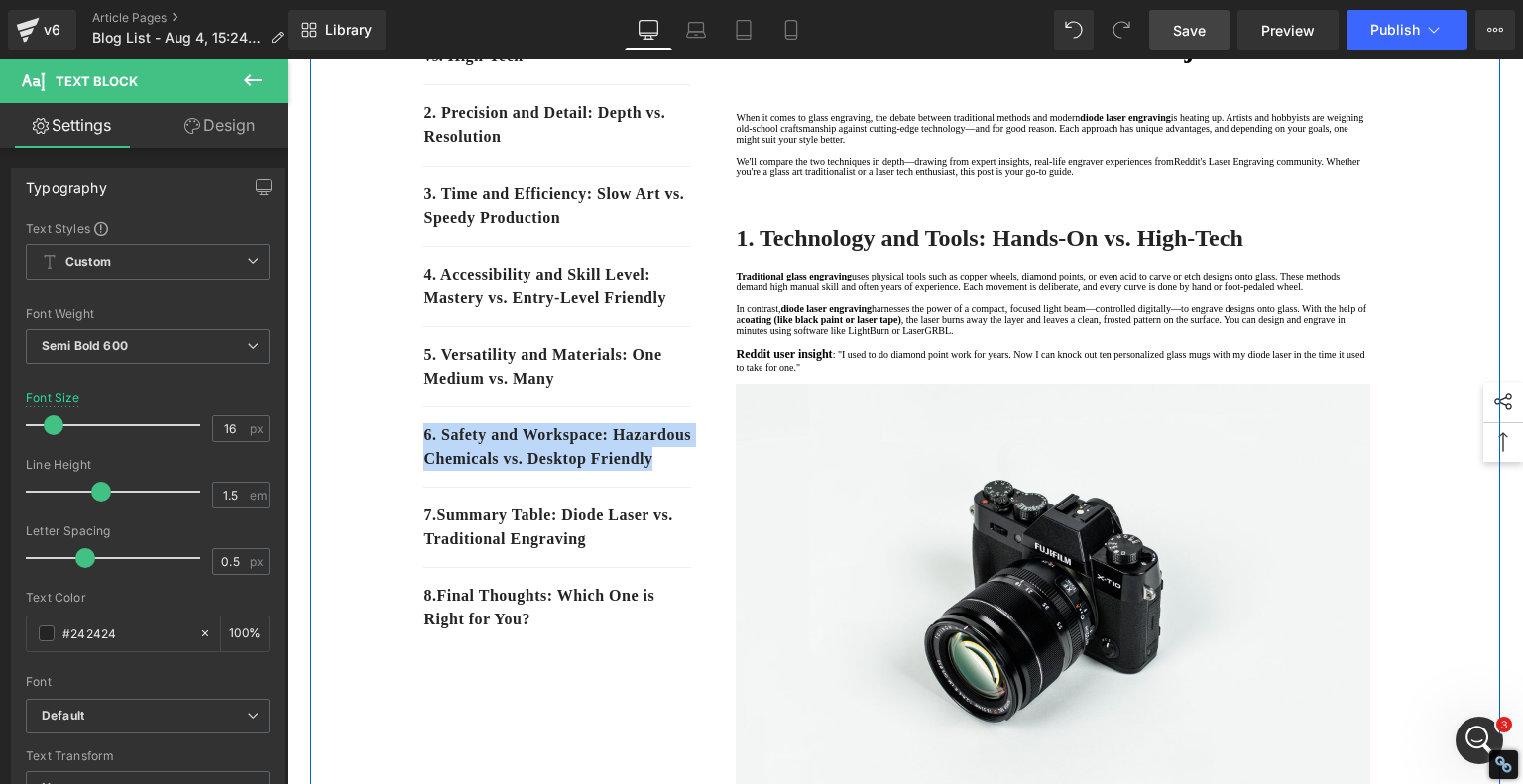 click on "1. Technology and Tools: Hands-On vs. High-Tech Text Block 2. Precision and Detail: Depth vs. Resolution Text Block 3. Time and Efficiency: Slow Art vs. Speedy Production Text Block 4. Accessibility and Skill Level: Mastery vs. Entry-Level Friendly Text Block 5. Versatility and Materials: One Medium vs. Many Text Block 6. Safety and Workspace: Hazardous Chemicals vs. Desktop Friendly Text Block 7 . Summary Table: Diode Laser vs. Traditional Engraving Text Block 8 . Final Thoughts: Which One is Right for You? Text Block Row 80px Diode Laser vs. Traditional Glass Engraving: What's Better for Your Projects? Heading When it comes to glass engraving, the debate between traditional methods and modern diode laser engraving We'll compare the two techniques in depth—drawing from expert insights, real-life engraver experiences from Reddit's Laser Engraving community Text Block Row Heading In contrast," at bounding box center (905, 2119) 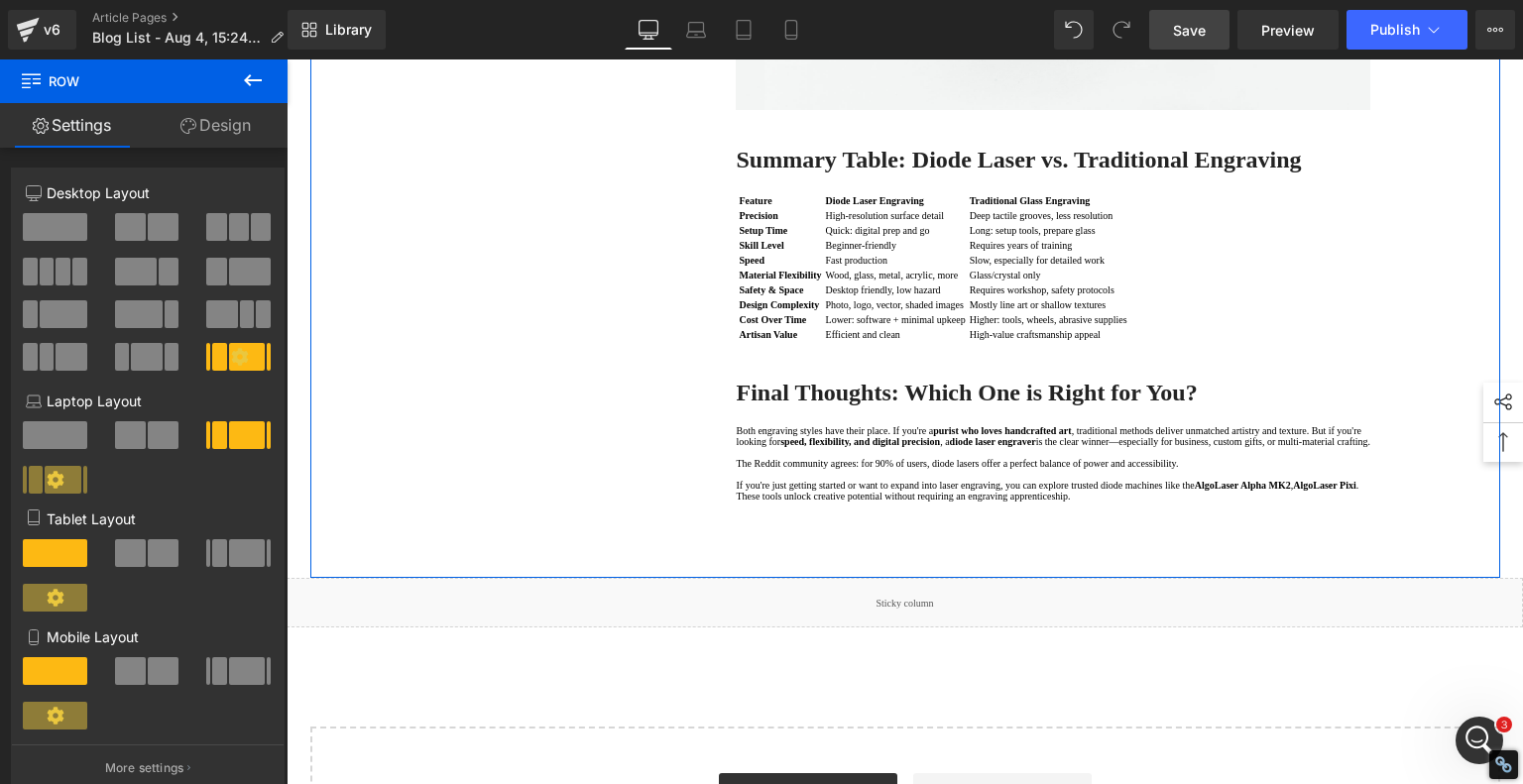 scroll, scrollTop: 4361, scrollLeft: 0, axis: vertical 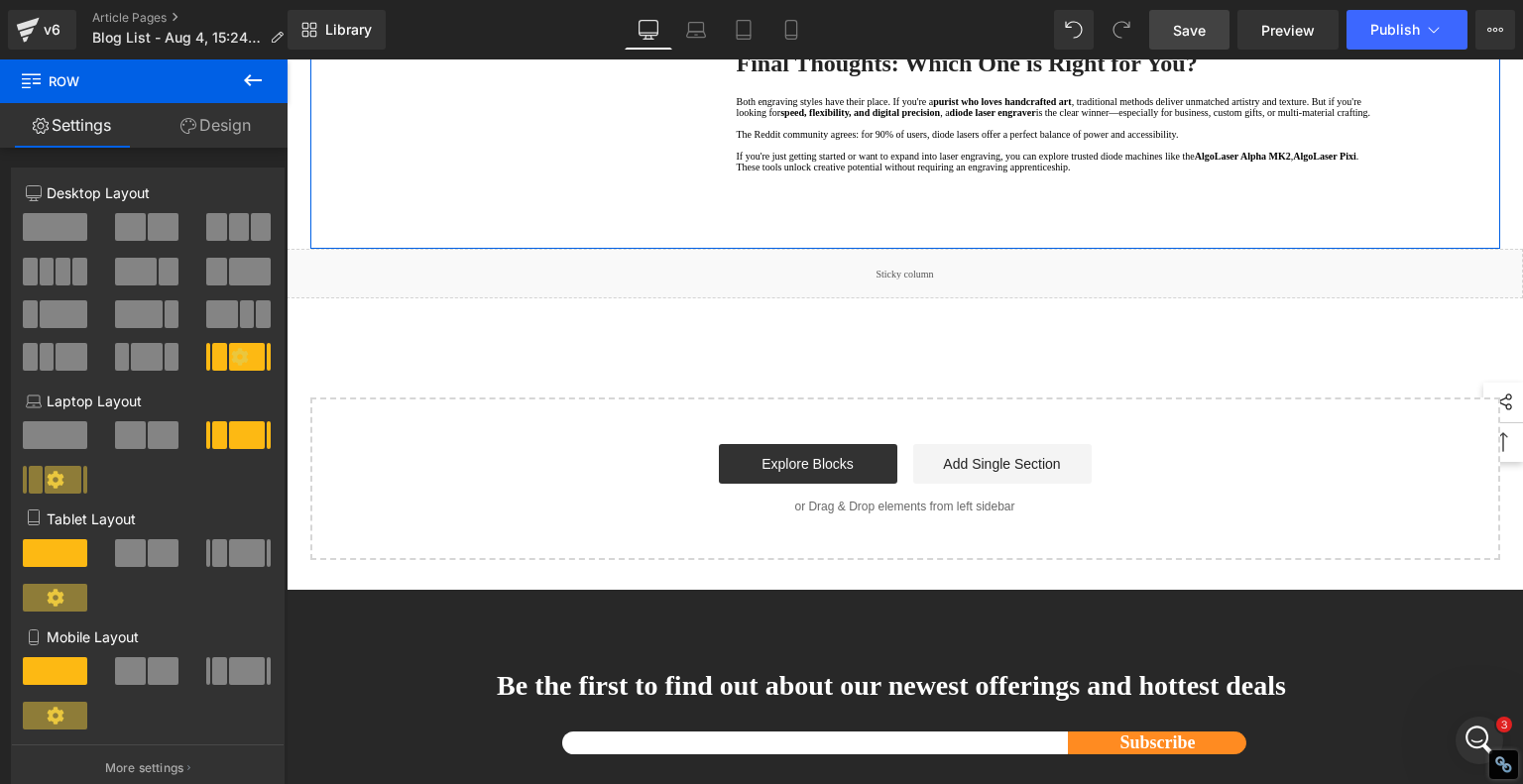 click on "Summary Table: Diode Laser vs. Traditional Engraving" at bounding box center [1018, -169] 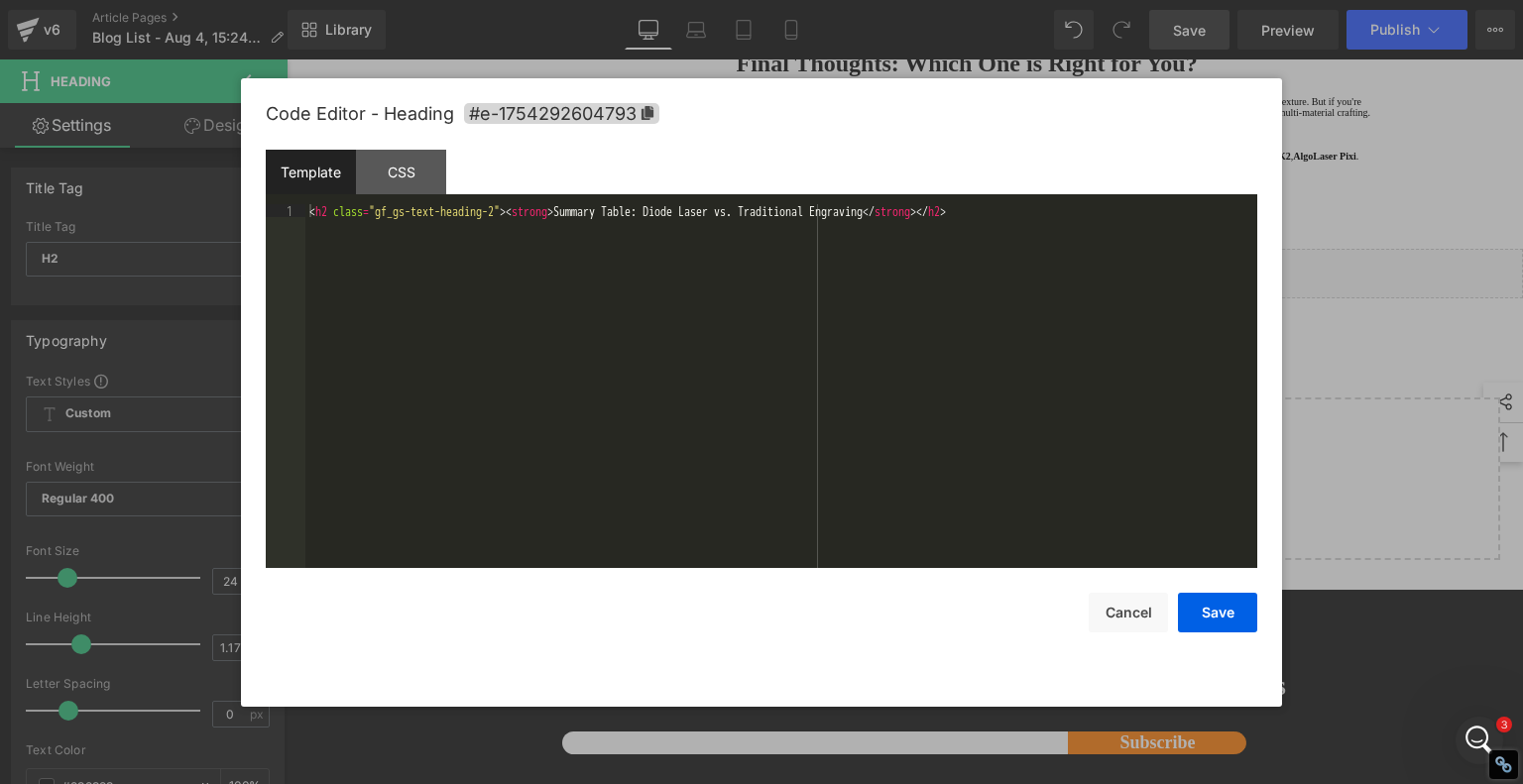 click on "Heading You are previewing how the will restyle your page. You can not edit Elements in Preset Preview Mode. v6 Article Pages Blog List - Aug 4, 15:24:29 Library Desktop Desktop Laptop Tablet Mobile Save Preview Publish Scheduled View Live Page View with current Template Save Template to Library Schedule Publish Optimize Publish Settings Shortcuts Your page can’t be published You've reached the maximum number of published pages on your plan (245/999999). You need to upgrade your plan or unpublish all your pages to get 1 publish slot. Unpublish pages Upgrade plan Elements Global Style Base Row rows, columns, layouts, div Heading headings, titles, h1,h2,h3,h4,h5,h6 Text Block texts, paragraphs, contents, blocks Image images, photos, alts, uploads Icon icons, symbols Button button, call to action, cta Separator separators, dividers, horizontal lines Liquid liquid, custom code, html, javascript, css, reviews, apps, applications, embeded, iframe Banner Parallax Hero Banner Stack Tabs" at bounding box center (762, 0) 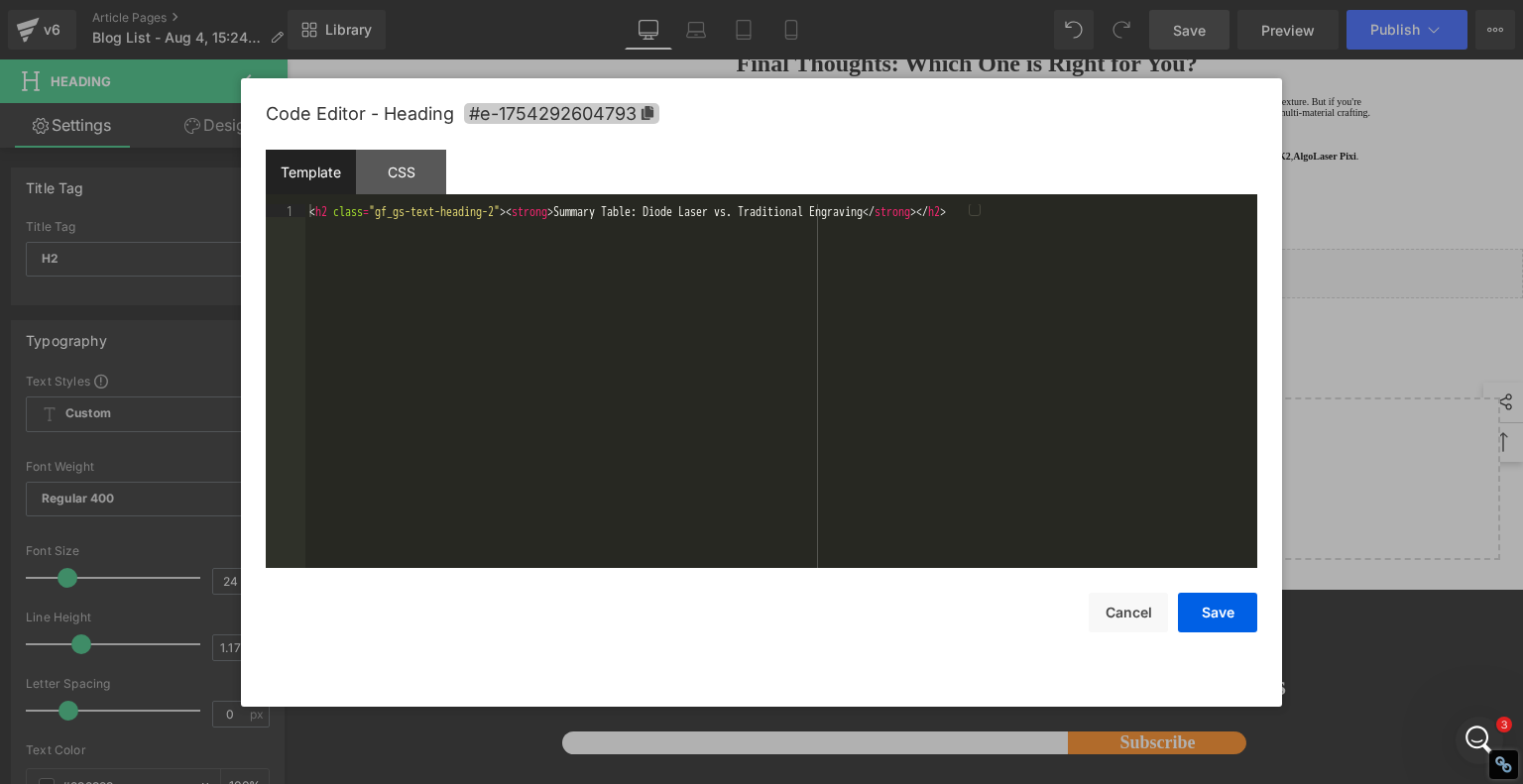 click 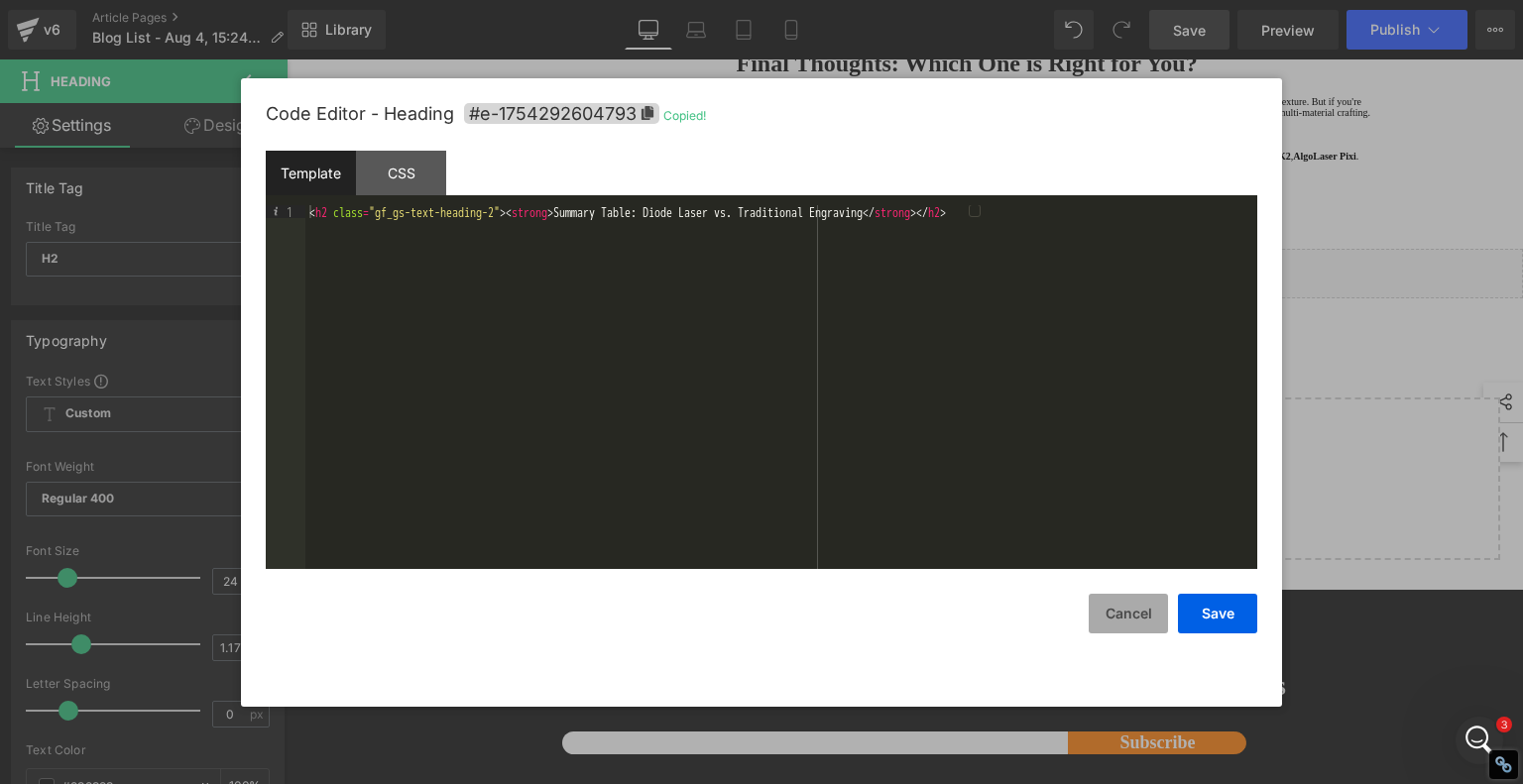 click on "Cancel" at bounding box center [1128, 614] 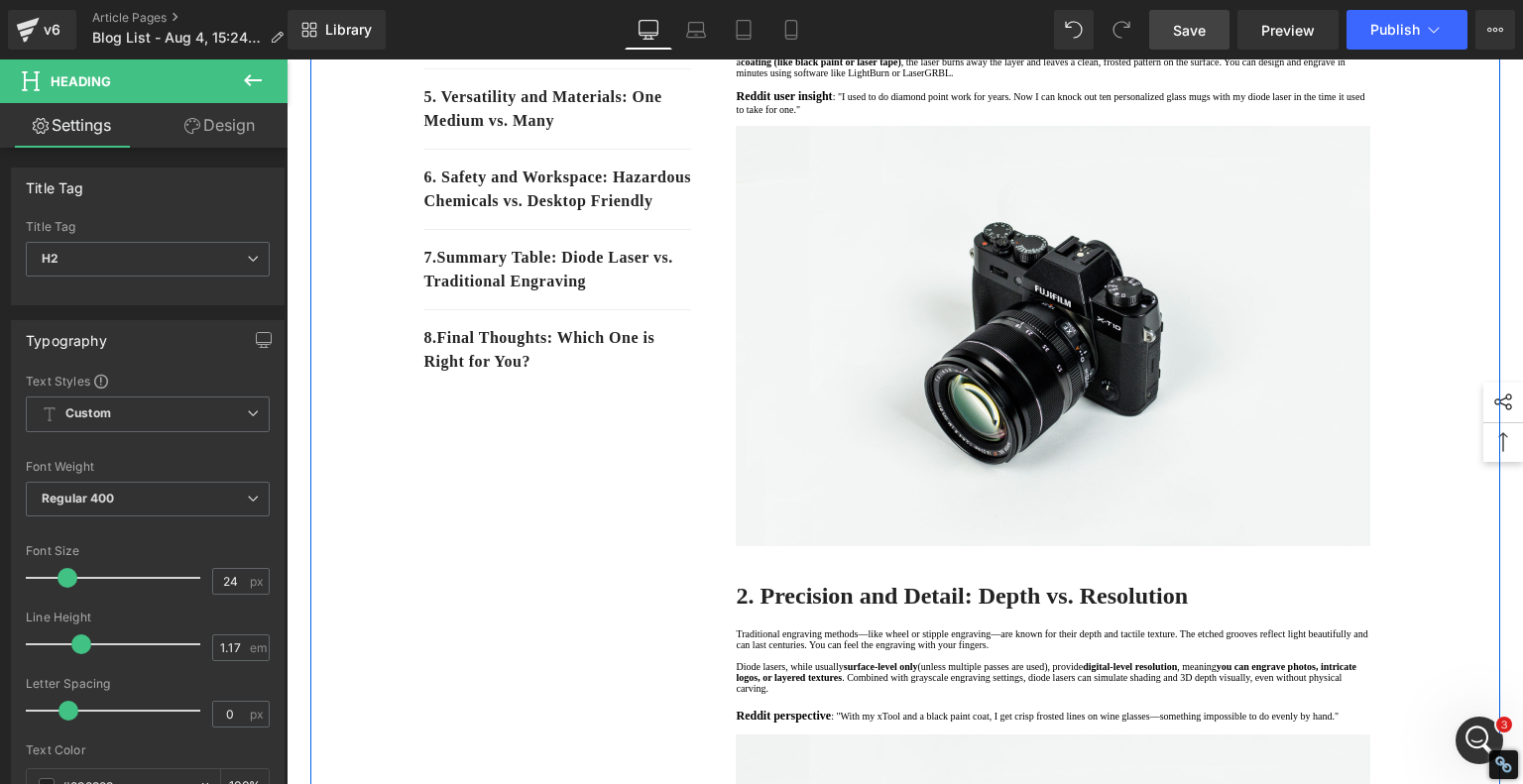 scroll, scrollTop: 496, scrollLeft: 0, axis: vertical 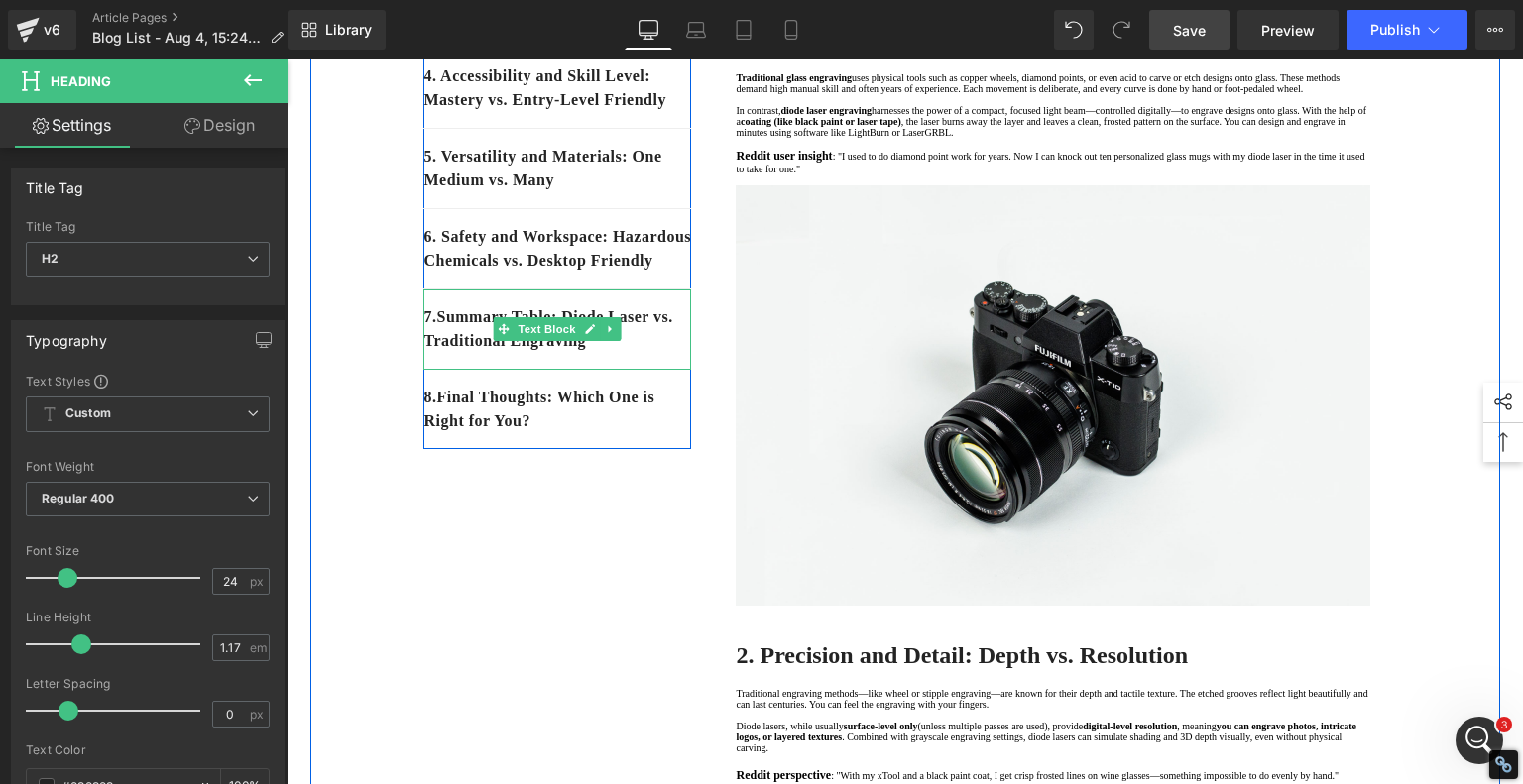 click on "7 . Summary Table: Diode Laser vs. Traditional Engraving" at bounding box center [557, 329] 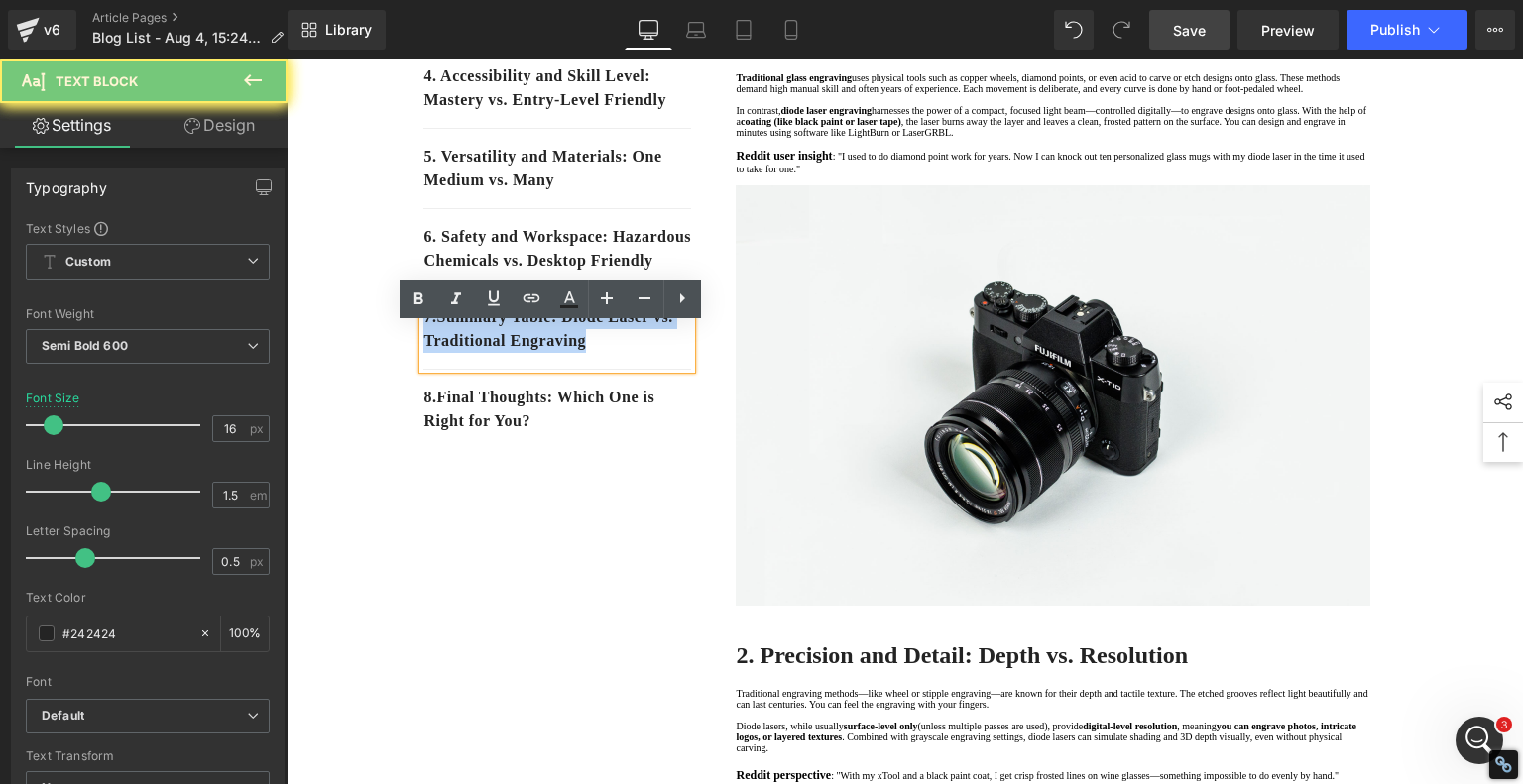 click on "7 . Summary Table: Diode Laser vs. Traditional Engraving" at bounding box center [557, 329] 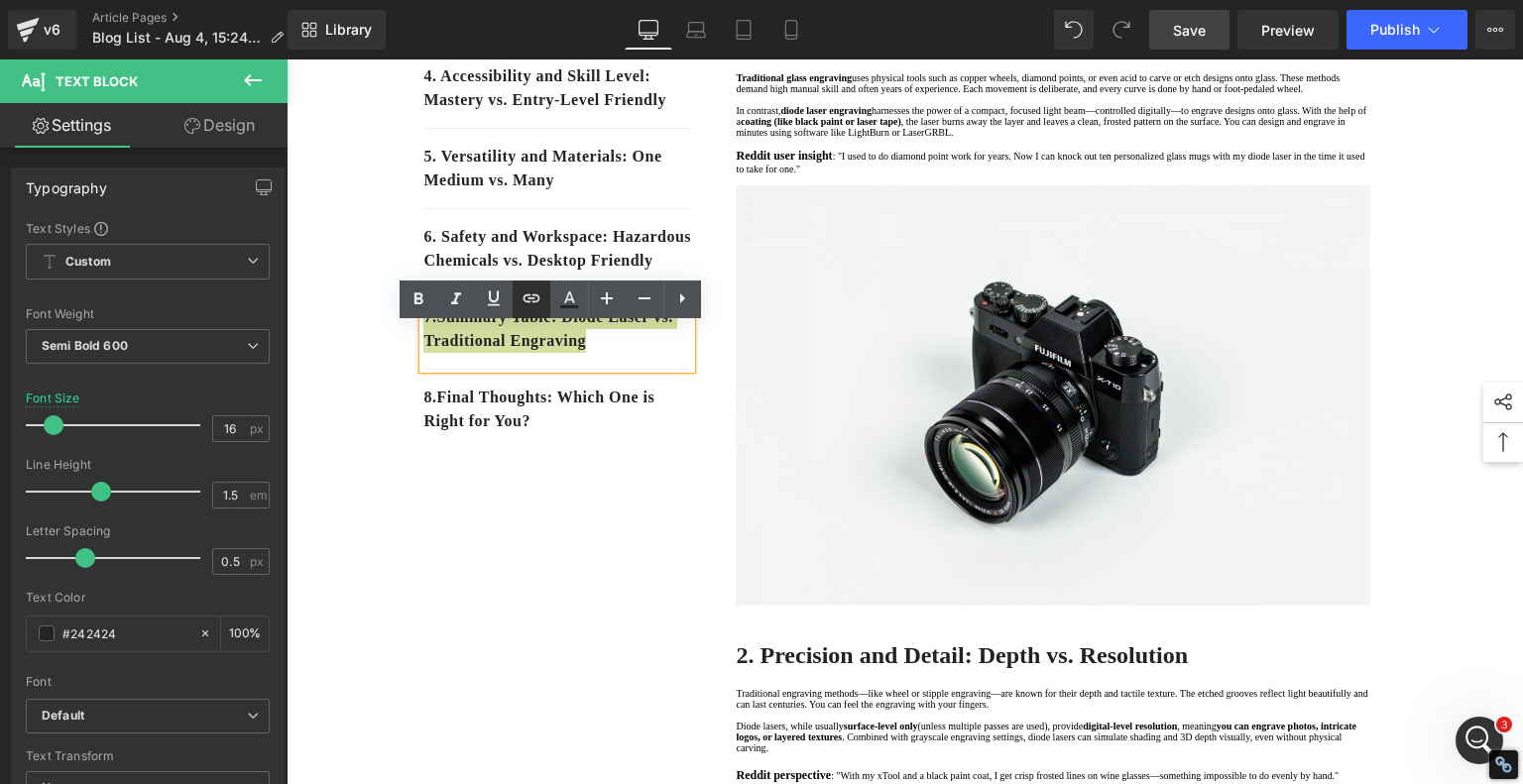 click 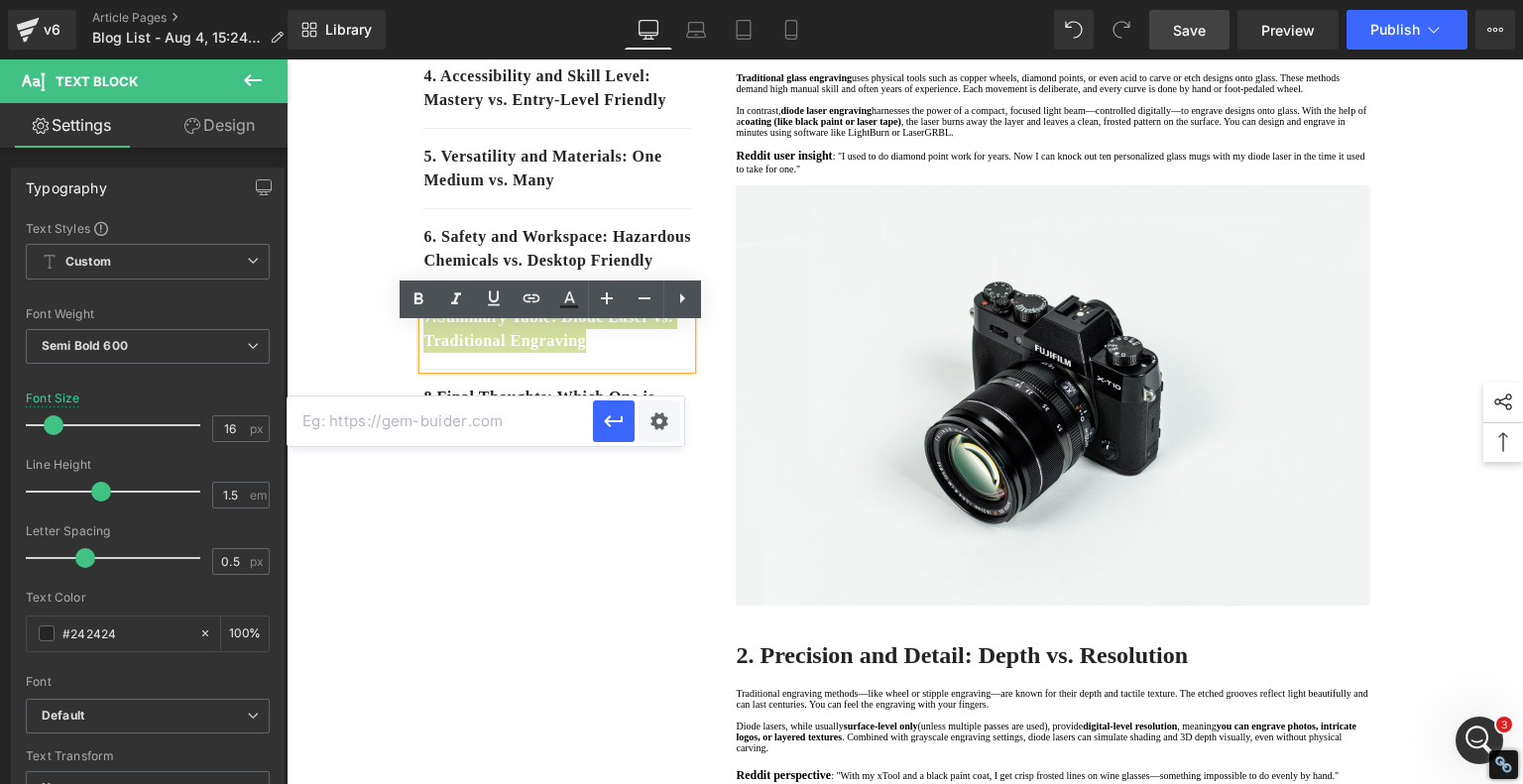 click at bounding box center [440, 421] 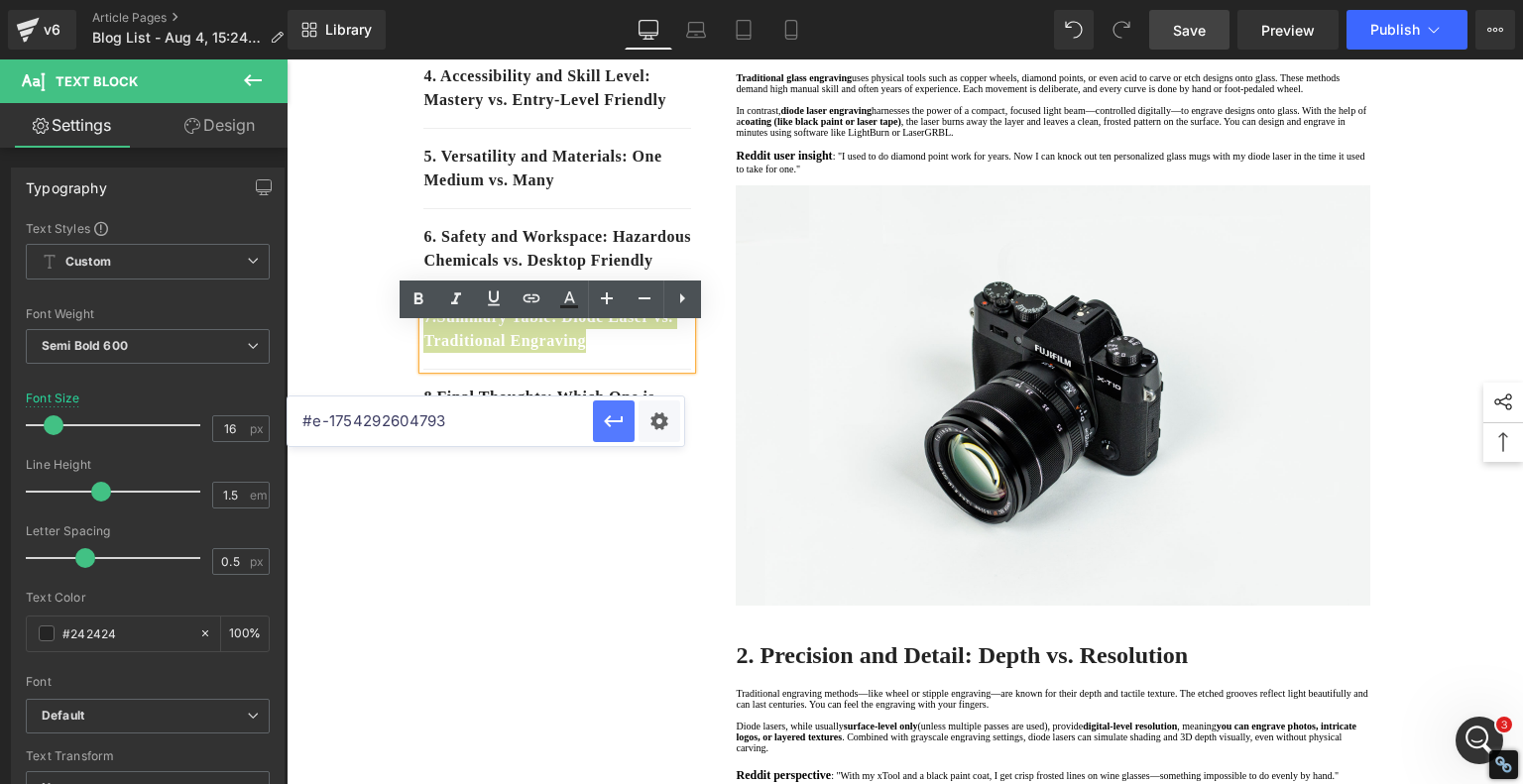type on "#e-1754292604793" 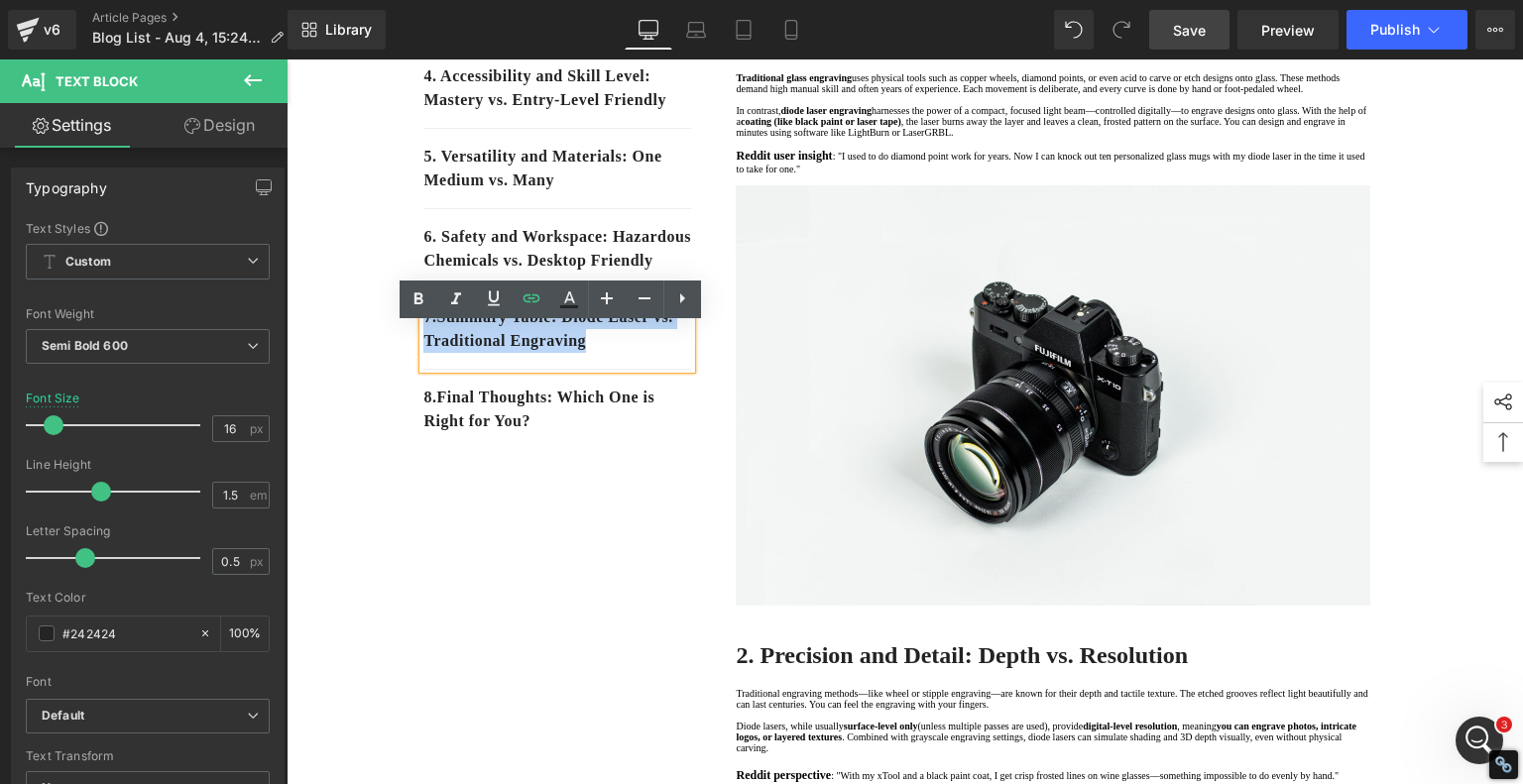 click on "1. Technology and Tools: Hands-On vs. High-Tech Text Block 2. Precision and Detail: Depth vs. Resolution Text Block 3. Time and Efficiency: Slow Art vs. Speedy Production Text Block 4. Accessibility and Skill Level: Mastery vs. Entry-Level Friendly Text Block 5. Versatility and Materials: One Medium vs. Many Text Block 6. Safety and Workspace: Hazardous Chemicals vs. Desktop Friendly Text Block 7 . Summary Table: Diode Laser vs. Traditional Engraving Text Block 8 . Final Thoughts: Which One is Right for You? Text Block Row 80px Diode Laser vs. Traditional Glass Engraving: What's Better for Your Projects? Heading When it comes to glass engraving, the debate between traditional methods and modern diode laser engraving We'll compare the two techniques in depth—drawing from expert insights, real-life engraver experiences from Reddit's Laser Engraving community Text Block Row Heading In contrast," at bounding box center (905, 1921) 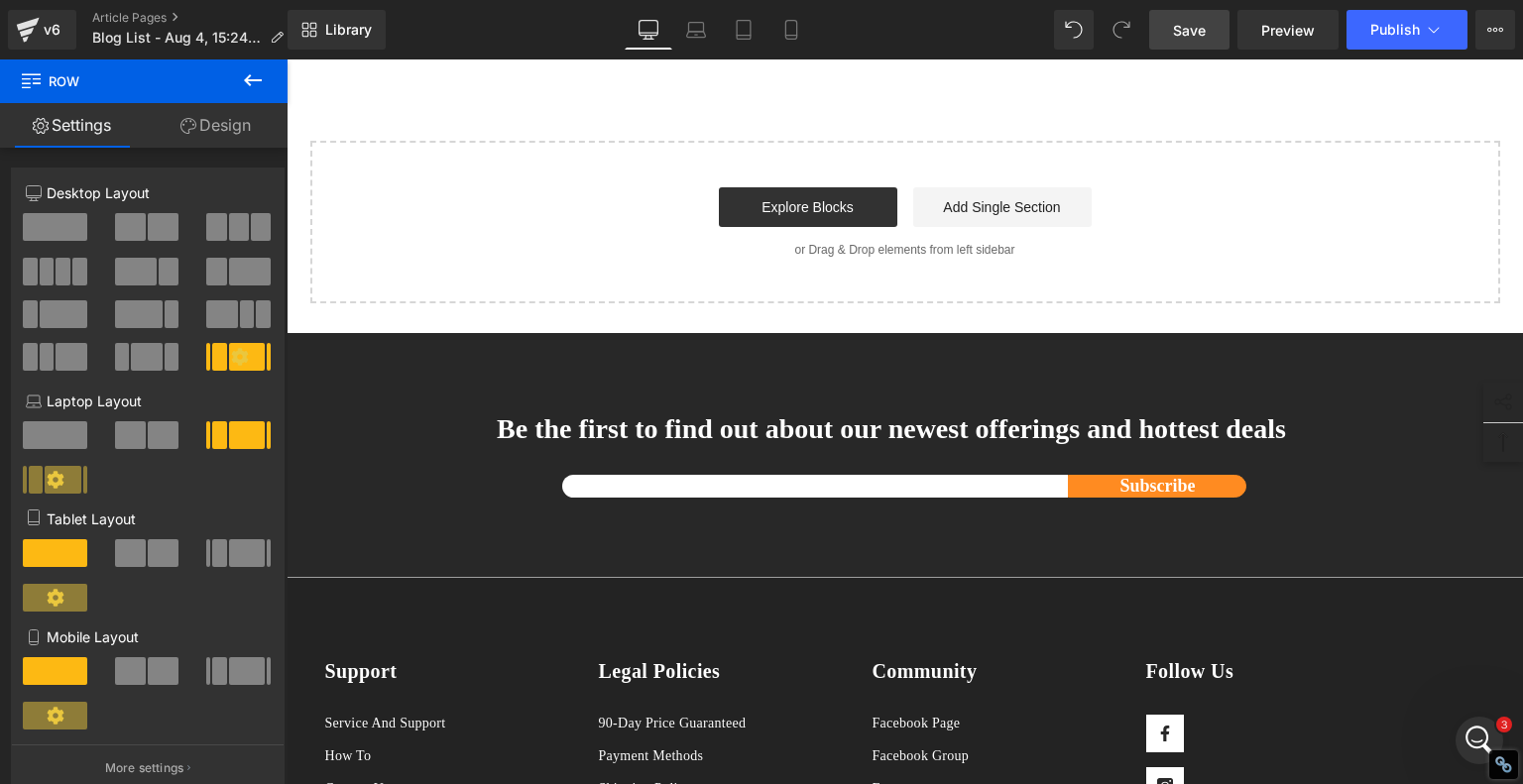 scroll, scrollTop: 4460, scrollLeft: 0, axis: vertical 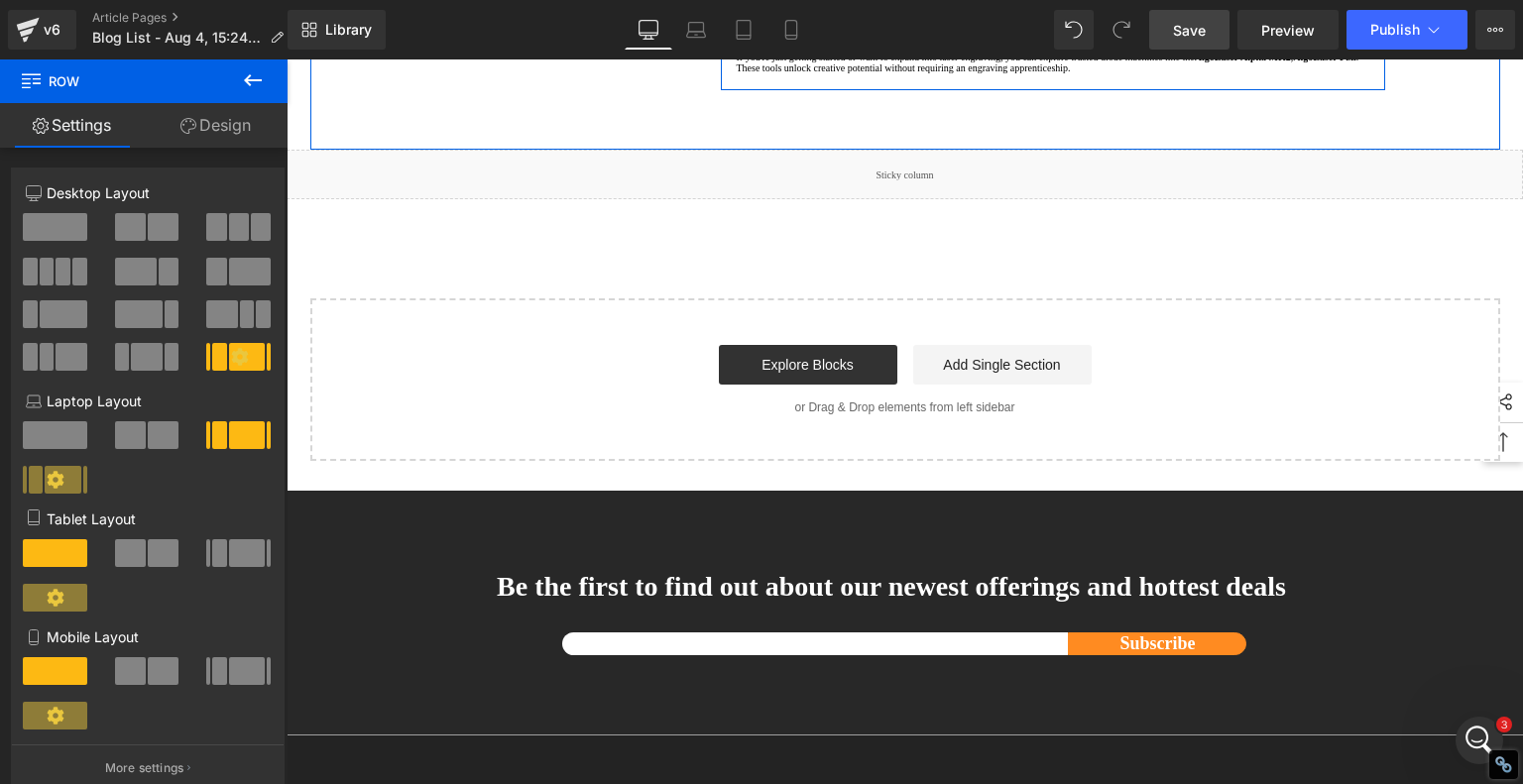 click on "Final Thoughts: Which One is Right for You?" at bounding box center [966, -36] 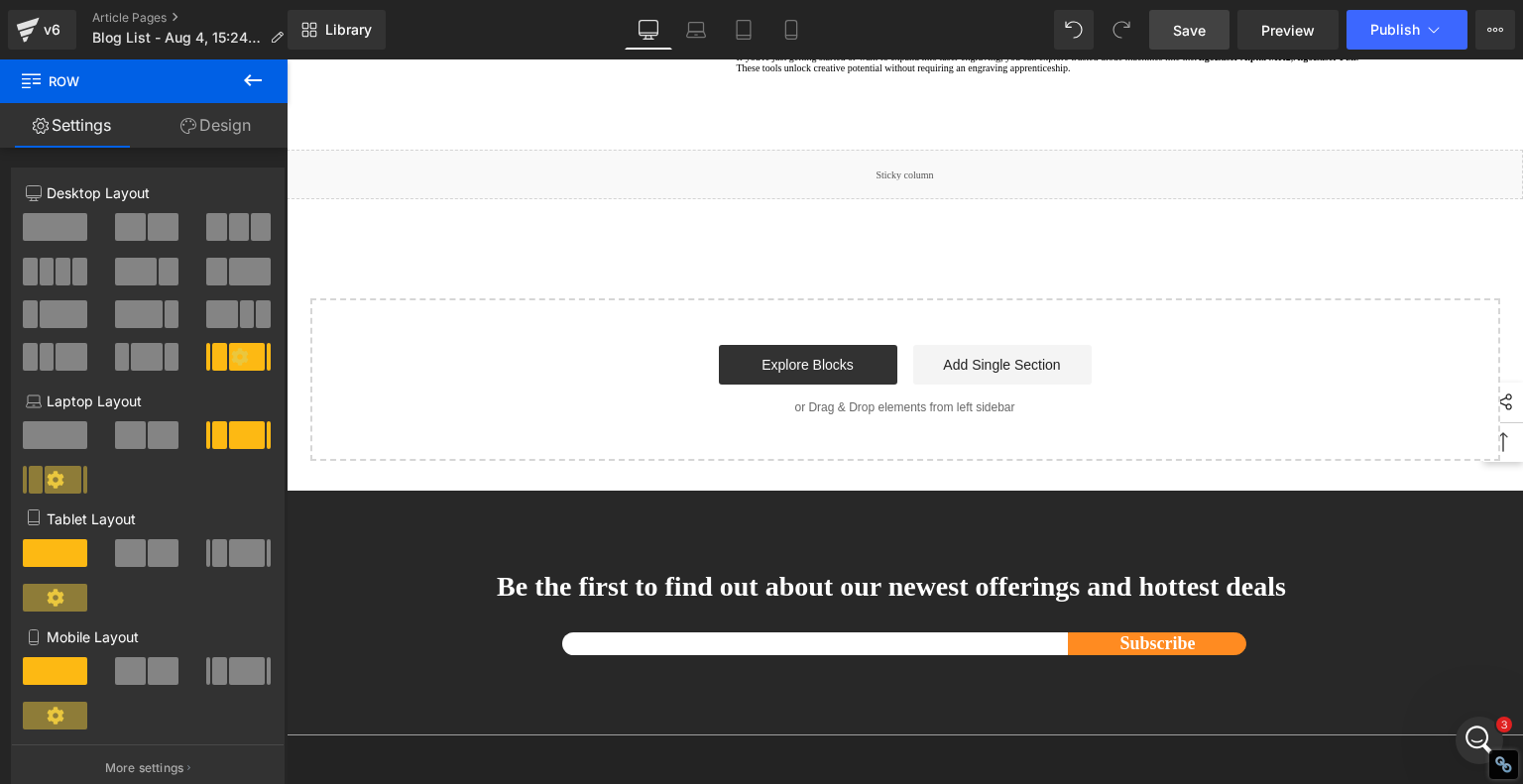 click on "Final Thoughts: Which One is Right for You?" at bounding box center [966, -36] 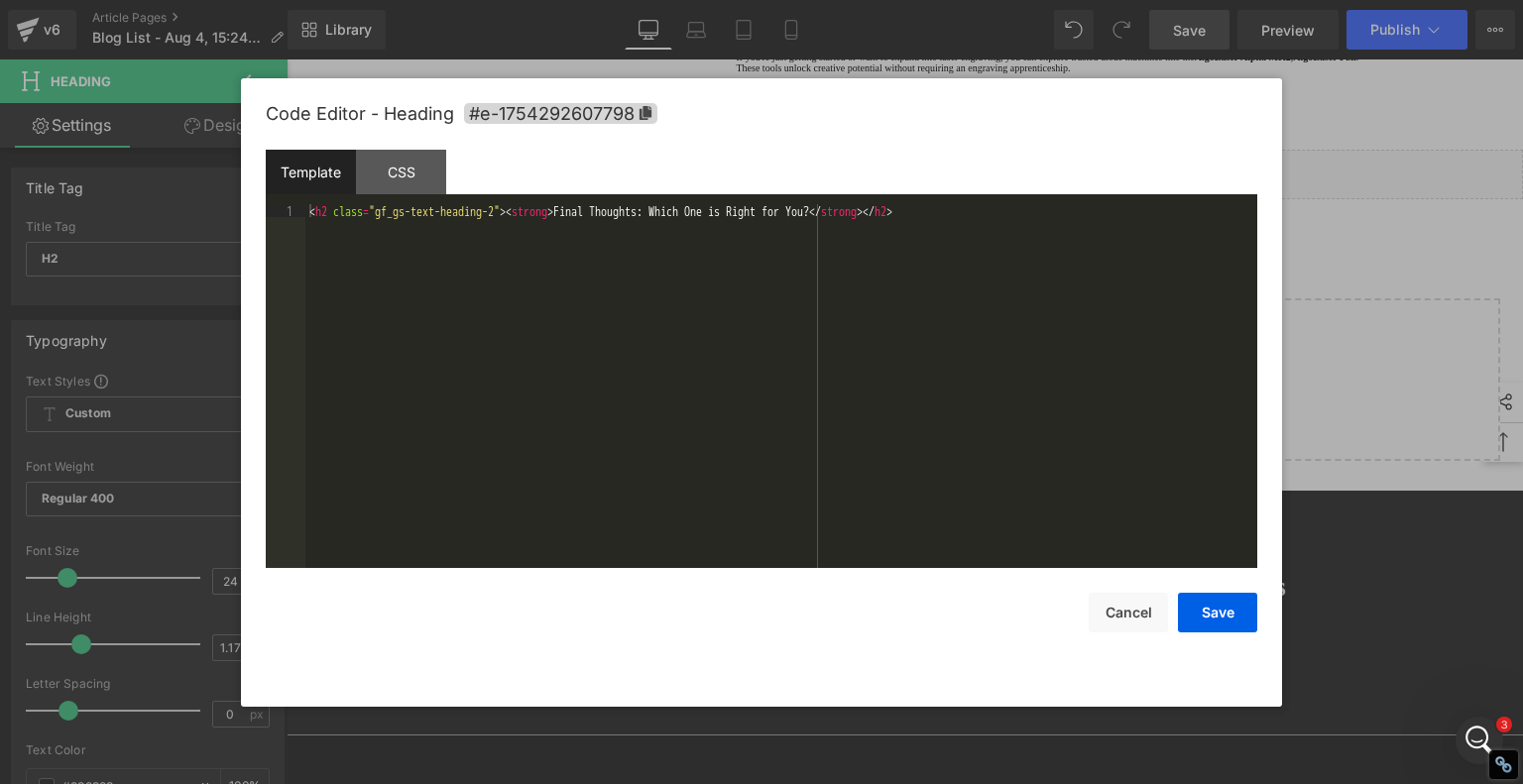click on "Heading You are previewing how the will restyle your page. You can not edit Elements in Preset Preview Mode. v6 Article Pages Blog List - Aug 4, 15:24:29 Library Desktop Desktop Laptop Tablet Mobile Save Preview Publish Scheduled View Live Page View with current Template Save Template to Library Schedule Publish Optimize Publish Settings Shortcuts Your page can’t be published You've reached the maximum number of published pages on your plan (245/999999). You need to upgrade your plan or unpublish all your pages to get 1 publish slot. Unpublish pages Upgrade plan Elements Global Style Base Row rows, columns, layouts, div Heading headings, titles, h1,h2,h3,h4,h5,h6 Text Block texts, paragraphs, contents, blocks Image images, photos, alts, uploads Icon icons, symbols Button button, call to action, cta Separator separators, dividers, horizontal lines Liquid liquid, custom code, html, javascript, css, reviews, apps, applications, embeded, iframe Banner Parallax Hero Banner Stack Tabs" at bounding box center [762, 0] 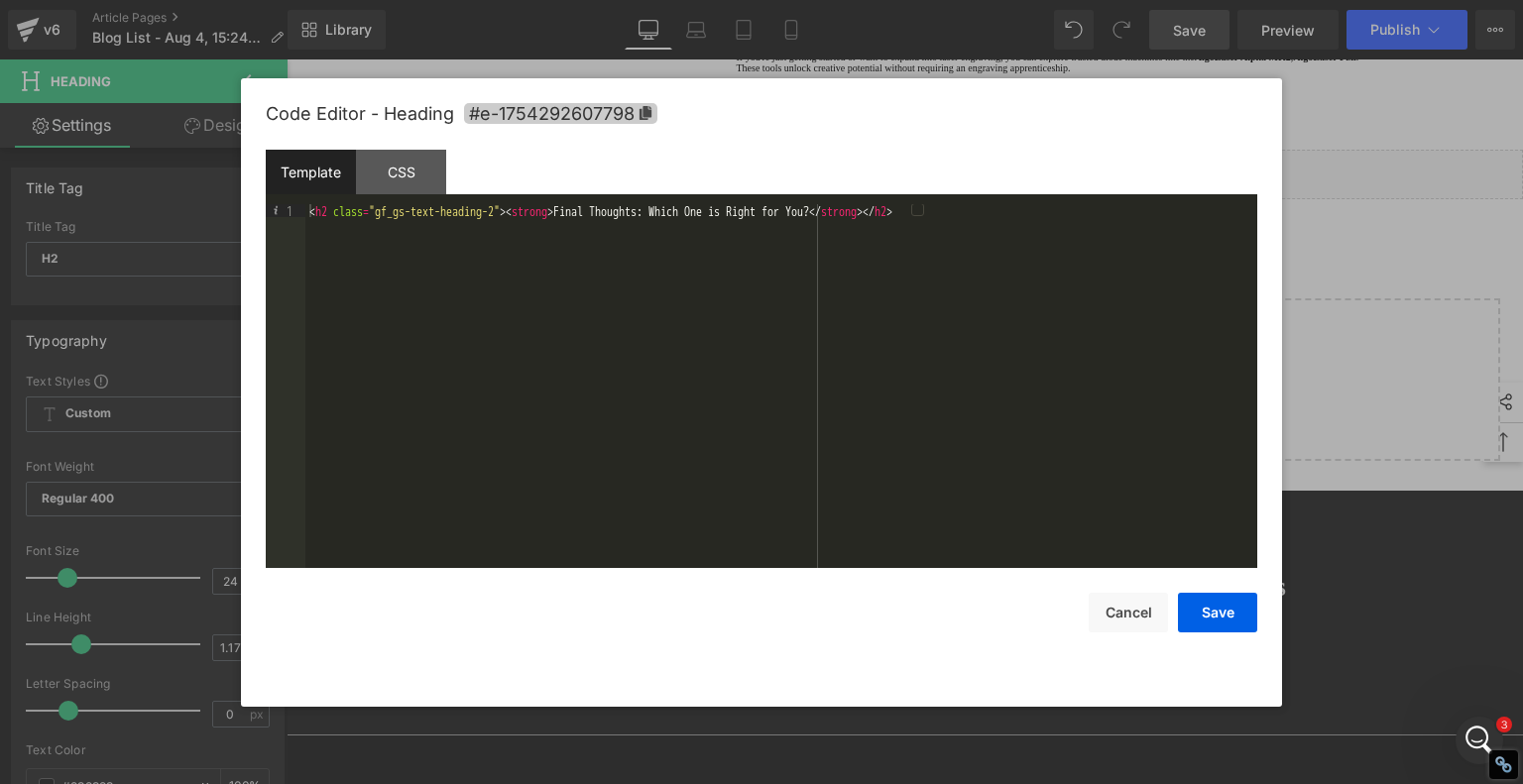click 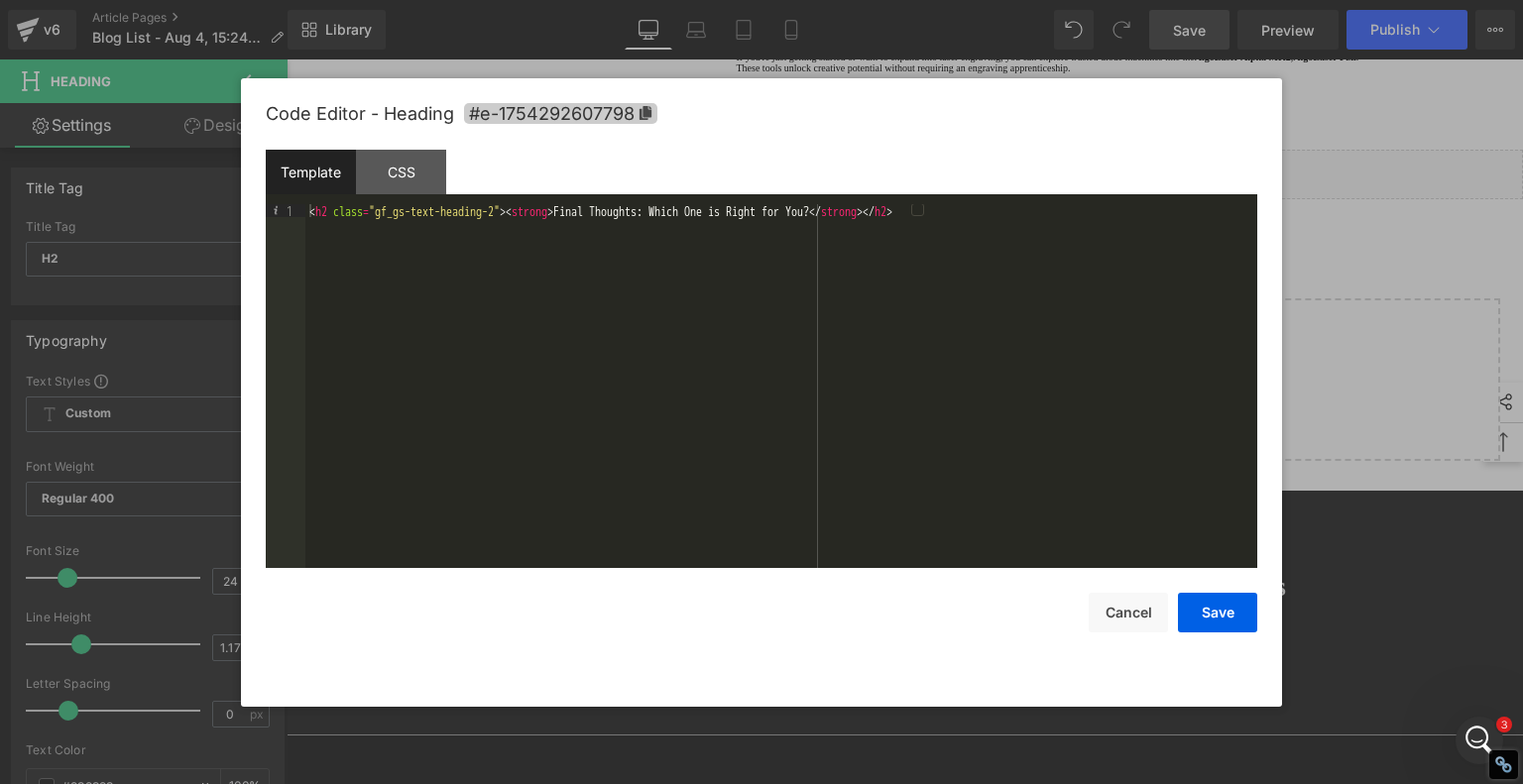 copy on "Final Thoughts: Which One is Right for You?" 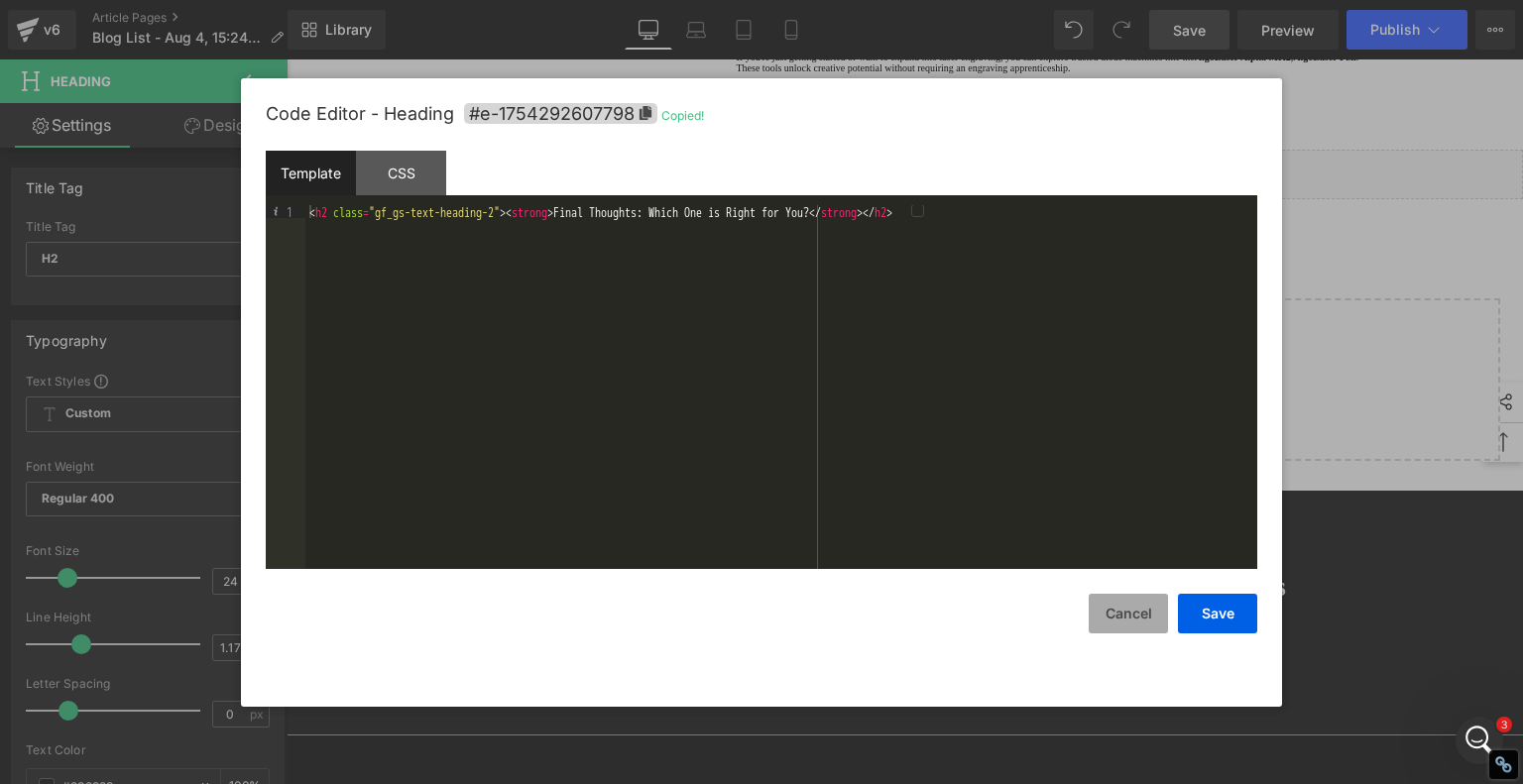drag, startPoint x: 1107, startPoint y: 606, endPoint x: 1097, endPoint y: 599, distance: 12.206556 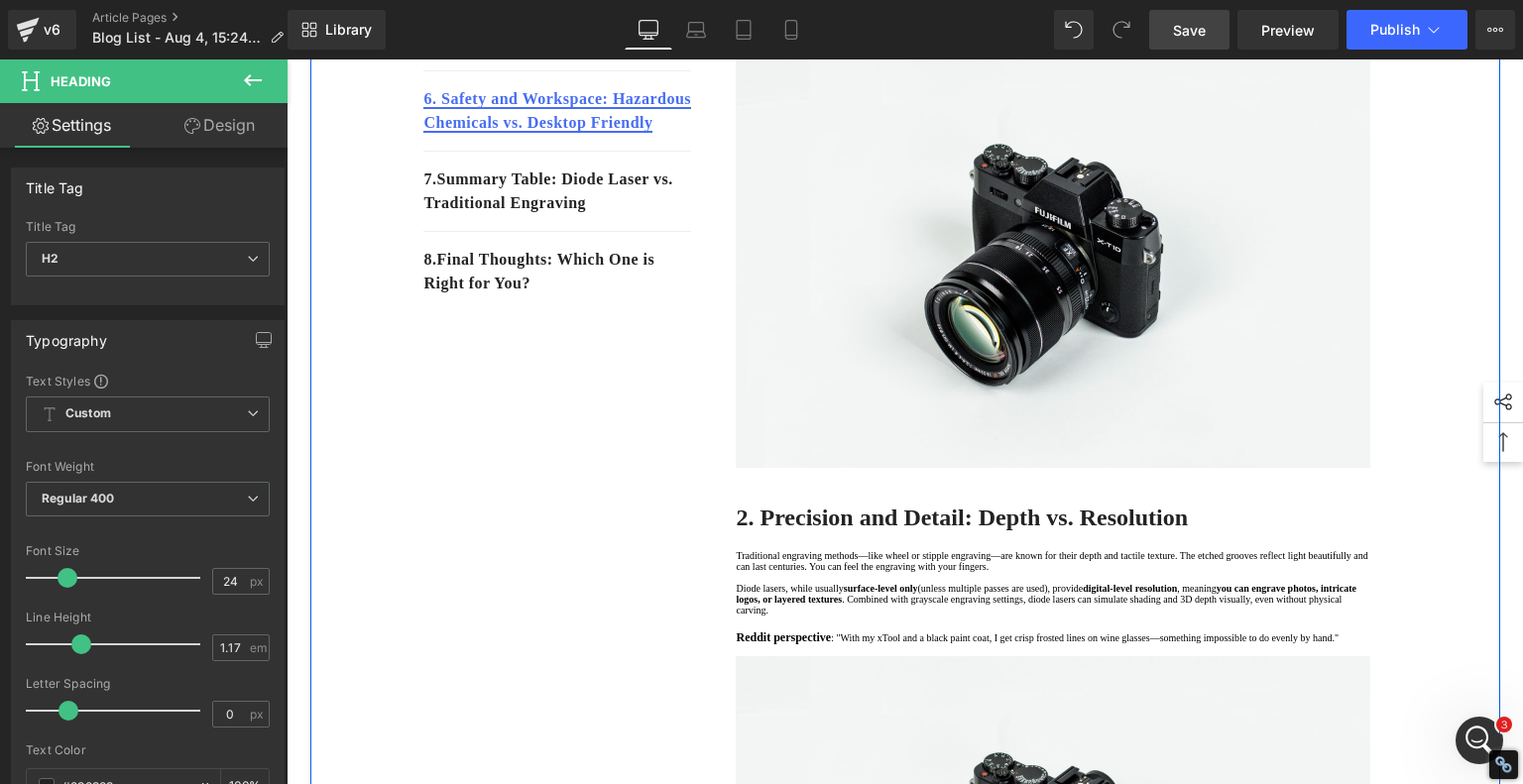 scroll, scrollTop: 396, scrollLeft: 0, axis: vertical 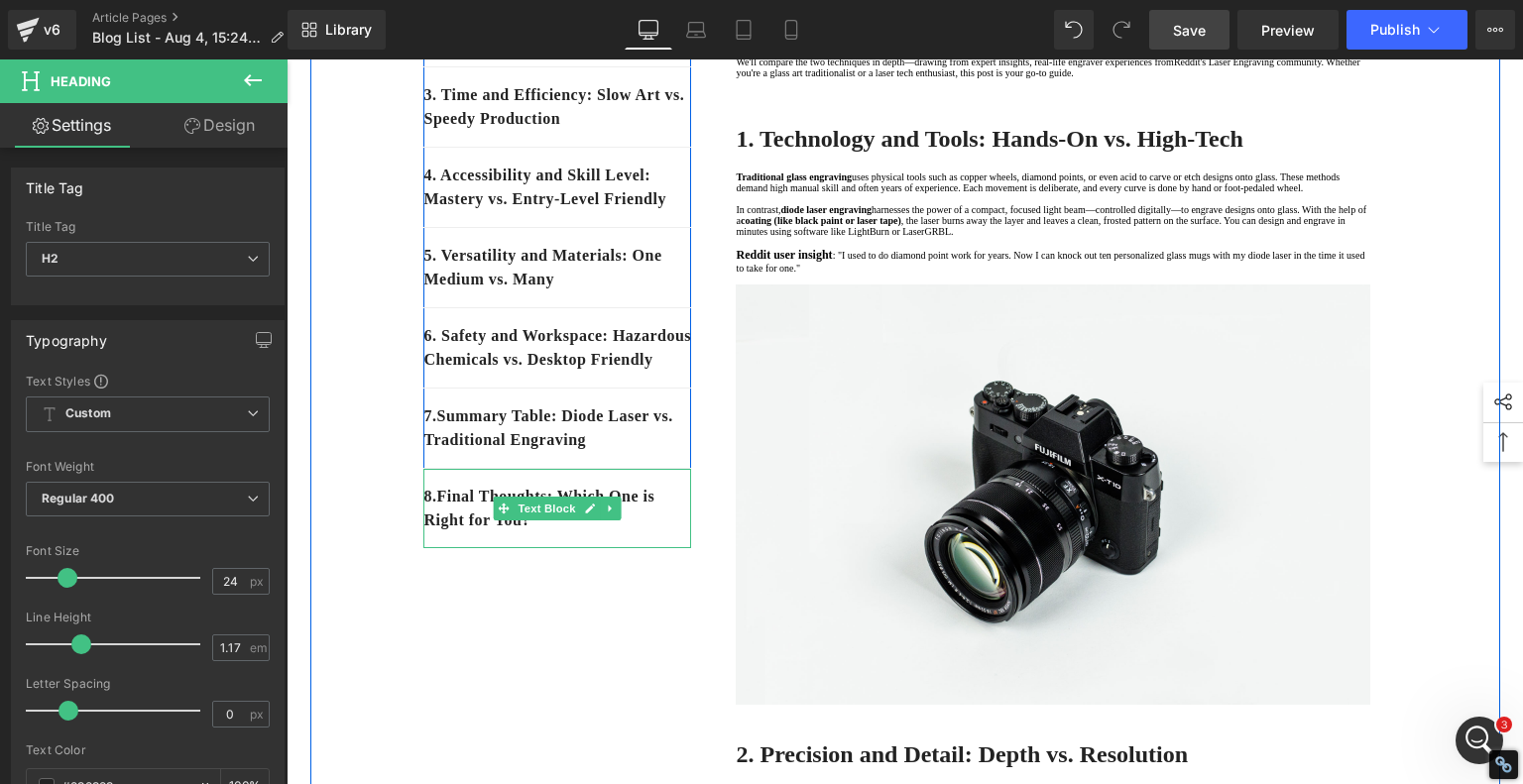 click on "8 .  Final Thoughts: Which One is Right for You?" at bounding box center (557, 508) 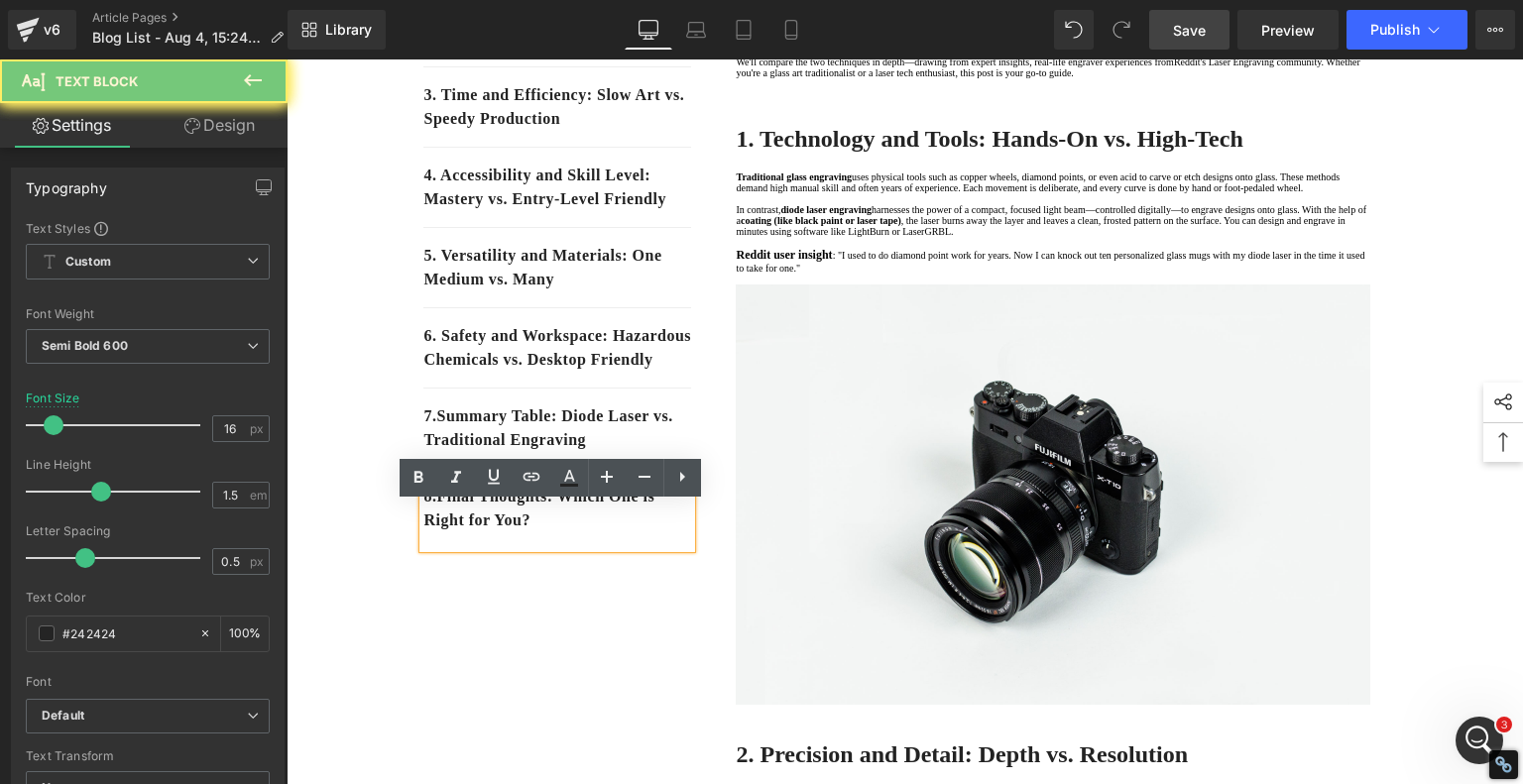click on "8 .  Final Thoughts: Which One is Right for You?" at bounding box center [557, 508] 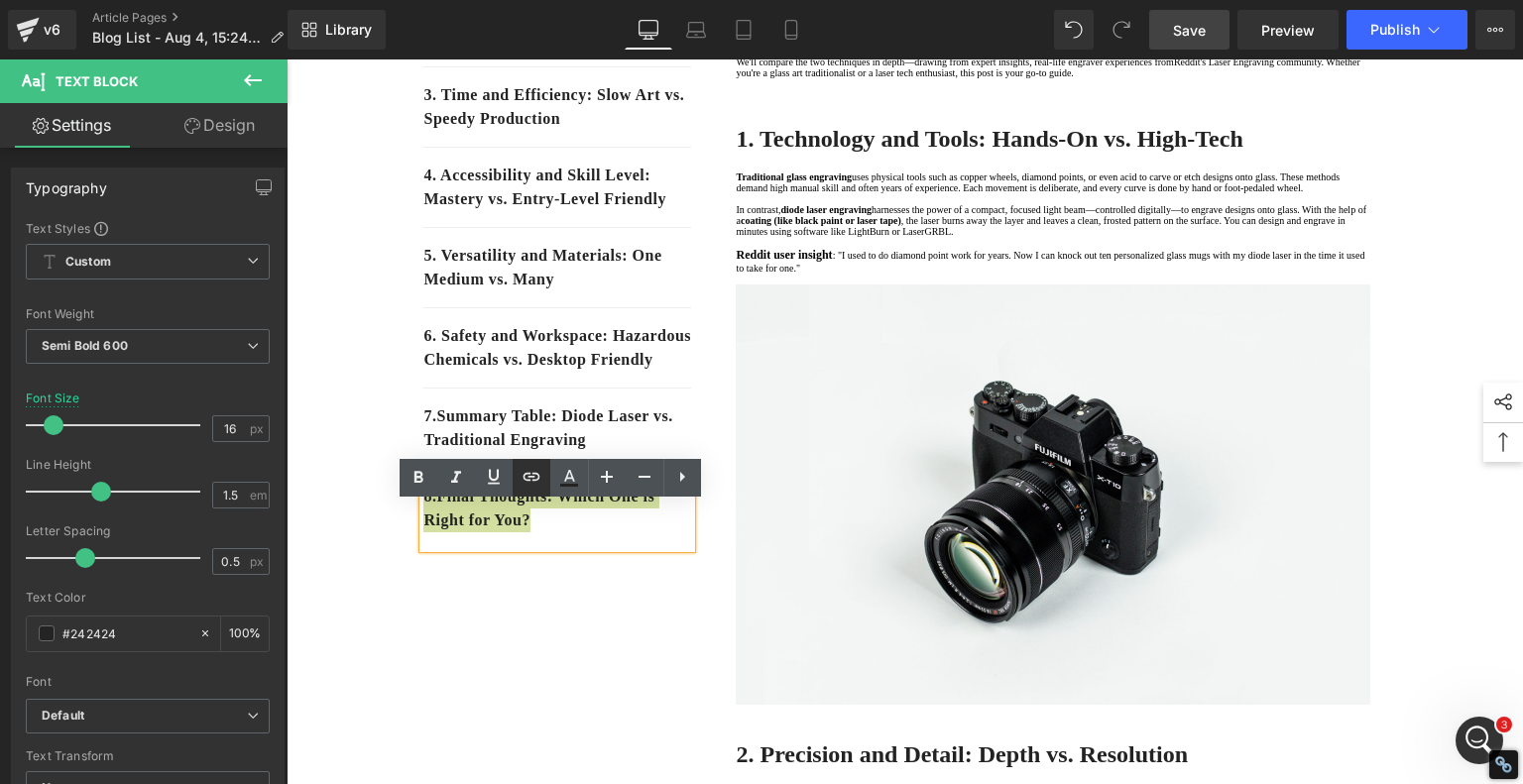 click 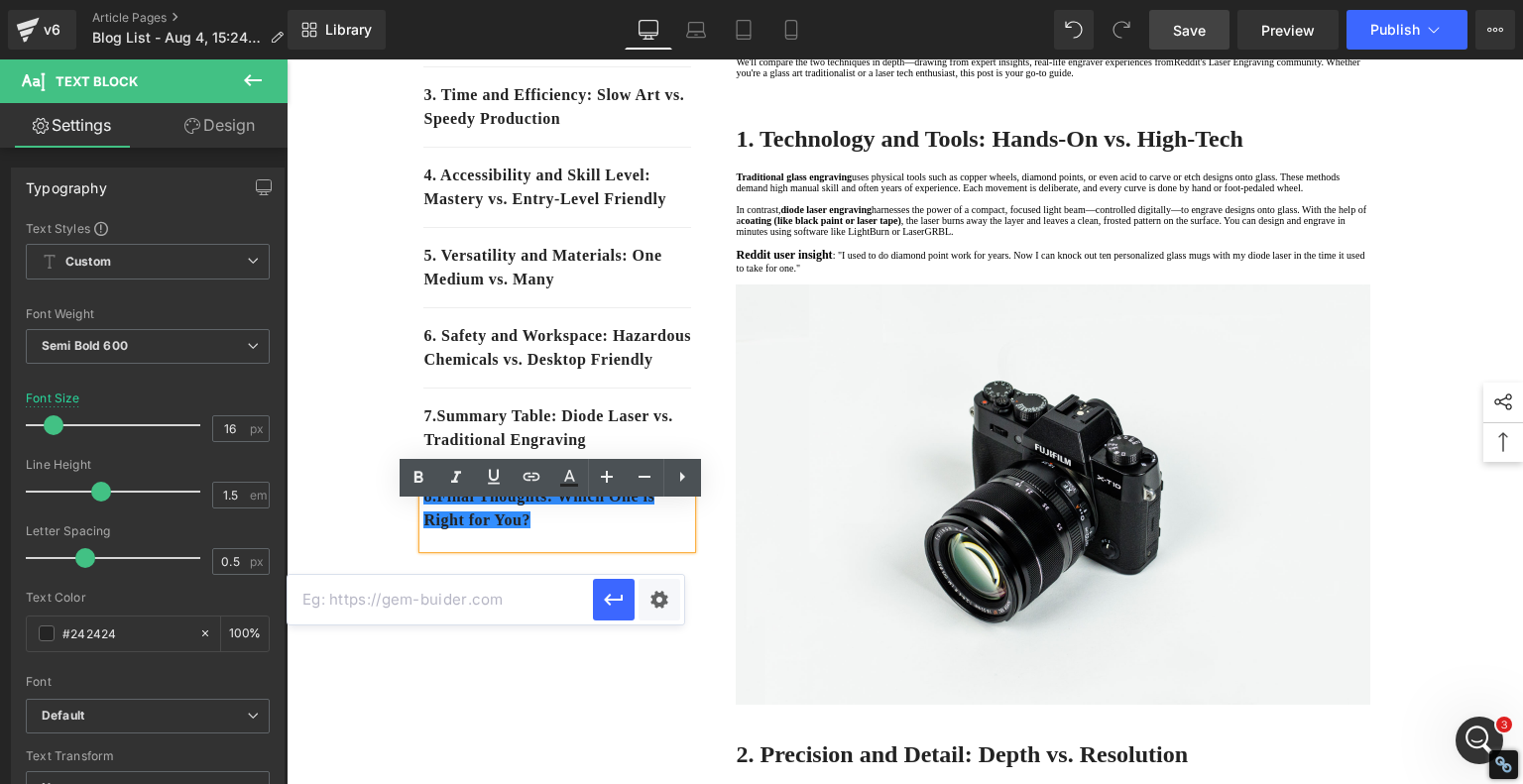 click at bounding box center [440, 600] 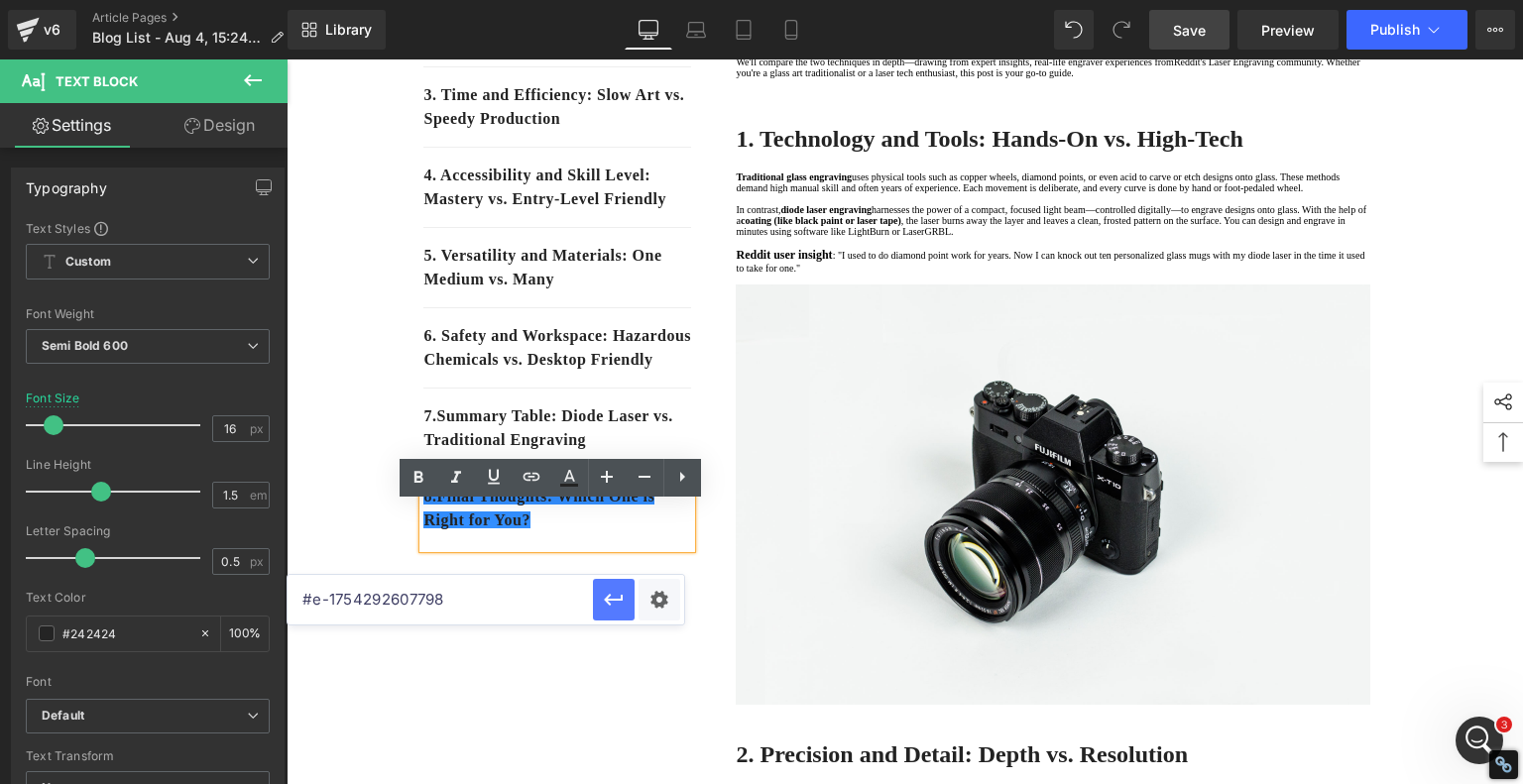type on "#e-1754292607798" 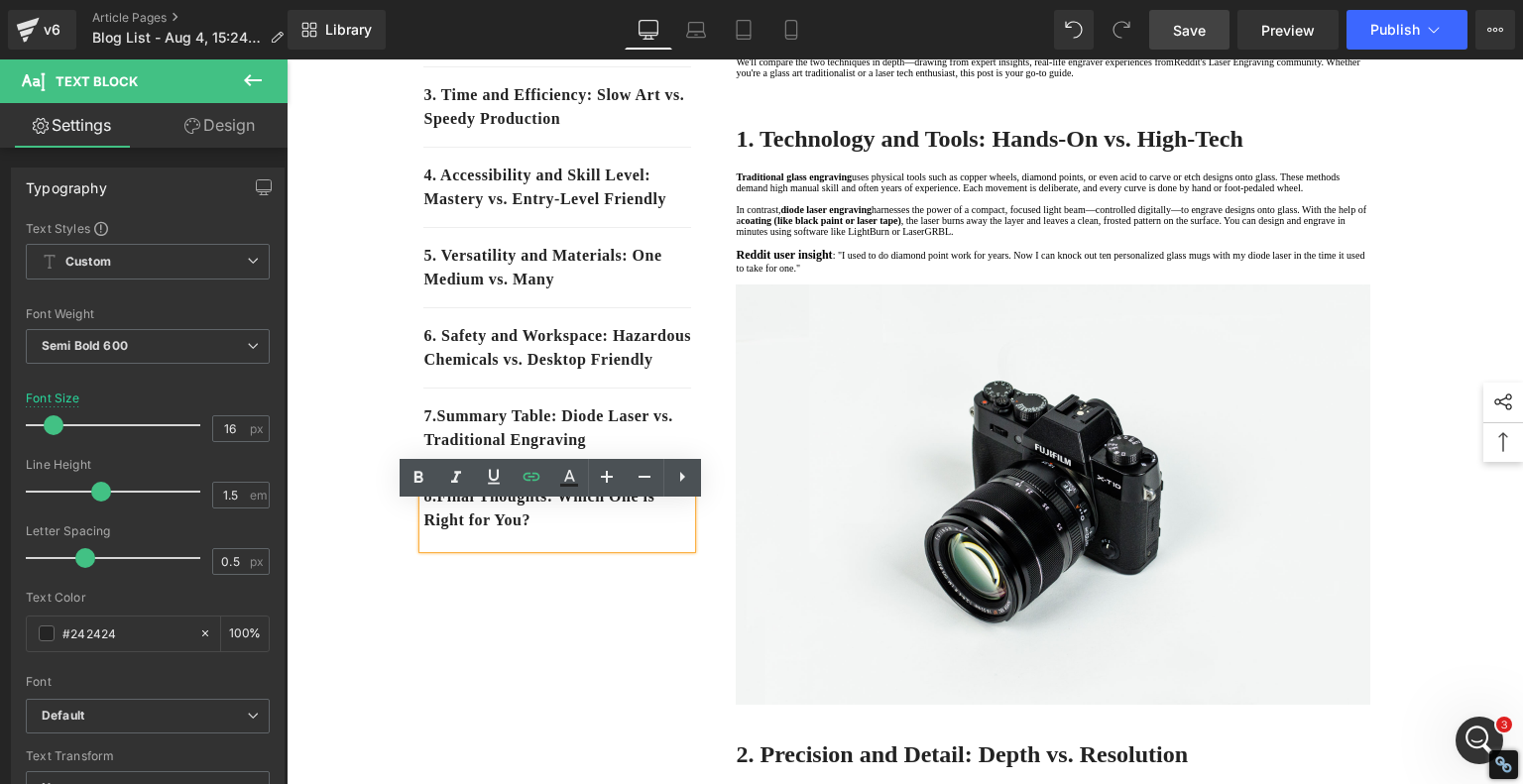 click on "1. Technology and Tools: Hands-On vs. High-Tech Text Block 2. Precision and Detail: Depth vs. Resolution Text Block 3. Time and Efficiency: Slow Art vs. Speedy Production Text Block 4. Accessibility and Skill Level: Mastery vs. Entry-Level Friendly Text Block 5. Versatility and Materials: One Medium vs. Many Text Block 6. Safety and Workspace: Hazardous Chemicals vs. Desktop Friendly Text Block 7 . Summary Table: Diode Laser vs. Traditional Engraving Text Block 8 . Final Thoughts: Which One is Right for You? Text Block Row 80px Diode Laser vs. Traditional Glass Engraving: What's Better for Your Projects? Heading When it comes to glass engraving, the debate between traditional methods and modern diode laser engraving We'll compare the two techniques in depth—drawing from expert insights, real-life engraver experiences from Reddit's Laser Engraving community Text Block Row Heading In contrast," at bounding box center (905, 2020) 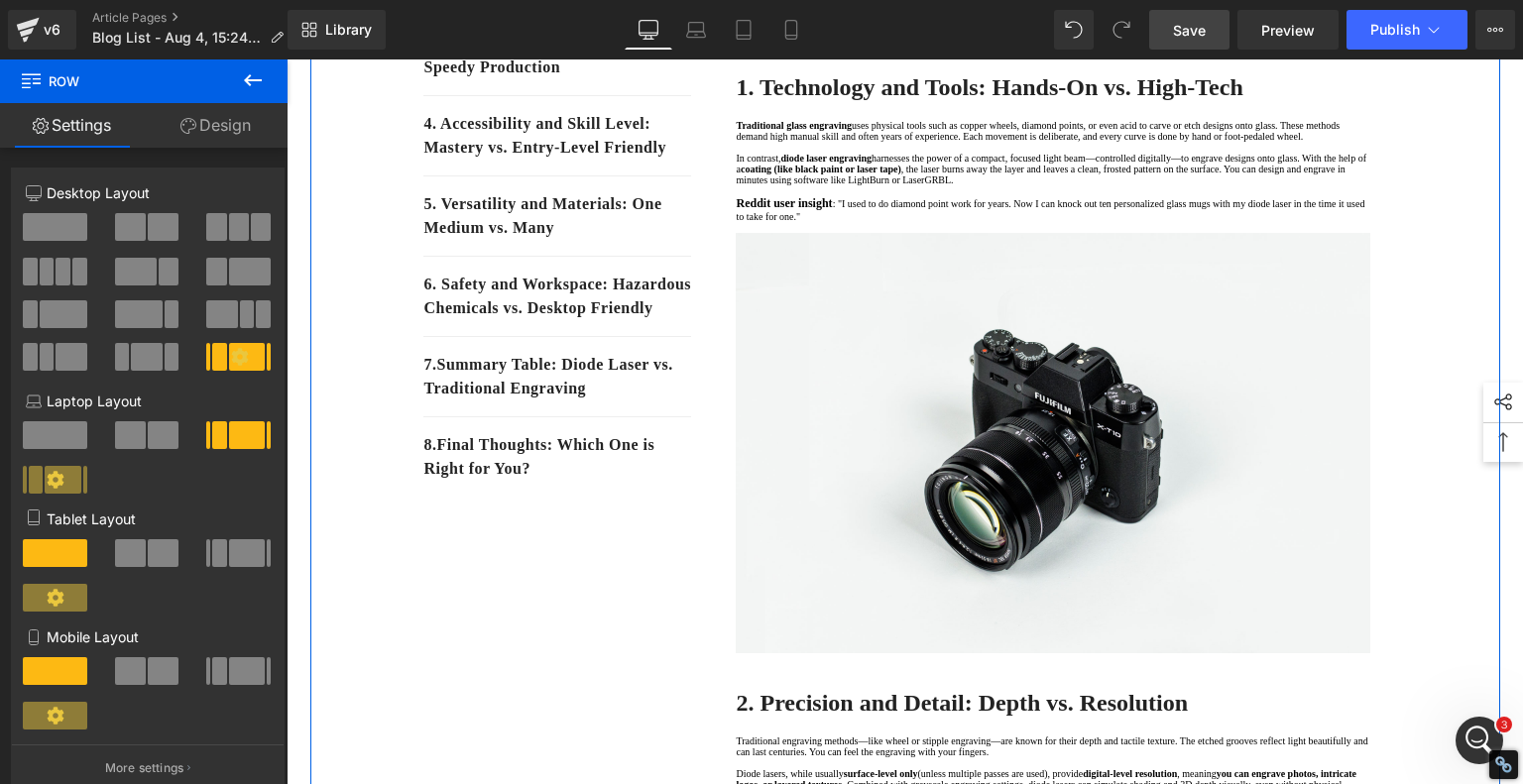 scroll, scrollTop: 496, scrollLeft: 0, axis: vertical 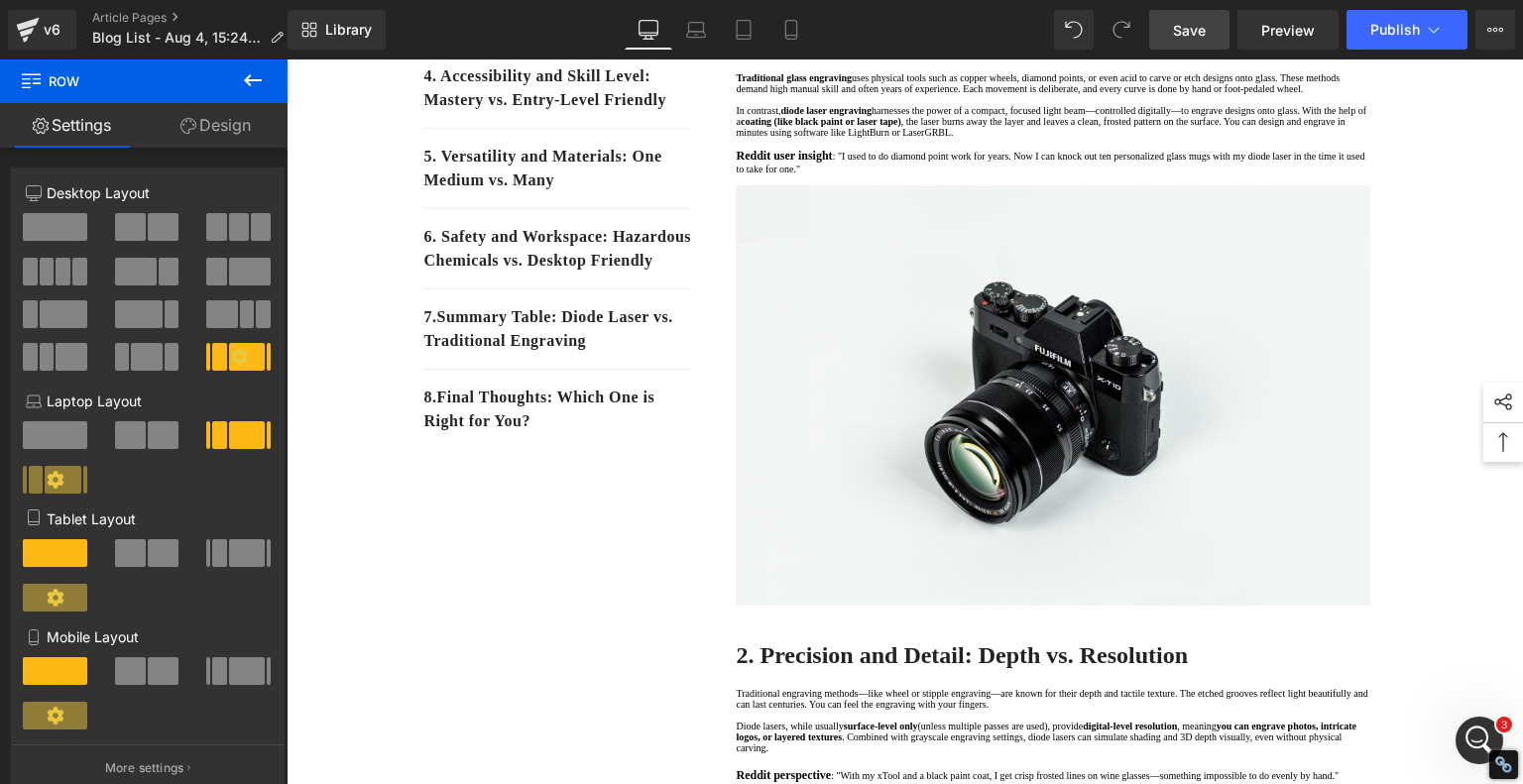 click on "Save" at bounding box center [1189, 30] 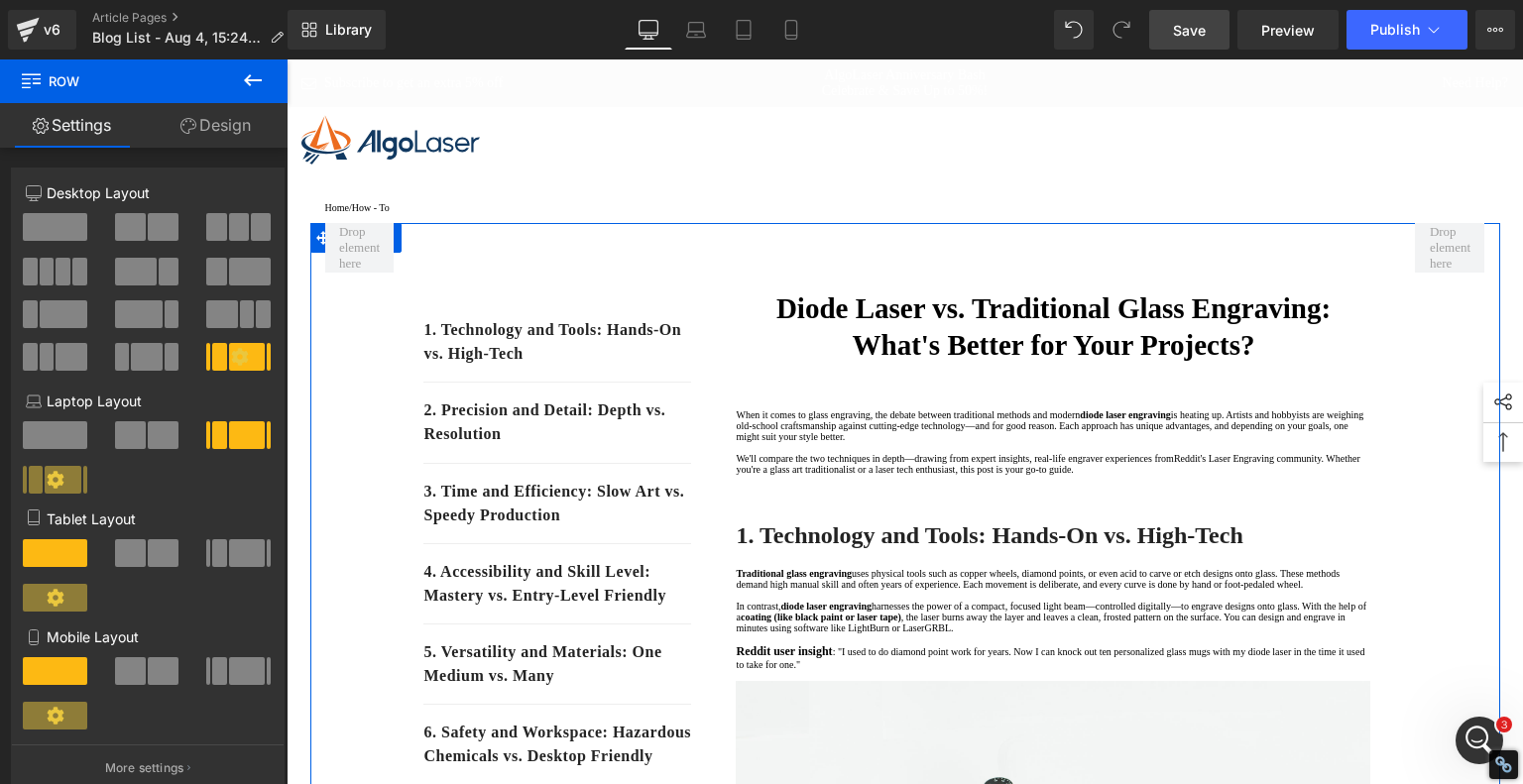 scroll, scrollTop: 0, scrollLeft: 0, axis: both 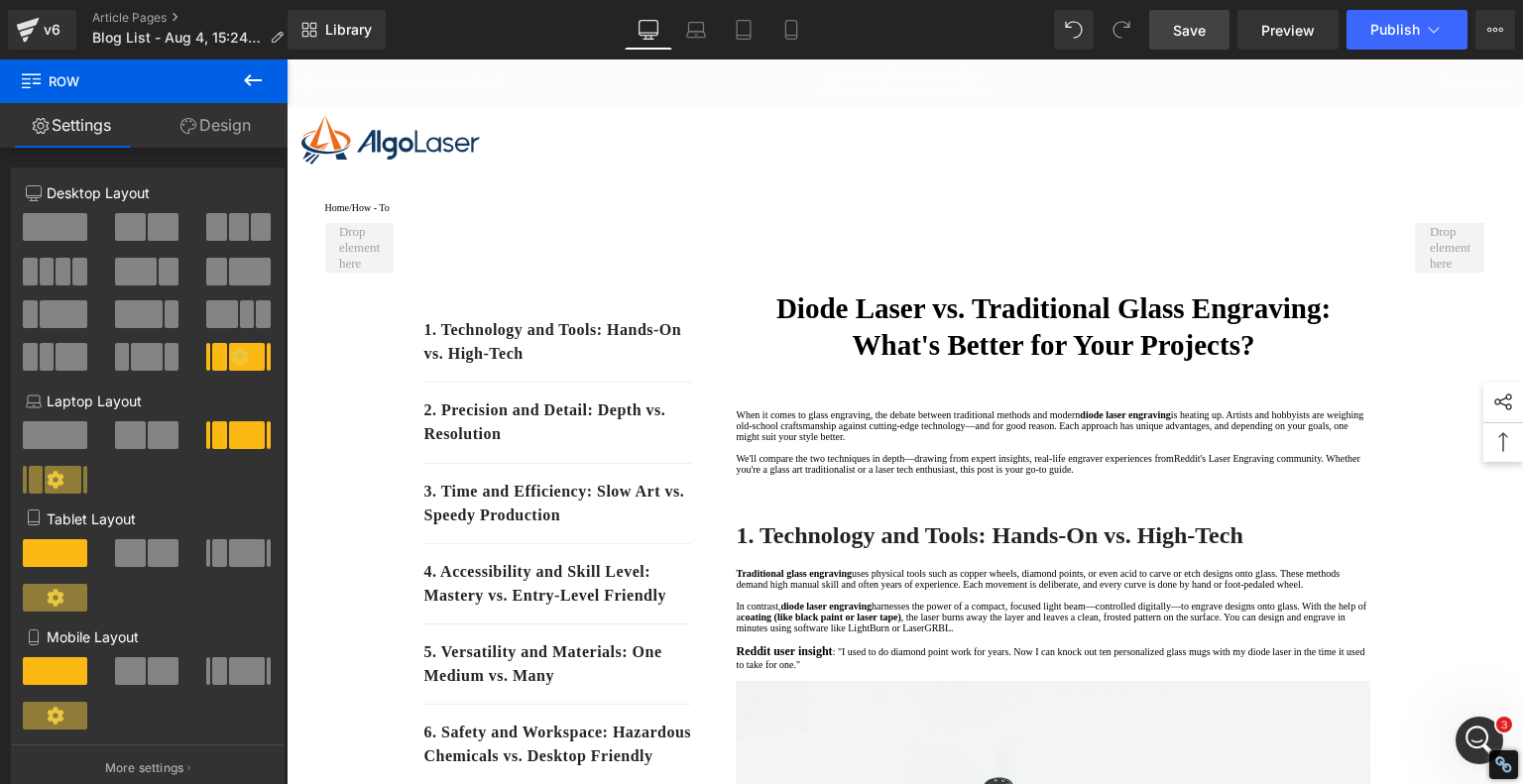click on "Save" at bounding box center [1189, 30] 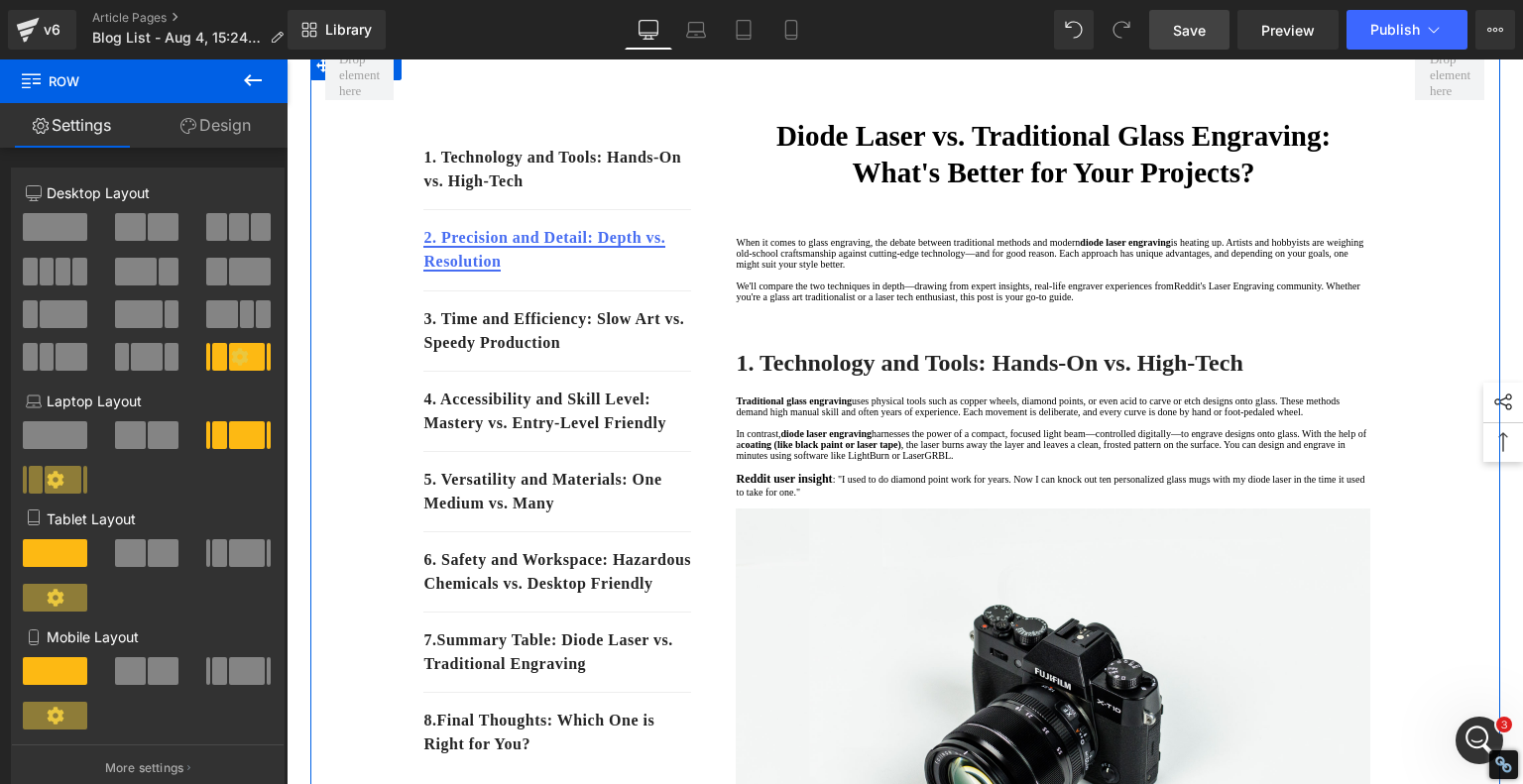 scroll, scrollTop: 0, scrollLeft: 0, axis: both 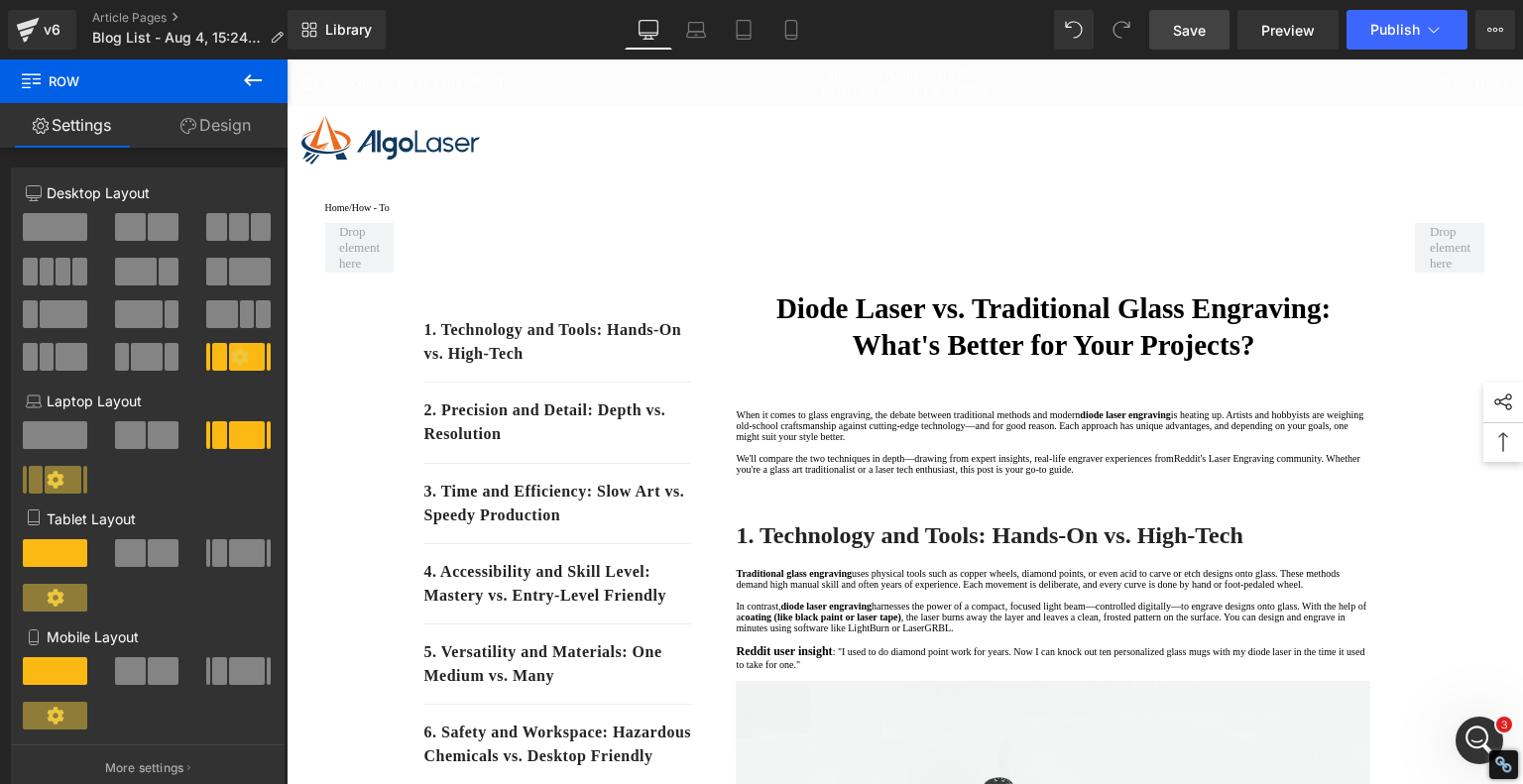 click 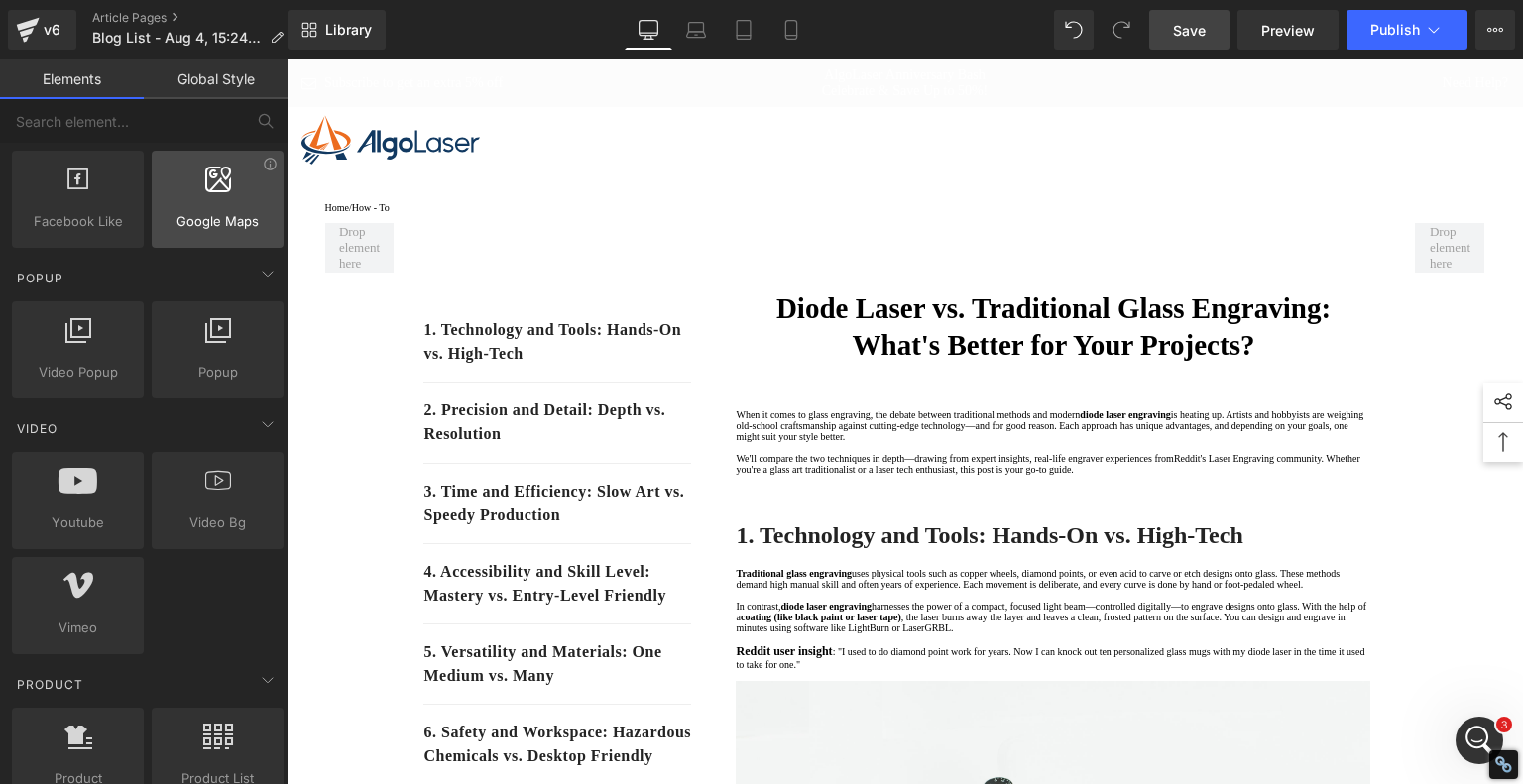 scroll, scrollTop: 1189, scrollLeft: 0, axis: vertical 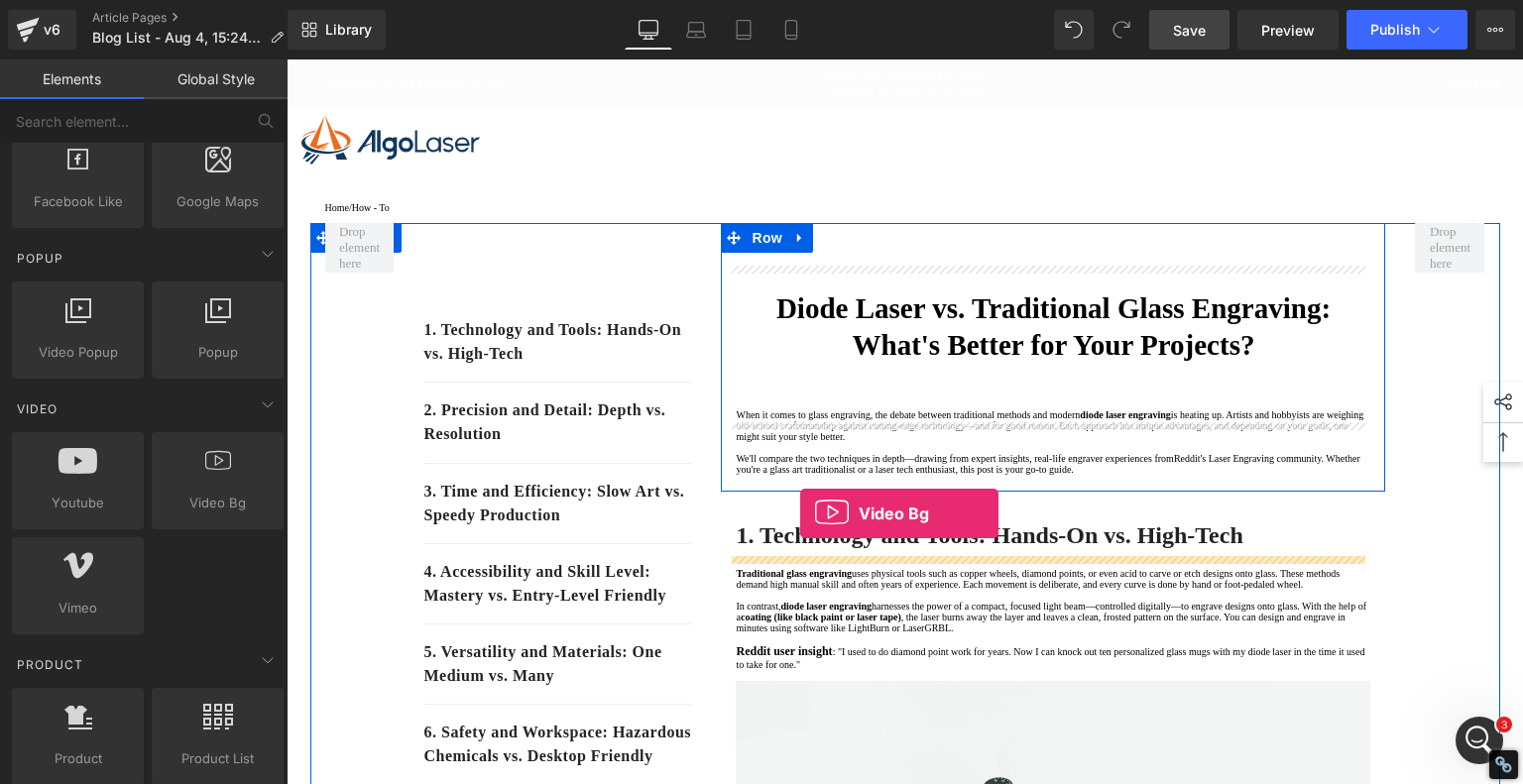 drag, startPoint x: 493, startPoint y: 547, endPoint x: 800, endPoint y: 513, distance: 308.877 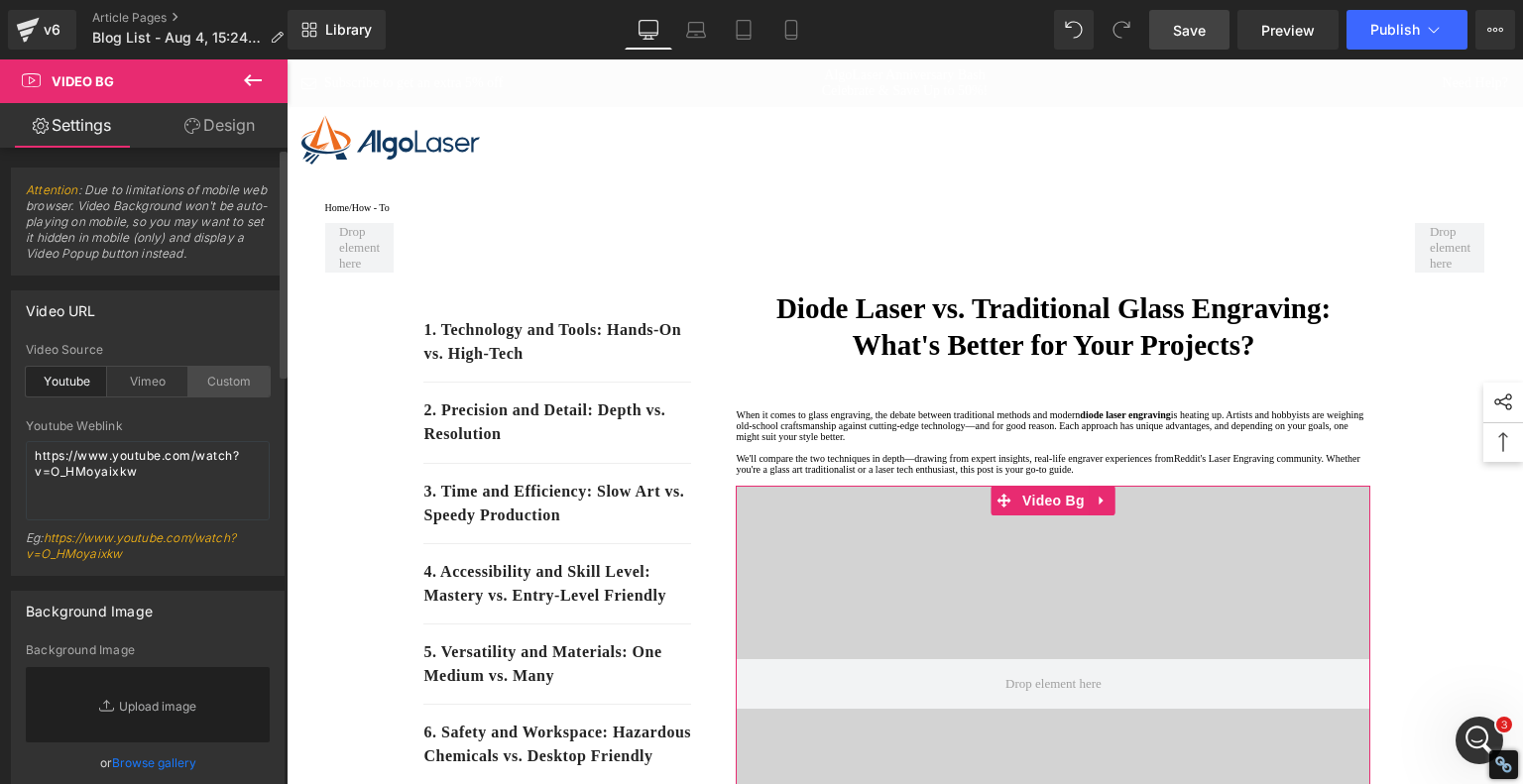 click on "Custom" at bounding box center [229, 382] 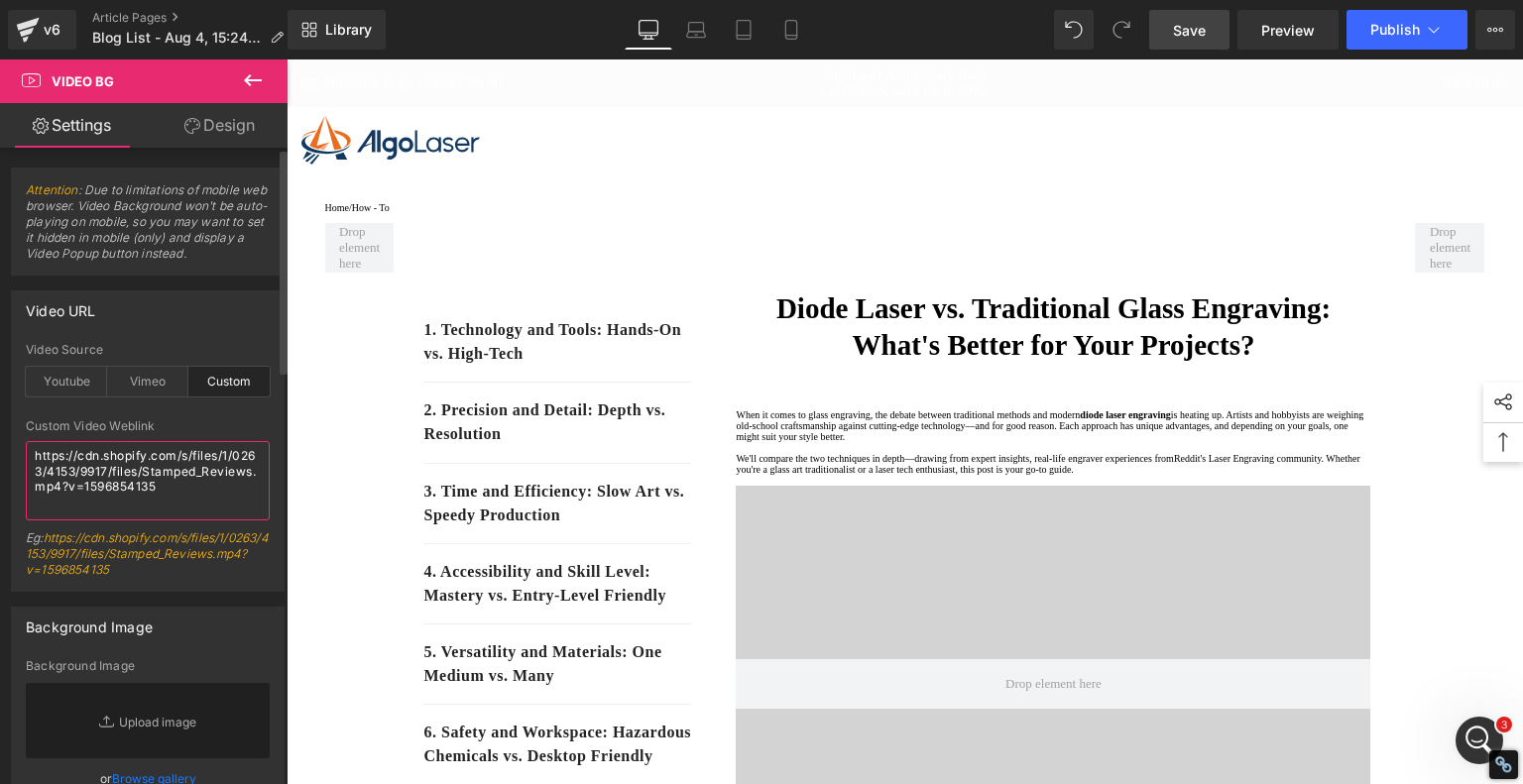click on "https://cdn.shopify.com/s/files/1/0263/4153/9917/files/Stamped_Reviews.mp4?v=1596854135" at bounding box center (148, 481) 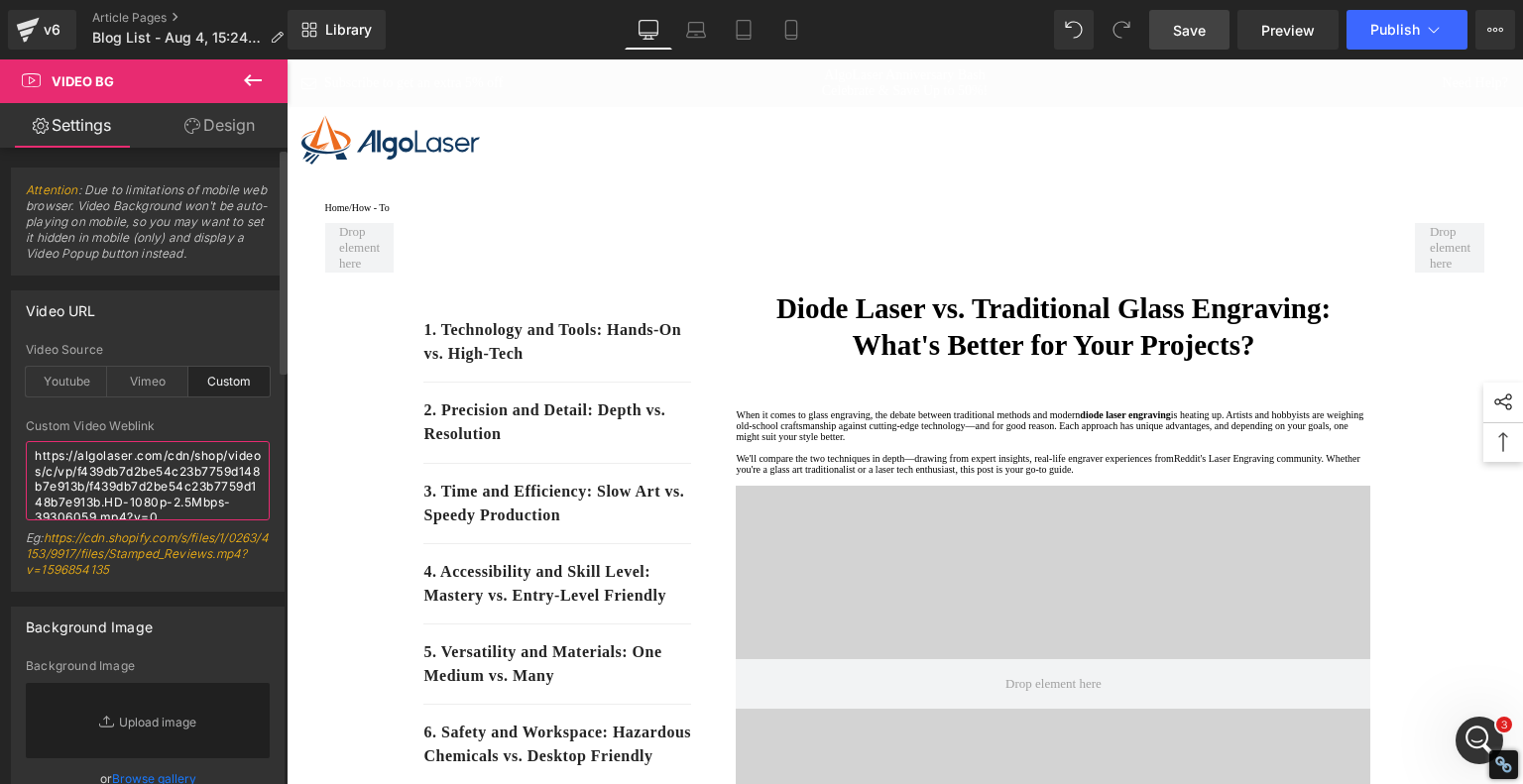 scroll, scrollTop: 5, scrollLeft: 0, axis: vertical 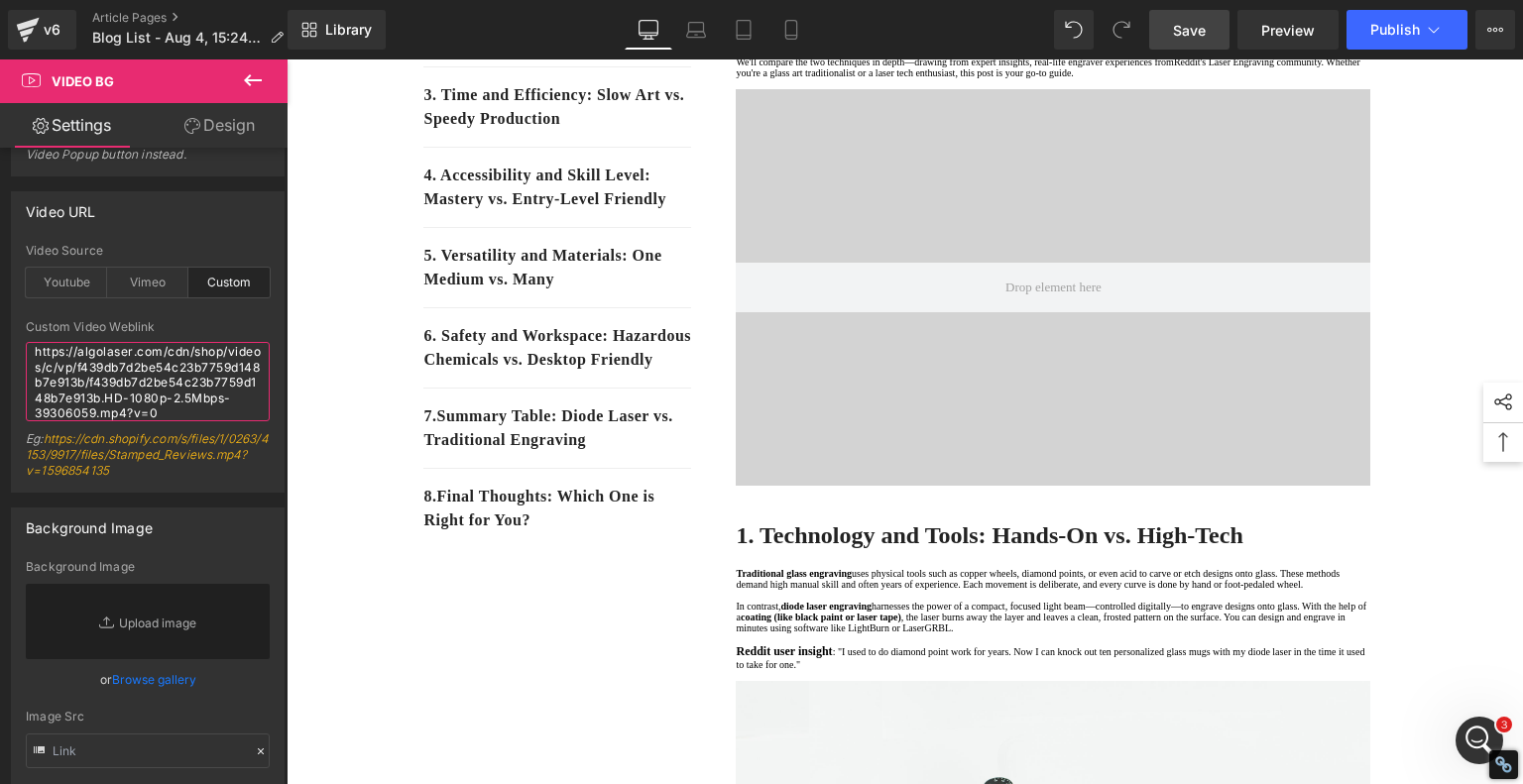 type on "https://algolaser.com/cdn/shop/videos/c/vp/f439db7d2be54c23b7759d148b7e913b/f439db7d2be54c23b7759d148b7e913b.HD-1080p-2.5Mbps-39306059.mp4?v=0" 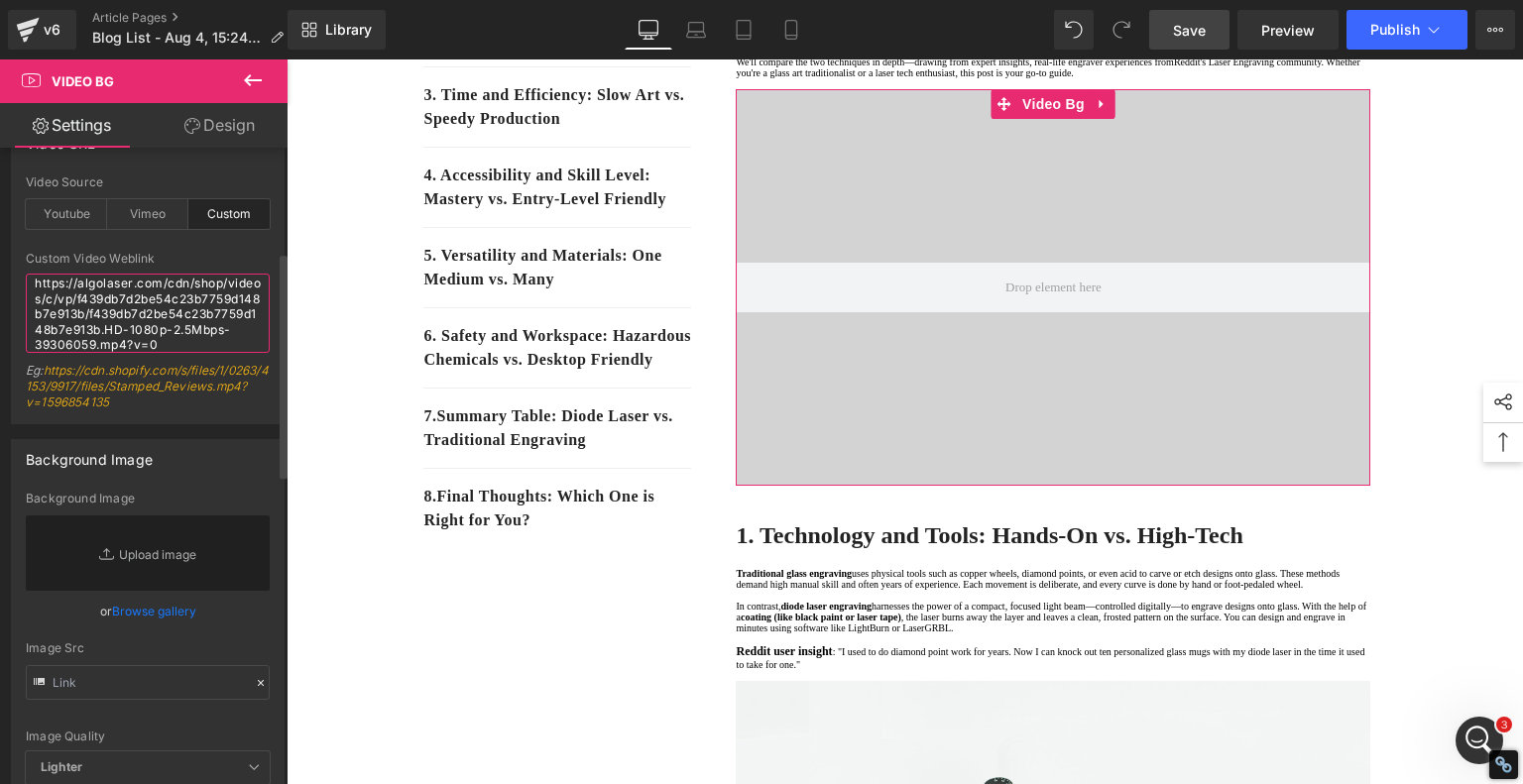 scroll, scrollTop: 297, scrollLeft: 0, axis: vertical 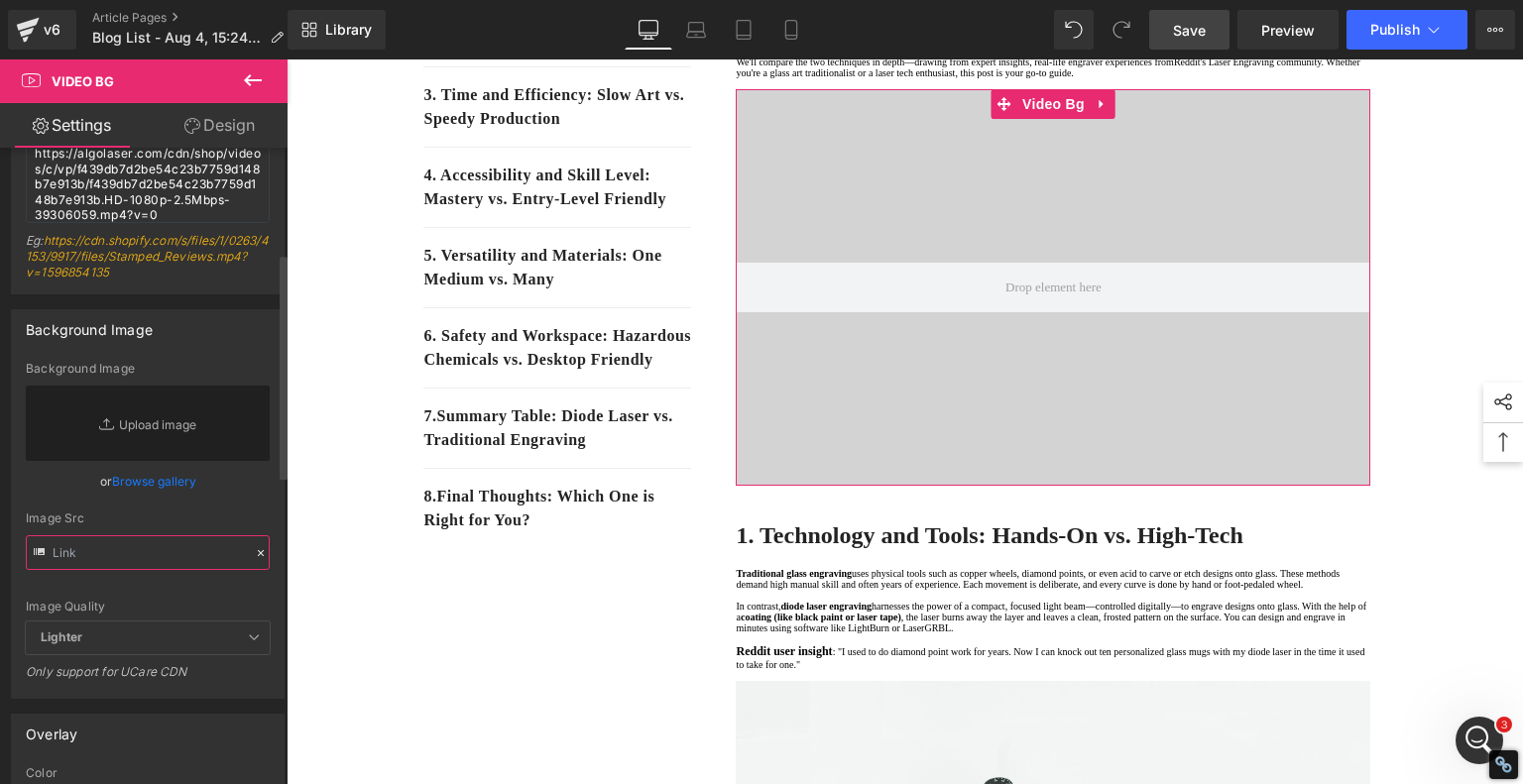 click at bounding box center [148, 552] 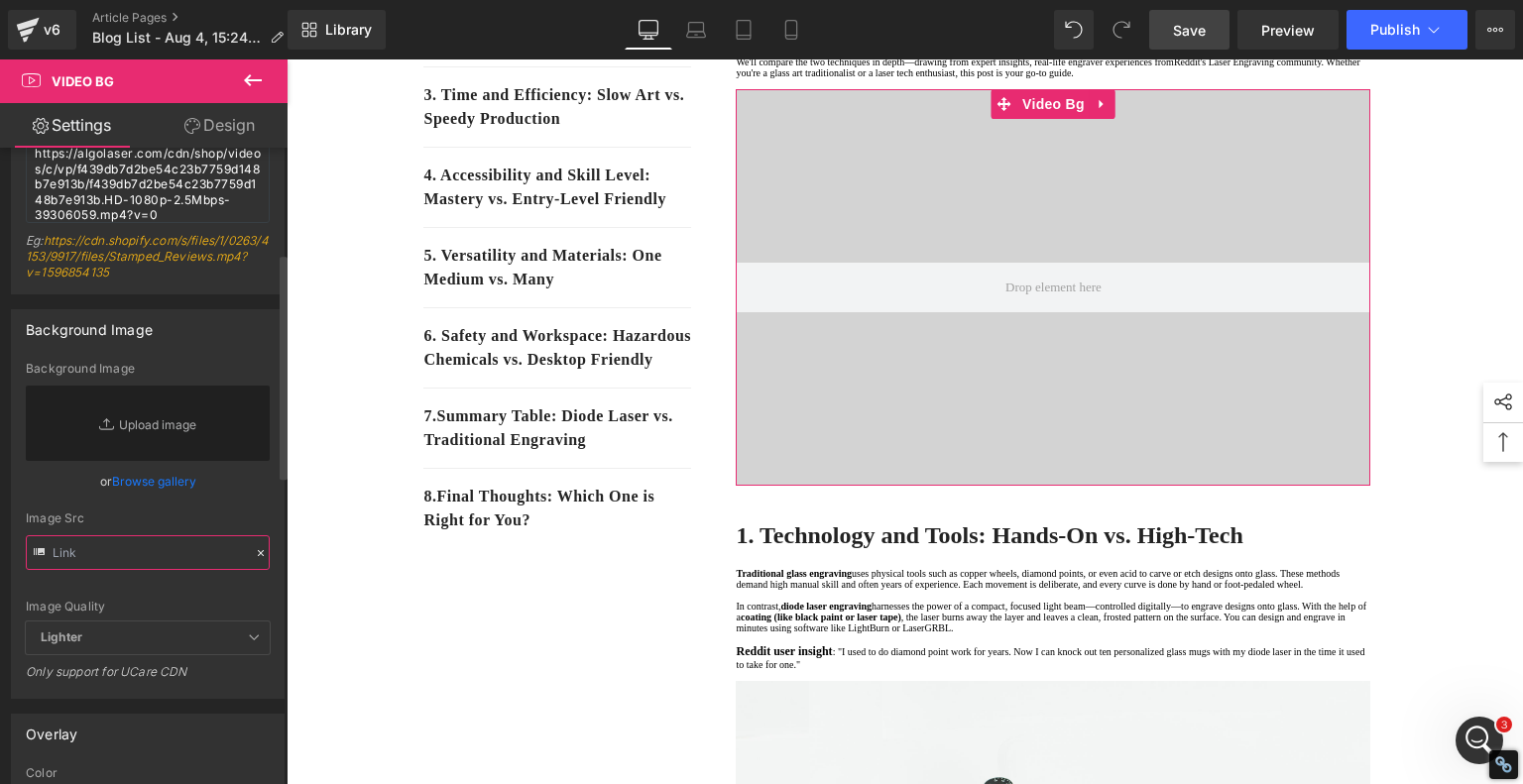 paste on "https://algolaser.com/cdn/shop/files/Laser_Engrave_Champagne_Glass_01.jpg?v=1733472761&width=984" 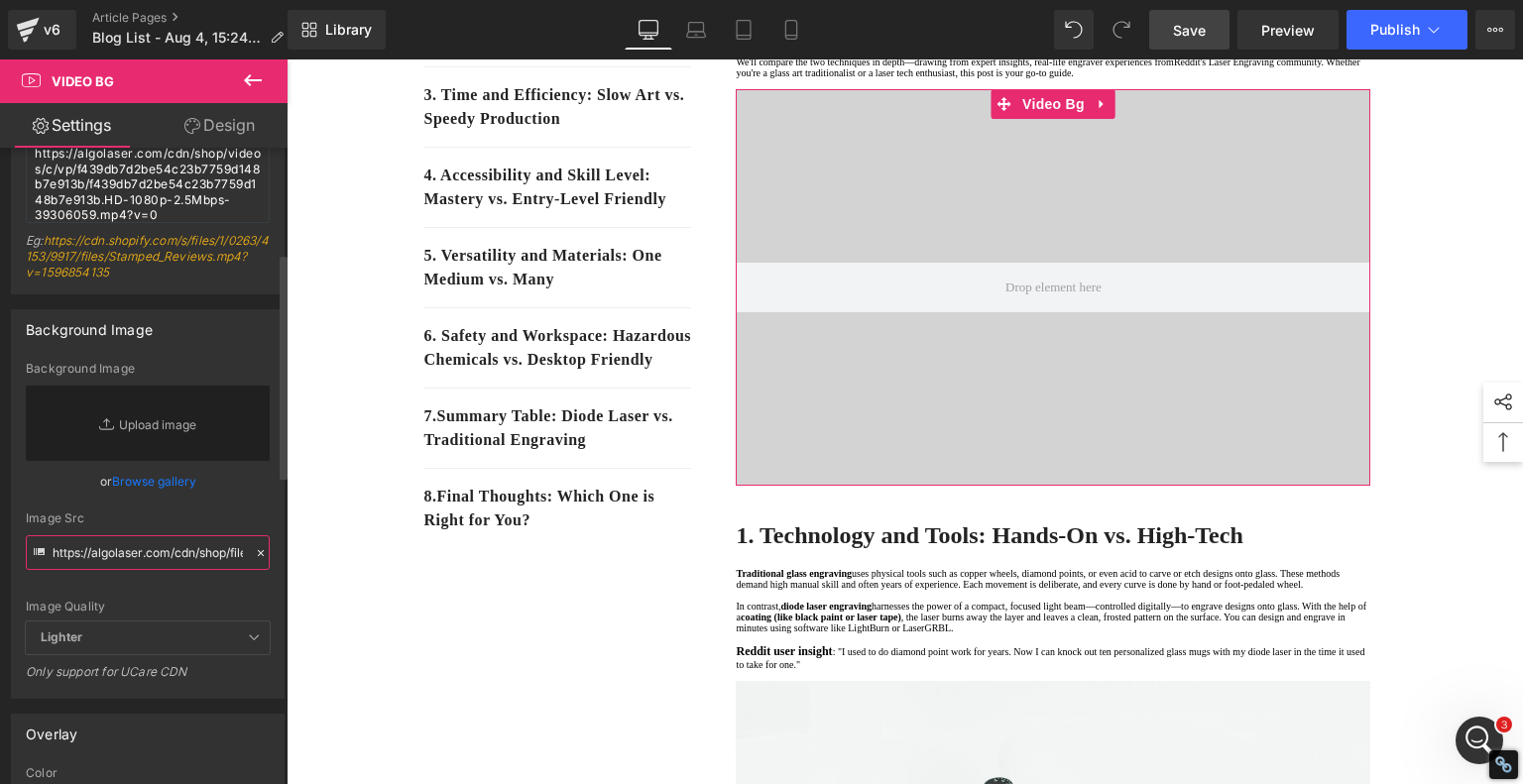 scroll, scrollTop: 0, scrollLeft: 412, axis: horizontal 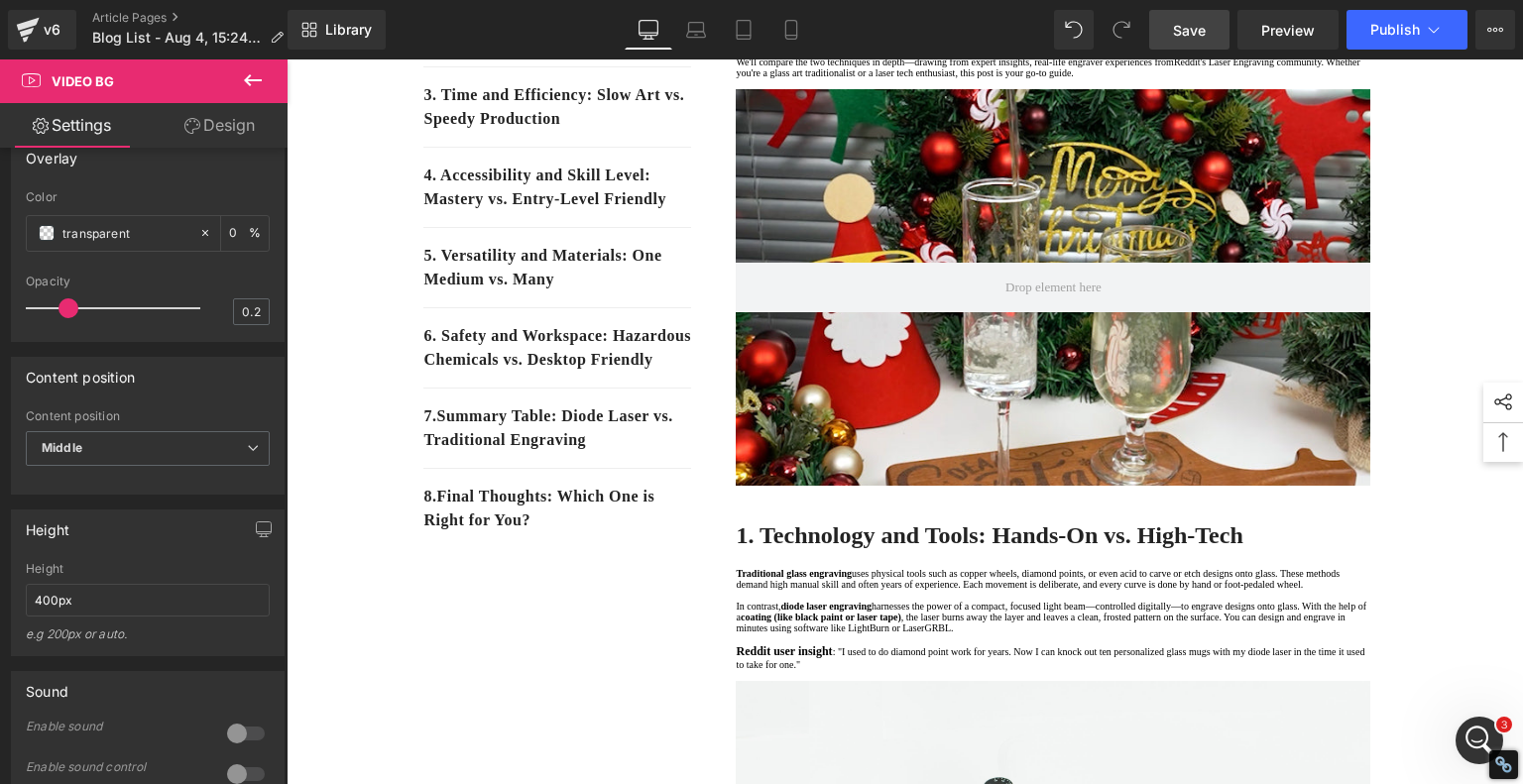 type on "https://algolaser.com/cdn/shop/files/Laser_Engrave_Champagne_Glass_01.jpg?v=1733472761&width=984" 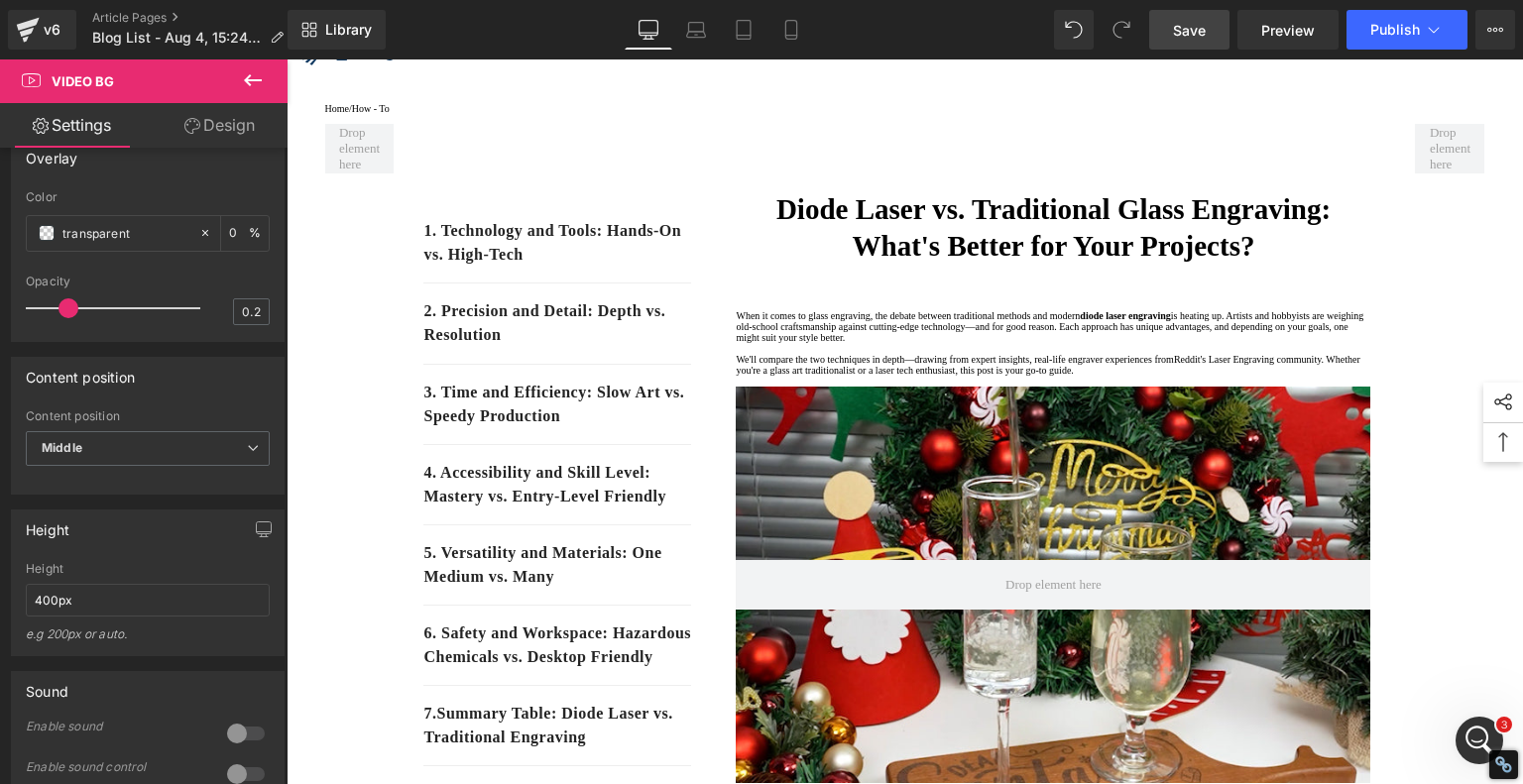 scroll, scrollTop: 0, scrollLeft: 0, axis: both 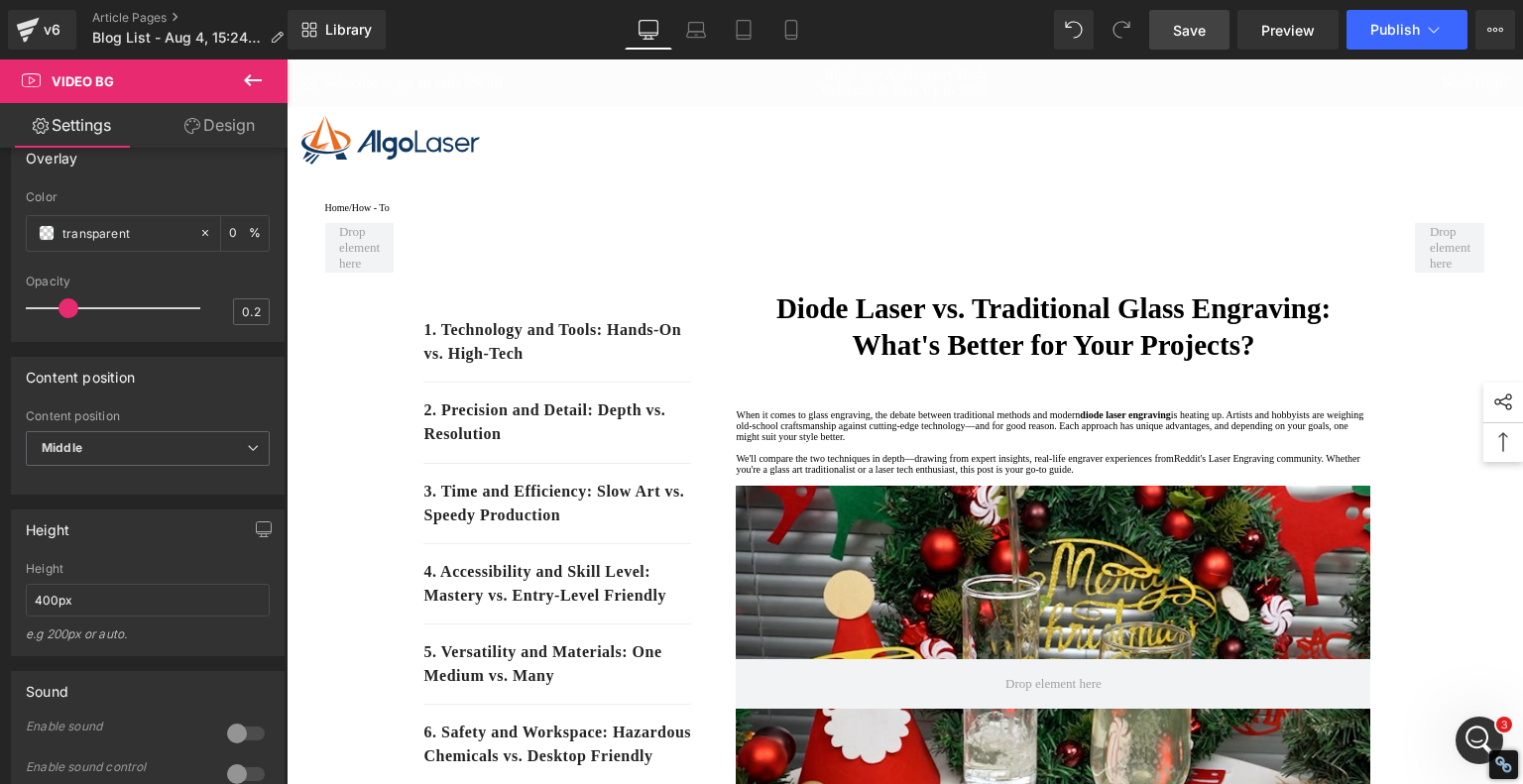 click on "Diode Laser vs. Traditional Glass Engraving: What's Better for Your Projects?" at bounding box center [1053, 327] 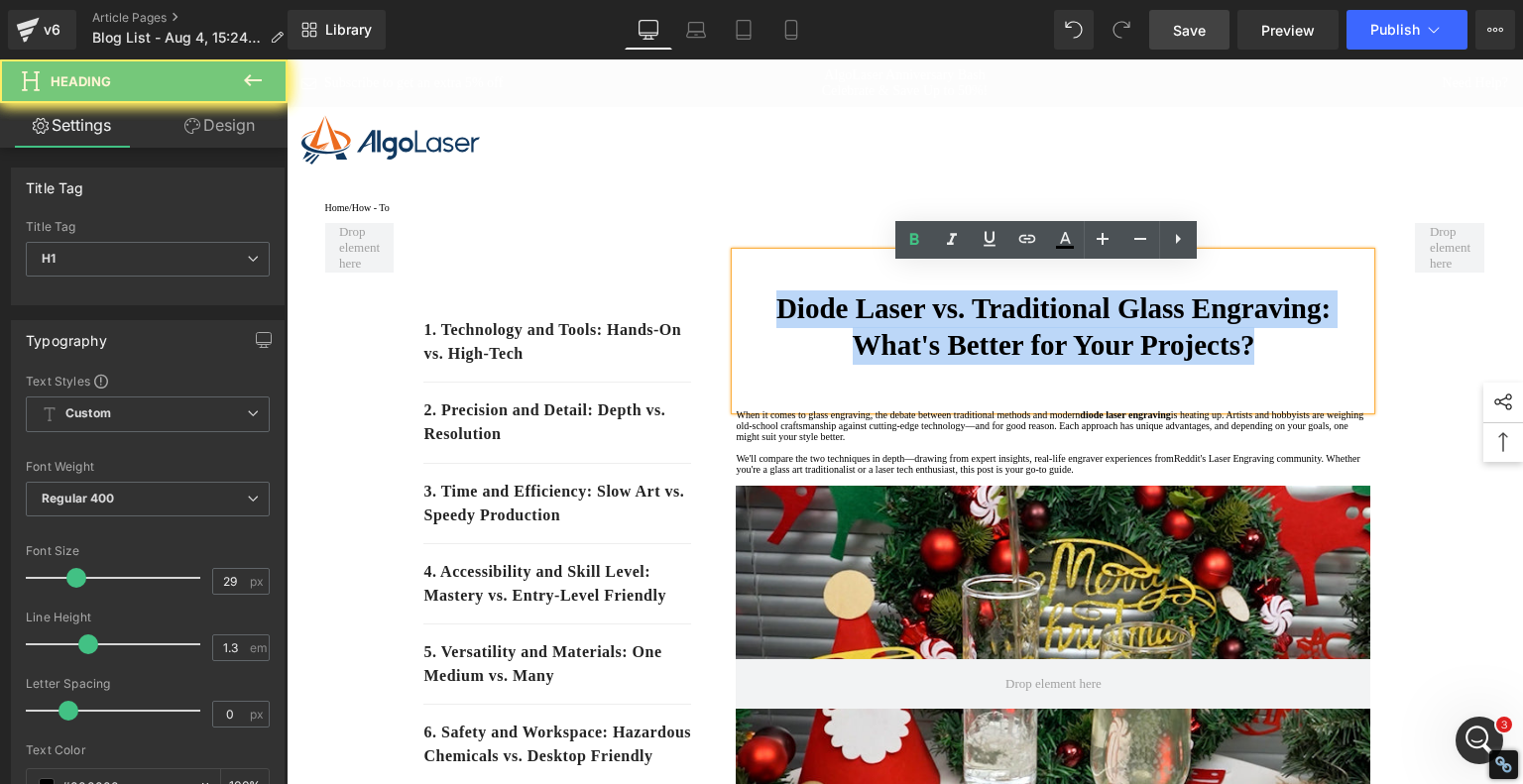 copy on "Diode Laser vs. Traditional Glass Engraving: What's Better for Your Projects?" 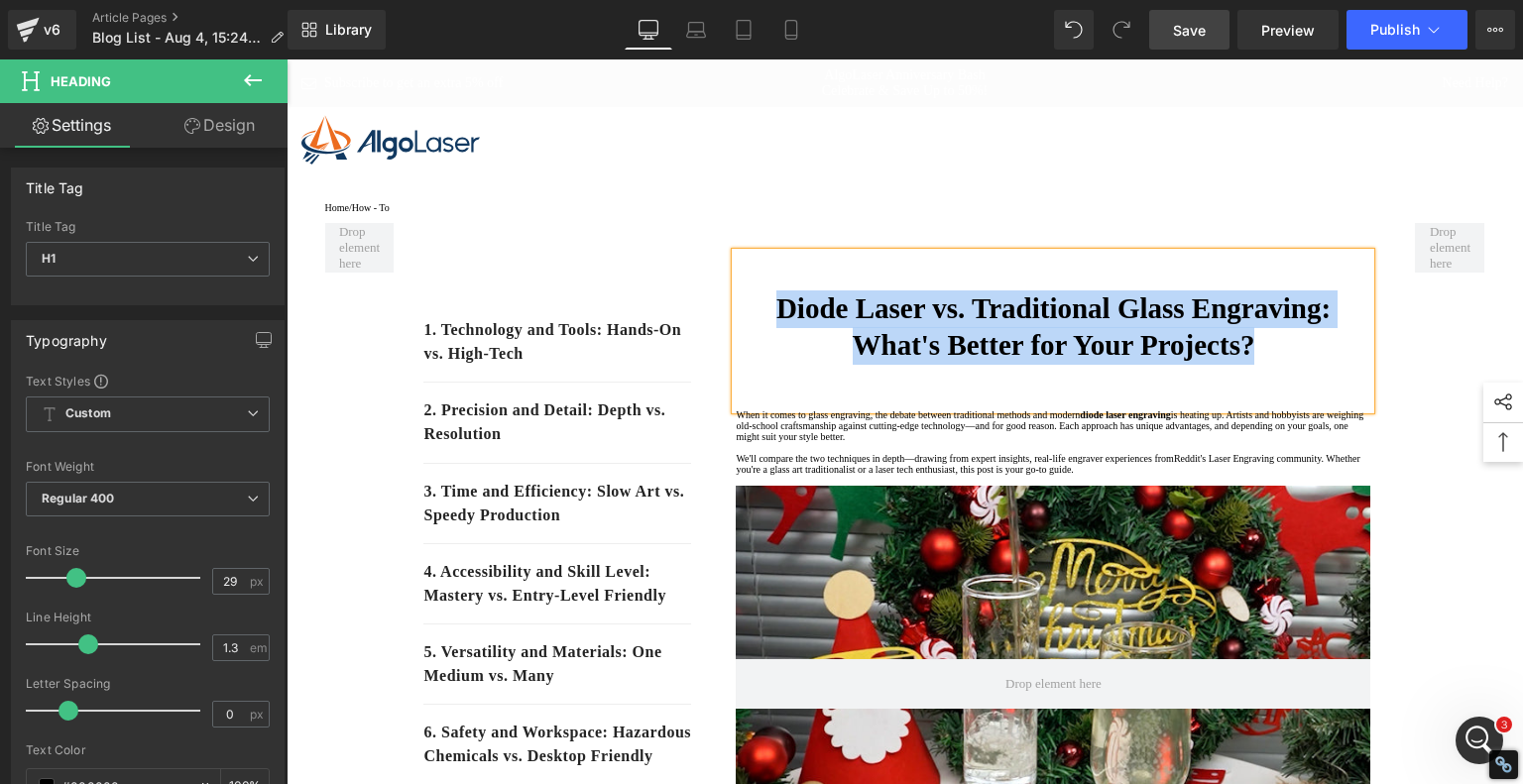click on "Diode Laser vs. Traditional Glass Engraving: What's Better for Your Projects?" at bounding box center (1053, 331) 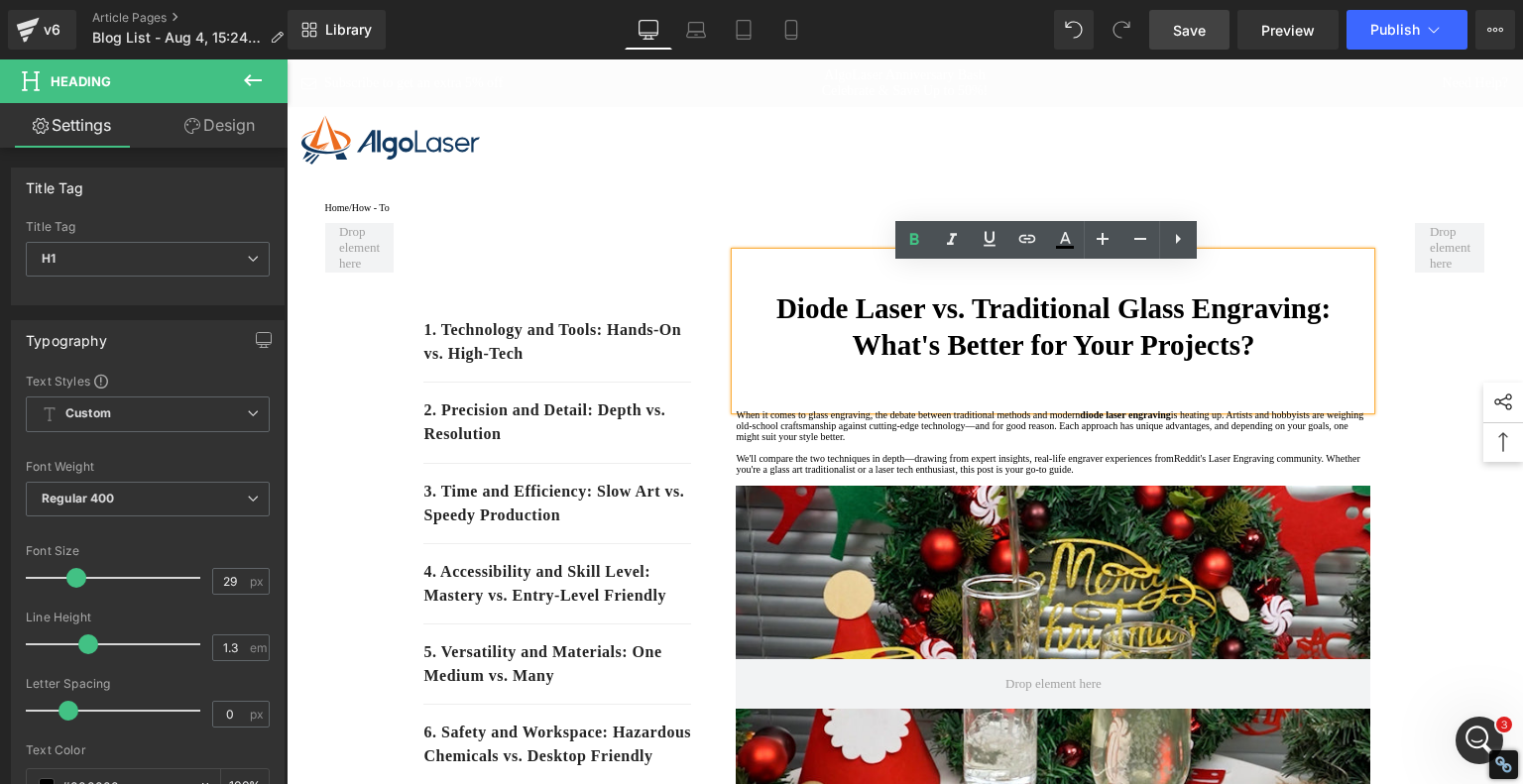 click on "1. Technology and Tools: Hands-On vs. High-Tech Text Block         2. Precision and Detail: Depth vs. Resolution Text Block         3. Time and Efficiency: Slow Art vs. Speedy Production Text Block         4. Accessibility and Skill Level: Mastery vs. Entry-Level Friendly Text Block         5. Versatility and Materials: One Medium vs. Many Text Block         6. Safety and Workspace: Hazardous Chemicals vs. Desktop Friendly Text Block         7 .  Summary Table: Diode Laser vs. Traditional Engraving Text Block         8 .  Final Thoughts: Which One is Right for You? Text Block         Row   80px       Diode Laser vs. Traditional Glass Engraving: What's Better for Your Projects? Heading         When it comes to glass engraving, the debate between traditional methods and modern  diode laser engraving We'll compare the two techniques in depth—drawing from expert insights, real-life engraver experiences from  Reddit's Laser Engraving community Text Block
Video Bg" at bounding box center [905, 2615] 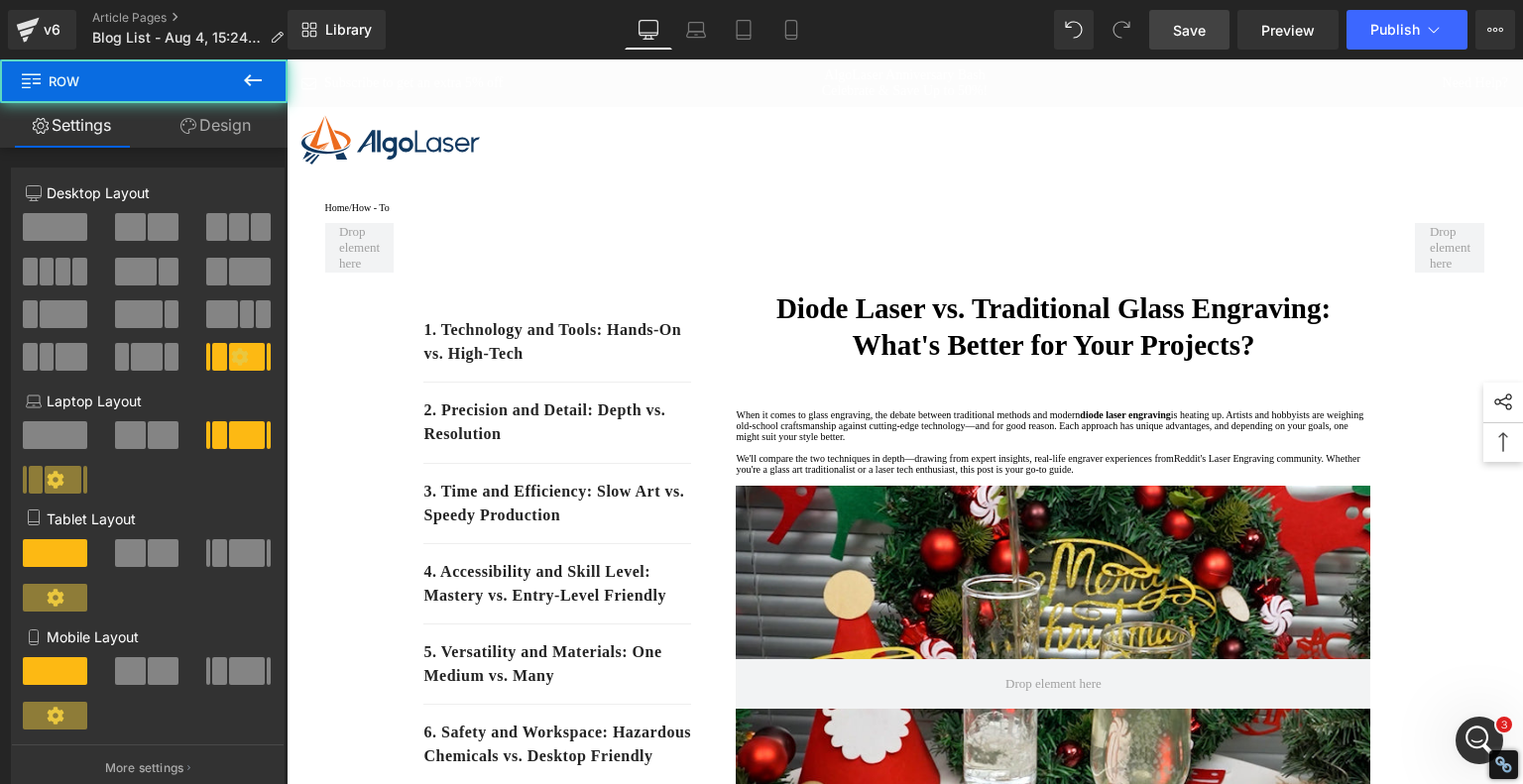 scroll, scrollTop: 694, scrollLeft: 0, axis: vertical 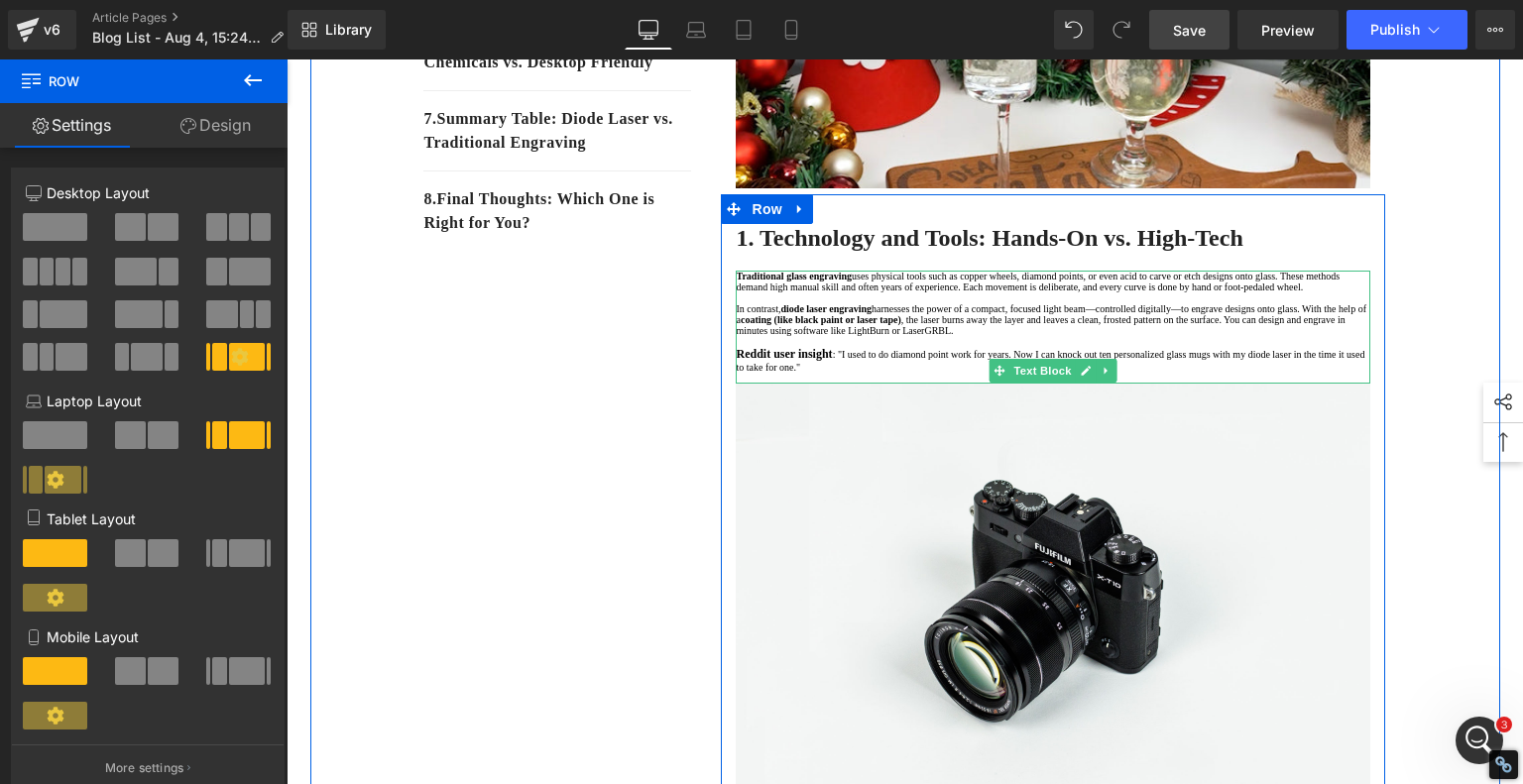 click on "uses physical tools such as copper wheels, diamond points, or even acid to carve or etch designs onto glass. These methods demand high manual skill and often years of experience. Each movement is deliberate, and every curve is done by hand or foot-pedaled wheel." at bounding box center (1037, 281) 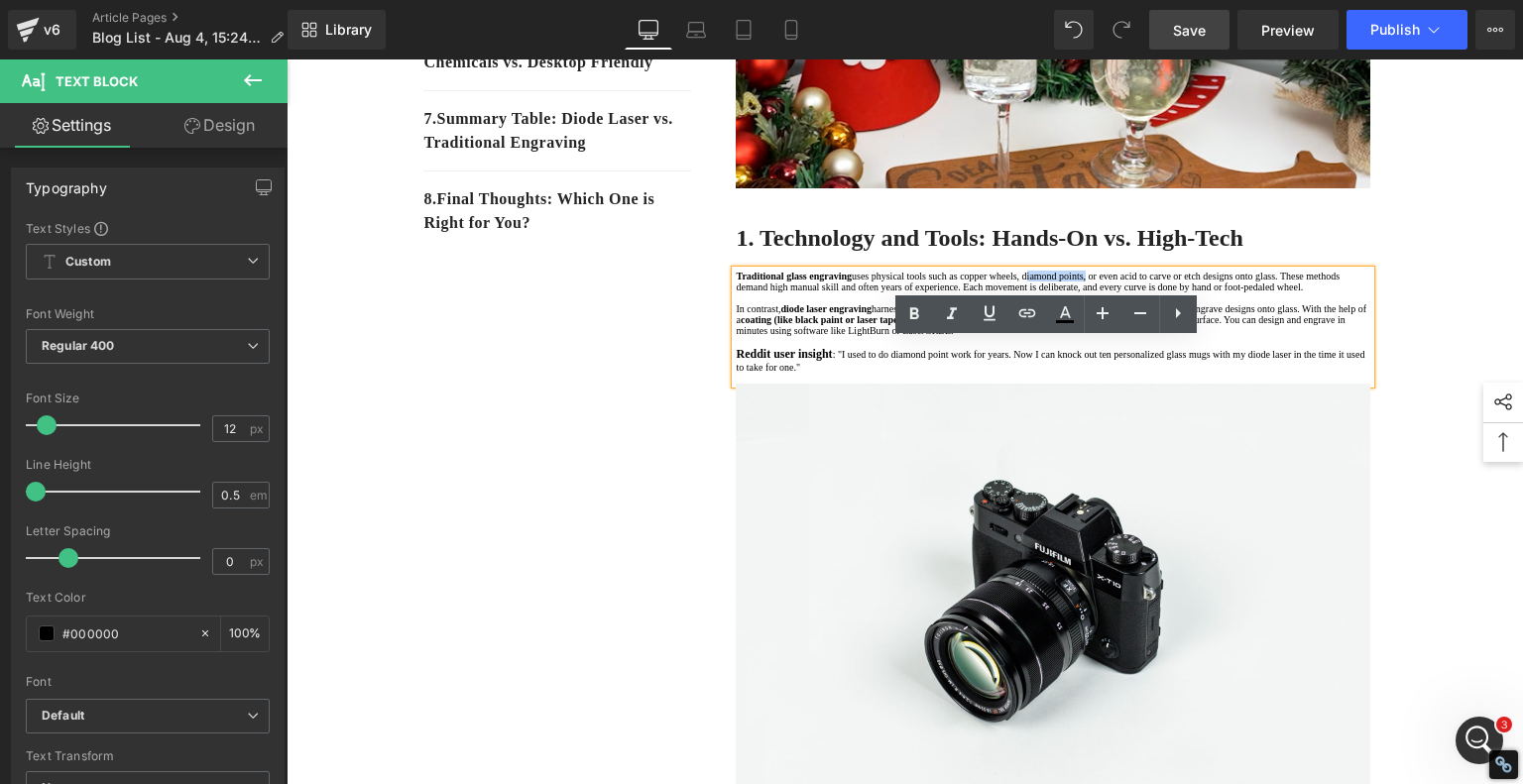 drag, startPoint x: 1127, startPoint y: 346, endPoint x: 1213, endPoint y: 348, distance: 86.023253 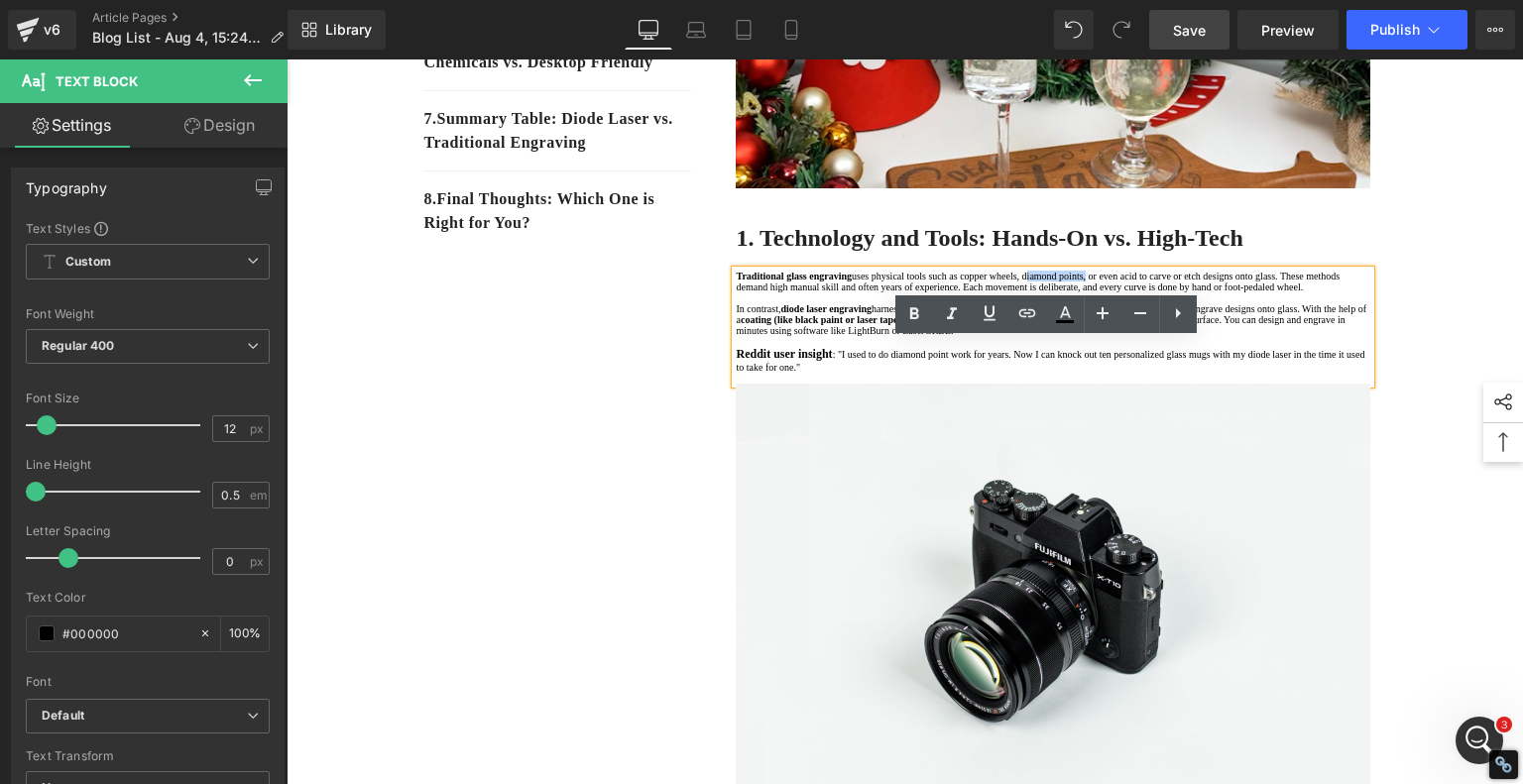 click on "uses physical tools such as copper wheels, diamond points, or even acid to carve or etch designs onto glass. These methods demand high manual skill and often years of experience. Each movement is deliberate, and every curve is done by hand or foot-pedaled wheel." at bounding box center [1037, 281] 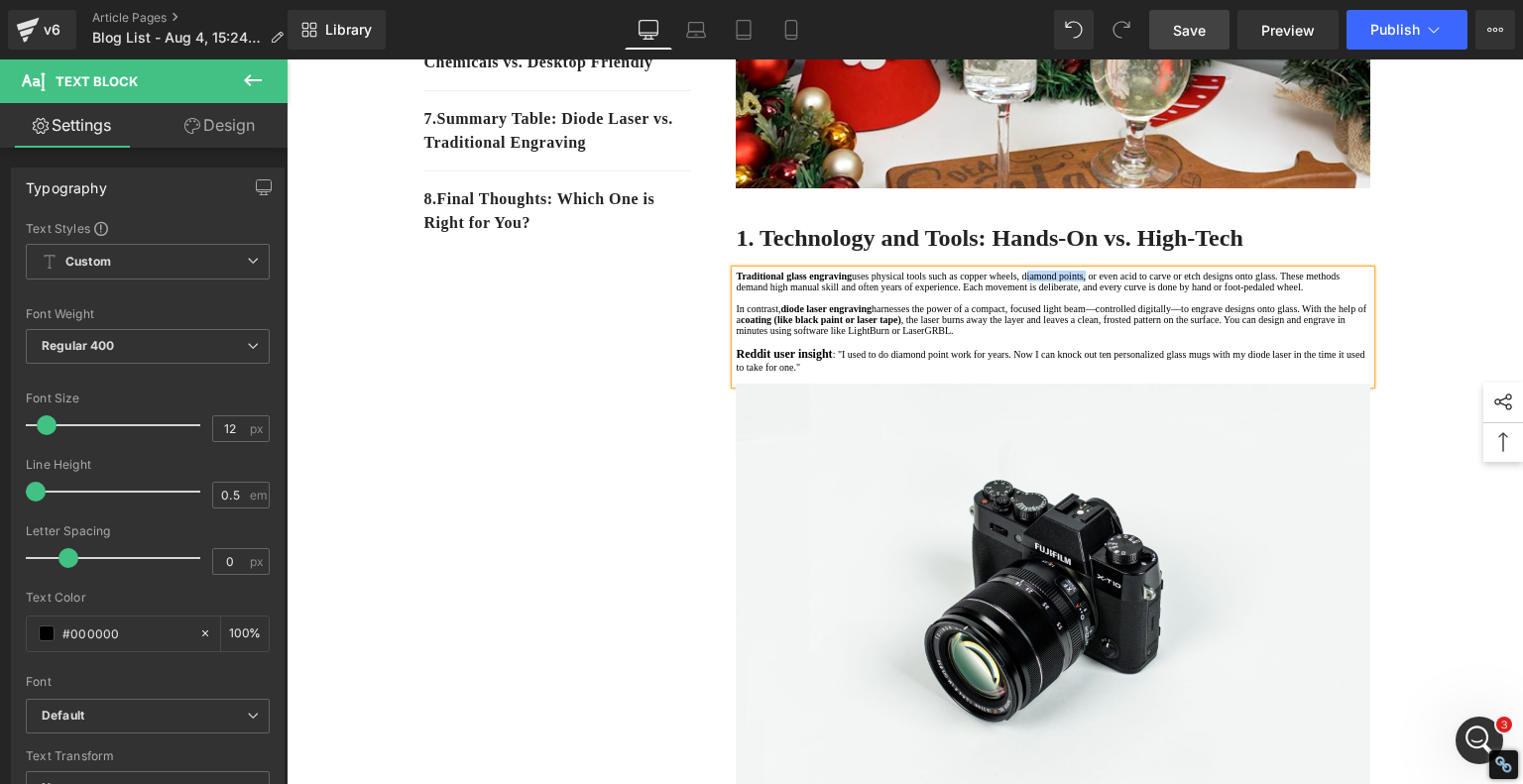 click on "1. Technology and Tools: Hands-On vs. High-Tech Text Block         2. Precision and Detail: Depth vs. Resolution Text Block         3. Time and Efficiency: Slow Art vs. Speedy Production Text Block         4. Accessibility and Skill Level: Mastery vs. Entry-Level Friendly Text Block         5. Versatility and Materials: One Medium vs. Many Text Block         6. Safety and Workspace: Hazardous Chemicals vs. Desktop Friendly Text Block         7 .  Summary Table: Diode Laser vs. Traditional Engraving Text Block         8 .  Final Thoughts: Which One is Right for You? Text Block         Row   80px       Diode Laser vs. Traditional Glass Engraving: What's Better for Your Projects? Heading         When it comes to glass engraving, the debate between traditional methods and modern  diode laser engraving We'll compare the two techniques in depth—drawing from expert insights, real-life engraver experiences from  Reddit's Laser Engraving community Text Block
Video Bg" at bounding box center [905, 1921] 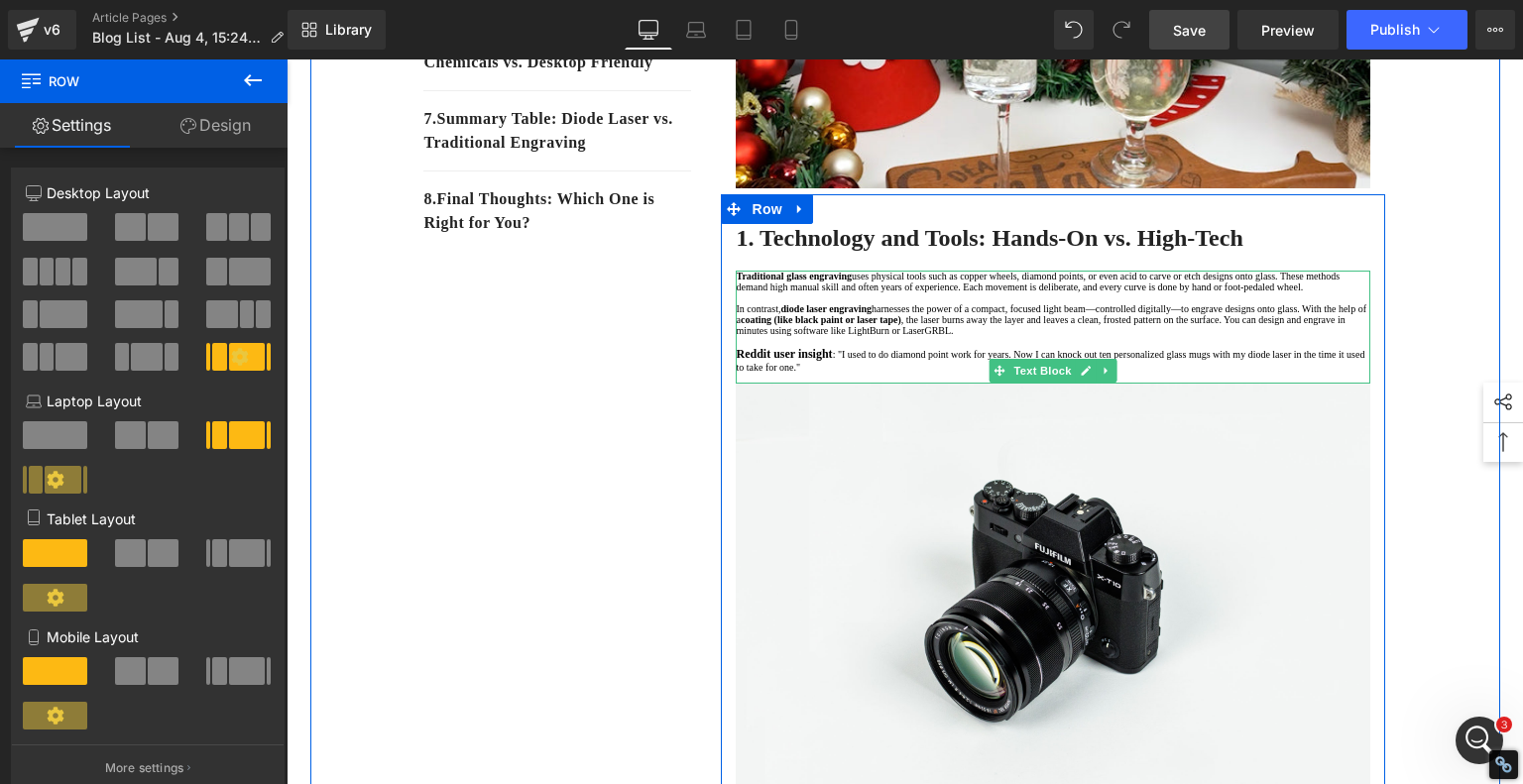 click on "Traditional glass engraving" at bounding box center (793, 276) 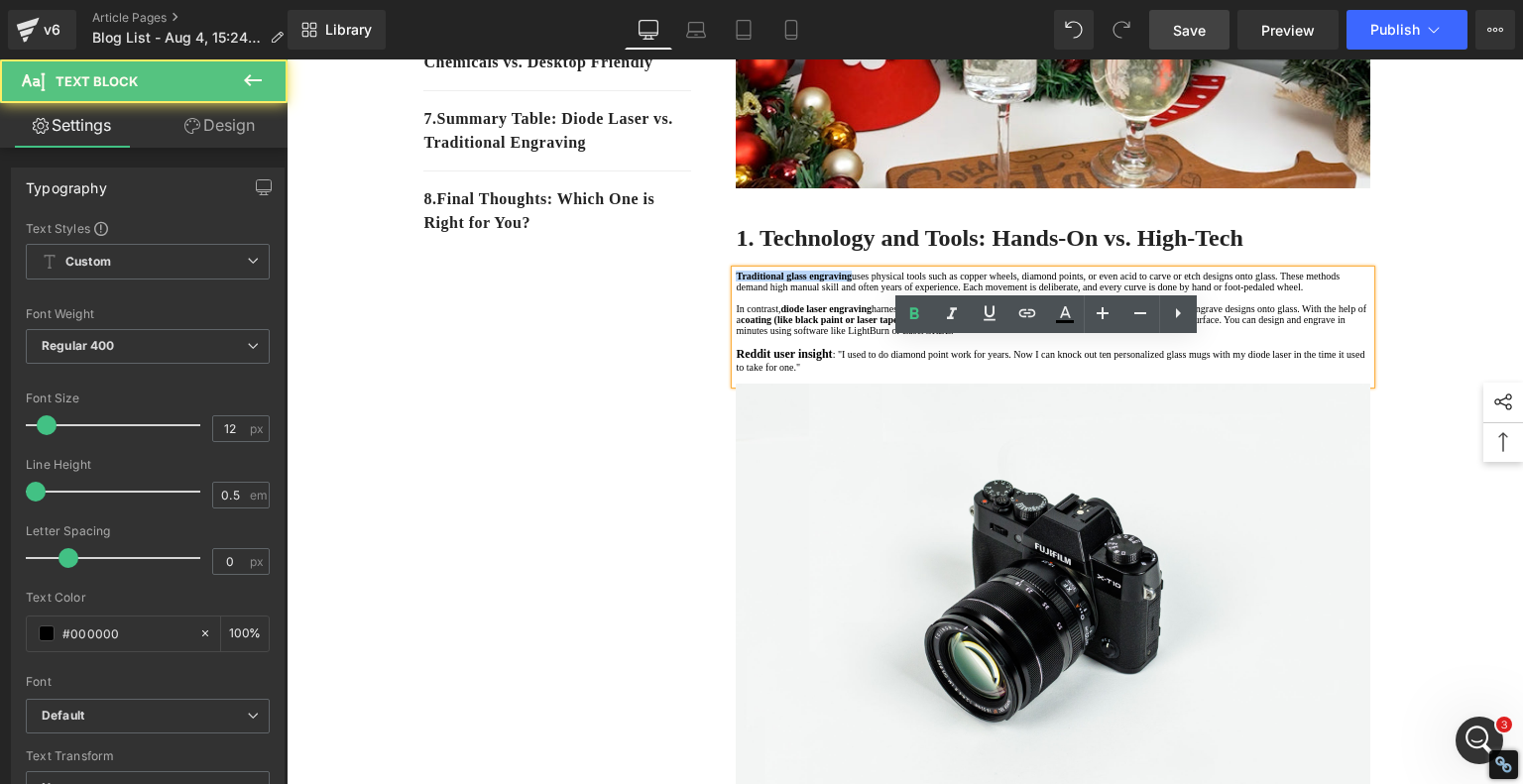 drag, startPoint x: 886, startPoint y: 351, endPoint x: 697, endPoint y: 347, distance: 189.04232 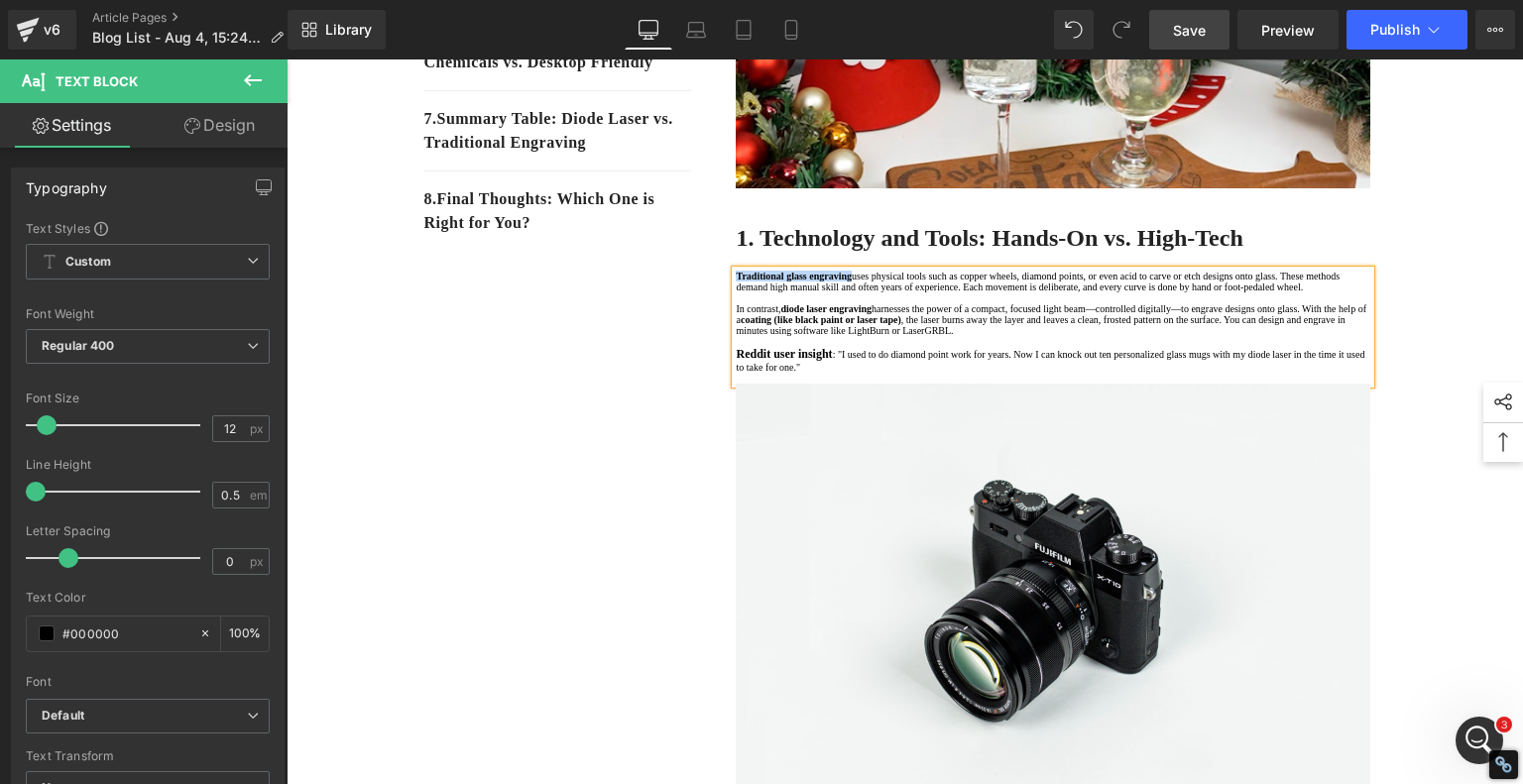 click on "1. Technology and Tools: Hands-On vs. High-Tech Text Block         2. Precision and Detail: Depth vs. Resolution Text Block         3. Time and Efficiency: Slow Art vs. Speedy Production Text Block         4. Accessibility and Skill Level: Mastery vs. Entry-Level Friendly Text Block         5. Versatility and Materials: One Medium vs. Many Text Block         6. Safety and Workspace: Hazardous Chemicals vs. Desktop Friendly Text Block         7 .  Summary Table: Diode Laser vs. Traditional Engraving Text Block         8 .  Final Thoughts: Which One is Right for You? Text Block         Row   80px       Diode Laser vs. Traditional Glass Engraving: What's Better for Your Projects? Heading         When it comes to glass engraving, the debate between traditional methods and modern  diode laser engraving We'll compare the two techniques in depth—drawing from expert insights, real-life engraver experiences from  Reddit's Laser Engraving community Text Block
Video Bg" at bounding box center [905, 1921] 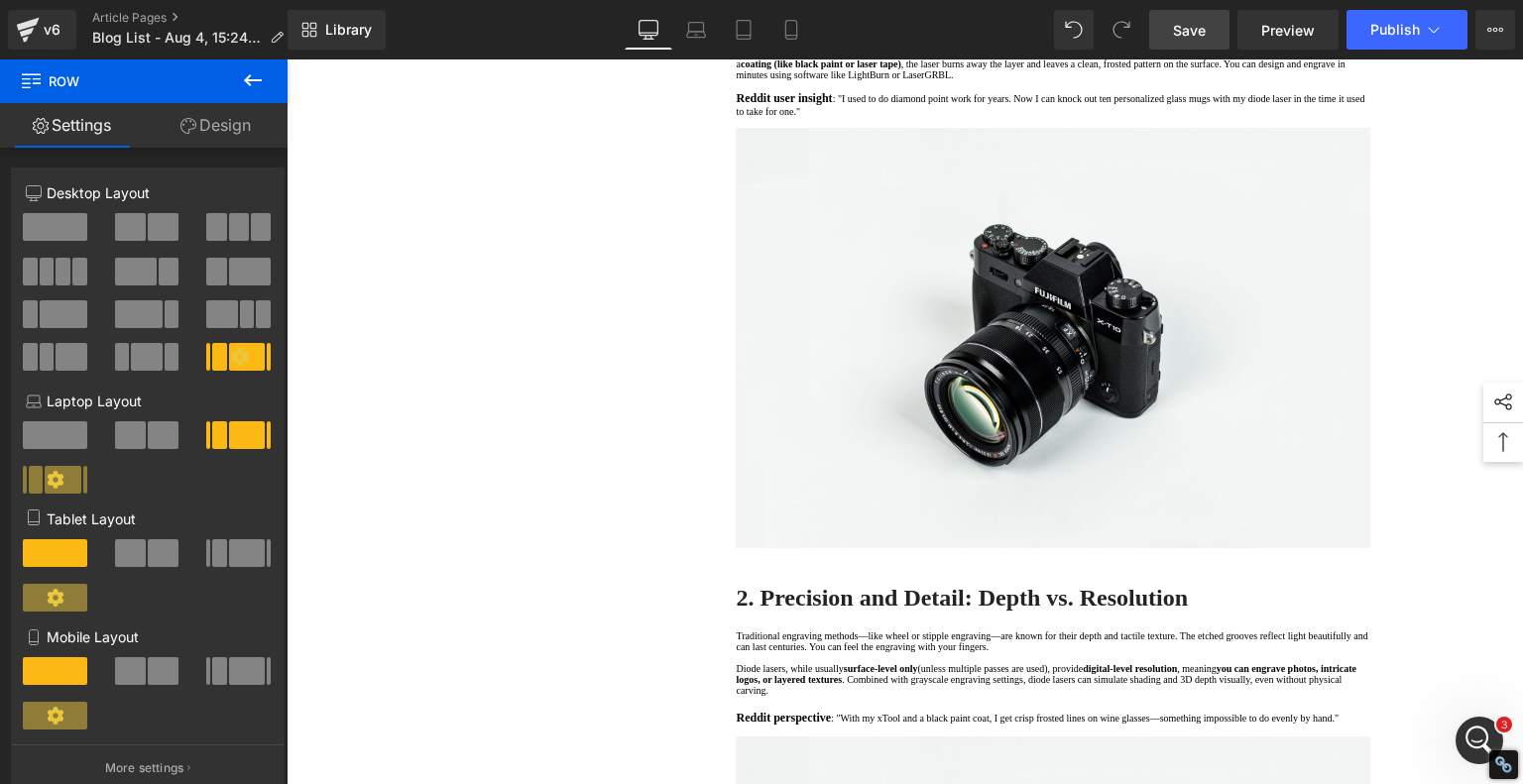 scroll, scrollTop: 892, scrollLeft: 0, axis: vertical 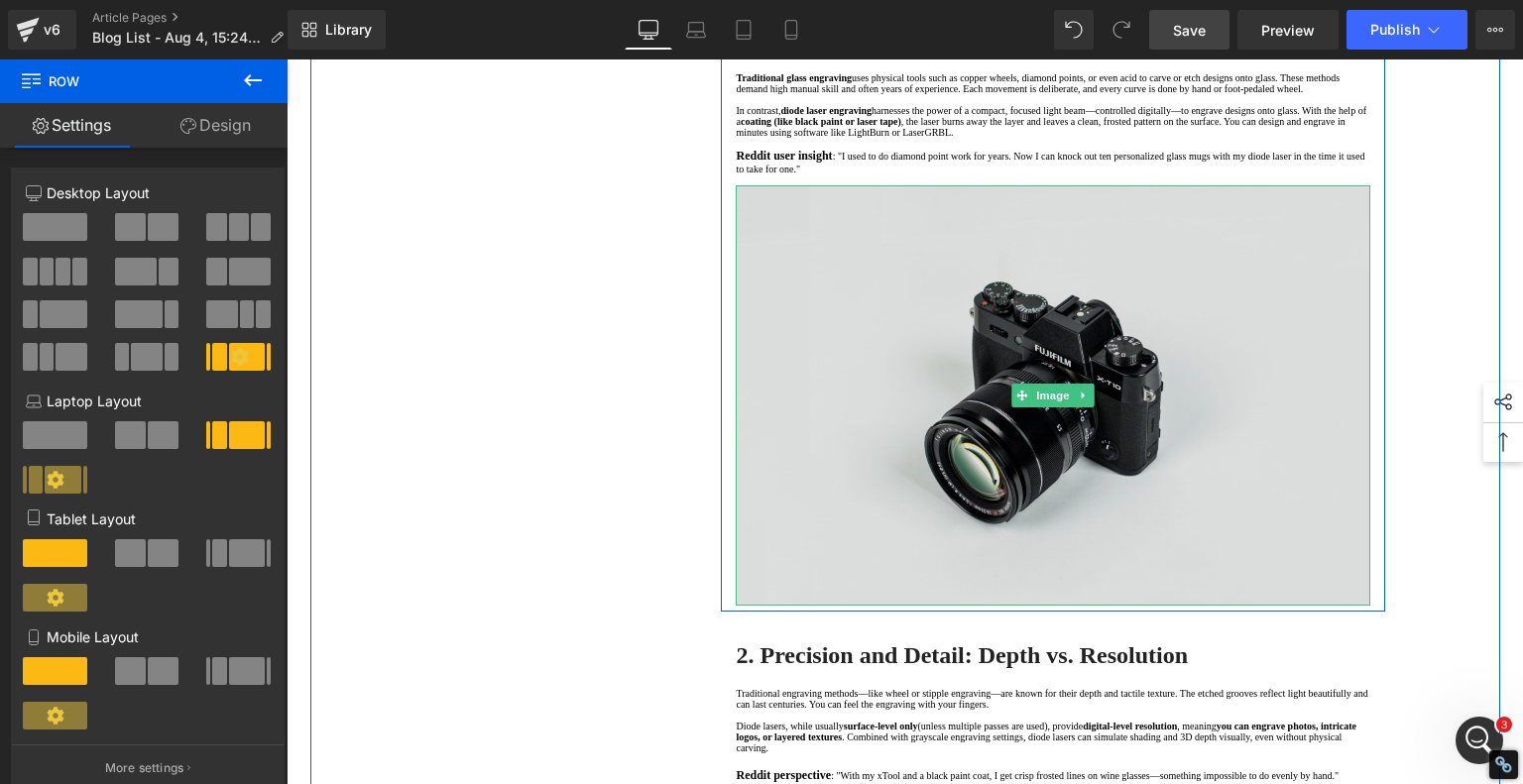 click at bounding box center (1053, 395) 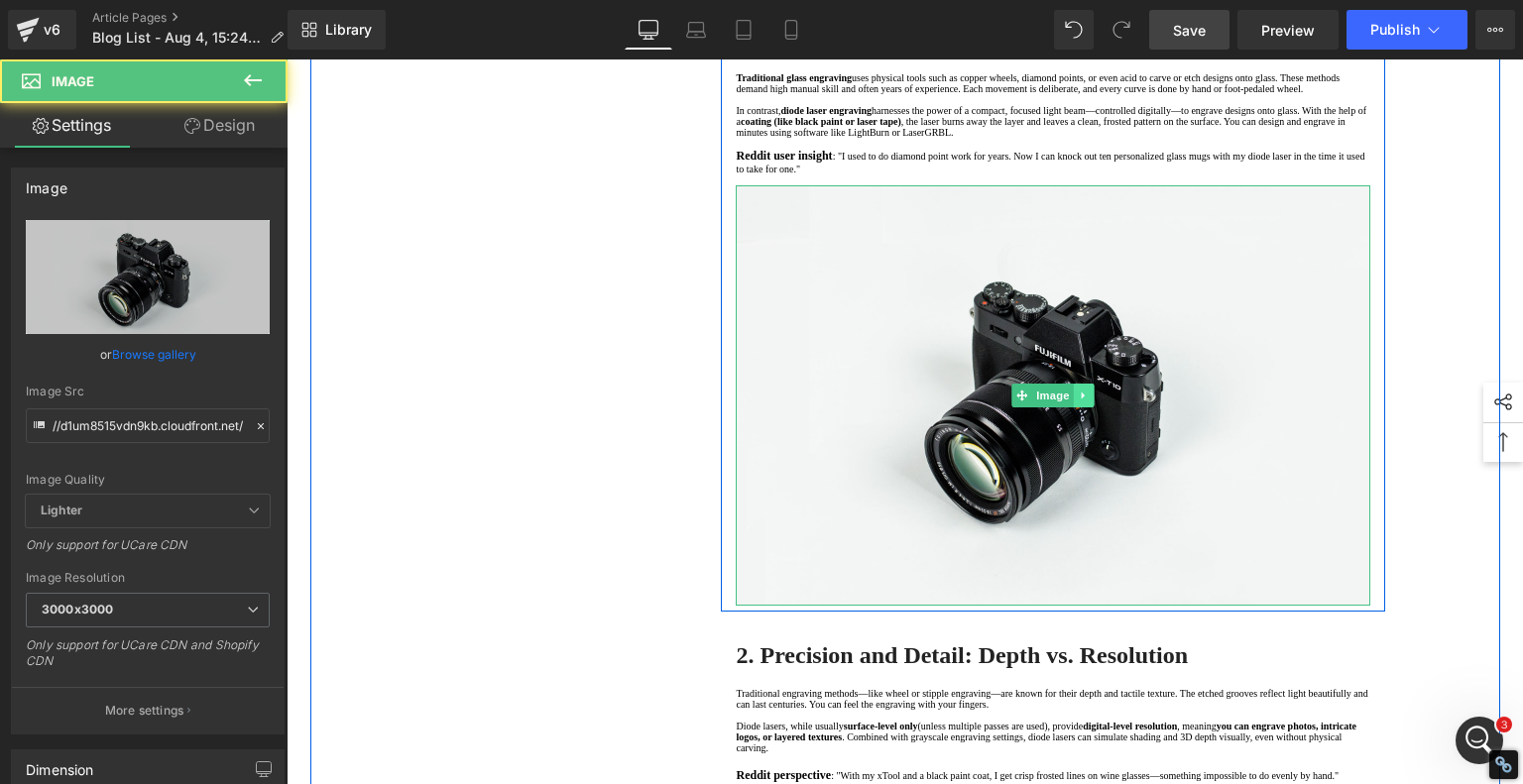 click 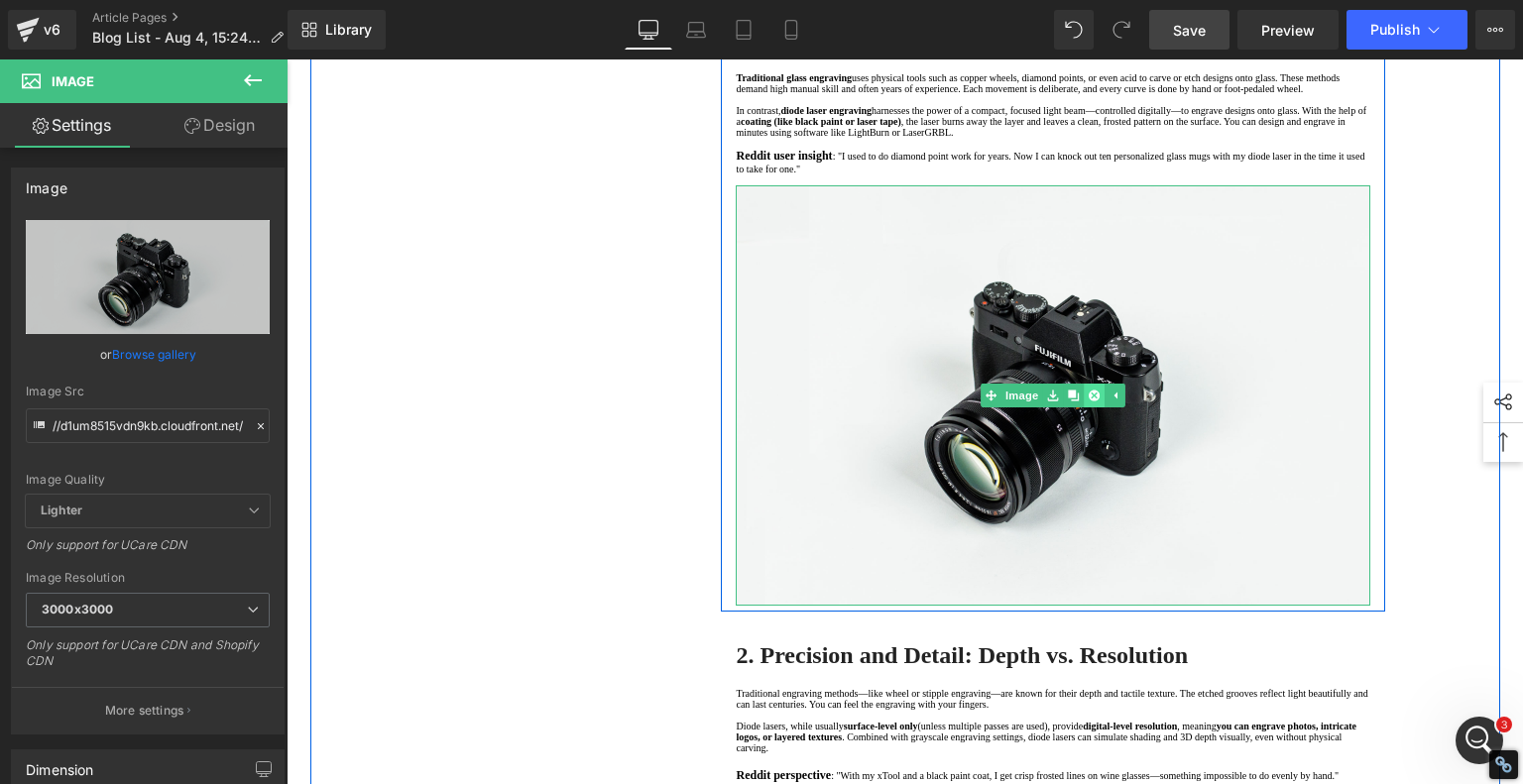 click 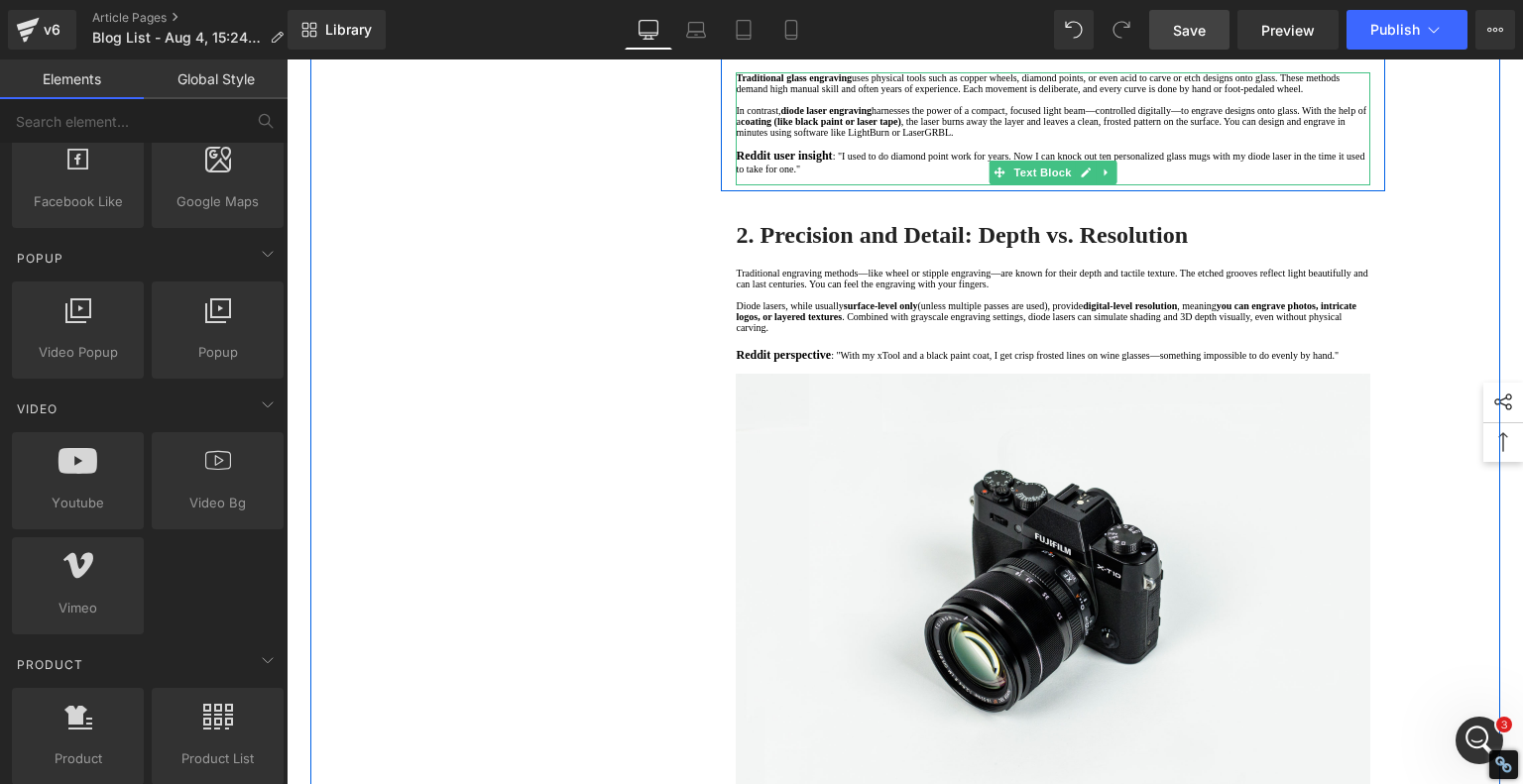 click at bounding box center (1053, 179) 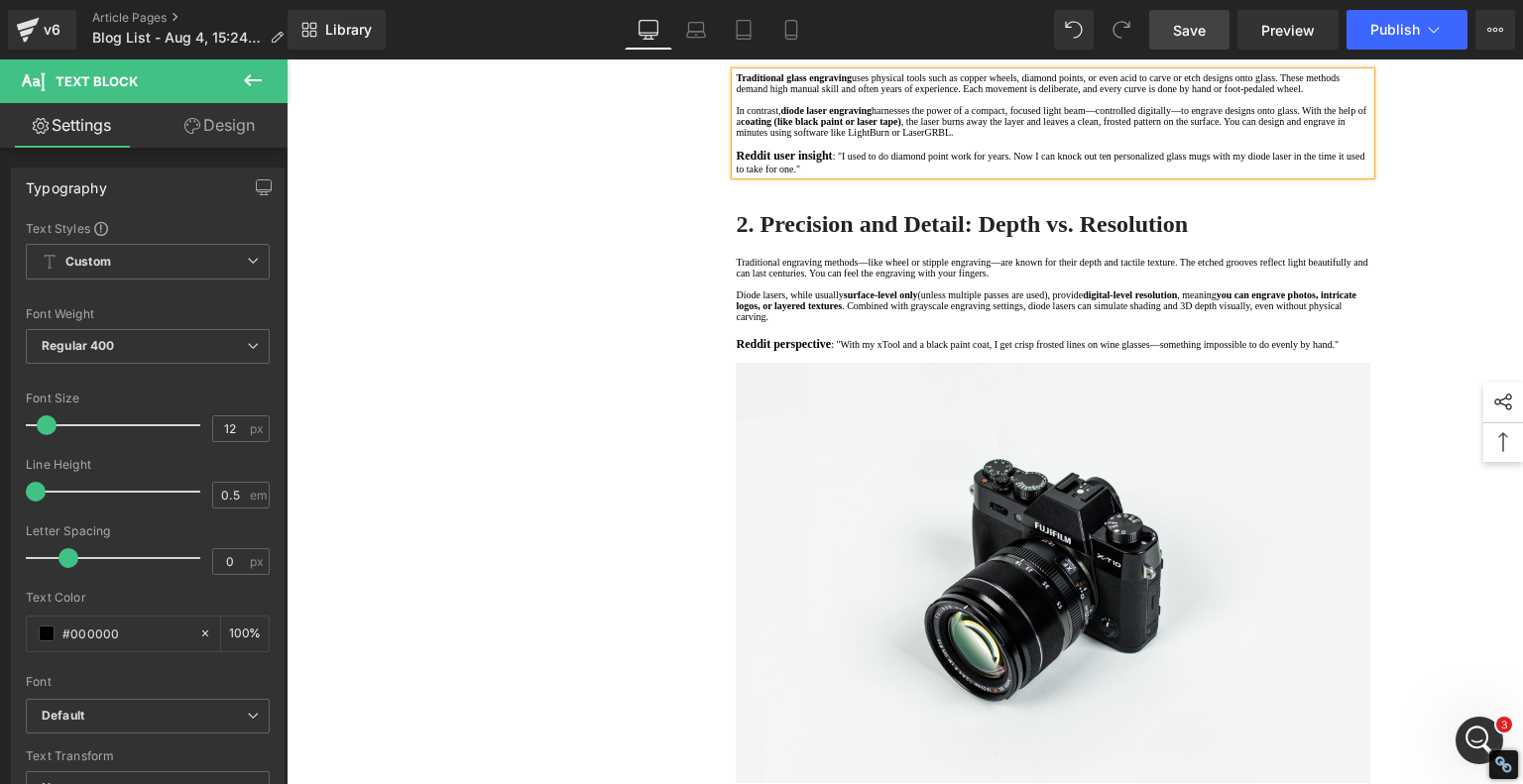 click on "1. Technology and Tools: Hands-On vs. High-Tech Text Block         2. Precision and Detail: Depth vs. Resolution Text Block         3. Time and Efficiency: Slow Art vs. Speedy Production Text Block         4. Accessibility and Skill Level: Mastery vs. Entry-Level Friendly Text Block         5. Versatility and Materials: One Medium vs. Many Text Block         6. Safety and Workspace: Hazardous Chemicals vs. Desktop Friendly Text Block         7 .  Summary Table: Diode Laser vs. Traditional Engraving Text Block         8 .  Final Thoughts: Which One is Right for You? Text Block         Row   80px       Diode Laser vs. Traditional Glass Engraving: What's Better for Your Projects? Heading         When it comes to glass engraving, the debate between traditional methods and modern  diode laser engraving We'll compare the two techniques in depth—drawing from expert insights, real-life engraver experiences from  Reddit's Laser Engraving community Text Block
Video Bg" at bounding box center (905, 1507) 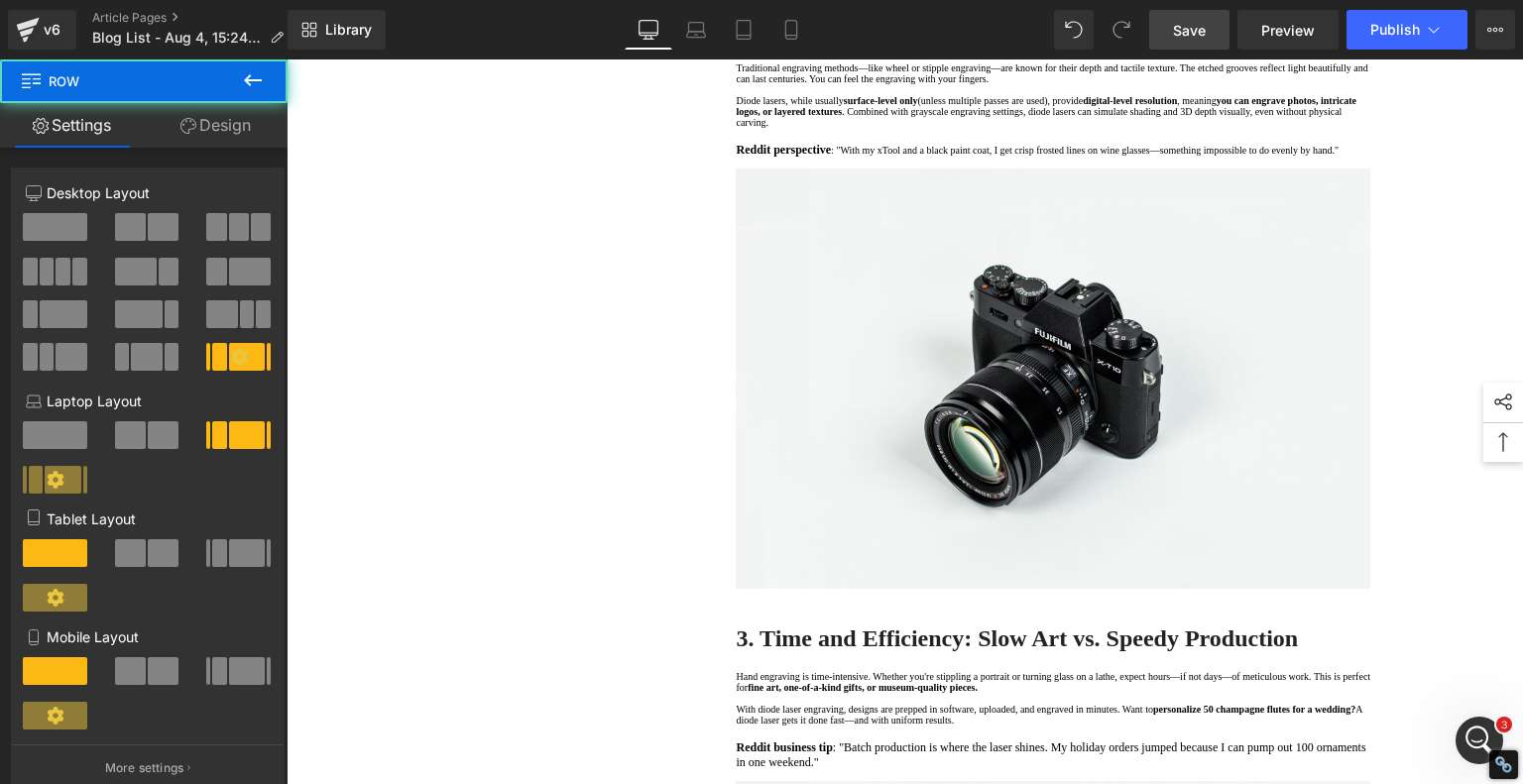 scroll, scrollTop: 1090, scrollLeft: 0, axis: vertical 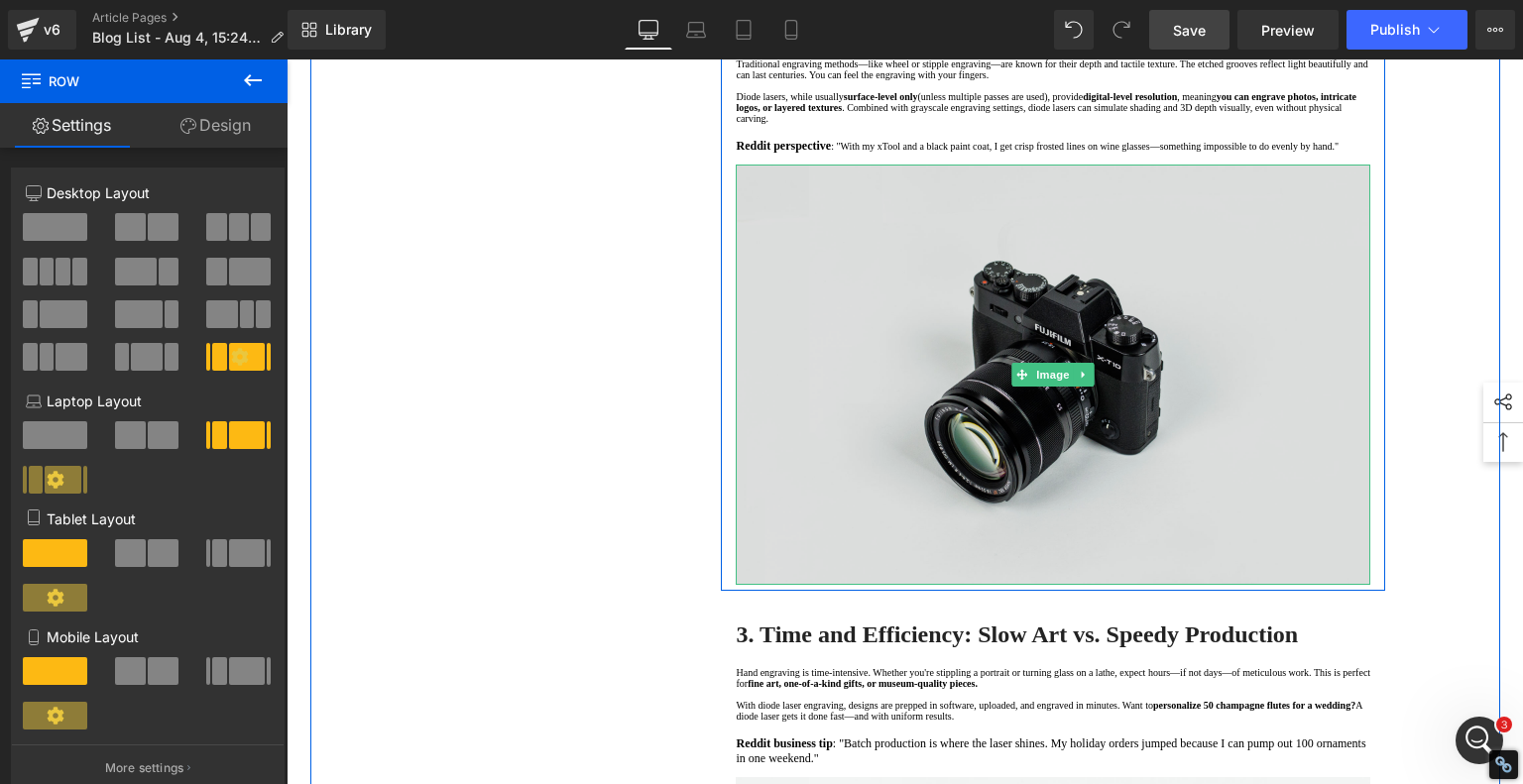 click at bounding box center [1053, 375] 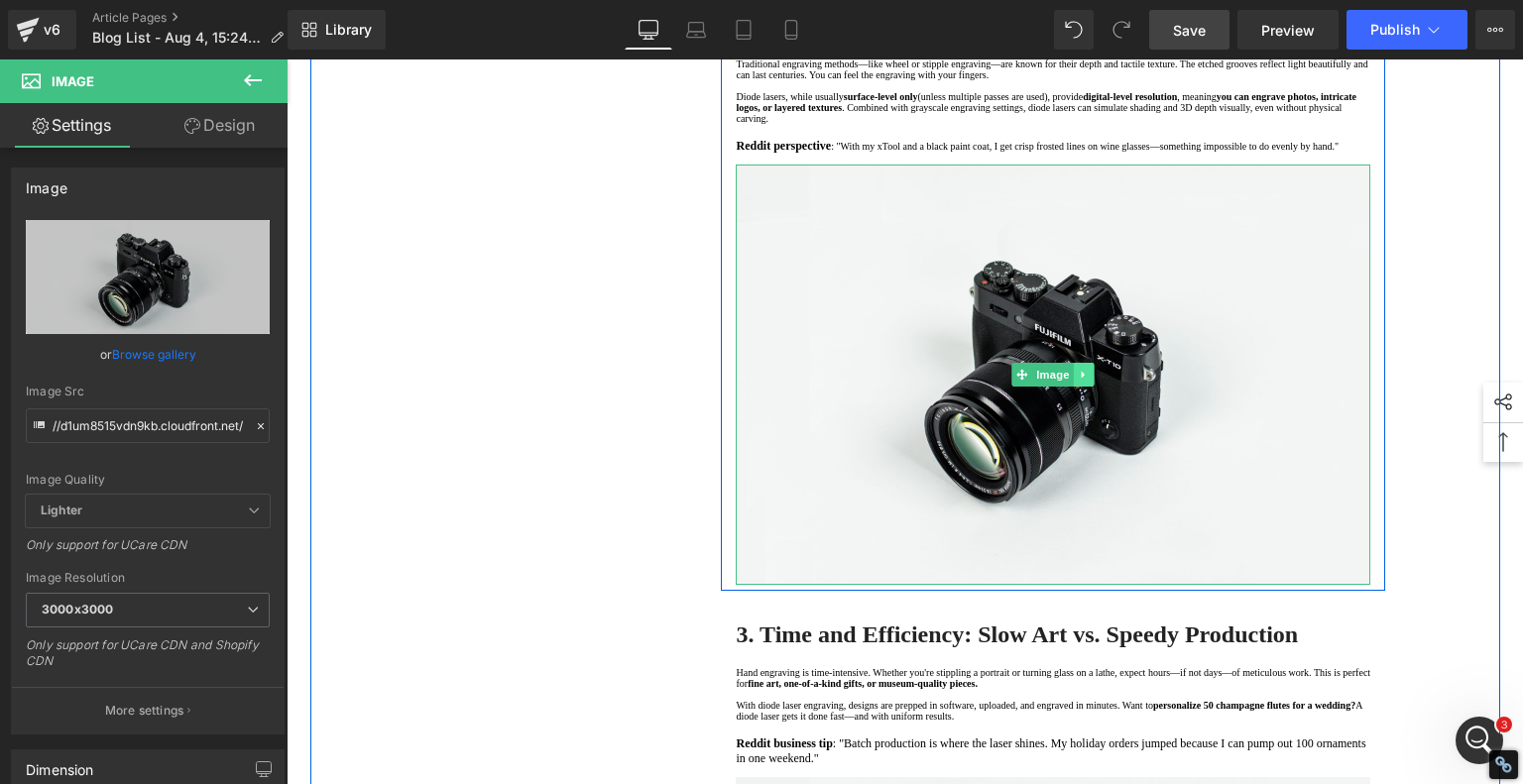 click 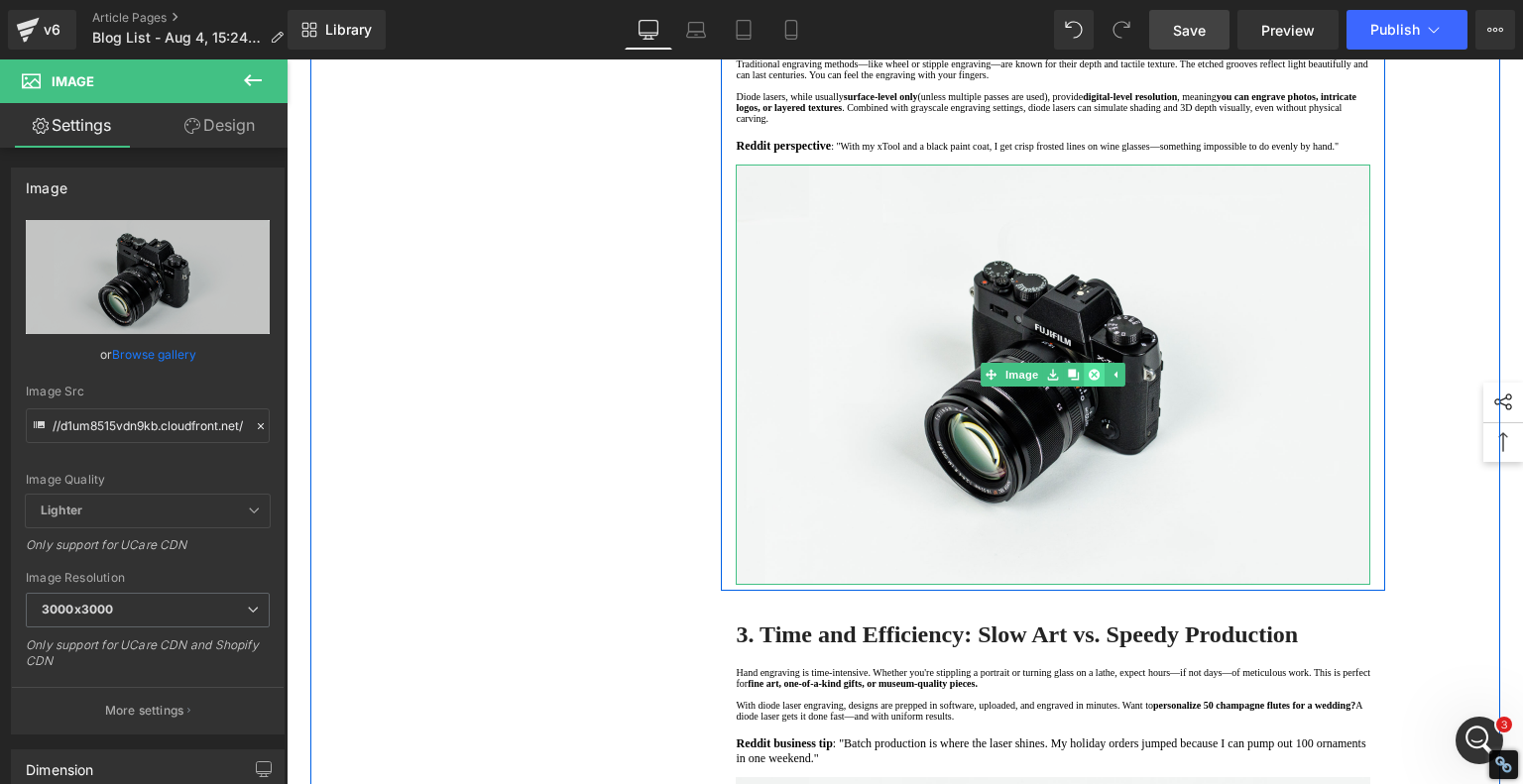 click 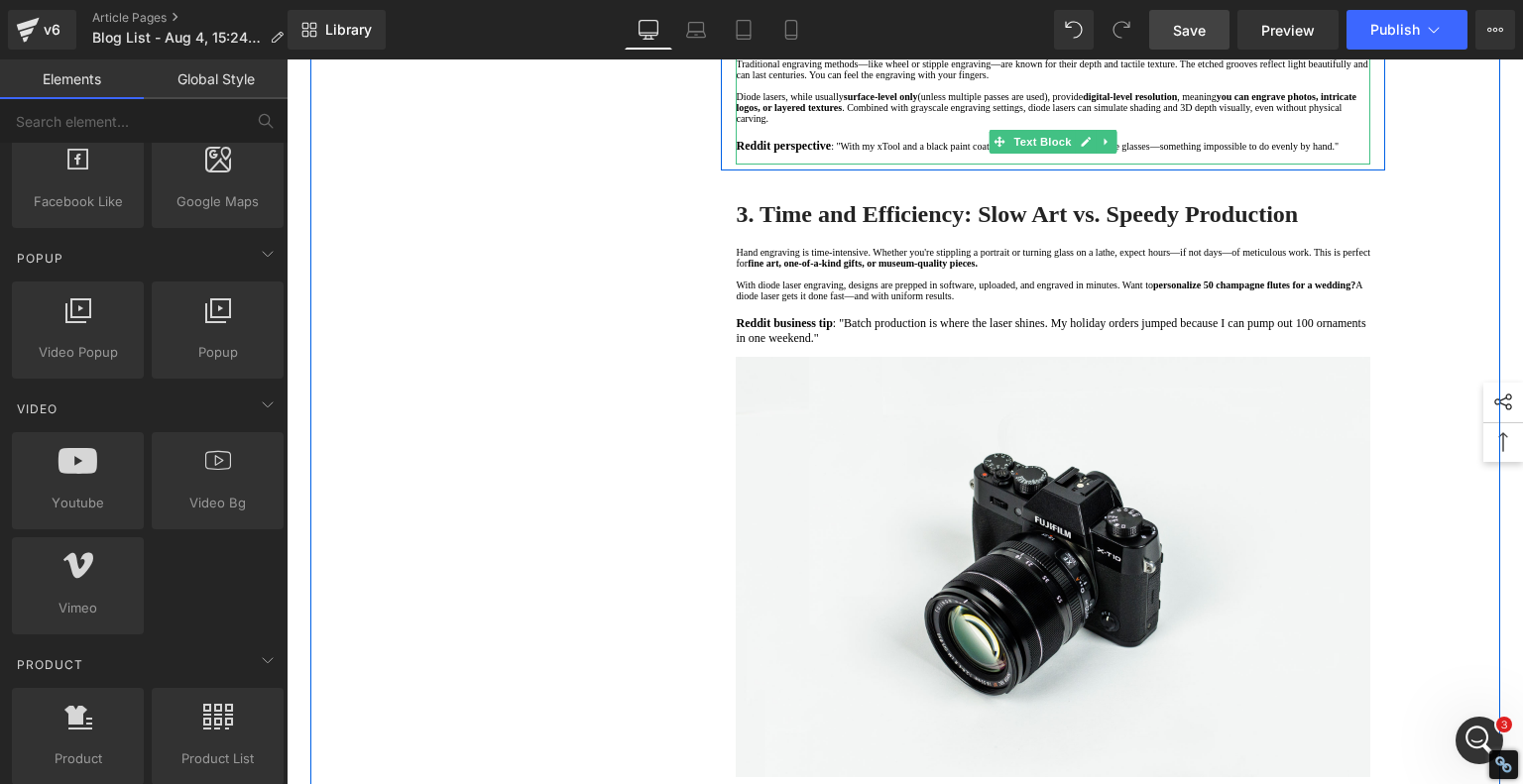 click at bounding box center [1053, 159] 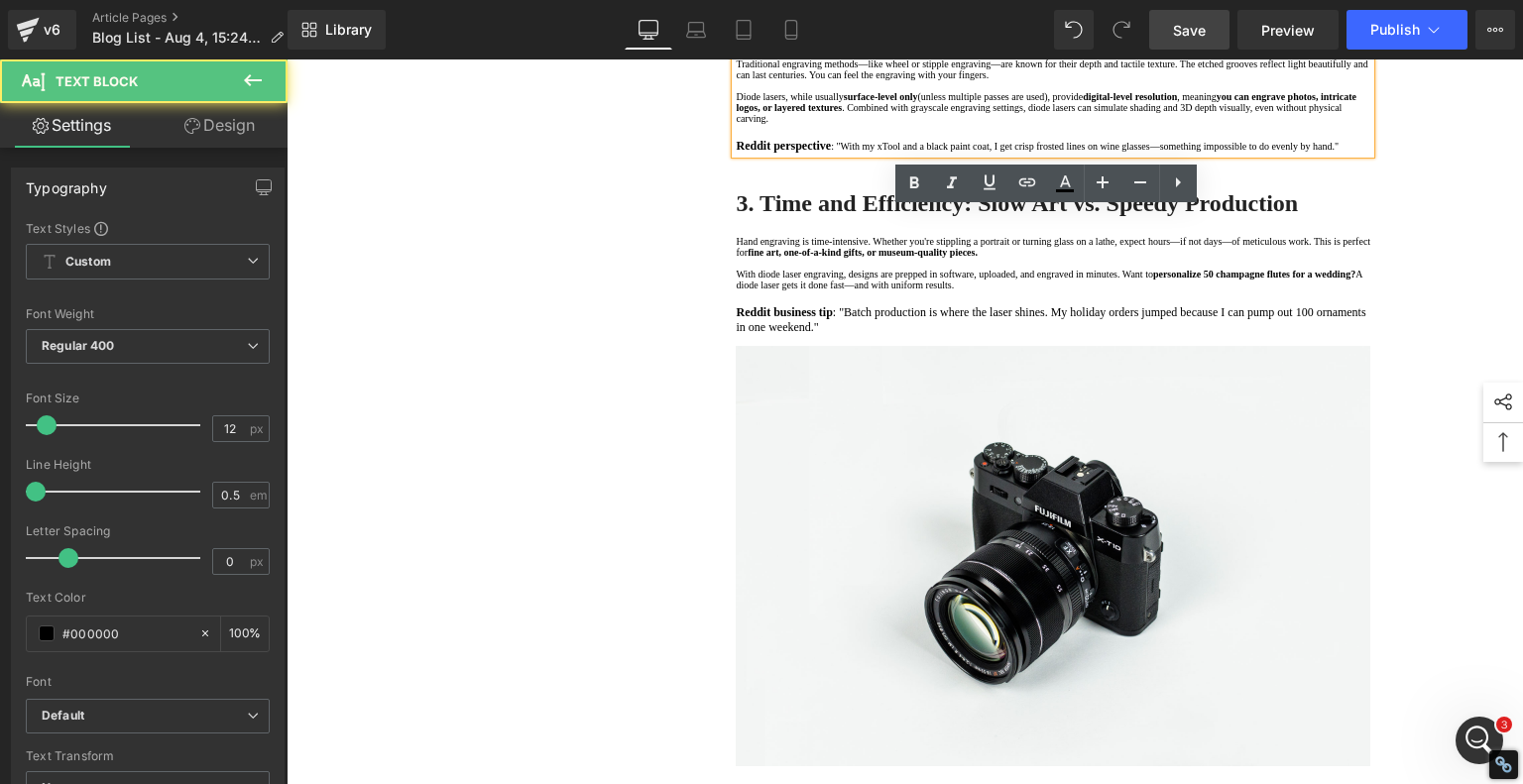 click on "1. Technology and Tools: Hands-On vs. High-Tech Text Block         2. Precision and Detail: Depth vs. Resolution Text Block         3. Time and Efficiency: Slow Art vs. Speedy Production Text Block         4. Accessibility and Skill Level: Mastery vs. Entry-Level Friendly Text Block         5. Versatility and Materials: One Medium vs. Many Text Block         6. Safety and Workspace: Hazardous Chemicals vs. Desktop Friendly Text Block         7 .  Summary Table: Diode Laser vs. Traditional Engraving Text Block         8 .  Final Thoughts: Which One is Right for You? Text Block         Row   80px       Diode Laser vs. Traditional Glass Engraving: What's Better for Your Projects? Heading         When it comes to glass engraving, the debate between traditional methods and modern  diode laser engraving We'll compare the two techniques in depth—drawing from expert insights, real-life engraver experiences from  Reddit's Laser Engraving community Text Block
Video Bg" at bounding box center (905, 1093) 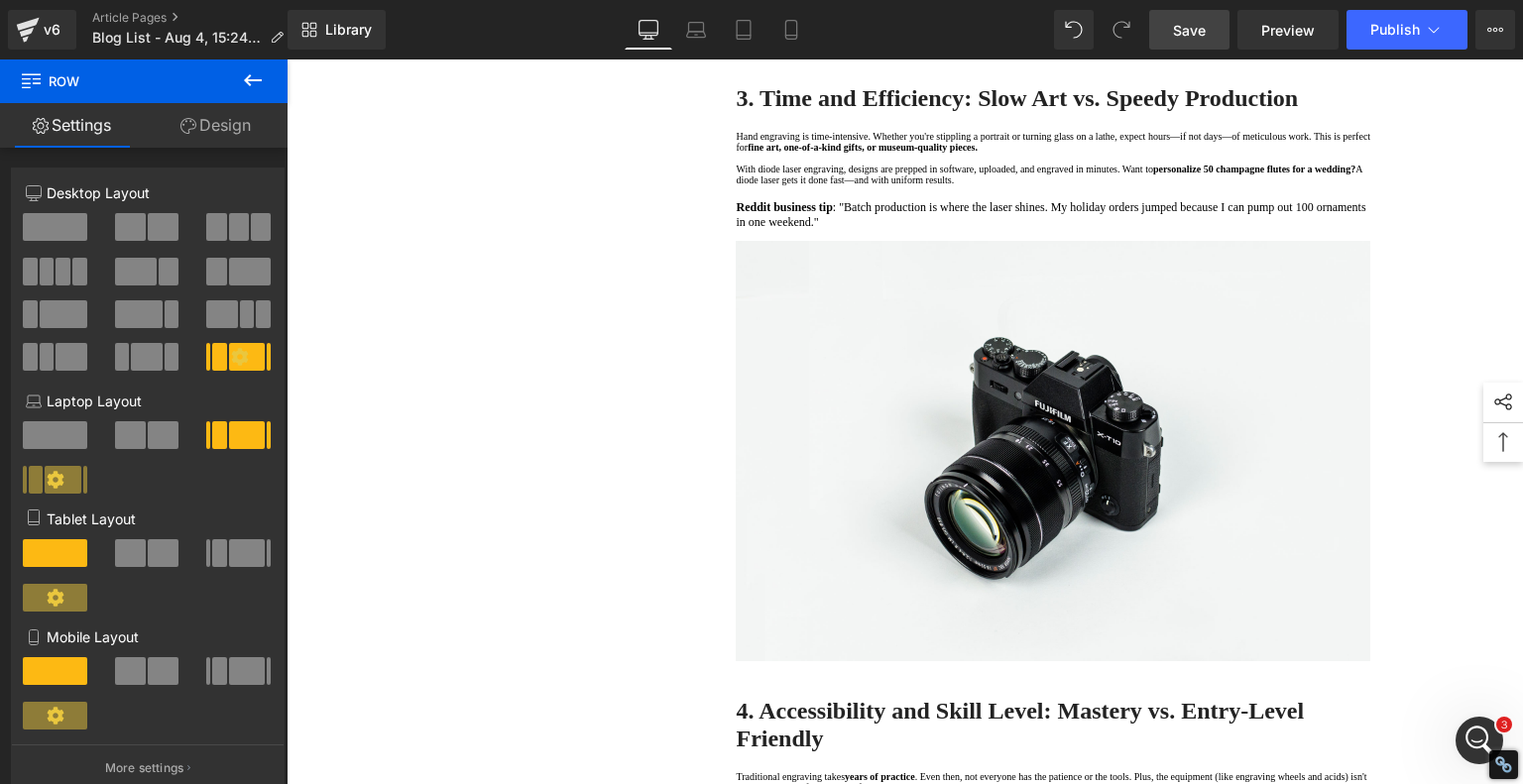 scroll, scrollTop: 1388, scrollLeft: 0, axis: vertical 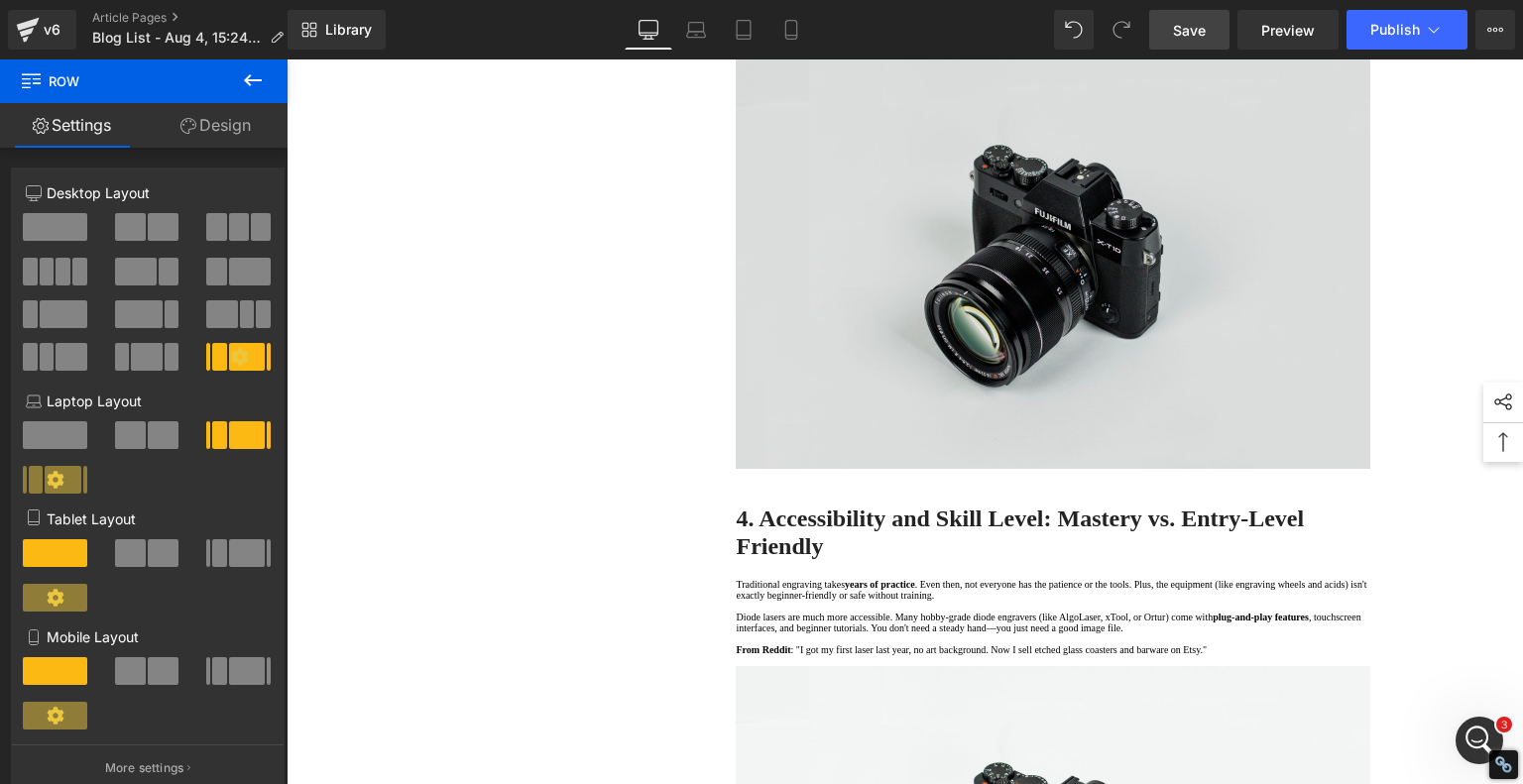 click at bounding box center (1053, 259) 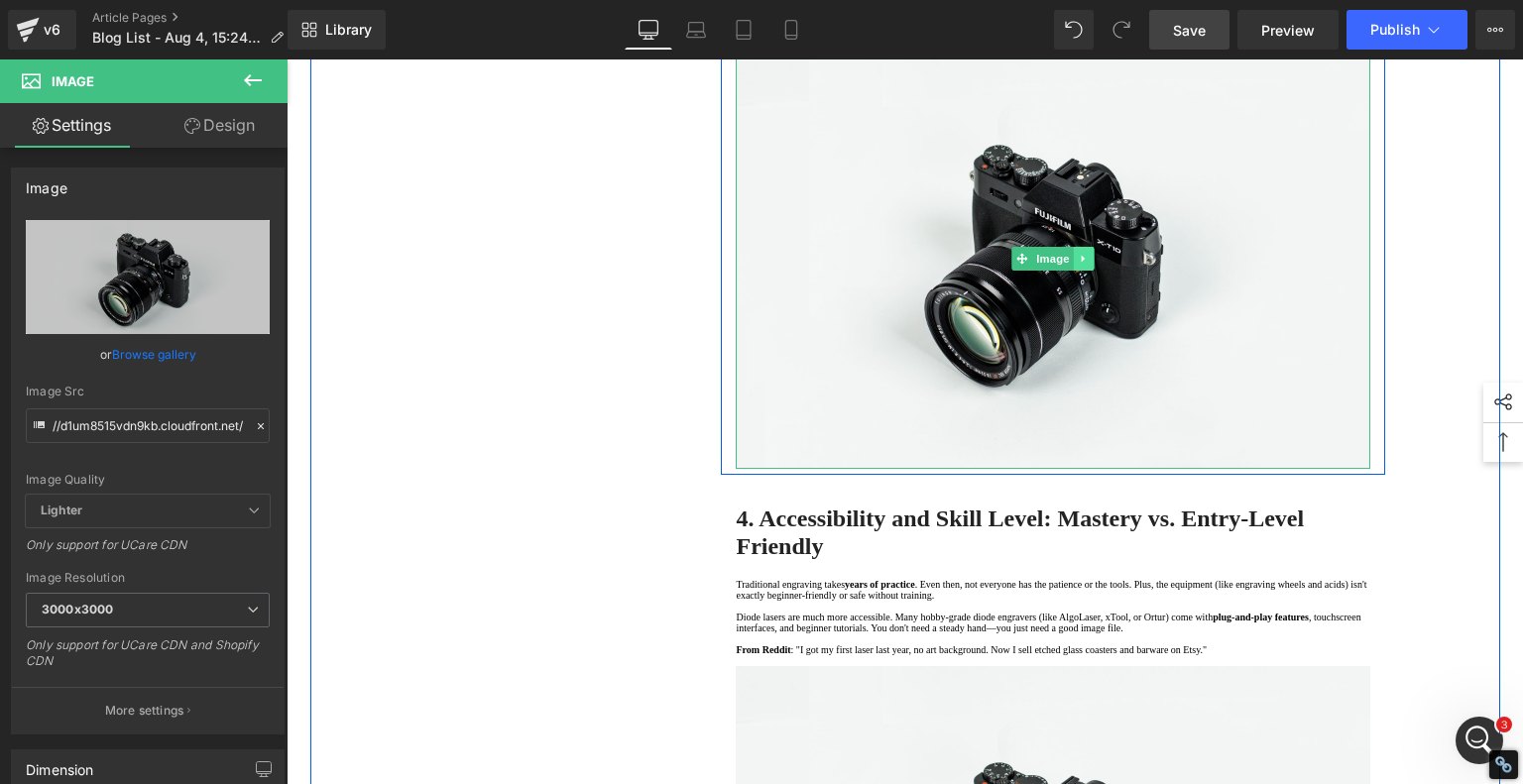 click 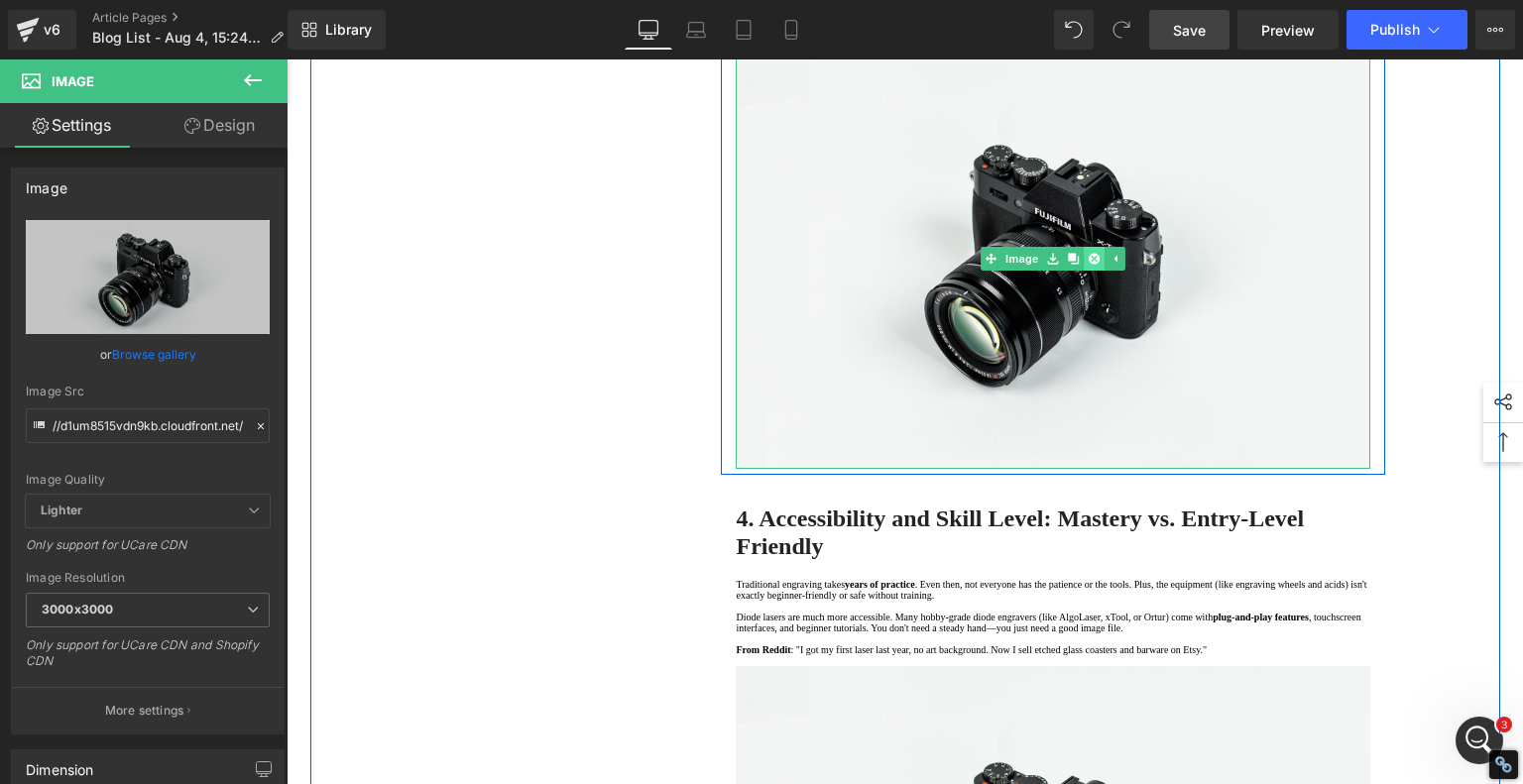 click 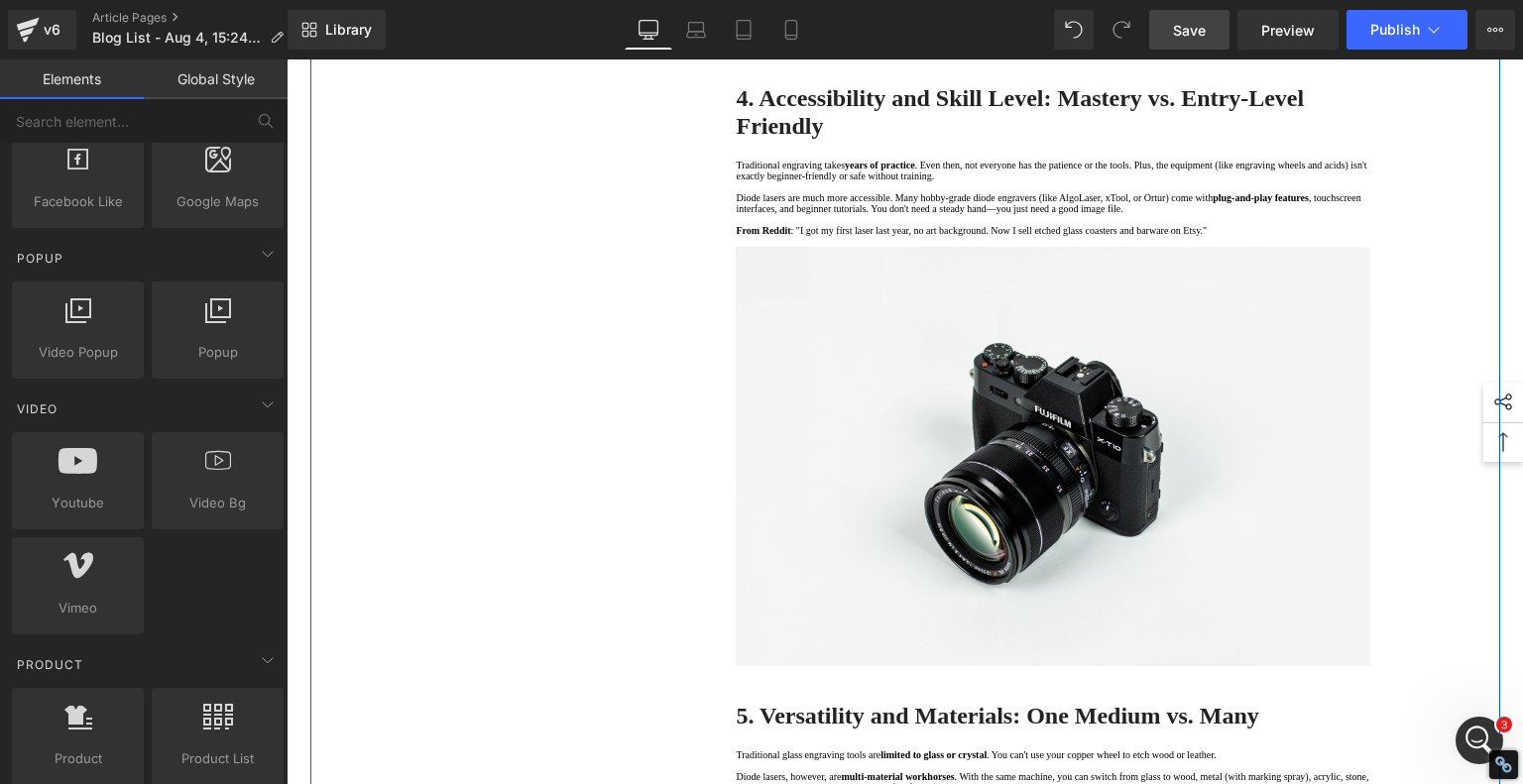 click at bounding box center (1053, 43) 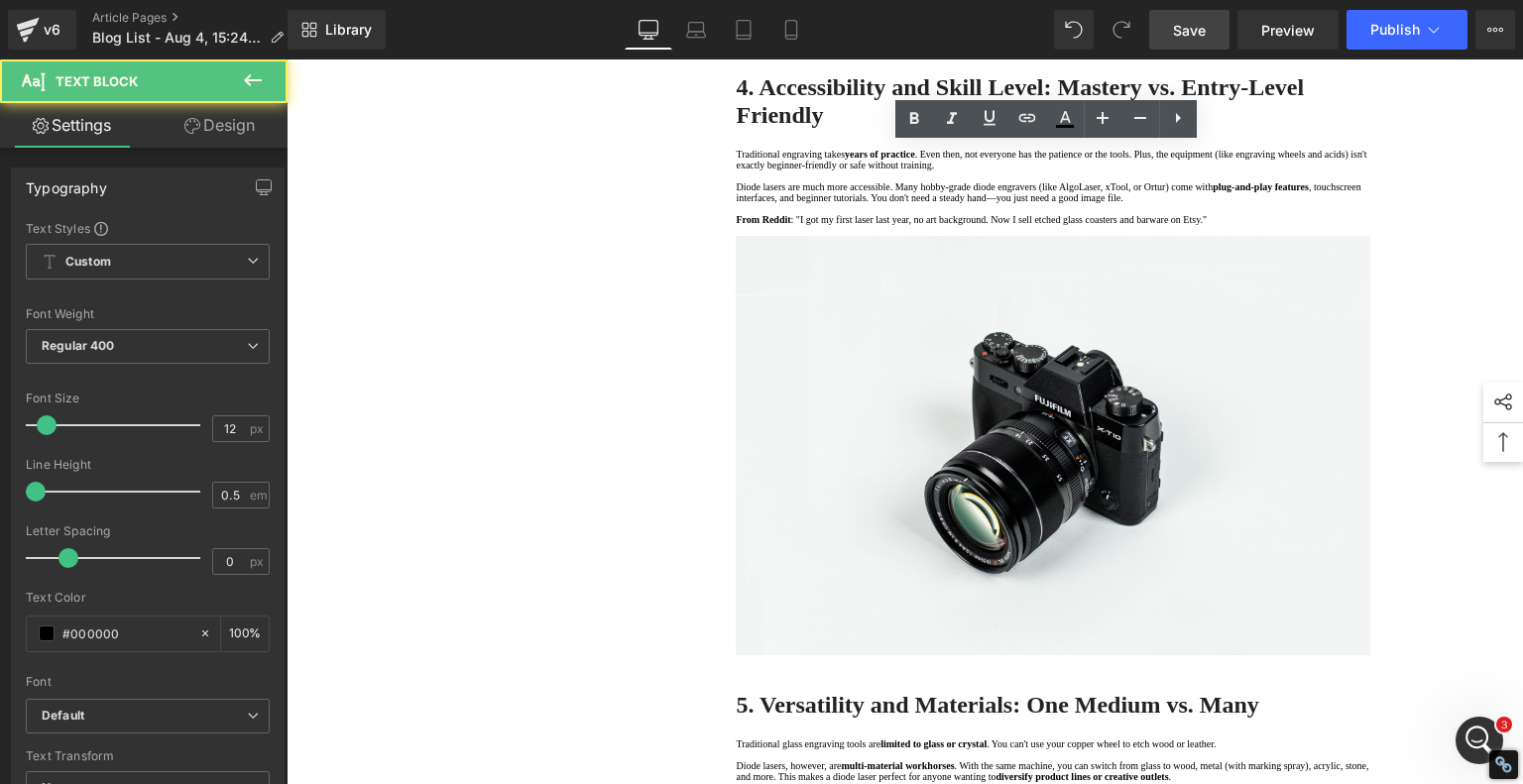 click on "1. Technology and Tools: Hands-On vs. High-Tech Text Block         2. Precision and Detail: Depth vs. Resolution Text Block         3. Time and Efficiency: Slow Art vs. Speedy Production Text Block         4. Accessibility and Skill Level: Mastery vs. Entry-Level Friendly Text Block         5. Versatility and Materials: One Medium vs. Many Text Block         6. Safety and Workspace: Hazardous Chemicals vs. Desktop Friendly Text Block         7 .  Summary Table: Diode Laser vs. Traditional Engraving Text Block         8 .  Final Thoughts: Which One is Right for You? Text Block         Row   80px       Diode Laser vs. Traditional Glass Engraving: What's Better for Your Projects? Heading         When it comes to glass engraving, the debate between traditional methods and modern  diode laser engraving We'll compare the two techniques in depth—drawing from expert insights, real-life engraver experiences from  Reddit's Laser Engraving community Text Block
Video Bg" at bounding box center (905, 580) 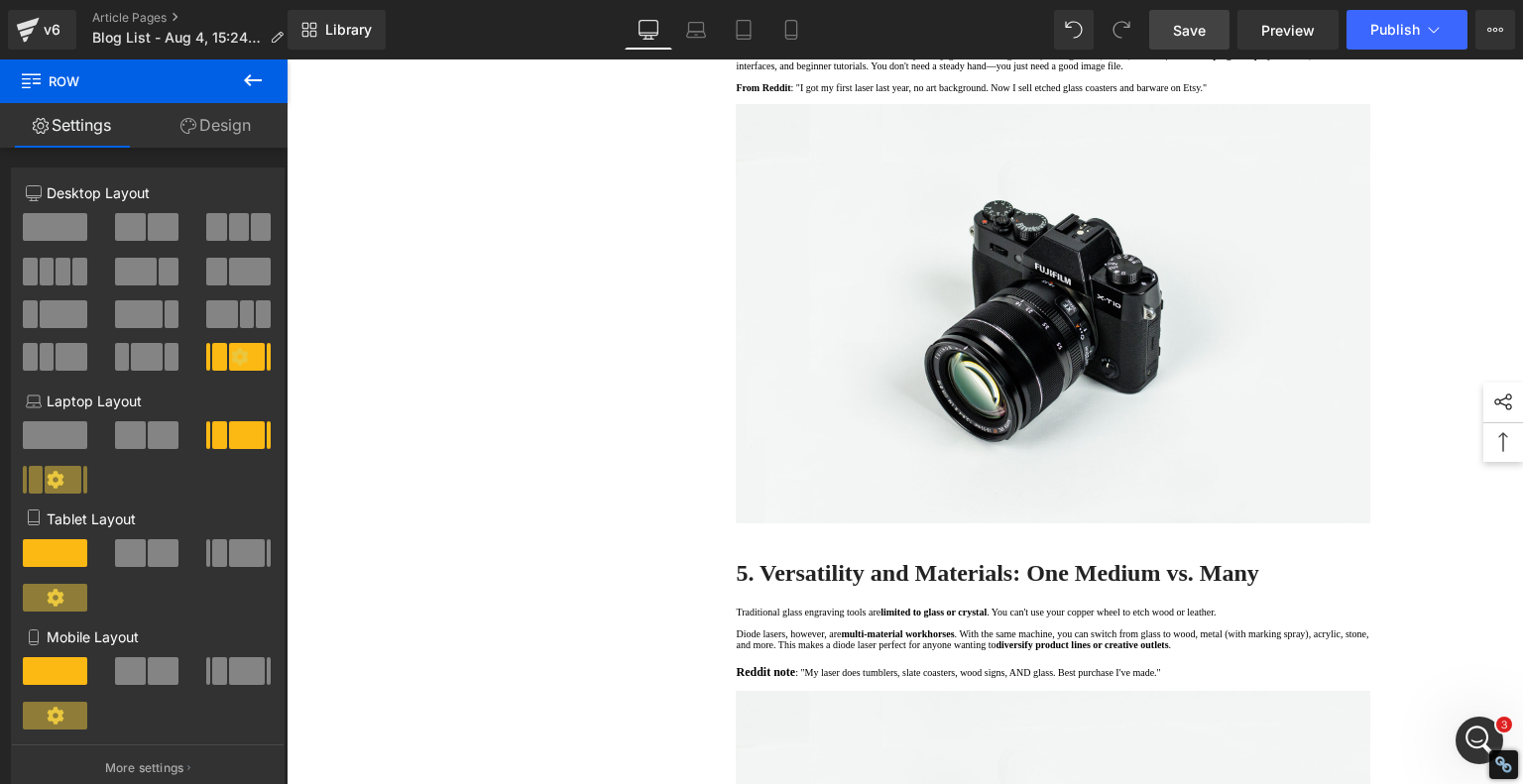 scroll, scrollTop: 1685, scrollLeft: 0, axis: vertical 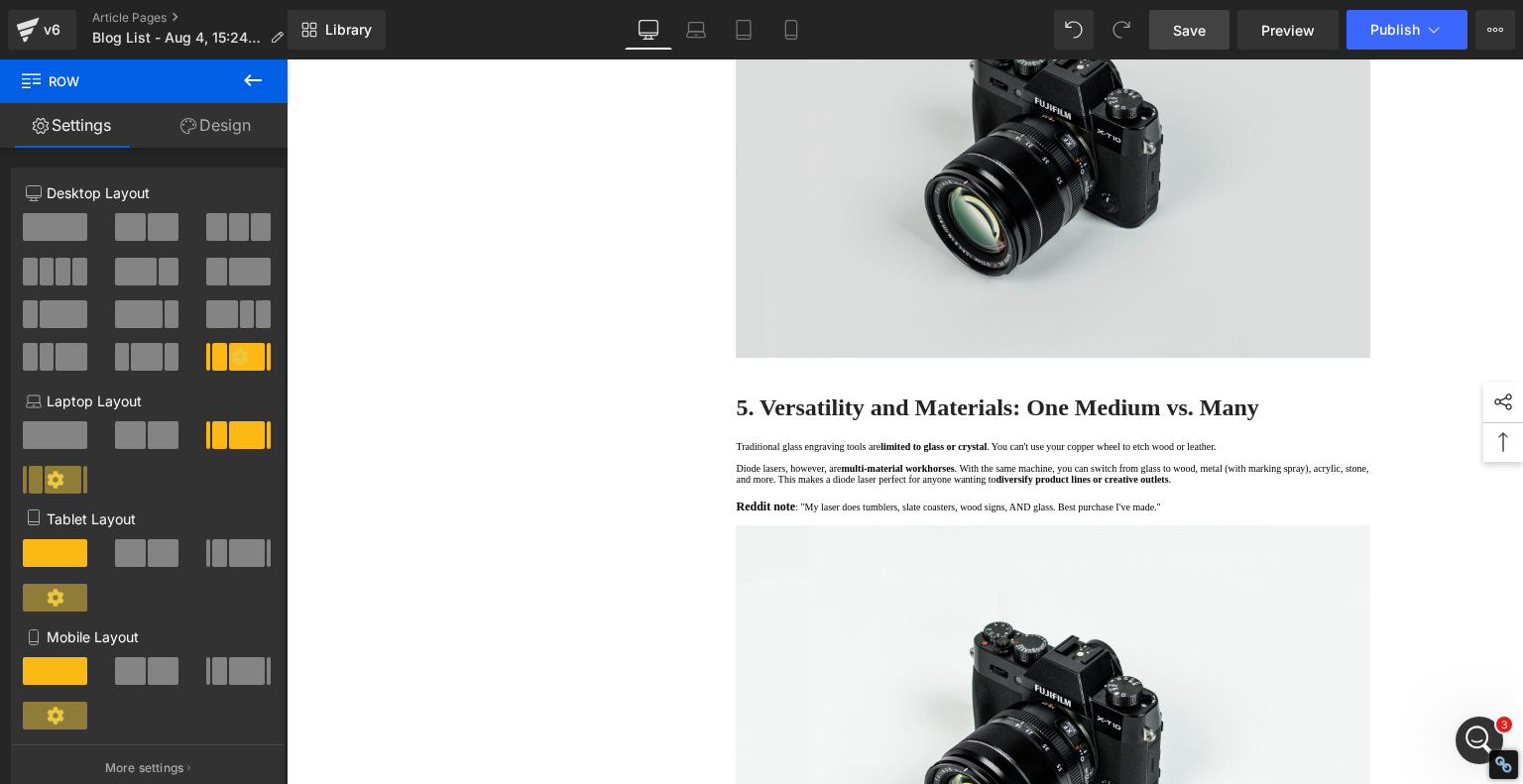 click at bounding box center [1053, 149] 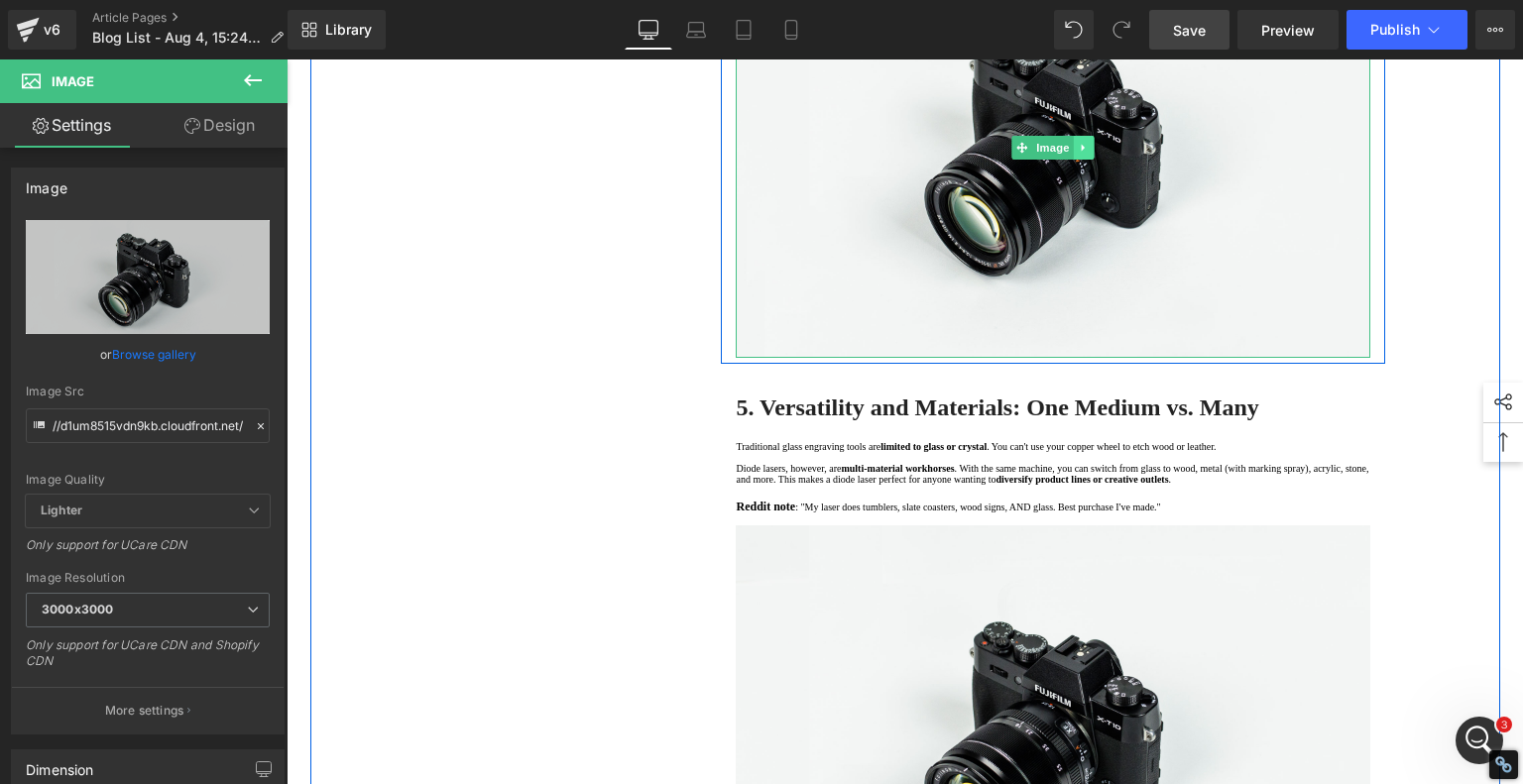 click 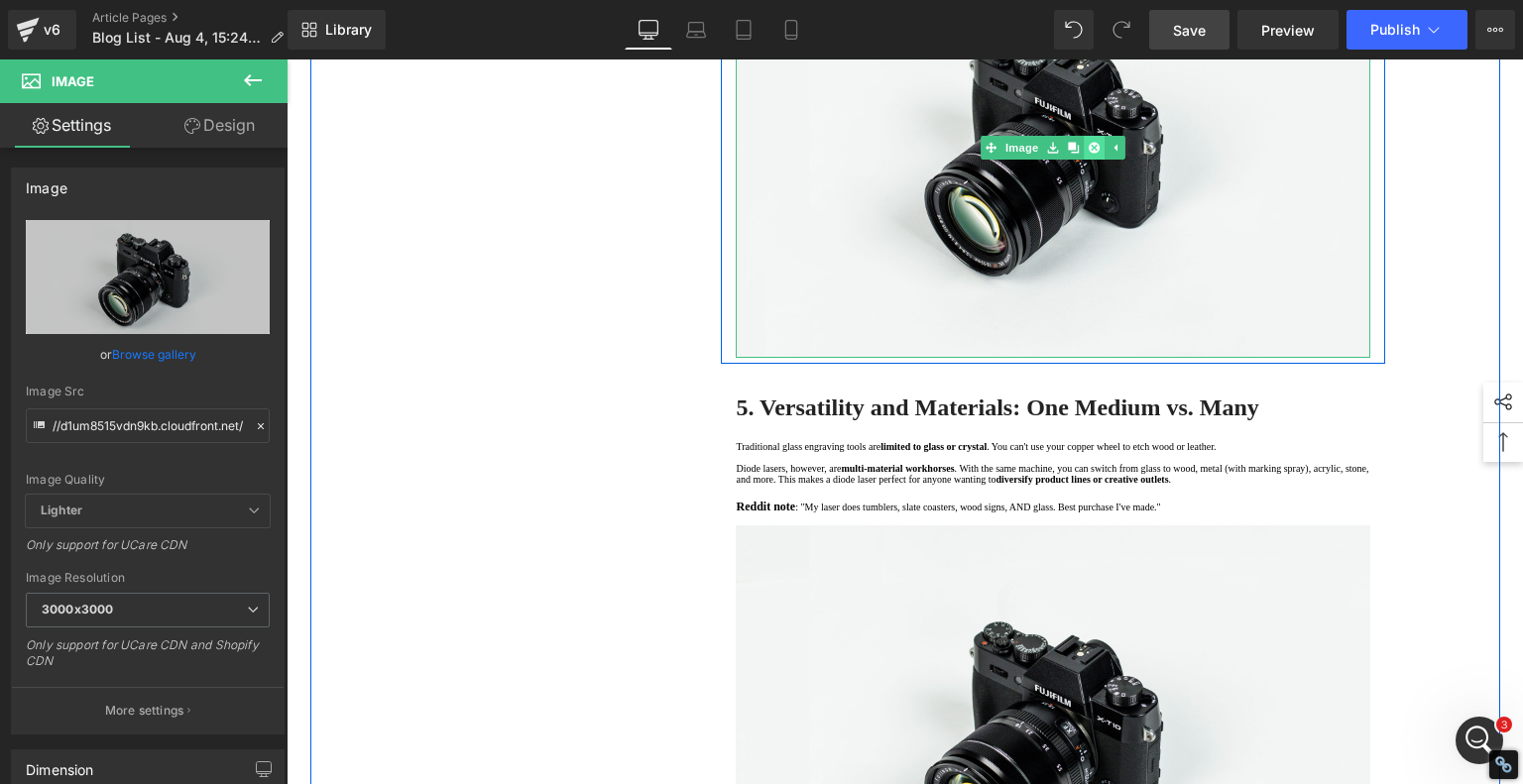 click 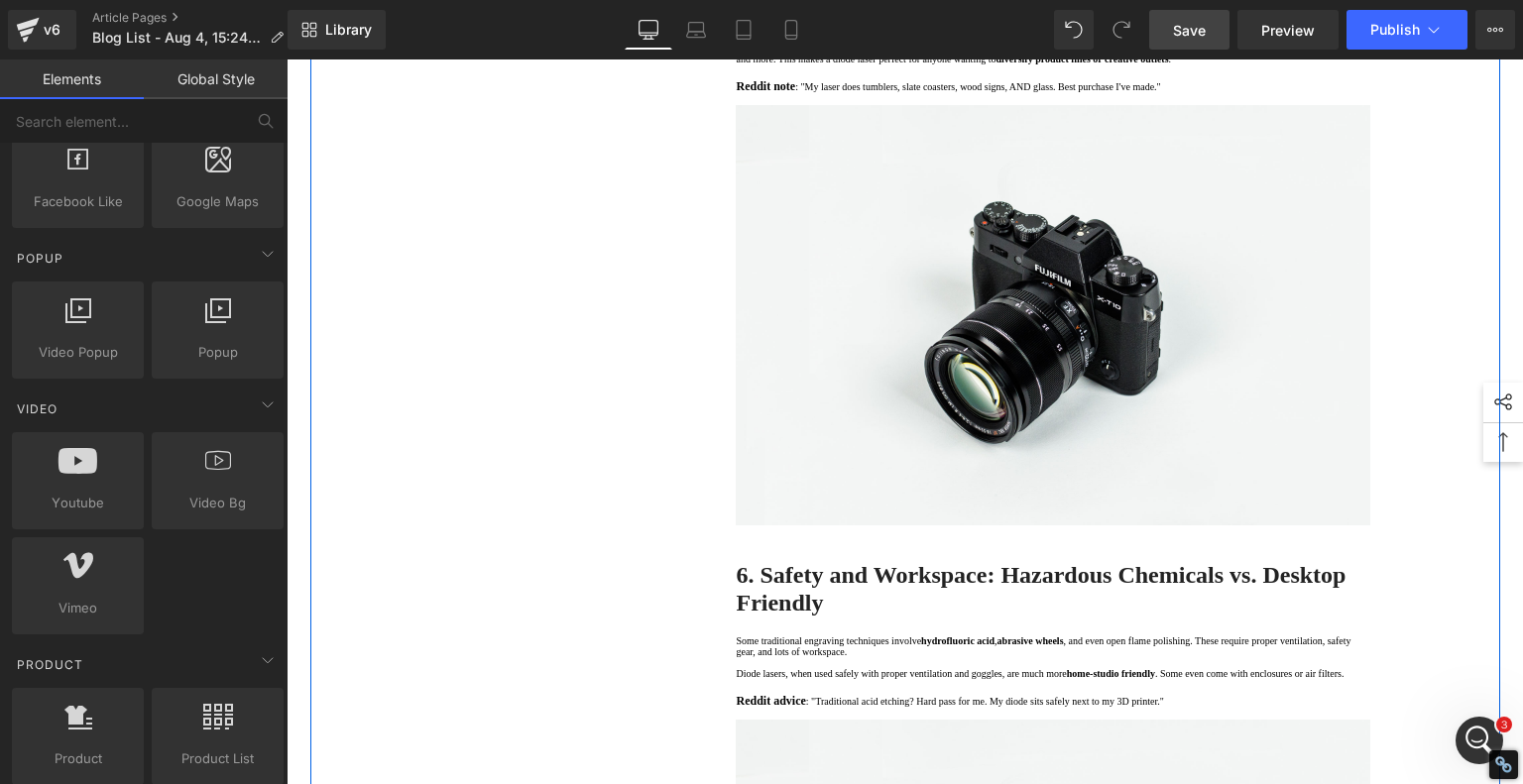 click at bounding box center (1053, -67) 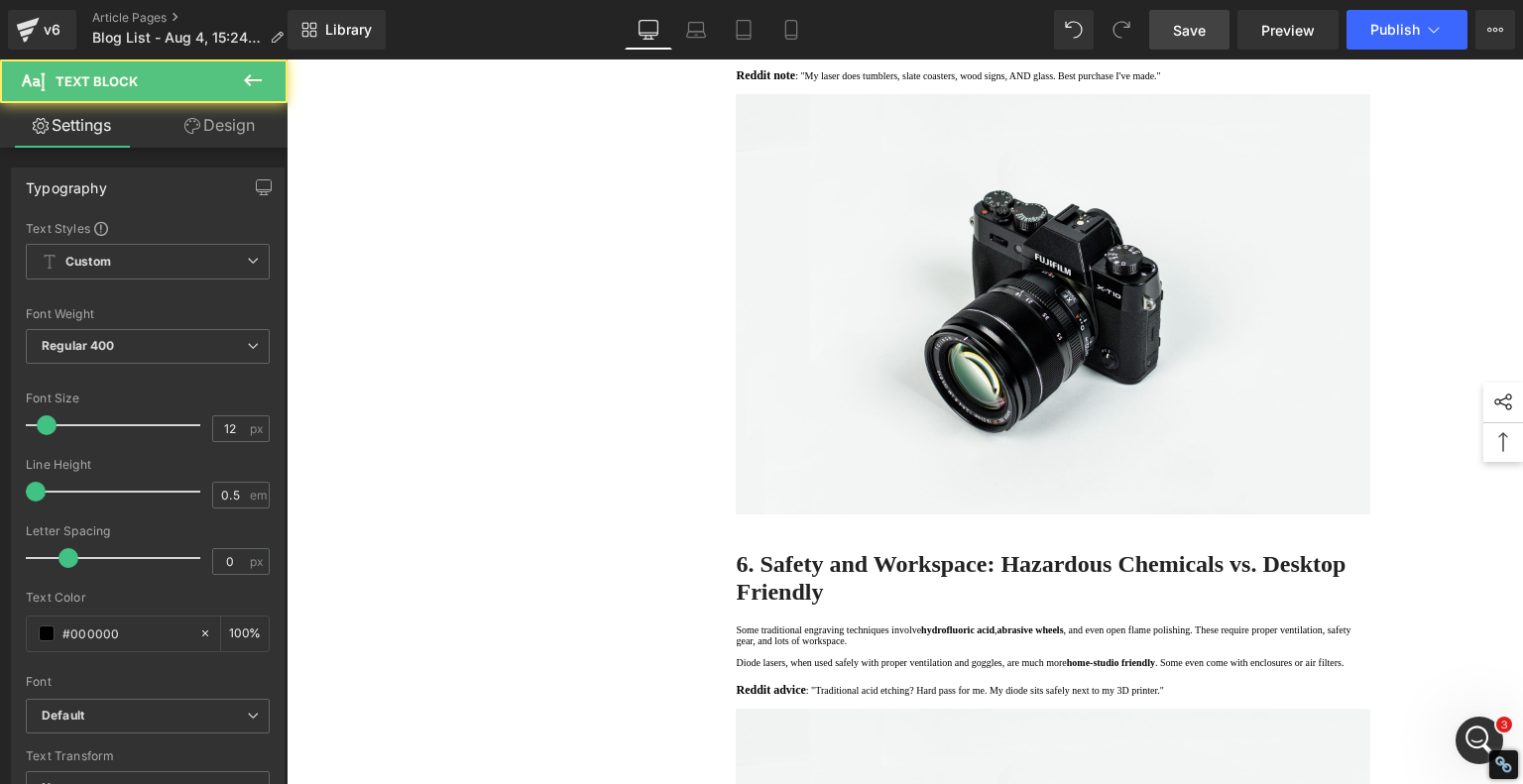 click on "1. Technology and Tools: Hands-On vs. High-Tech Text Block         2. Precision and Detail: Depth vs. Resolution Text Block         3. Time and Efficiency: Slow Art vs. Speedy Production Text Block         4. Accessibility and Skill Level: Mastery vs. Entry-Level Friendly Text Block         5. Versatility and Materials: One Medium vs. Many Text Block         6. Safety and Workspace: Hazardous Chemicals vs. Desktop Friendly Text Block         7 .  Summary Table: Diode Laser vs. Traditional Engraving Text Block         8 .  Final Thoughts: Which One is Right for You? Text Block         Row   80px       Diode Laser vs. Traditional Glass Engraving: What's Better for Your Projects? Heading         When it comes to glass engraving, the debate between traditional methods and modern  diode laser engraving We'll compare the two techniques in depth—drawing from expert insights, real-life engraver experiences from  Reddit's Laser Engraving community Text Block
Video Bg" at bounding box center (905, 67) 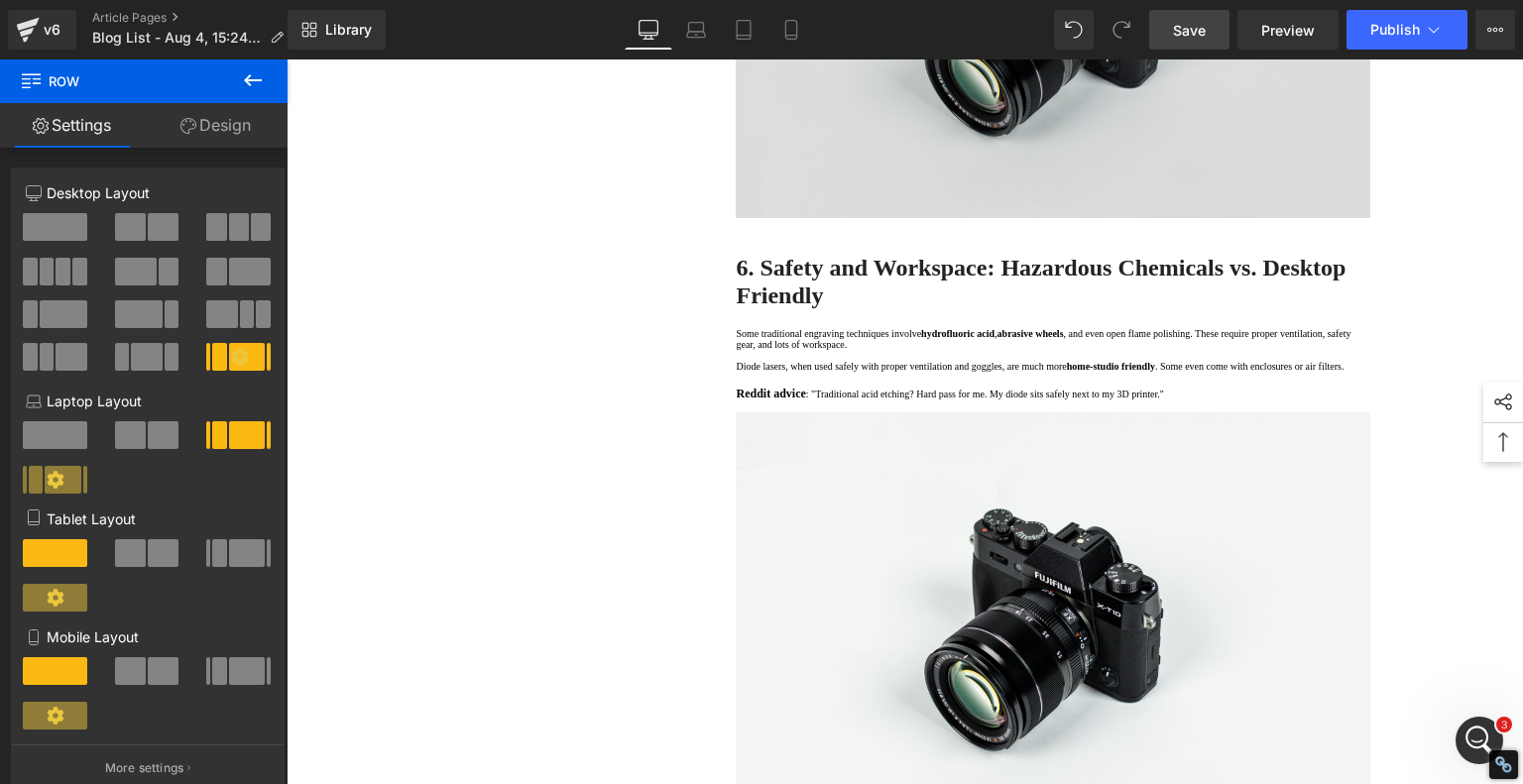 scroll, scrollTop: 1982, scrollLeft: 0, axis: vertical 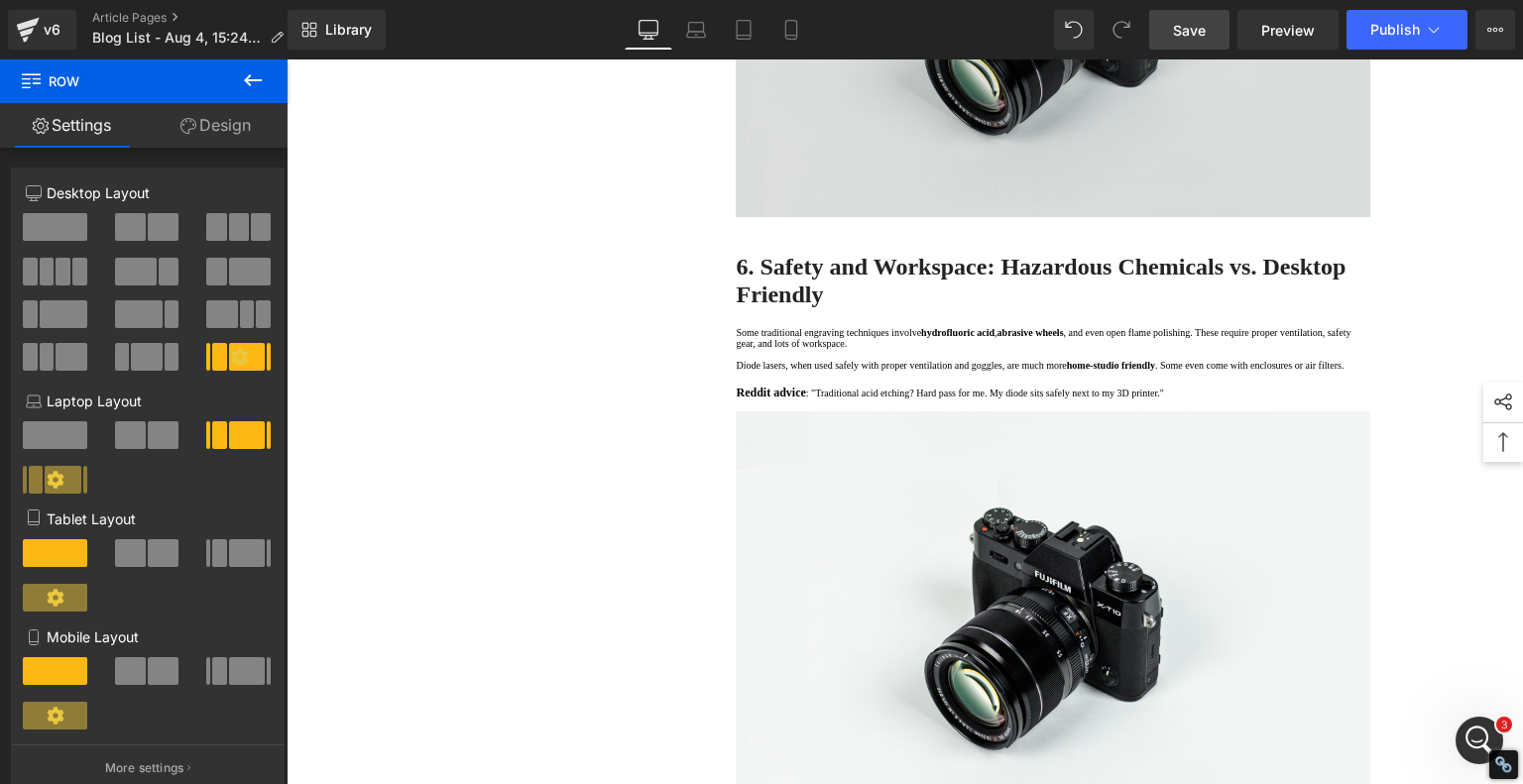 click at bounding box center (1053, 7) 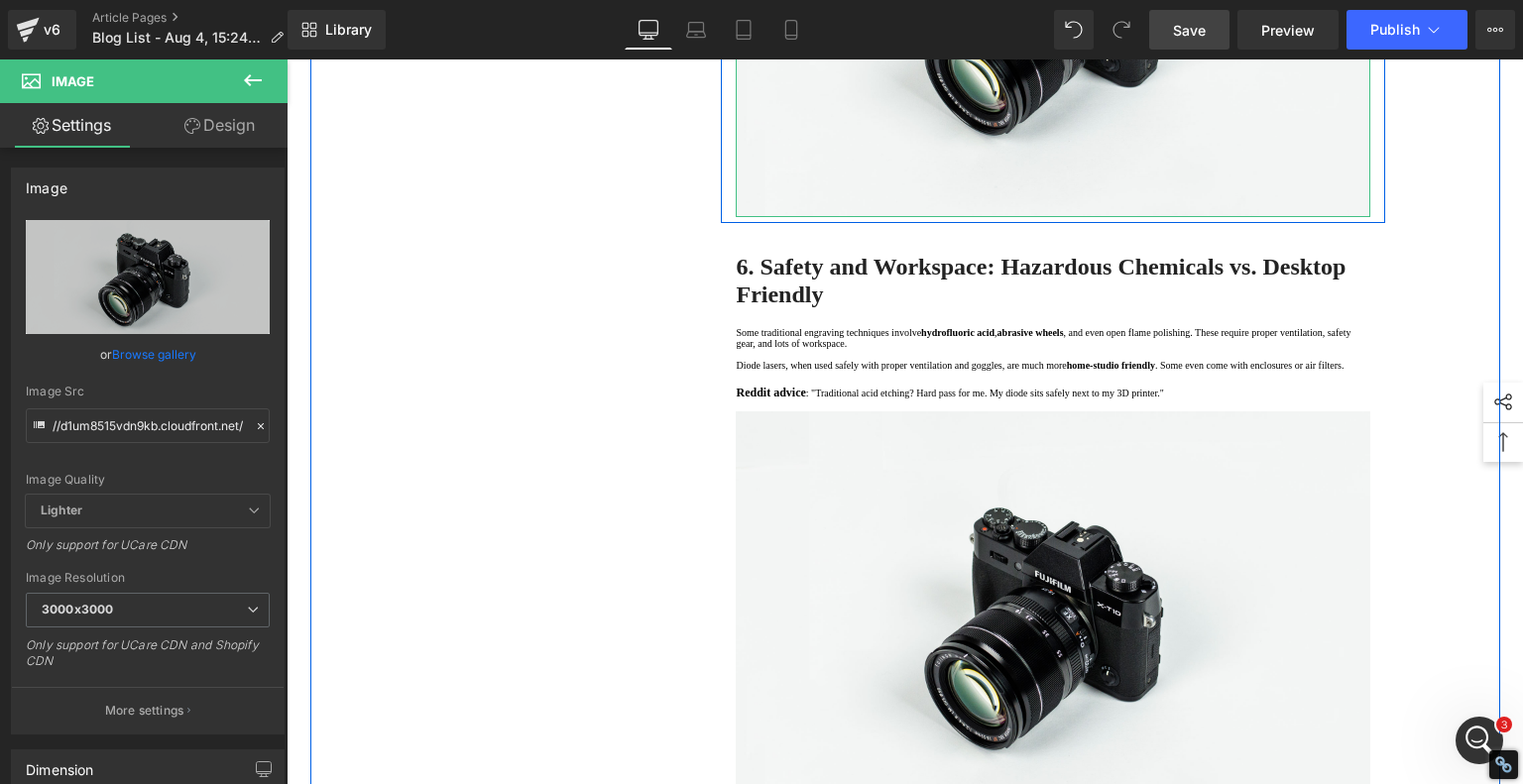 click 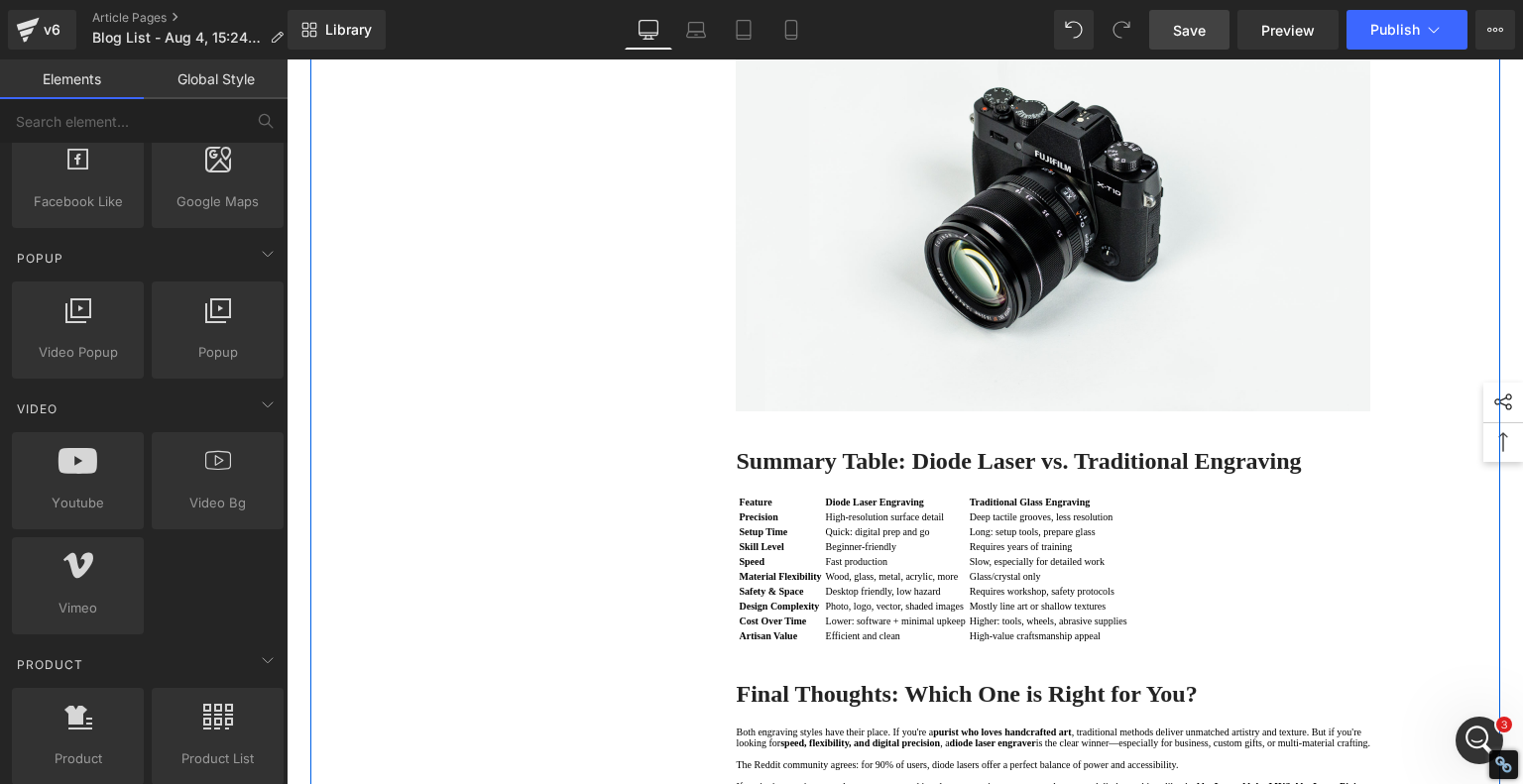 click at bounding box center [1053, -209] 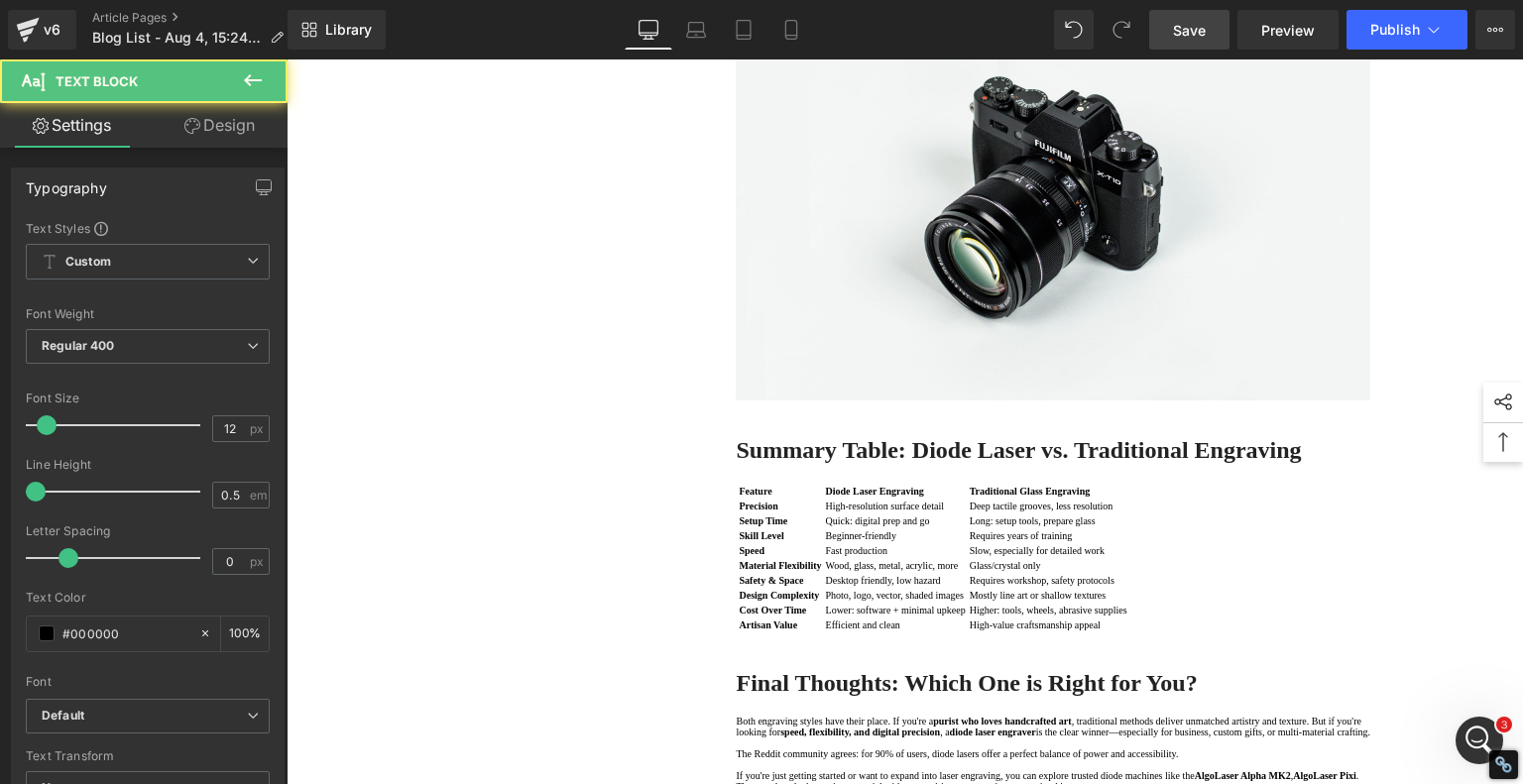 click on "1. Technology and Tools: Hands-On vs. High-Tech Text Block         2. Precision and Detail: Depth vs. Resolution Text Block         3. Time and Efficiency: Slow Art vs. Speedy Production Text Block         4. Accessibility and Skill Level: Mastery vs. Entry-Level Friendly Text Block         5. Versatility and Materials: One Medium vs. Many Text Block         6. Safety and Workspace: Hazardous Chemicals vs. Desktop Friendly Text Block         7 .  Summary Table: Diode Laser vs. Traditional Engraving Text Block         8 .  Final Thoughts: Which One is Right for You? Text Block         Row   80px       Diode Laser vs. Traditional Glass Engraving: What's Better for Your Projects? Heading         When it comes to glass engraving, the debate between traditional methods and modern  diode laser engraving We'll compare the two techniques in depth—drawing from expert insights, real-life engraver experiences from  Reddit's Laser Engraving community Text Block
Video Bg" at bounding box center [905, -446] 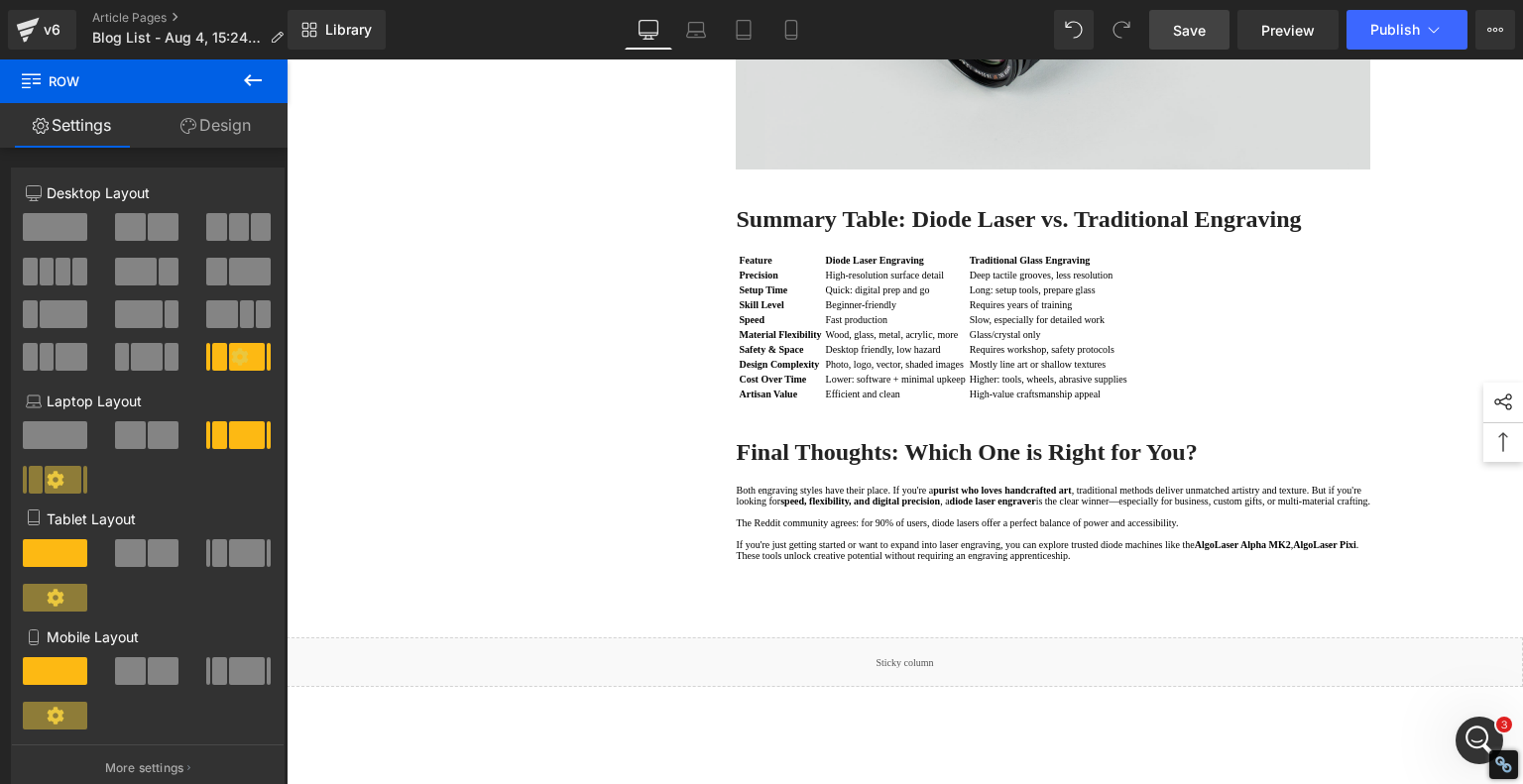 scroll, scrollTop: 2280, scrollLeft: 0, axis: vertical 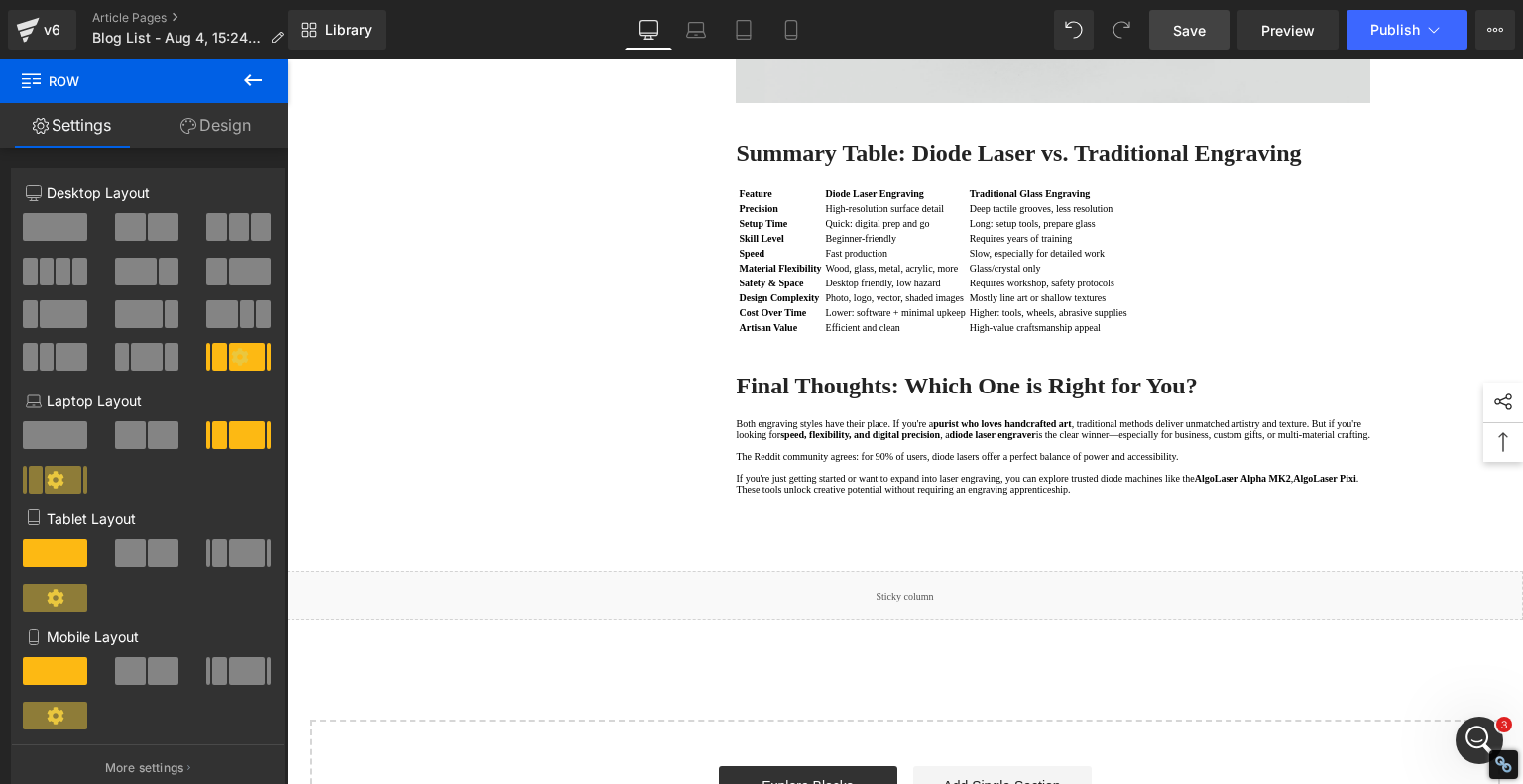 click on "Image" at bounding box center (1053, -107) 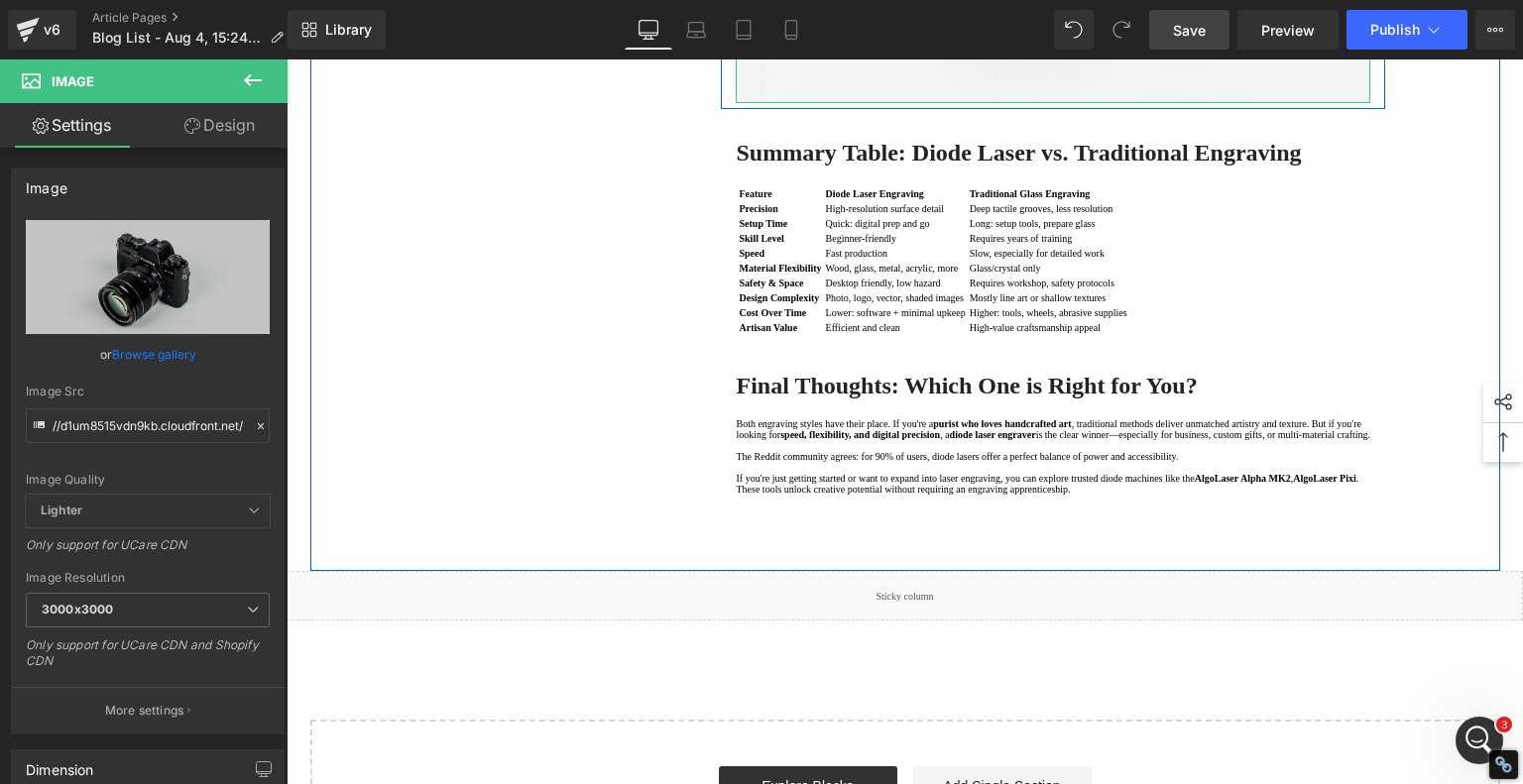 click at bounding box center [1084, -107] 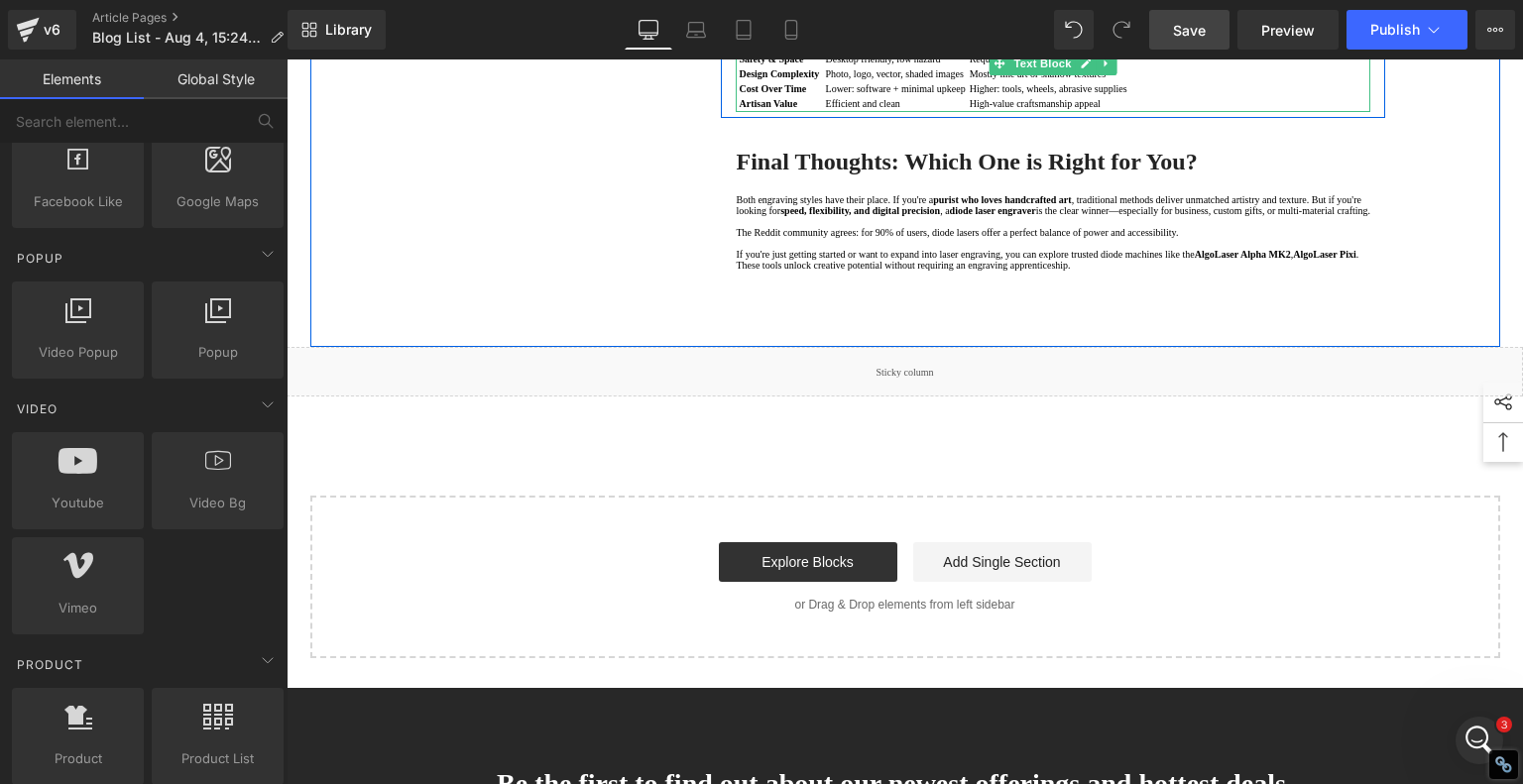 scroll, scrollTop: 2081, scrollLeft: 0, axis: vertical 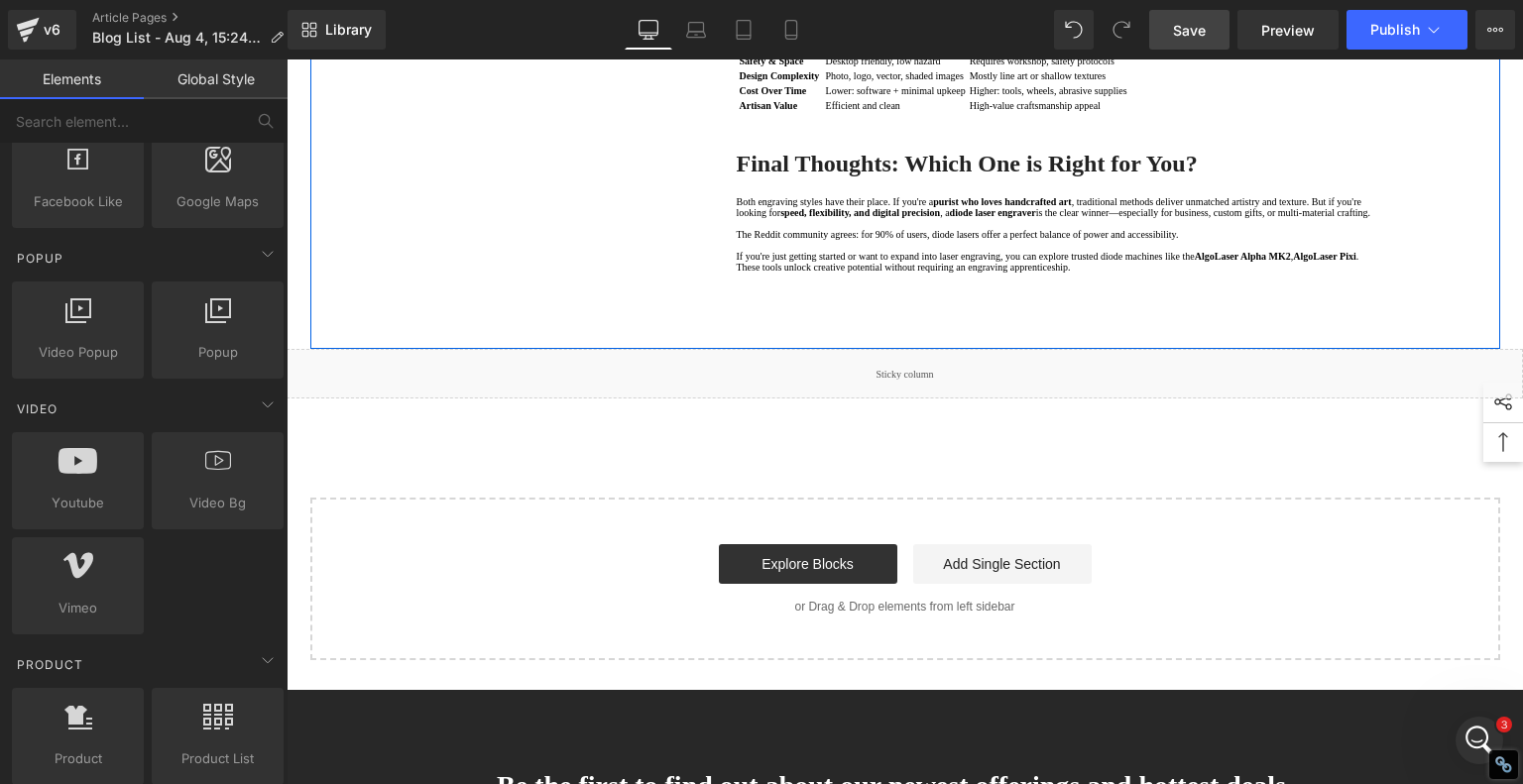 click at bounding box center [1053, -122] 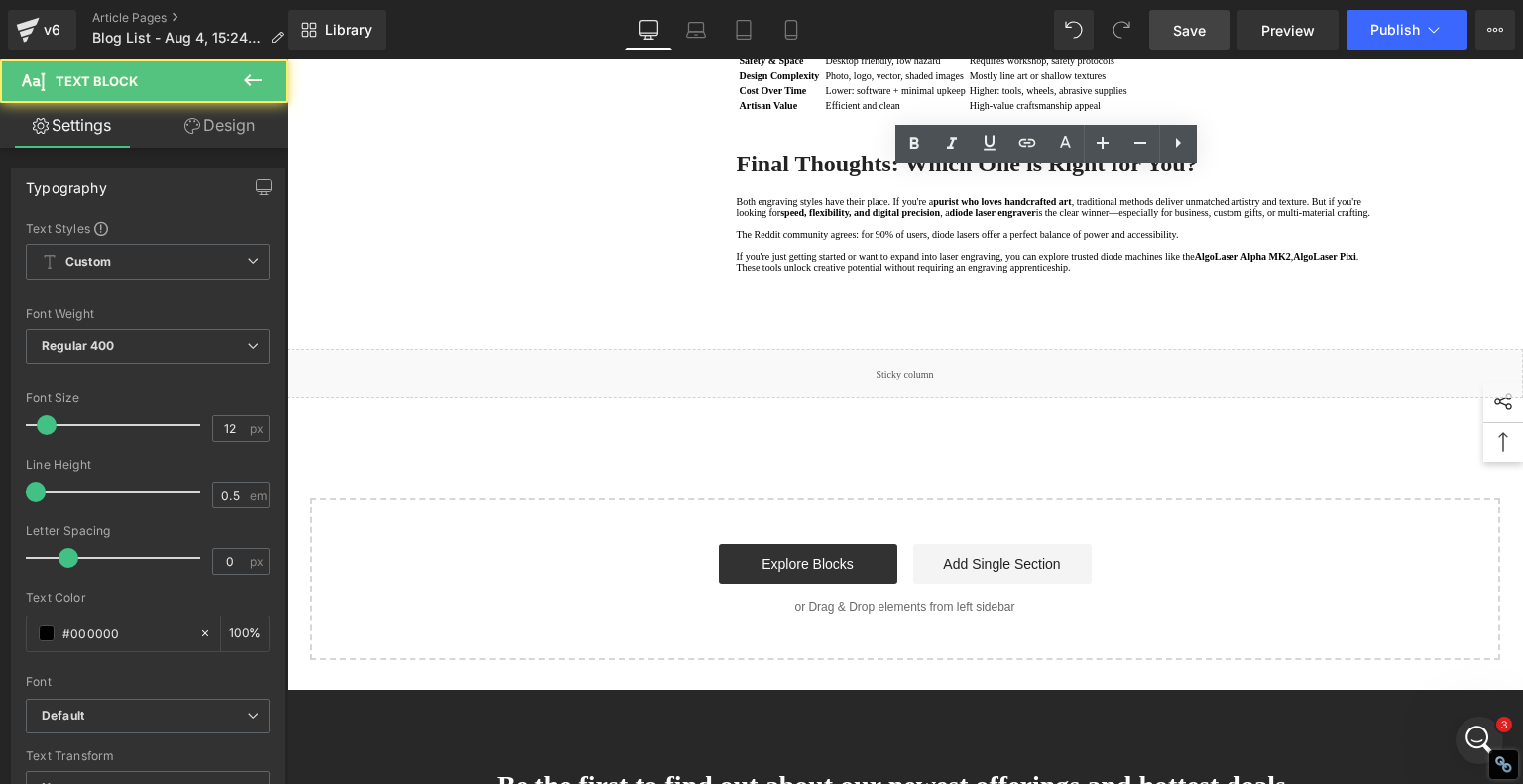 click at bounding box center [1053, -125] 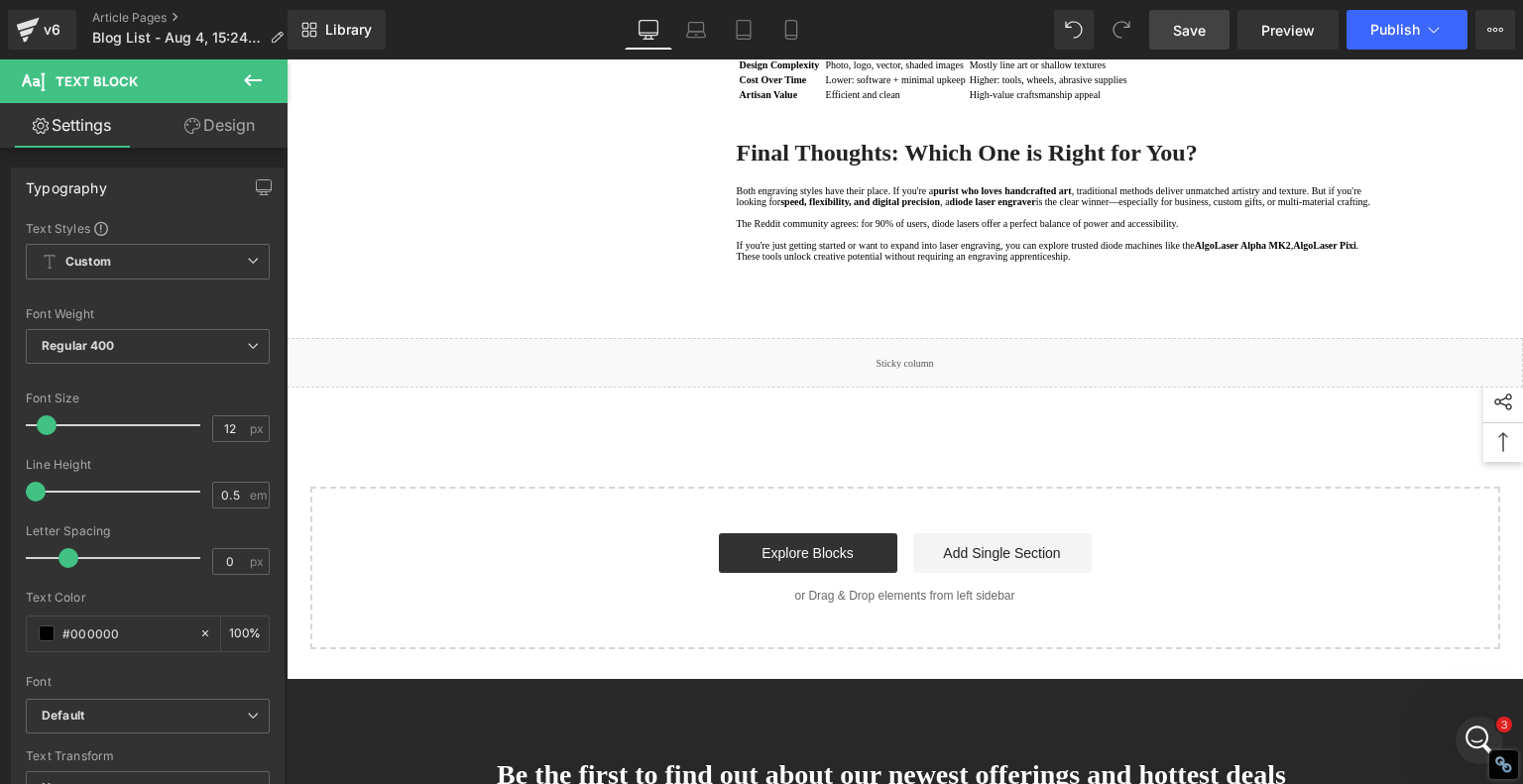 click on "1. Technology and Tools: Hands-On vs. High-Tech Text Block         2. Precision and Detail: Depth vs. Resolution Text Block         3. Time and Efficiency: Slow Art vs. Speedy Production Text Block         4. Accessibility and Skill Level: Mastery vs. Entry-Level Friendly Text Block         5. Versatility and Materials: One Medium vs. Many Text Block         6. Safety and Workspace: Hazardous Chemicals vs. Desktop Friendly Text Block         7 .  Summary Table: Diode Laser vs. Traditional Engraving Text Block         8 .  Final Thoughts: Which One is Right for You? Text Block         Row   80px       Diode Laser vs. Traditional Glass Engraving: What's Better for Your Projects? Heading         When it comes to glass engraving, the debate between traditional methods and modern  diode laser engraving We'll compare the two techniques in depth—drawing from expert insights, real-life engraver experiences from  Reddit's Laser Engraving community Text Block
Video Bg" at bounding box center [905, -760] 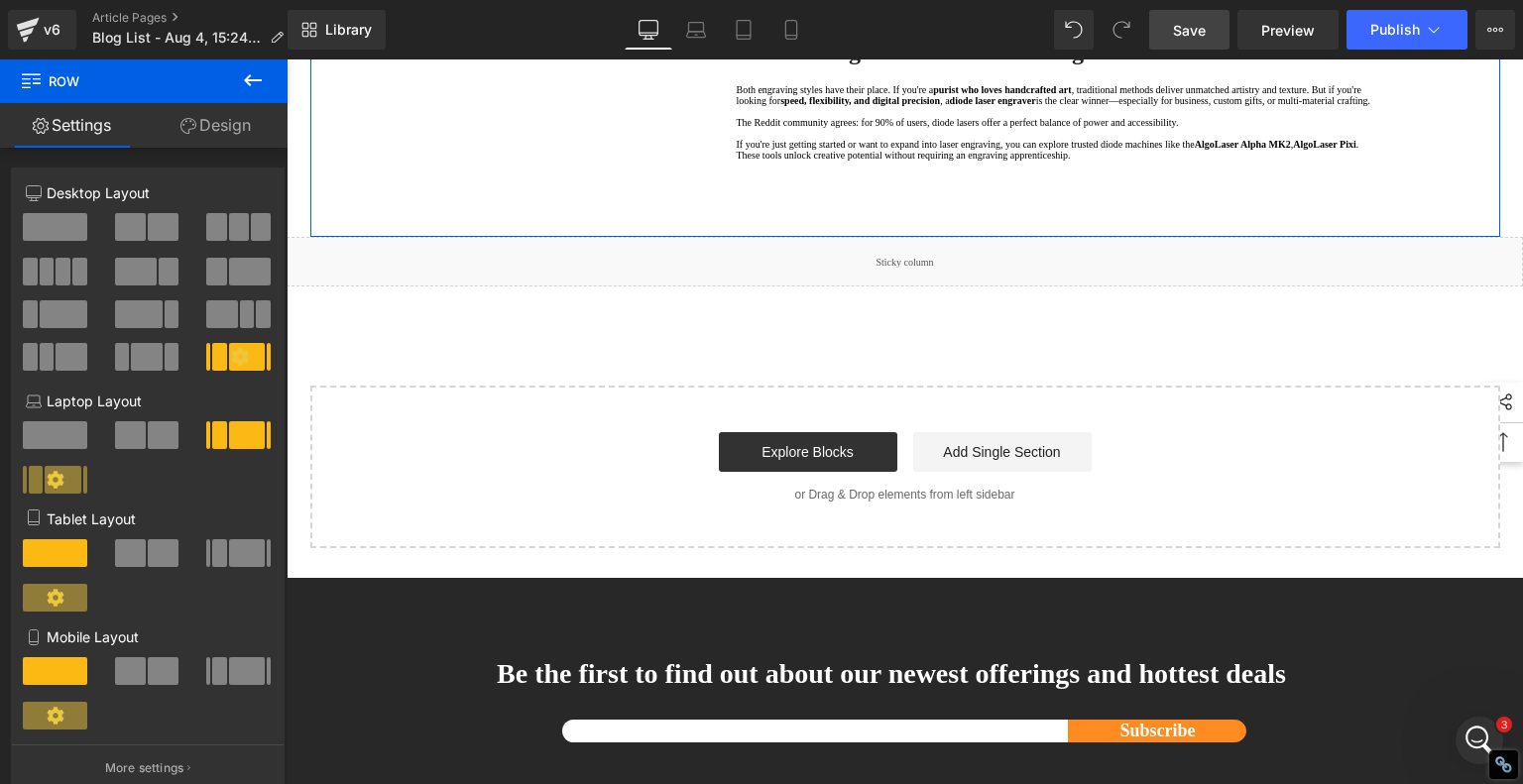 scroll, scrollTop: 2478, scrollLeft: 0, axis: vertical 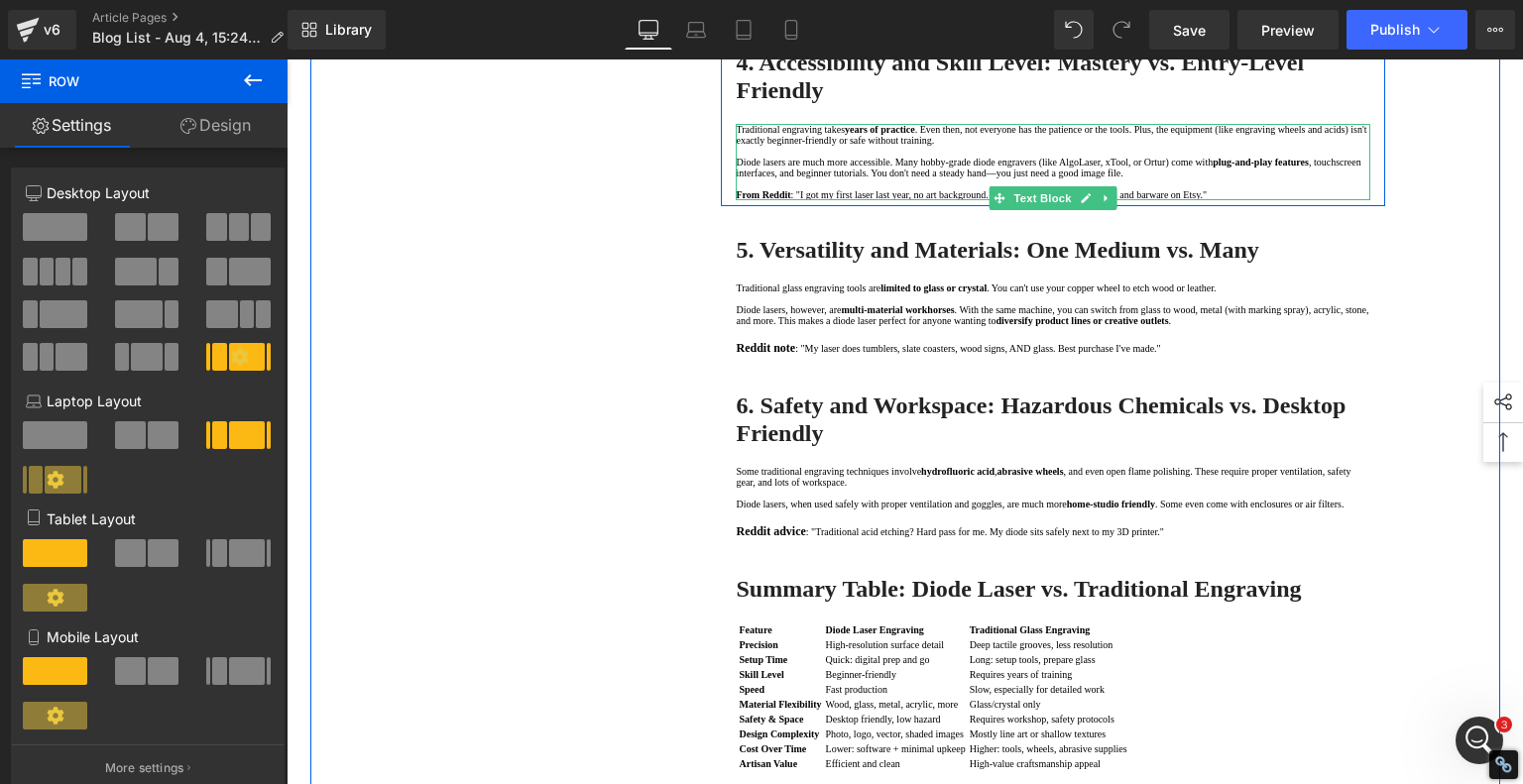 click on "Diode lasers are much more accessible. Many hobby-grade diode engravers (like AlgoLaser, xTool, or Ortur) come with" at bounding box center (974, 162) 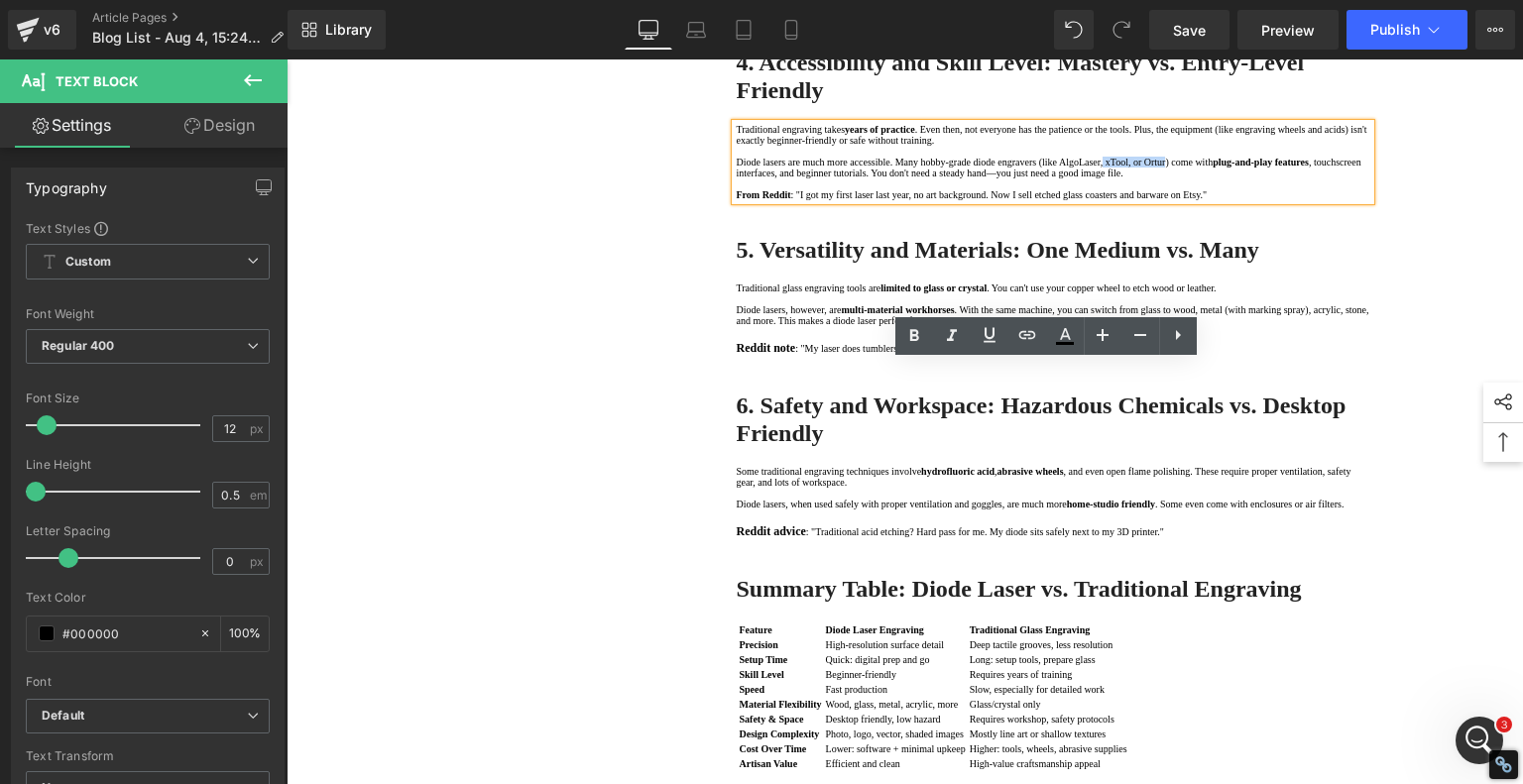 drag, startPoint x: 1228, startPoint y: 423, endPoint x: 1309, endPoint y: 430, distance: 81.30191 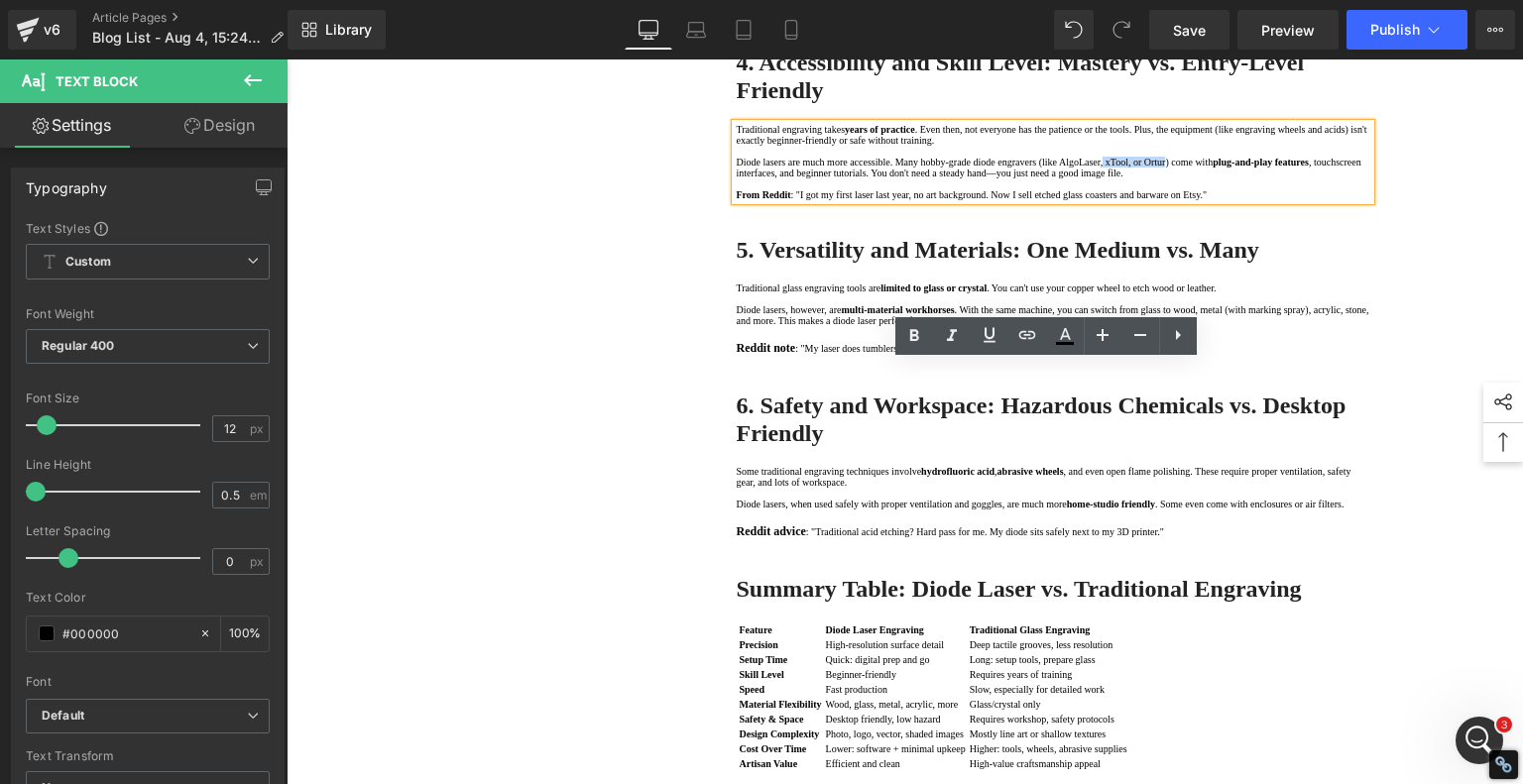 click on "Diode lasers are much more accessible. Many hobby-grade diode engravers (like AlgoLaser, xTool, or Ortur) come with  plug-and-play features , touchscreen interfaces, and beginner tutorials. You don't need a steady hand—you just need a good image file." at bounding box center (1053, 168) 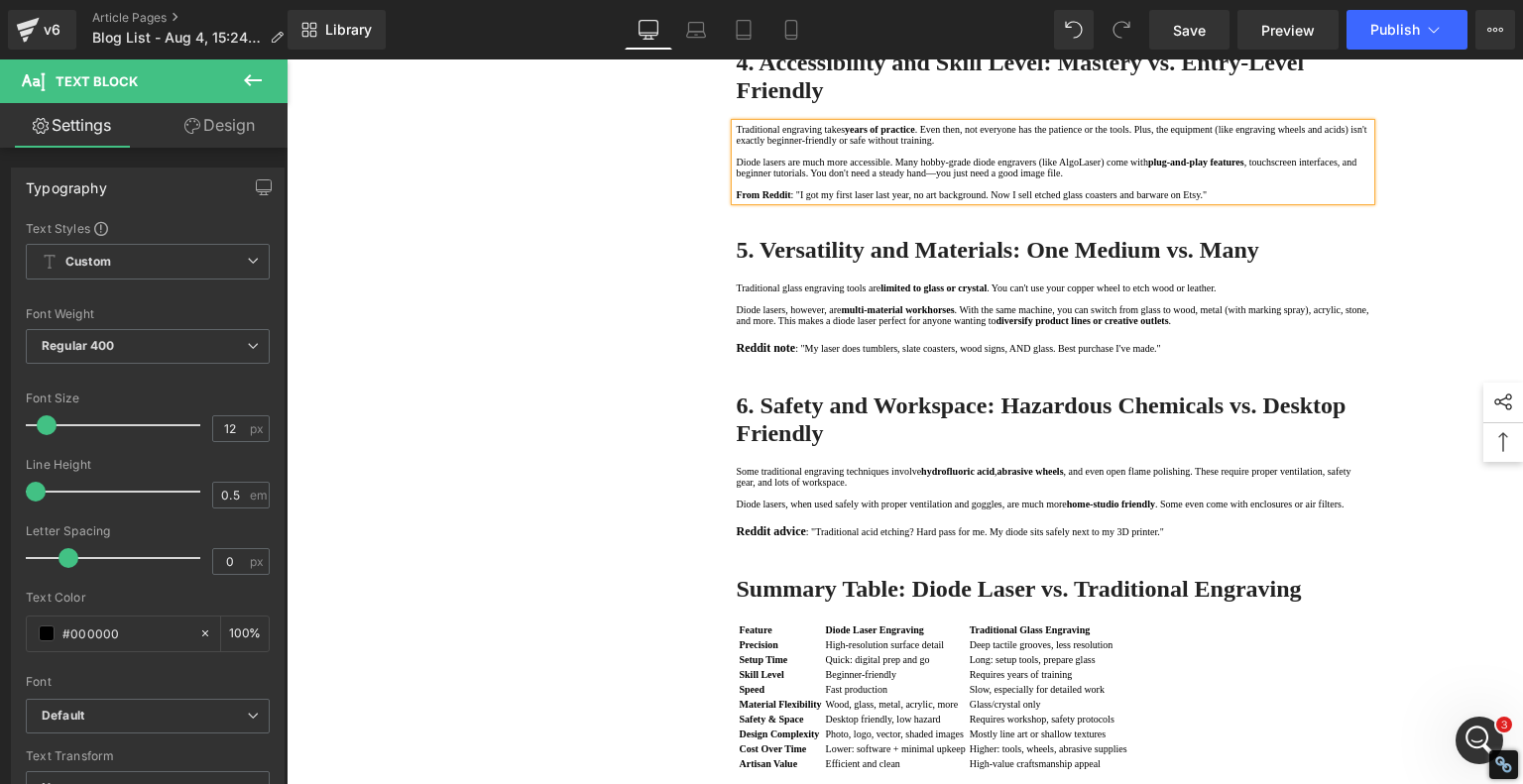 scroll, scrollTop: 1003, scrollLeft: 0, axis: vertical 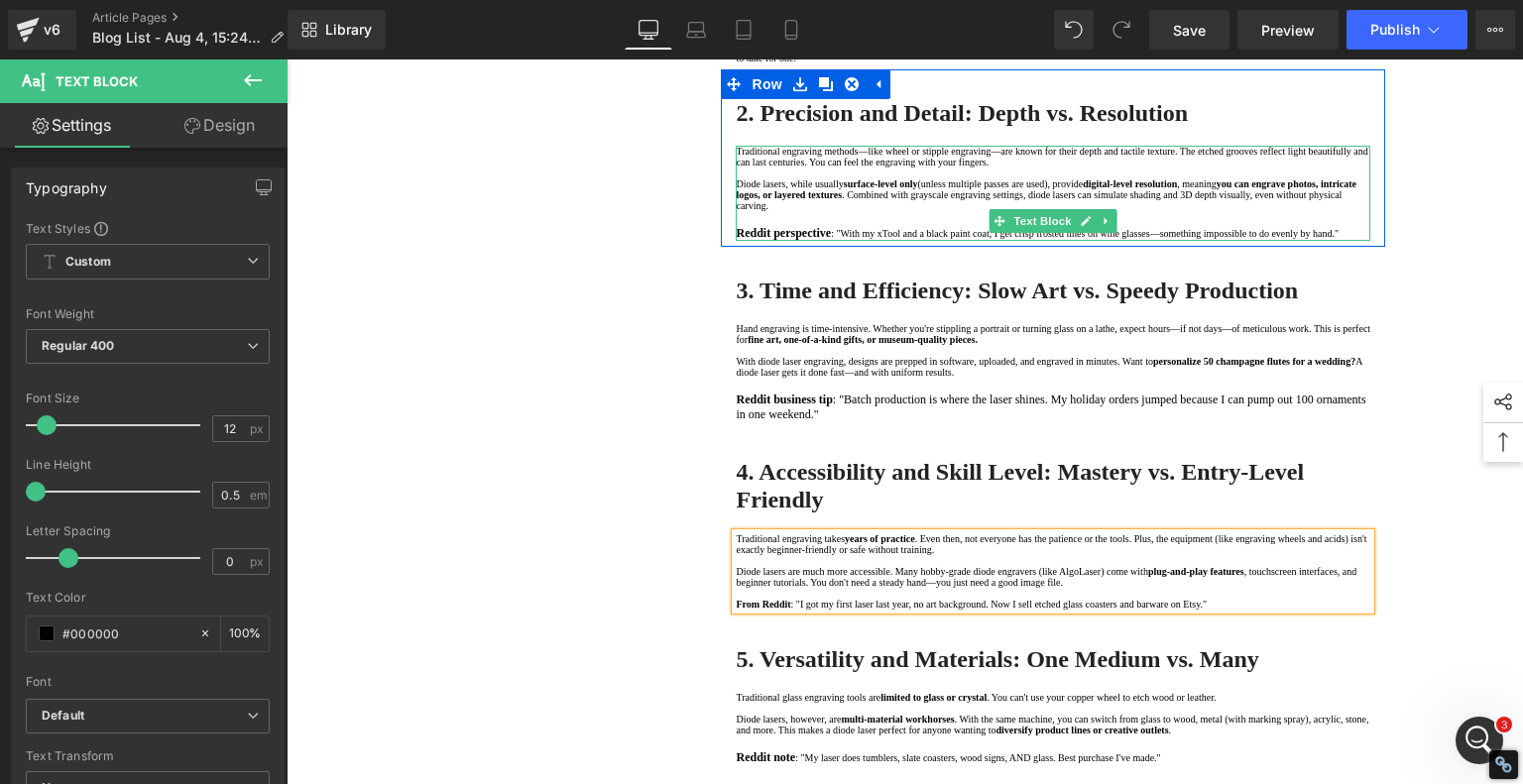 click on ": "With my xTool and a black paint coat, I get crisp frosted lines on wine glasses—something impossible to do evenly by hand."" at bounding box center (1085, 233) 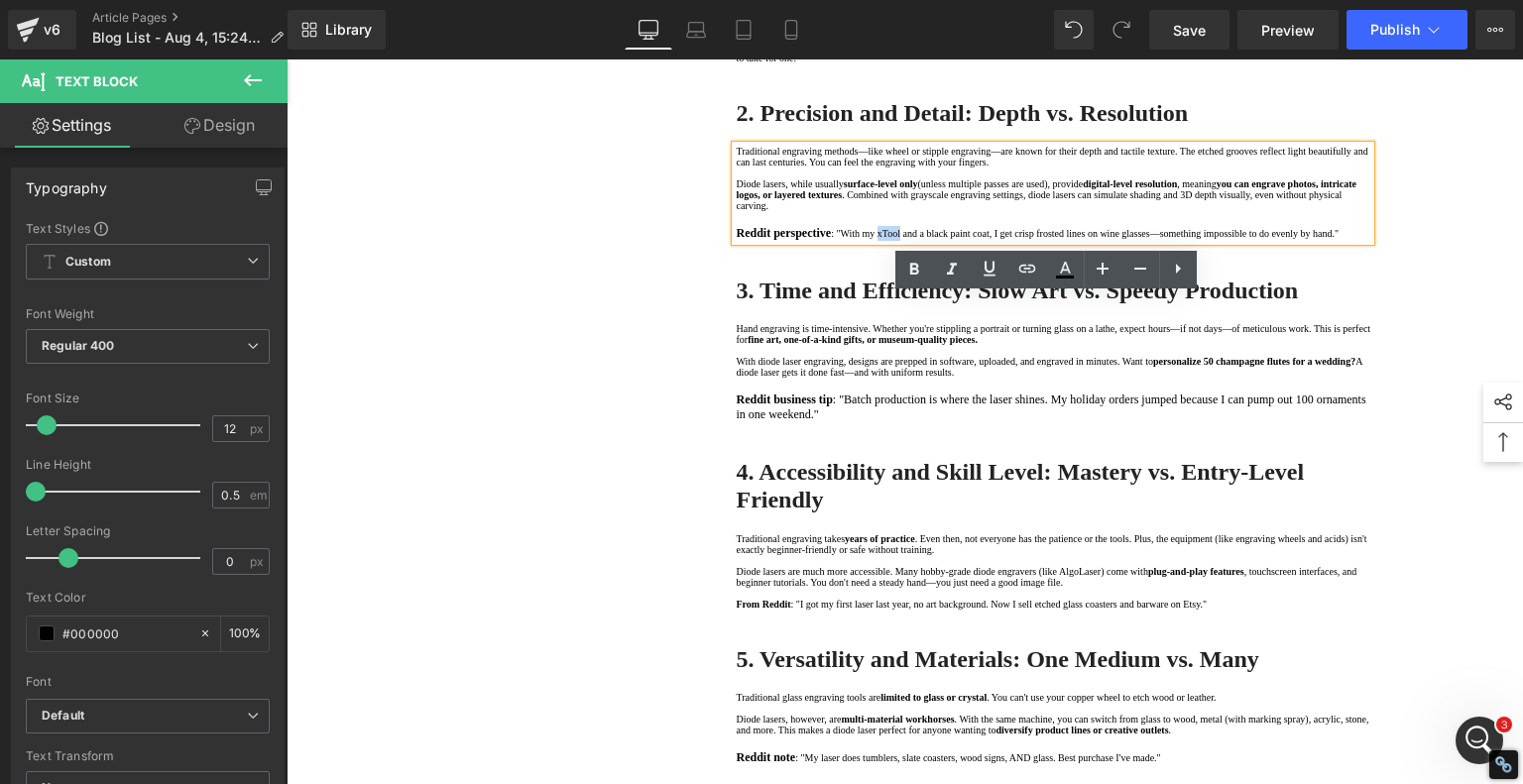 drag, startPoint x: 926, startPoint y: 423, endPoint x: 899, endPoint y: 425, distance: 27.073973 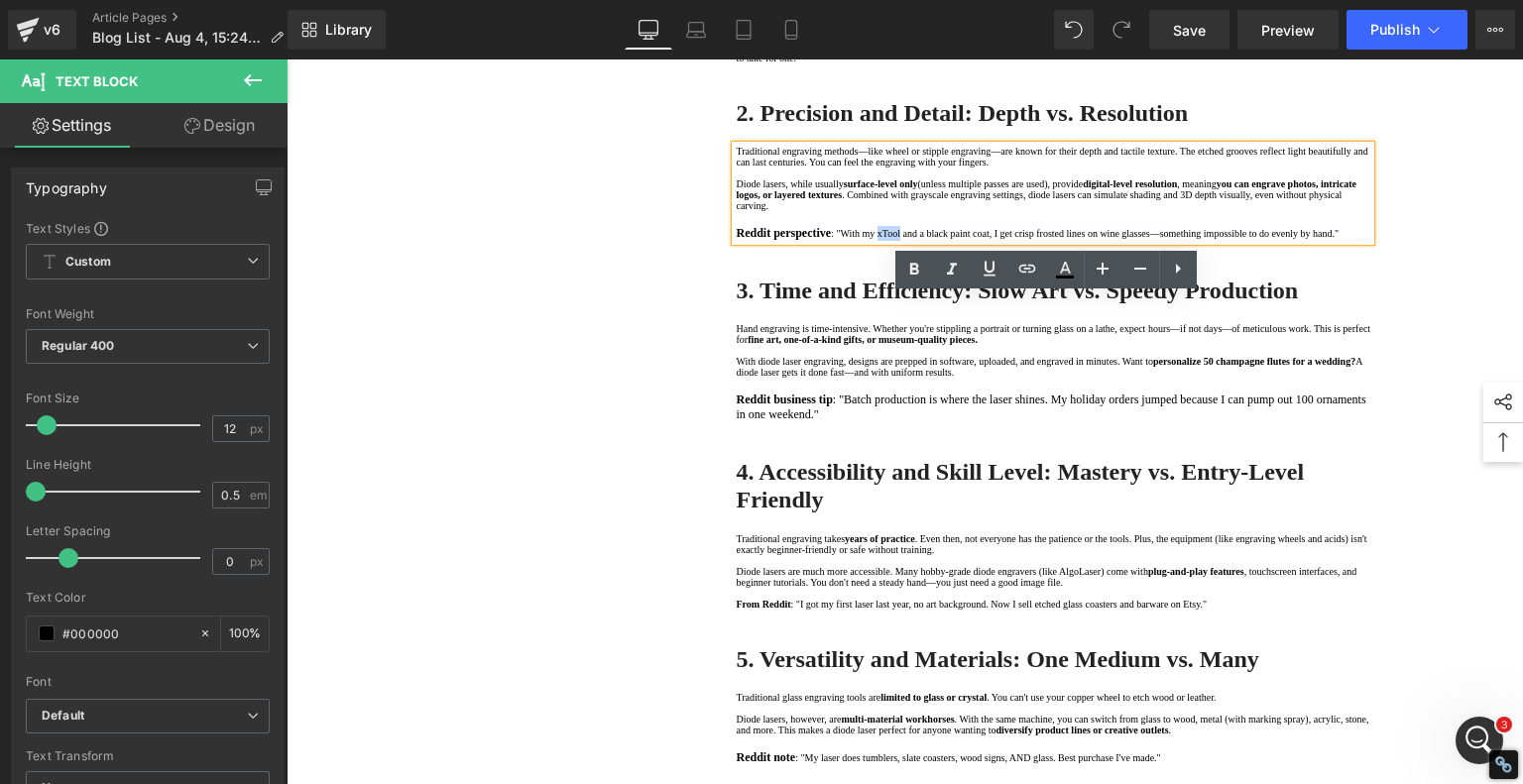 click on ": "With my xTool and a black paint coat, I get crisp frosted lines on wine glasses—something impossible to do evenly by hand."" at bounding box center (1085, 233) 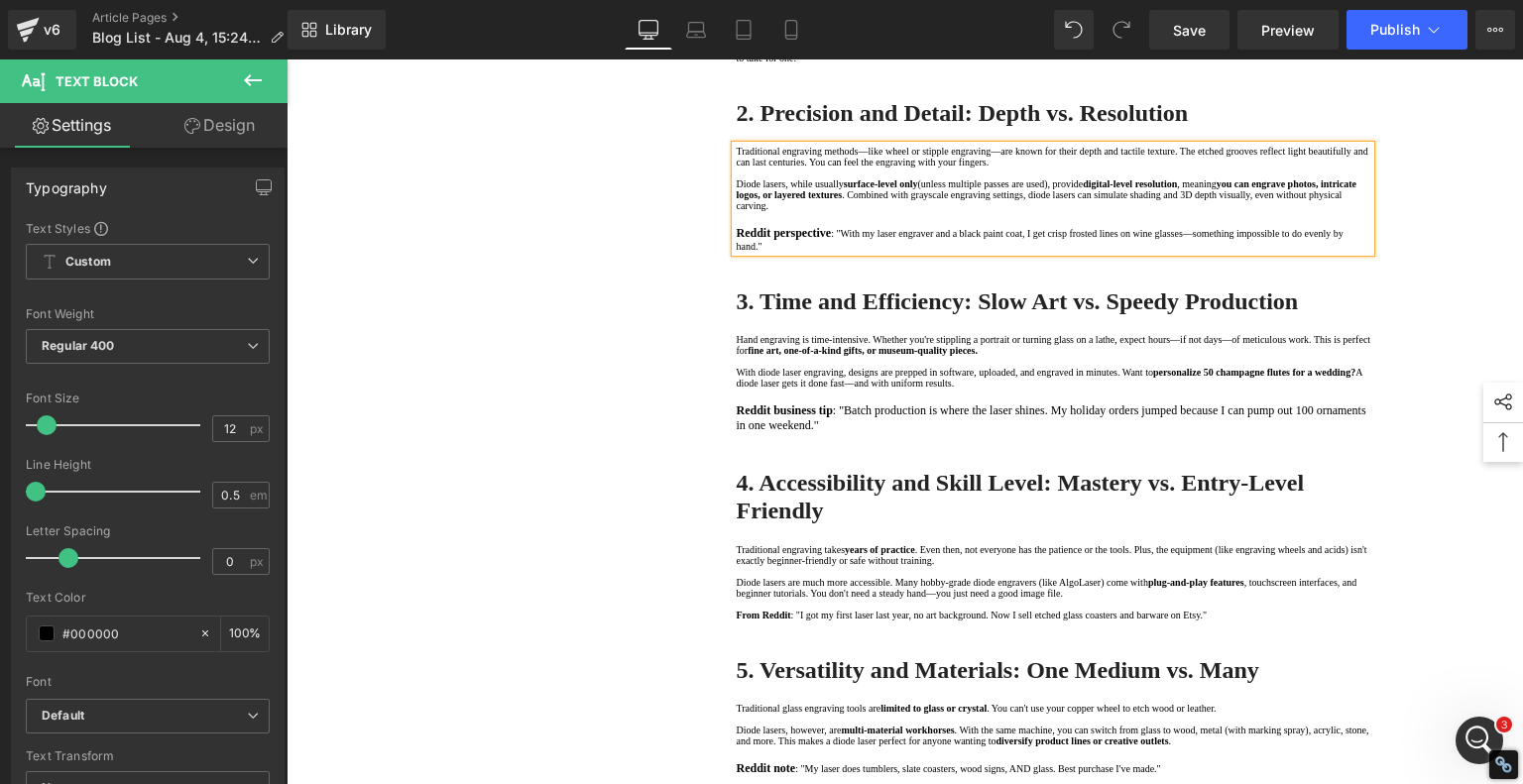 click on "1. Technology and Tools: Hands-On vs. High-Tech Text Block         2. Precision and Detail: Depth vs. Resolution Text Block         3. Time and Efficiency: Slow Art vs. Speedy Production Text Block         4. Accessibility and Skill Level: Mastery vs. Entry-Level Friendly Text Block         5. Versatility and Materials: One Medium vs. Many Text Block         6. Safety and Workspace: Hazardous Chemicals vs. Desktop Friendly Text Block         7 .  Summary Table: Diode Laser vs. Traditional Engraving Text Block         8 .  Final Thoughts: Which One is Right for You? Text Block         Row   80px       Diode Laser vs. Traditional Glass Engraving: What's Better for Your Projects? Heading         When it comes to glass engraving, the debate between traditional methods and modern  diode laser engraving We'll compare the two techniques in depth—drawing from expert insights, real-life engraver experiences from  Reddit's Laser Engraving community Text Block
Video Bg" at bounding box center (905, 323) 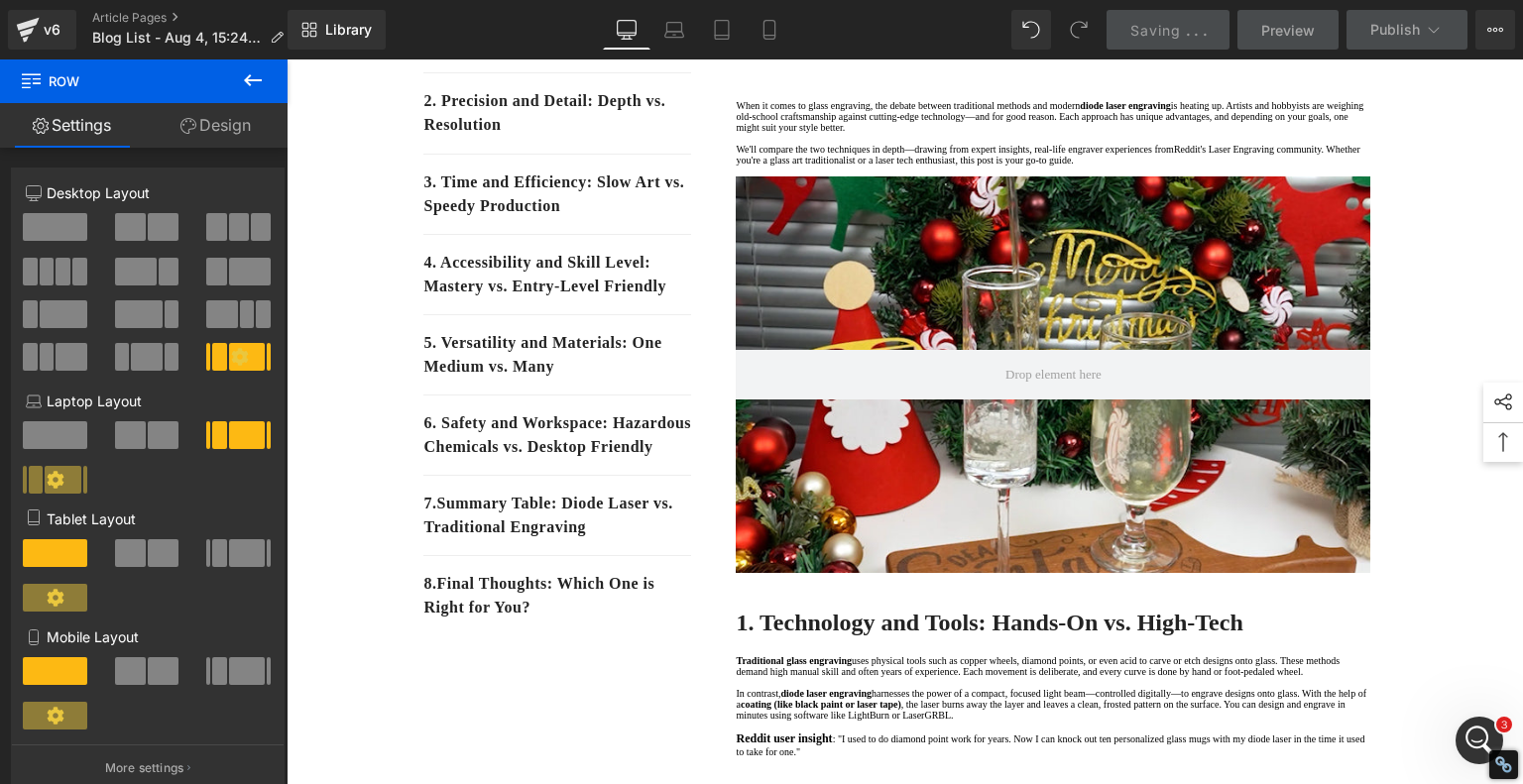 scroll, scrollTop: 2192, scrollLeft: 0, axis: vertical 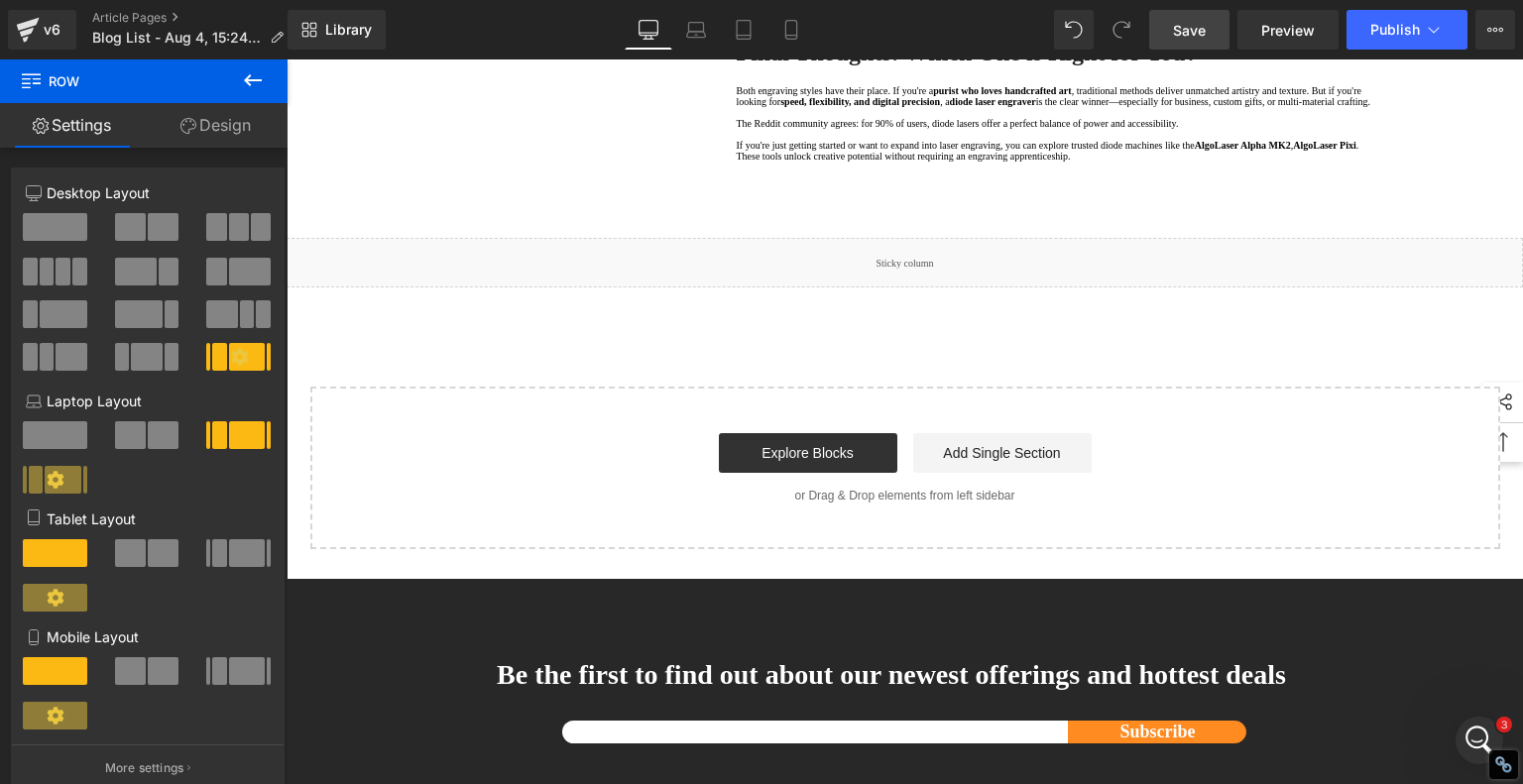 click on "Save" at bounding box center [1189, 30] 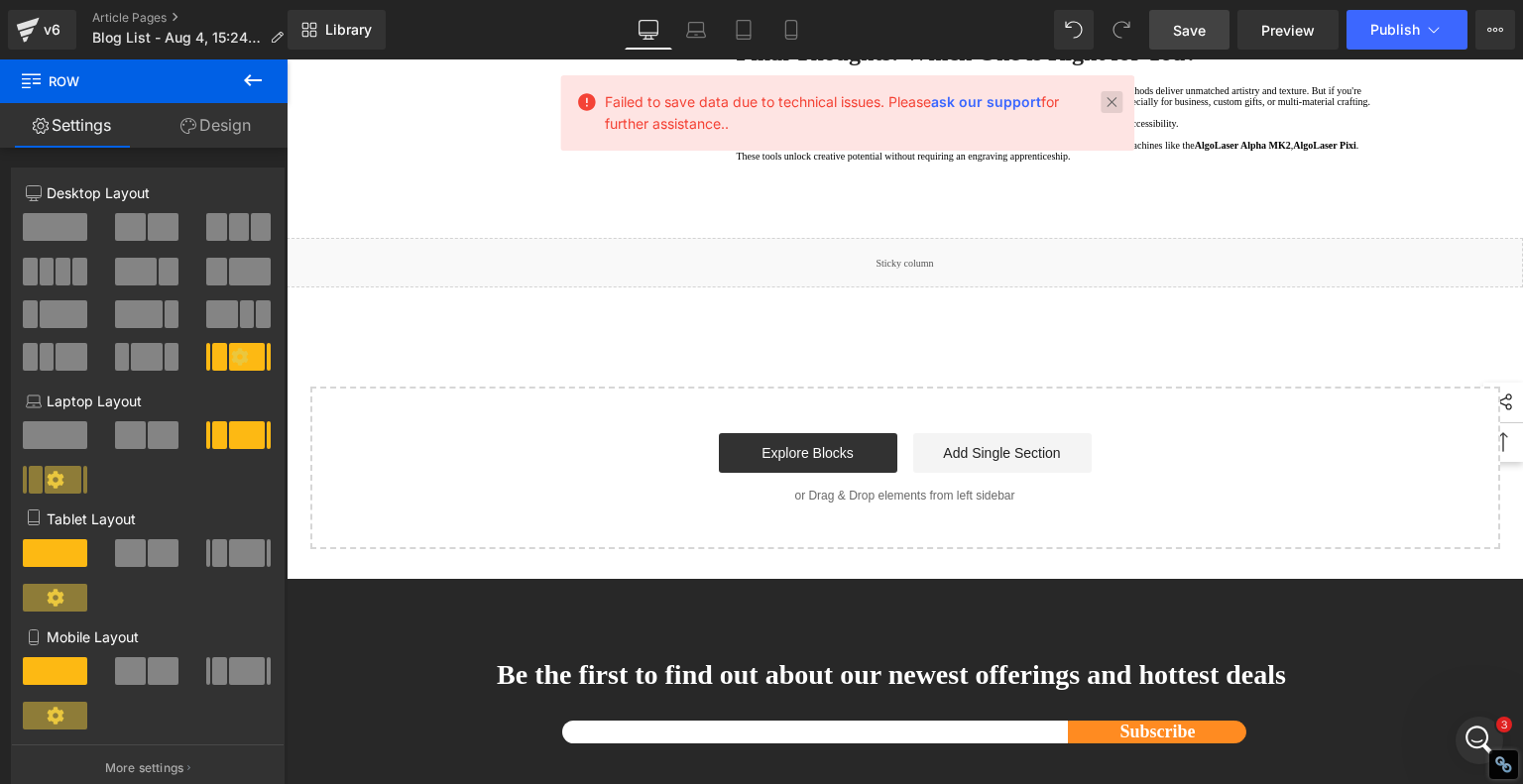 click at bounding box center (1112, 102) 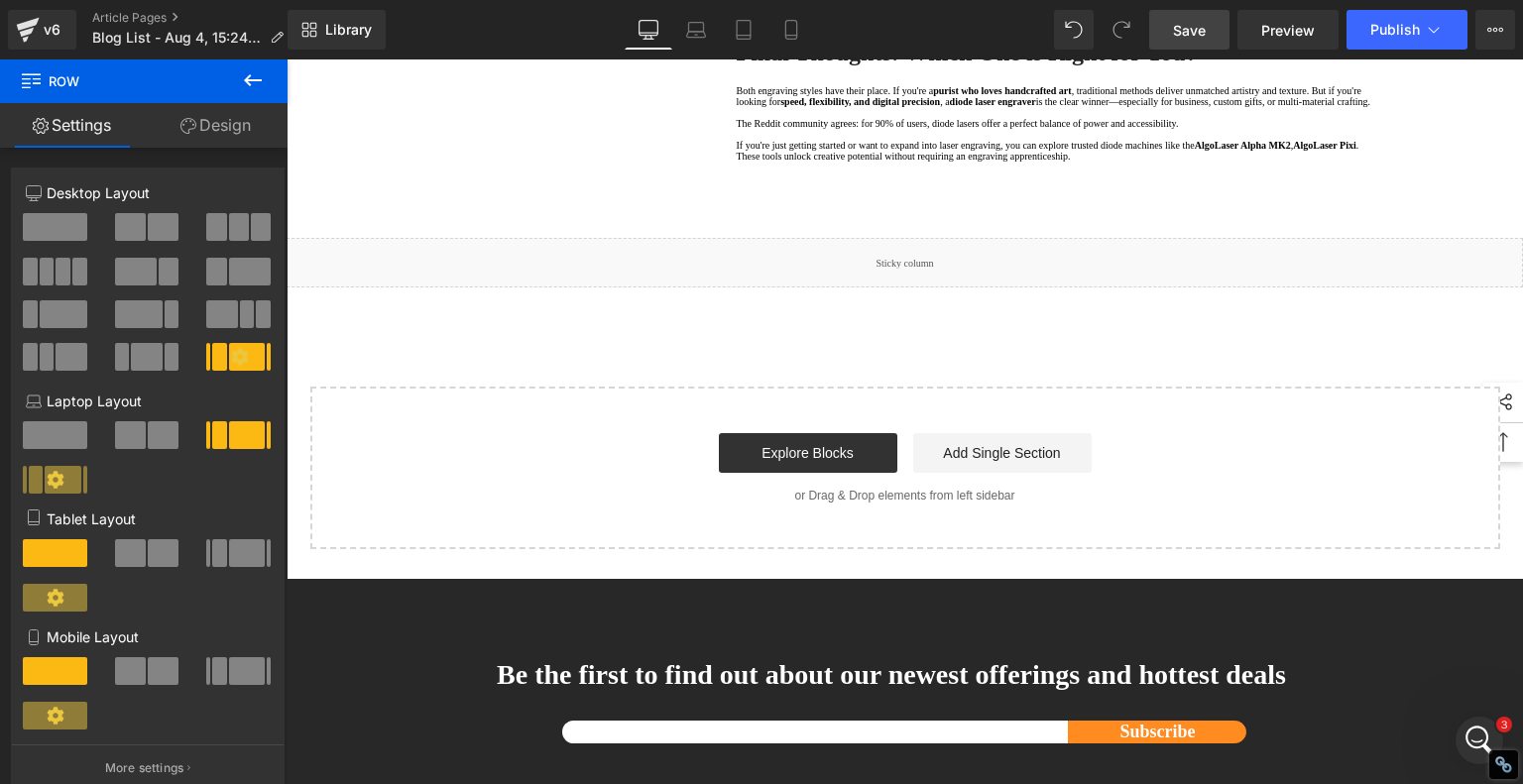 click on "Save" at bounding box center (1189, 30) 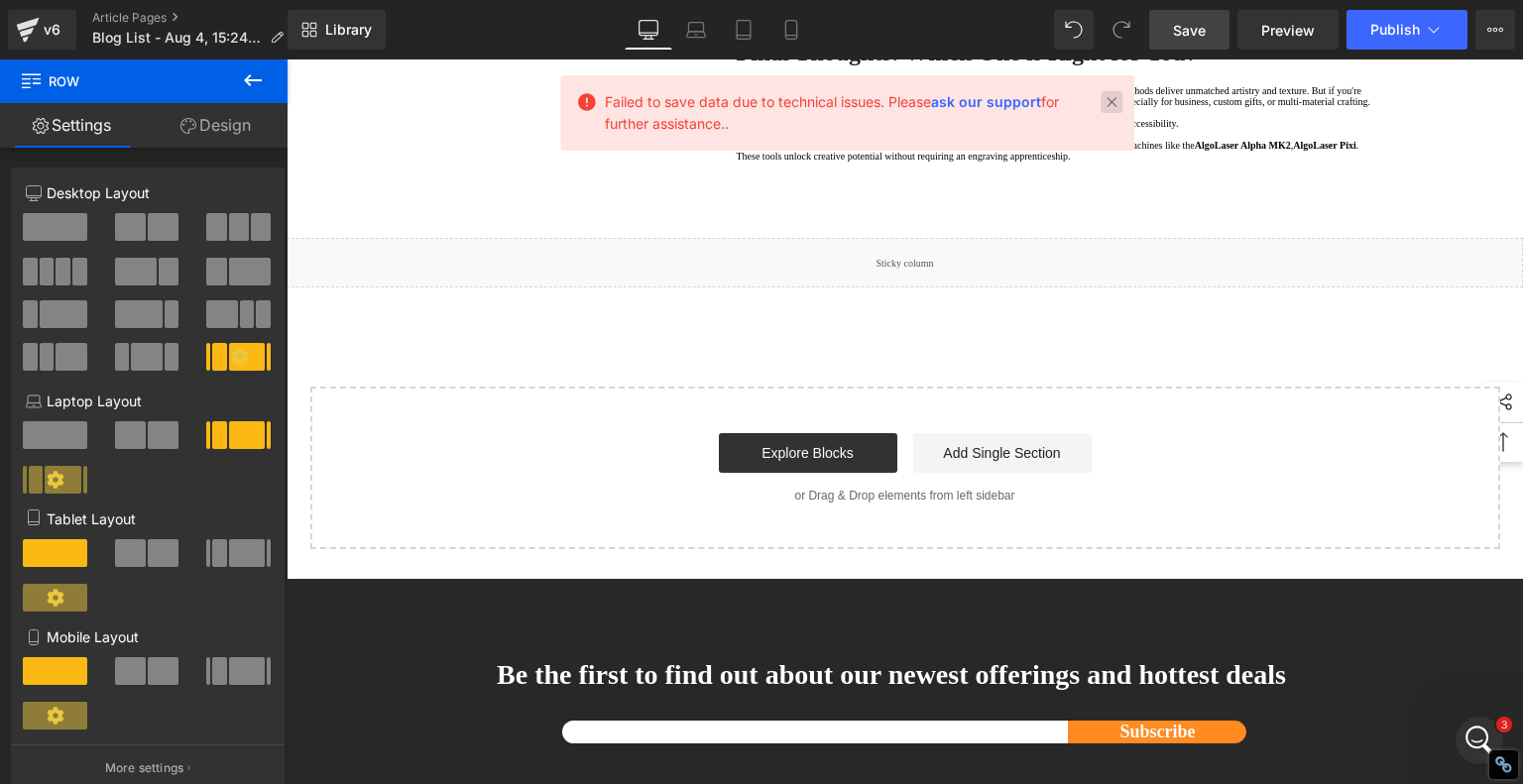 click at bounding box center [1112, 102] 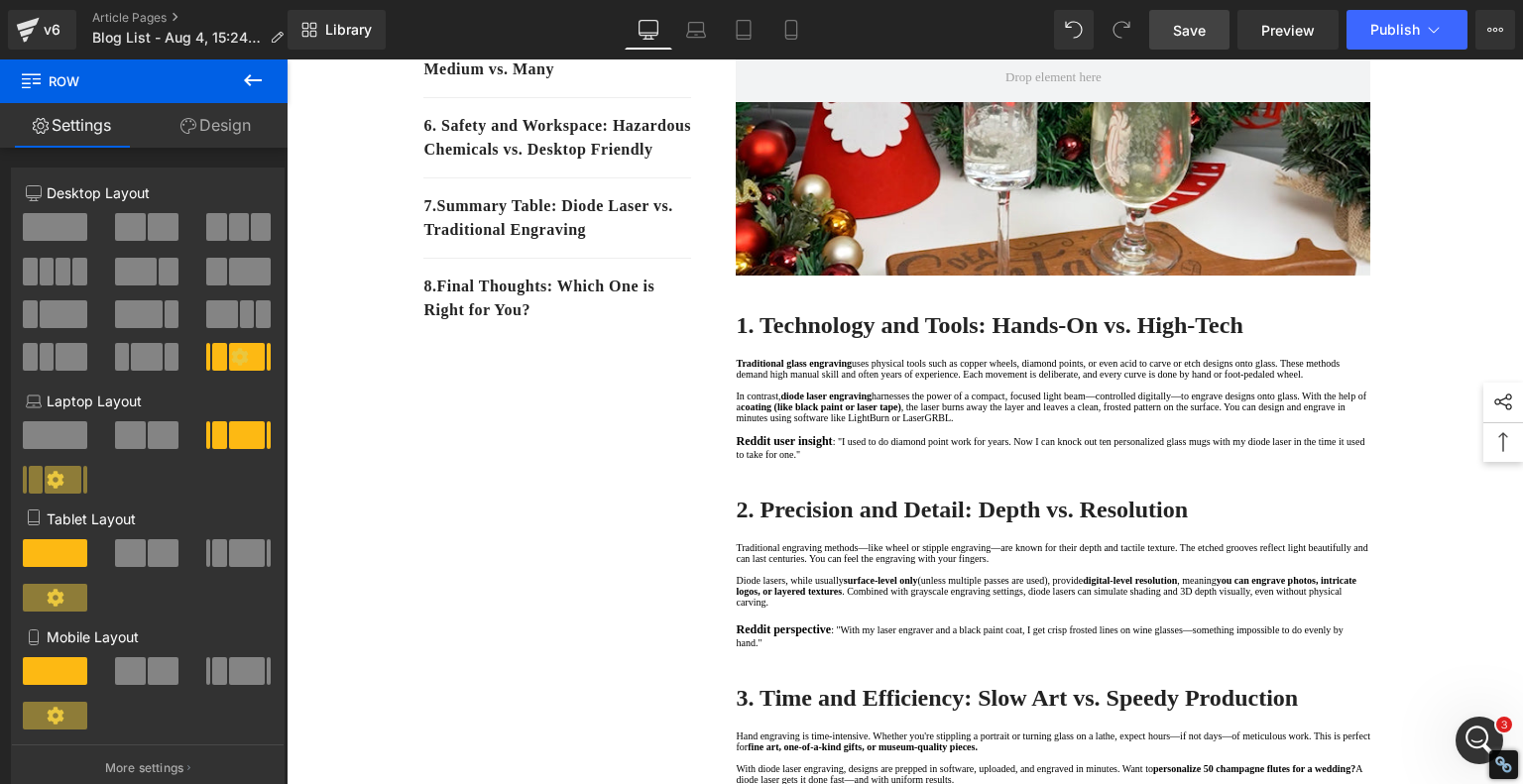 scroll, scrollTop: 0, scrollLeft: 0, axis: both 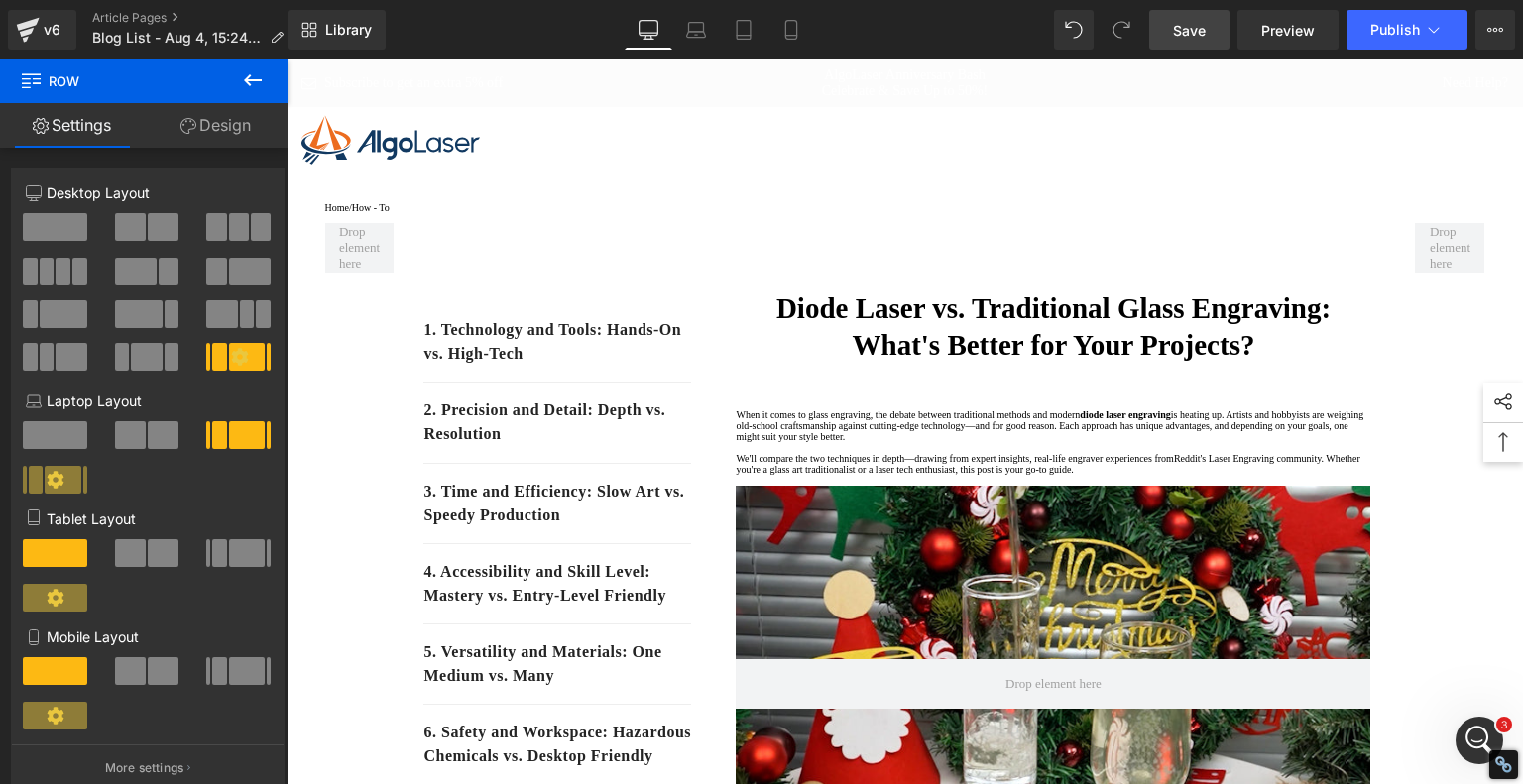 click on "Save" at bounding box center [1189, 30] 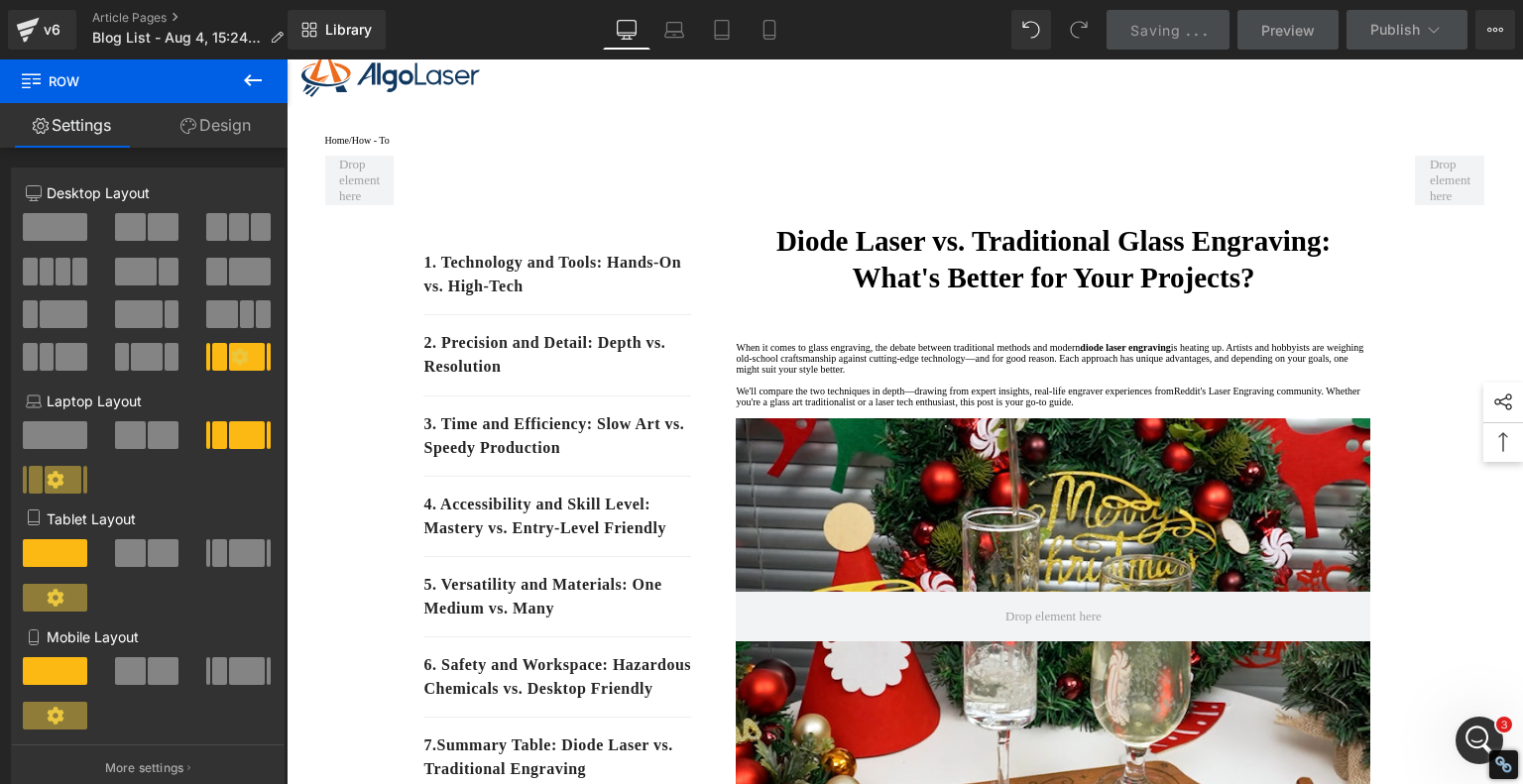 scroll, scrollTop: 0, scrollLeft: 0, axis: both 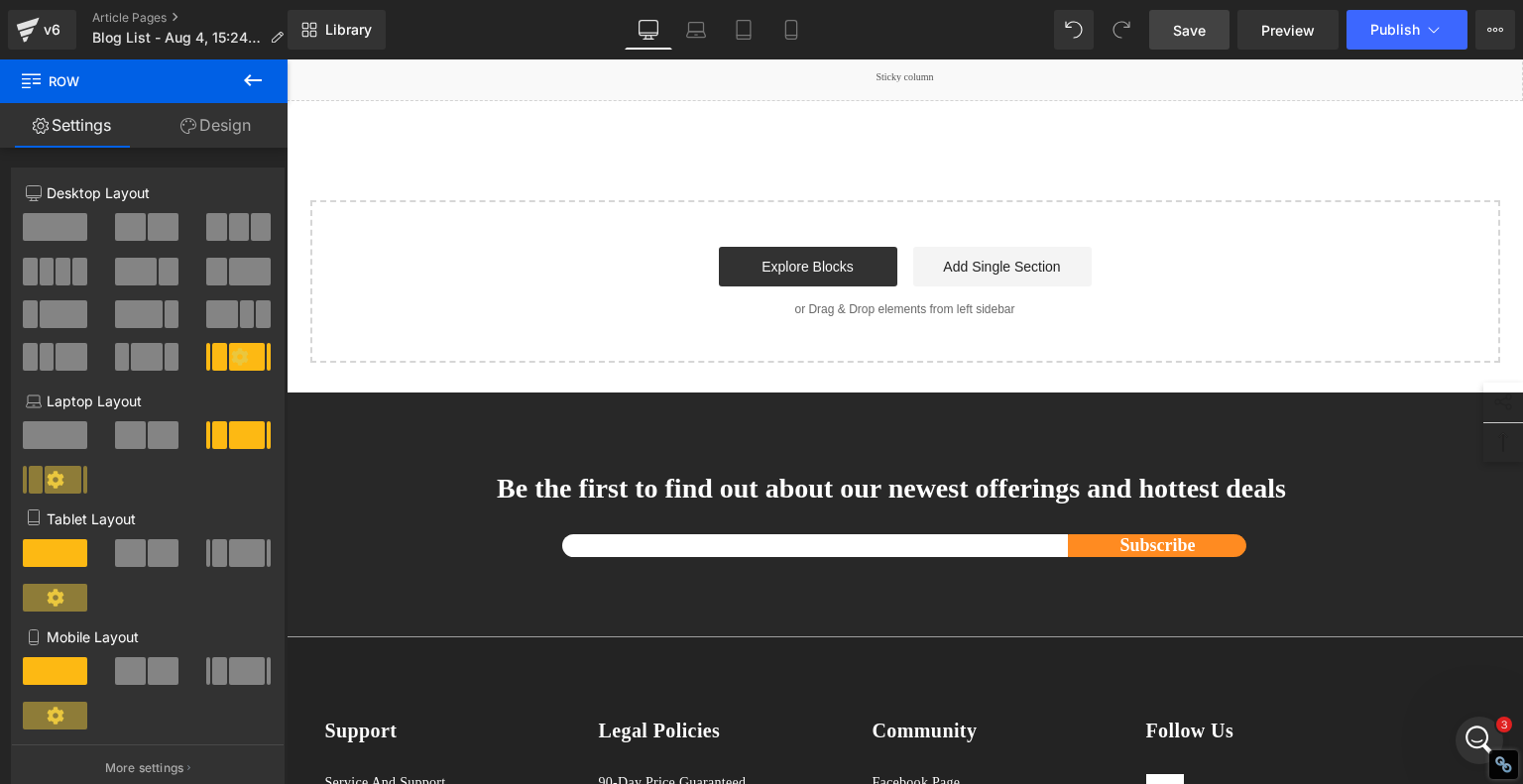 click on "diode laser engraver" at bounding box center [993, -85] 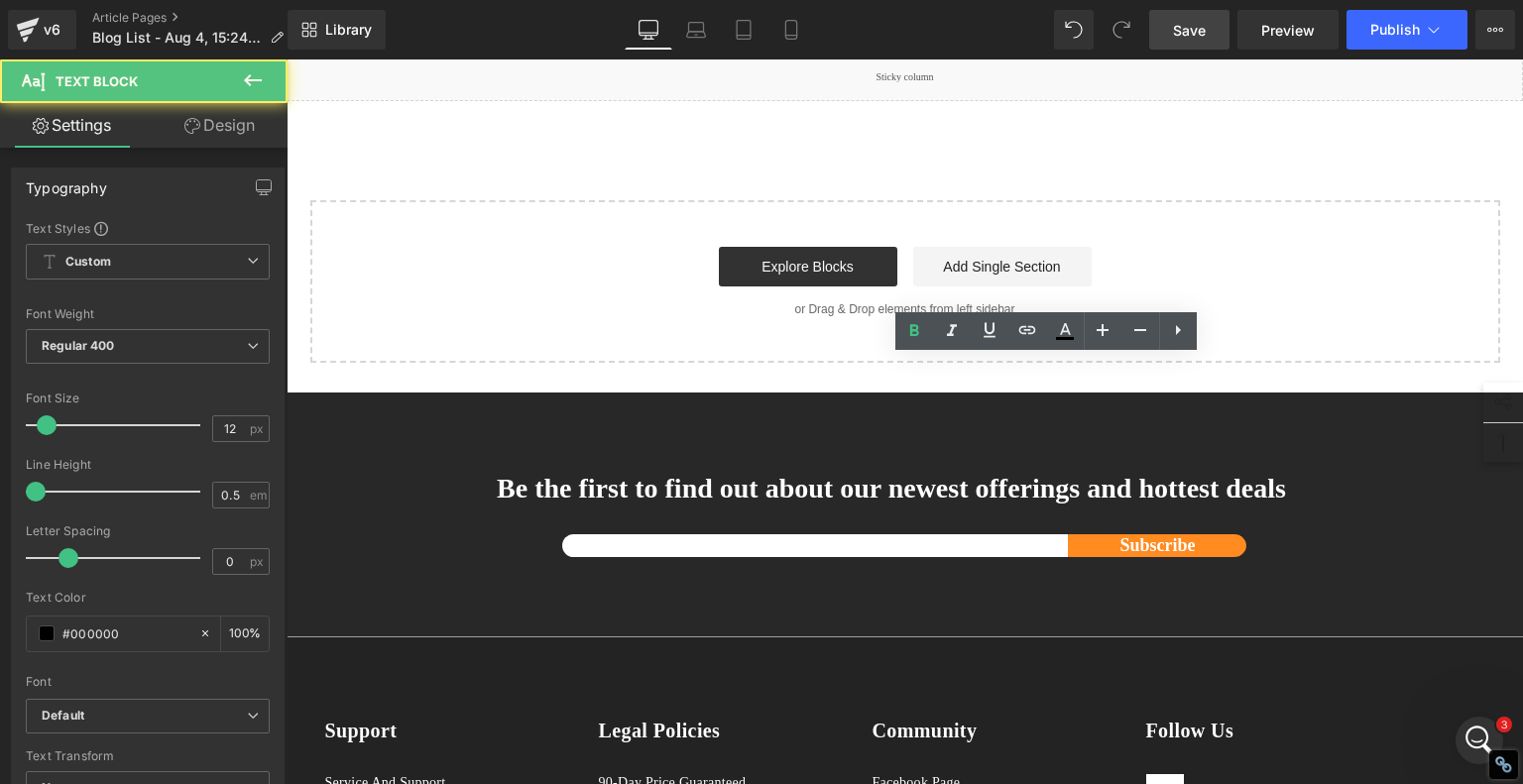 click on "diode laser engraver" at bounding box center [993, -85] 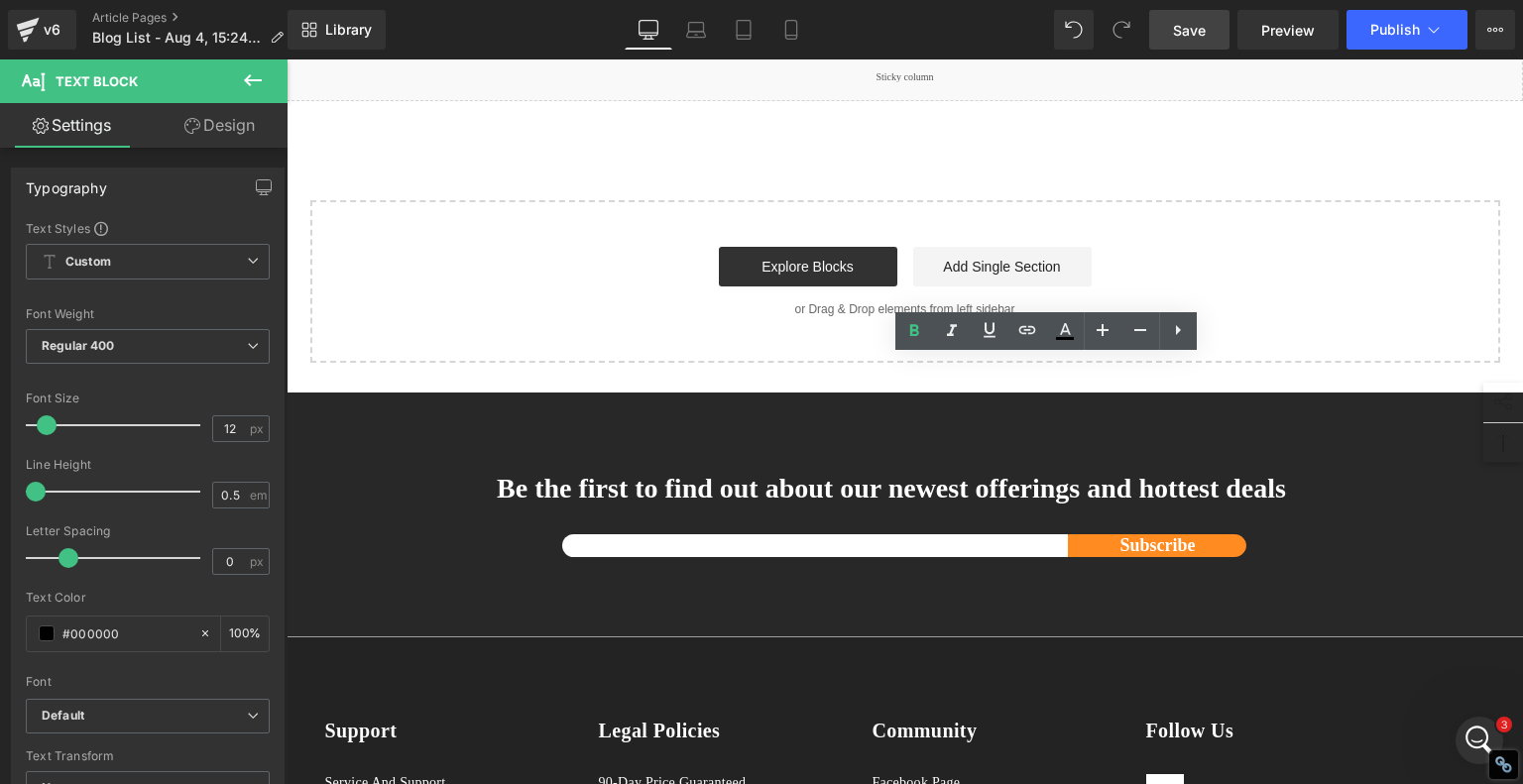 drag, startPoint x: 1278, startPoint y: 383, endPoint x: 779, endPoint y: 397, distance: 499.1964 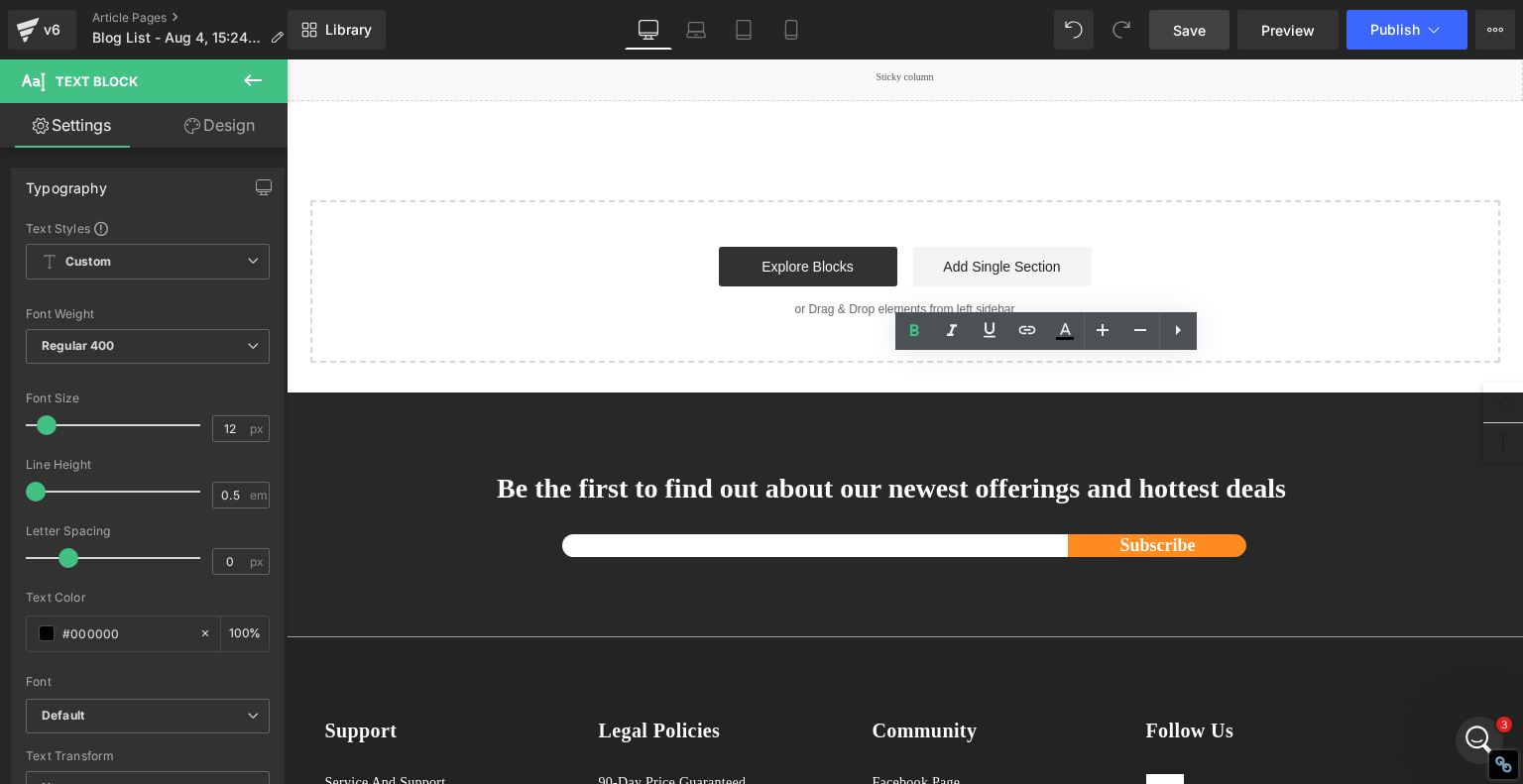 click on "diode laser engraver" at bounding box center (993, -85) 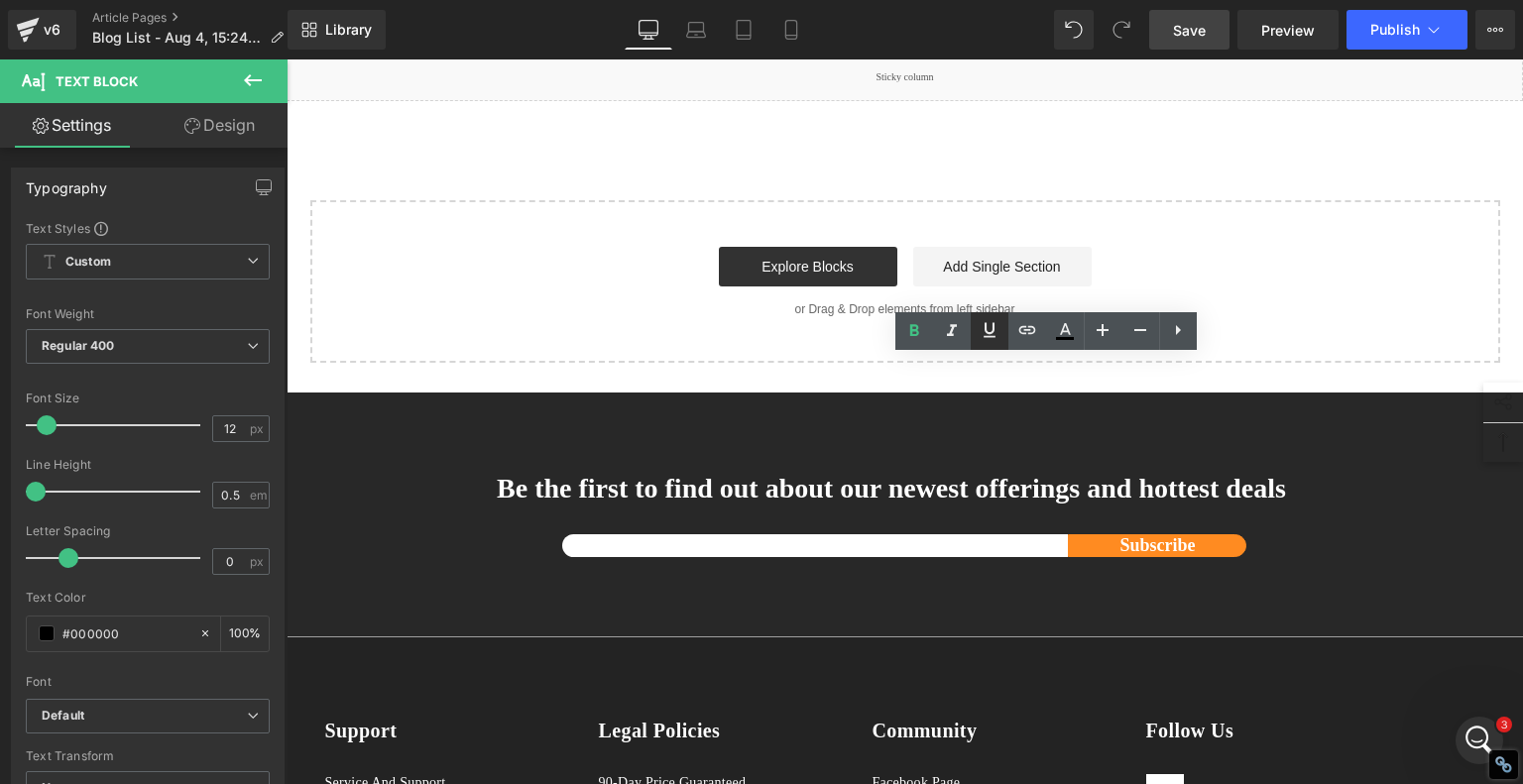 click 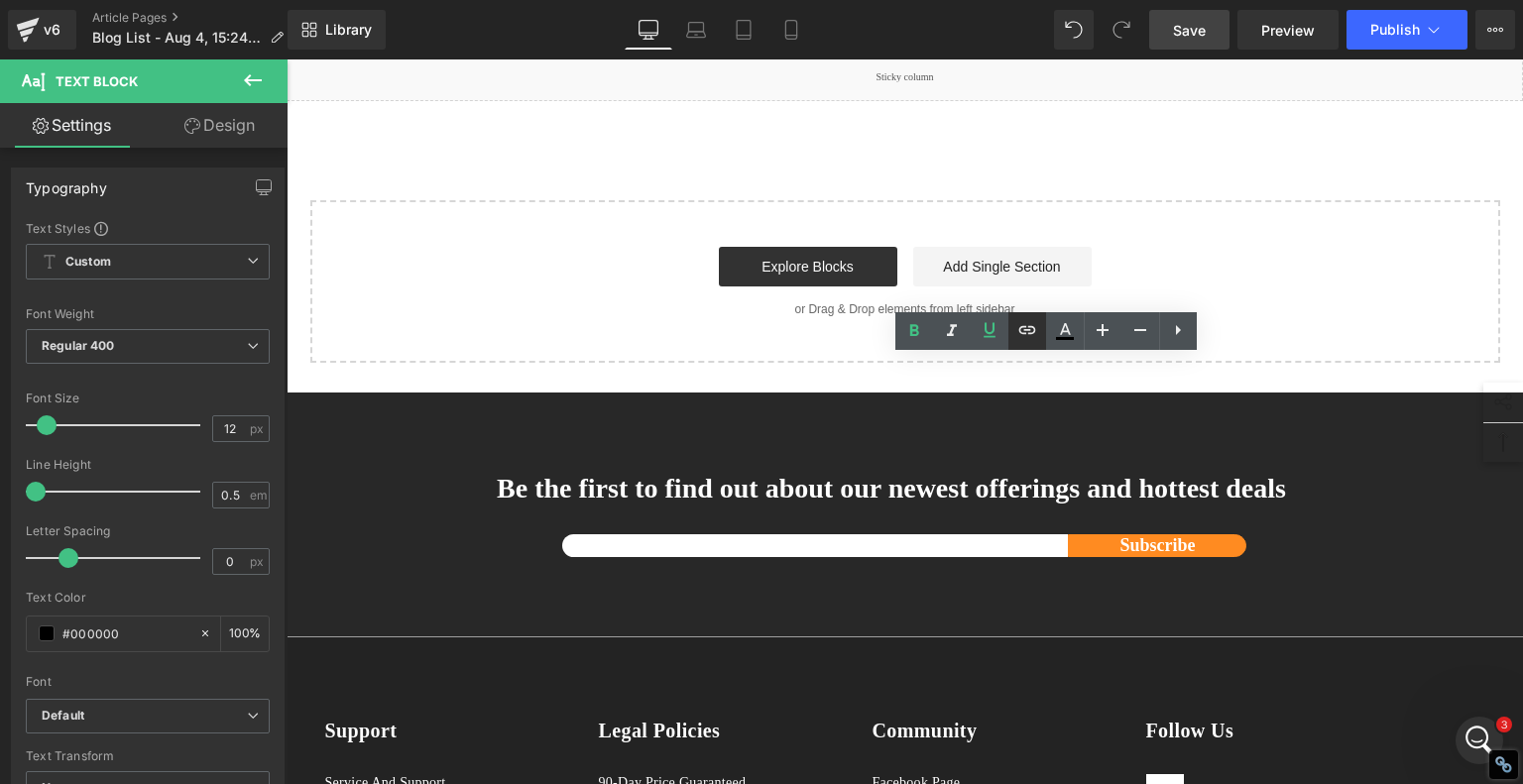 click 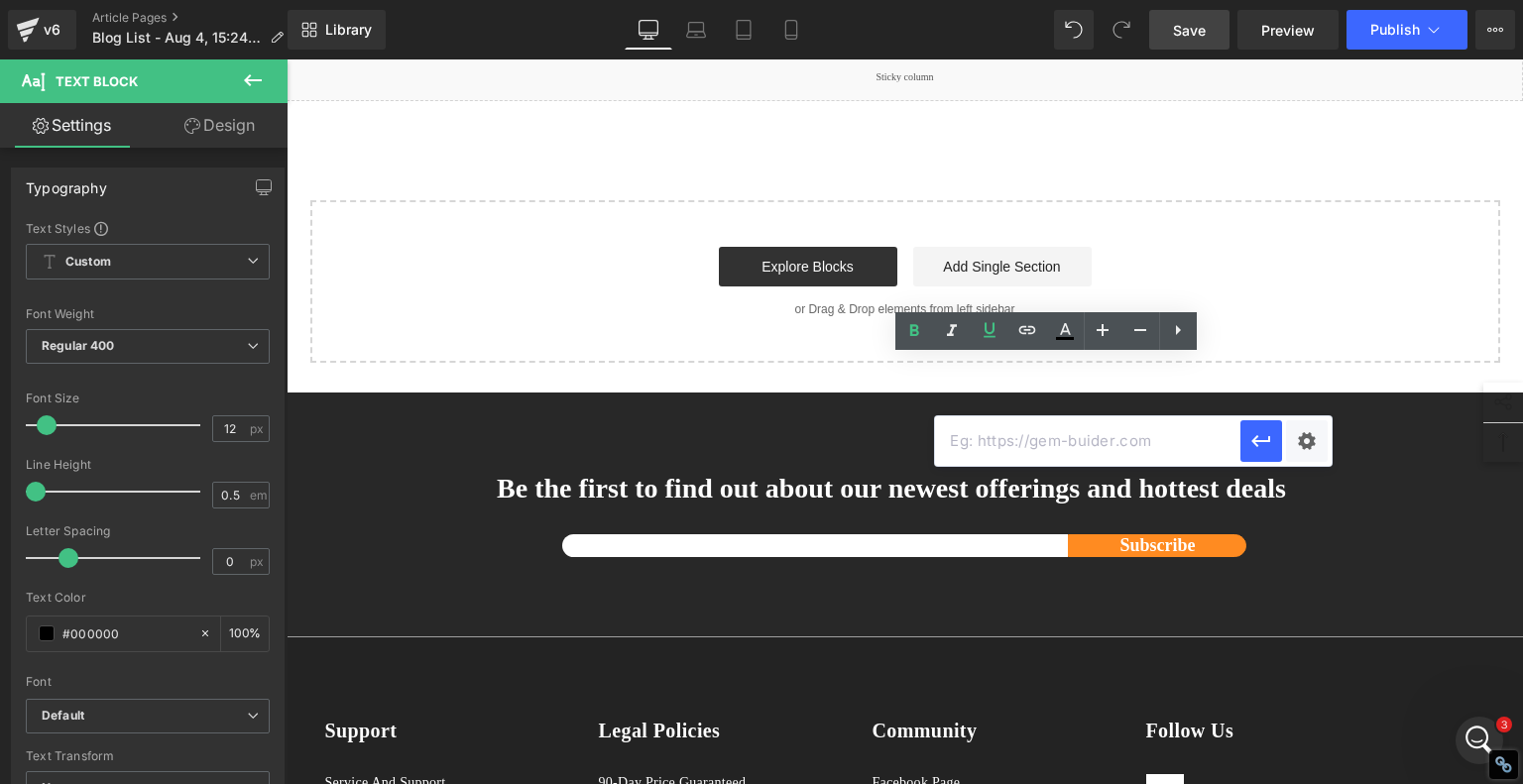 click at bounding box center (1088, 441) 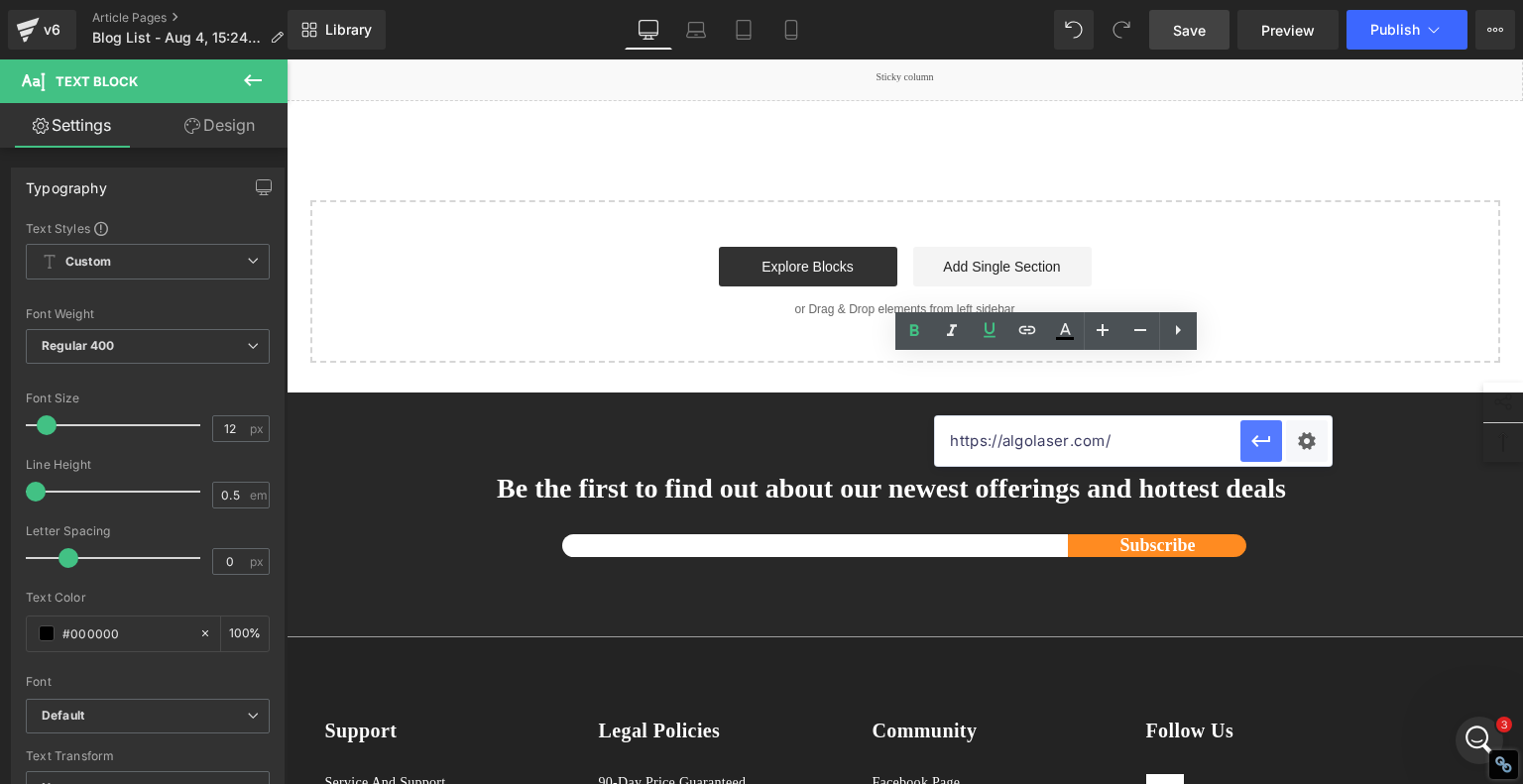 click 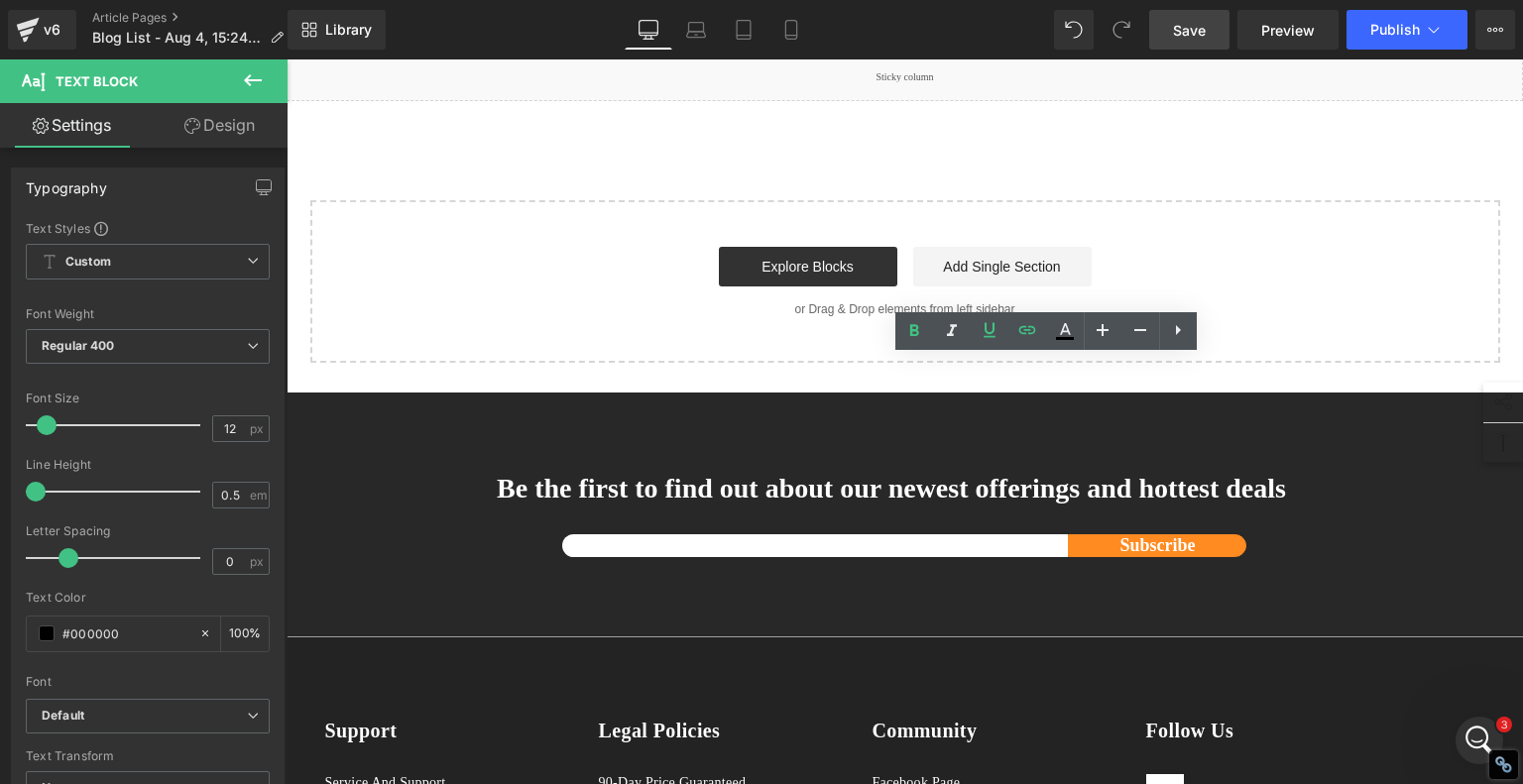 click on "1. Technology and Tools: Hands-On vs. High-Tech Text Block         2. Precision and Detail: Depth vs. Resolution Text Block         3. Time and Efficiency: Slow Art vs. Speedy Production Text Block         4. Accessibility and Skill Level: Mastery vs. Entry-Level Friendly Text Block         5. Versatility and Materials: One Medium vs. Many Text Block         6. Safety and Workspace: Hazardous Chemicals vs. Desktop Friendly Text Block         7 .  Summary Table: Diode Laser vs. Traditional Engraving Text Block         8 .  Final Thoughts: Which One is Right for You? Text Block         Row   80px       Diode Laser vs. Traditional Glass Engraving: What's Better for Your Projects? Heading         When it comes to glass engraving, the debate between traditional methods and modern  diode laser engraving We'll compare the two techniques in depth—drawing from expert insights, real-life engraver experiences from  Reddit's Laser Engraving community Text Block
Video Bg" at bounding box center [905, -1053] 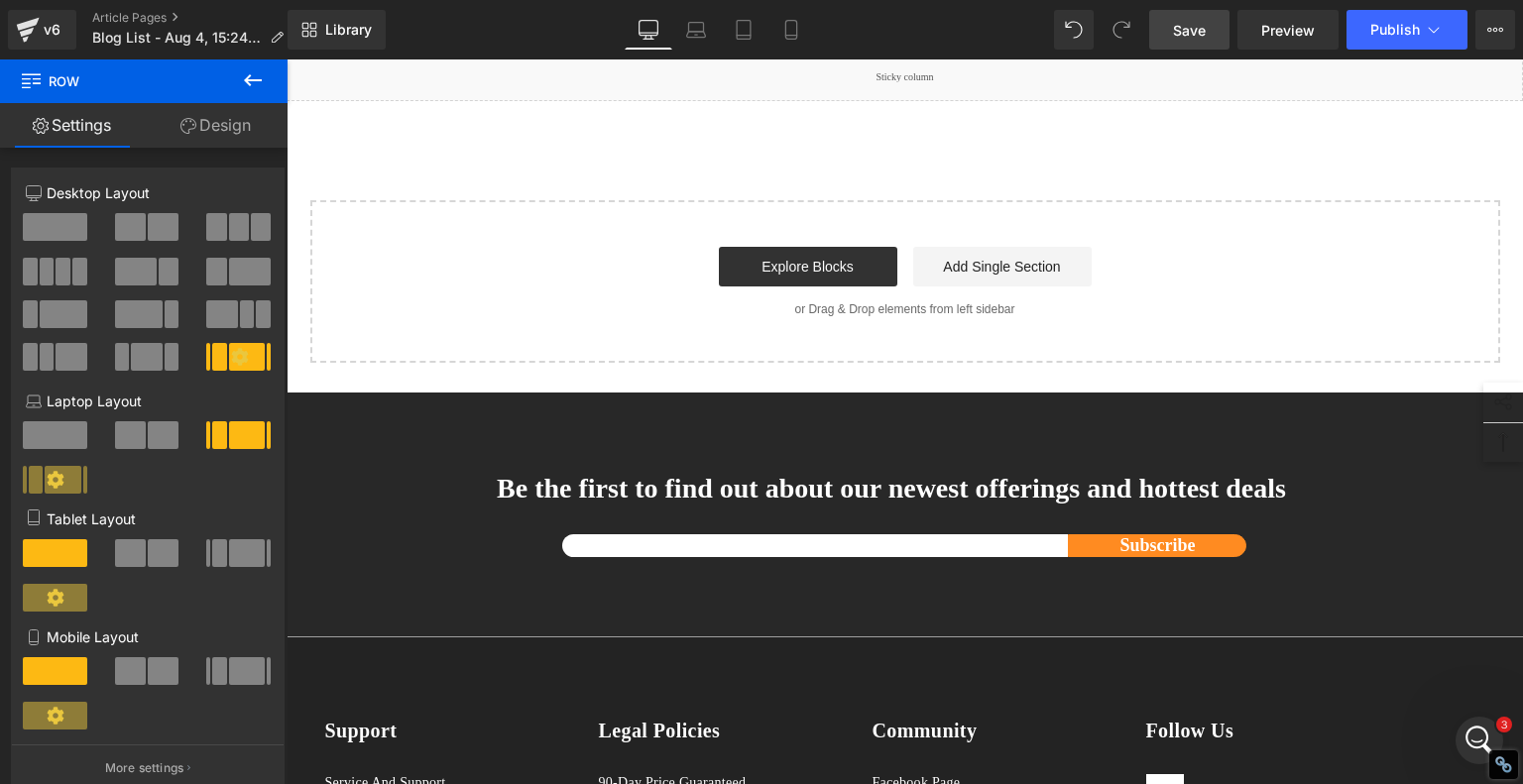 click on "AlgoLaser Alpha MK2" at bounding box center [1242, -42] 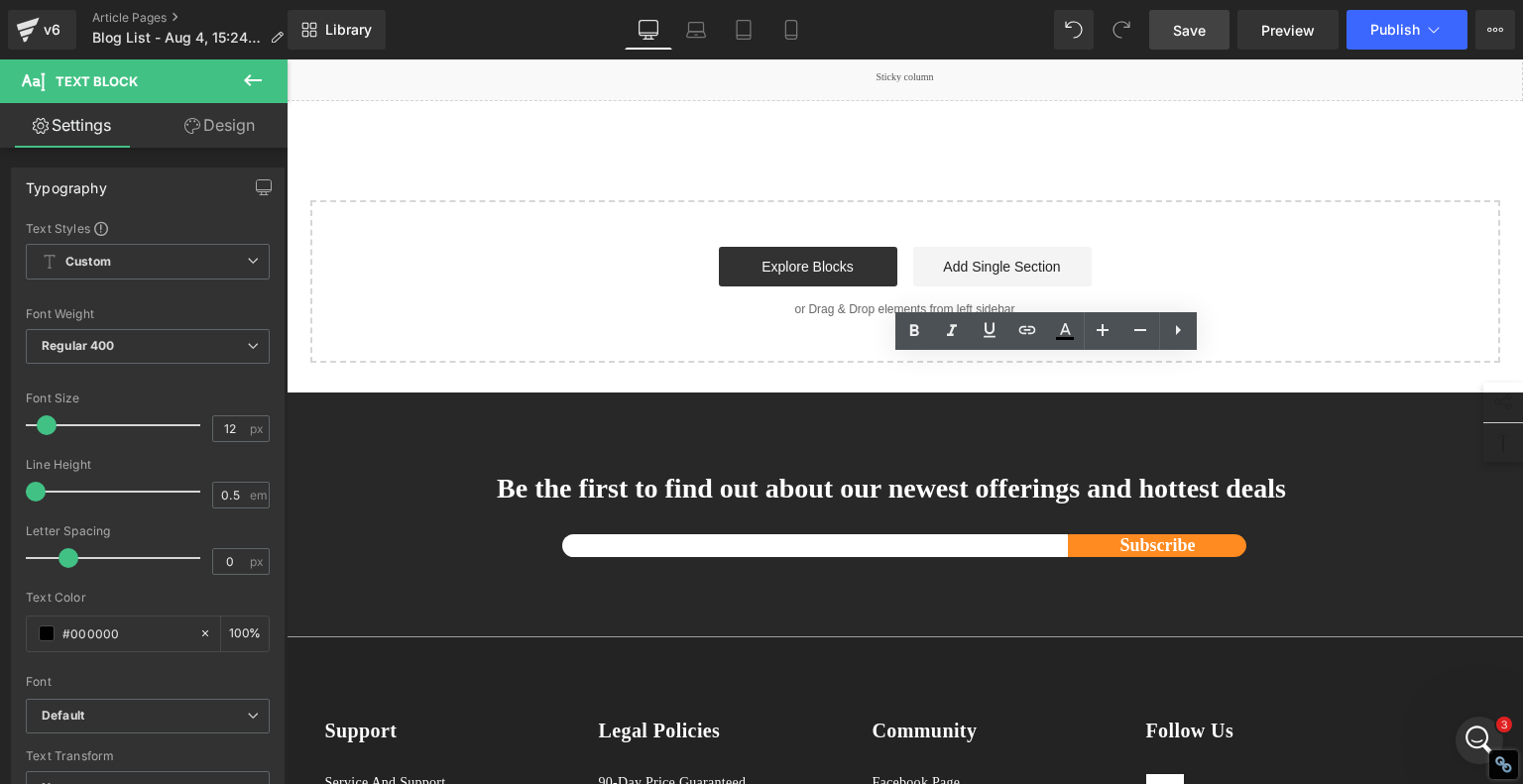 drag, startPoint x: 750, startPoint y: 485, endPoint x: 869, endPoint y: 488, distance: 119.03781 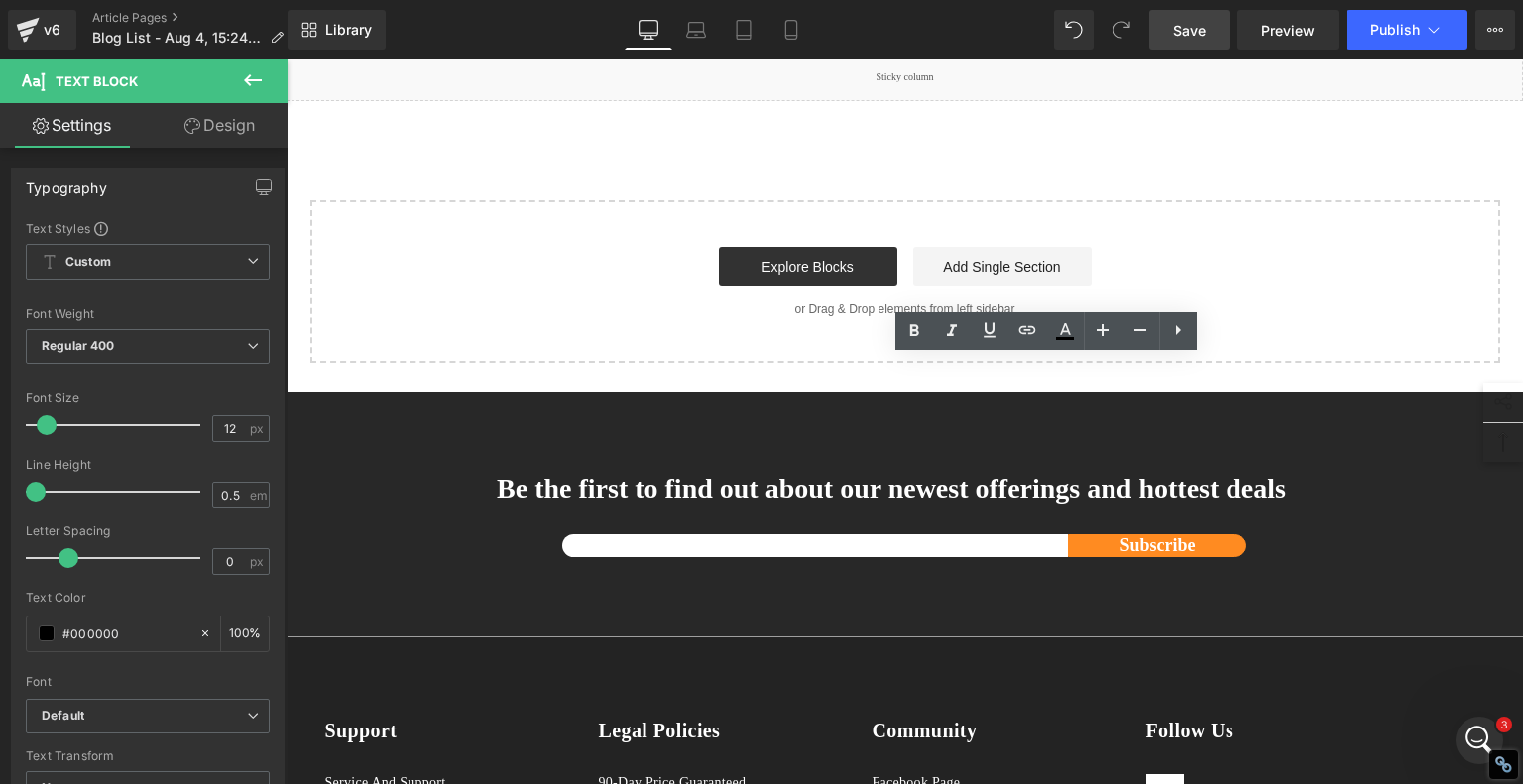 click on "AlgoLaser Alpha MK2" at bounding box center (1242, -42) 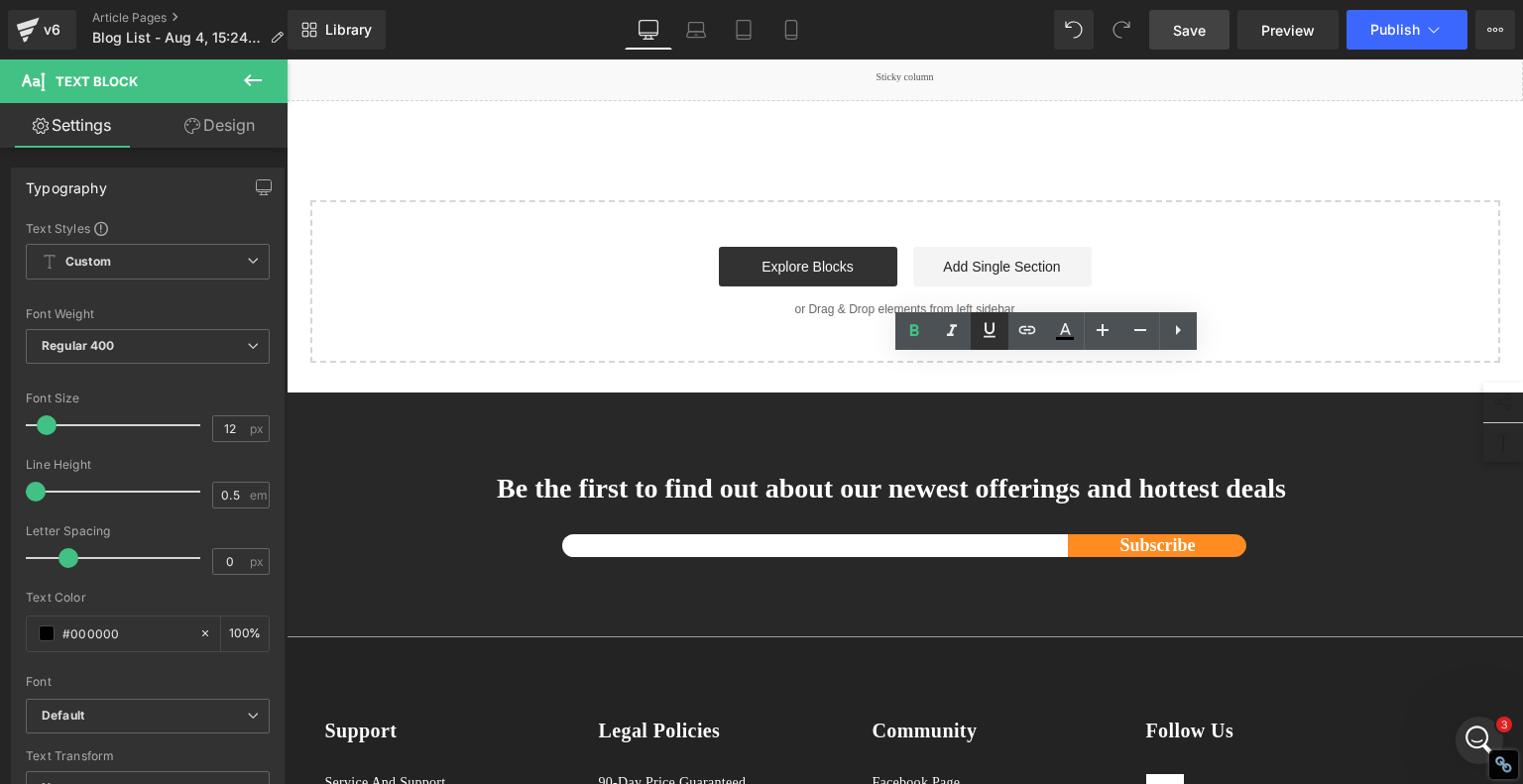 click 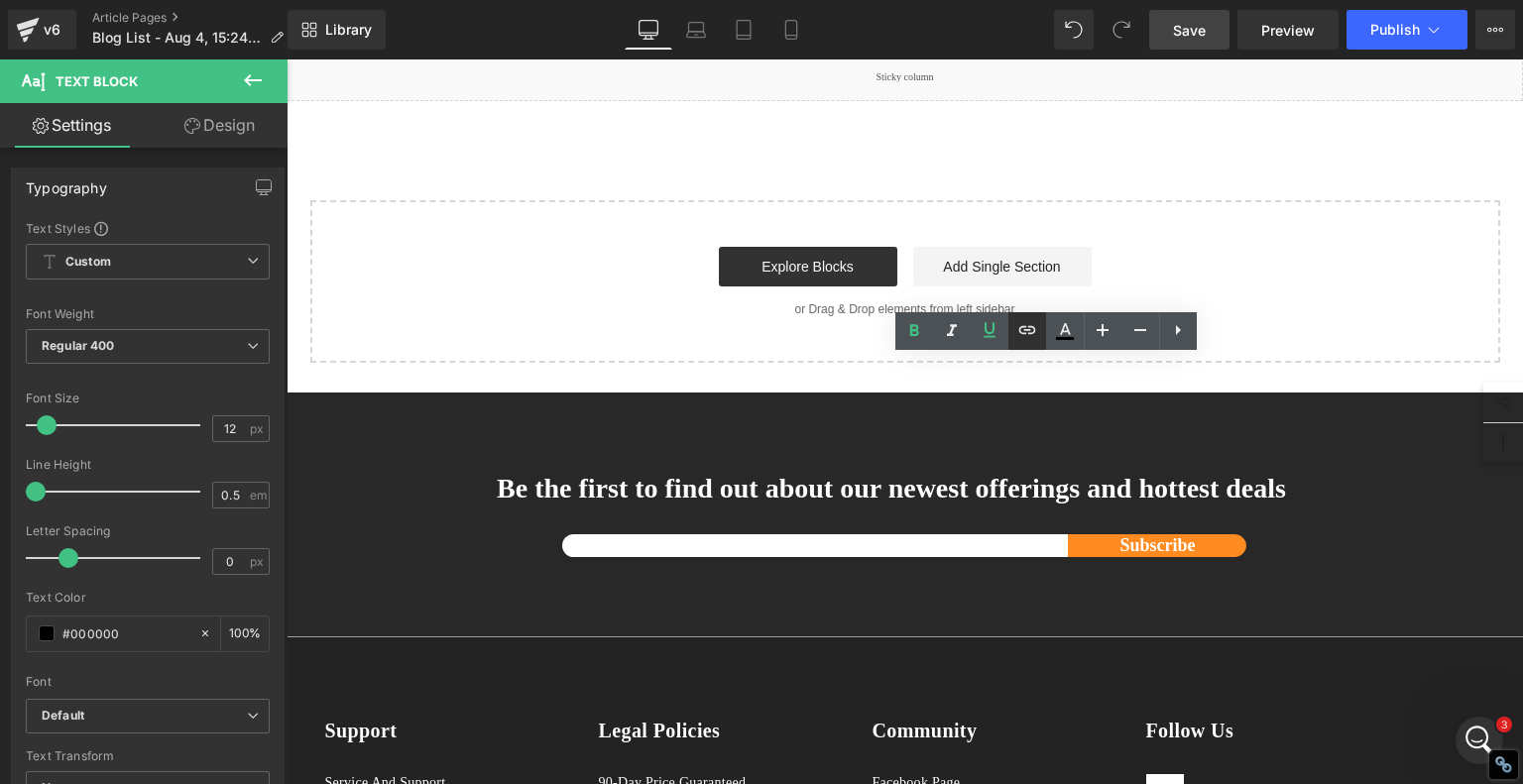 click 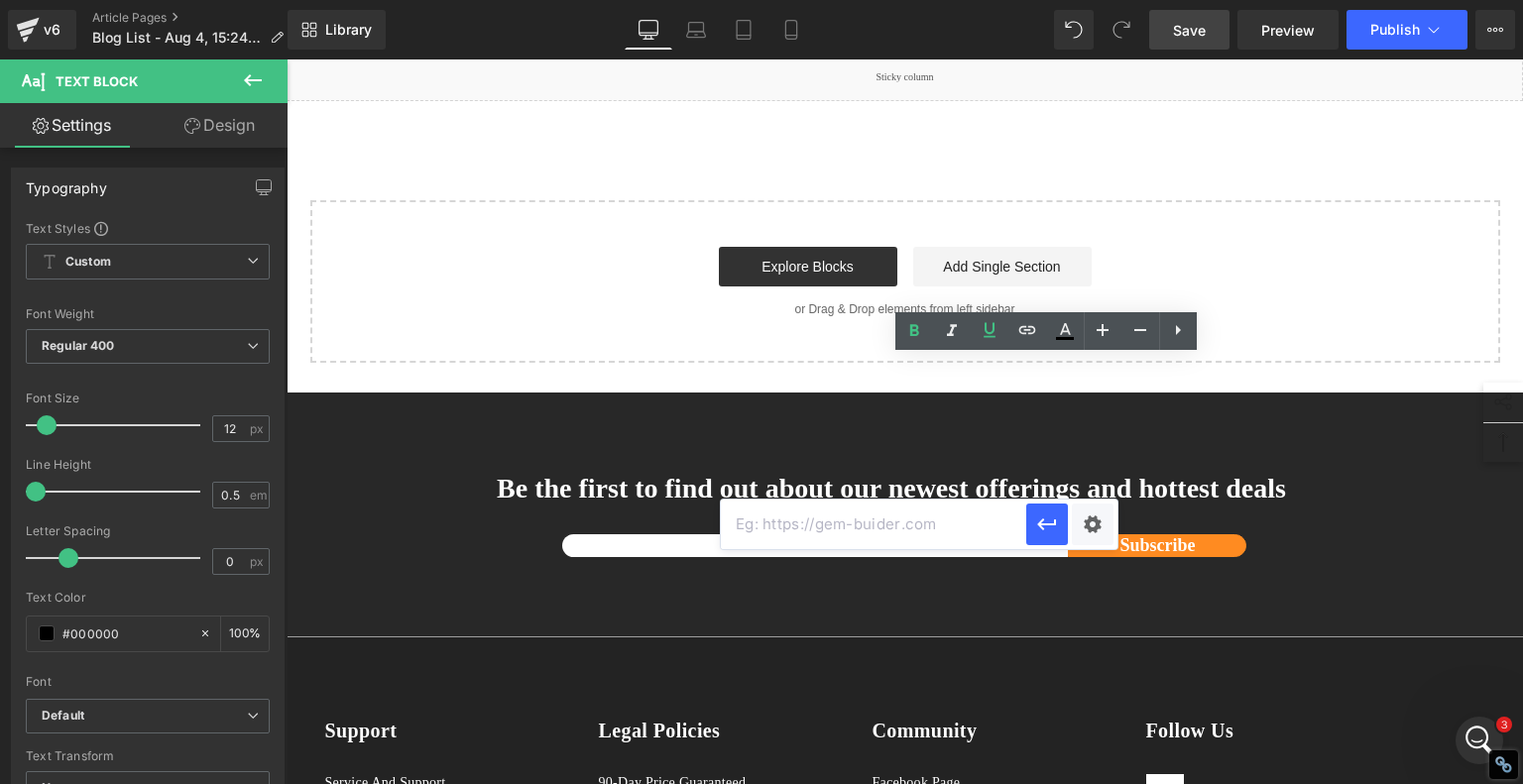 click at bounding box center (874, 524) 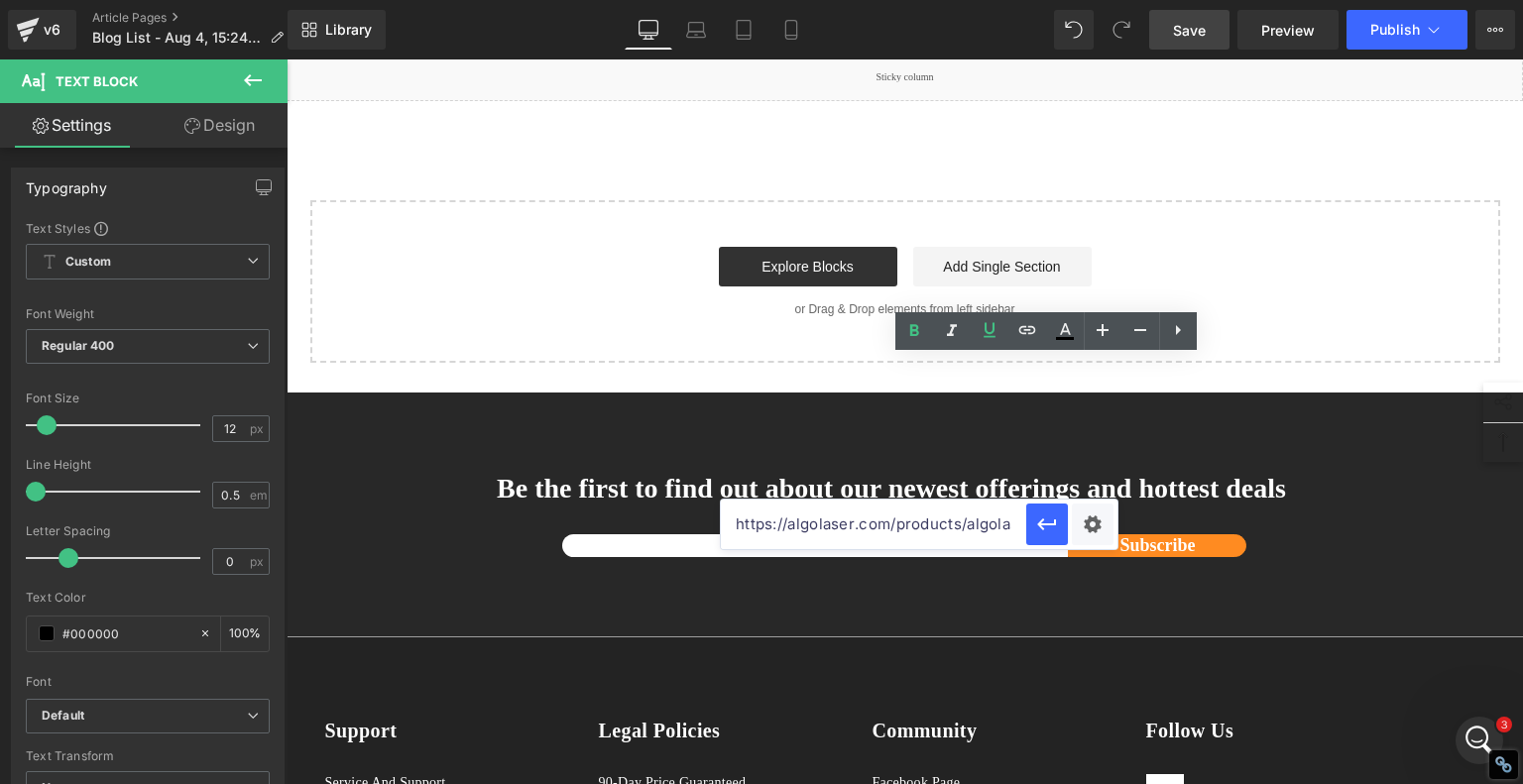scroll, scrollTop: 0, scrollLeft: 344, axis: horizontal 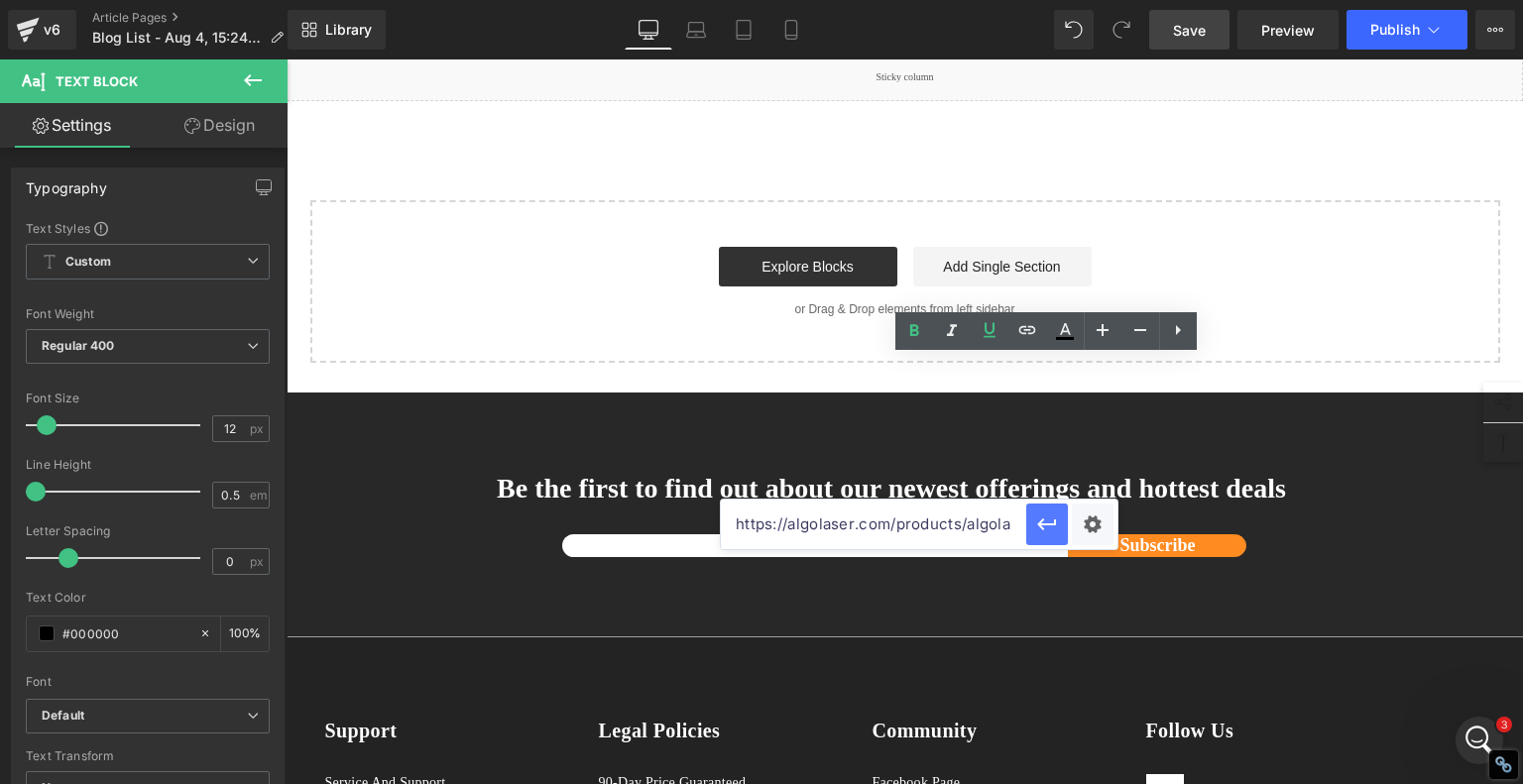 click 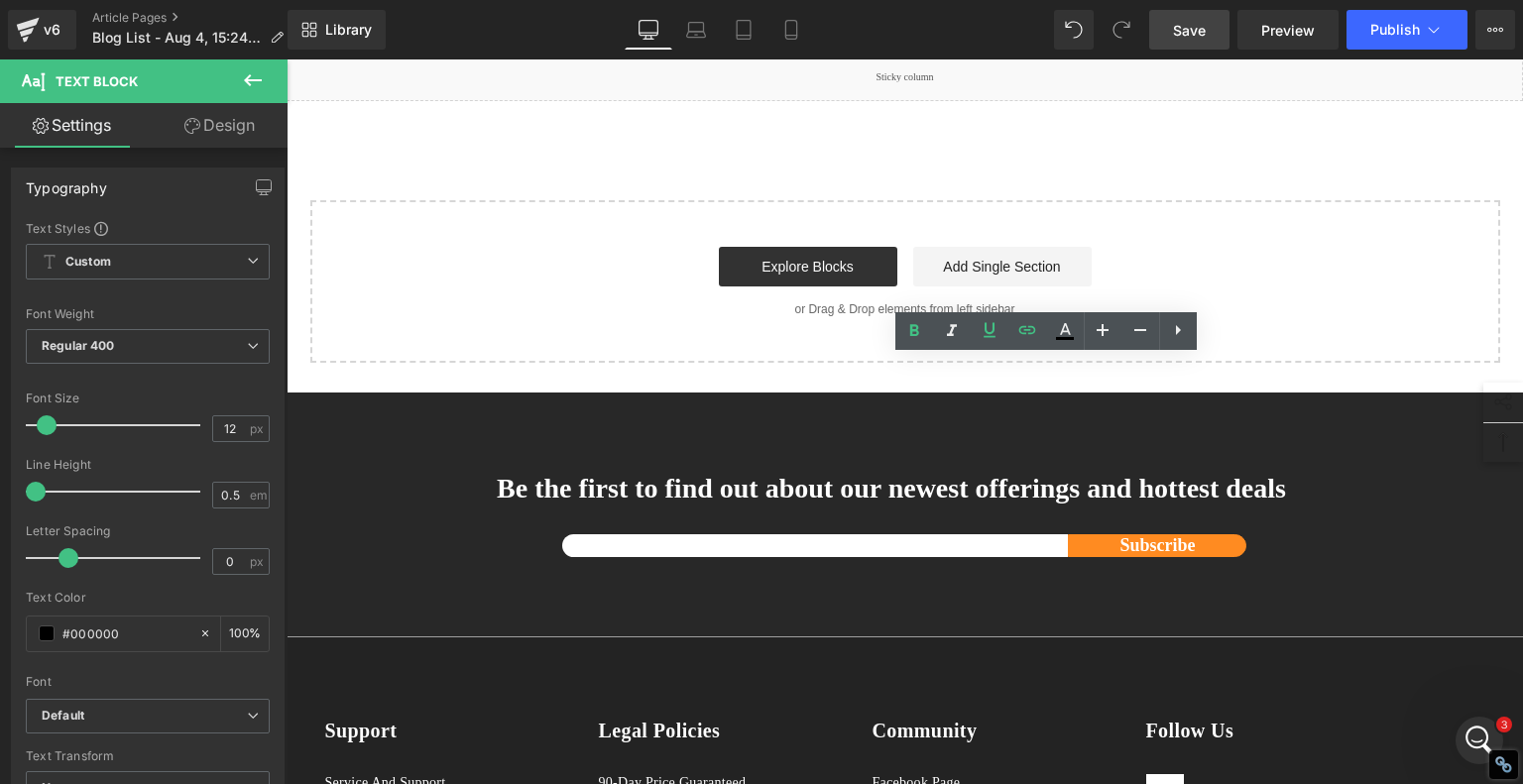 click on "1. Technology and Tools: Hands-On vs. High-Tech Text Block         2. Precision and Detail: Depth vs. Resolution Text Block         3. Time and Efficiency: Slow Art vs. Speedy Production Text Block         4. Accessibility and Skill Level: Mastery vs. Entry-Level Friendly Text Block         5. Versatility and Materials: One Medium vs. Many Text Block         6. Safety and Workspace: Hazardous Chemicals vs. Desktop Friendly Text Block         7 .  Summary Table: Diode Laser vs. Traditional Engraving Text Block         8 .  Final Thoughts: Which One is Right for You? Text Block         Row   80px       Diode Laser vs. Traditional Glass Engraving: What's Better for Your Projects? Heading         When it comes to glass engraving, the debate between traditional methods and modern  diode laser engraving We'll compare the two techniques in depth—drawing from expert insights, real-life engraver experiences from  Reddit's Laser Engraving community Text Block
Video Bg" at bounding box center [905, -1053] 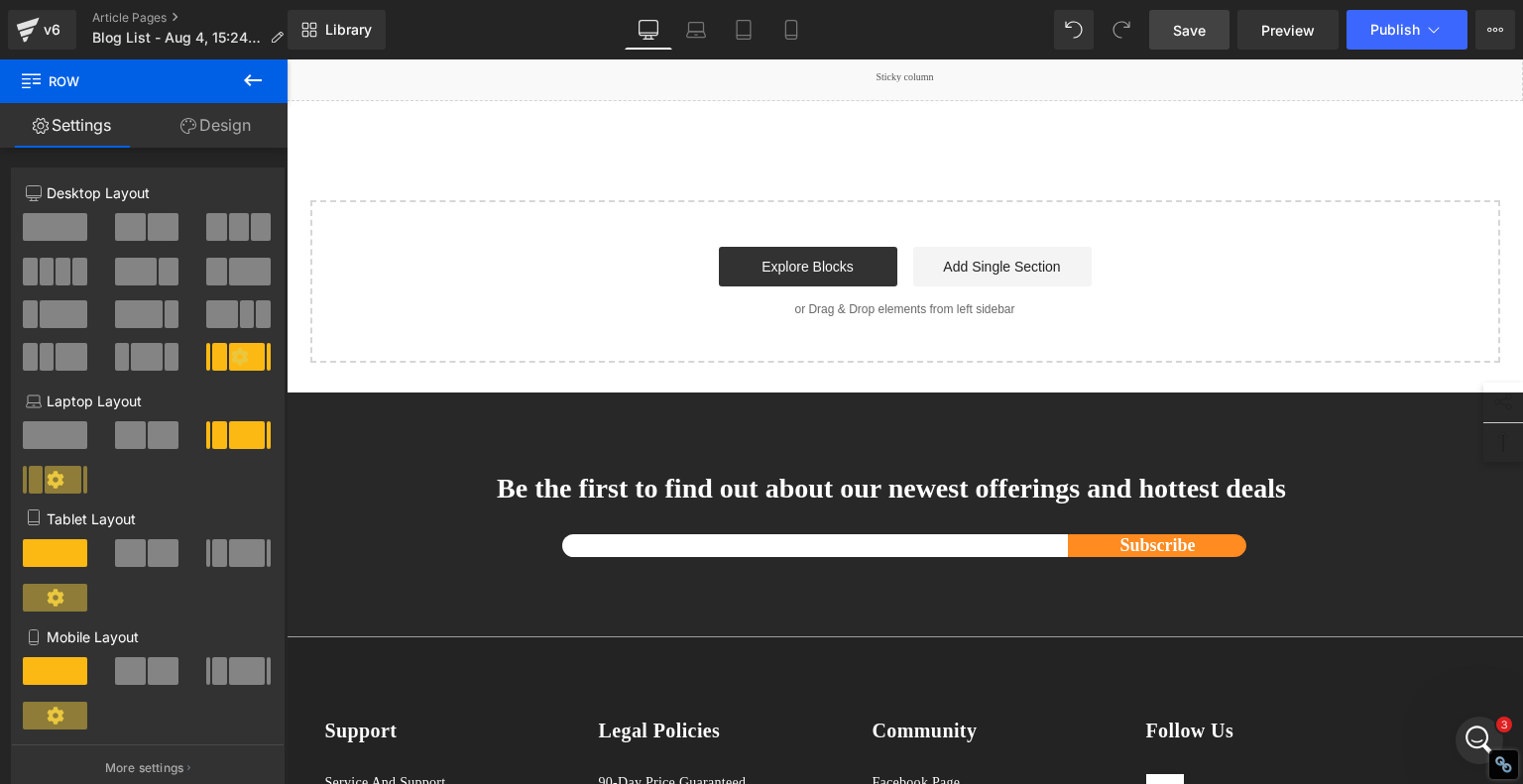 click on "If you're just getting started or want to expand into laser engraving, you can explore trusted diode machines like the AlgoLaser Alpha MK2 , AlgoLaser Pixi . These tools unlock creative potential without requiring an engraving apprenticeship." at bounding box center (1053, -36) 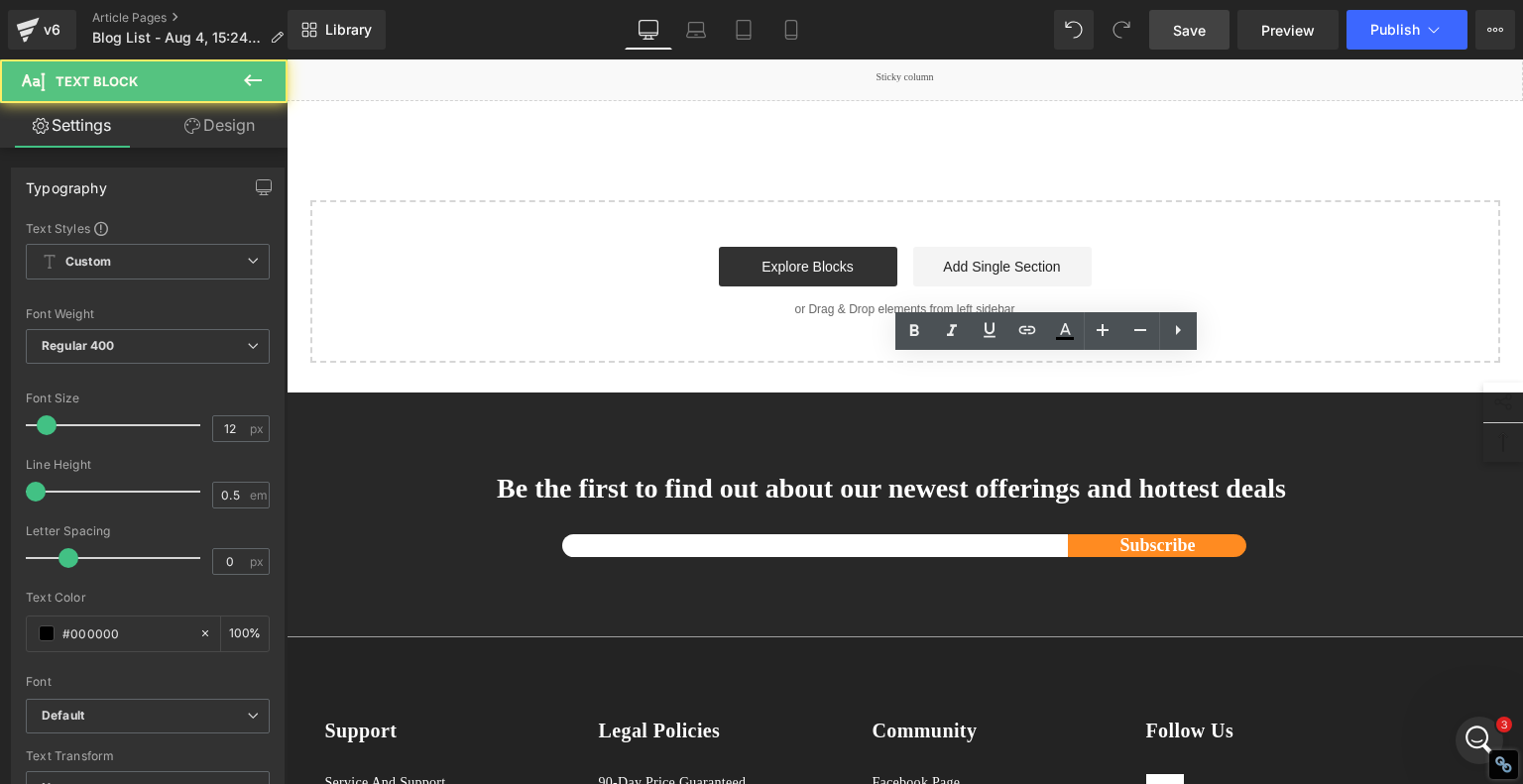 drag, startPoint x: 885, startPoint y: 483, endPoint x: 937, endPoint y: 487, distance: 52.153619 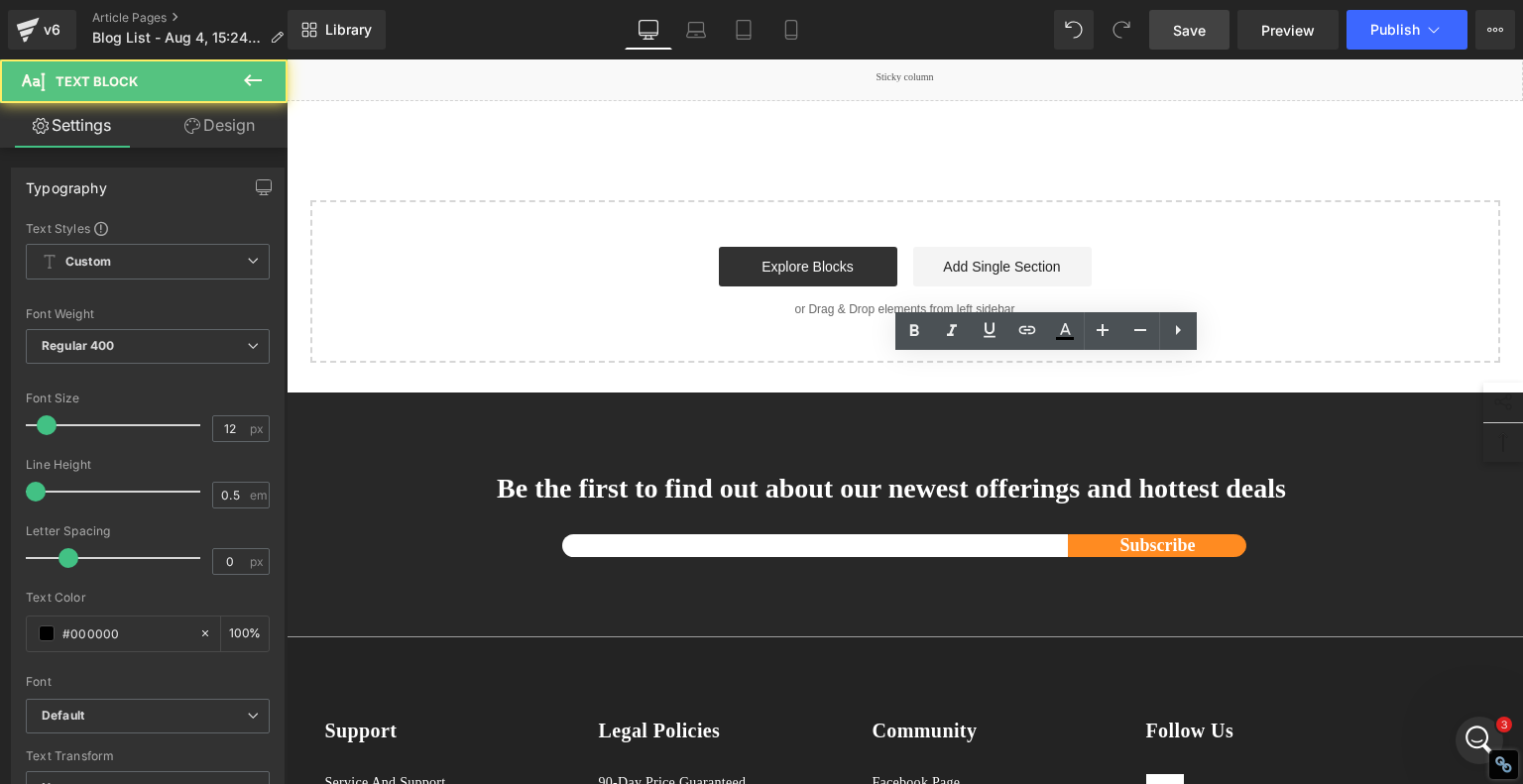 click on "AlgoLaser Pixi" at bounding box center [1324, -42] 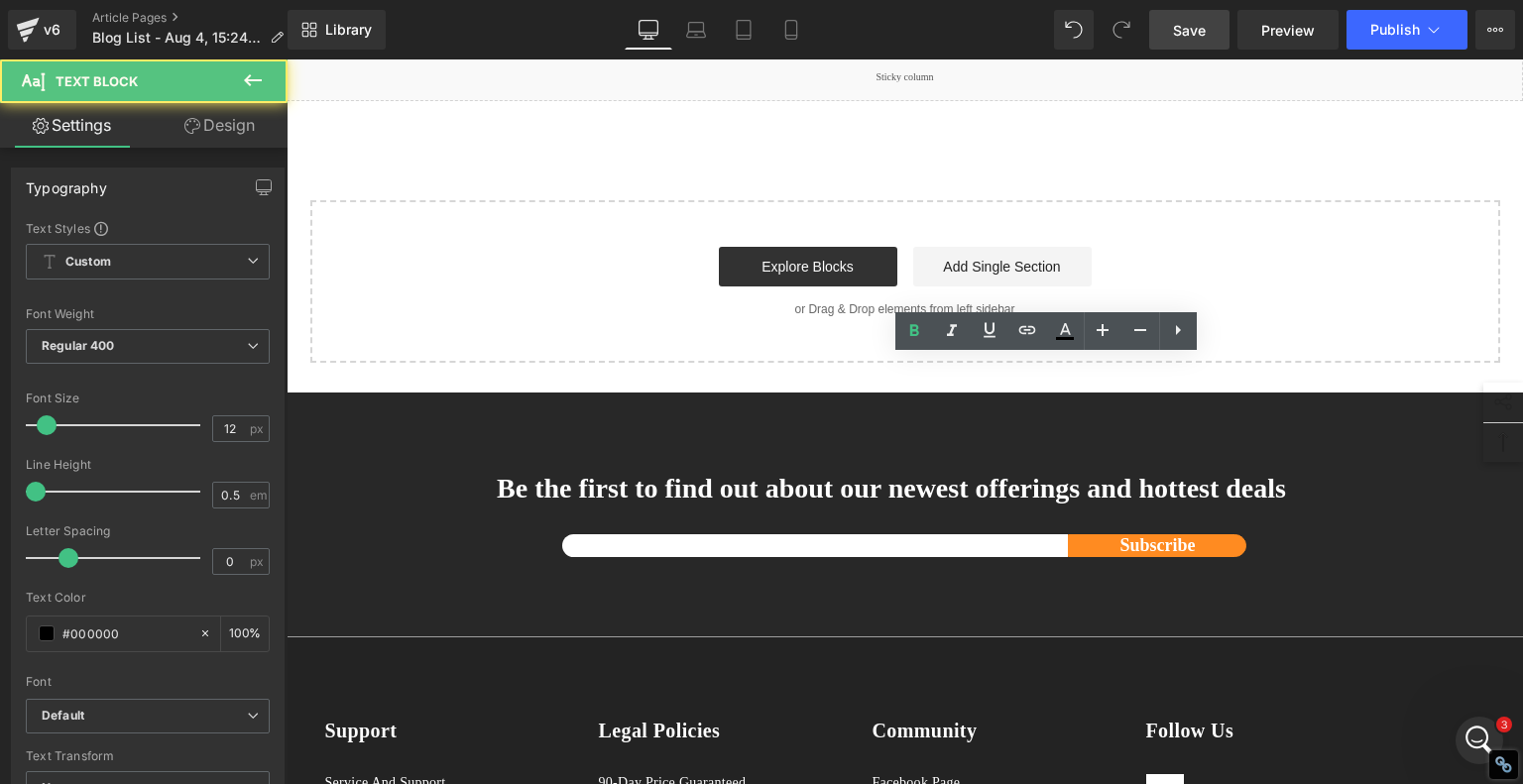 click on "AlgoLaser Pixi" at bounding box center [1324, -42] 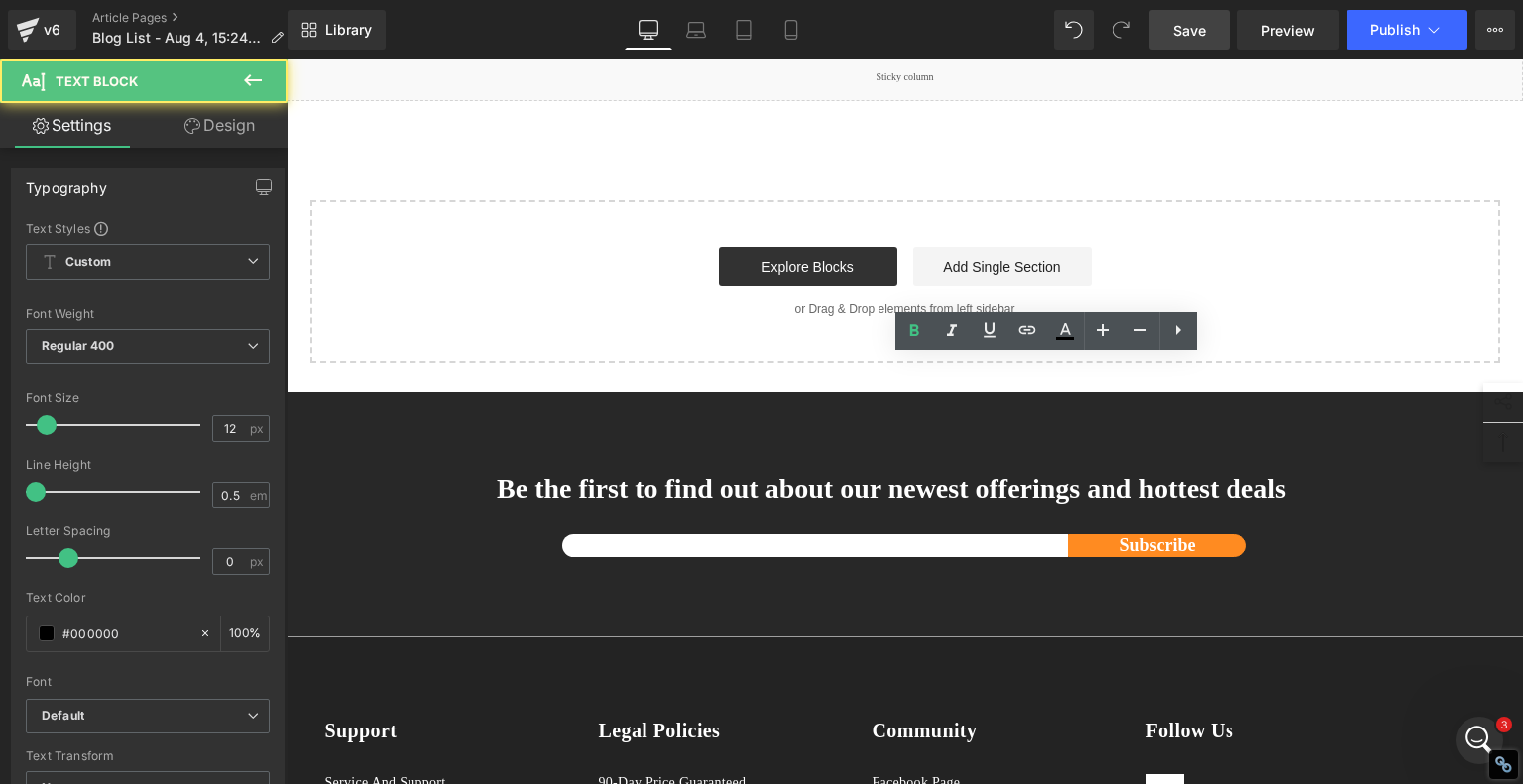 click on "AlgoLaser Pixi" at bounding box center [1324, -42] 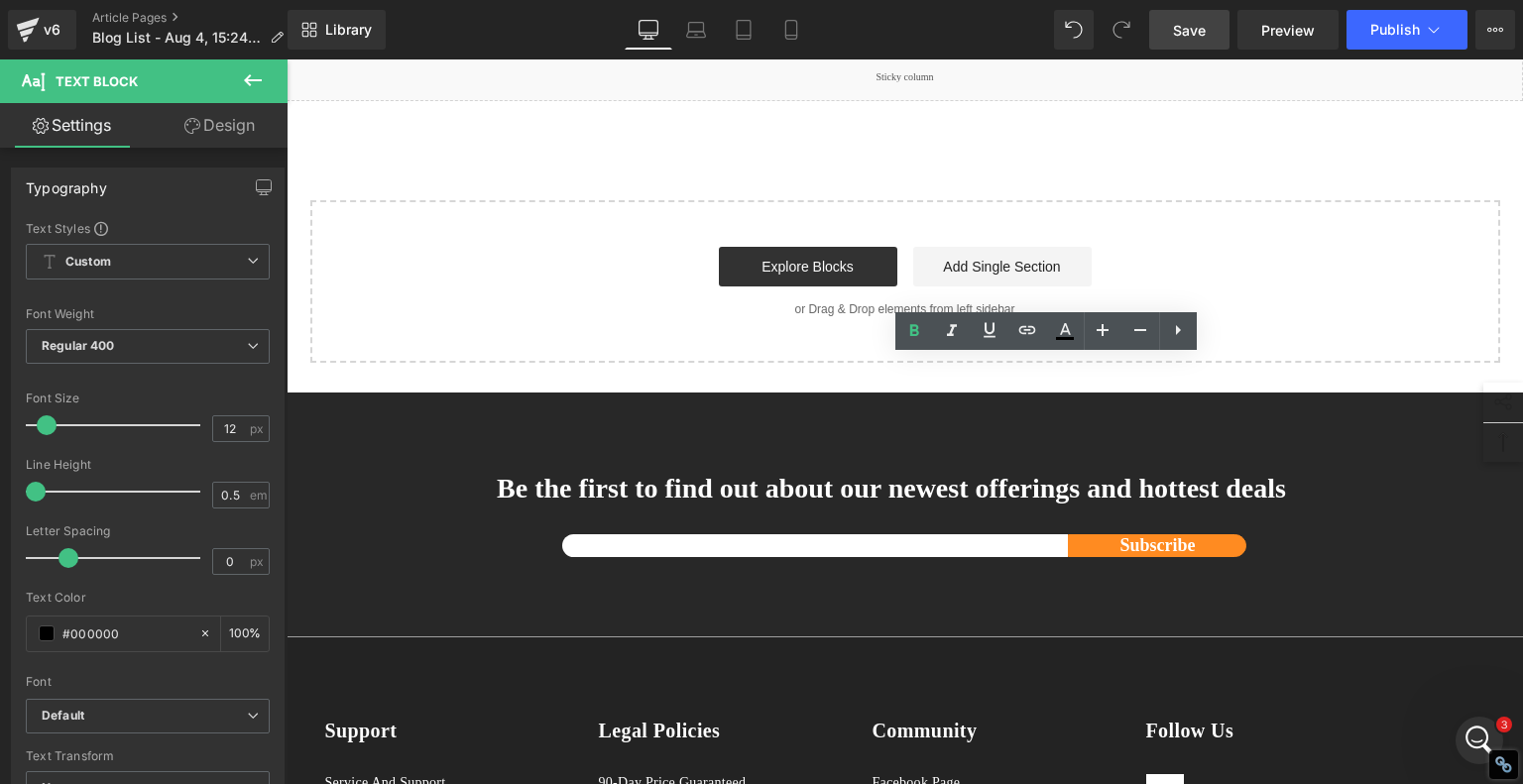 click on "AlgoLaser Pixi" at bounding box center [1324, -42] 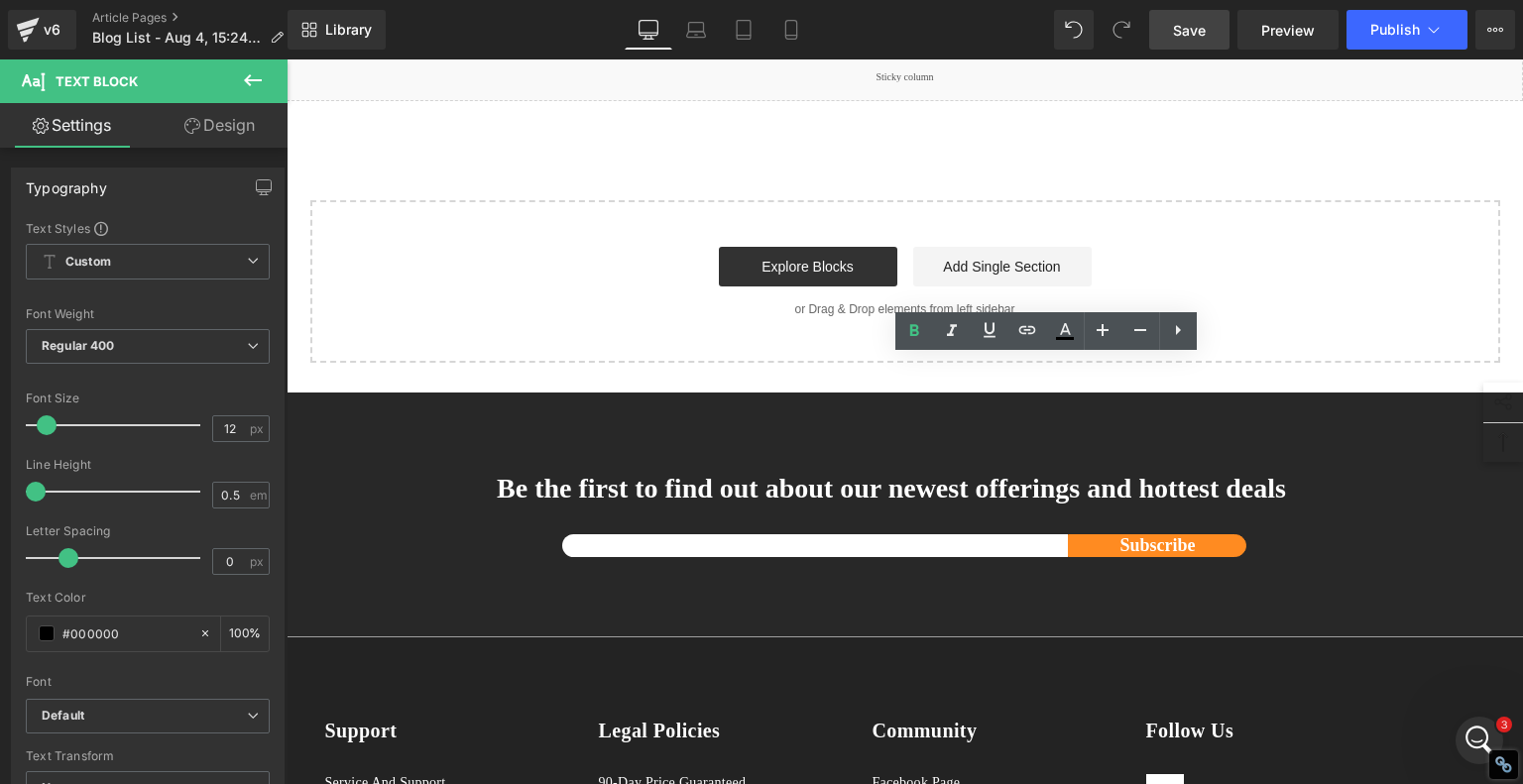 click on "AlgoLaser Pixi" at bounding box center [1324, -42] 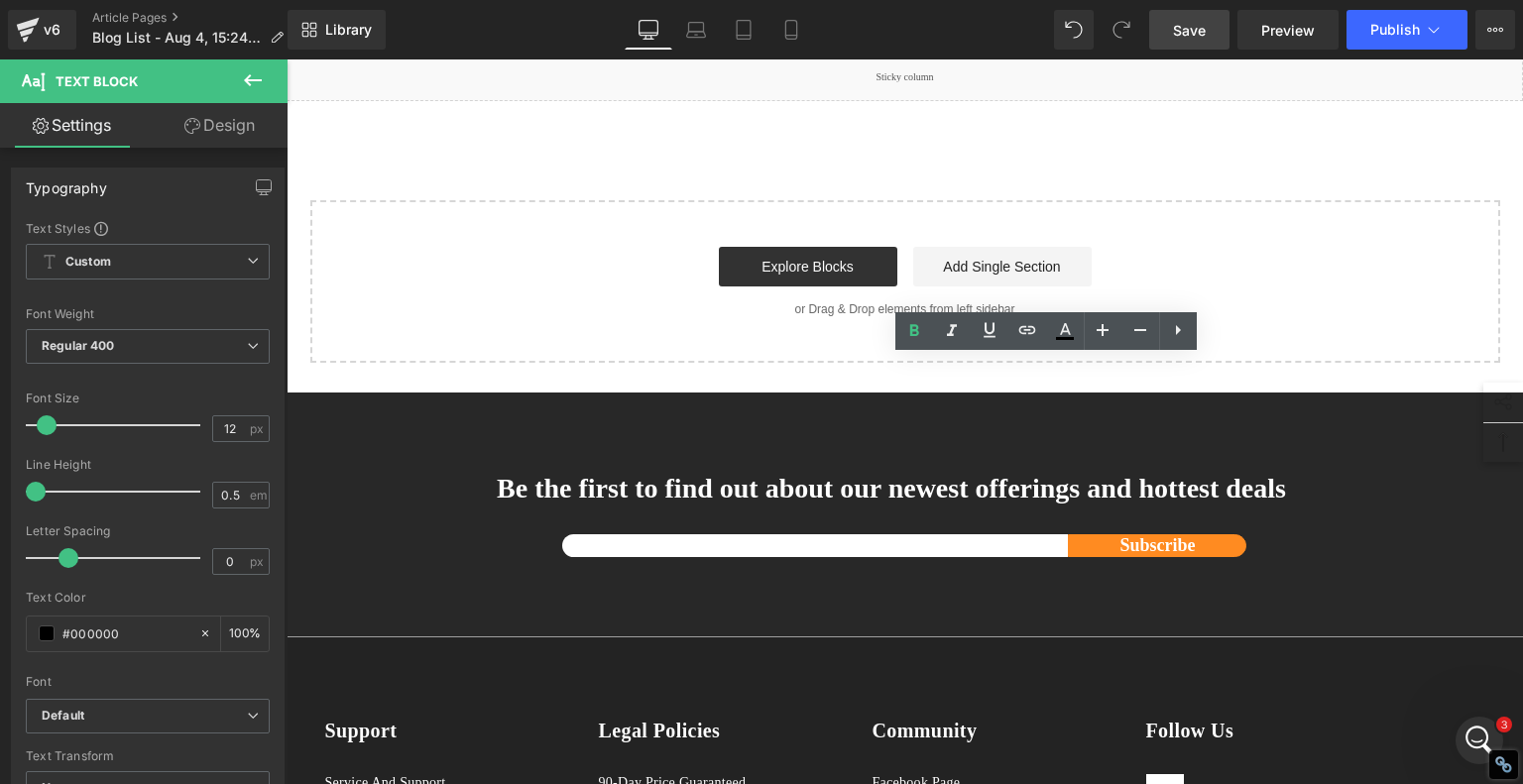 drag, startPoint x: 892, startPoint y: 485, endPoint x: 876, endPoint y: 502, distance: 23.34524 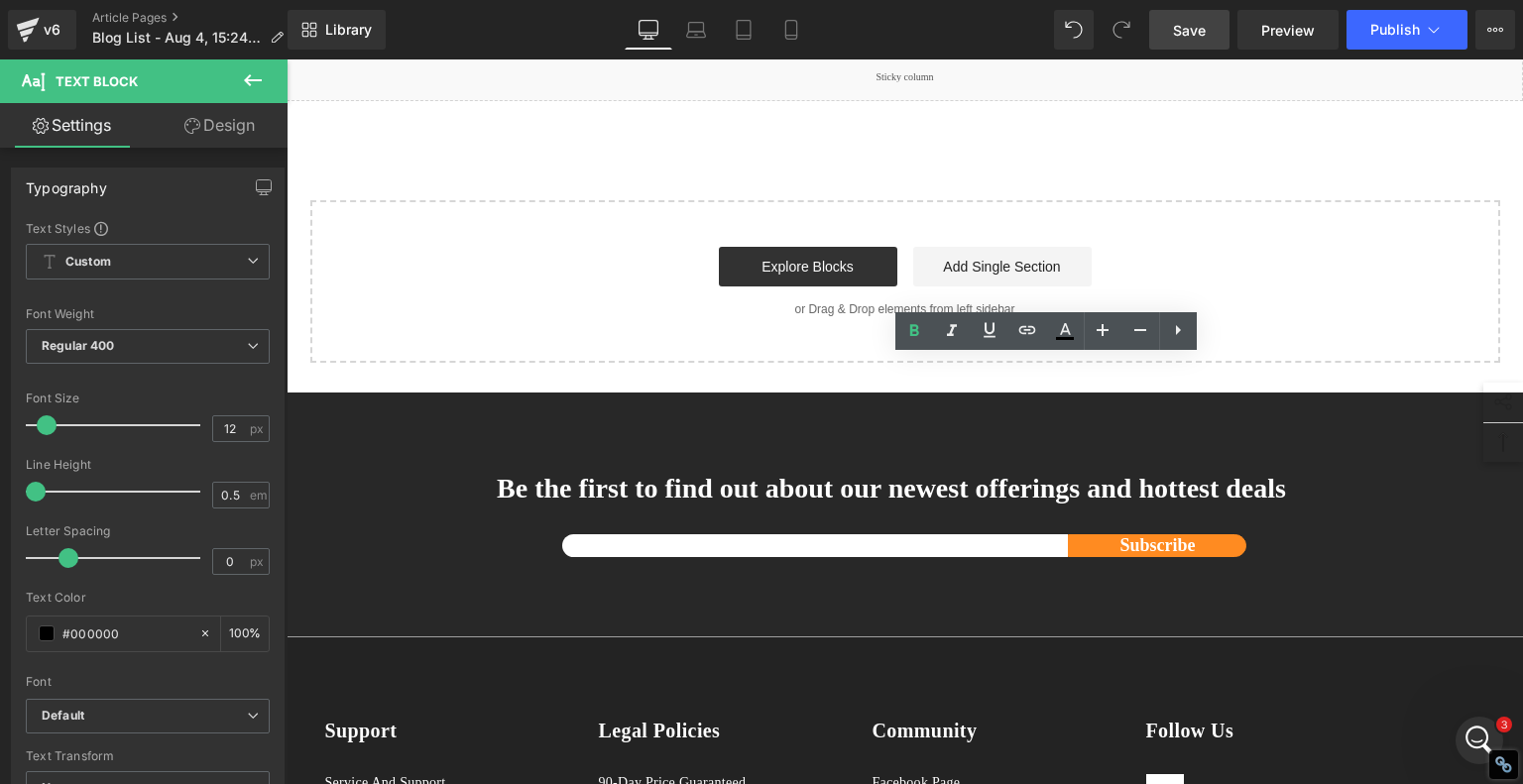 click on "AlgoLaser Pixi" at bounding box center (1324, -42) 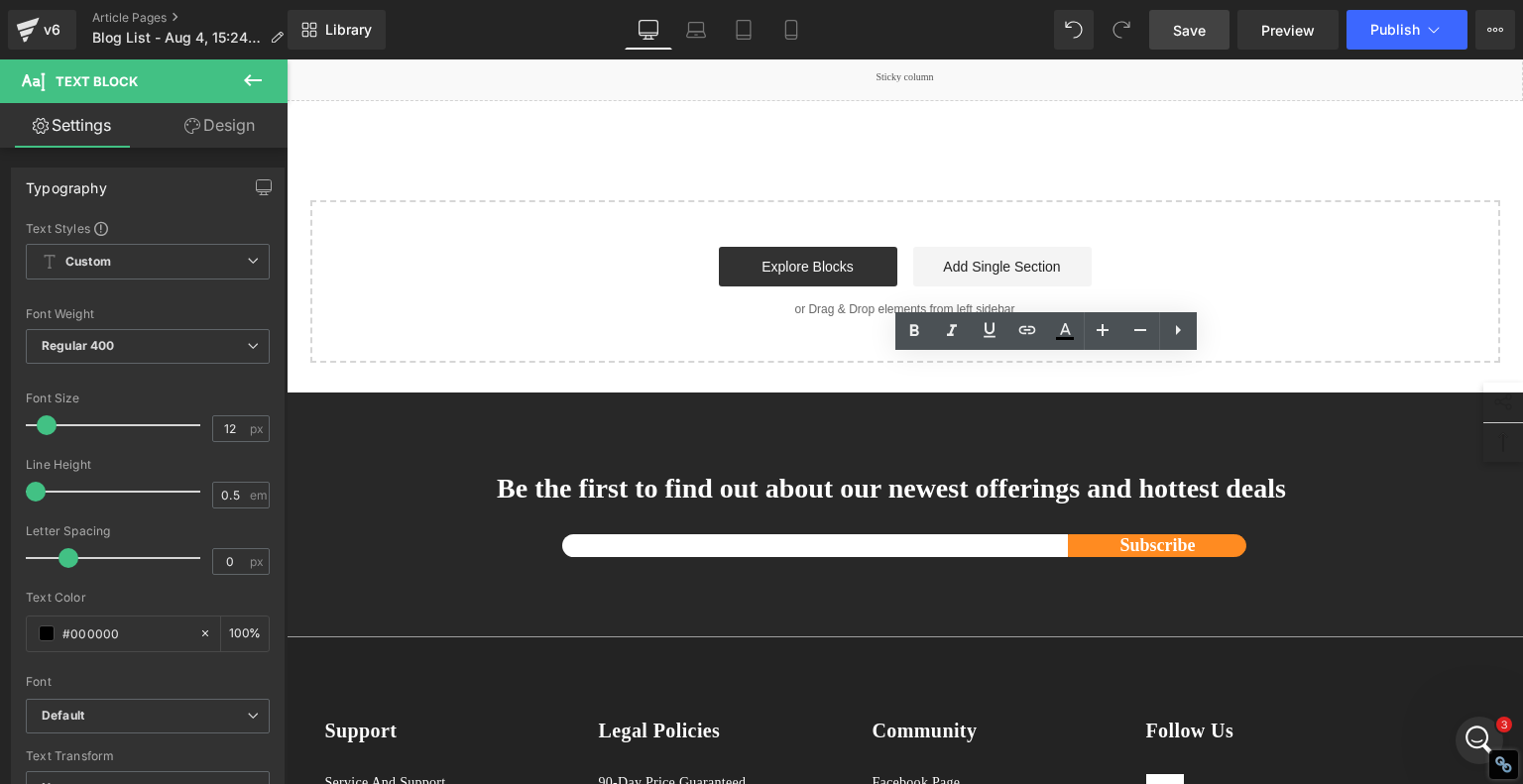 drag, startPoint x: 877, startPoint y: 484, endPoint x: 959, endPoint y: 479, distance: 82.1523 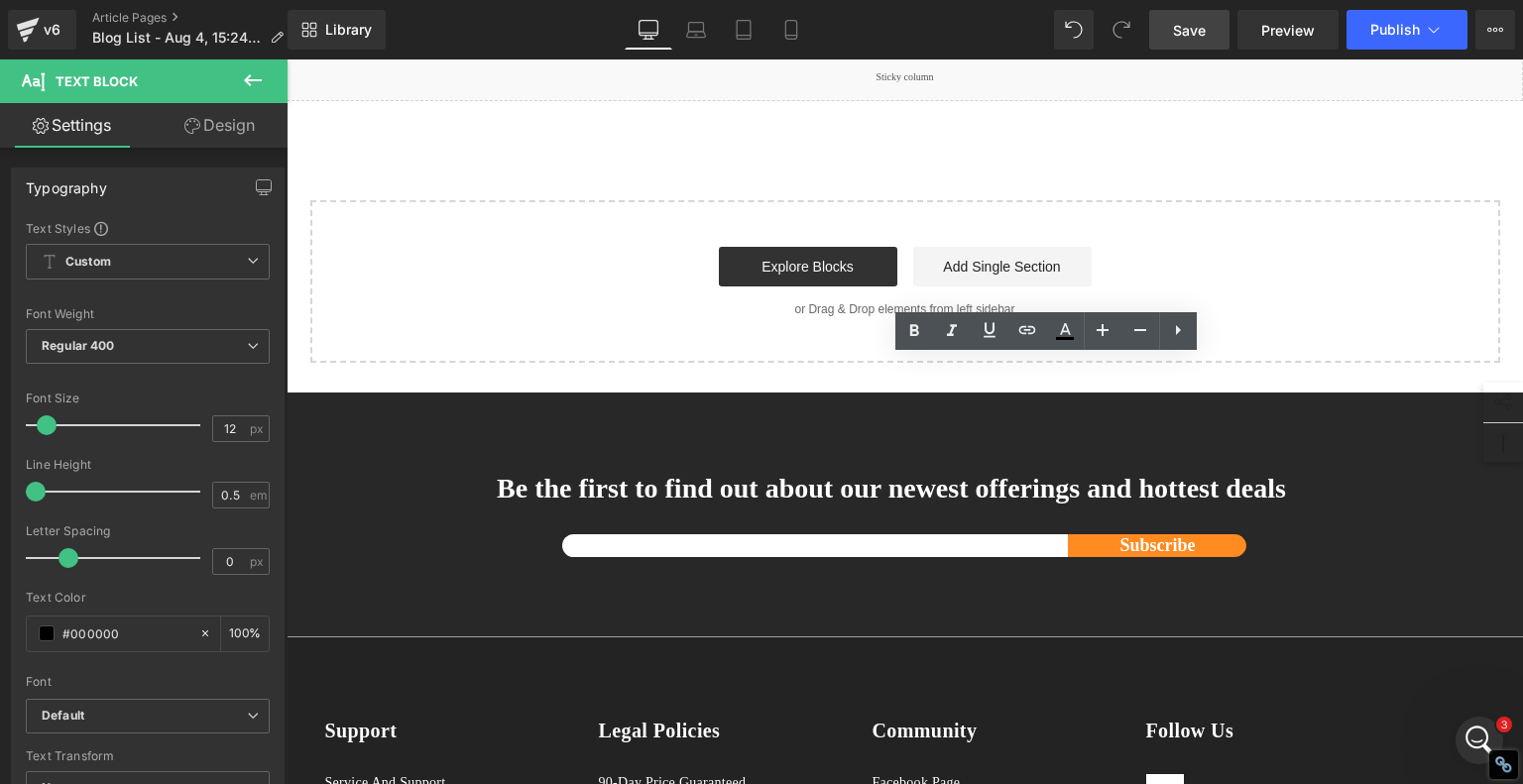 click on "If you're just getting started or want to expand into laser engraving, you can explore trusted diode machines like the AlgoLaser Alpha MK2 , AlgoLaser Pixi . These tools unlock creative potential without requiring an engraving apprenticeship." at bounding box center (1053, -36) 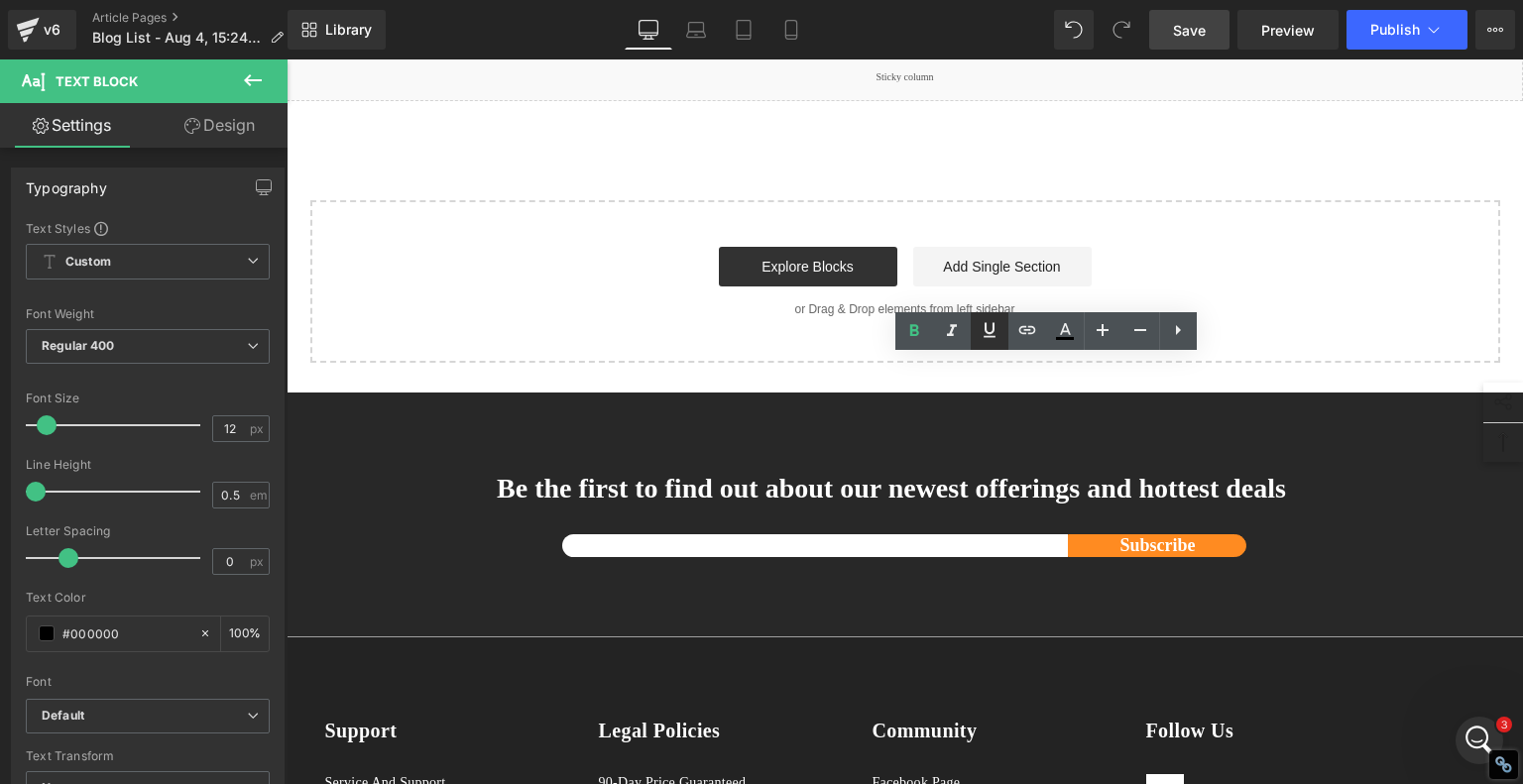 click 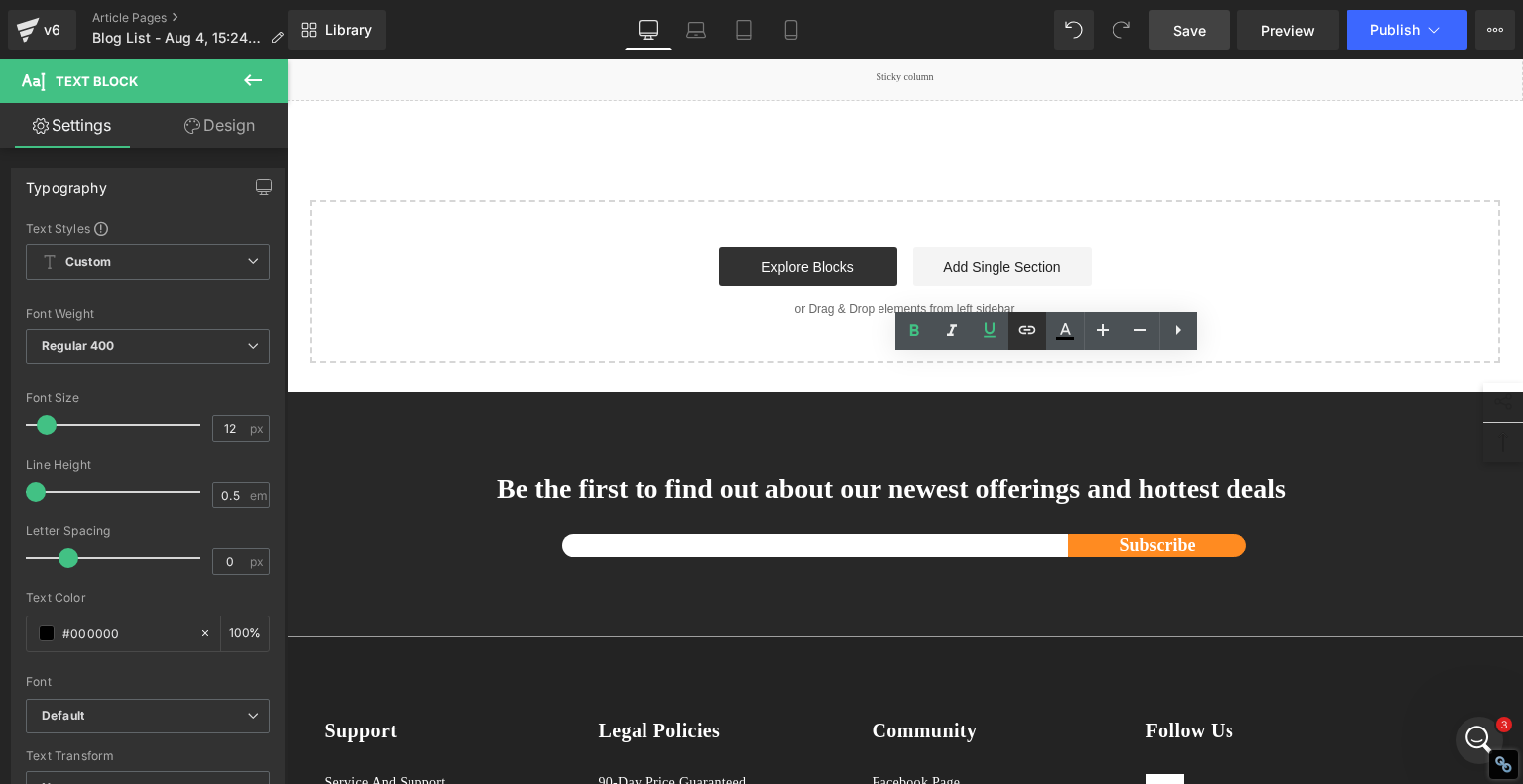 click 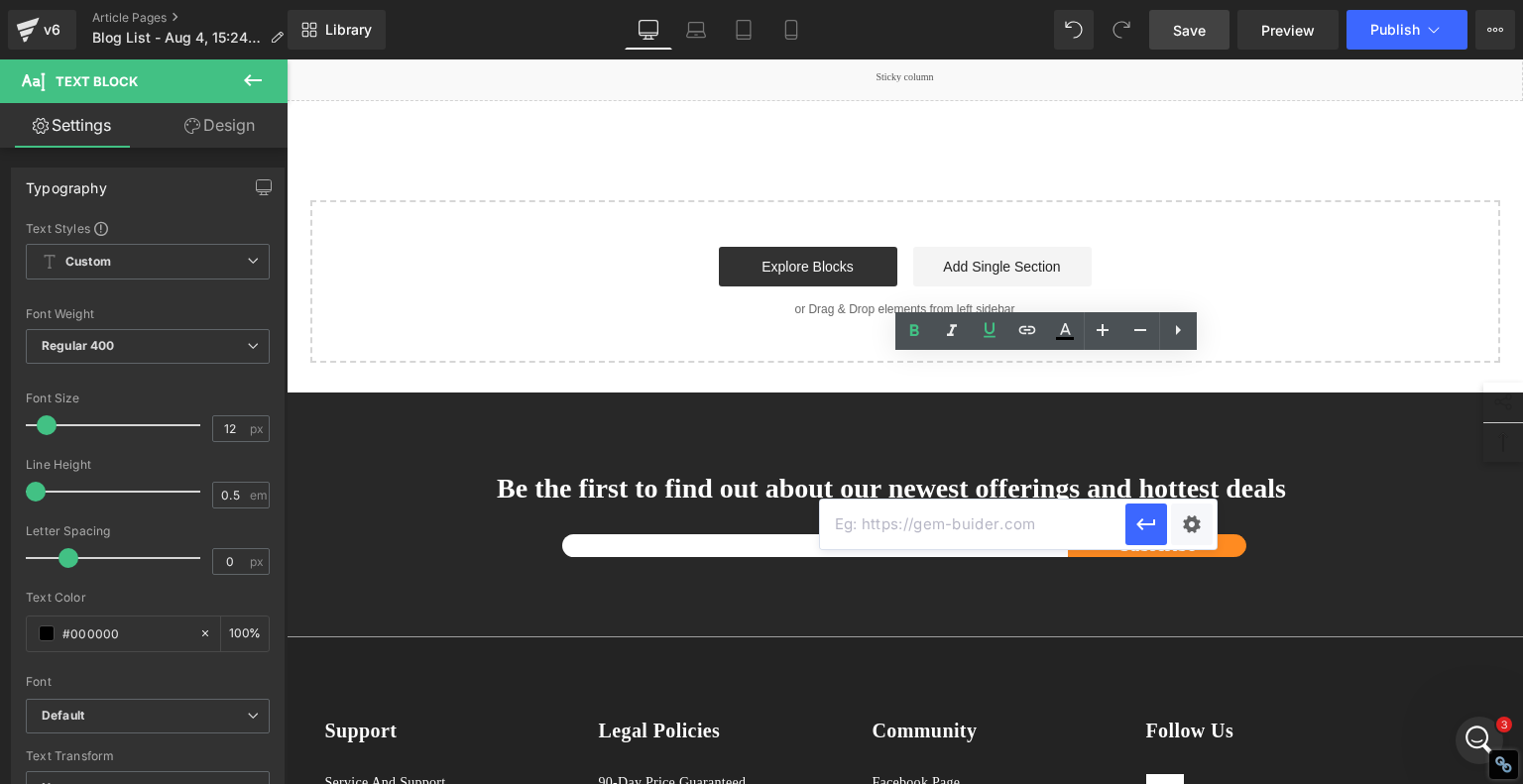 drag, startPoint x: 916, startPoint y: 522, endPoint x: 943, endPoint y: 522, distance: 27 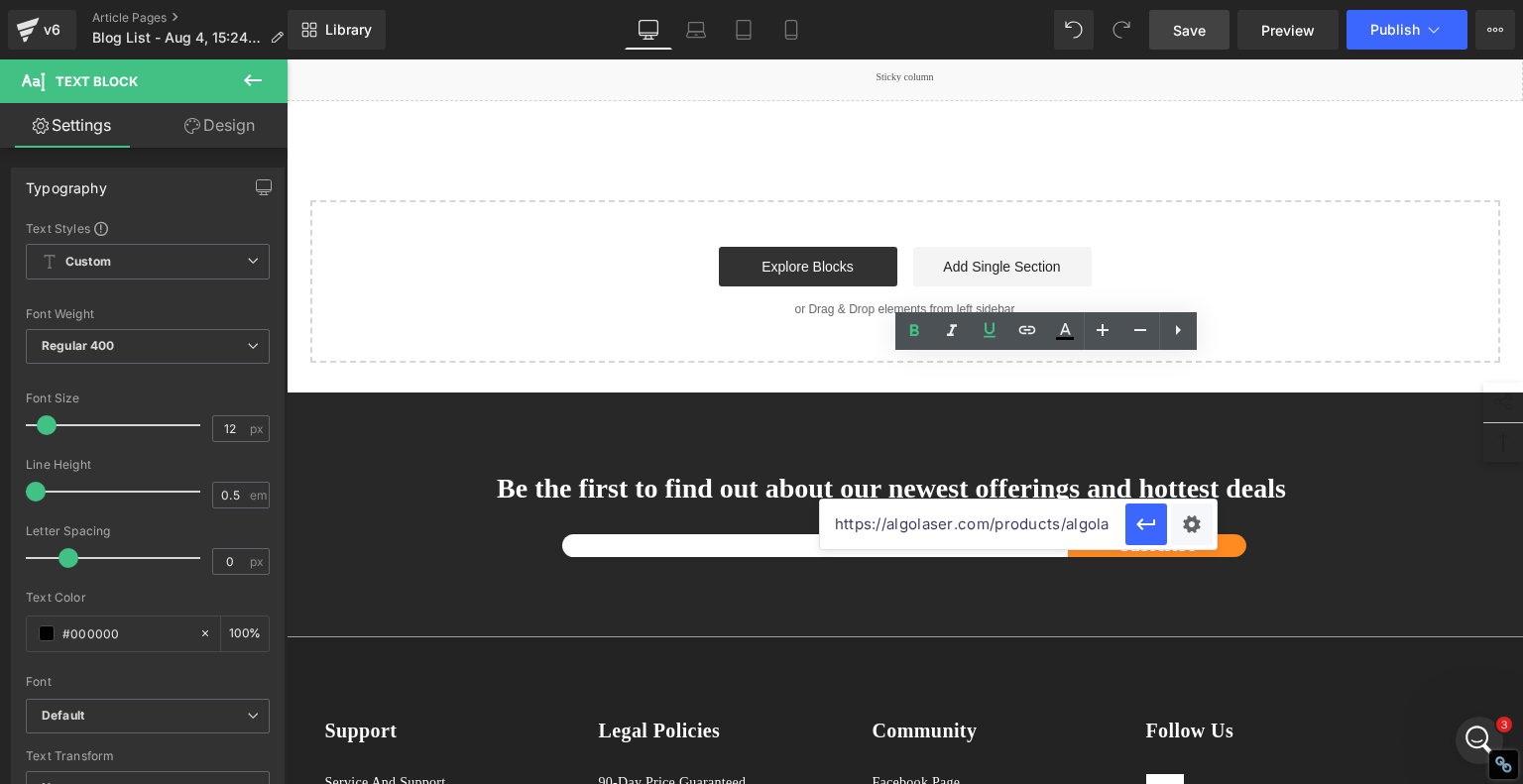 scroll, scrollTop: 0, scrollLeft: 335, axis: horizontal 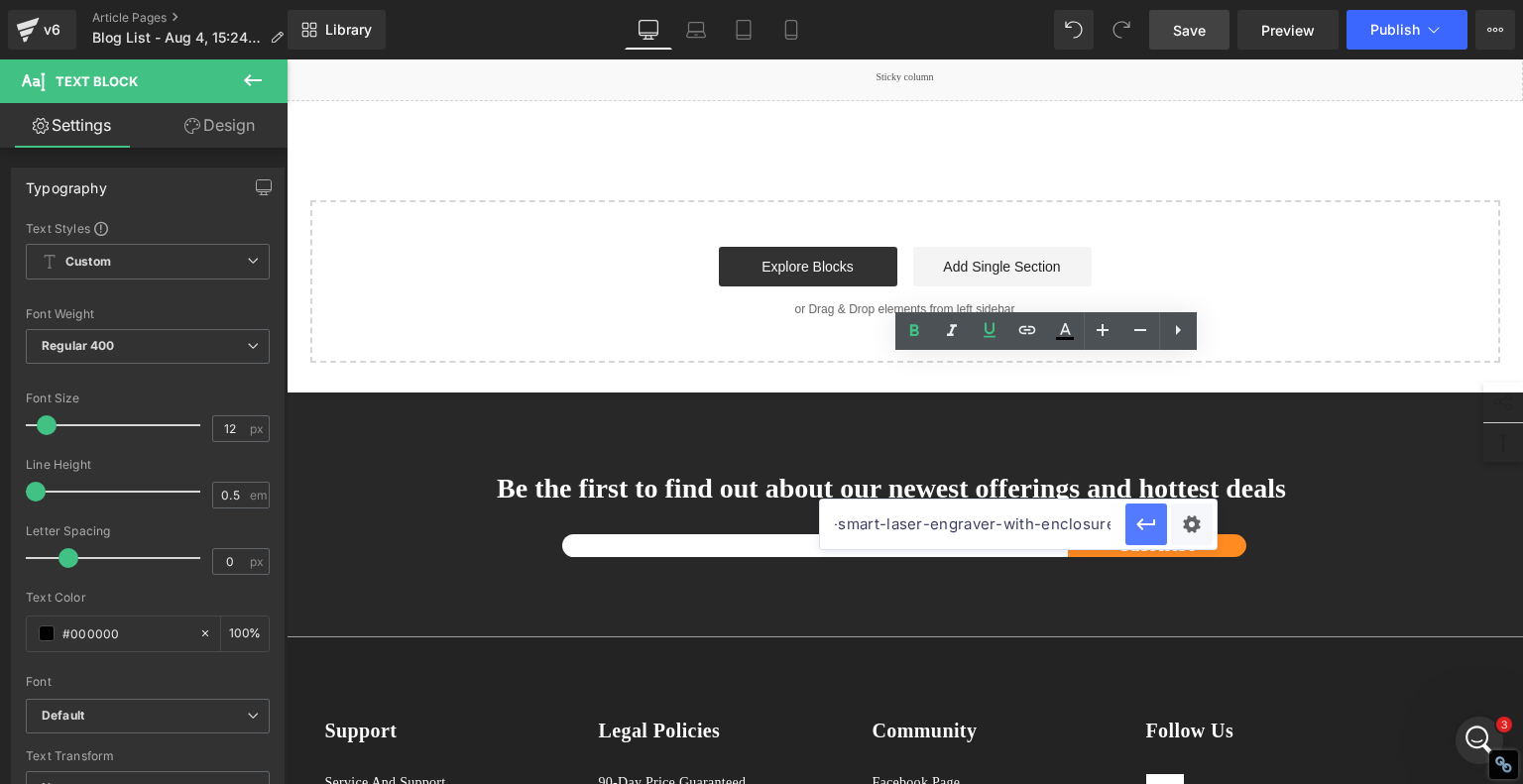 click at bounding box center (1146, 524) 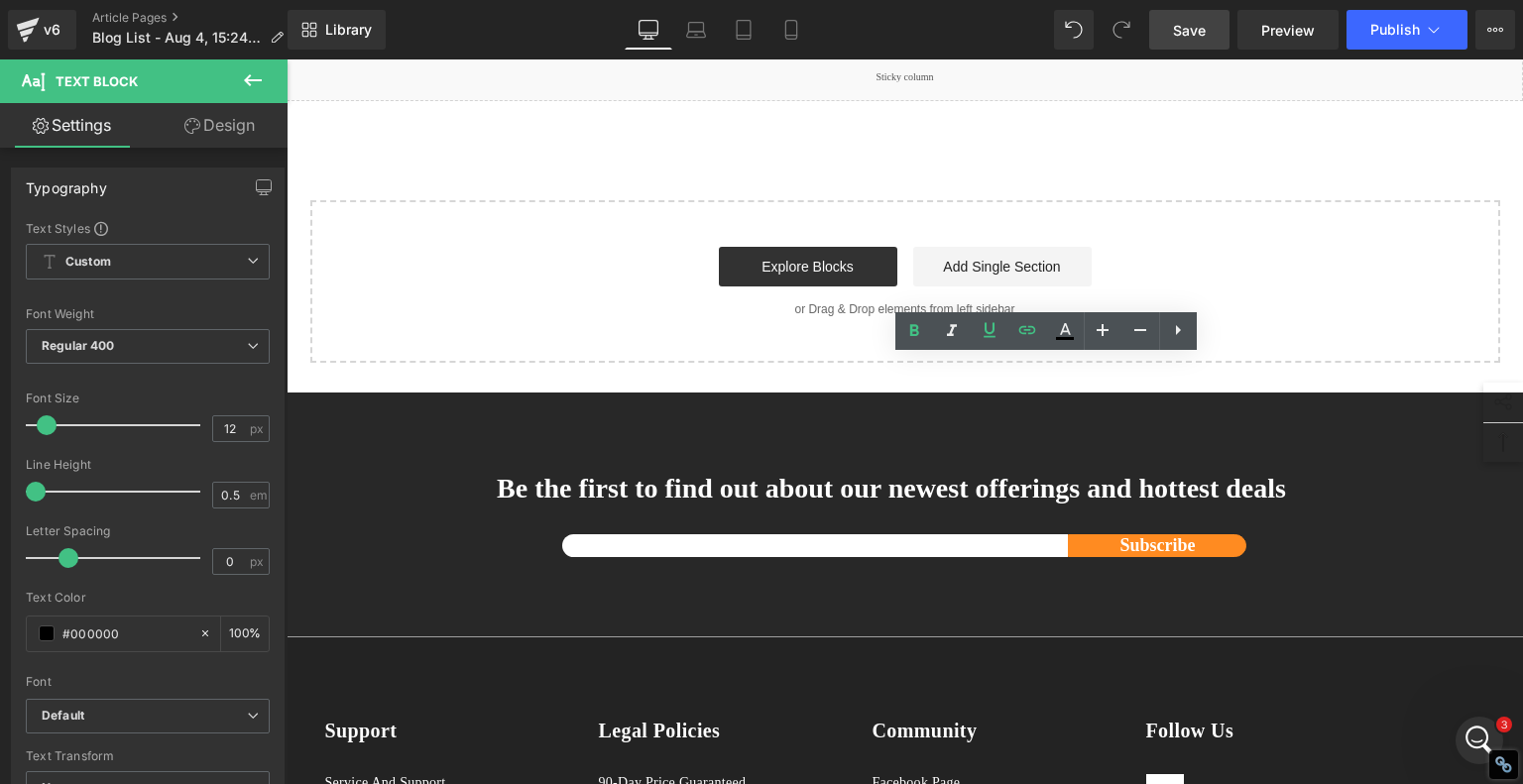 click on "1. Technology and Tools: Hands-On vs. High-Tech Text Block         2. Precision and Detail: Depth vs. Resolution Text Block         3. Time and Efficiency: Slow Art vs. Speedy Production Text Block         4. Accessibility and Skill Level: Mastery vs. Entry-Level Friendly Text Block         5. Versatility and Materials: One Medium vs. Many Text Block         6. Safety and Workspace: Hazardous Chemicals vs. Desktop Friendly Text Block         7 .  Summary Table: Diode Laser vs. Traditional Engraving Text Block         8 .  Final Thoughts: Which One is Right for You? Text Block         Row   80px       Diode Laser vs. Traditional Glass Engraving: What's Better for Your Projects? Heading         When it comes to glass engraving, the debate between traditional methods and modern  diode laser engraving We'll compare the two techniques in depth—drawing from expert insights, real-life engraver experiences from  Reddit's Laser Engraving community Text Block
Video Bg" at bounding box center (905, -1053) 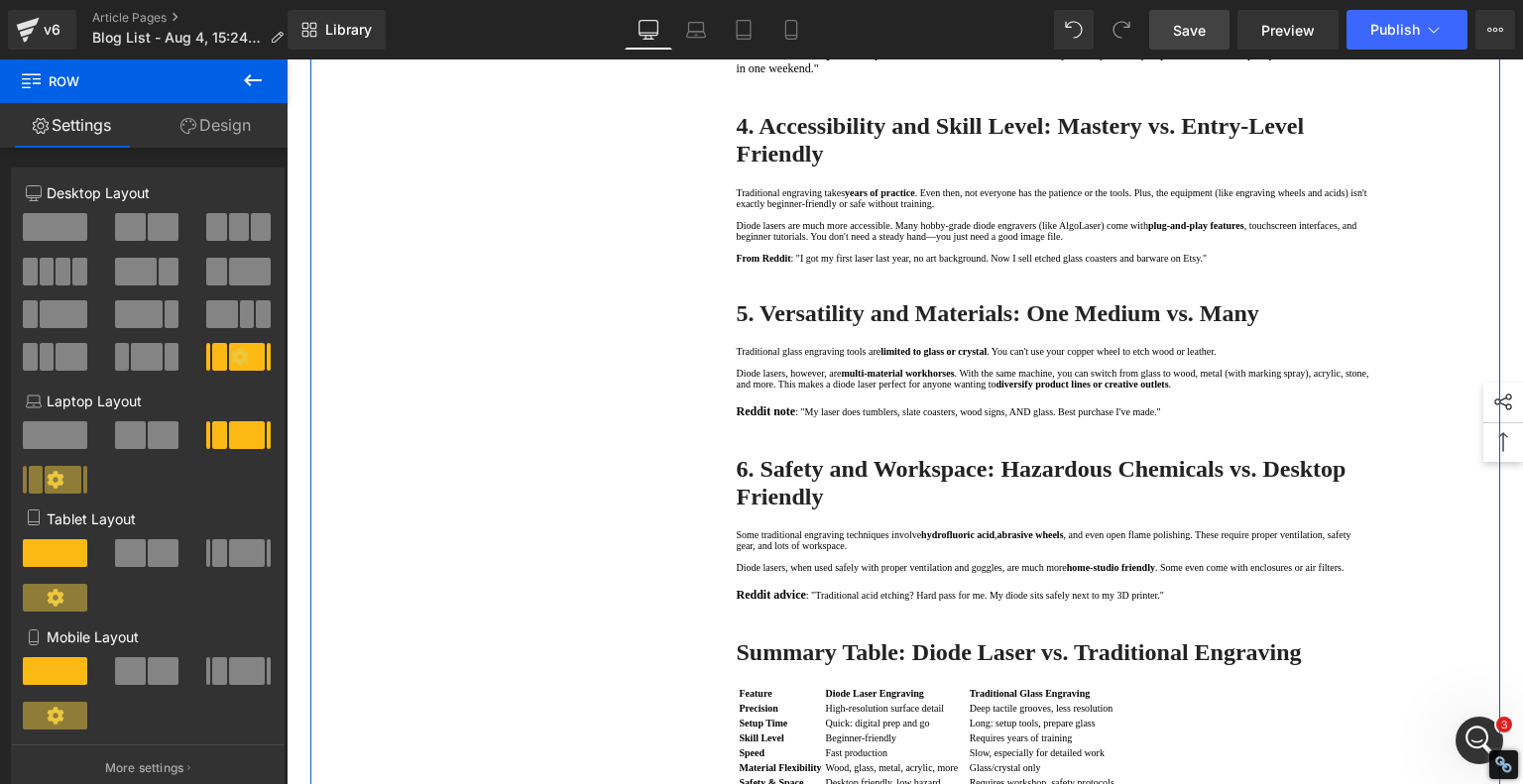 scroll, scrollTop: 1189, scrollLeft: 0, axis: vertical 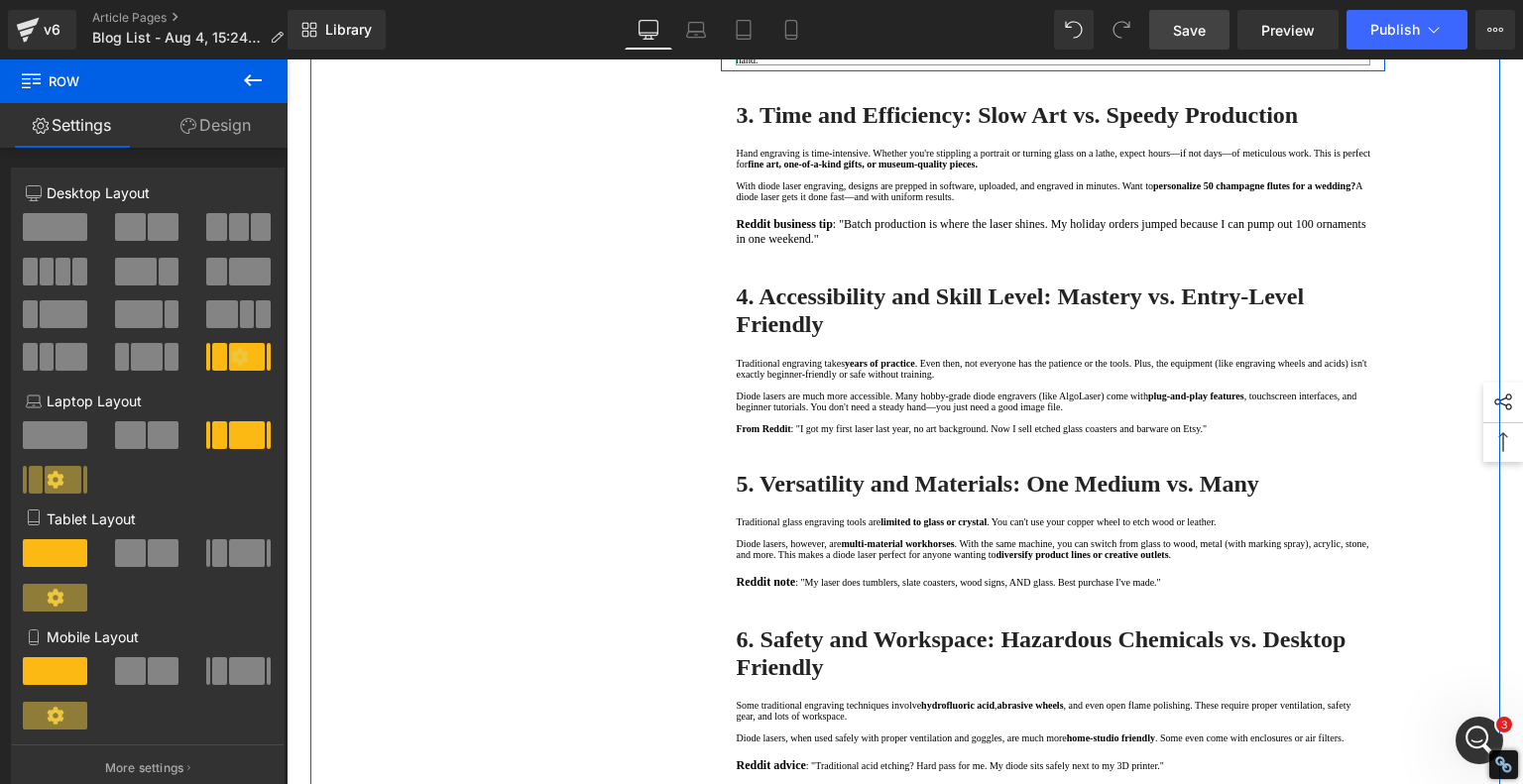 drag, startPoint x: 1237, startPoint y: 196, endPoint x: 1071, endPoint y: 200, distance: 166.0482 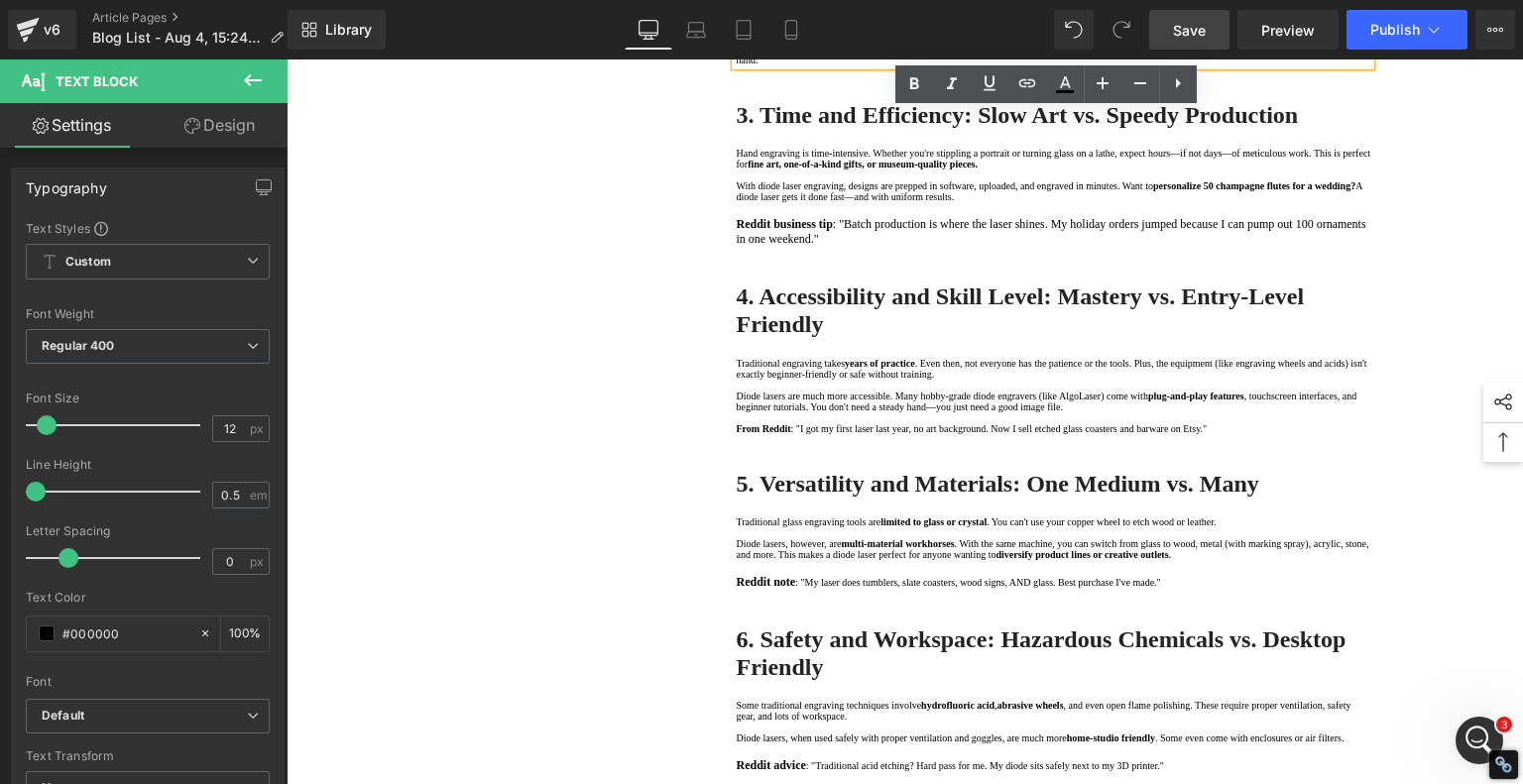 drag, startPoint x: 779, startPoint y: 204, endPoint x: 842, endPoint y: 207, distance: 63.07139 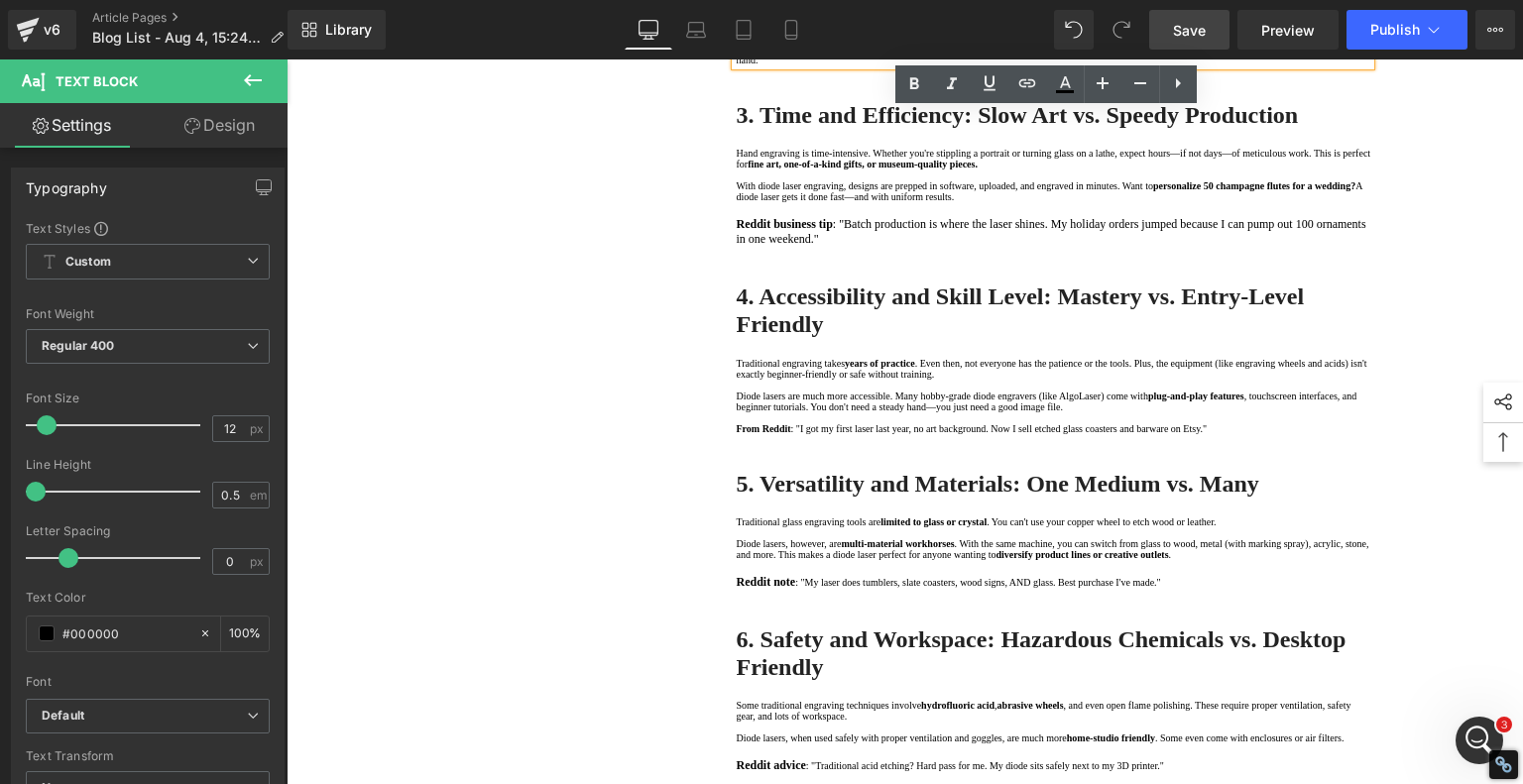 click on ". Combined with grayscale engraving settings, diode lasers can simulate shading and 3D depth visually, even without physical carving." at bounding box center (1038, 14) 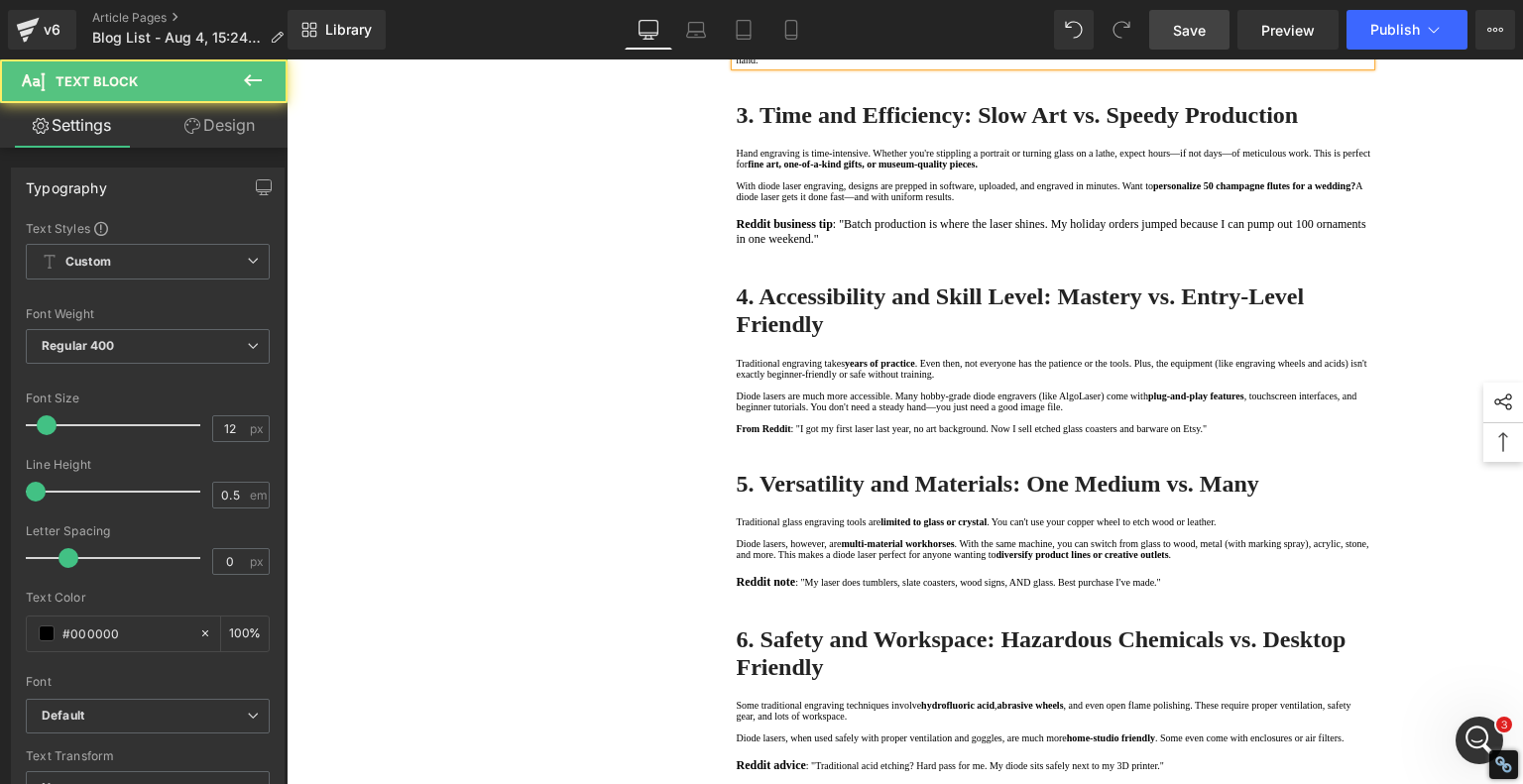 click on ". Combined with grayscale engraving settings, glass engraving can simulate shading and 3D depth visually, even without physical carving." at bounding box center (1046, 14) 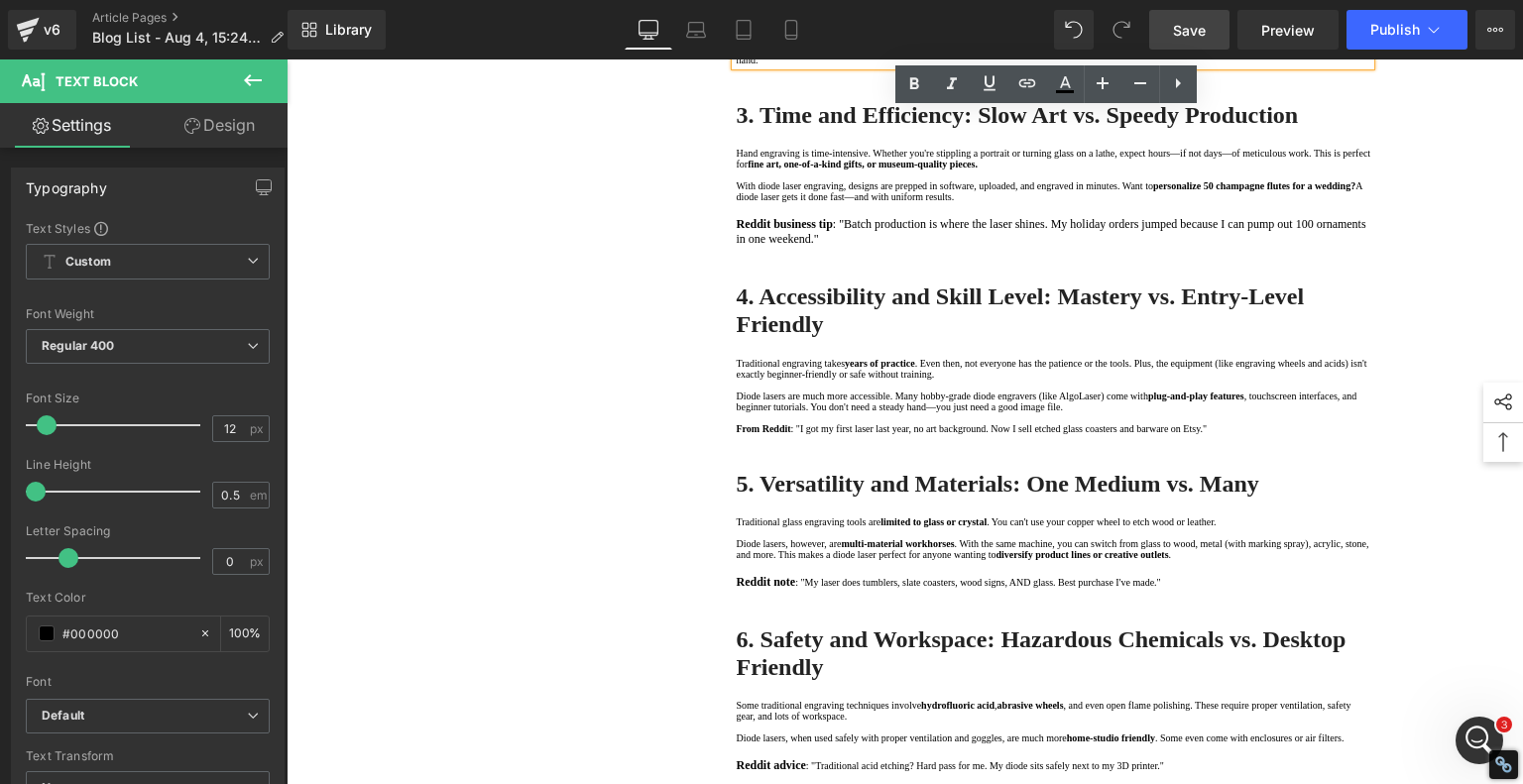 click on ". Combined with grayscale engraving settings, glass engraving can simulate shading and 3D depth visually, even without physical carving." at bounding box center (1046, 14) 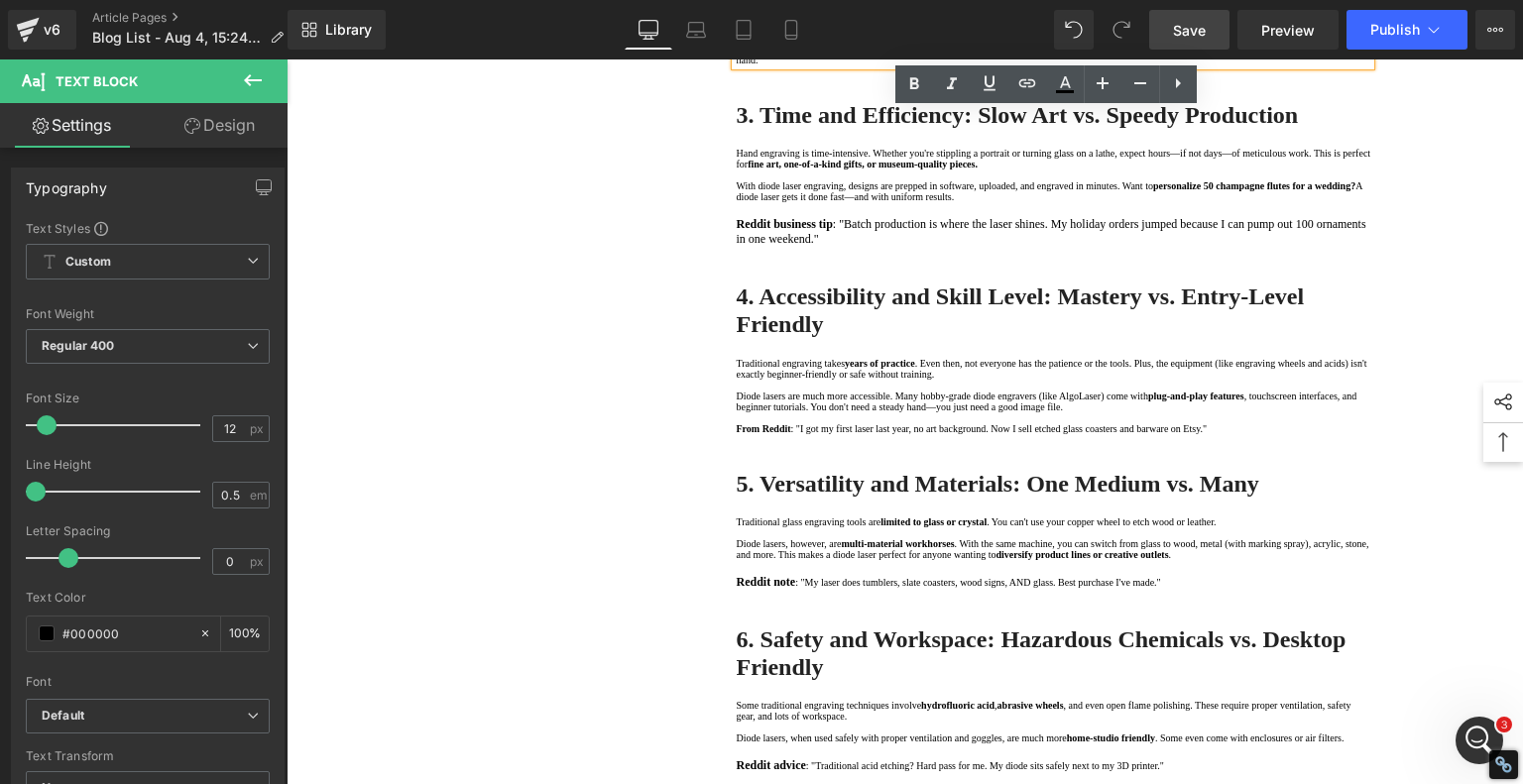 drag, startPoint x: 779, startPoint y: 207, endPoint x: 862, endPoint y: 205, distance: 83.02409 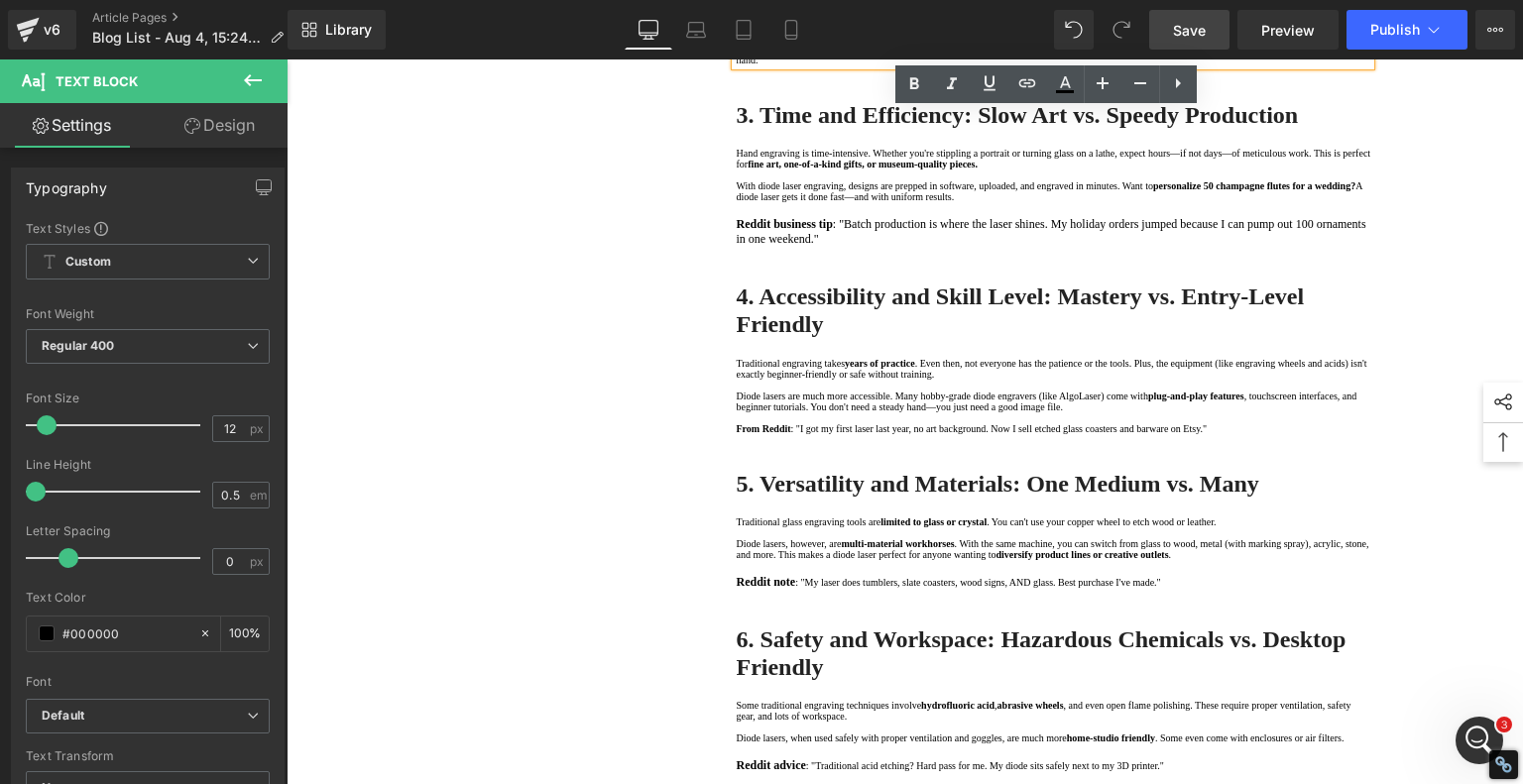 click on ". Combined with grayscale engraving settings, glass engraving can simulate shading and 3D depth visually, even without physical carving." at bounding box center [1046, 14] 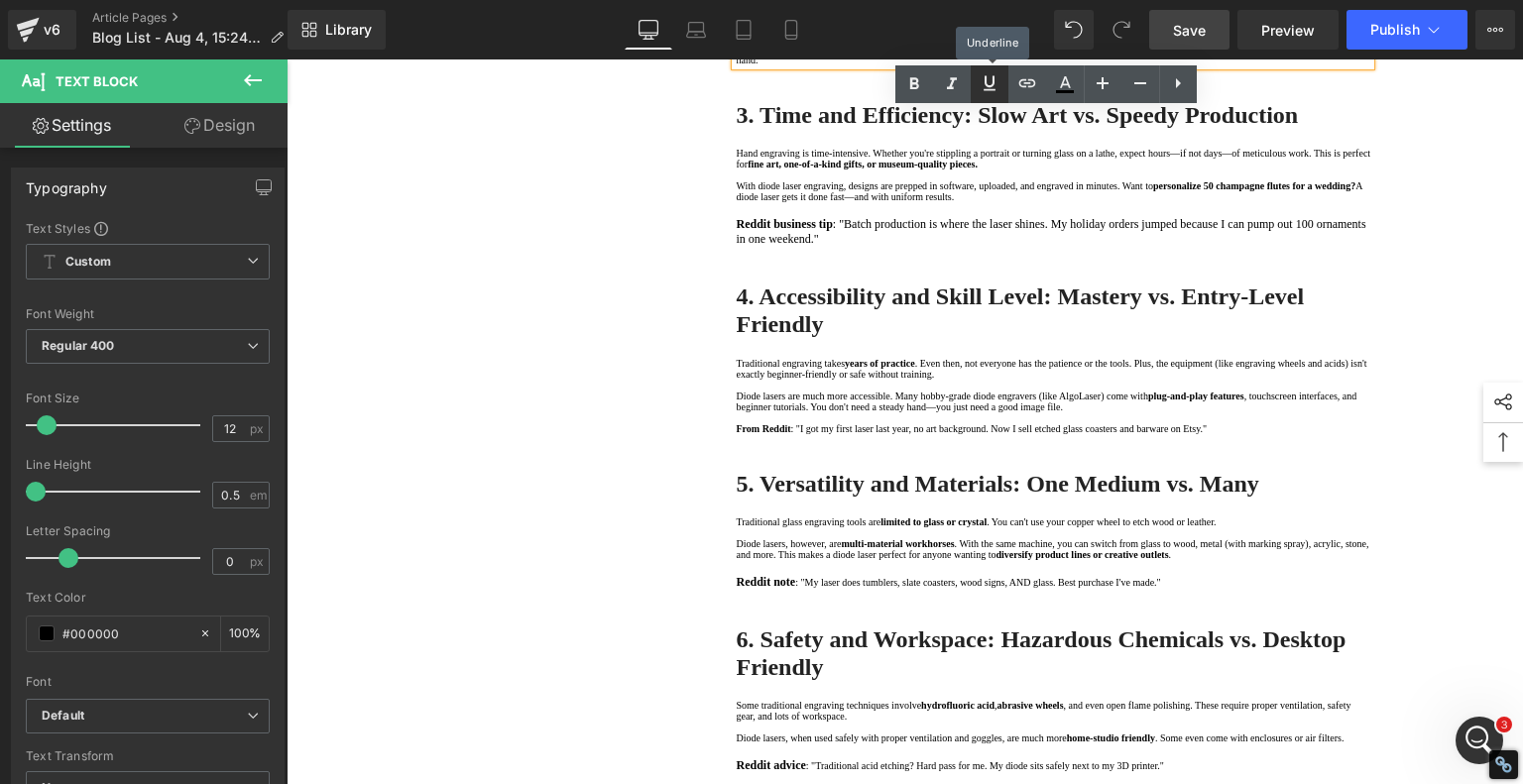 click 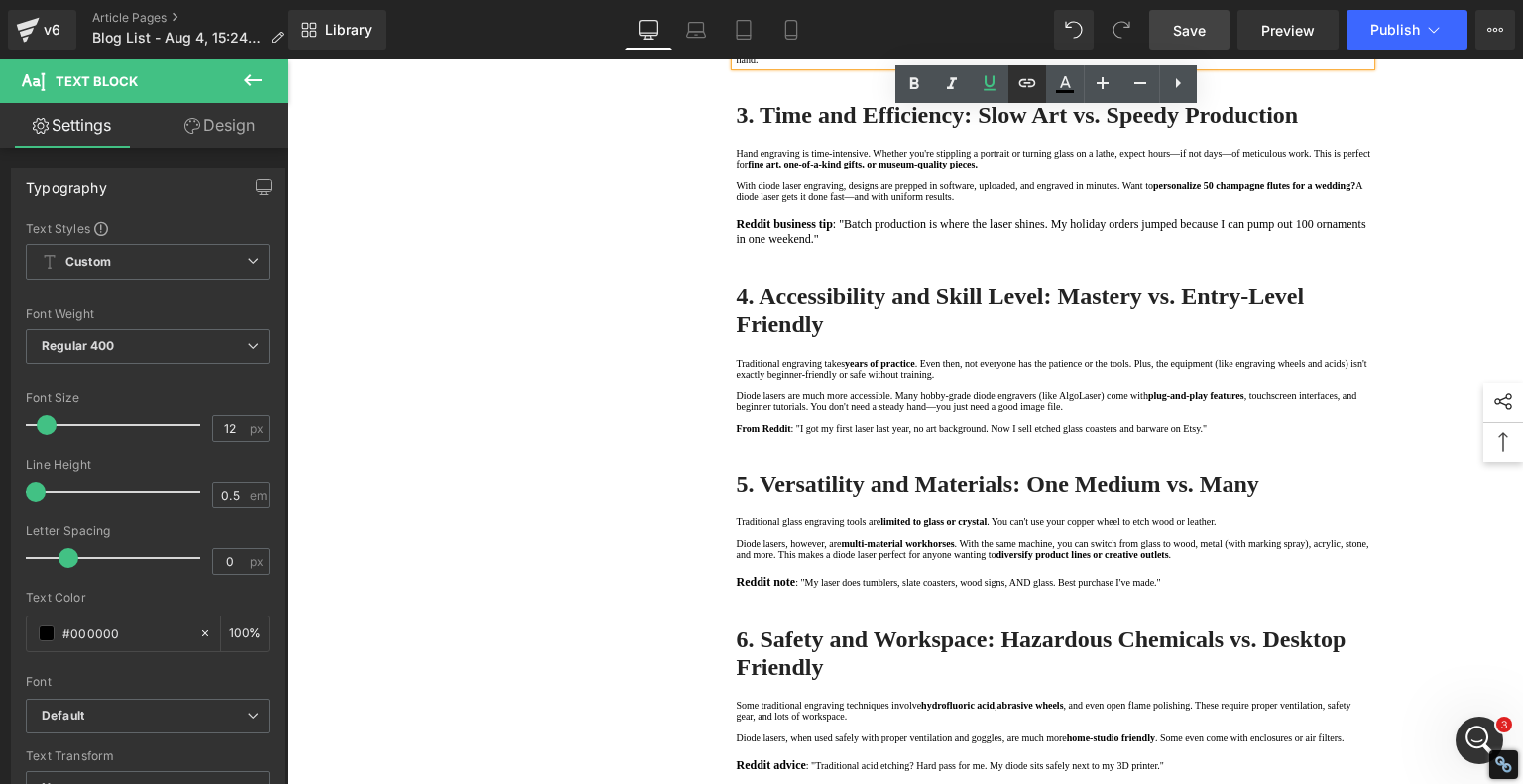 click 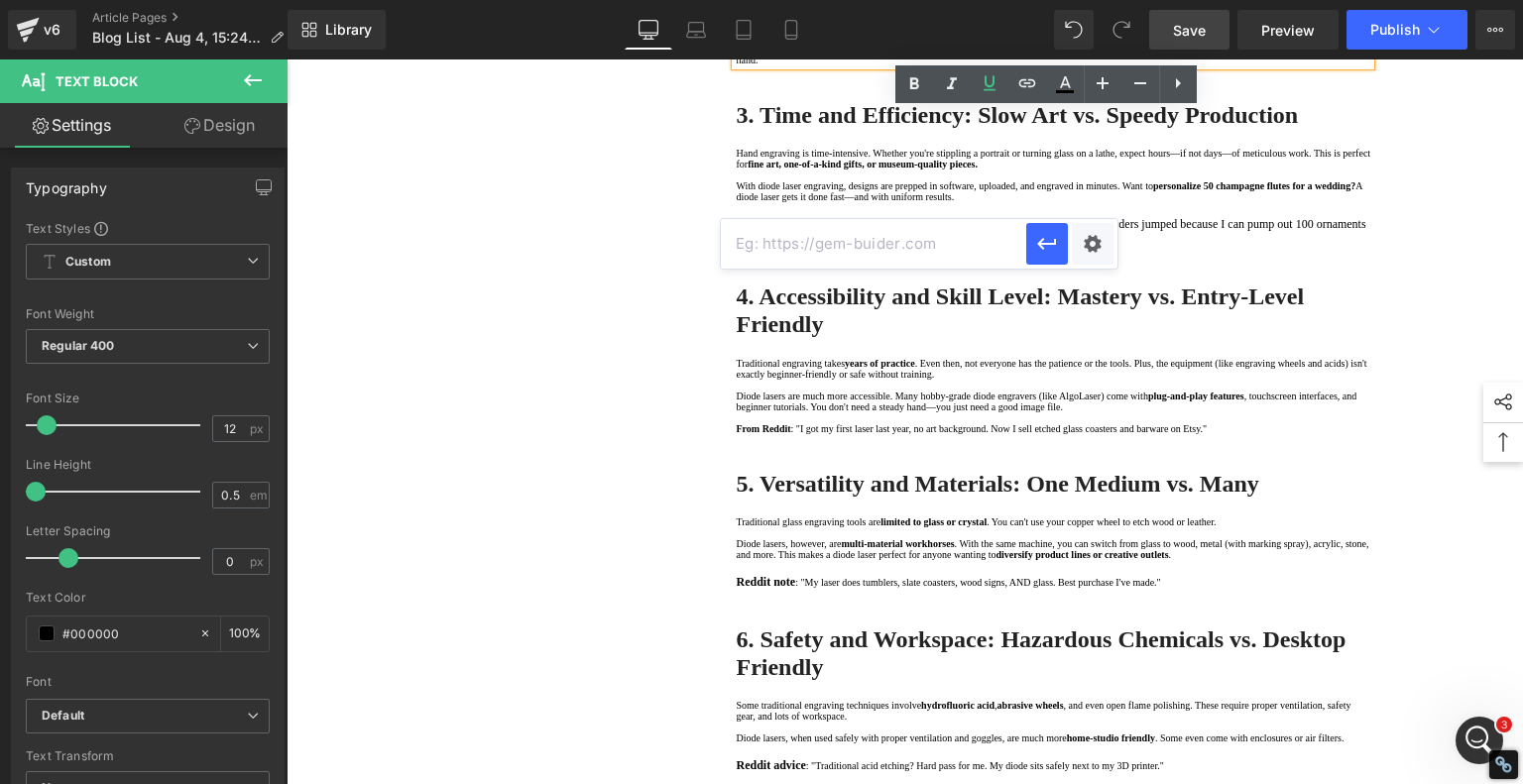 click at bounding box center (874, 244) 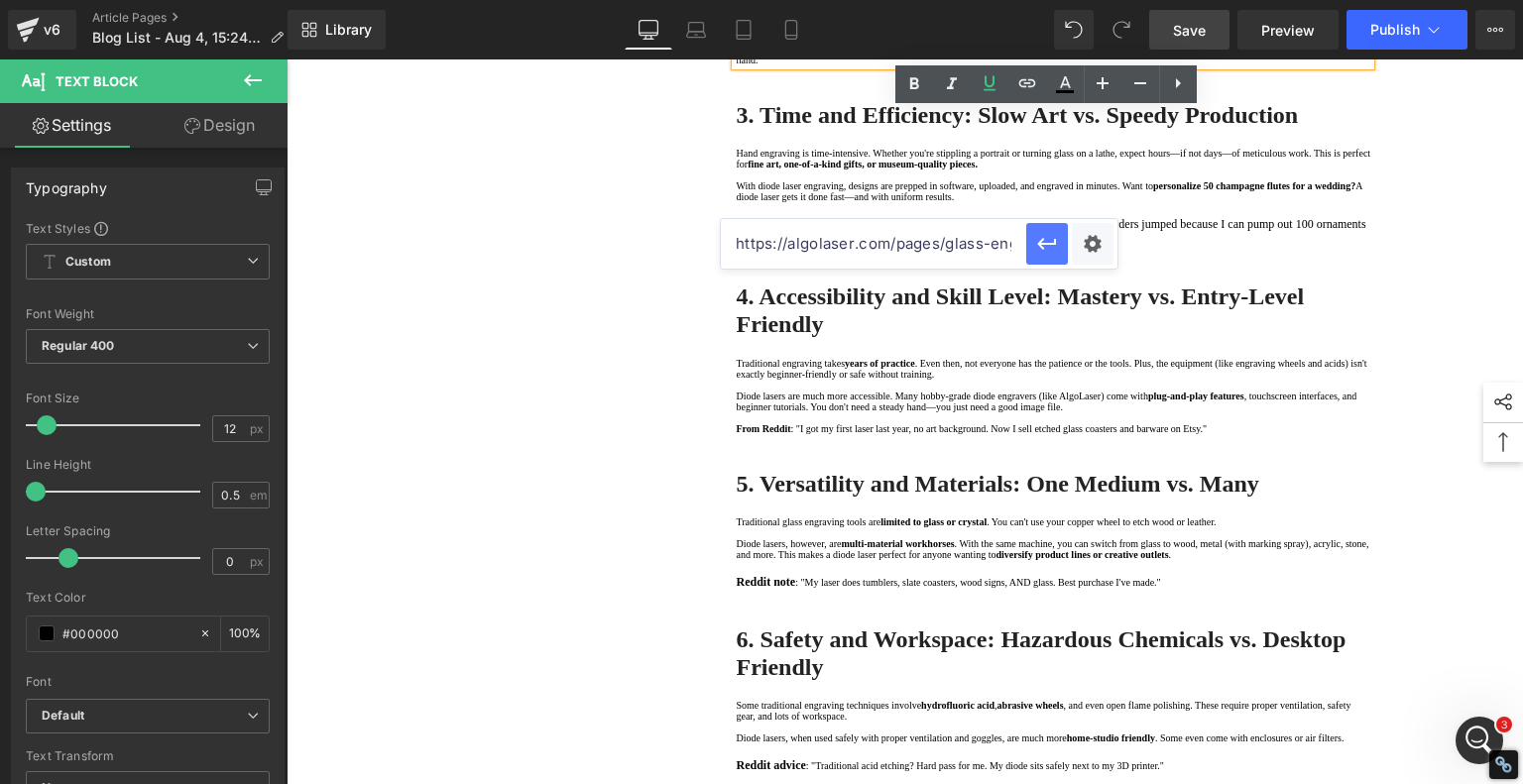 scroll, scrollTop: 0, scrollLeft: 54, axis: horizontal 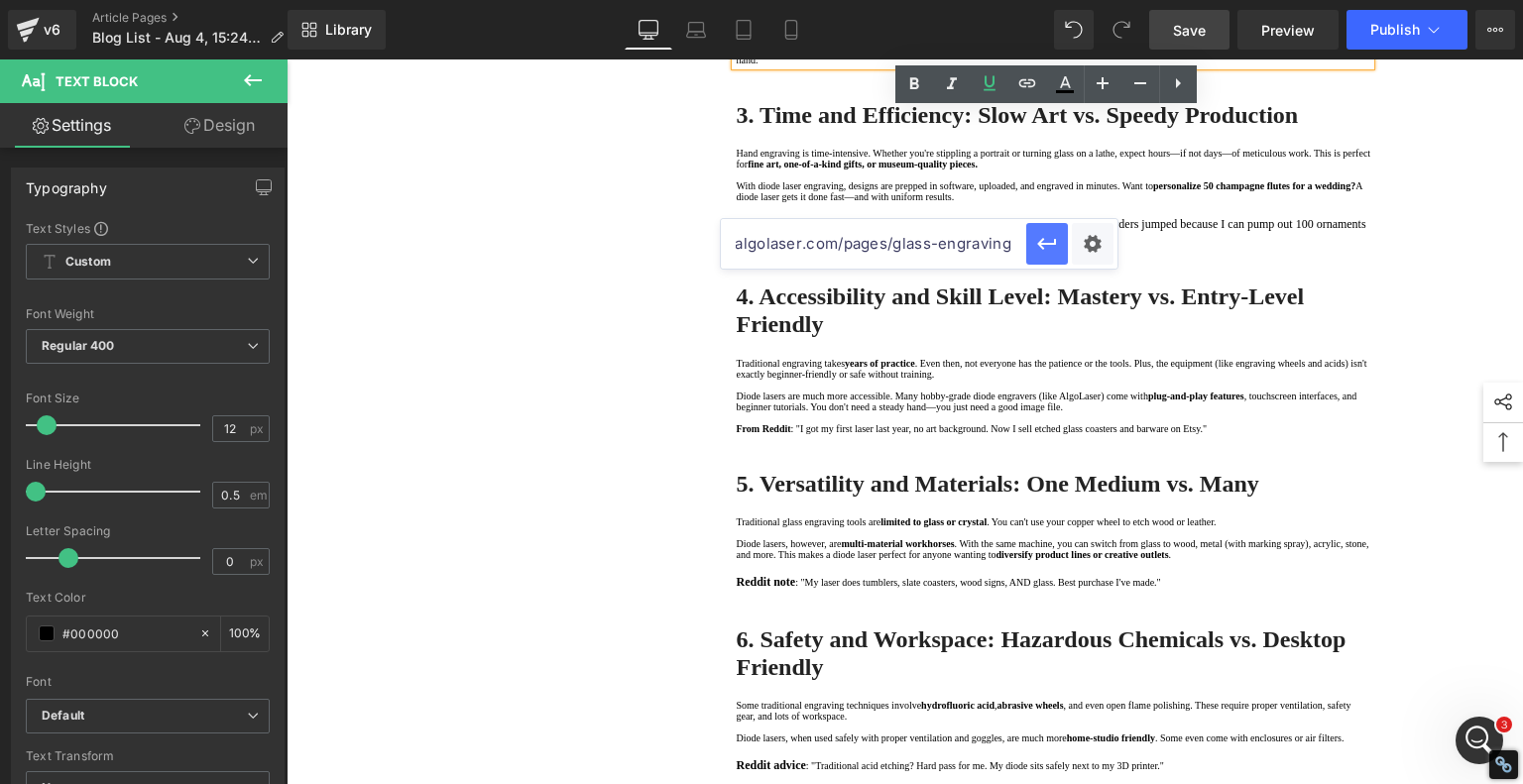 type on "https://algolaser.com/pages/glass-engraving" 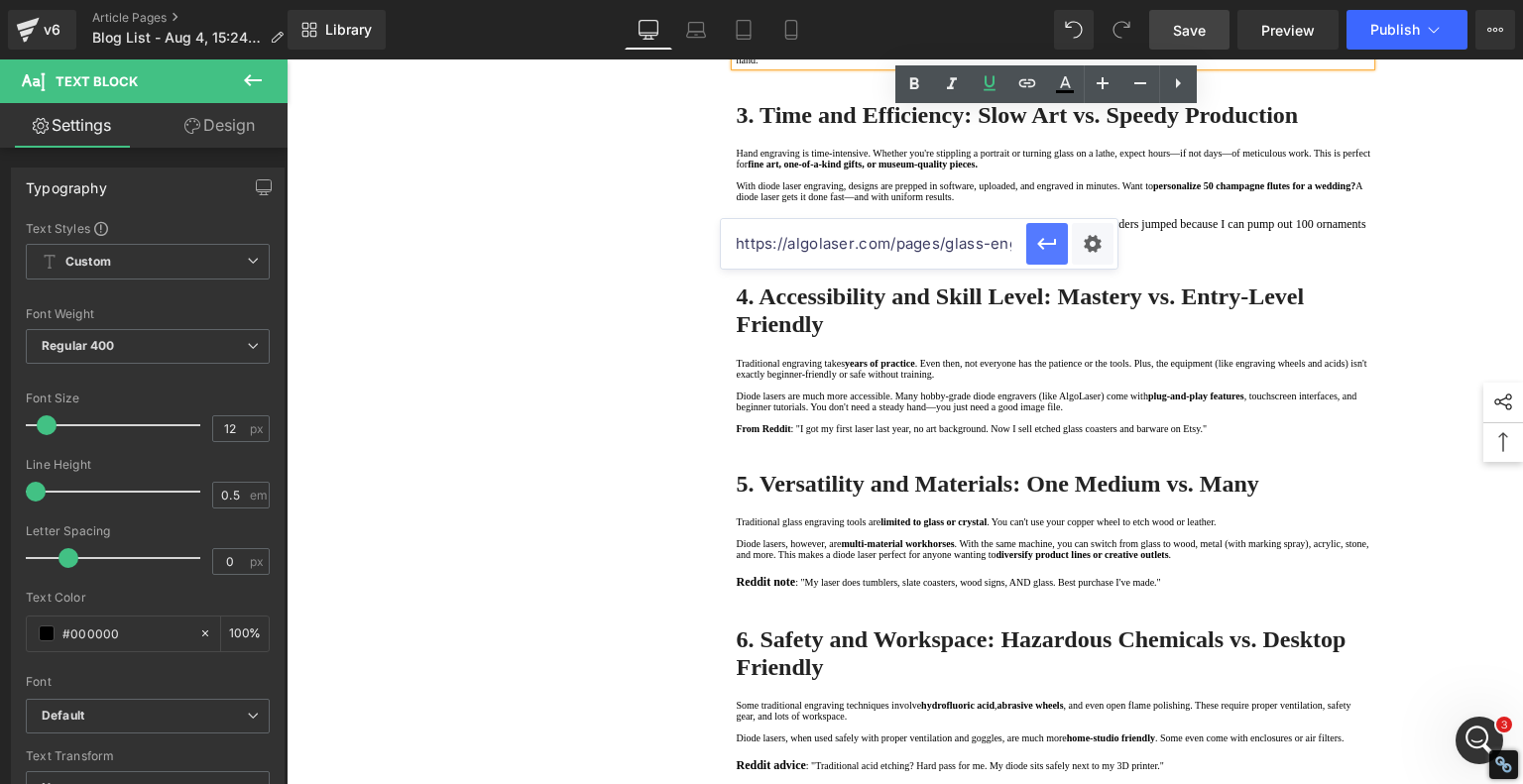 drag, startPoint x: 1044, startPoint y: 248, endPoint x: 736, endPoint y: 186, distance: 314.17829 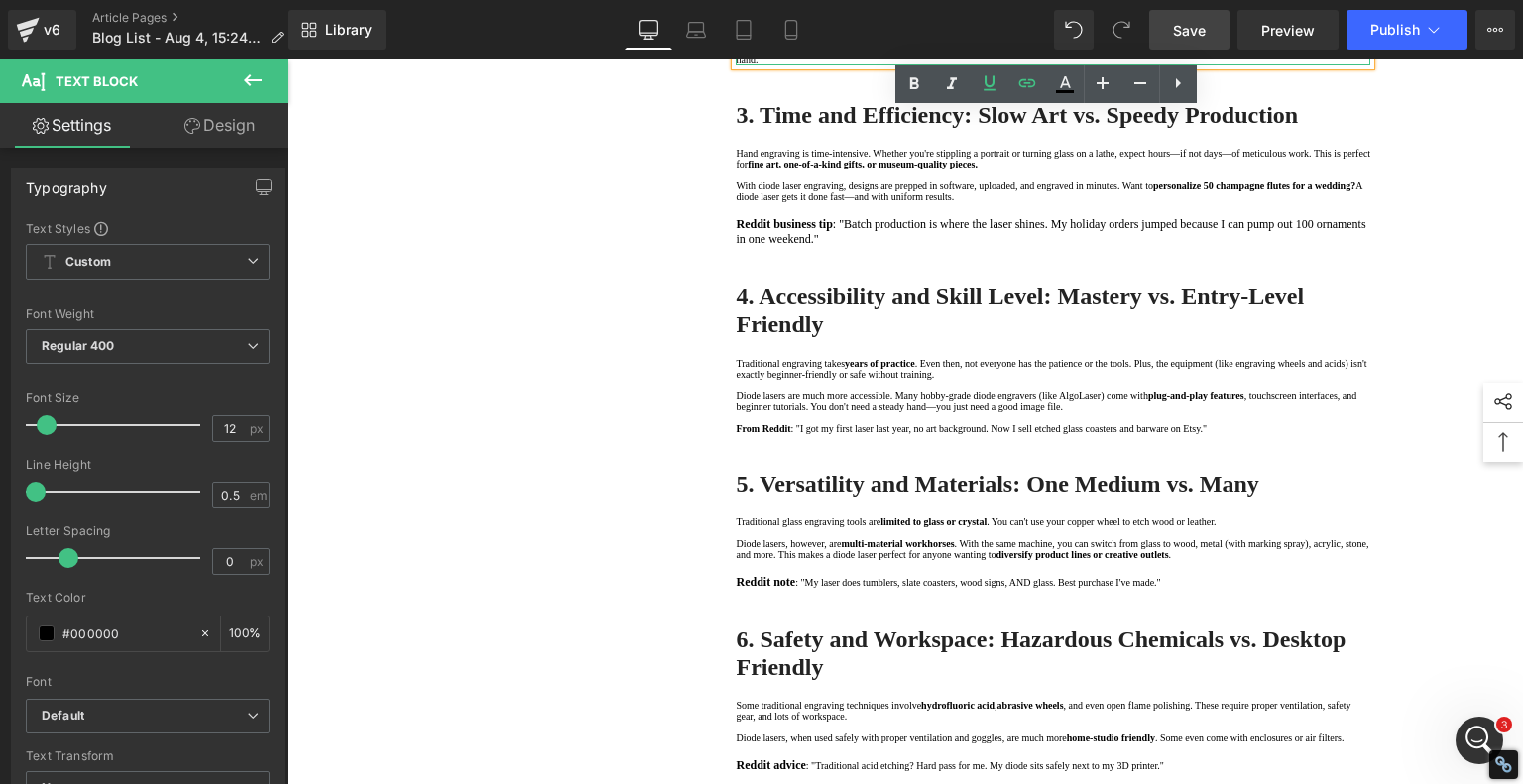 click on "1. Technology and Tools: Hands-On vs. High-Tech Text Block         2. Precision and Detail: Depth vs. Resolution Text Block         3. Time and Efficiency: Slow Art vs. Speedy Production Text Block         4. Accessibility and Skill Level: Mastery vs. Entry-Level Friendly Text Block         5. Versatility and Materials: One Medium vs. Many Text Block         6. Safety and Workspace: Hazardous Chemicals vs. Desktop Friendly Text Block         7 .  Summary Table: Diode Laser vs. Traditional Engraving Text Block         8 .  Final Thoughts: Which One is Right for You? Text Block         Row   80px       Diode Laser vs. Traditional Glass Engraving: What's Better for Your Projects? Heading         When it comes to glass engraving, the debate between traditional methods and modern  diode laser engraving We'll compare the two techniques in depth—drawing from expert insights, real-life engraver experiences from  Reddit's Laser Engraving community Text Block
Video Bg" at bounding box center [905, 137] 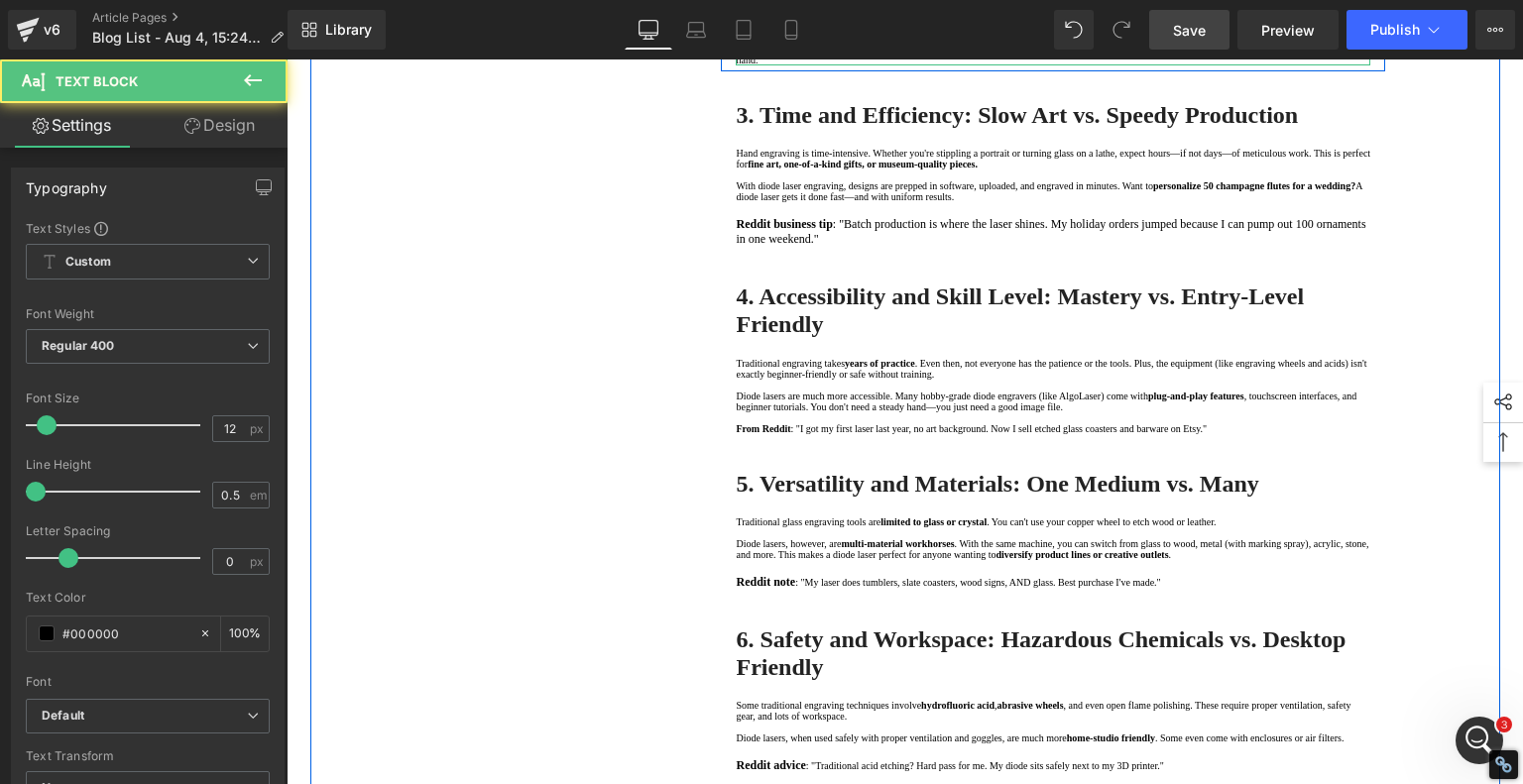 click on ". Combined with grayscale engraving settings, glass engraving can simulate shading and 3D depth visually, even without physical carving." at bounding box center [1043, 14] 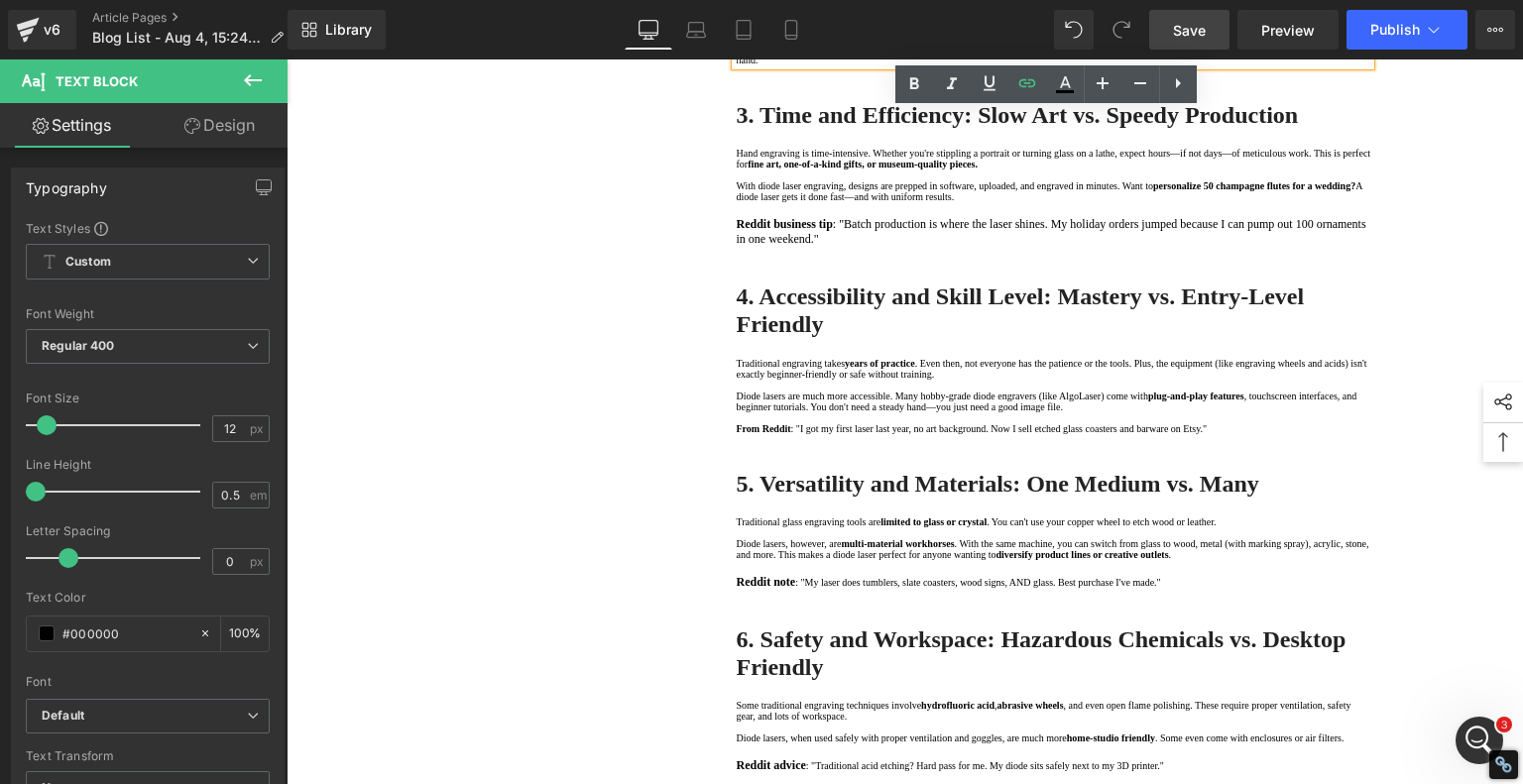drag, startPoint x: 865, startPoint y: 204, endPoint x: 780, endPoint y: 201, distance: 85.052925 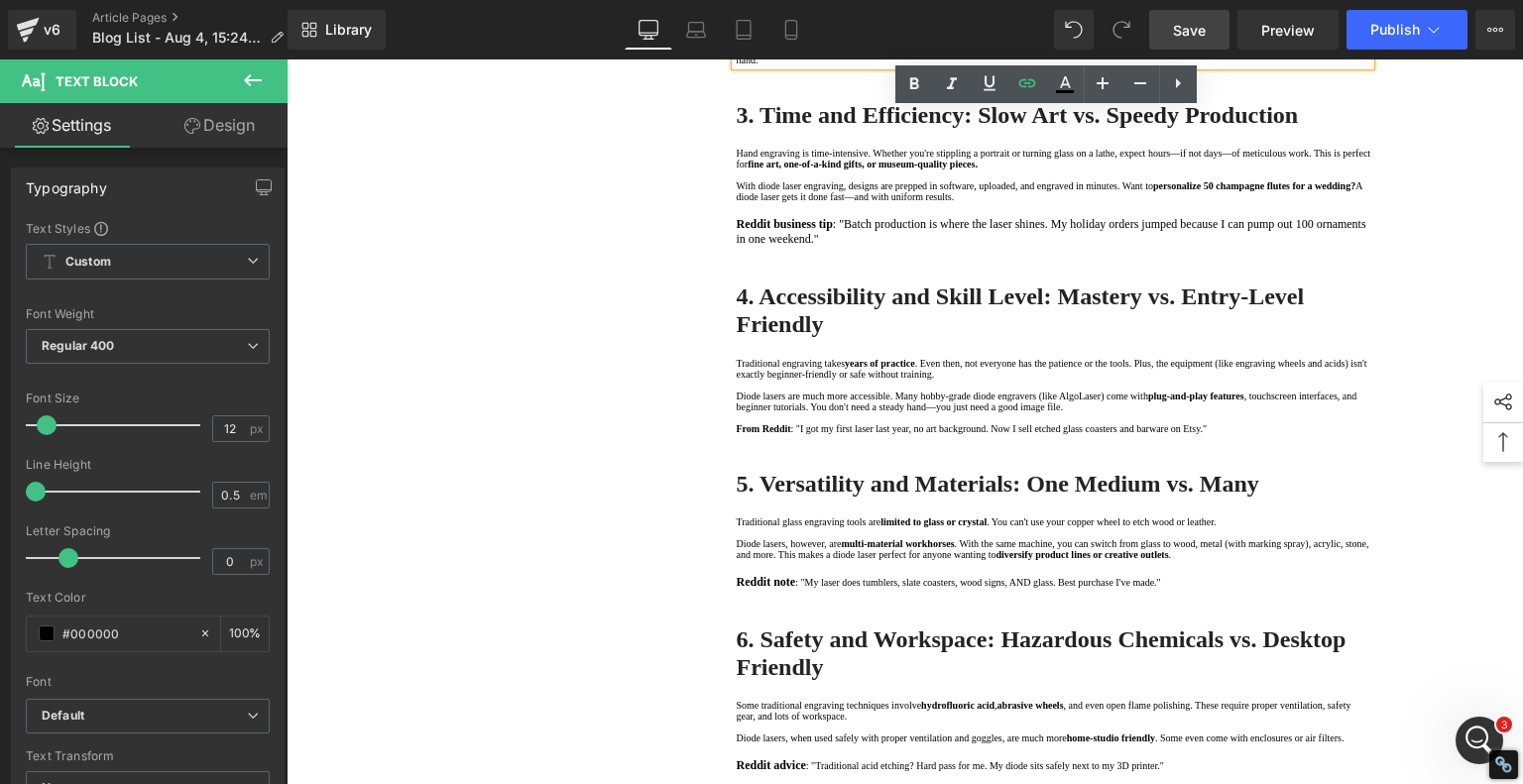 click on ". Combined with grayscale engraving settings, glass engraving can simulate shading and 3D depth visually, even without physical carving." at bounding box center [1043, 14] 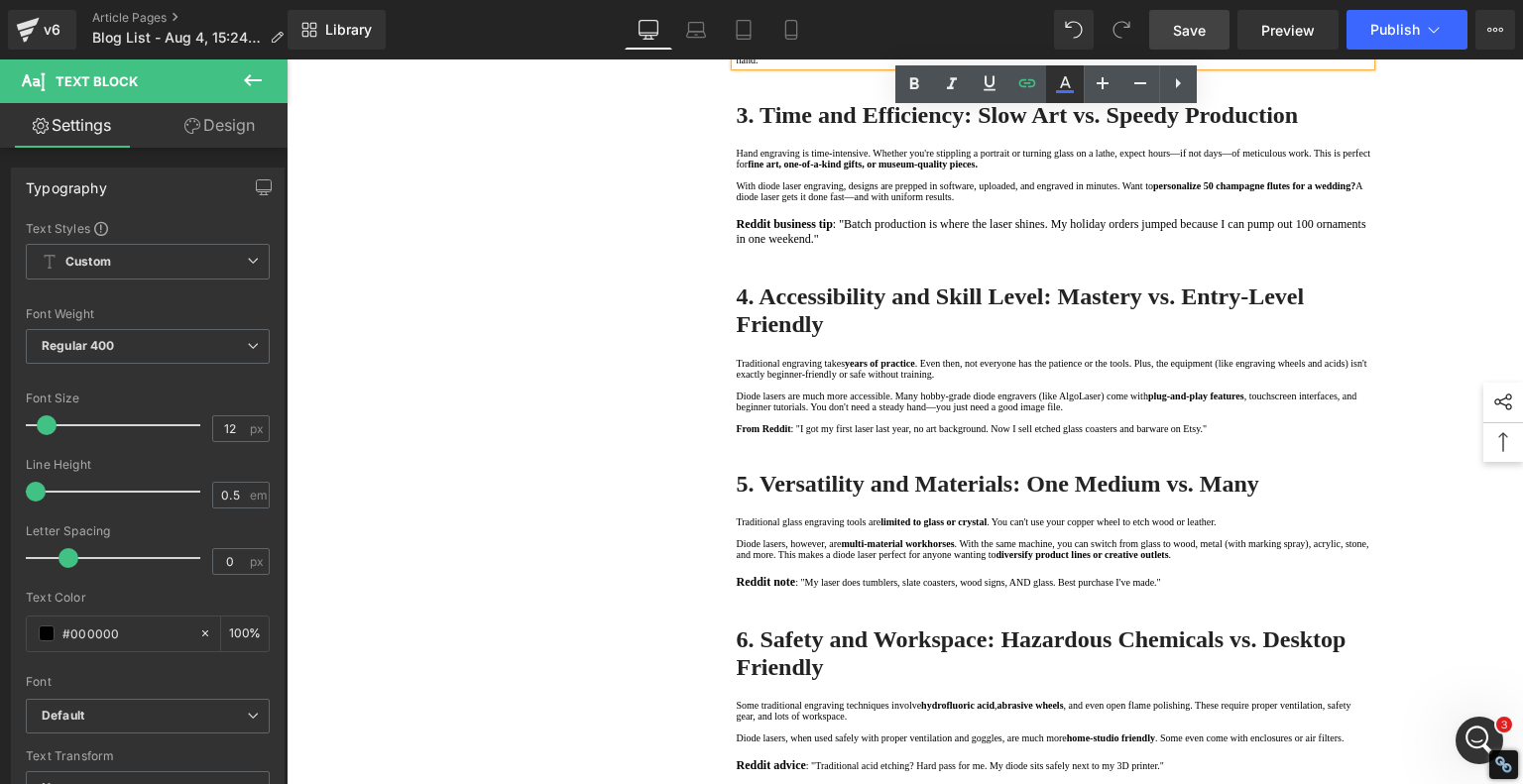 click 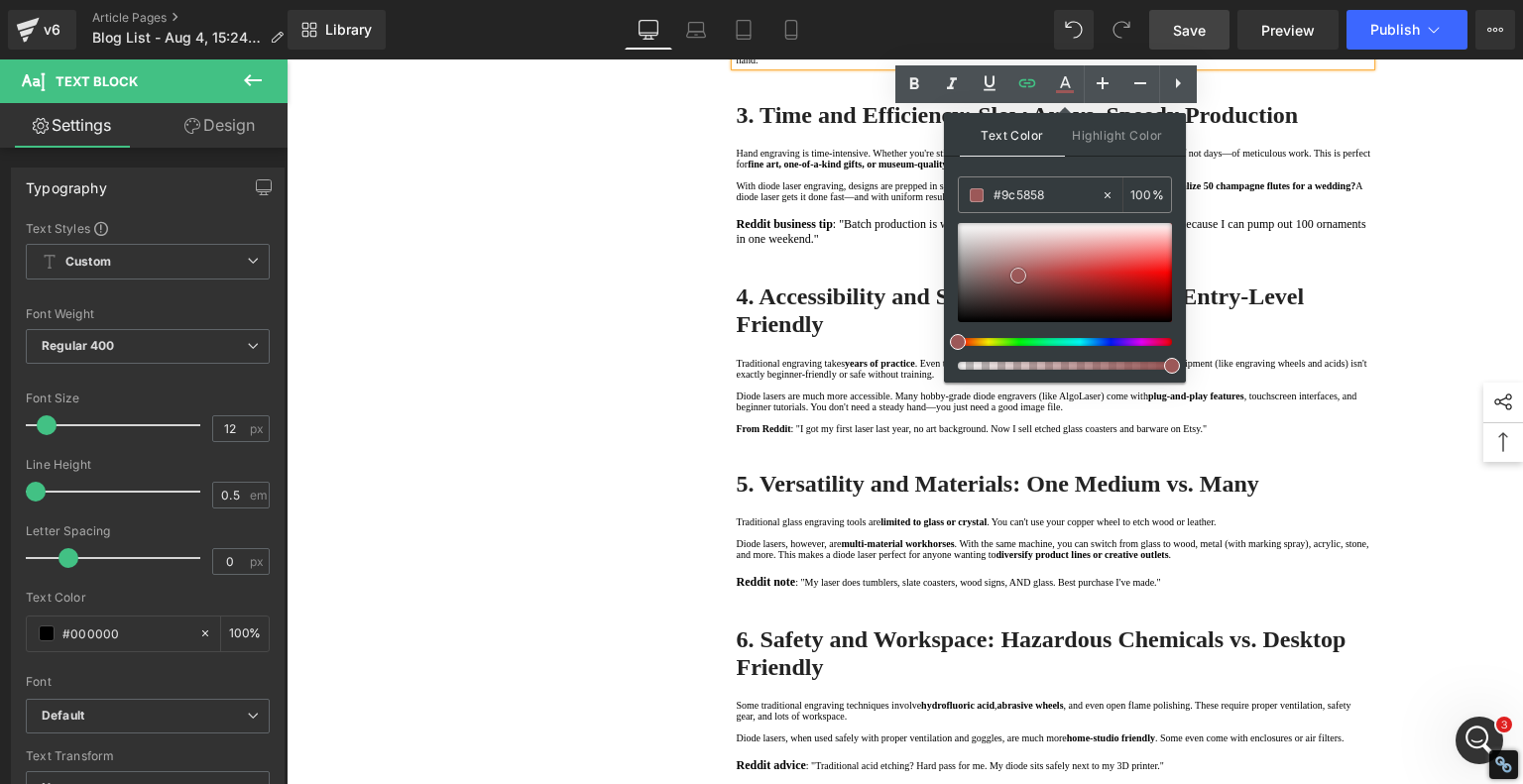 click at bounding box center [1065, 273] 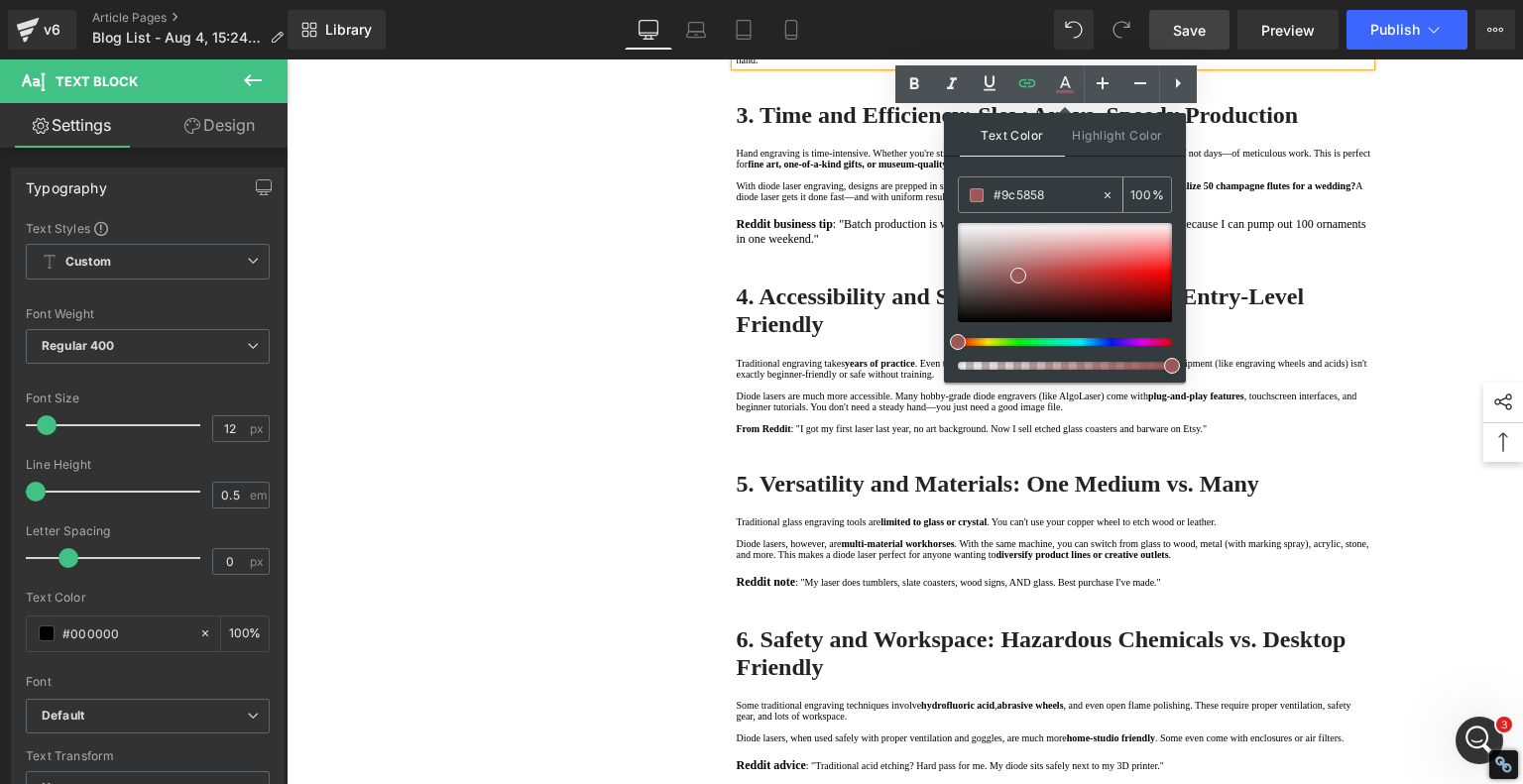 click on "#9c5858" at bounding box center [1047, 195] 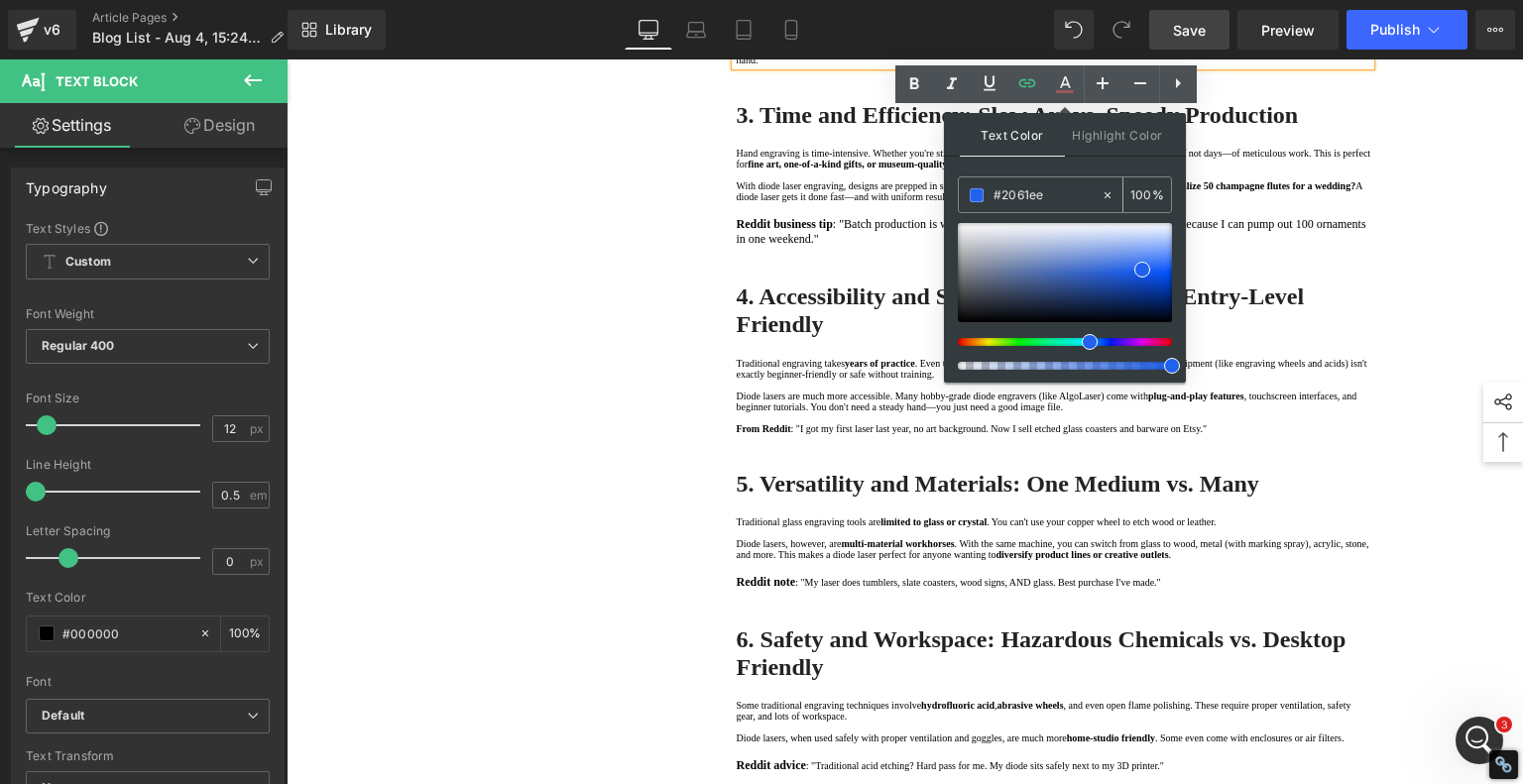 click at bounding box center [977, 195] 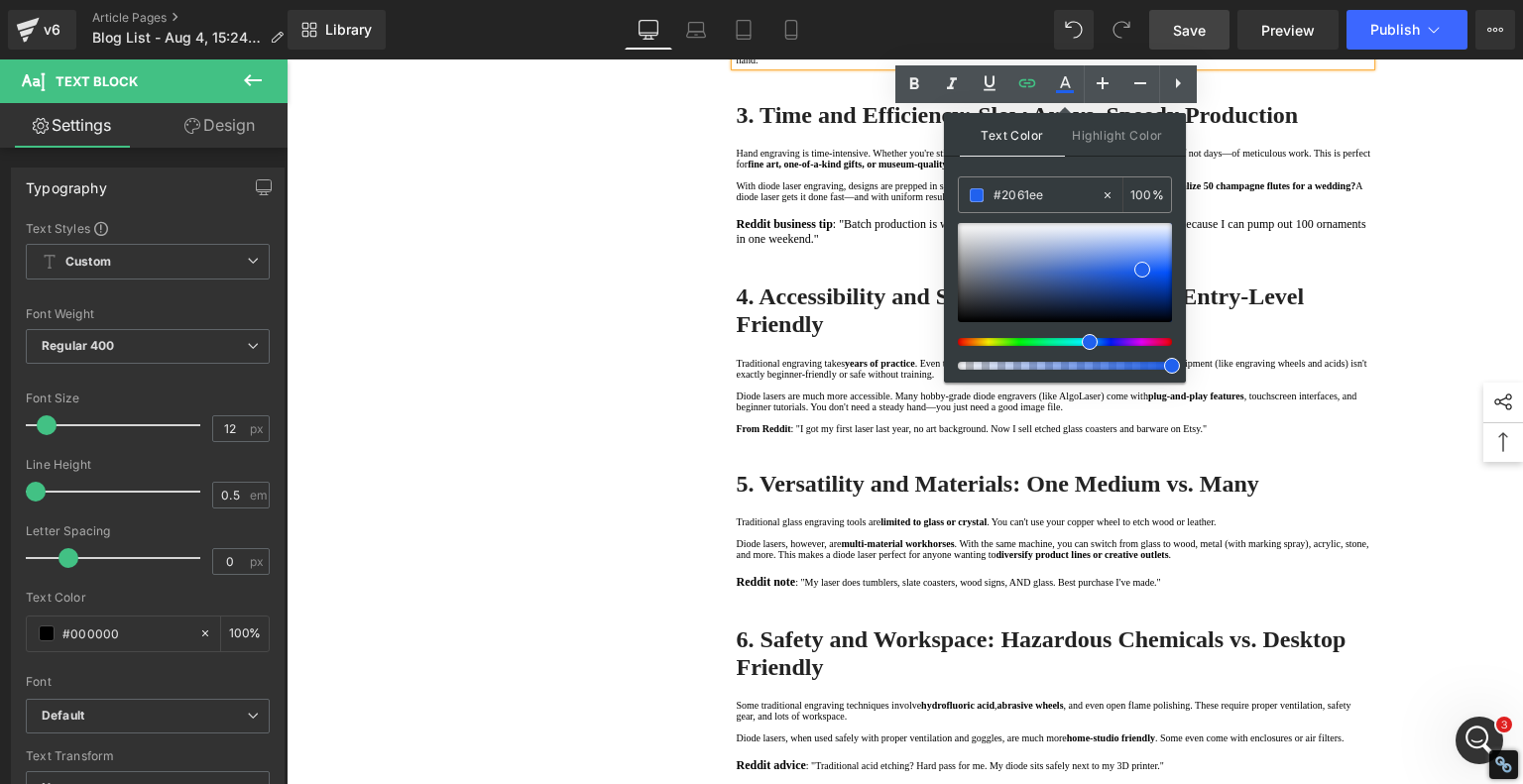 click on "1. Technology and Tools: Hands-On vs. High-Tech Text Block         2. Precision and Detail: Depth vs. Resolution Text Block         3. Time and Efficiency: Slow Art vs. Speedy Production Text Block         4. Accessibility and Skill Level: Mastery vs. Entry-Level Friendly Text Block         5. Versatility and Materials: One Medium vs. Many Text Block         6. Safety and Workspace: Hazardous Chemicals vs. Desktop Friendly Text Block         7 .  Summary Table: Diode Laser vs. Traditional Engraving Text Block         8 .  Final Thoughts: Which One is Right for You? Text Block         Row   80px       Diode Laser vs. Traditional Glass Engraving: What's Better for Your Projects? Heading         When it comes to glass engraving, the debate between traditional methods and modern  diode laser engraving We'll compare the two techniques in depth—drawing from expert insights, real-life engraver experiences from  Reddit's Laser Engraving community Text Block
Video Bg" at bounding box center (905, 137) 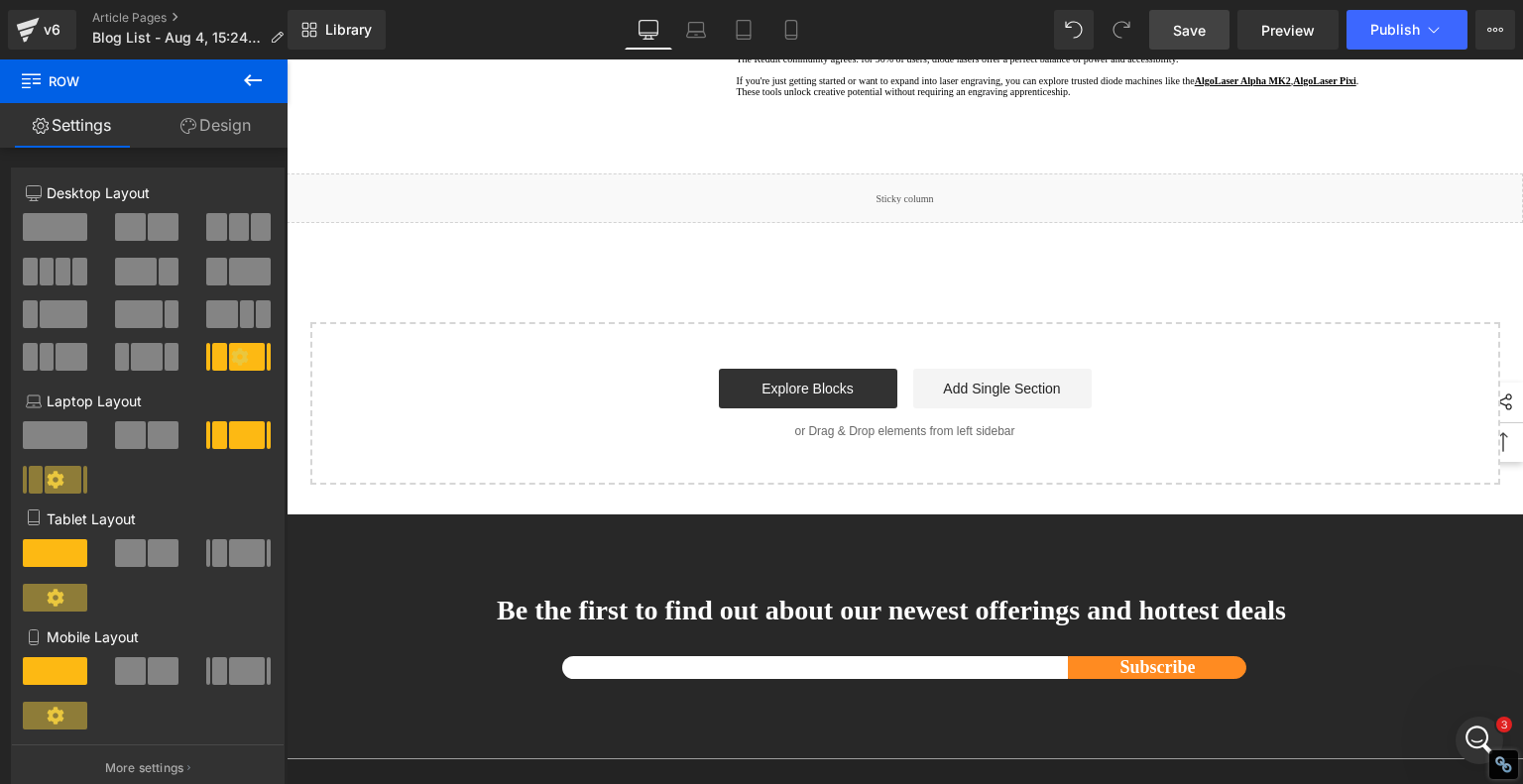 scroll, scrollTop: 2280, scrollLeft: 0, axis: vertical 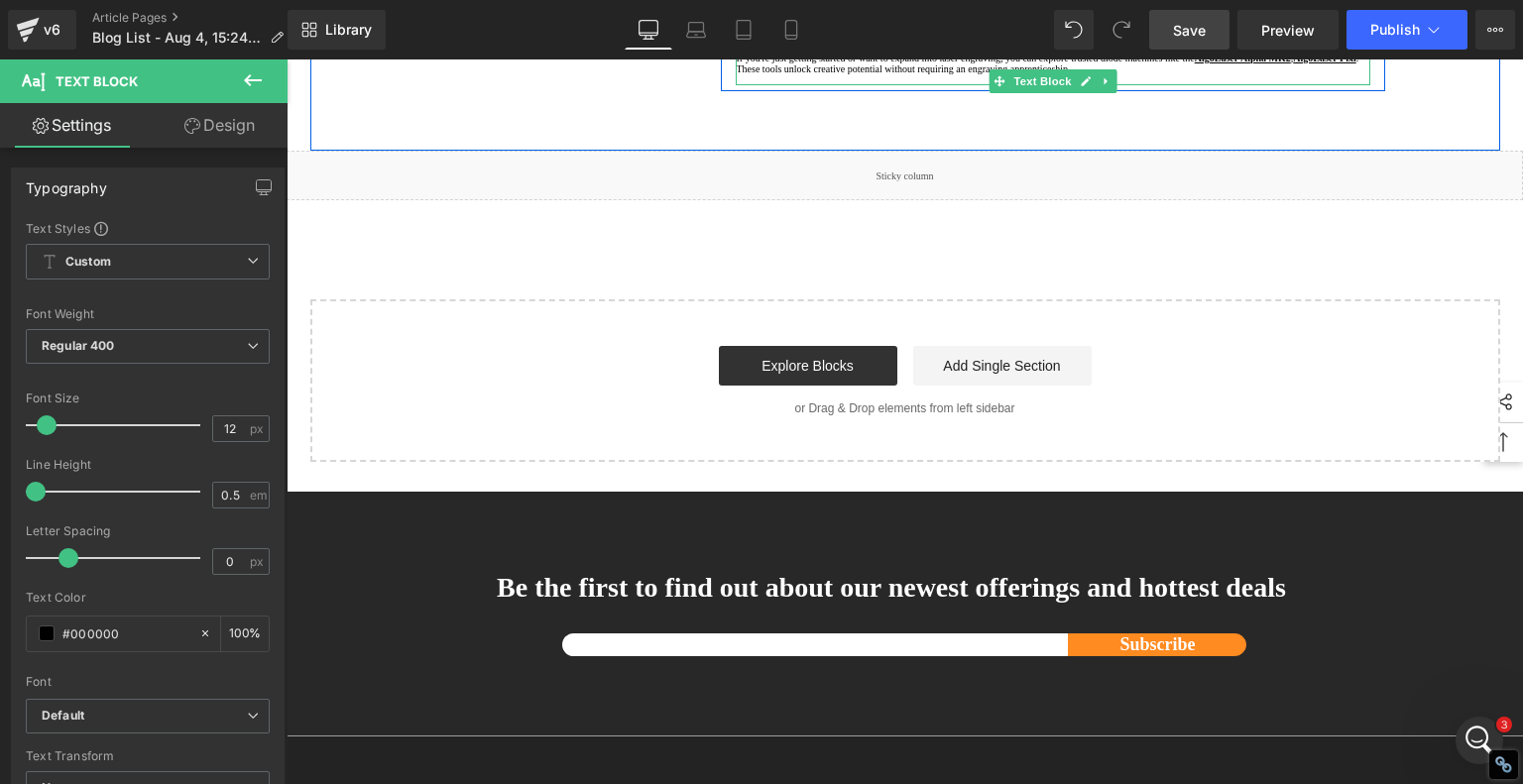 drag, startPoint x: 781, startPoint y: 497, endPoint x: 1277, endPoint y: 489, distance: 496.065 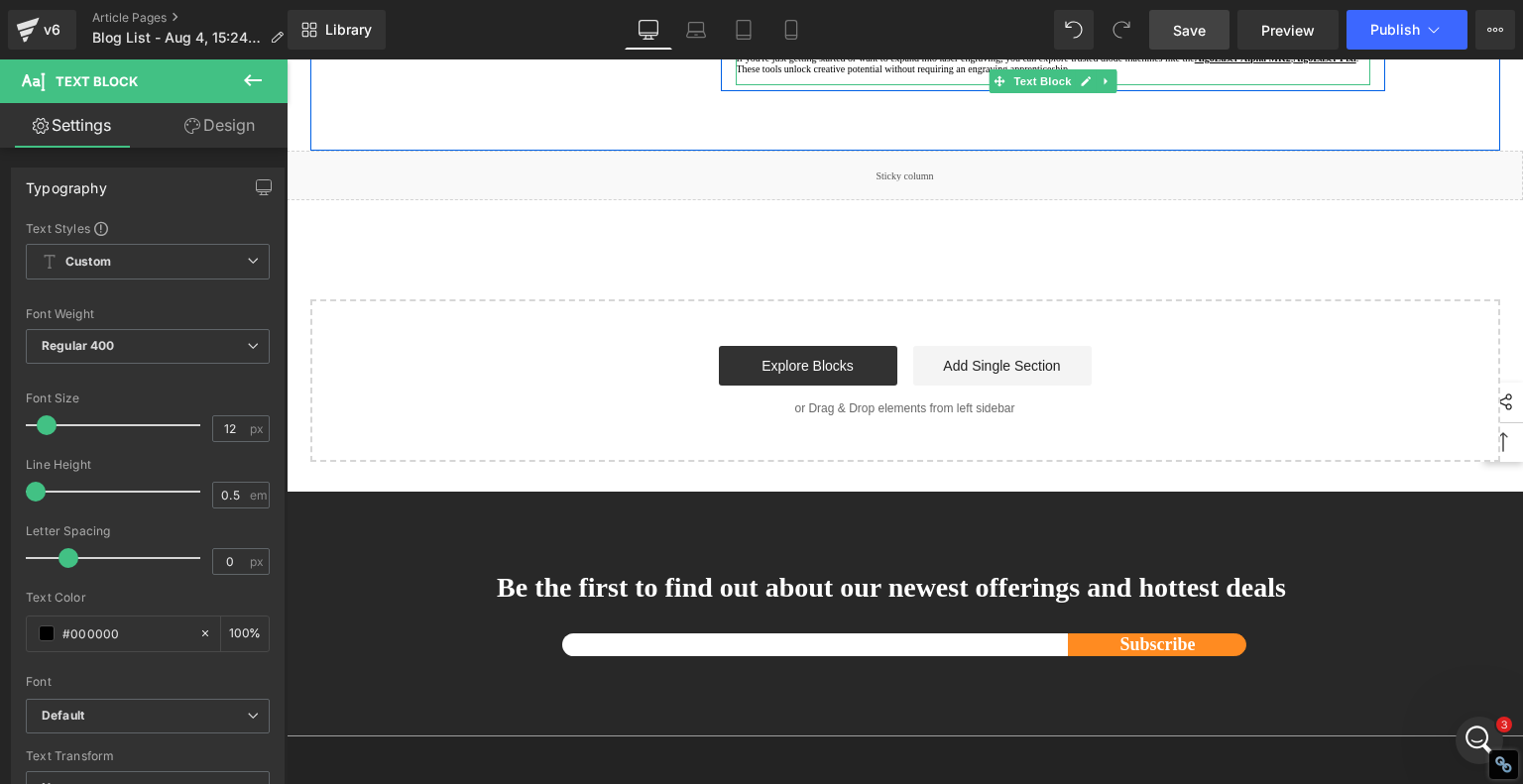 click on "Both engraving styles have their place. If you're a purist who loves handcrafted art , traditional methods deliver unmatched artistry and texture. But if you're looking for speed, flexibility, and digital precision , a diode laser engraver is the clear winner—especially for business, custom gifts, or multi-material crafting." at bounding box center (1053, 9) 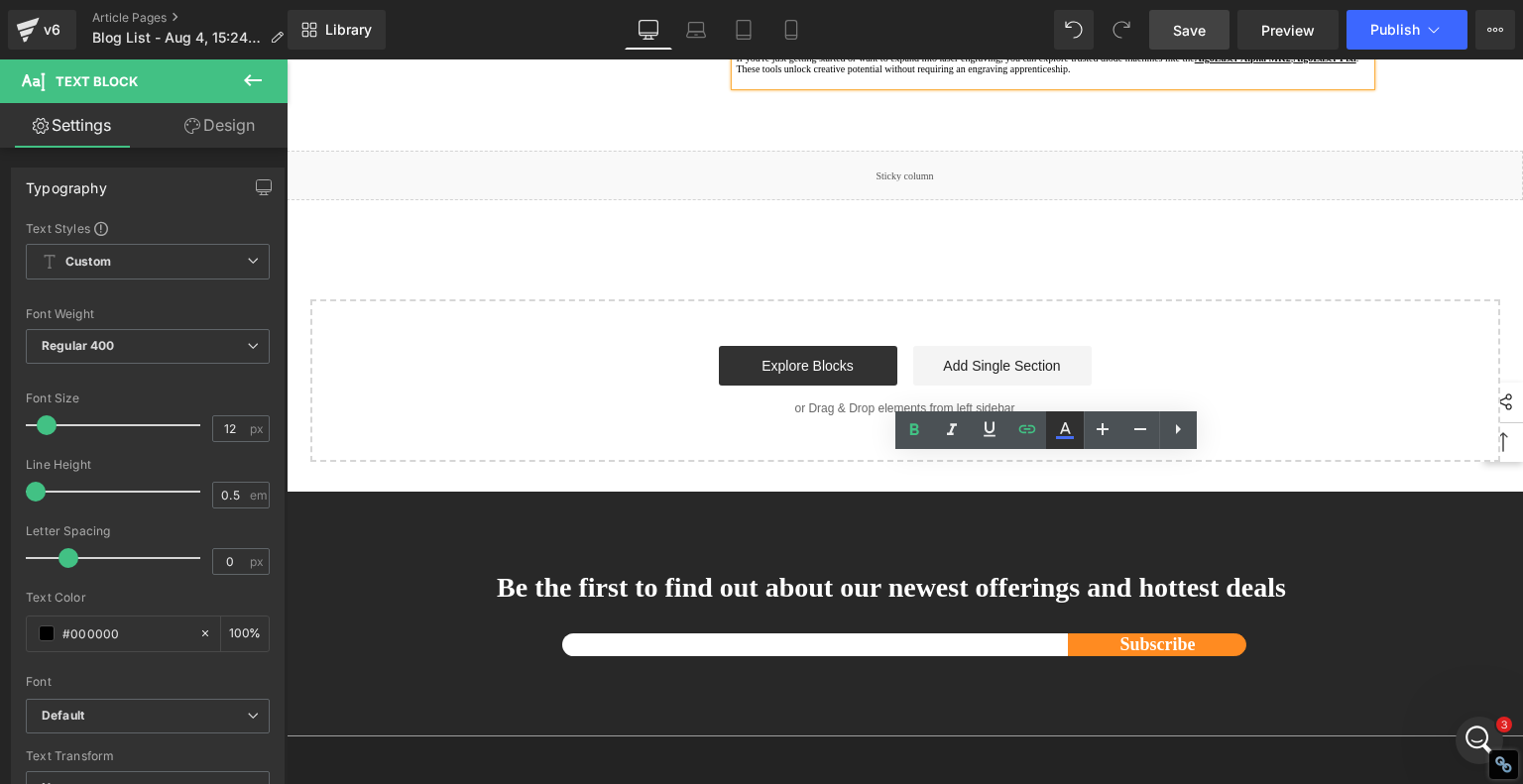 click 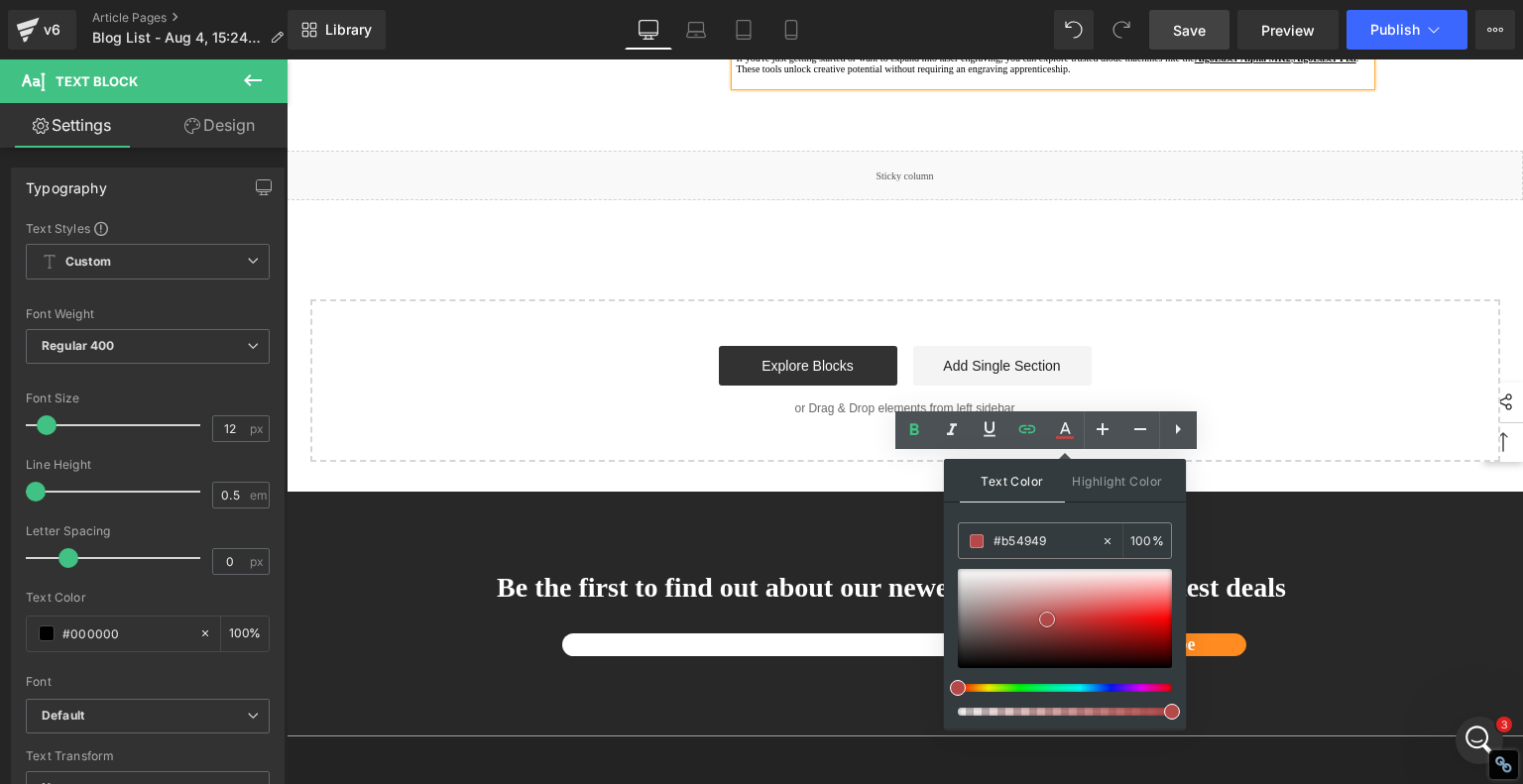 drag, startPoint x: 1047, startPoint y: 618, endPoint x: 1041, endPoint y: 563, distance: 55.3263 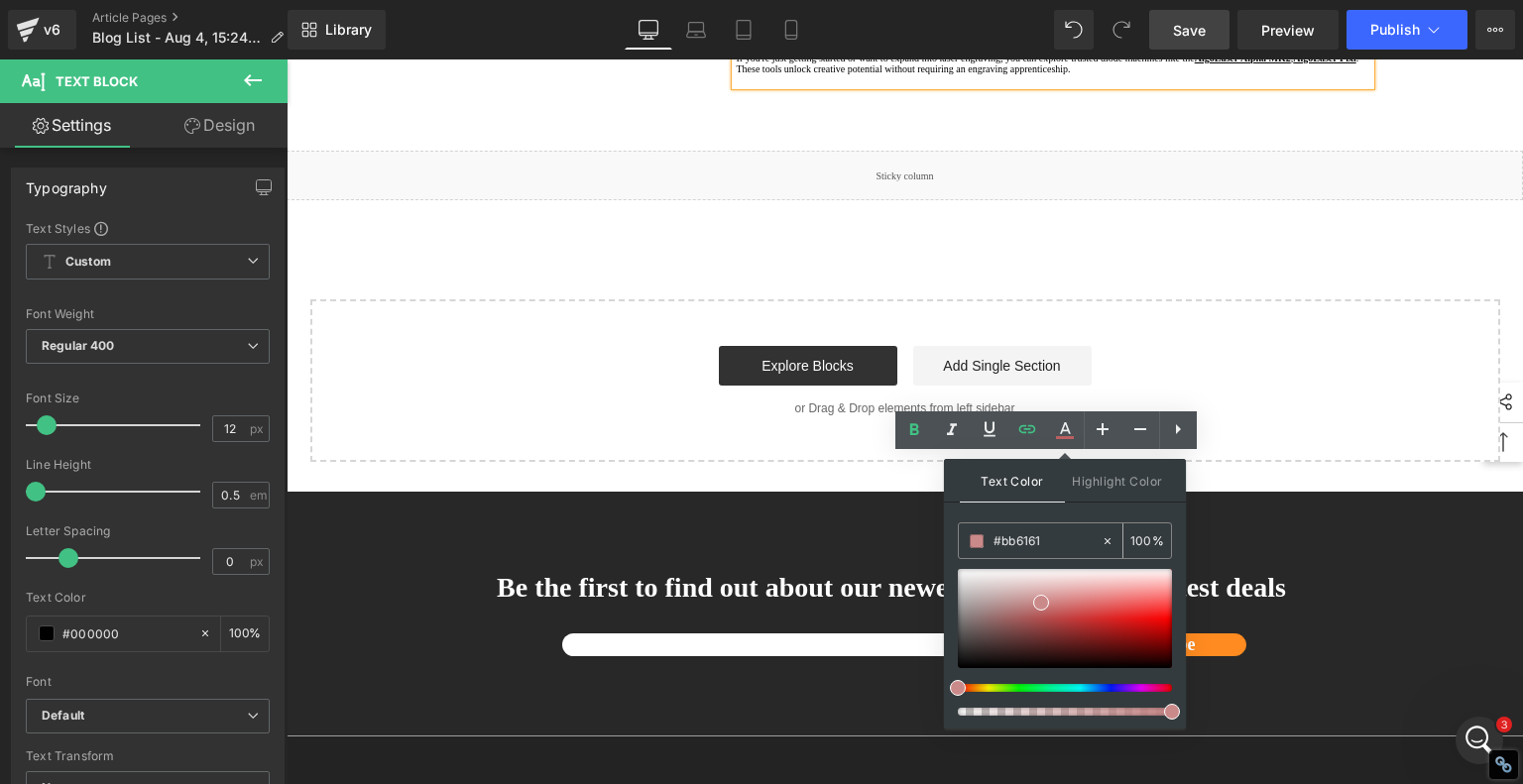 click on "#bb6161" at bounding box center [1047, 541] 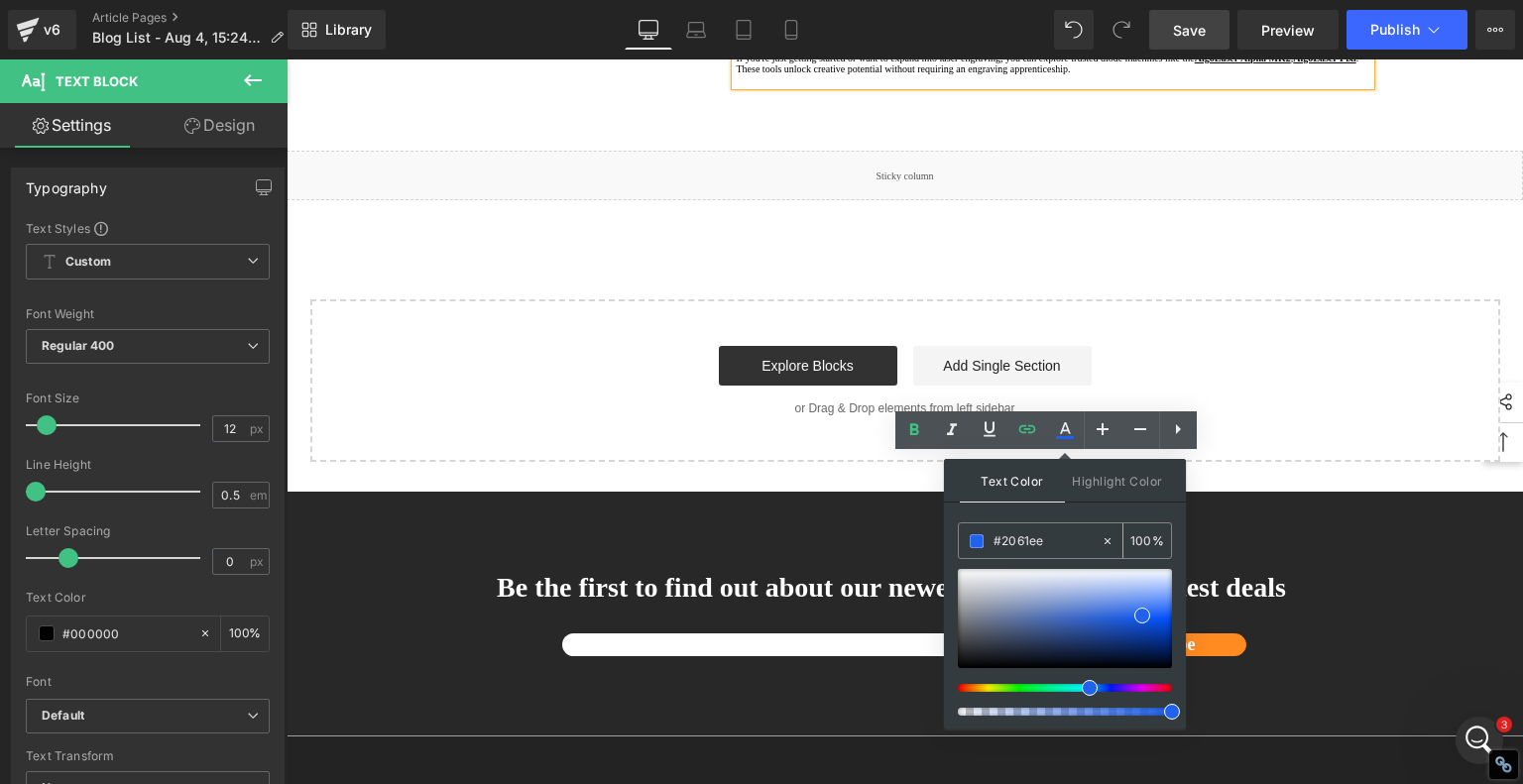 click at bounding box center (977, 541) 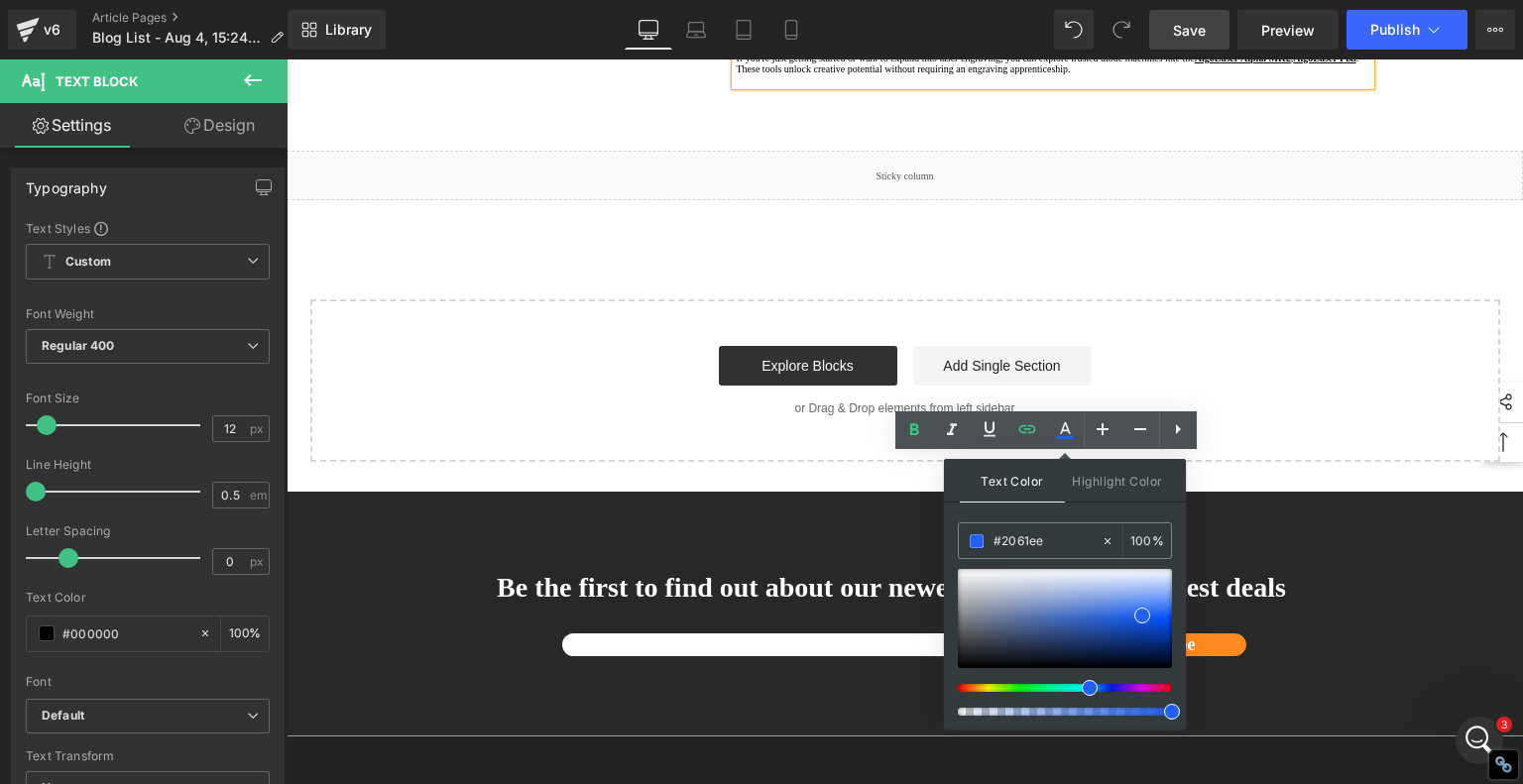 click on "1. Technology and Tools: Hands-On vs. High-Tech Text Block         2. Precision and Detail: Depth vs. Resolution Text Block         3. Time and Efficiency: Slow Art vs. Speedy Production Text Block         4. Accessibility and Skill Level: Mastery vs. Entry-Level Friendly Text Block         5. Versatility and Materials: One Medium vs. Many Text Block         6. Safety and Workspace: Hazardous Chemicals vs. Desktop Friendly Text Block         7 .  Summary Table: Diode Laser vs. Traditional Engraving Text Block         8 .  Final Thoughts: Which One is Right for You? Text Block         Row   80px       Diode Laser vs. Traditional Glass Engraving: What's Better for Your Projects? Heading         When it comes to glass engraving, the debate between traditional methods and modern  diode laser engraving We'll compare the two techniques in depth—drawing from expert insights, real-life engraver experiences from  Reddit's Laser Engraving community Text Block
Video Bg" at bounding box center (905, -953) 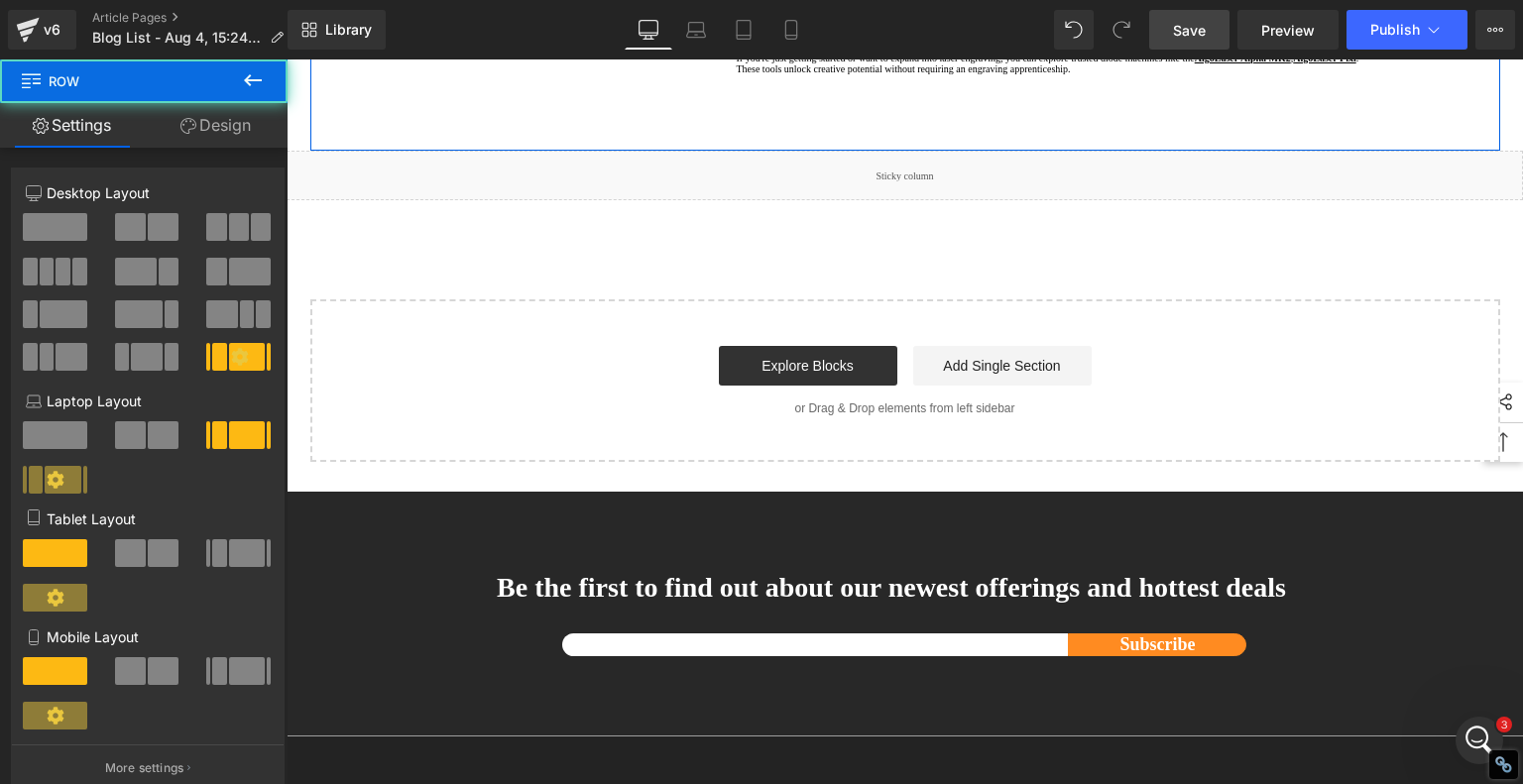 scroll, scrollTop: 2478, scrollLeft: 0, axis: vertical 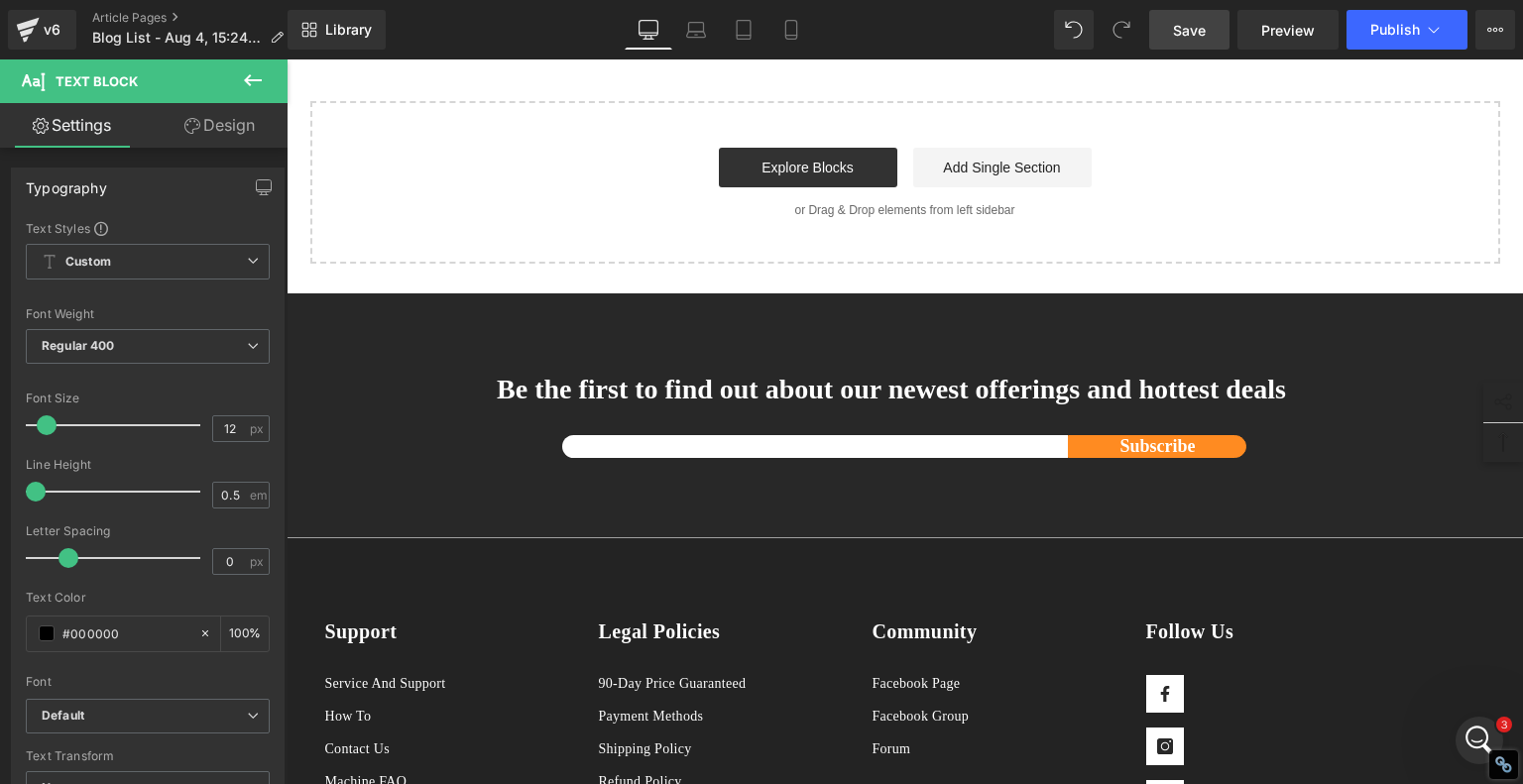 drag, startPoint x: 872, startPoint y: 386, endPoint x: 747, endPoint y: 384, distance: 125.016 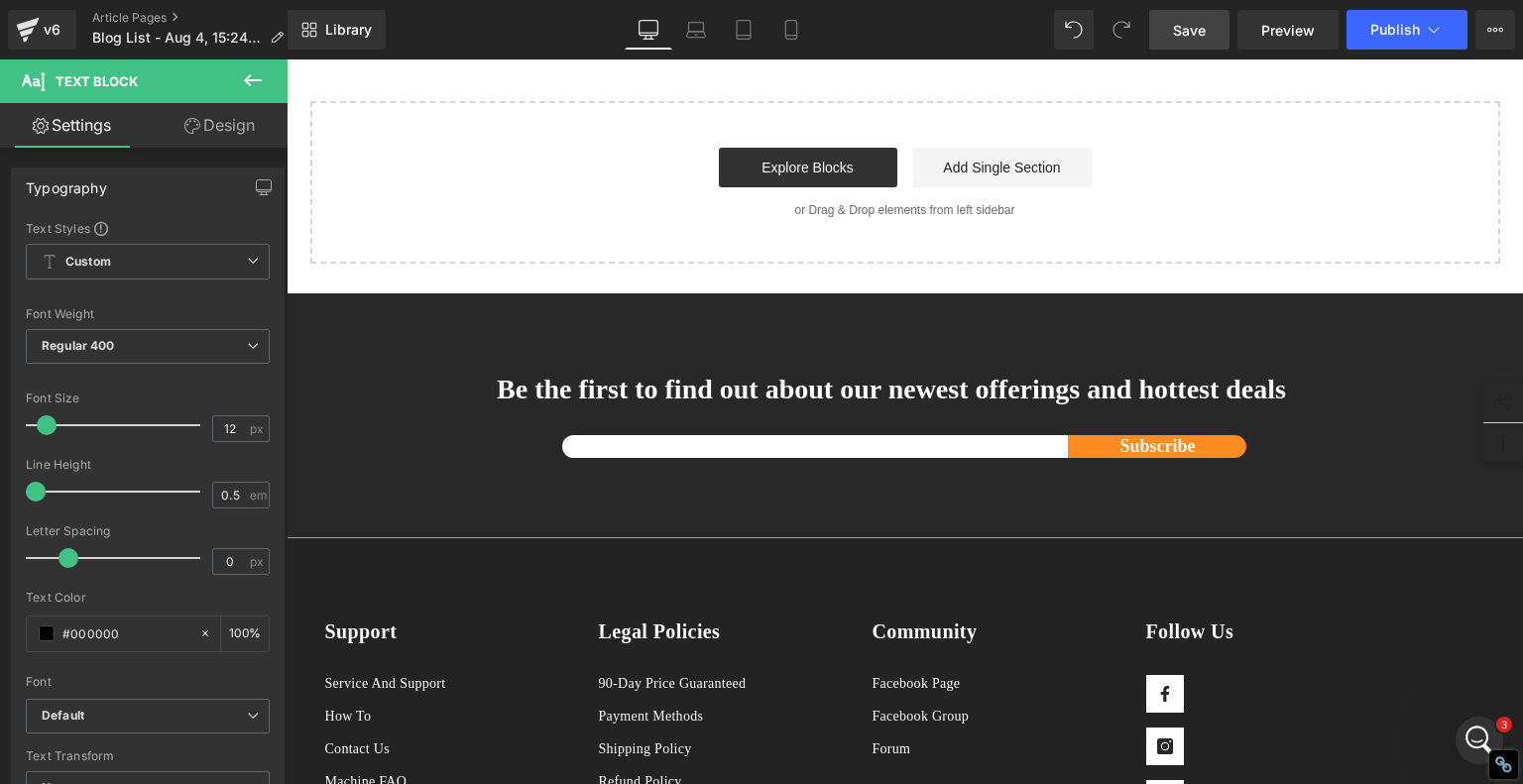 click on "If you're just getting started or want to expand into laser engraving, you can explore trusted diode machines like the AlgoLaser Alpha MK2 , AlgoLaser Pixi . These tools unlock creative potential without requiring an engraving apprenticeship." at bounding box center (1053, -135) 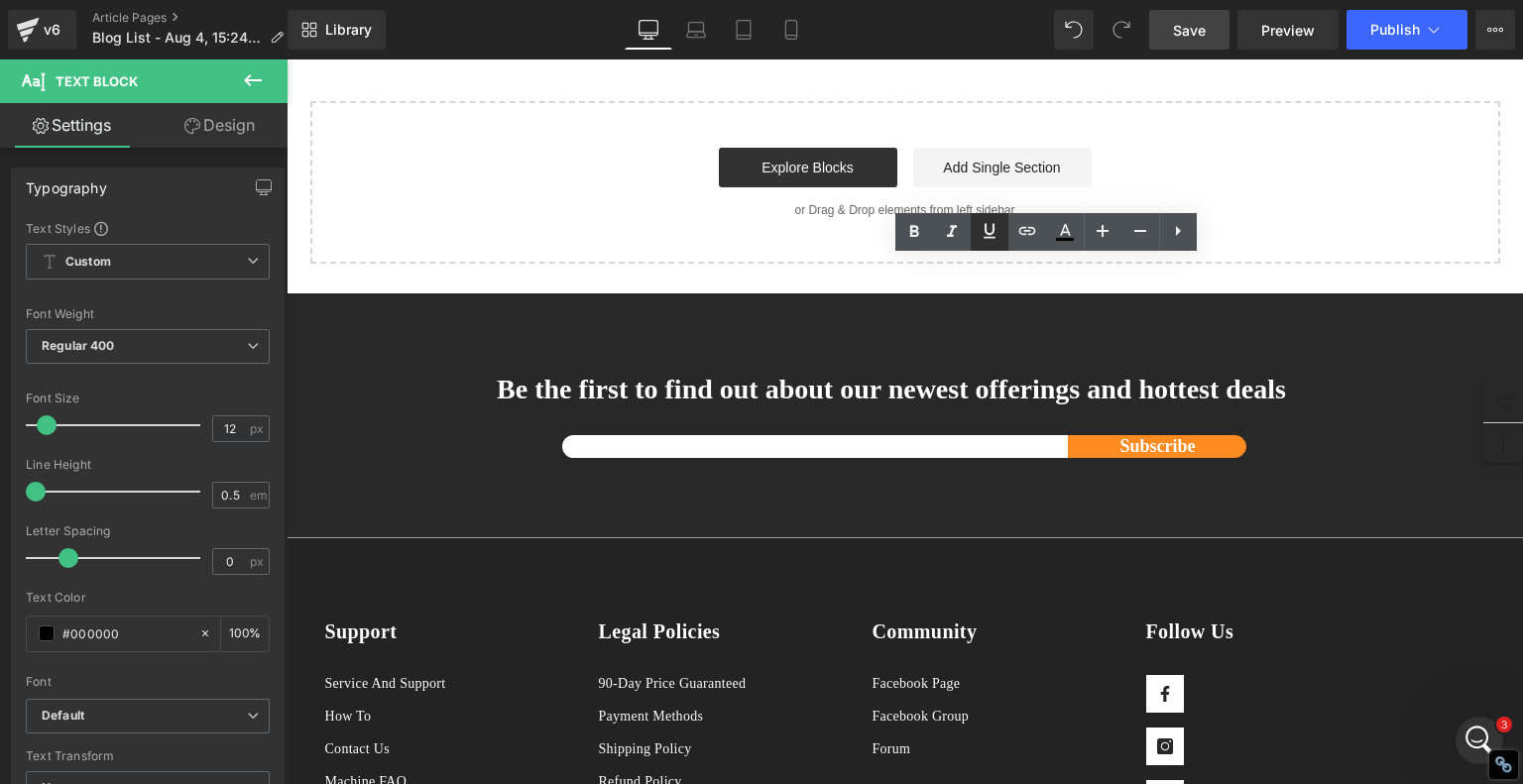 click 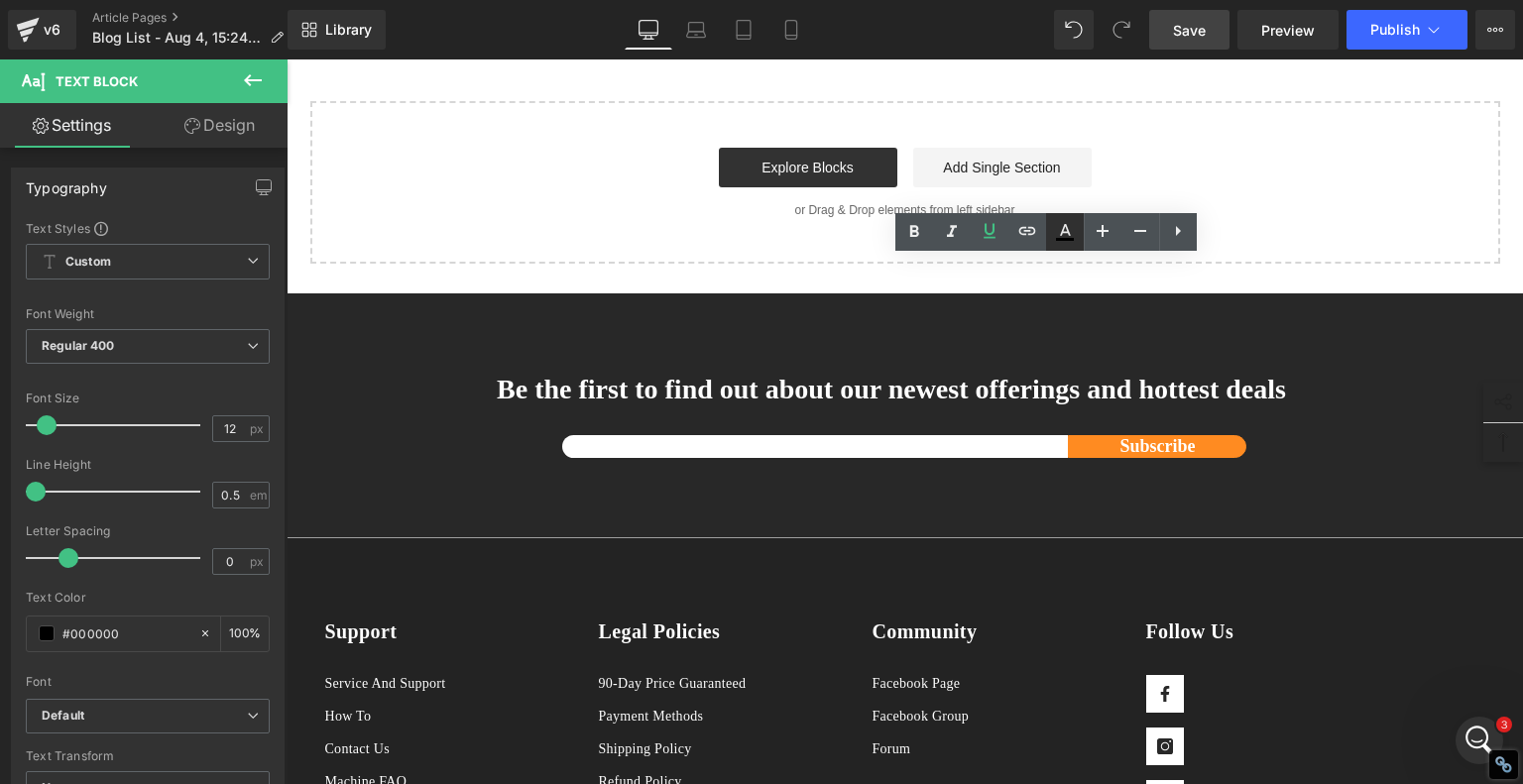 click 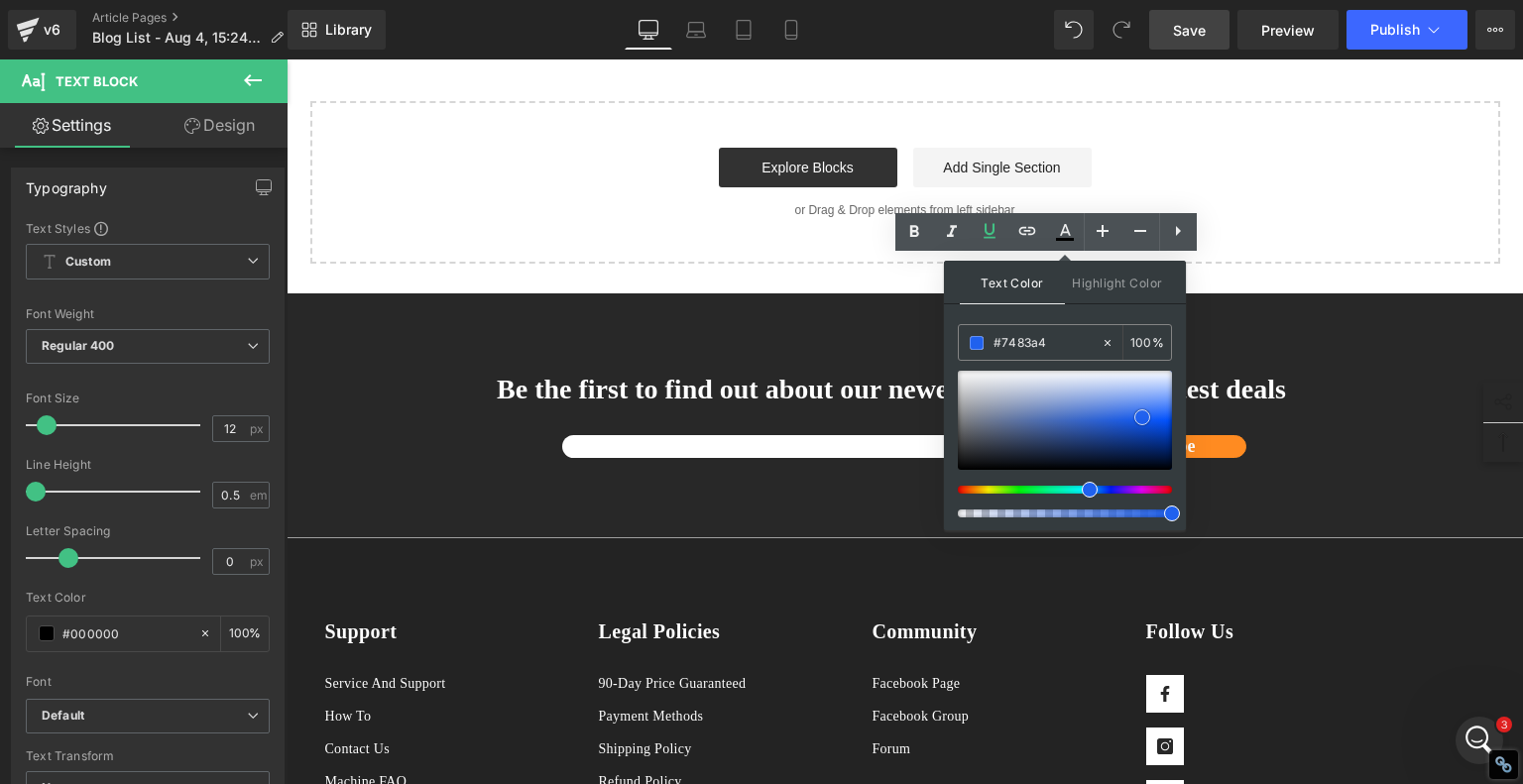 drag, startPoint x: 1002, startPoint y: 415, endPoint x: 1027, endPoint y: 384, distance: 39.82462 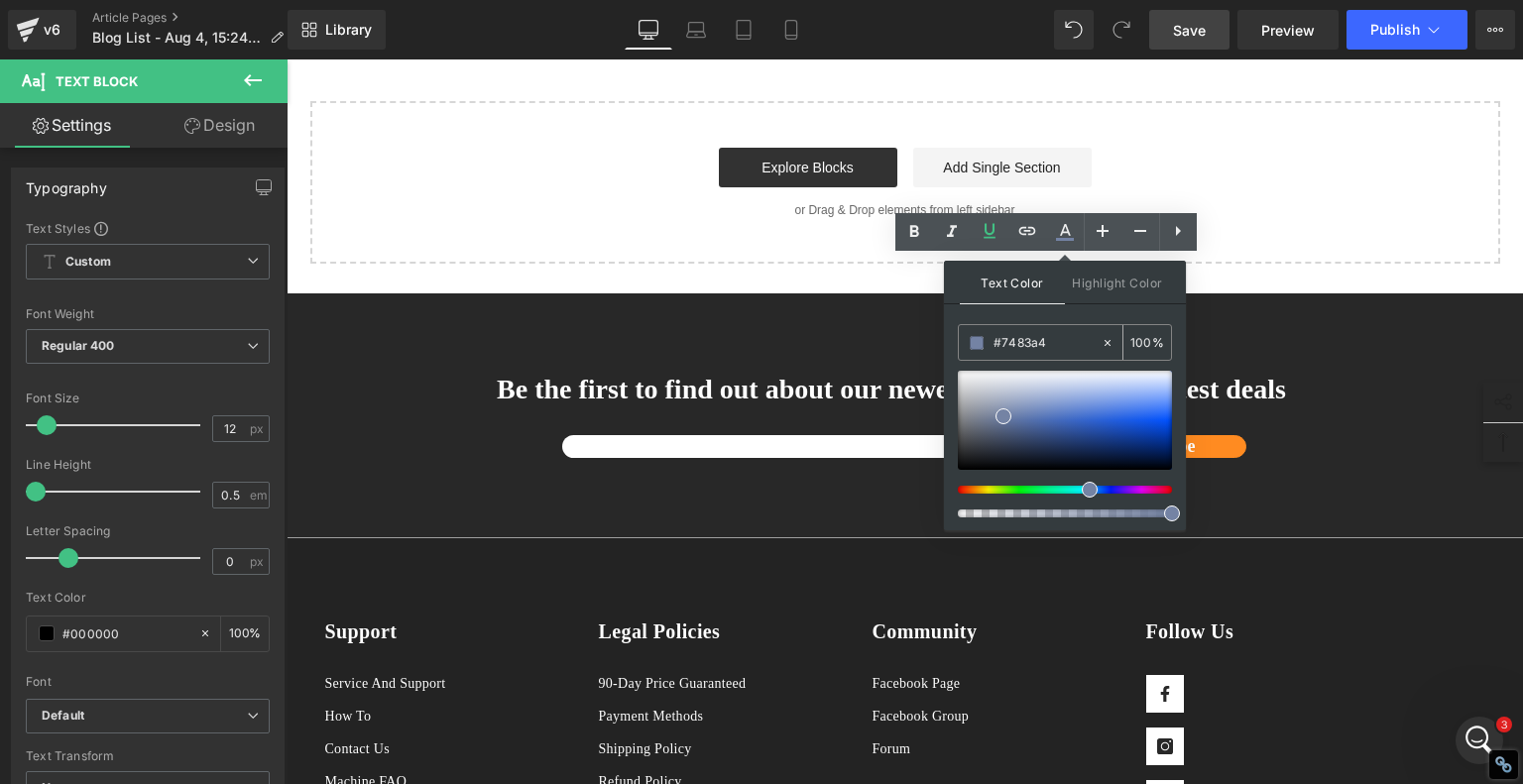 click on "#7483a4" at bounding box center [1047, 343] 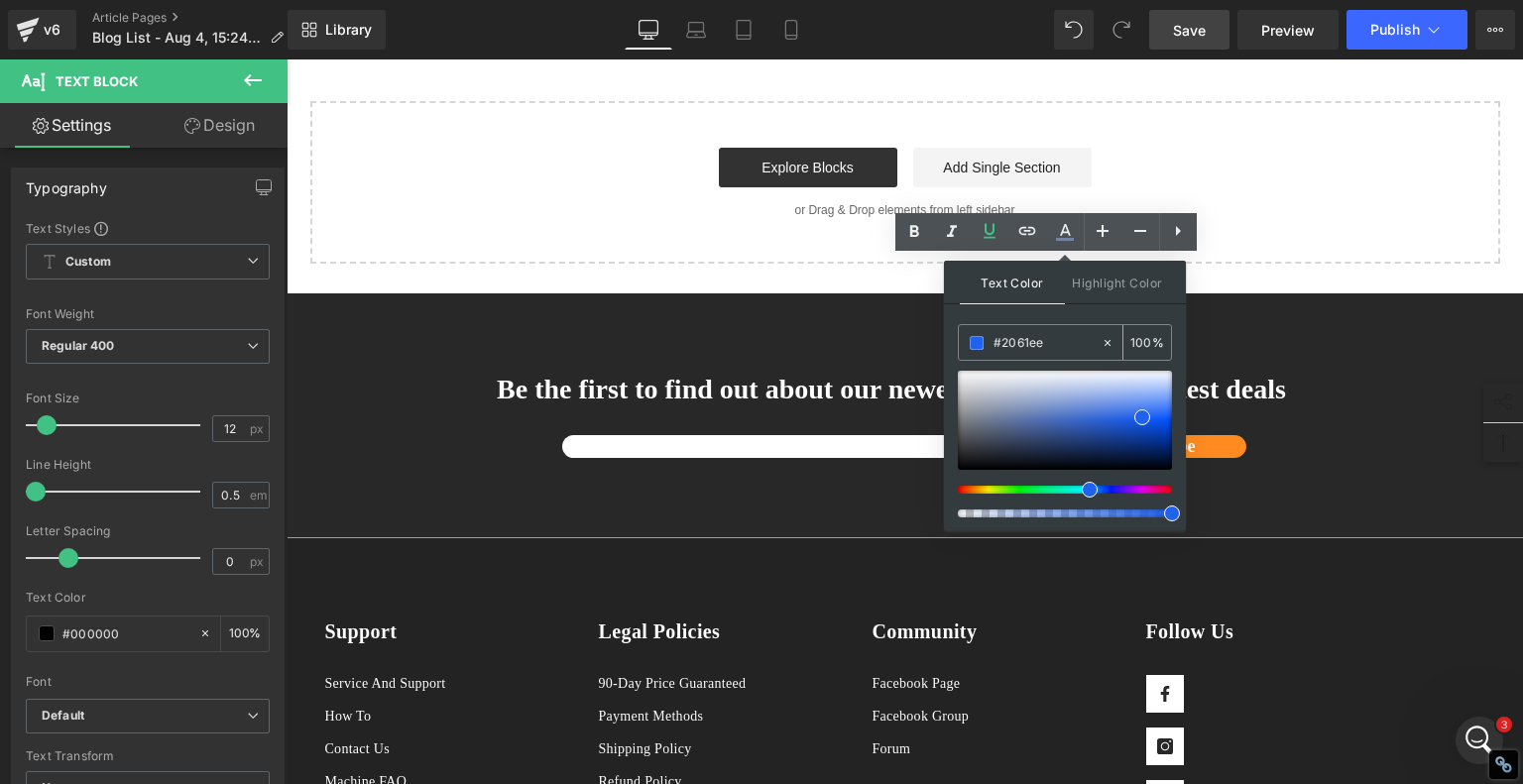 click at bounding box center [977, 343] 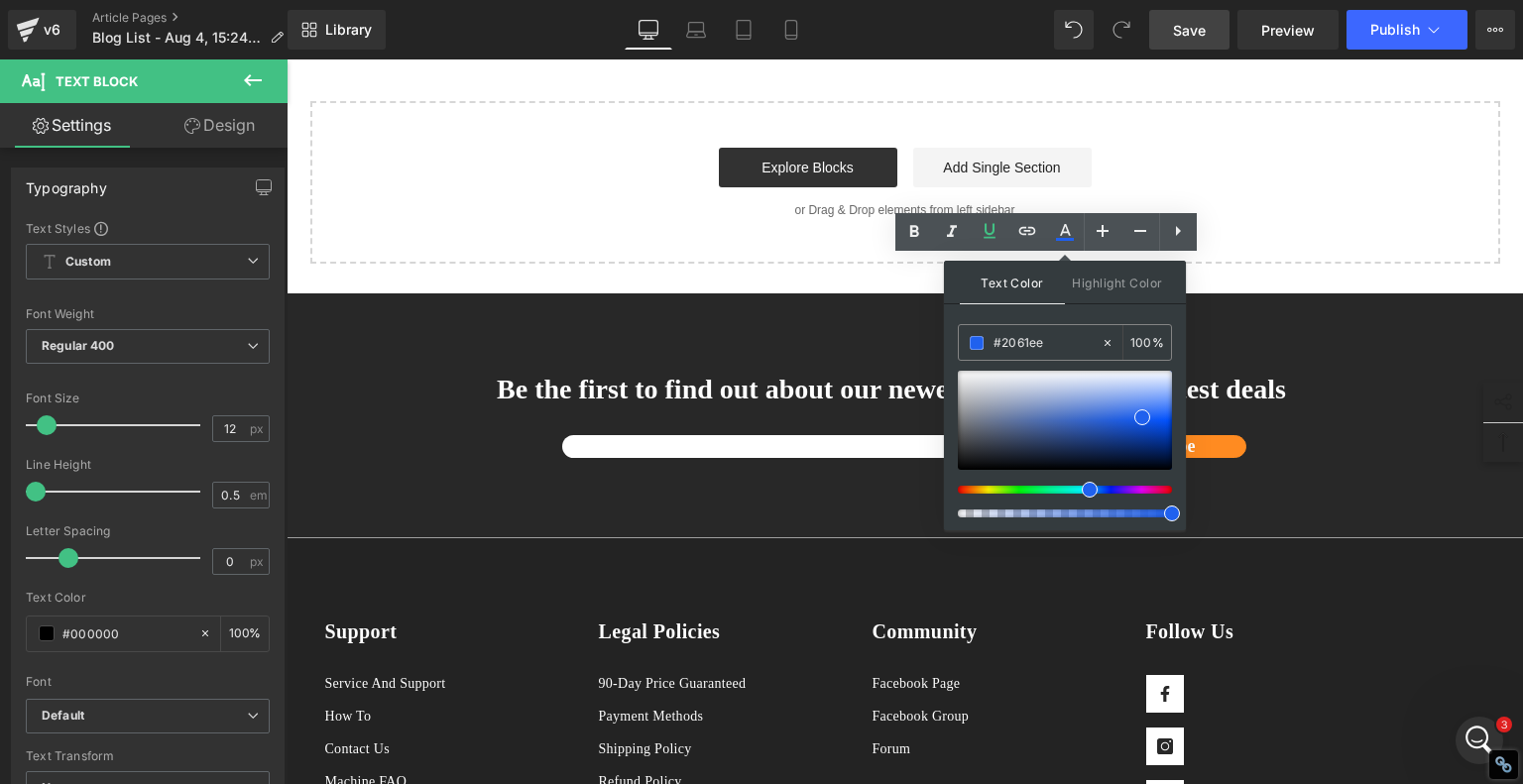 click on "1. Technology and Tools: Hands-On vs. High-Tech Text Block         2. Precision and Detail: Depth vs. Resolution Text Block         3. Time and Efficiency: Slow Art vs. Speedy Production Text Block         4. Accessibility and Skill Level: Mastery vs. Entry-Level Friendly Text Block         5. Versatility and Materials: One Medium vs. Many Text Block         6. Safety and Workspace: Hazardous Chemicals vs. Desktop Friendly Text Block         7 .  Summary Table: Diode Laser vs. Traditional Engraving Text Block         8 .  Final Thoughts: Which One is Right for You? Text Block         Row   80px       Diode Laser vs. Traditional Glass Engraving: What's Better for Your Projects? Heading         When it comes to glass engraving, the debate between traditional methods and modern  diode laser engraving We'll compare the two techniques in depth—drawing from expert insights, real-life engraver experiences from  Reddit's Laser Engraving community Text Block
Video Bg" at bounding box center (905, -1152) 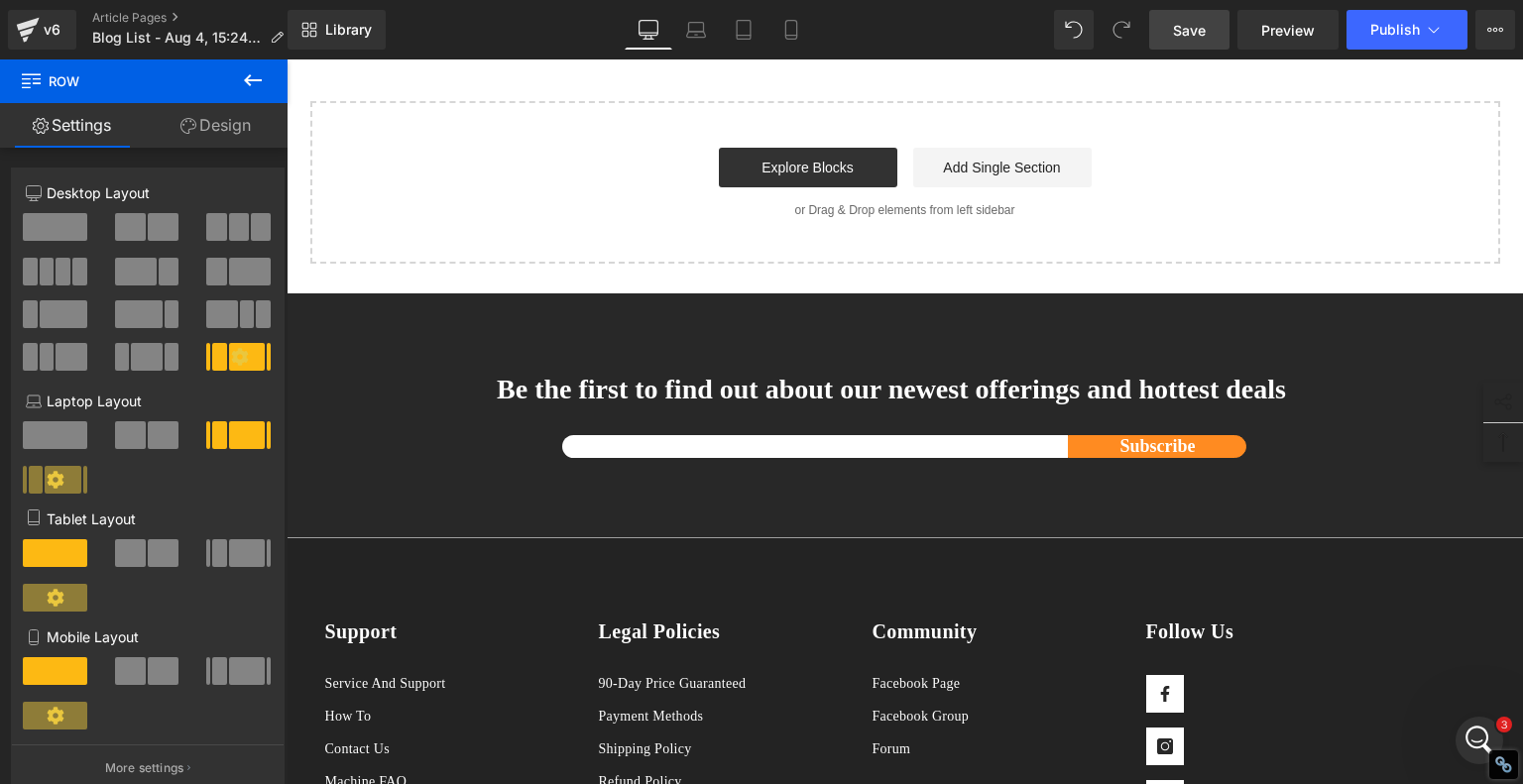 click on "If you're just getting started or want to expand into laser engraving, you can explore trusted diode machines like the AlgoLaser Alpha MK2, AlgoLaser Pixi. These tools unlock creative potential without requiring an engraving apprenticeship." at bounding box center [1053, -135] 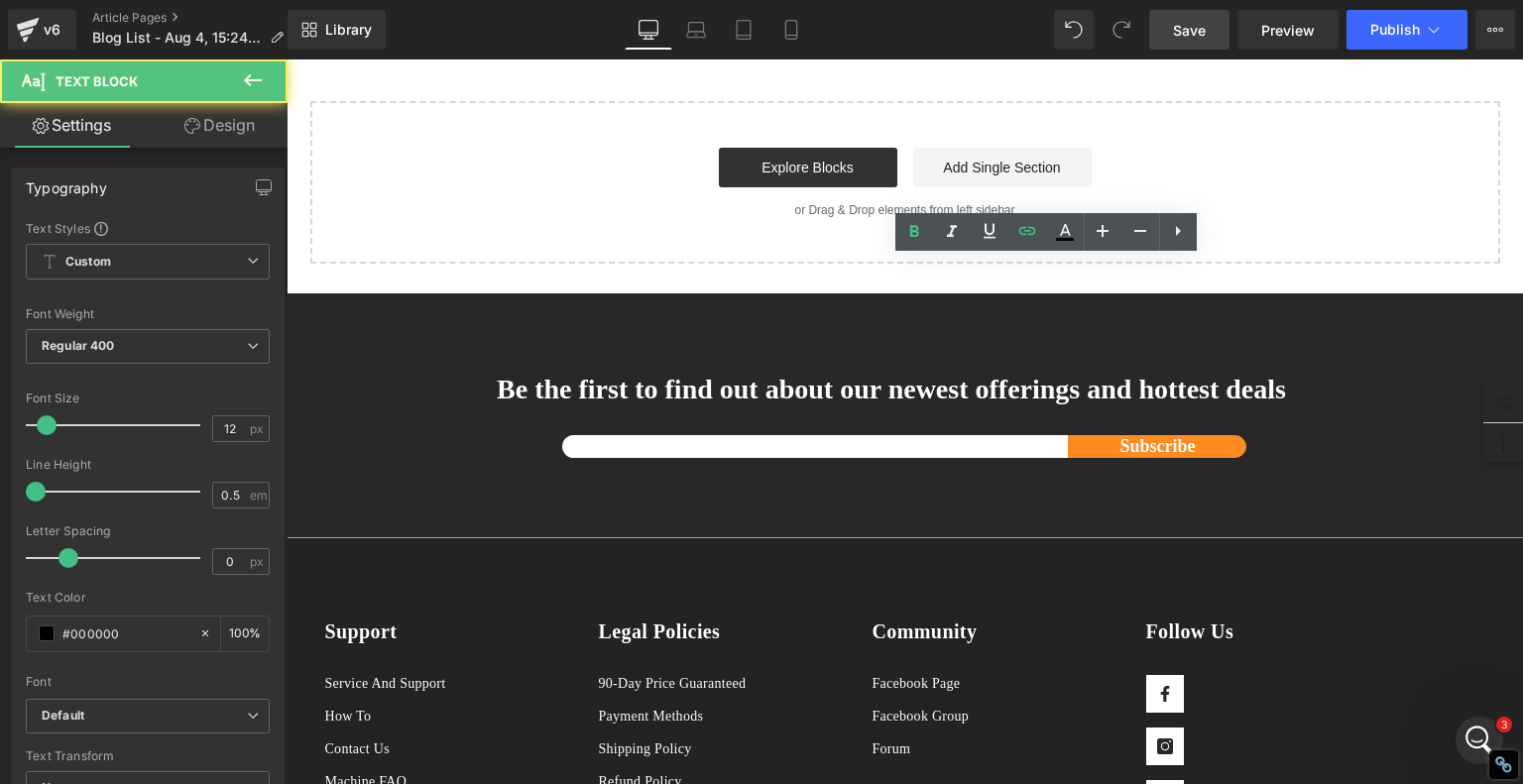 drag, startPoint x: 961, startPoint y: 383, endPoint x: 940, endPoint y: 384, distance: 21.023796 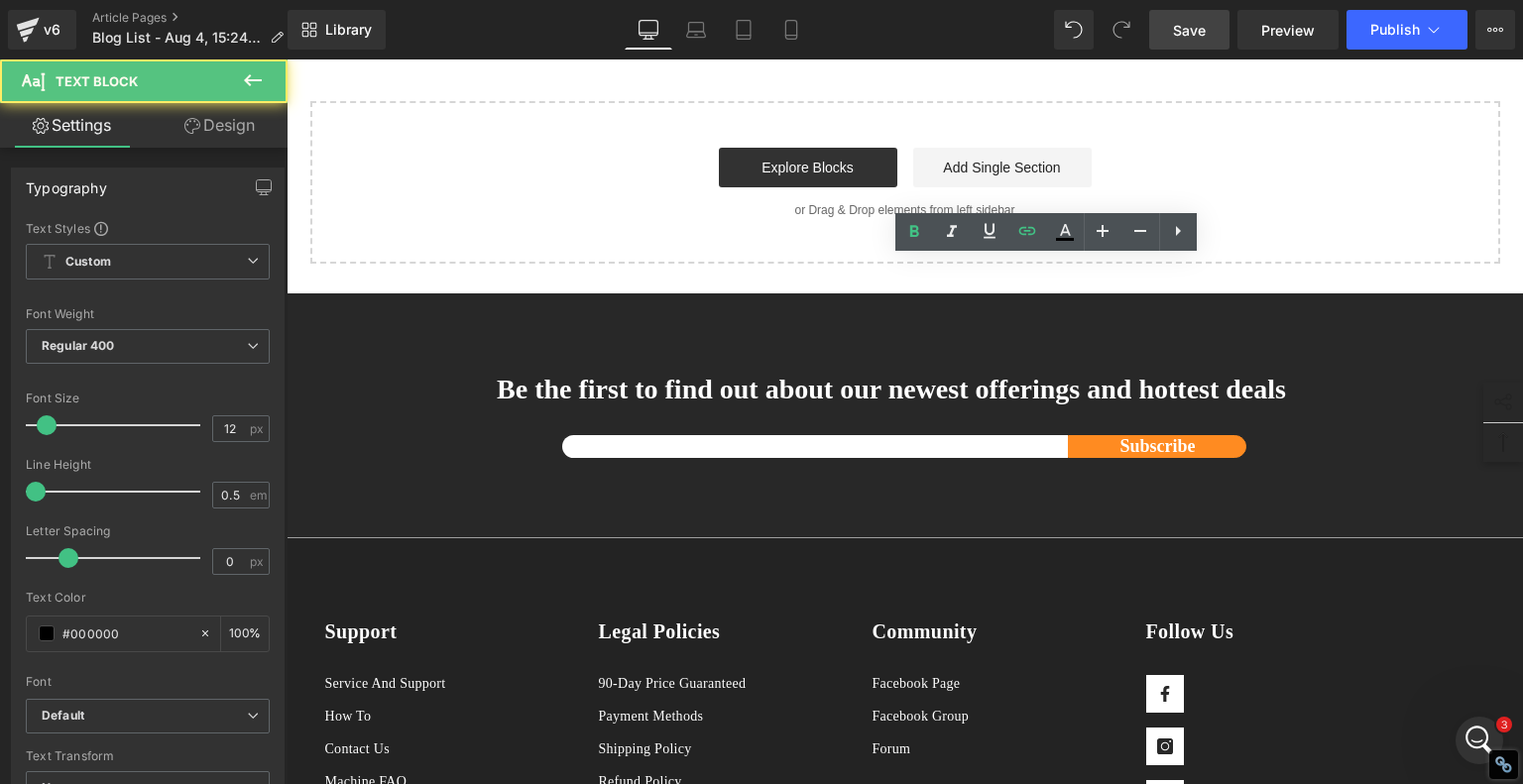 click on "If you're just getting started or want to expand into laser engraving, you can explore trusted diode machines like the AlgoLaser Alpha MK2, AlgoLaser Pixi. These tools unlock creative potential without requiring an engraving apprenticeship." at bounding box center (1053, -135) 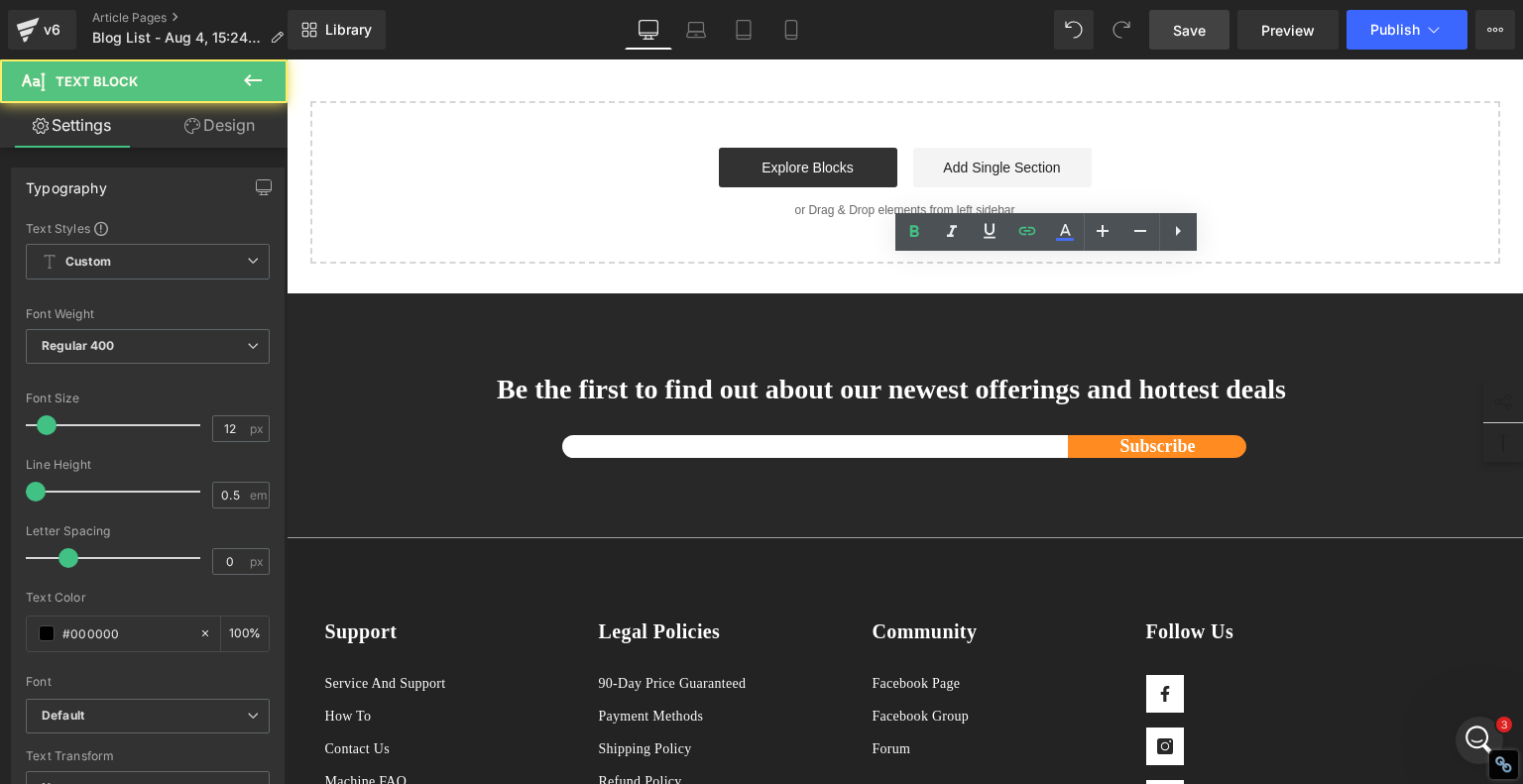 click on "If you're just getting started or want to expand into laser engraving, you can explore trusted diode machines like the AlgoLaser Alpha MK2, AlgoLaser Pixi. These tools unlock creative potential without requiring an engraving apprenticeship." at bounding box center [1053, -135] 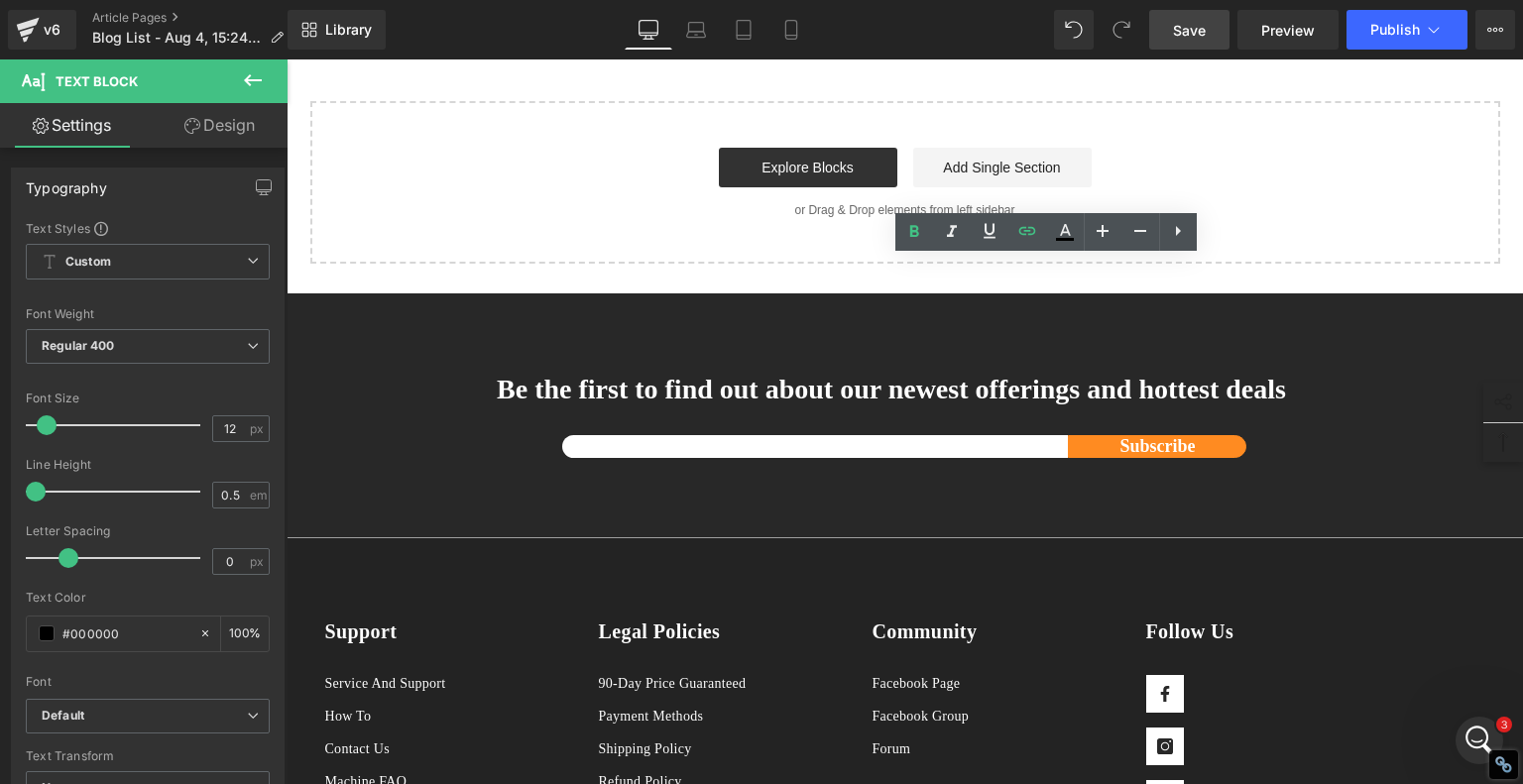 drag, startPoint x: 960, startPoint y: 386, endPoint x: 880, endPoint y: 386, distance: 80 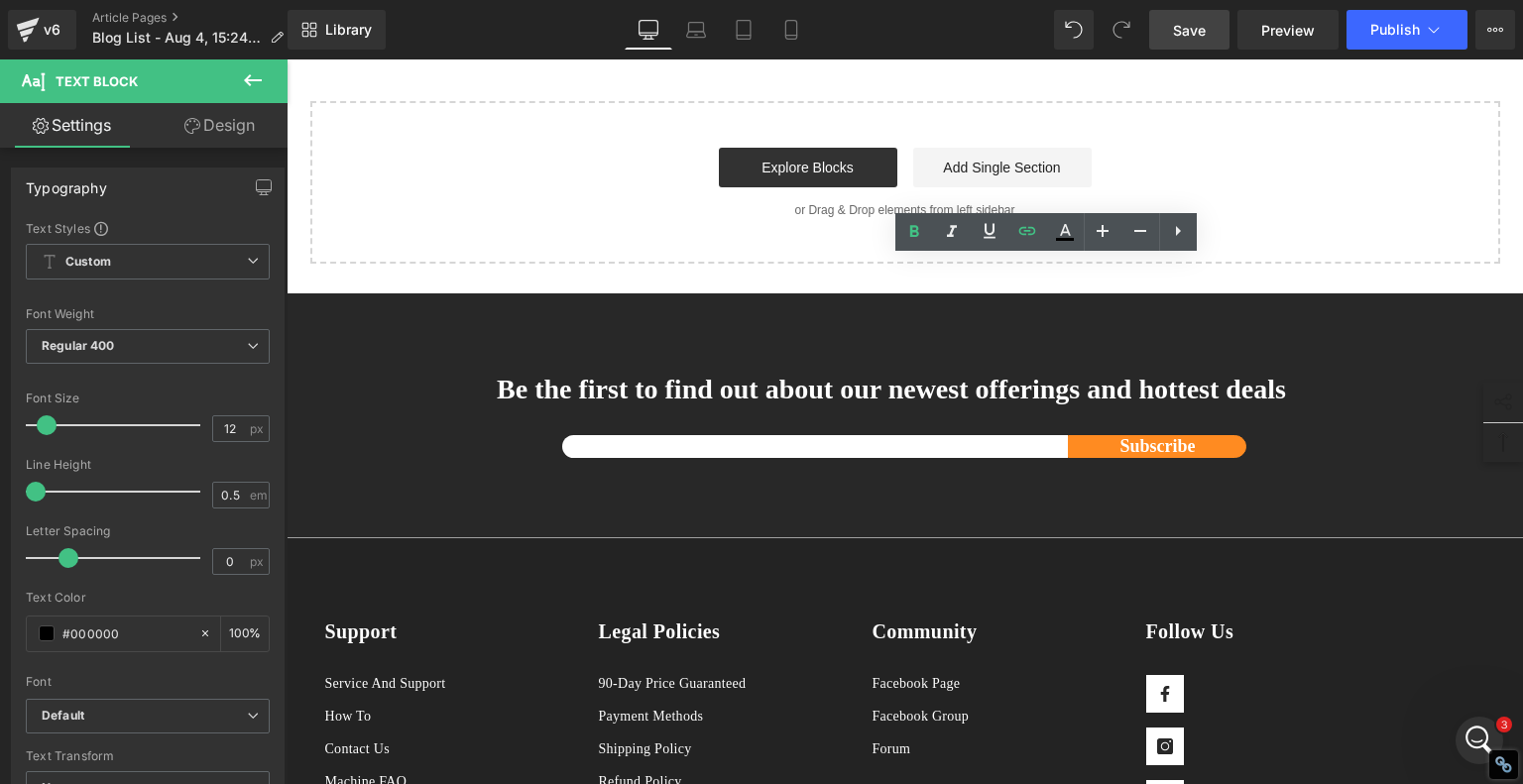 click on "If you're just getting started or want to expand into laser engraving, you can explore trusted diode machines like the AlgoLaser Alpha MK2, AlgoLaser Pixi. These tools unlock creative potential without requiring an engraving apprenticeship." at bounding box center (1053, -135) 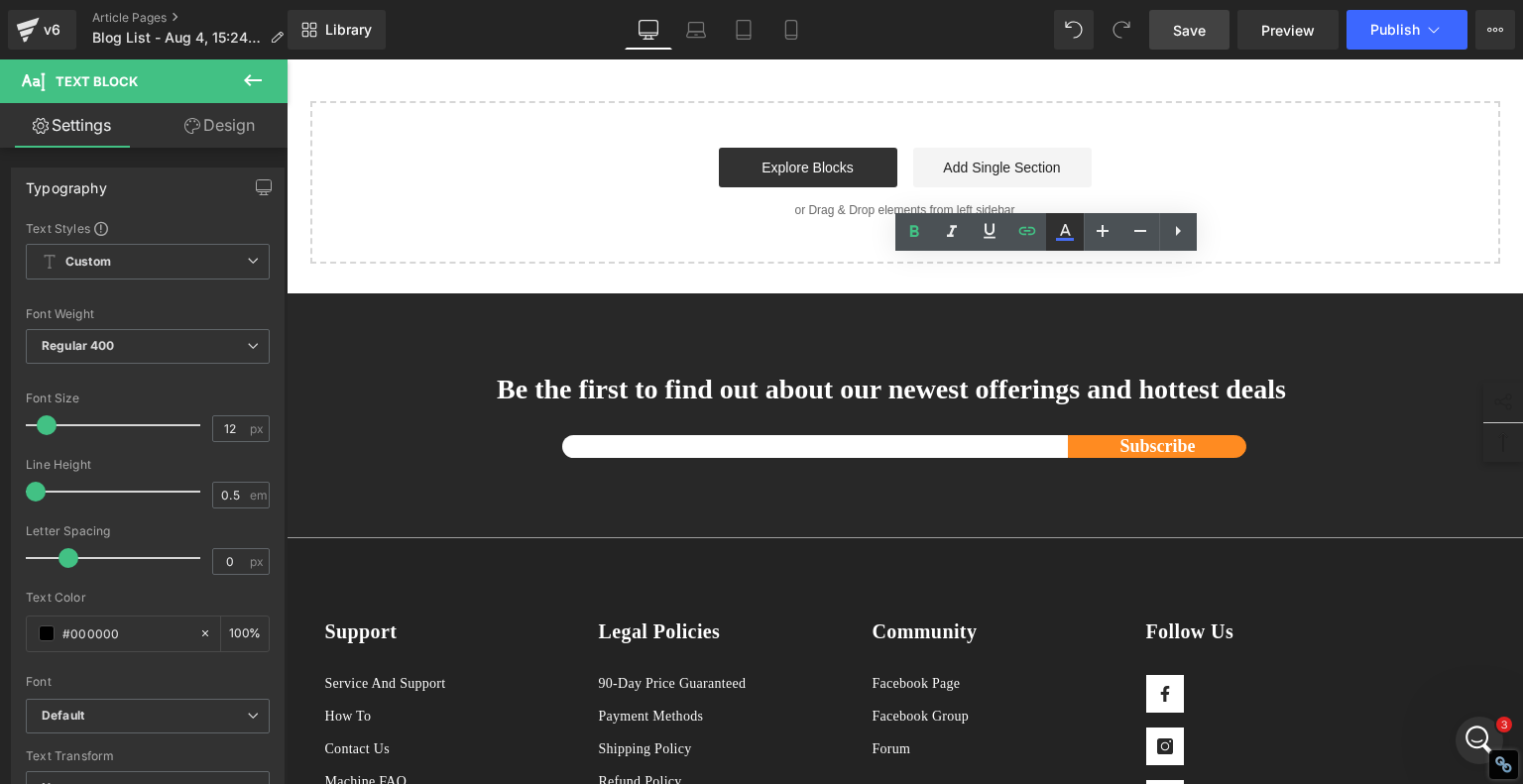 click 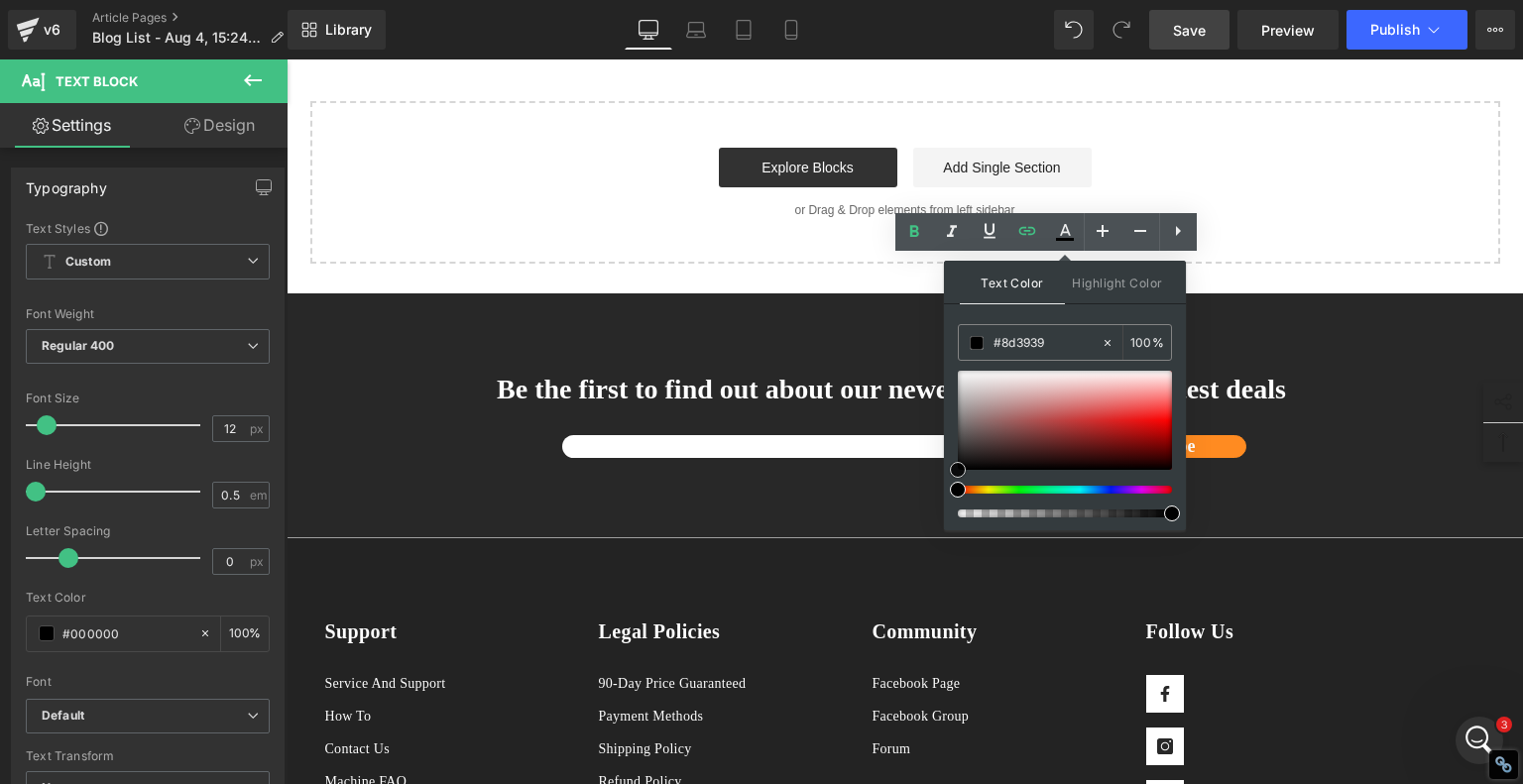 click at bounding box center [1065, 420] 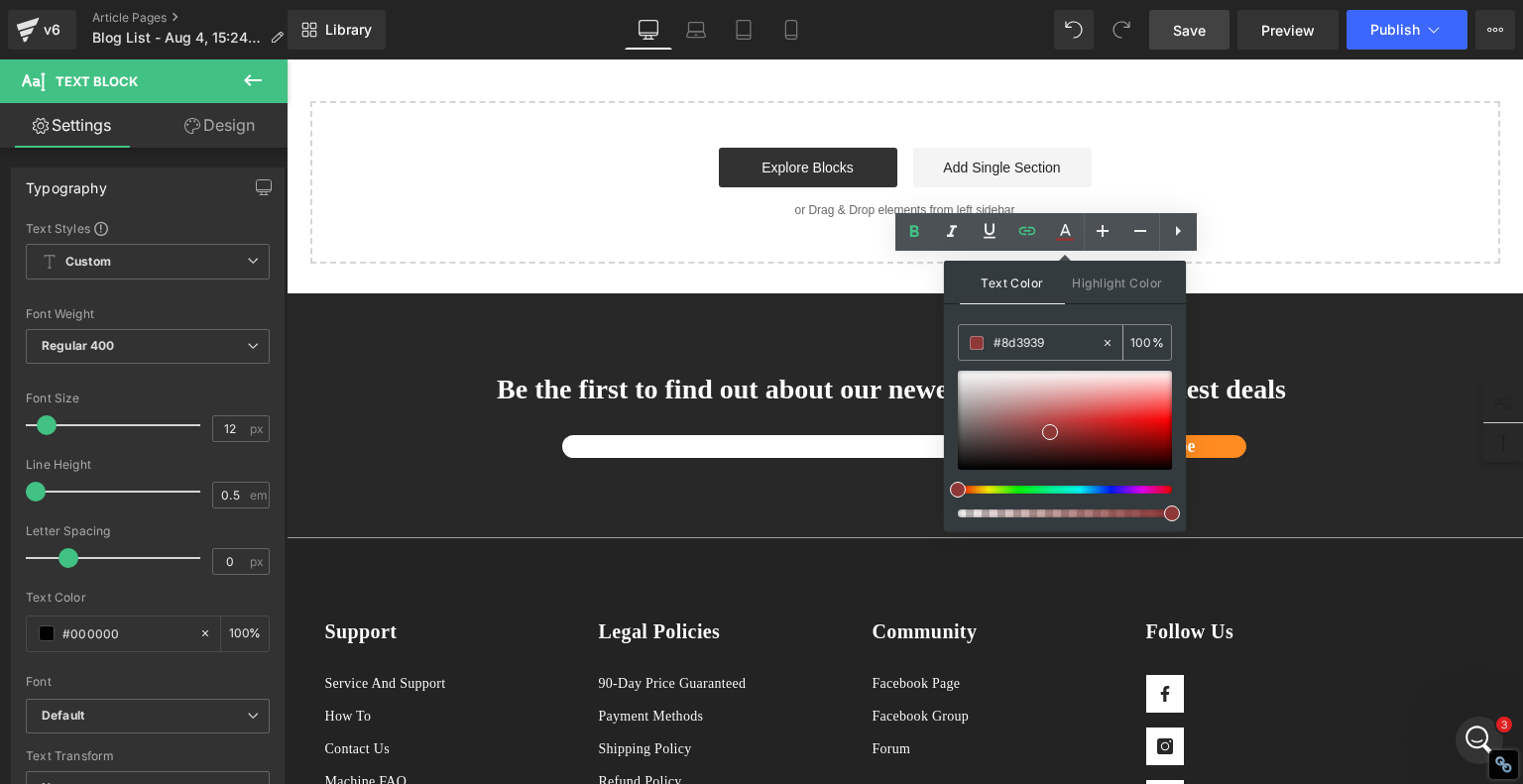click on "#8d3939" at bounding box center [1047, 343] 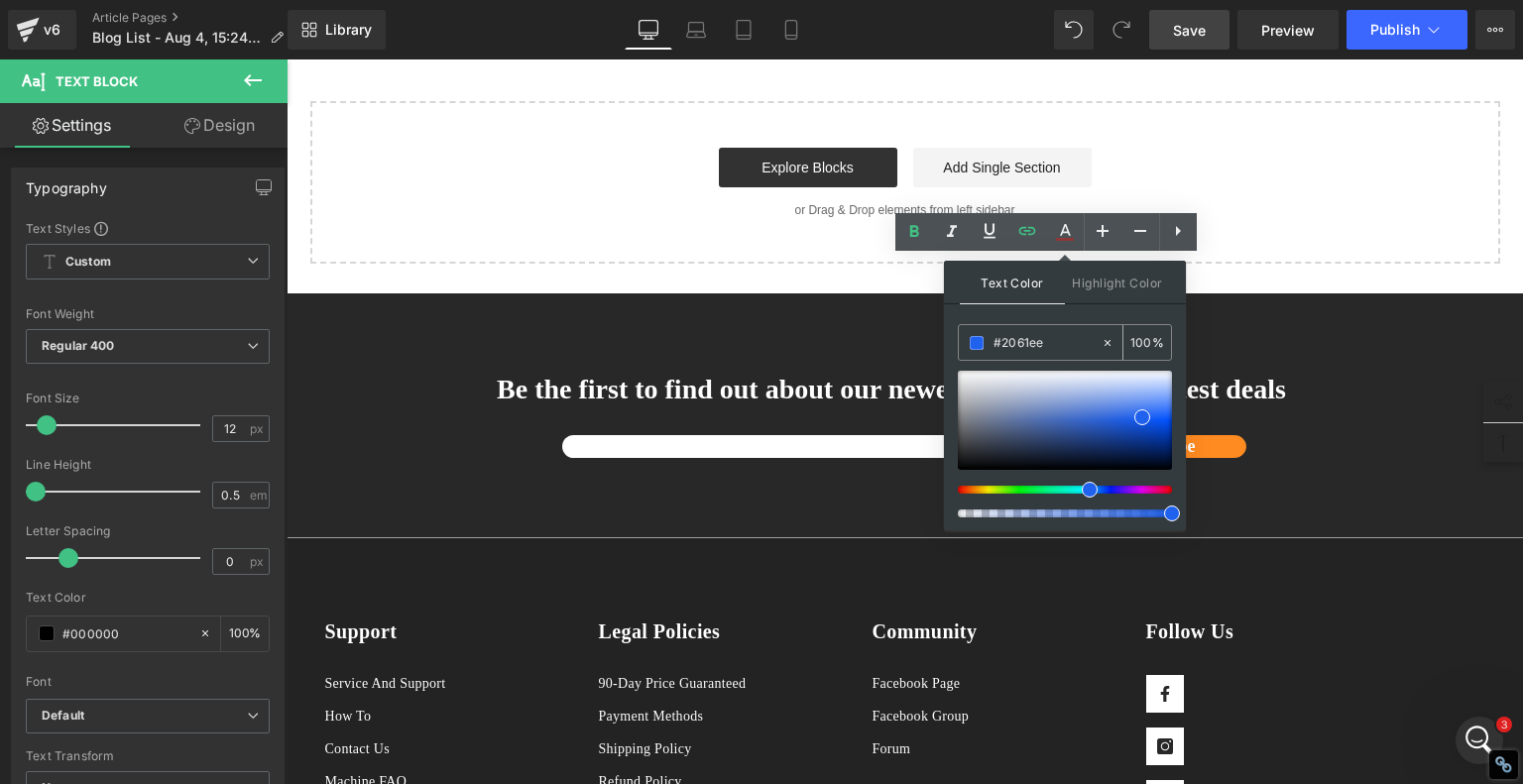 type on "#2061ee" 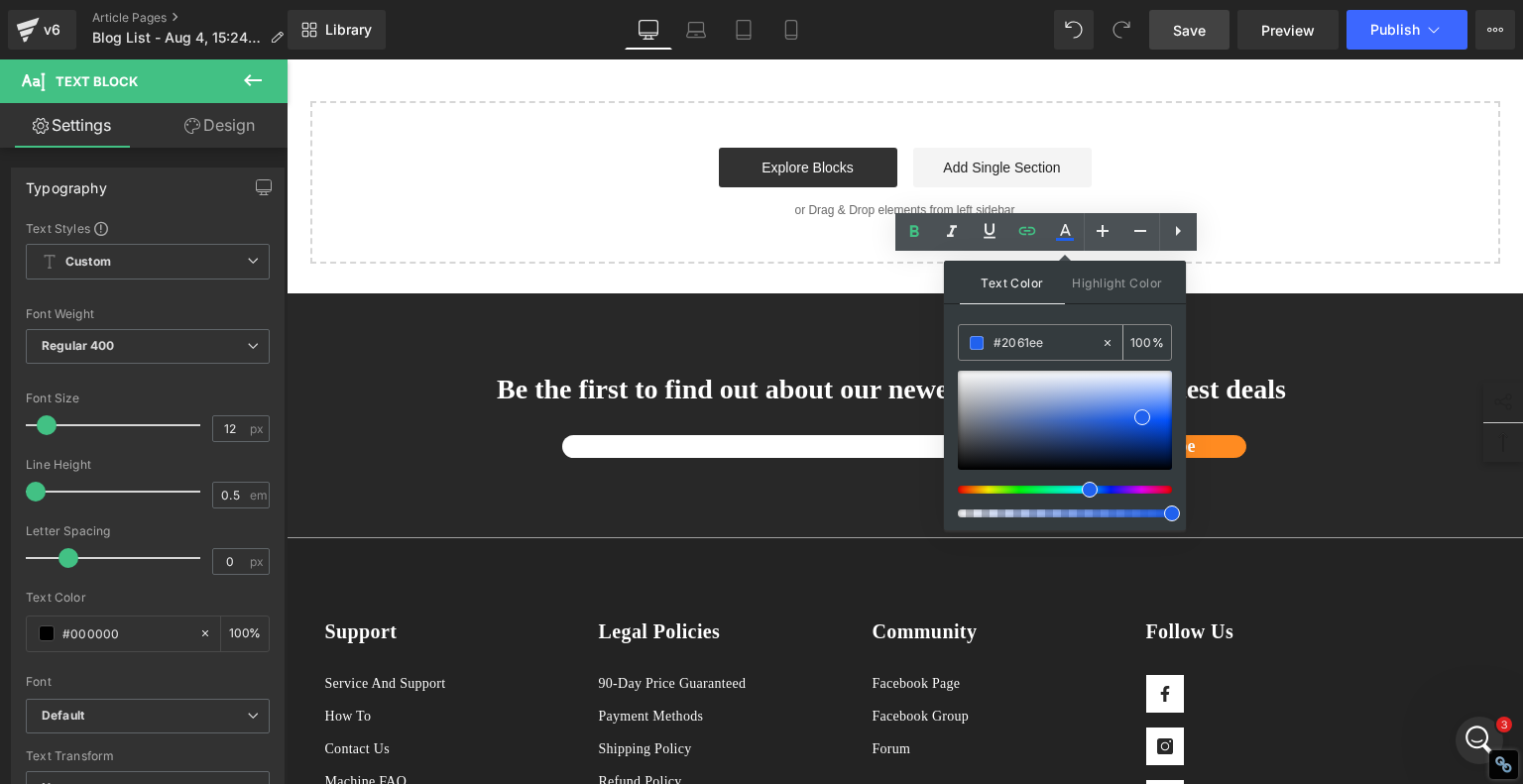 click at bounding box center (977, 343) 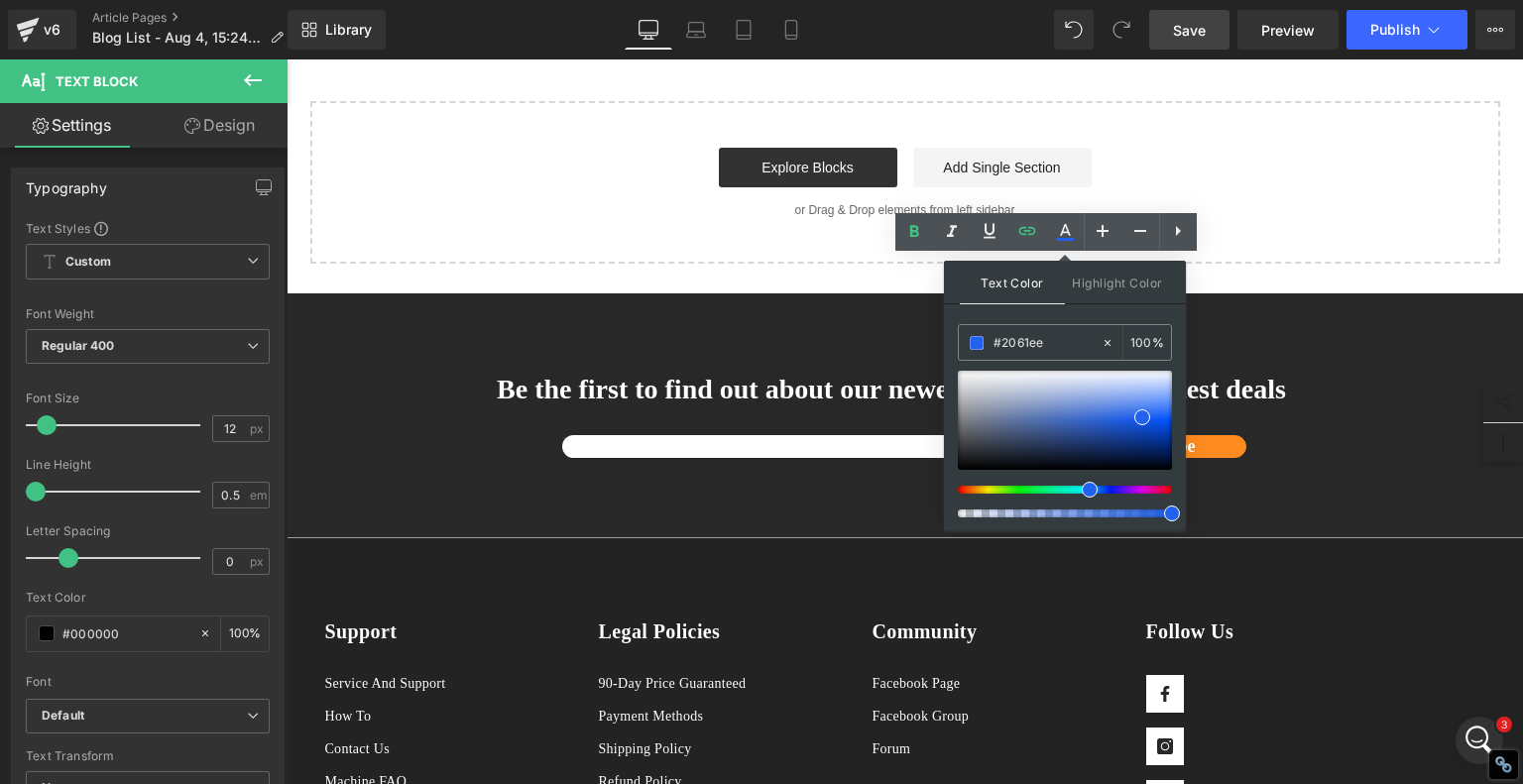 click on "1. Technology and Tools: Hands-On vs. High-Tech Text Block         2. Precision and Detail: Depth vs. Resolution Text Block         3. Time and Efficiency: Slow Art vs. Speedy Production Text Block         4. Accessibility and Skill Level: Mastery vs. Entry-Level Friendly Text Block         5. Versatility and Materials: One Medium vs. Many Text Block         6. Safety and Workspace: Hazardous Chemicals vs. Desktop Friendly Text Block         7 .  Summary Table: Diode Laser vs. Traditional Engraving Text Block         8 .  Final Thoughts: Which One is Right for You? Text Block         Row   80px       Diode Laser vs. Traditional Glass Engraving: What's Better for Your Projects? Heading         When it comes to glass engraving, the debate between traditional methods and modern  diode laser engraving We'll compare the two techniques in depth—drawing from expert insights, real-life engraver experiences from  Reddit's Laser Engraving community Text Block
Video Bg" at bounding box center (905, -1152) 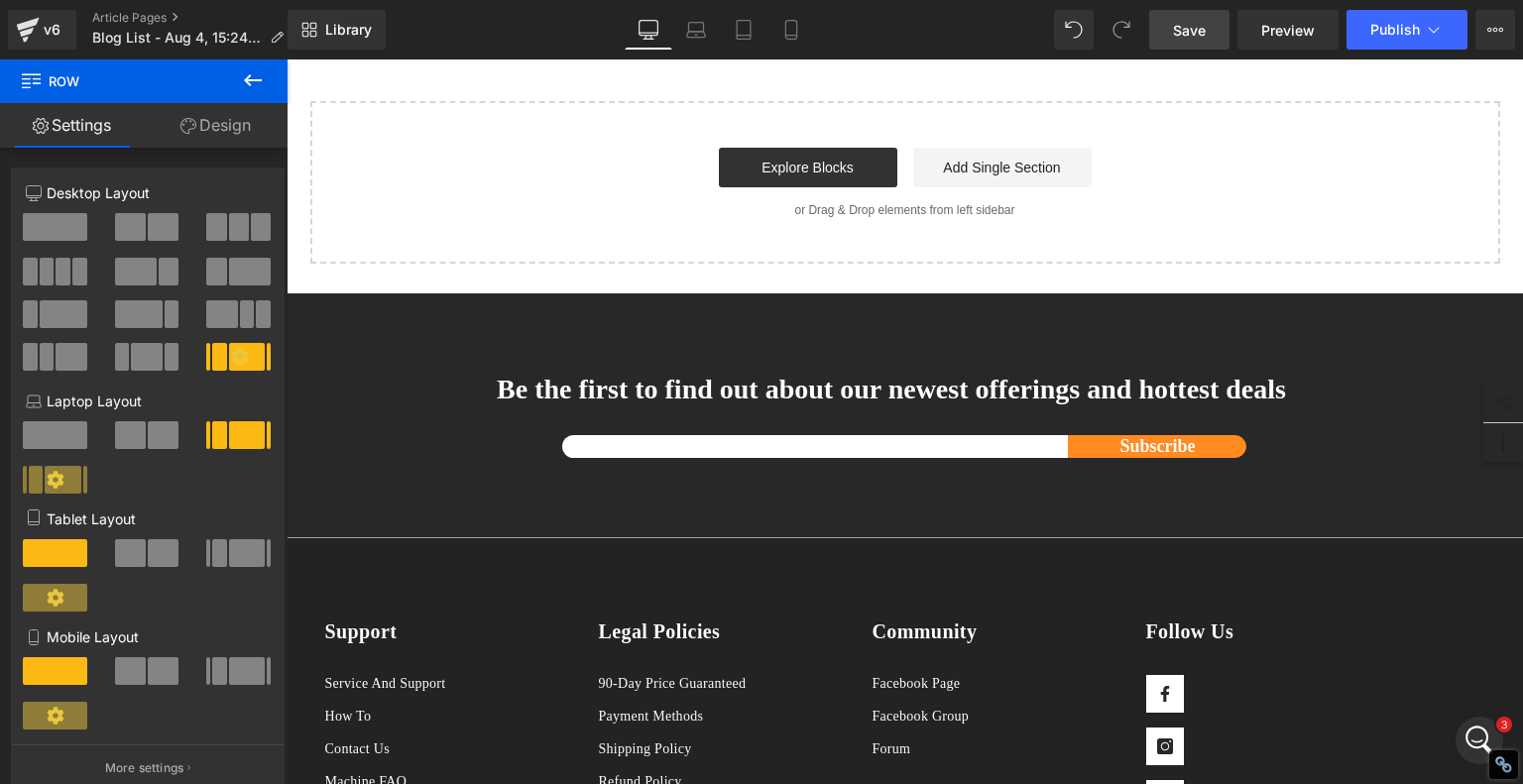 click on "Save" at bounding box center (1189, 30) 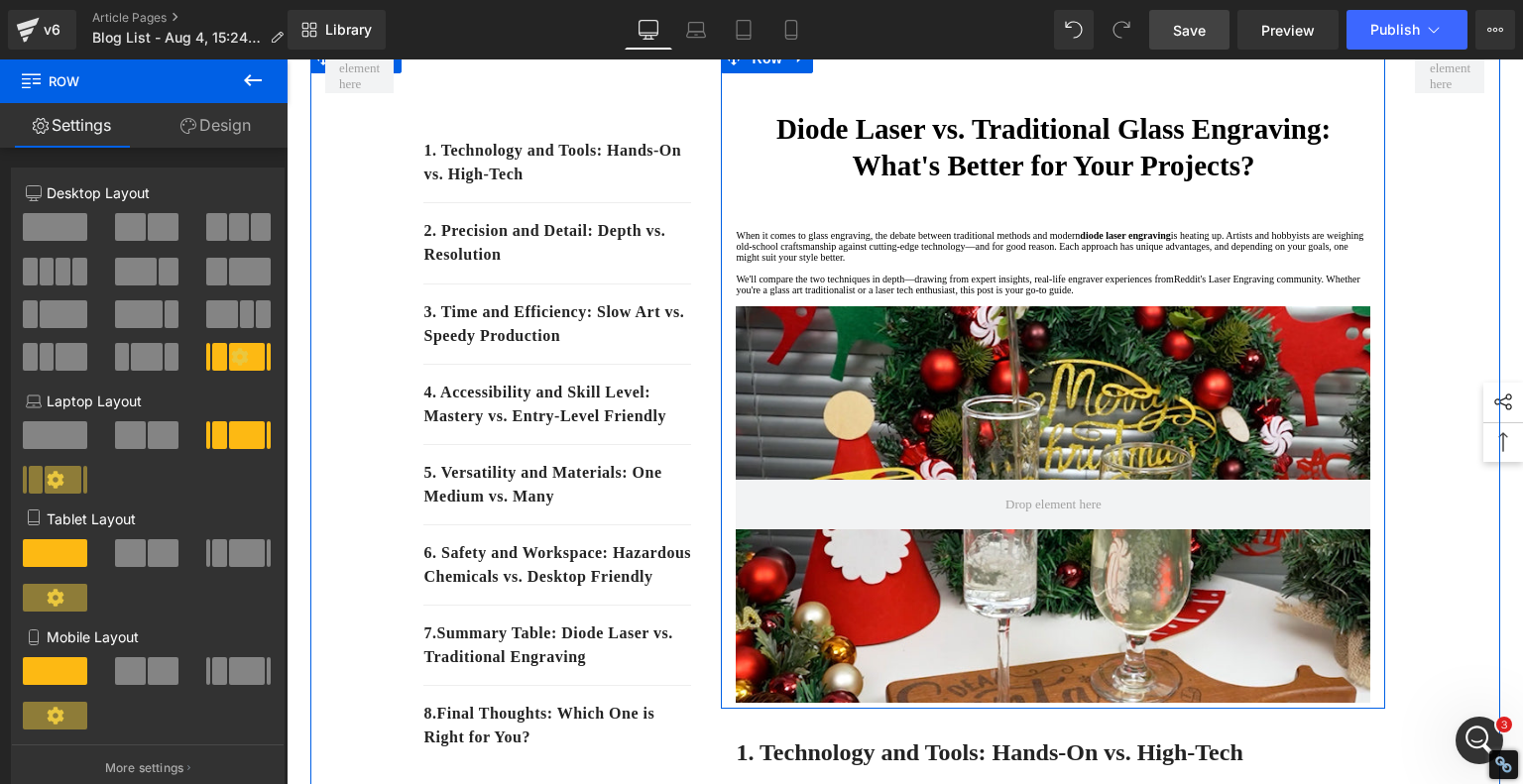 scroll, scrollTop: 0, scrollLeft: 0, axis: both 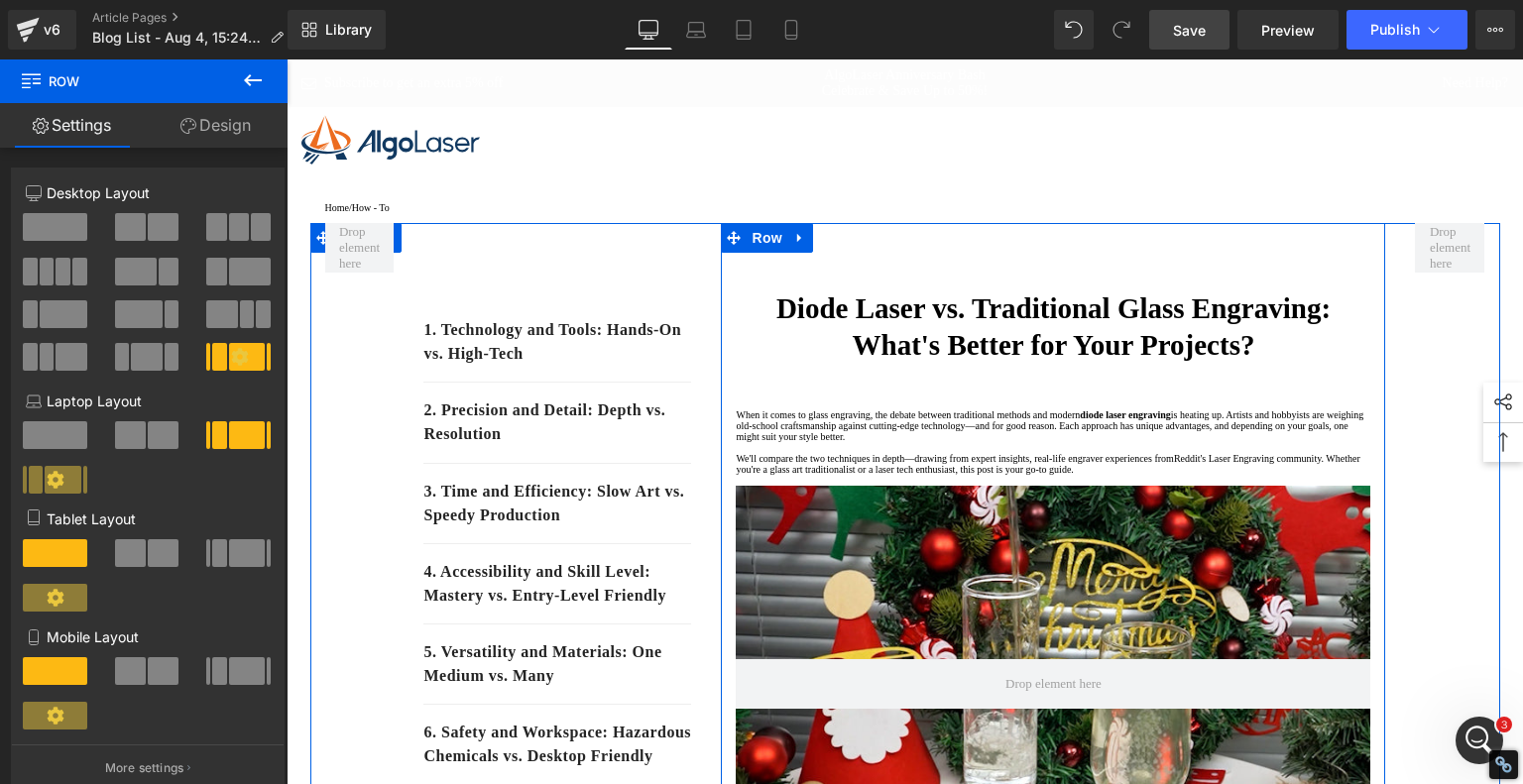 click on "Diode Laser vs. Traditional Glass Engraving: What's Better for Your Projects?" at bounding box center (1053, 327) 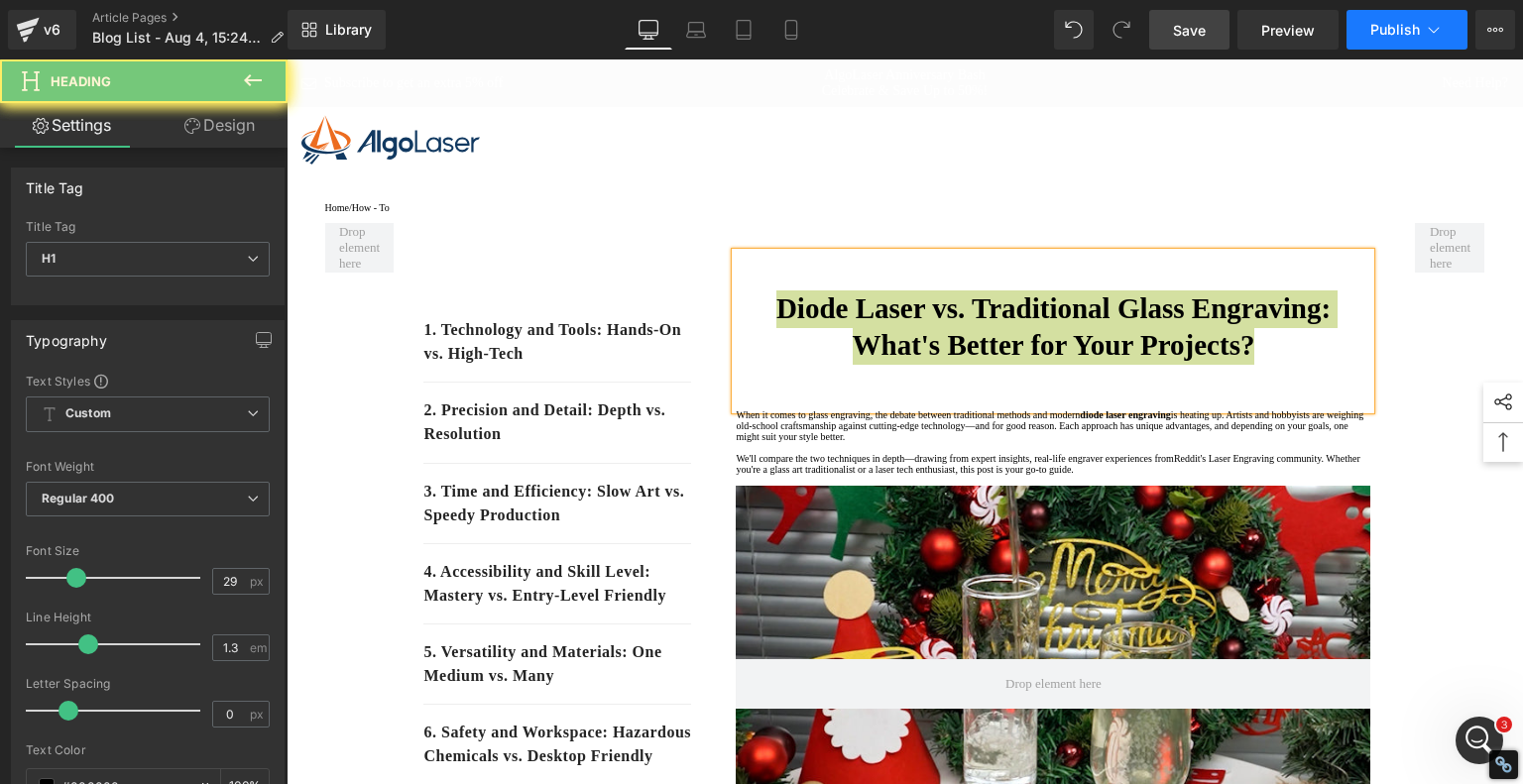 click on "Publish" at bounding box center (1395, 30) 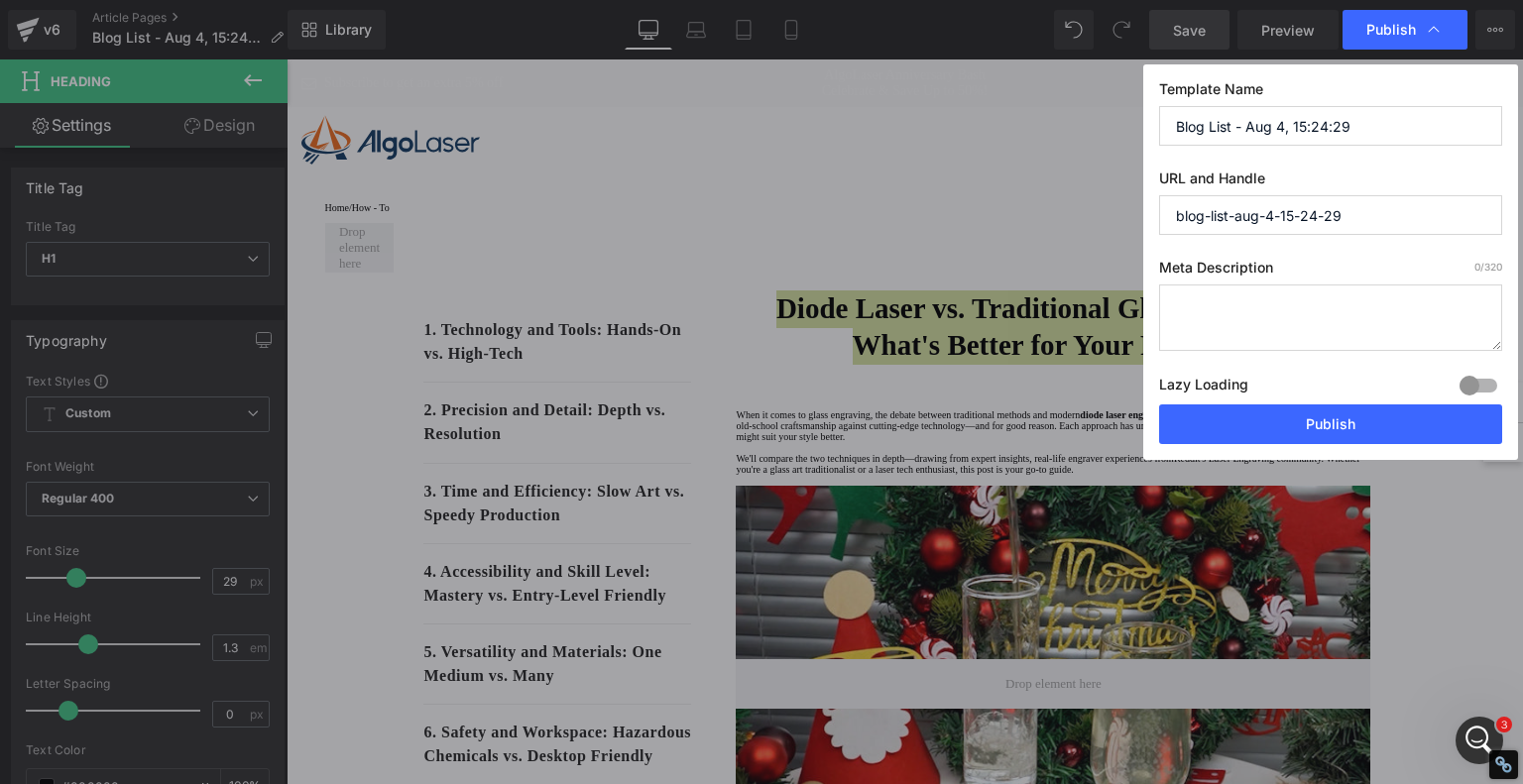 click on "Blog List - Aug 4, 15:24:29" at bounding box center (1331, 126) 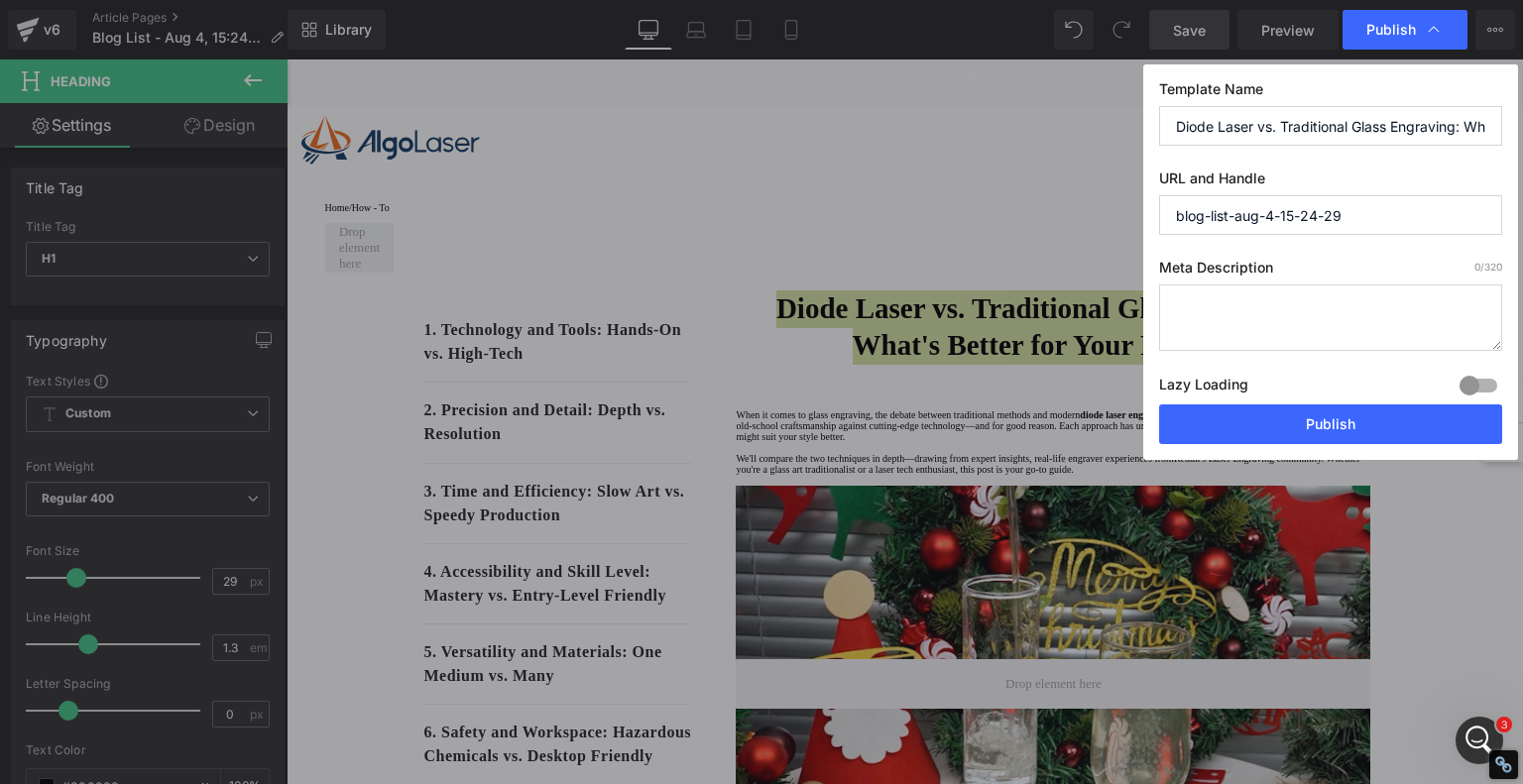 scroll, scrollTop: 0, scrollLeft: 191, axis: horizontal 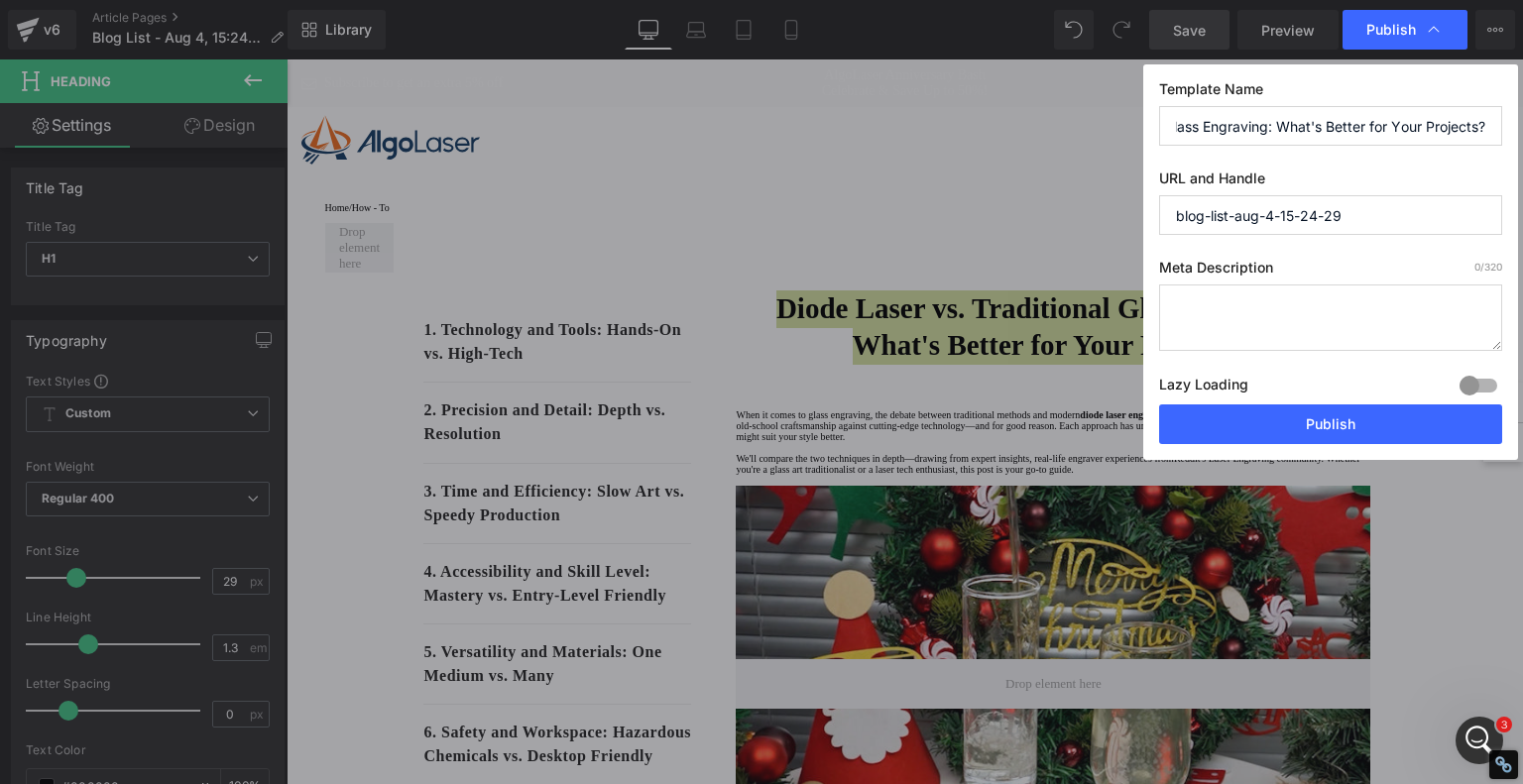 type on "Diode Laser vs. Traditional Glass Engraving: What's Better for Your Projects?" 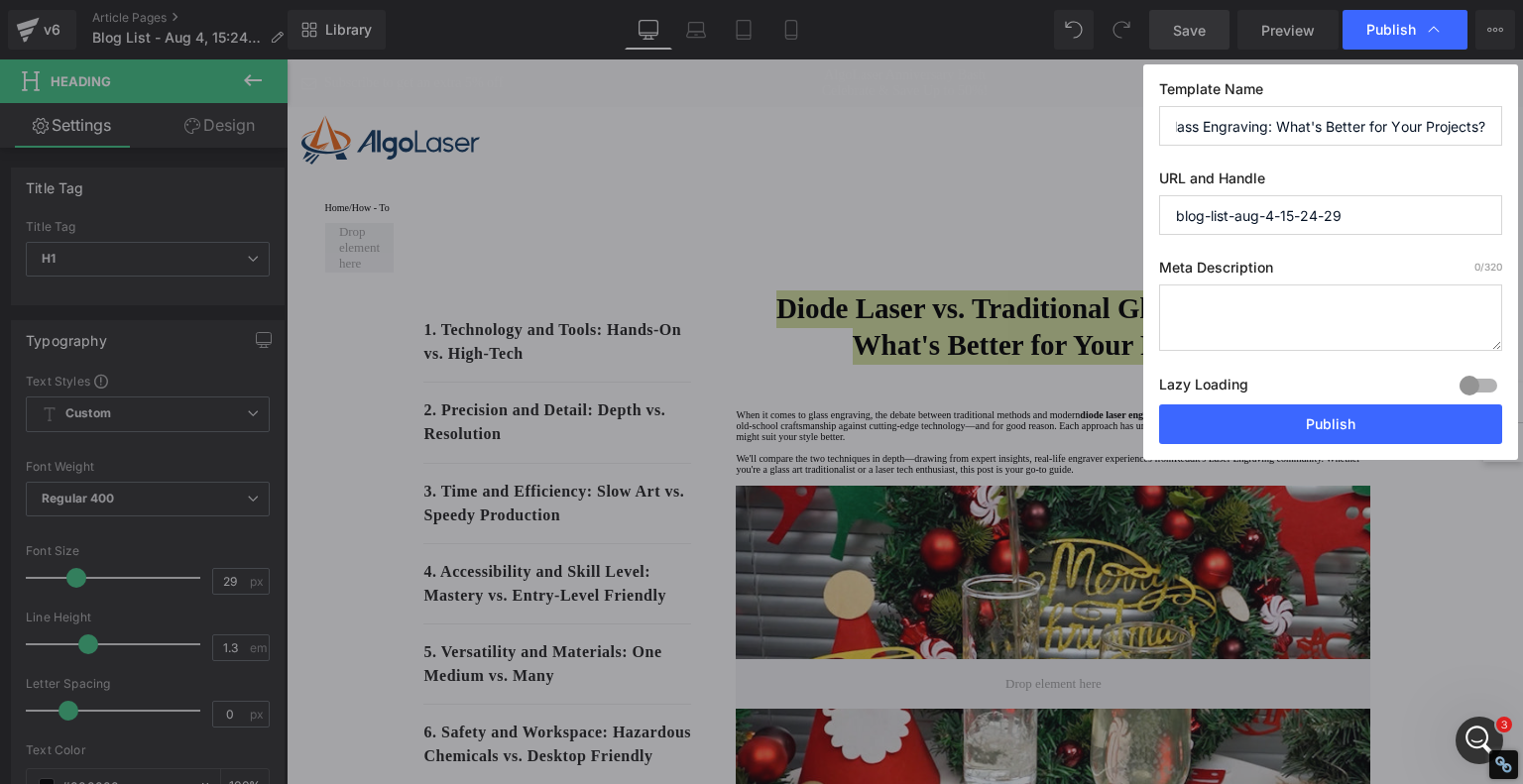 click on "blog-list-aug-4-15-24-29" at bounding box center (1331, 215) 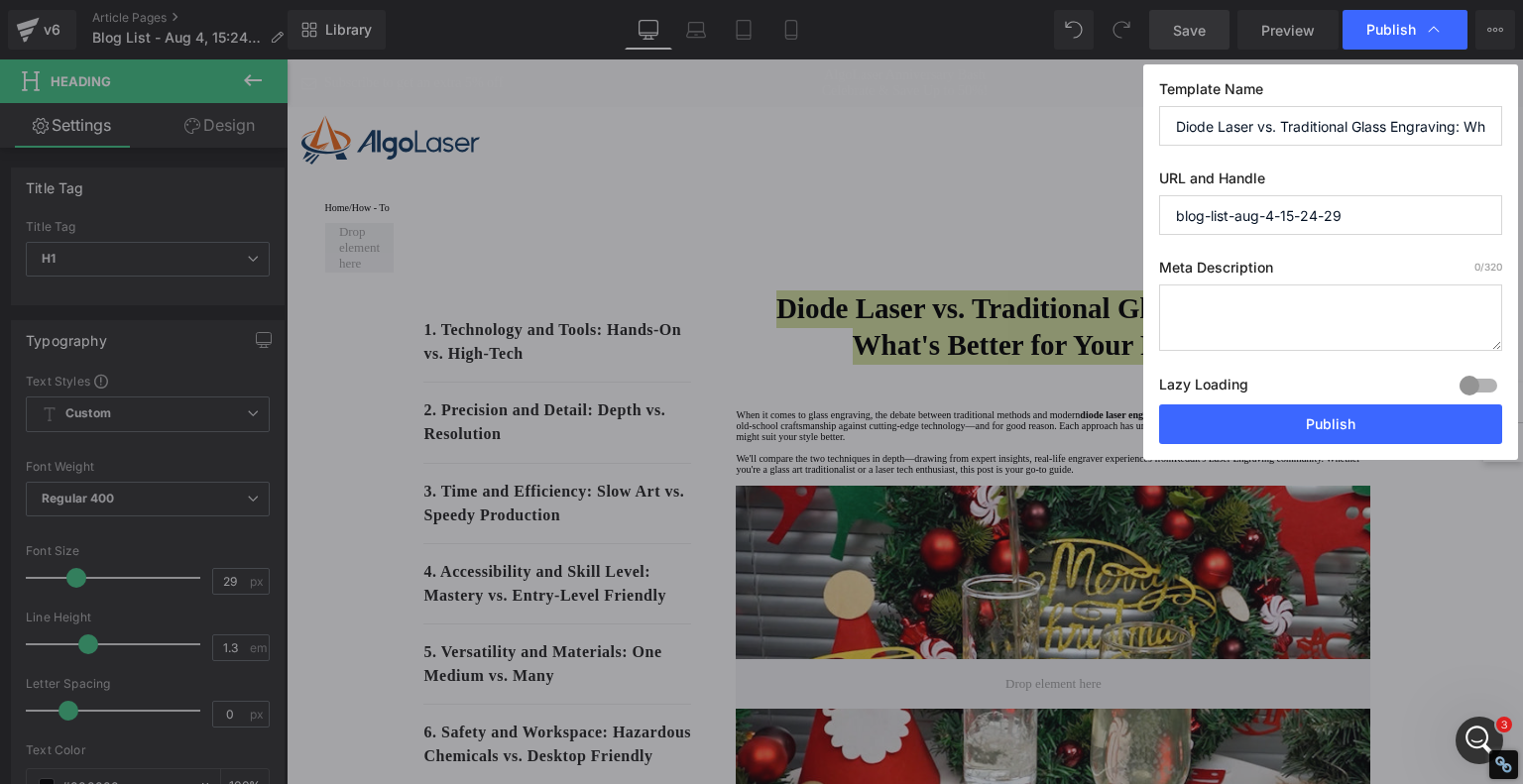 drag, startPoint x: 1431, startPoint y: 211, endPoint x: 953, endPoint y: 201, distance: 478.10459 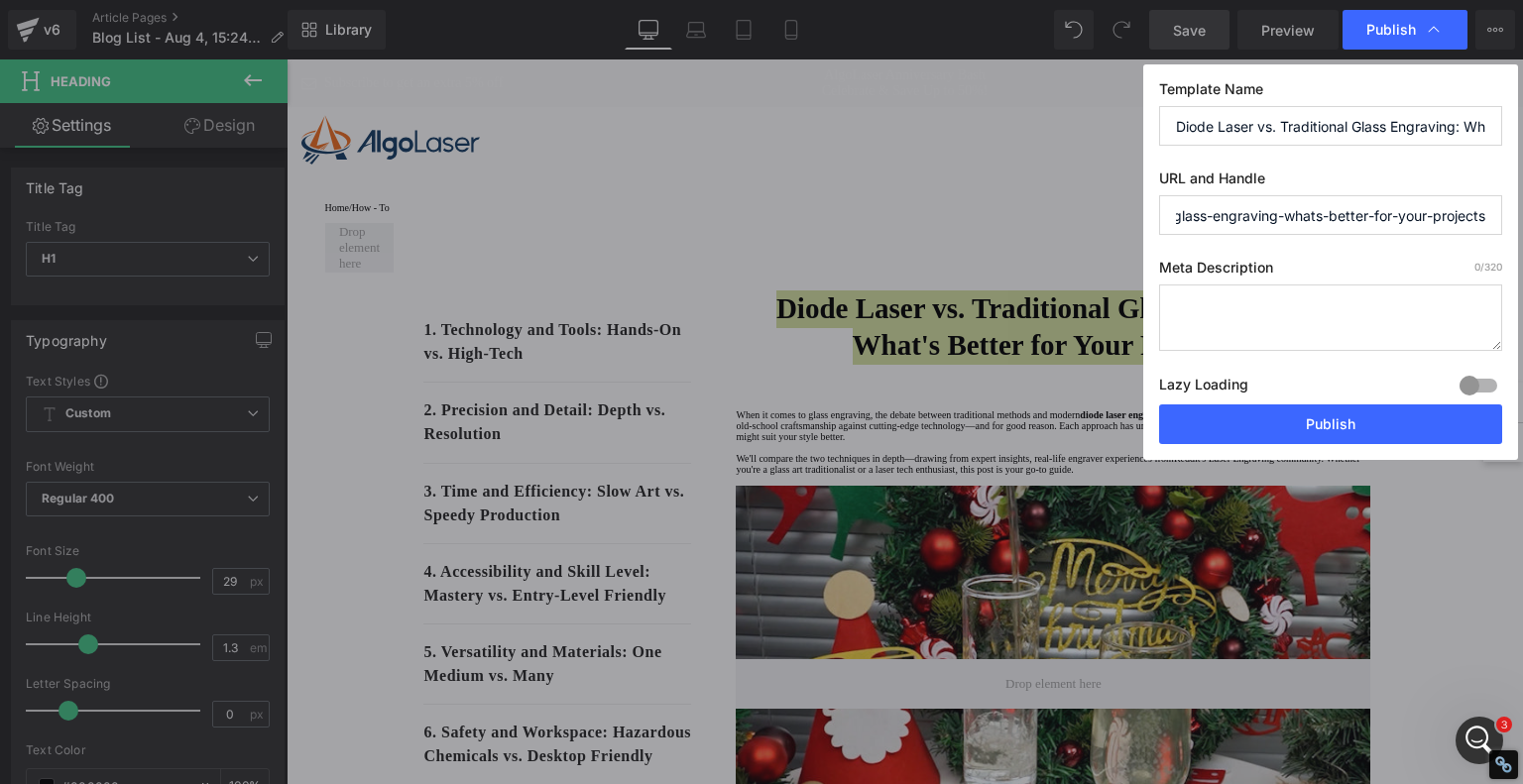scroll, scrollTop: 0, scrollLeft: 0, axis: both 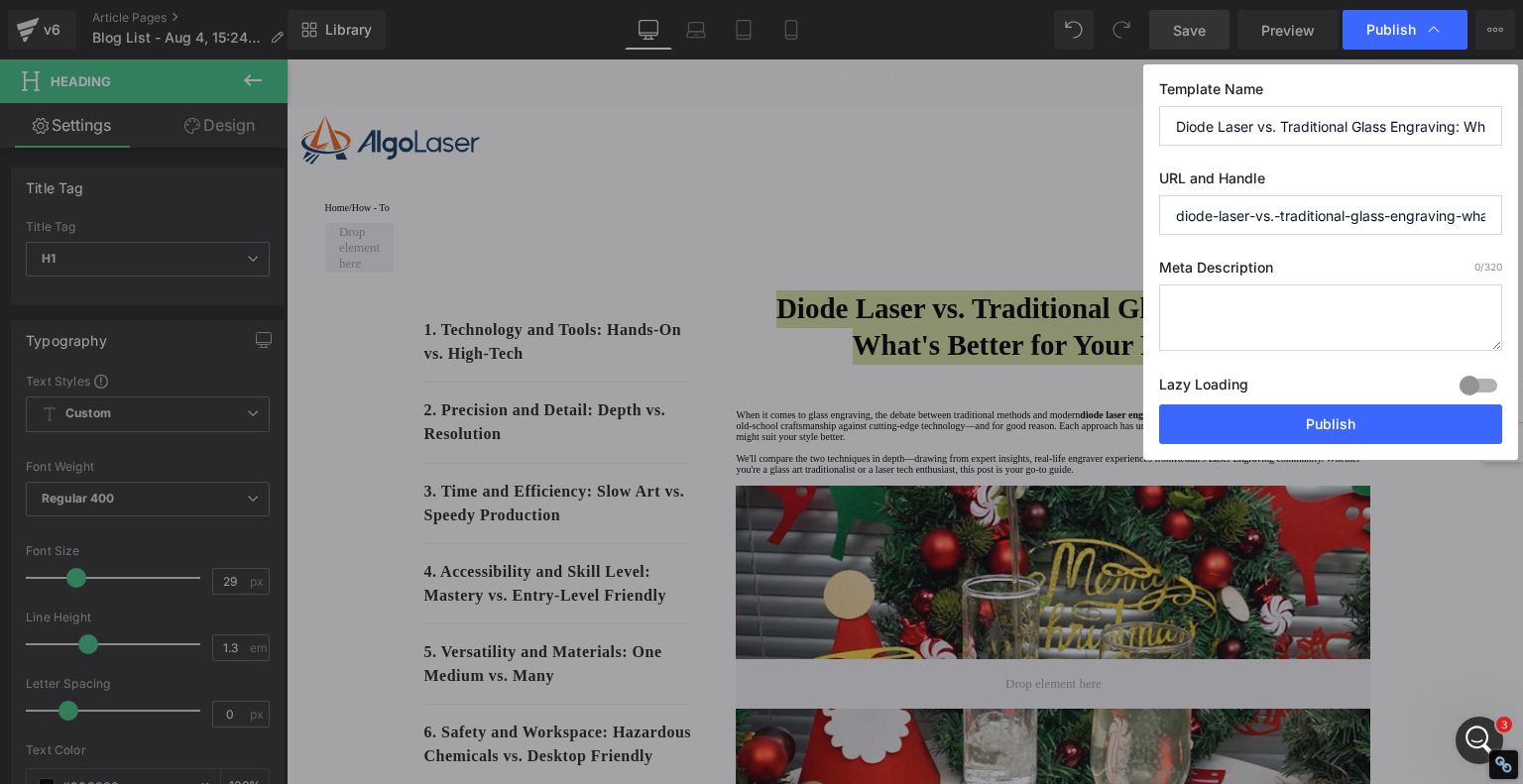 drag, startPoint x: 1382, startPoint y: 216, endPoint x: 878, endPoint y: 213, distance: 504.00893 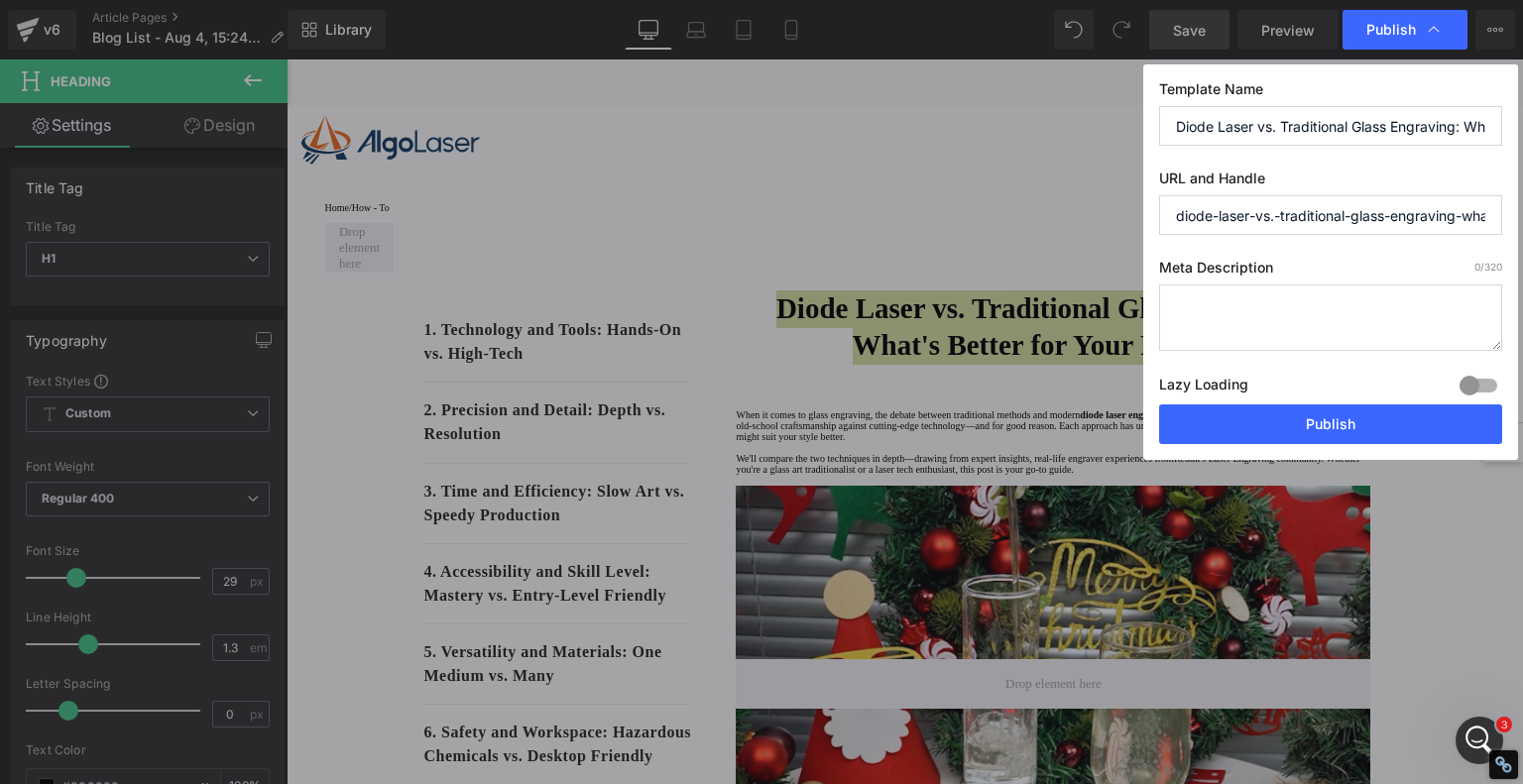 click on "diode-laser-vs.-traditional-glass-engraving-whats-better-for-your-projects" at bounding box center (1331, 215) 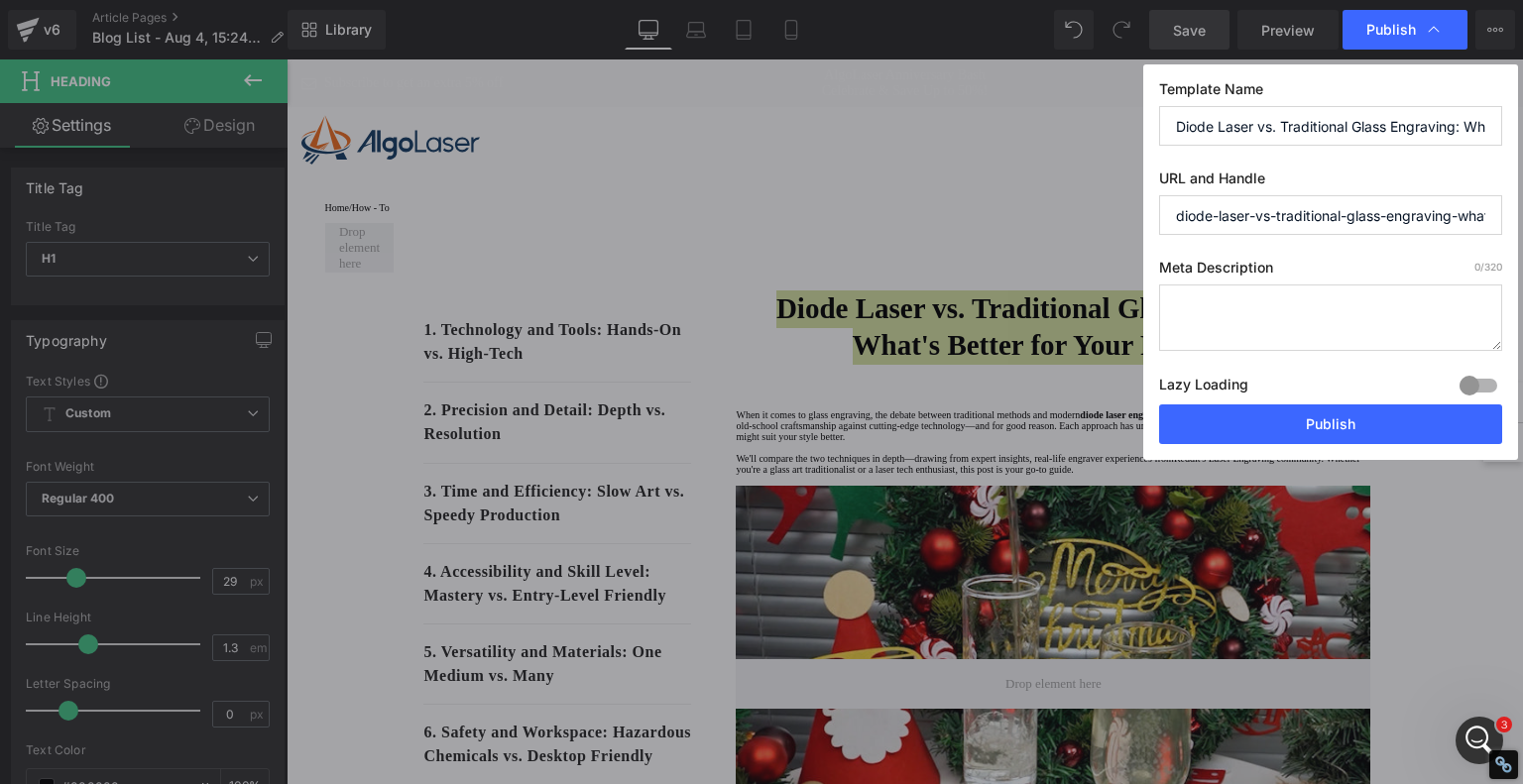drag, startPoint x: 1226, startPoint y: 213, endPoint x: 1113, endPoint y: 205, distance: 113.28283 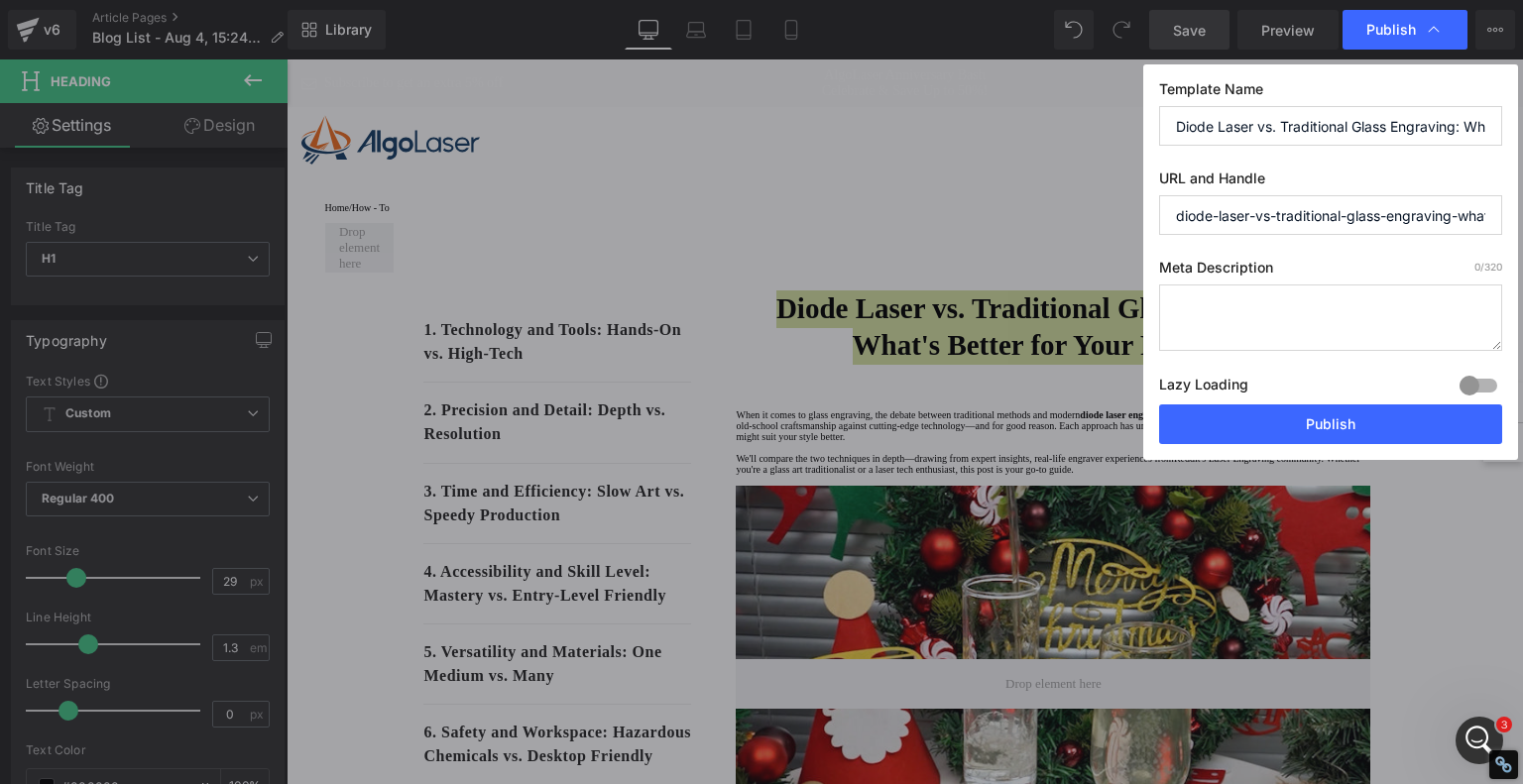 click on "Publish Template Name Diode Laser vs. Traditional Glass Engraving: What's Better for Your Projects? URL and Handle diode-laser-vs-traditional-glass-engraving-whats-better-for-your-projects Meta Description 0 /320 Lazy Loading Build Upgrade plan to unlock Lazy loading helps you improve page loading time, enhance user experience & increase your SEO results. Lazy loading is available on Build, Optimize & Enterprise. You’ve reached the maximum published page number of your plan (245/999999). Upgrade plan to unlock more pages Publish" at bounding box center (762, 392) 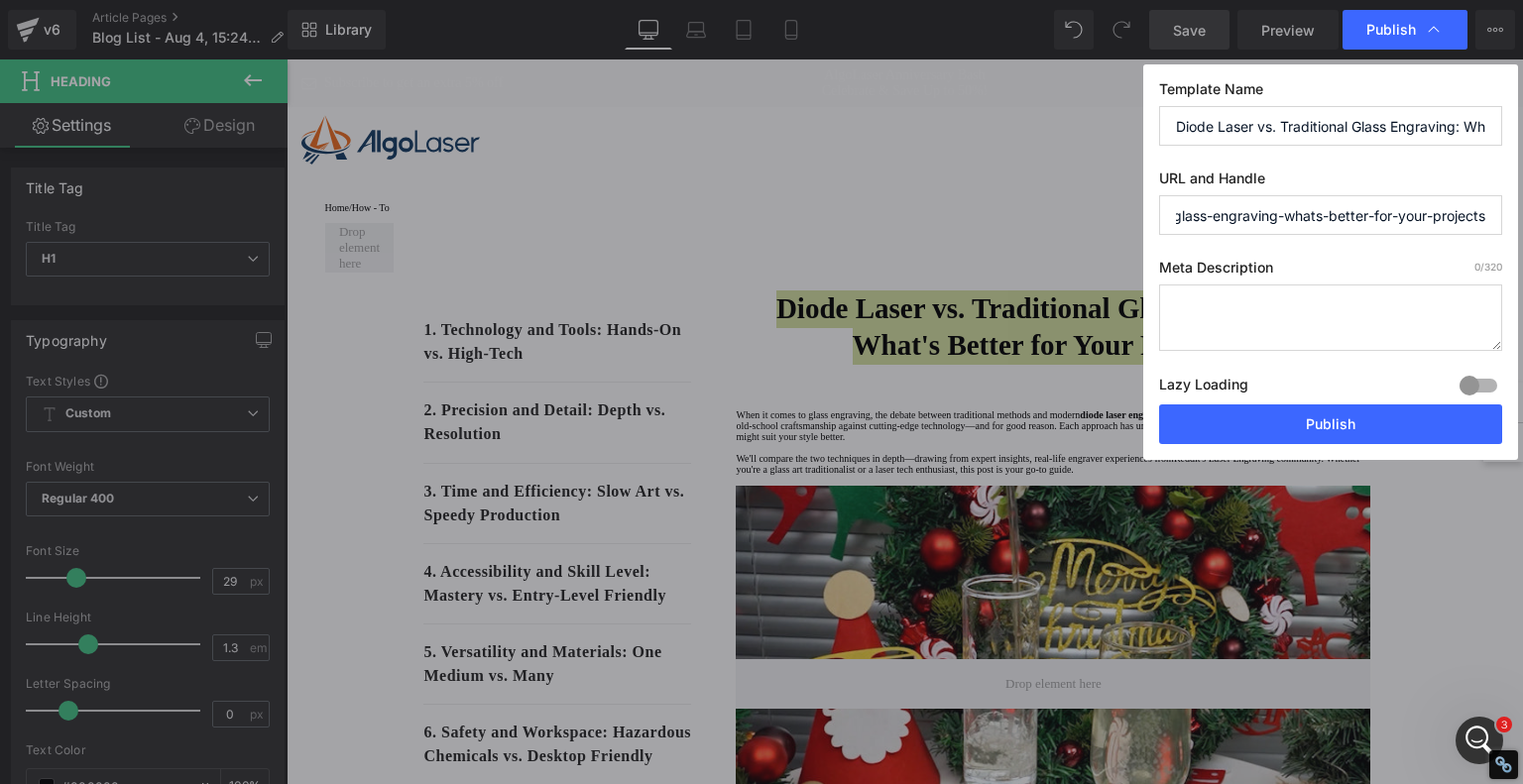 scroll, scrollTop: 0, scrollLeft: 180, axis: horizontal 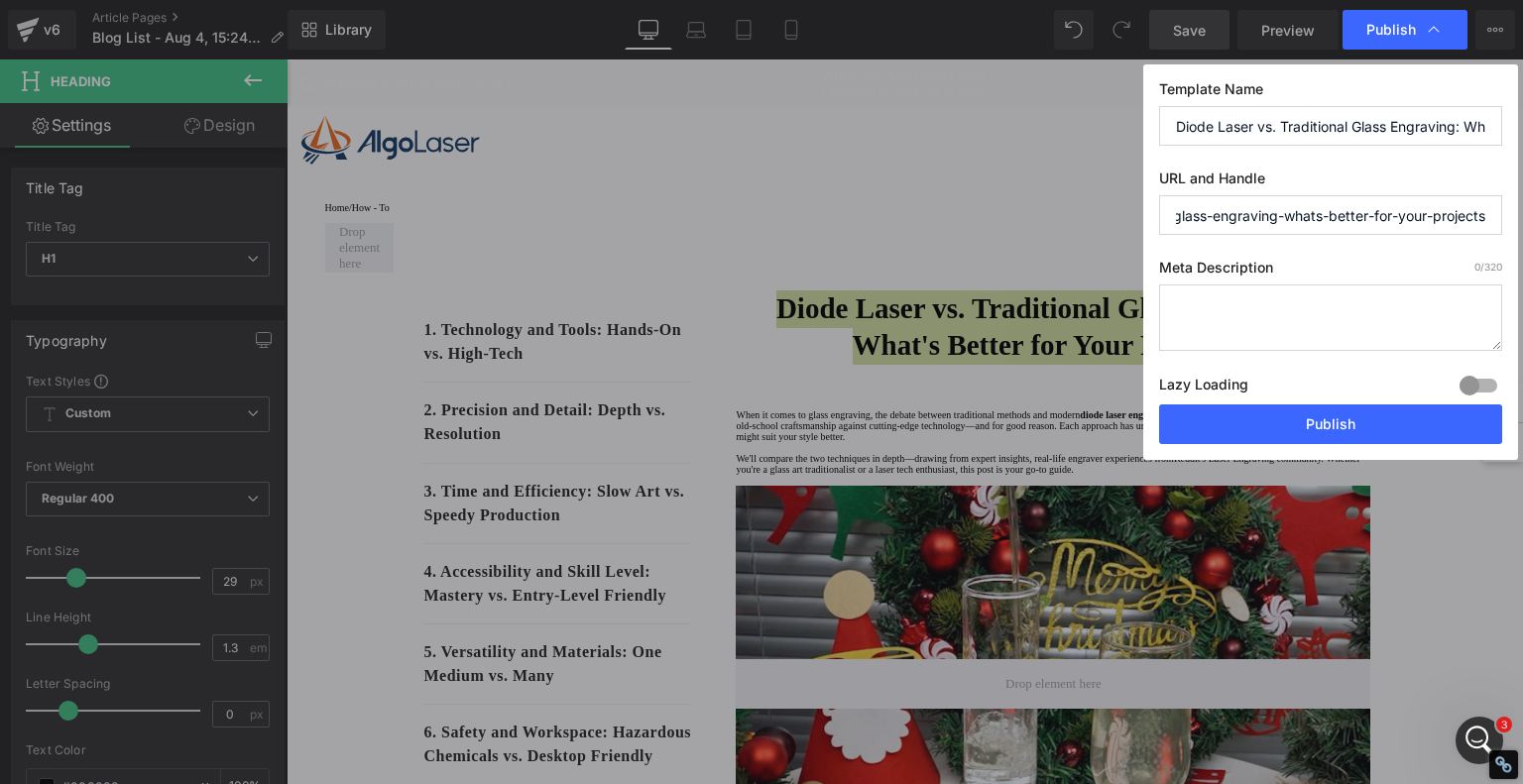 drag, startPoint x: 1235, startPoint y: 214, endPoint x: 1522, endPoint y: 208, distance: 287.0627 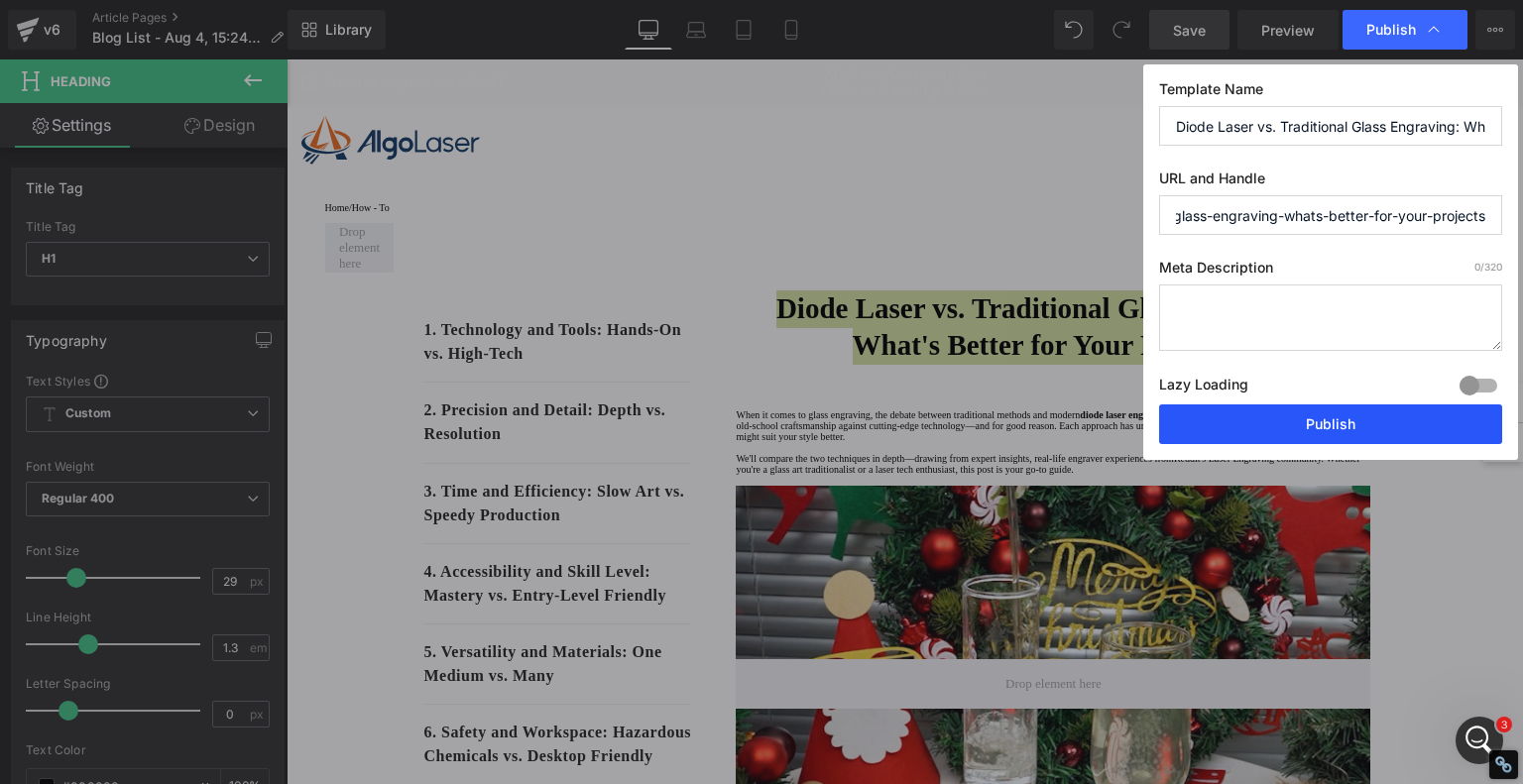 type on "diode-laser-vs-traditional-glass-engraving-whats-better-for-your-projects" 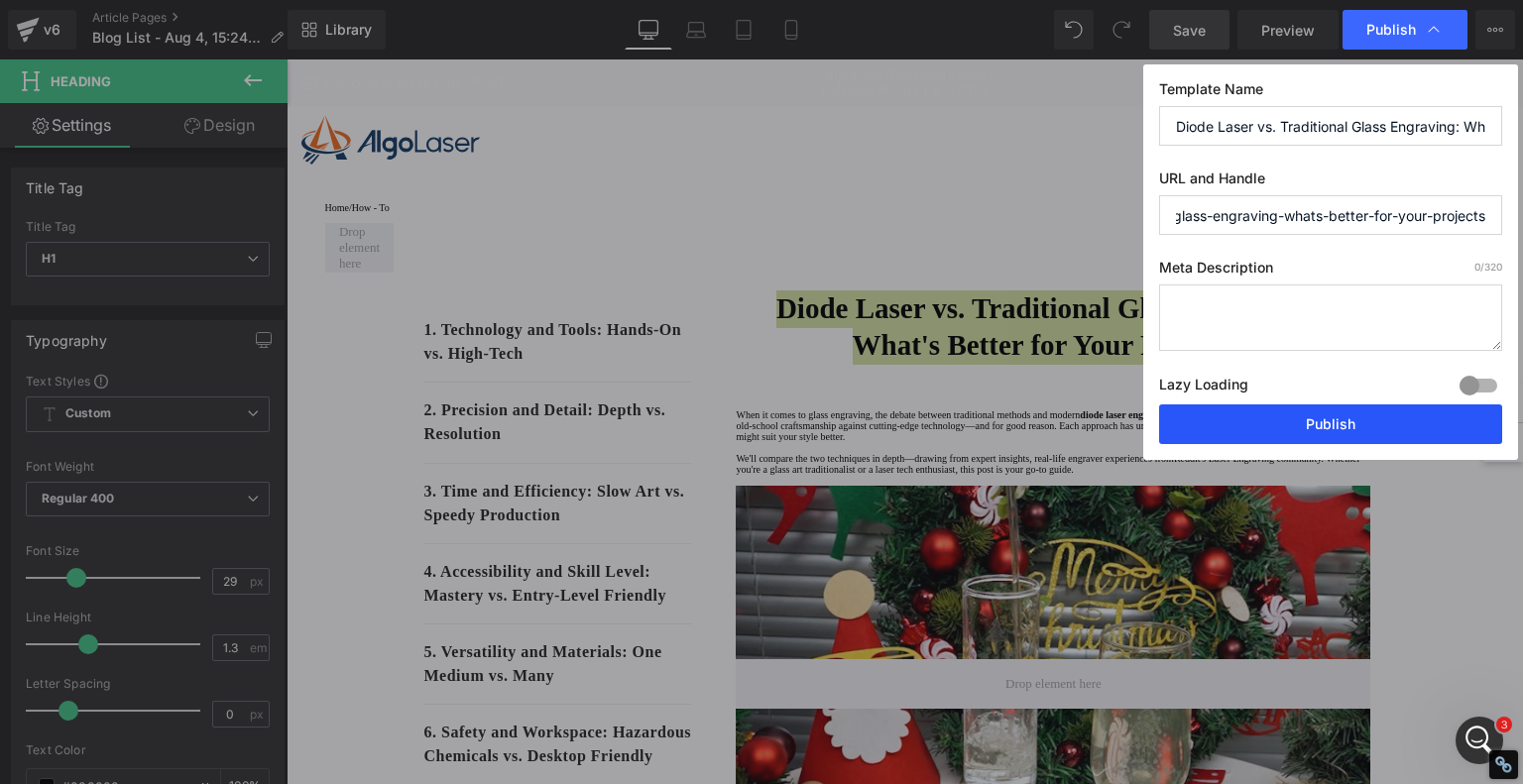 click on "Publish" at bounding box center [1331, 424] 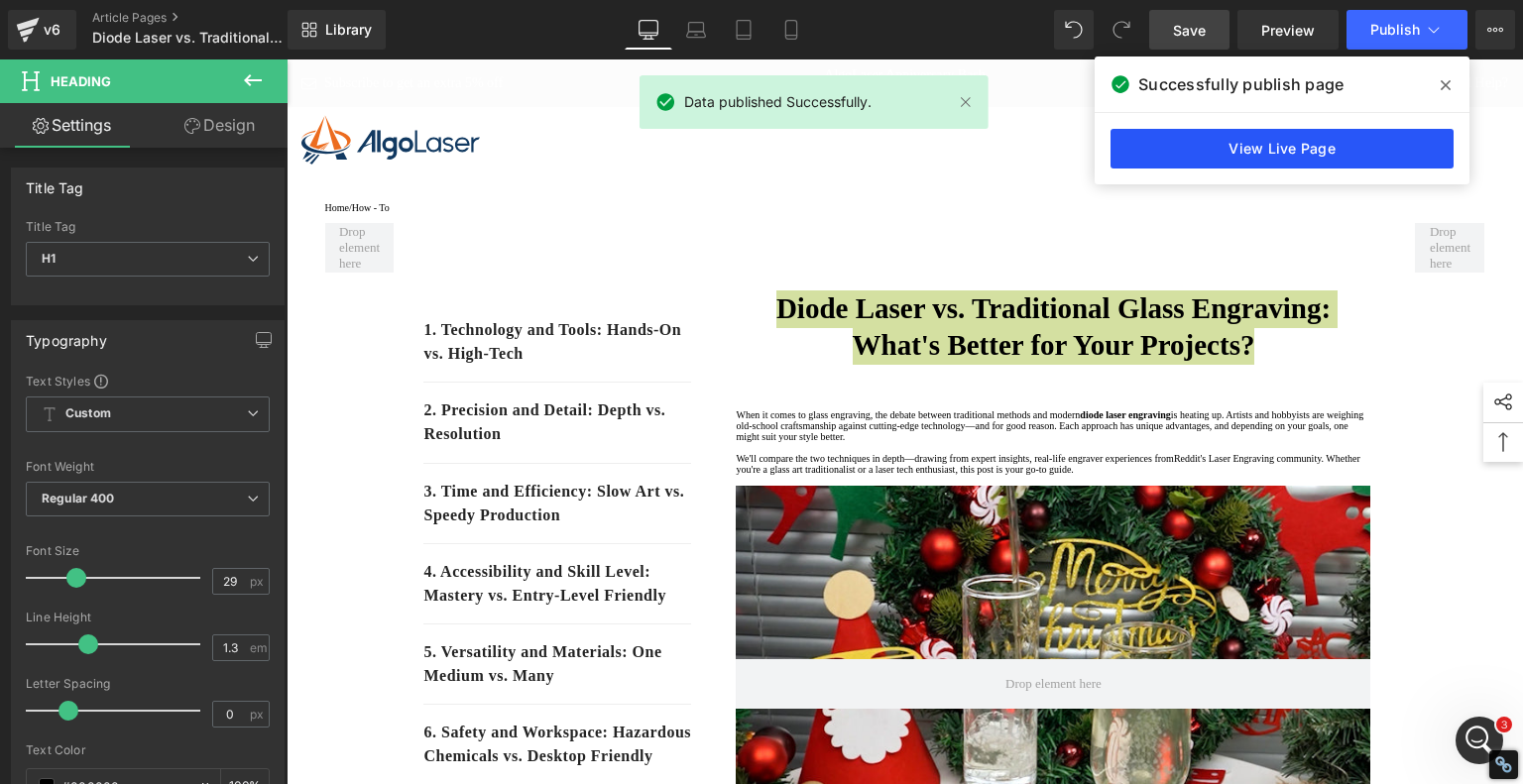 click on "View Live Page" at bounding box center [1282, 149] 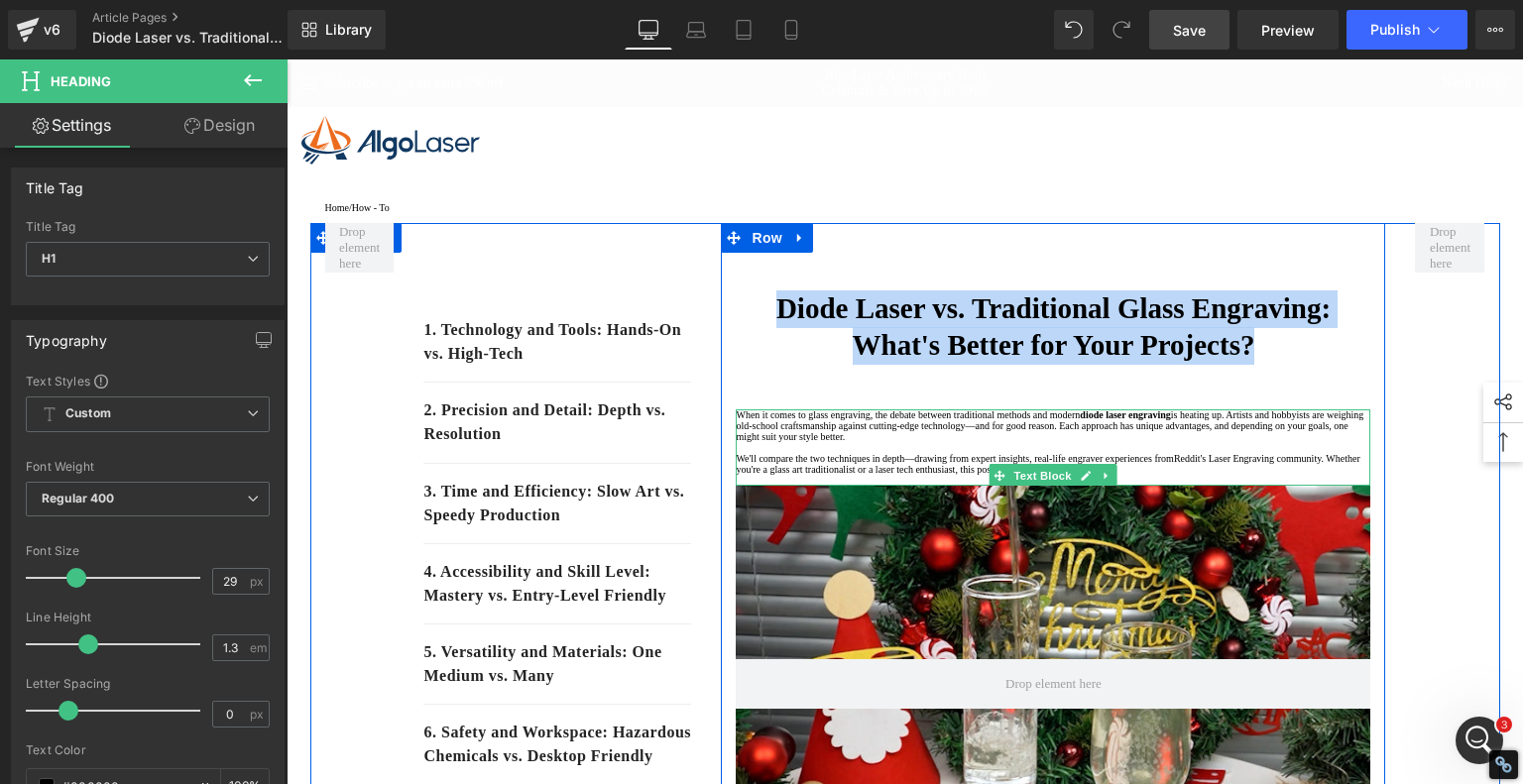click at bounding box center (1053, 447) 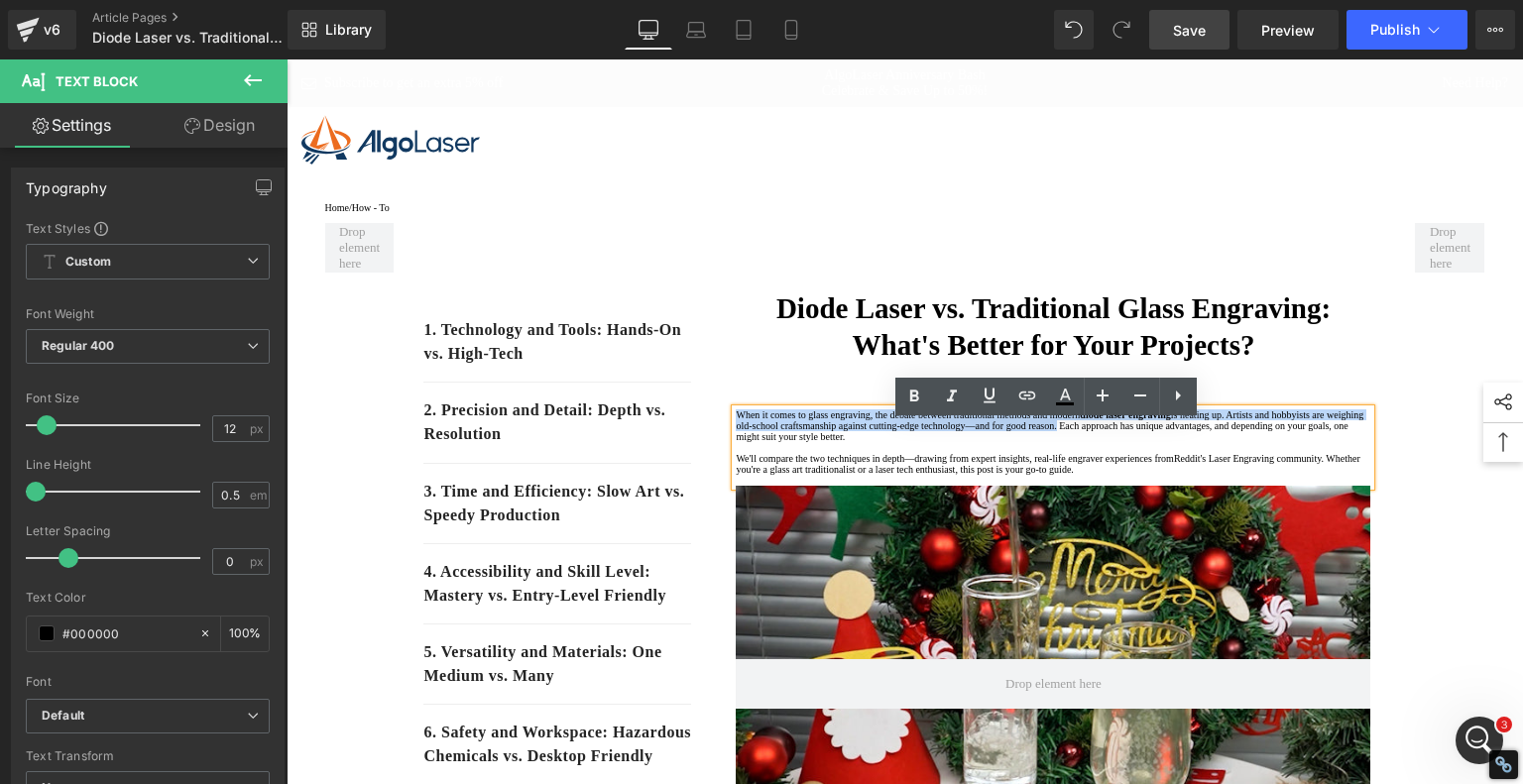 drag, startPoint x: 797, startPoint y: 467, endPoint x: 714, endPoint y: 433, distance: 89.69392 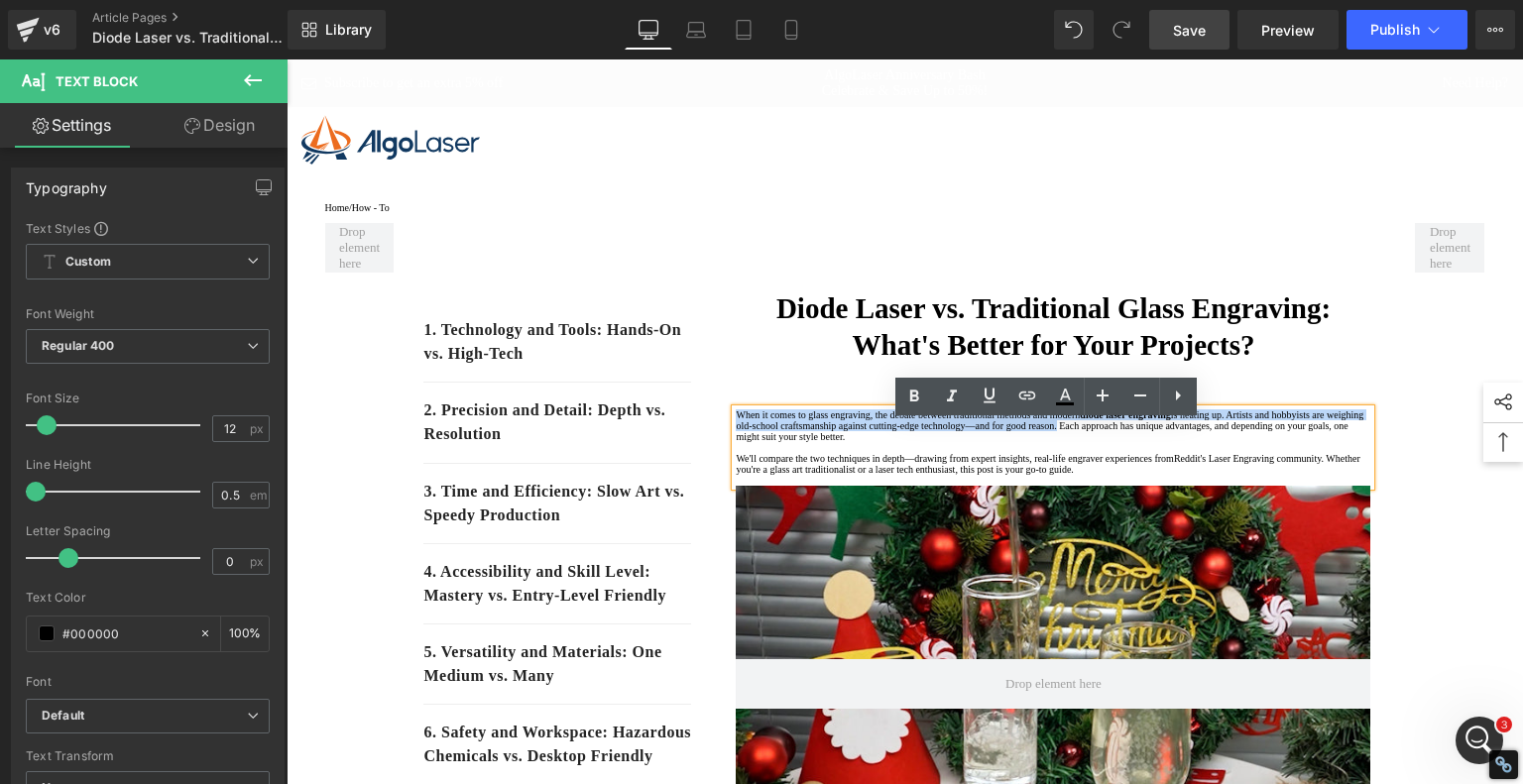 click on "Diode Laser vs. Traditional Glass Engraving: What's Better for Your Projects? Heading         When it comes to glass engraving, the debate between traditional methods and modern  diode laser engraving  is heating up. Artists and hobbyists are weighing old-school craftsmanship against cutting-edge technology—and for good reason. Each approach has unique advantages, and depending on your goals, one might suit your style better. We'll compare the two techniques in depth—drawing from expert insights, real-life engraver experiences from  Reddit's Laser Engraving community . Whether you're a glass art traditionalist or a laser tech enthusiast, this post is your go-to guide. Text Block
Video Bg" at bounding box center (1053, 567) 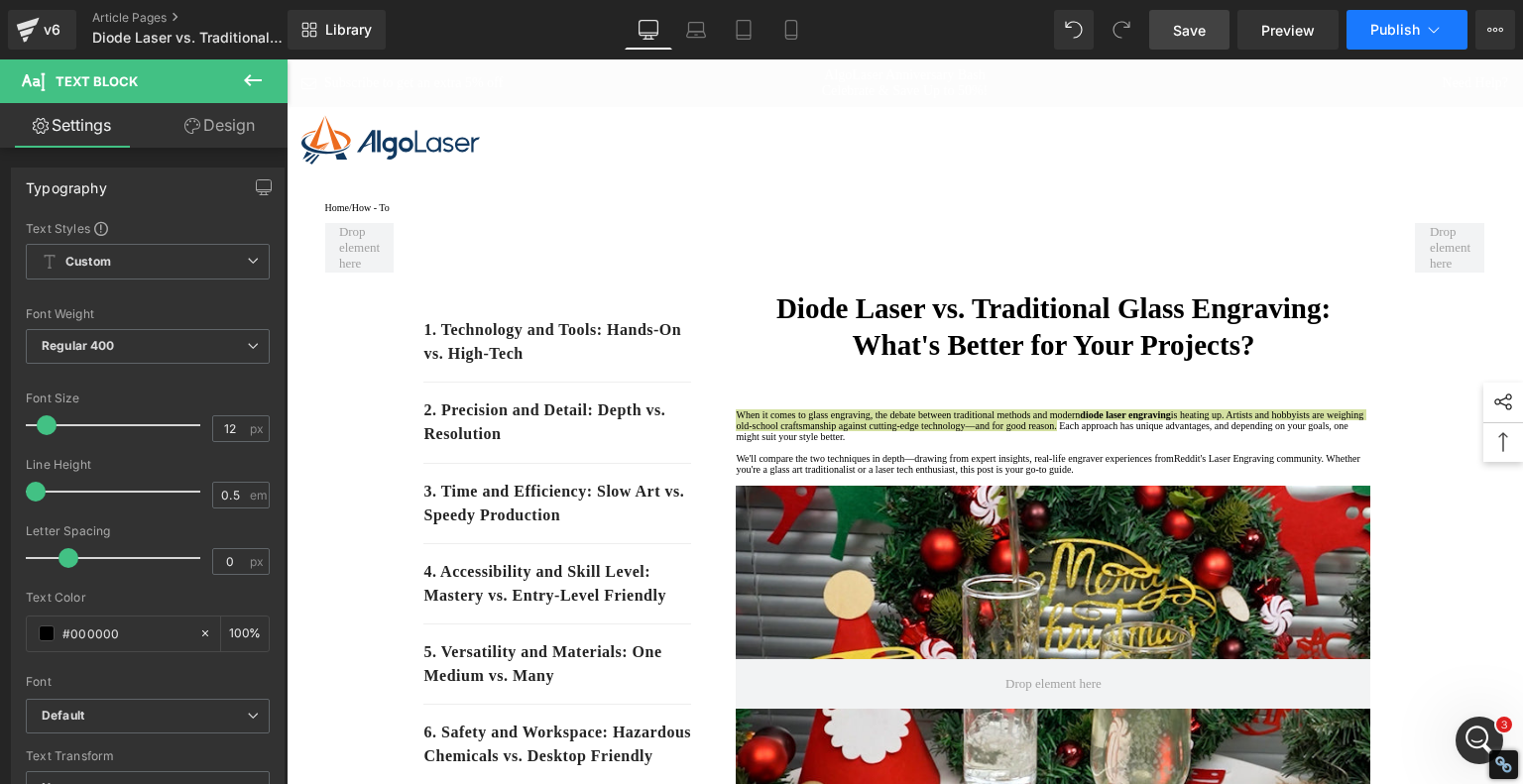 click on "Publish" at bounding box center (1395, 30) 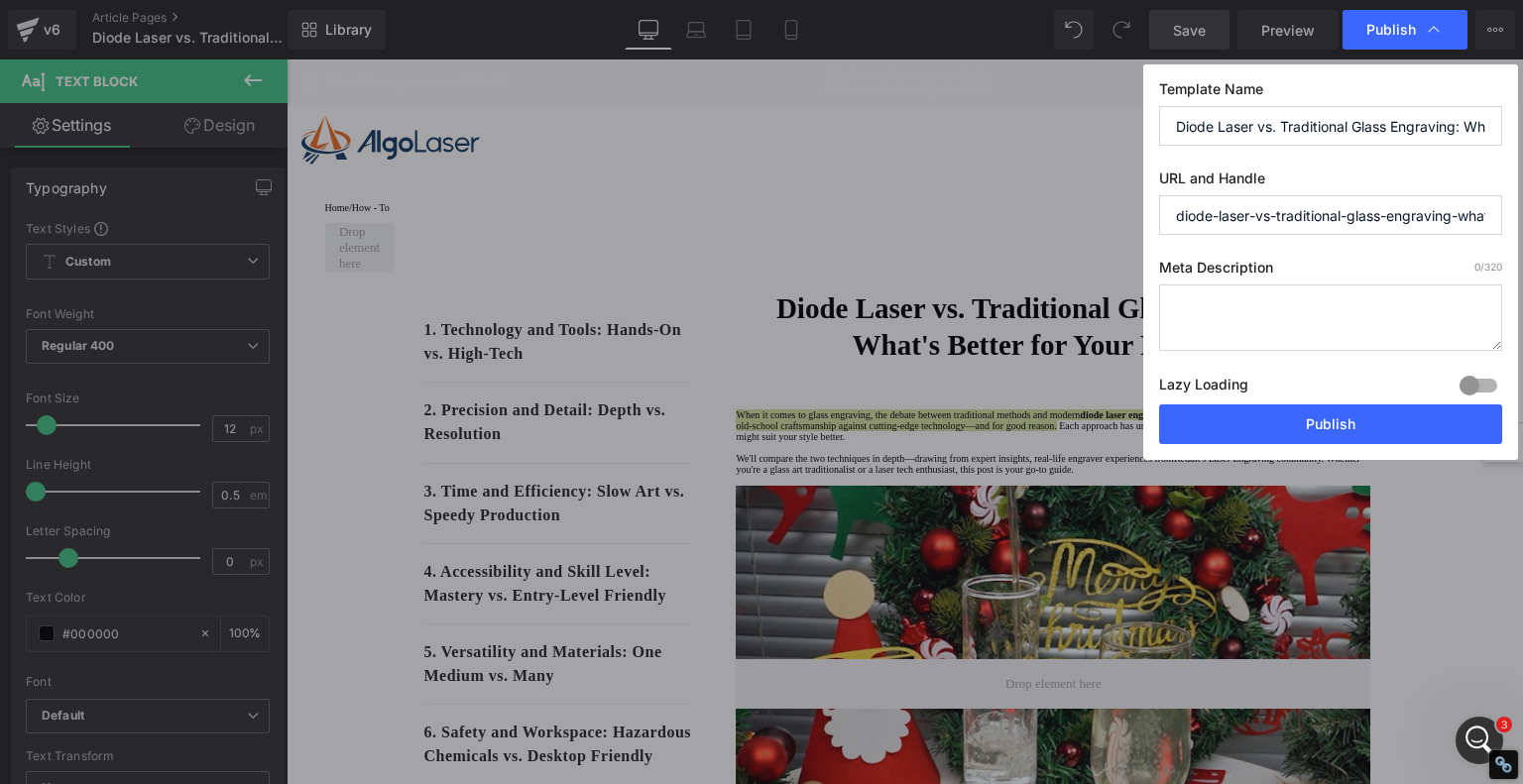 click at bounding box center (1331, 317) 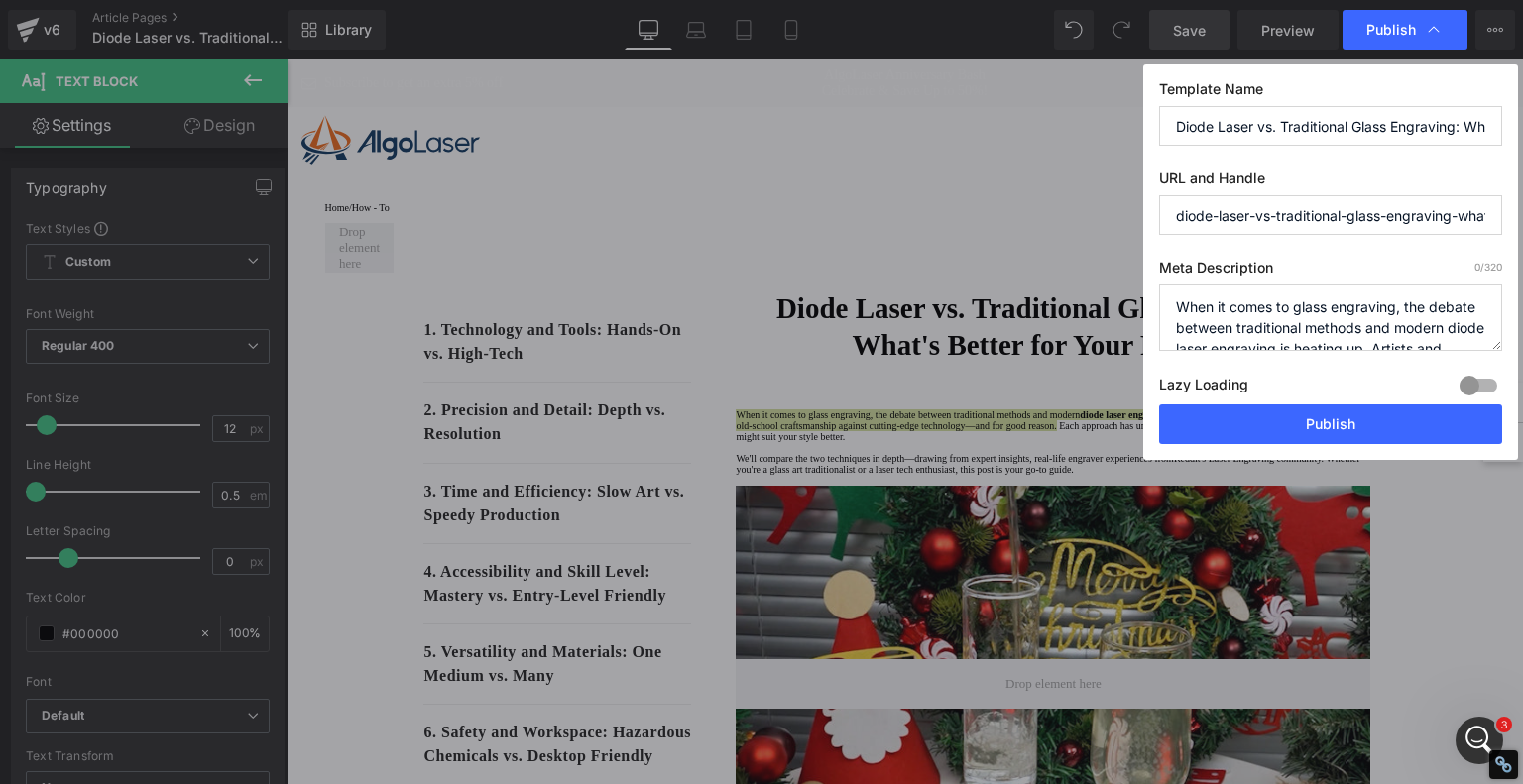 scroll, scrollTop: 68, scrollLeft: 0, axis: vertical 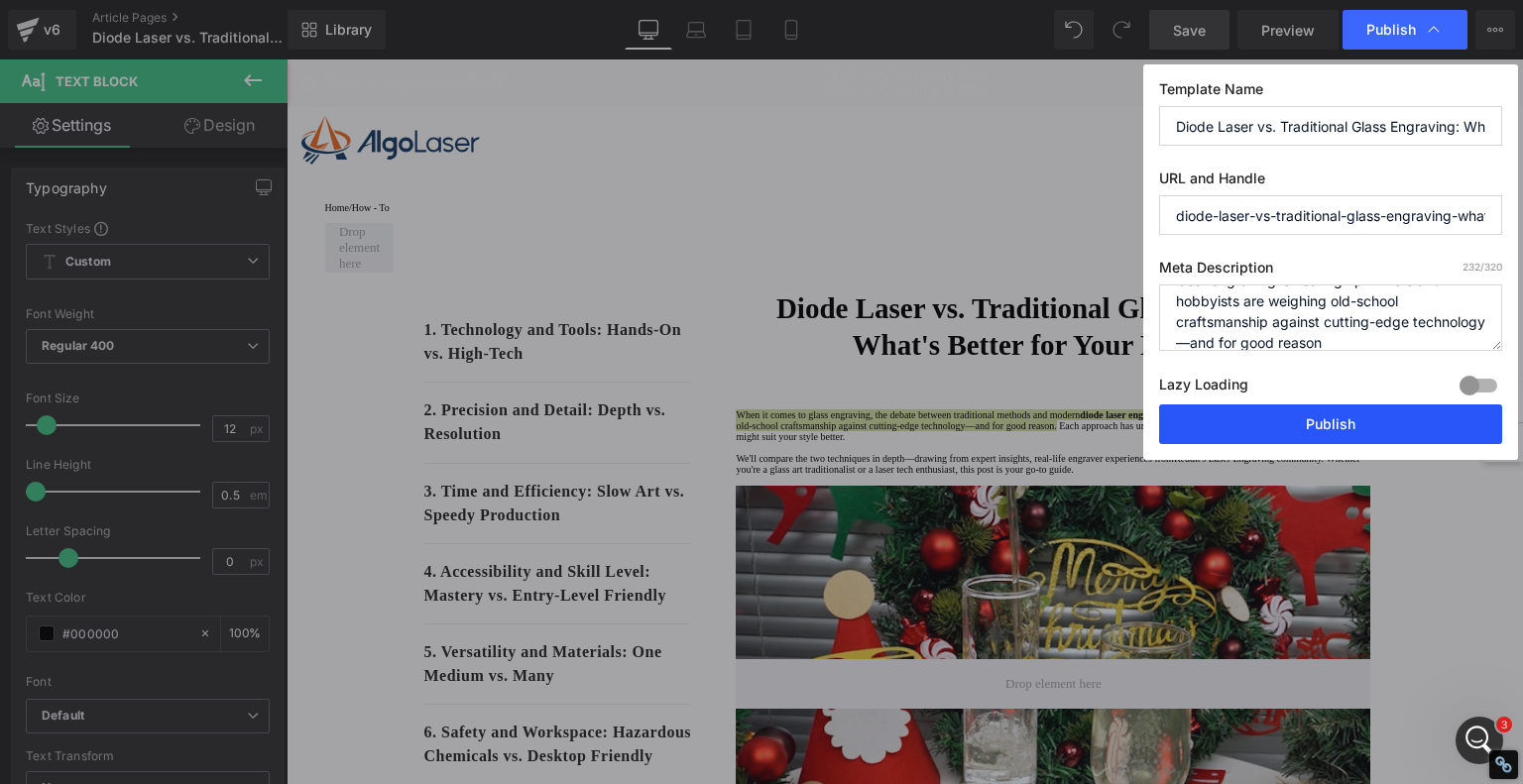 type on "When it comes to glass engraving, the debate between traditional methods and modern diode laser engraving is heating up. Artists and hobbyists are weighing old-school craftsmanship against cutting-edge technology—and for good reason" 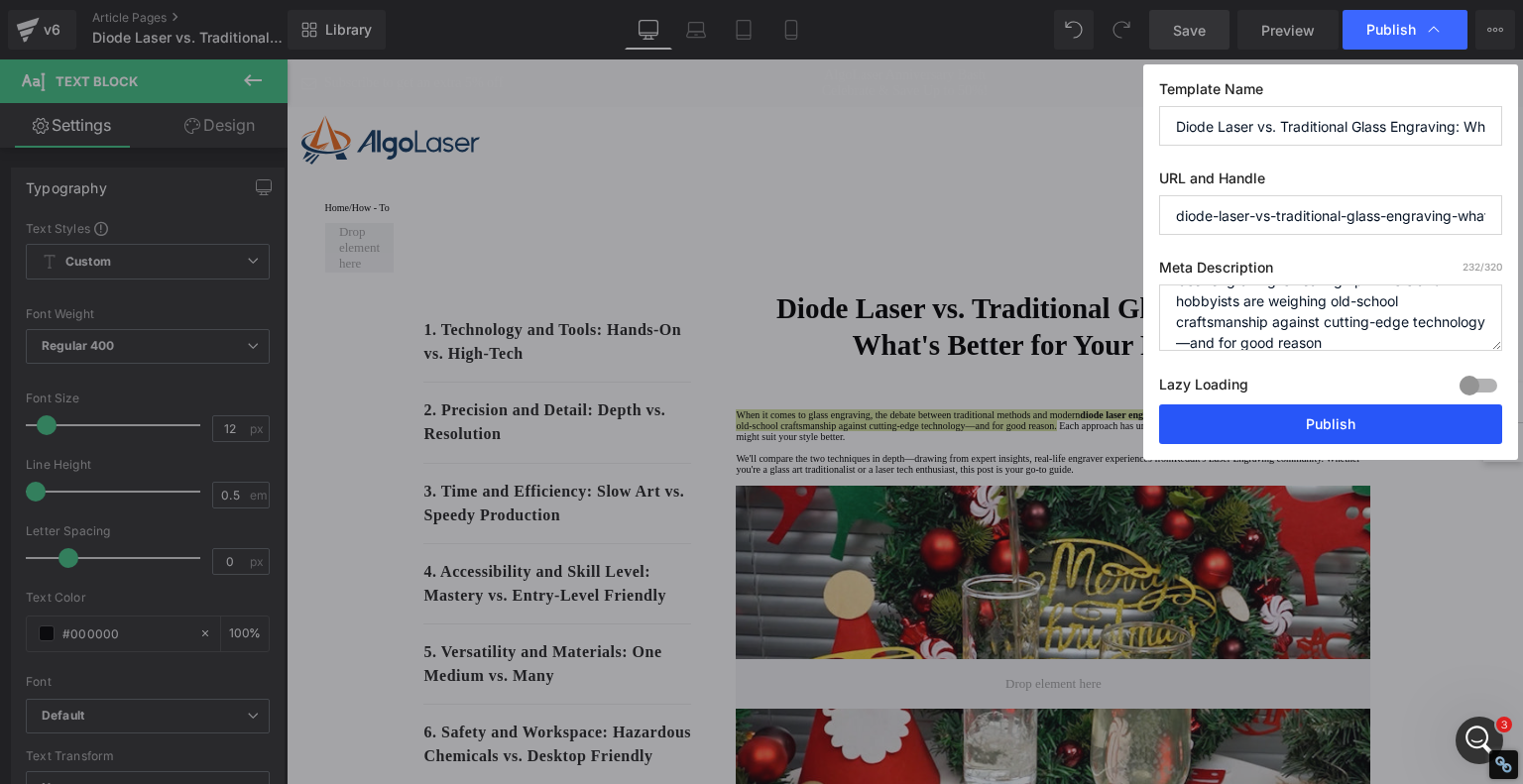 click on "Publish" at bounding box center (1331, 424) 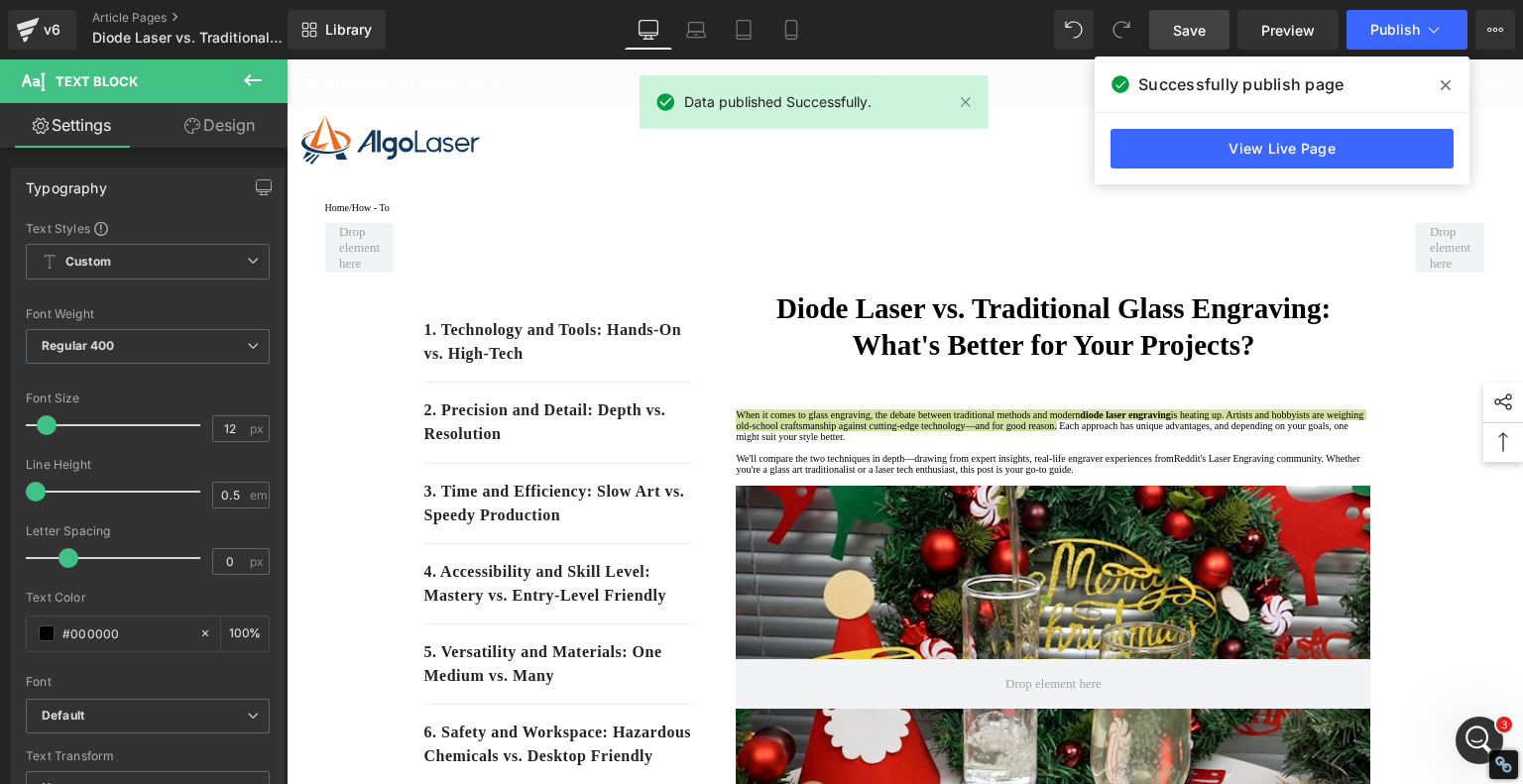 drag, startPoint x: 1446, startPoint y: 84, endPoint x: 1137, endPoint y: 43, distance: 311.7082 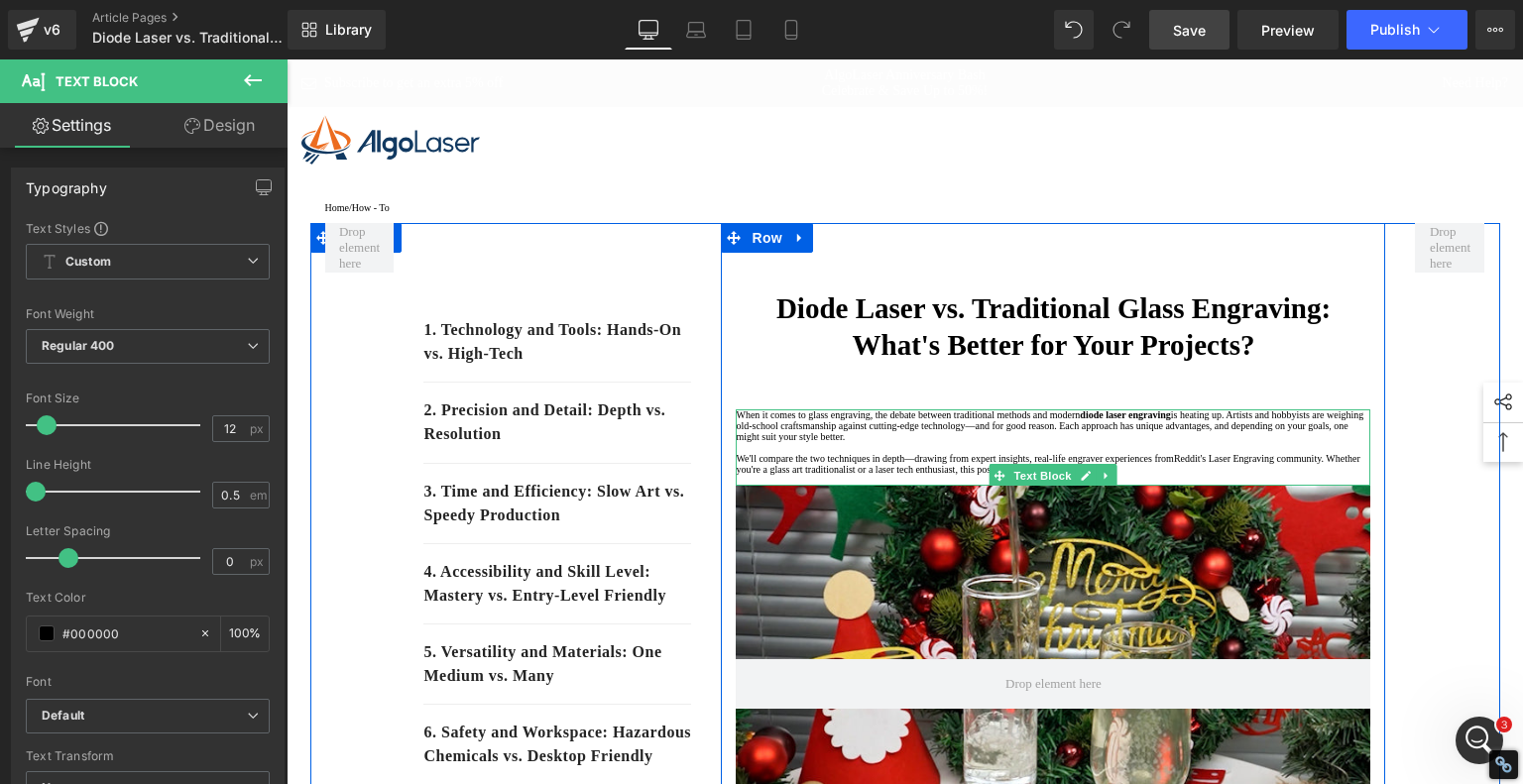 click at bounding box center (1053, 447) 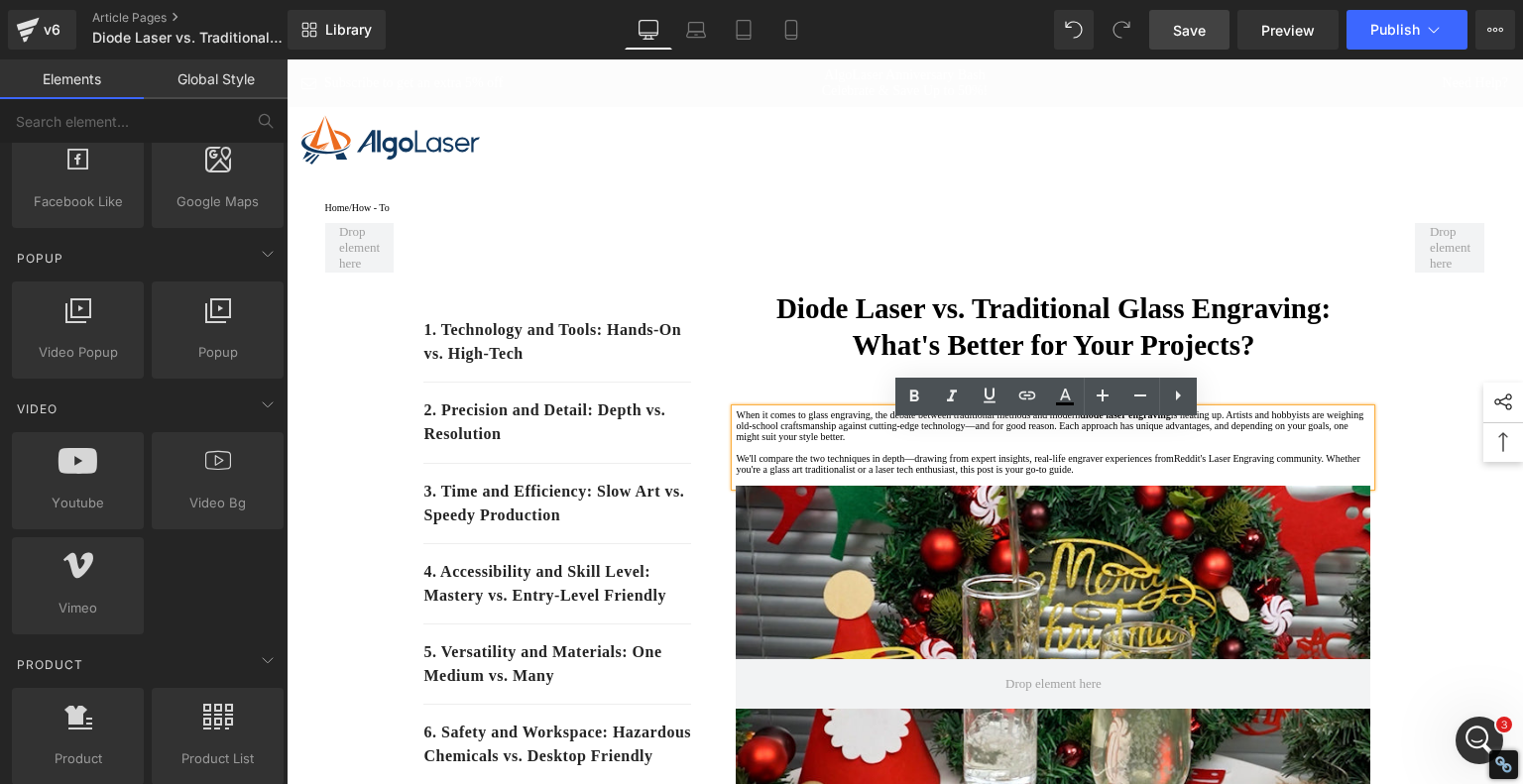click at bounding box center [904, 140] 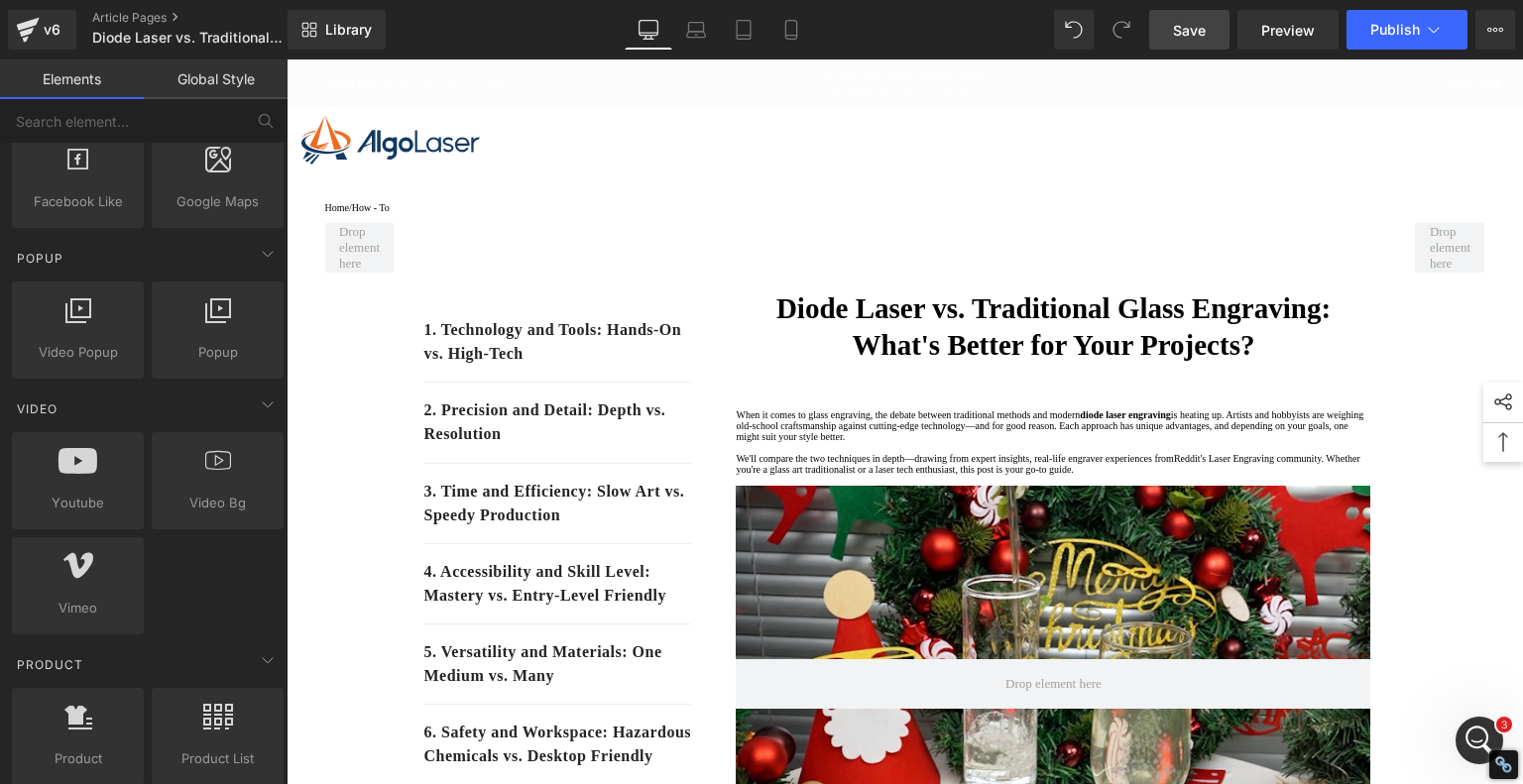 click on "Save" at bounding box center [1189, 30] 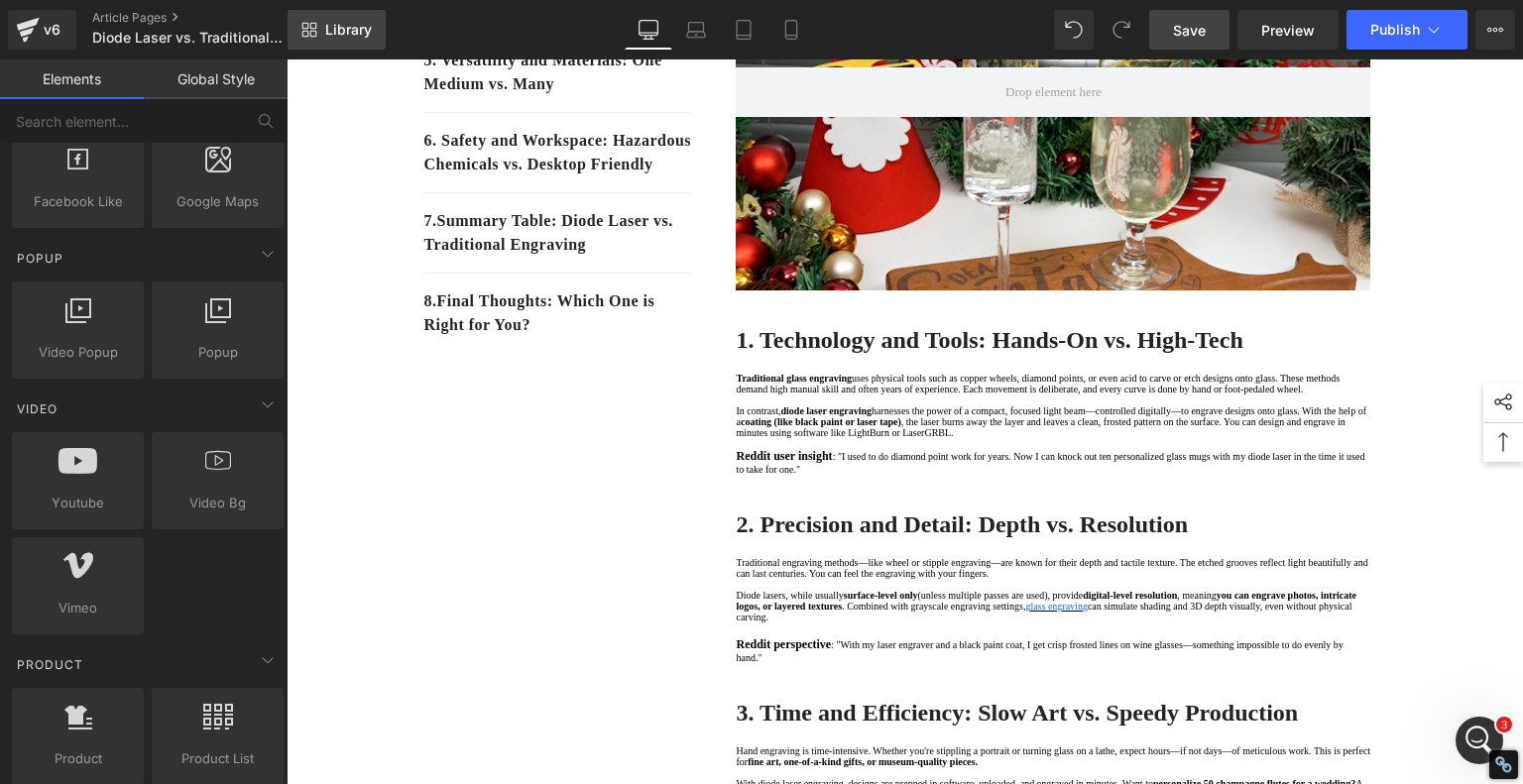scroll, scrollTop: 595, scrollLeft: 0, axis: vertical 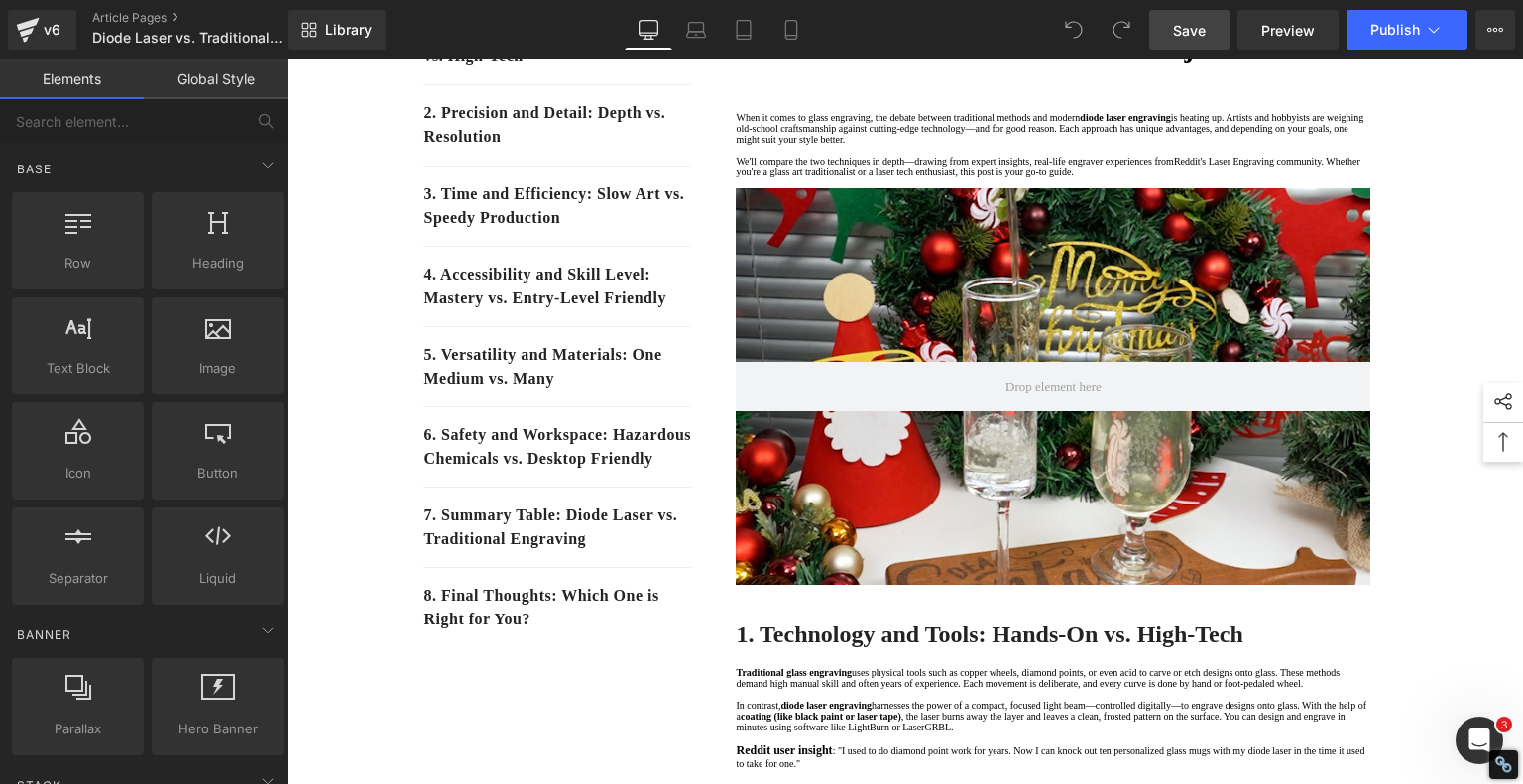 click on "Save" at bounding box center (1189, 30) 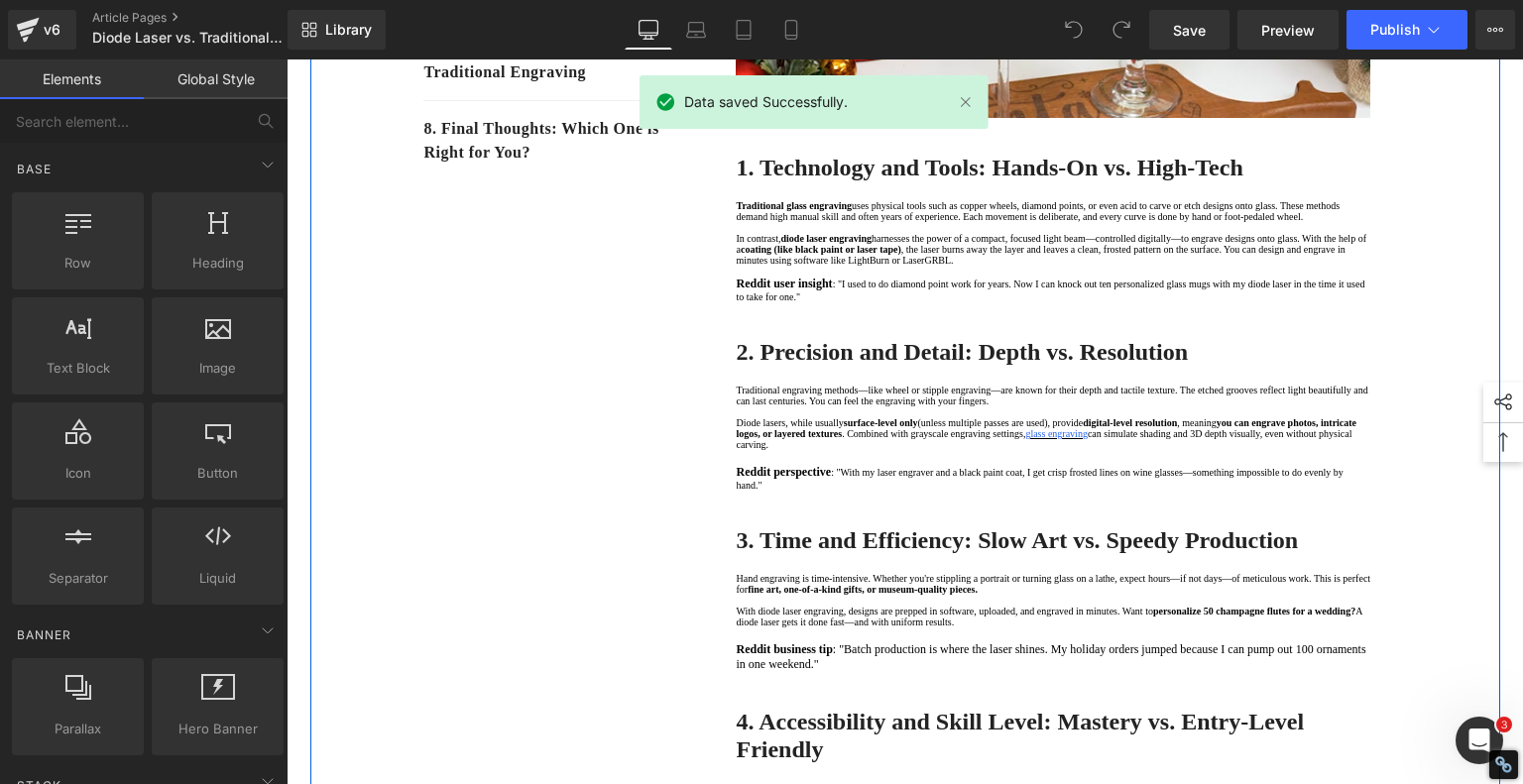scroll, scrollTop: 991, scrollLeft: 0, axis: vertical 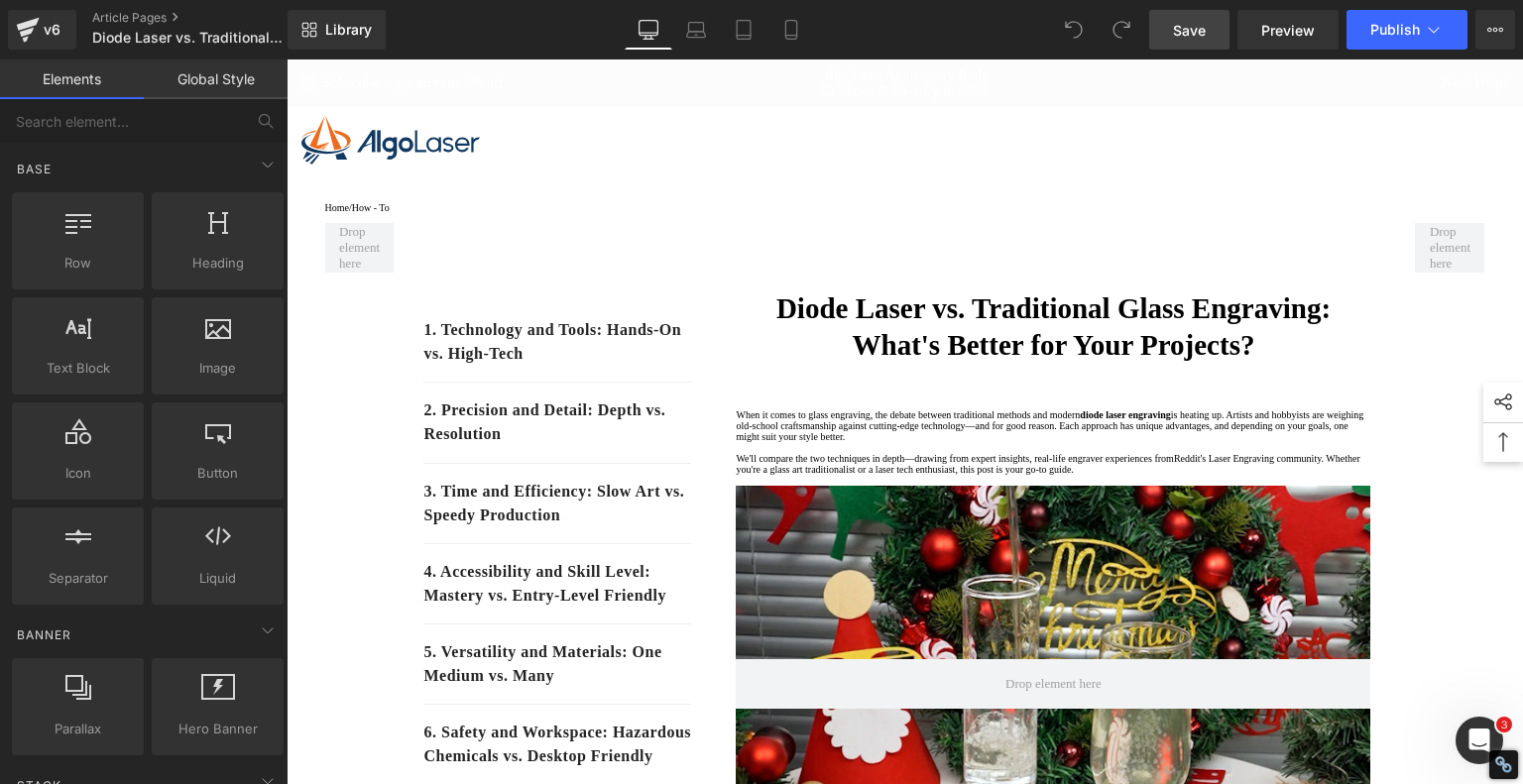 click on "Save" at bounding box center [1189, 30] 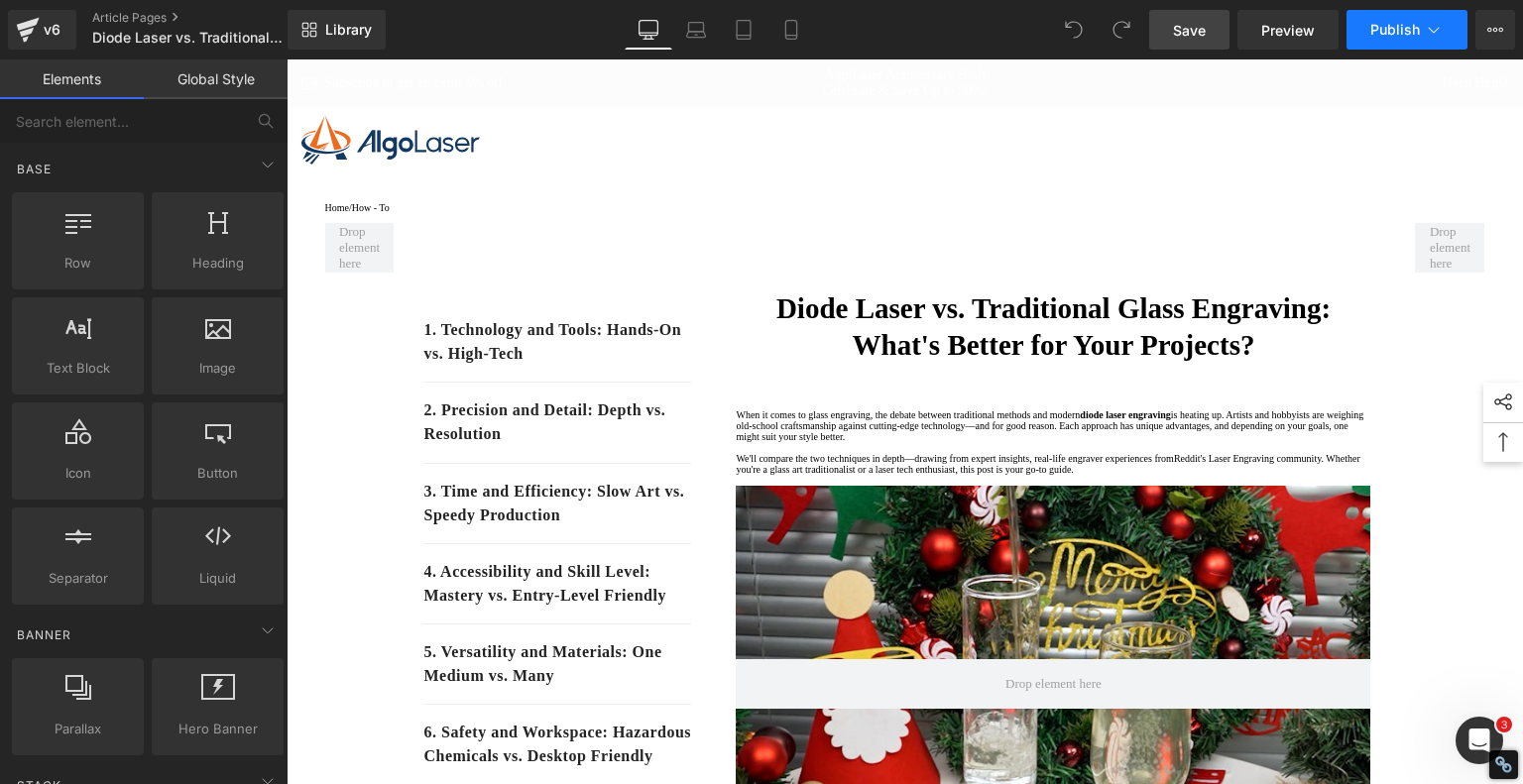 click on "Publish" at bounding box center [1407, 30] 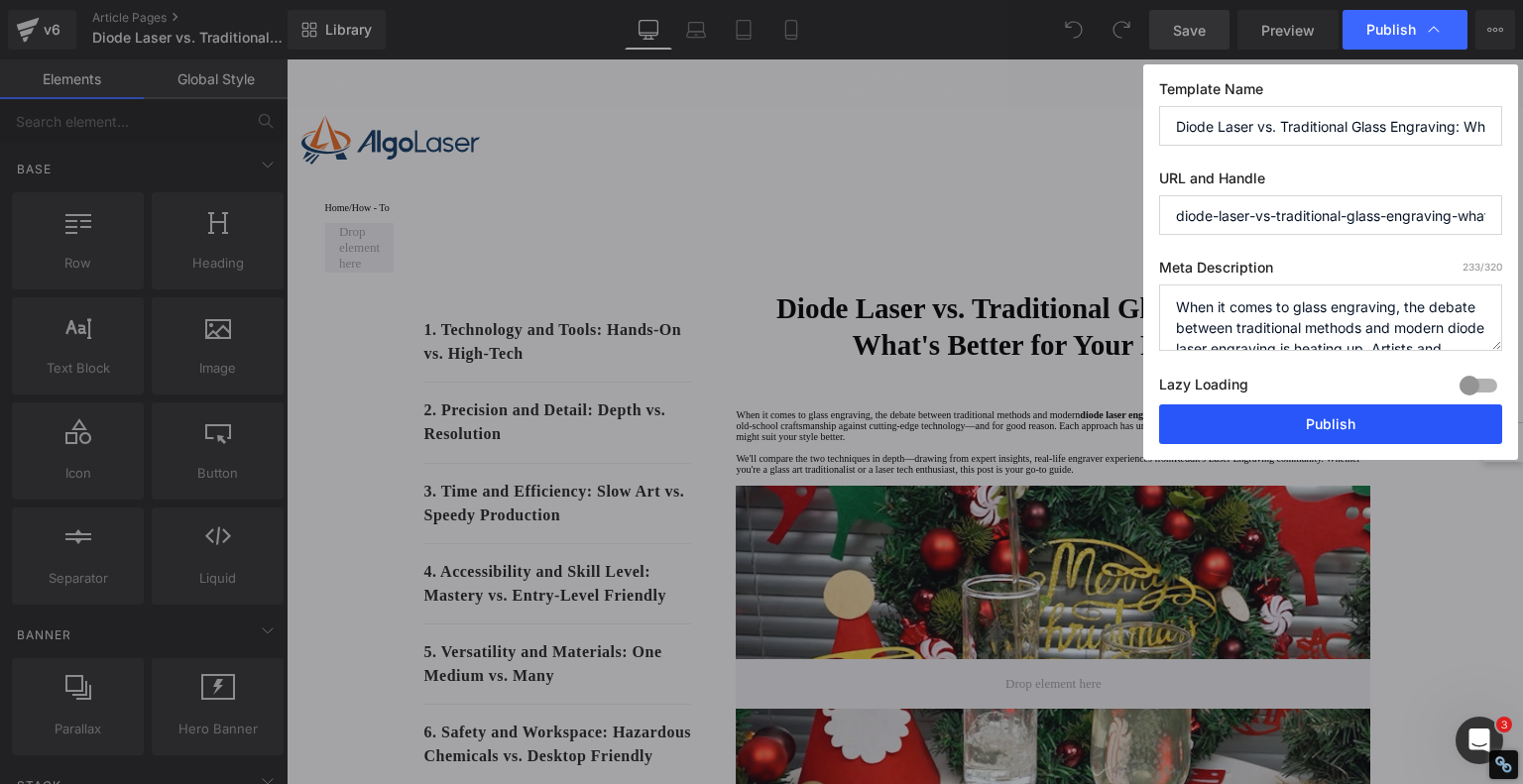 click on "Publish" at bounding box center [1331, 424] 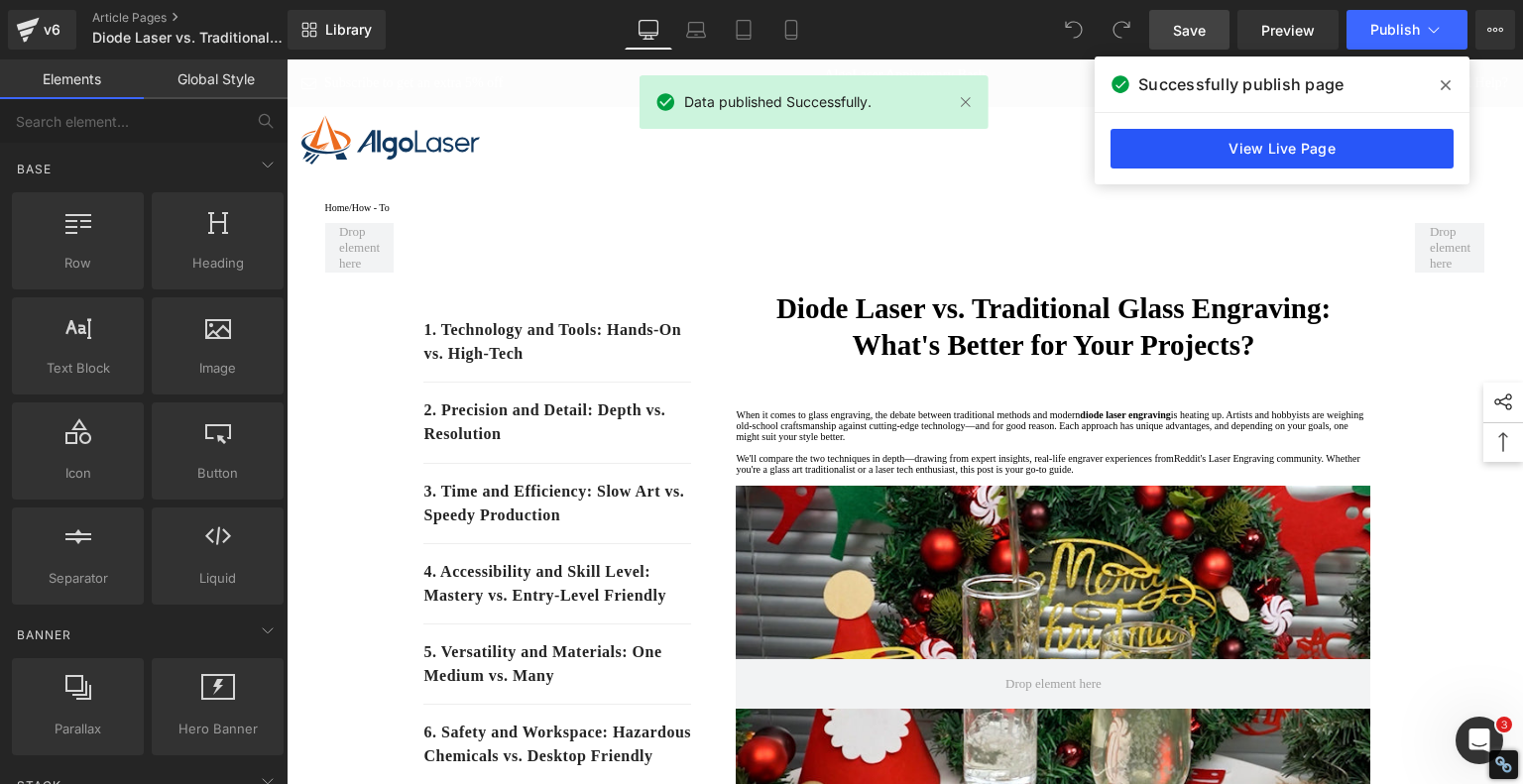 click on "View Live Page" at bounding box center (1282, 149) 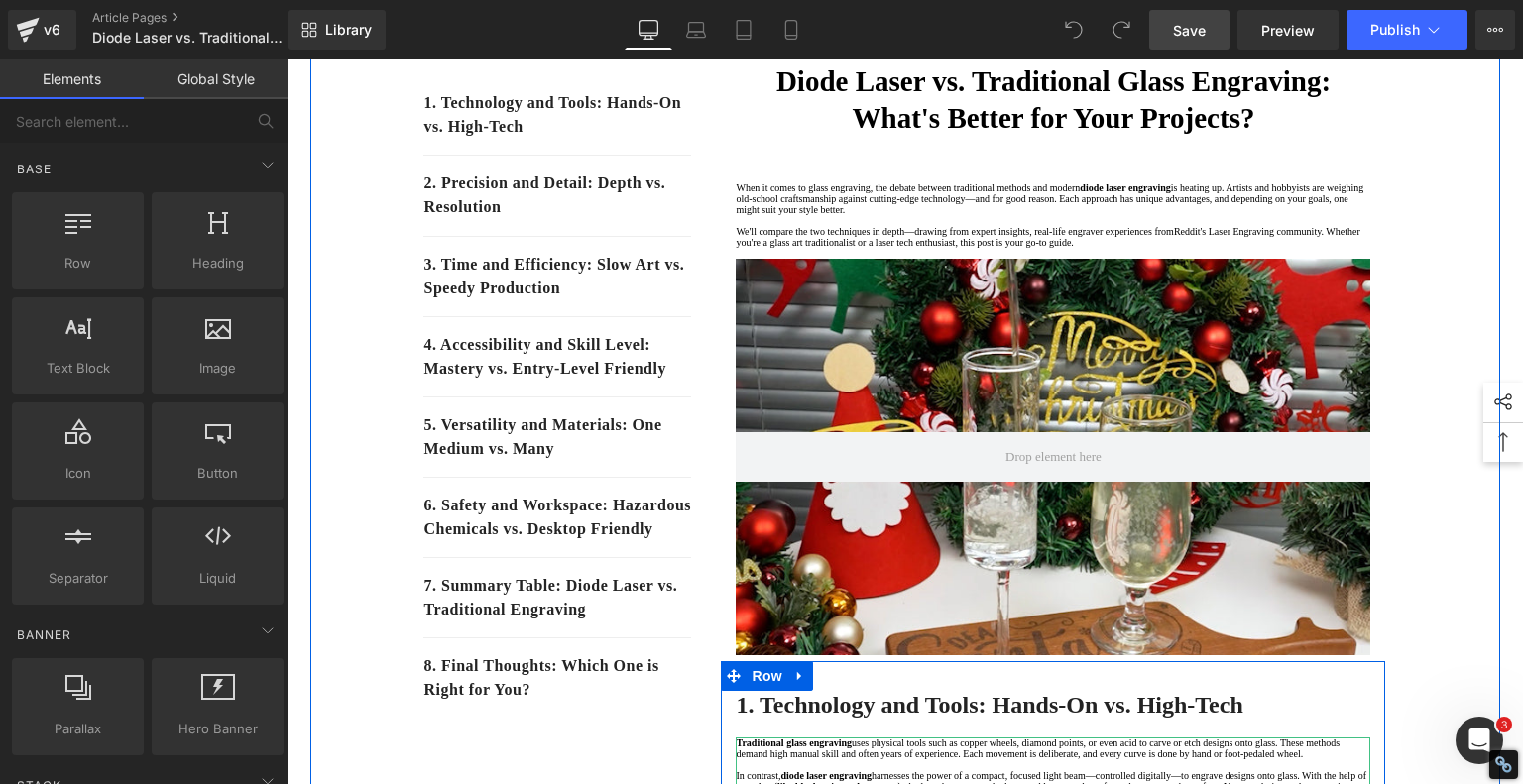 scroll, scrollTop: 198, scrollLeft: 0, axis: vertical 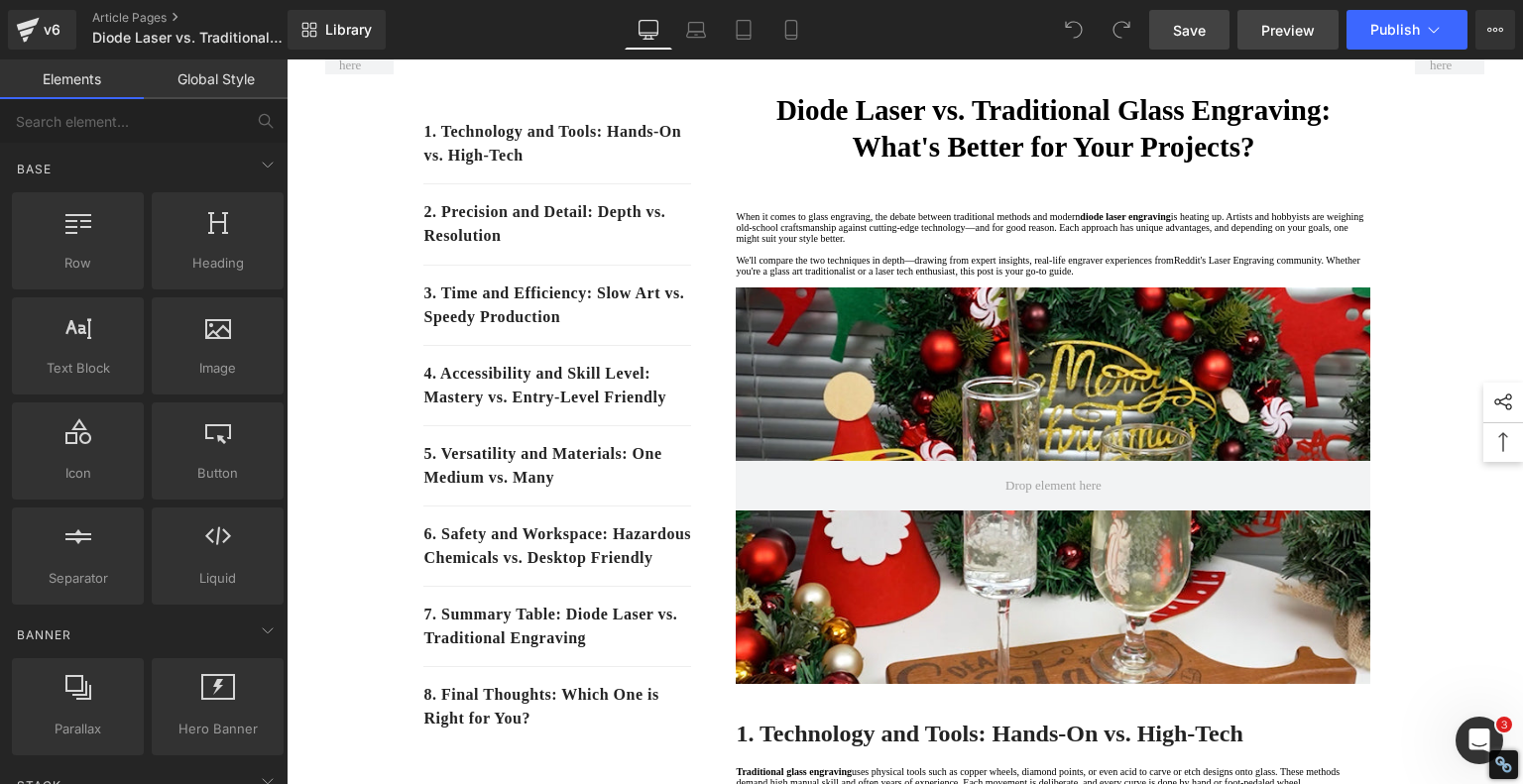 click on "Preview" at bounding box center [1288, 30] 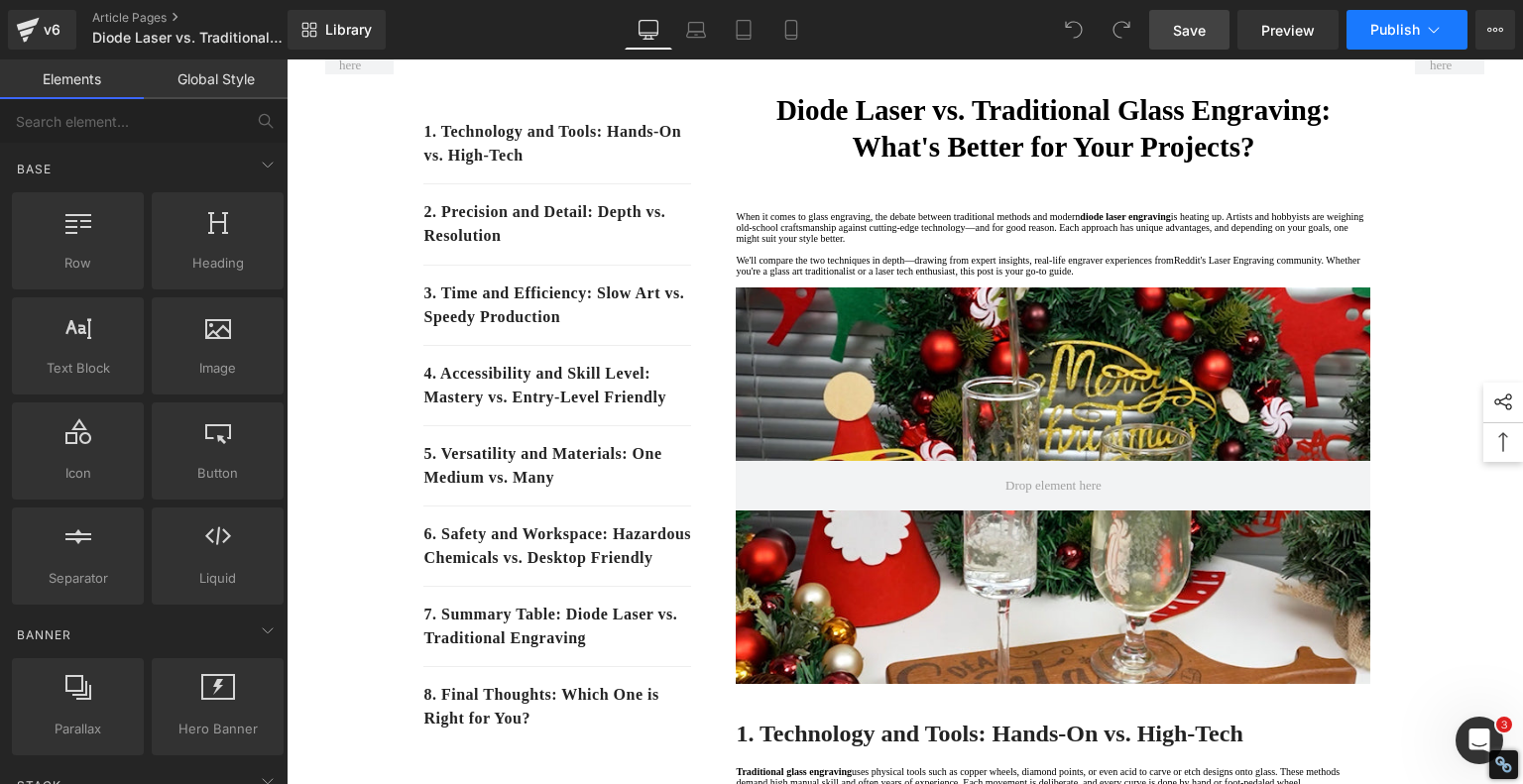 click on "Publish" at bounding box center (1395, 30) 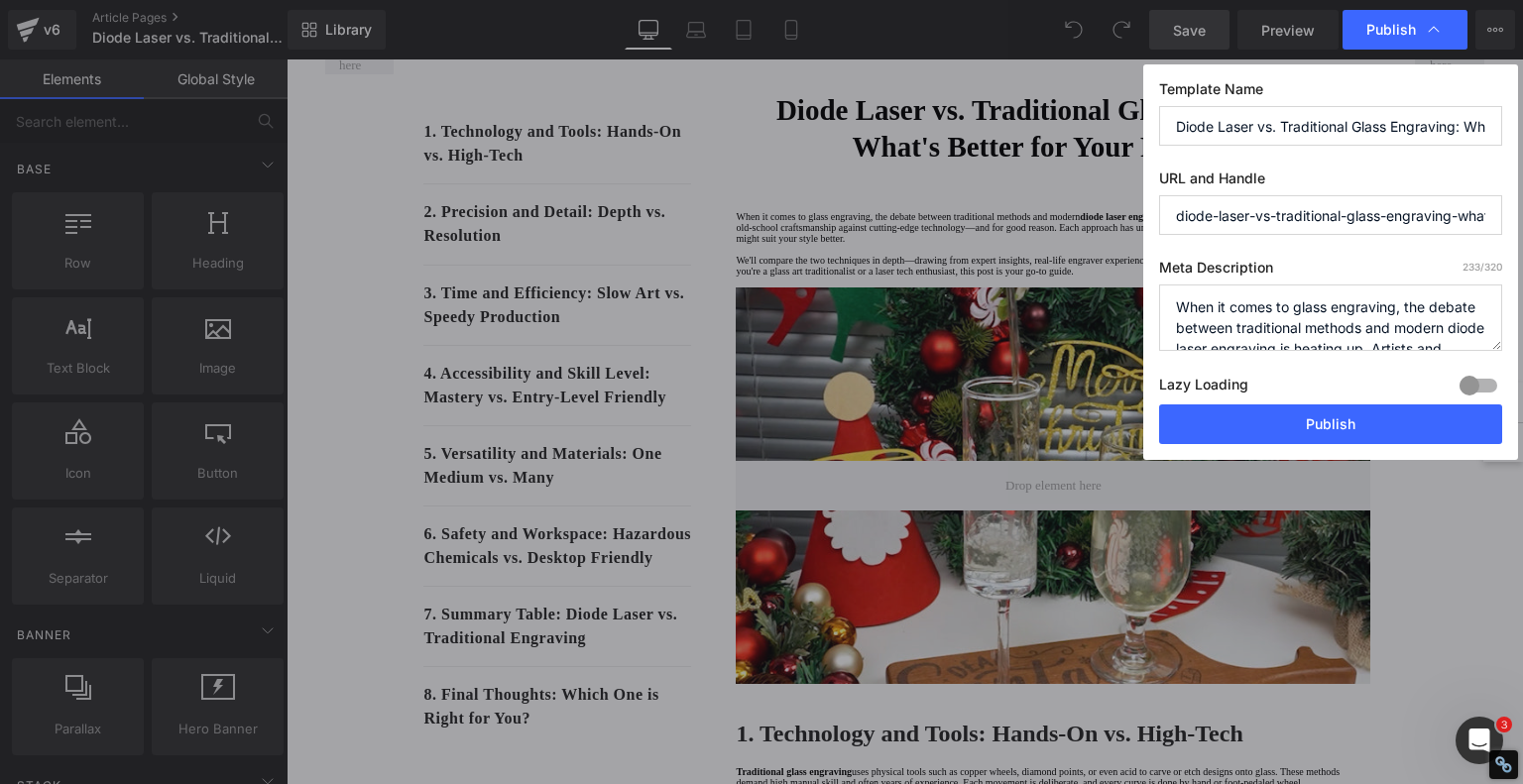 scroll, scrollTop: 83, scrollLeft: 0, axis: vertical 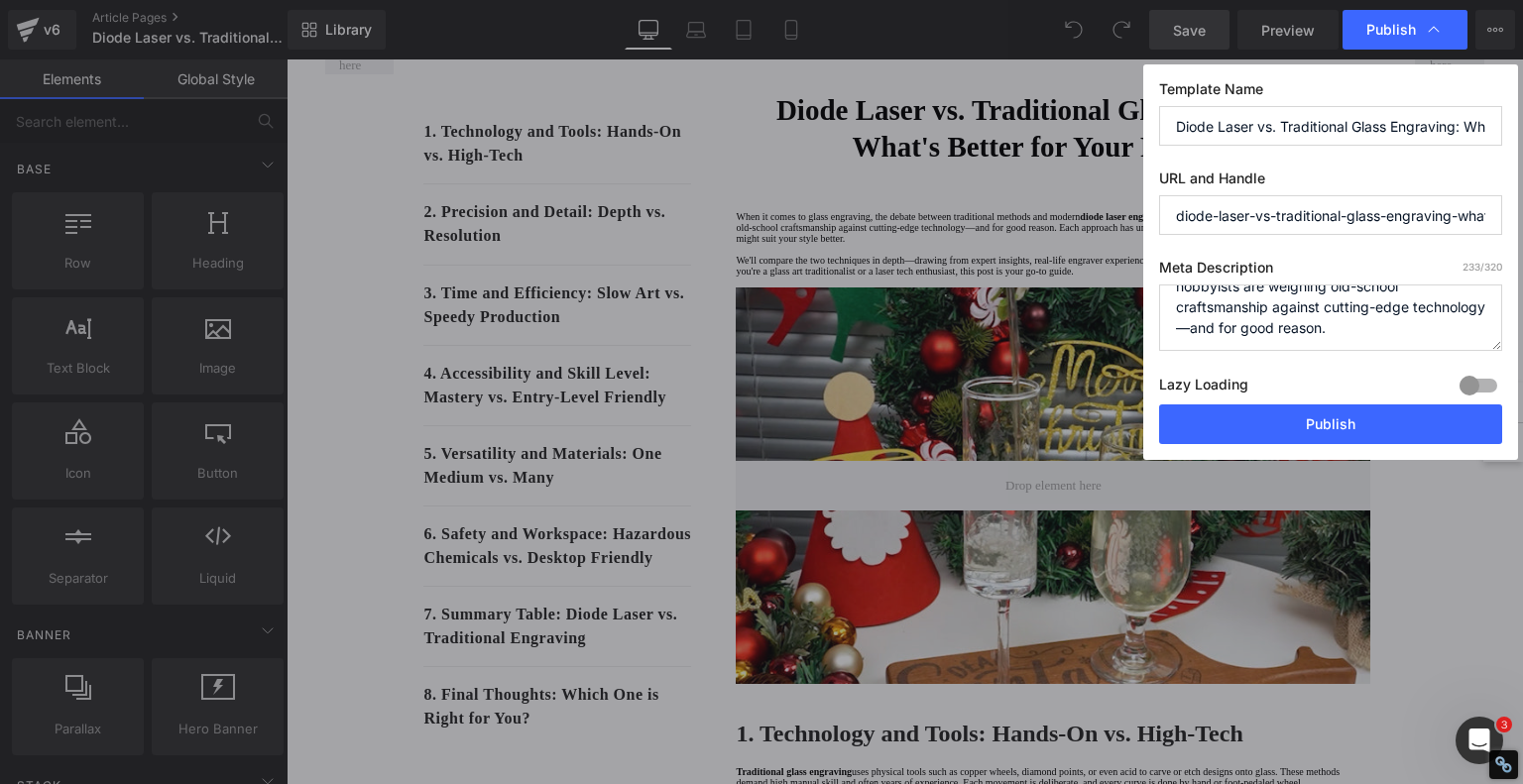 type 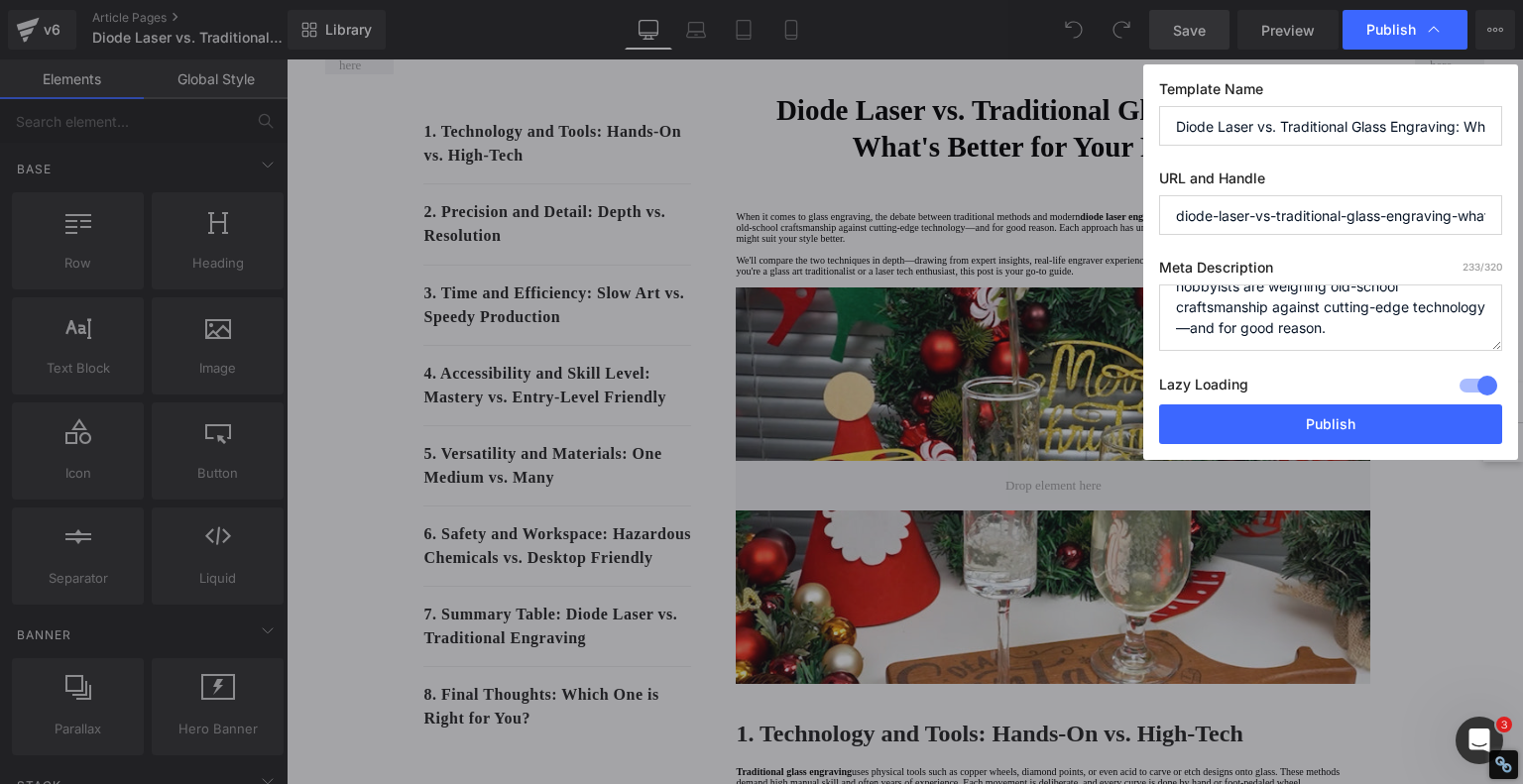 click at bounding box center [1478, 386] 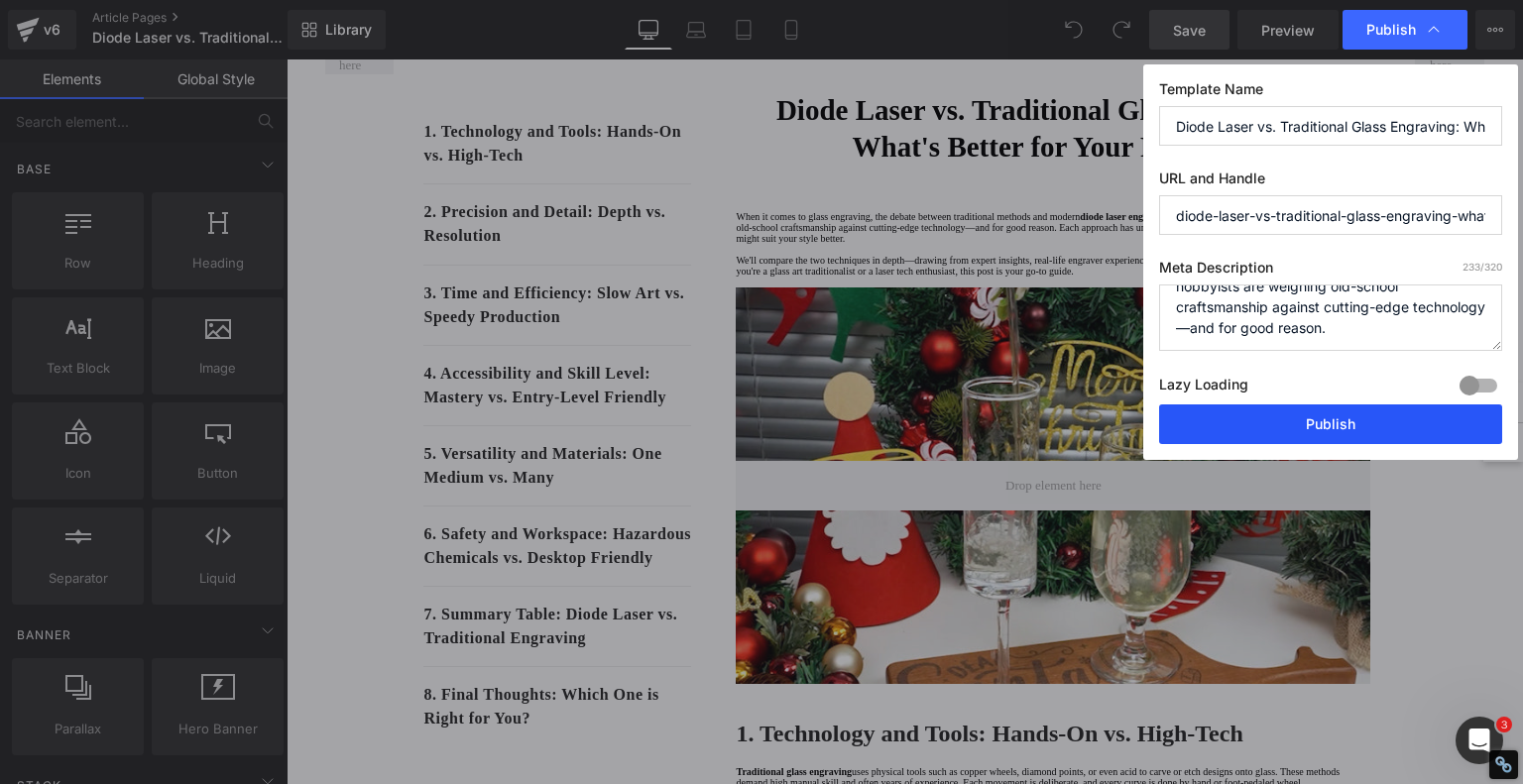 click on "Publish" at bounding box center (1331, 424) 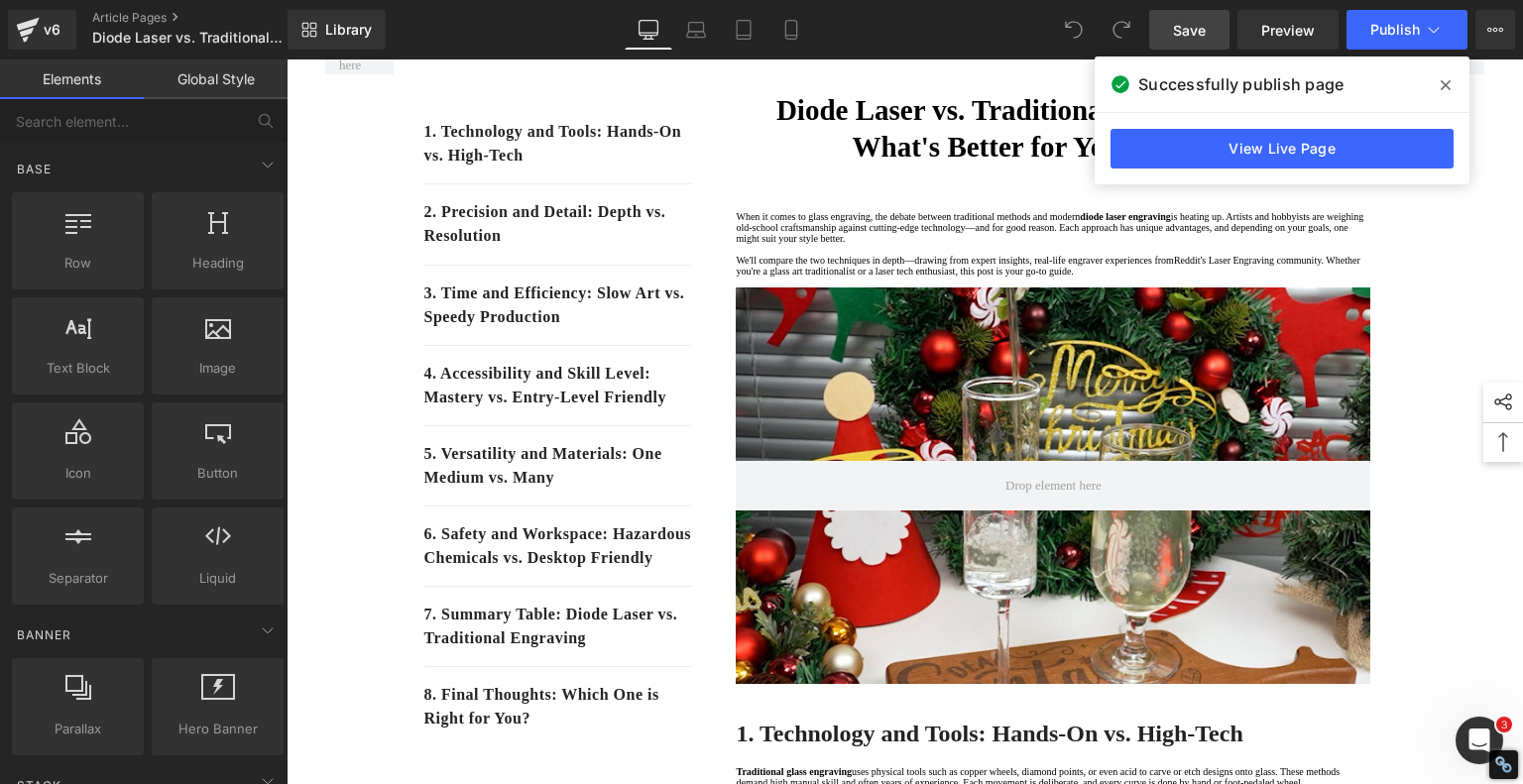 click 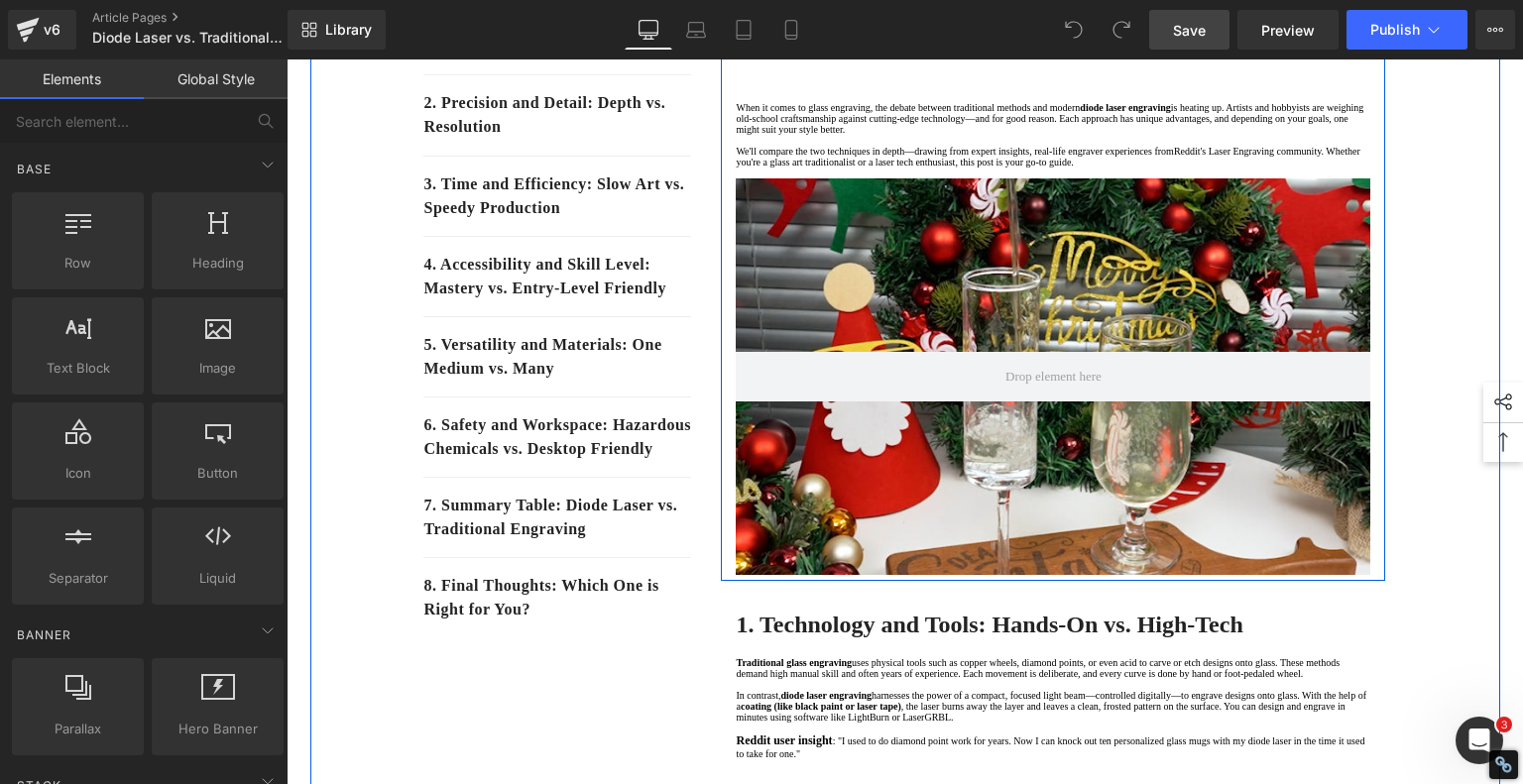 scroll, scrollTop: 198, scrollLeft: 0, axis: vertical 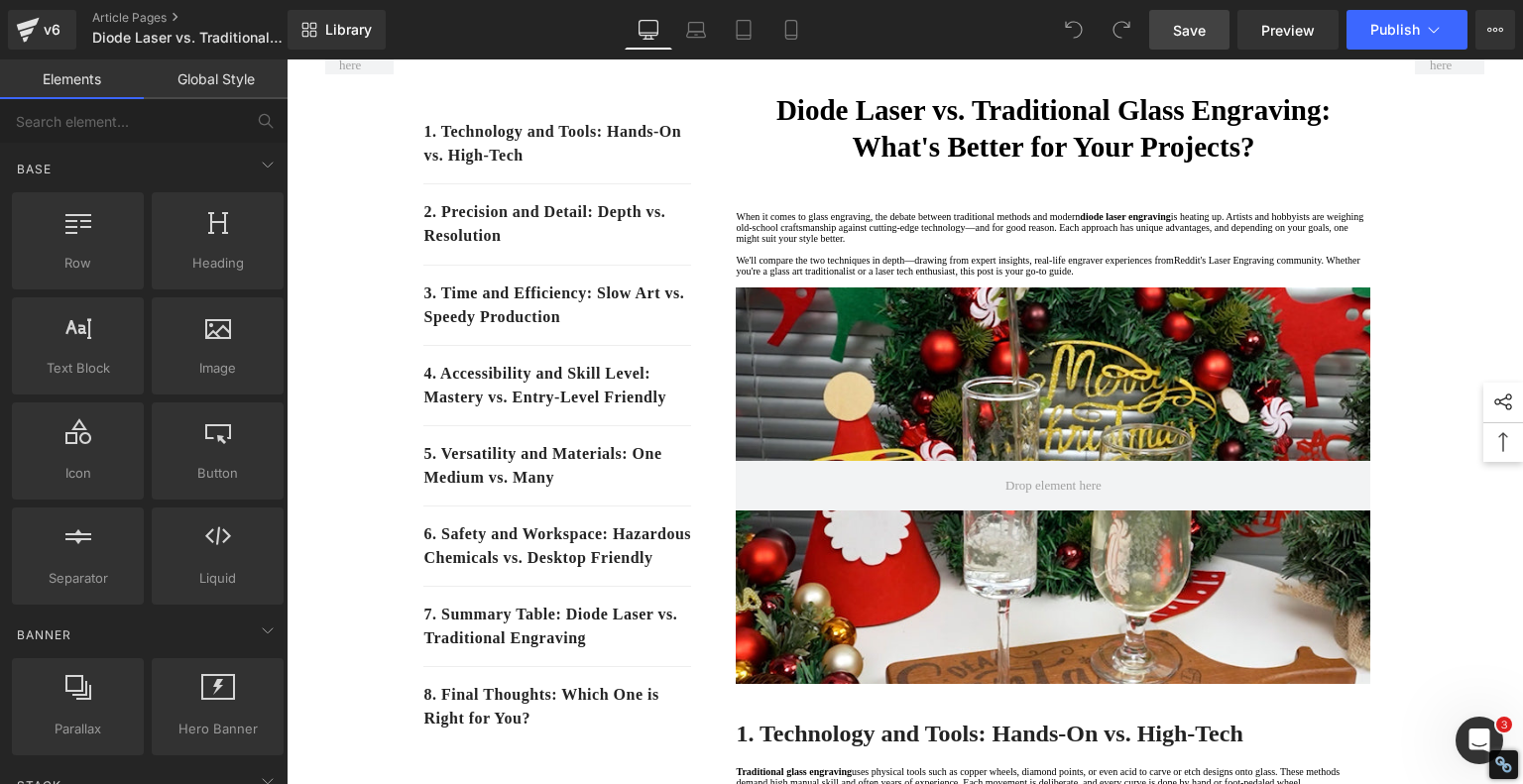 click on "Save" at bounding box center (1189, 30) 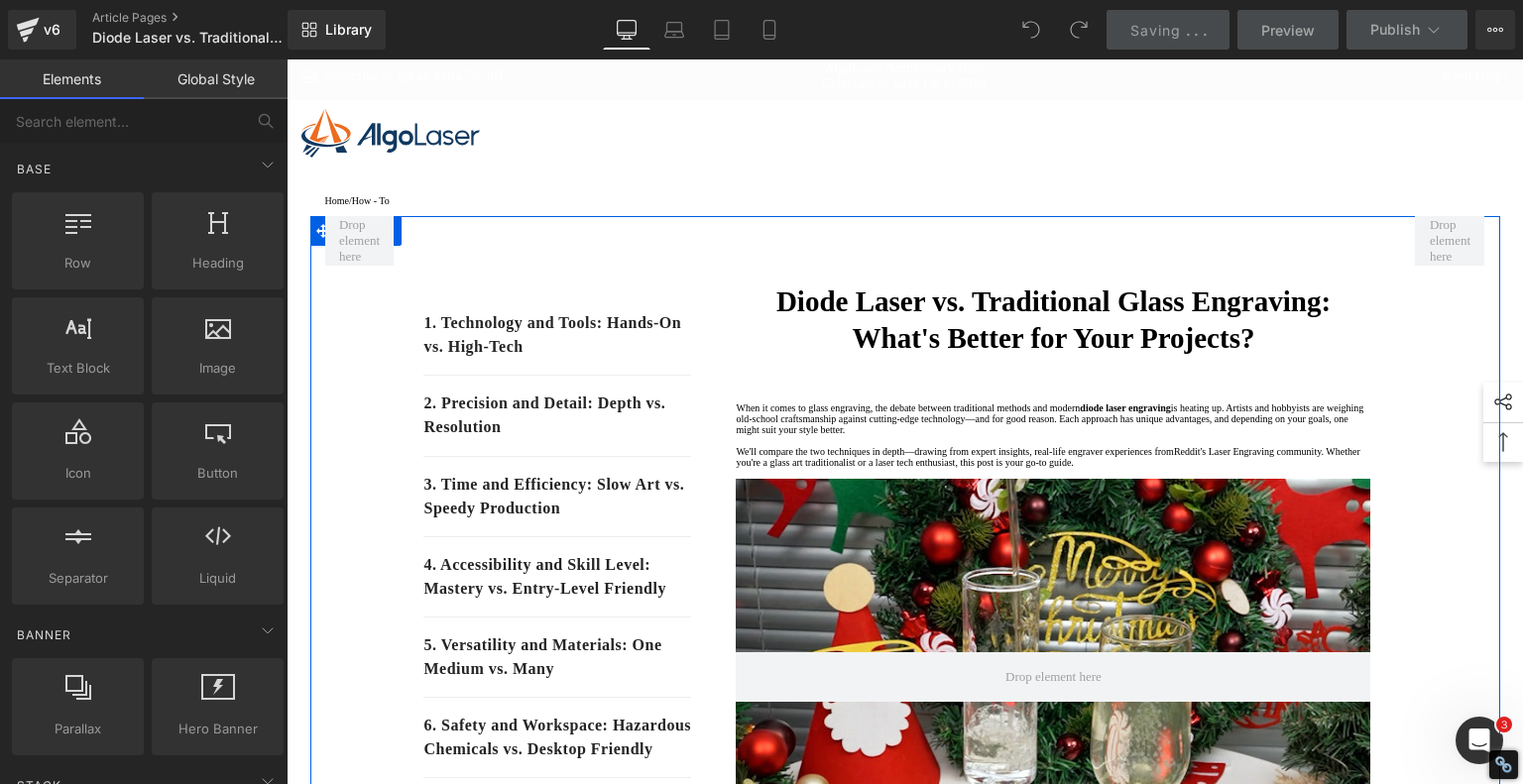 scroll, scrollTop: 0, scrollLeft: 0, axis: both 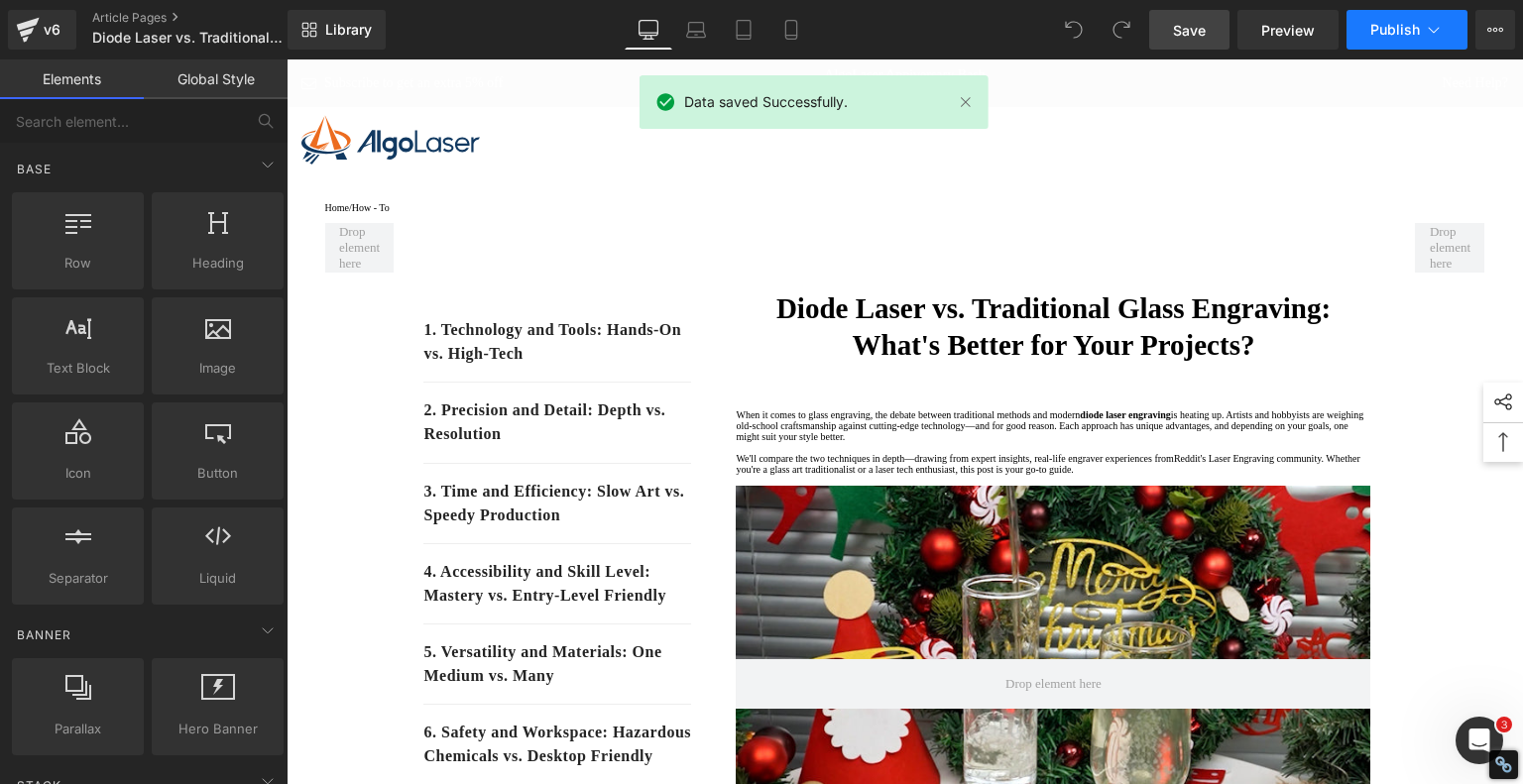 click on "Publish" at bounding box center (1395, 30) 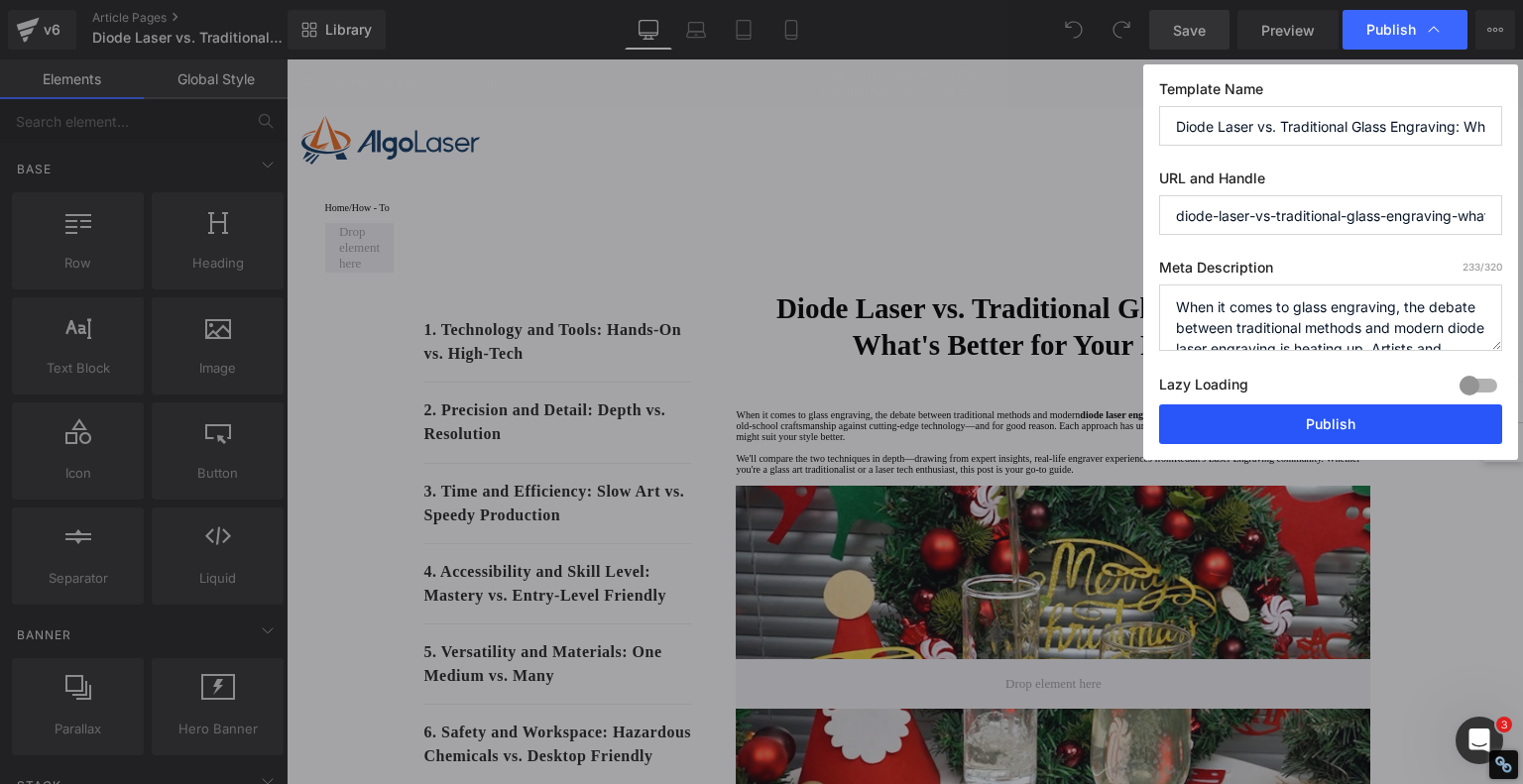 click on "Publish" at bounding box center [1331, 424] 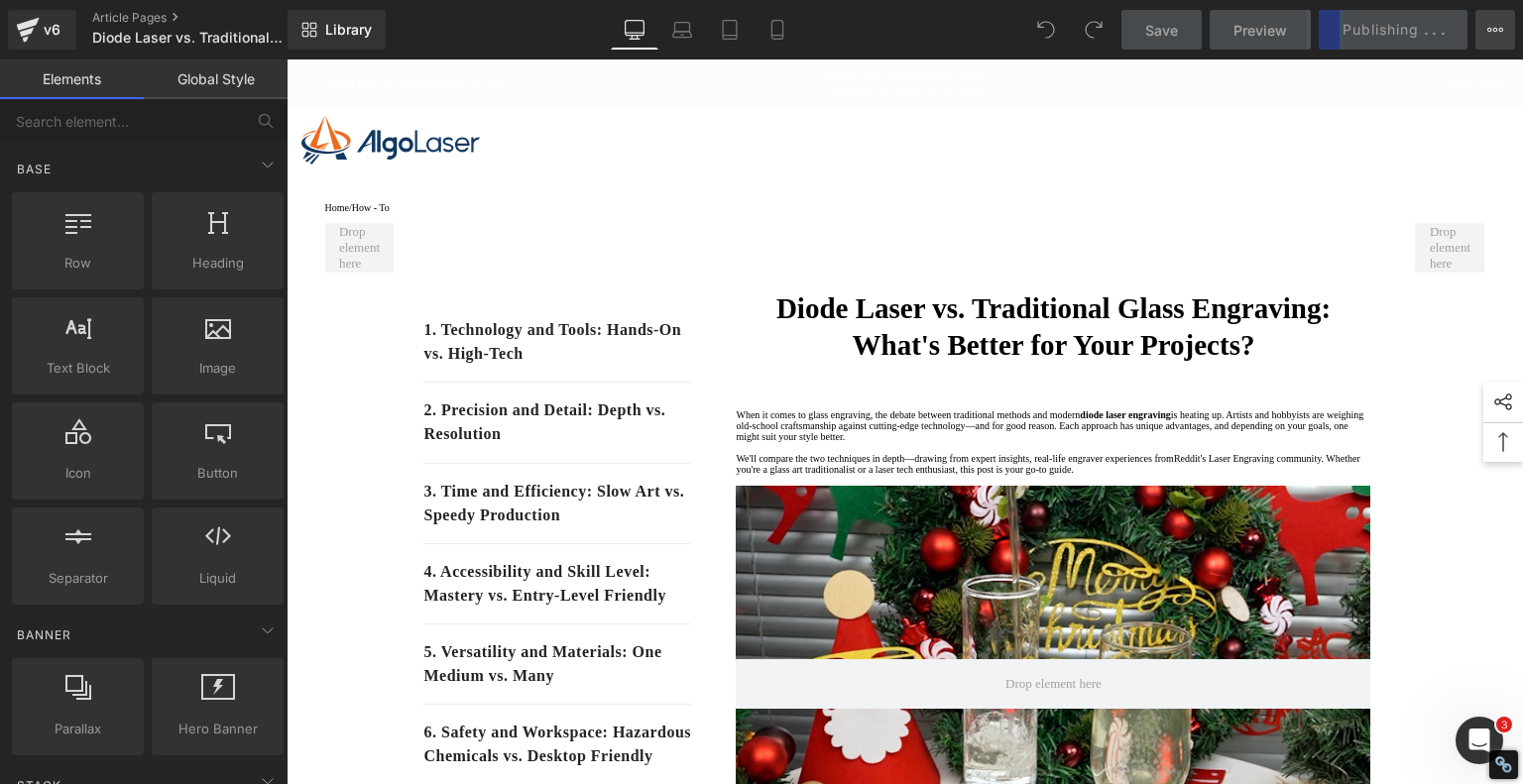 click 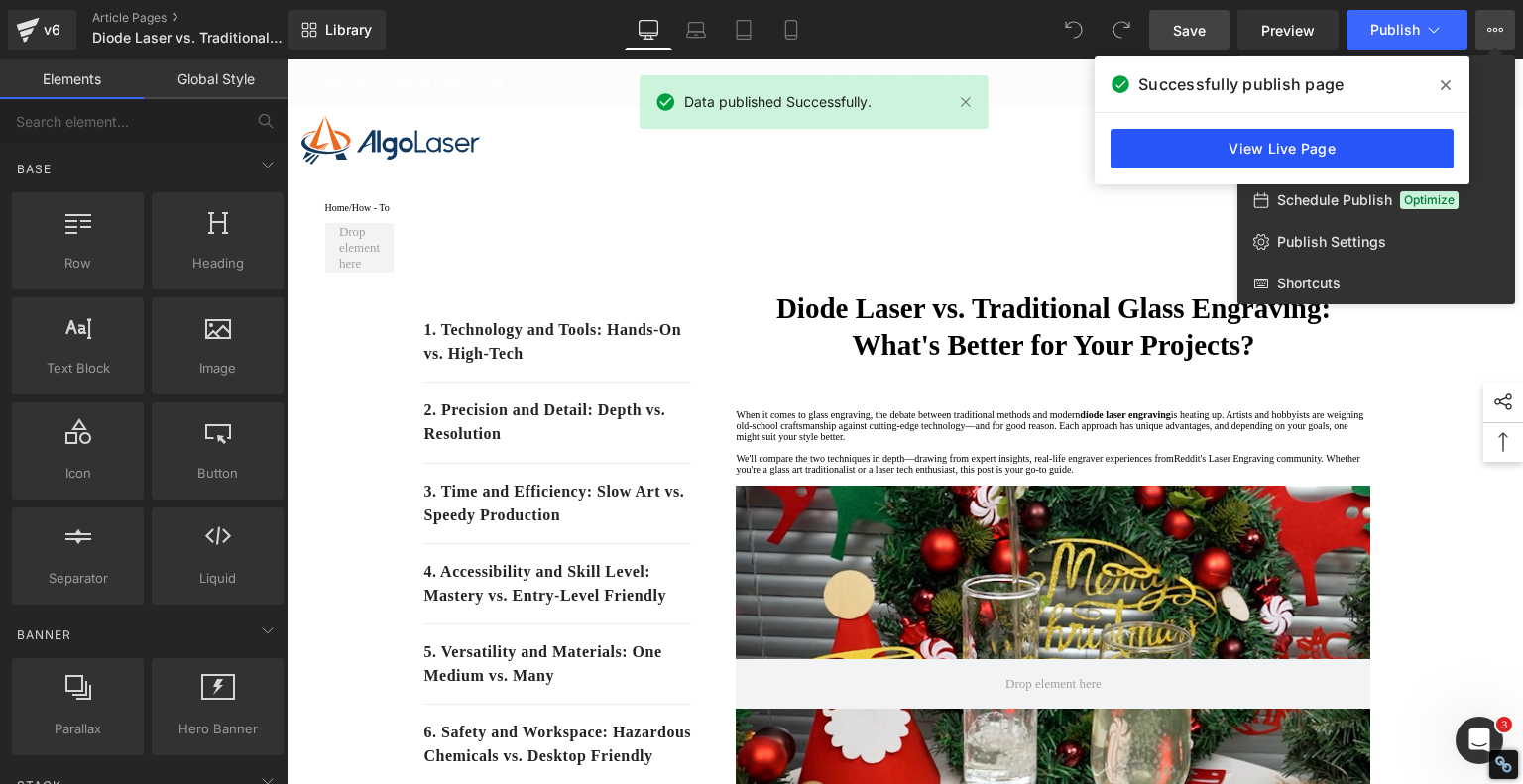 click on "View Live Page" at bounding box center (1282, 149) 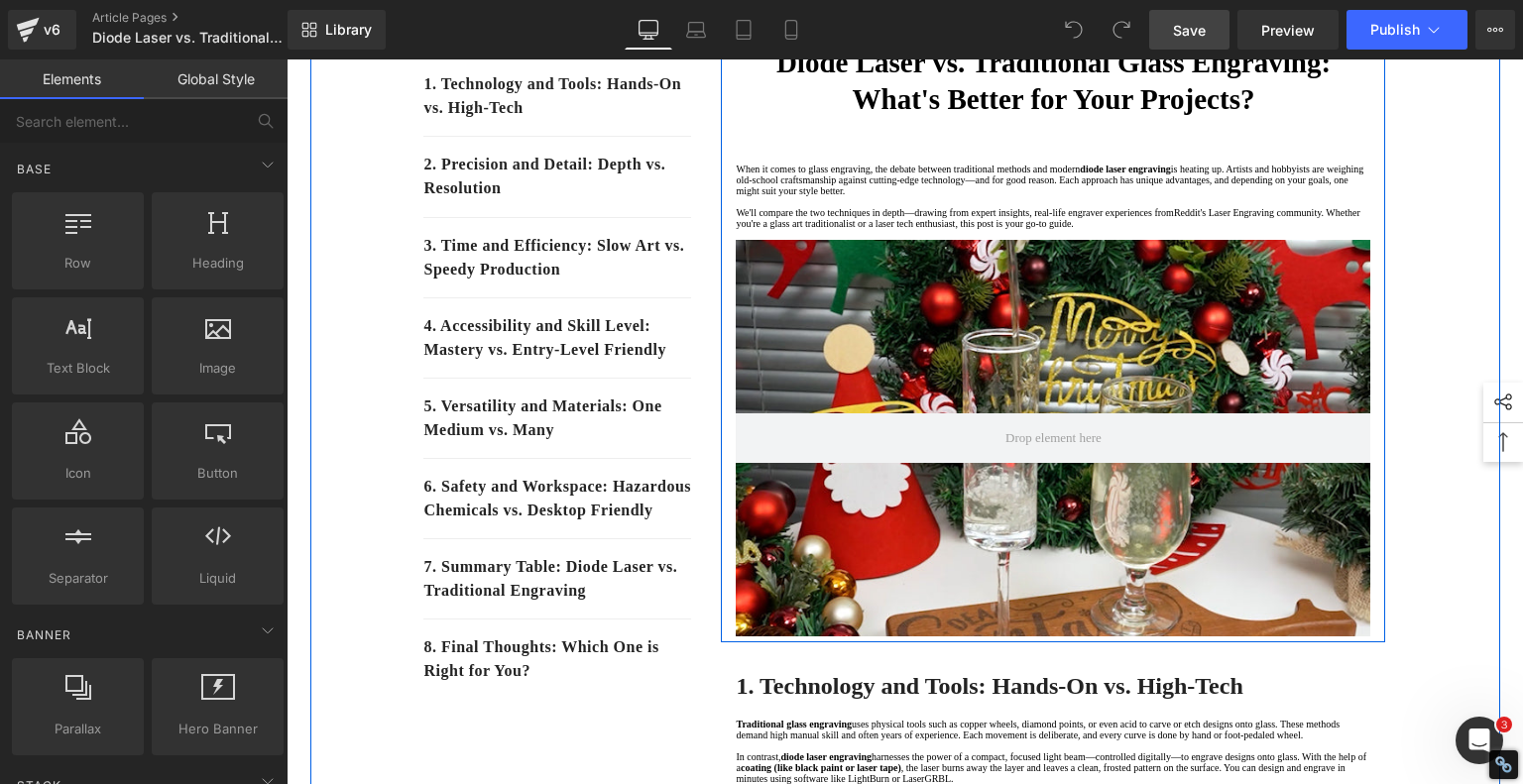 scroll, scrollTop: 0, scrollLeft: 0, axis: both 